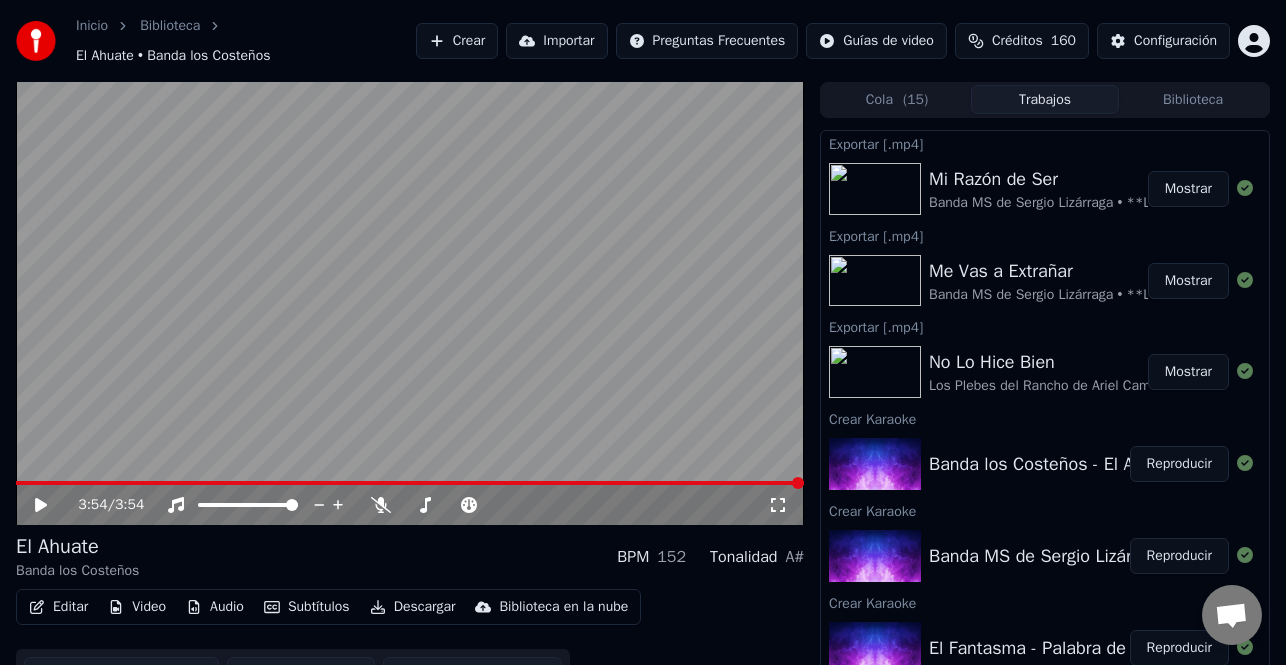 scroll, scrollTop: 0, scrollLeft: 0, axis: both 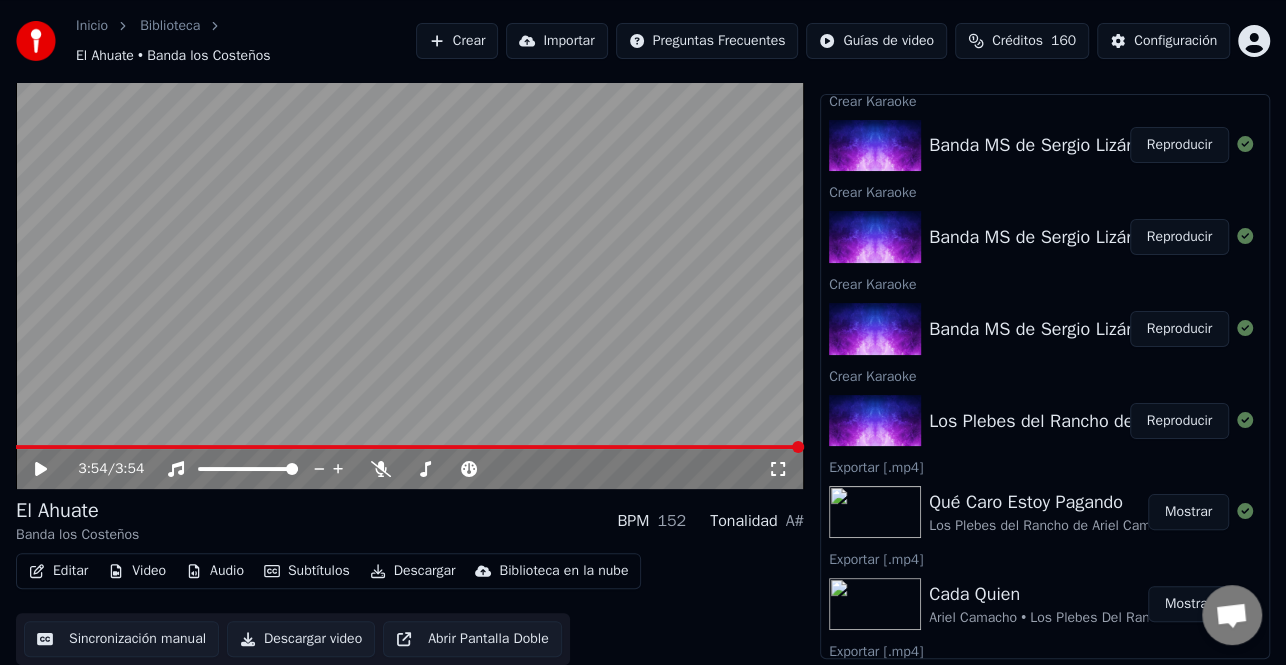 click on "Reproducir" at bounding box center [1179, 237] 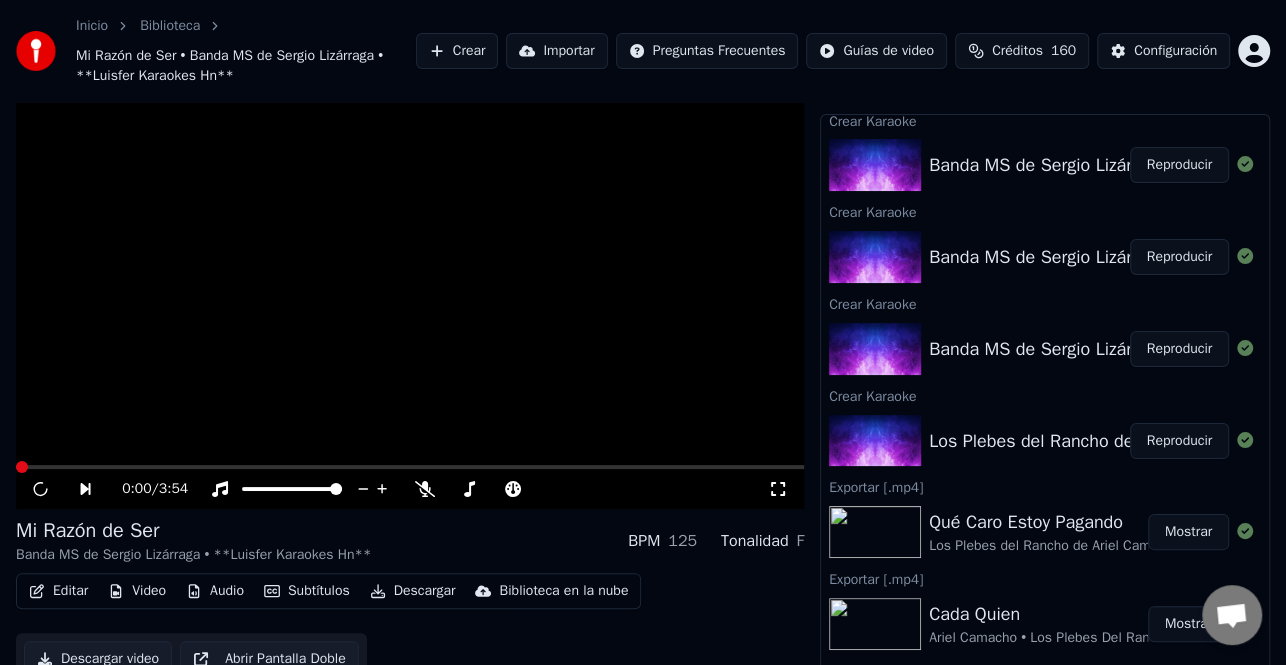 scroll, scrollTop: 56, scrollLeft: 0, axis: vertical 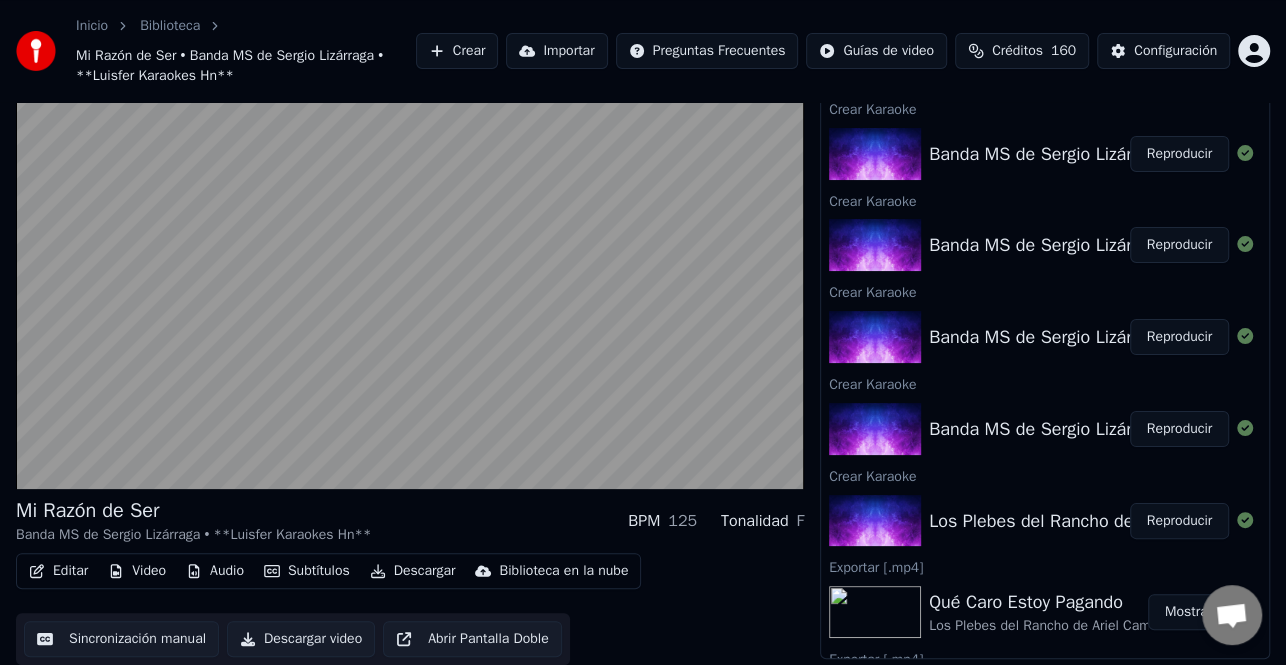 click on "Reproducir" at bounding box center [1179, 245] 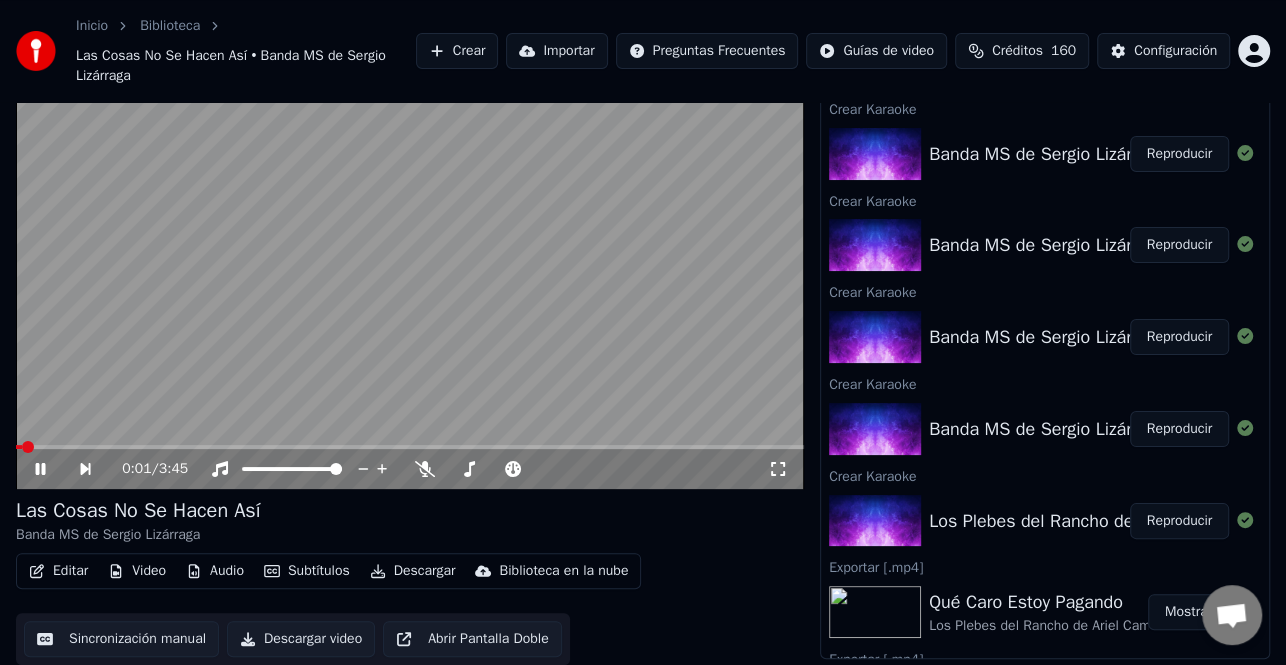 click 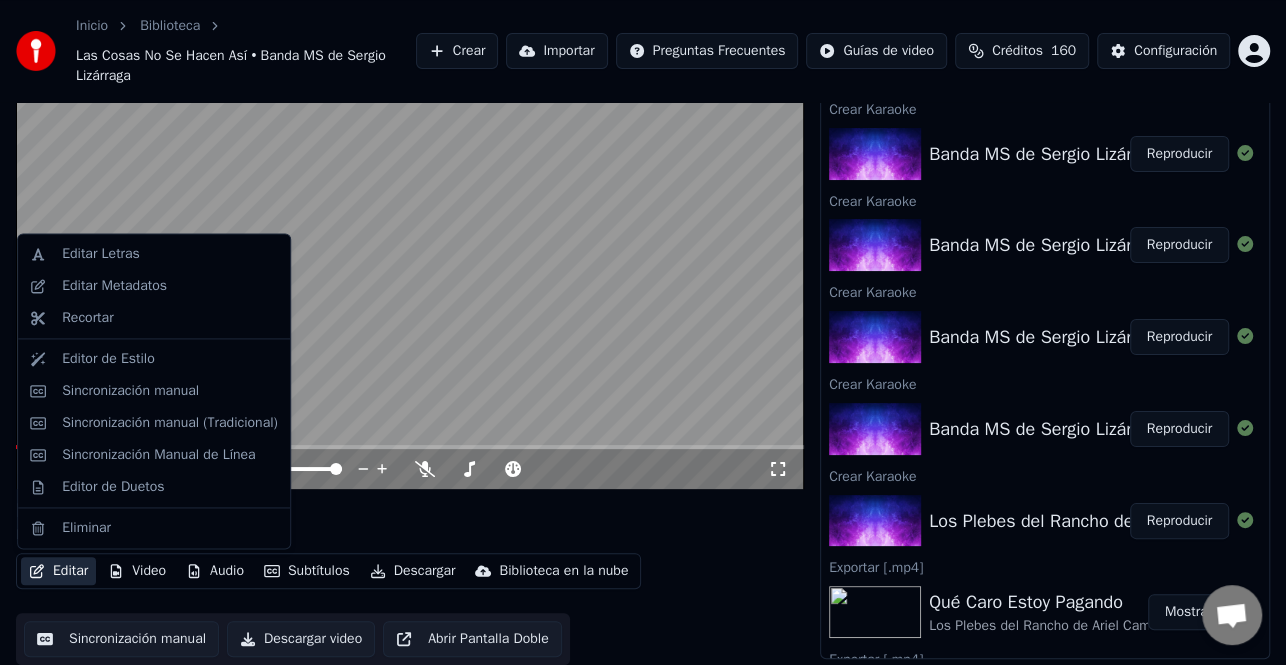 click on "Editar" at bounding box center (58, 571) 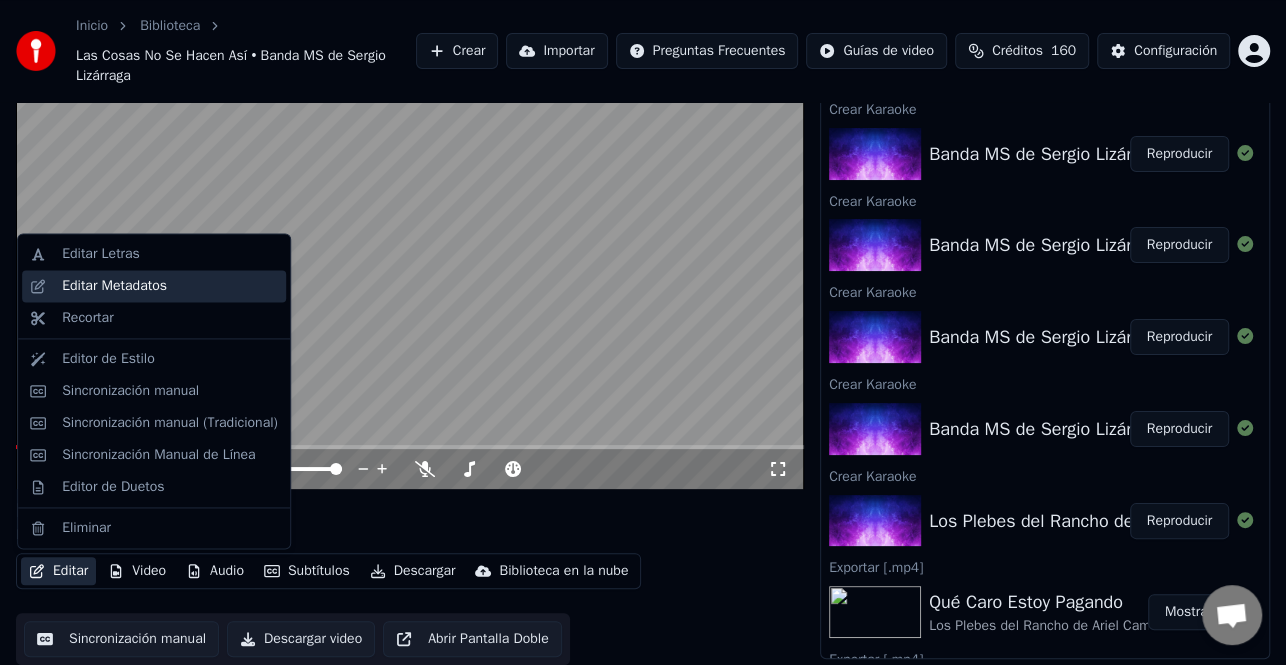 click on "Editar Metadatos" at bounding box center [170, 286] 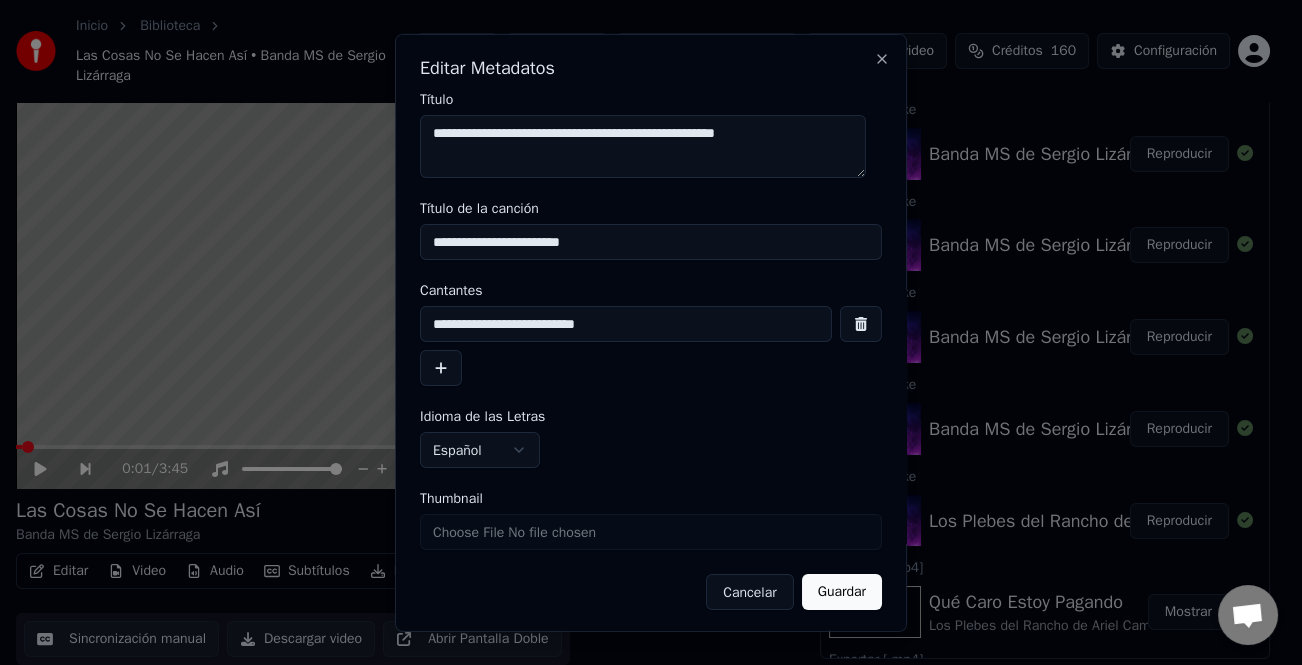 click at bounding box center (441, 368) 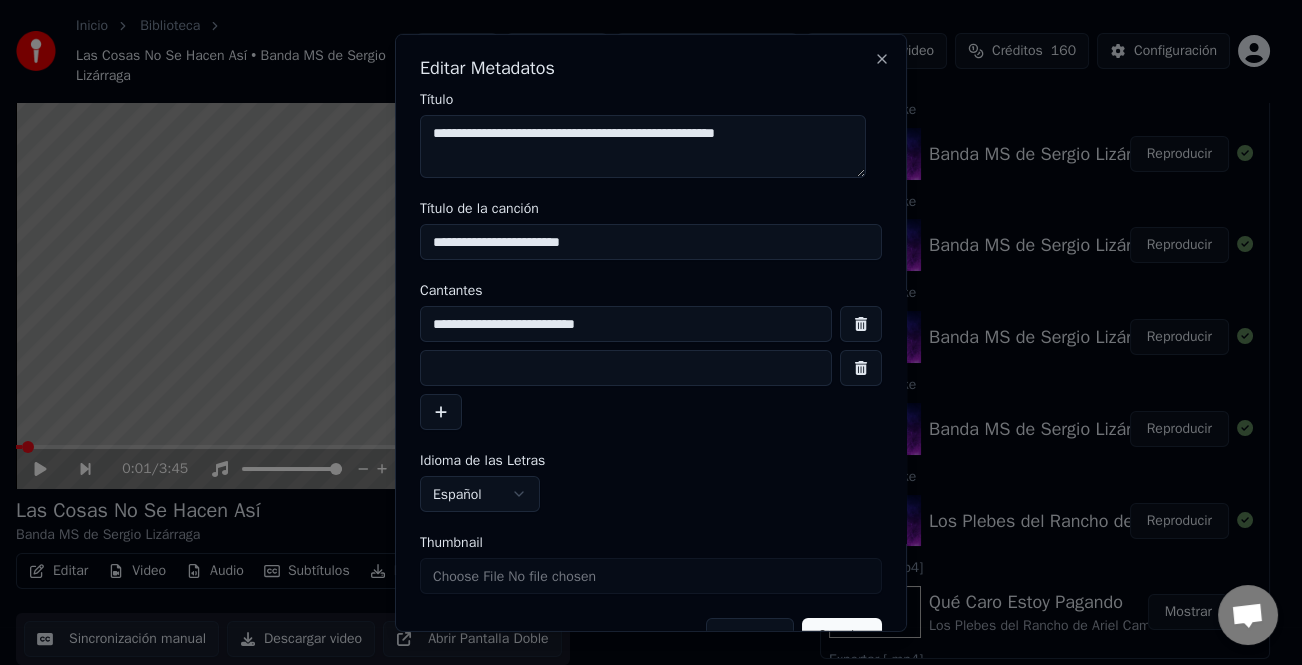 click at bounding box center [626, 368] 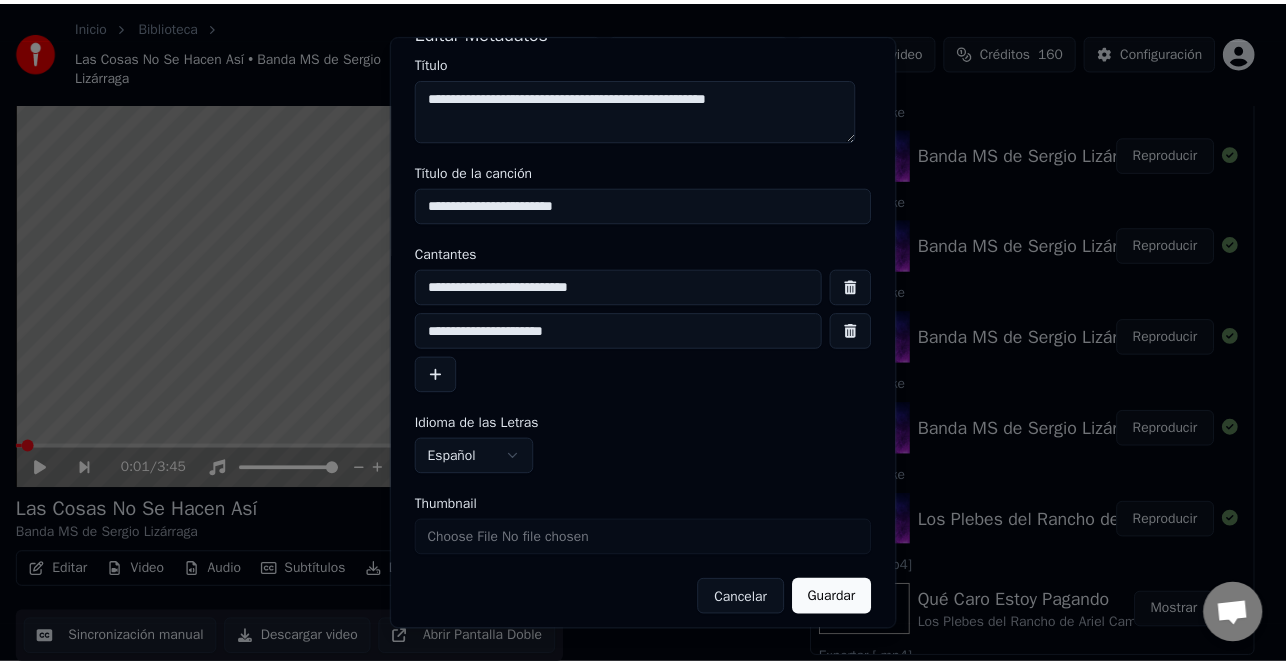 scroll, scrollTop: 47, scrollLeft: 0, axis: vertical 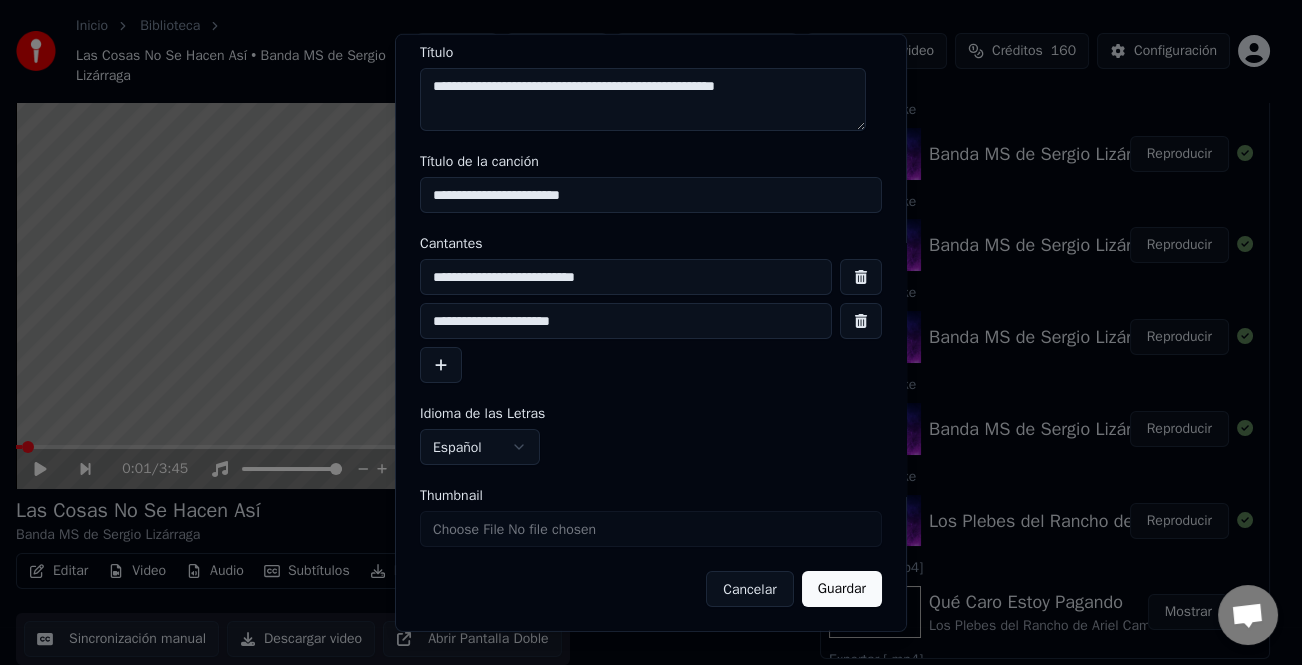 type on "**********" 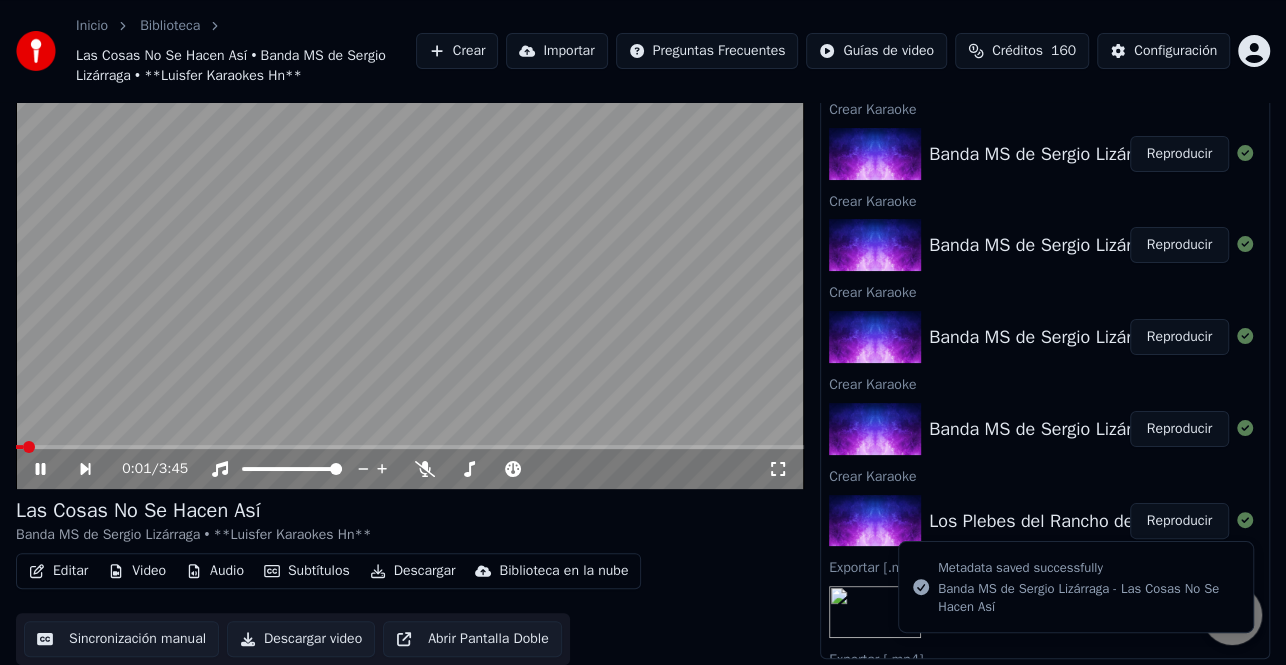 click 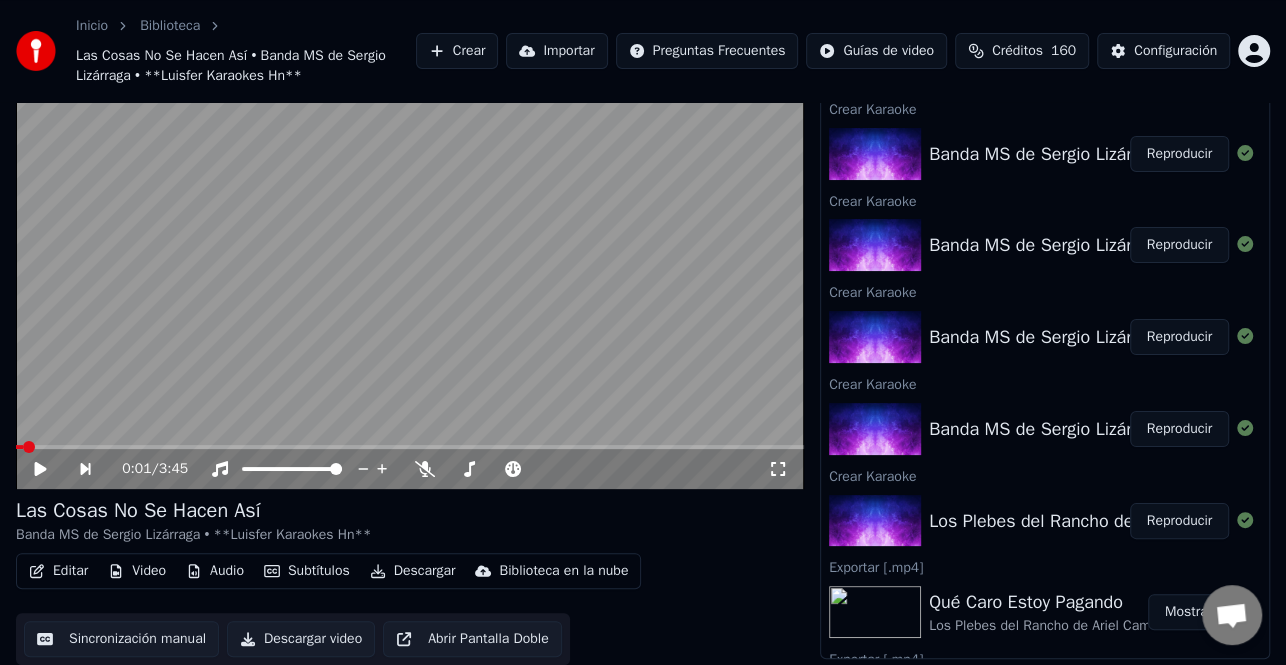 click on "Editar" at bounding box center [58, 571] 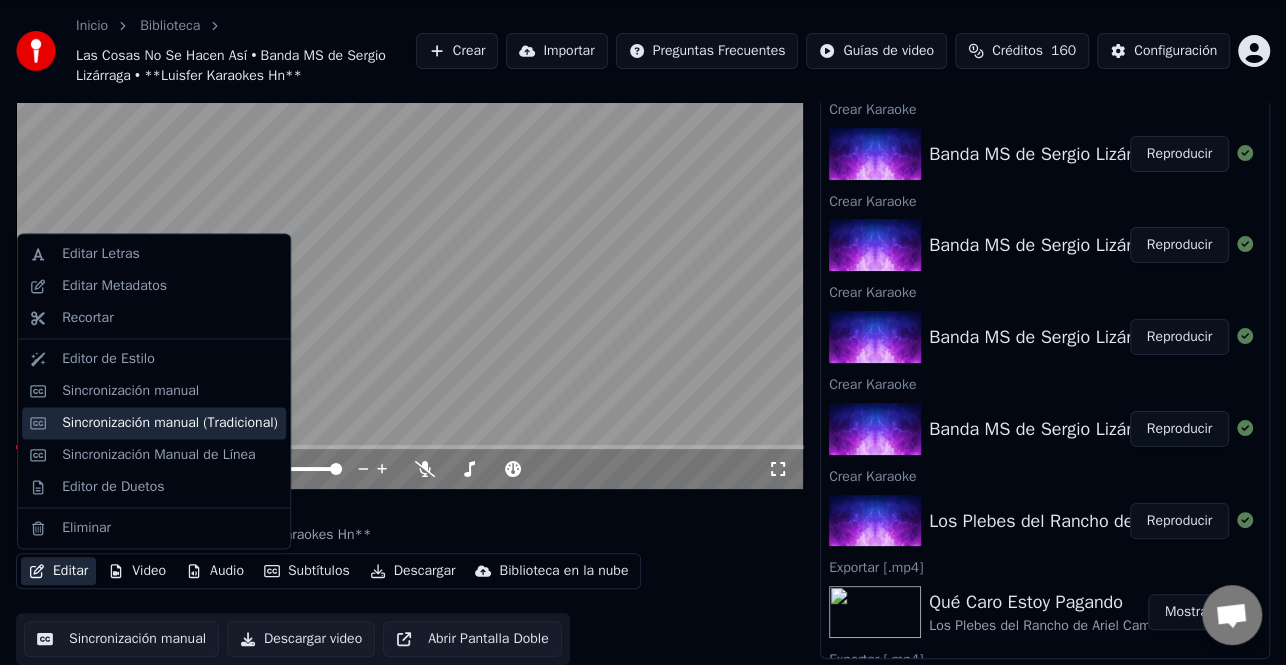 click on "Sincronización manual (Tradicional)" at bounding box center [170, 423] 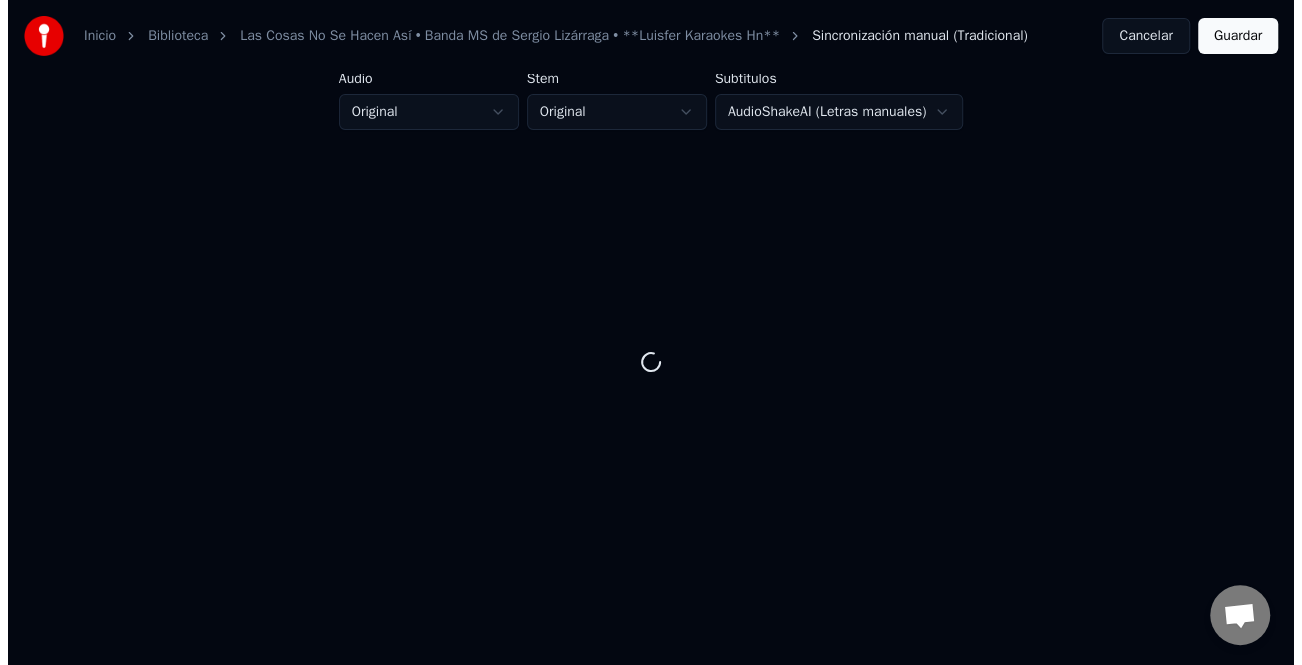 scroll, scrollTop: 0, scrollLeft: 0, axis: both 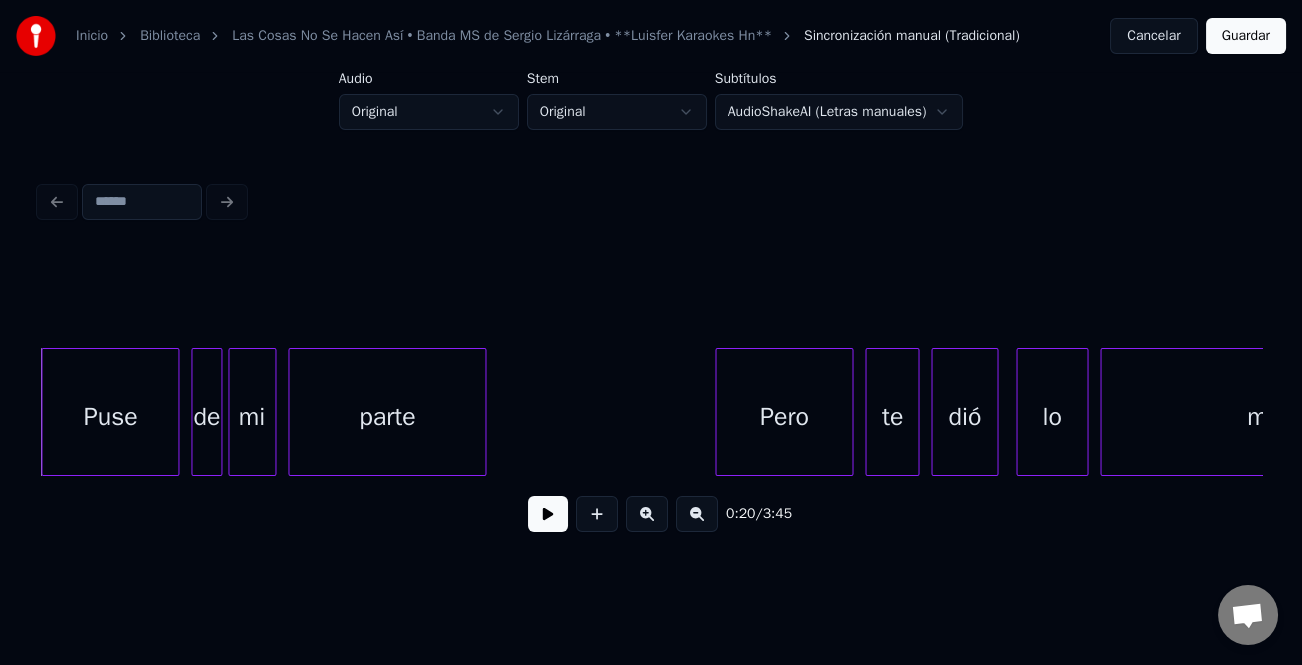 click at bounding box center [548, 514] 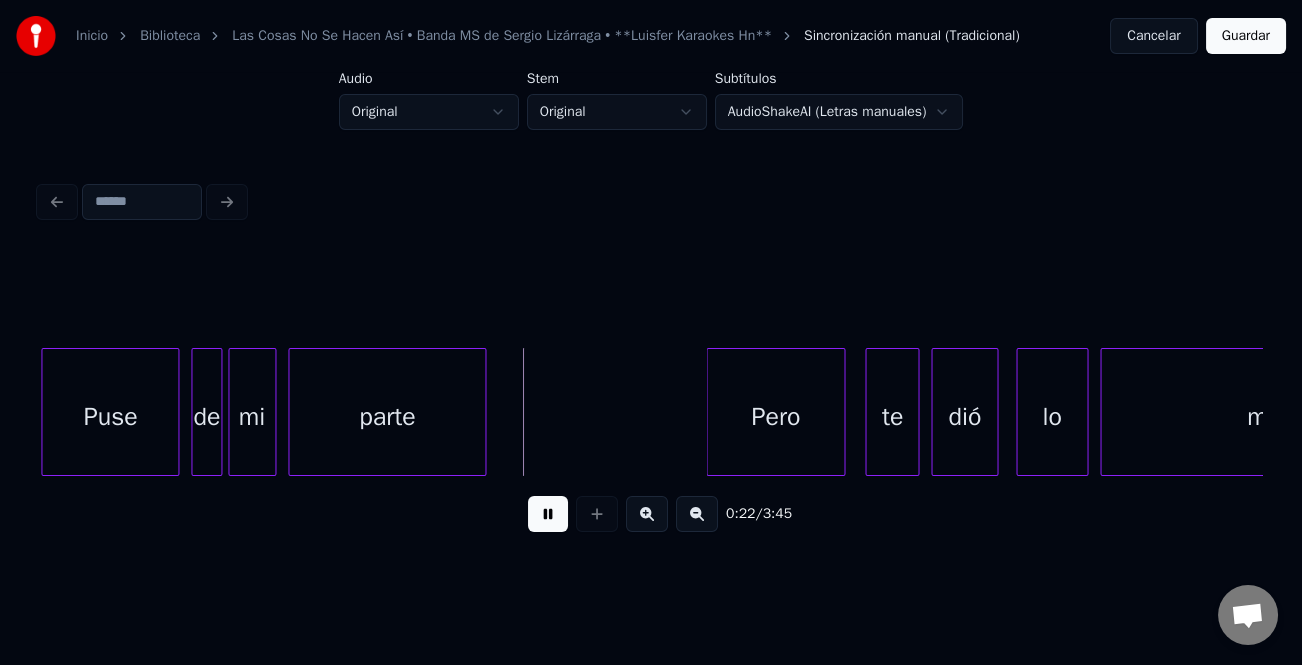 click on "Pero" at bounding box center [775, 417] 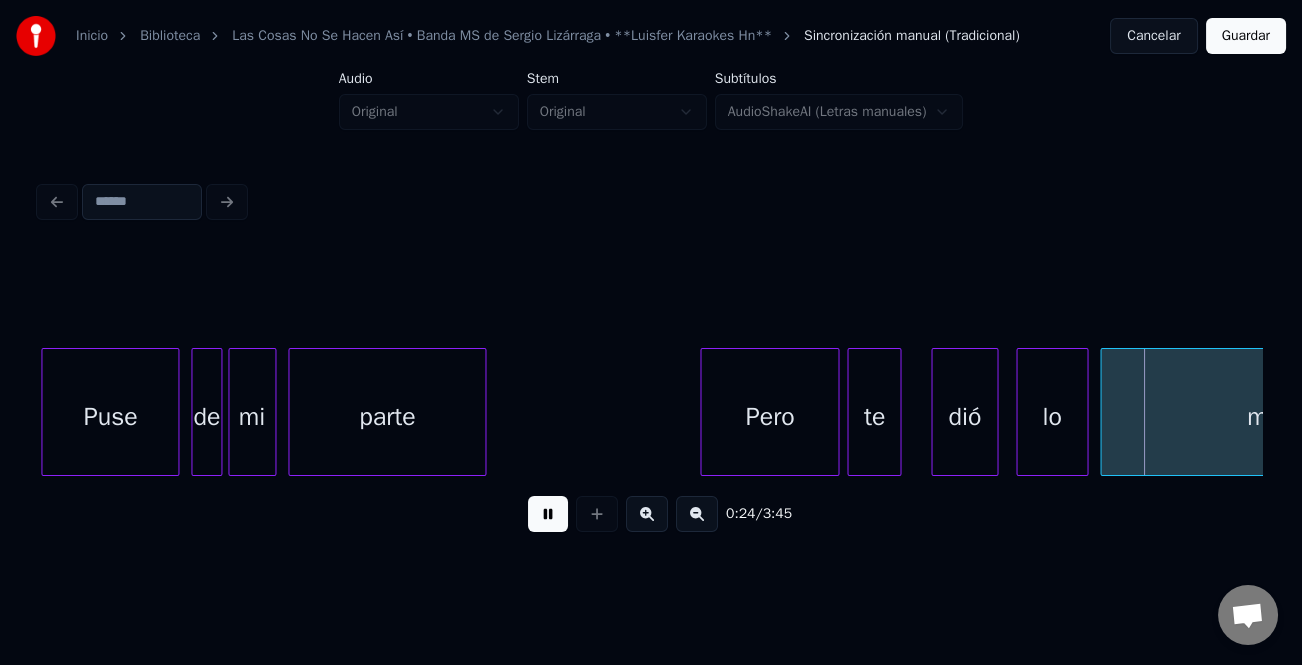 click on "te" at bounding box center [874, 417] 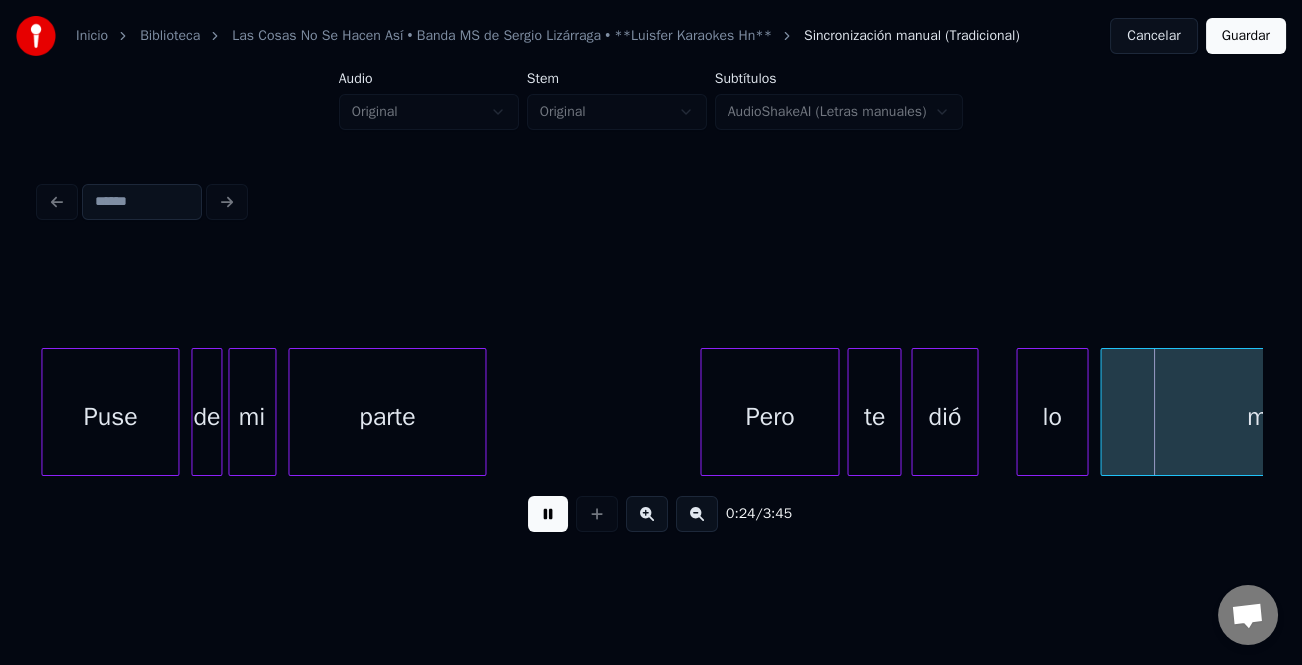 click on "dió" at bounding box center [944, 417] 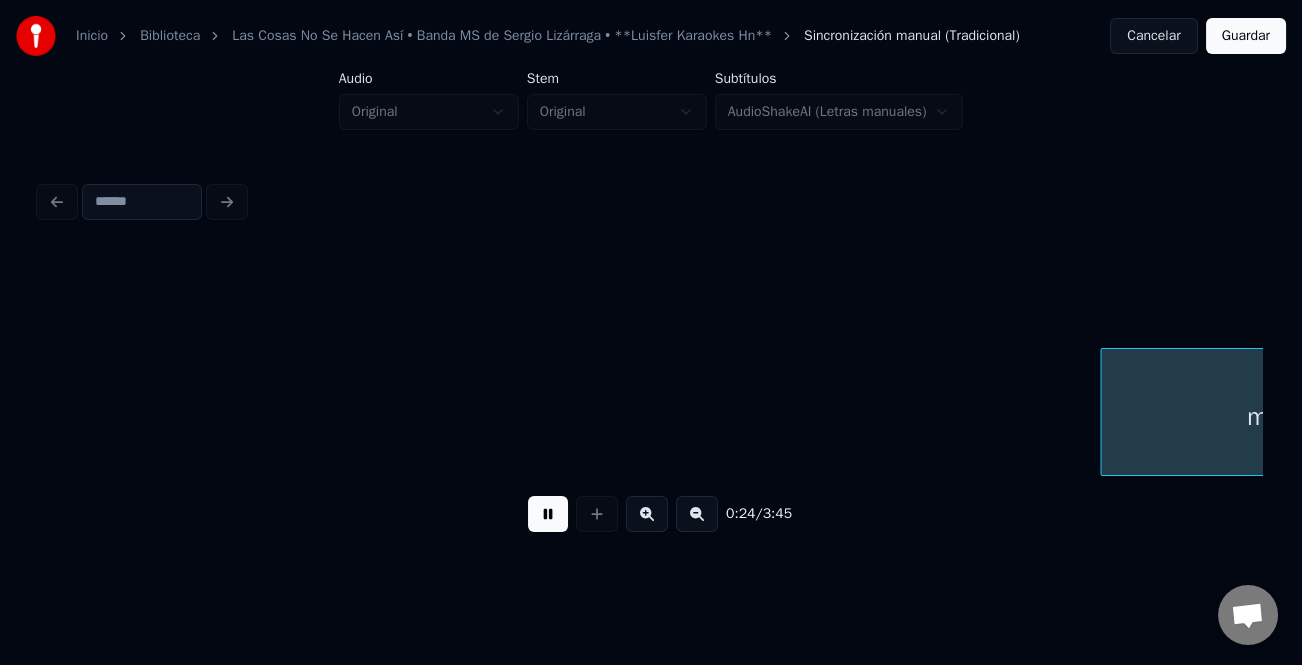 scroll, scrollTop: 0, scrollLeft: 7395, axis: horizontal 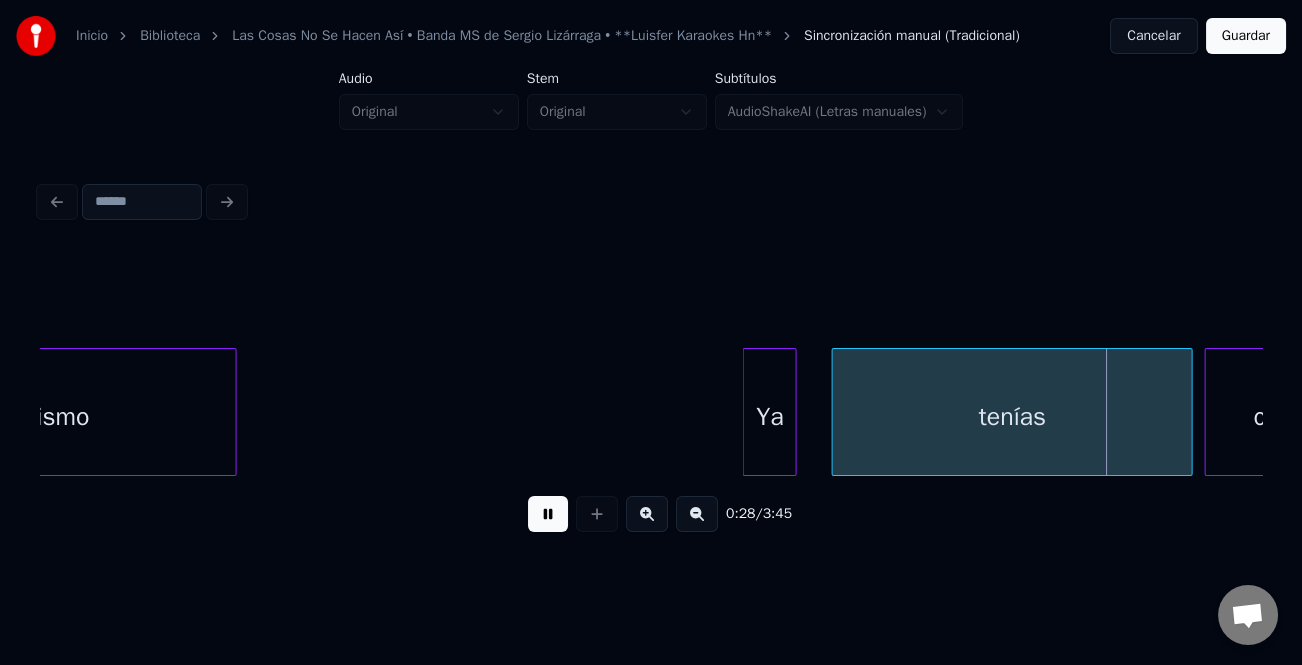 click on "Ya" at bounding box center [770, 417] 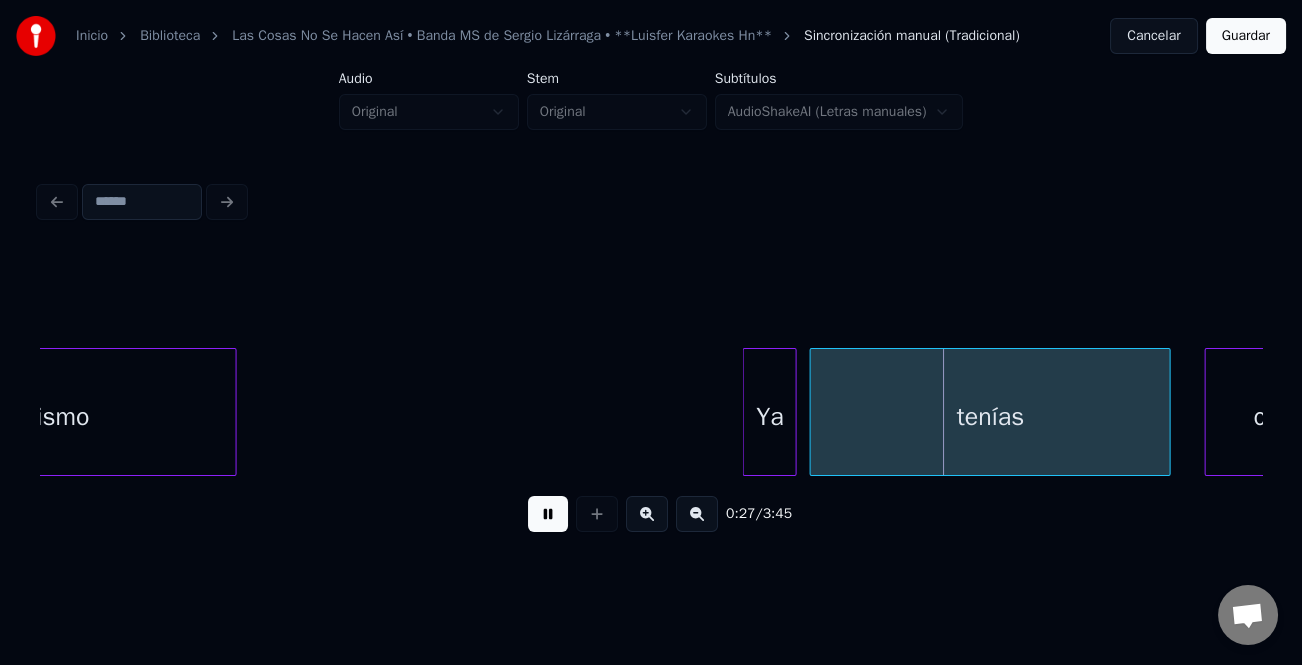 click on "tenías" at bounding box center (990, 417) 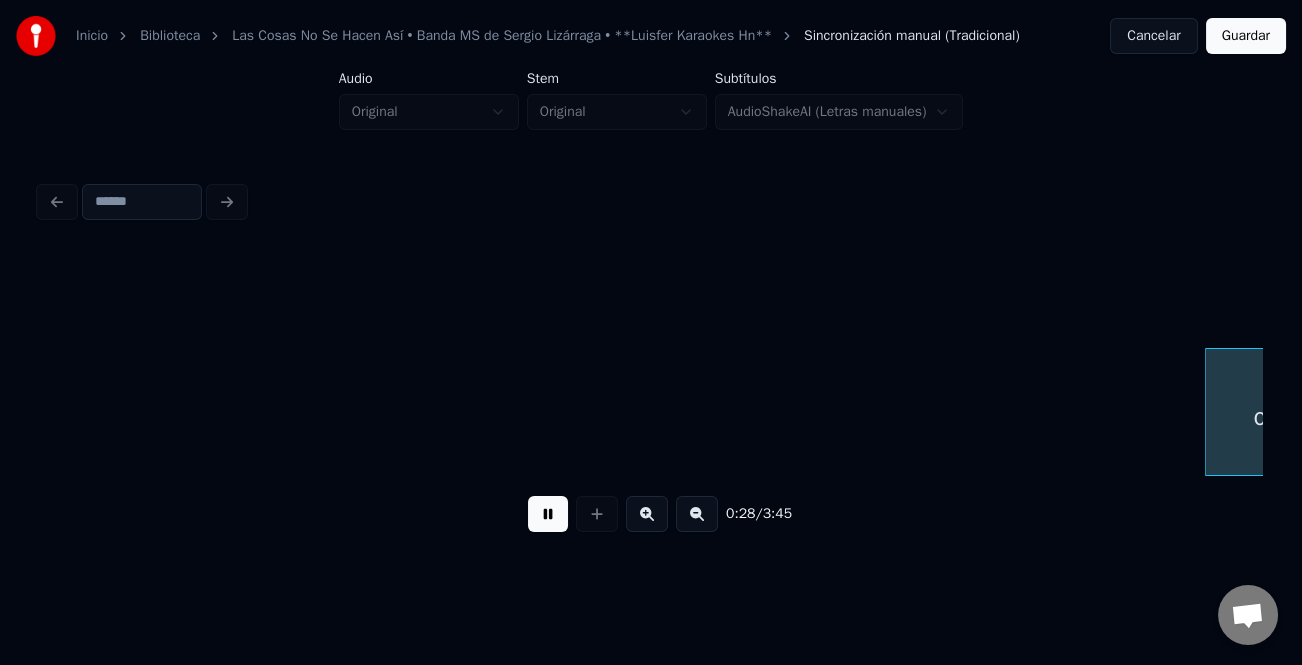 scroll, scrollTop: 0, scrollLeft: 8622, axis: horizontal 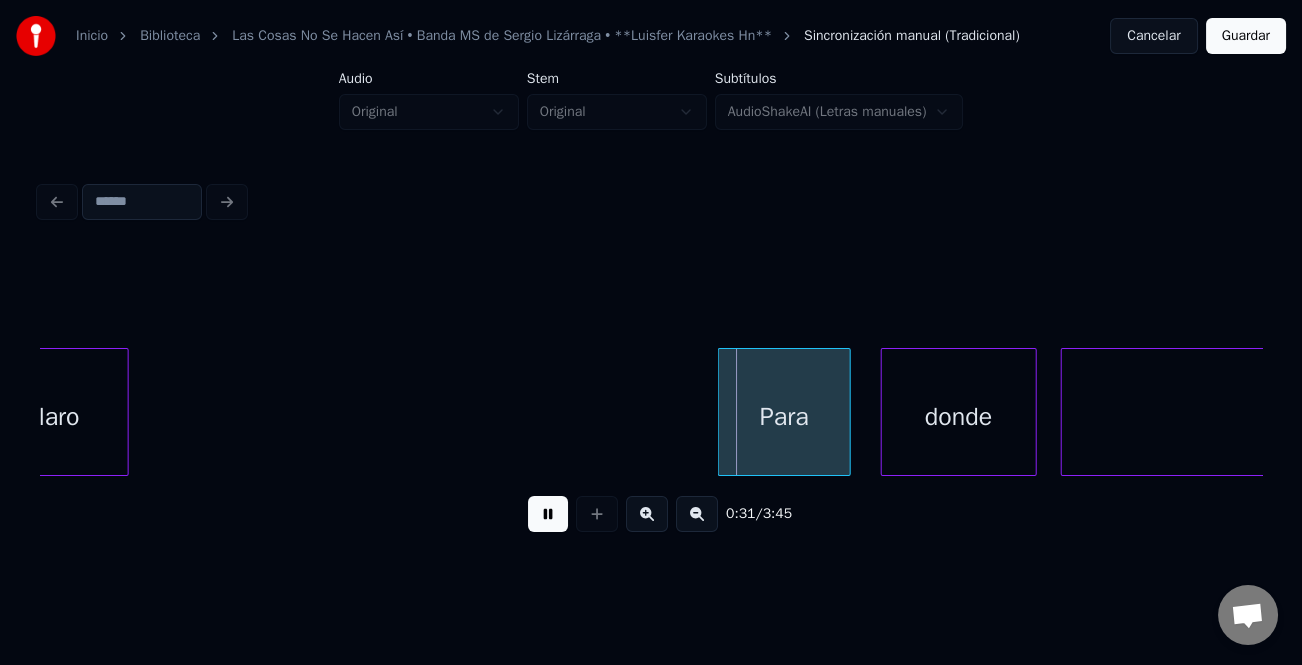 click on "Para" at bounding box center [784, 417] 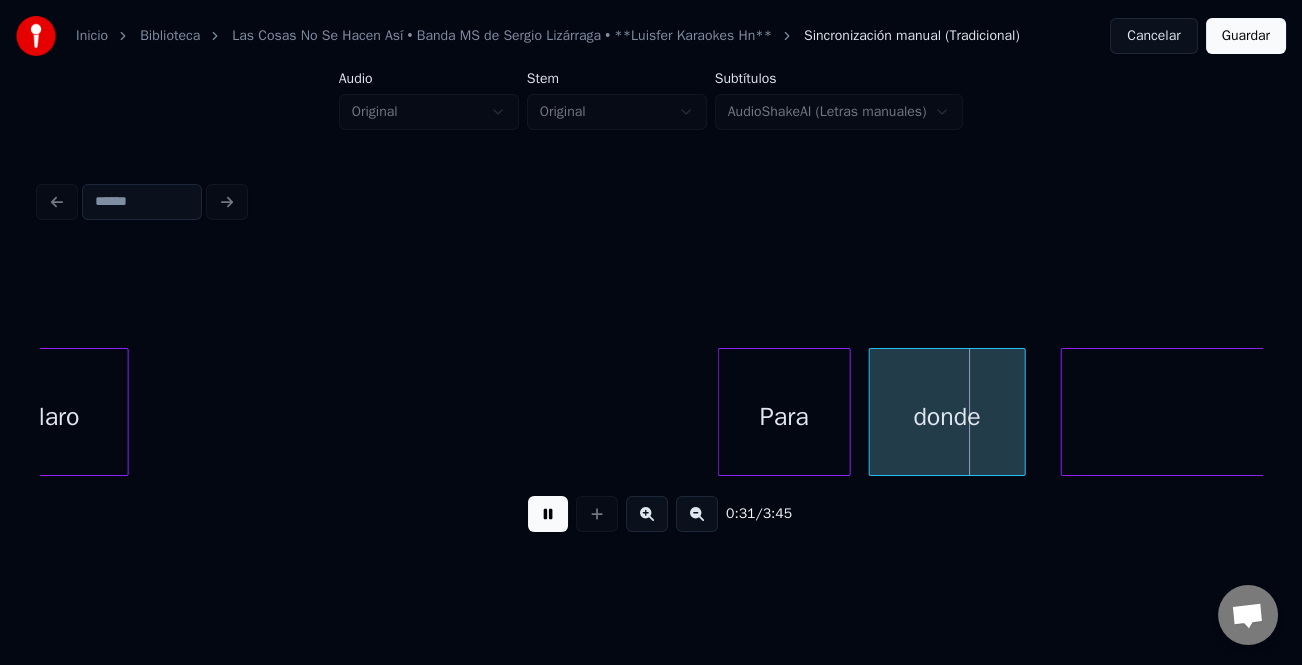 click on "donde" at bounding box center [947, 417] 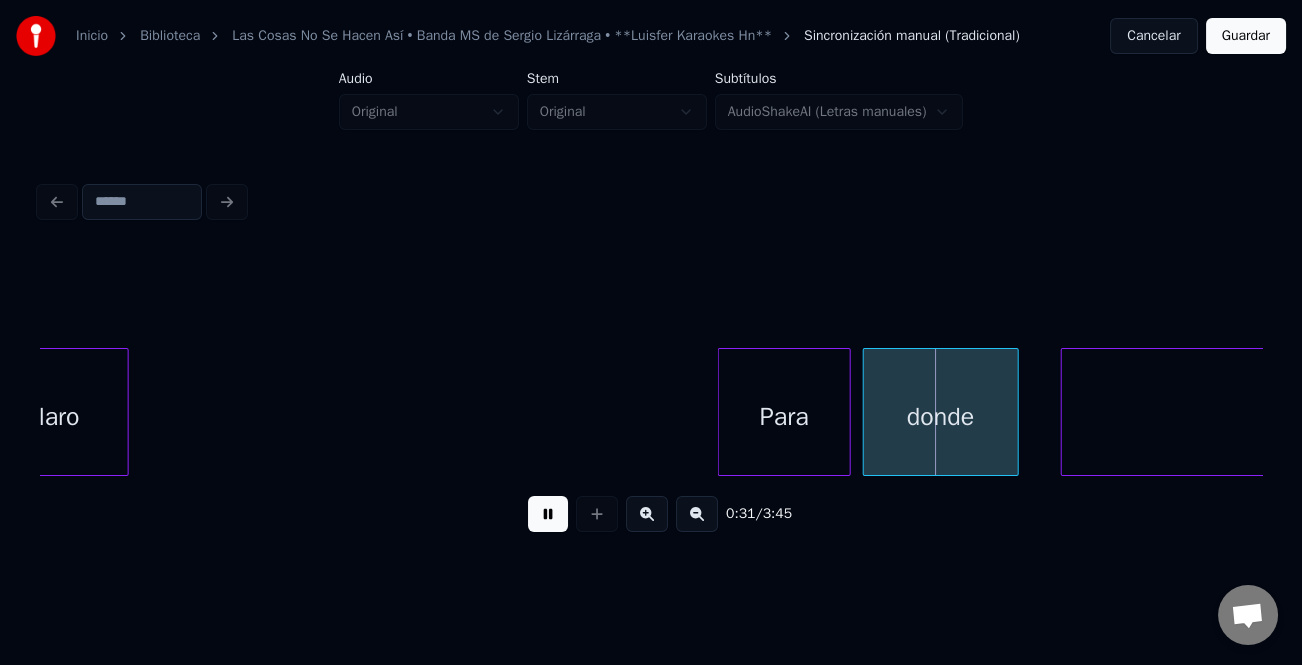 scroll, scrollTop: 0, scrollLeft: 9006, axis: horizontal 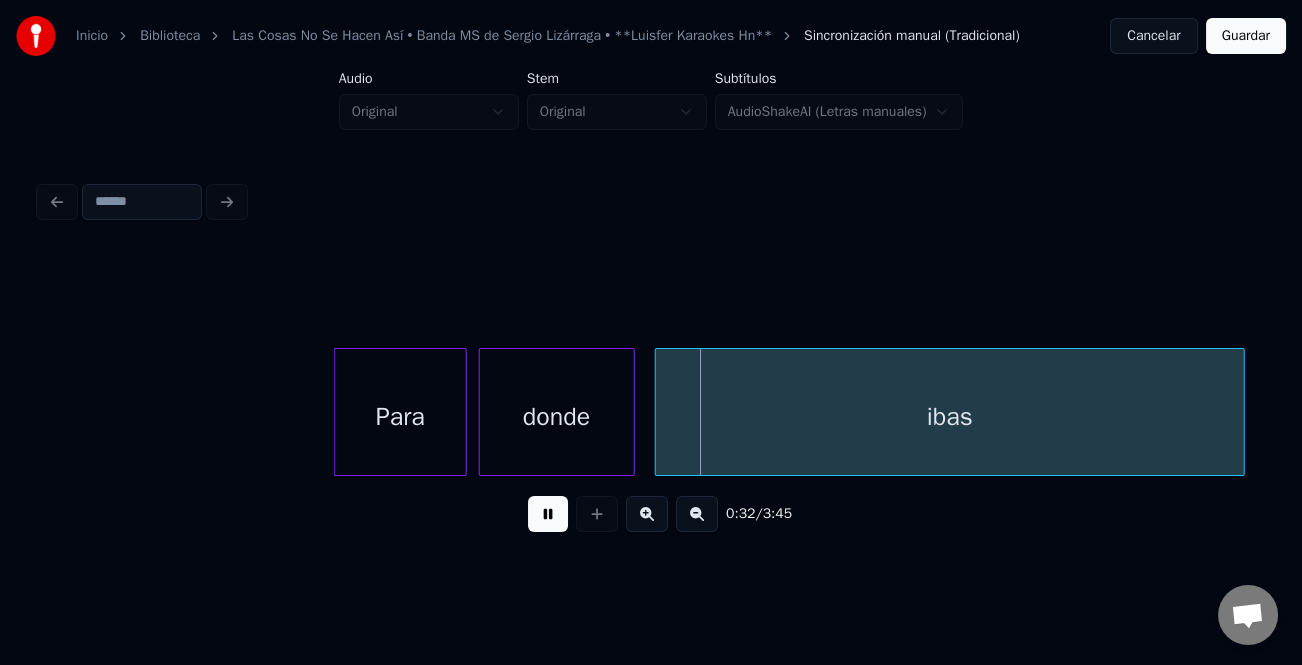 click on "ibas" at bounding box center [950, 417] 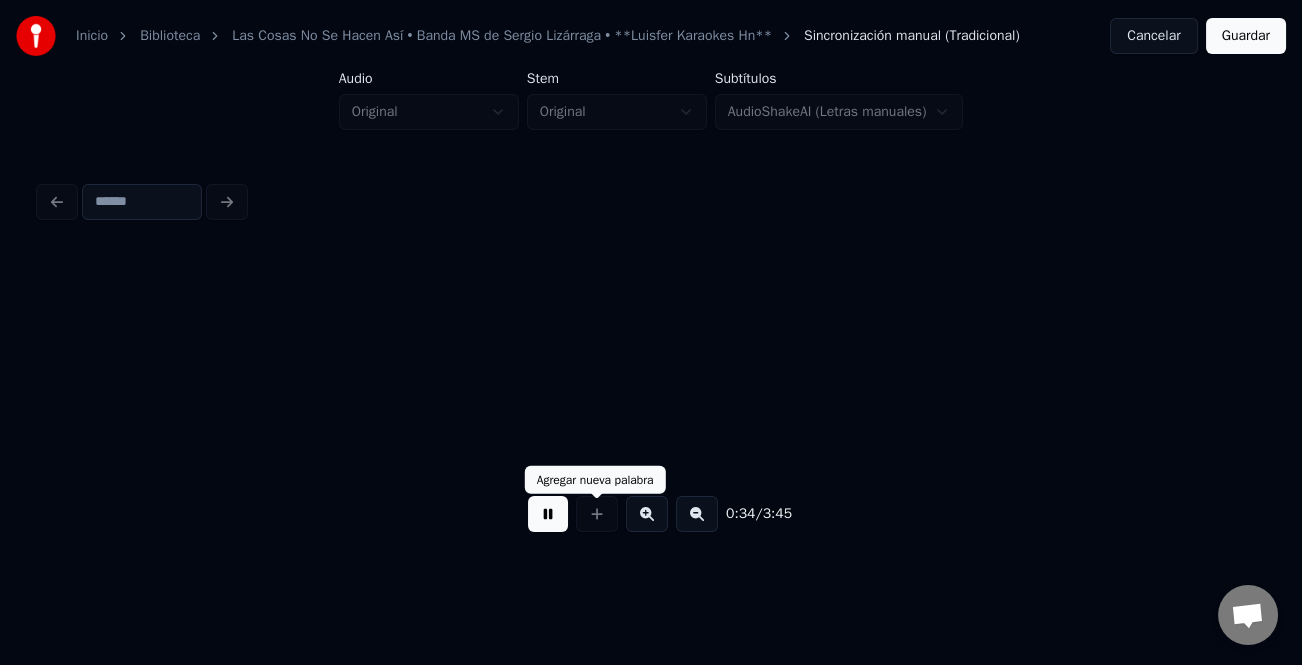 scroll, scrollTop: 0, scrollLeft: 10229, axis: horizontal 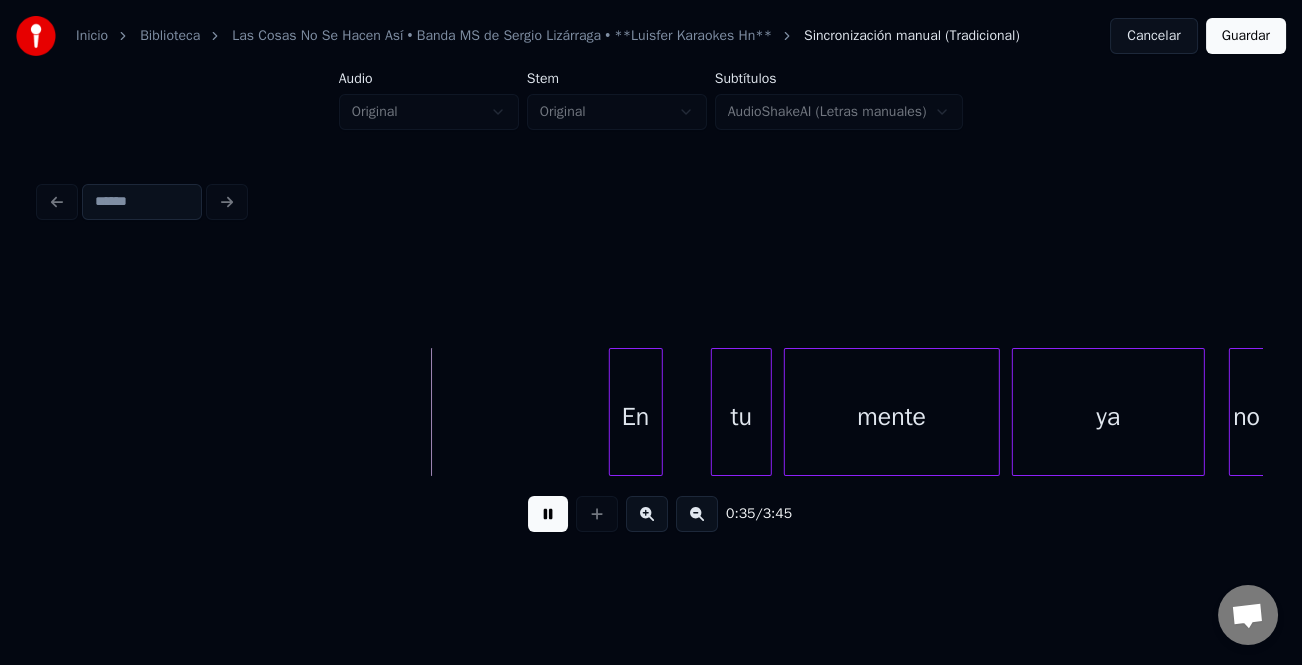 click on "En" at bounding box center (636, 417) 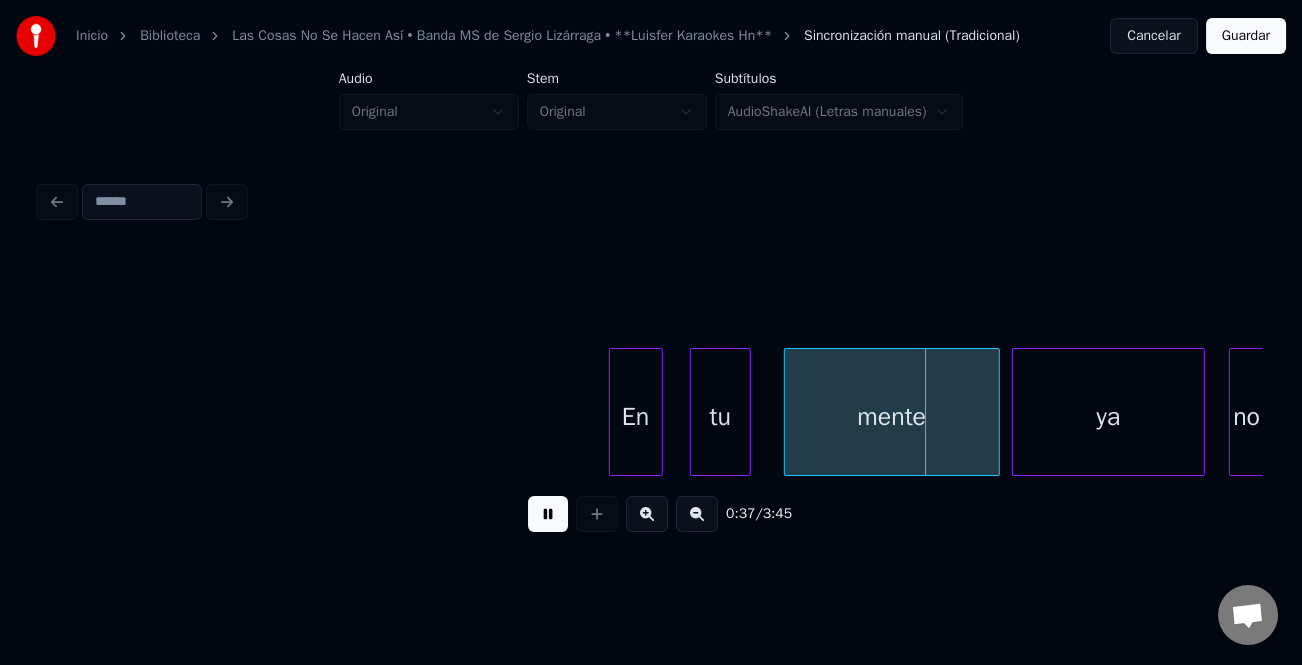 click on "tu" at bounding box center (720, 417) 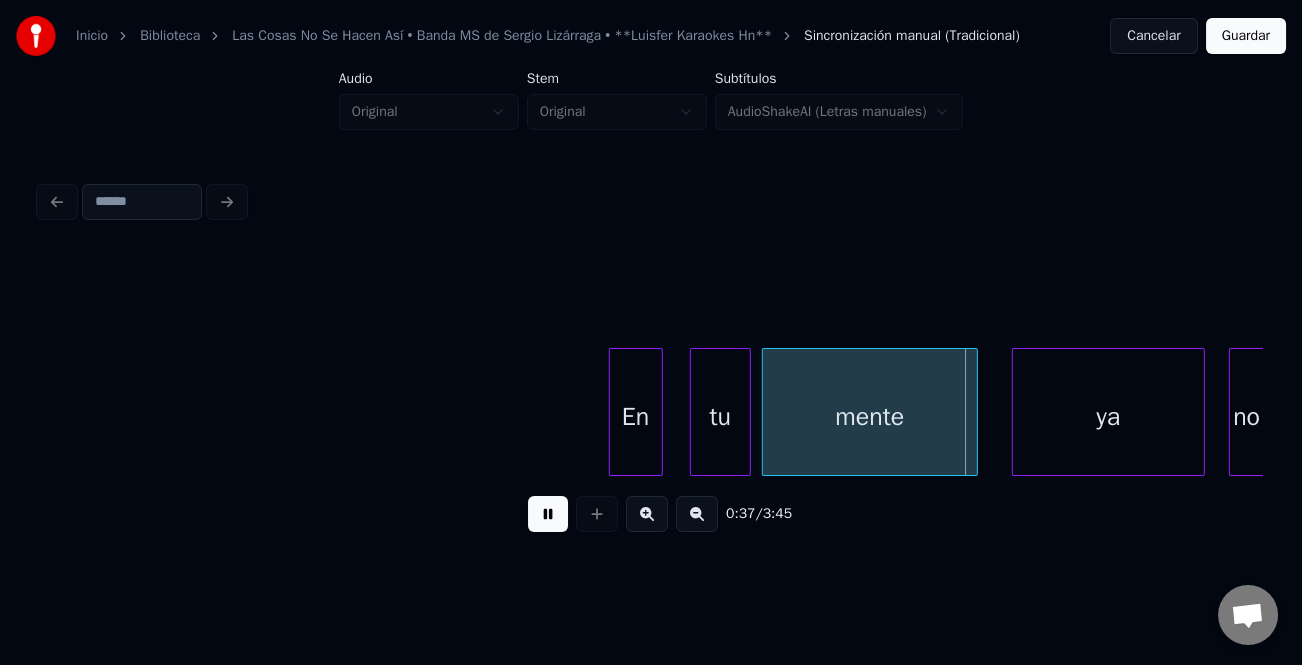 click on "mente" at bounding box center (870, 417) 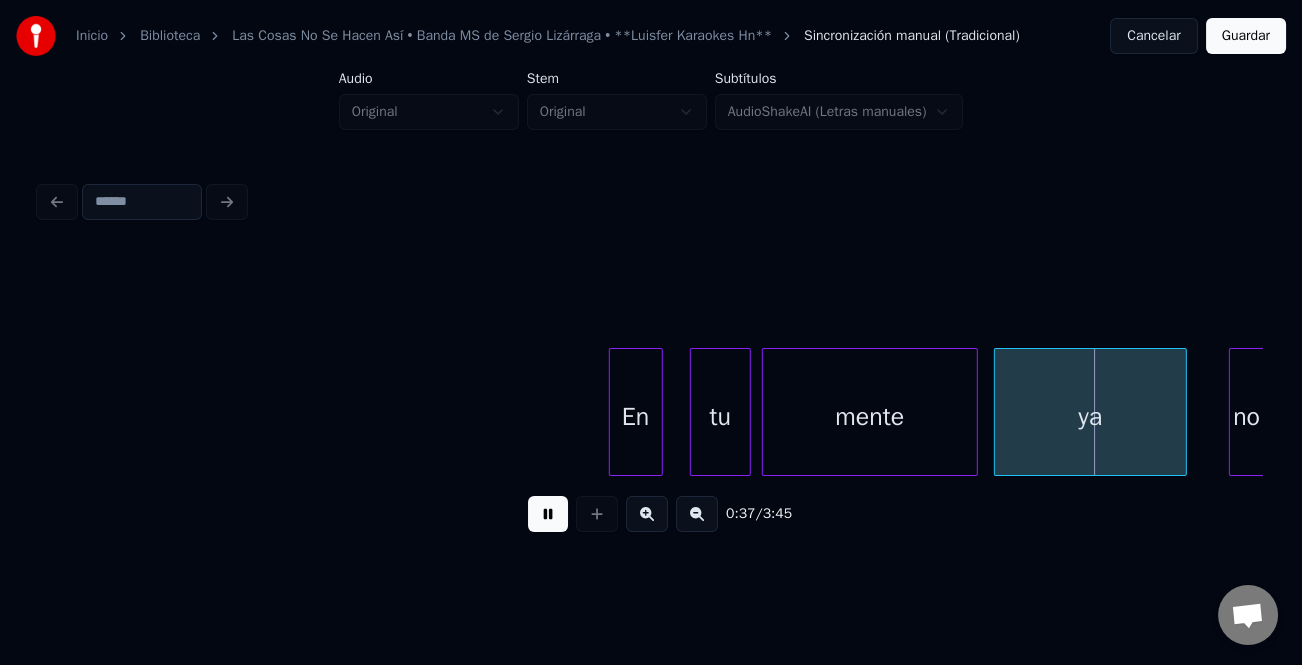 click on "ya" at bounding box center (1090, 417) 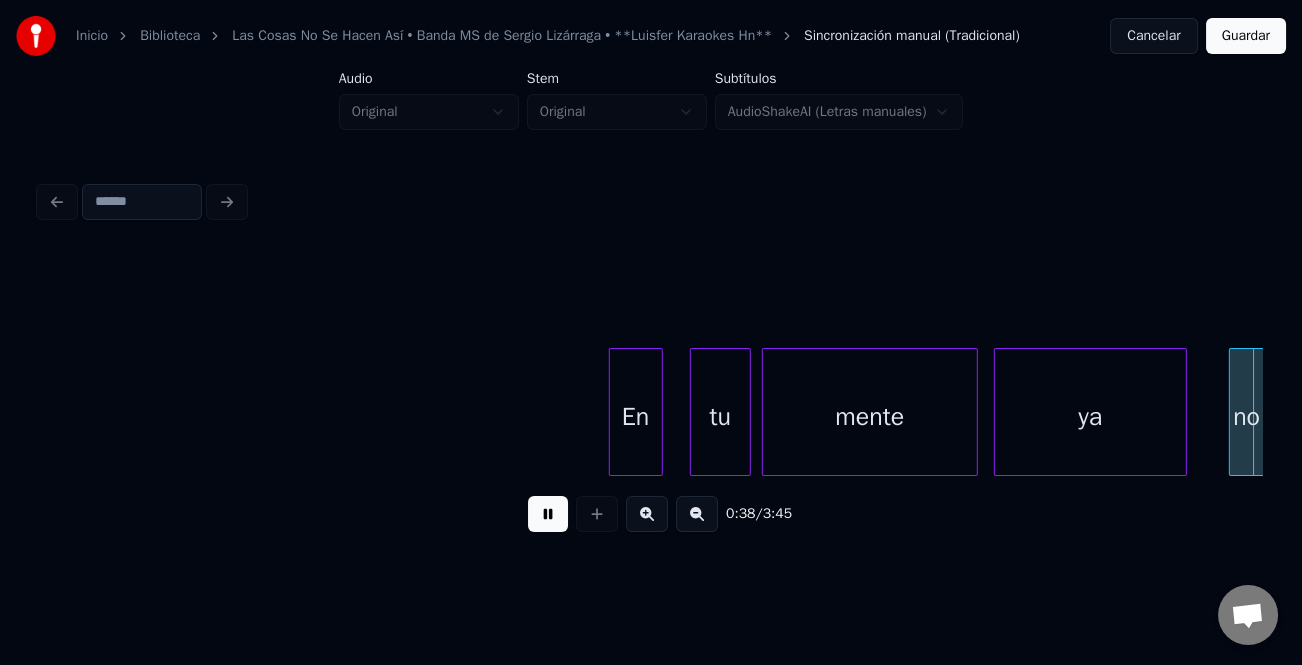 scroll, scrollTop: 0, scrollLeft: 11457, axis: horizontal 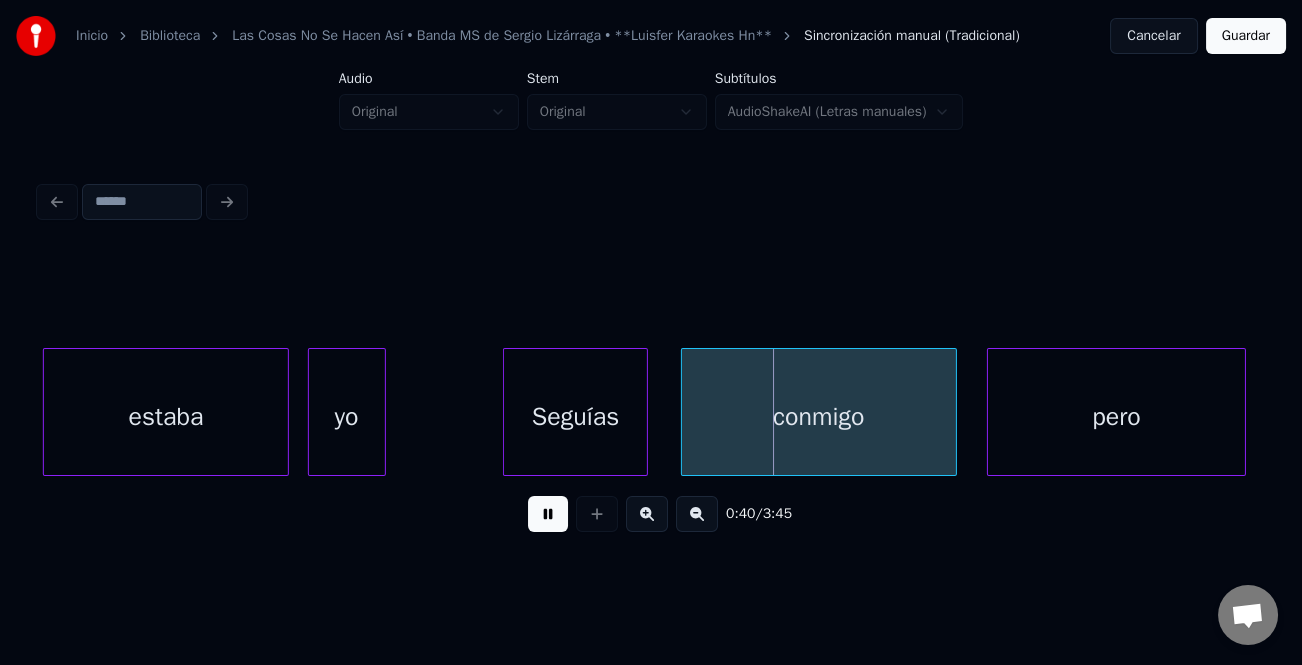 click on "Seguías" at bounding box center [575, 417] 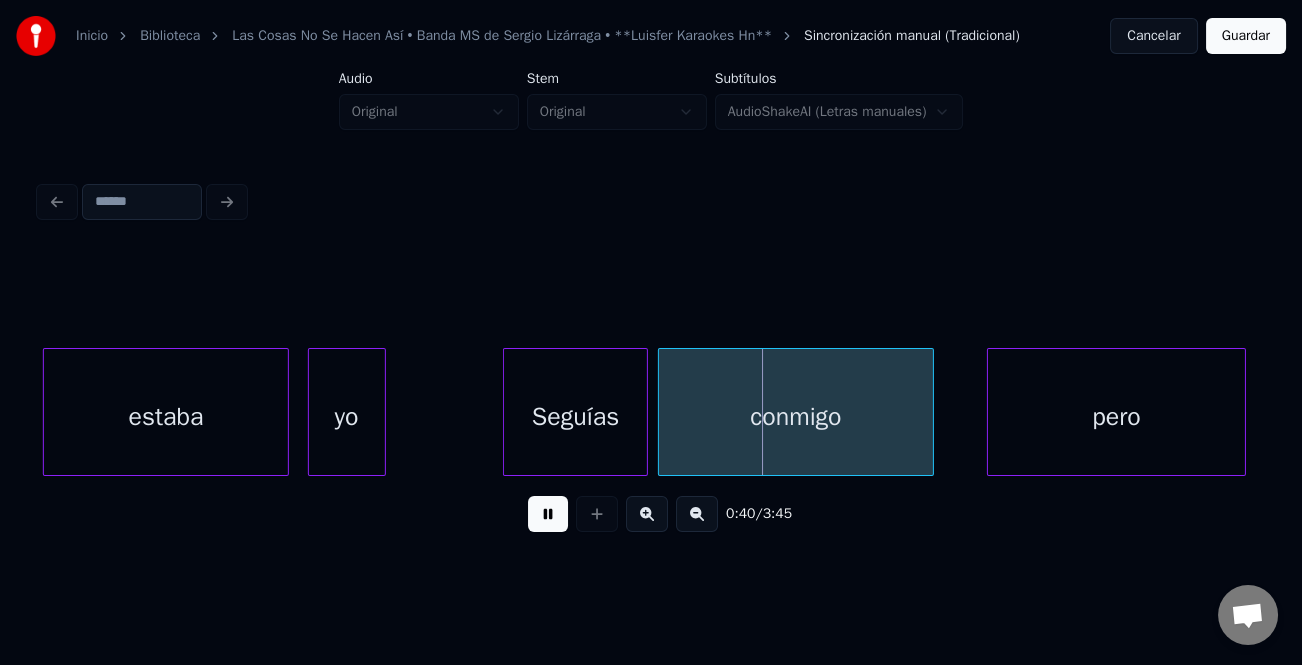 click on "conmigo" at bounding box center [796, 417] 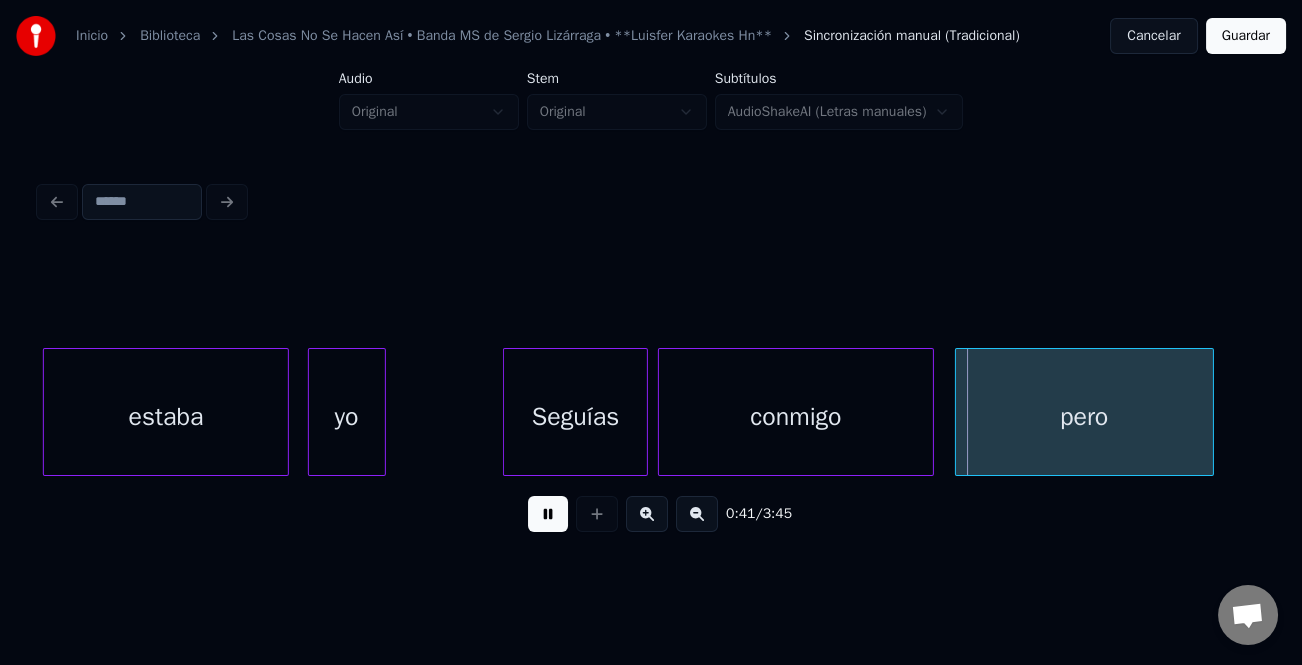 click on "estaba yo Seguías conmigo pero" at bounding box center [651, 412] 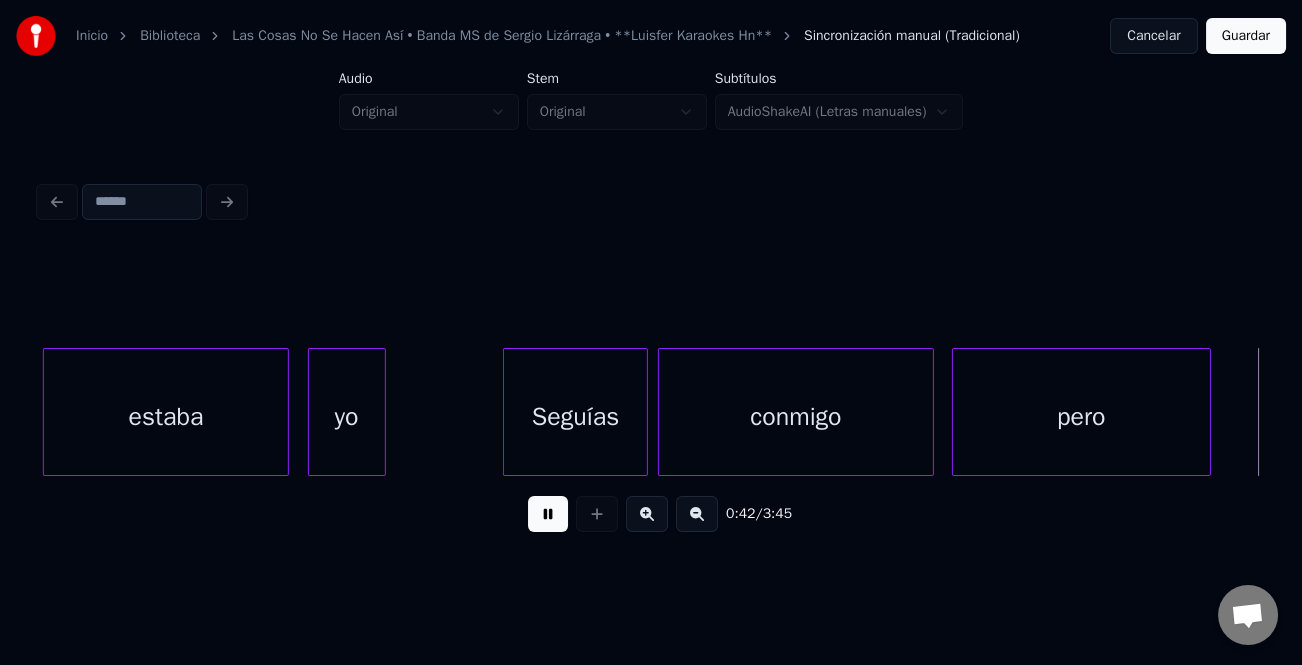 scroll, scrollTop: 0, scrollLeft: 12679, axis: horizontal 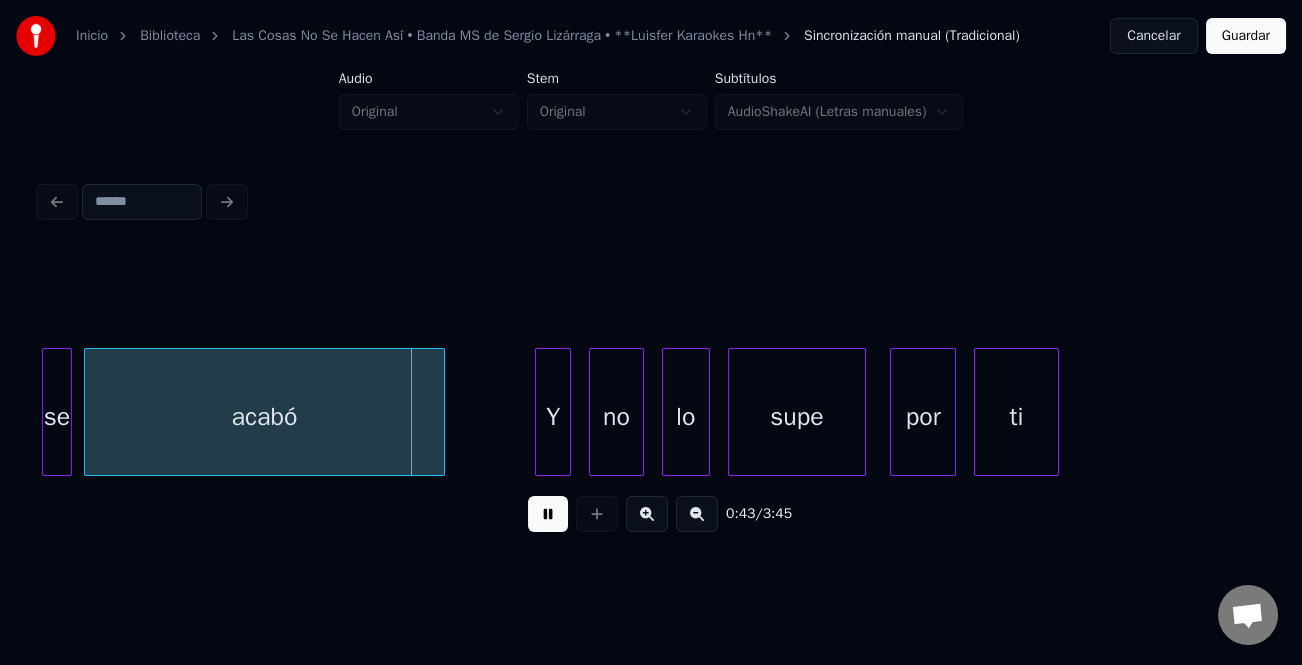 click on "acabó" at bounding box center (264, 417) 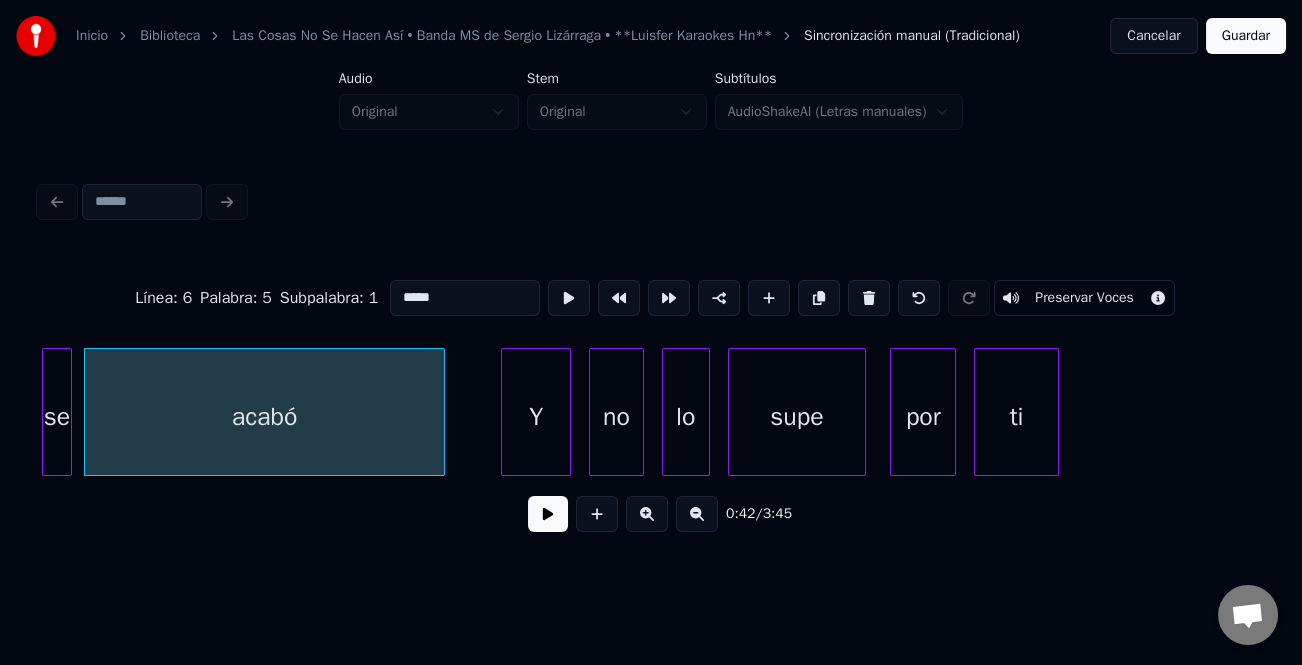 click at bounding box center [505, 412] 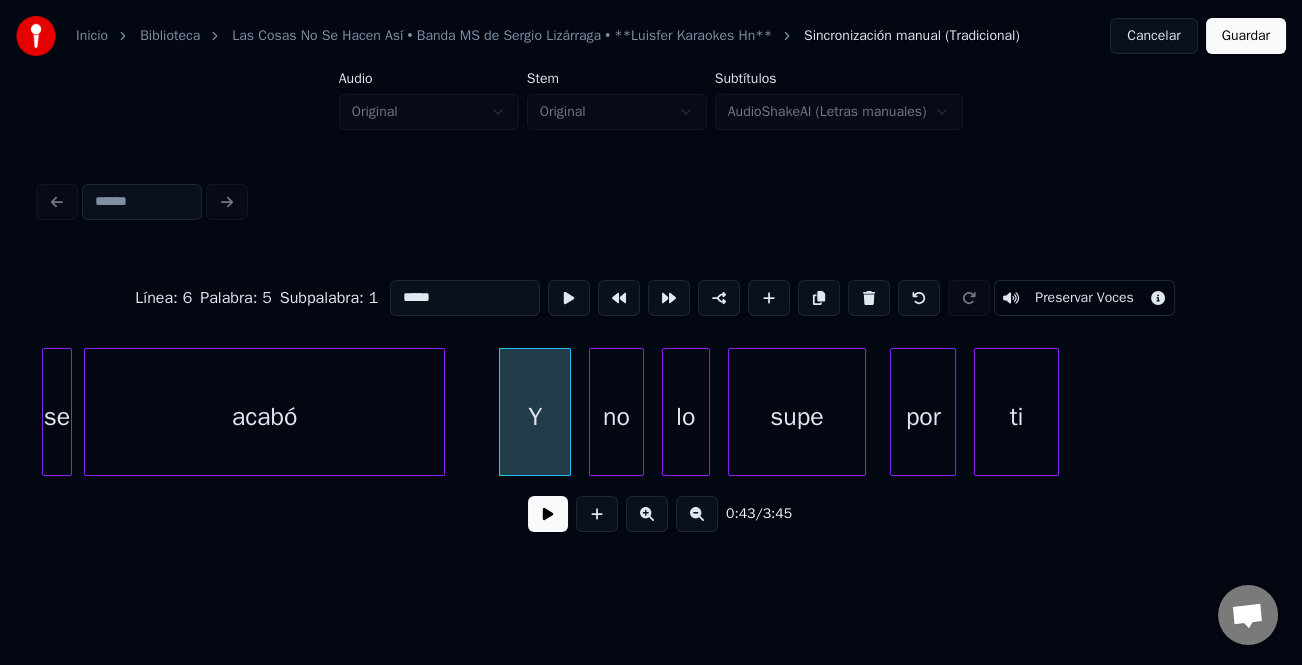 click at bounding box center (548, 514) 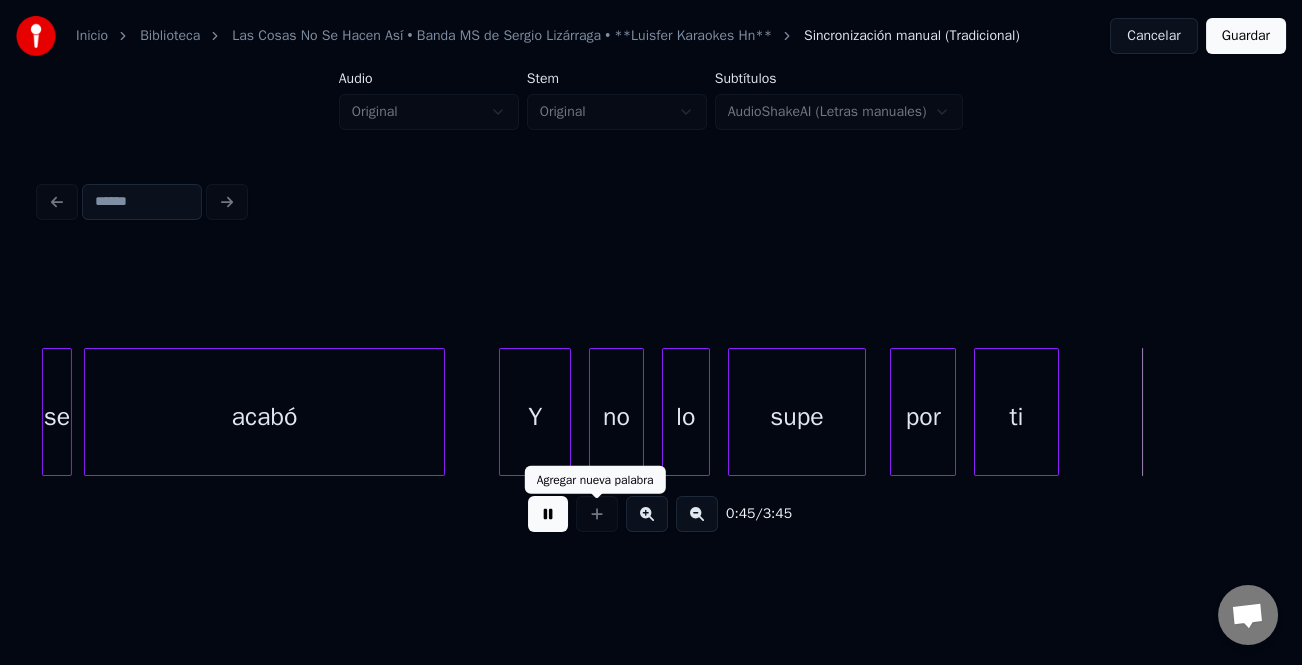 click at bounding box center [548, 514] 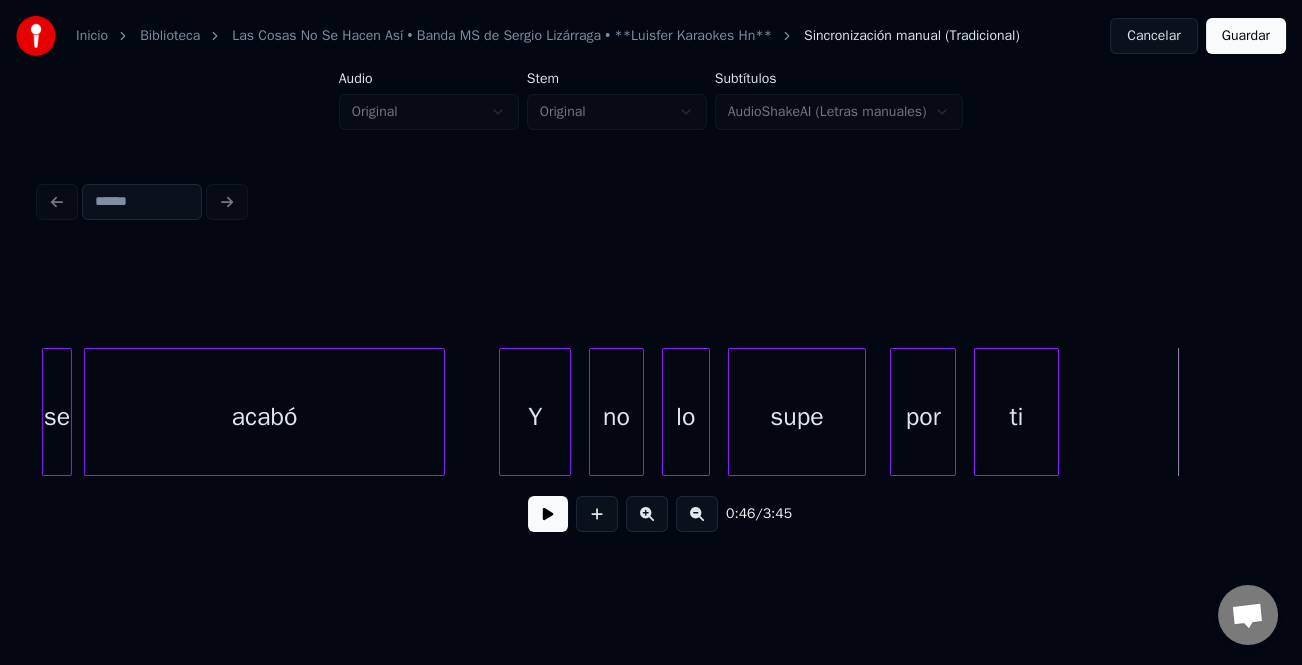click on "ti" at bounding box center [1016, 417] 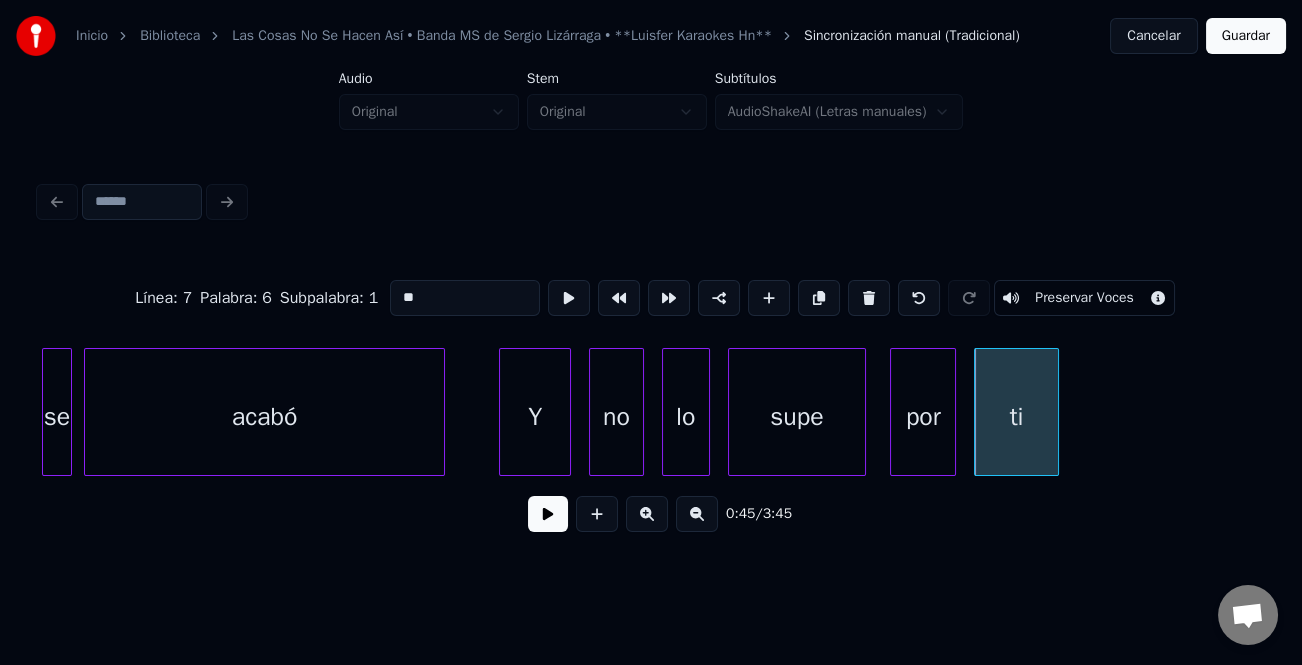 click on "**" at bounding box center (465, 298) 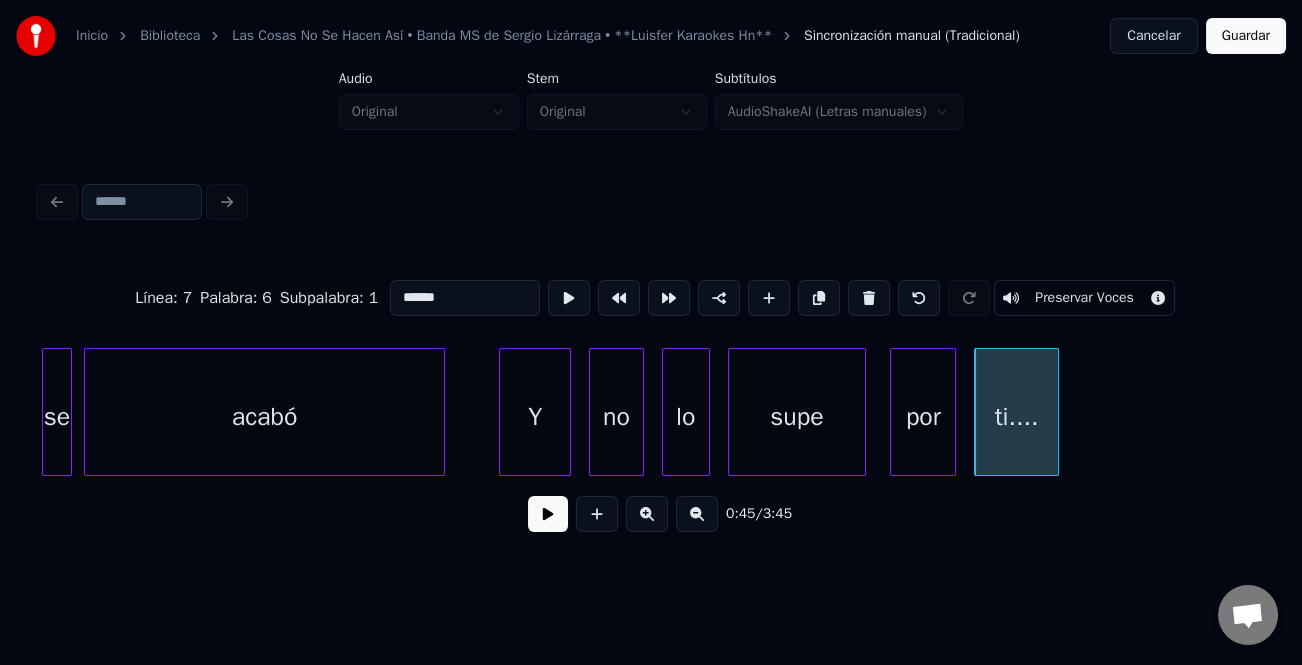 type on "******" 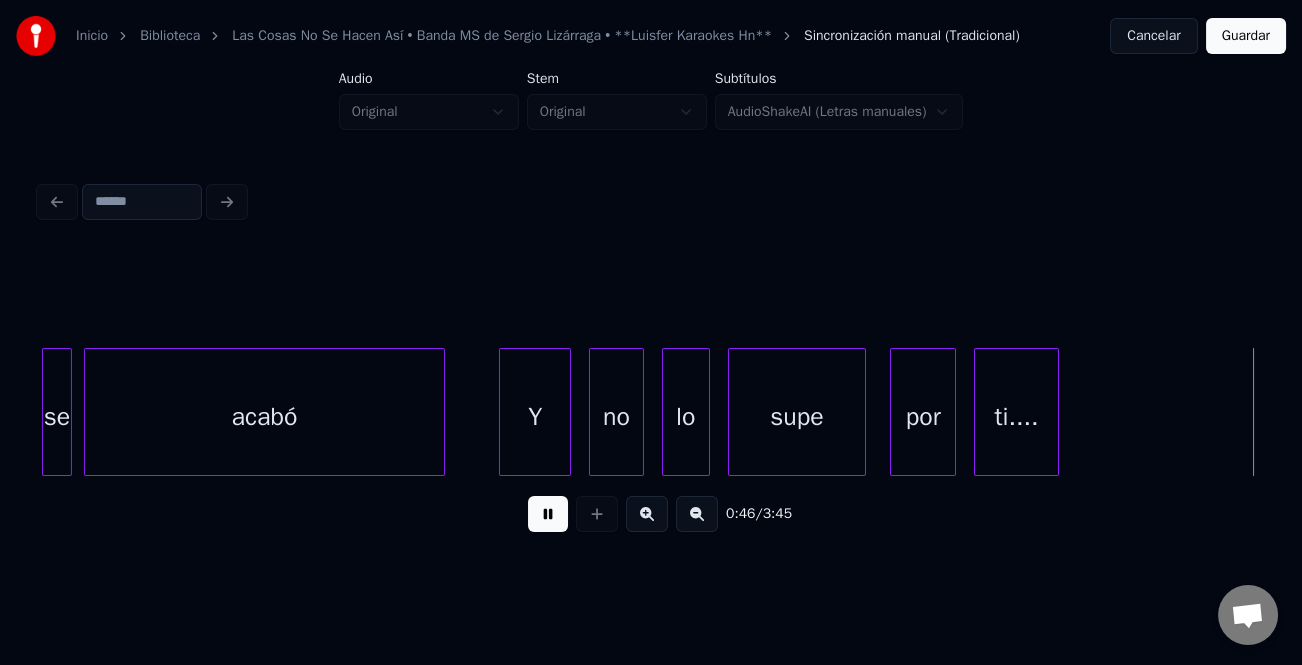 scroll, scrollTop: 0, scrollLeft: 13902, axis: horizontal 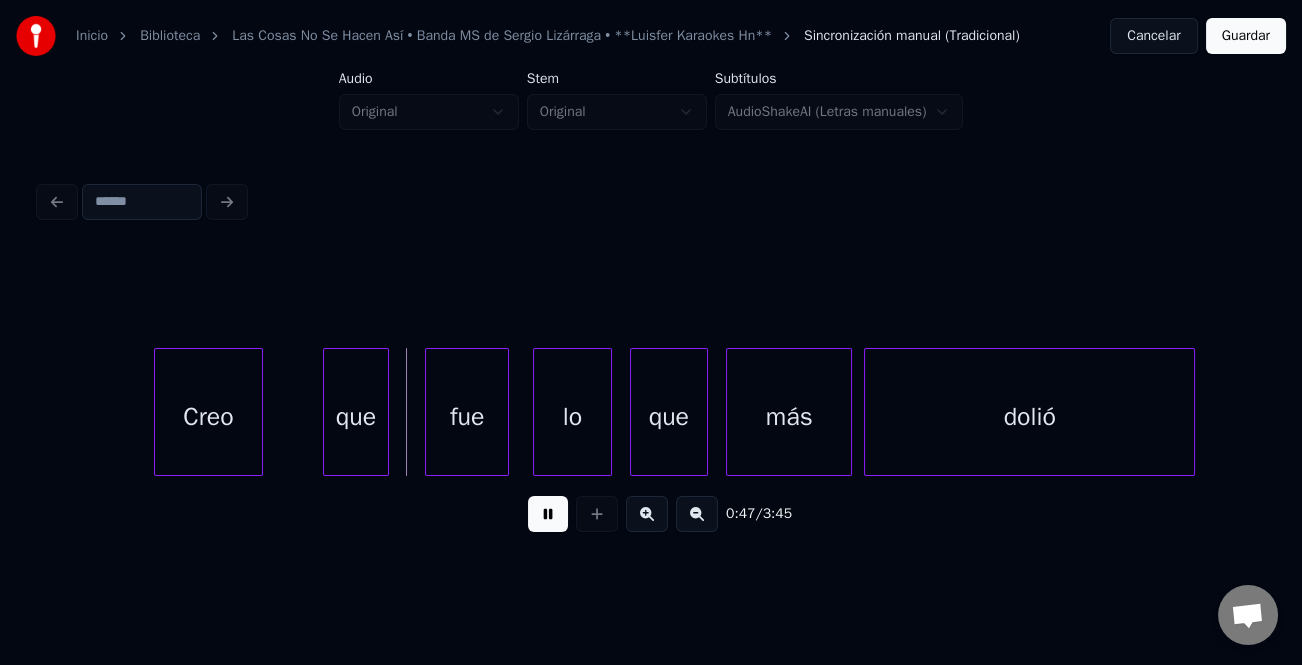click on "Creo" at bounding box center [208, 417] 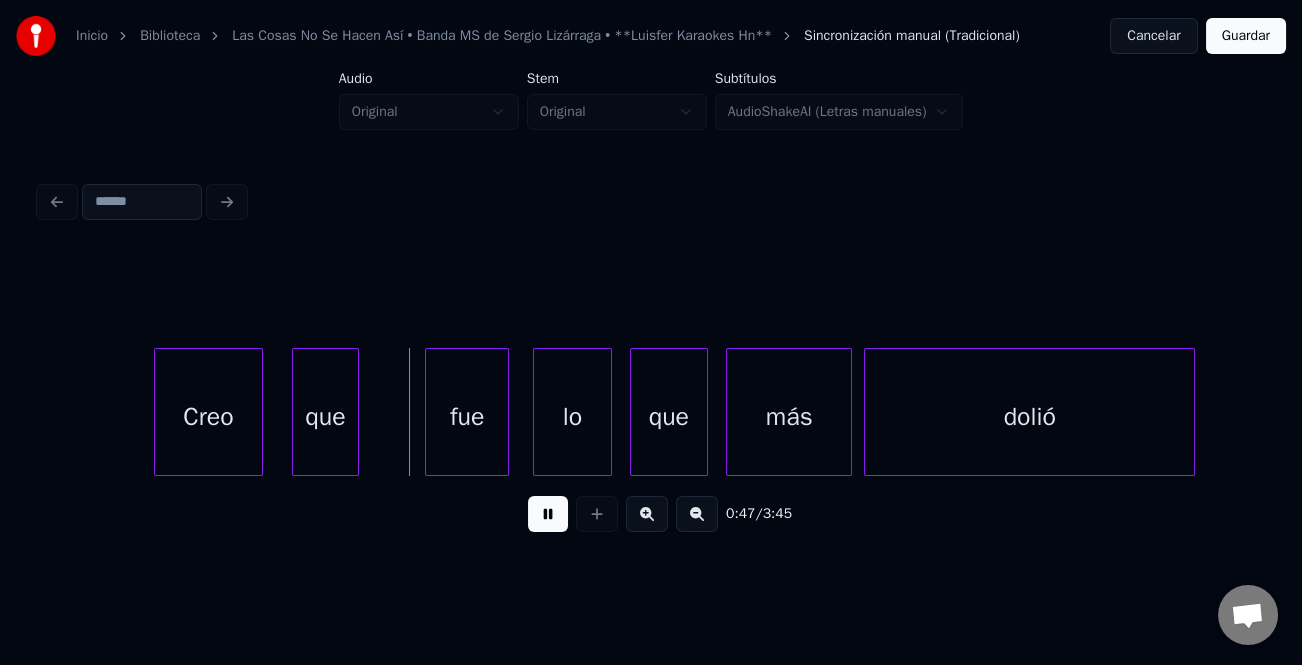click on "que" at bounding box center (325, 417) 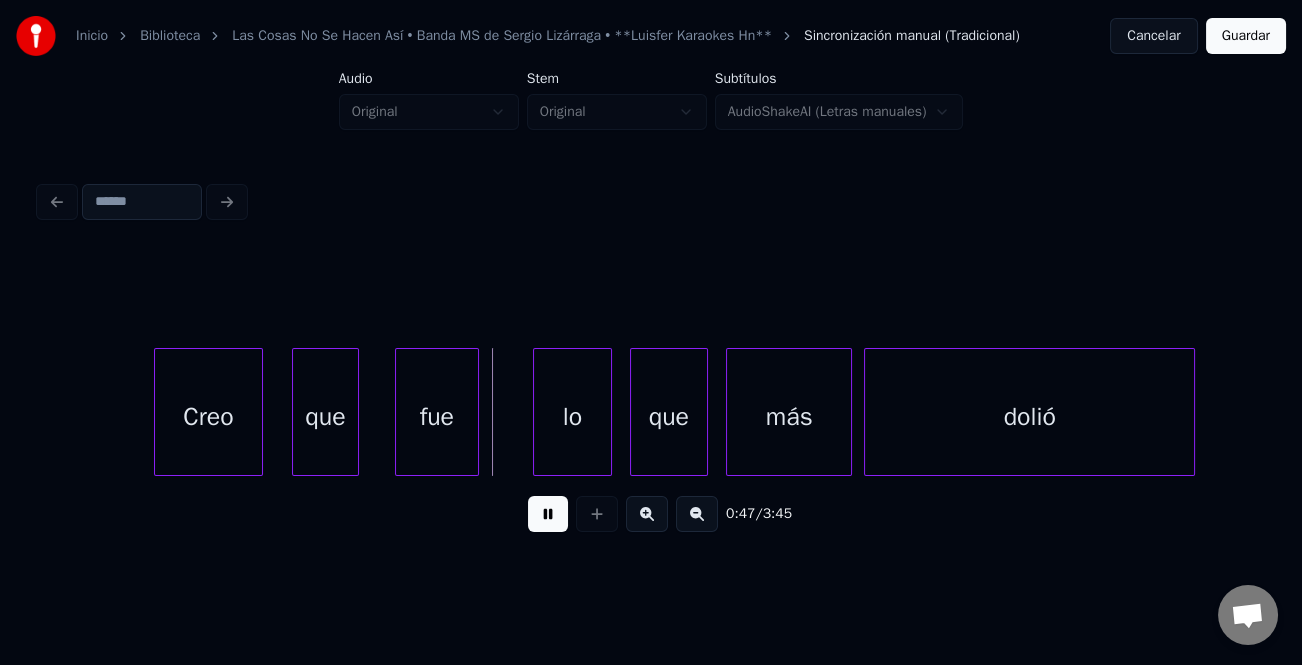 click on "fue" at bounding box center [437, 417] 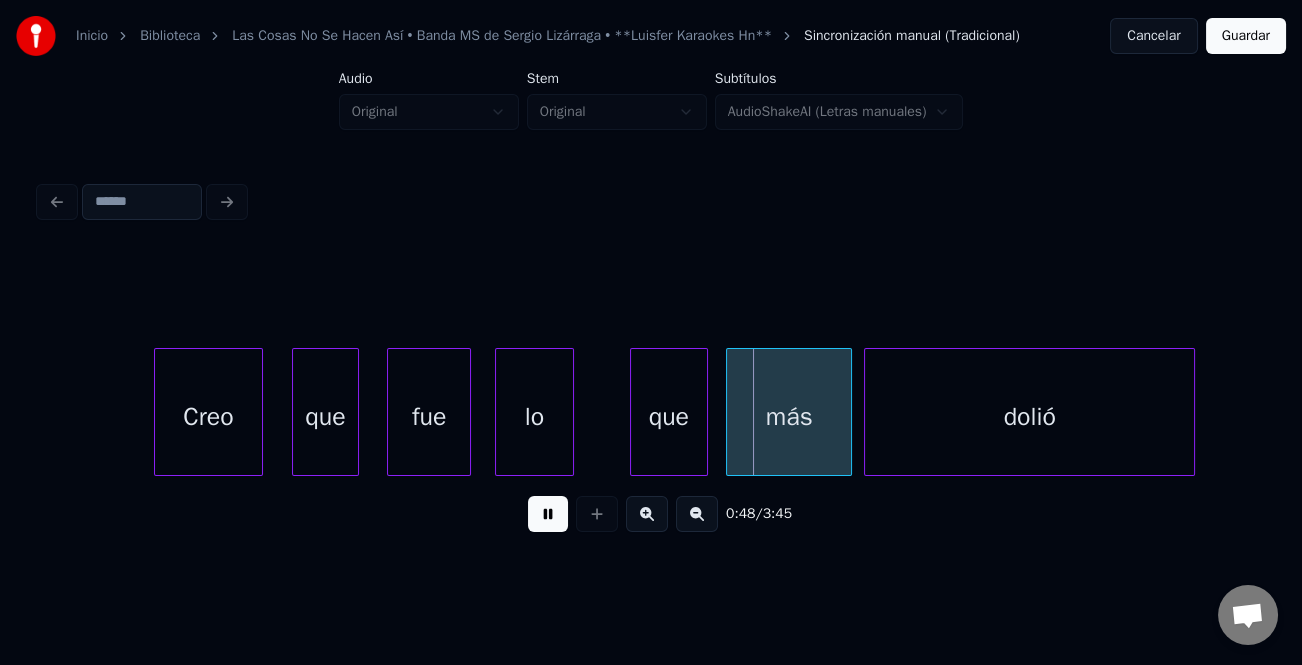 click on "lo" at bounding box center [534, 417] 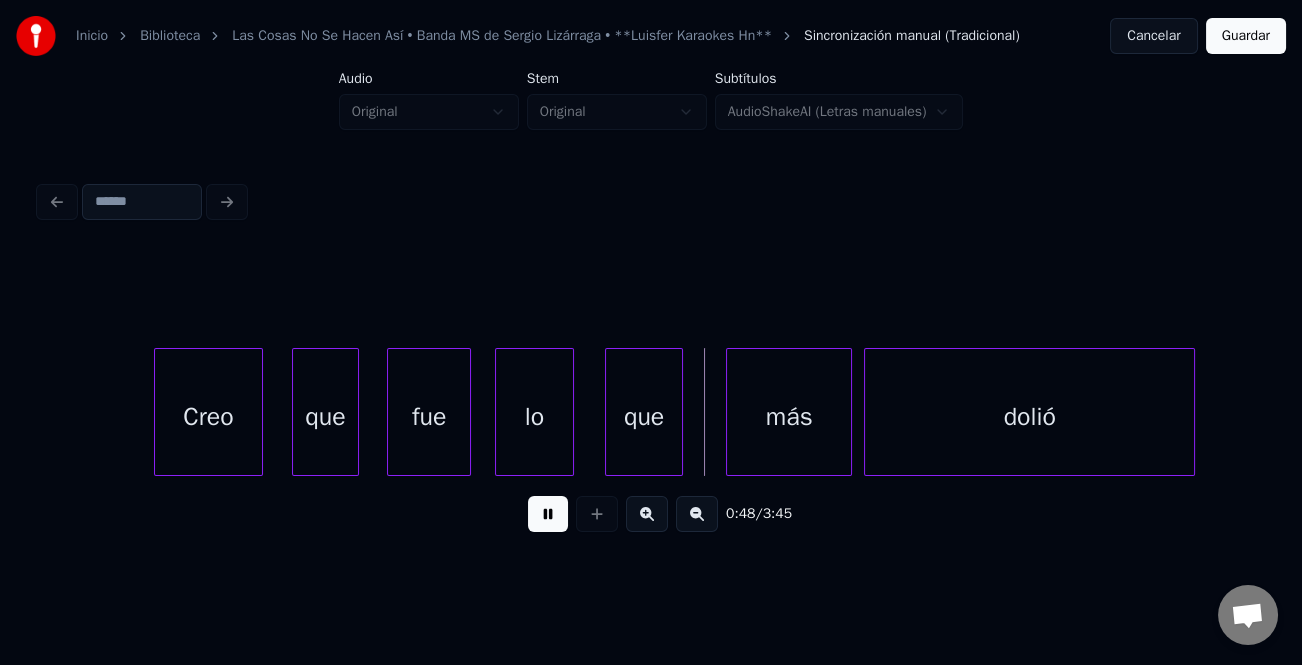 click on "que" at bounding box center [644, 417] 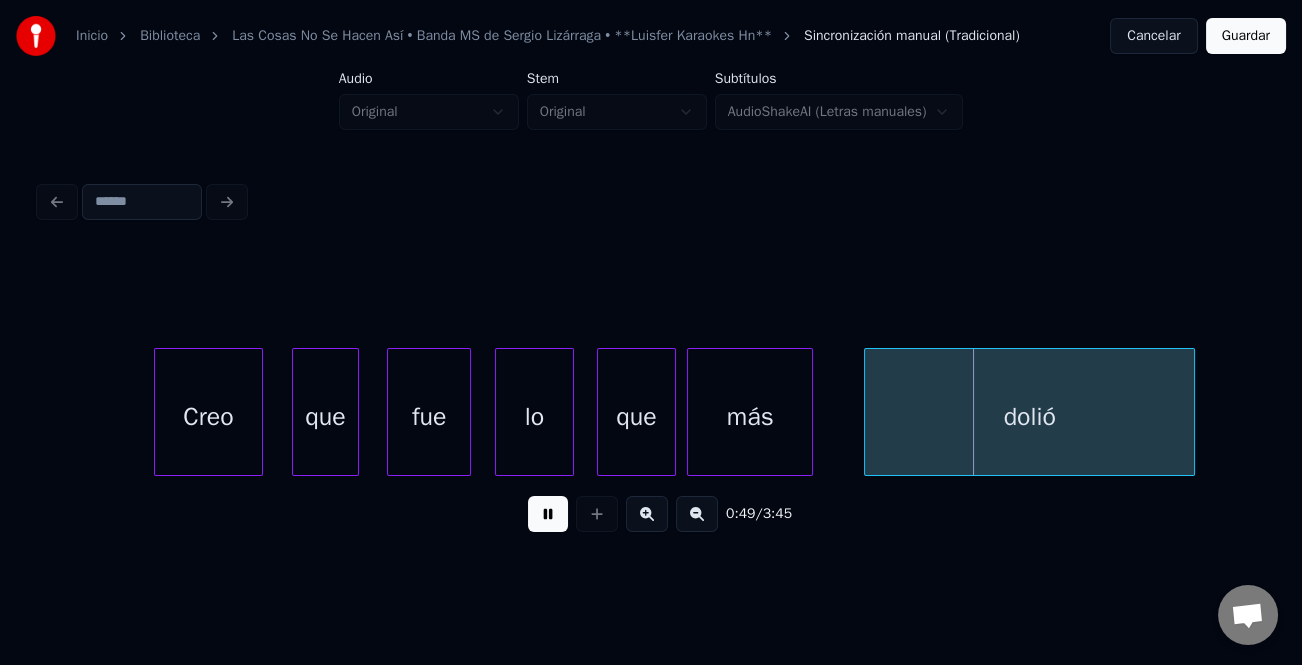 click on "más" at bounding box center [750, 417] 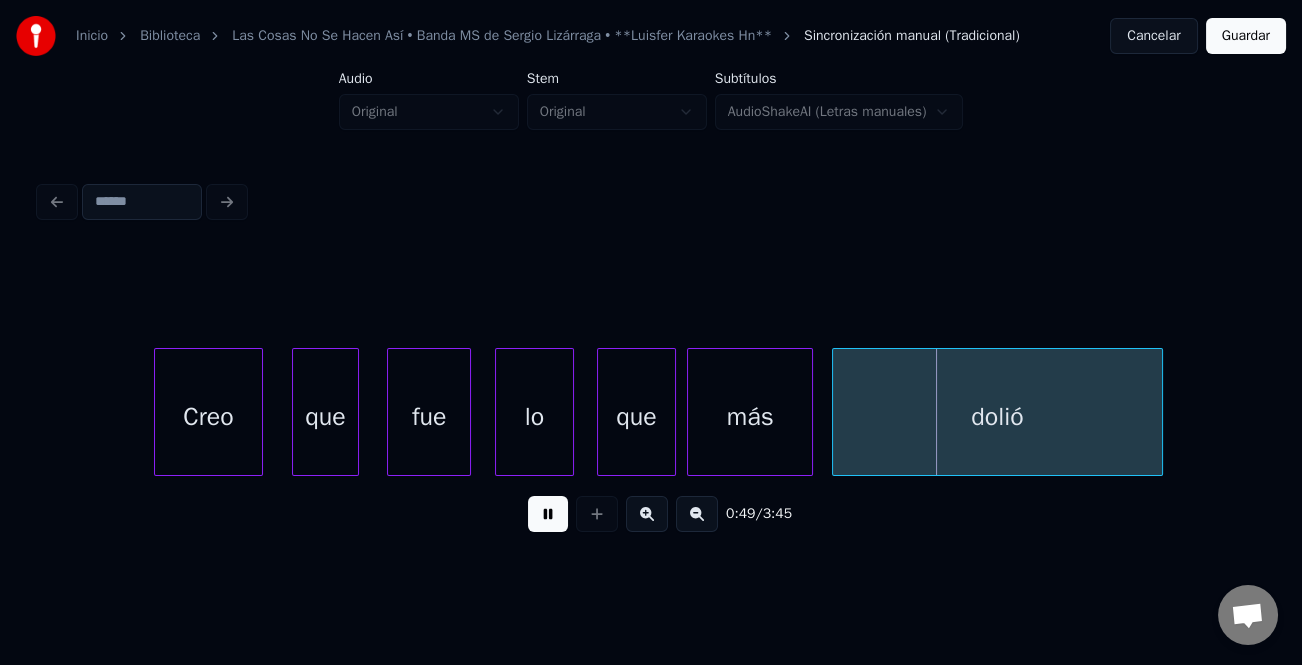click on "dolió" at bounding box center (997, 417) 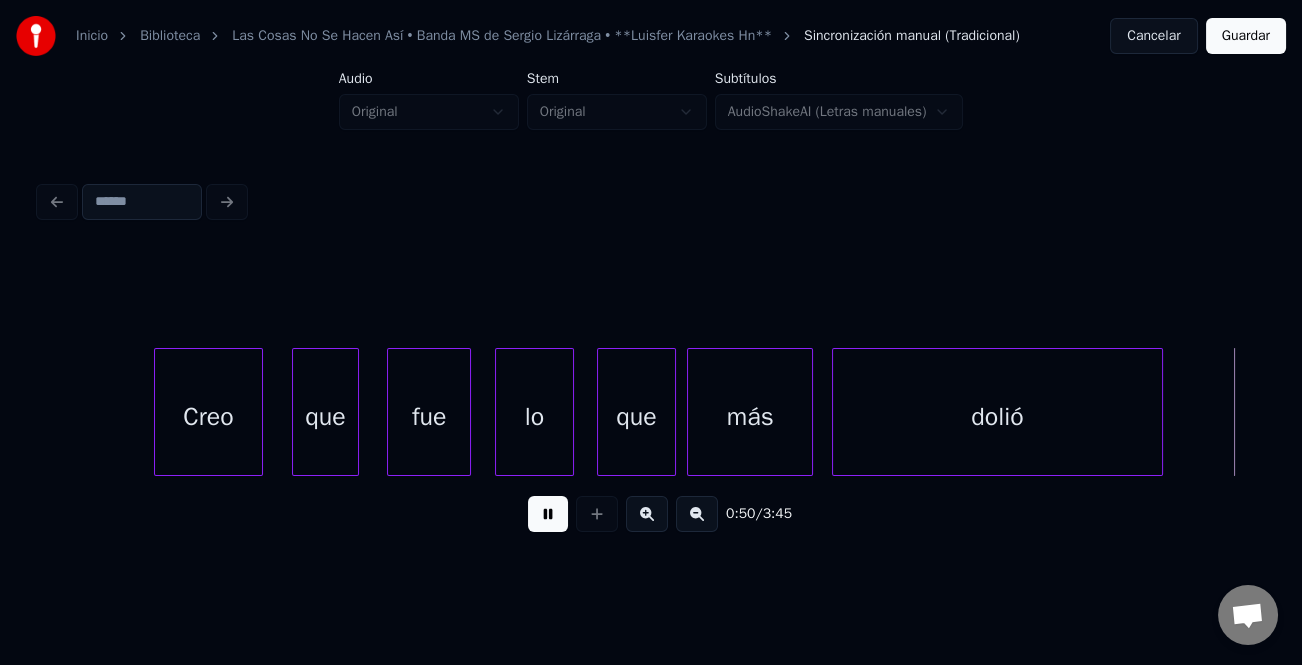 scroll, scrollTop: 0, scrollLeft: 15126, axis: horizontal 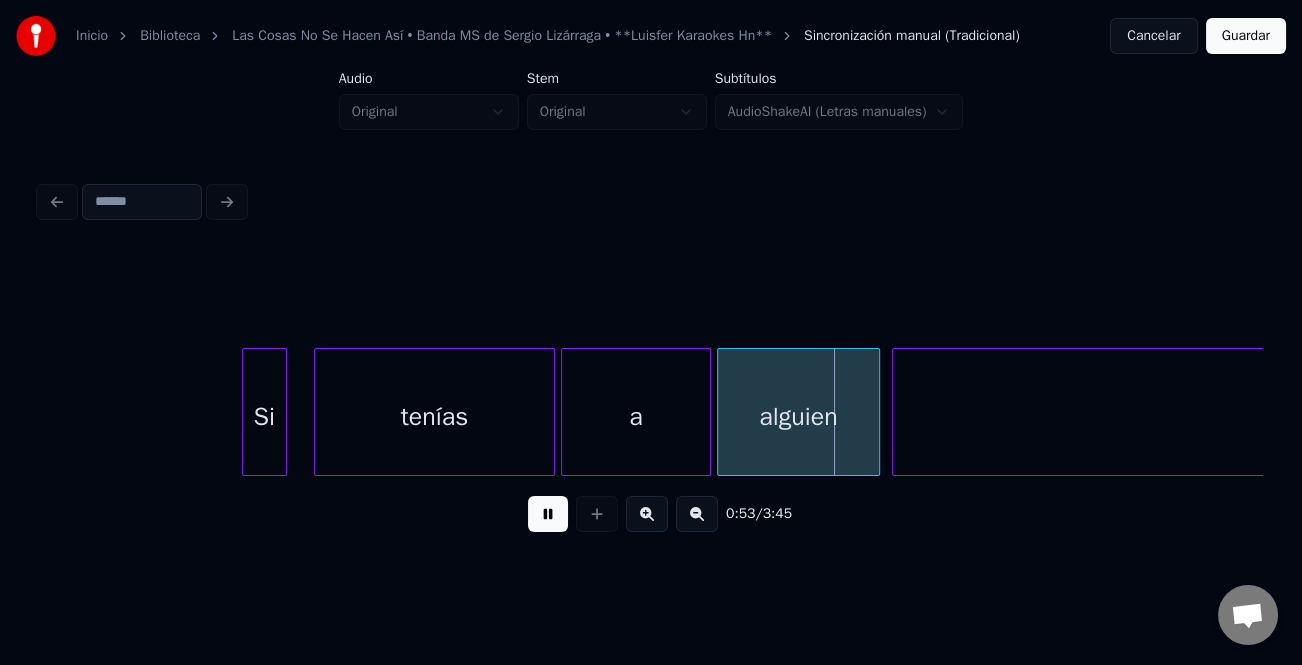 click at bounding box center (283, 412) 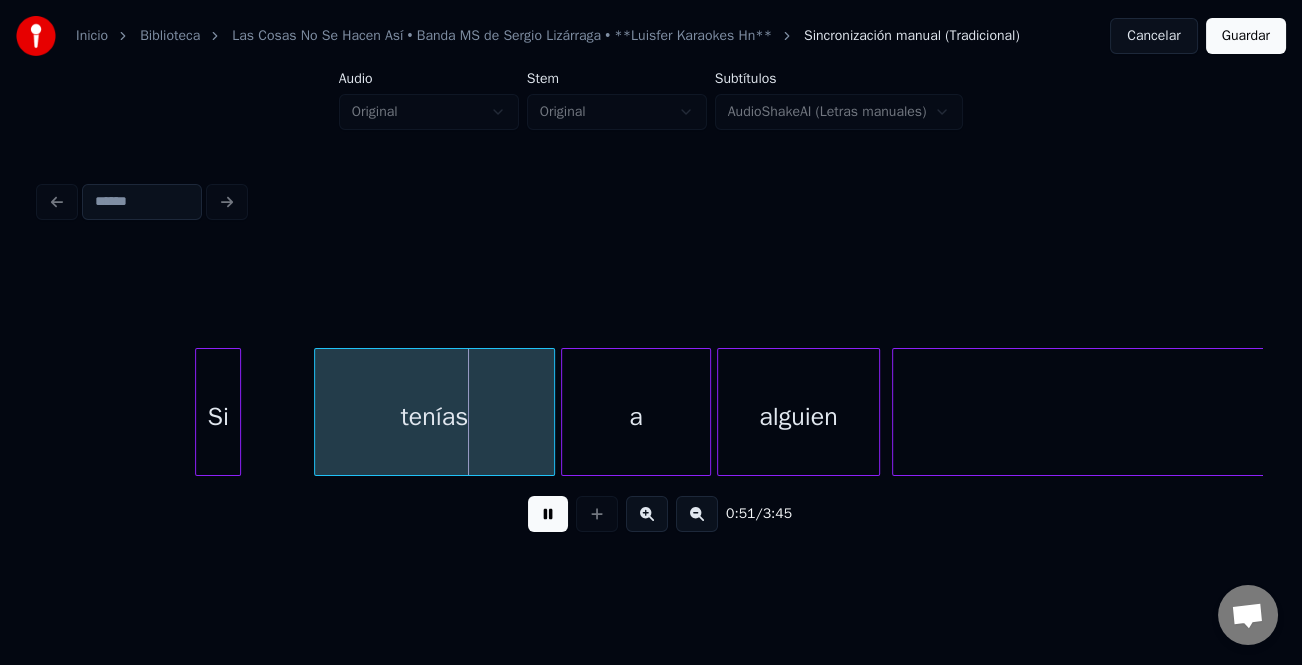 click on "Si" at bounding box center (218, 417) 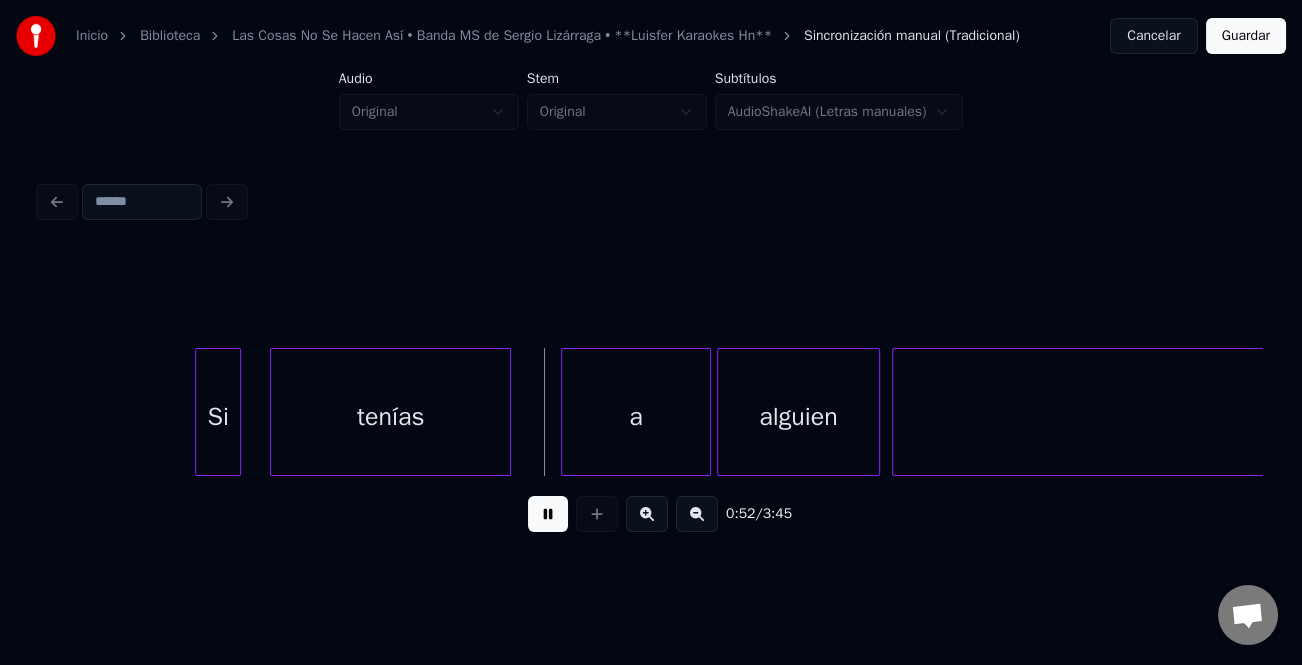 click on "tenías" at bounding box center (390, 417) 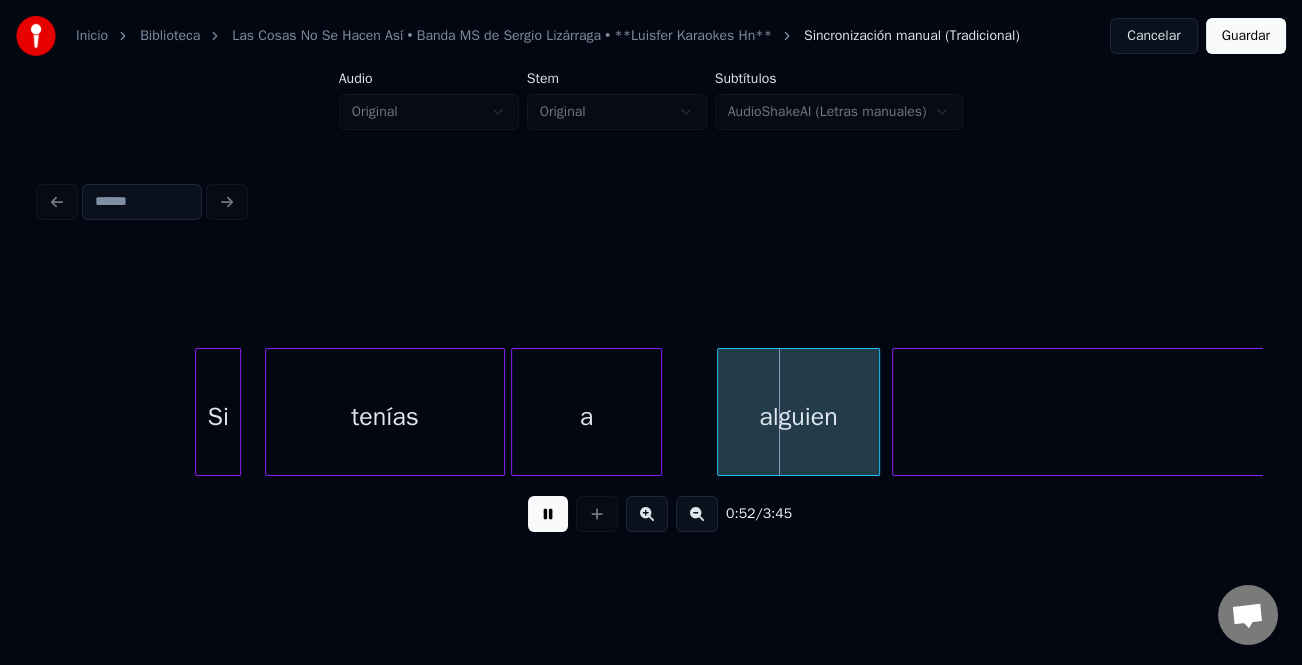 click on "a" at bounding box center [586, 417] 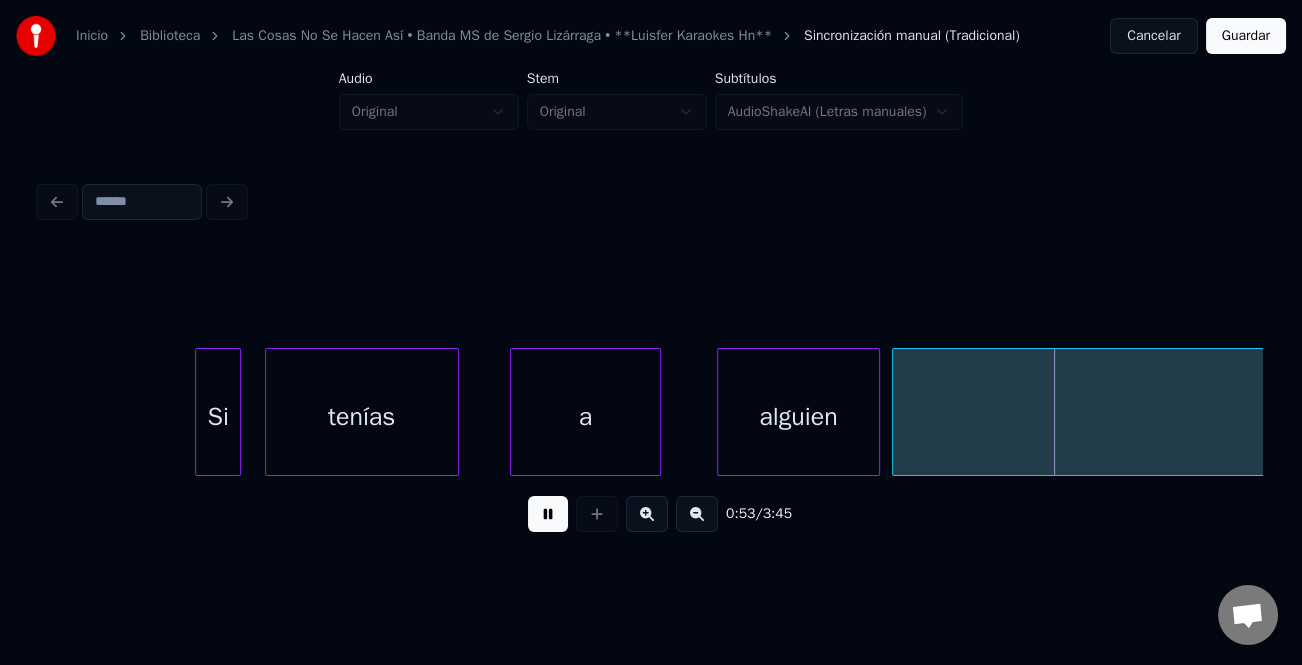 click at bounding box center (455, 412) 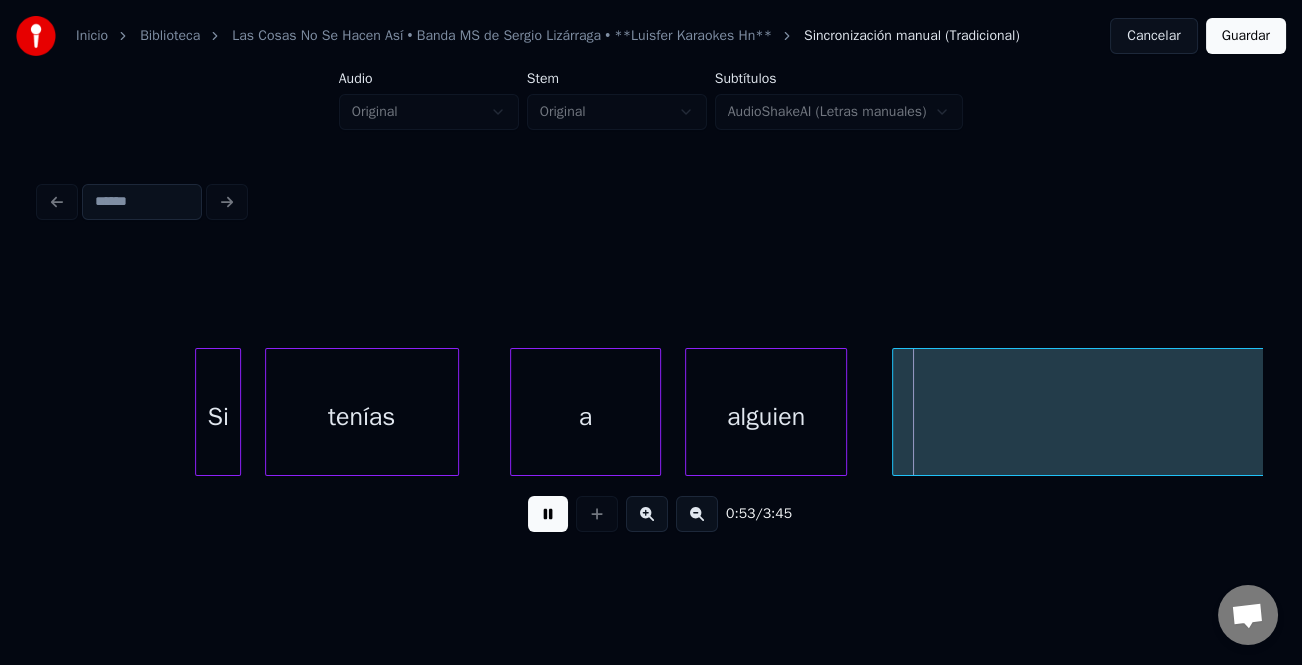 click on "Si tenías a alguien más......" at bounding box center [651, 412] 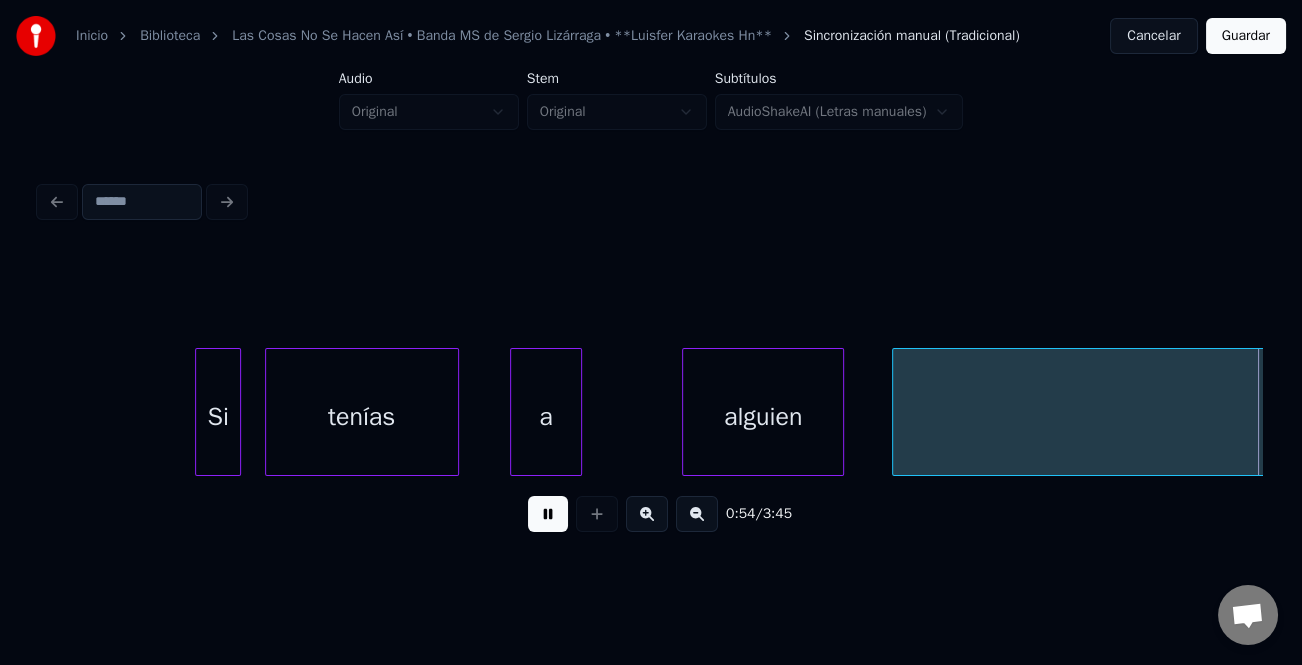 scroll, scrollTop: 0, scrollLeft: 15596, axis: horizontal 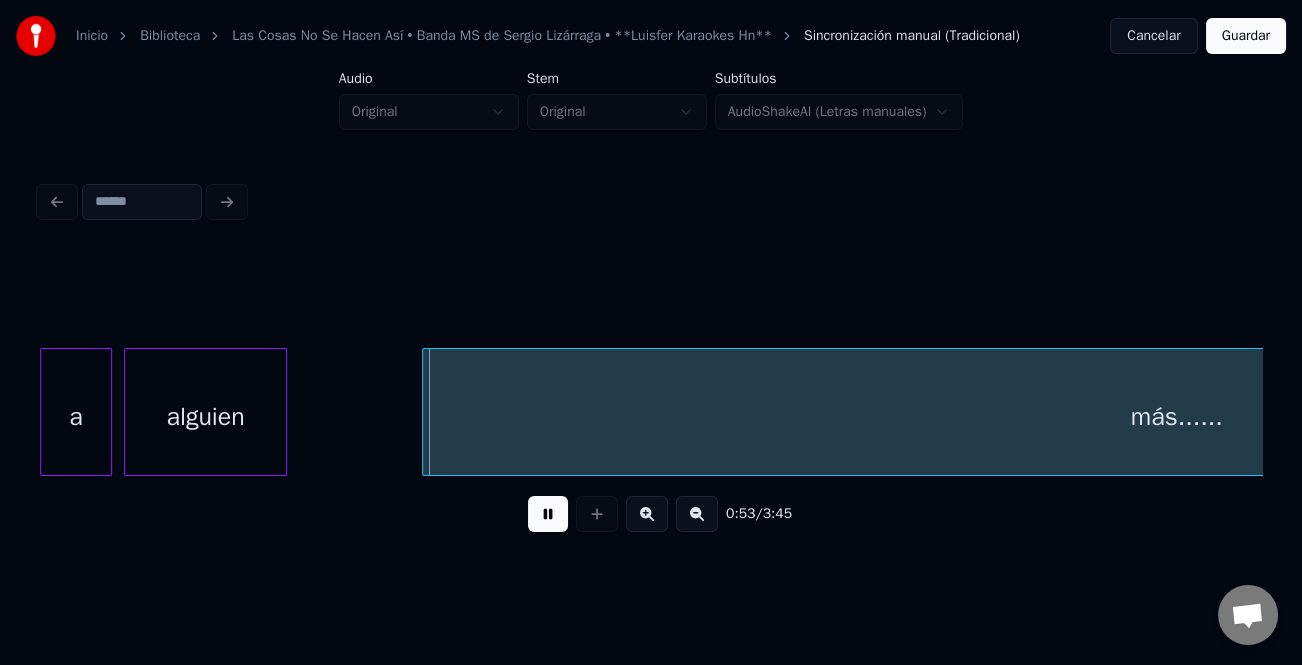 click on "alguien" at bounding box center [205, 417] 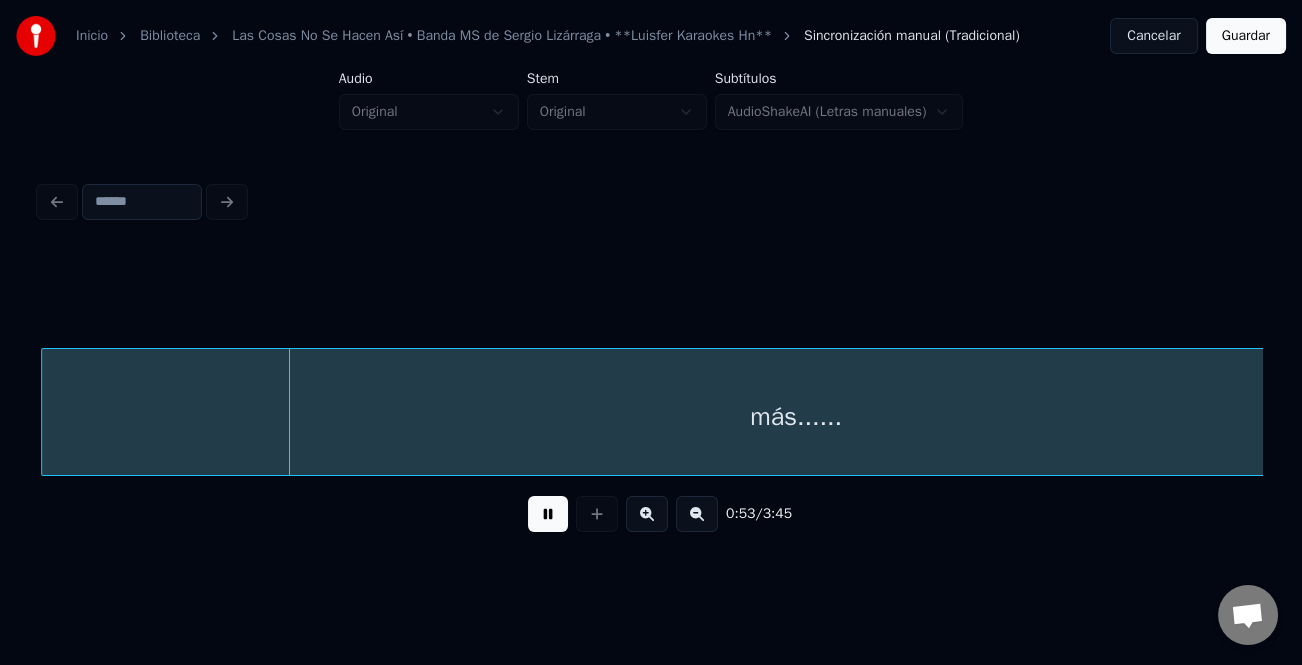 scroll, scrollTop: 0, scrollLeft: 15885, axis: horizontal 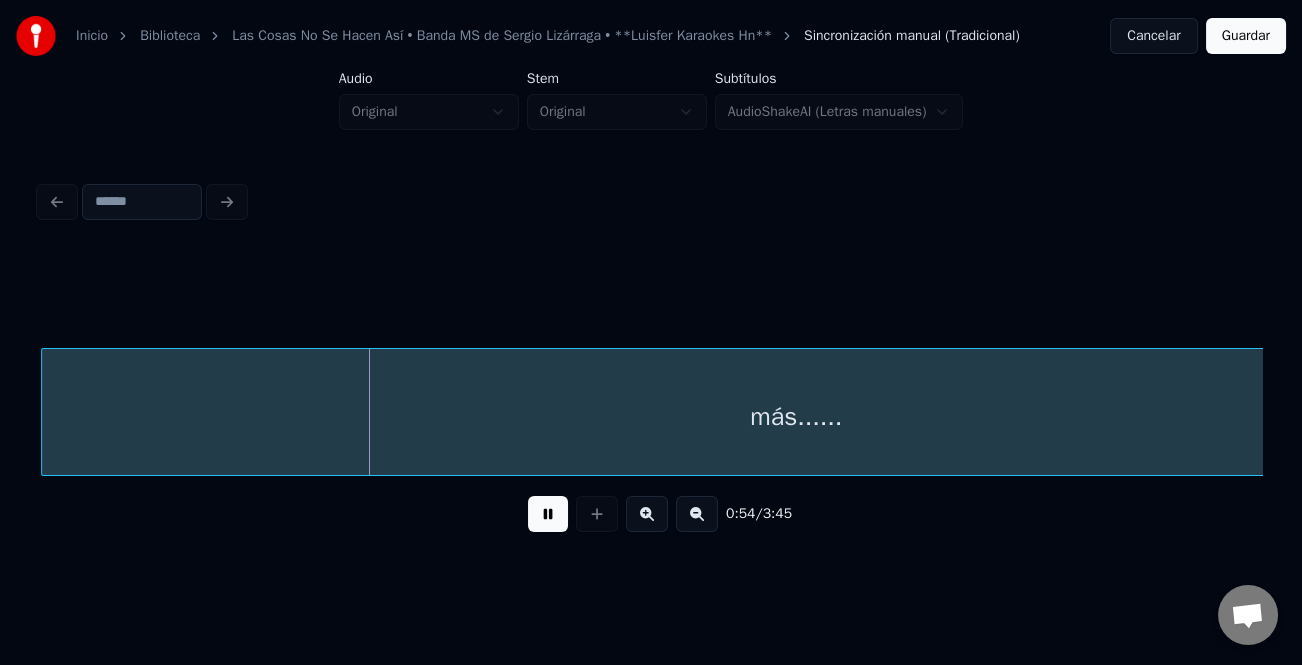 click on "más......" at bounding box center (796, 417) 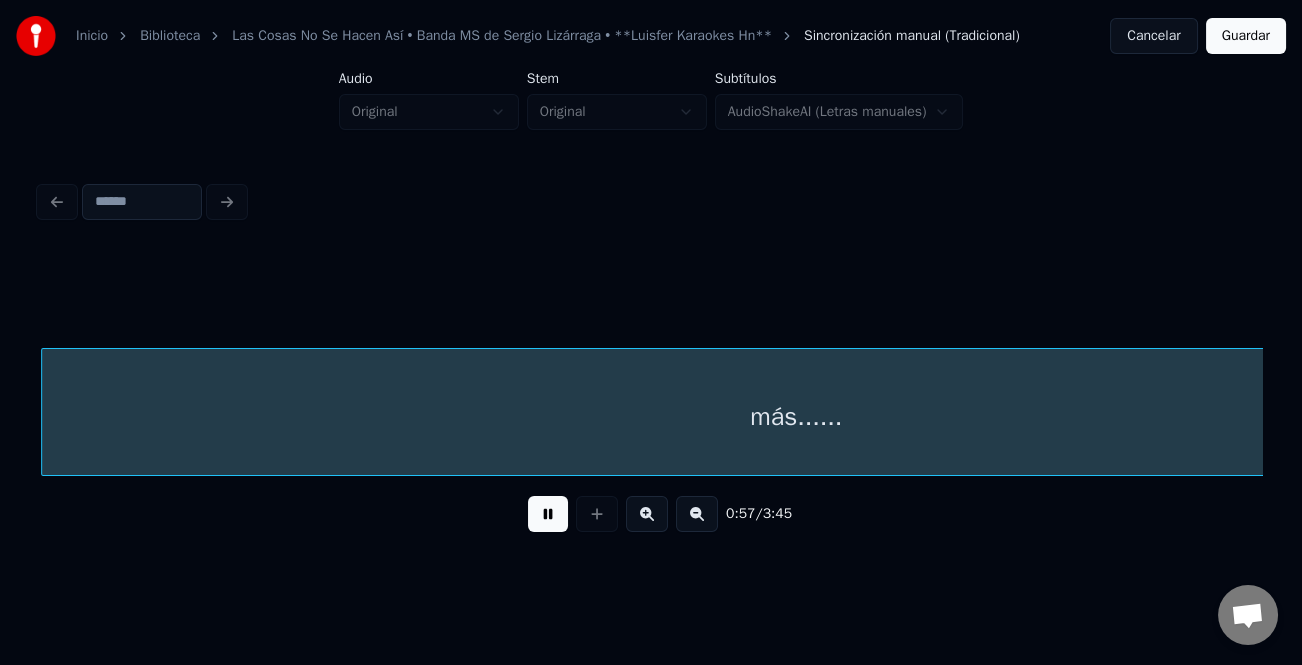 scroll, scrollTop: 0, scrollLeft: 17111, axis: horizontal 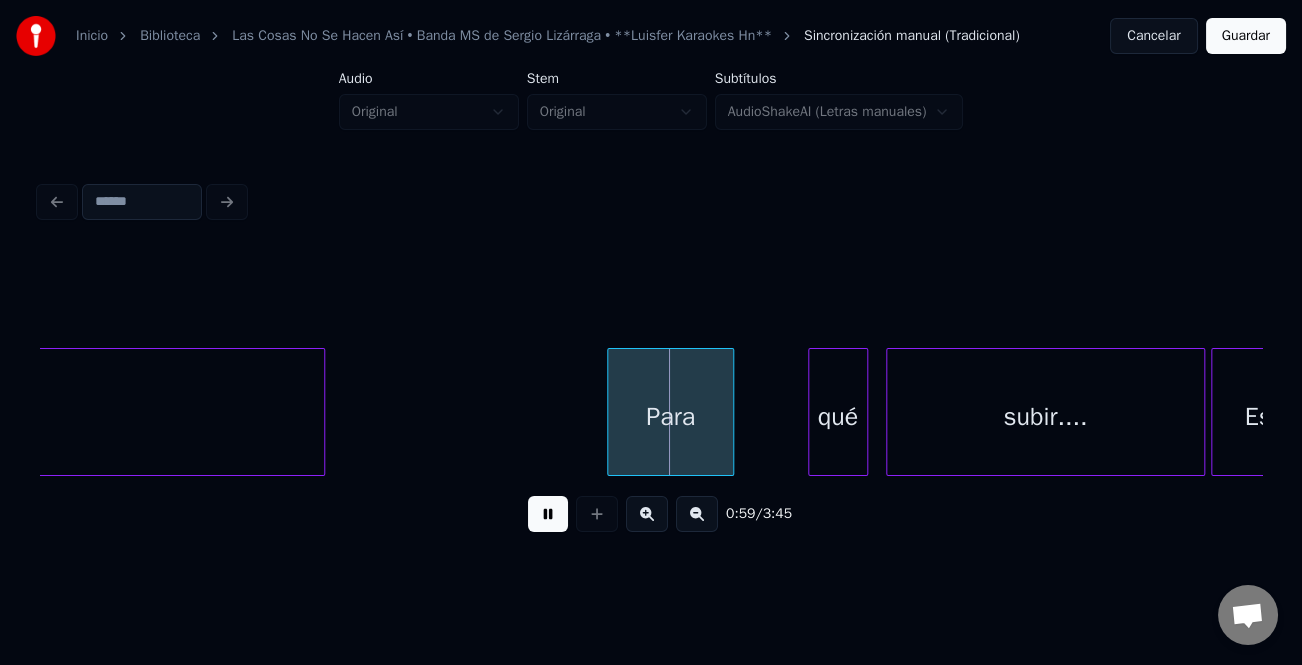 click on "Para" at bounding box center (670, 417) 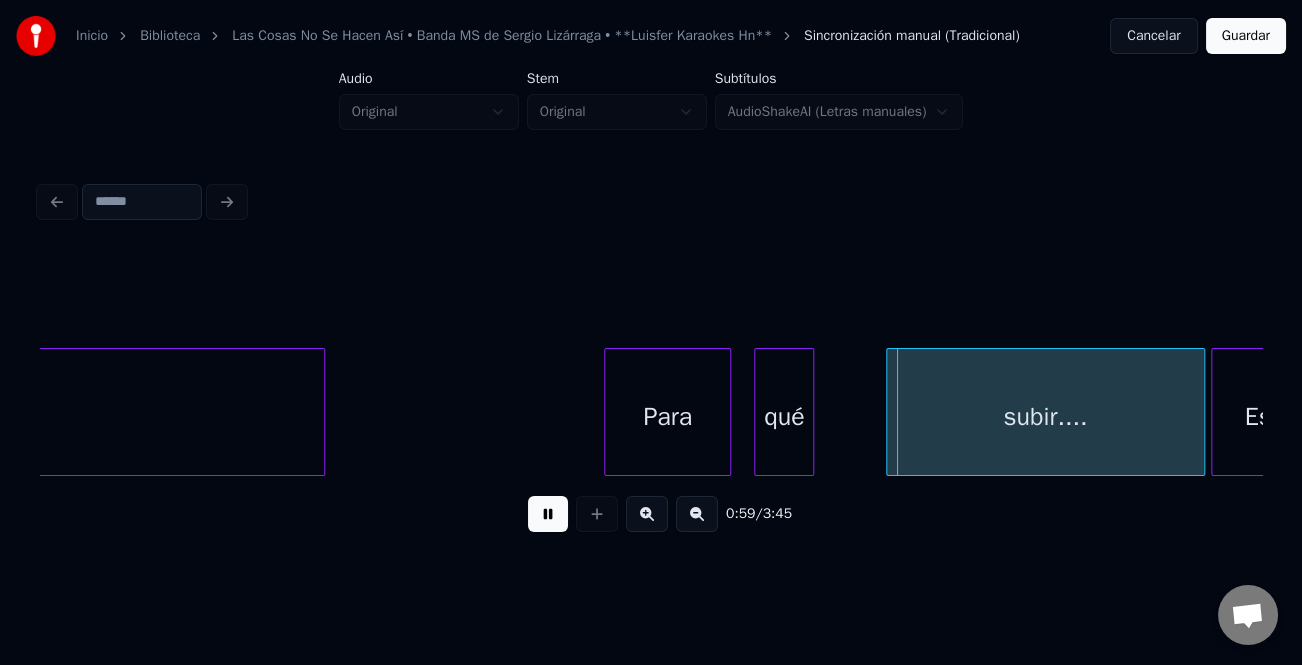 click on "qué" at bounding box center (784, 417) 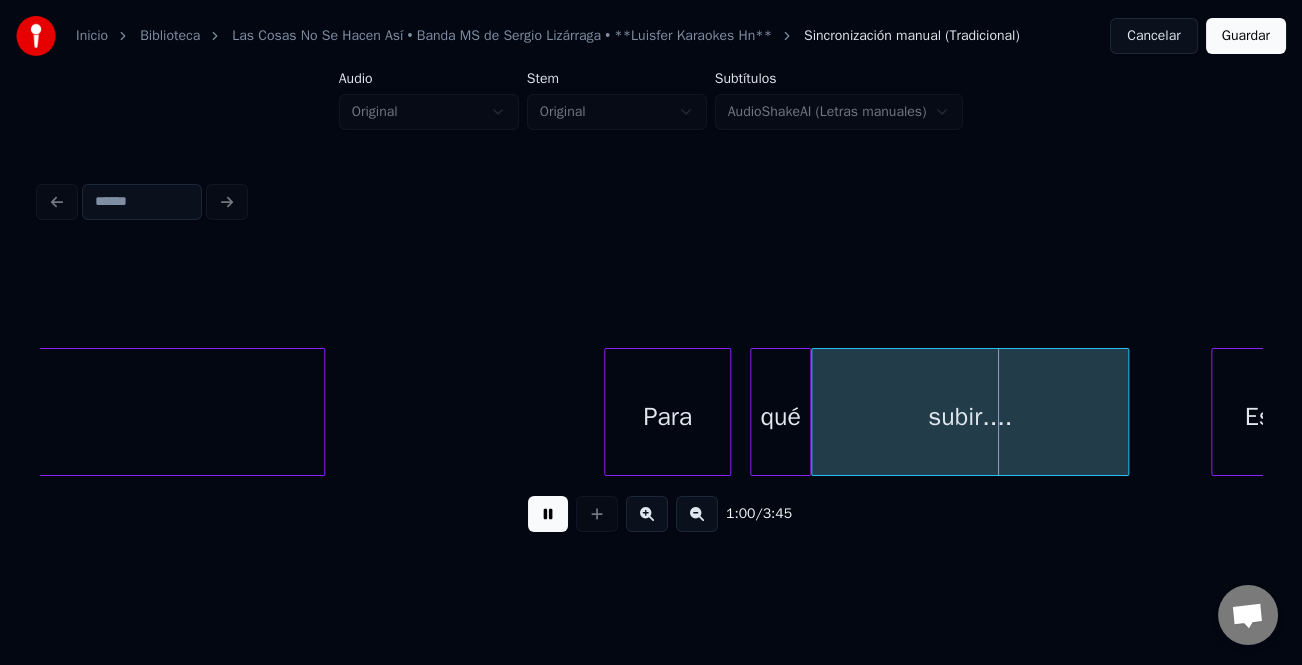 click on "subir...." at bounding box center [970, 417] 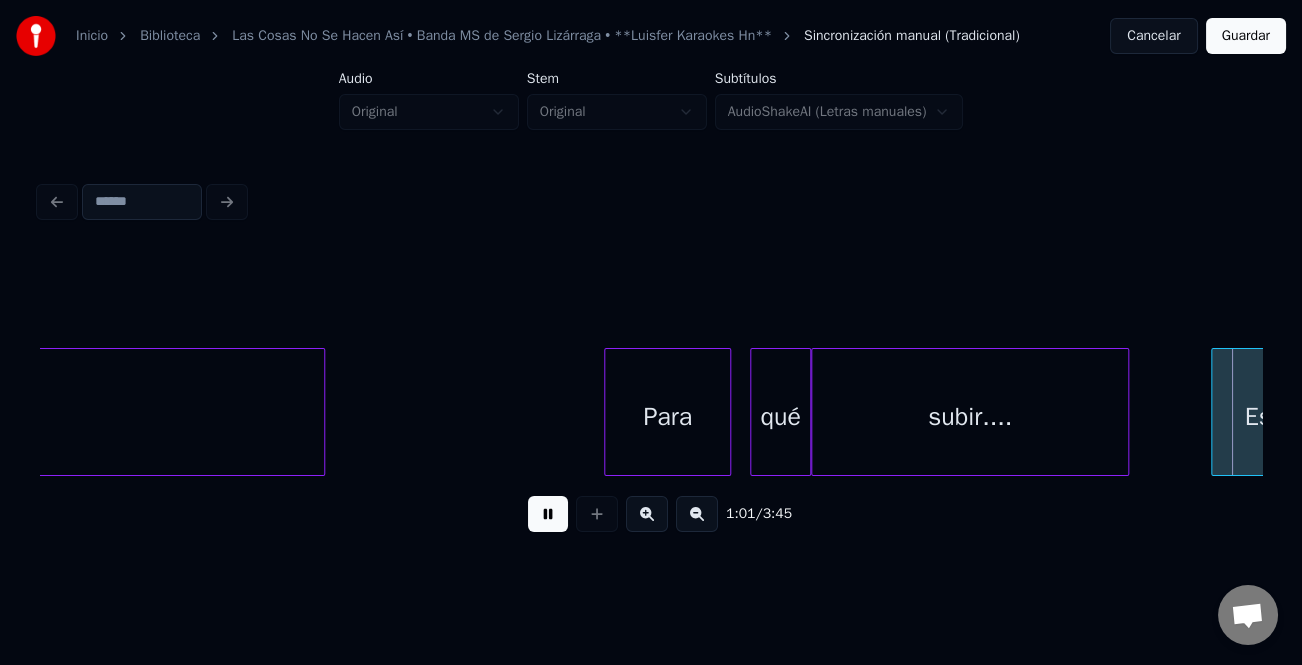 scroll, scrollTop: 0, scrollLeft: 18336, axis: horizontal 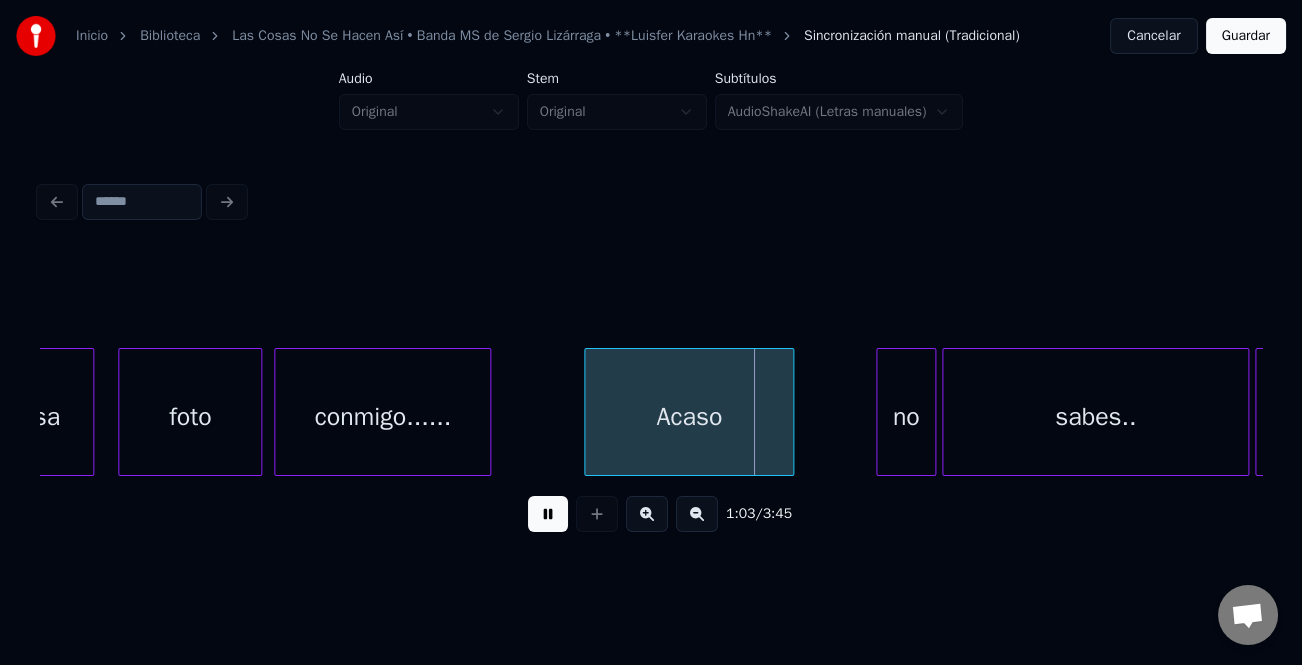click on "Acaso" at bounding box center [689, 417] 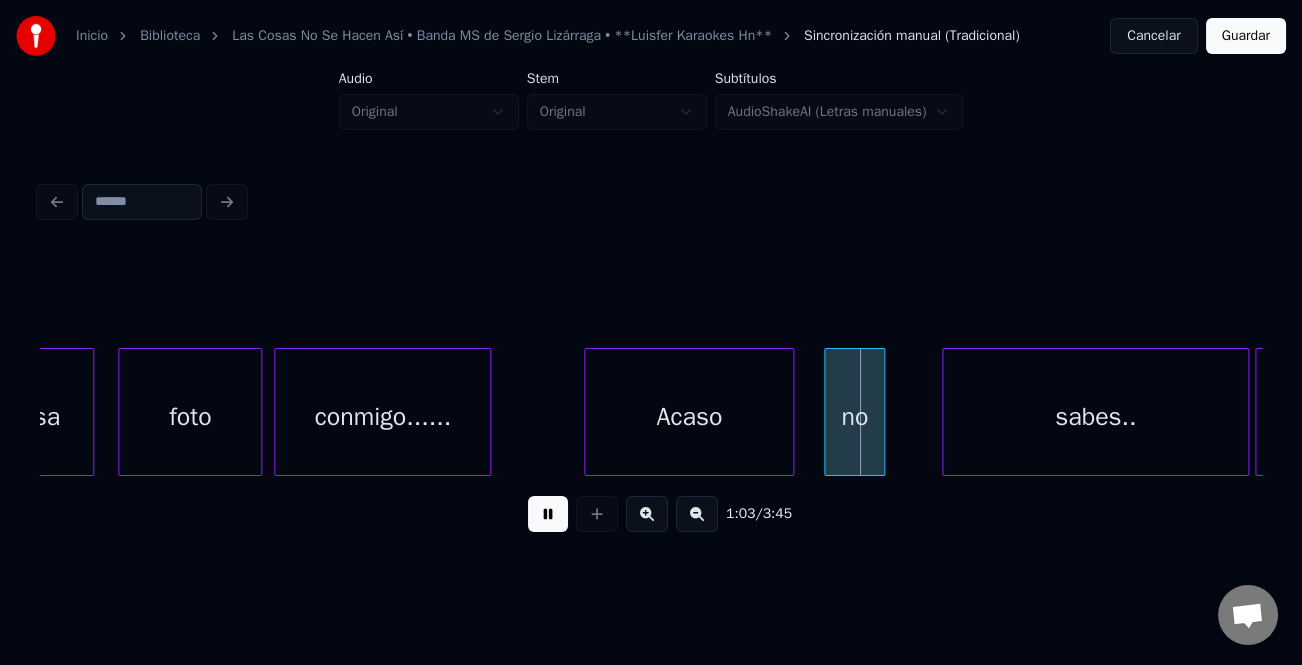 click on "no" at bounding box center (854, 417) 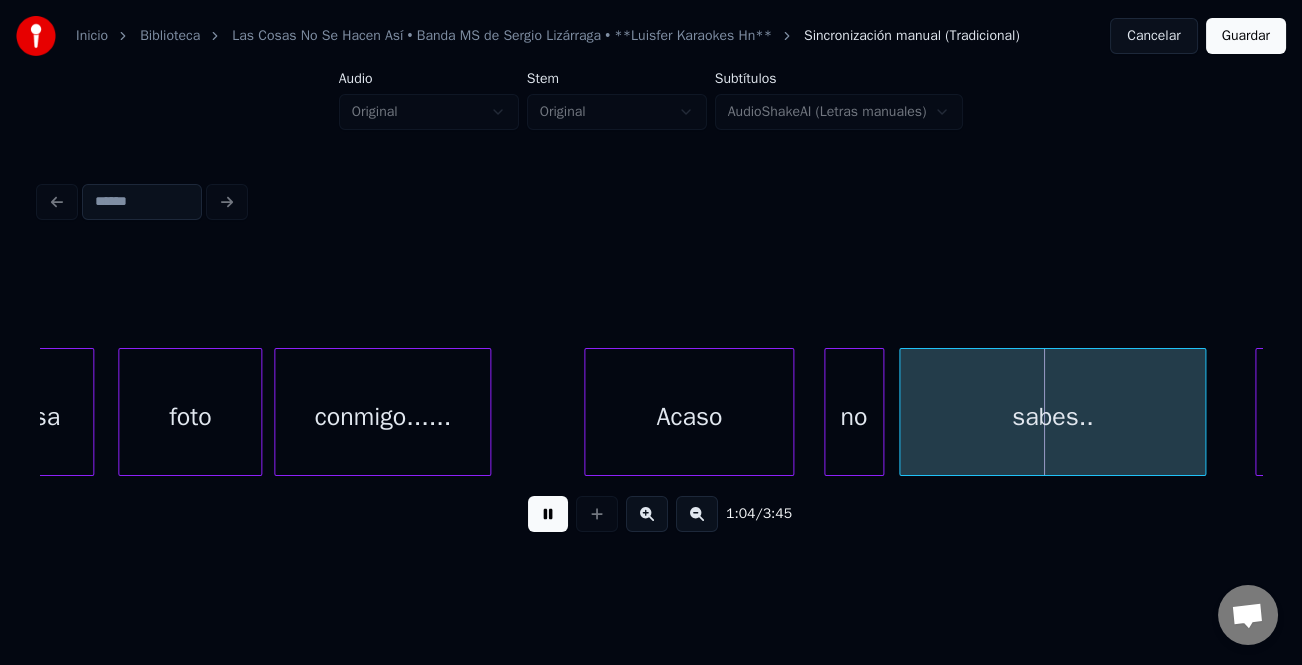 click on "sabes.." at bounding box center (1052, 417) 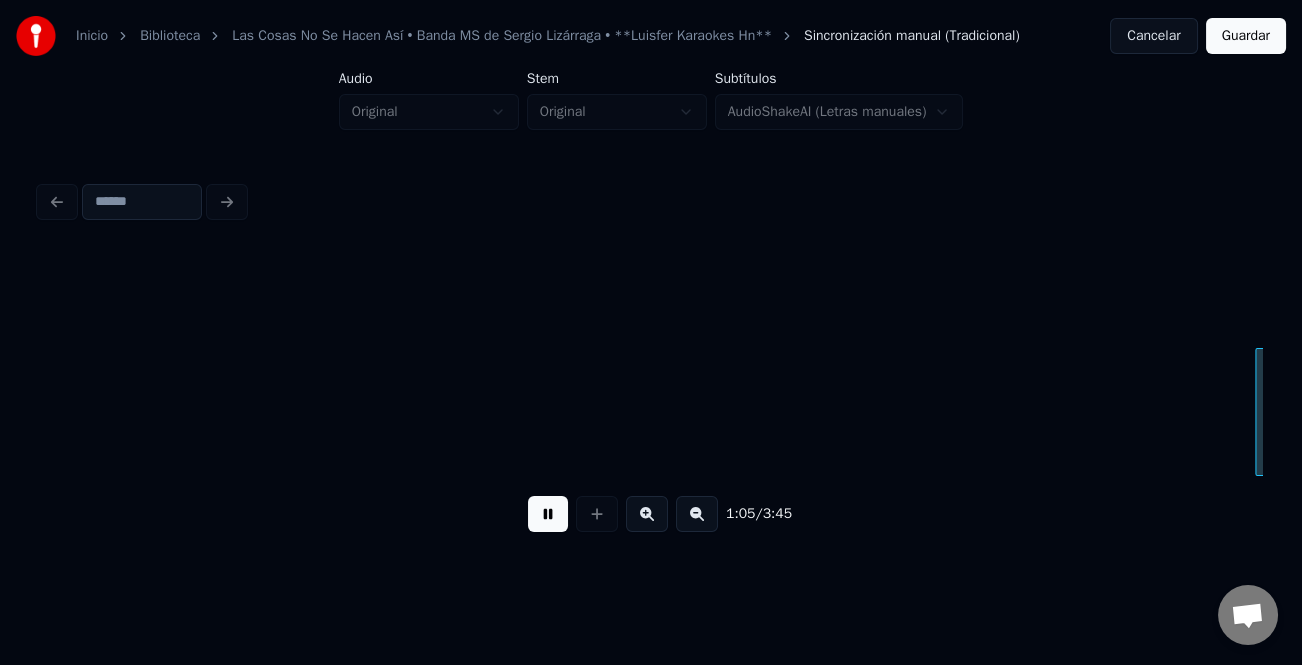 scroll, scrollTop: 0, scrollLeft: 19565, axis: horizontal 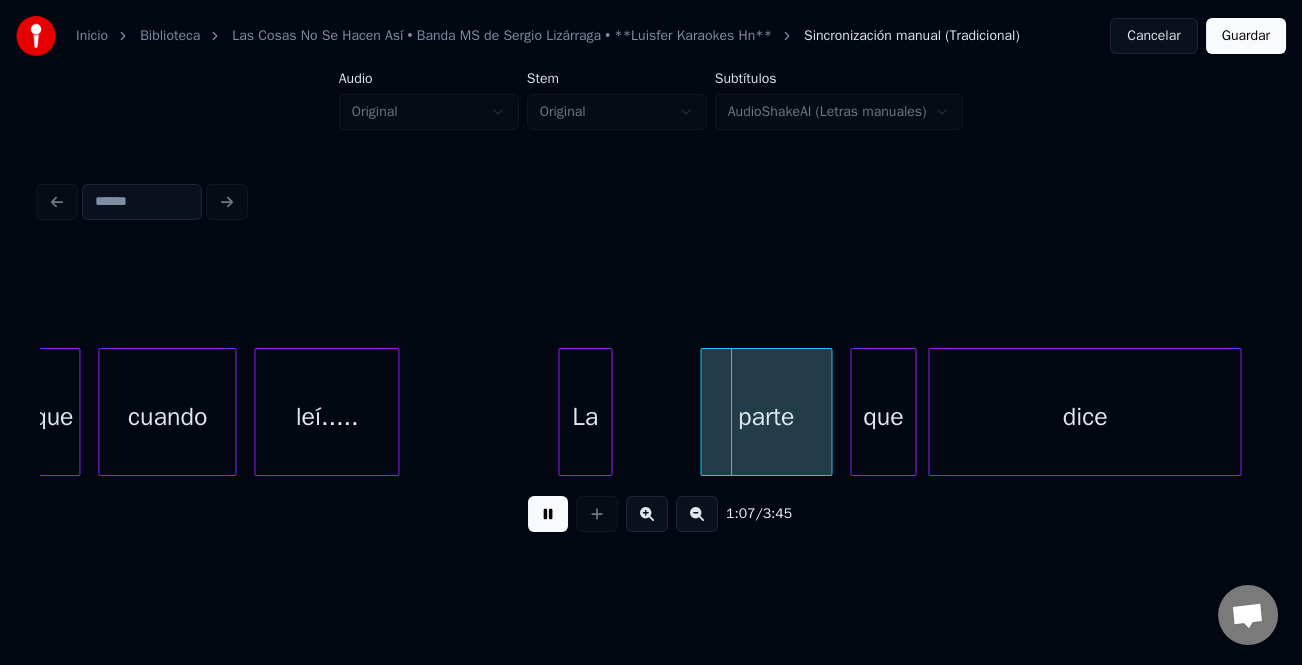 click on "La" at bounding box center [585, 417] 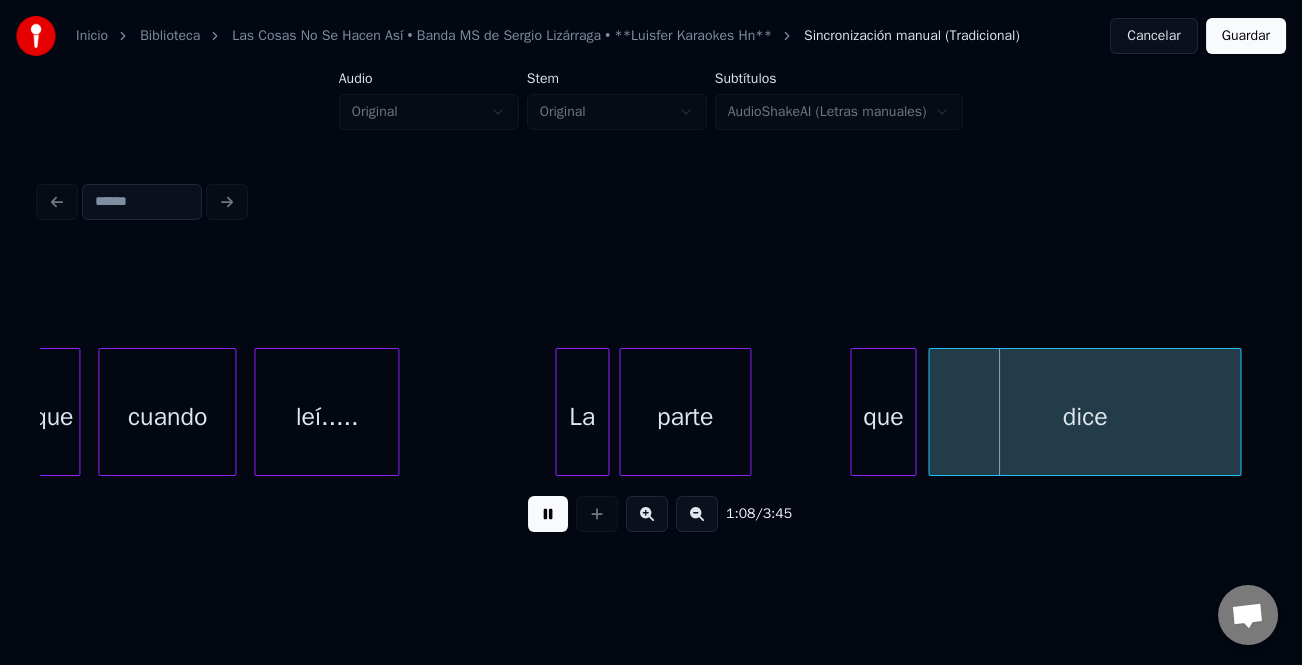 click on "parte" at bounding box center [685, 417] 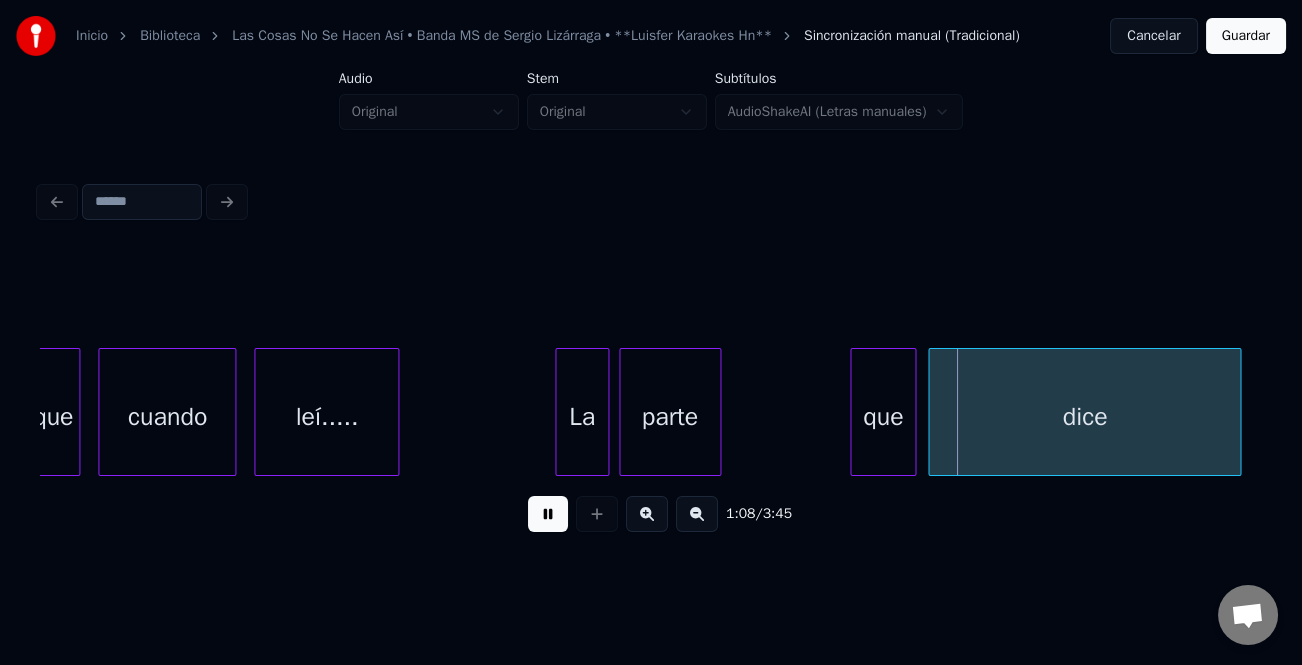 click at bounding box center (717, 412) 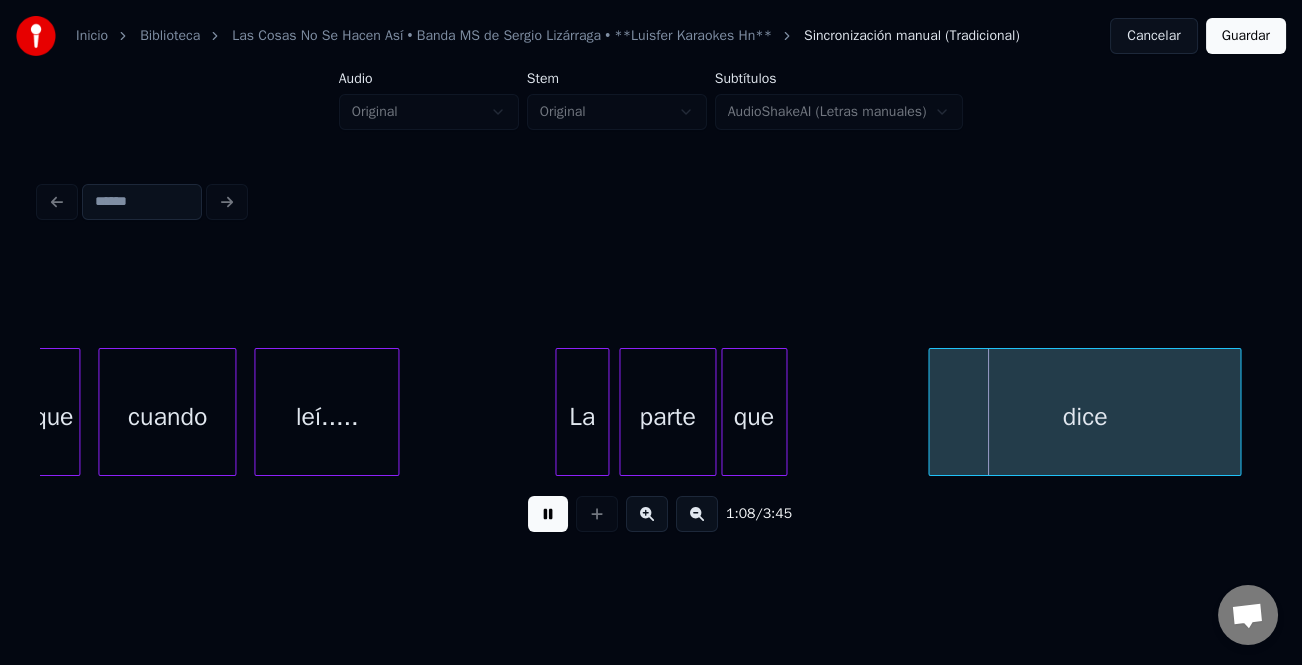 click on "que" at bounding box center (754, 417) 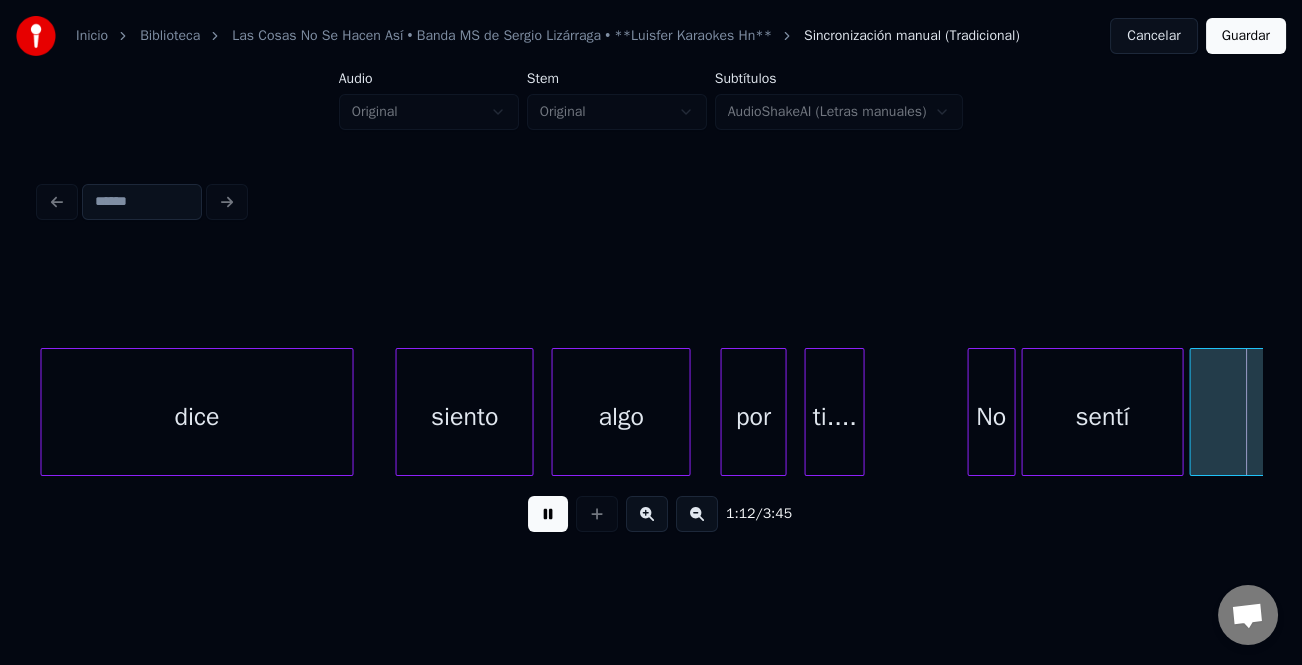 scroll, scrollTop: 0, scrollLeft: 21657, axis: horizontal 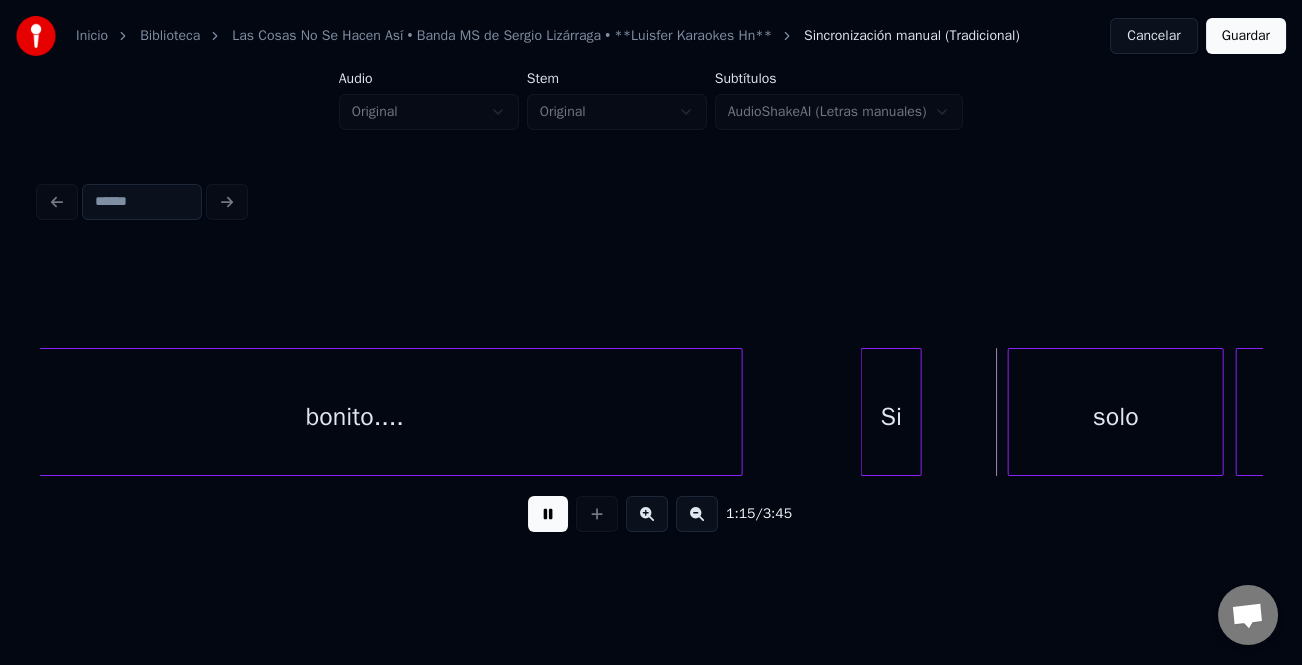 click on "Si" at bounding box center [891, 417] 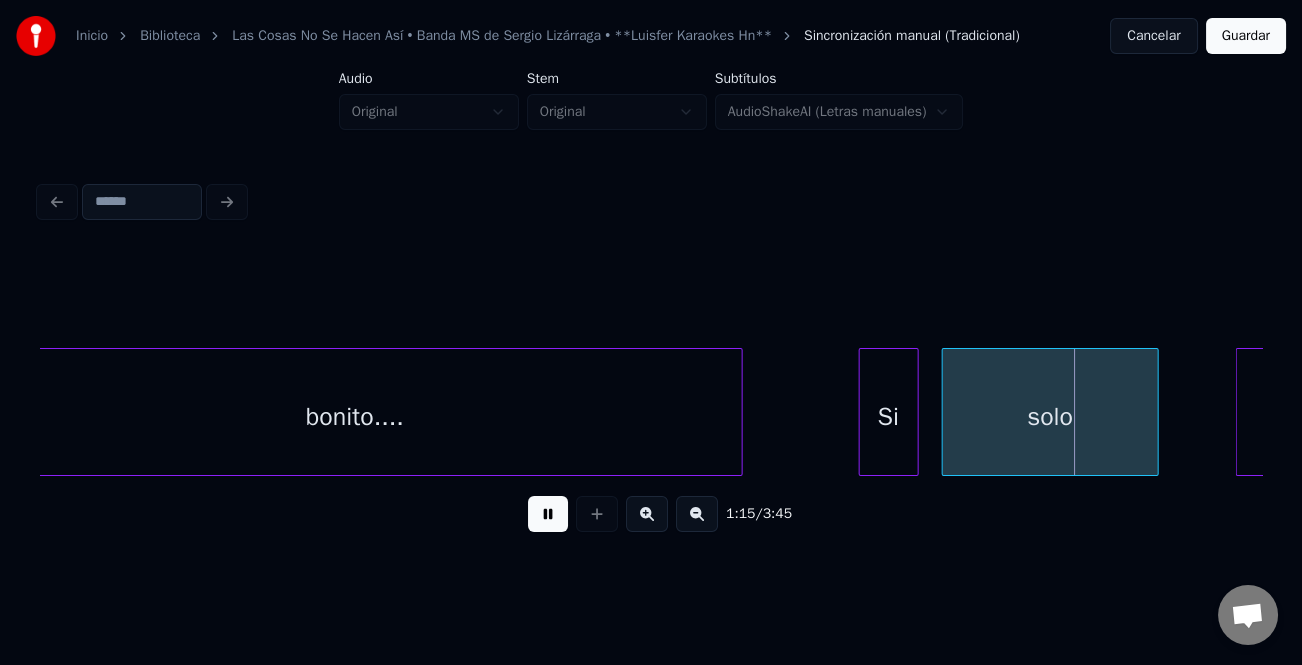 click on "solo" at bounding box center [1050, 417] 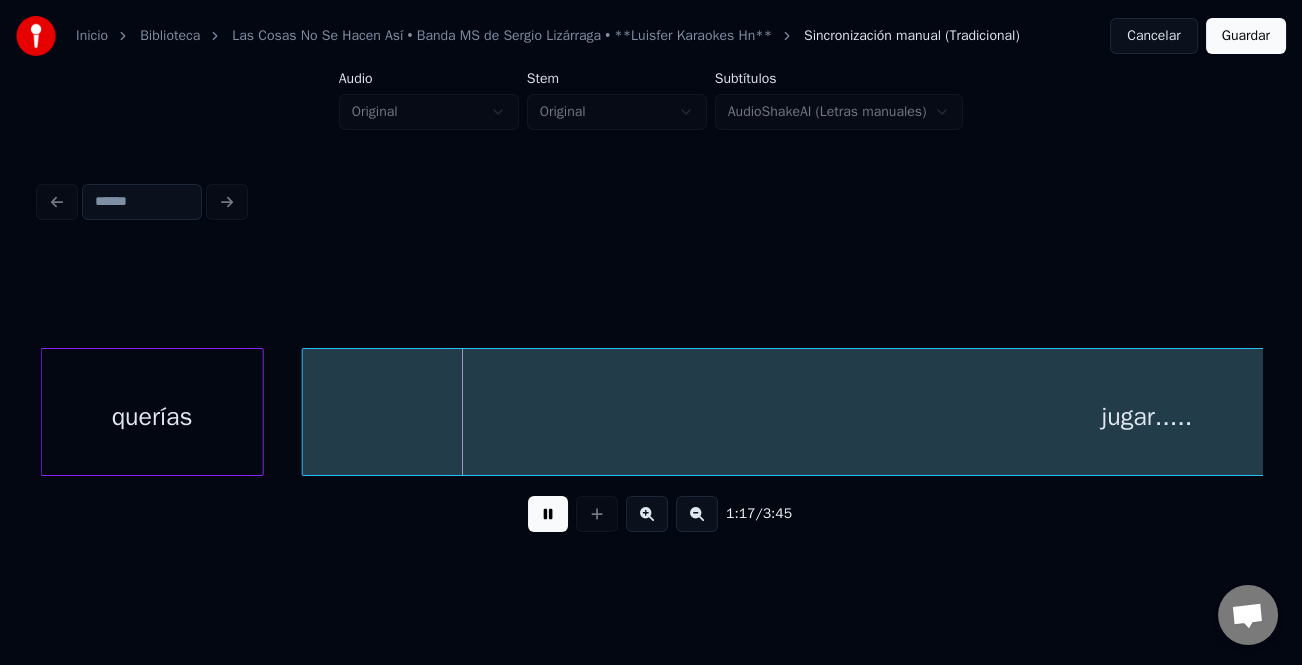 click on "querías" at bounding box center (152, 417) 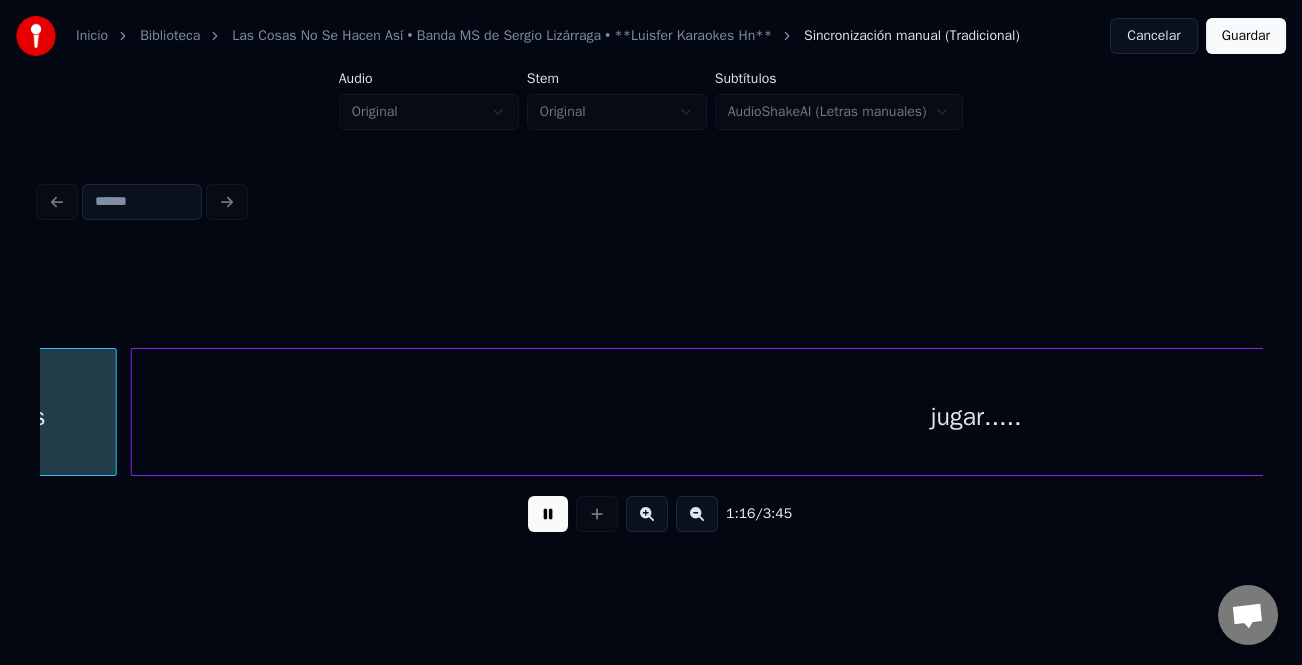 scroll, scrollTop: 0, scrollLeft: 22999, axis: horizontal 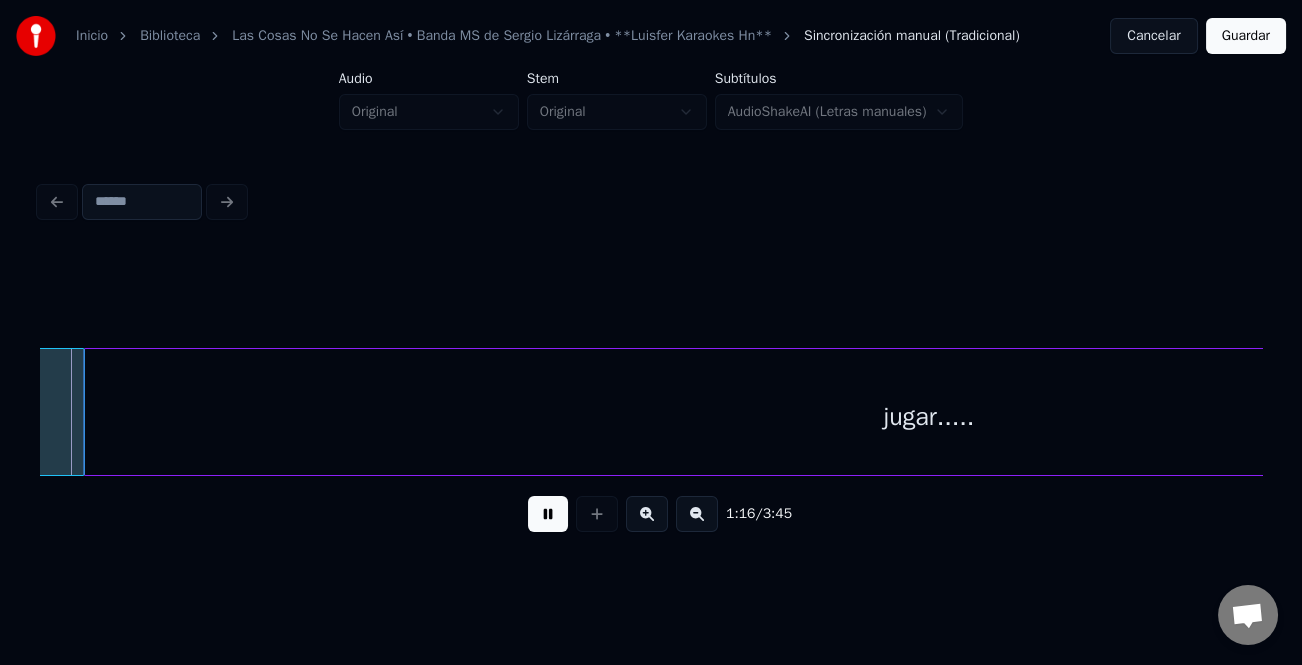 click on "jugar....." at bounding box center [929, 417] 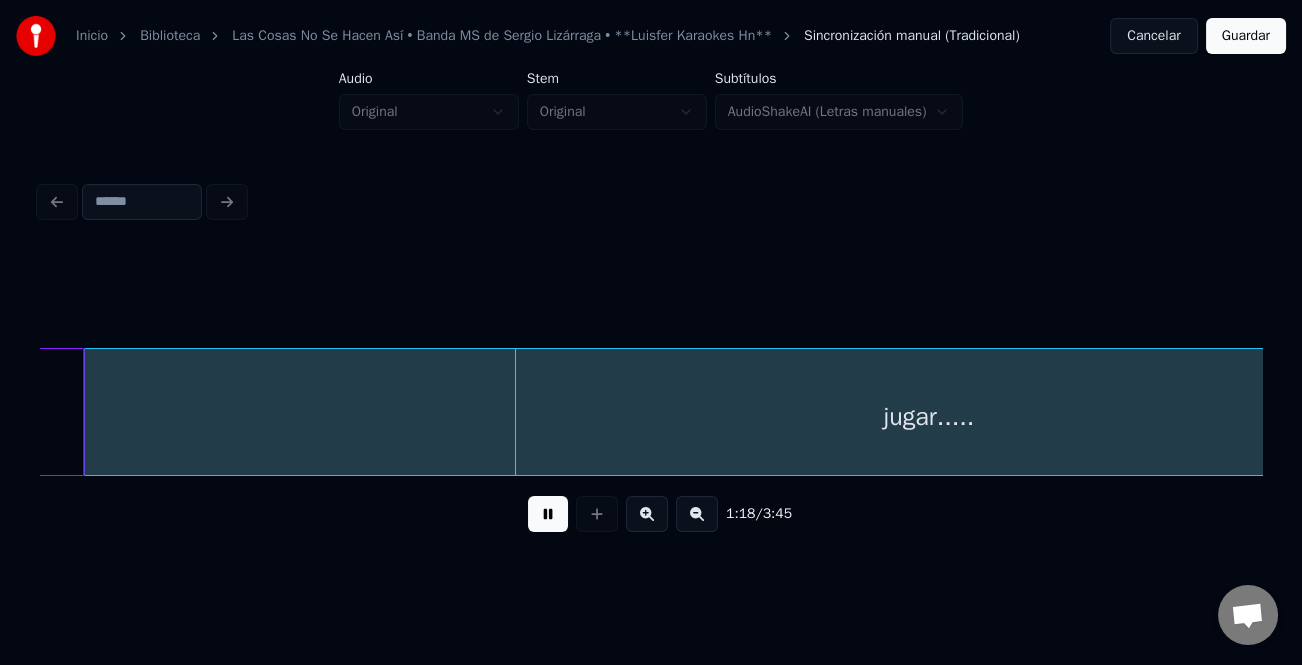 click at bounding box center (548, 514) 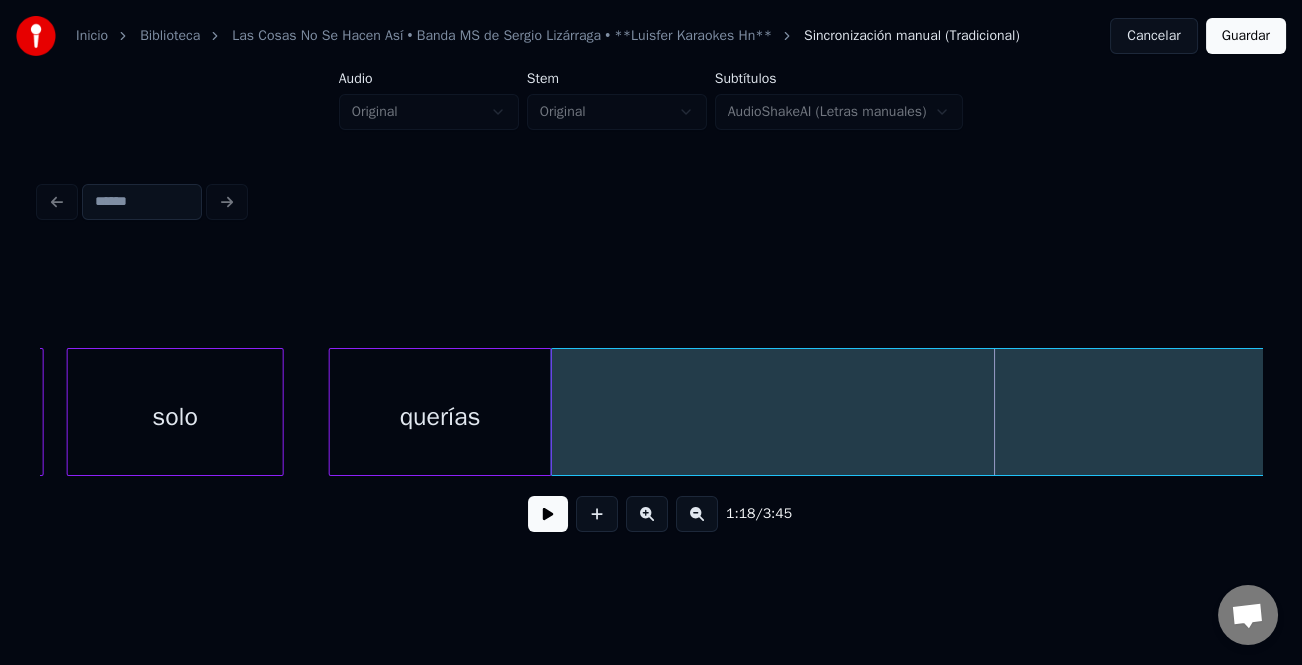 scroll, scrollTop: 0, scrollLeft: 22424, axis: horizontal 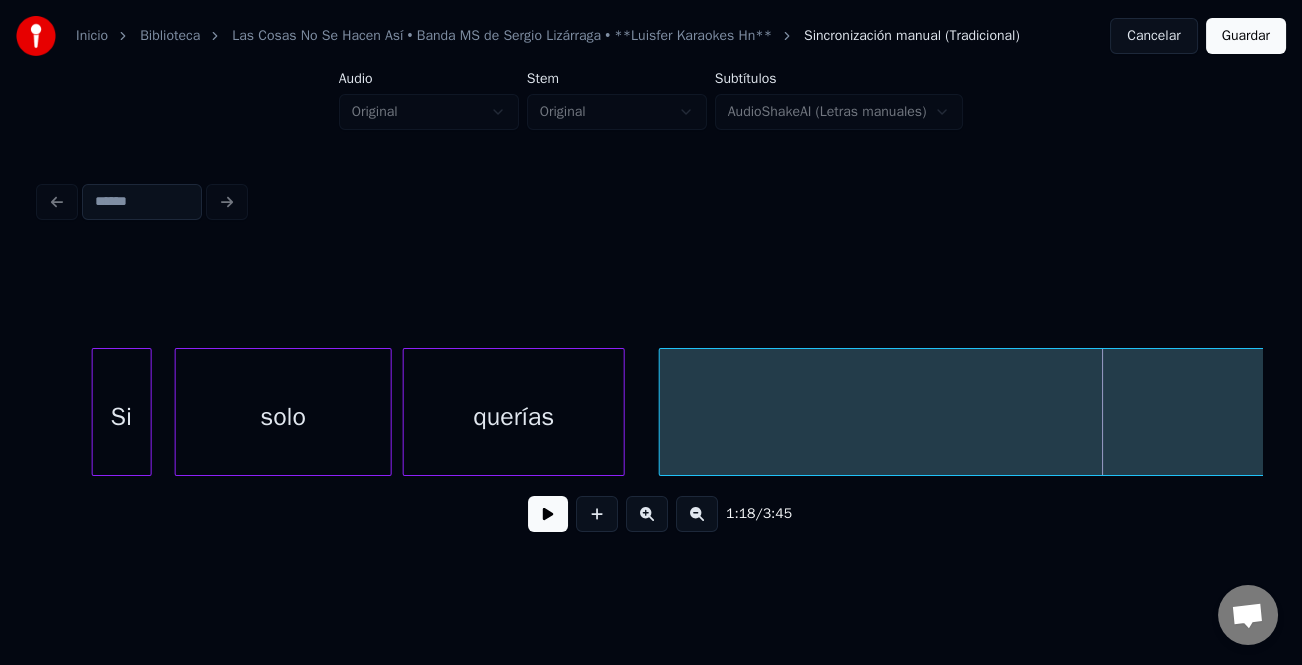 click on "querías" at bounding box center [514, 417] 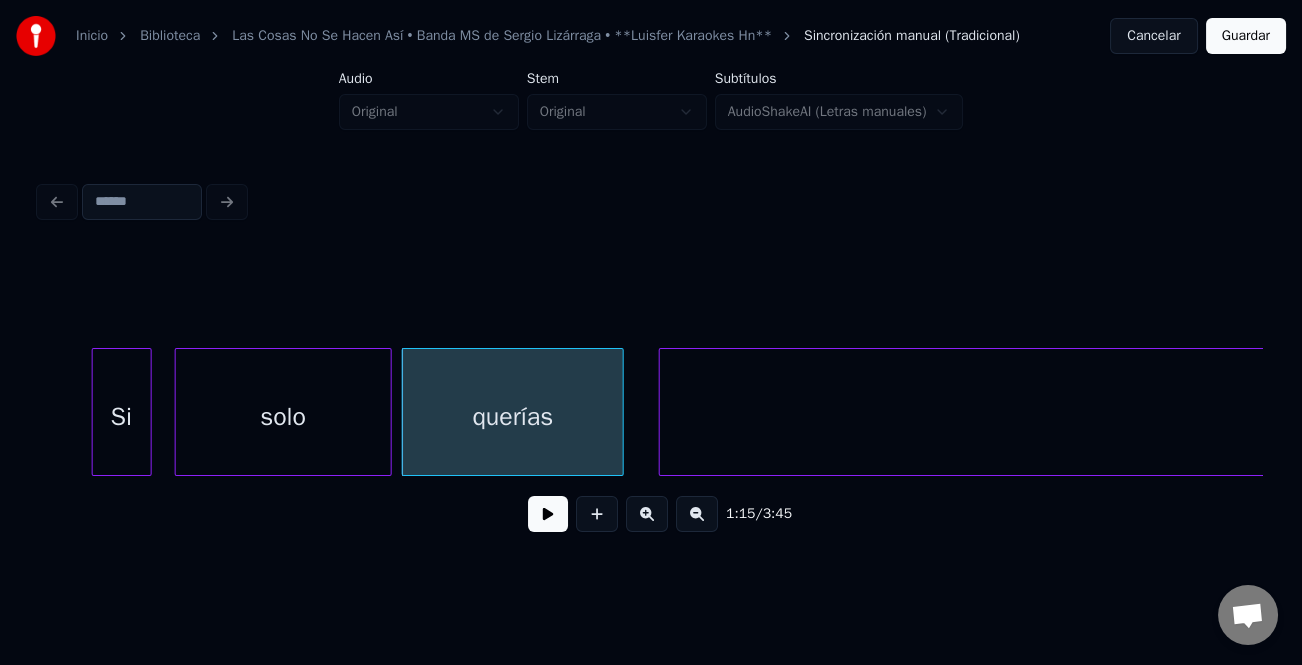 click at bounding box center [548, 514] 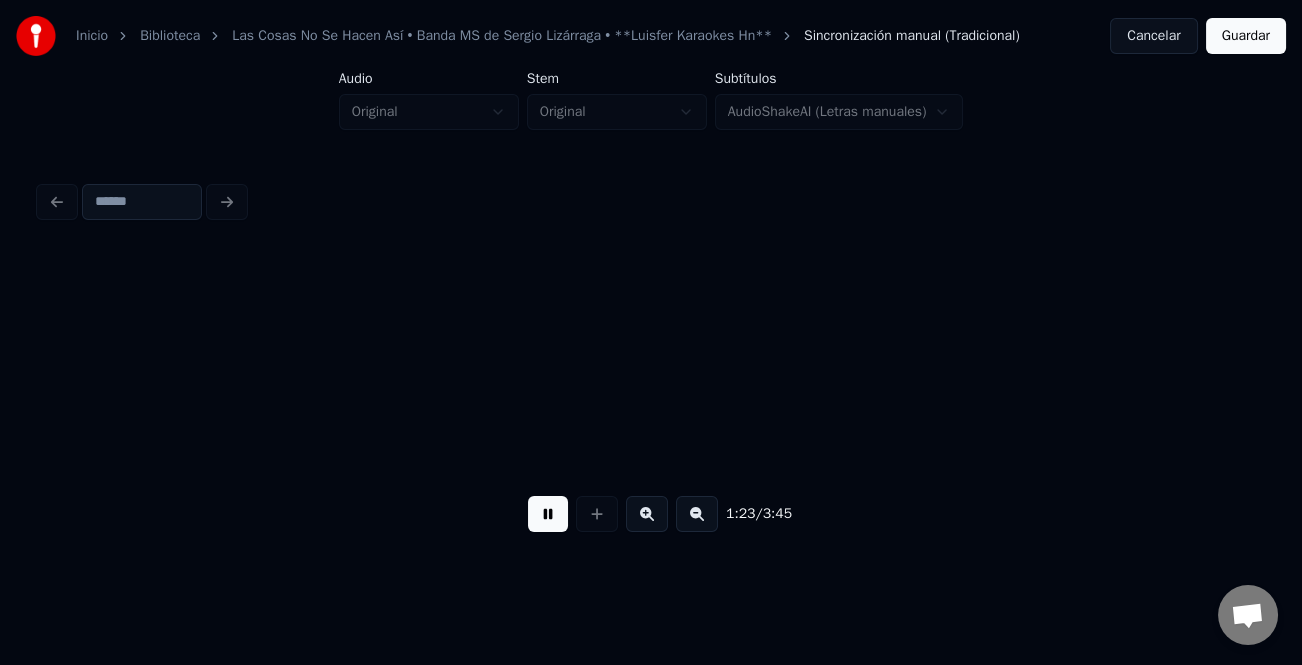 scroll, scrollTop: 0, scrollLeft: 24873, axis: horizontal 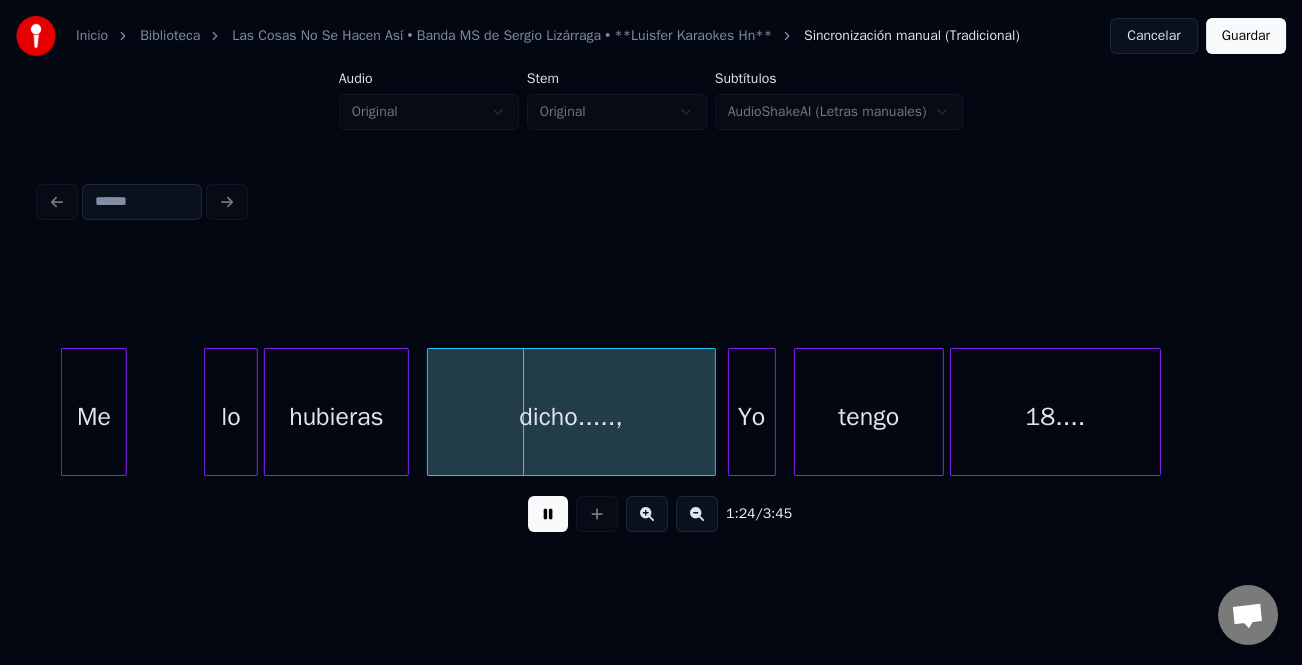 click on "Me" at bounding box center (94, 417) 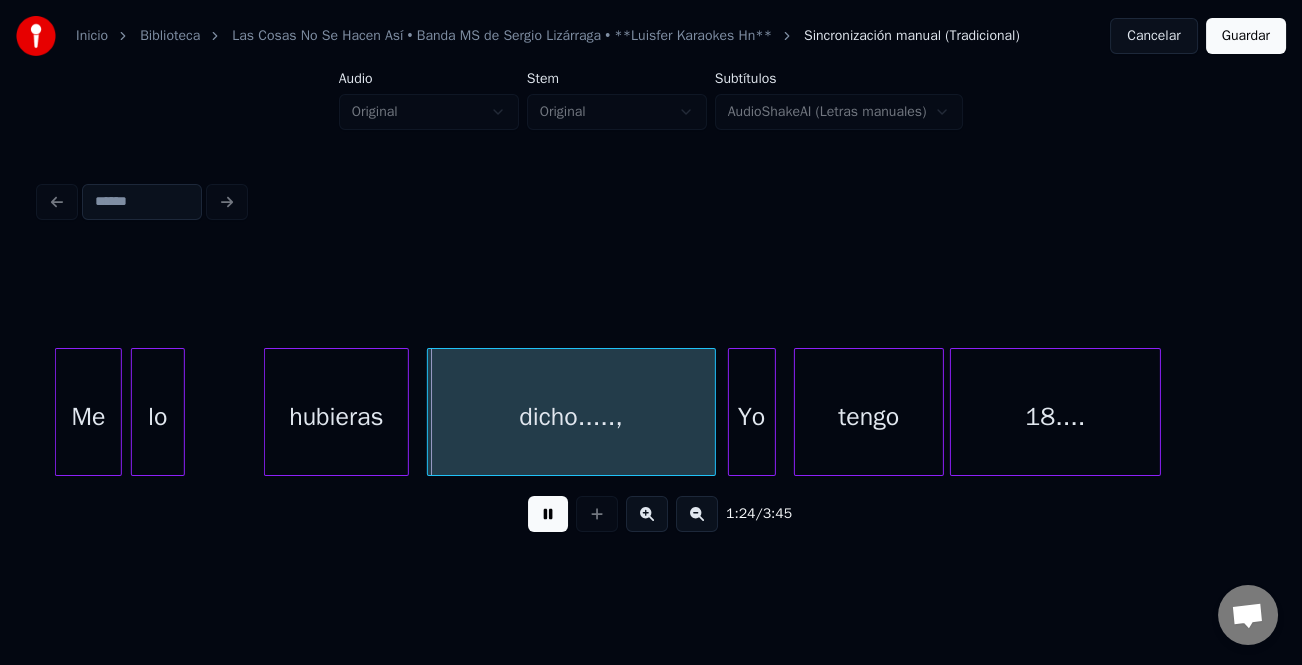 click on "lo" at bounding box center [158, 417] 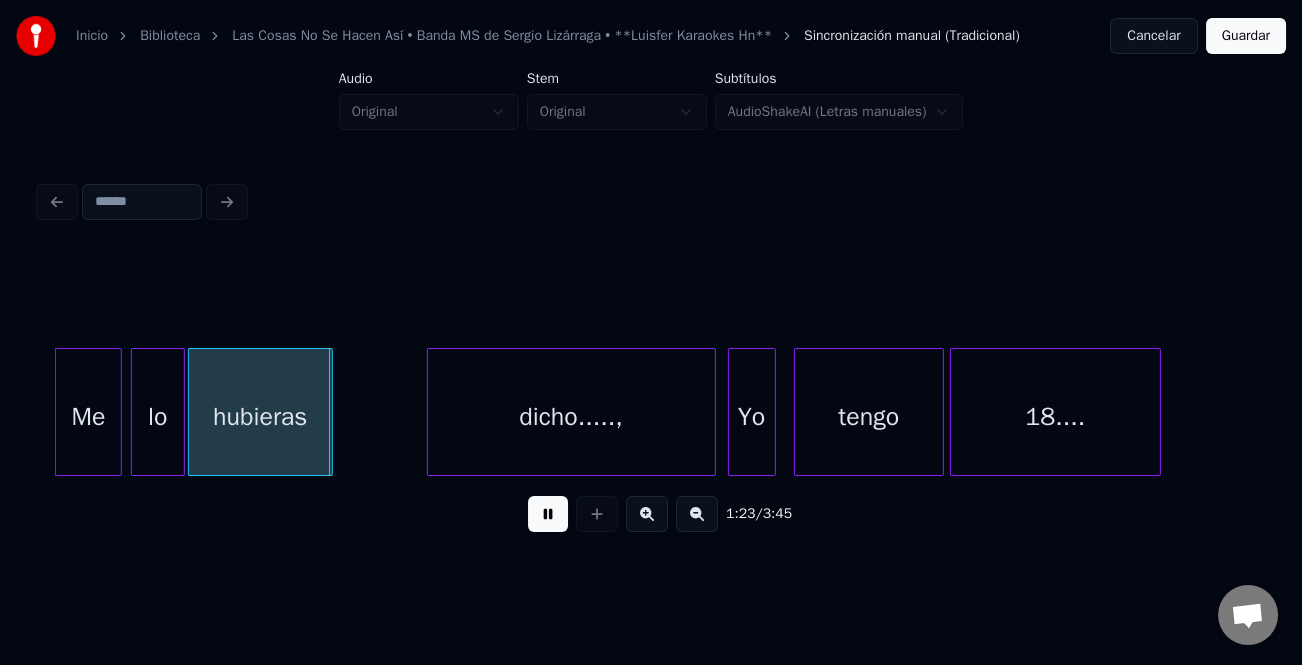 click on "hubieras" at bounding box center [260, 417] 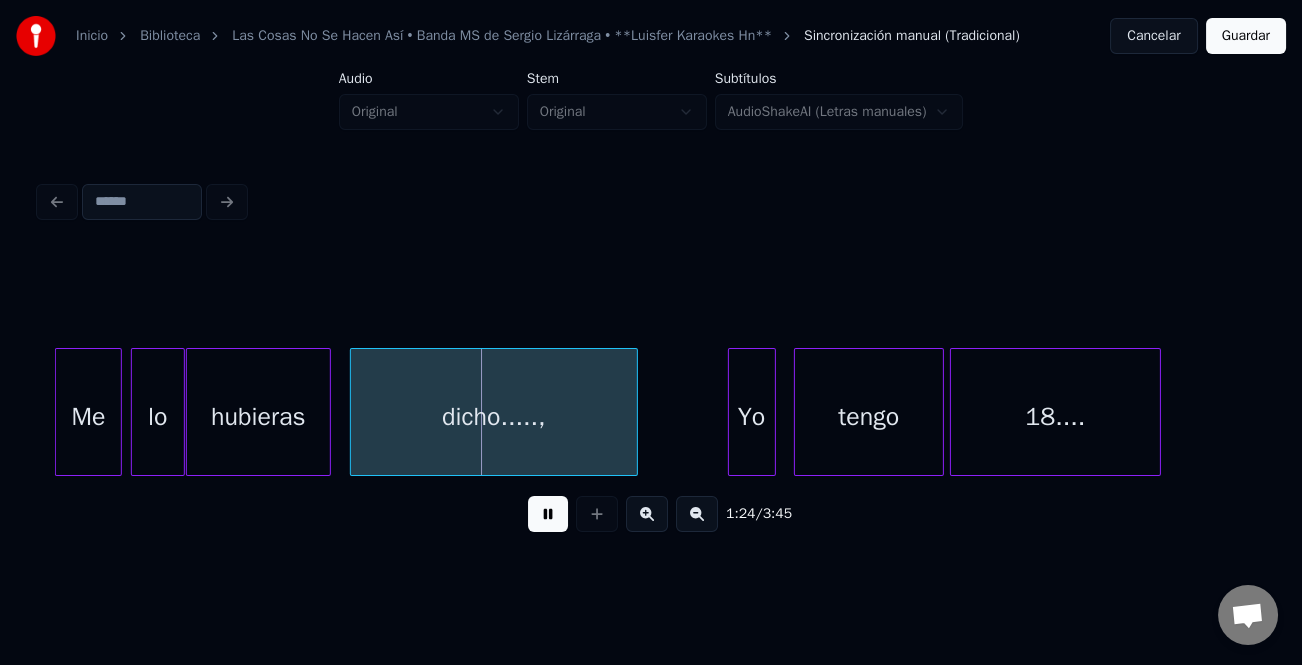 click on "dicho.....," at bounding box center (494, 417) 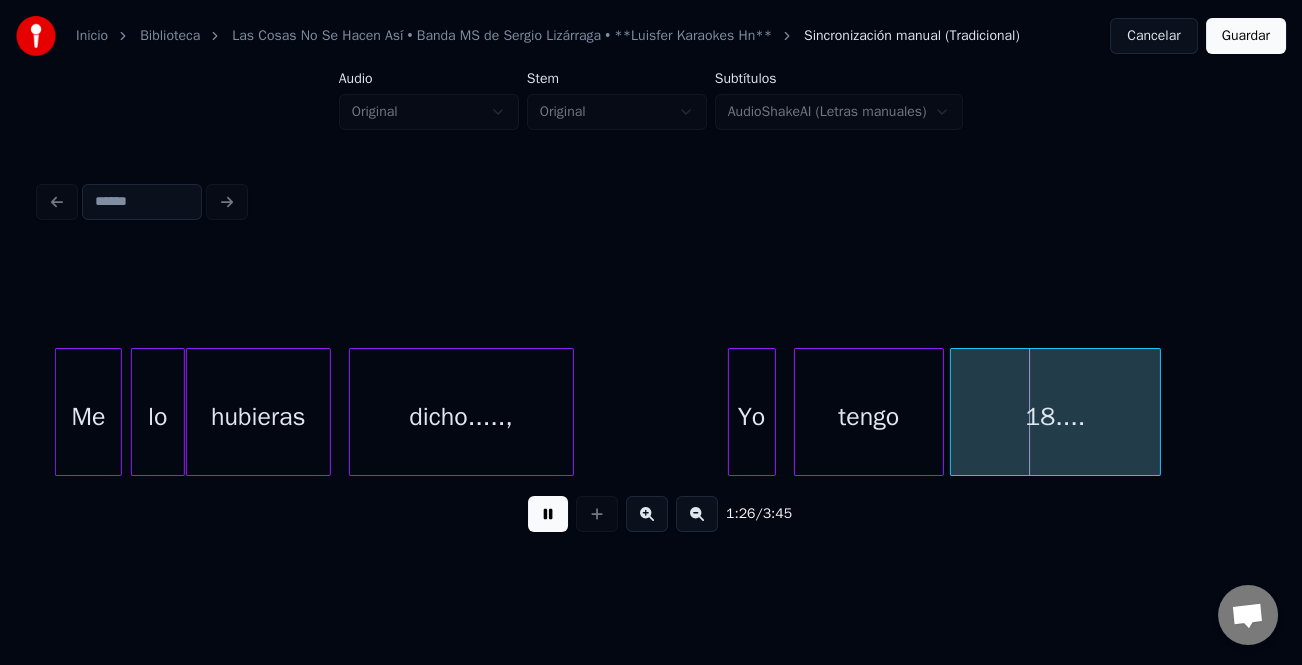 click at bounding box center (570, 412) 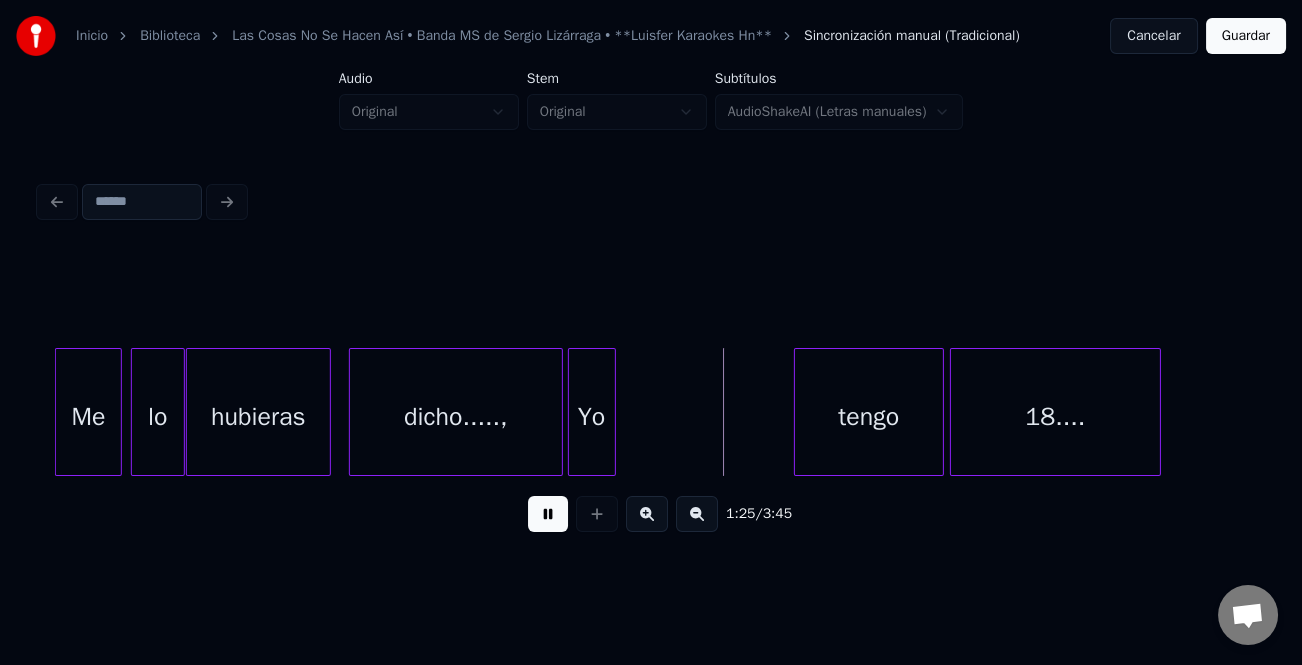 click on "Me lo hubieras dicho....., Yo tengo 18...." at bounding box center [651, 412] 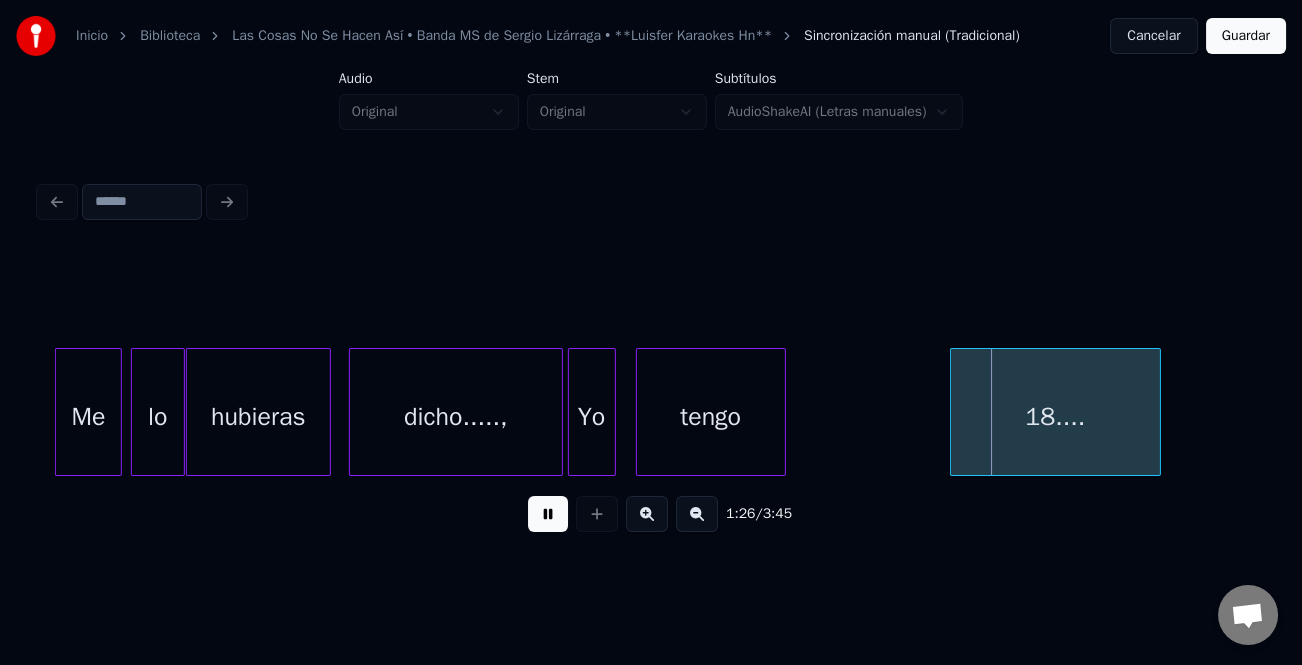 click on "Me lo hubieras dicho....., Yo tengo 18...." at bounding box center (651, 412) 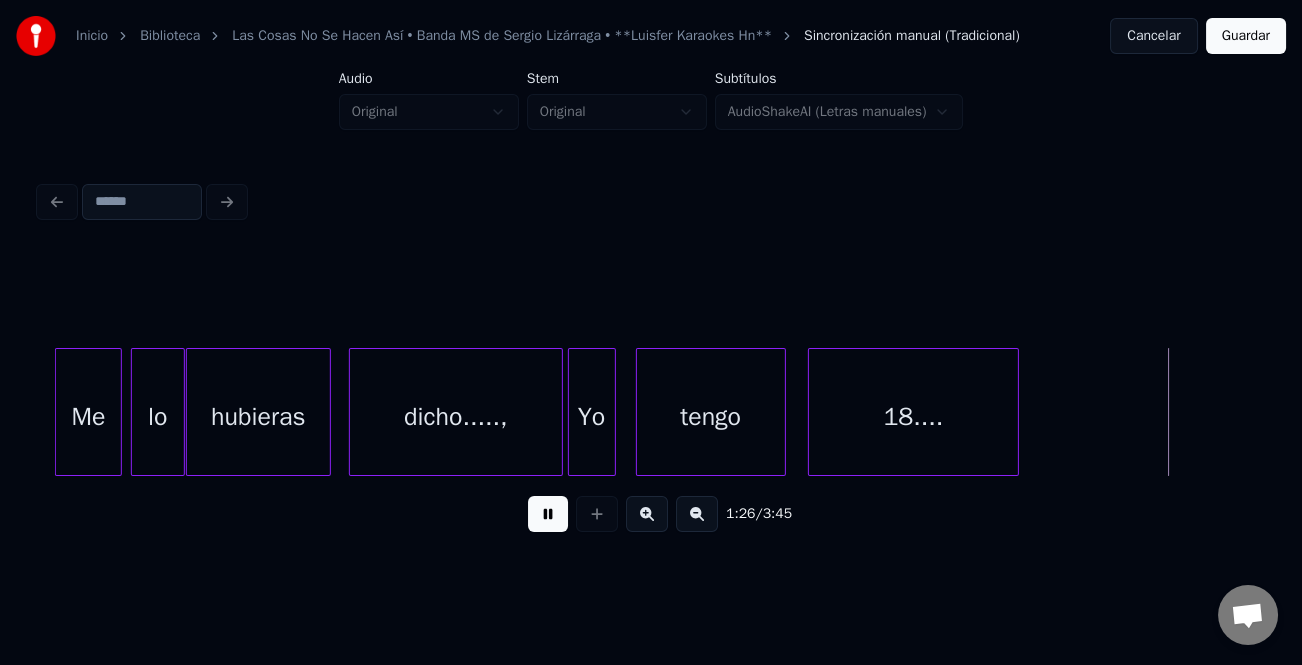 click on "Me lo hubieras dicho....., Yo tengo 18...." at bounding box center [651, 412] 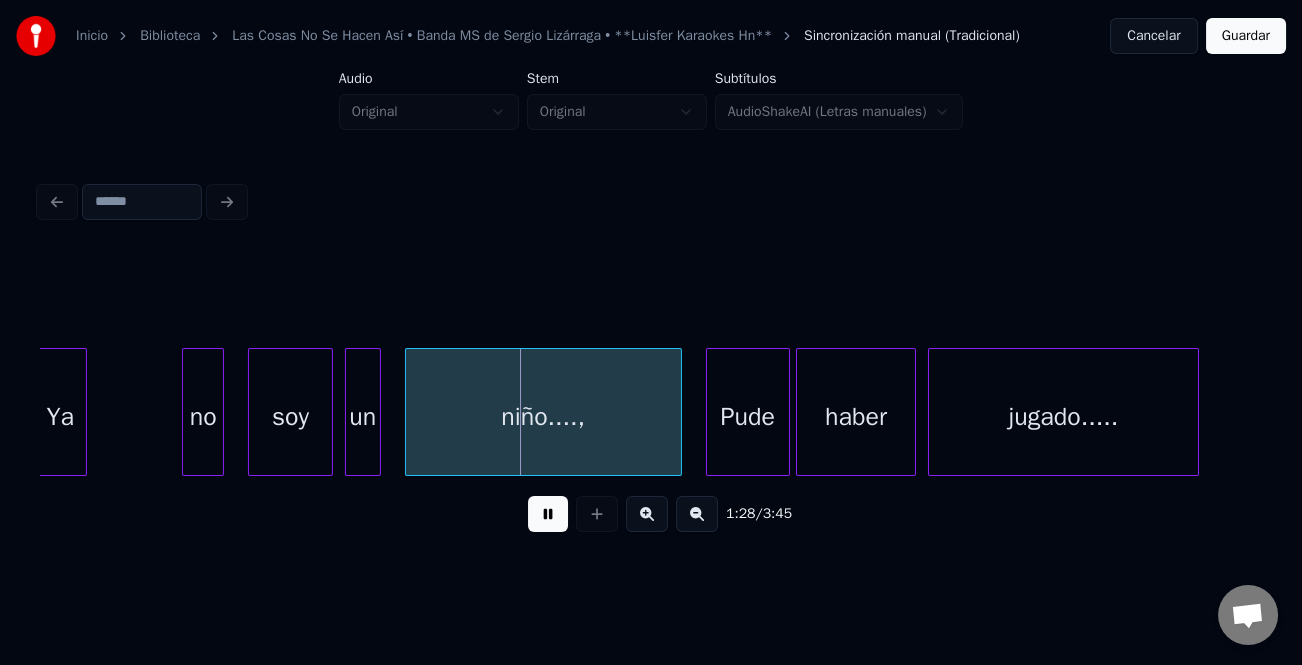 scroll, scrollTop: 0, scrollLeft: 26090, axis: horizontal 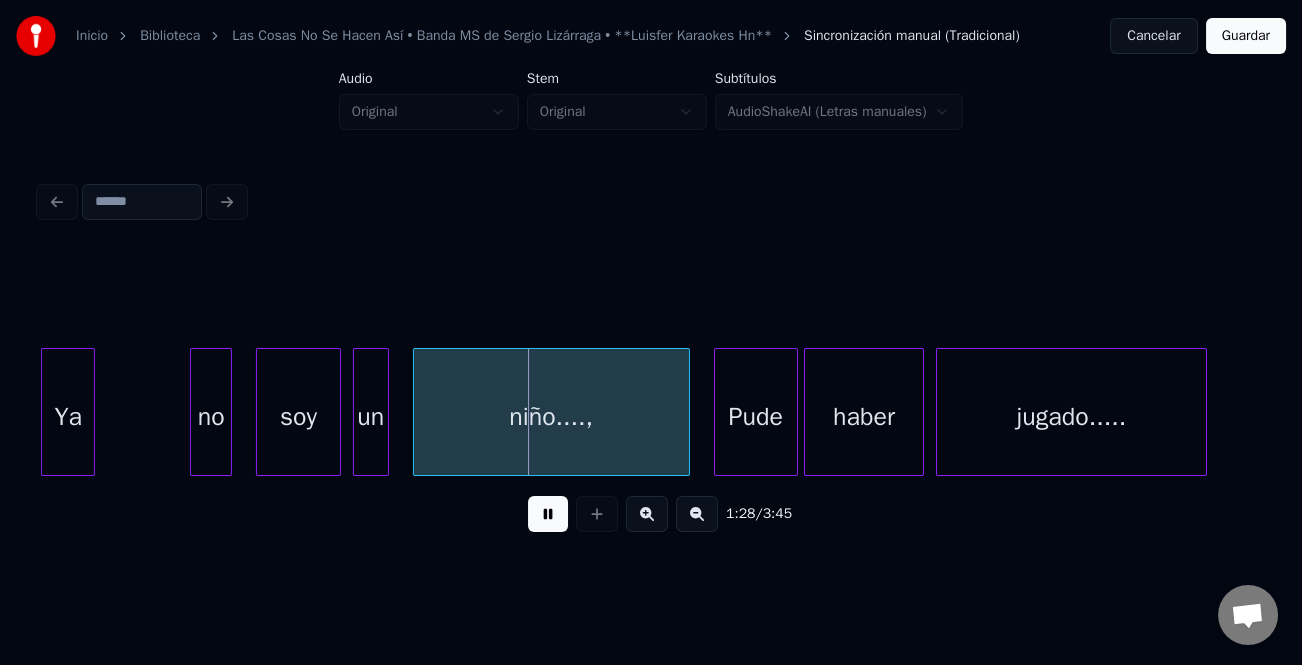 click on "Ya" at bounding box center [68, 417] 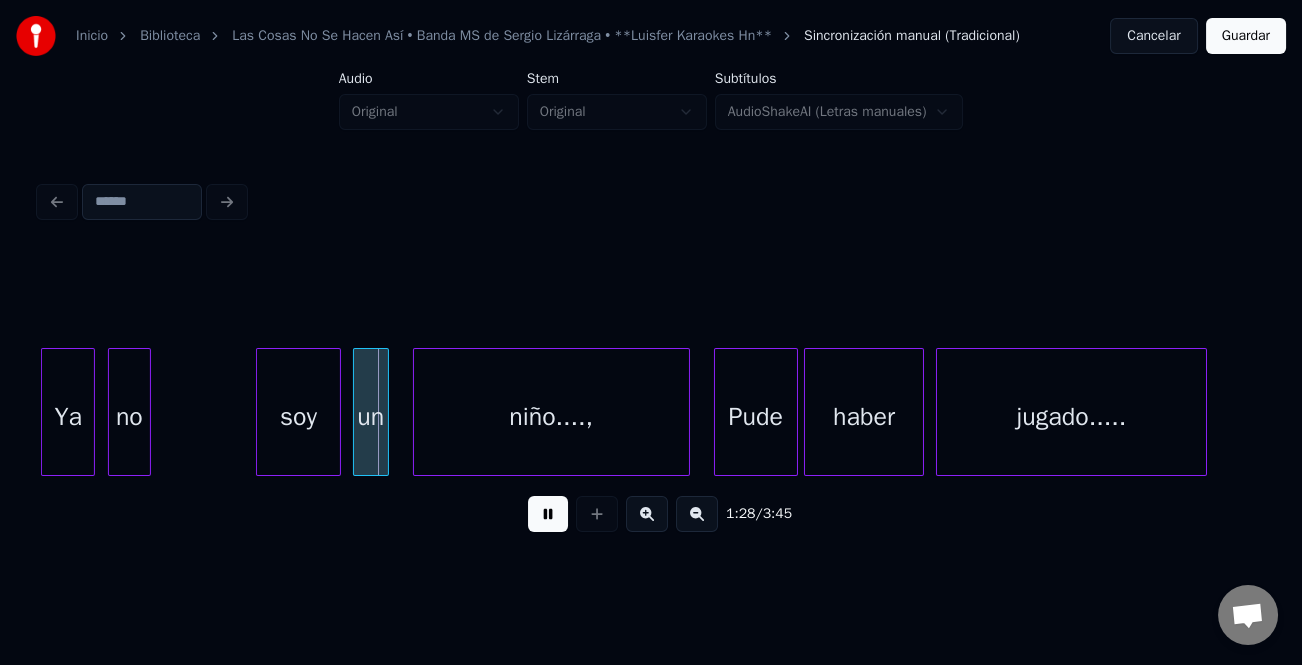 click on "no" at bounding box center (129, 417) 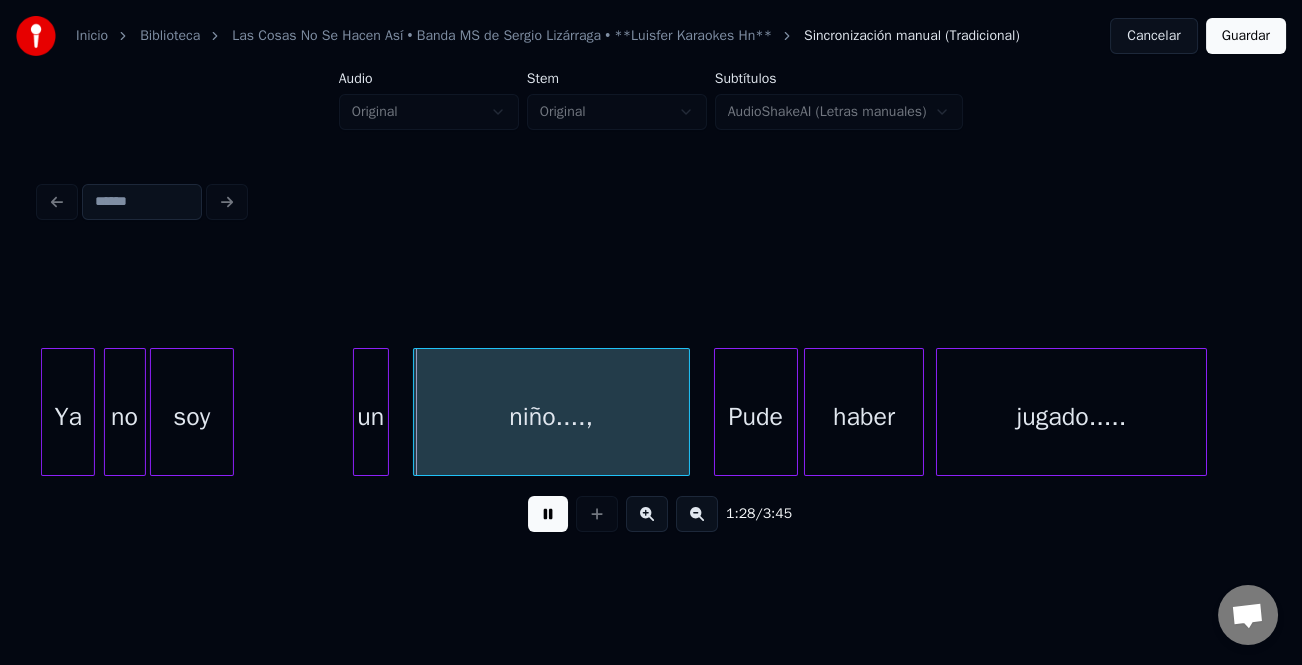 click on "soy" at bounding box center [192, 417] 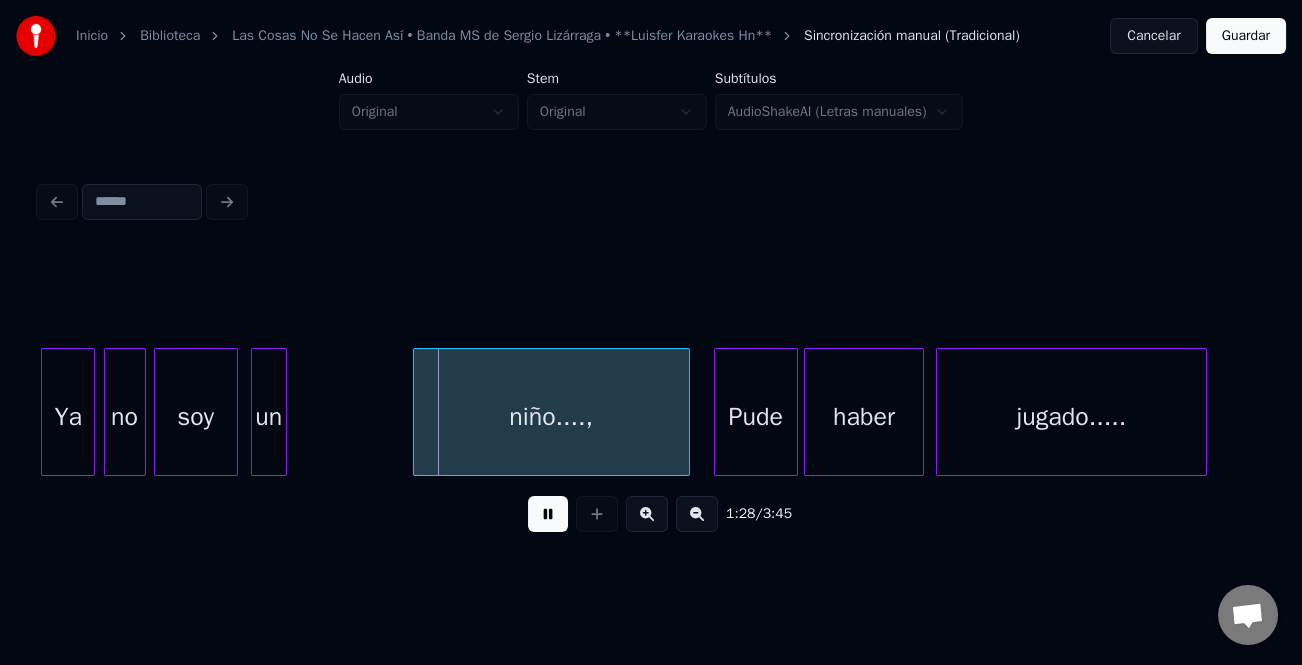 click on "un" at bounding box center [269, 417] 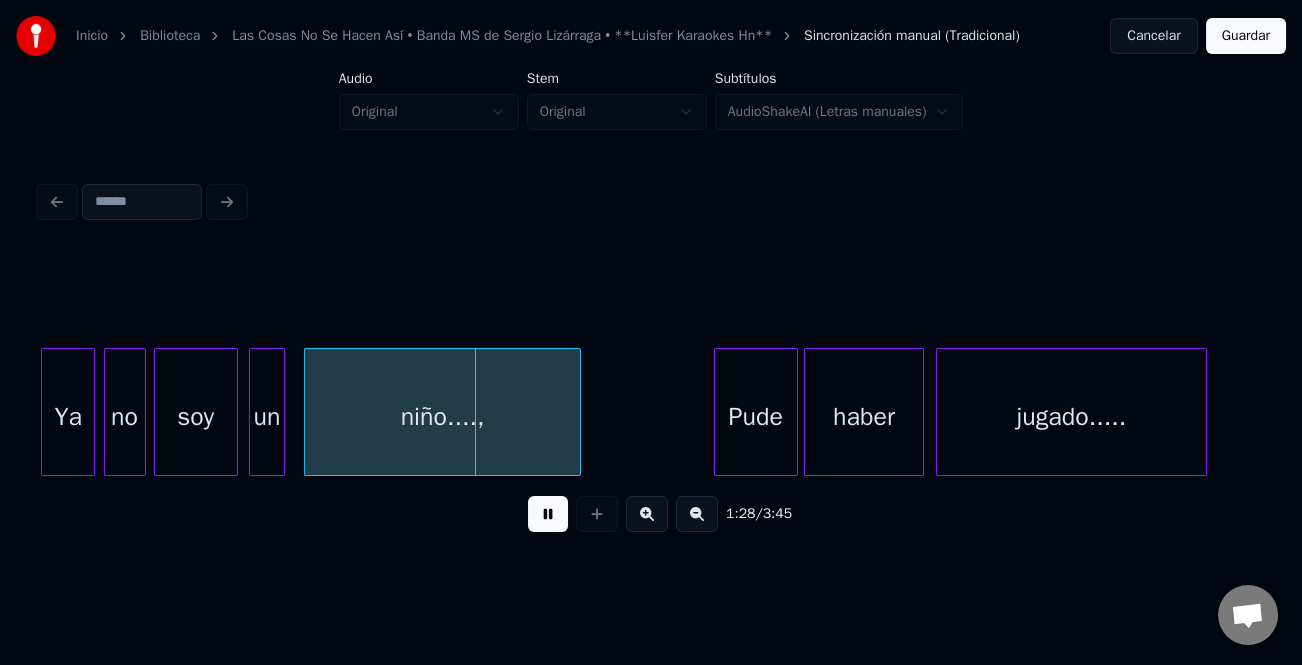 click on "niño....," at bounding box center [442, 417] 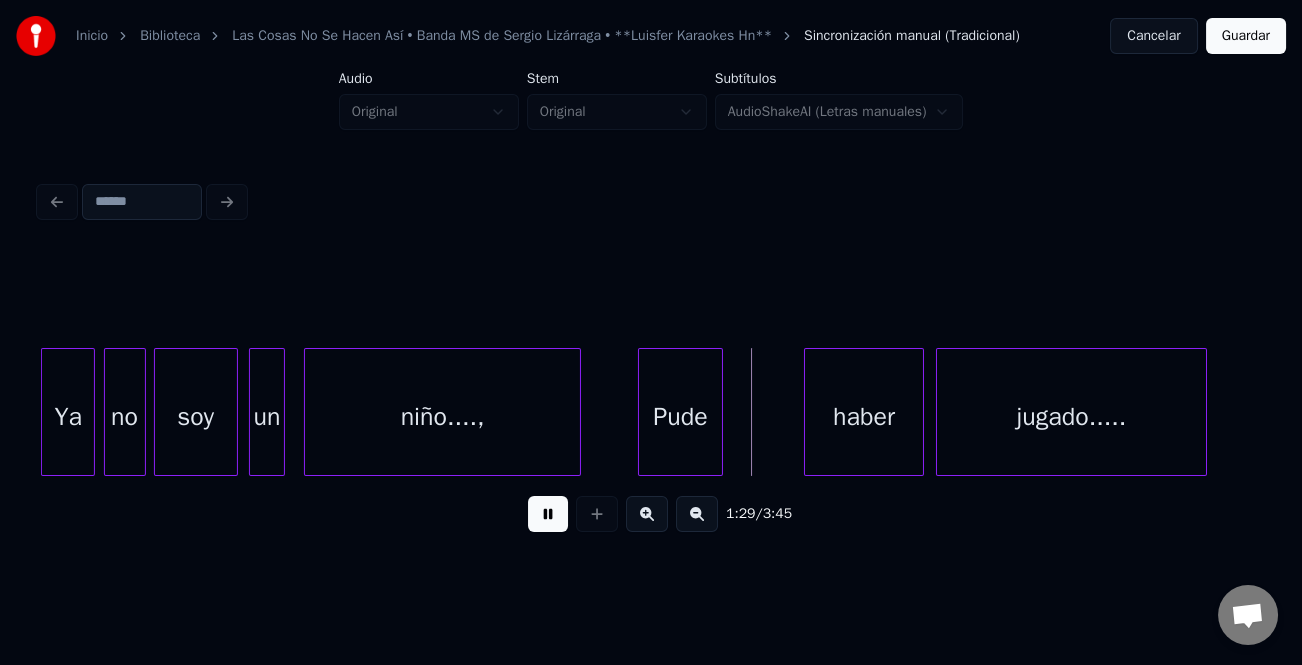 click on "Pude" at bounding box center [680, 417] 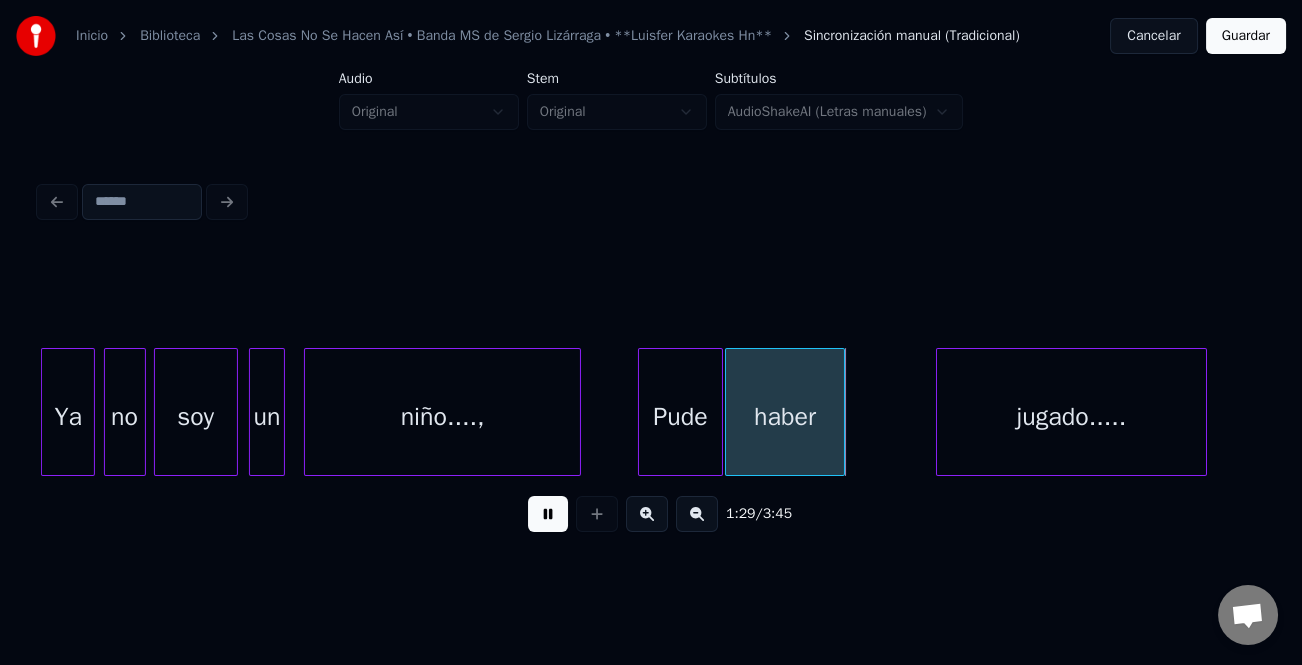 click on "haber" at bounding box center (785, 417) 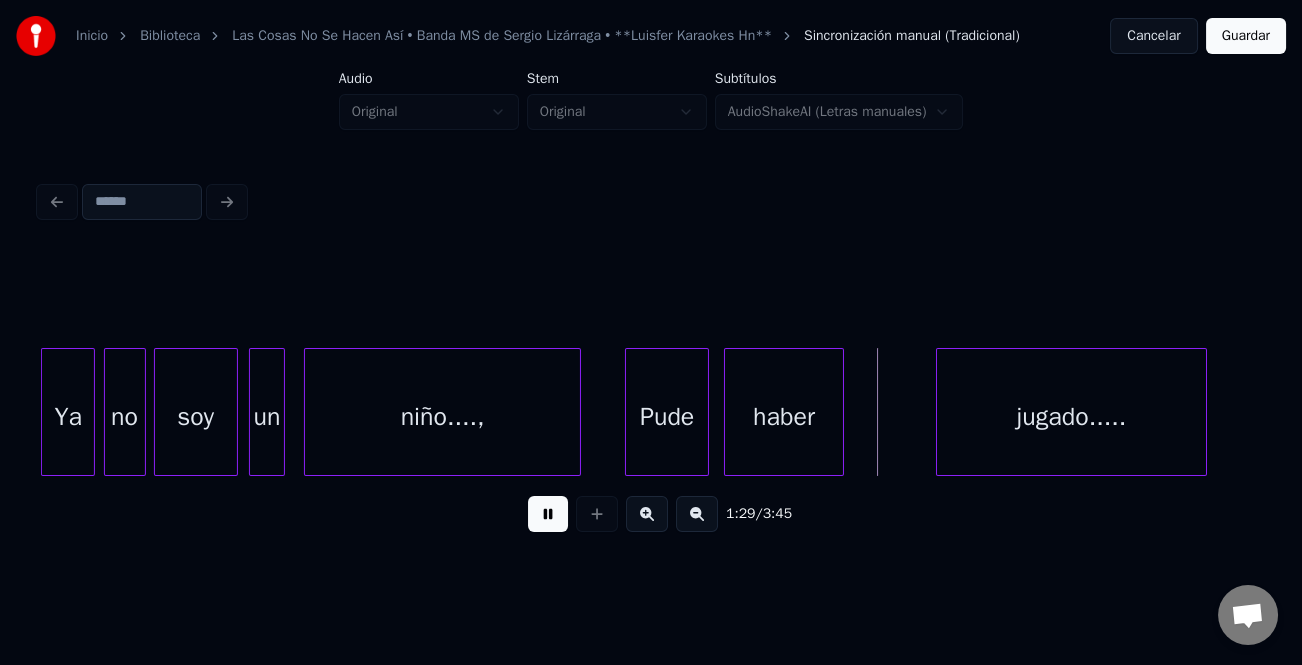 click on "Pude" at bounding box center [667, 417] 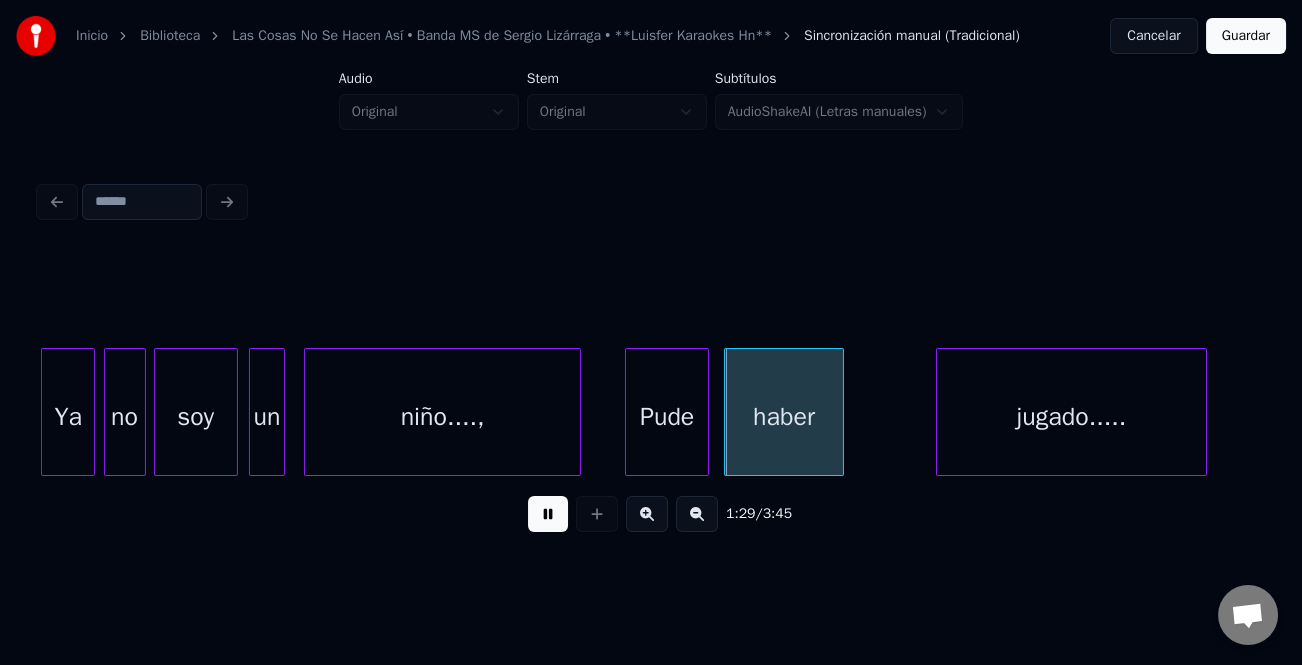 click on "haber" at bounding box center (784, 417) 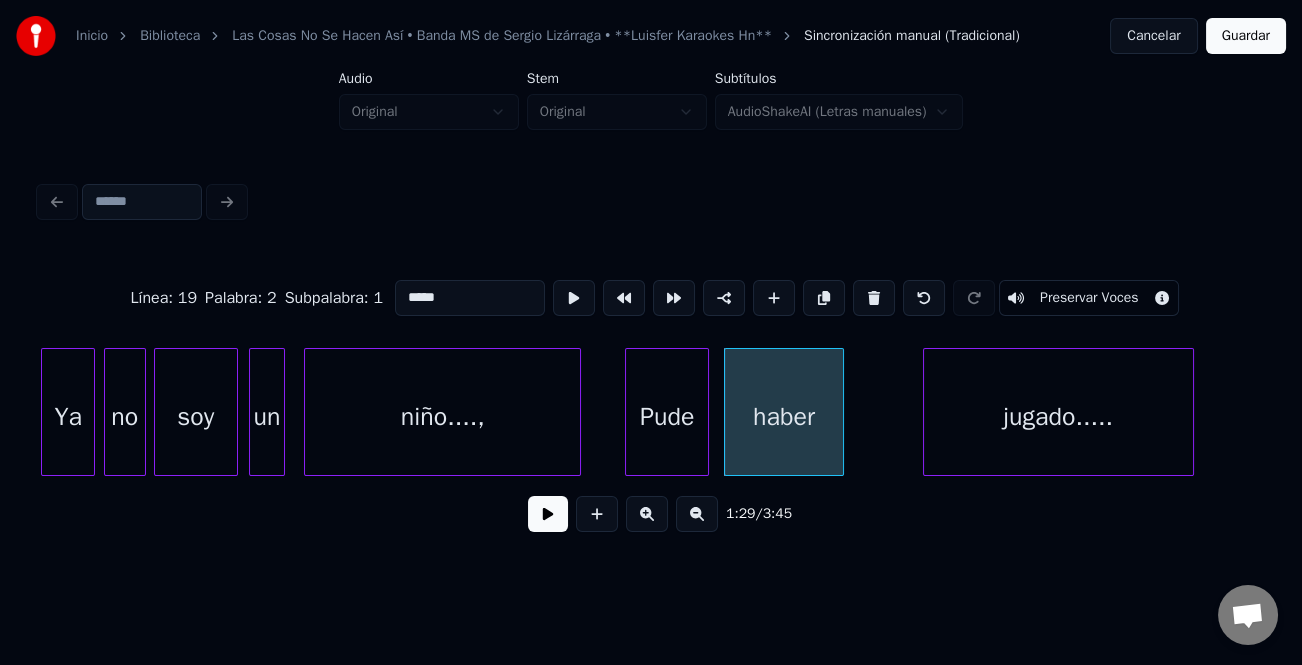 click on "jugado....." at bounding box center [1058, 417] 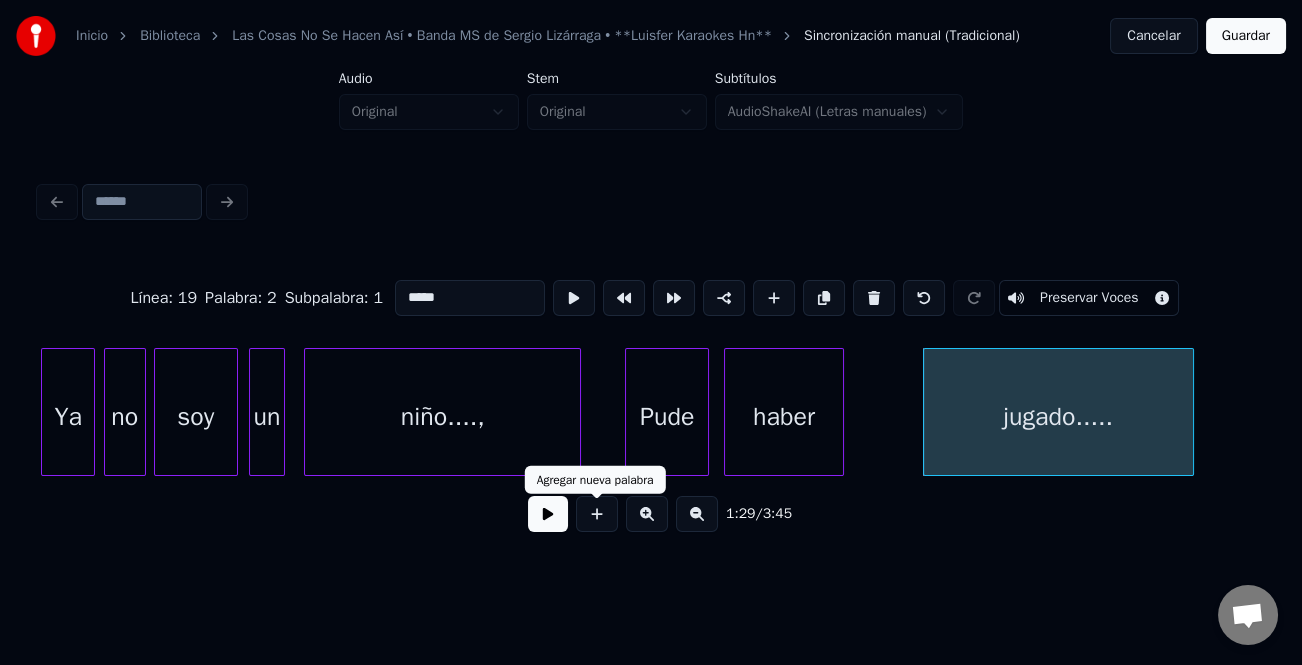 click at bounding box center (548, 514) 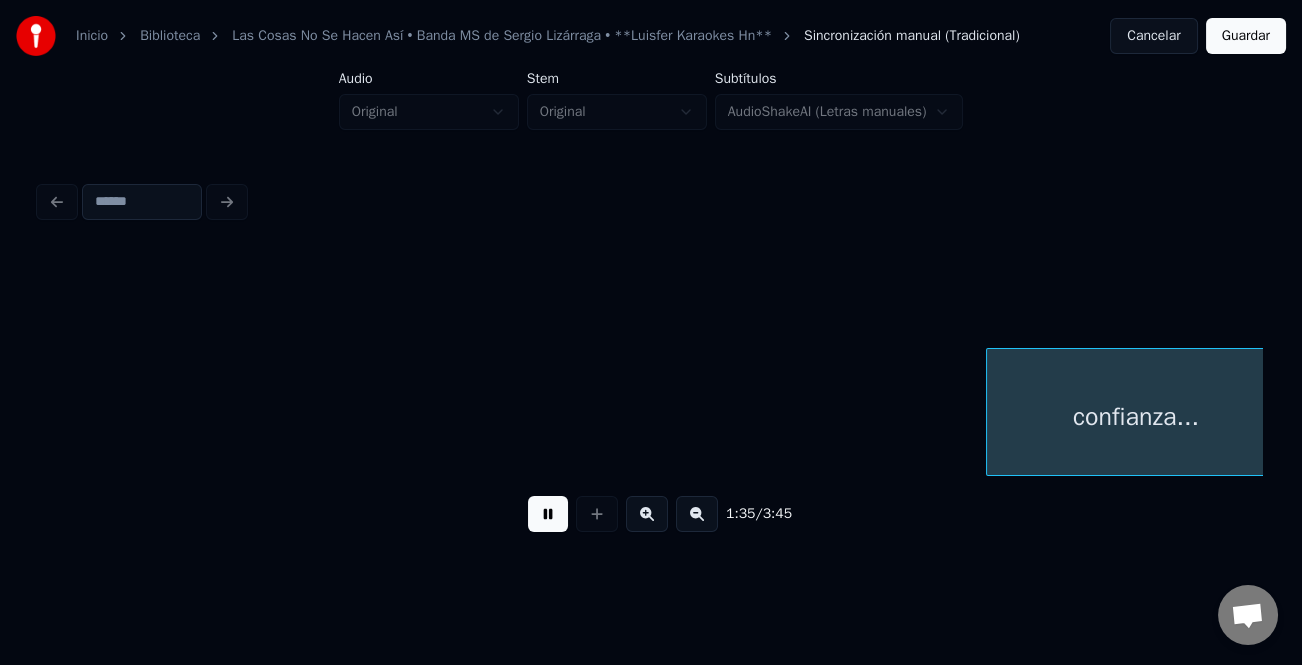 scroll, scrollTop: 0, scrollLeft: 28540, axis: horizontal 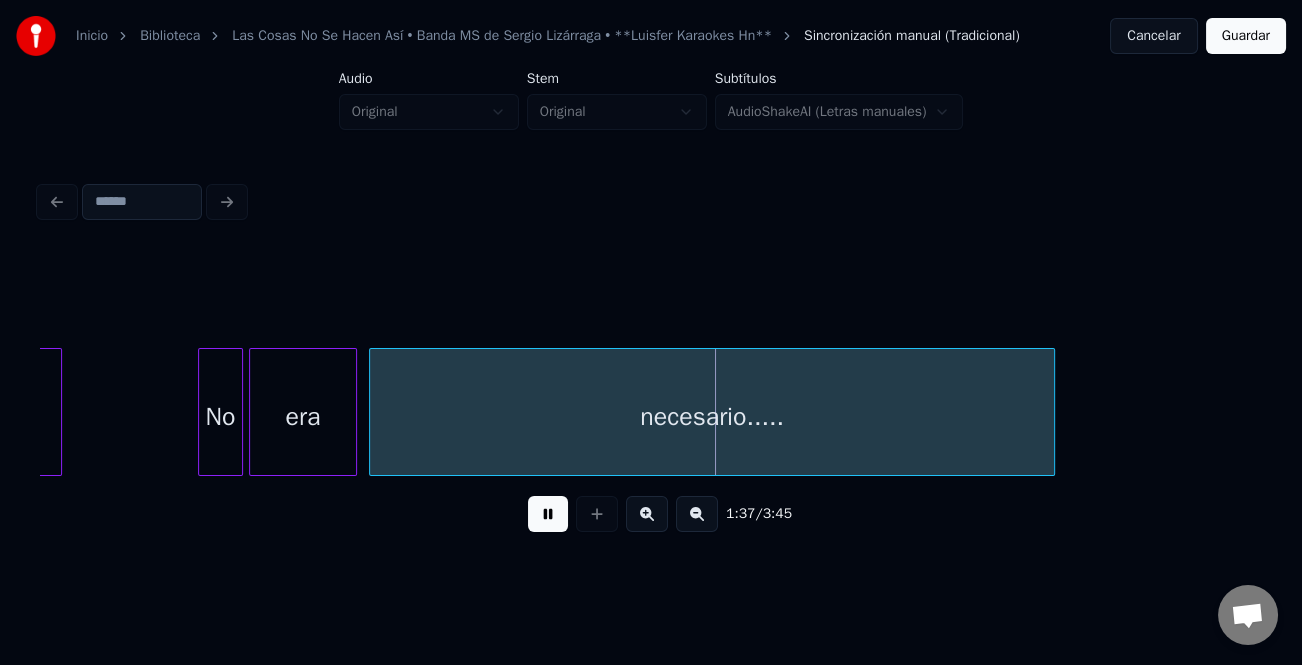 click at bounding box center [202, 412] 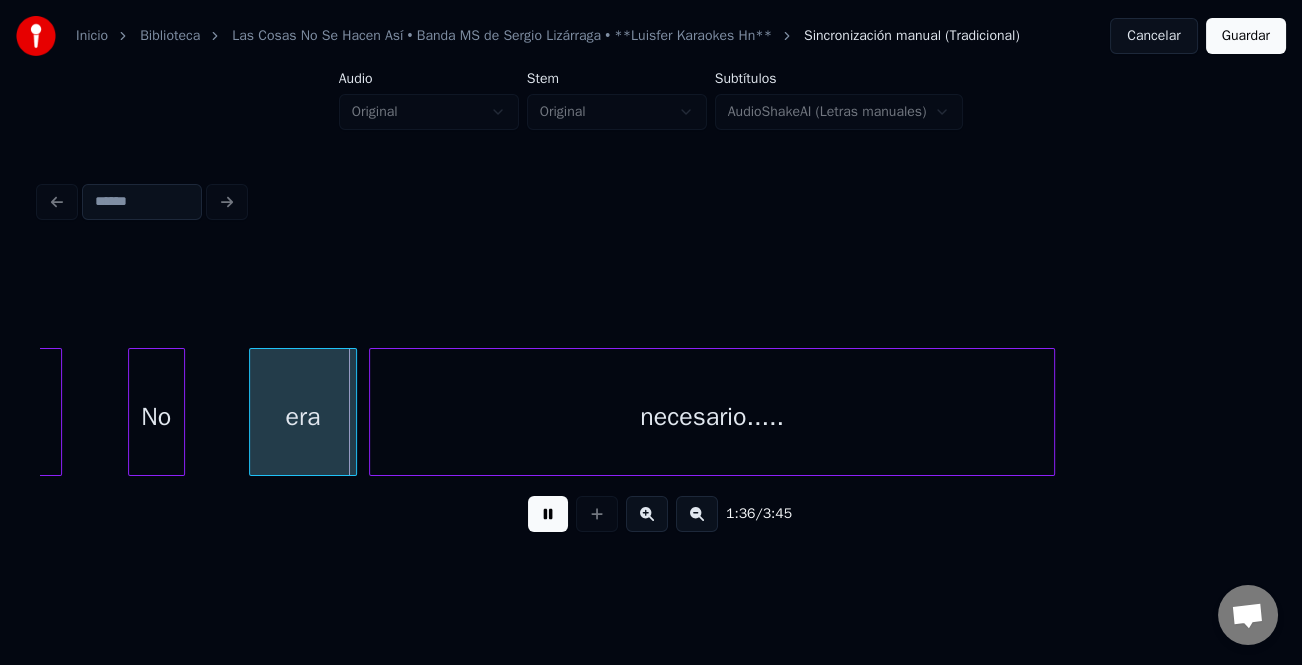 click on "No" at bounding box center (156, 417) 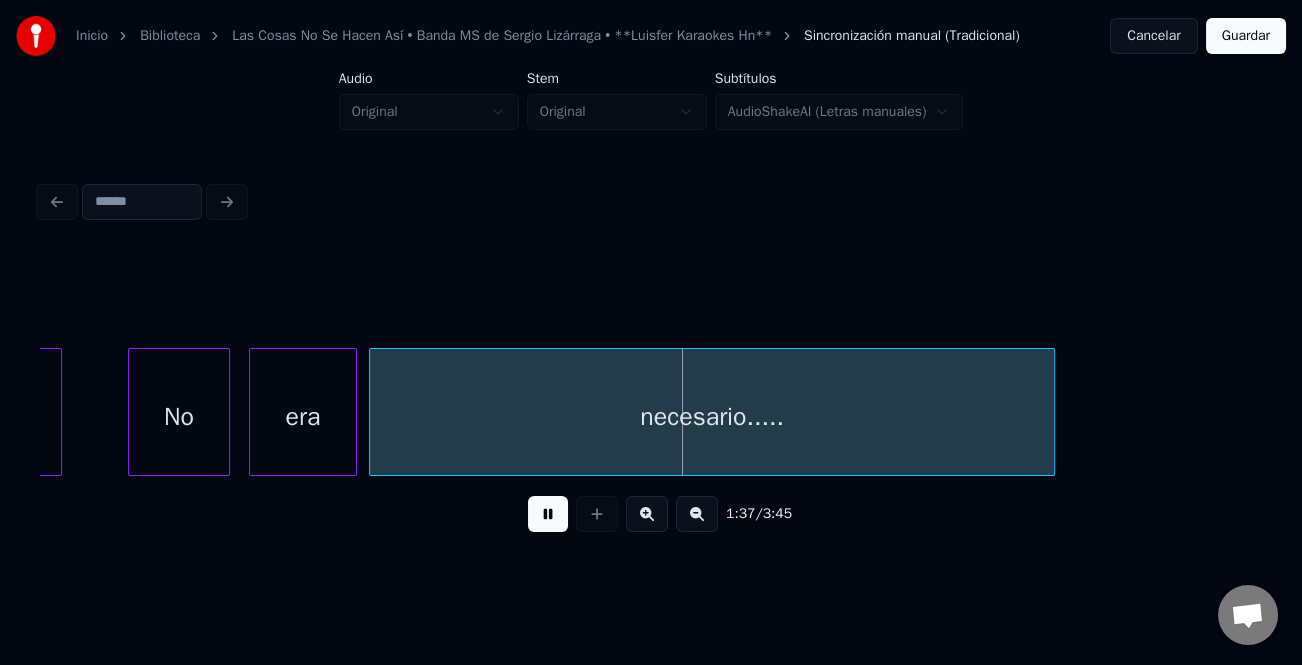 click at bounding box center (226, 412) 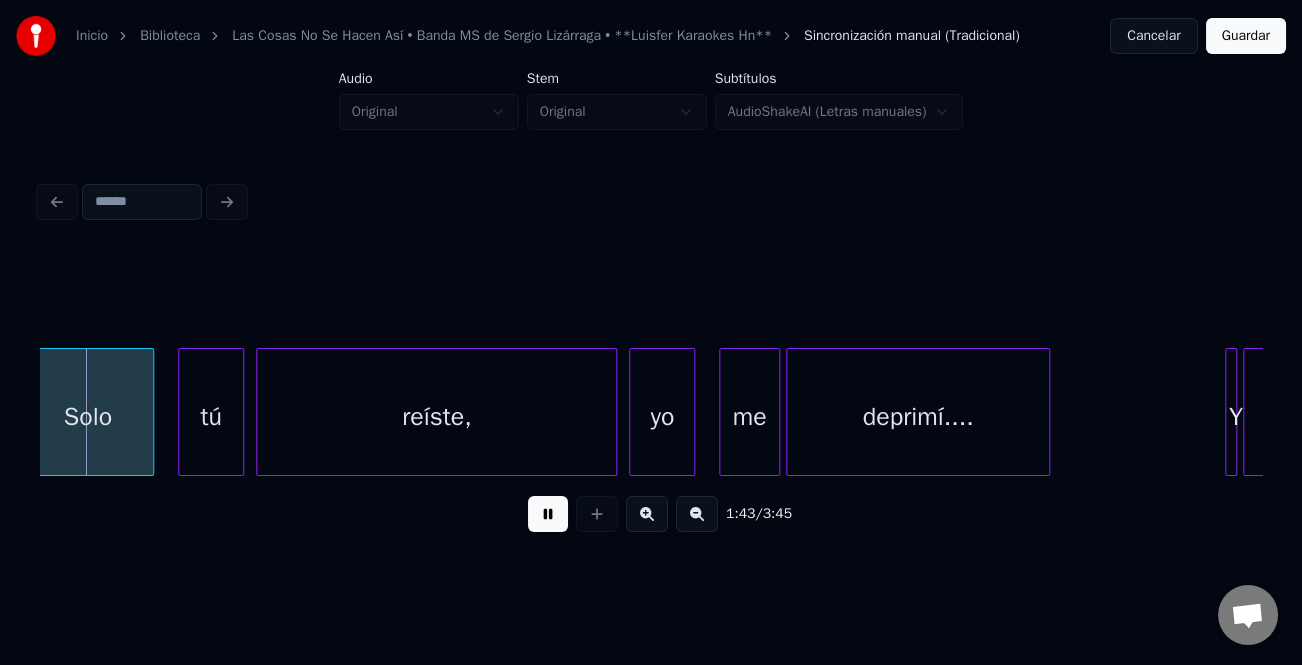 scroll, scrollTop: 0, scrollLeft: 30083, axis: horizontal 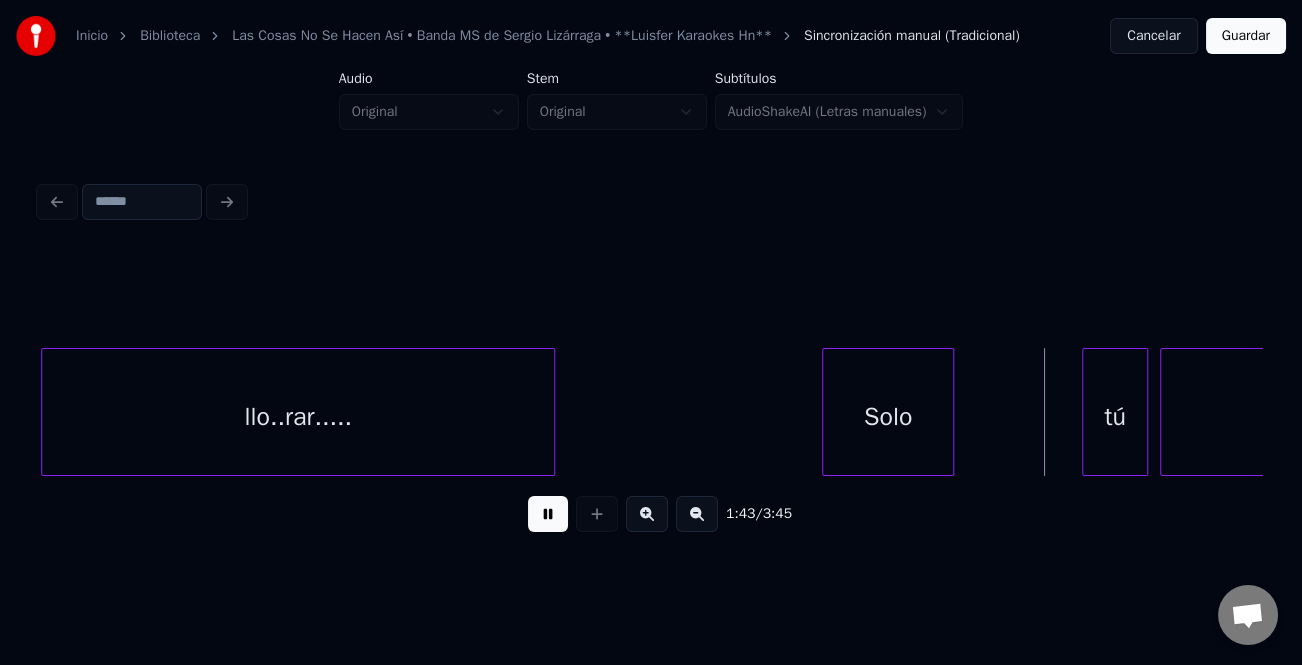 click on "Solo" at bounding box center [888, 417] 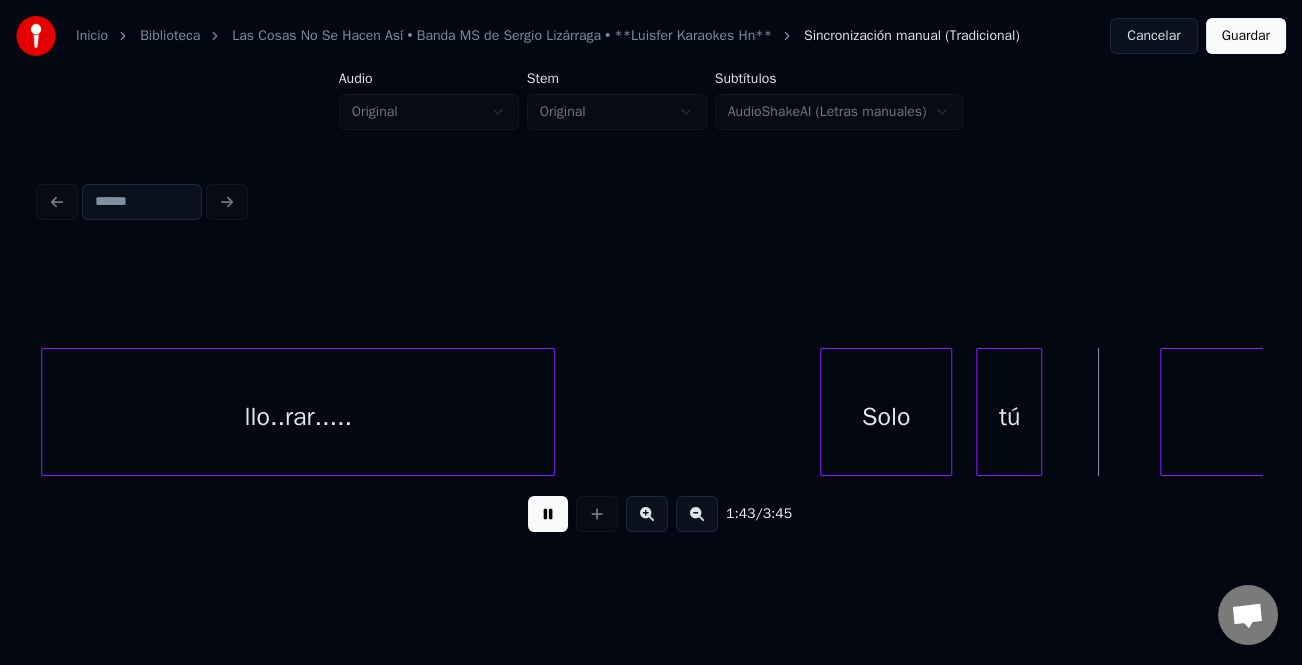 click on "tú" at bounding box center [1009, 417] 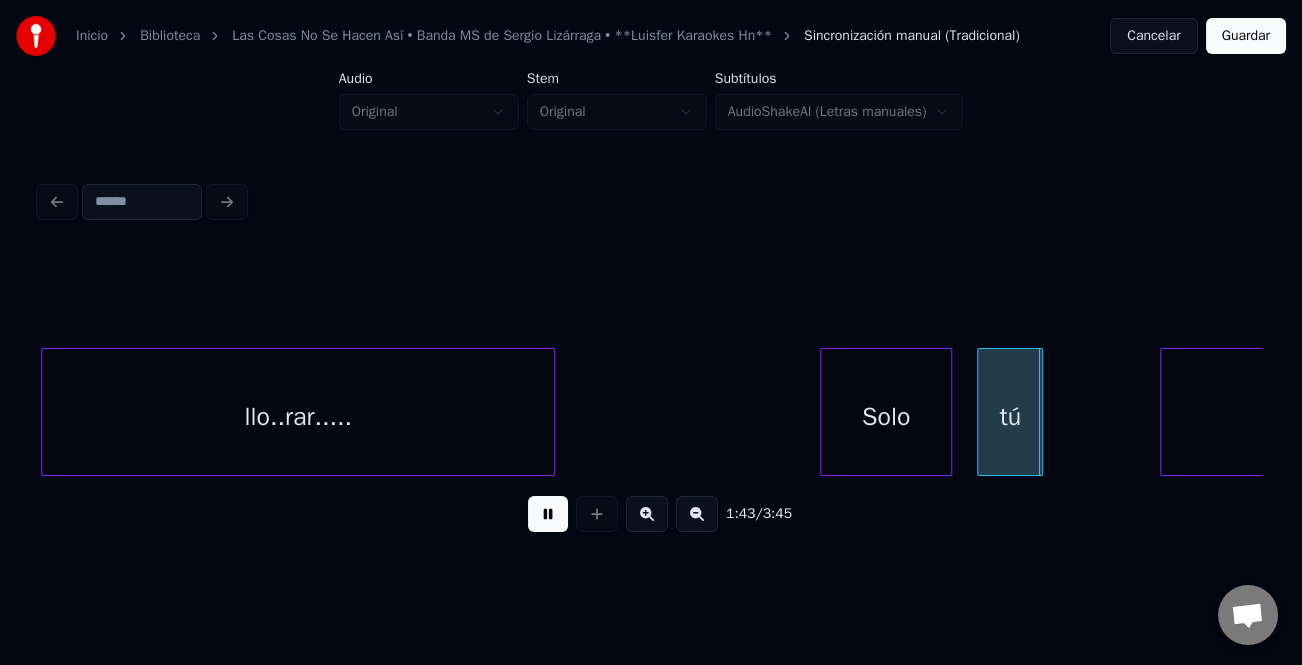 scroll, scrollTop: 0, scrollLeft: 30336, axis: horizontal 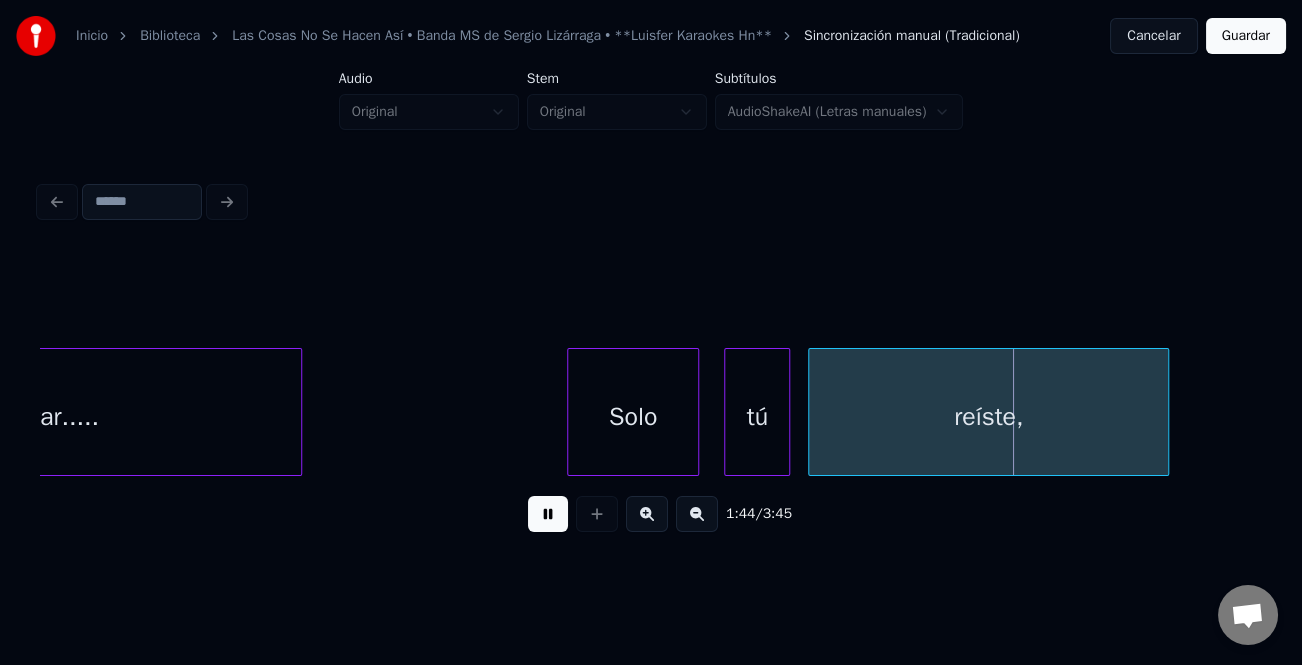 click on "reíste," at bounding box center (988, 417) 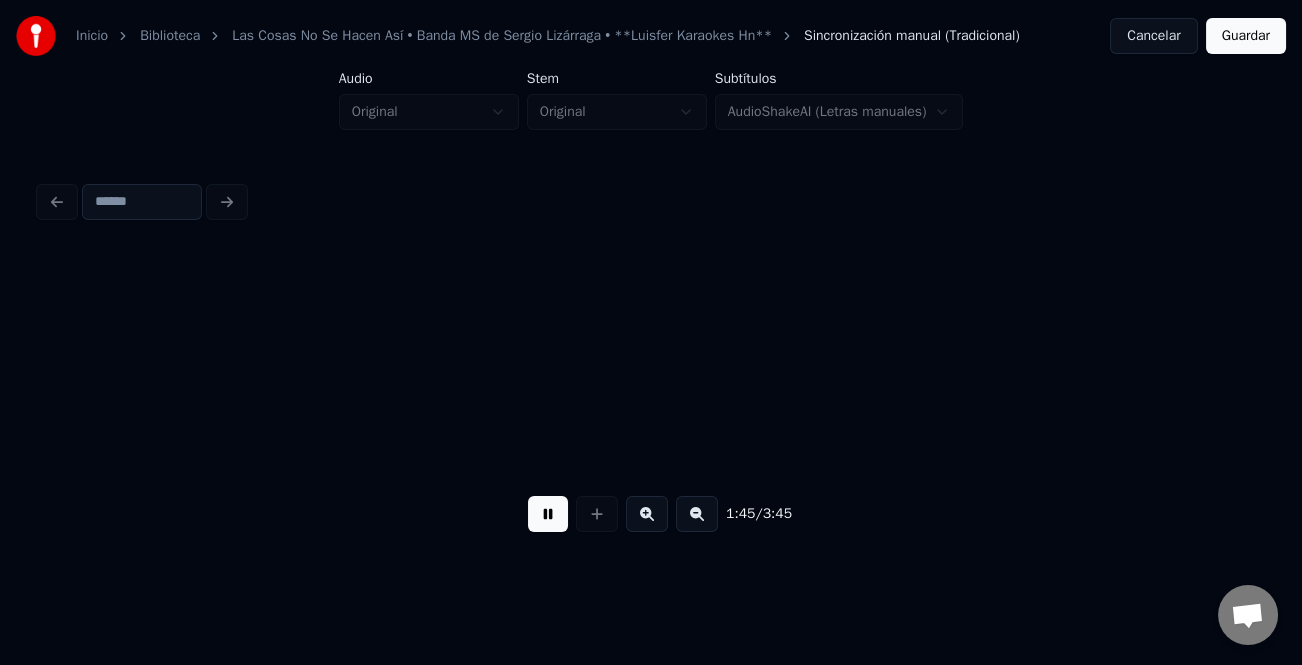scroll, scrollTop: 0, scrollLeft: 31562, axis: horizontal 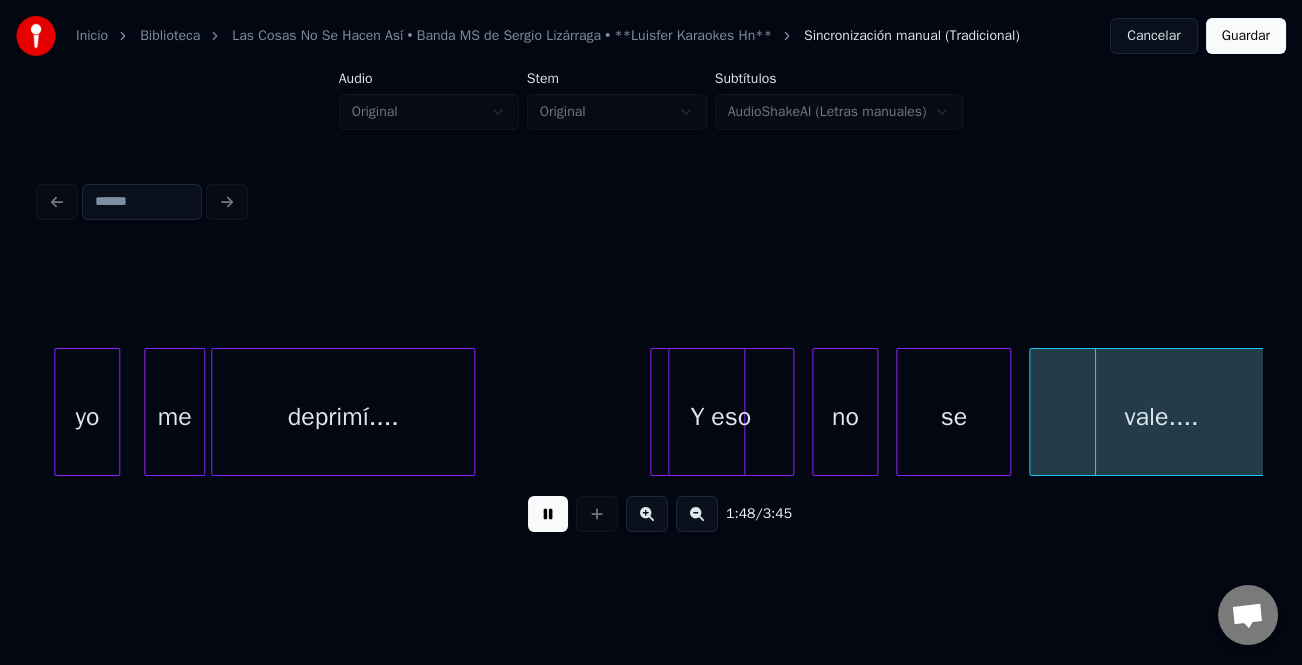 click on "yo me deprimí.... Y eso no se vale...." at bounding box center [2292, 412] 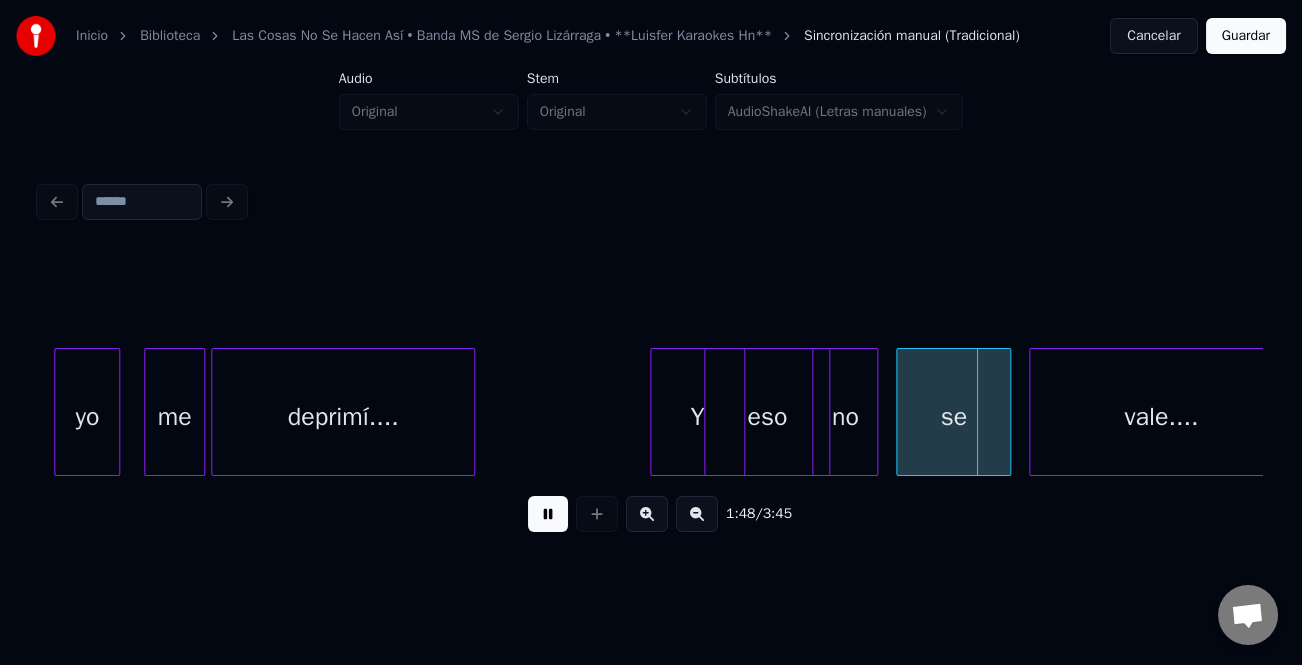 click on "eso" at bounding box center [767, 417] 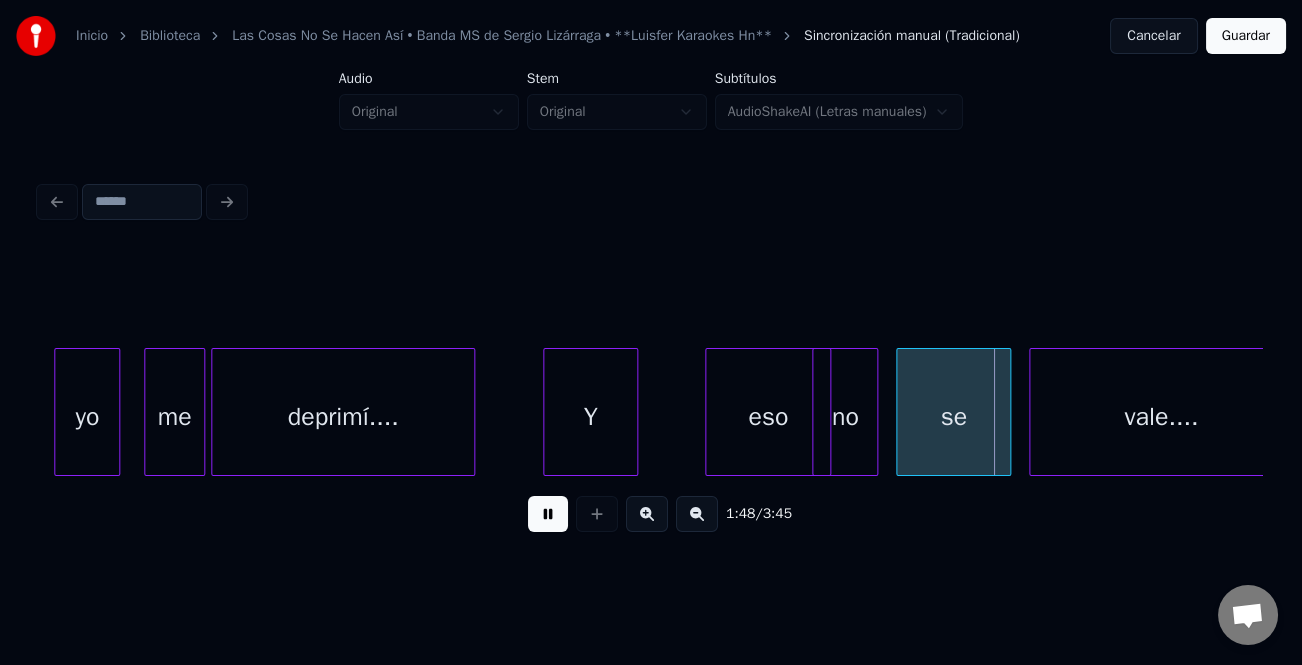 click on "Y" at bounding box center (590, 417) 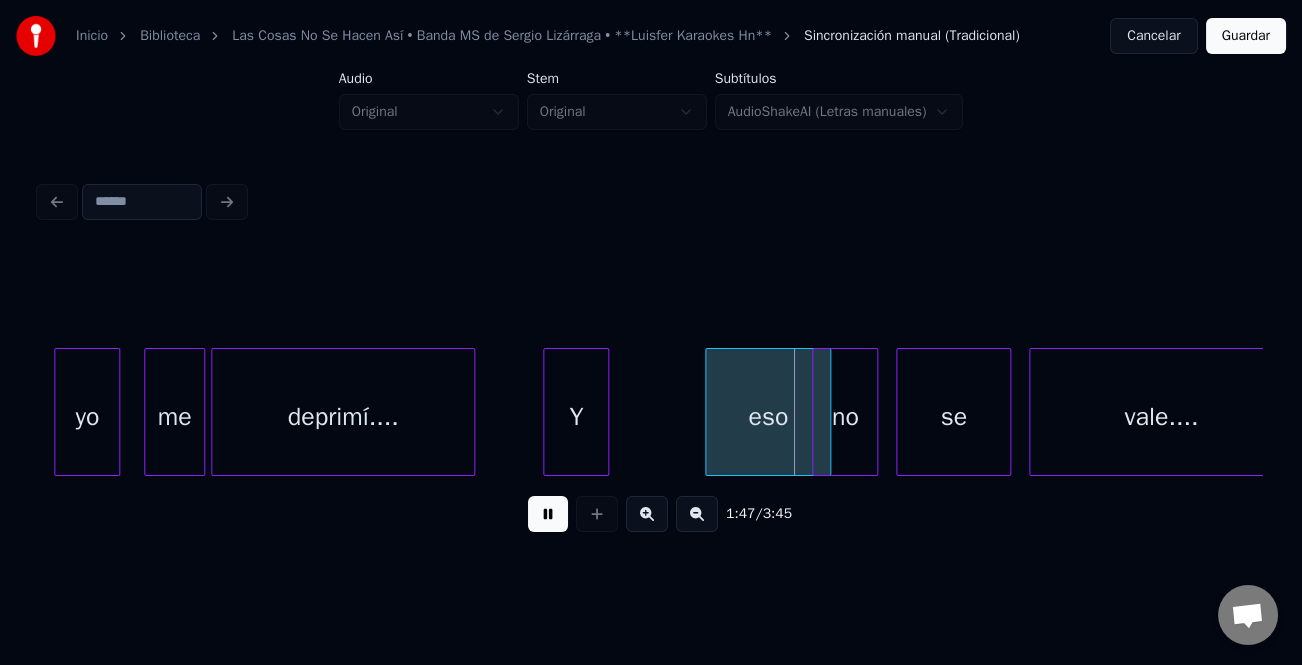 click at bounding box center [605, 412] 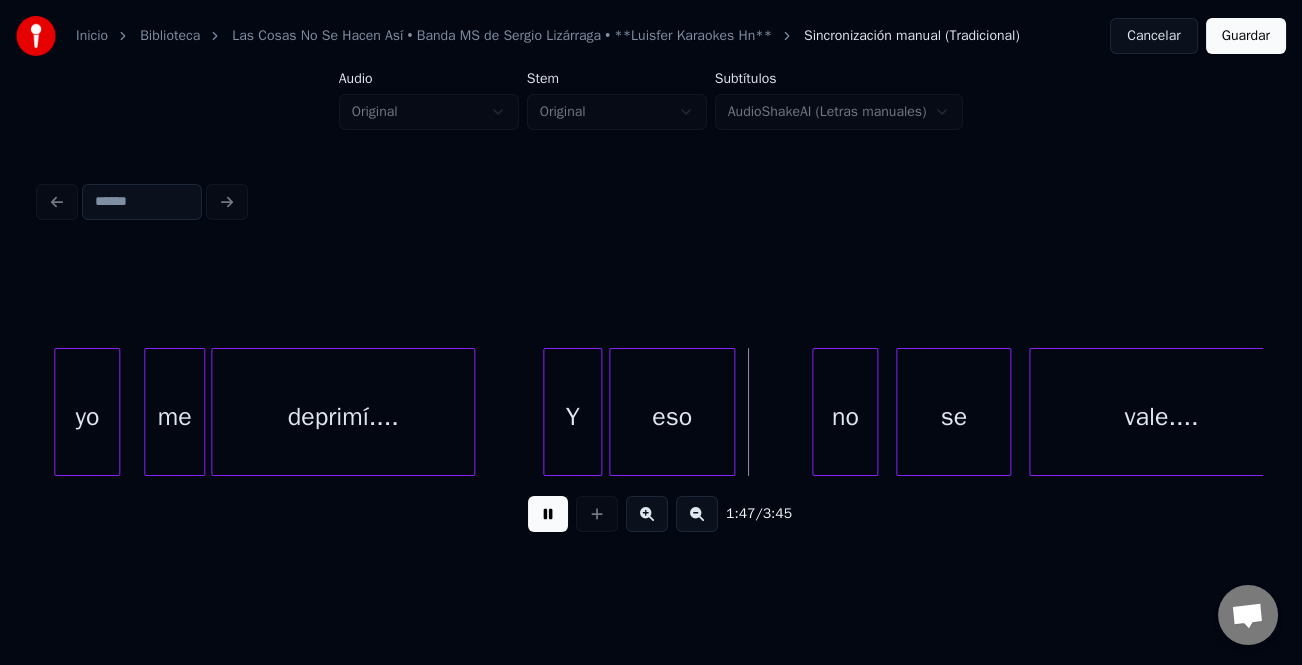 click on "eso" at bounding box center (672, 417) 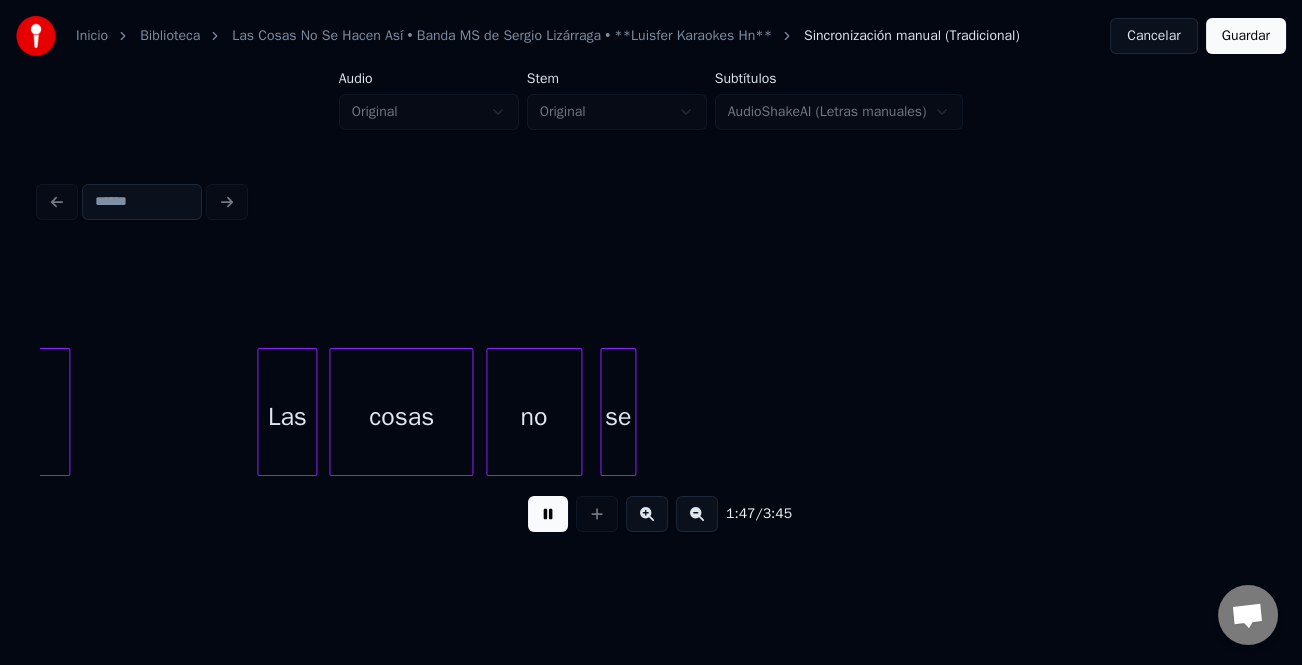 scroll, scrollTop: 0, scrollLeft: 32130, axis: horizontal 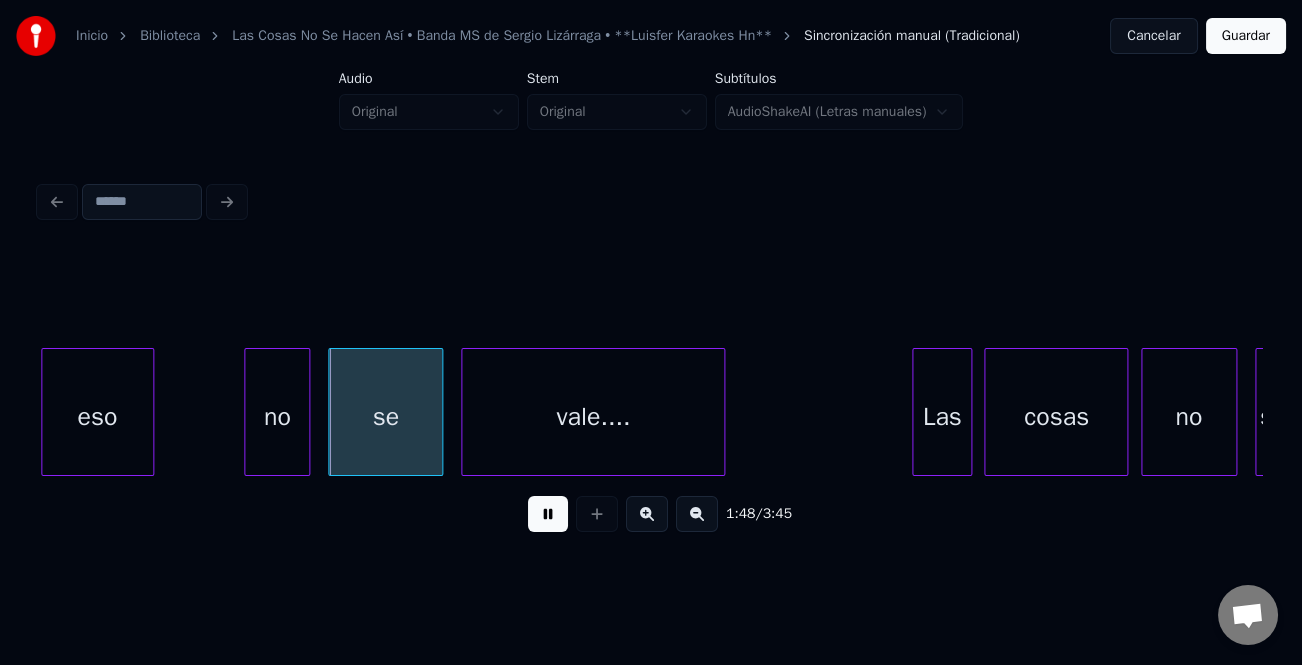 click at bounding box center (548, 514) 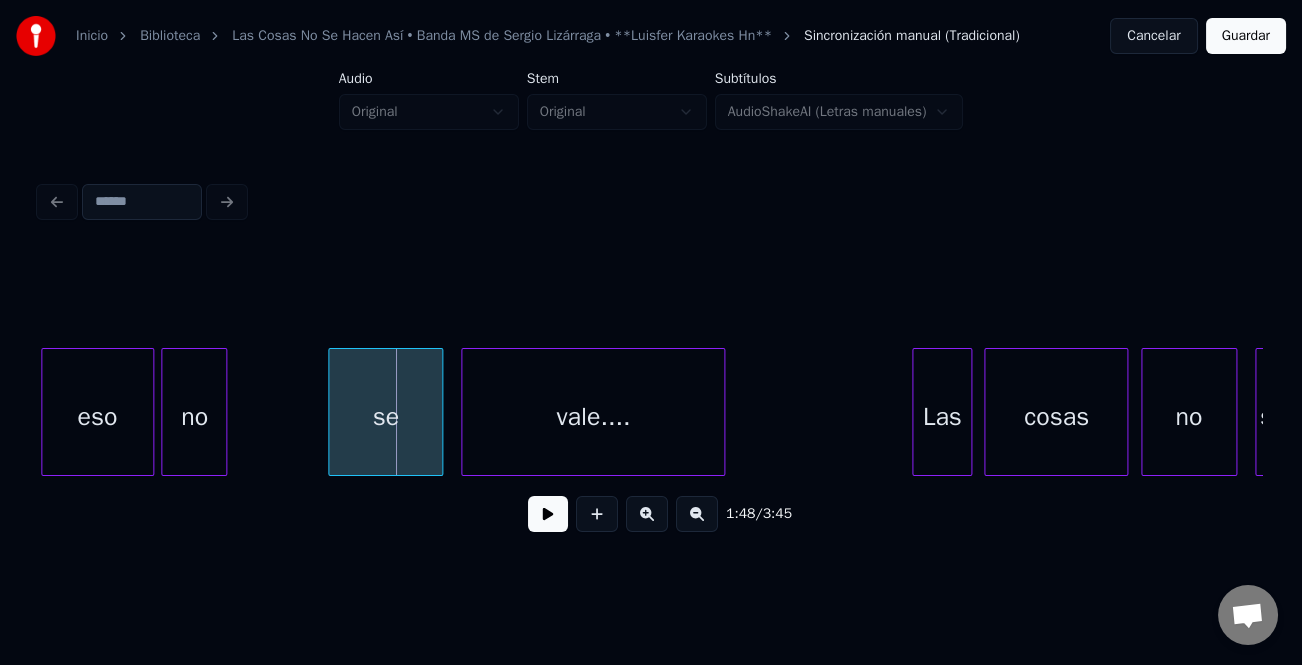 click on "no" at bounding box center (194, 417) 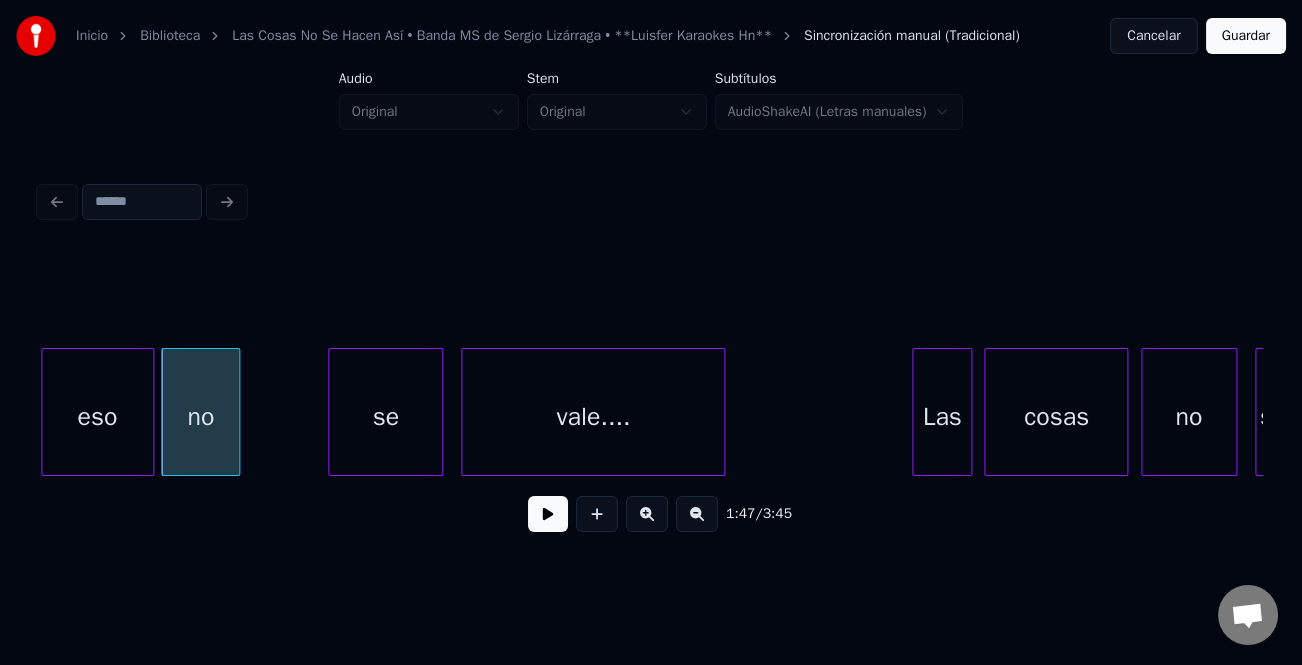 click at bounding box center (236, 412) 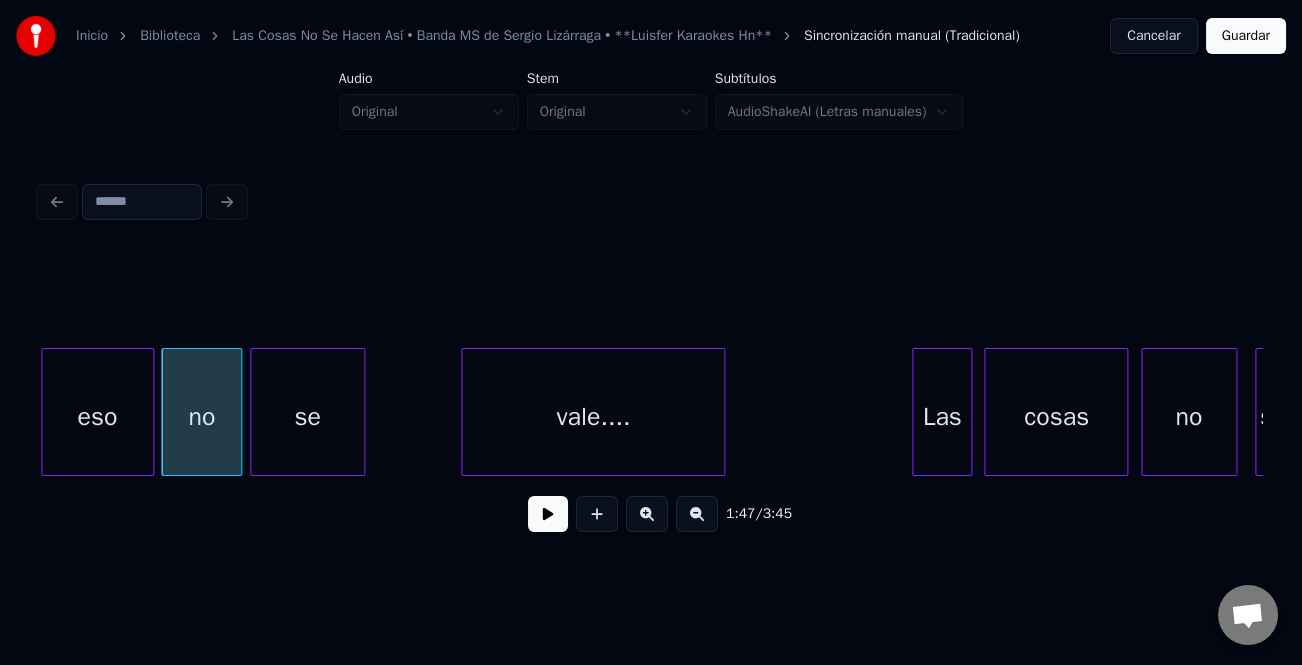 click on "se" at bounding box center [307, 417] 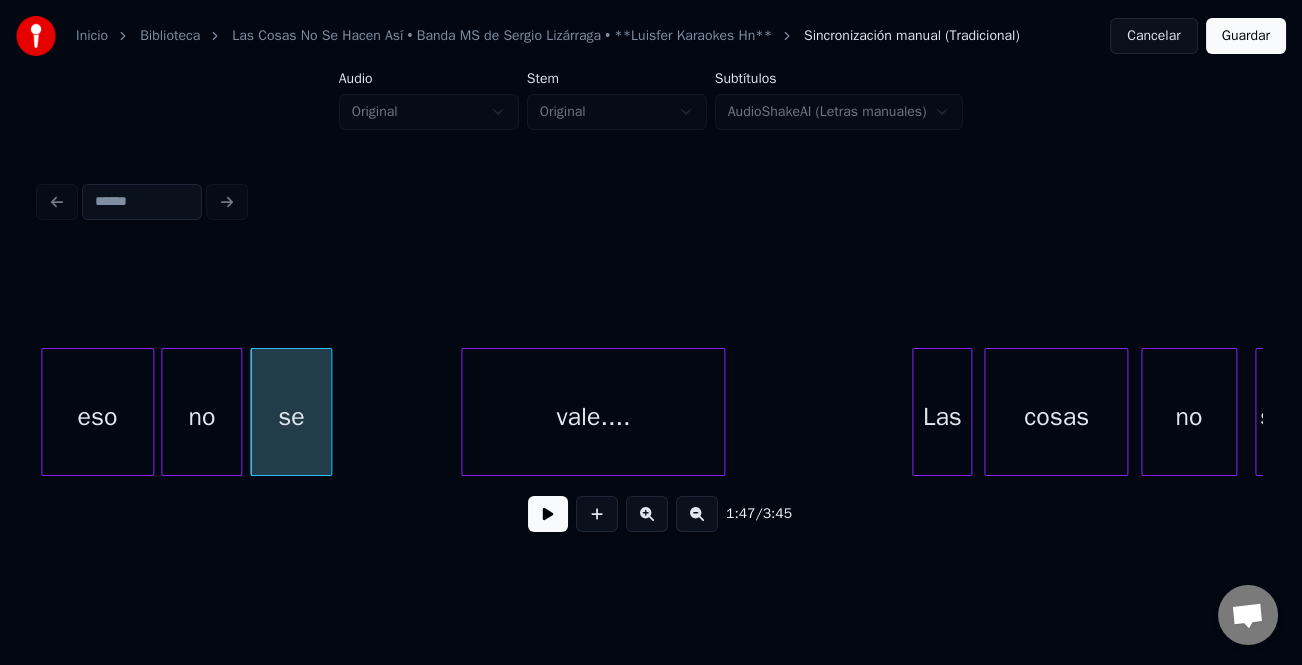 click at bounding box center (328, 412) 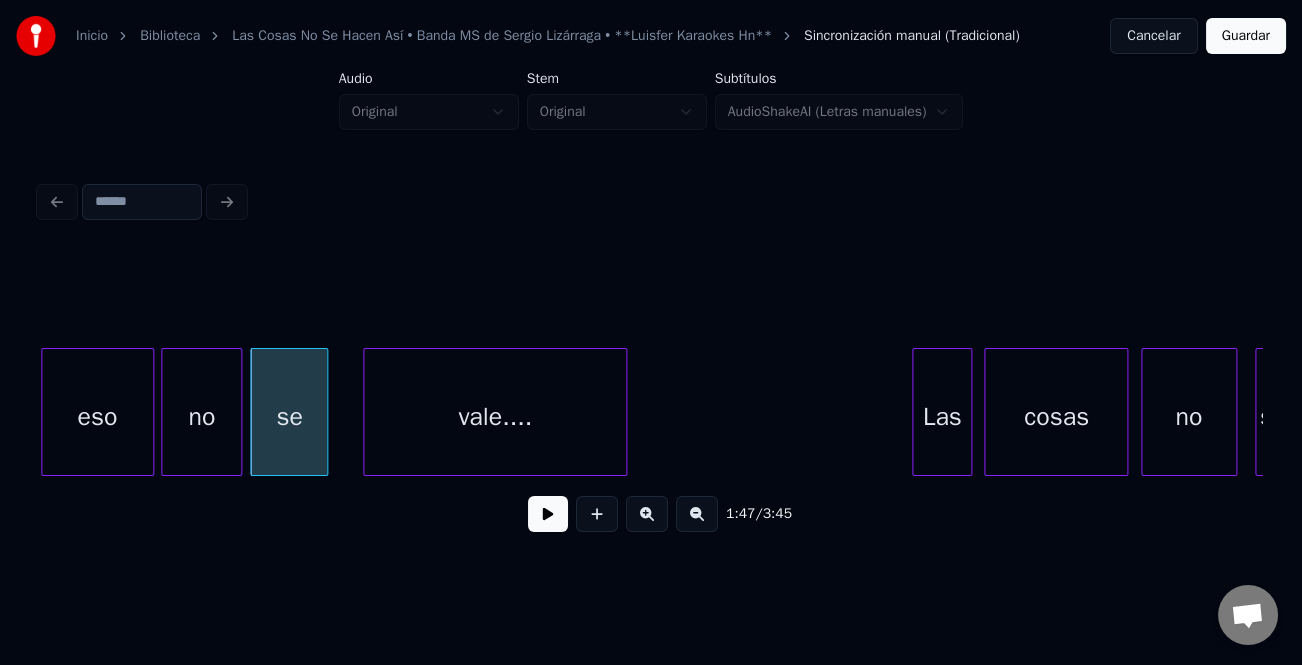 click on "vale...." at bounding box center (495, 417) 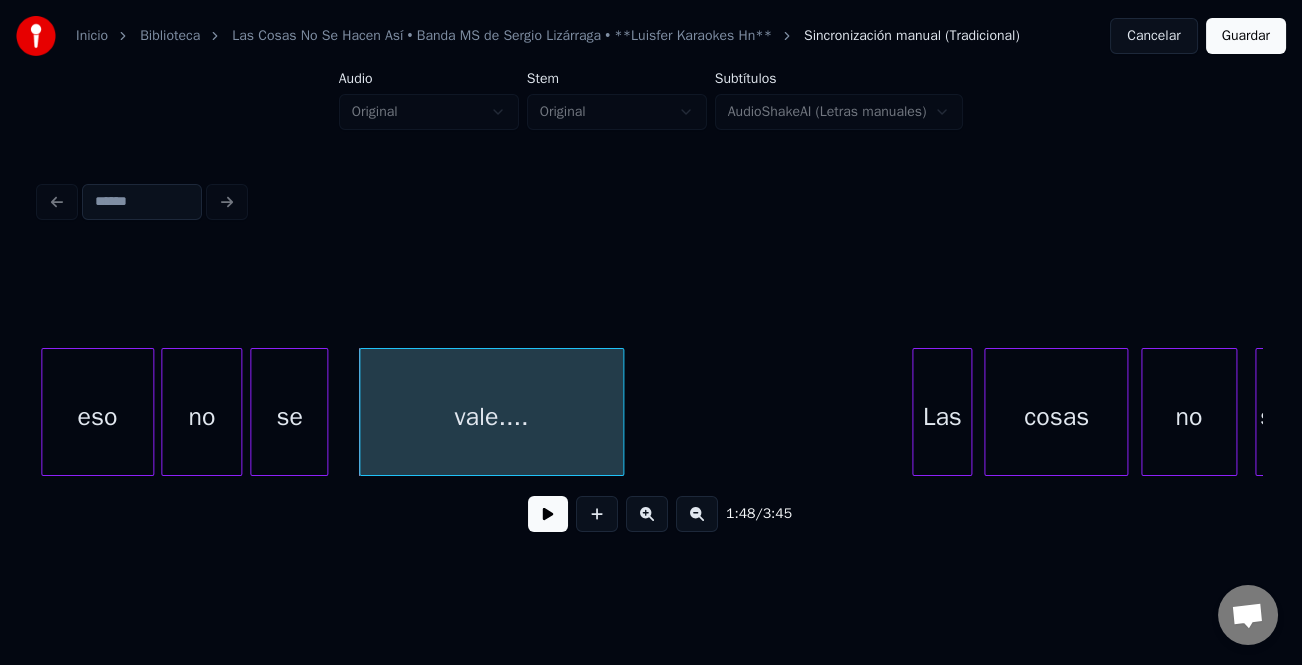click at bounding box center (548, 514) 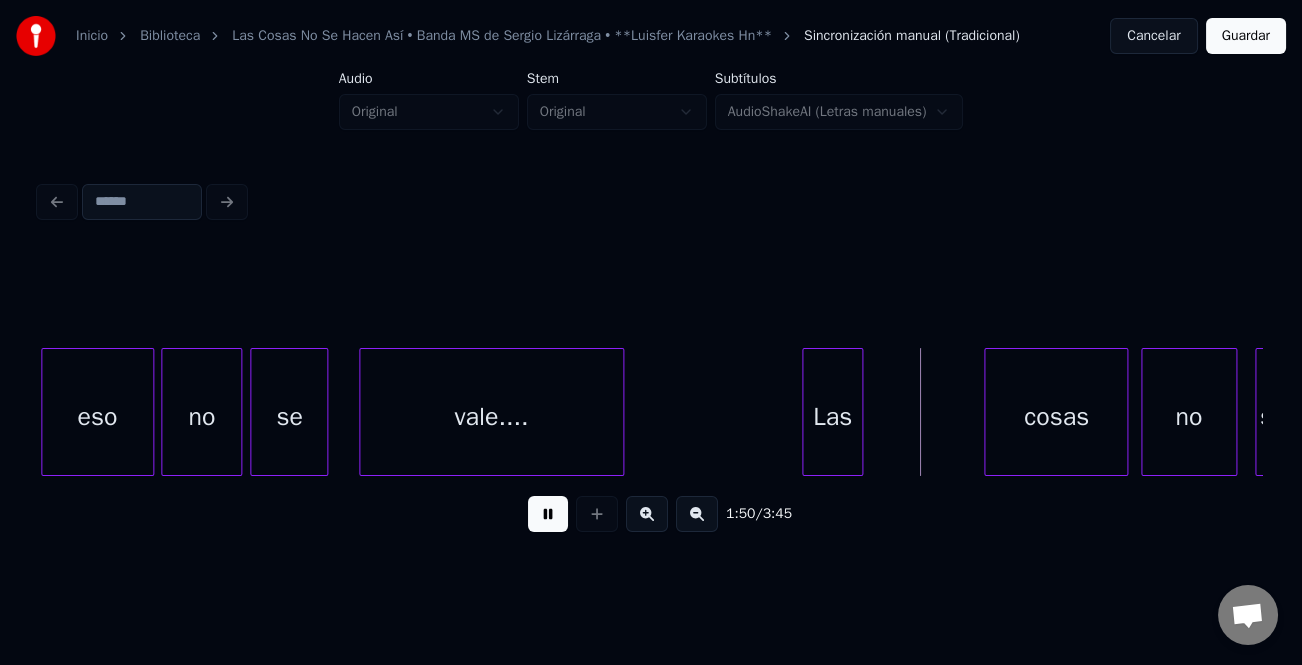click on "Las" at bounding box center [832, 417] 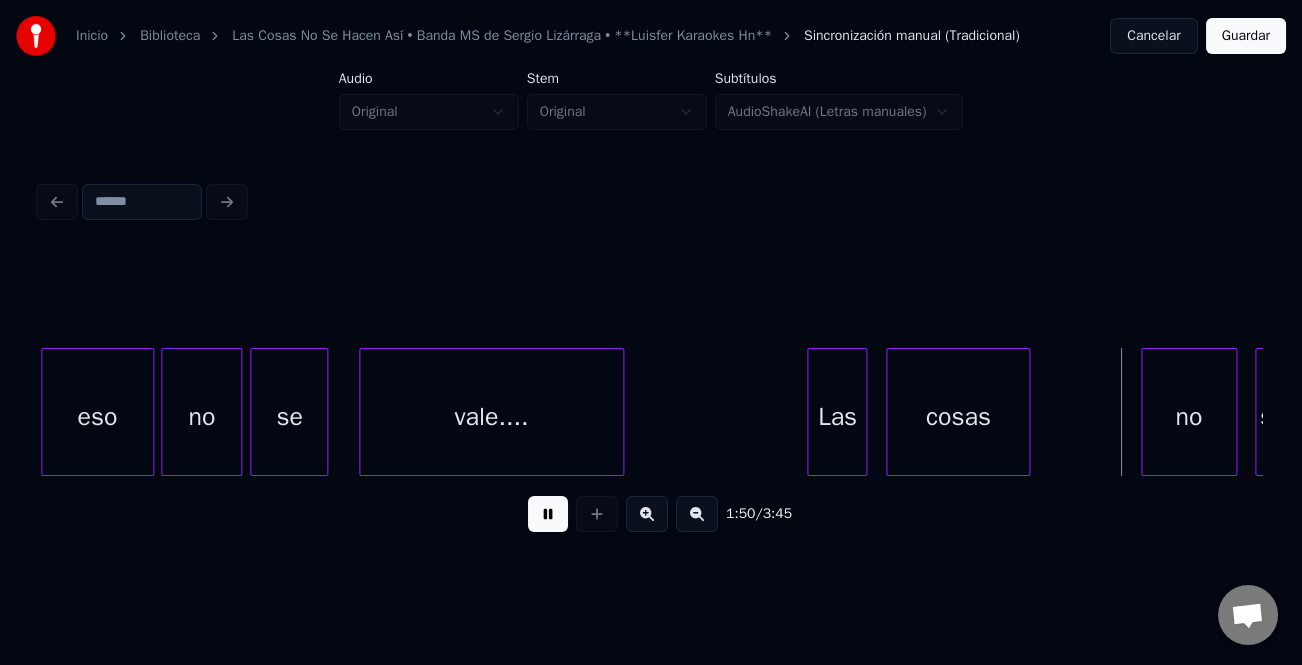 click on "cosas" at bounding box center [958, 417] 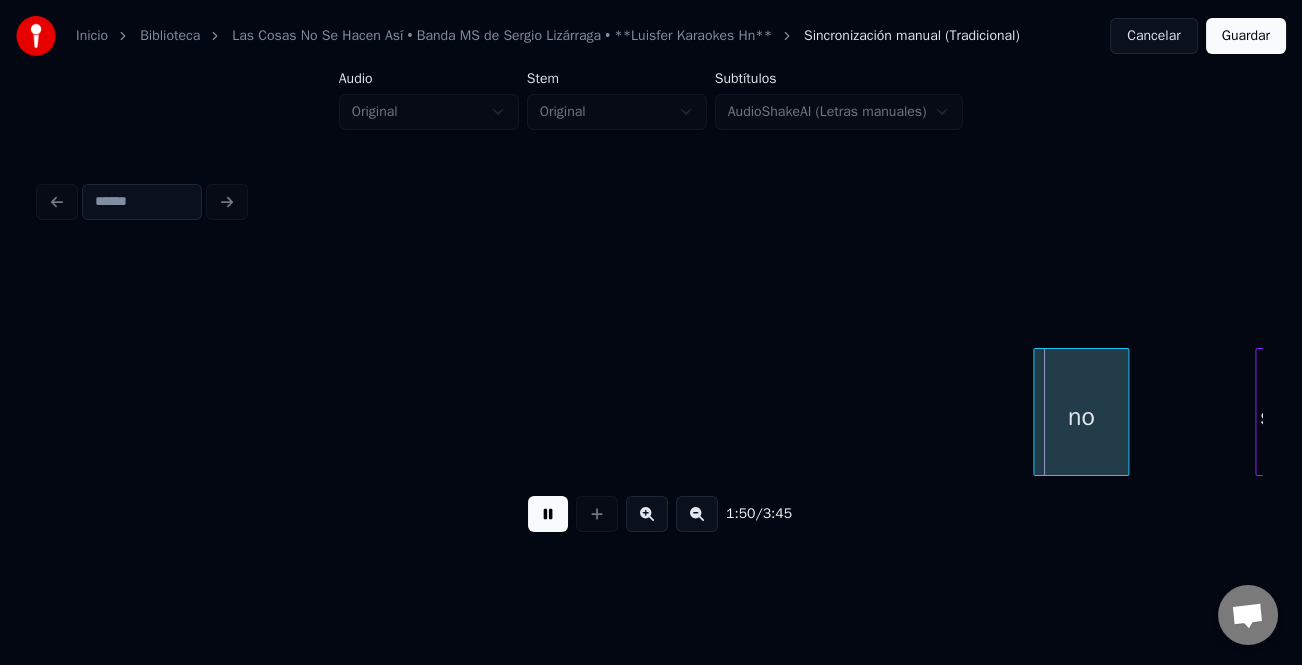 scroll, scrollTop: 0, scrollLeft: 33122, axis: horizontal 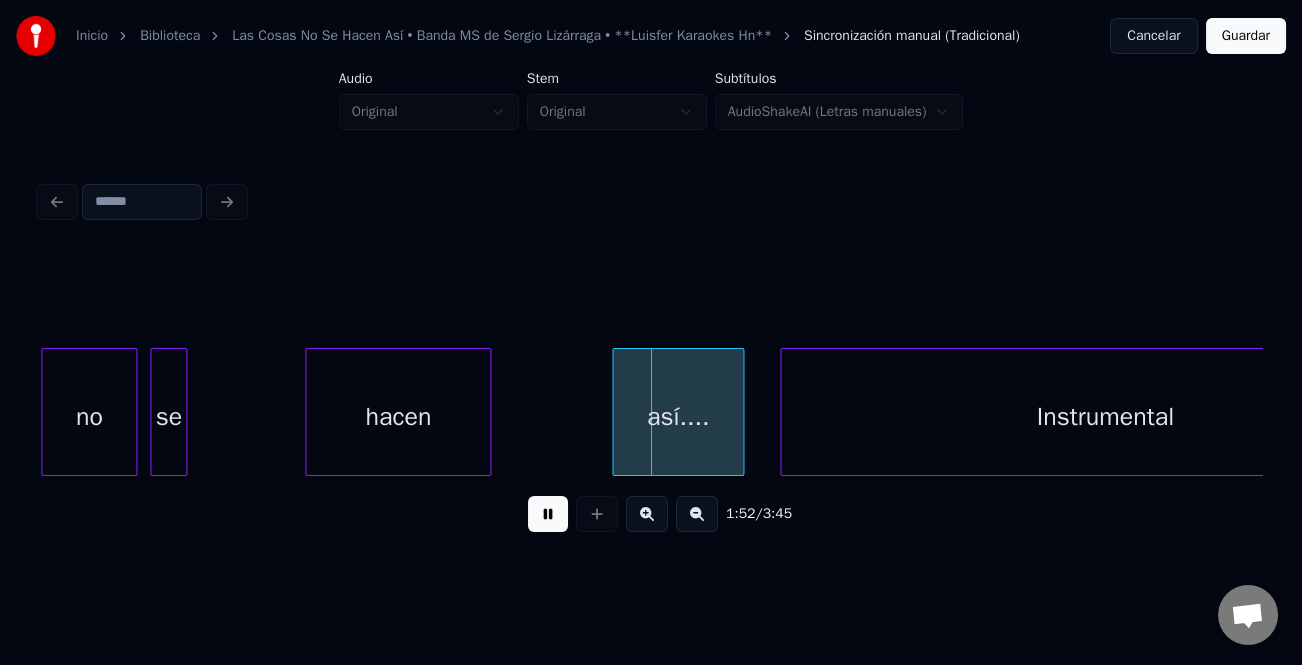 click on "se" at bounding box center (168, 417) 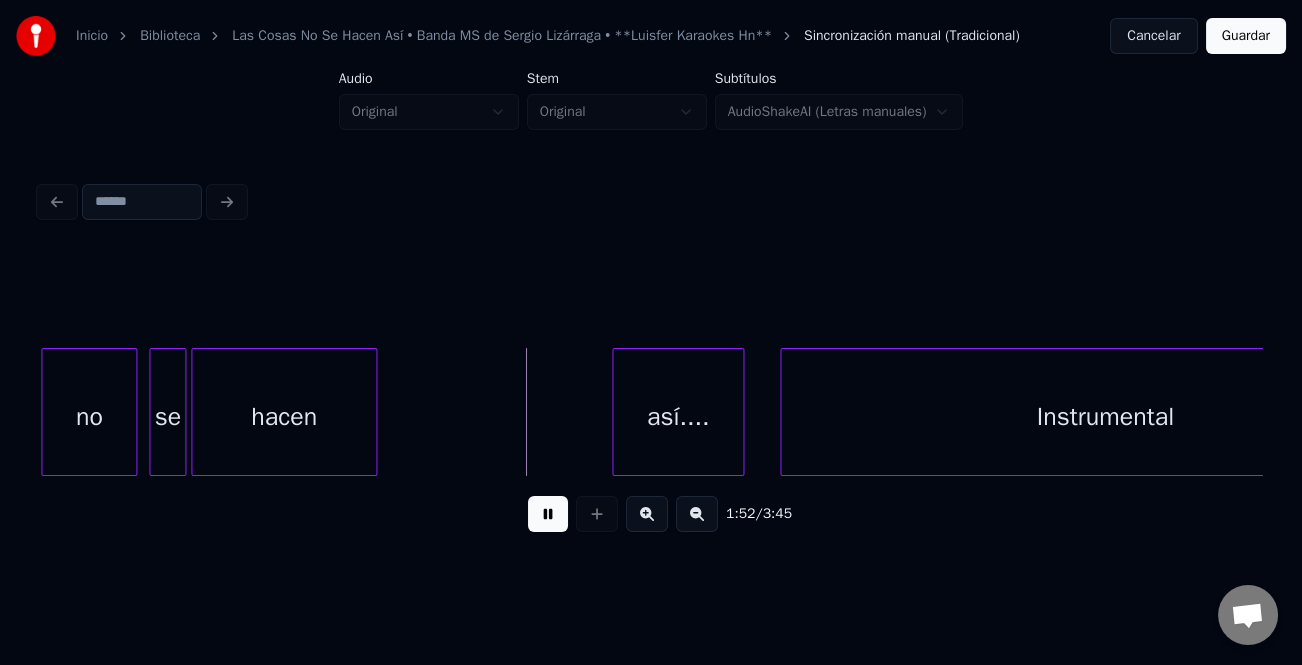 click on "hacen" at bounding box center [284, 417] 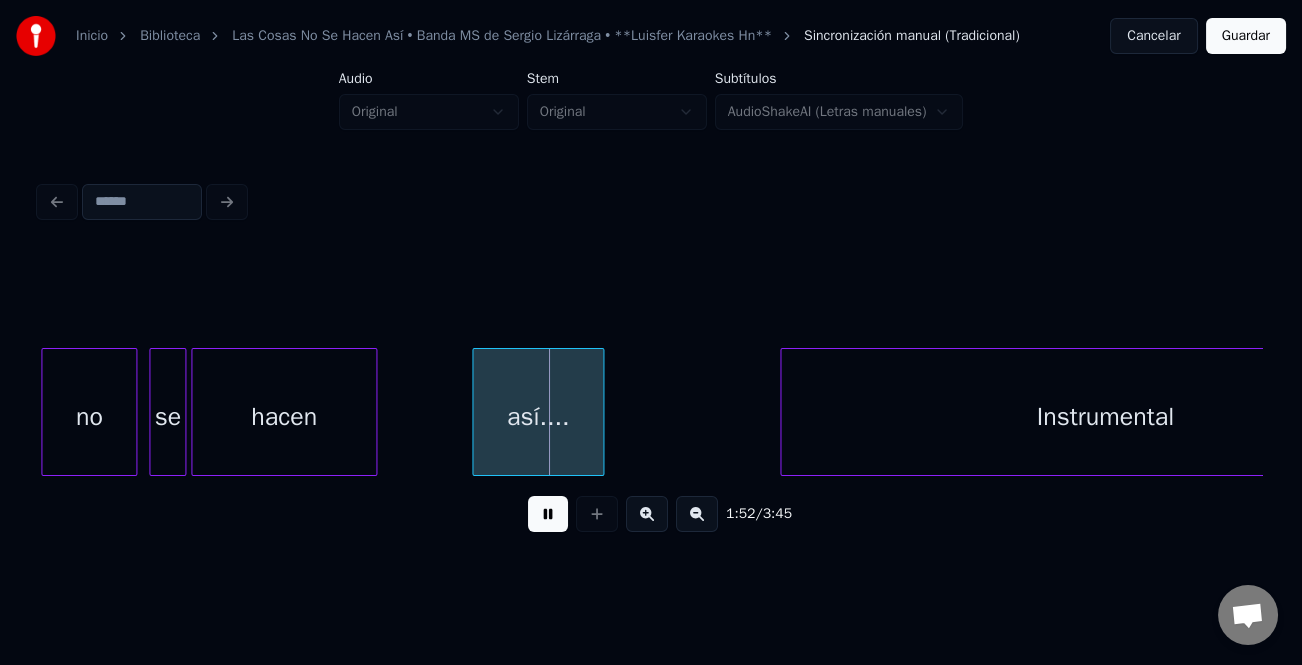 click on "así...." at bounding box center (538, 417) 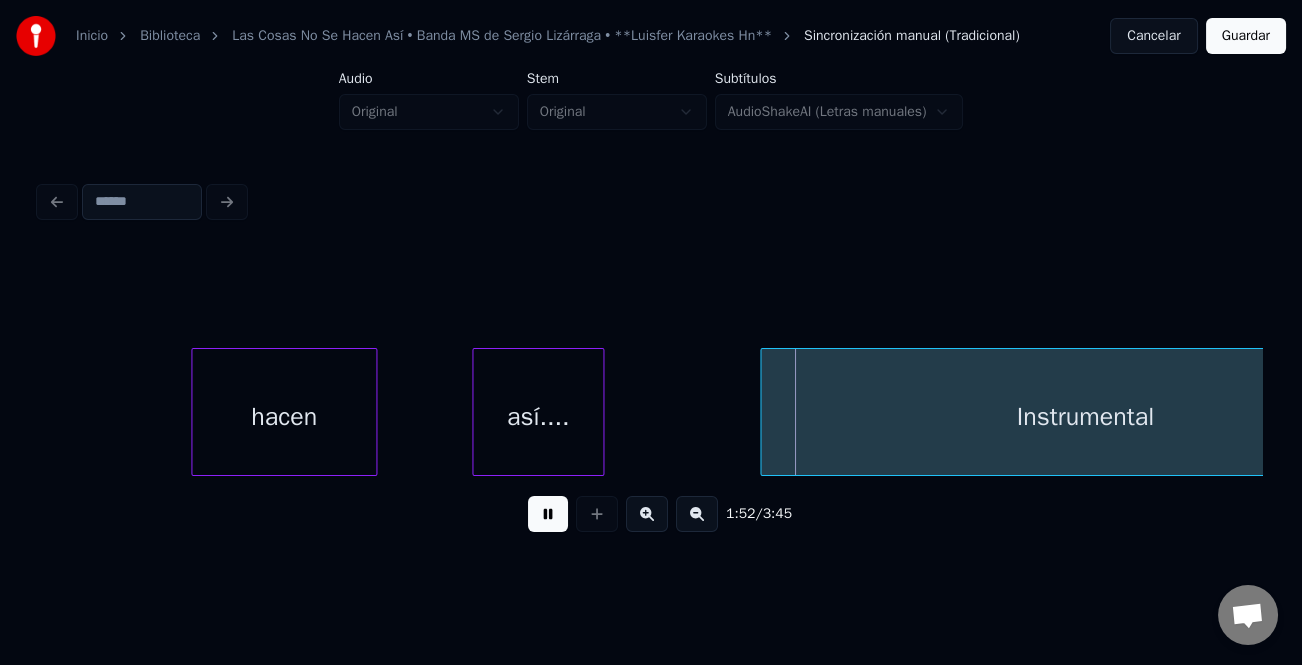 scroll, scrollTop: 0, scrollLeft: 33284, axis: horizontal 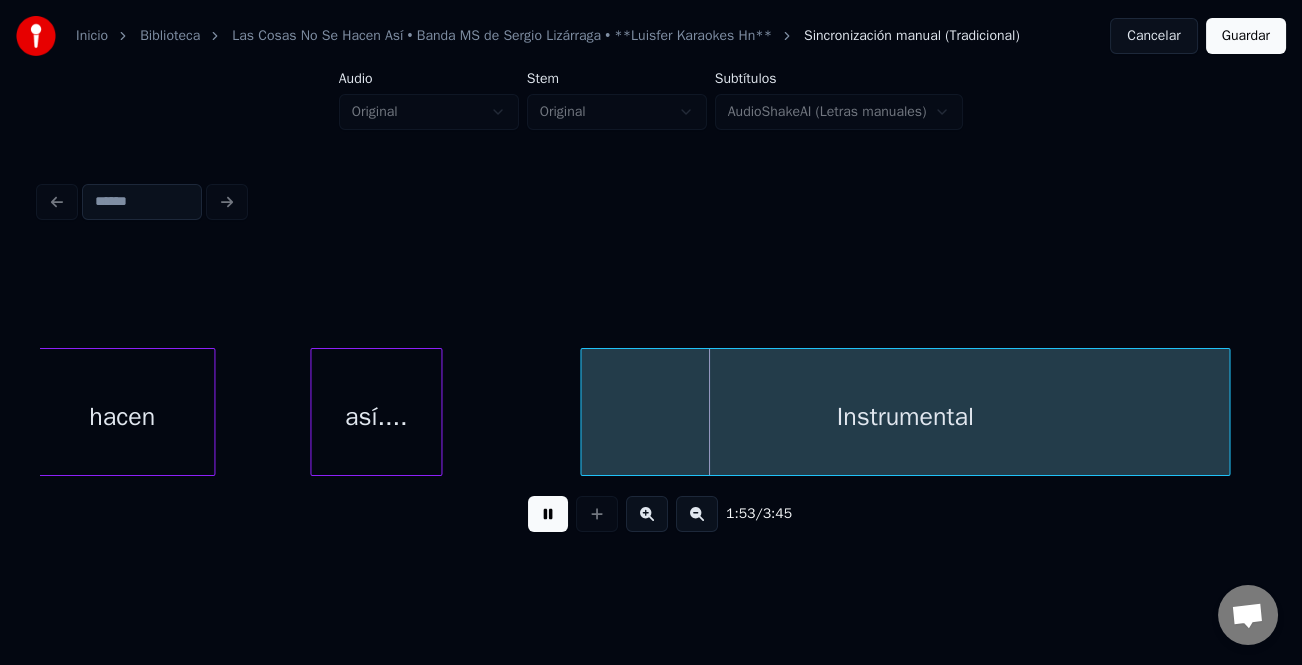 click on "Instrumental" at bounding box center (905, 417) 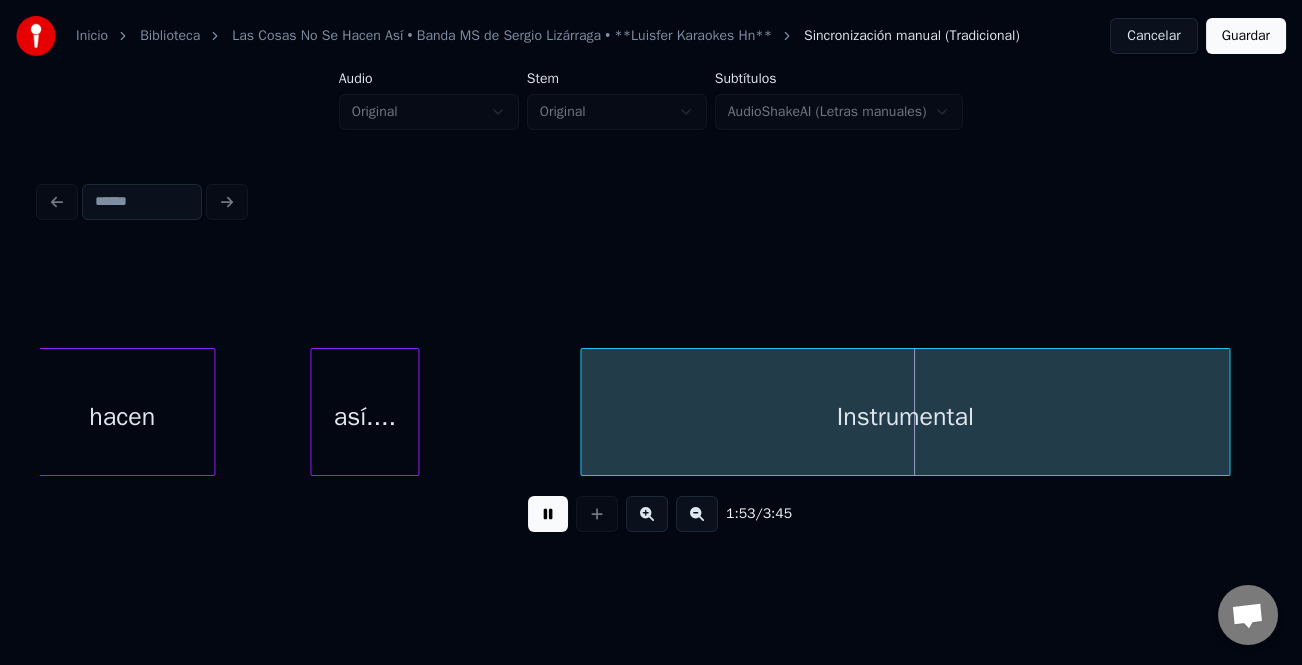 click at bounding box center [415, 412] 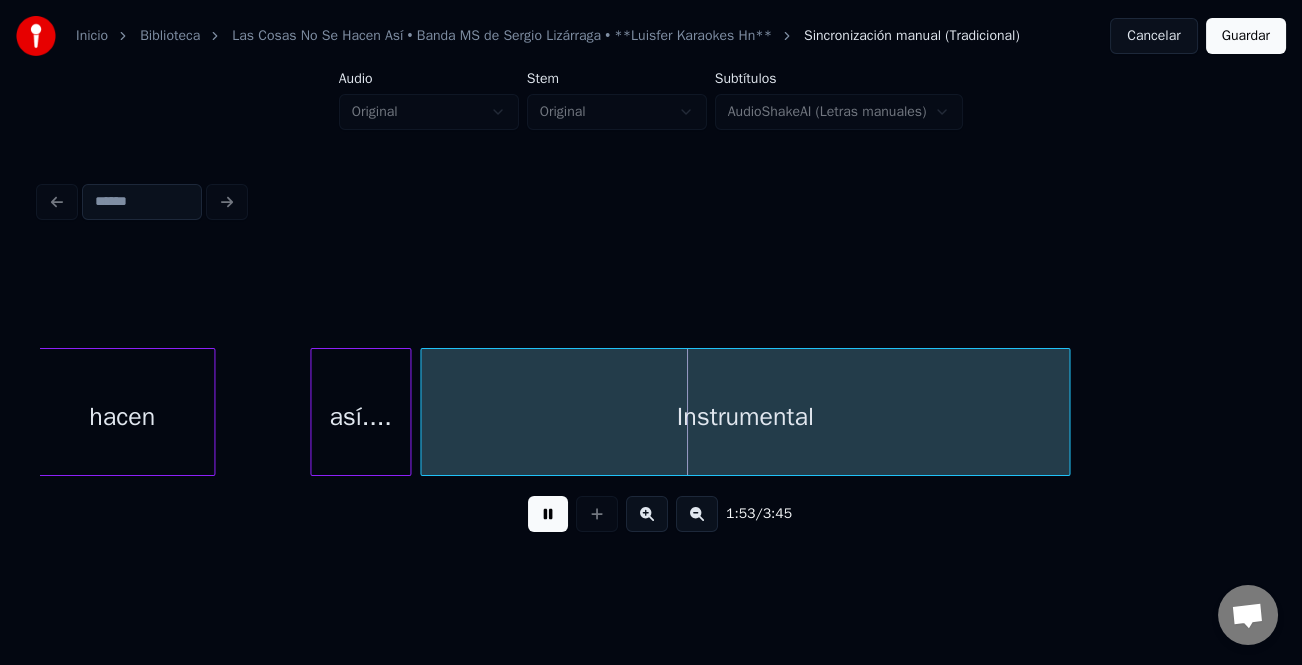 click on "Instrumental" at bounding box center (745, 417) 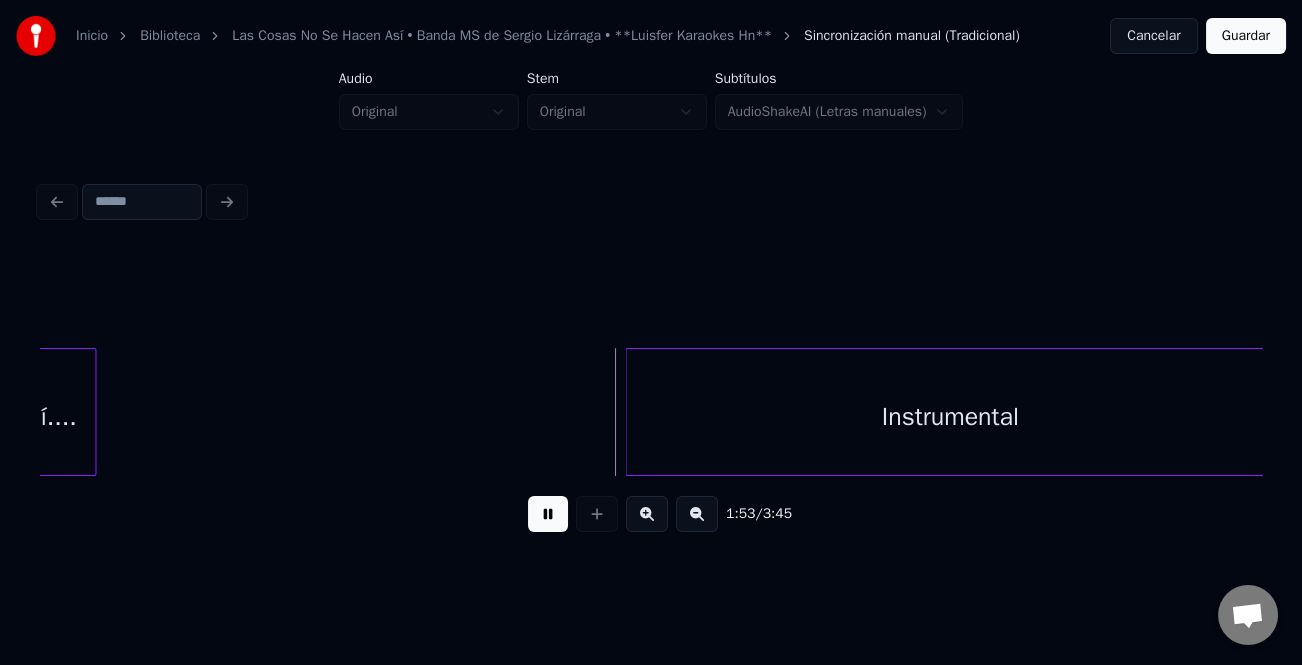 scroll, scrollTop: 0, scrollLeft: 33611, axis: horizontal 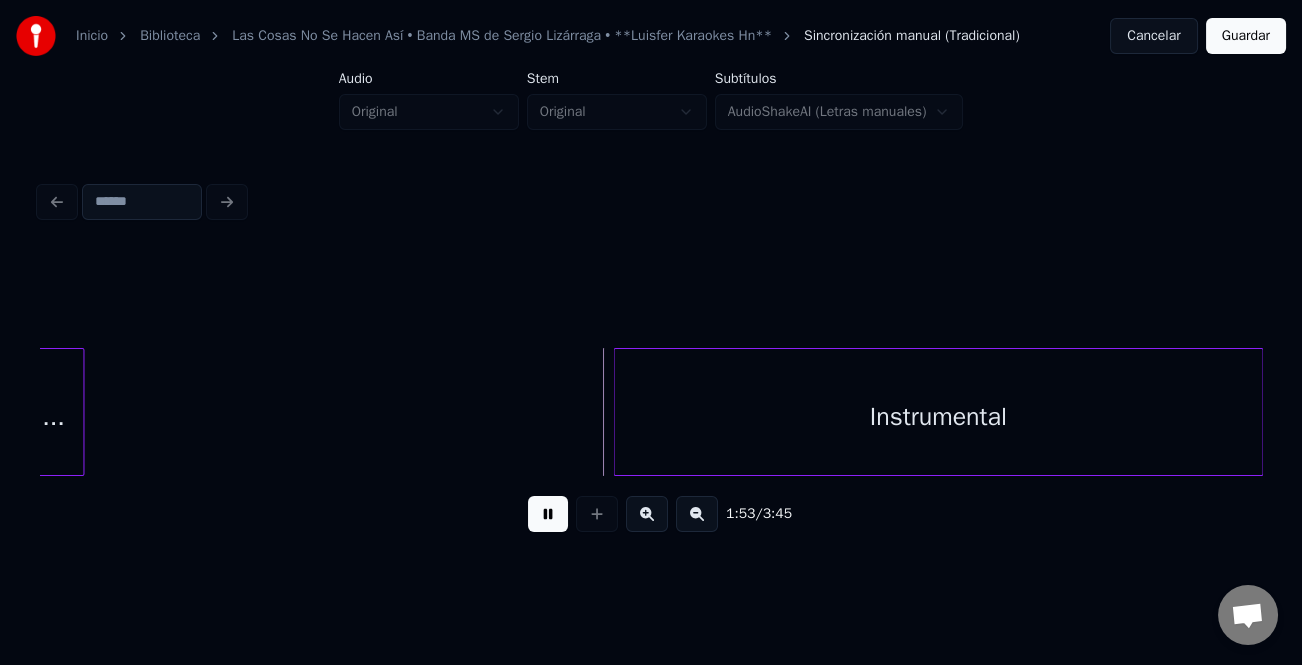 click on "Instrumental" at bounding box center (938, 417) 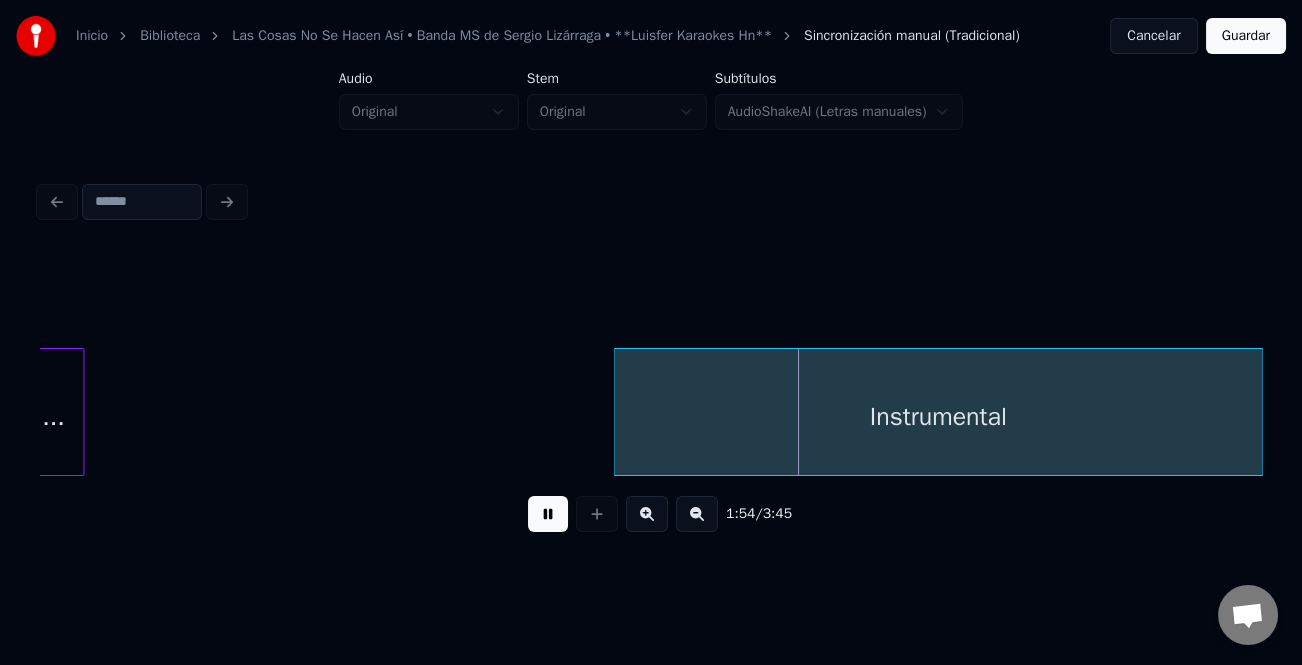 click at bounding box center (697, 514) 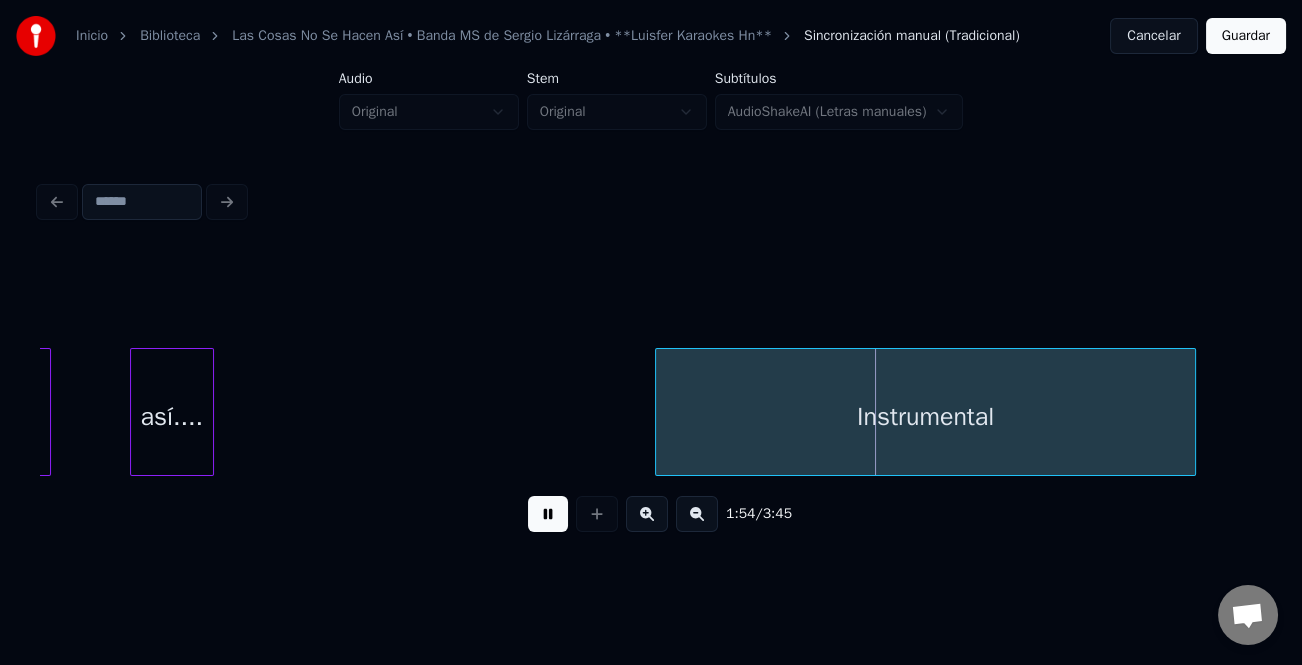 click at bounding box center [697, 514] 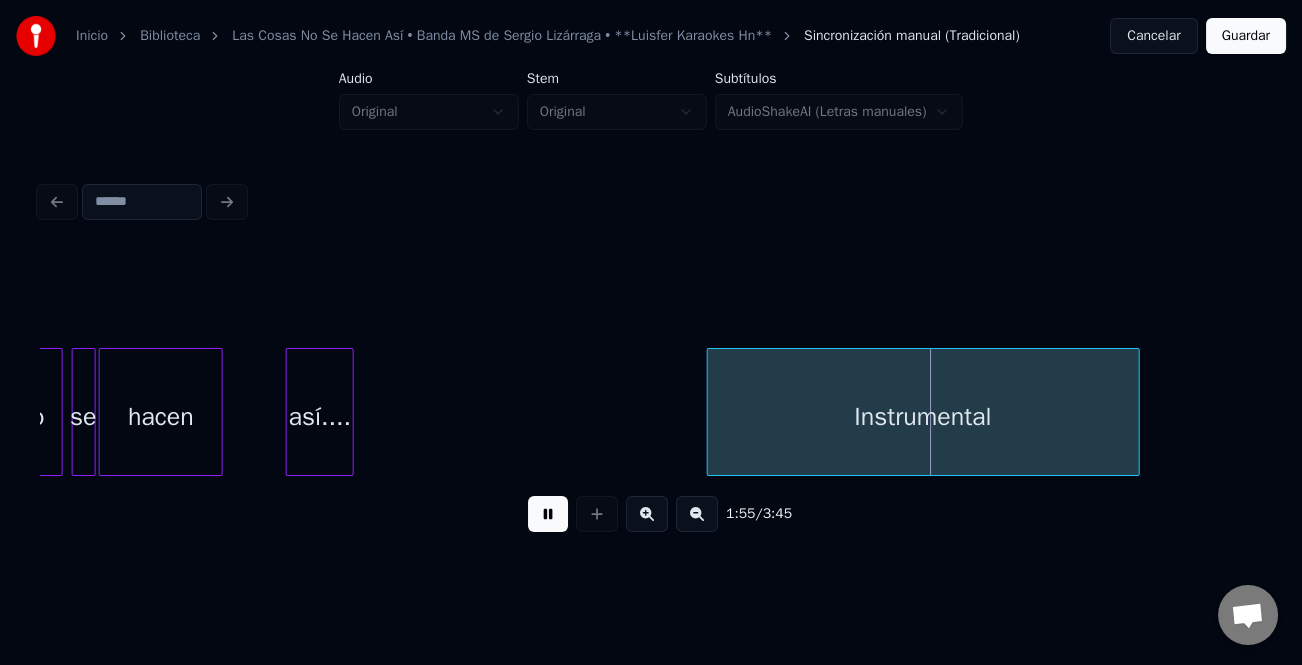 click at bounding box center (697, 514) 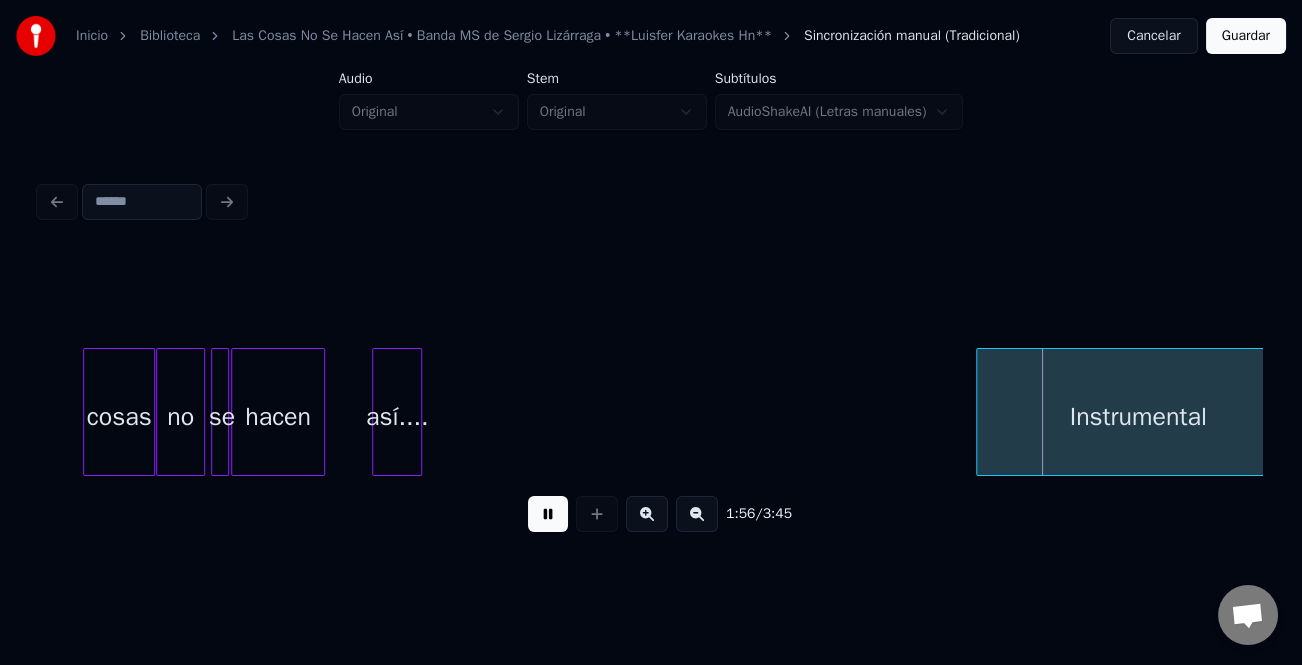 scroll, scrollTop: 0, scrollLeft: 16489, axis: horizontal 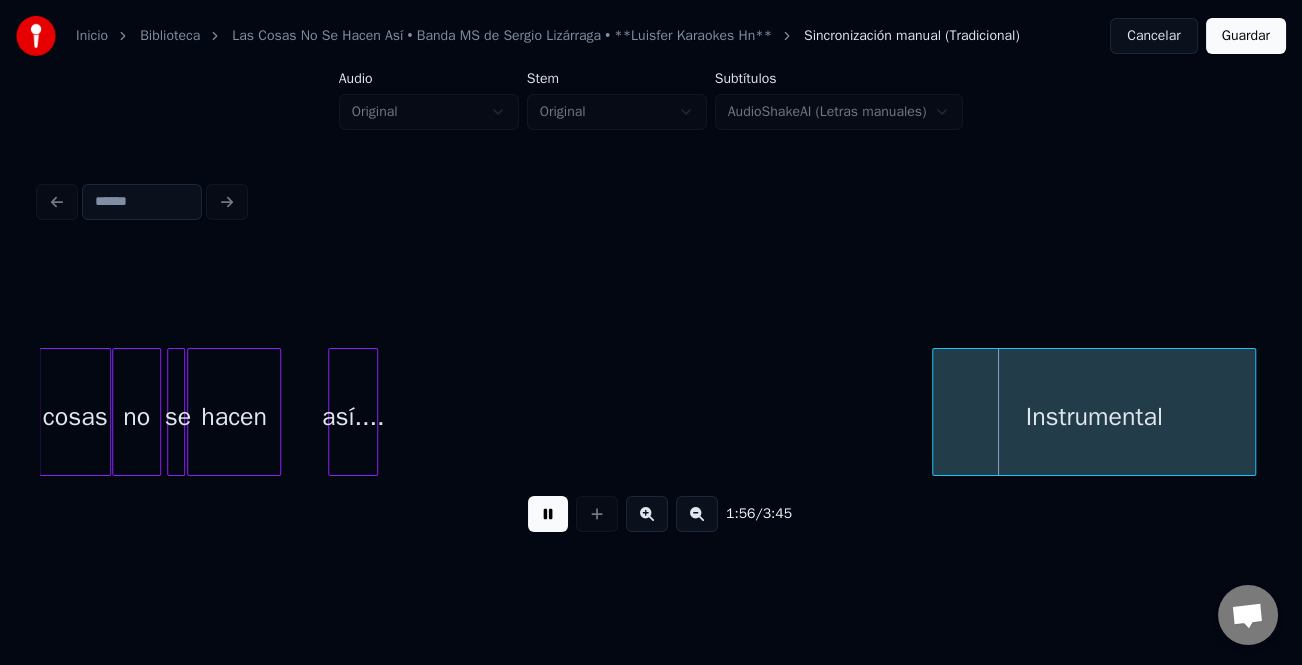 click on "Instrumental" at bounding box center (1094, 417) 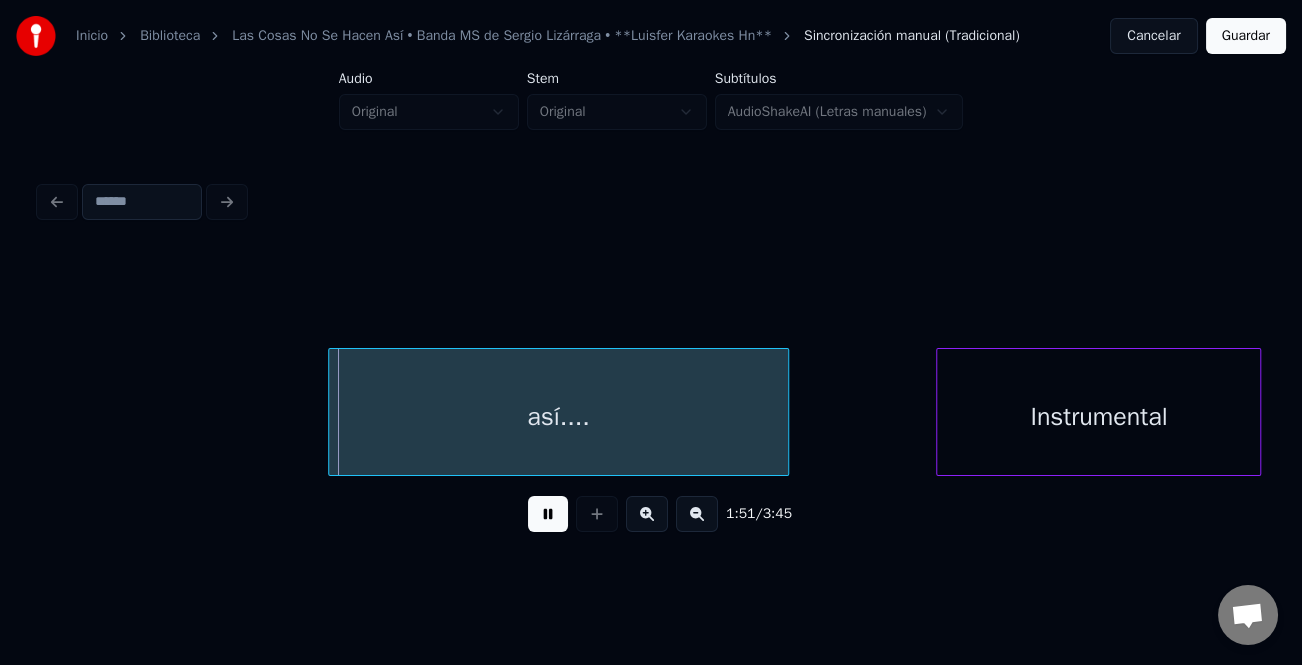 scroll, scrollTop: 0, scrollLeft: 16776, axis: horizontal 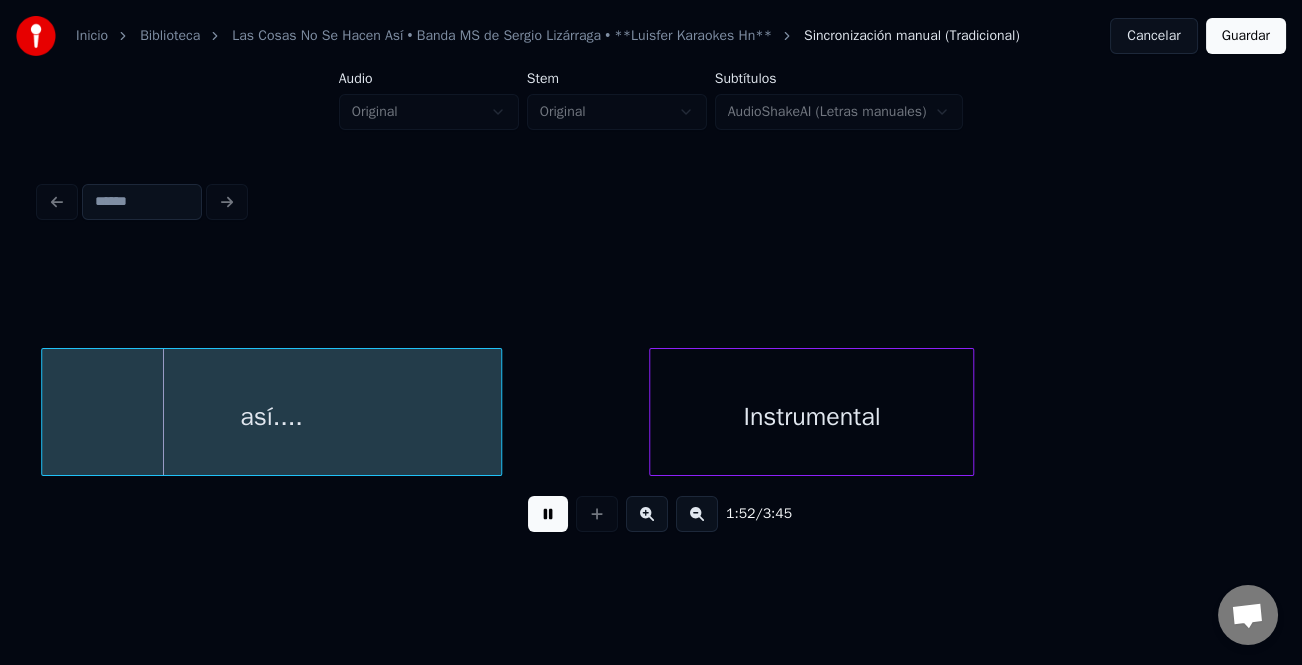 click at bounding box center [548, 514] 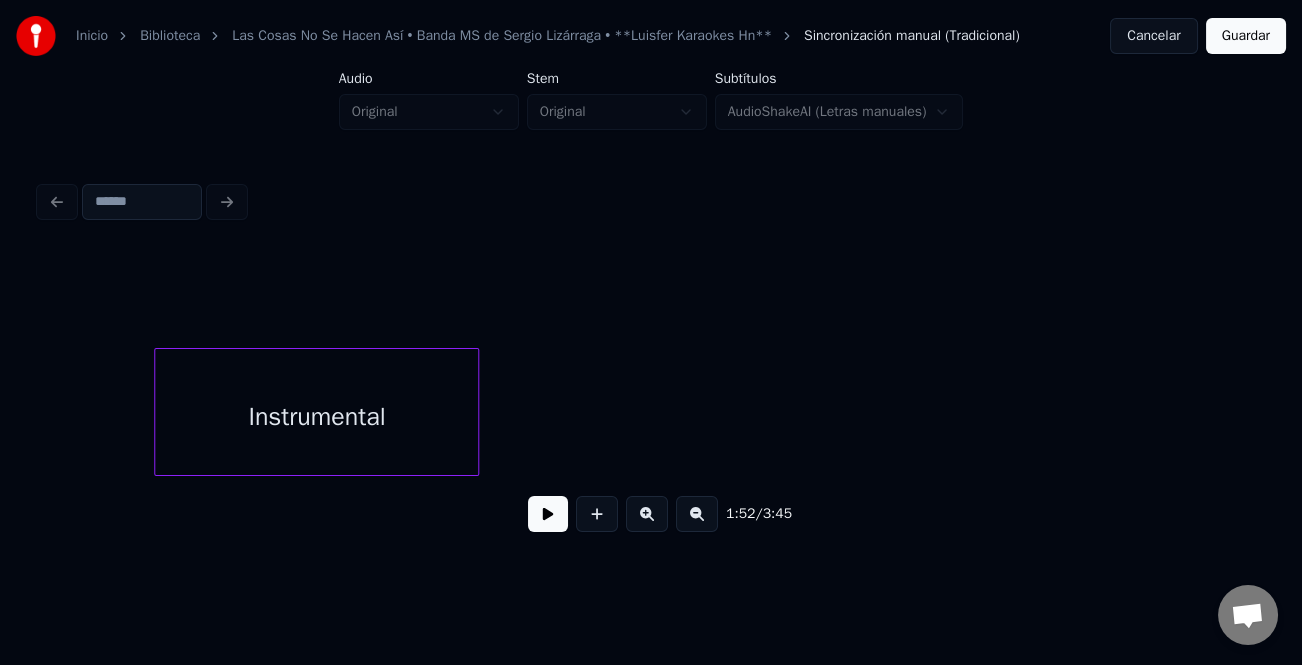 scroll, scrollTop: 0, scrollLeft: 17460, axis: horizontal 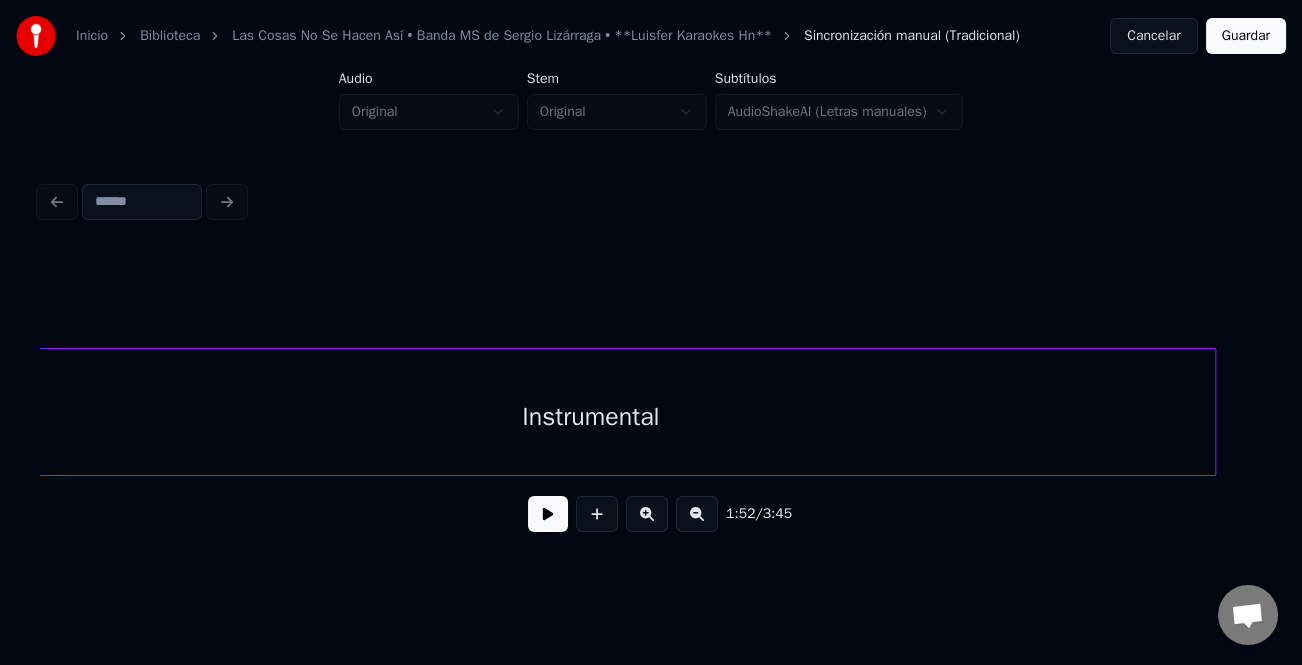 click at bounding box center (1212, 412) 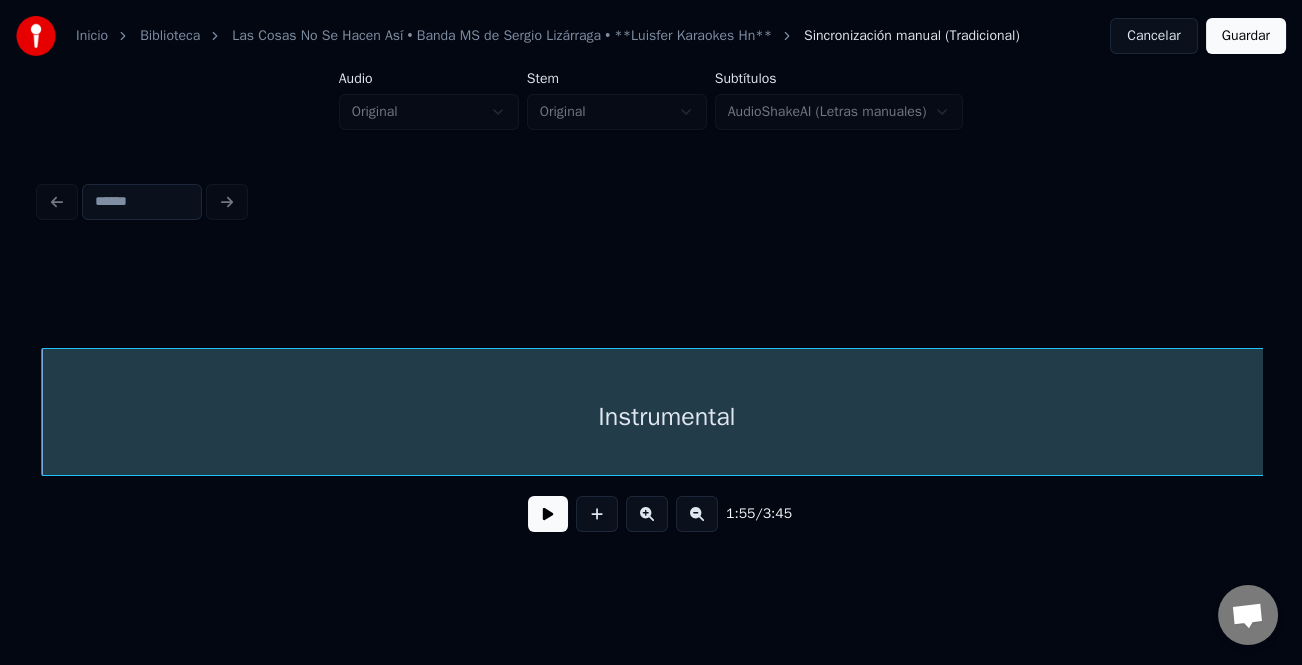 drag, startPoint x: 695, startPoint y: 482, endPoint x: 728, endPoint y: 482, distance: 33 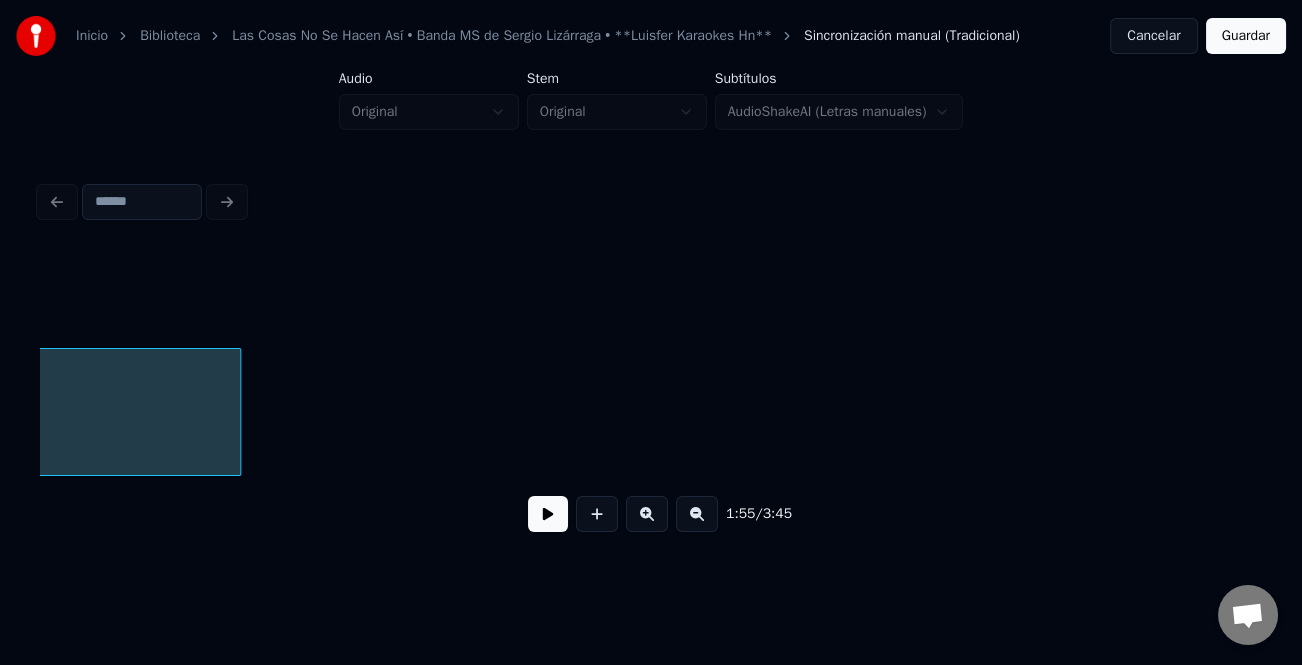 click at bounding box center [697, 514] 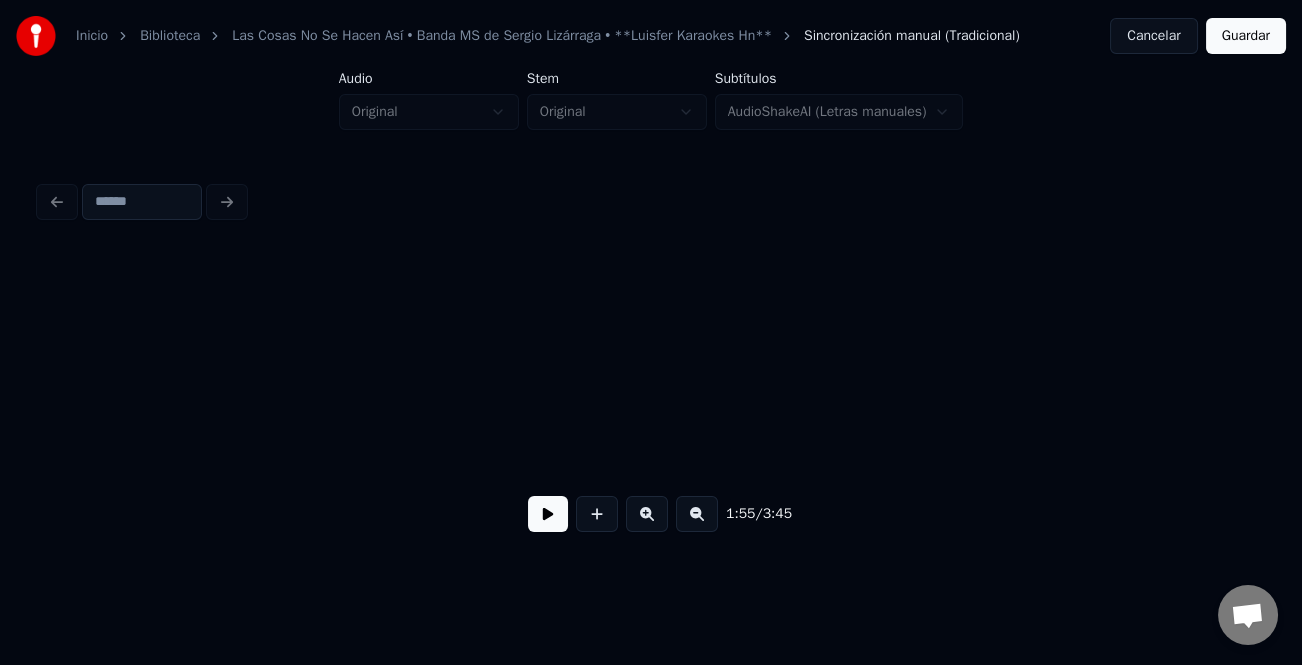 scroll, scrollTop: 0, scrollLeft: 12640, axis: horizontal 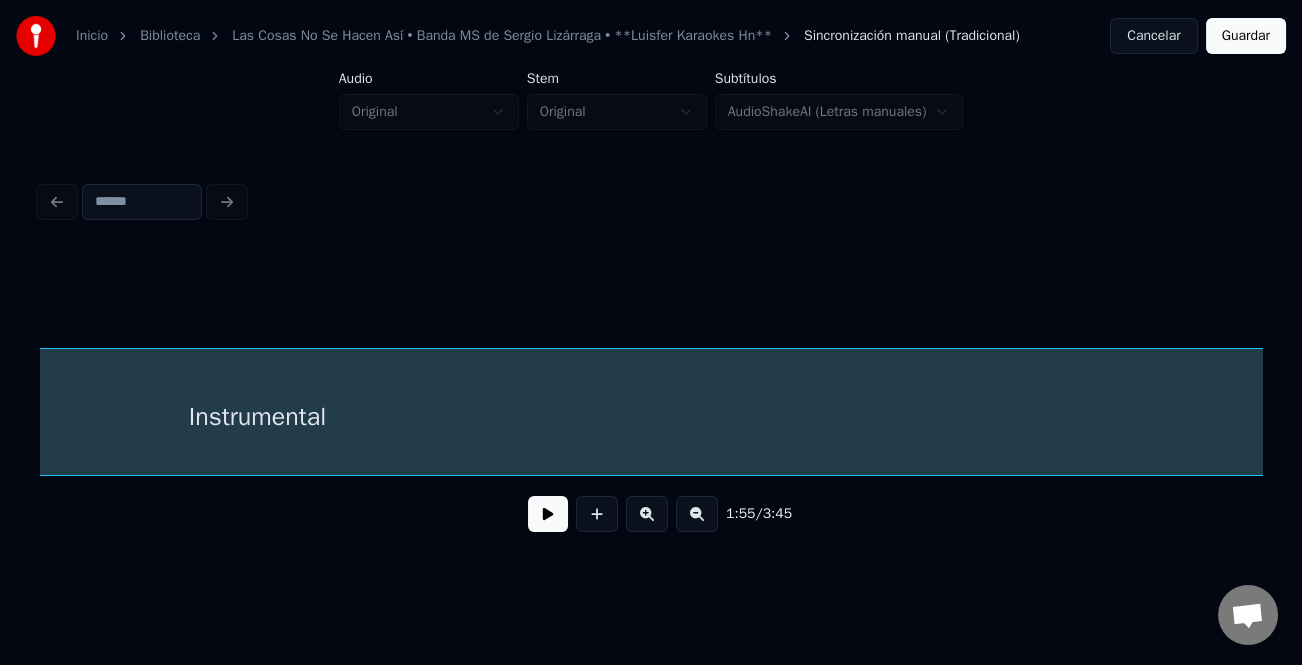 click on "1:55  /  3:45" at bounding box center (651, 362) 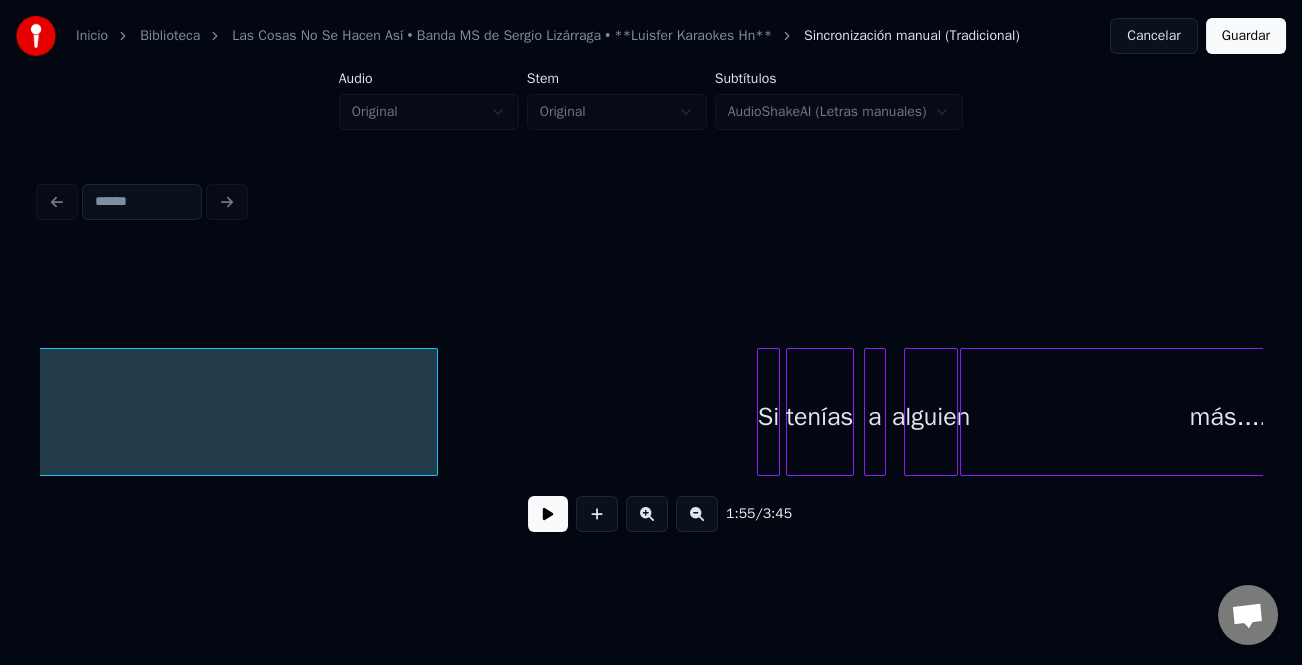 scroll, scrollTop: 0, scrollLeft: 13323, axis: horizontal 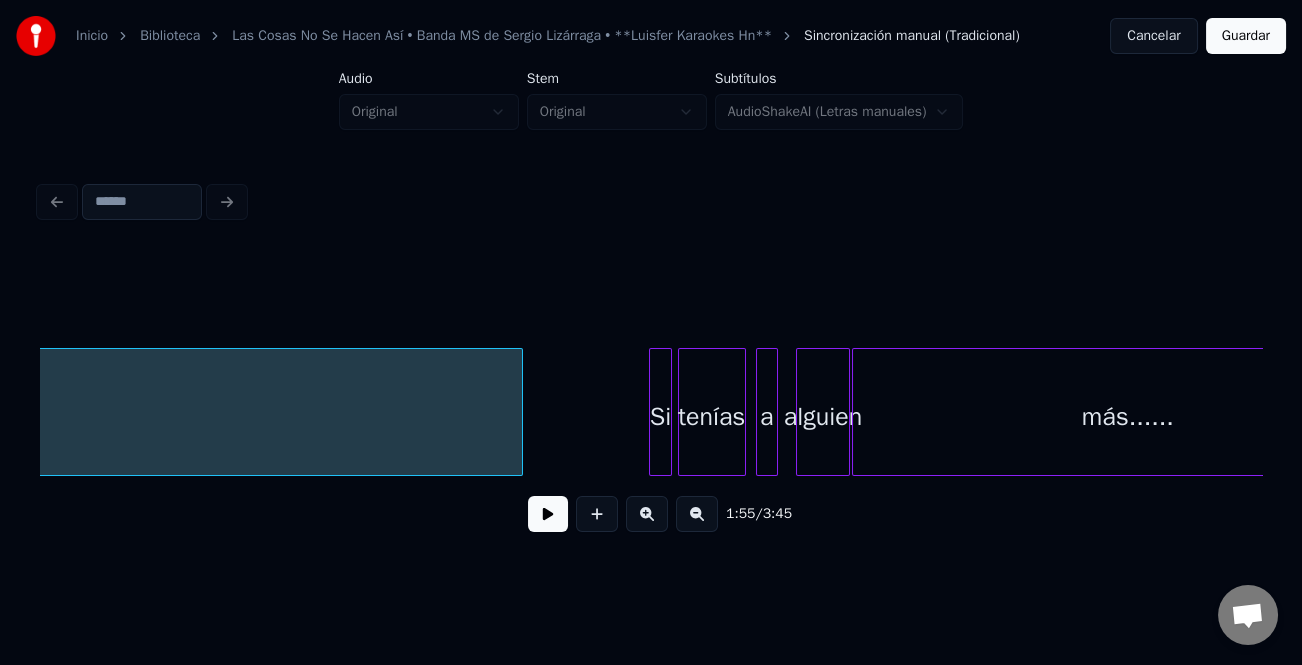 click at bounding box center (519, 412) 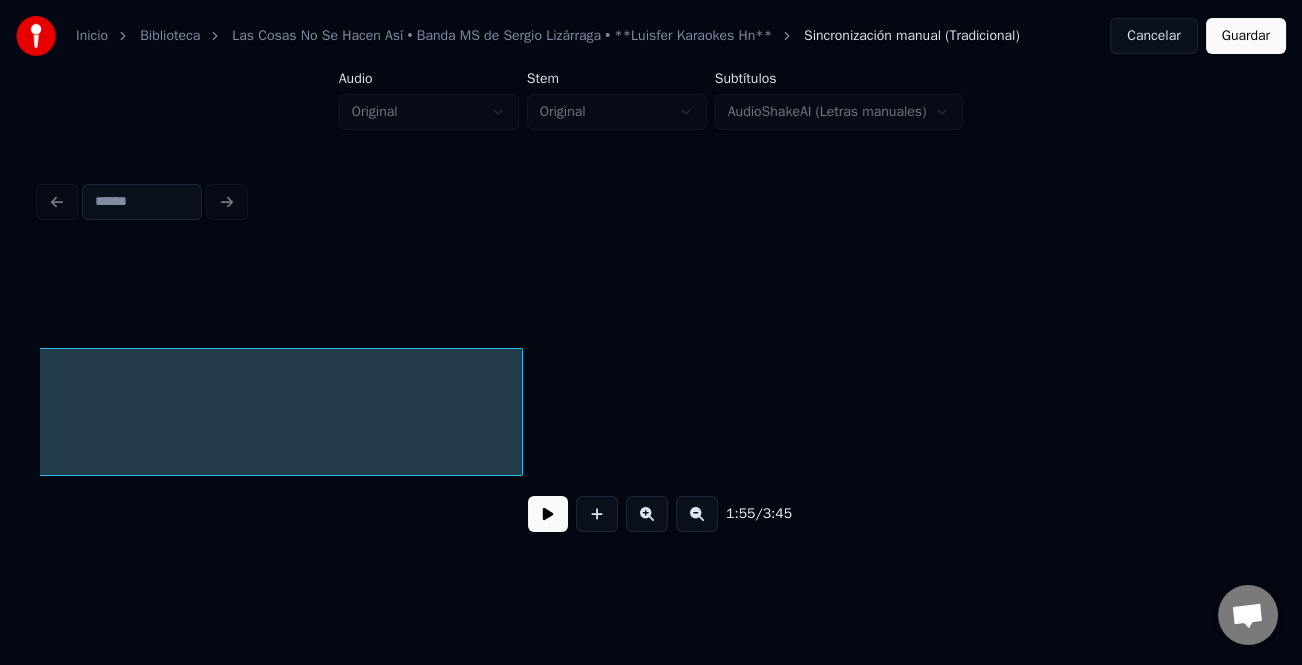 scroll, scrollTop: 0, scrollLeft: 11590, axis: horizontal 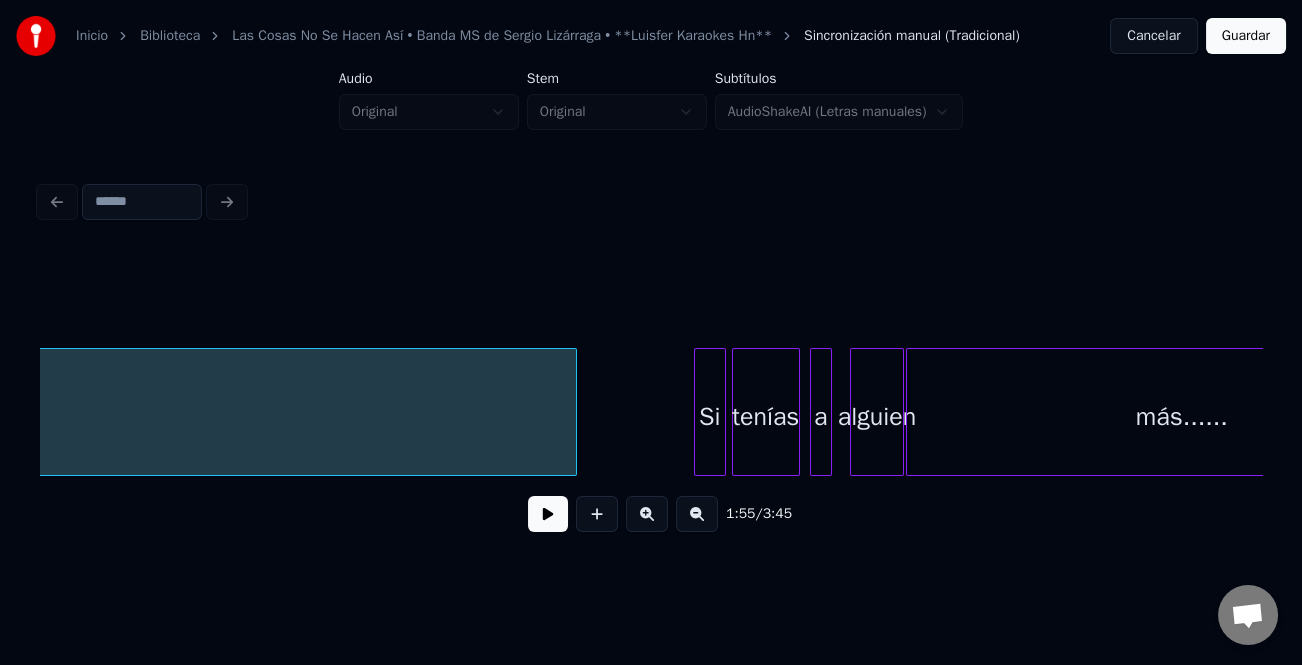 click at bounding box center (698, 412) 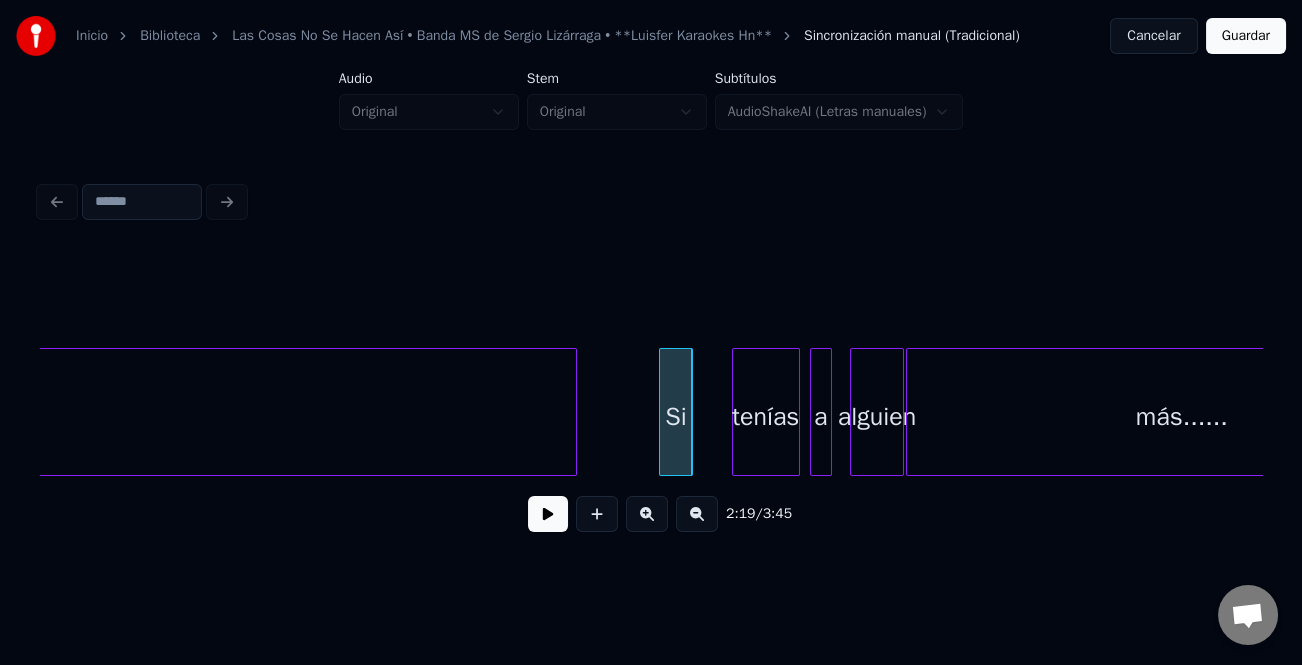 click on "Si" at bounding box center (676, 417) 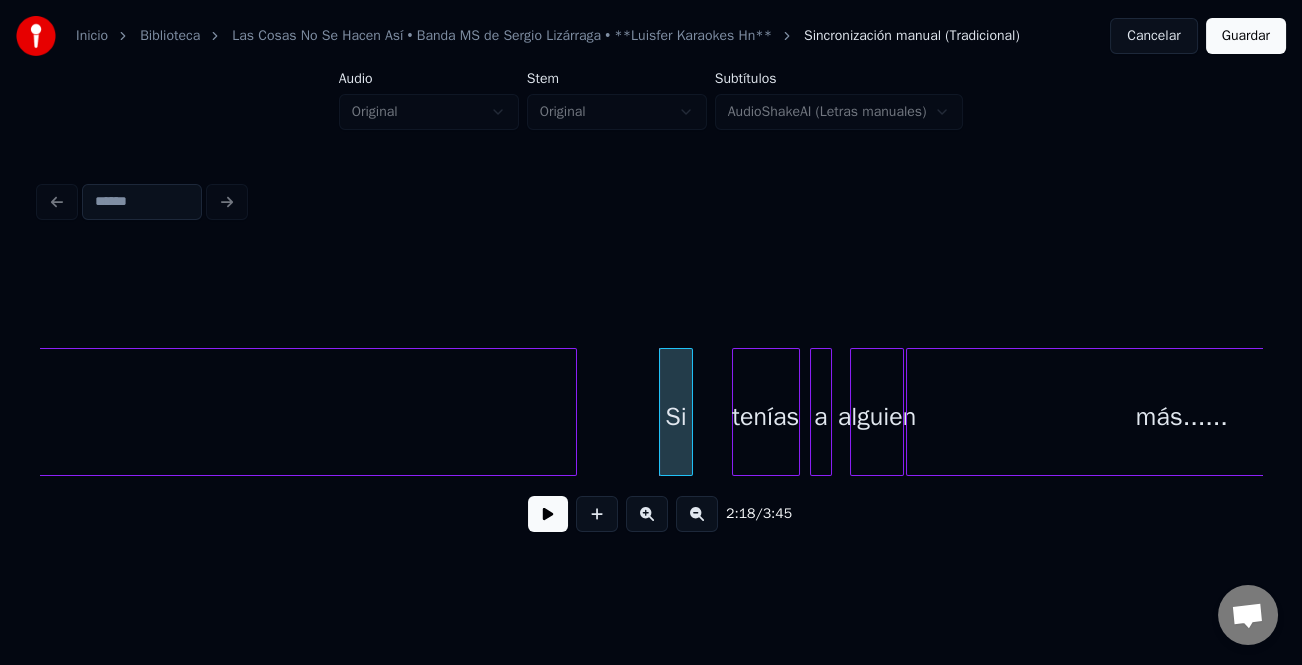 click at bounding box center (647, 514) 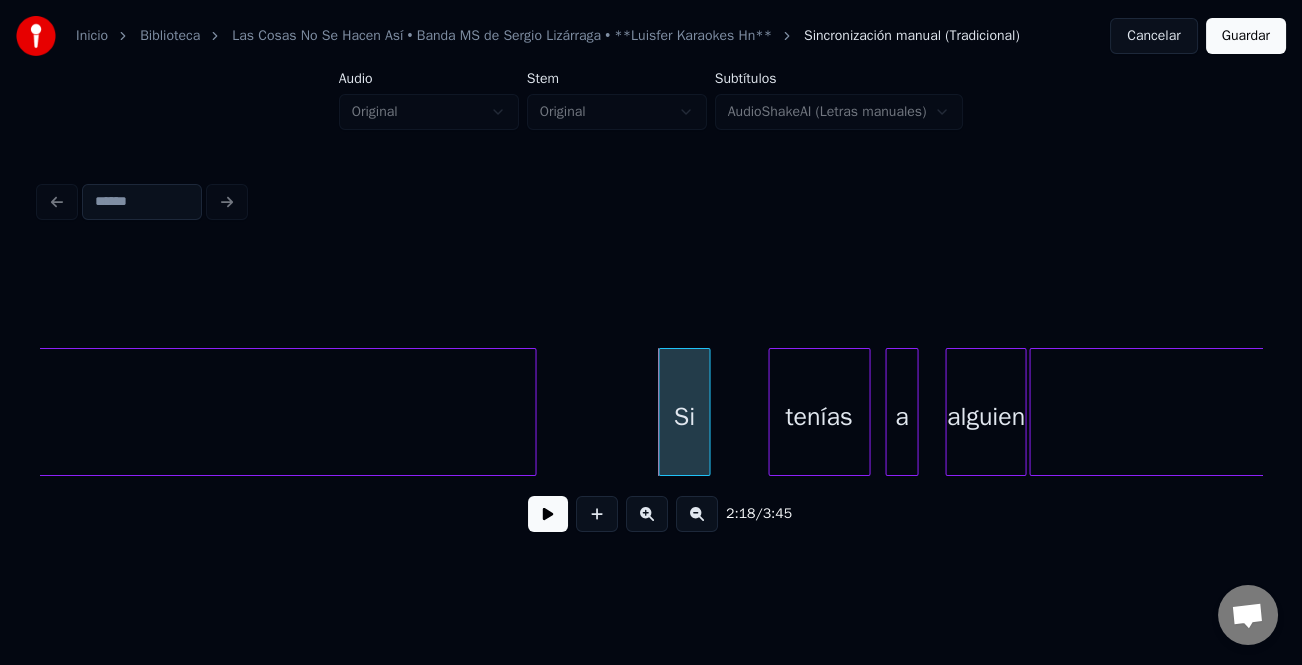 click at bounding box center [647, 514] 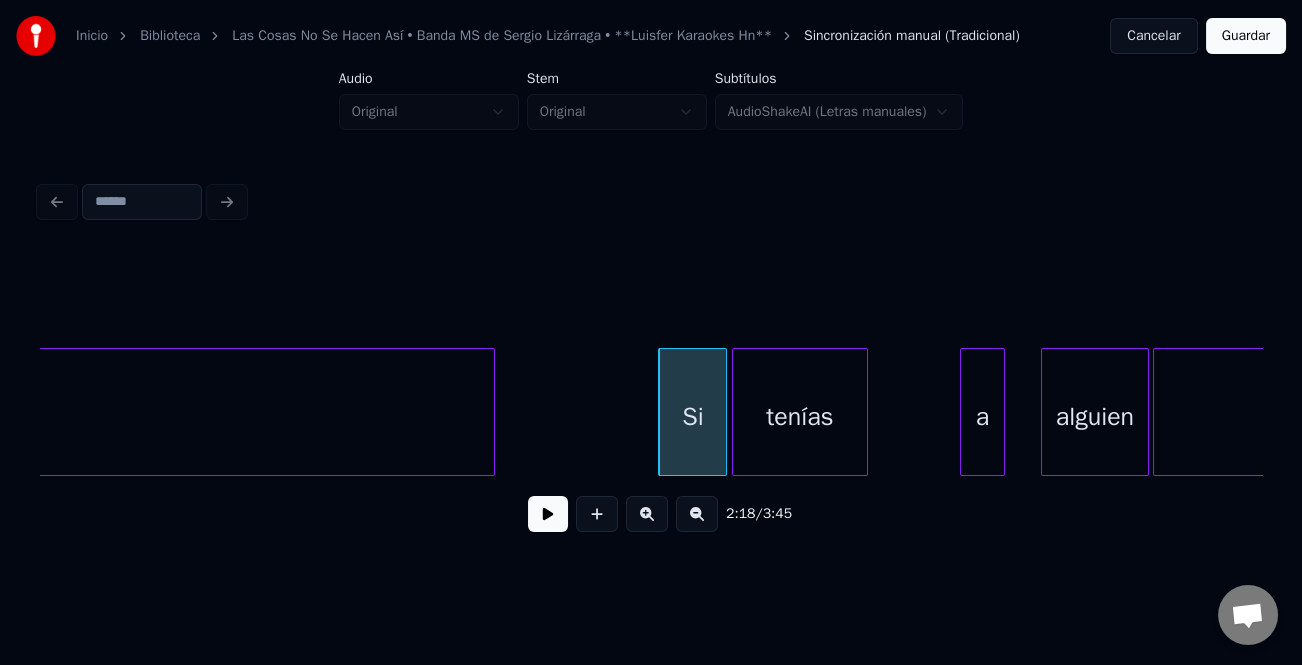 click on "tenías" at bounding box center [800, 417] 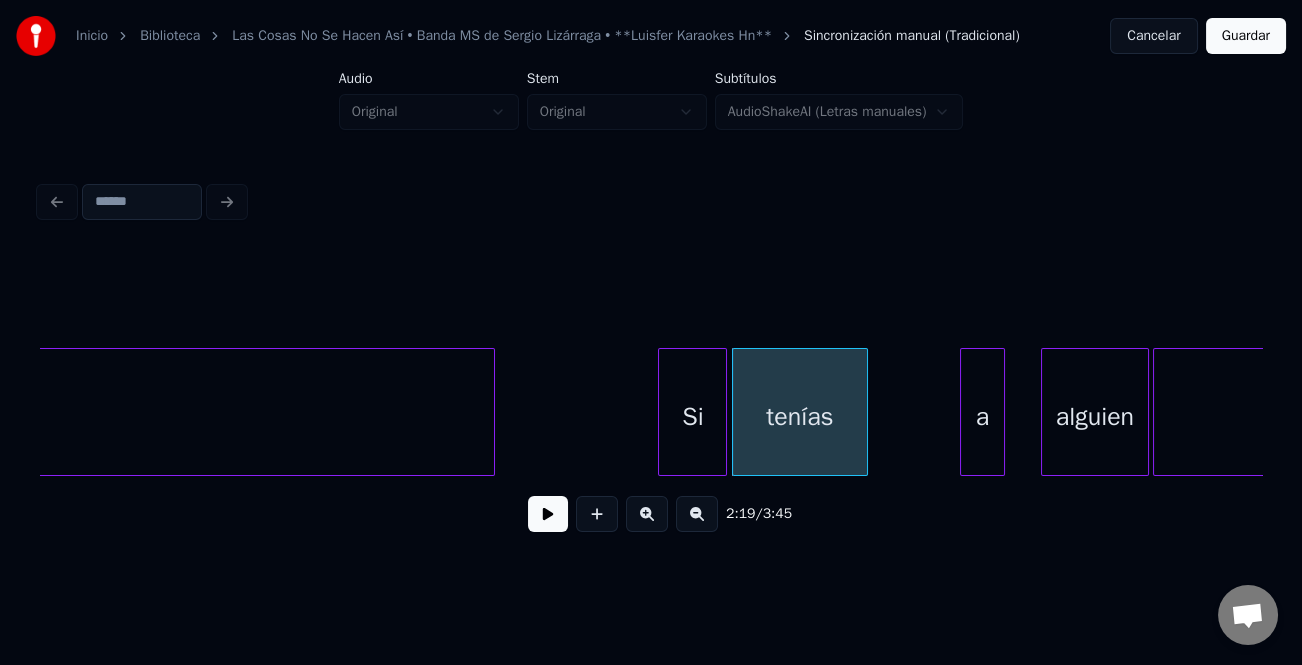 click at bounding box center [548, 514] 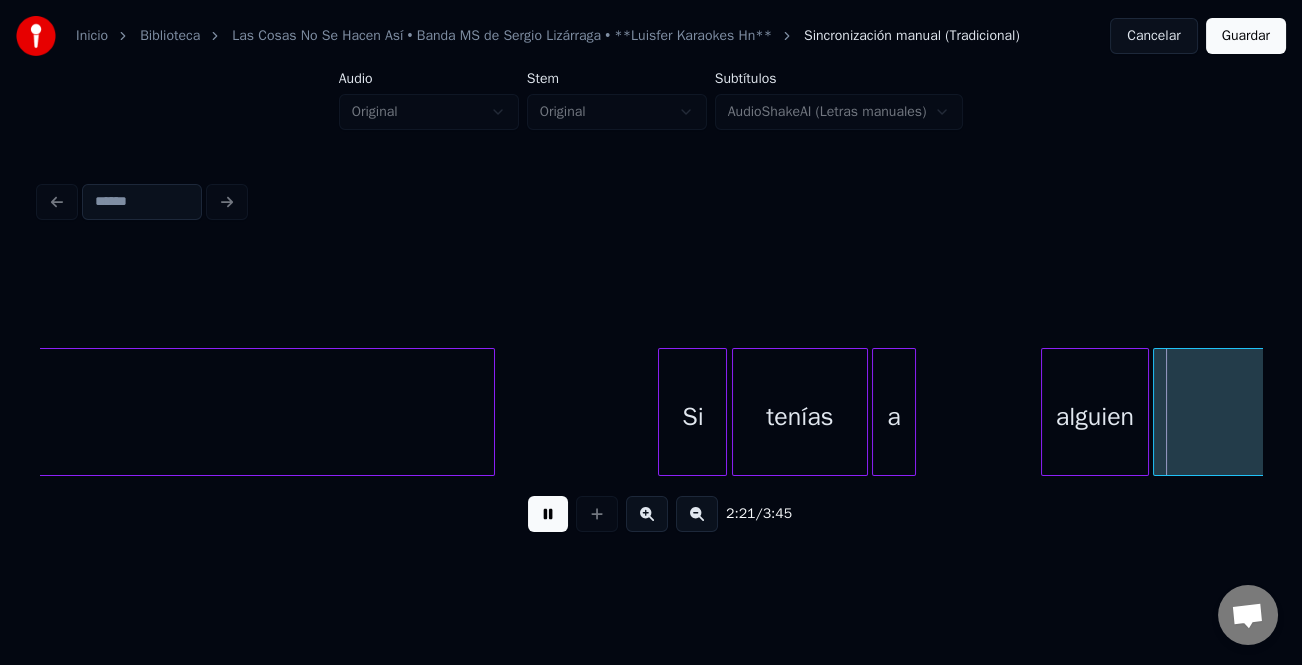click on "Instrumental Si tenías a alguien más......" at bounding box center [651, 412] 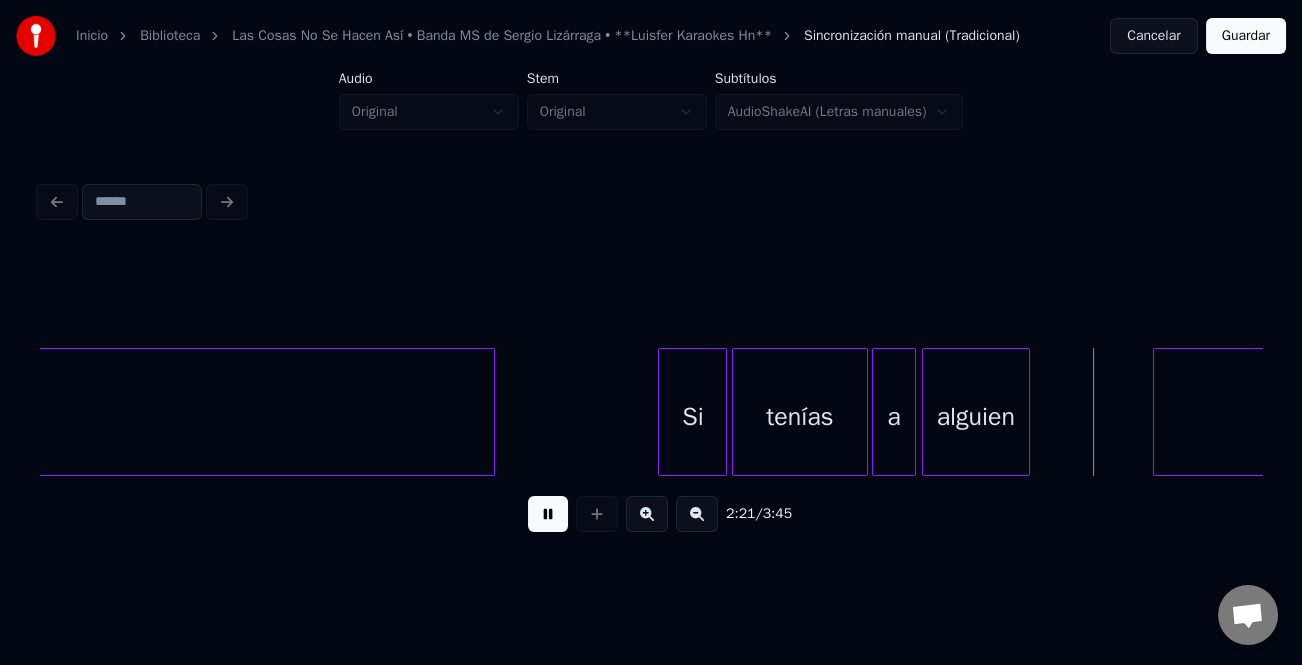 click on "alguien" at bounding box center (976, 417) 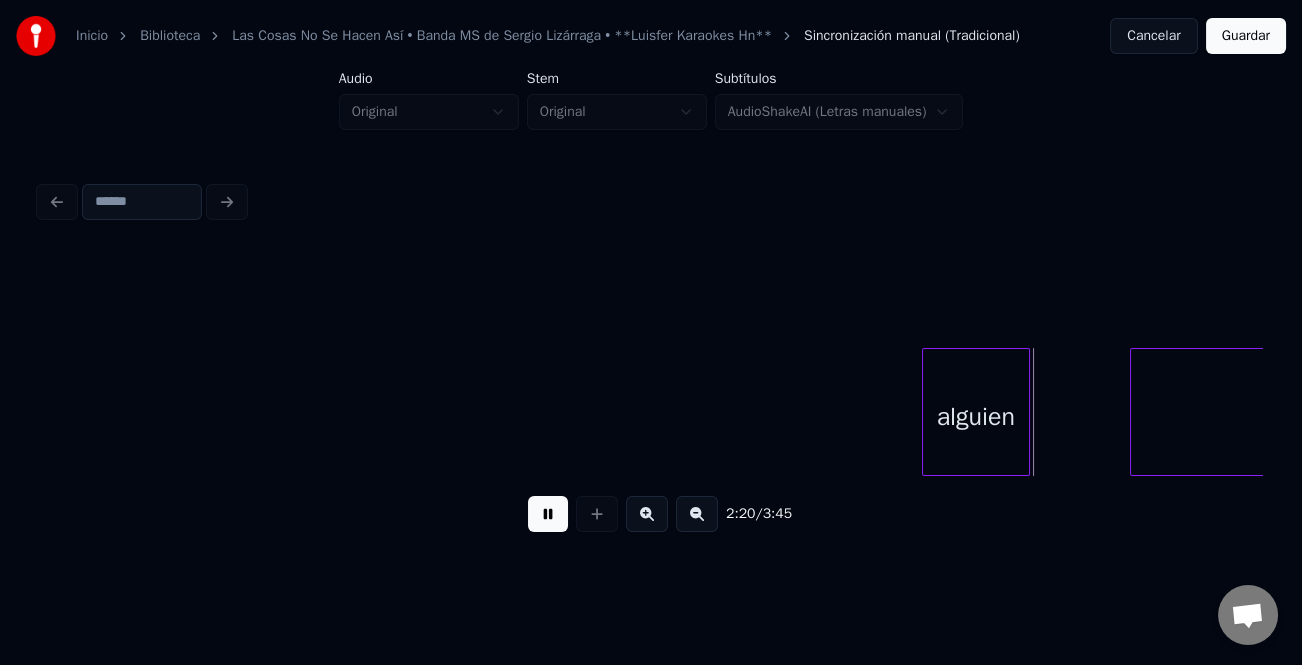 scroll, scrollTop: 0, scrollLeft: 28142, axis: horizontal 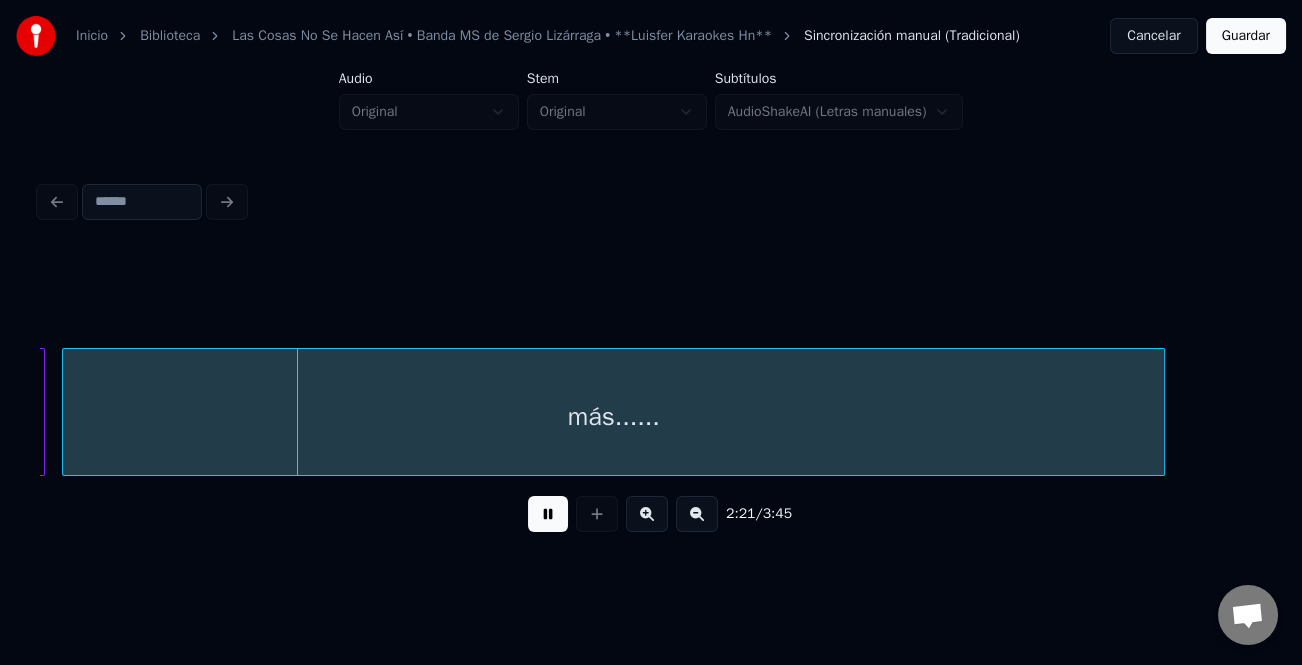click on "más......" at bounding box center [613, 417] 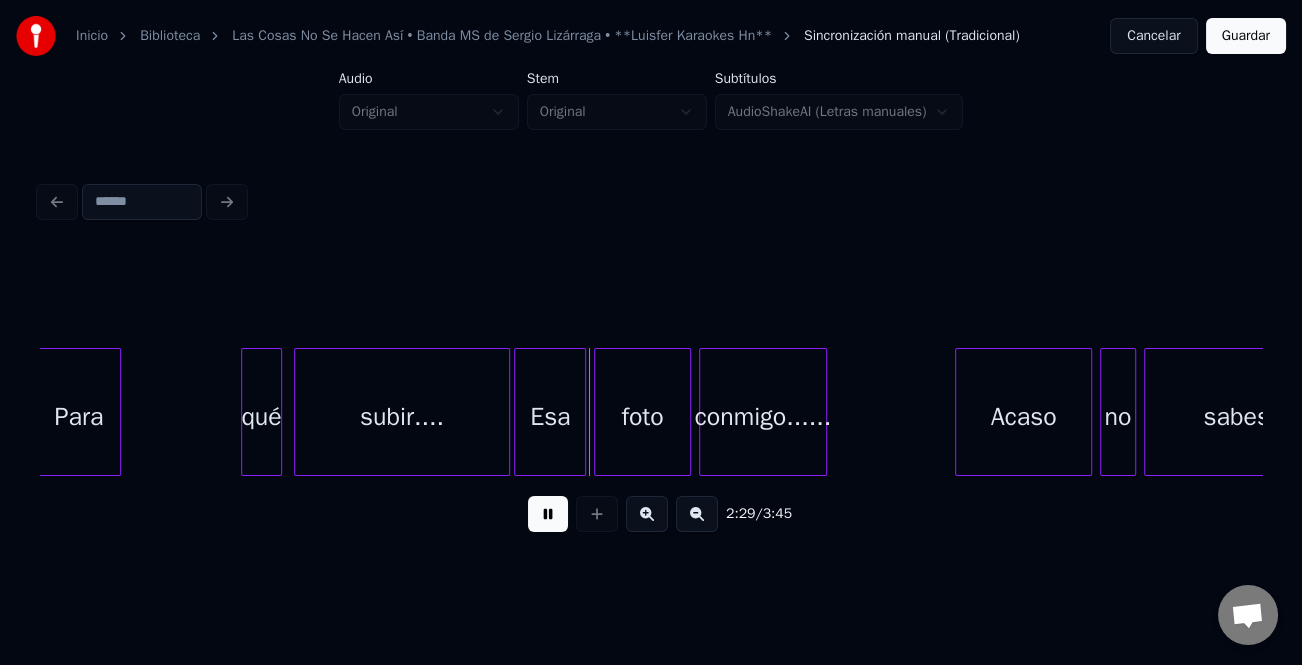scroll, scrollTop: 0, scrollLeft: 29360, axis: horizontal 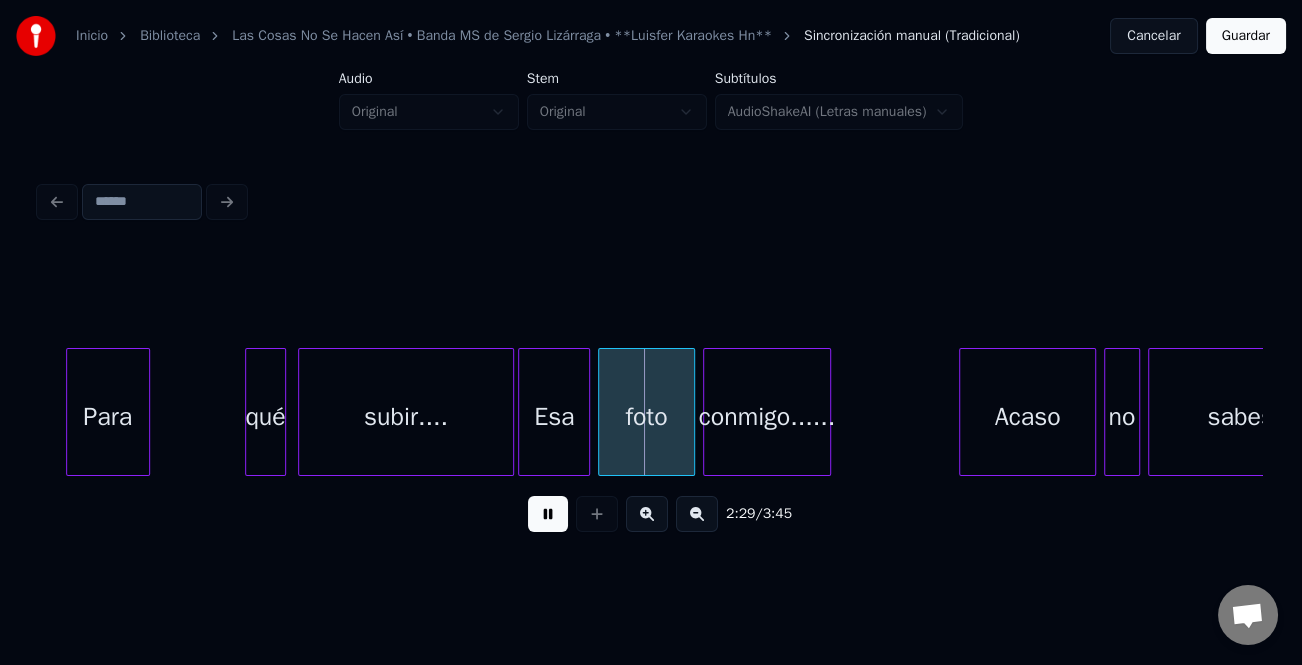 click on "Para" at bounding box center [108, 417] 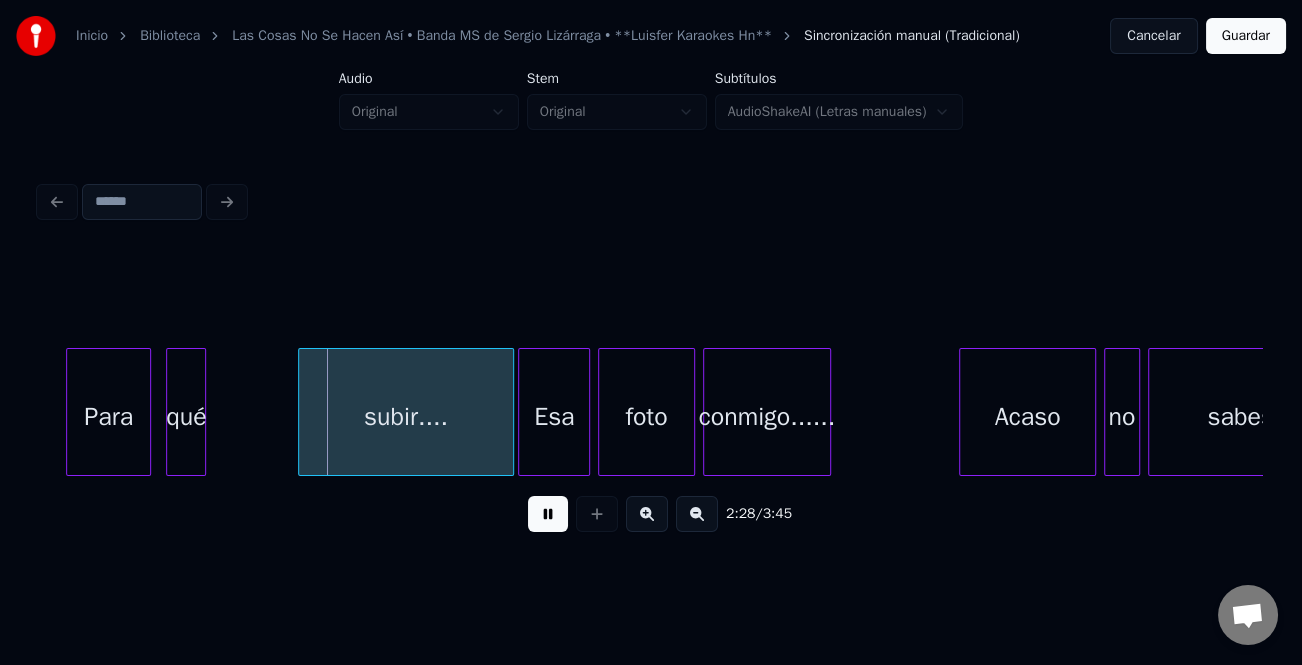 click on "qué" at bounding box center (186, 417) 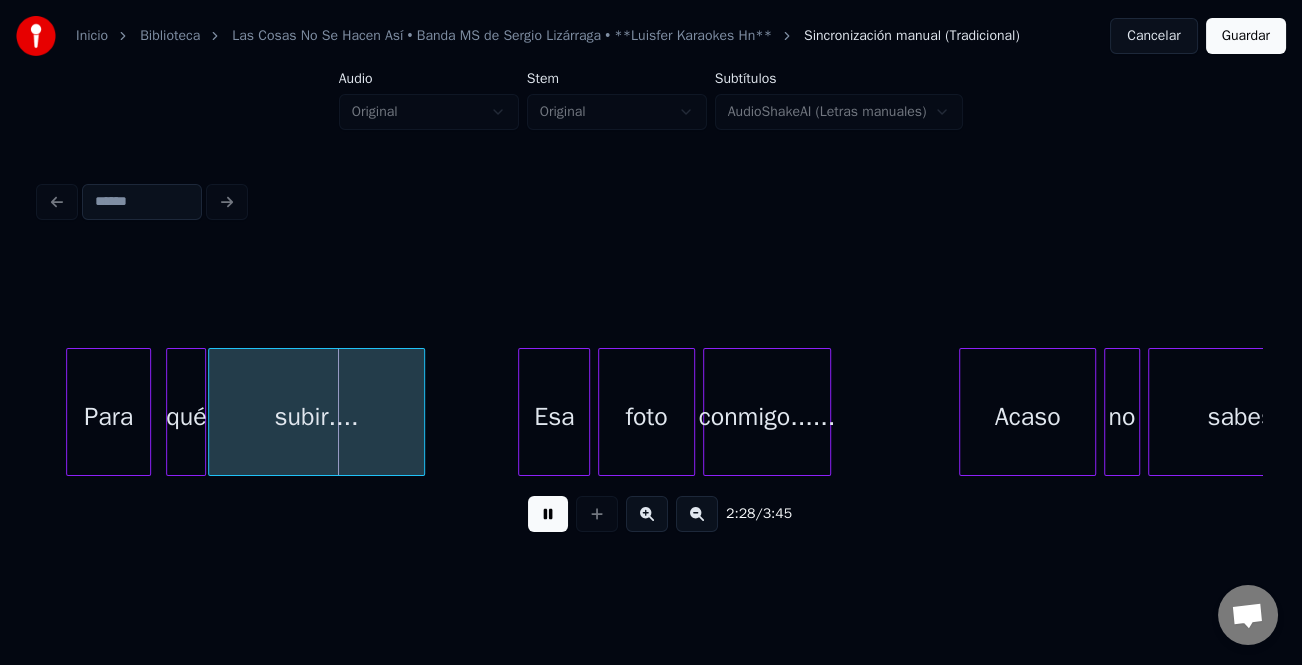 click on "subir...." at bounding box center (316, 417) 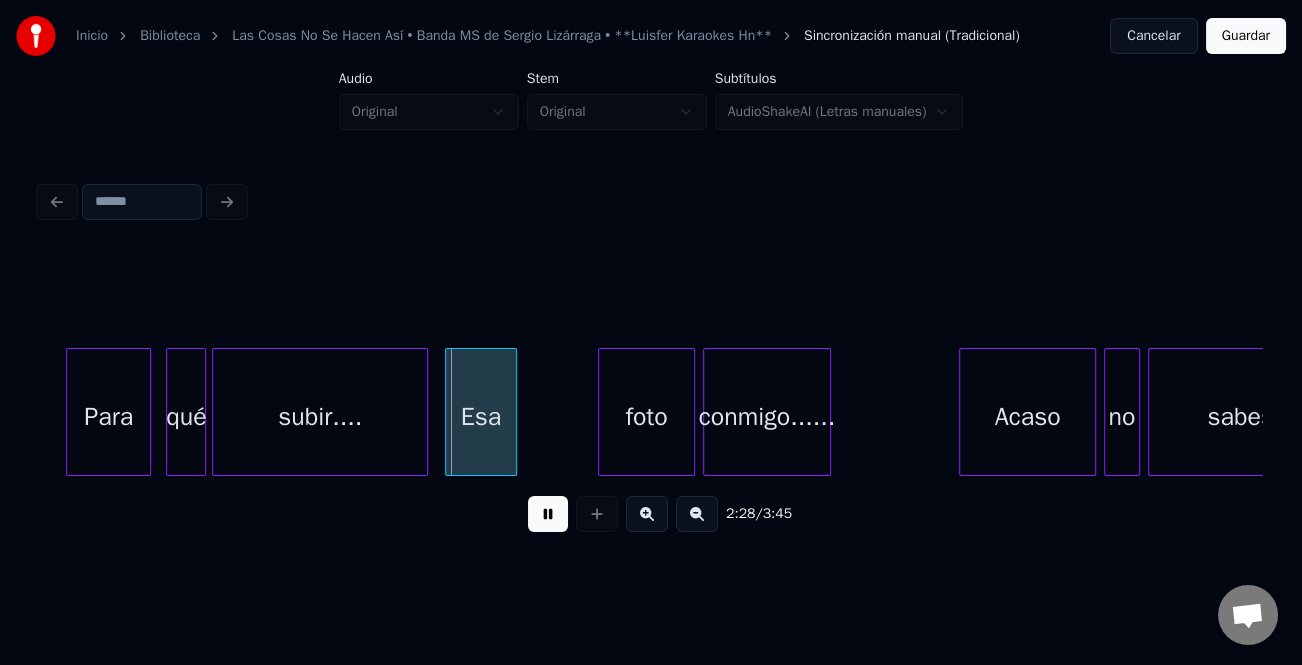 click on "Esa" at bounding box center [481, 417] 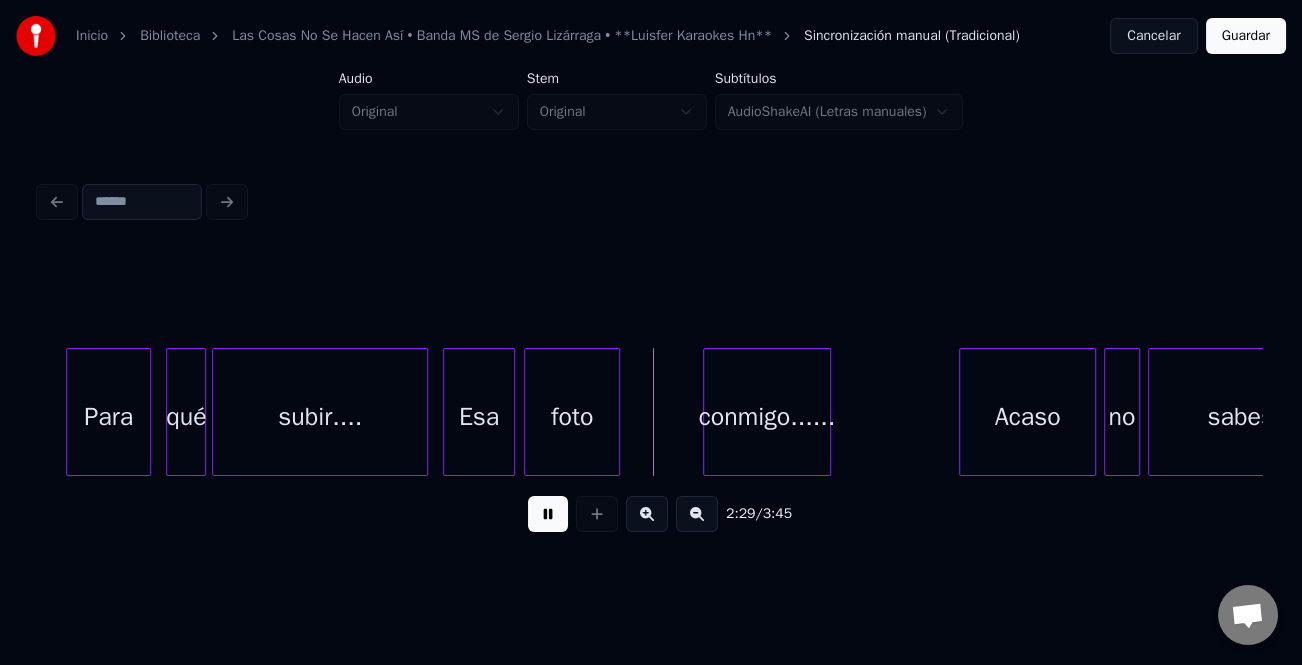 click on "foto" at bounding box center (572, 417) 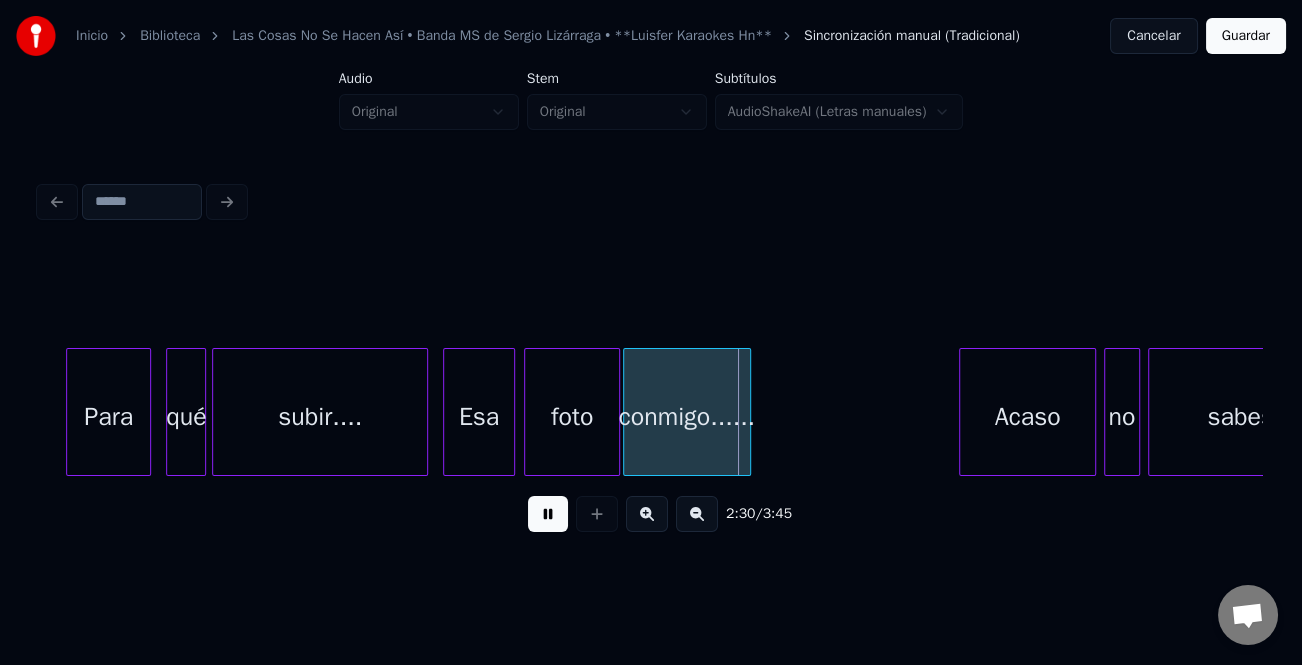 click on "conmigo......" at bounding box center (687, 417) 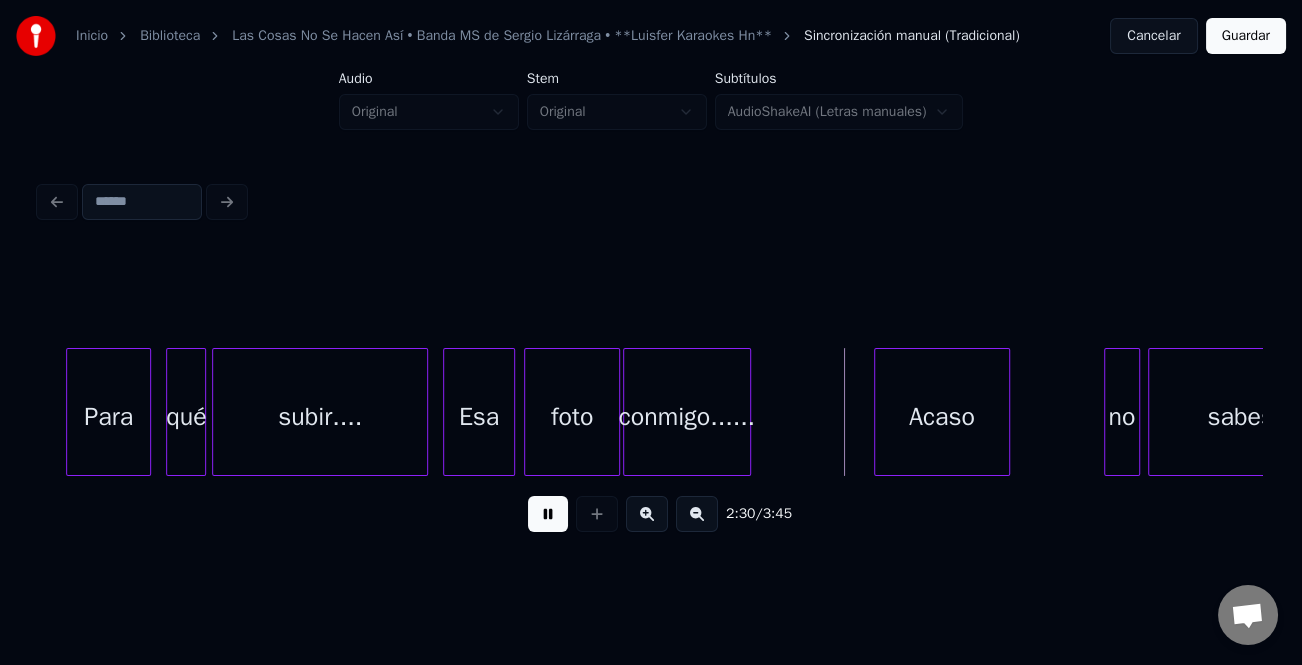 click on "Acaso" at bounding box center (942, 417) 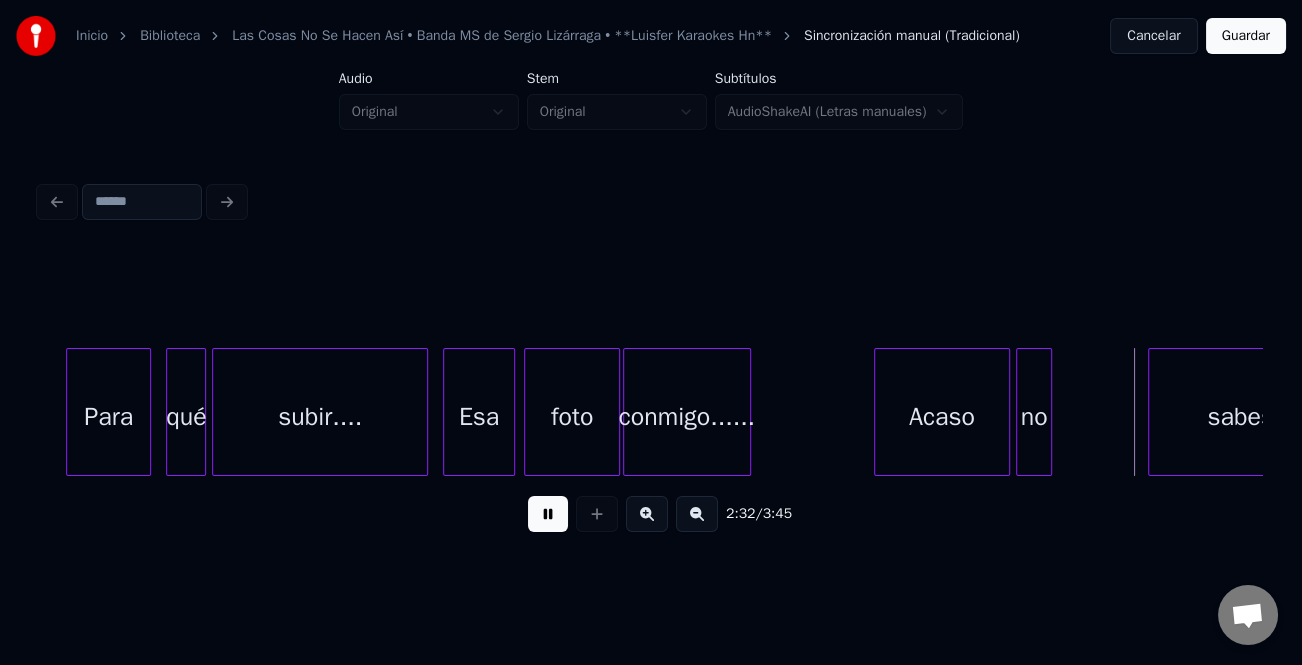 click on "no" at bounding box center [1034, 417] 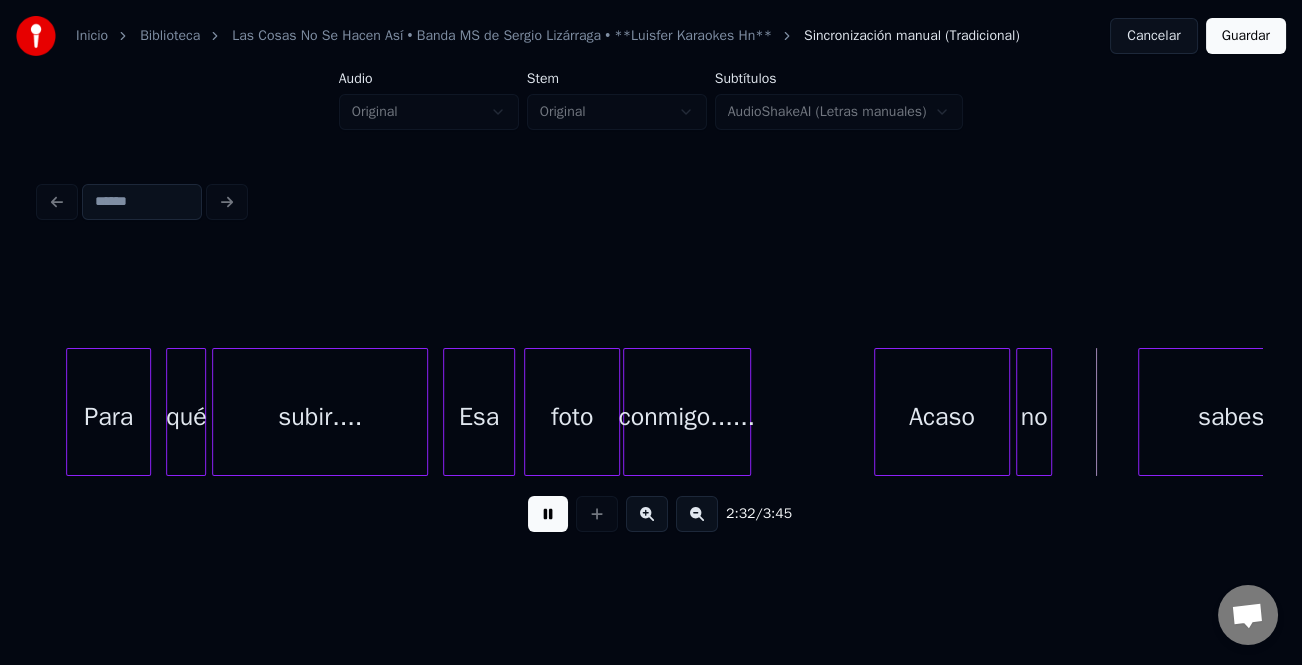 scroll, scrollTop: 0, scrollLeft: 29441, axis: horizontal 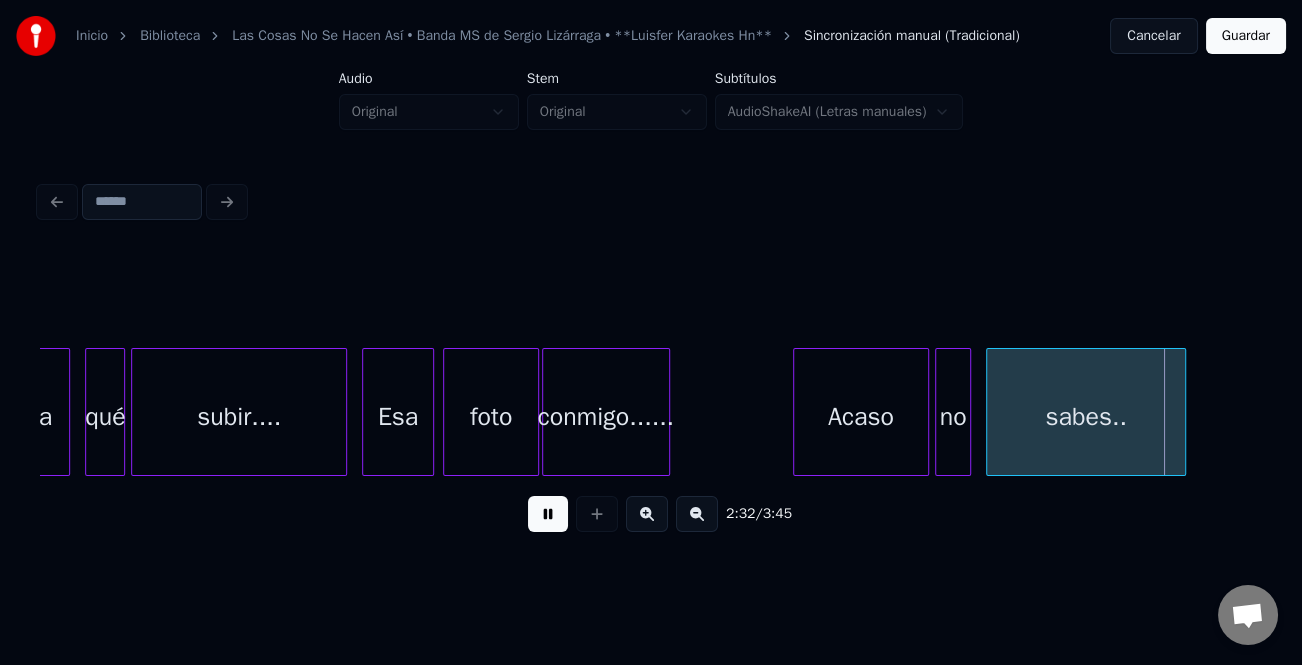 click on "sabes.." at bounding box center (1086, 417) 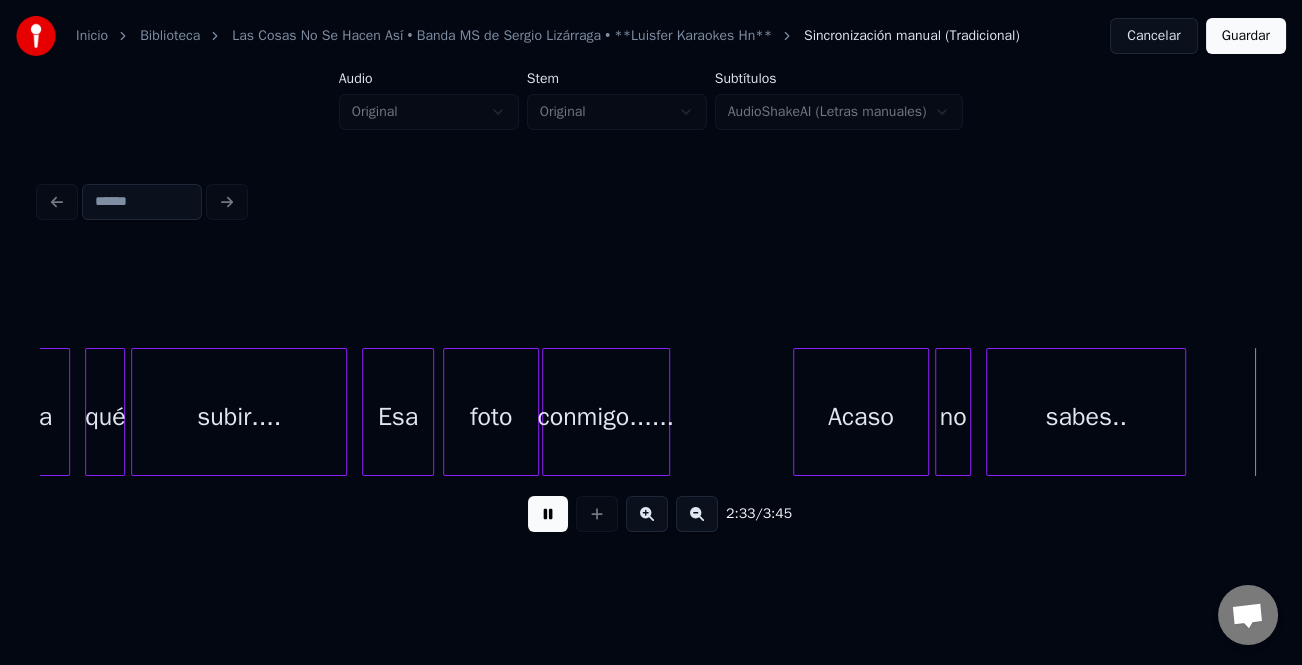 scroll, scrollTop: 0, scrollLeft: 30666, axis: horizontal 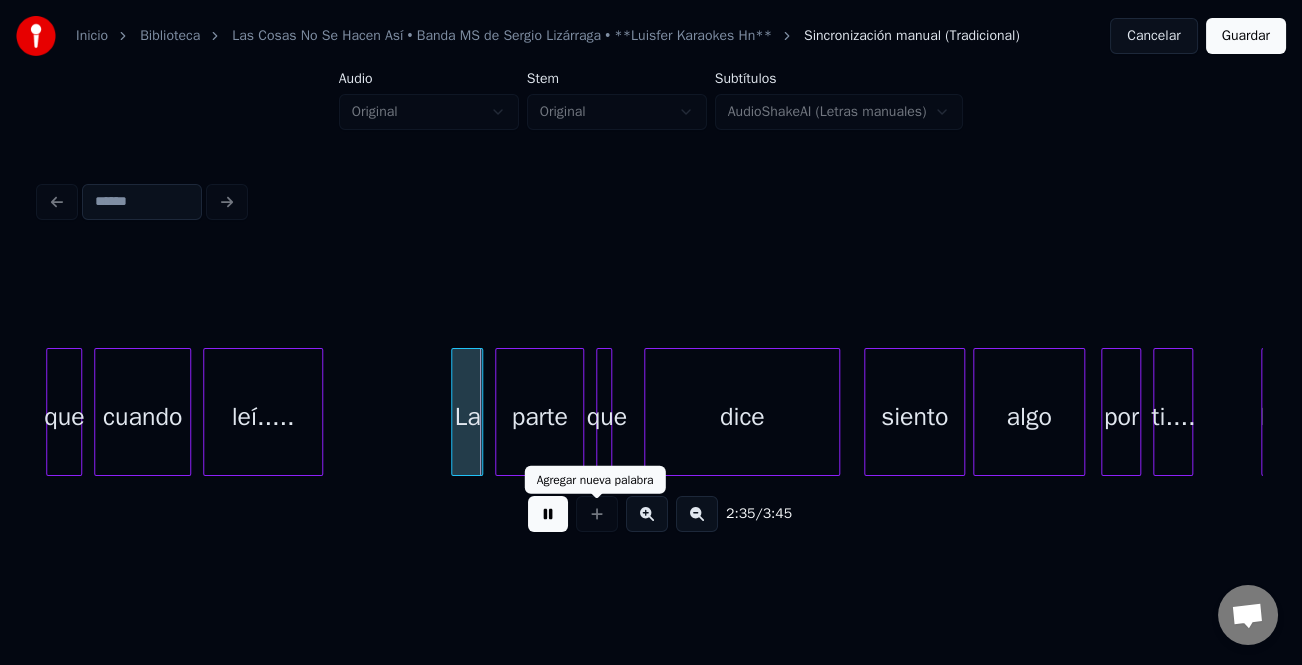 drag, startPoint x: 540, startPoint y: 516, endPoint x: 806, endPoint y: 495, distance: 266.82767 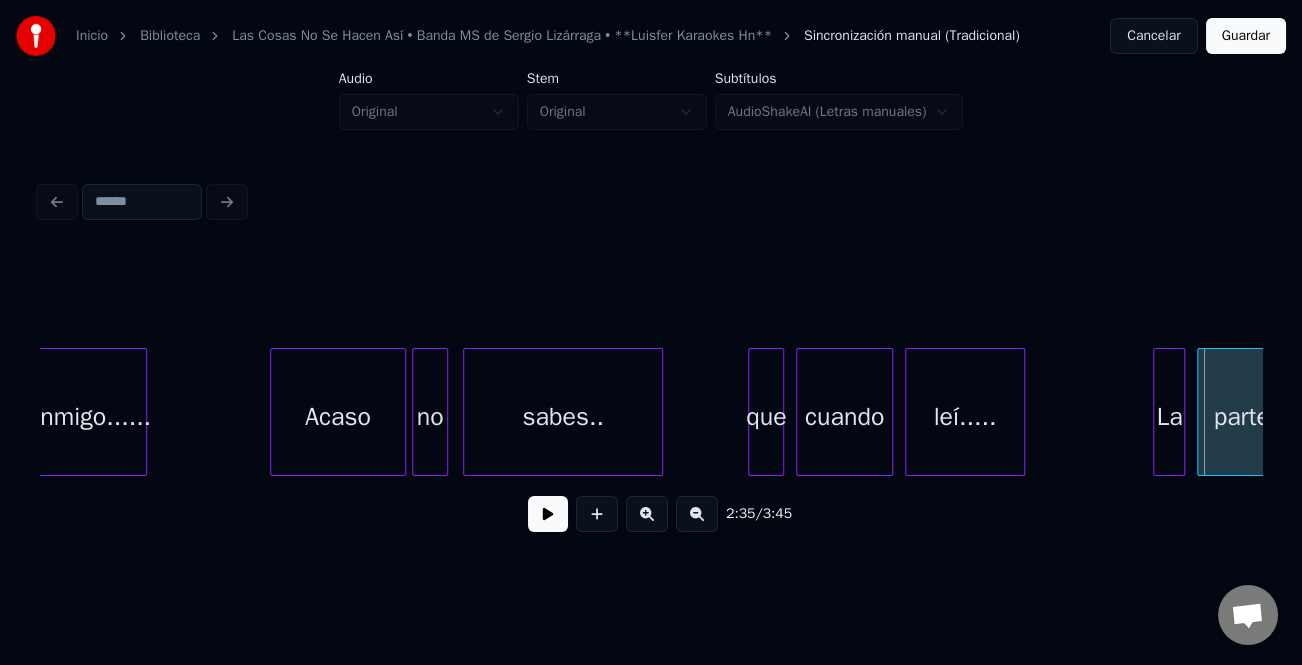 scroll, scrollTop: 0, scrollLeft: 29928, axis: horizontal 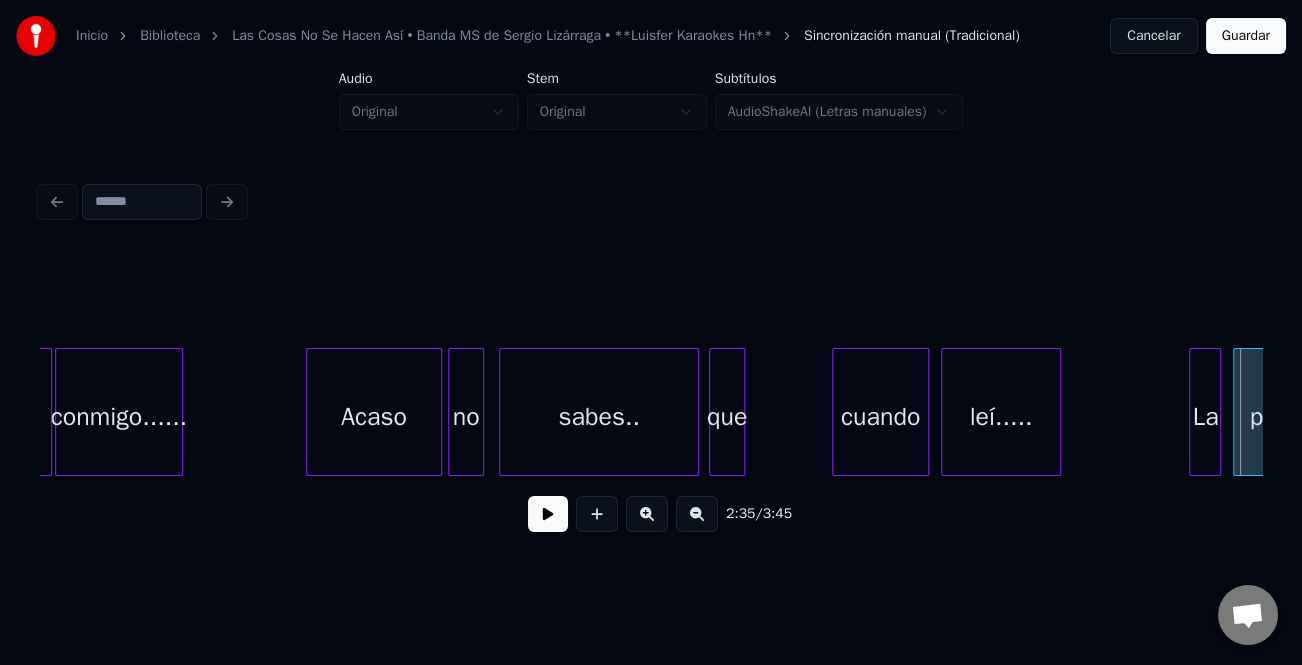 click on "que cuando leí..... La parte sabes.. Acaso no conmigo...... foto" at bounding box center [651, 412] 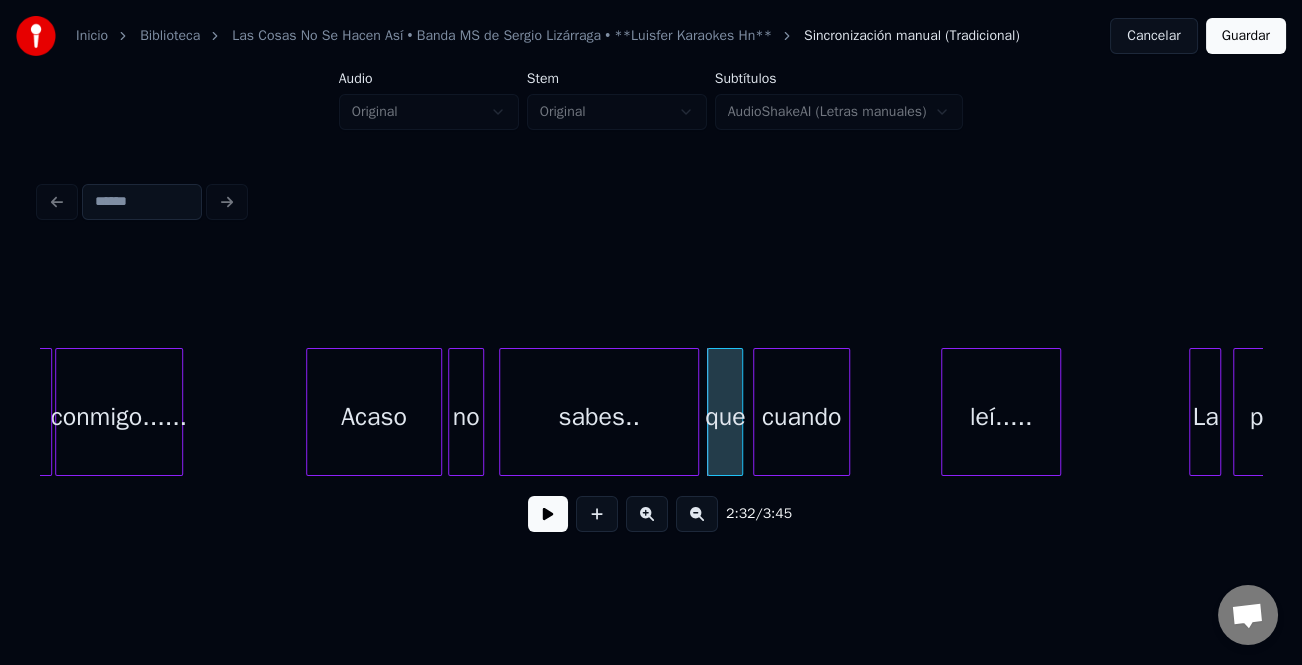 click on "que cuando leí..... La parte sabes.. Acaso no conmigo...... foto" at bounding box center [651, 412] 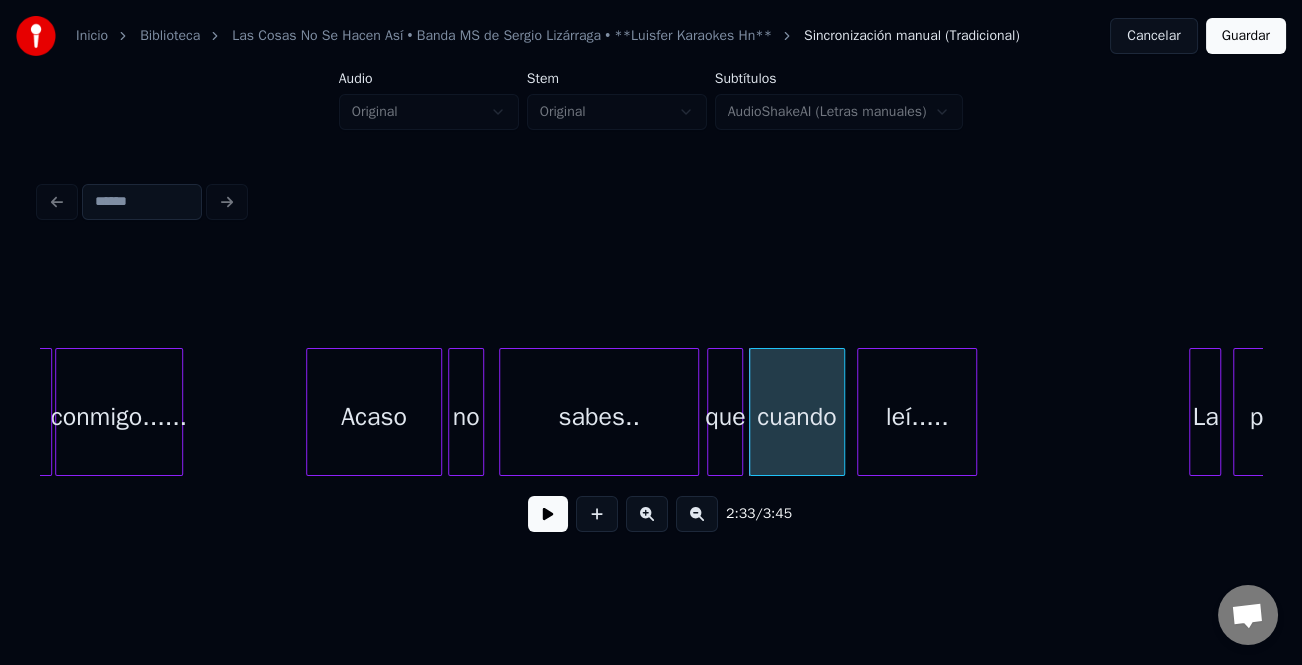 click on "leí....." at bounding box center (917, 417) 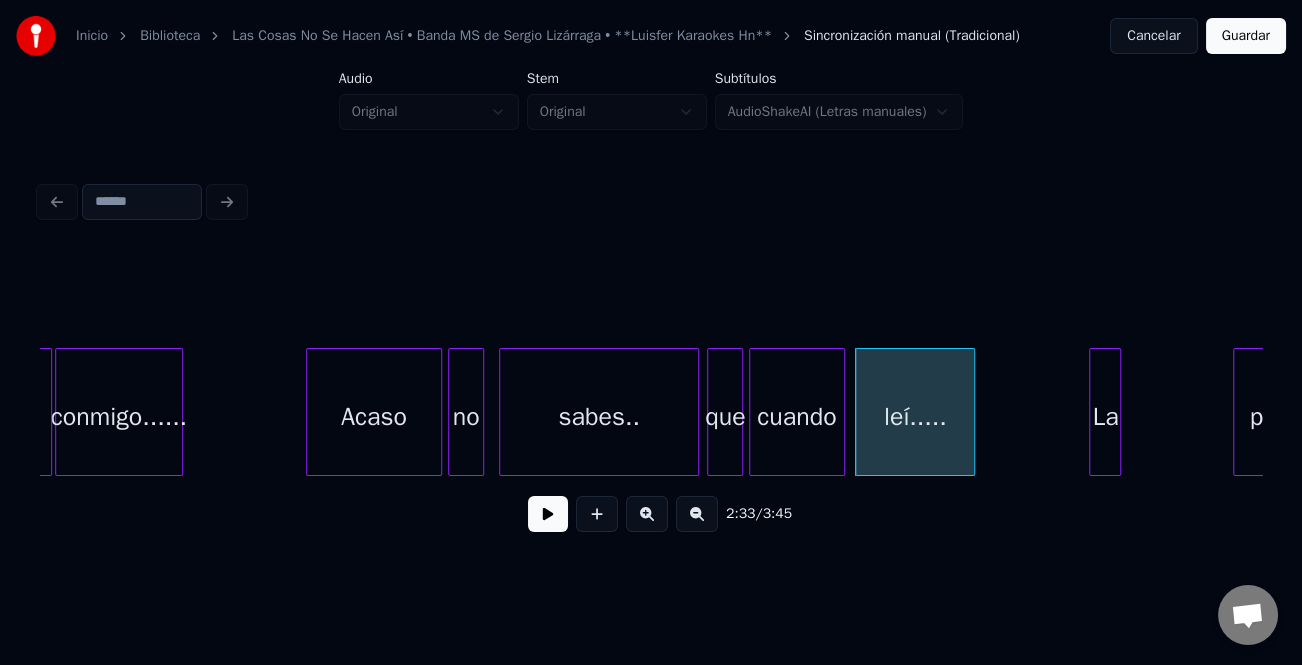 click on "La" at bounding box center [1105, 417] 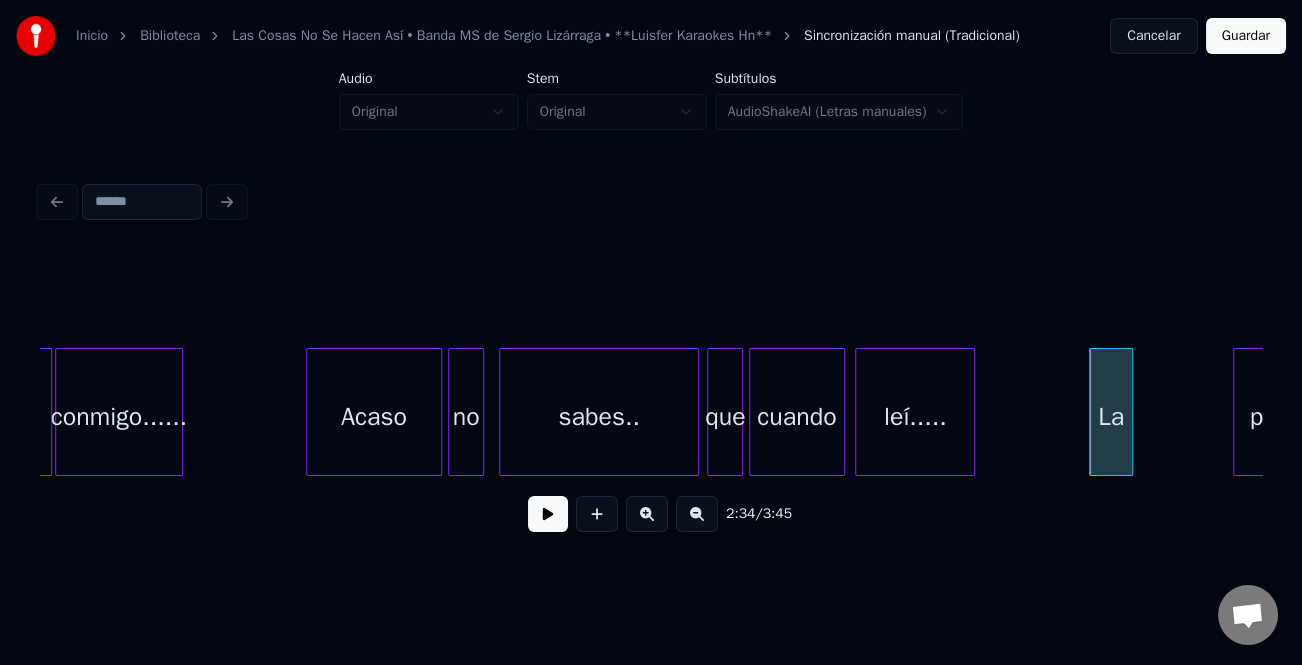 click at bounding box center [1129, 412] 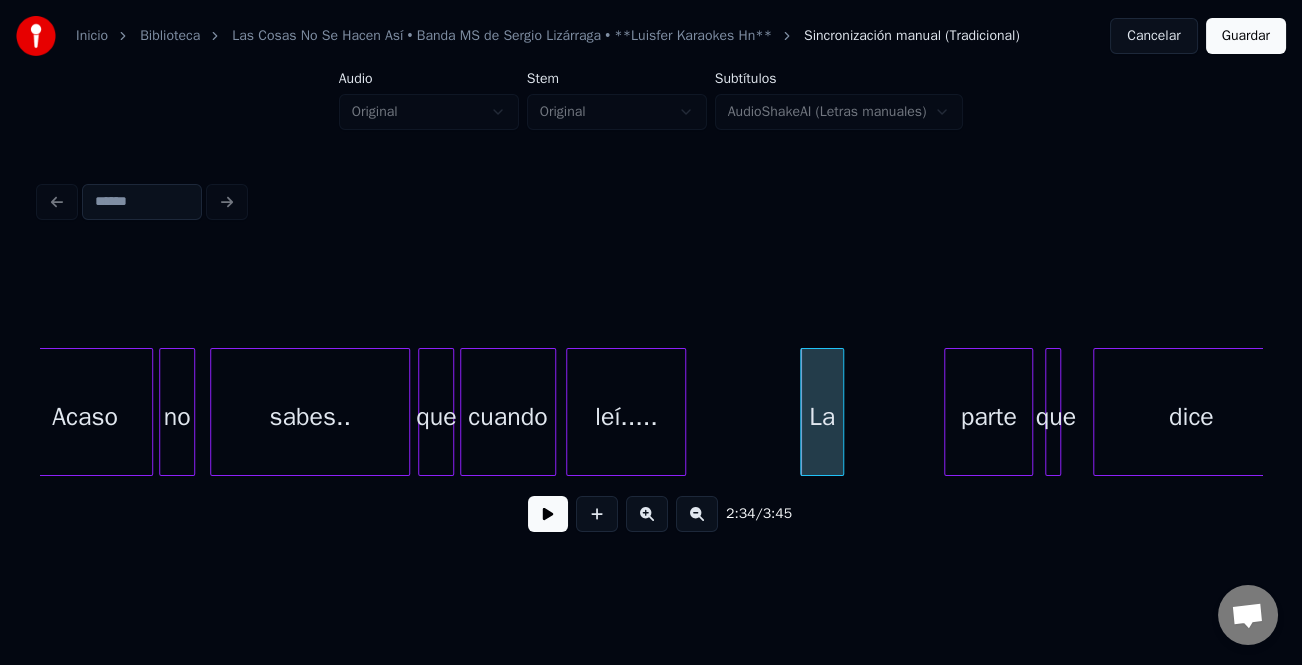 scroll, scrollTop: 0, scrollLeft: 30289, axis: horizontal 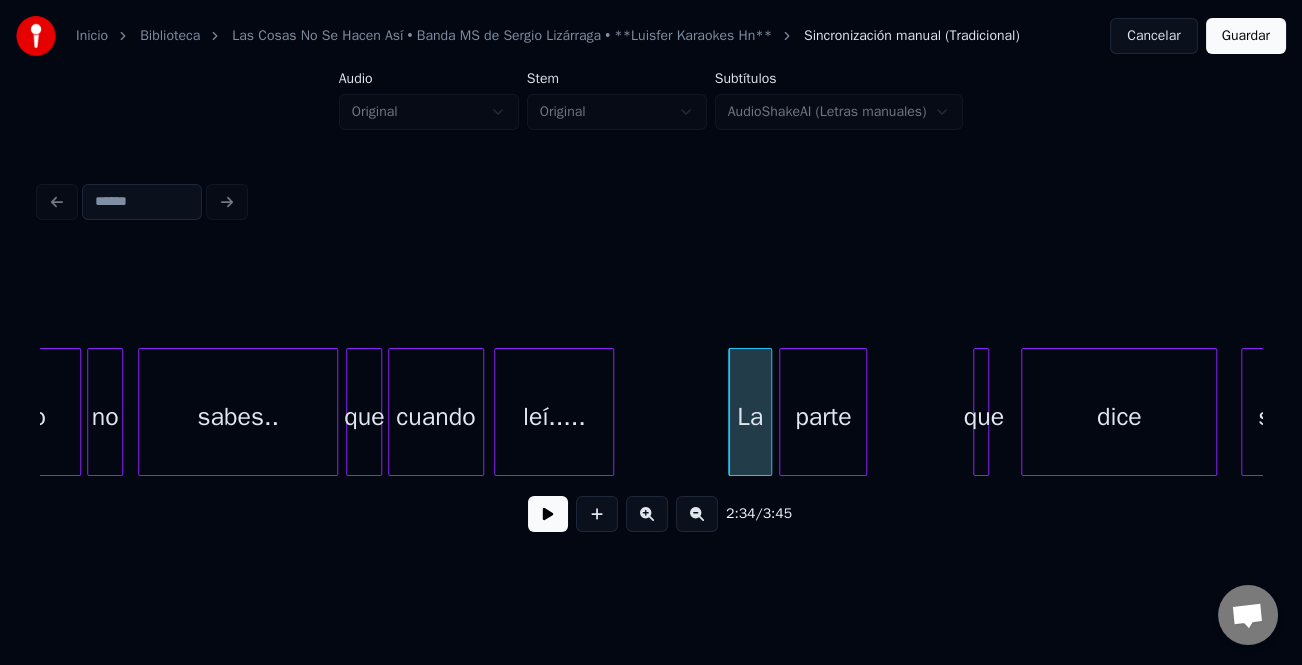 click on "parte" at bounding box center (823, 417) 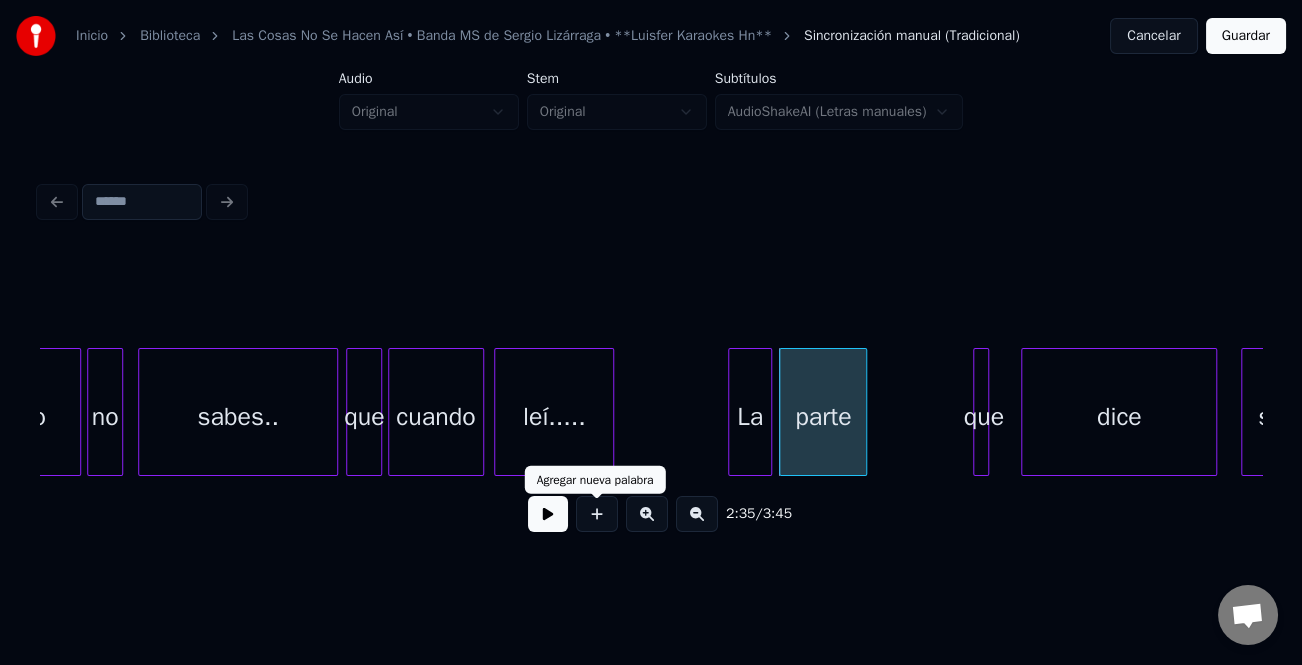 click at bounding box center [548, 514] 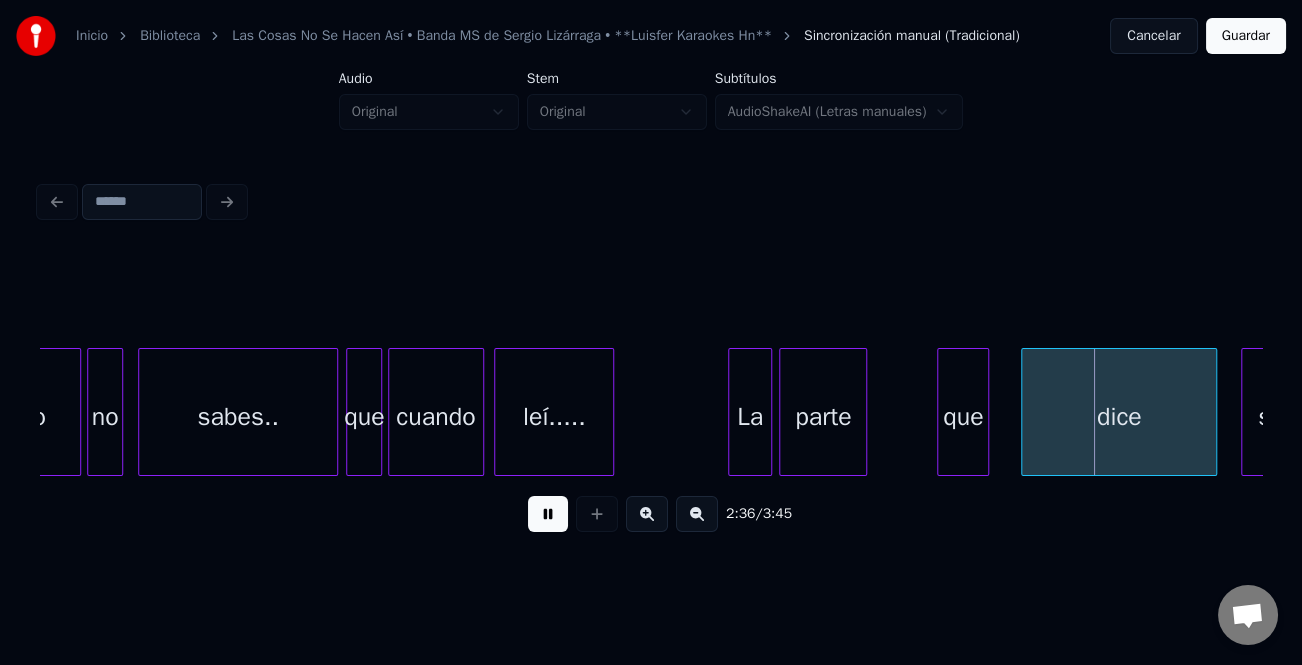 click at bounding box center [941, 412] 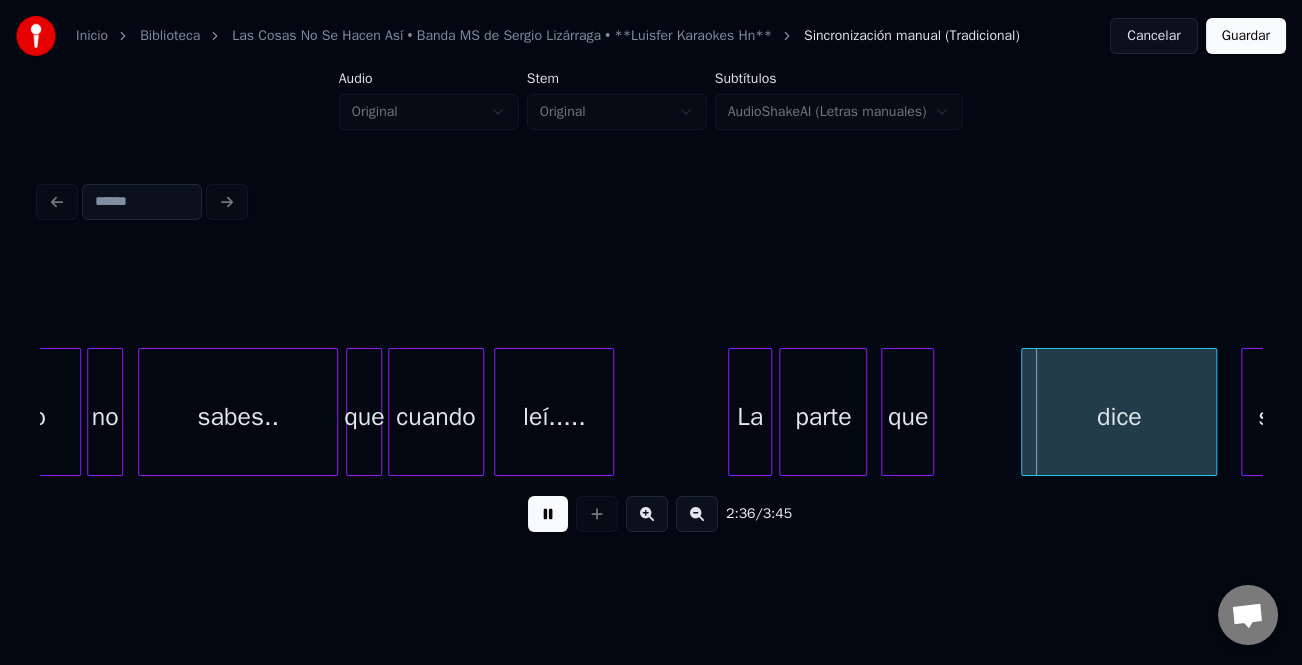 click on "que" at bounding box center [907, 417] 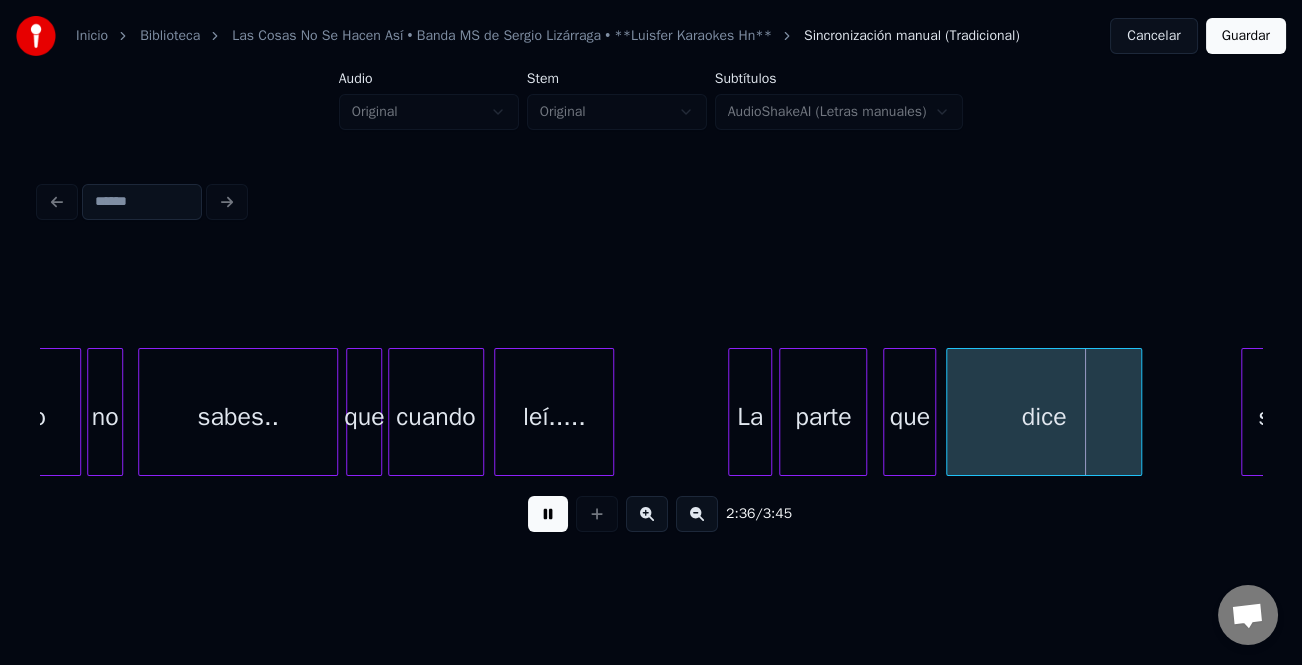 click on "dice" at bounding box center (1044, 417) 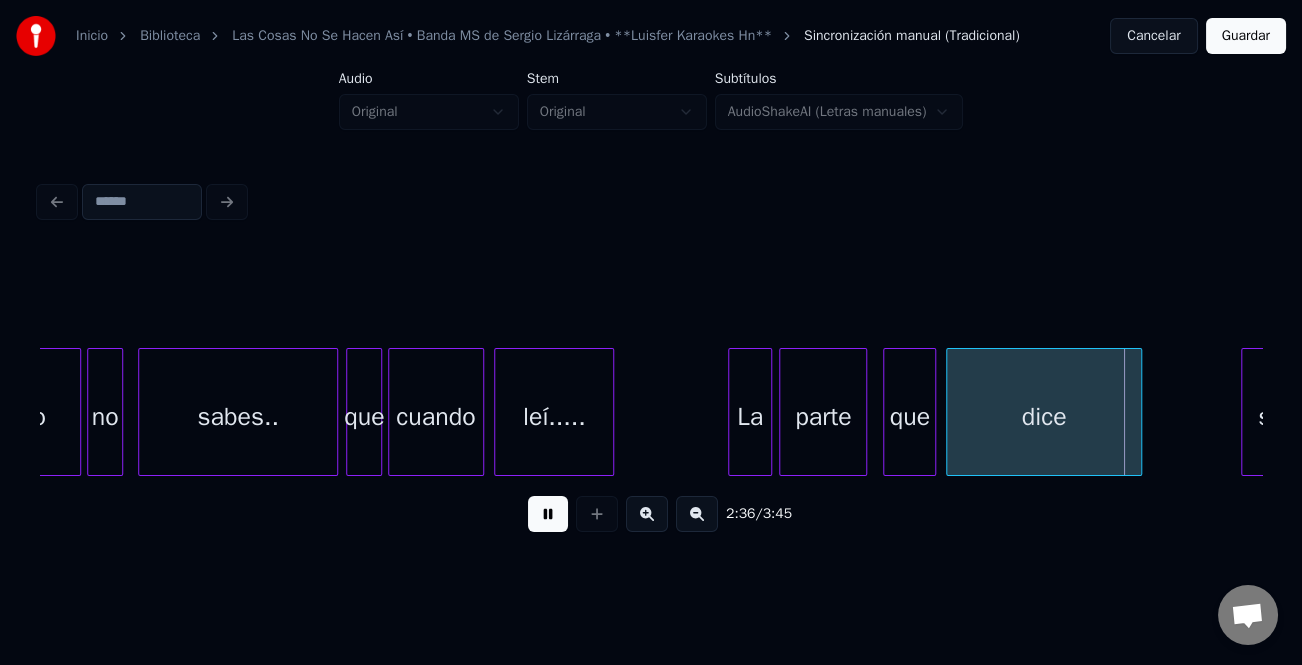 scroll, scrollTop: 0, scrollLeft: 30367, axis: horizontal 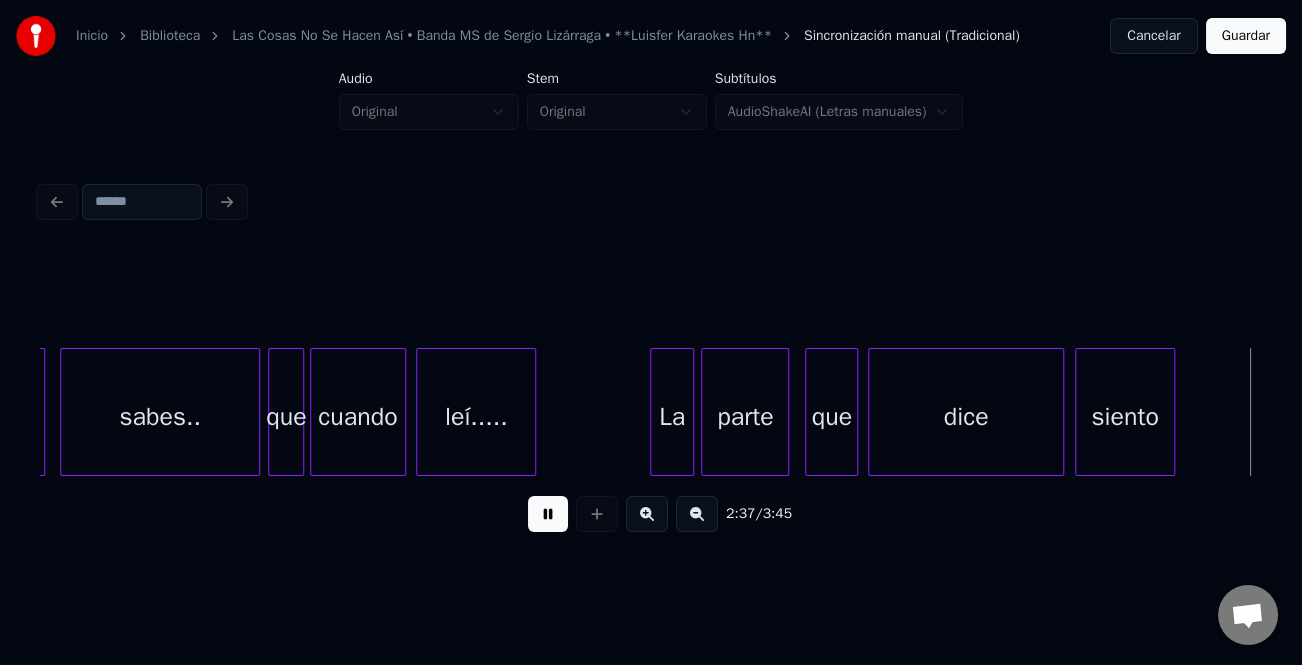 click on "siento" at bounding box center [1125, 412] 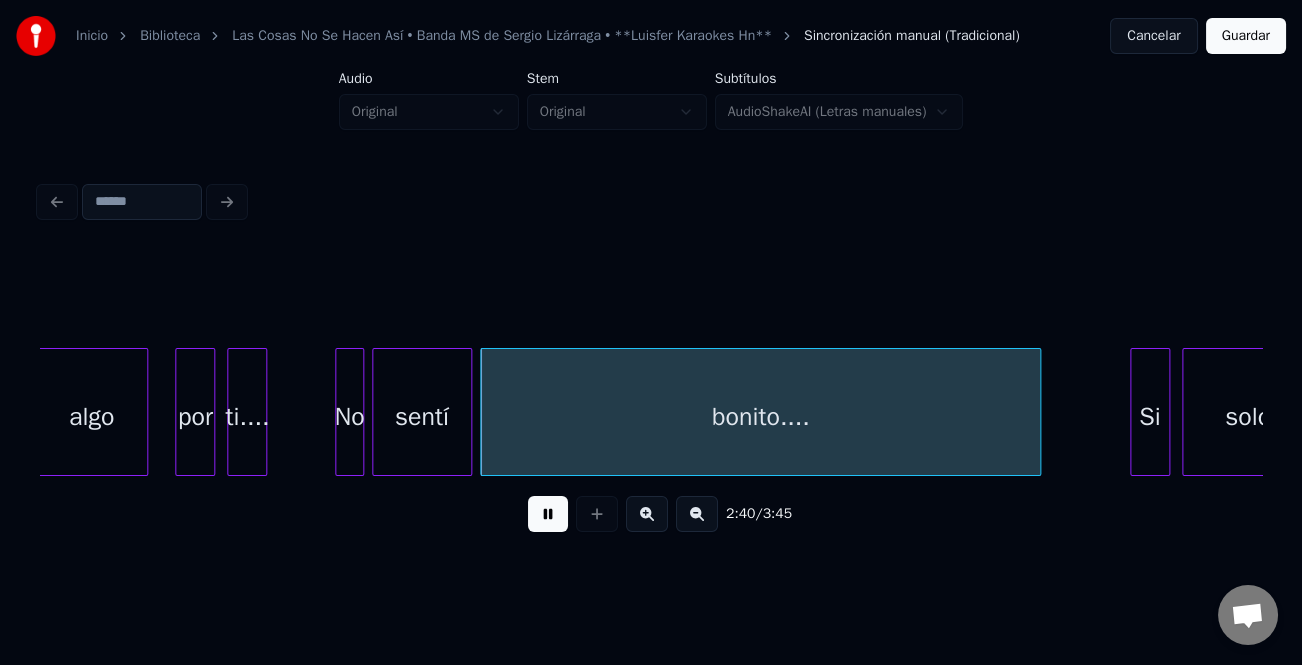 scroll, scrollTop: 0, scrollLeft: 31560, axis: horizontal 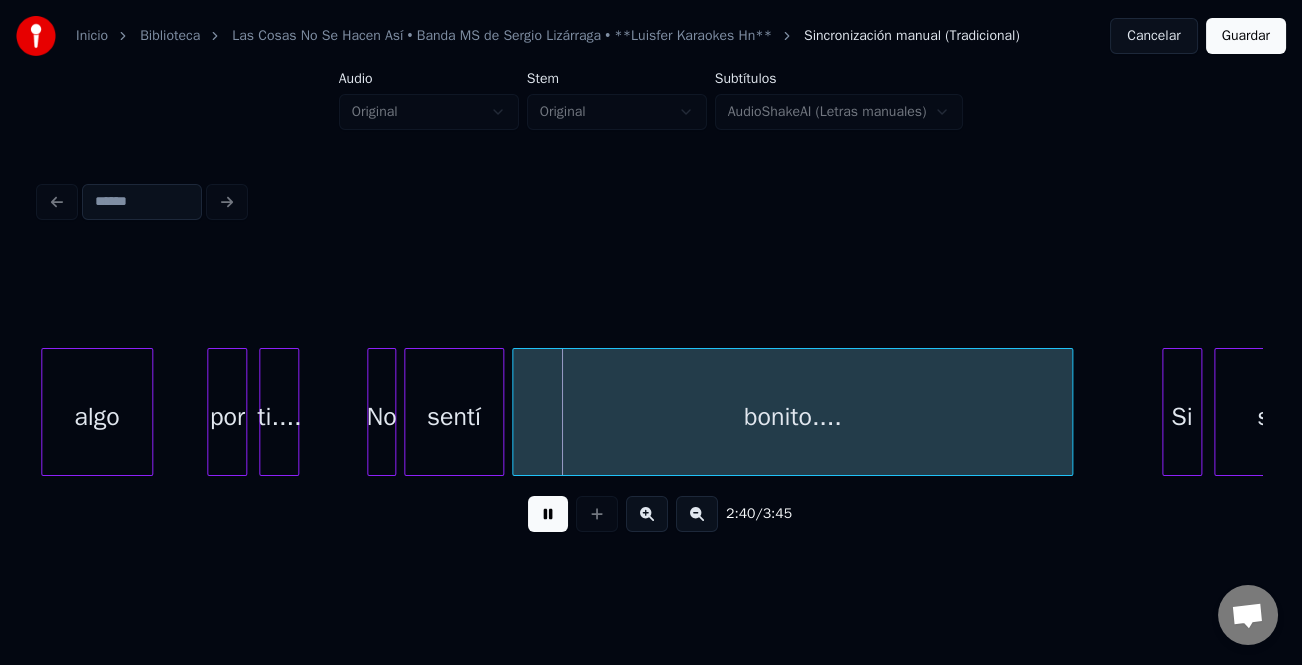 click on "algo" at bounding box center (97, 417) 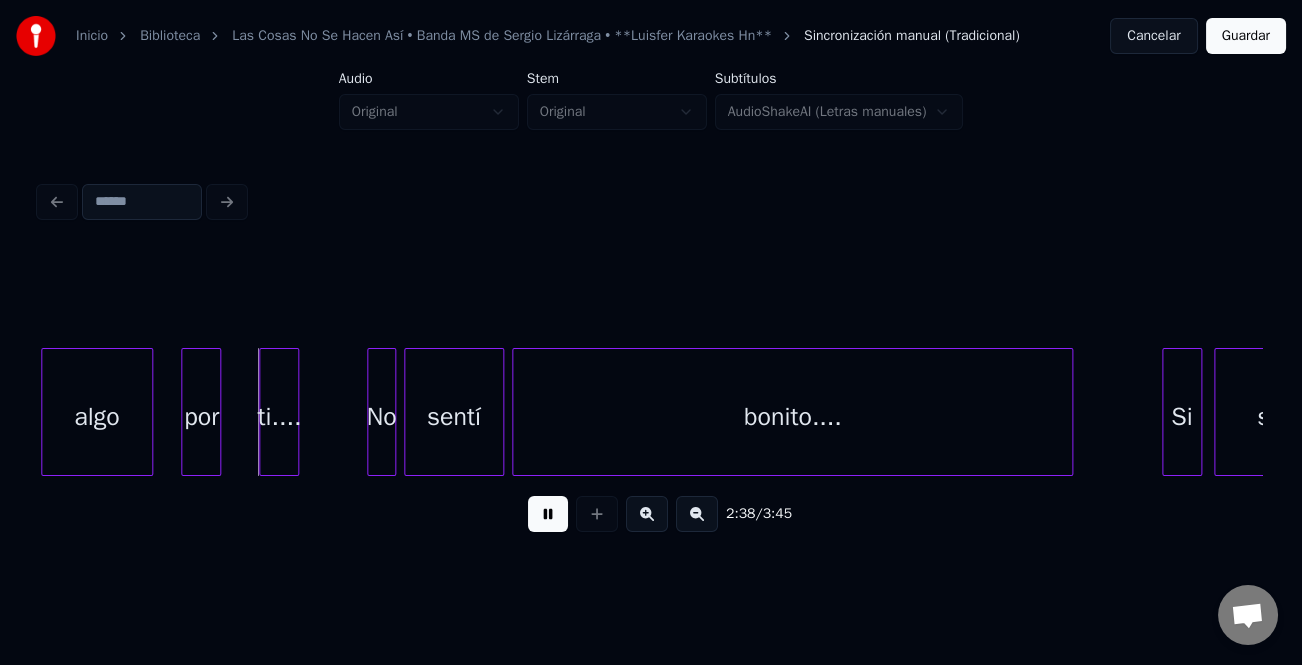 click on "por" at bounding box center [201, 417] 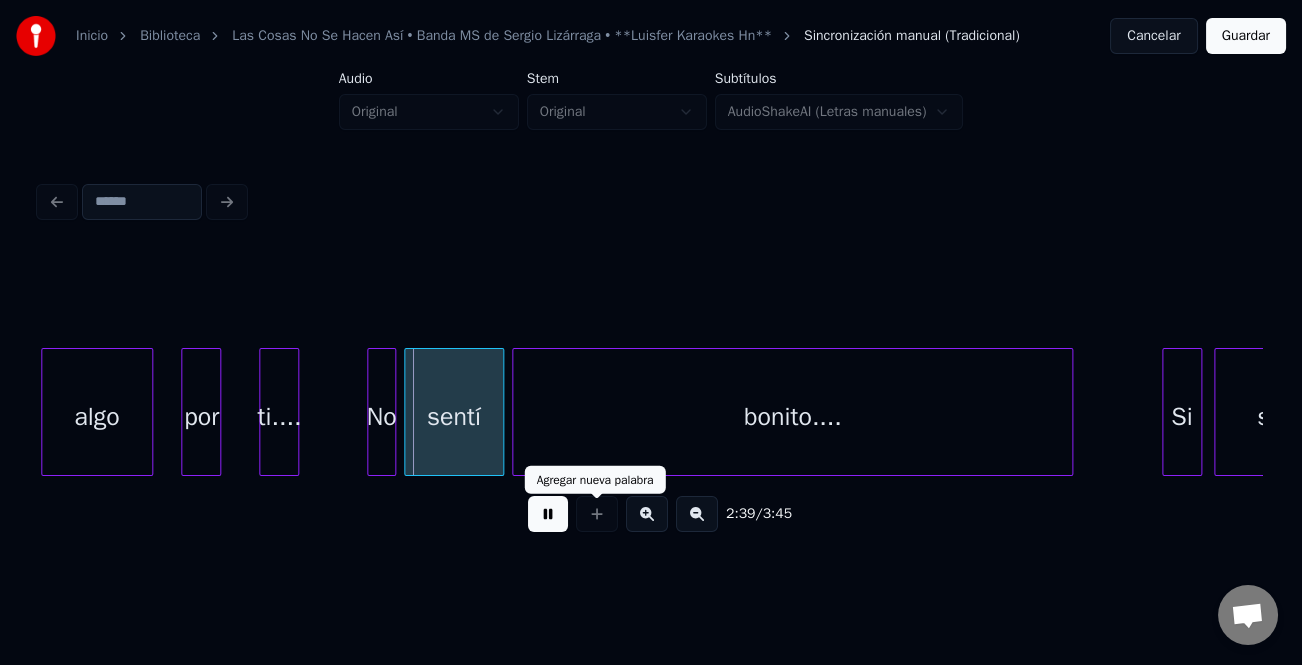 drag, startPoint x: 546, startPoint y: 534, endPoint x: 701, endPoint y: 515, distance: 156.16017 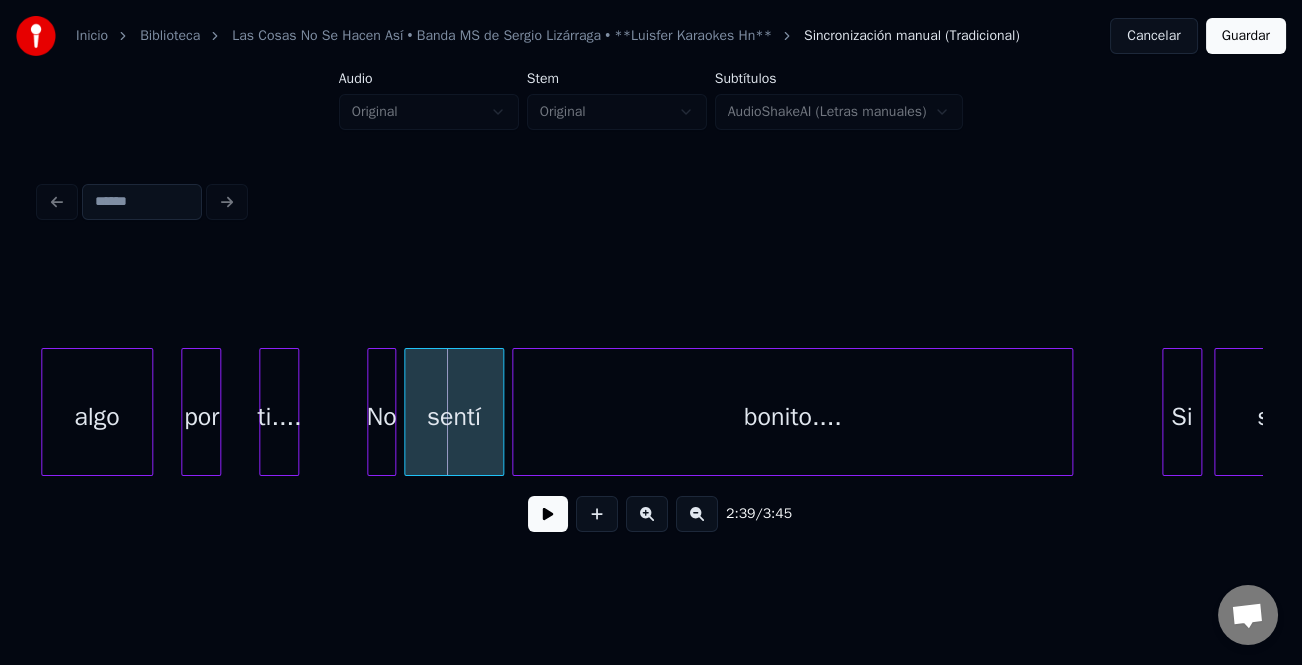 scroll, scrollTop: 0, scrollLeft: 31191, axis: horizontal 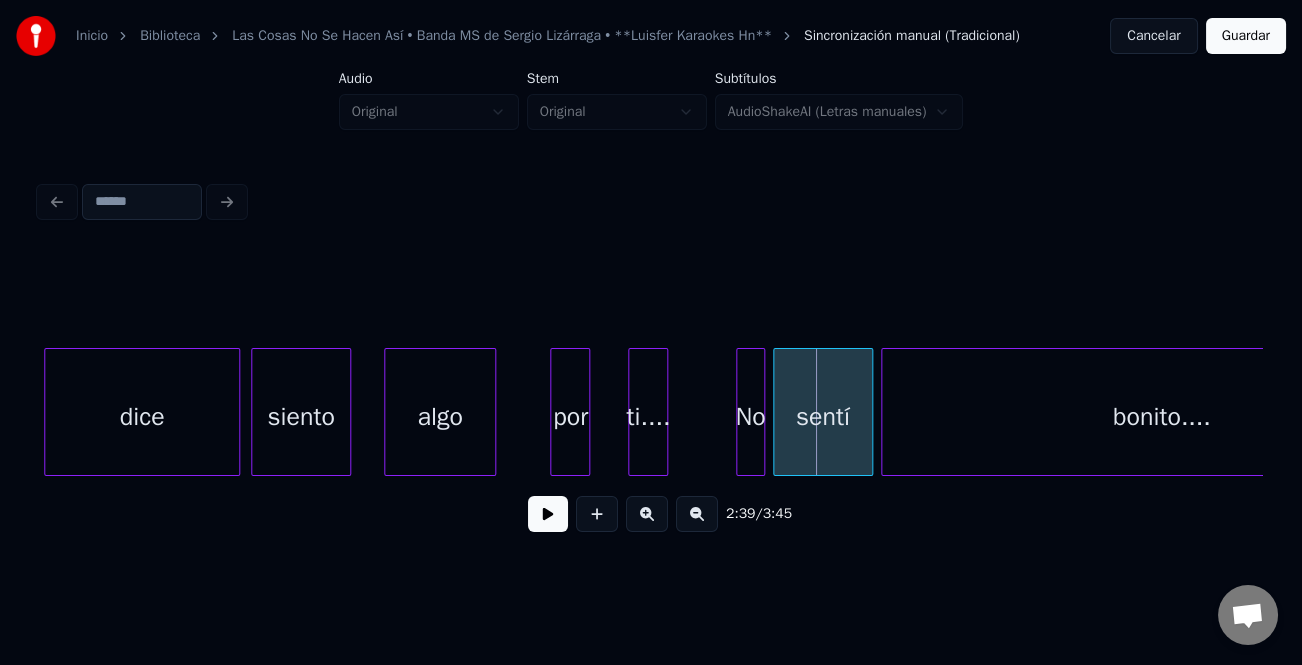 click on "algo" at bounding box center (440, 417) 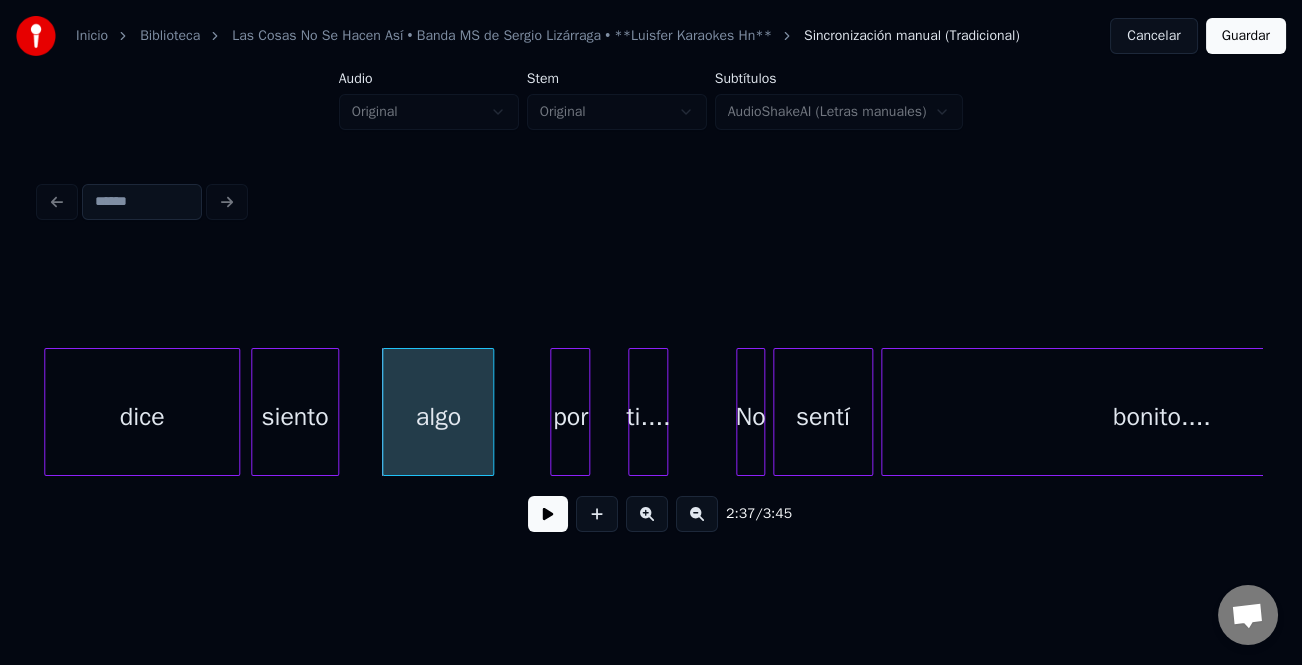 click at bounding box center [335, 412] 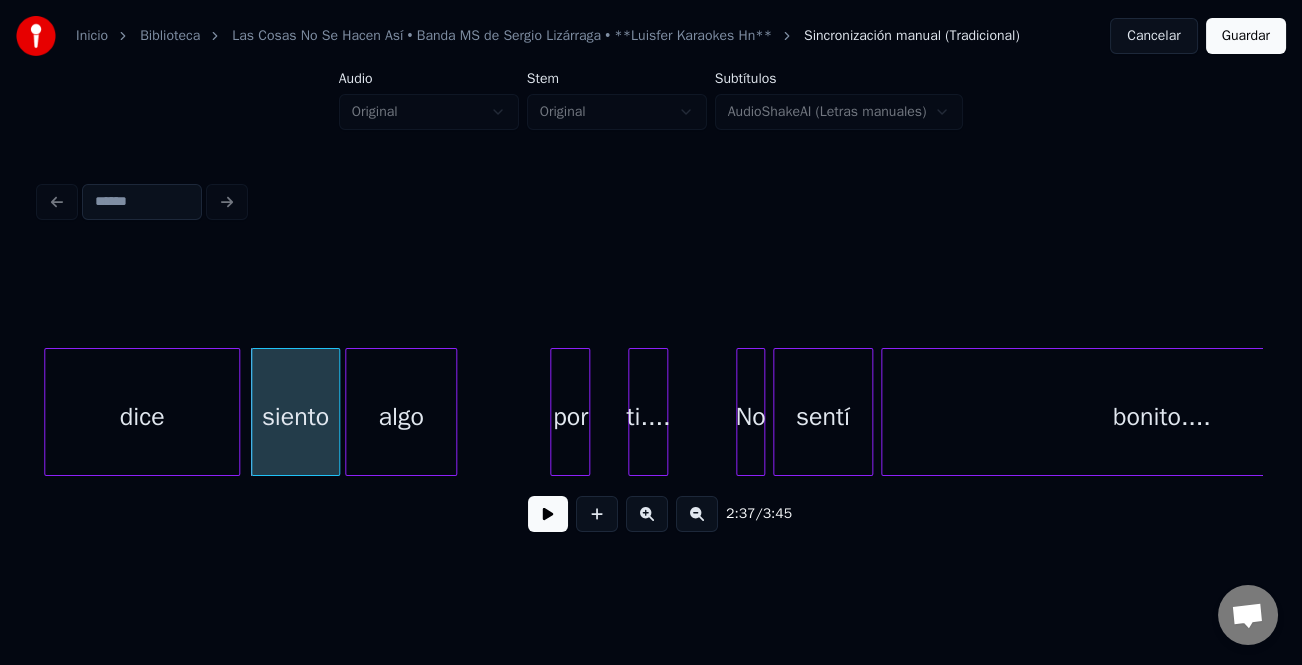 click on "algo" at bounding box center [401, 417] 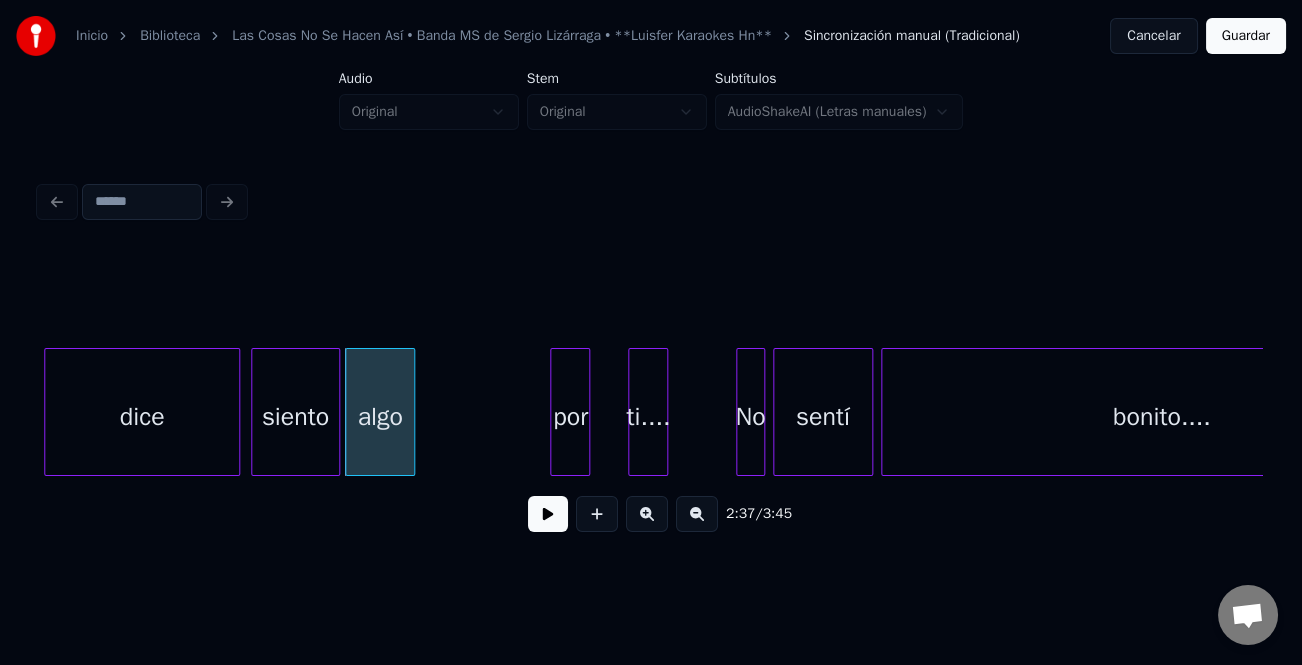 click at bounding box center [411, 412] 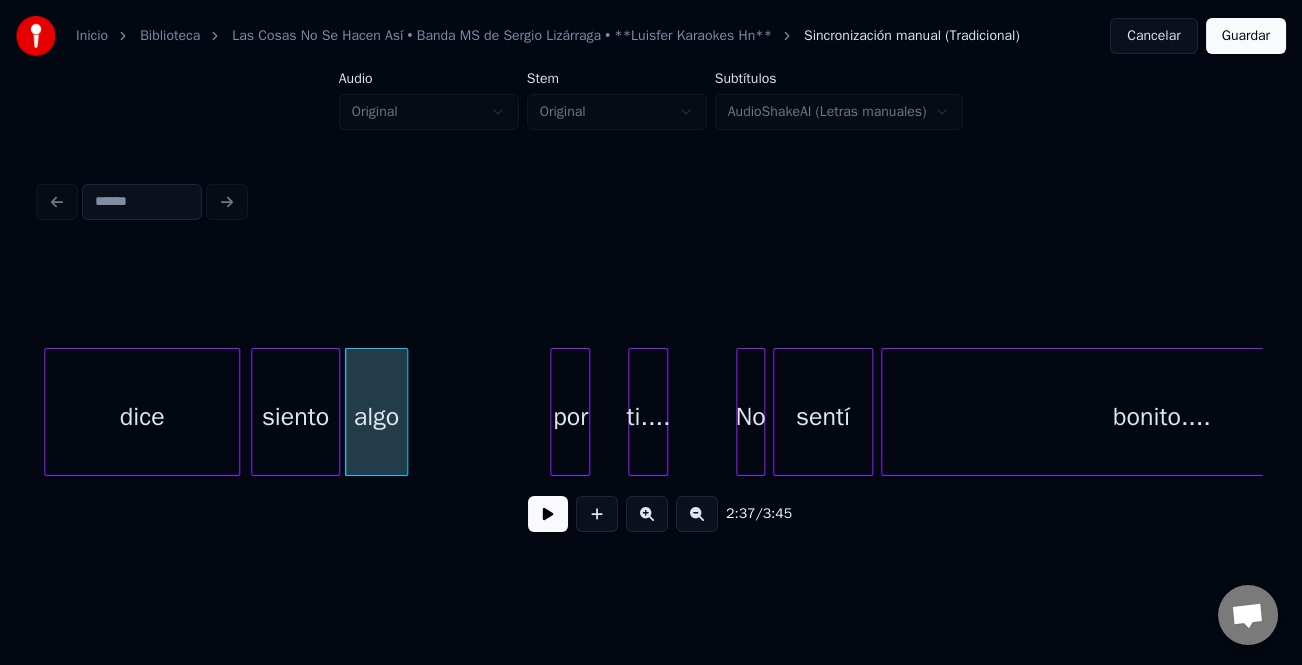 click at bounding box center (586, 412) 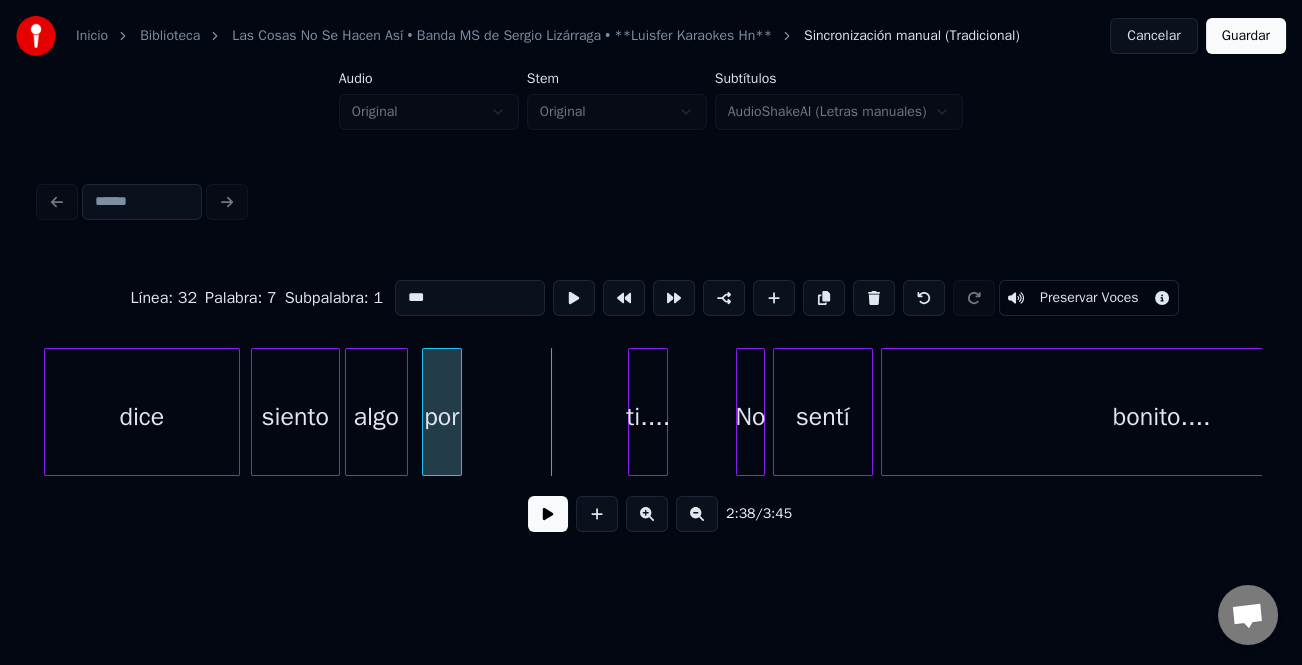 click on "por" at bounding box center (442, 417) 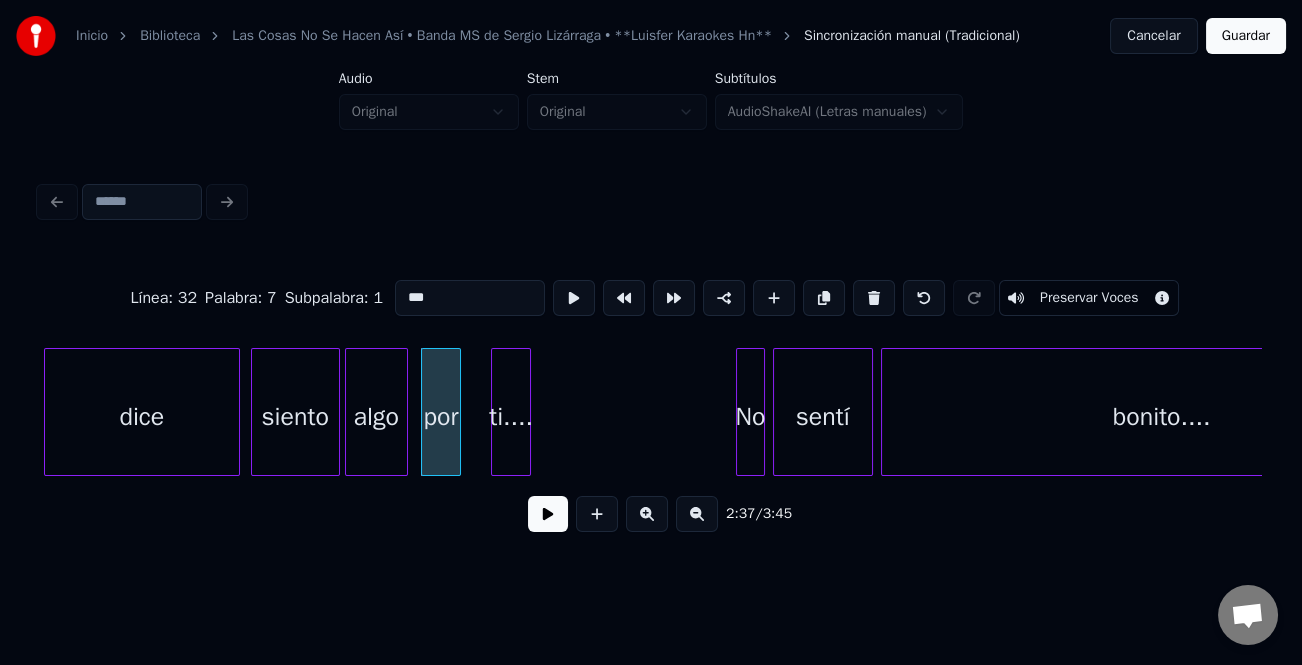 click on "ti...." at bounding box center [511, 417] 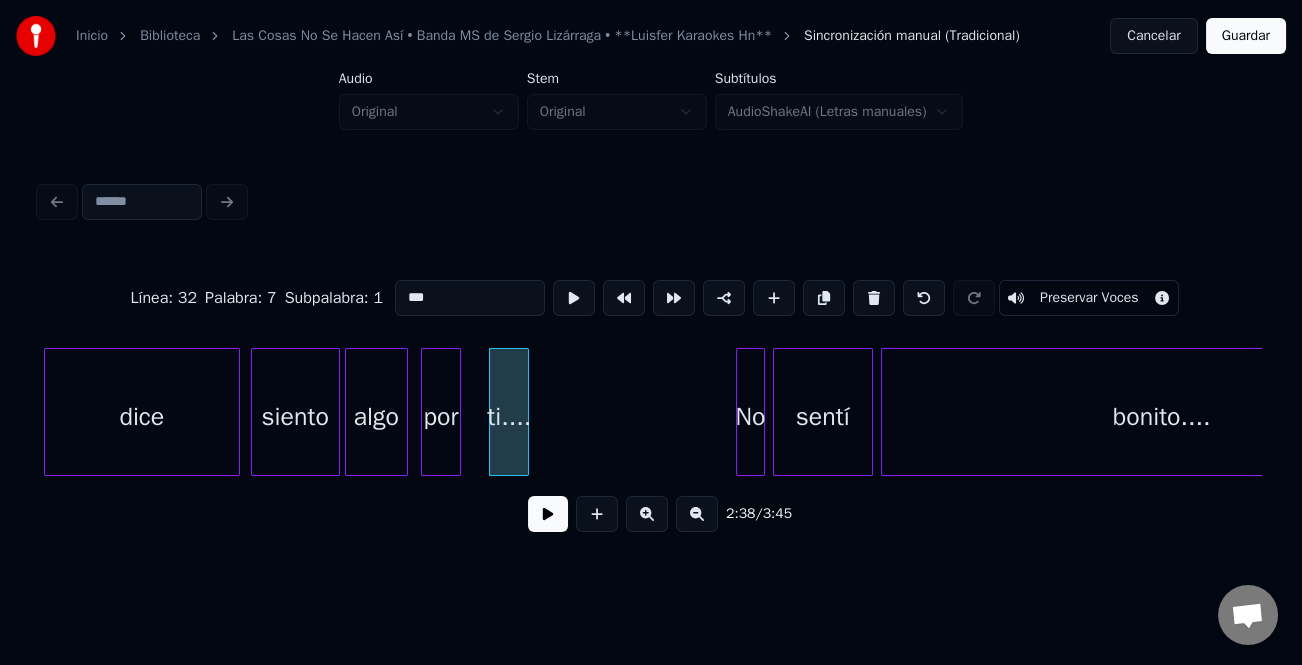 click on "siento" at bounding box center (295, 417) 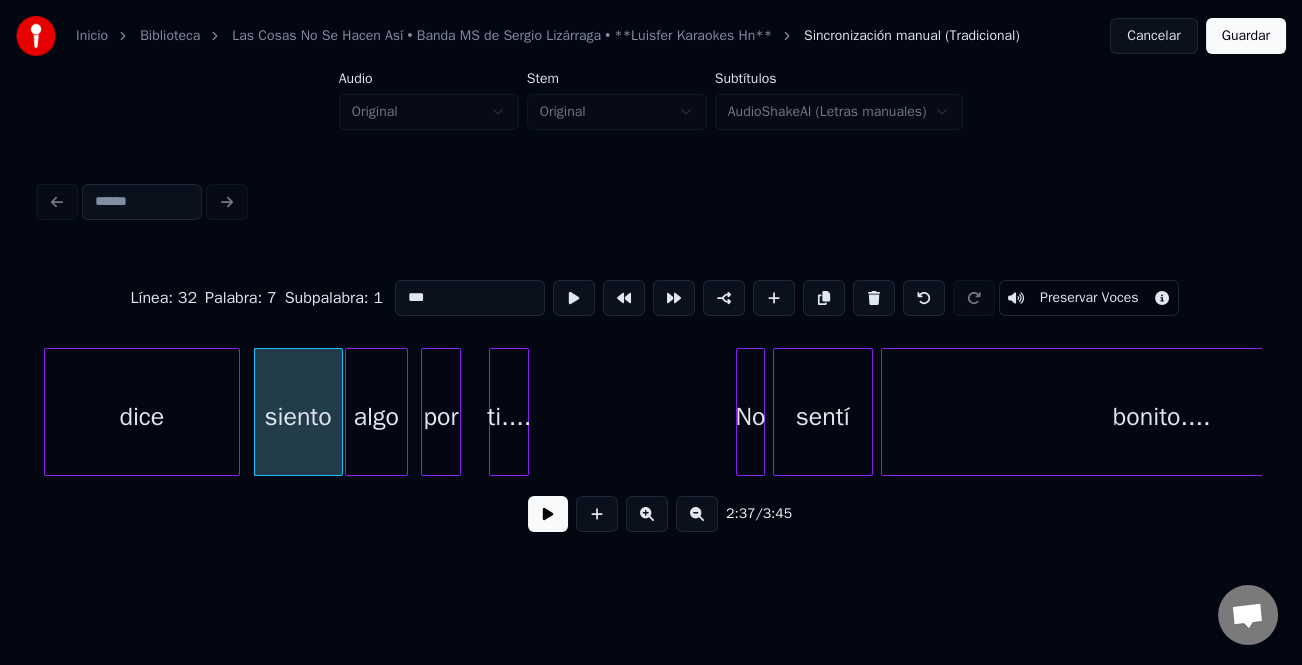 click at bounding box center (548, 514) 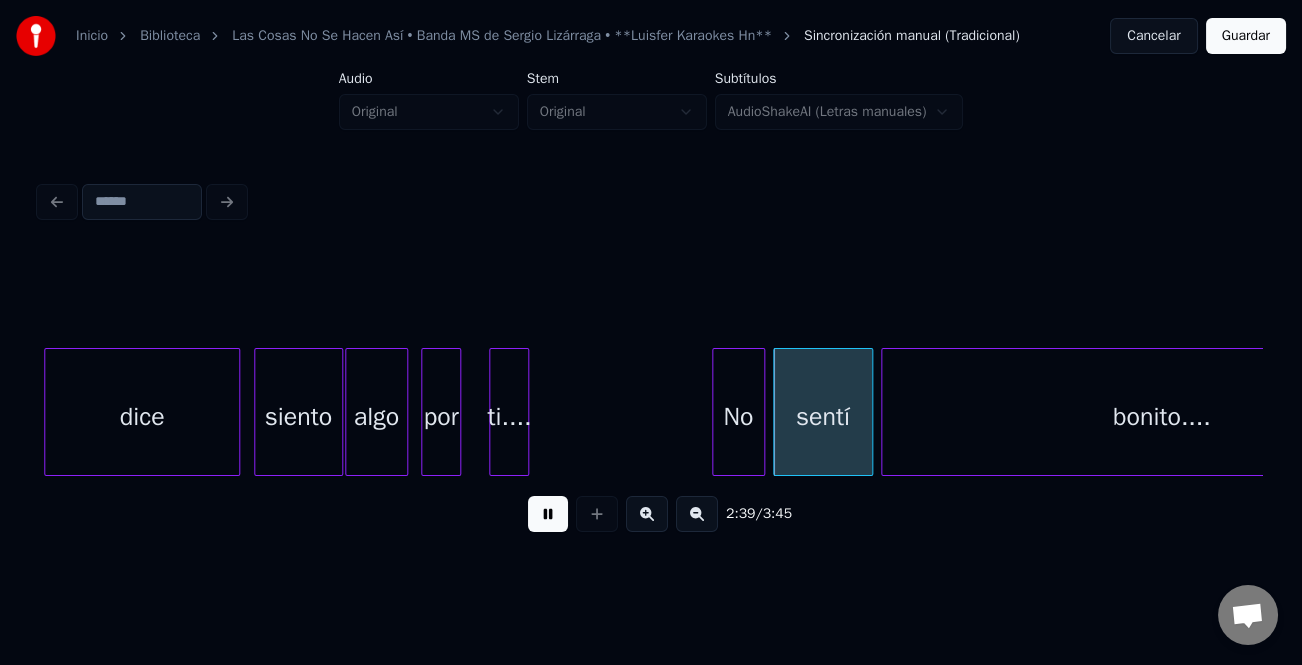 click at bounding box center (716, 412) 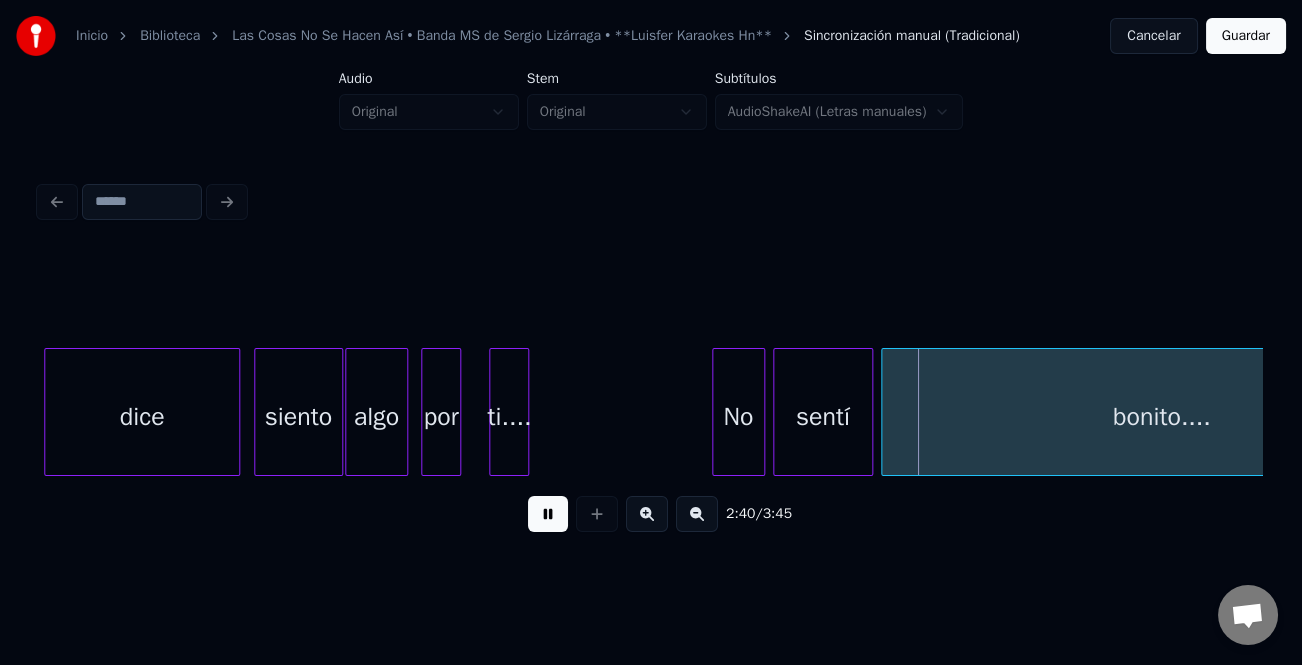 click on "algo por ti.... No sentí bonito.... dice siento" at bounding box center [-8608, 412] 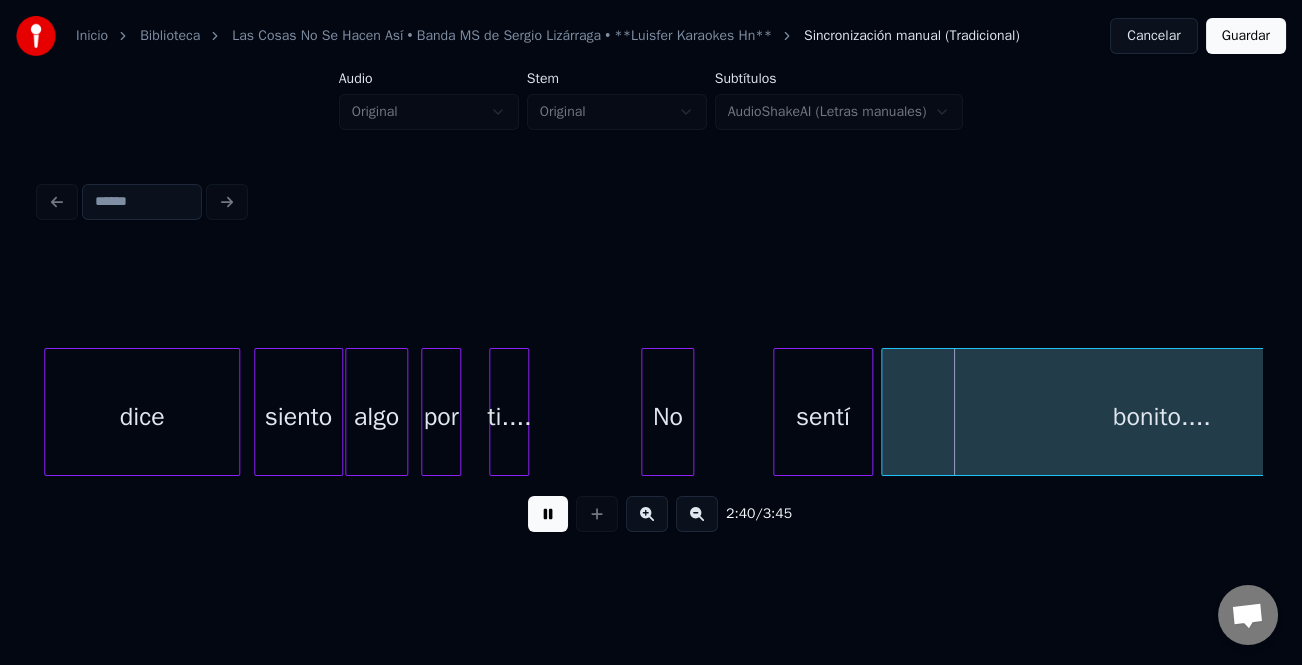 click on "No" at bounding box center [667, 417] 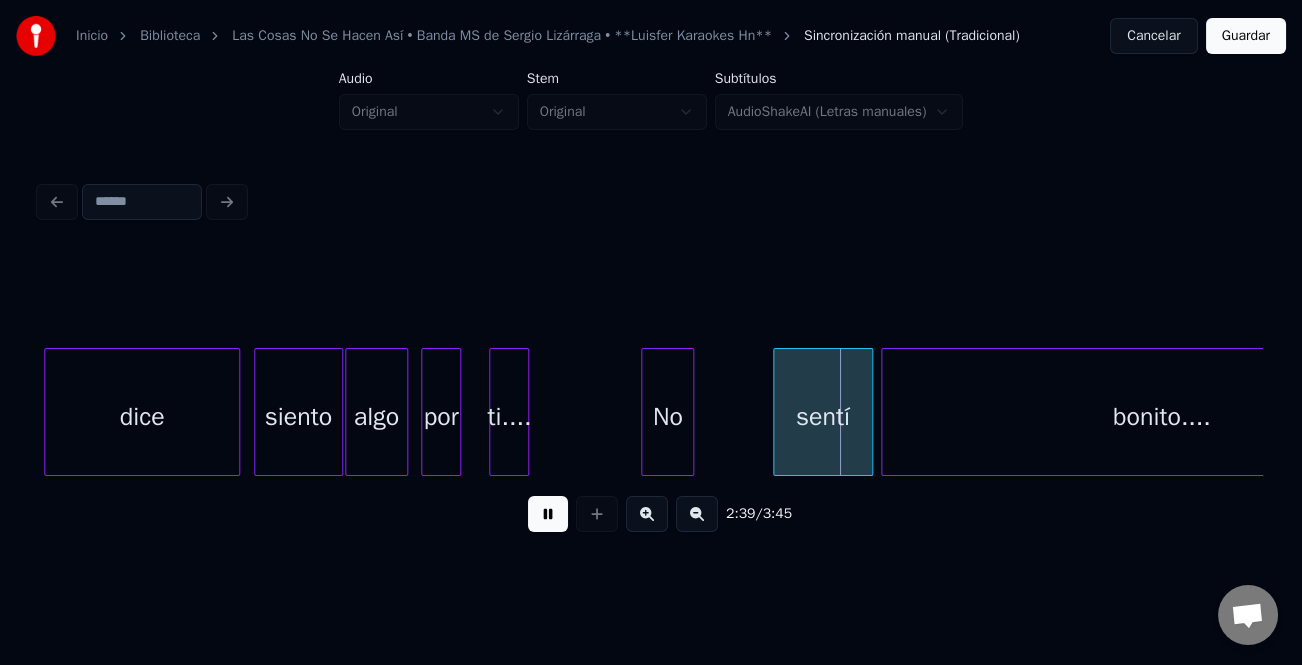 click on "algo por ti.... No sentí bonito.... dice siento" at bounding box center (-8608, 412) 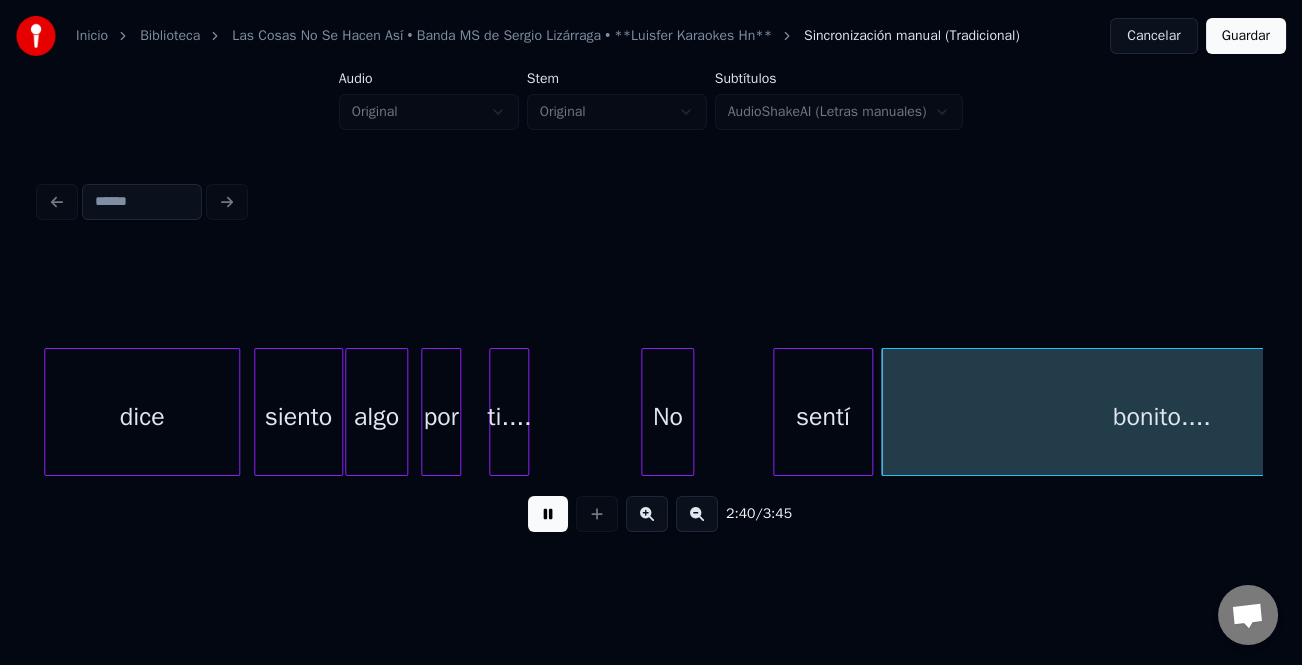 click on "algo por ti.... No sentí bonito.... dice siento" at bounding box center (-8608, 412) 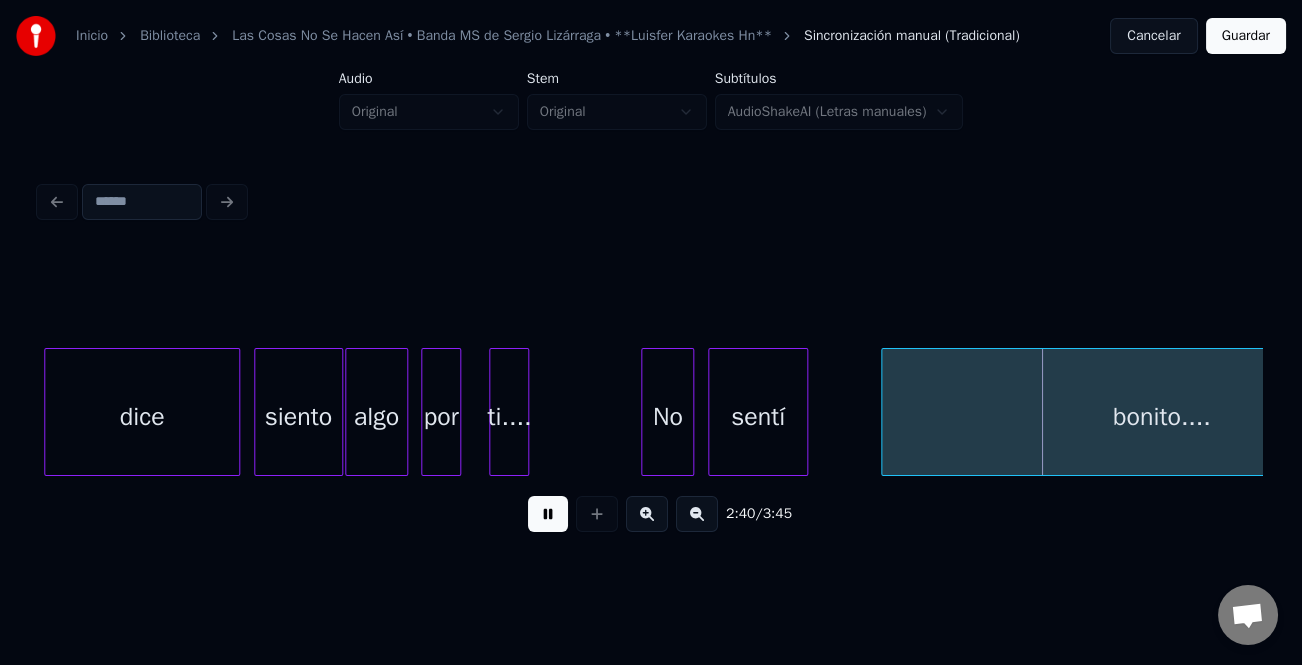 click on "sentí" at bounding box center (758, 417) 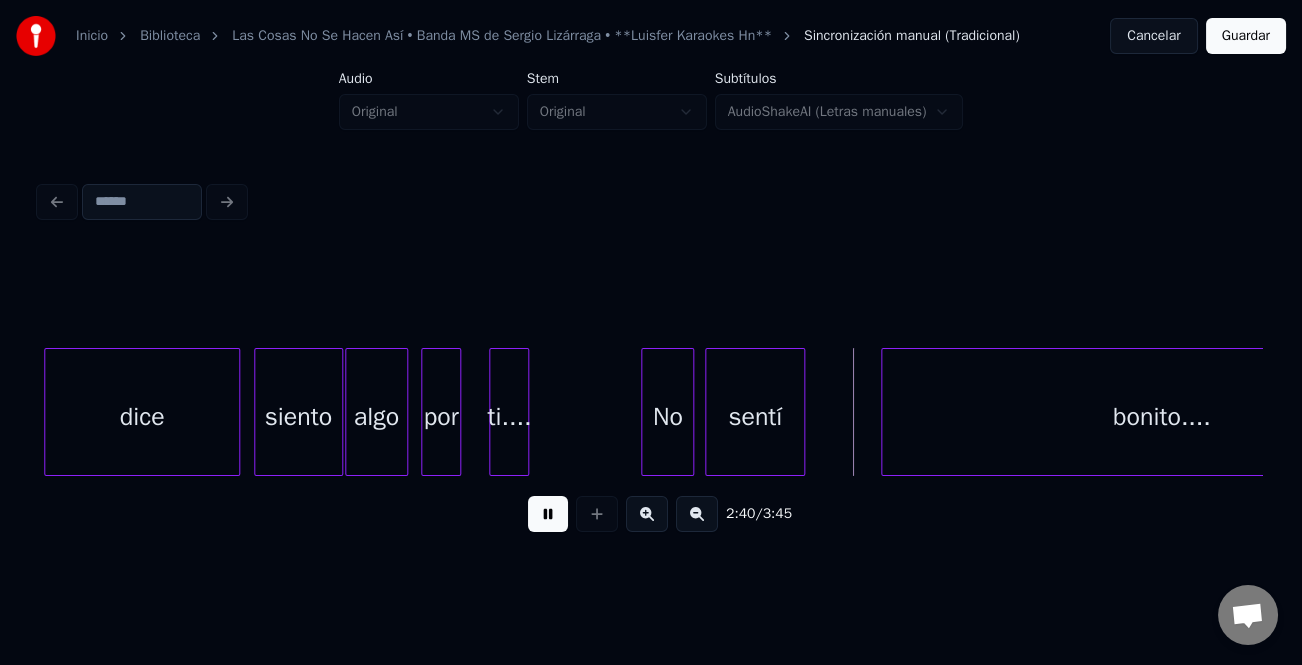 click on "algo por ti.... No sentí bonito.... dice siento" at bounding box center [-8608, 412] 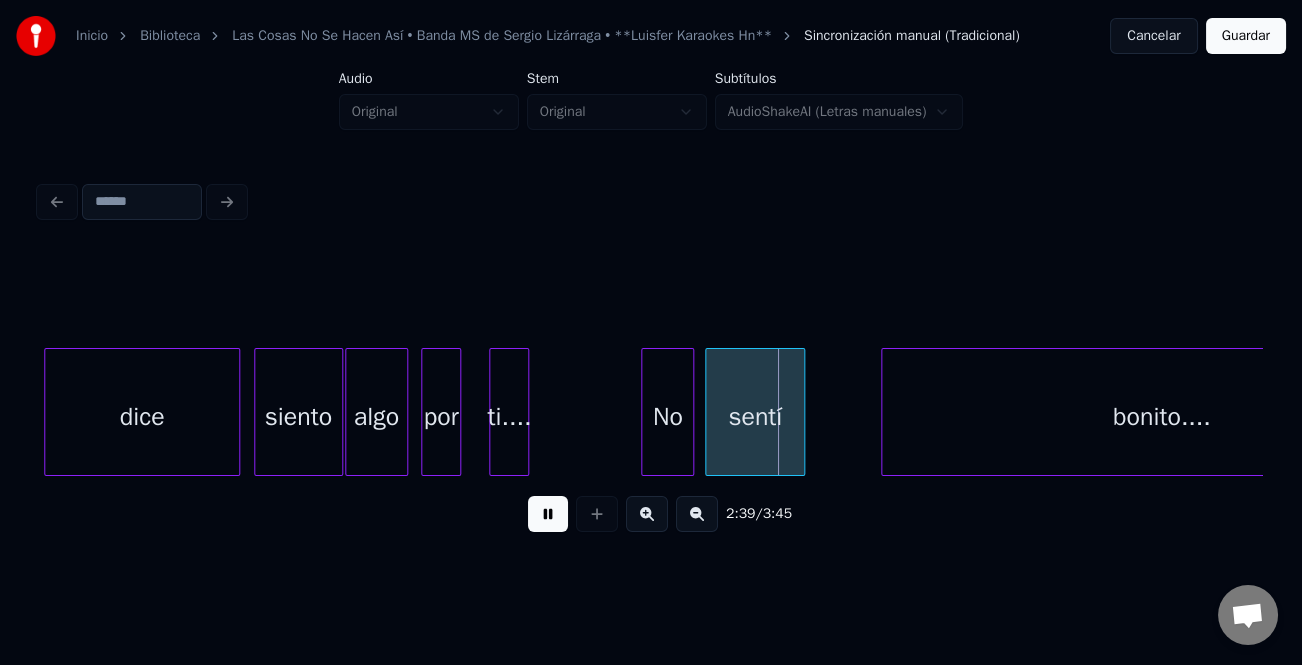 click on "No" at bounding box center [667, 417] 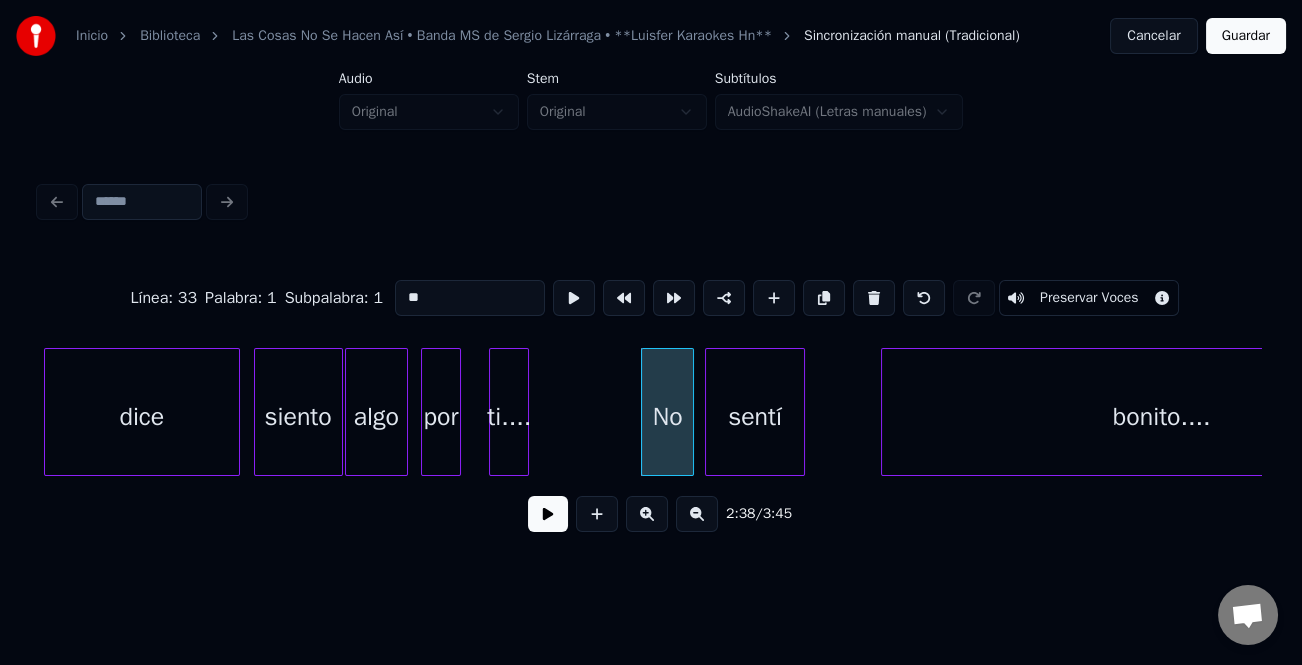 click on "**" at bounding box center [470, 298] 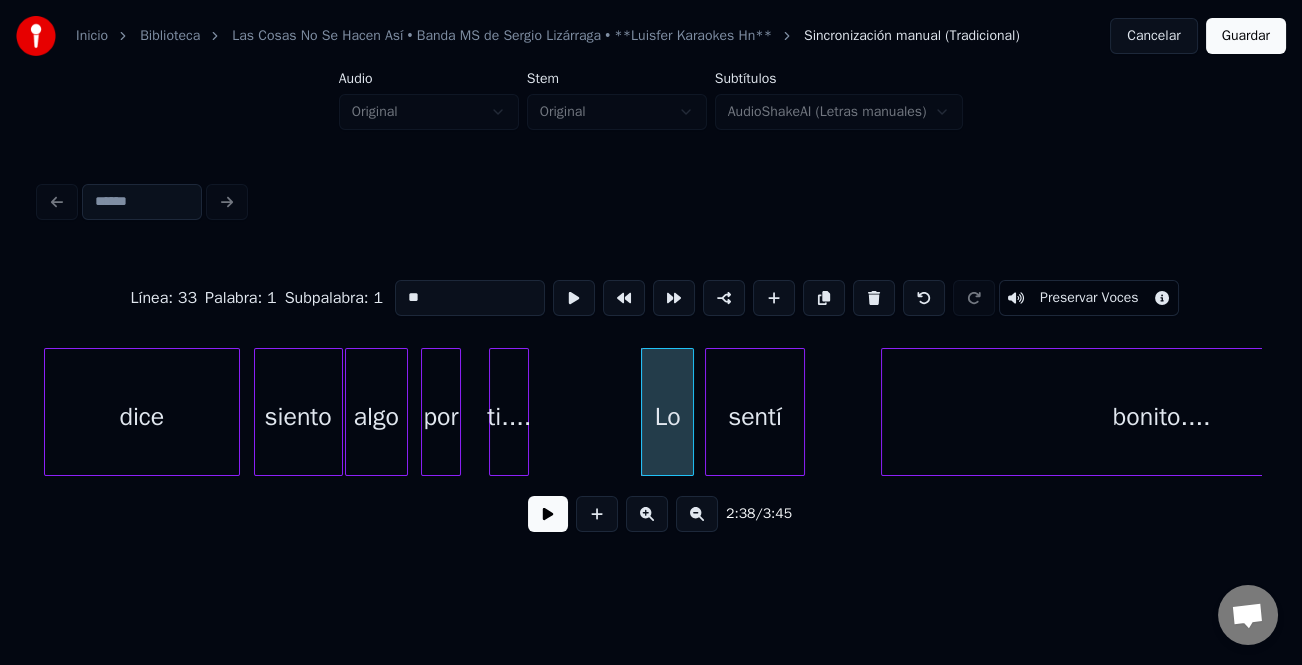 type on "**" 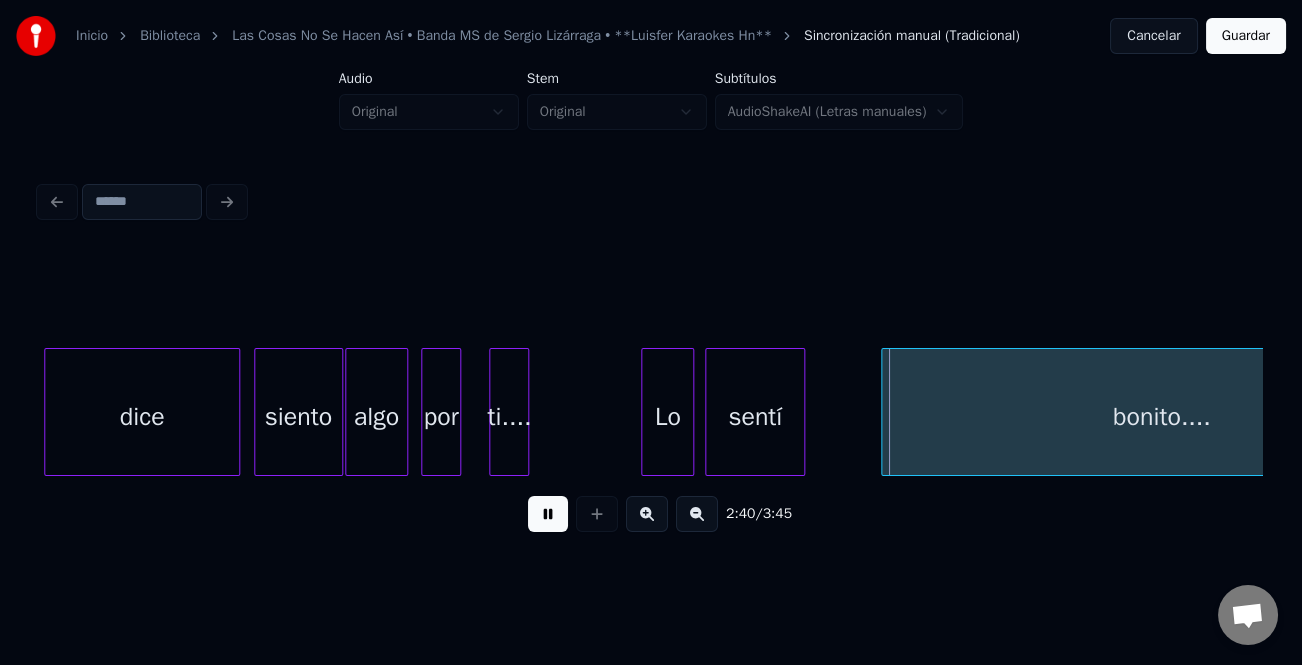 scroll, scrollTop: 0, scrollLeft: 31362, axis: horizontal 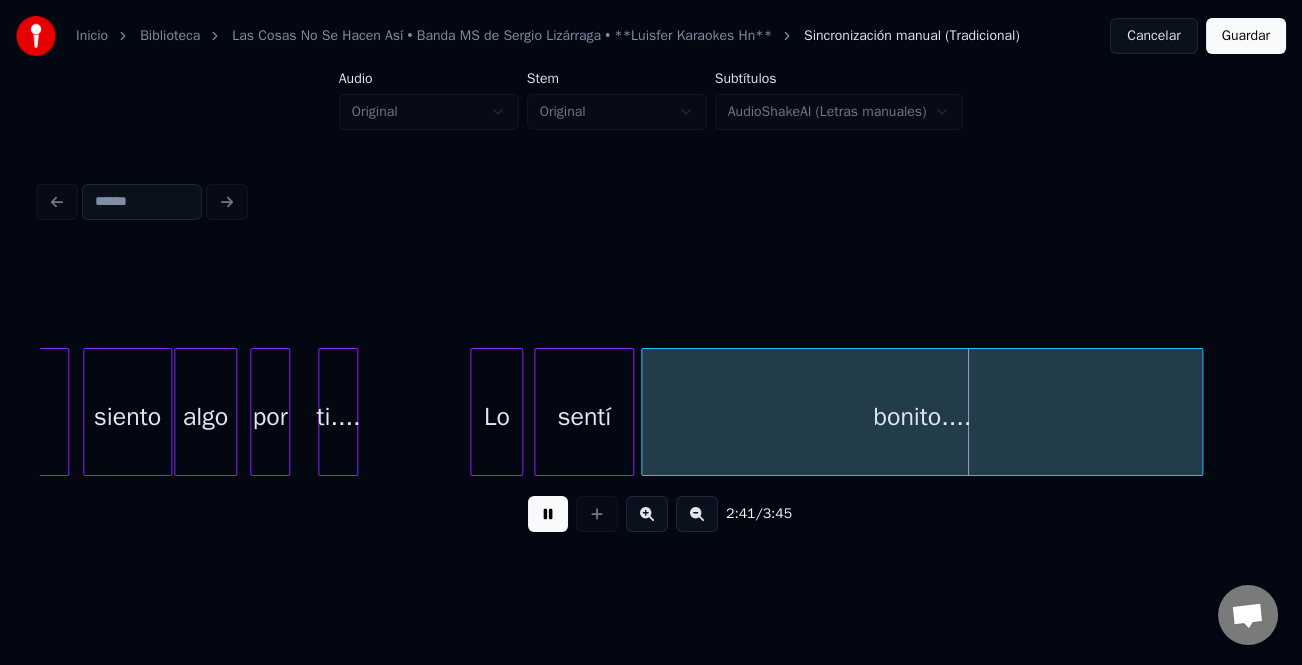 click on "bonito...." at bounding box center [921, 417] 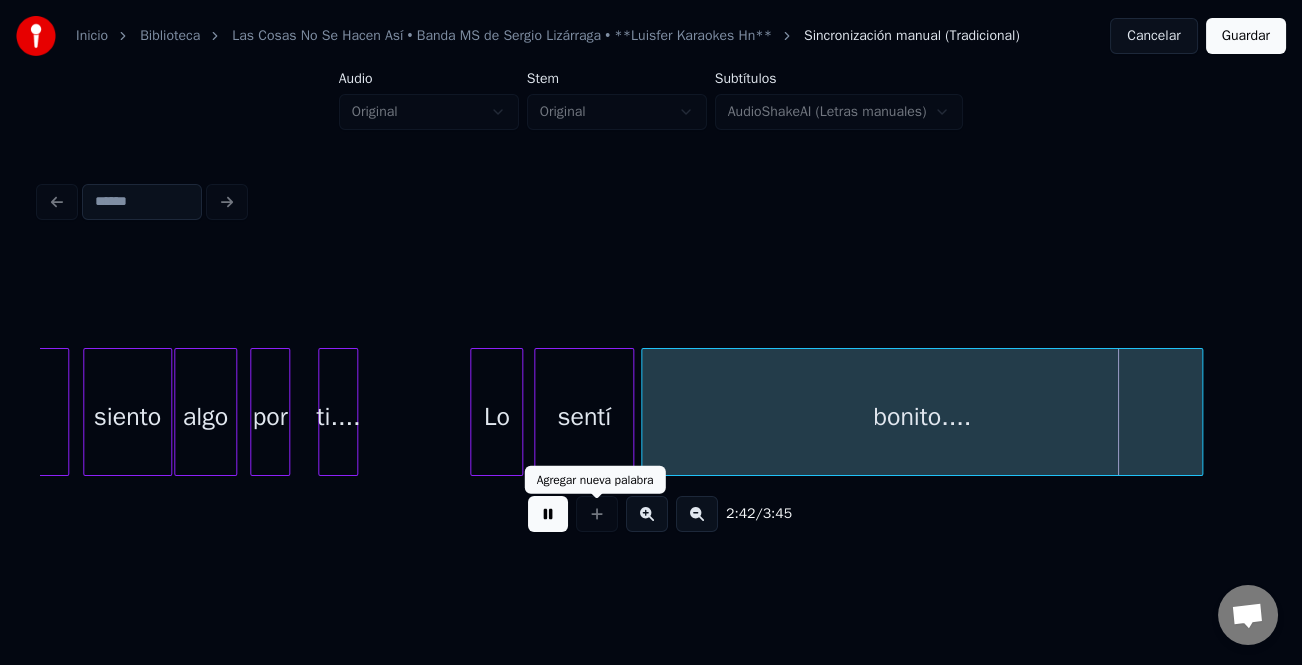 click on "2:42  /  3:45" at bounding box center [651, 514] 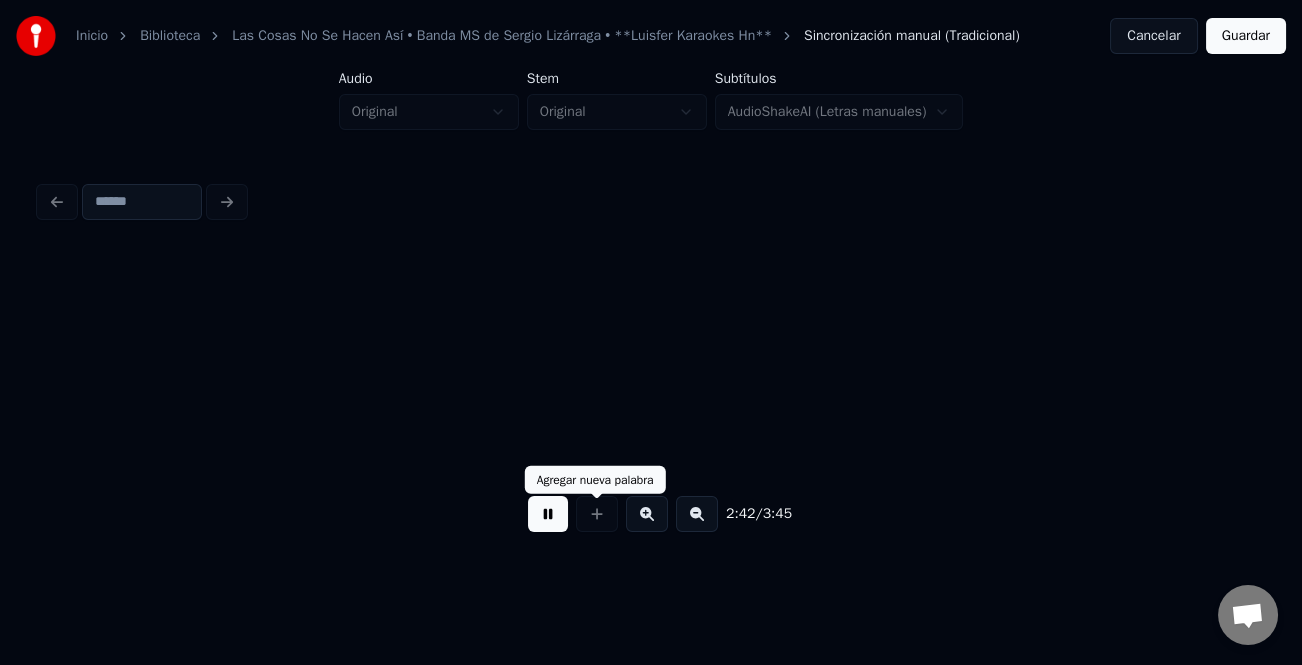 scroll, scrollTop: 0, scrollLeft: 32586, axis: horizontal 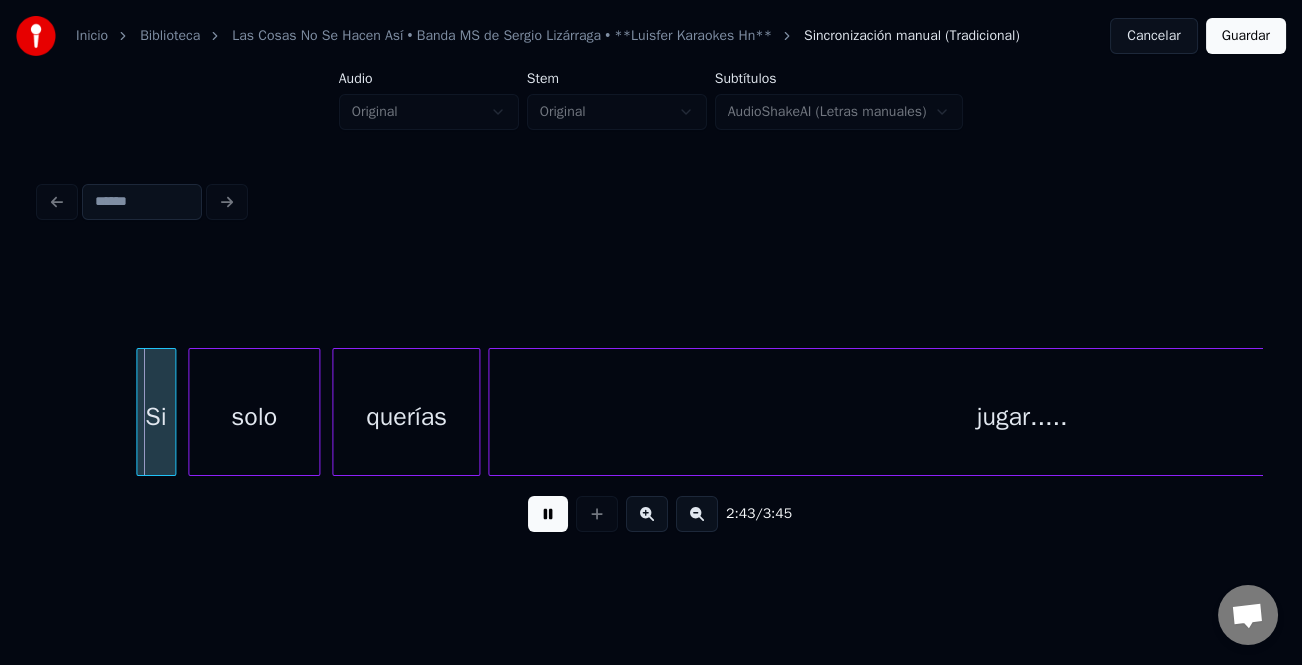 click at bounding box center (548, 514) 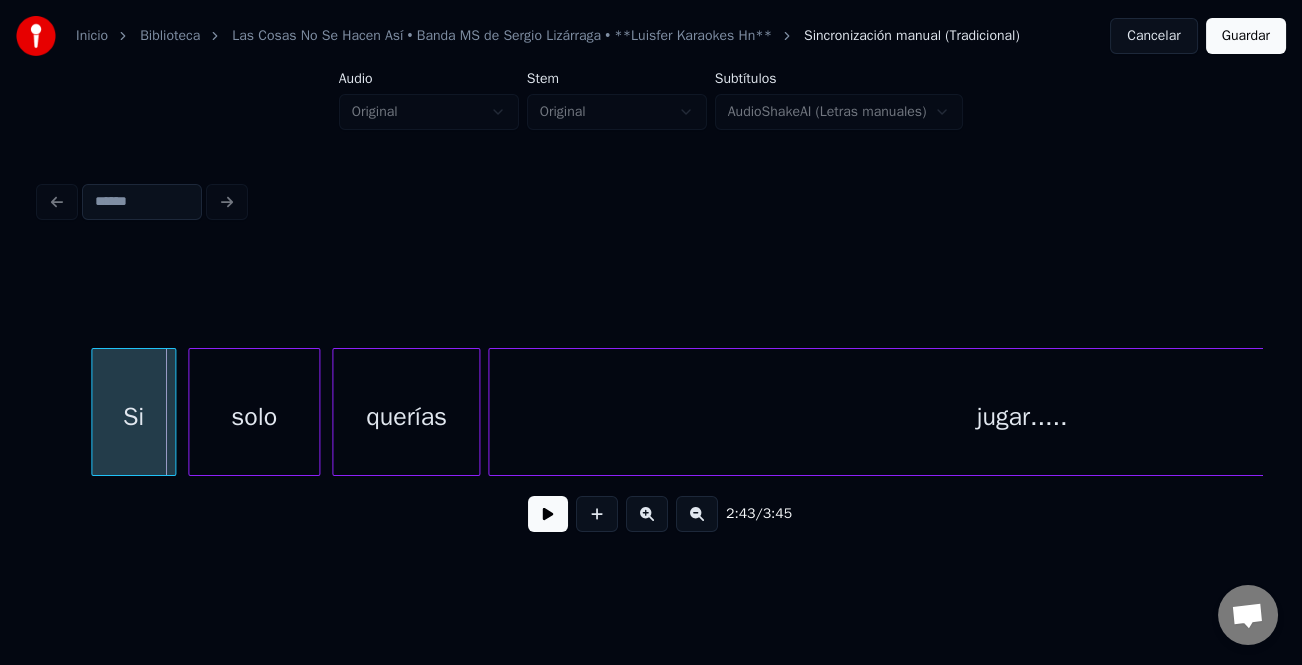 click at bounding box center [95, 412] 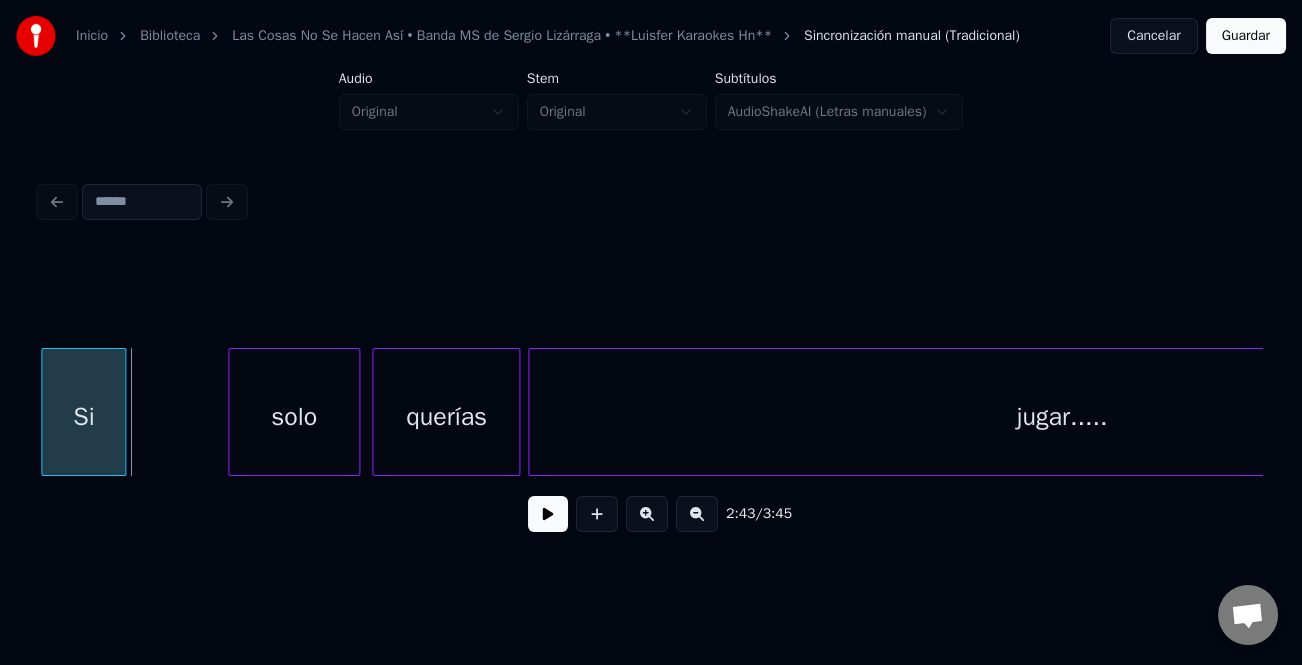 scroll, scrollTop: 0, scrollLeft: 32544, axis: horizontal 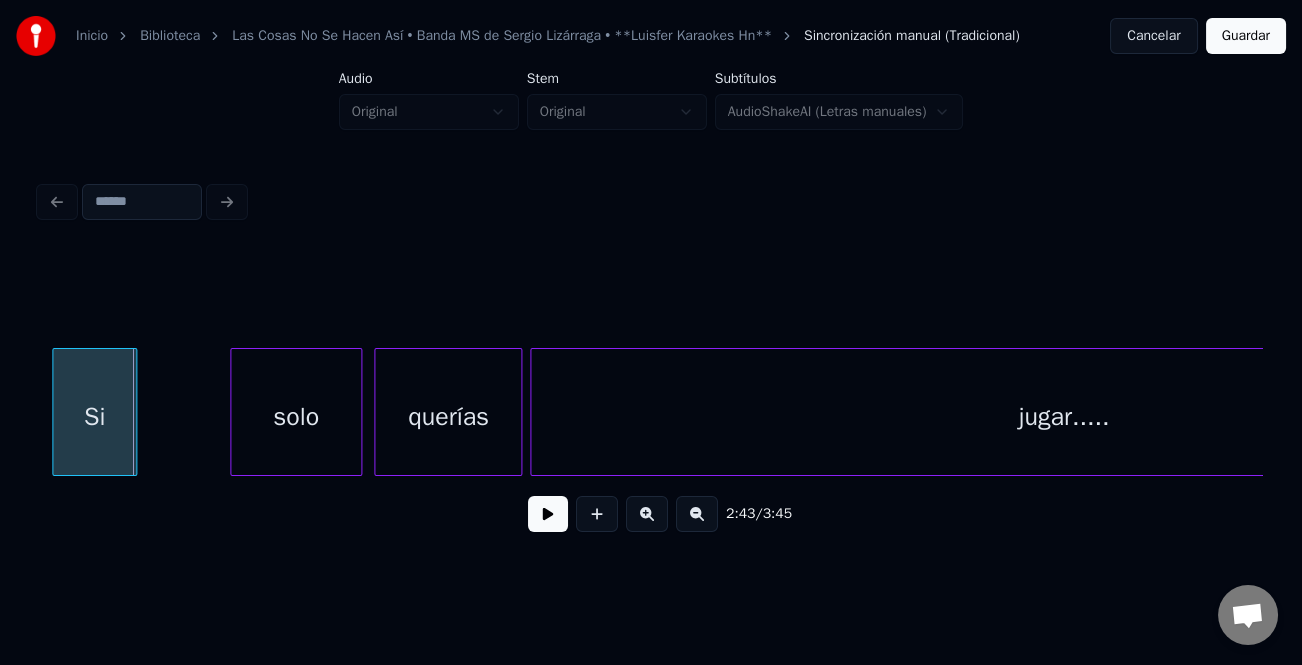 click on "Si solo querías jugar....." at bounding box center (-9961, 412) 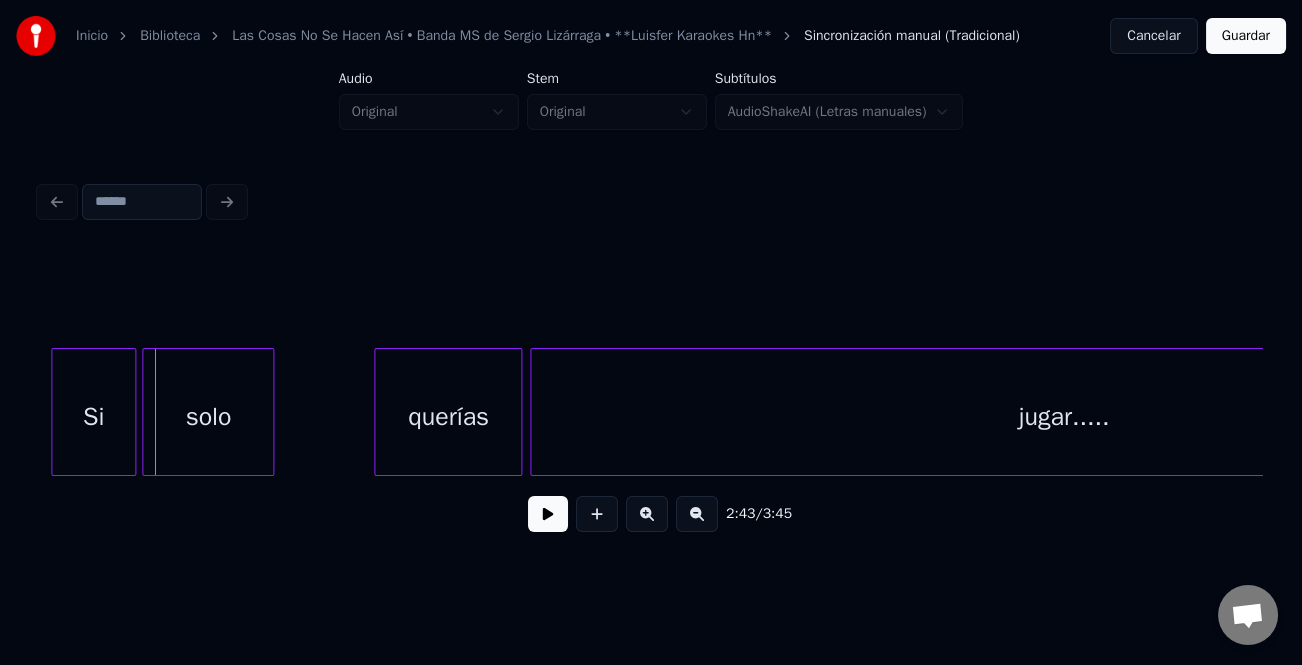 click on "solo" at bounding box center (208, 417) 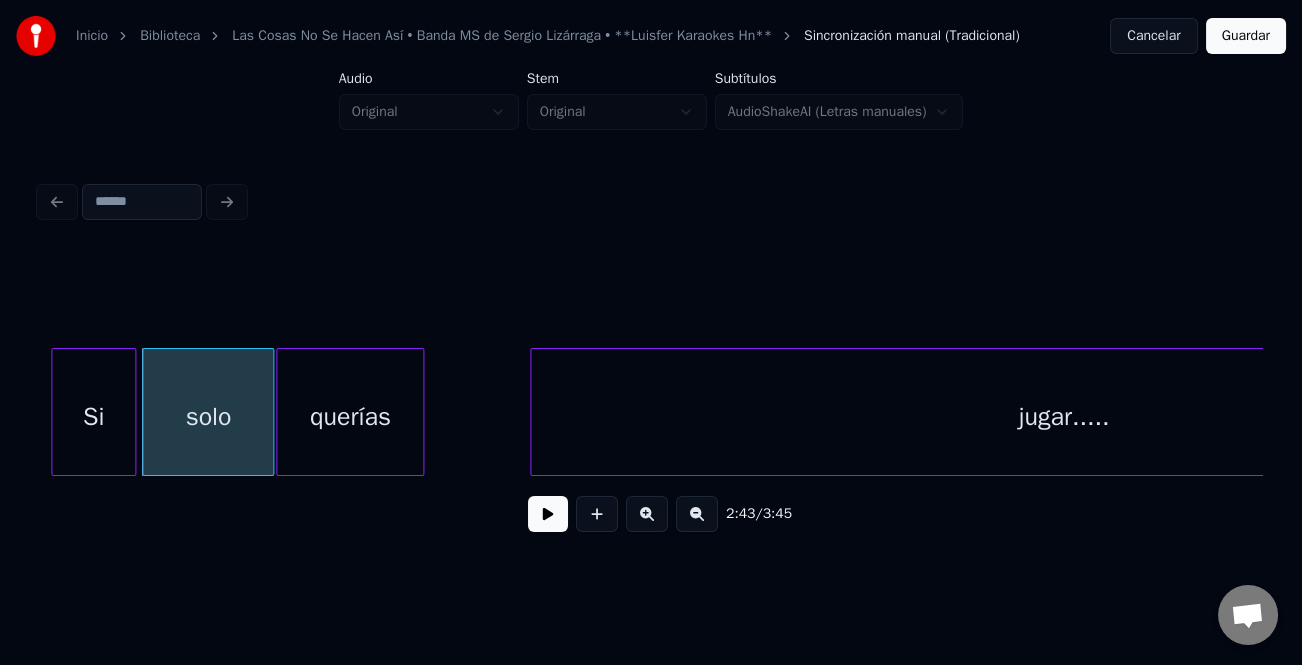 click on "querías" at bounding box center [350, 417] 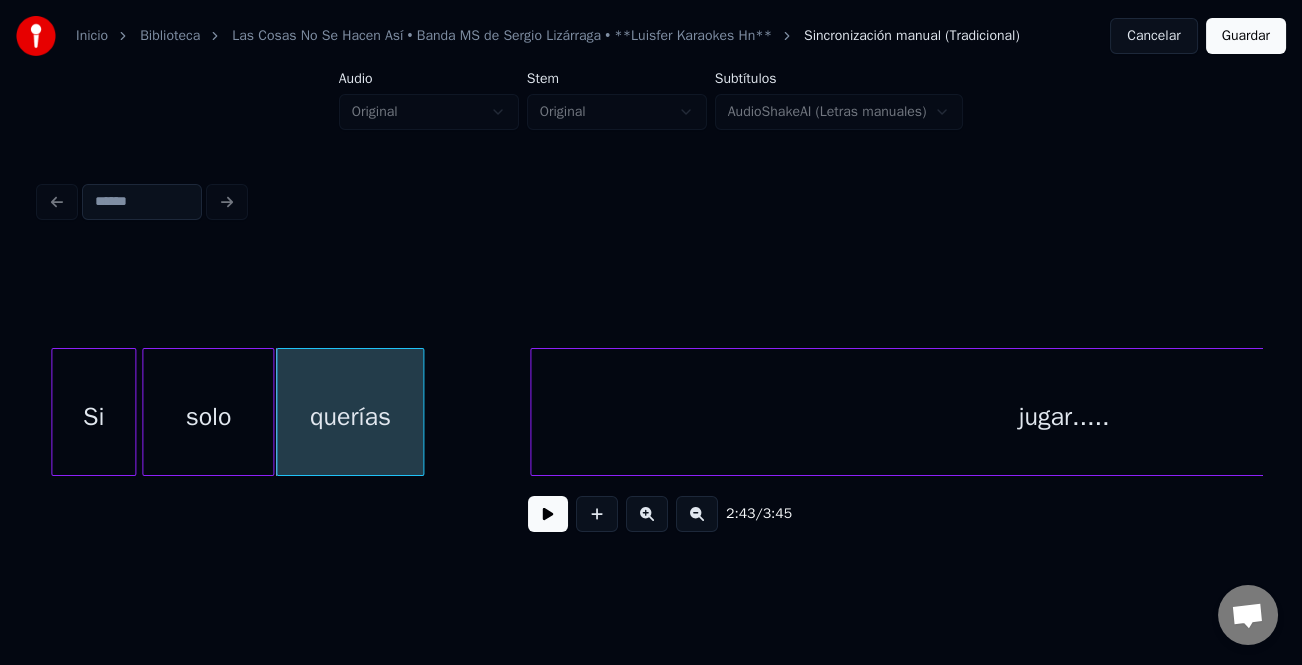 scroll, scrollTop: 0, scrollLeft: 32872, axis: horizontal 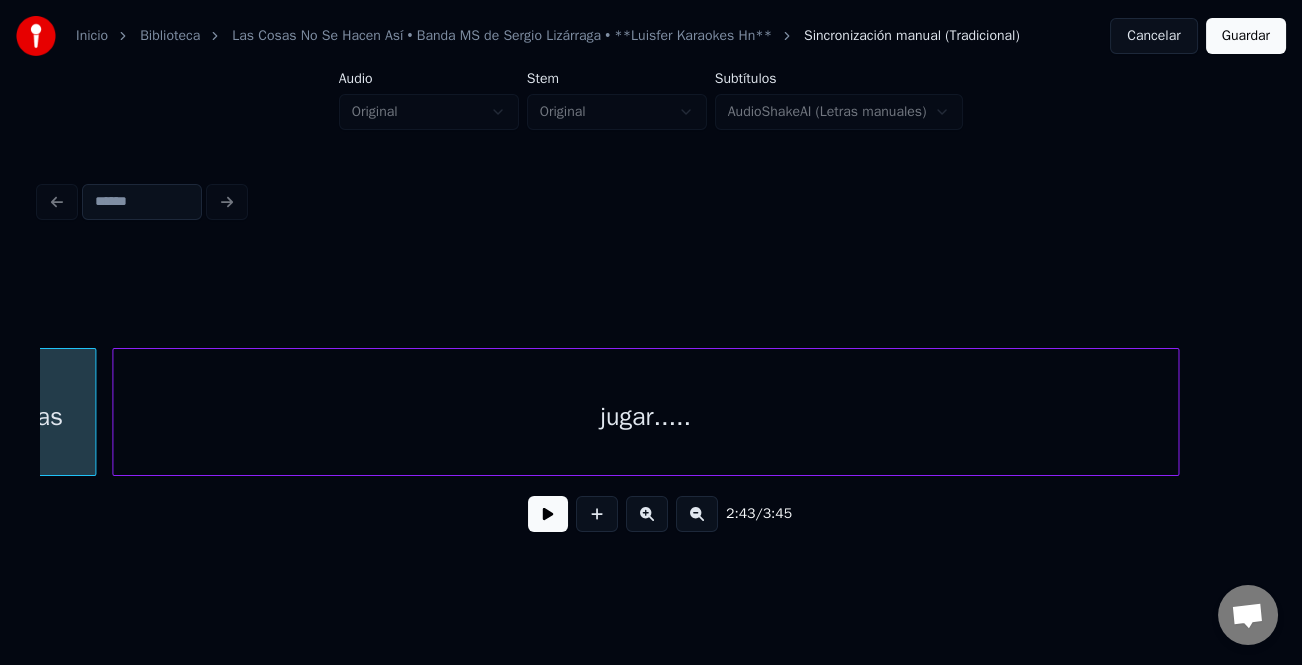 click on "jugar....." at bounding box center (645, 417) 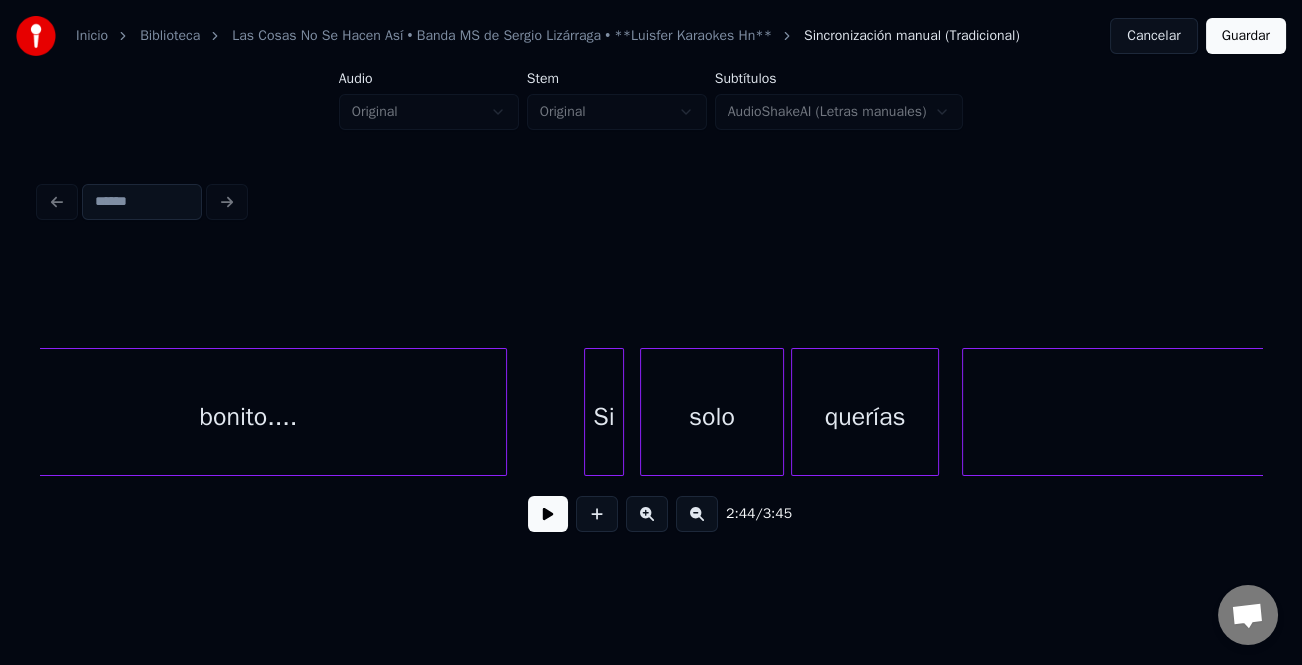 scroll, scrollTop: 0, scrollLeft: 14368, axis: horizontal 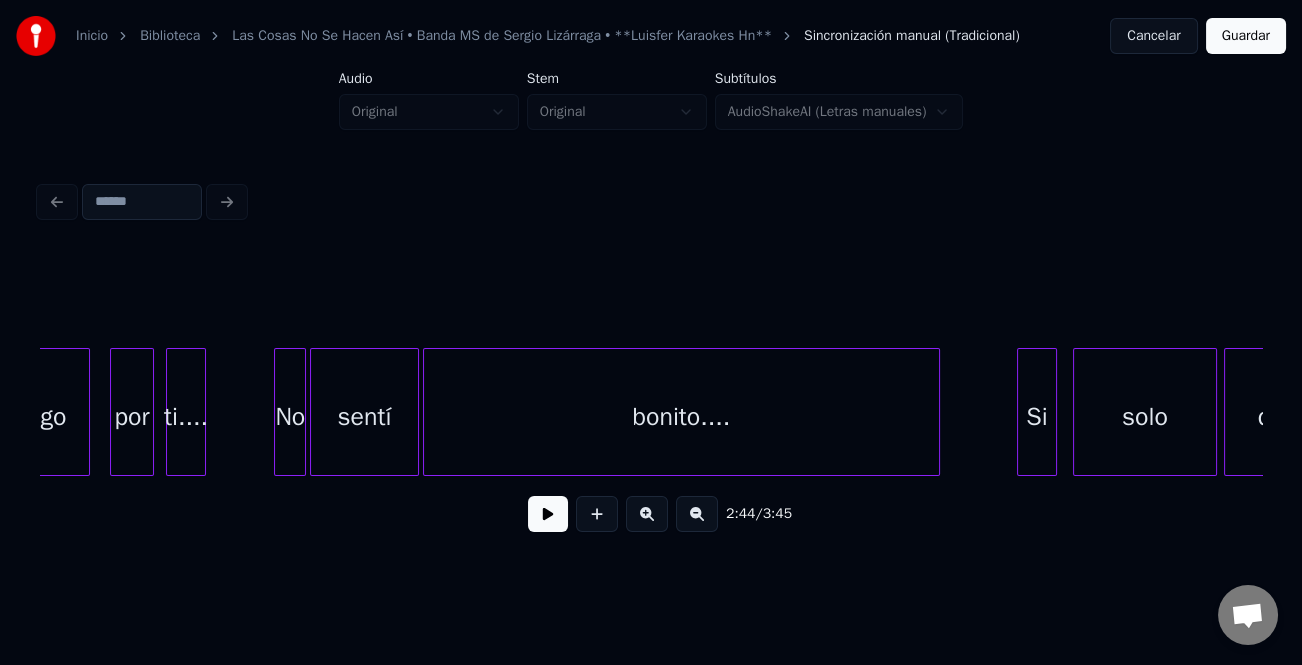 click at bounding box center (302, 412) 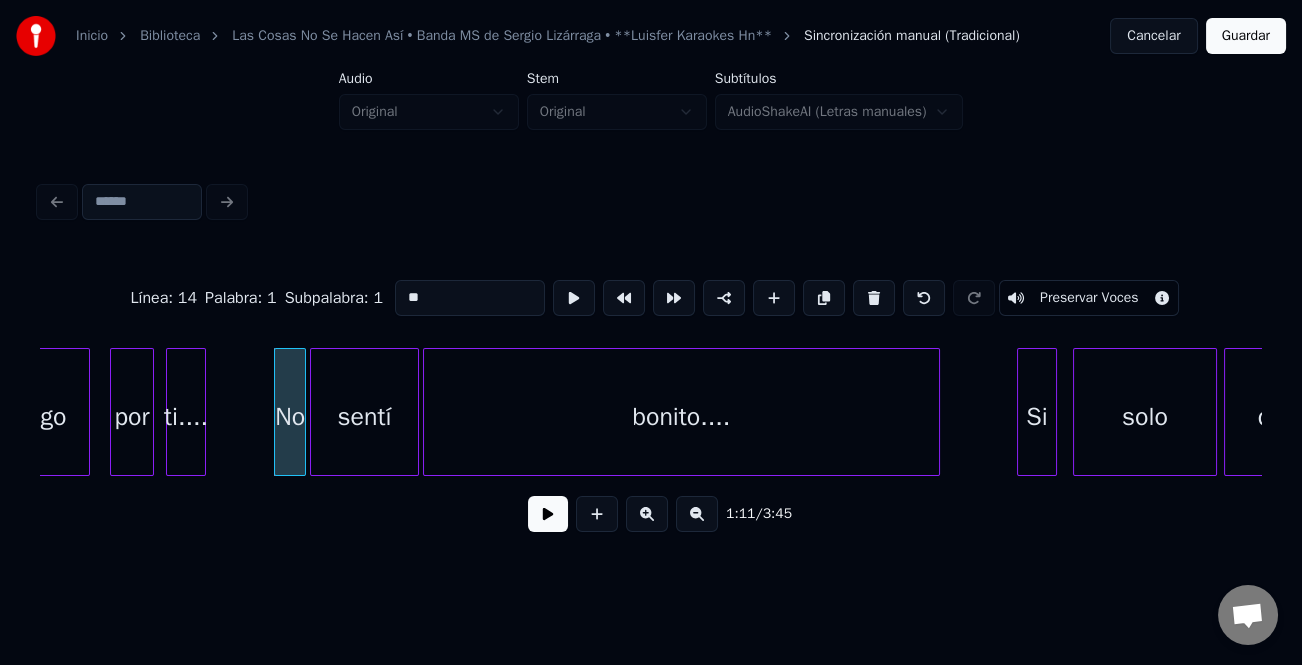 click on "por" at bounding box center (132, 417) 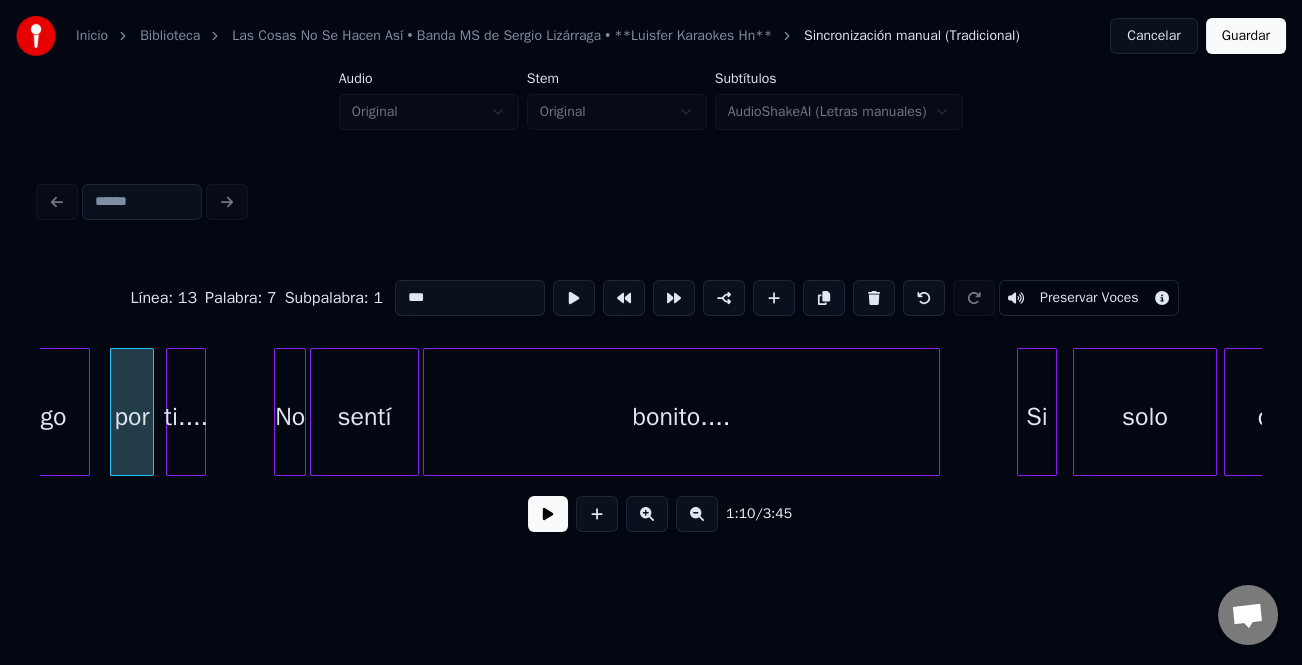 drag, startPoint x: 518, startPoint y: 516, endPoint x: 540, endPoint y: 532, distance: 27.202942 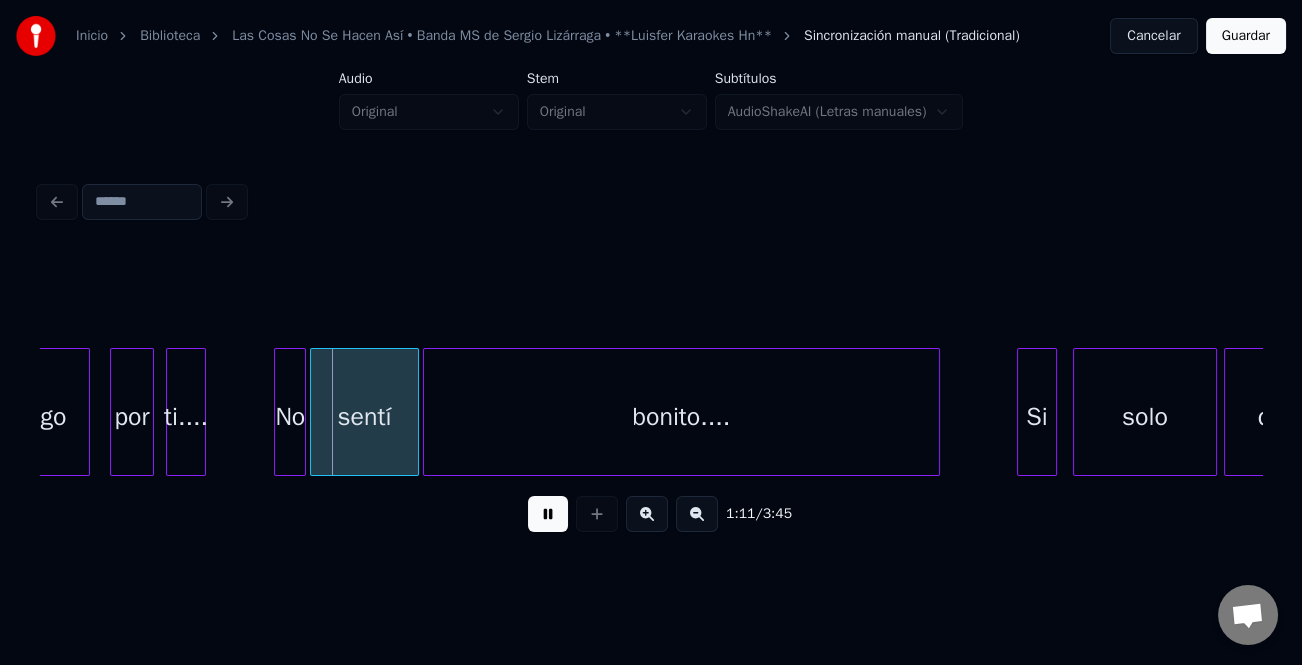 click at bounding box center [548, 514] 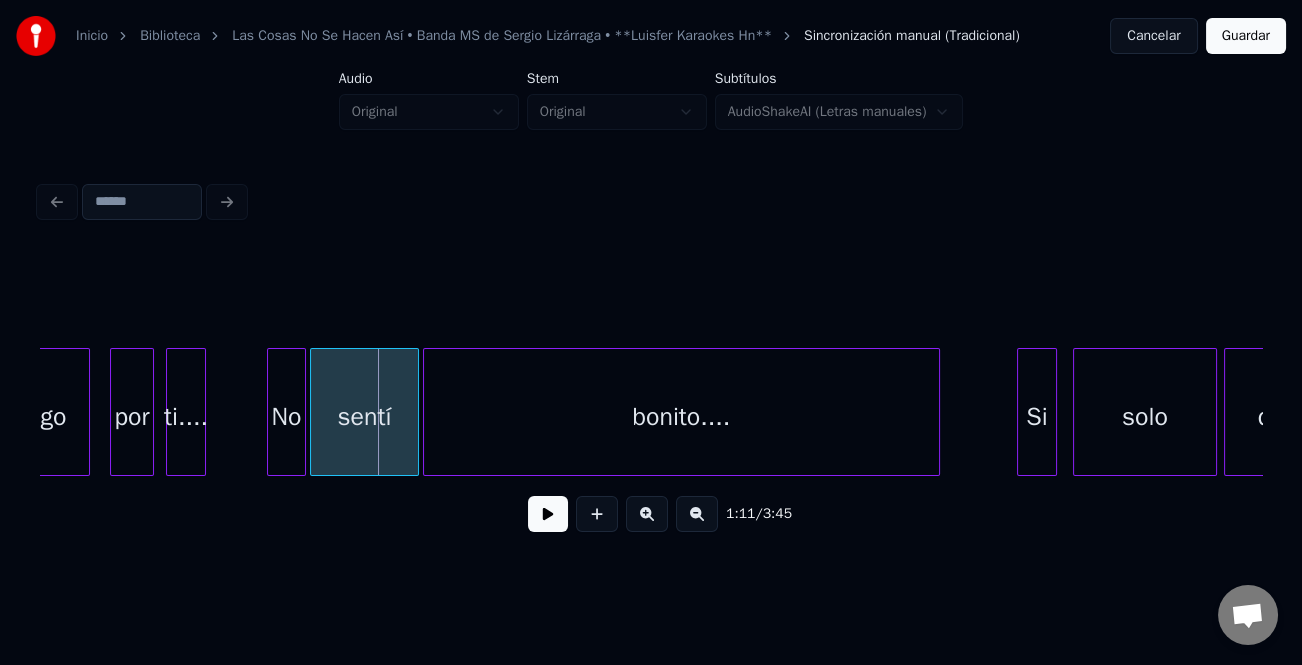 click at bounding box center [271, 412] 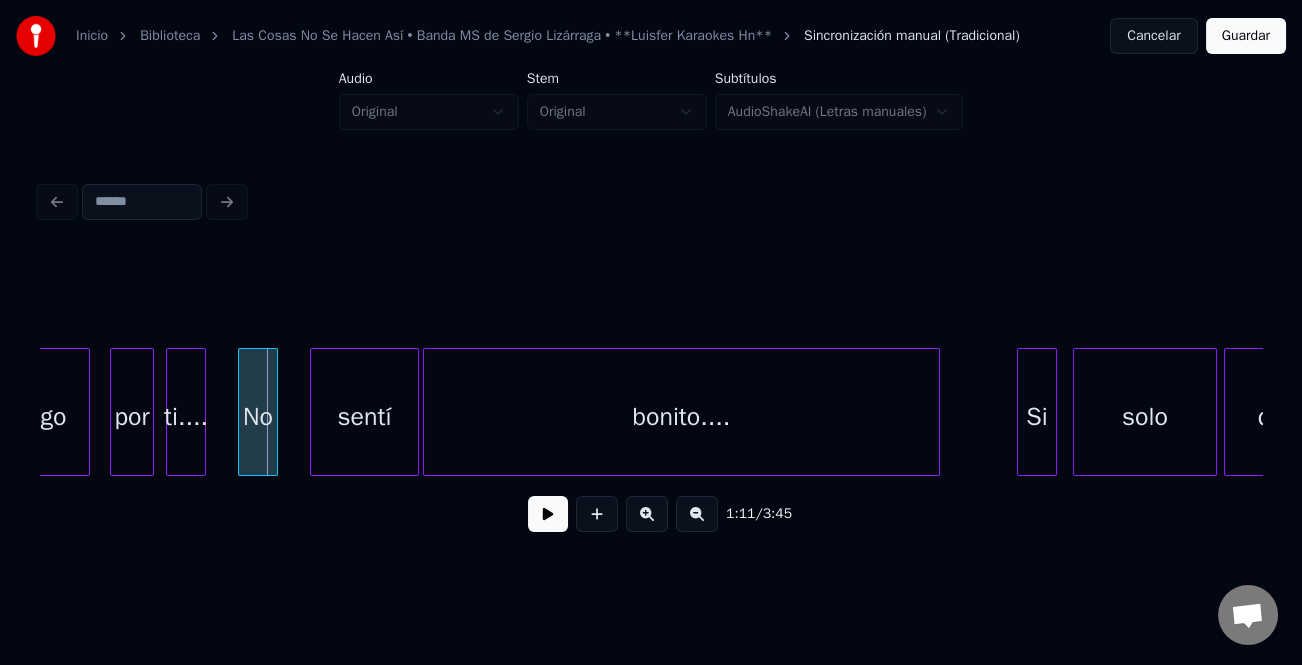 click on "No" at bounding box center (258, 417) 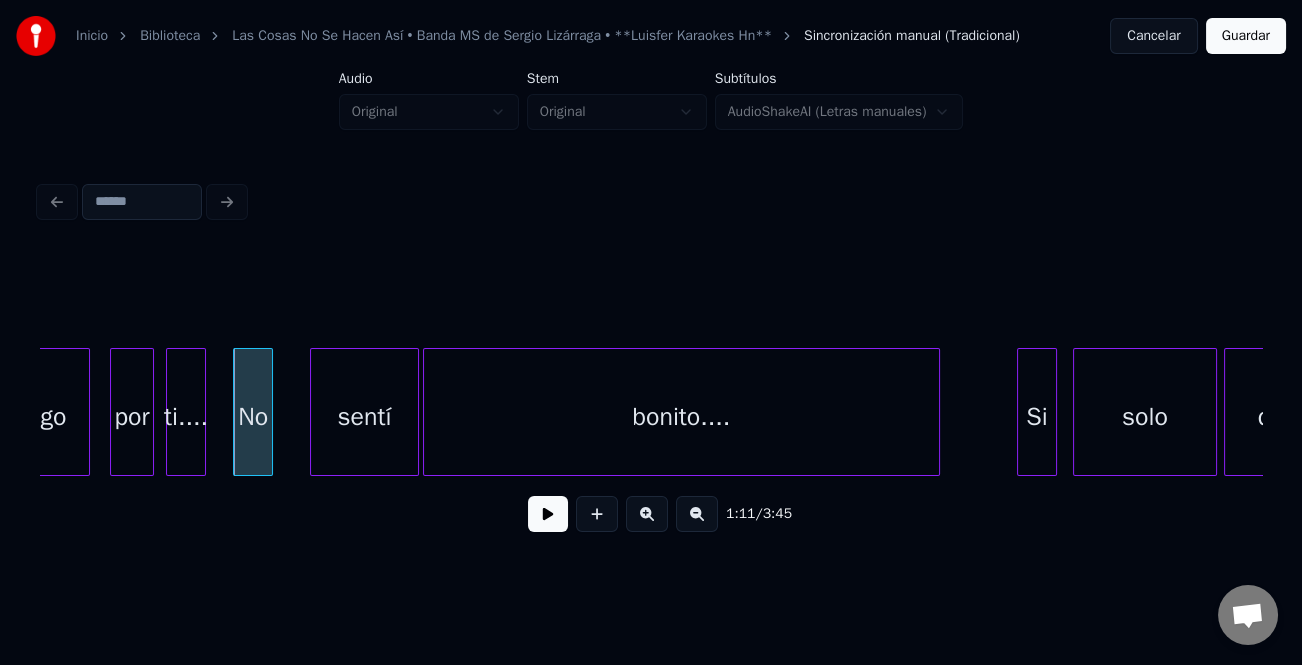 click at bounding box center [548, 514] 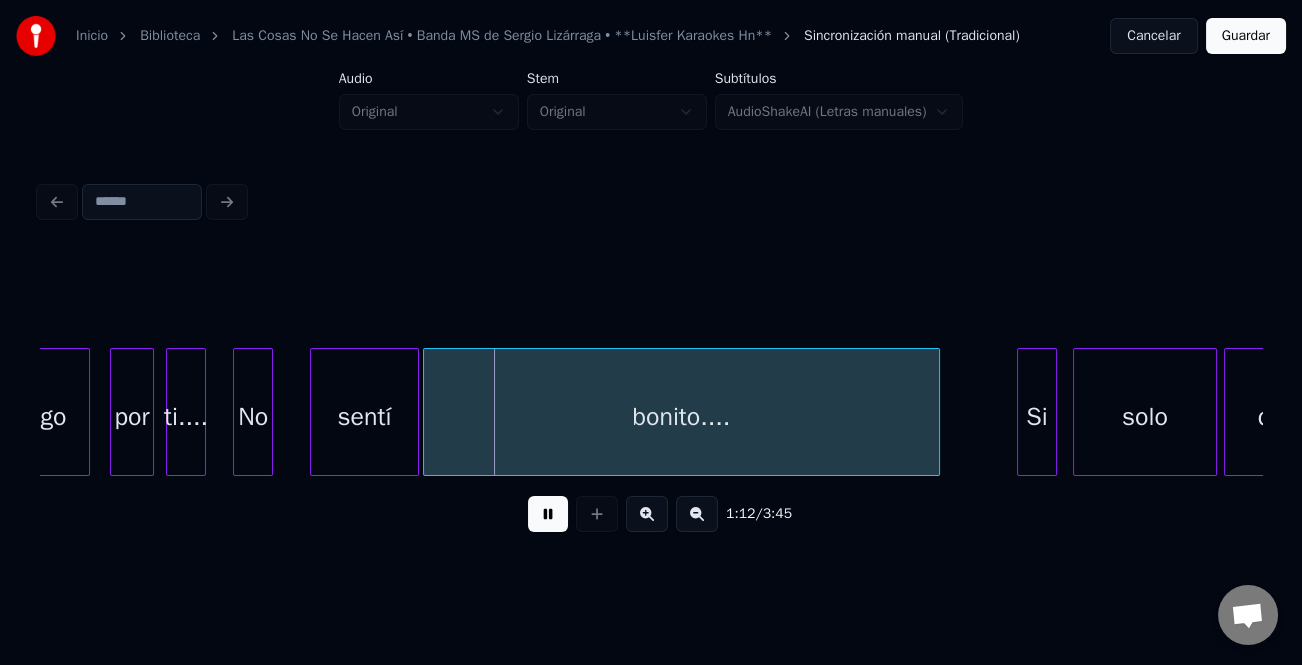 click at bounding box center (548, 514) 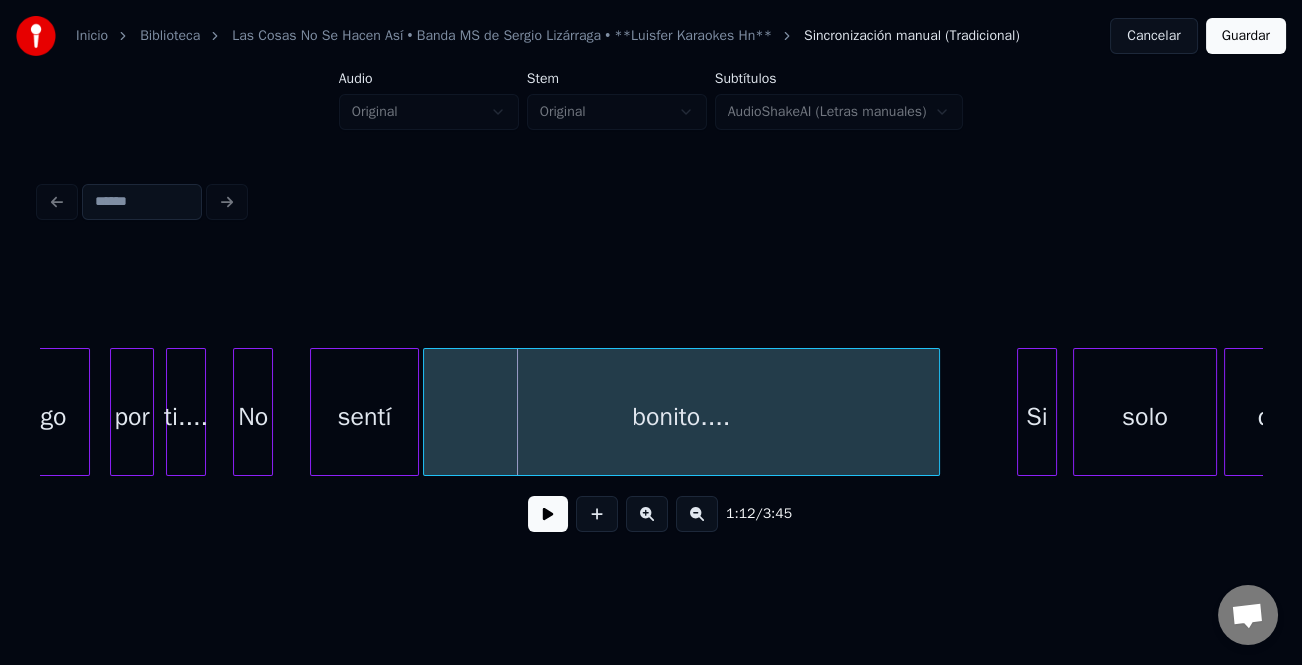 click at bounding box center [269, 412] 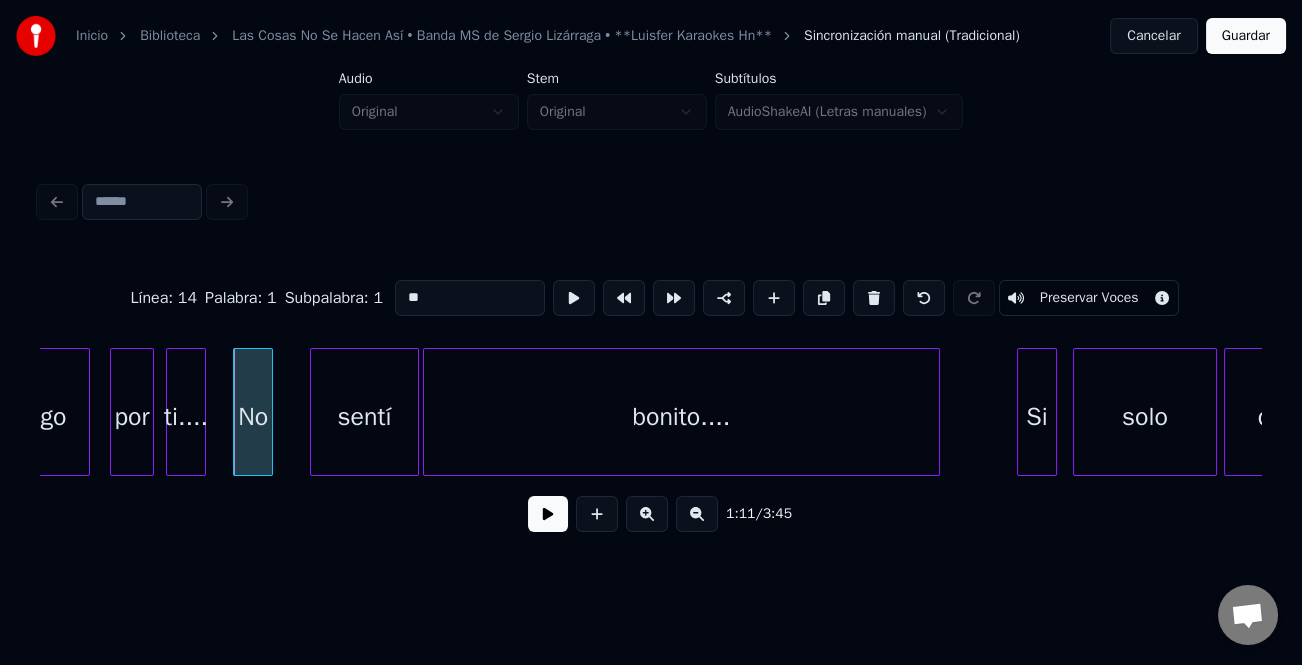 click on "**" at bounding box center [470, 298] 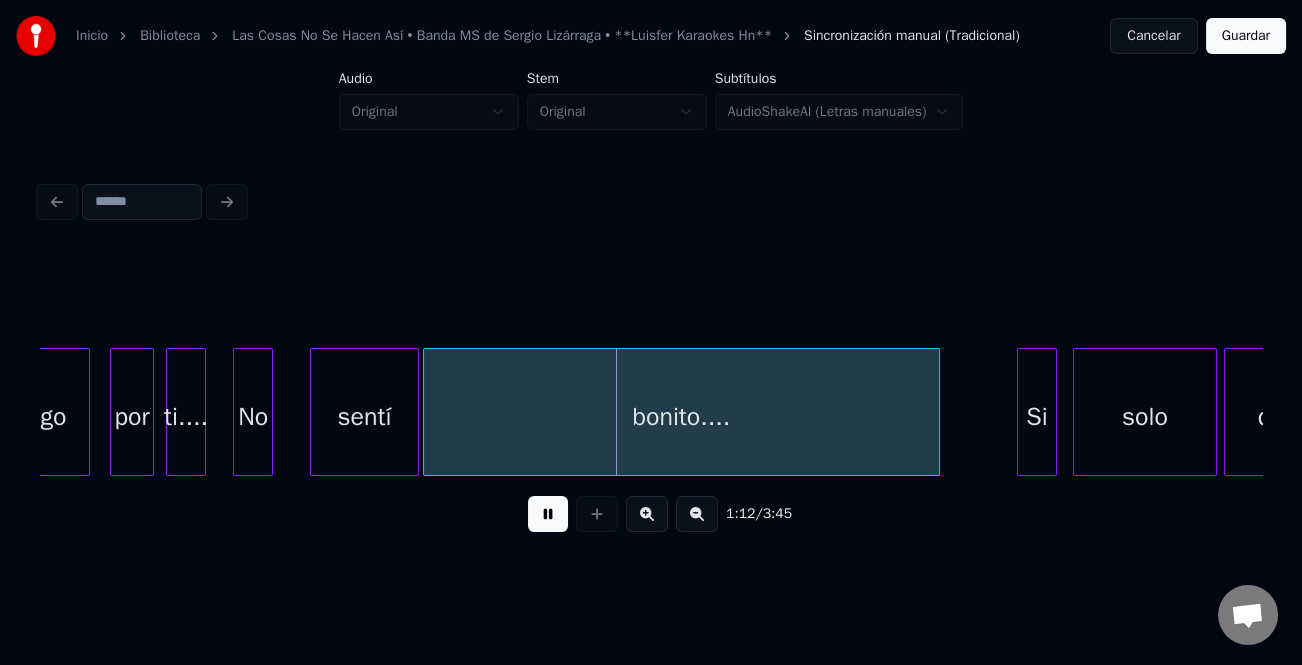 click on "querías solo Si bonito.... sentí No por ti.... algo" at bounding box center (8576, 412) 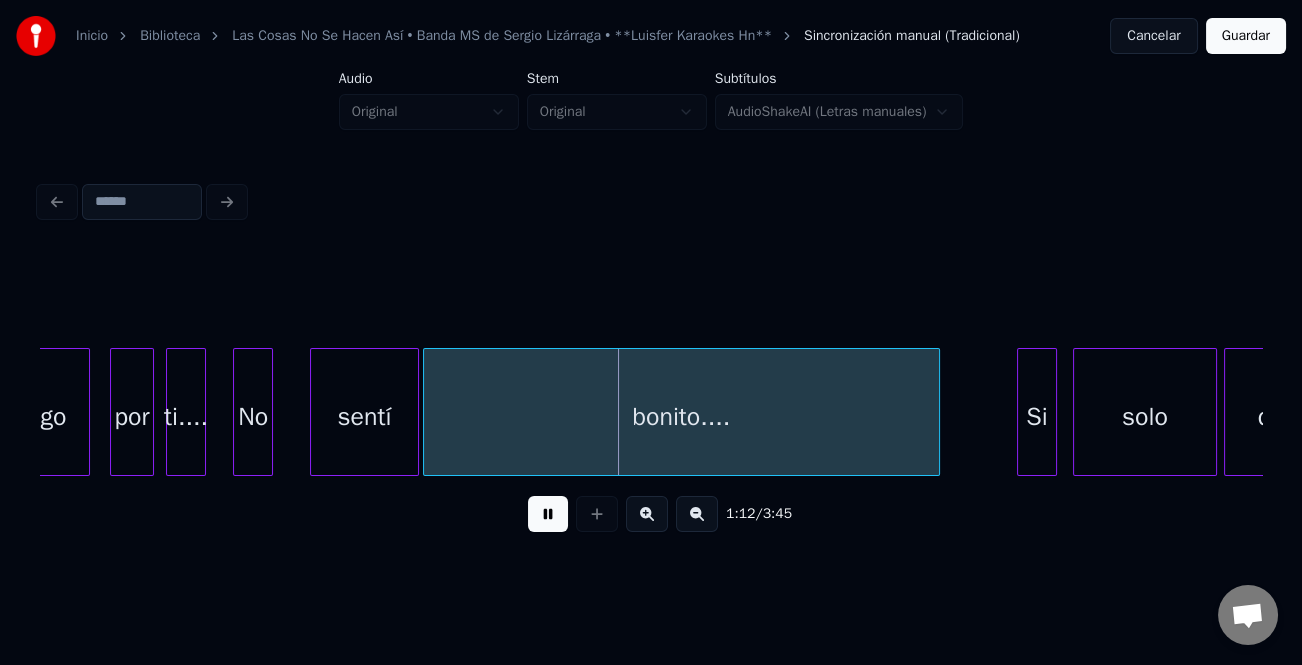 click at bounding box center [548, 514] 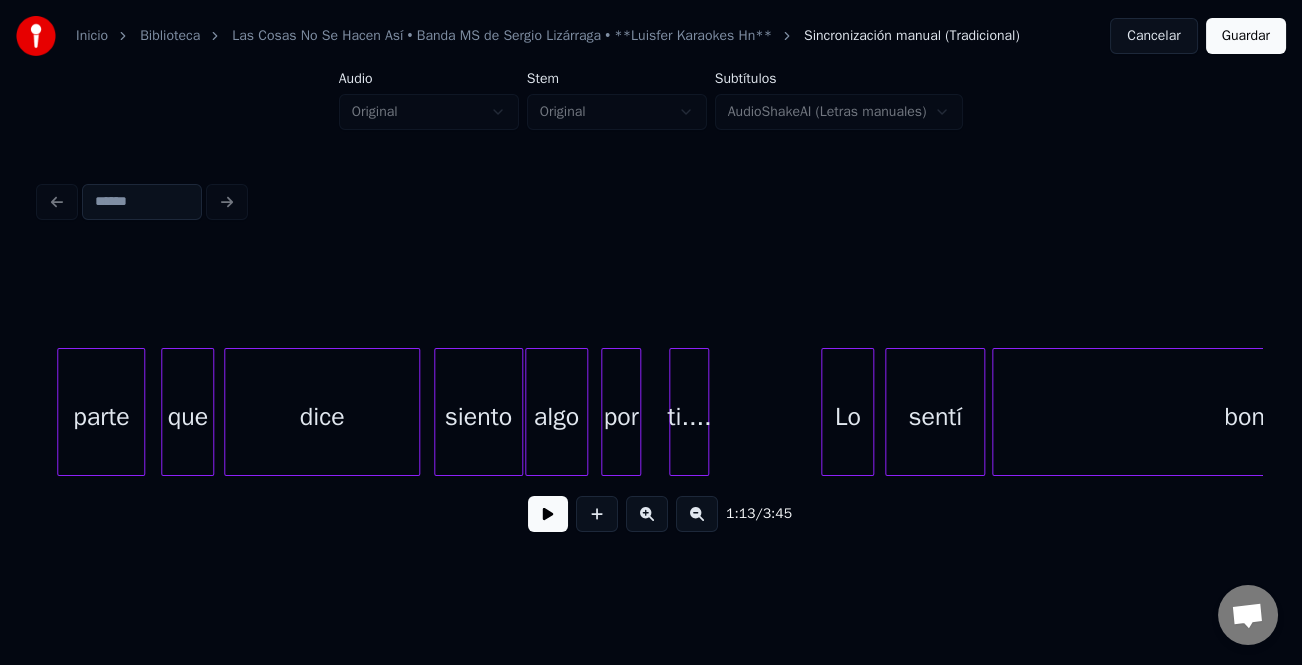 scroll, scrollTop: 0, scrollLeft: 31047, axis: horizontal 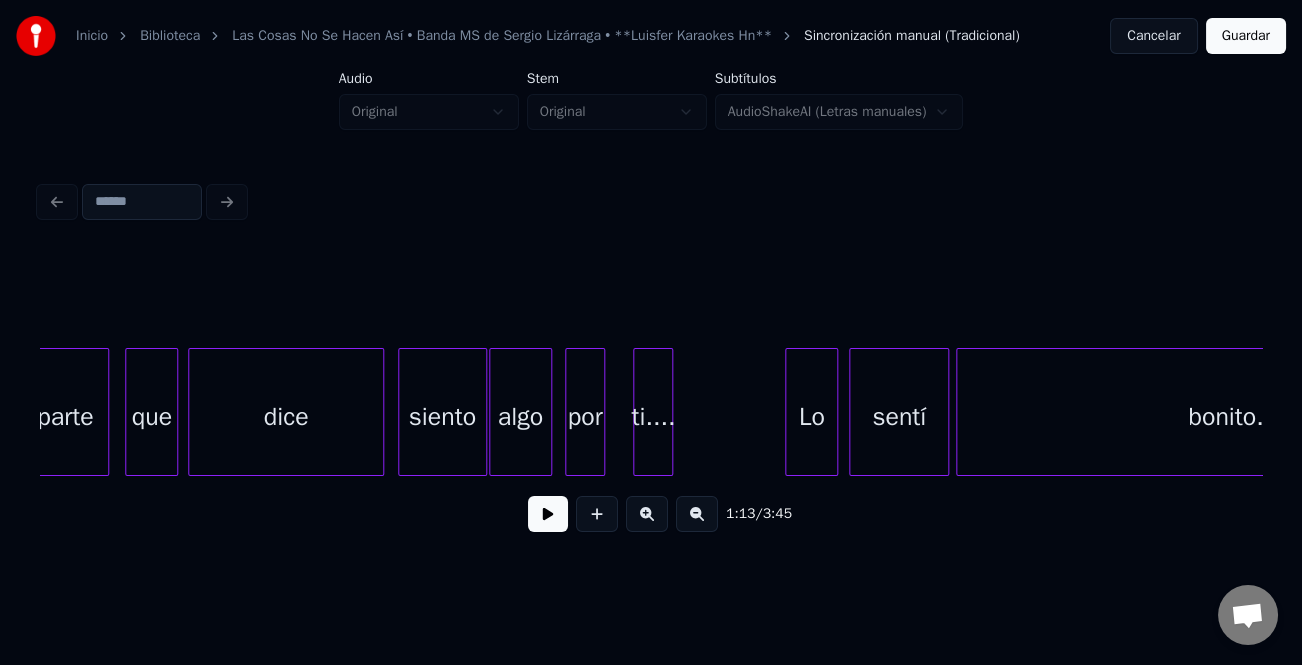 click on "Lo" at bounding box center [811, 417] 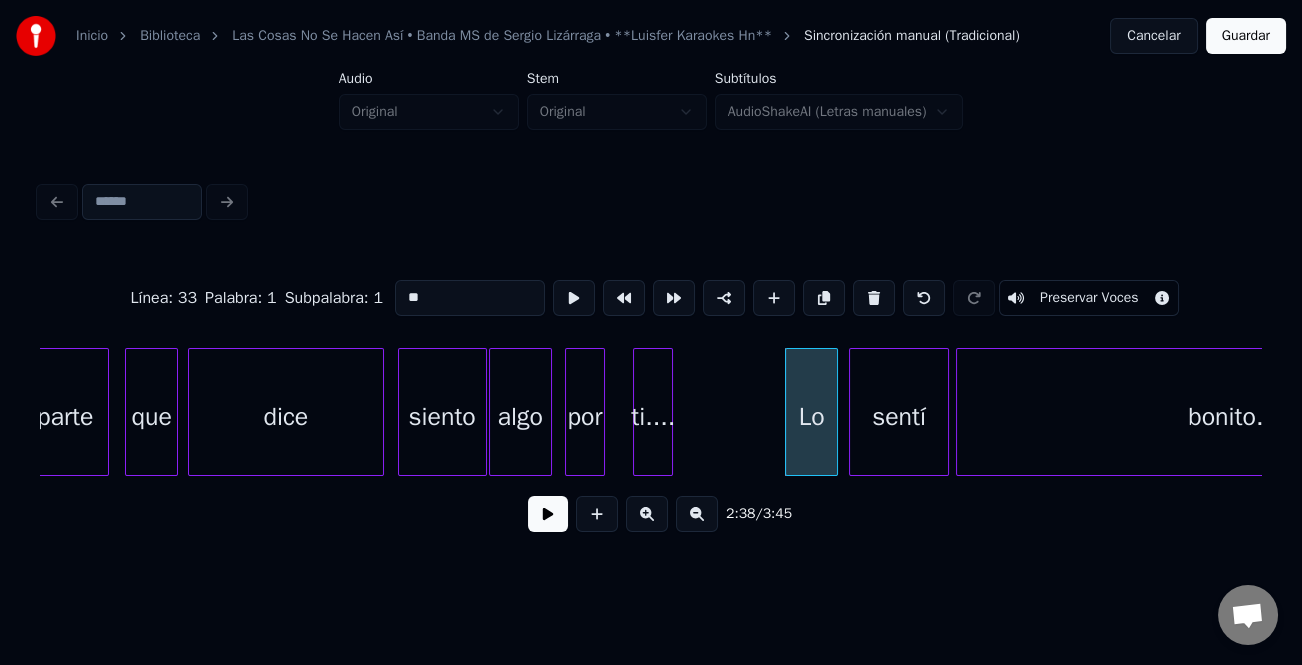 click on "**" at bounding box center (470, 298) 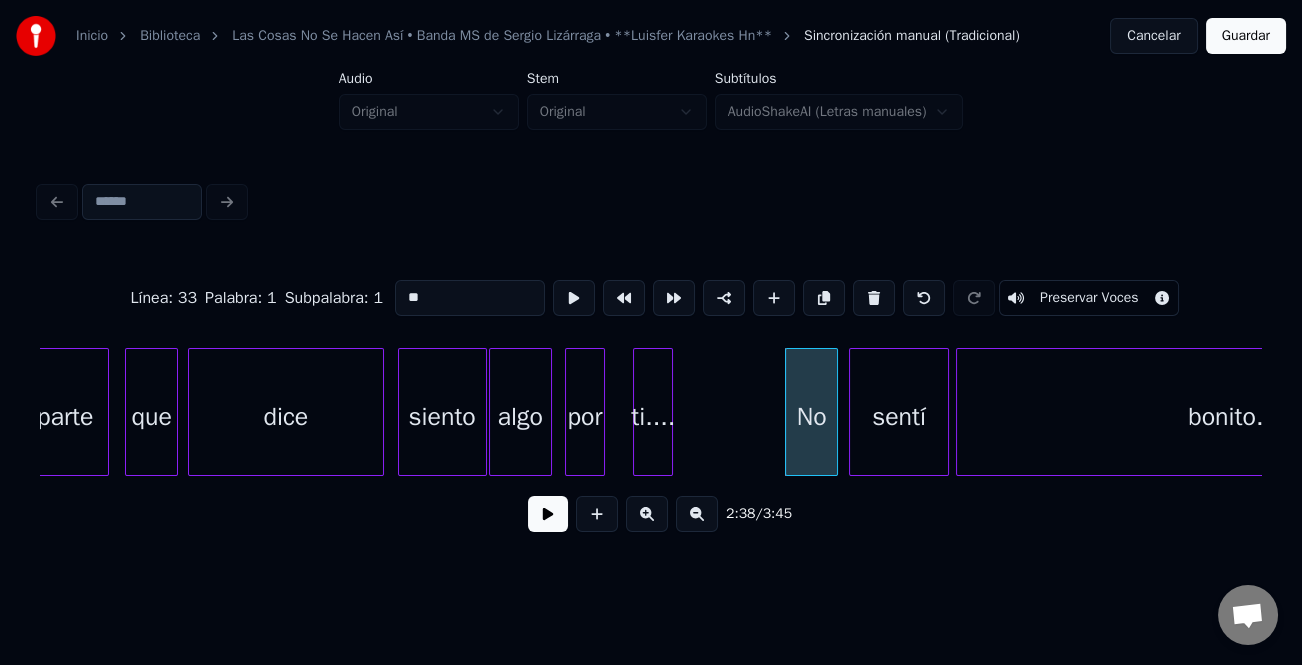type on "**" 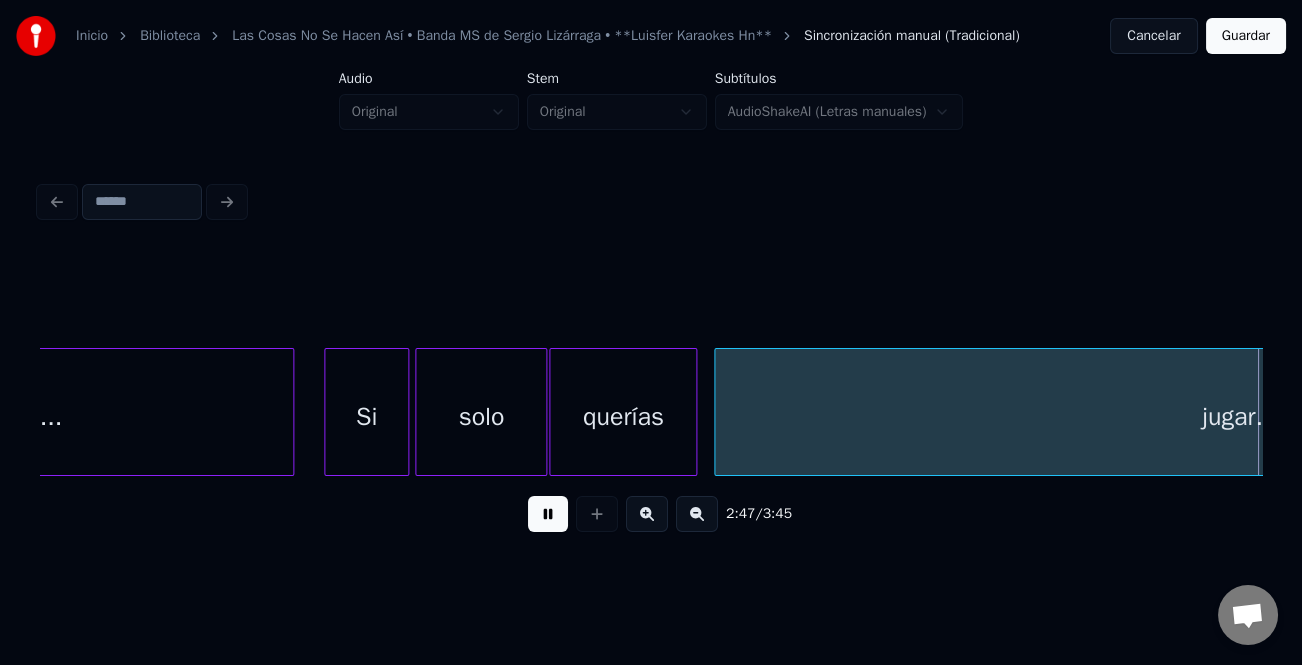 scroll, scrollTop: 0, scrollLeft: 33493, axis: horizontal 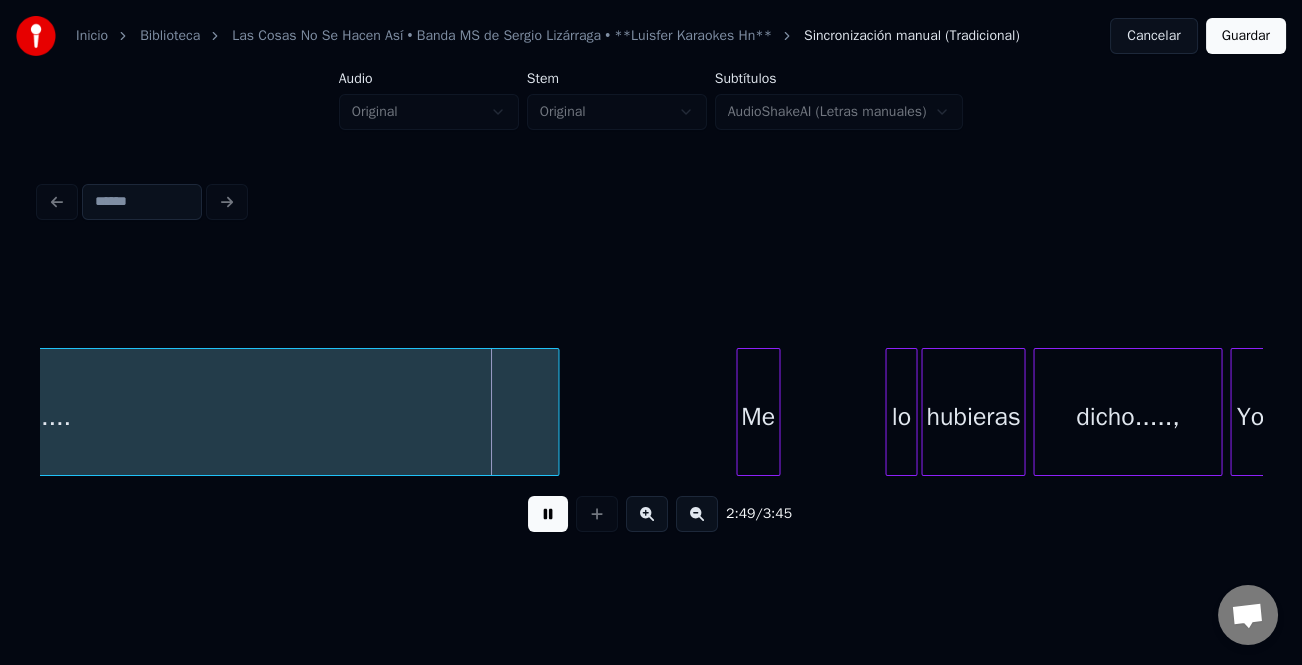 click on "Me" at bounding box center (758, 417) 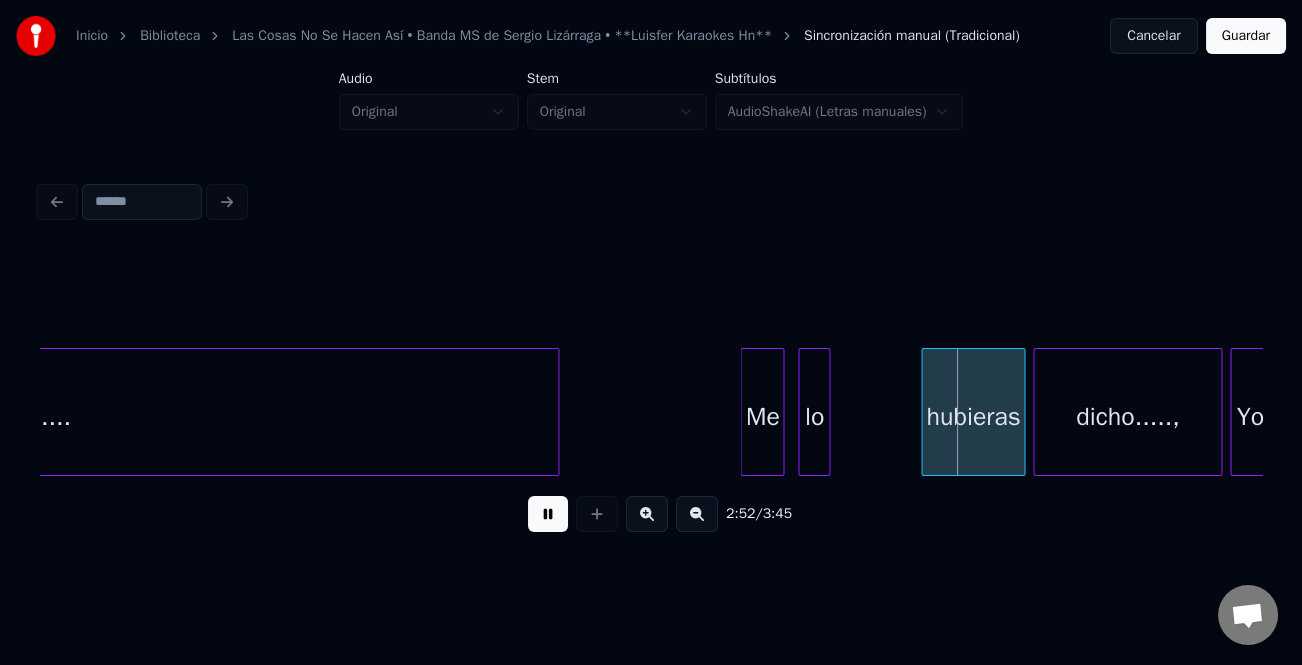 click on "lo" at bounding box center [814, 417] 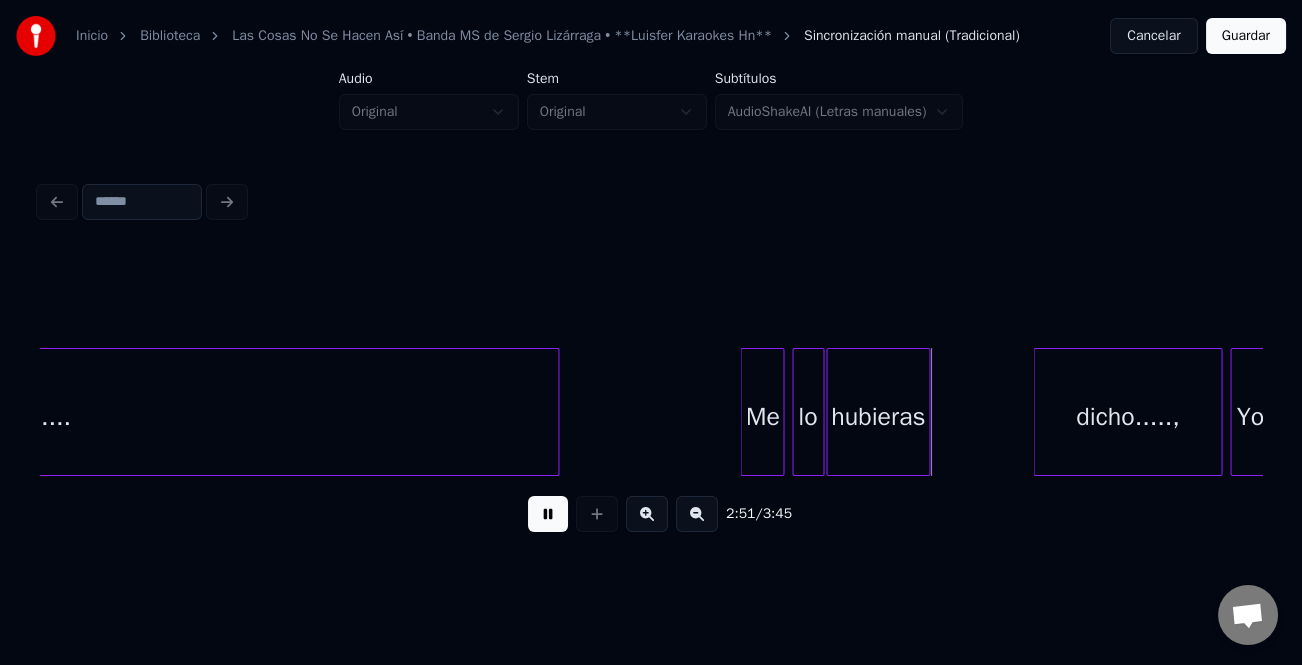 click on "hubieras" at bounding box center [878, 417] 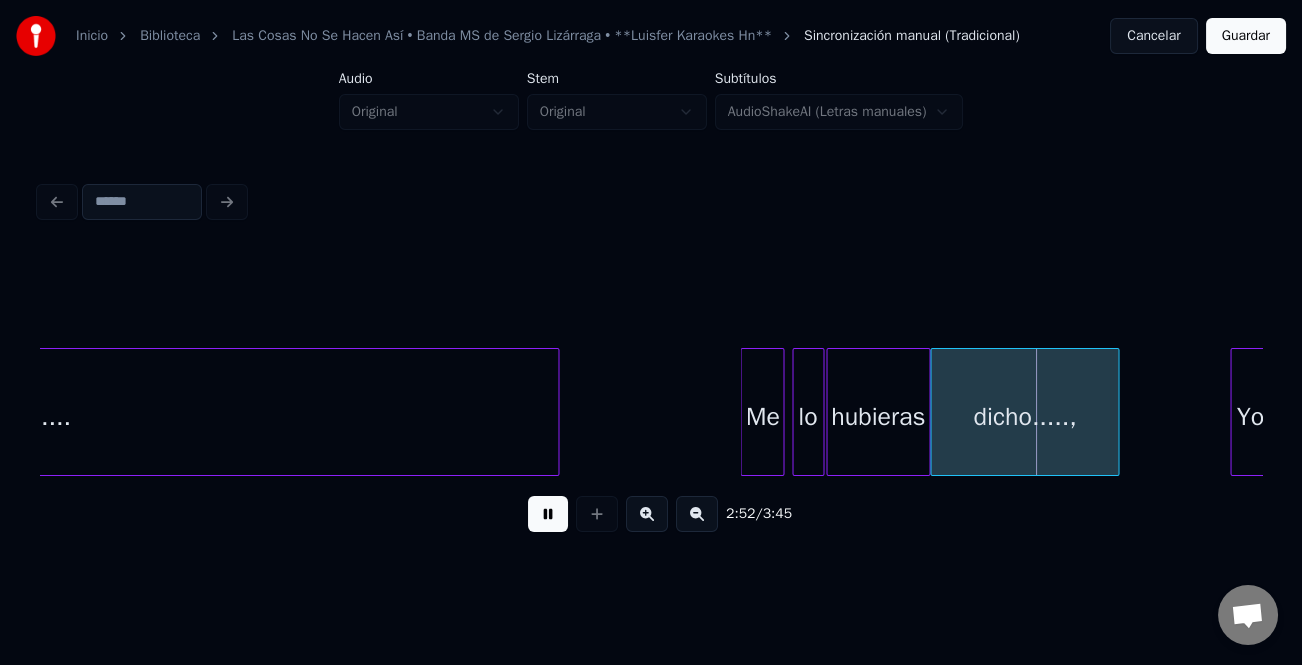 click on "dicho.....," at bounding box center [1024, 417] 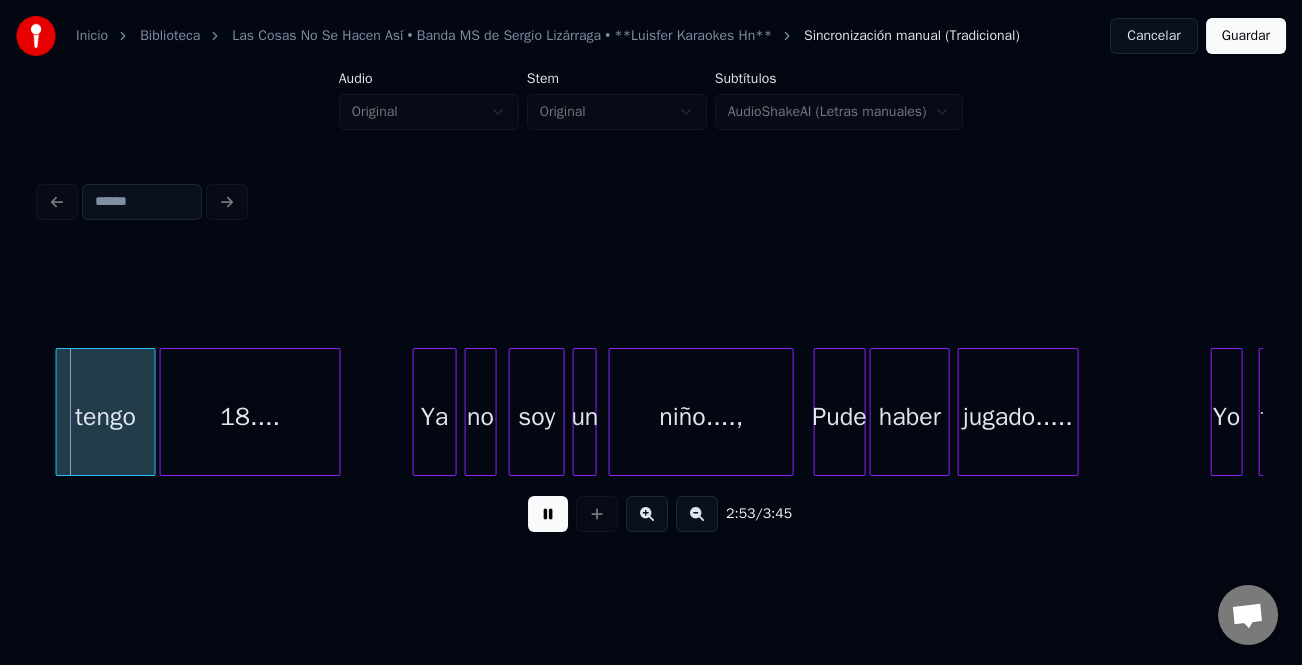 scroll, scrollTop: 0, scrollLeft: 34582, axis: horizontal 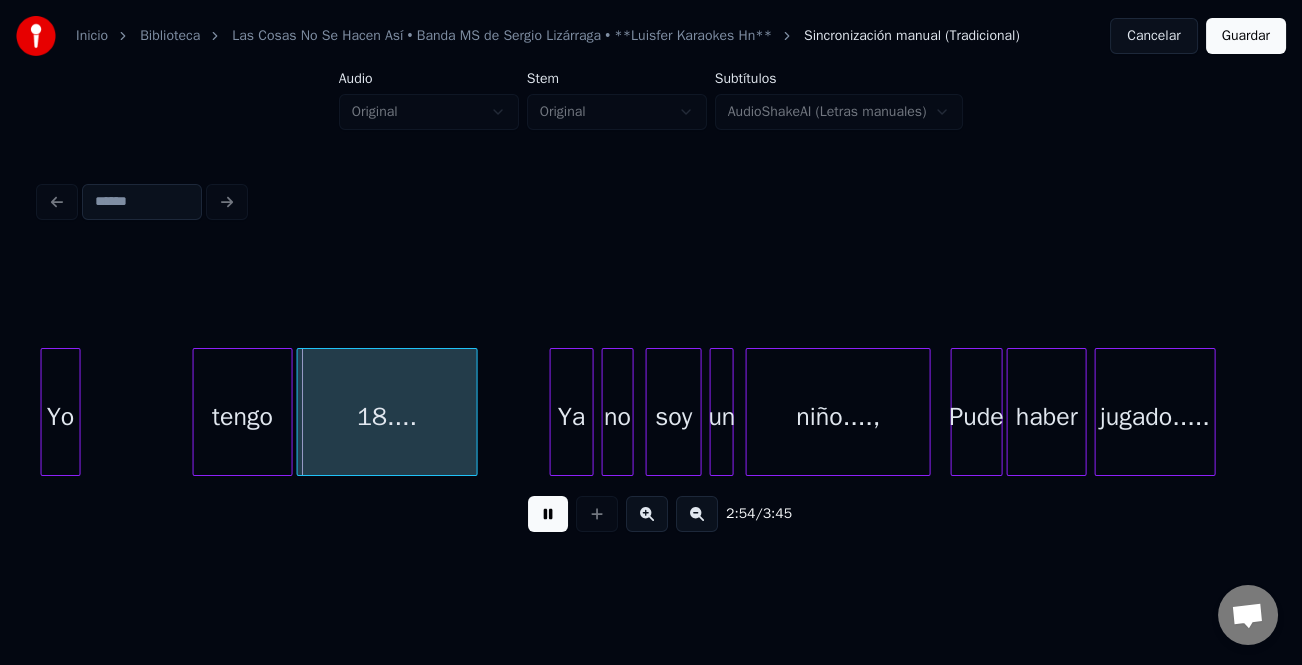 drag, startPoint x: 524, startPoint y: 525, endPoint x: 421, endPoint y: 485, distance: 110.49435 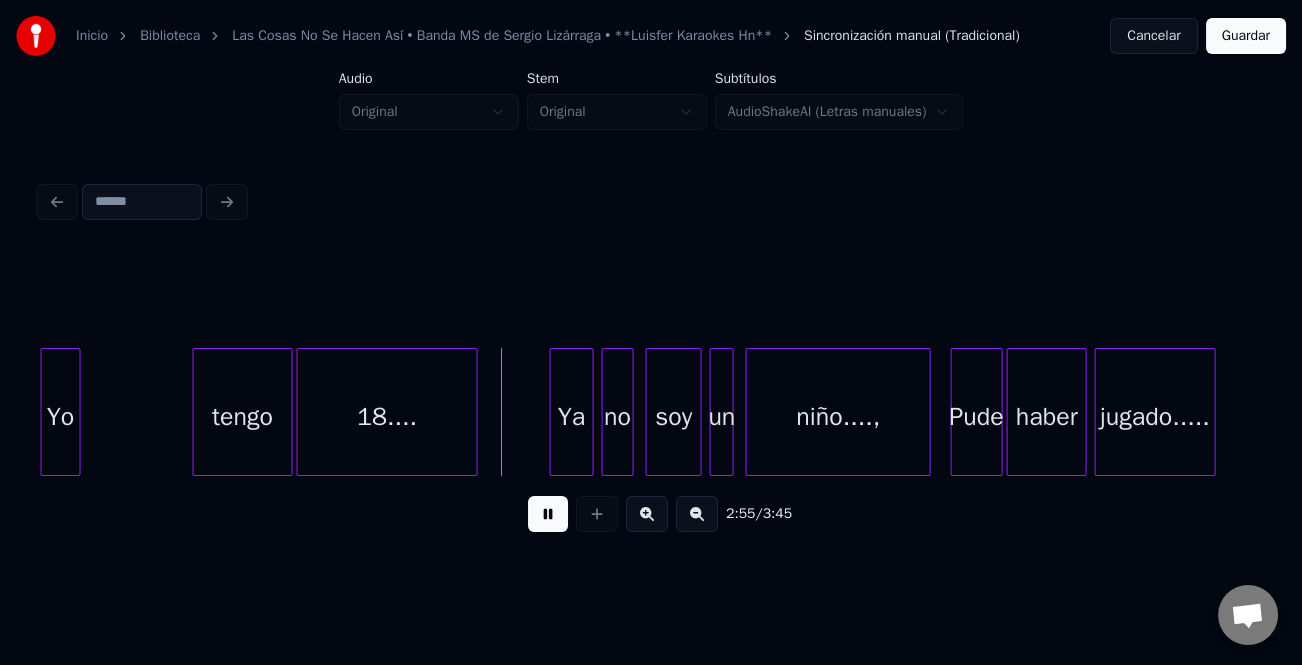 click at bounding box center (548, 514) 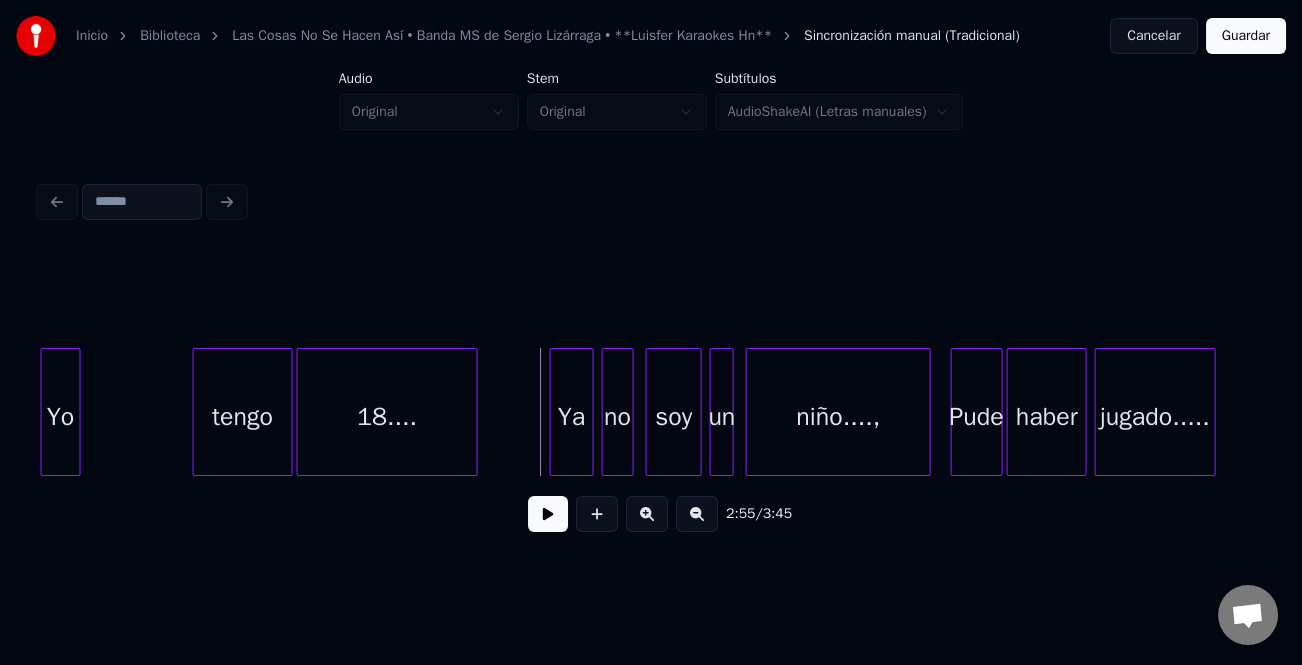click at bounding box center [45, 412] 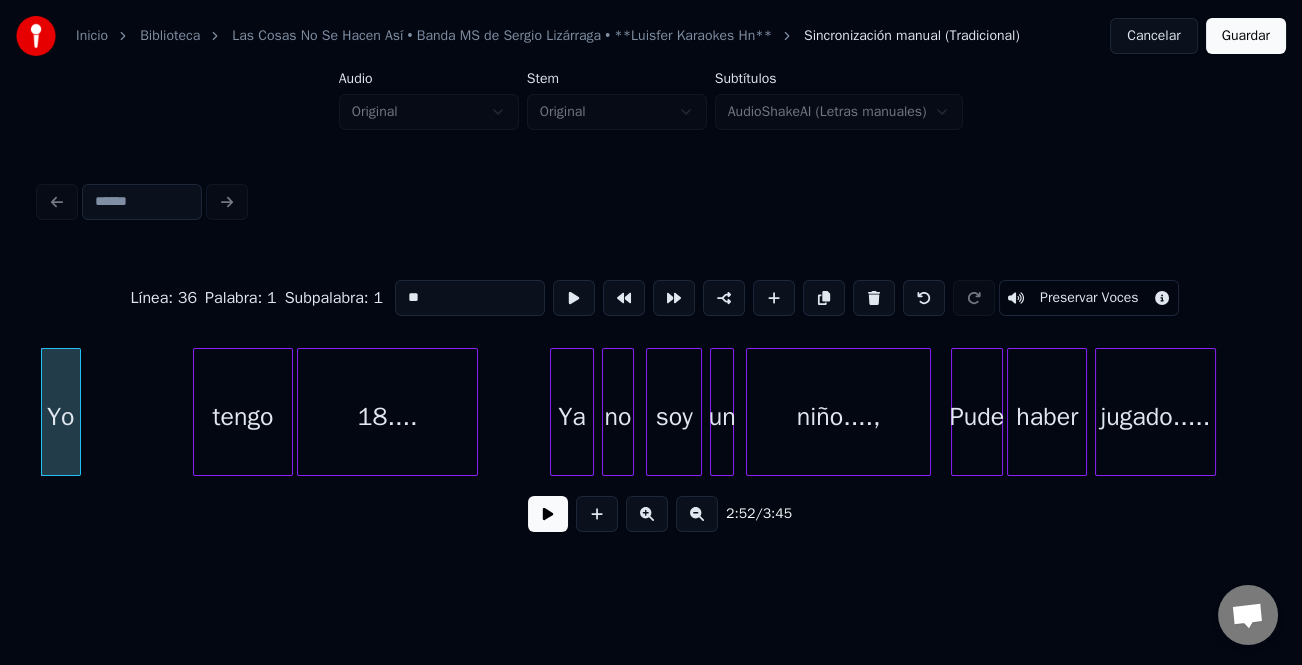 click on "**" at bounding box center [470, 298] 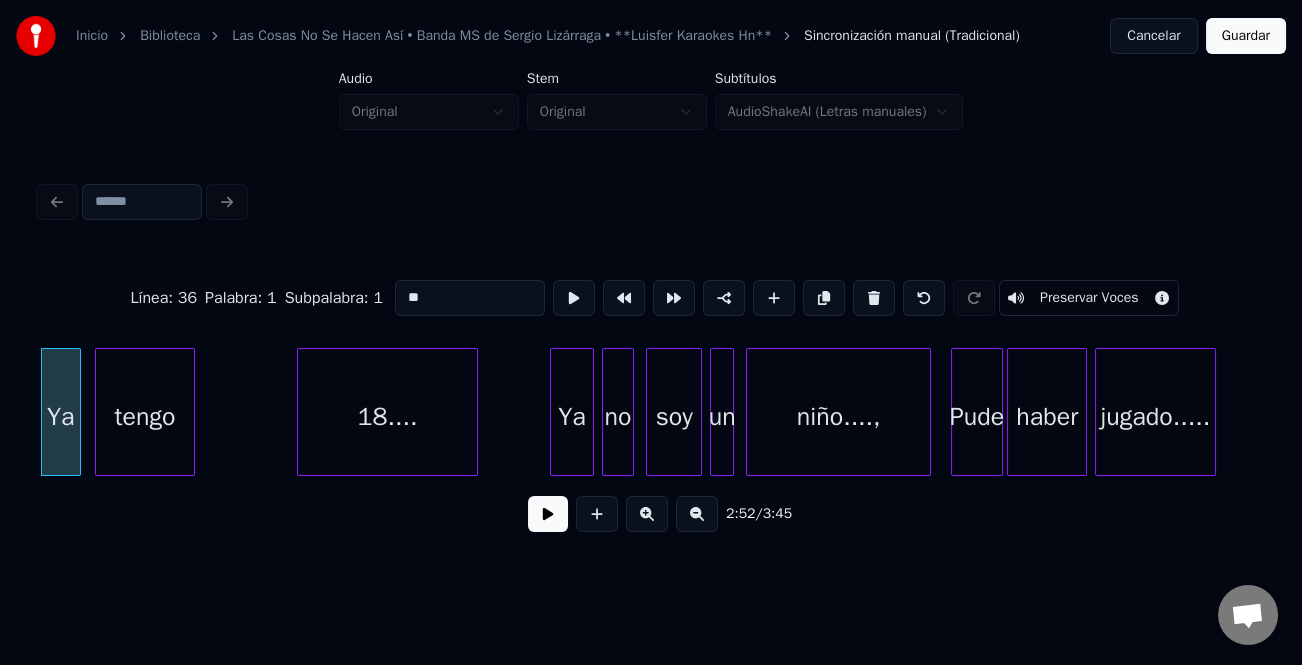 click on "tengo" at bounding box center [145, 417] 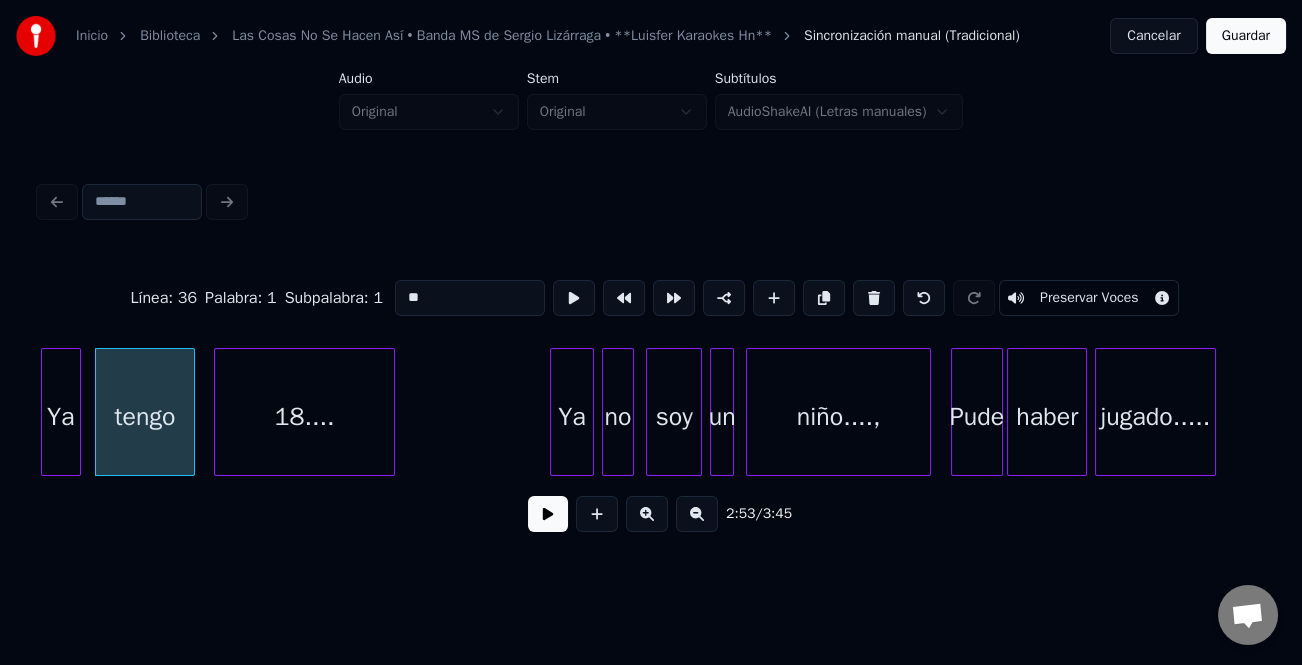 click on "18...." at bounding box center (304, 417) 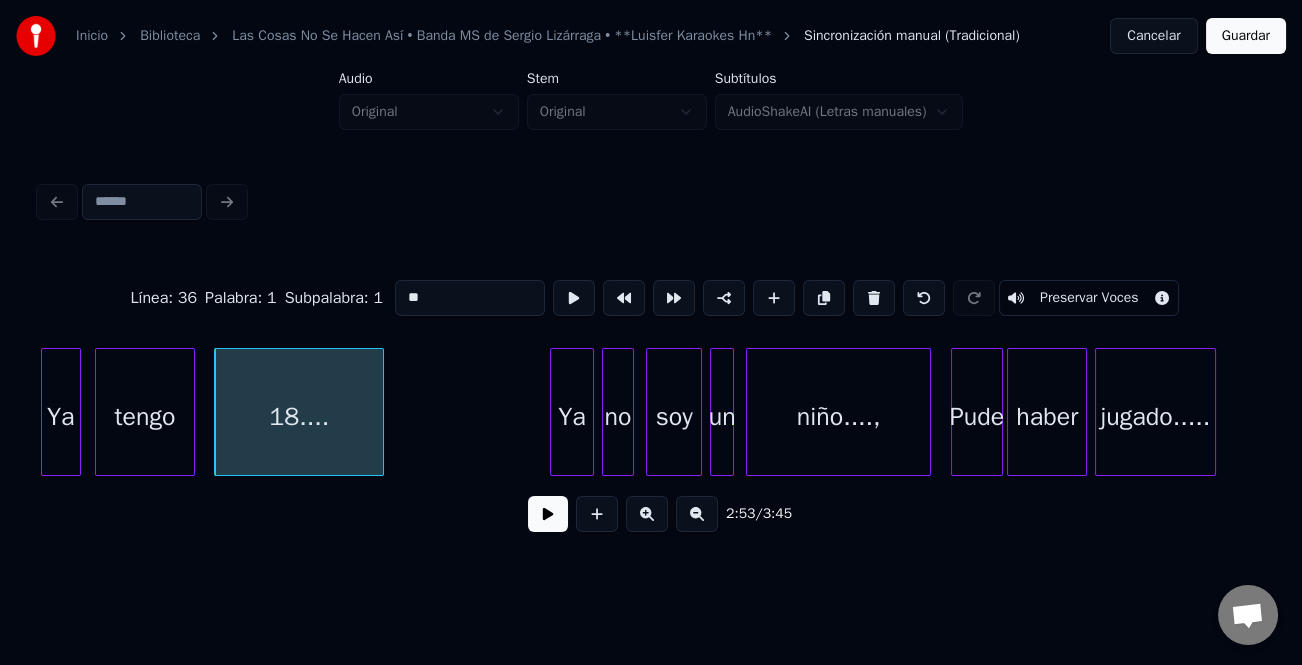 click at bounding box center [380, 412] 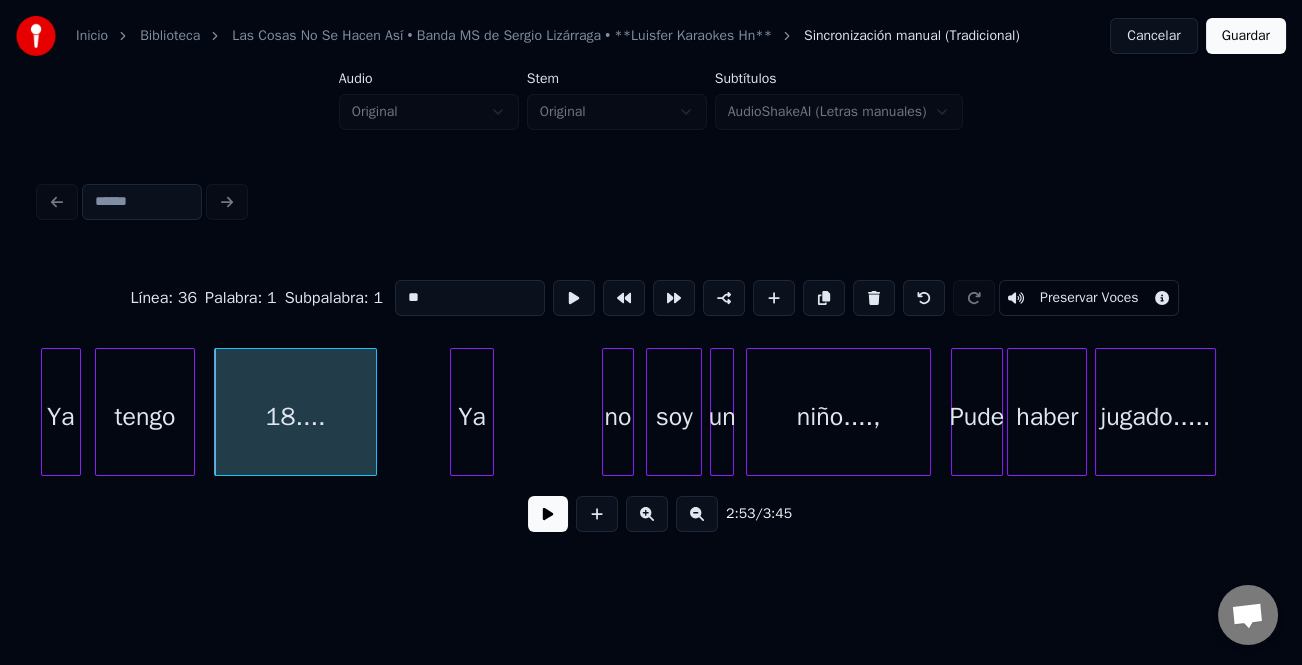 click on "Ya" at bounding box center [472, 417] 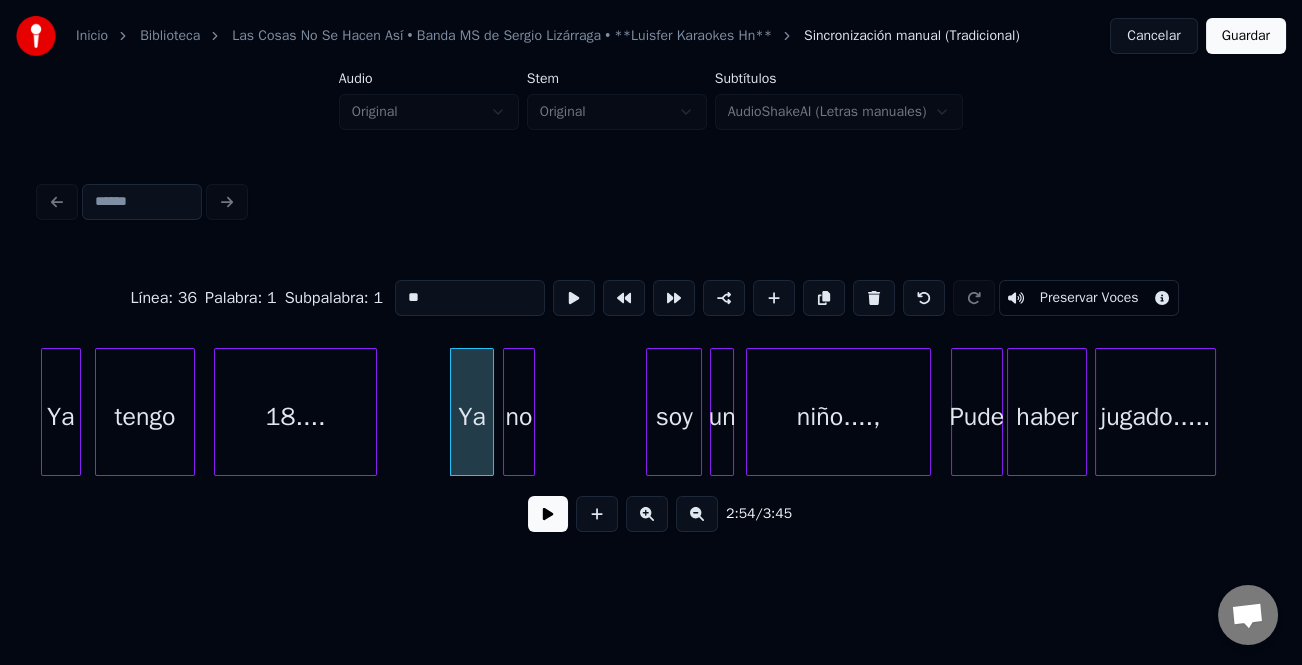 click on "no" at bounding box center (519, 417) 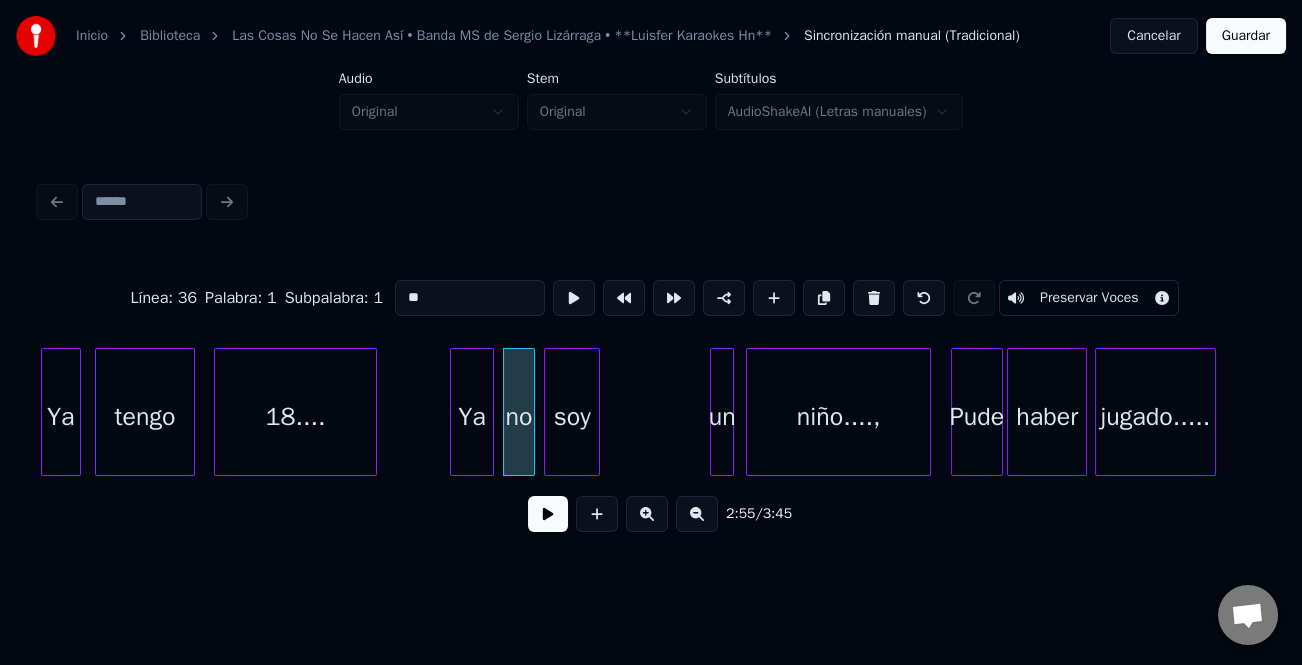 click on "soy" at bounding box center [572, 417] 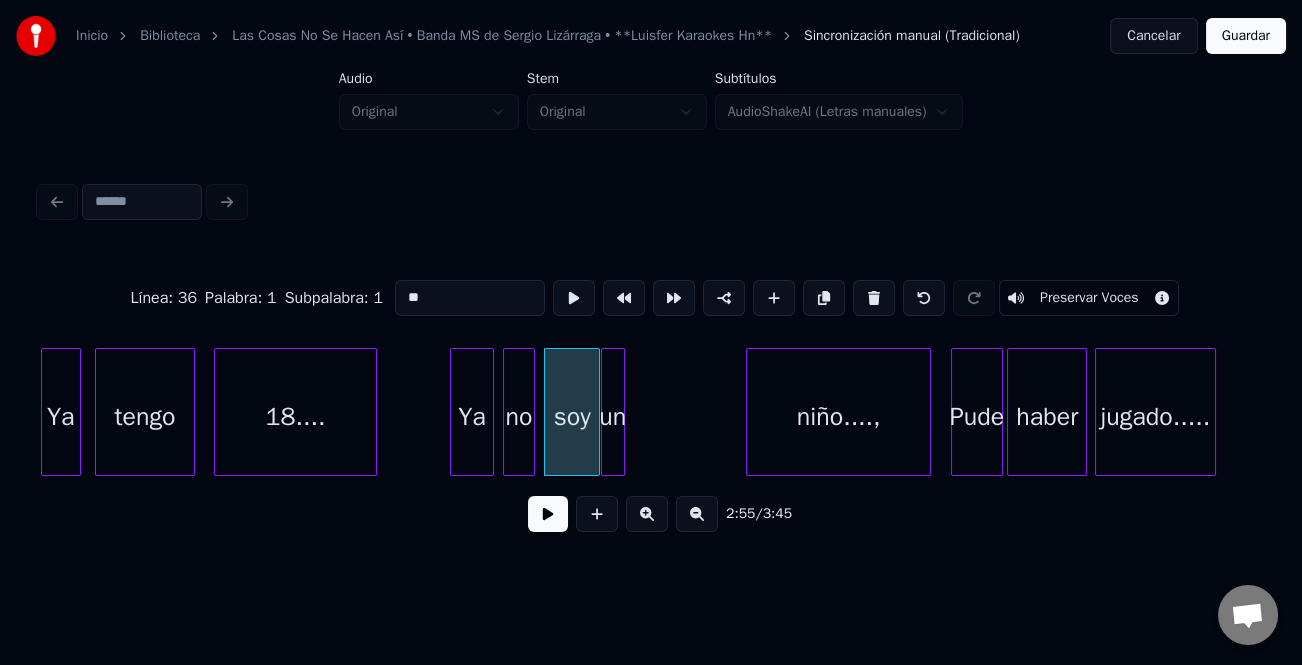 click on "un" at bounding box center (613, 417) 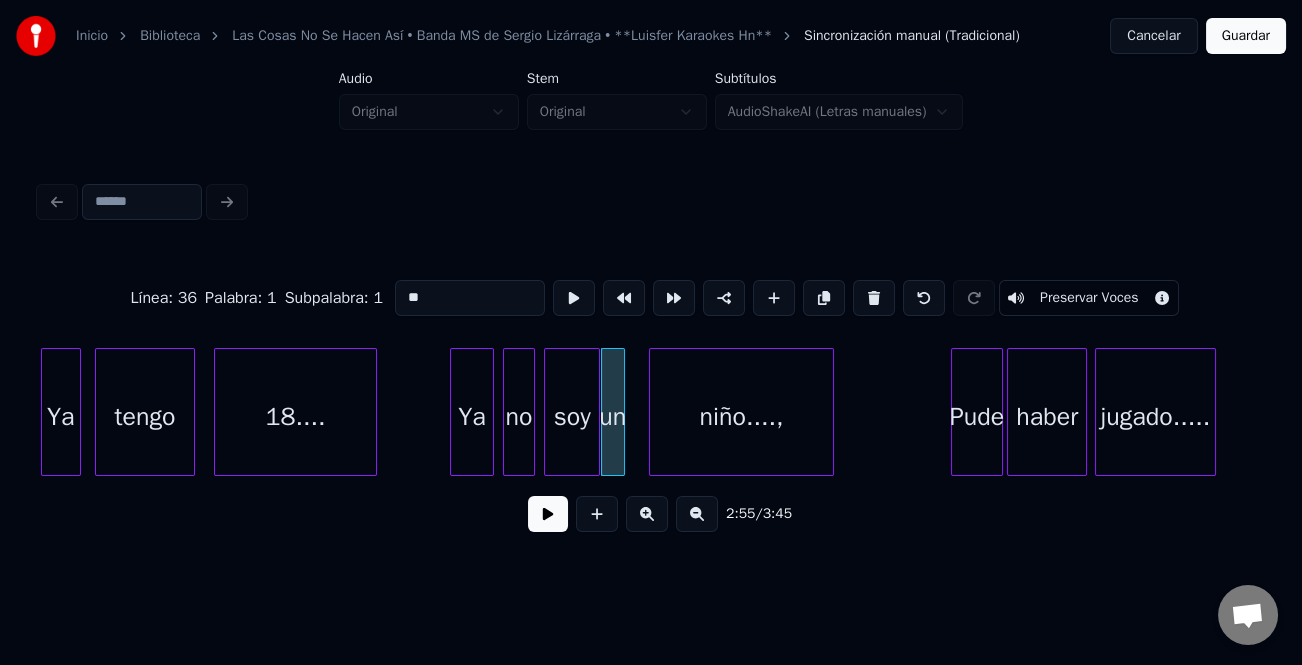 click on "niño....," at bounding box center [741, 417] 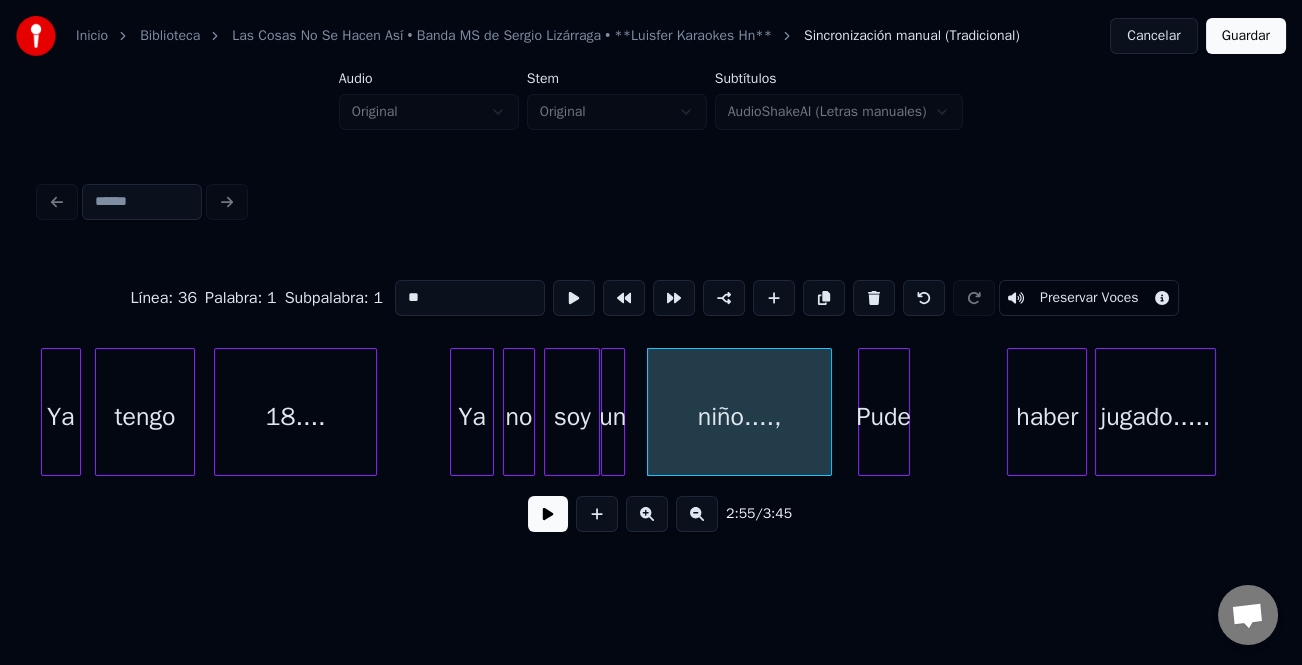 click on "Pude" at bounding box center [884, 417] 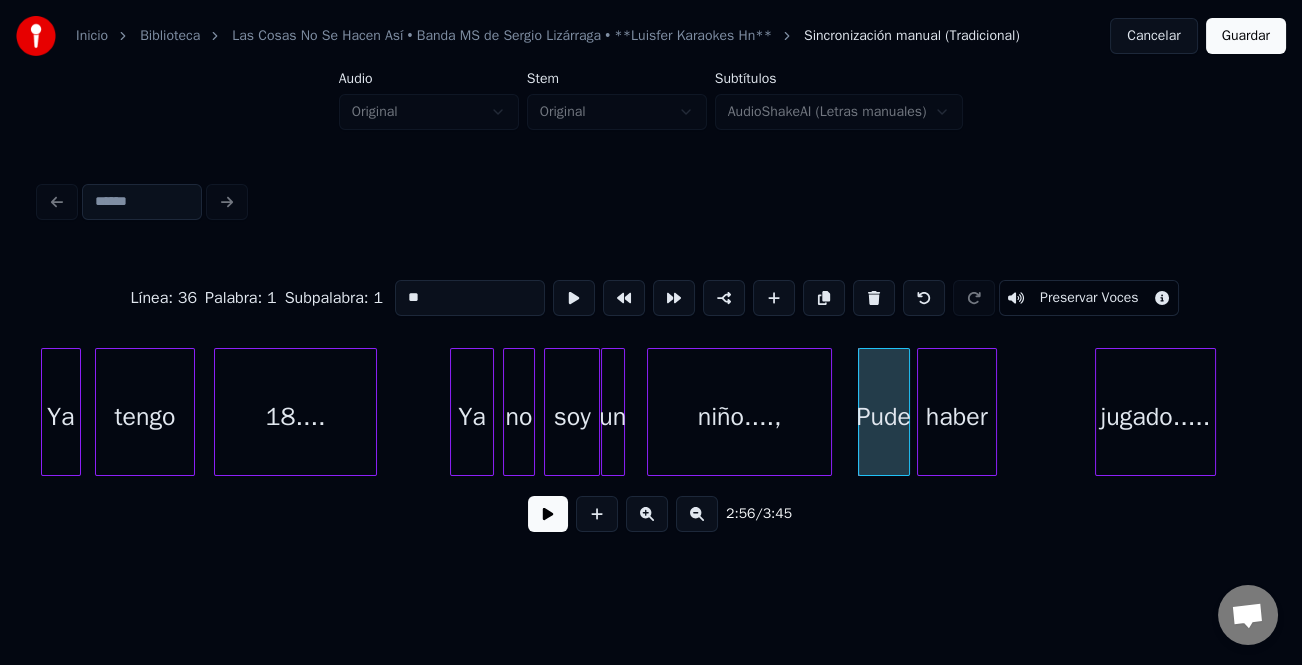 click on "haber" at bounding box center [957, 417] 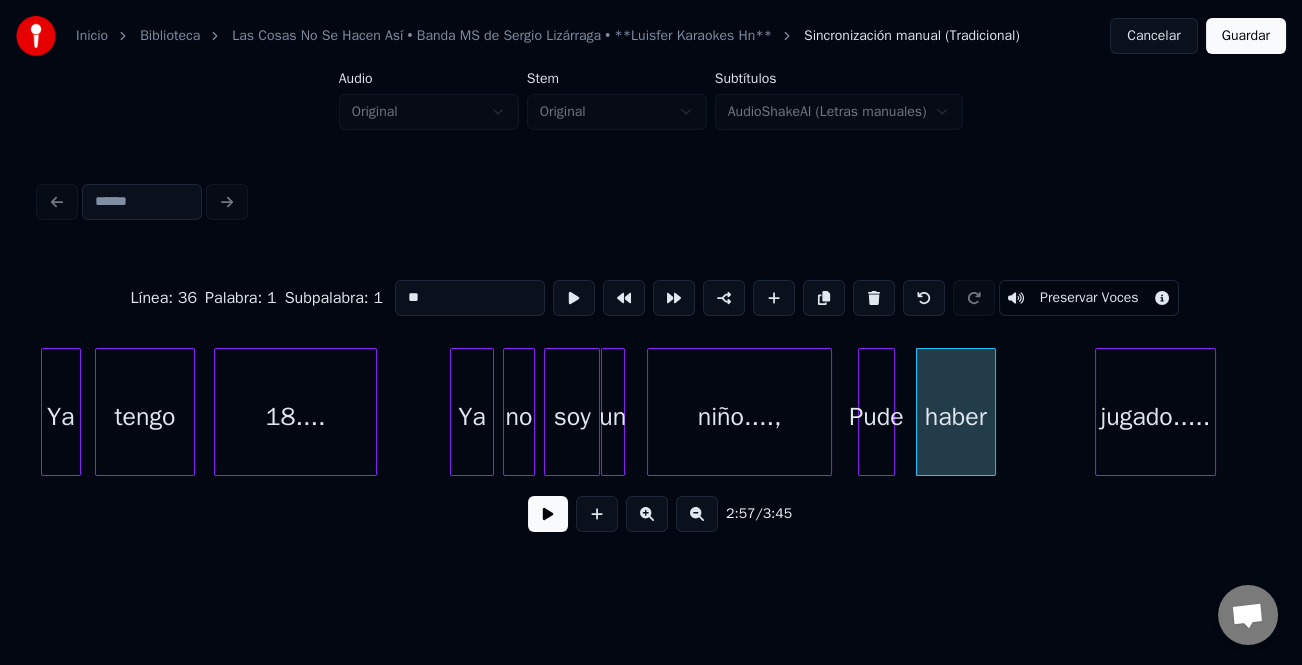click at bounding box center (891, 412) 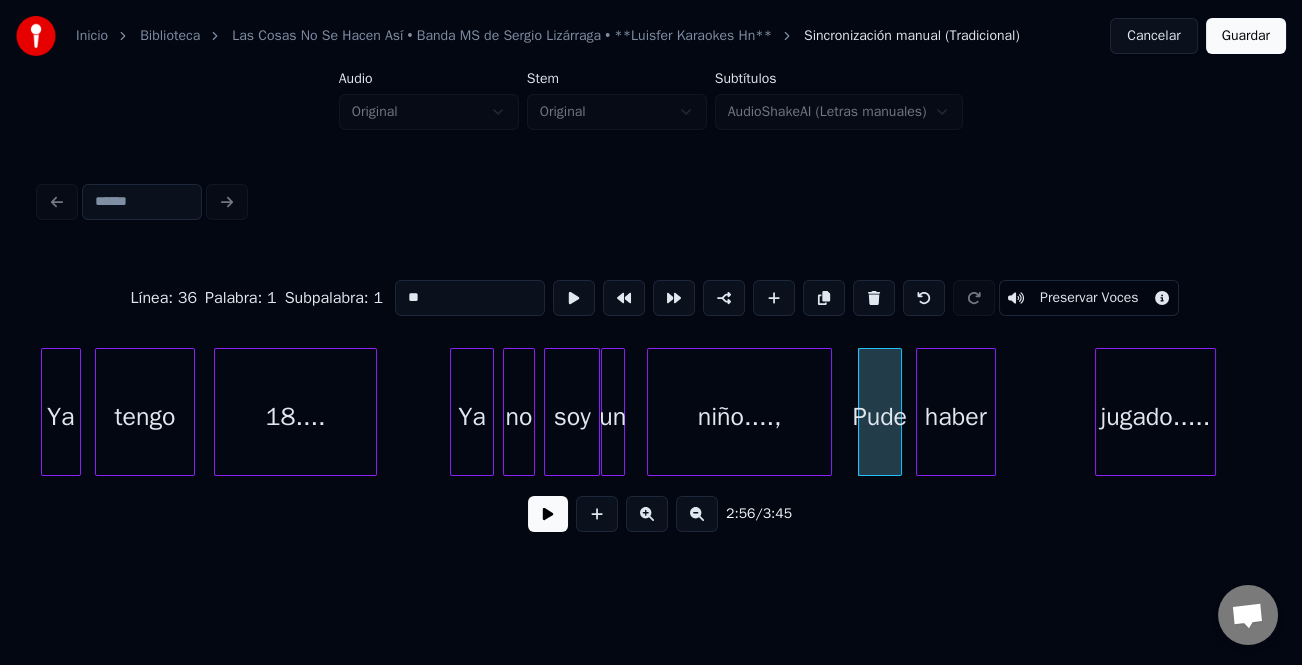 click at bounding box center (898, 412) 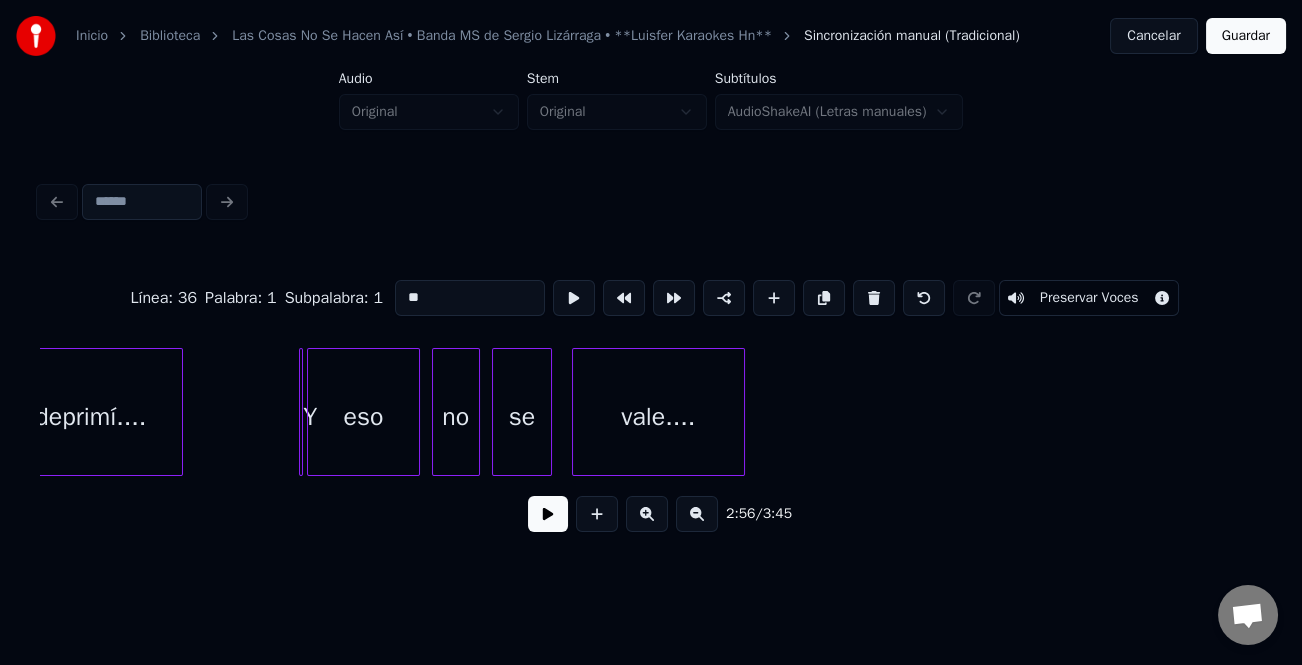 scroll, scrollTop: 0, scrollLeft: 38859, axis: horizontal 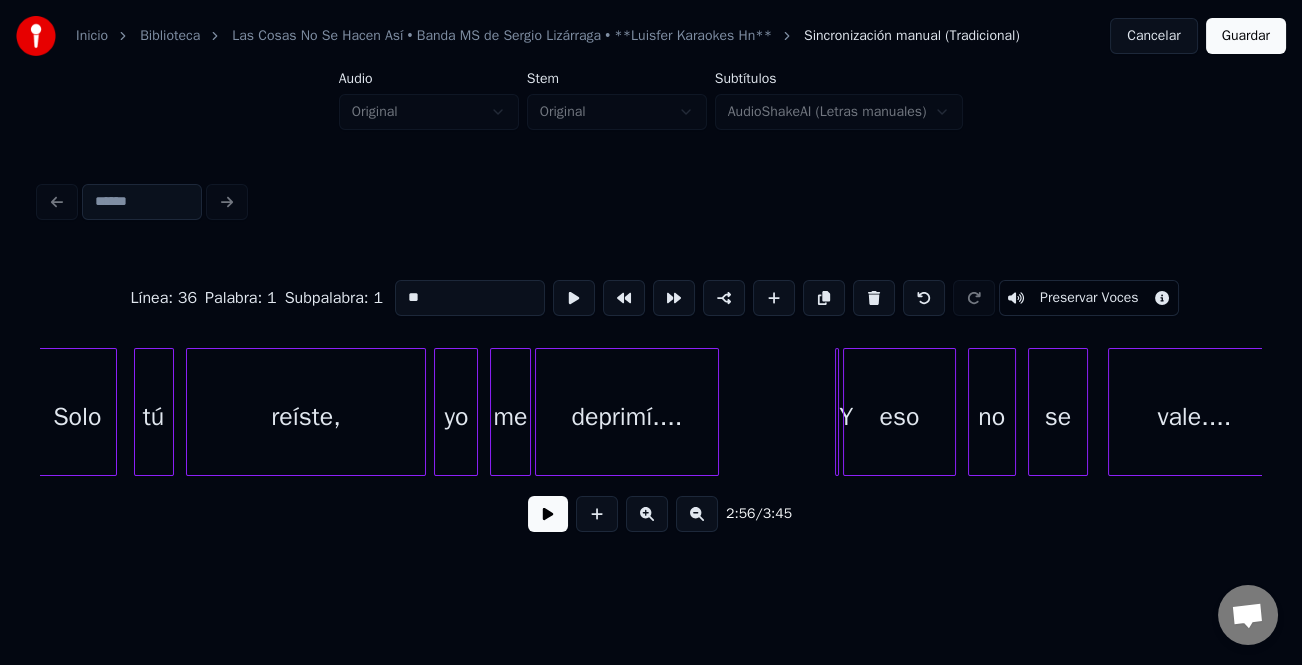 type on "**" 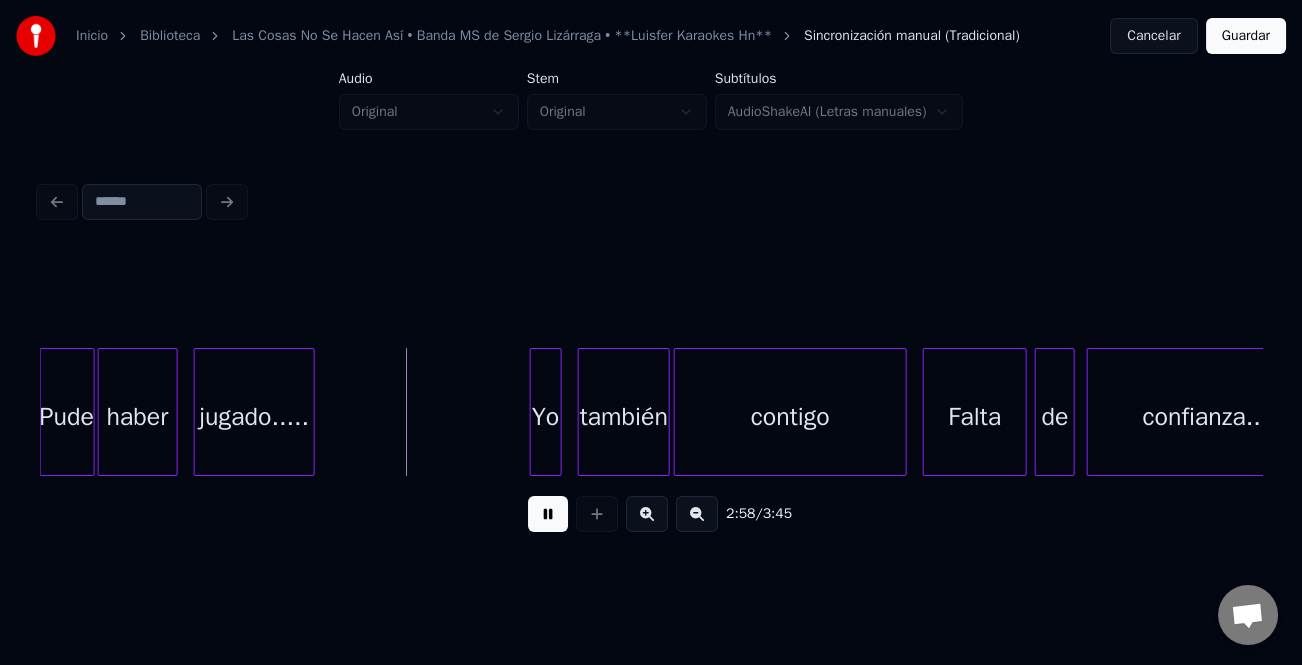 click on "jugado....." at bounding box center [254, 417] 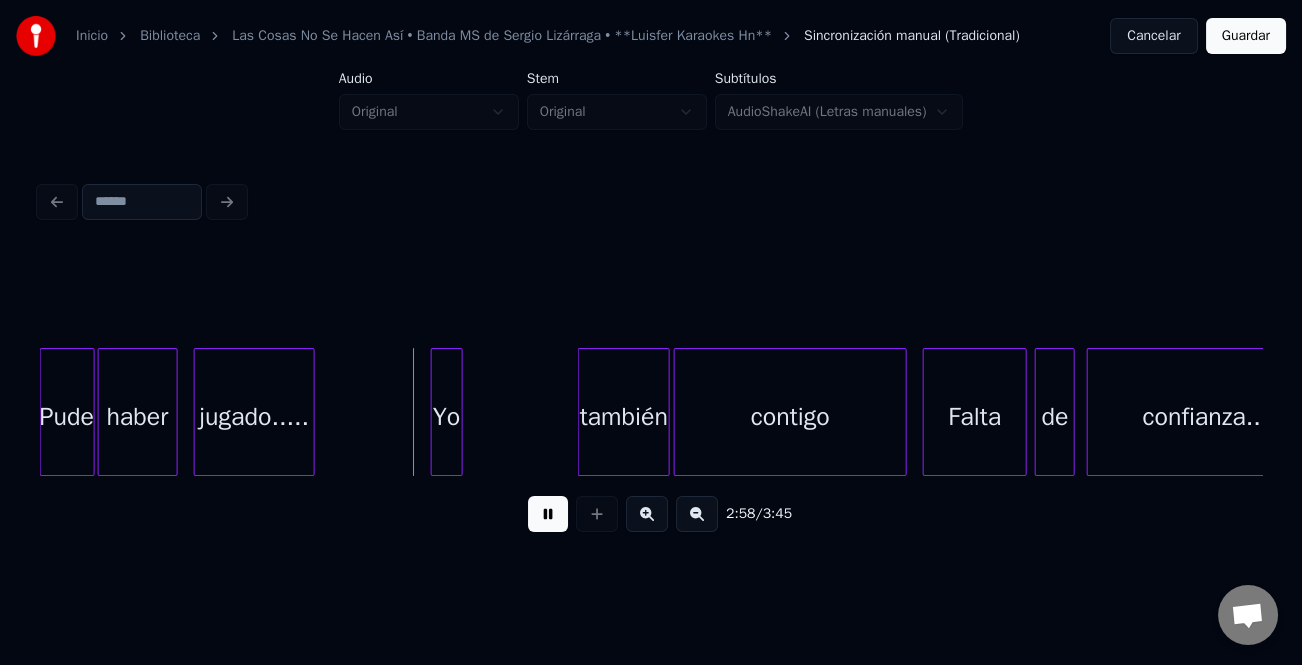 click on "Yo" at bounding box center (447, 417) 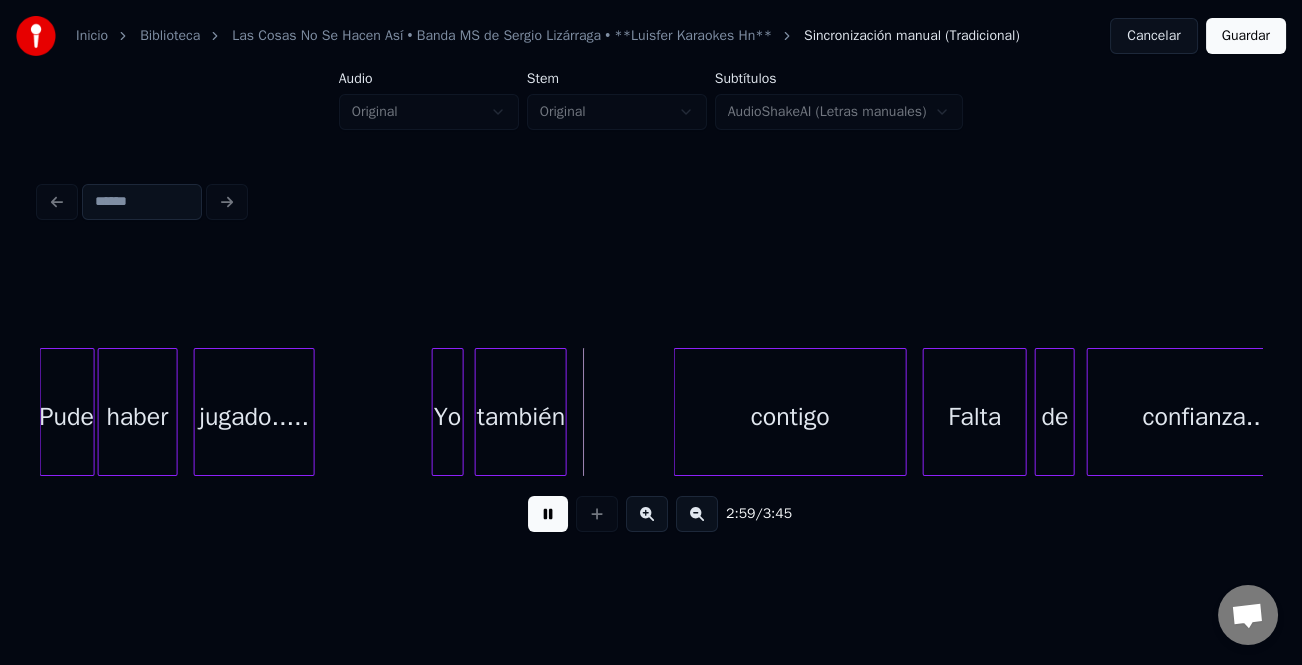 click on "también" at bounding box center [521, 417] 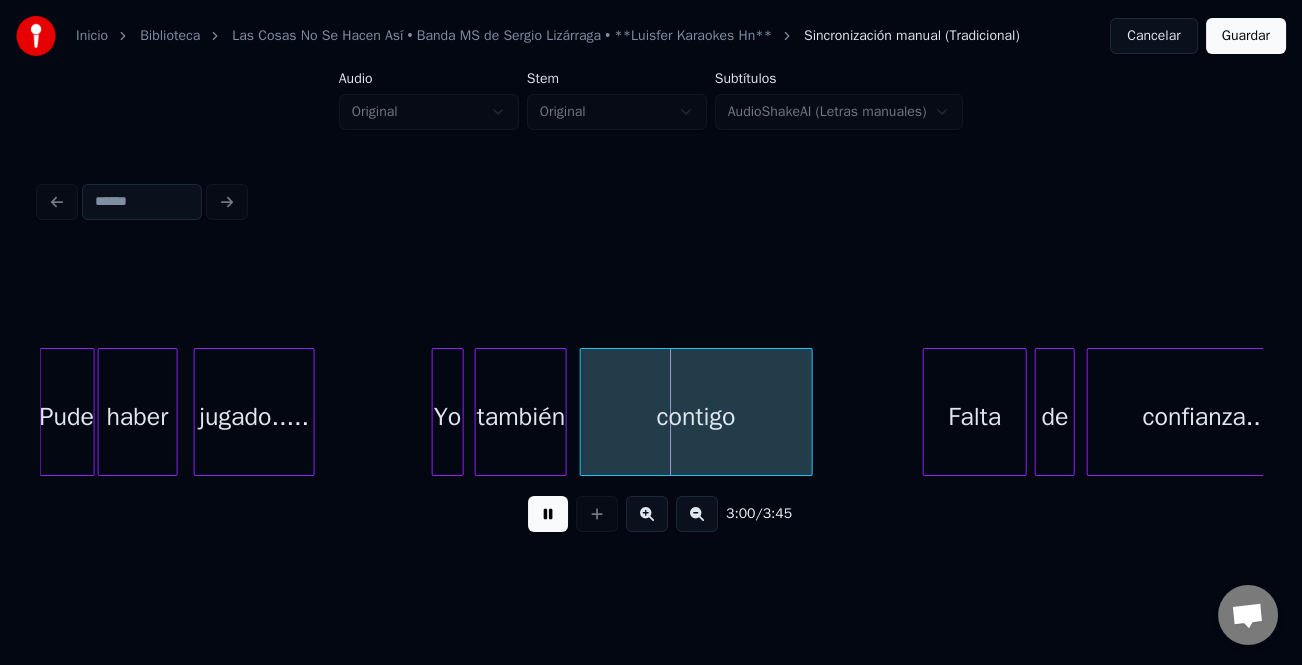 click on "contigo" at bounding box center [696, 417] 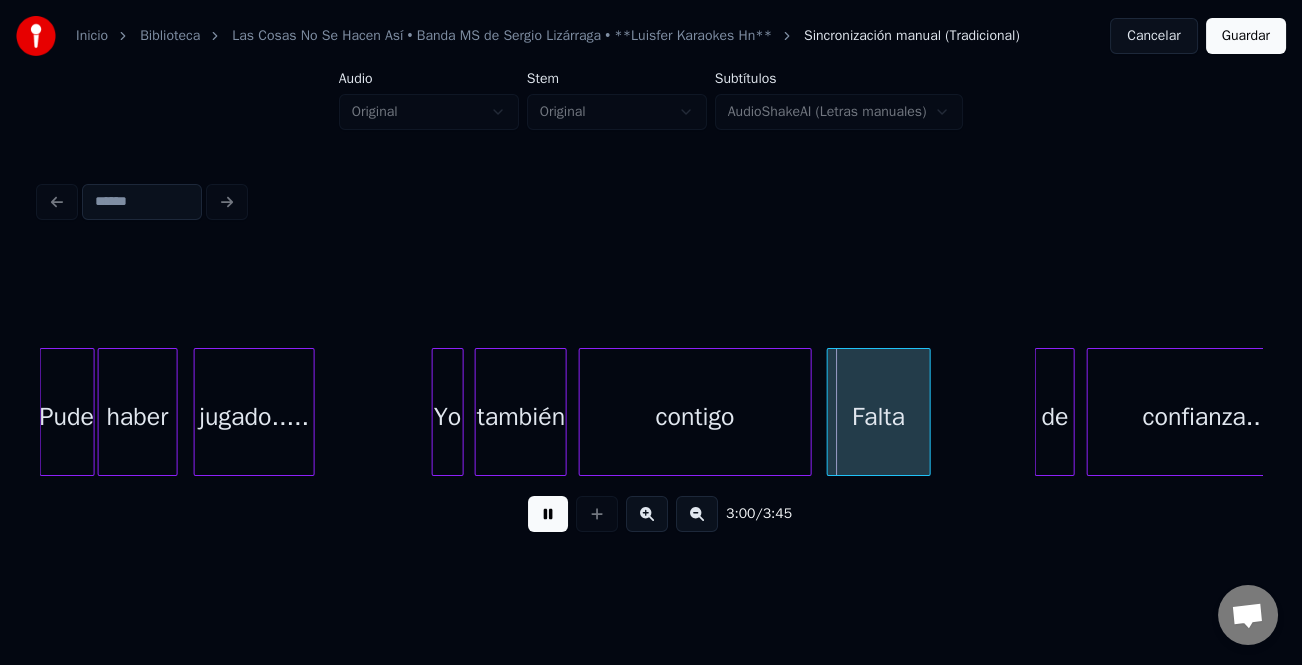 click on "Falta" at bounding box center [879, 417] 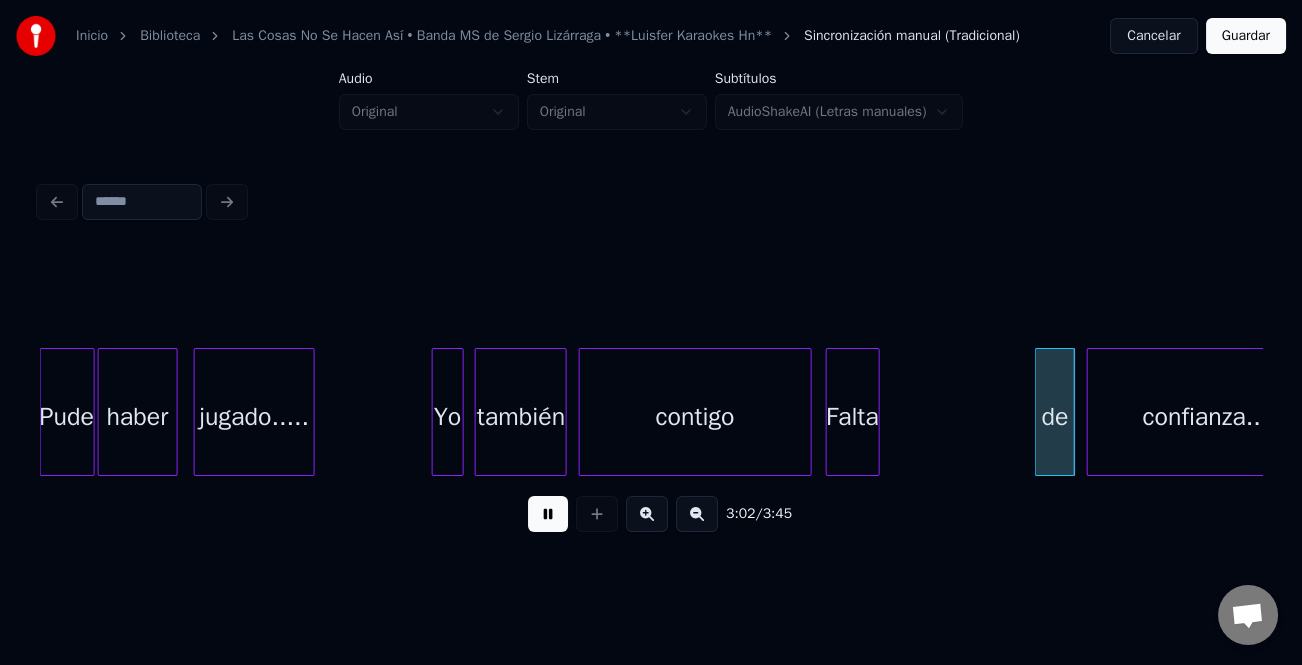 click at bounding box center (876, 412) 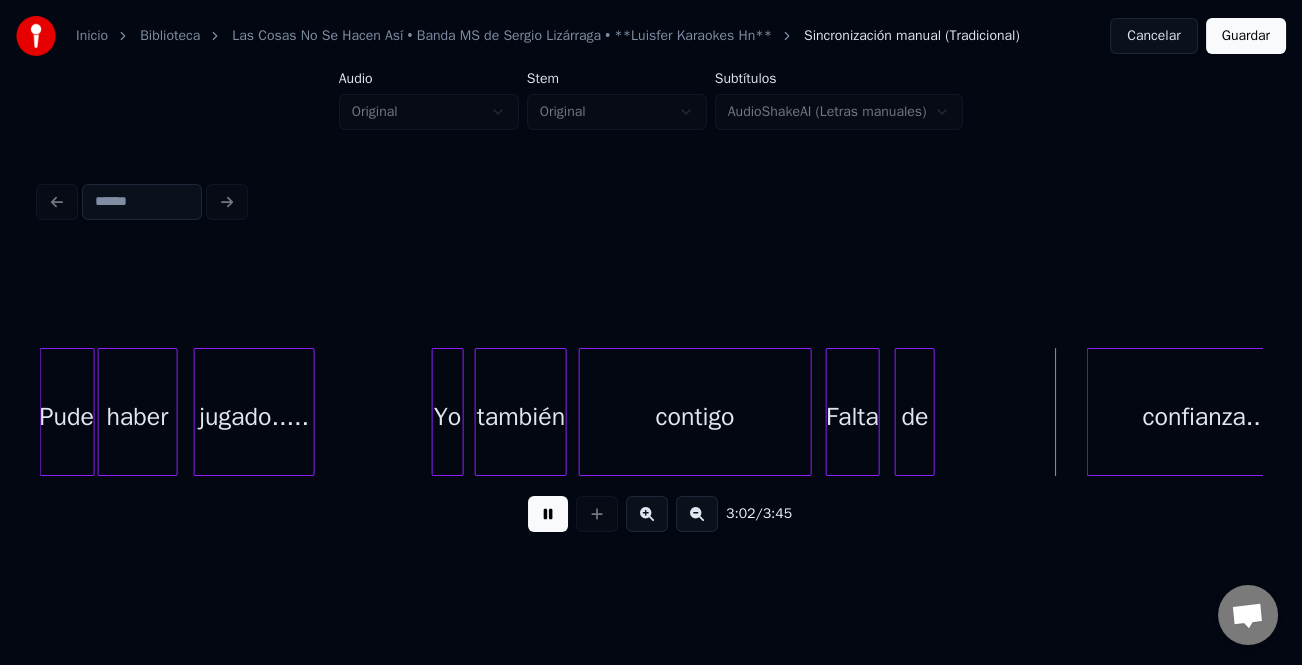 click on "de" at bounding box center [915, 417] 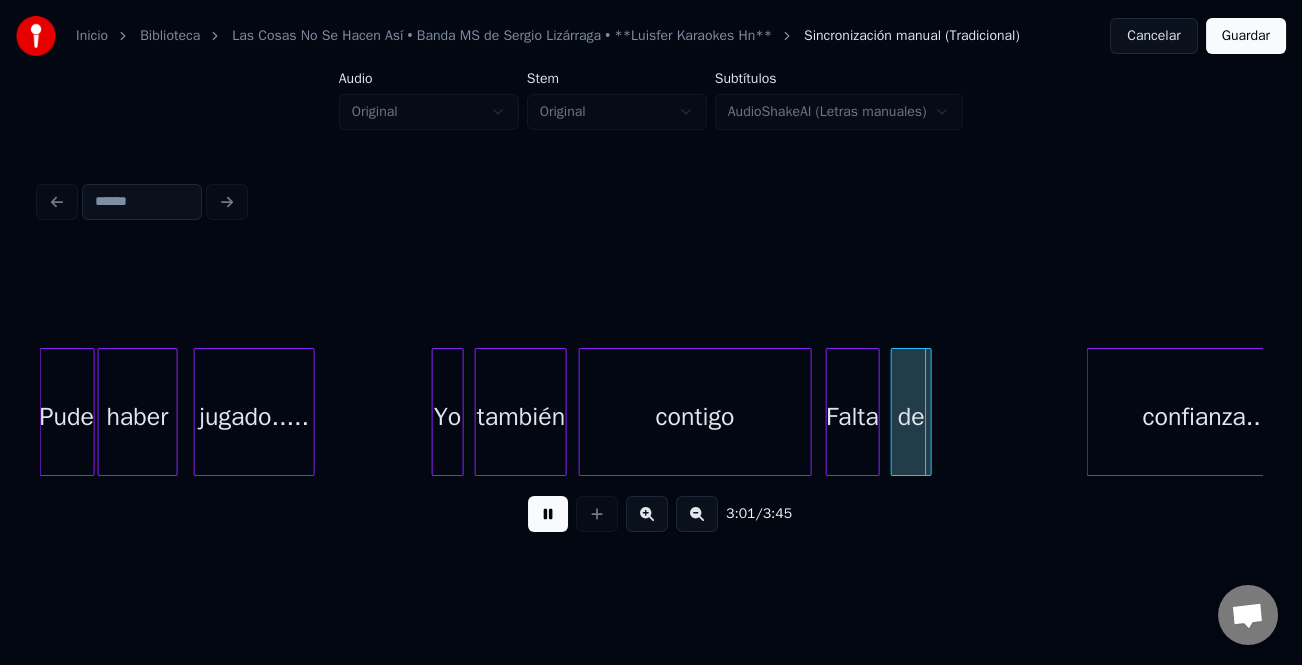 scroll, scrollTop: 0, scrollLeft: 35458, axis: horizontal 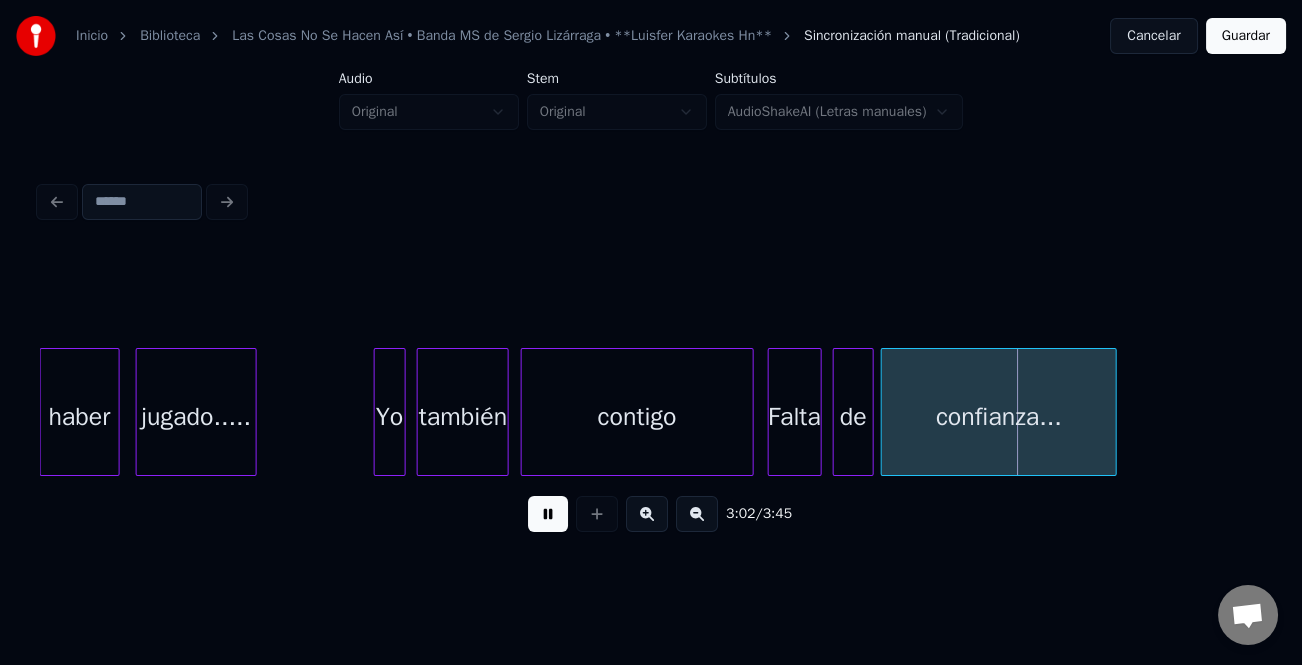 click on "confianza..." at bounding box center (999, 417) 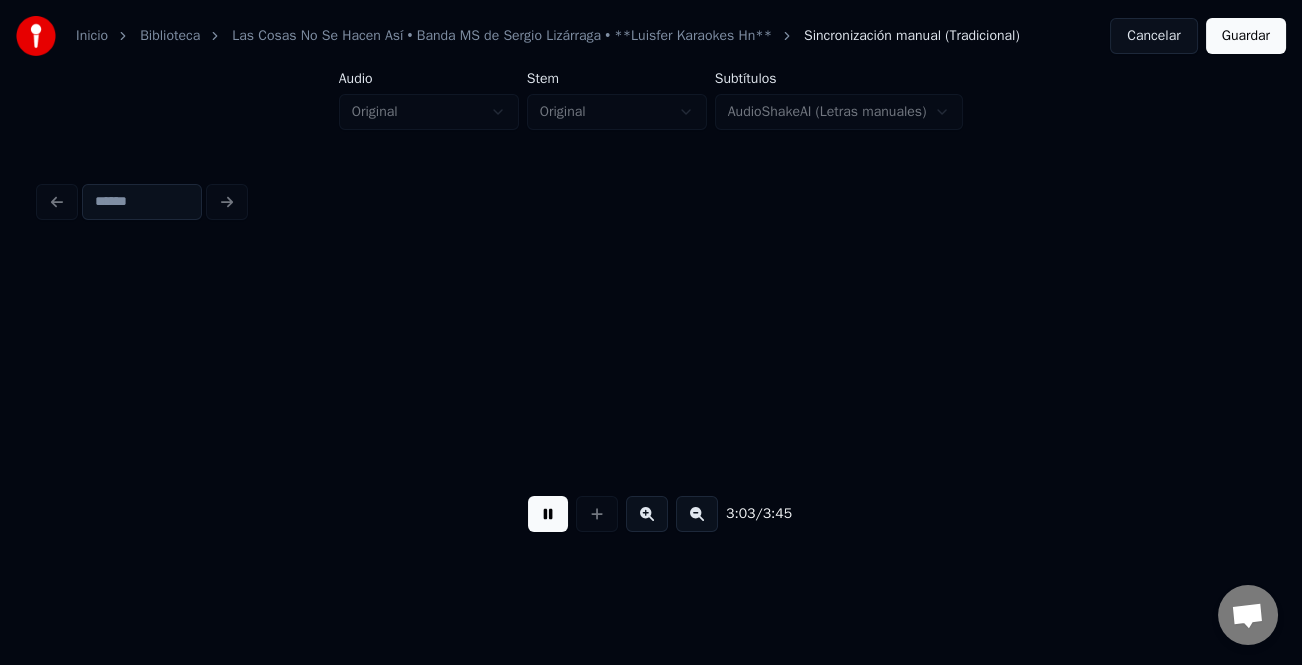 scroll, scrollTop: 0, scrollLeft: 36680, axis: horizontal 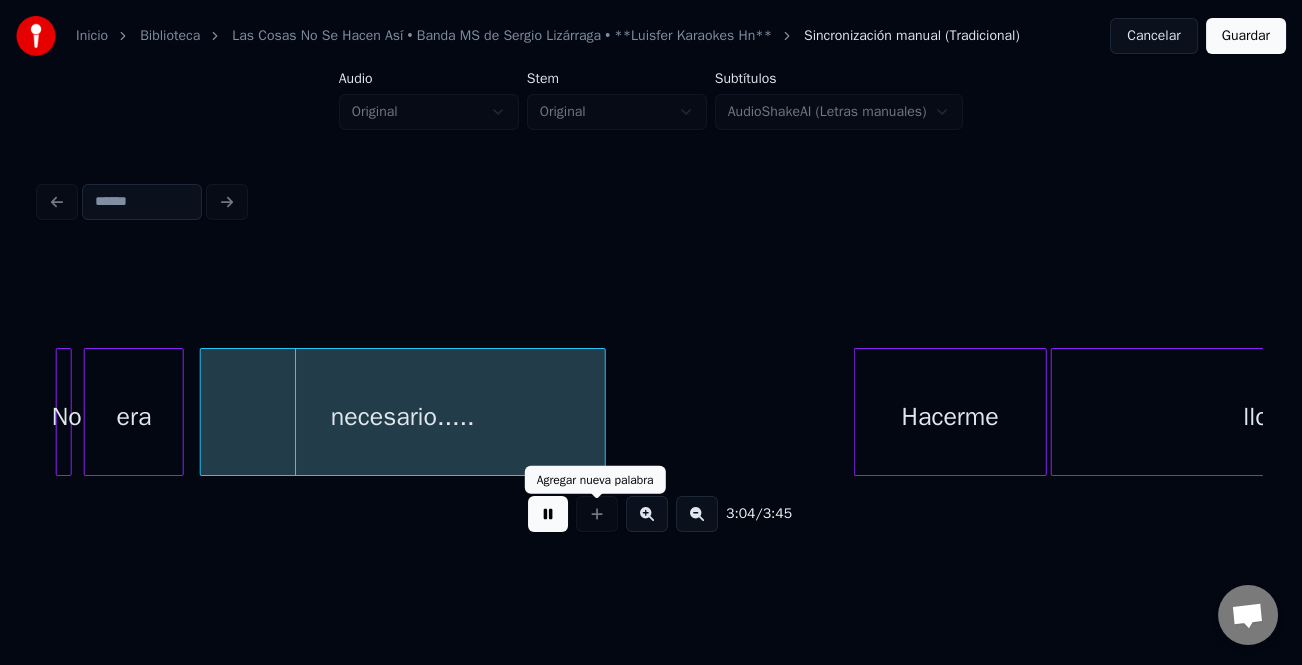 click at bounding box center (548, 514) 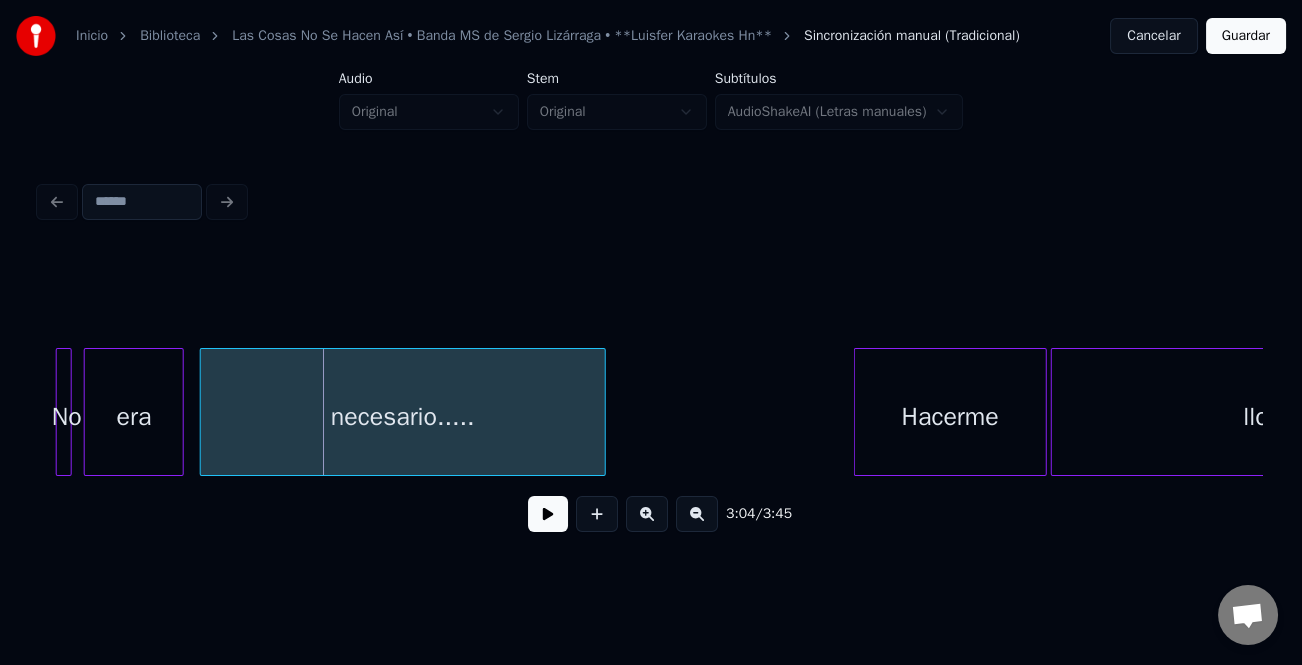 scroll, scrollTop: 0, scrollLeft: 36390, axis: horizontal 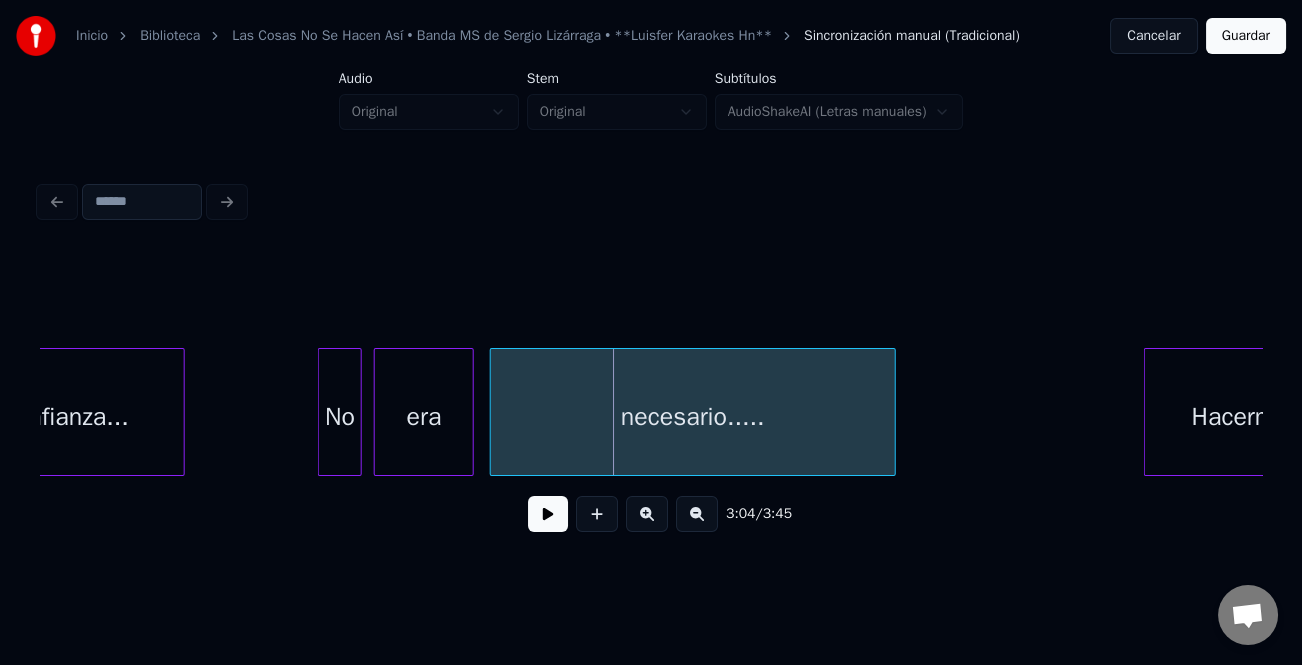 click at bounding box center [322, 412] 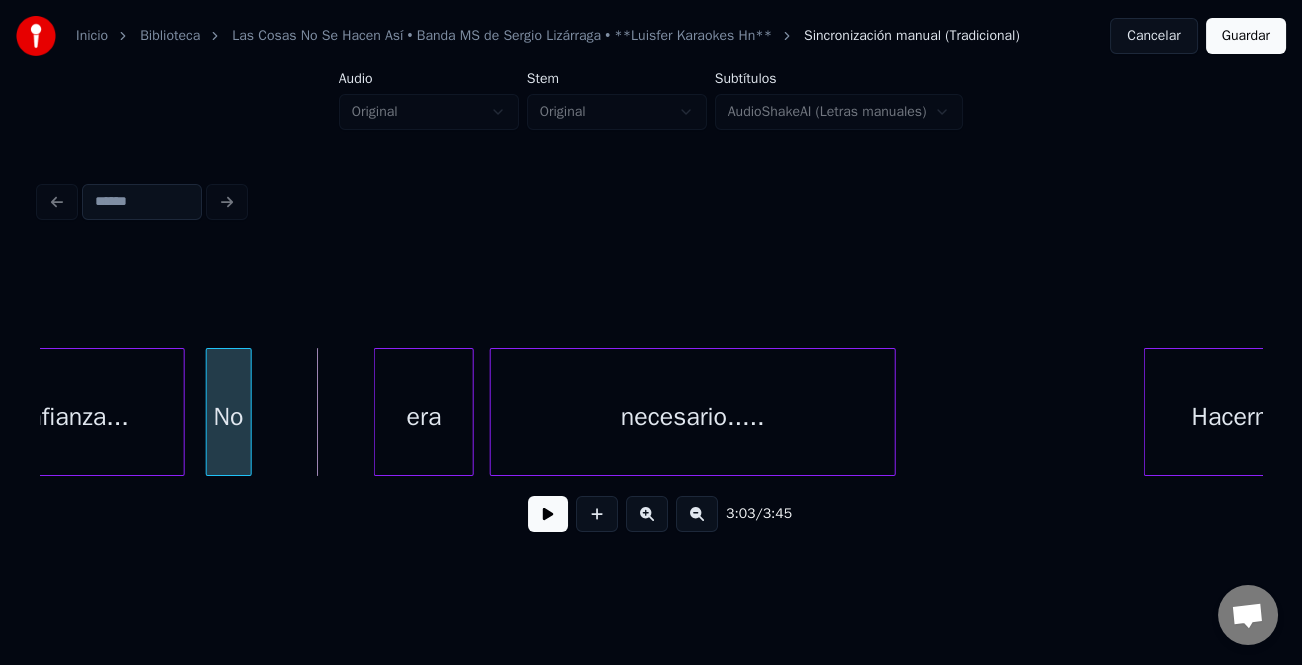 click on "No" at bounding box center [229, 417] 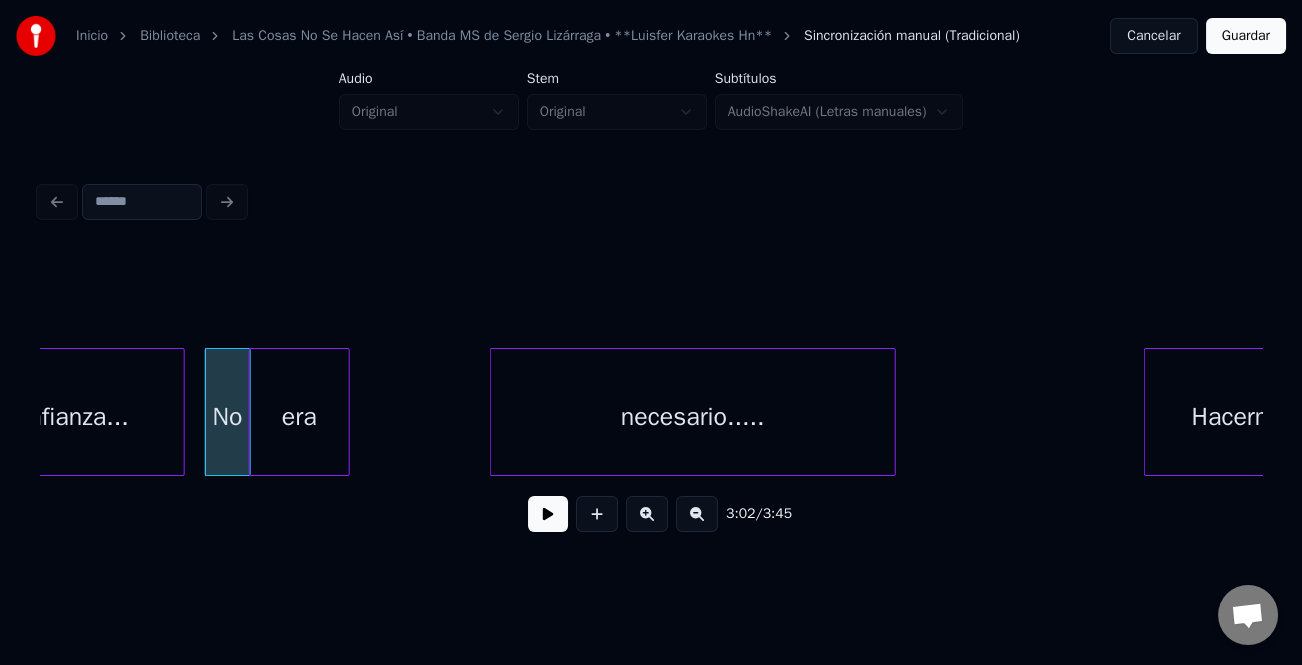 click on "era" at bounding box center [299, 417] 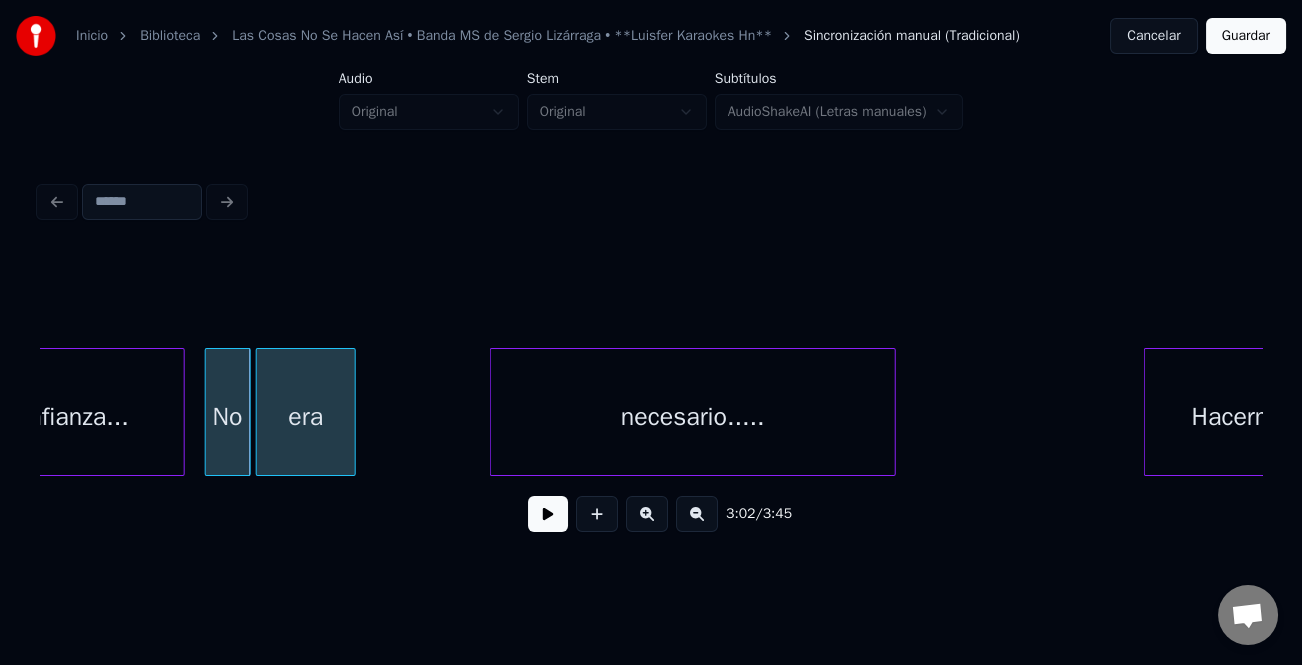 click on "era" at bounding box center [306, 417] 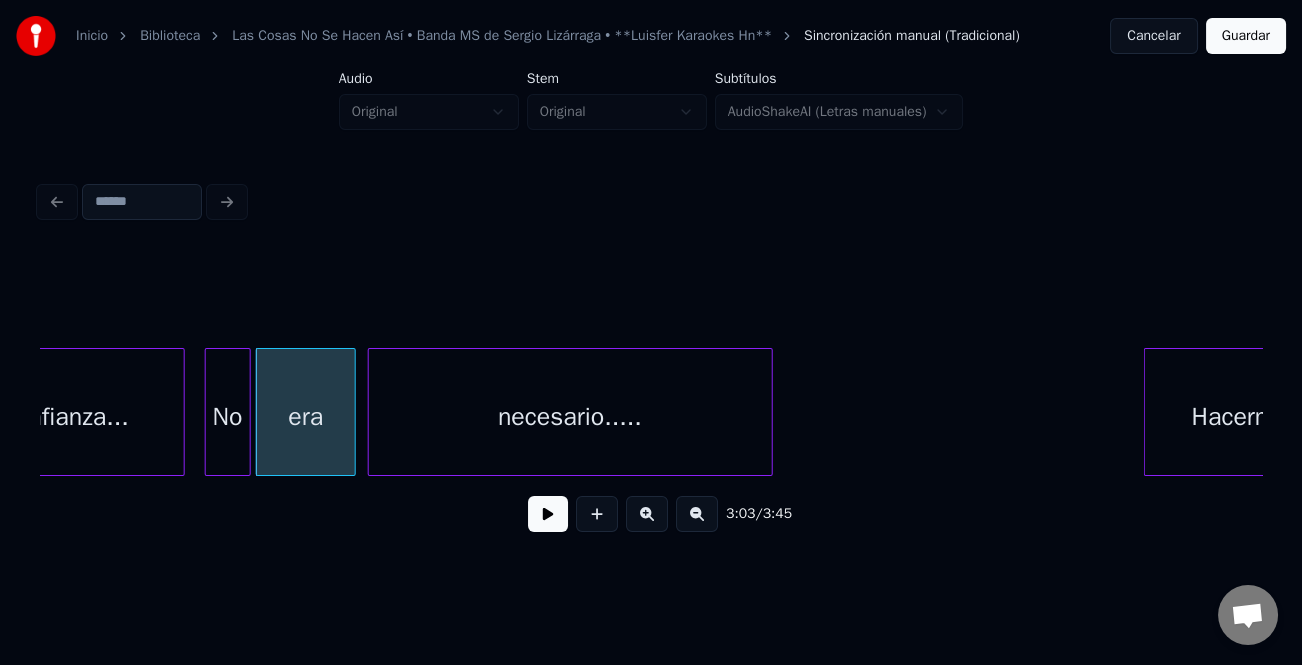 click on "necesario....." at bounding box center [570, 417] 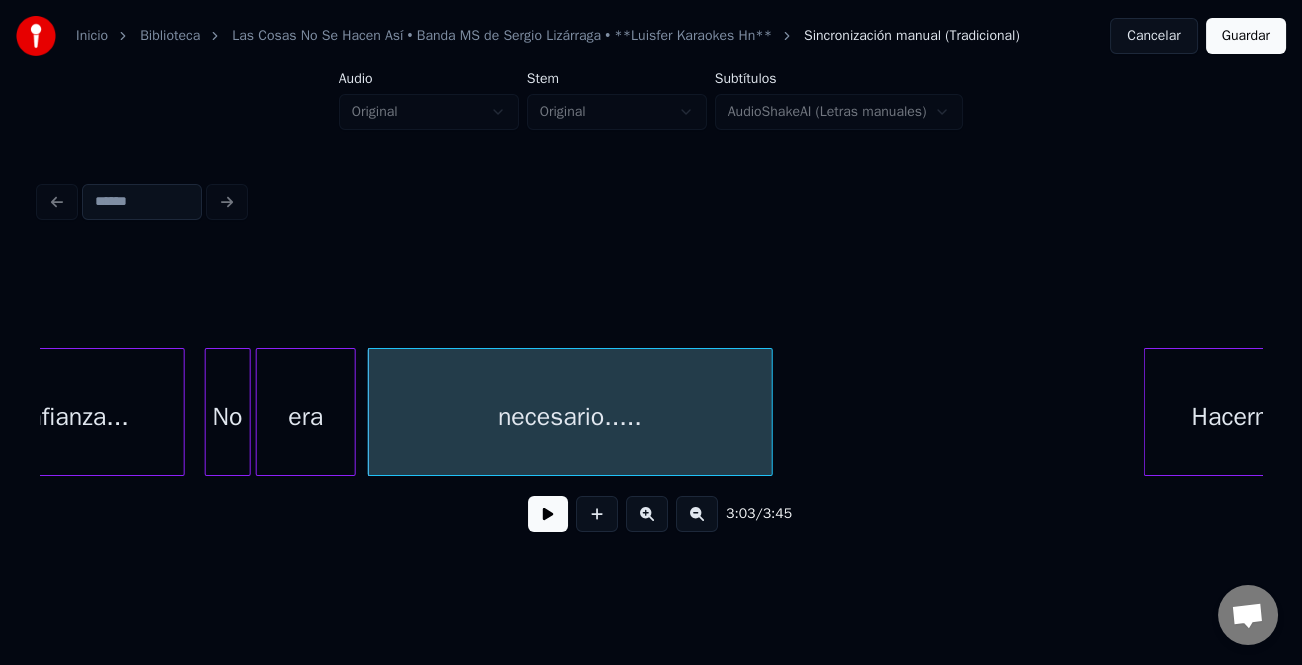 click on "No" at bounding box center (228, 417) 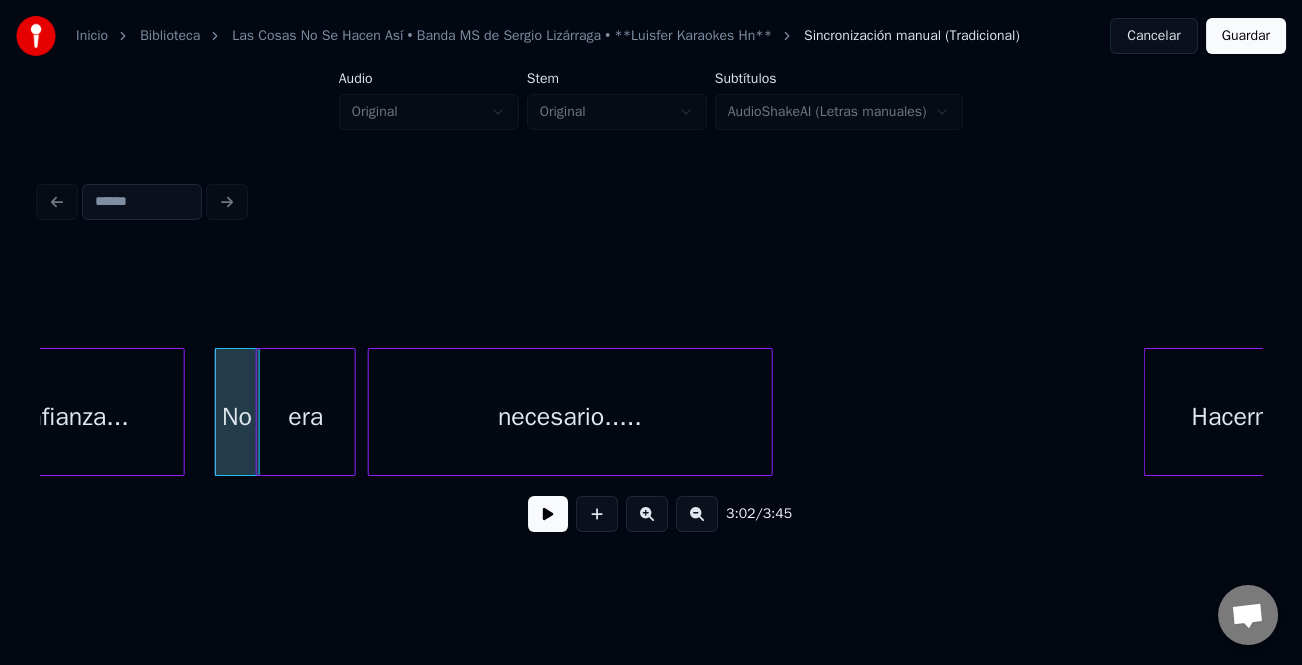 click at bounding box center (548, 514) 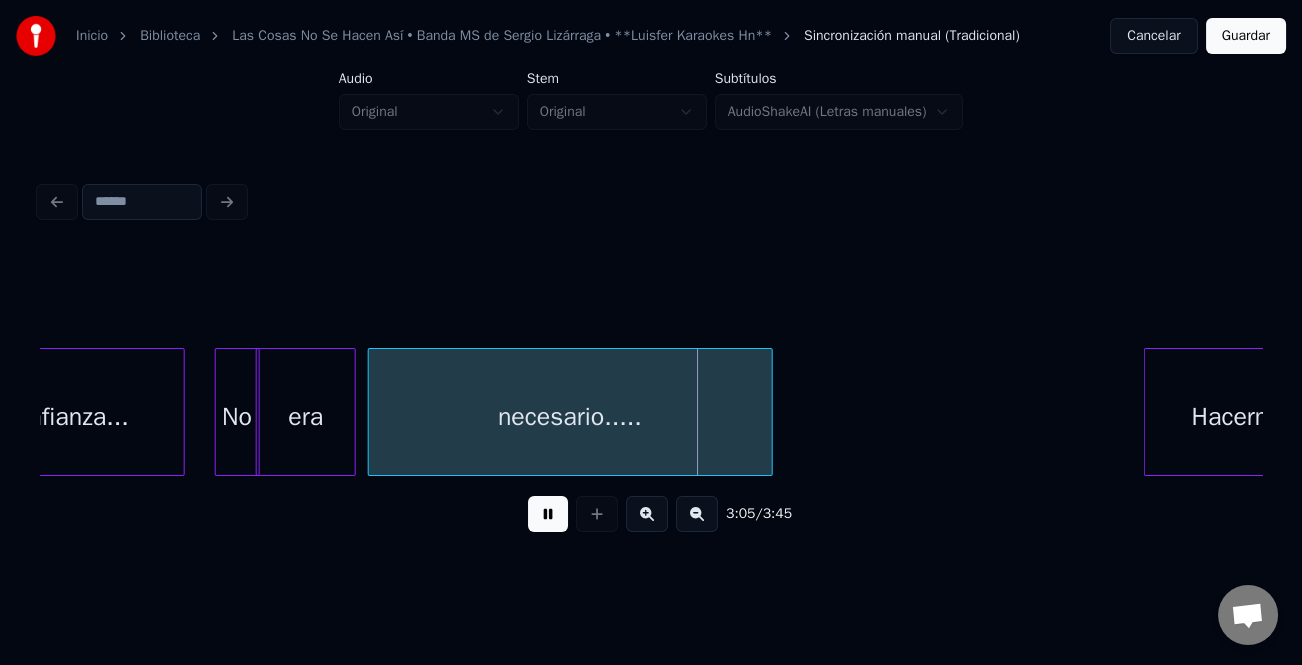 scroll, scrollTop: 0, scrollLeft: 36458, axis: horizontal 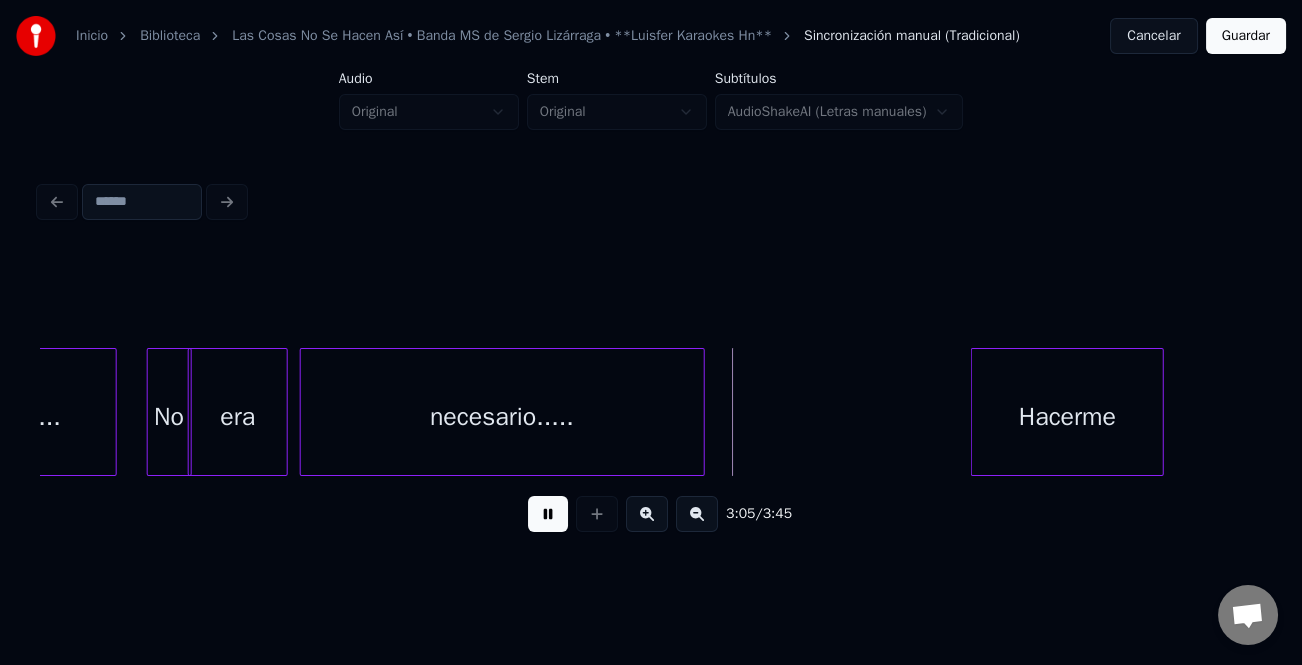 click on "Hacerme" at bounding box center [1067, 417] 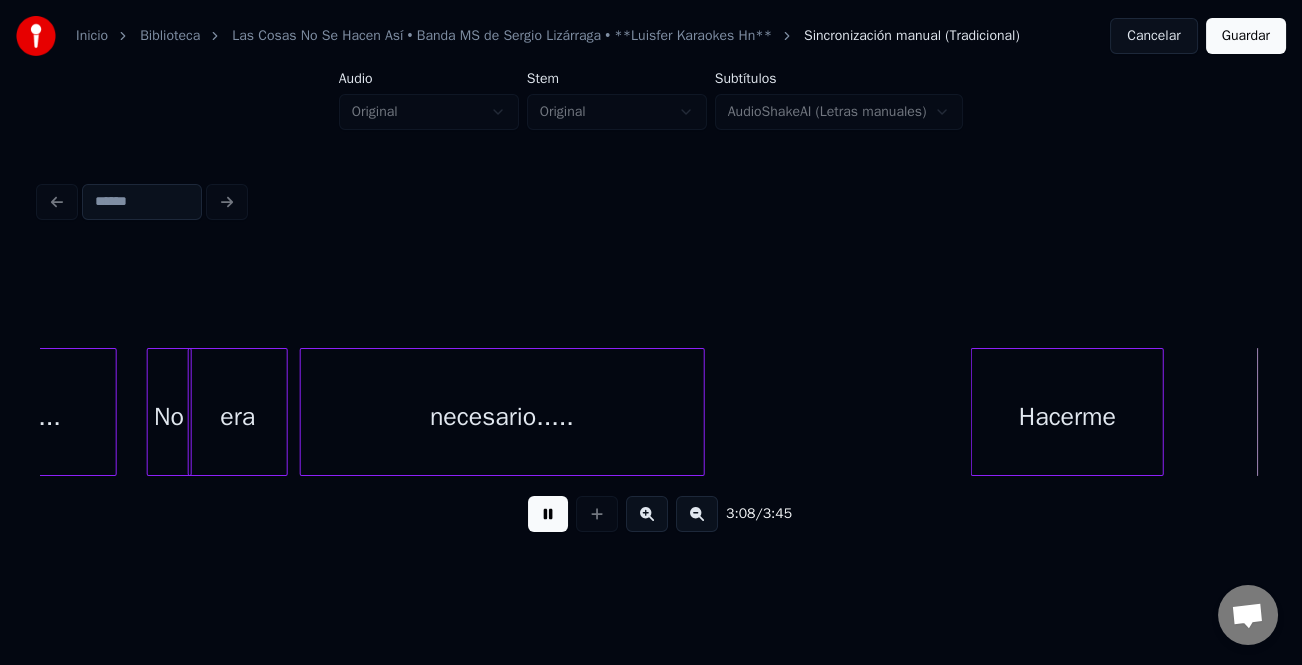 scroll, scrollTop: 0, scrollLeft: 37680, axis: horizontal 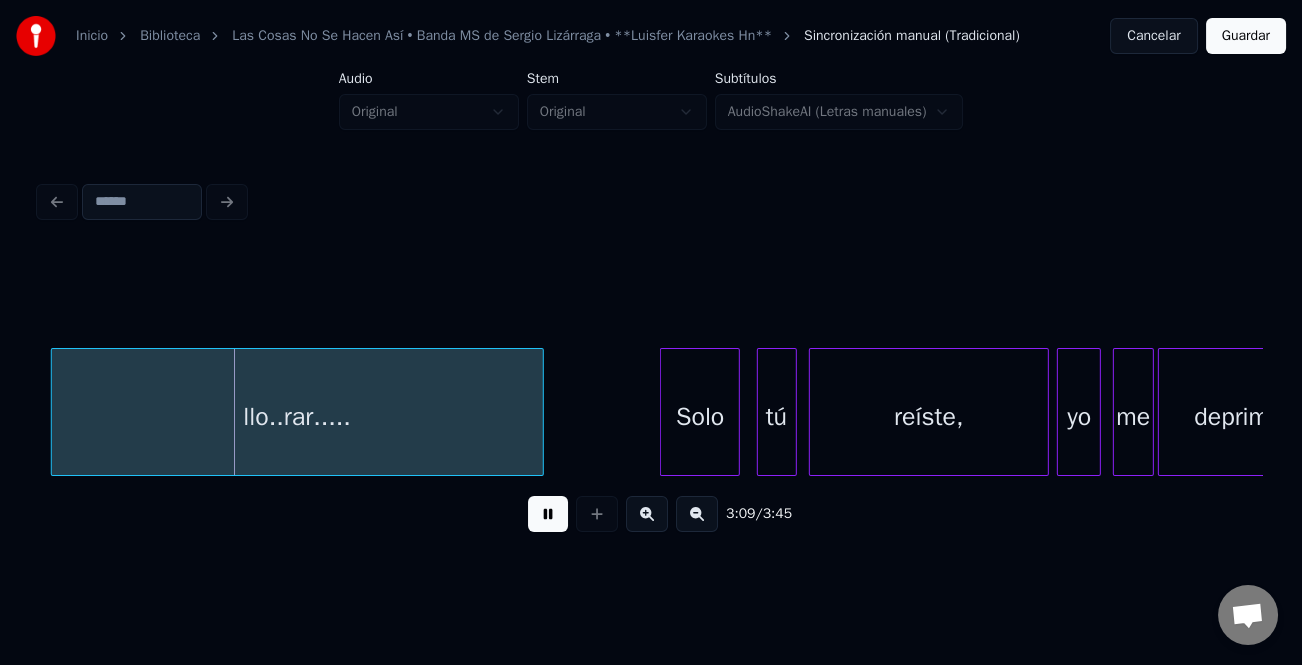drag, startPoint x: 528, startPoint y: 508, endPoint x: 699, endPoint y: 509, distance: 171.00293 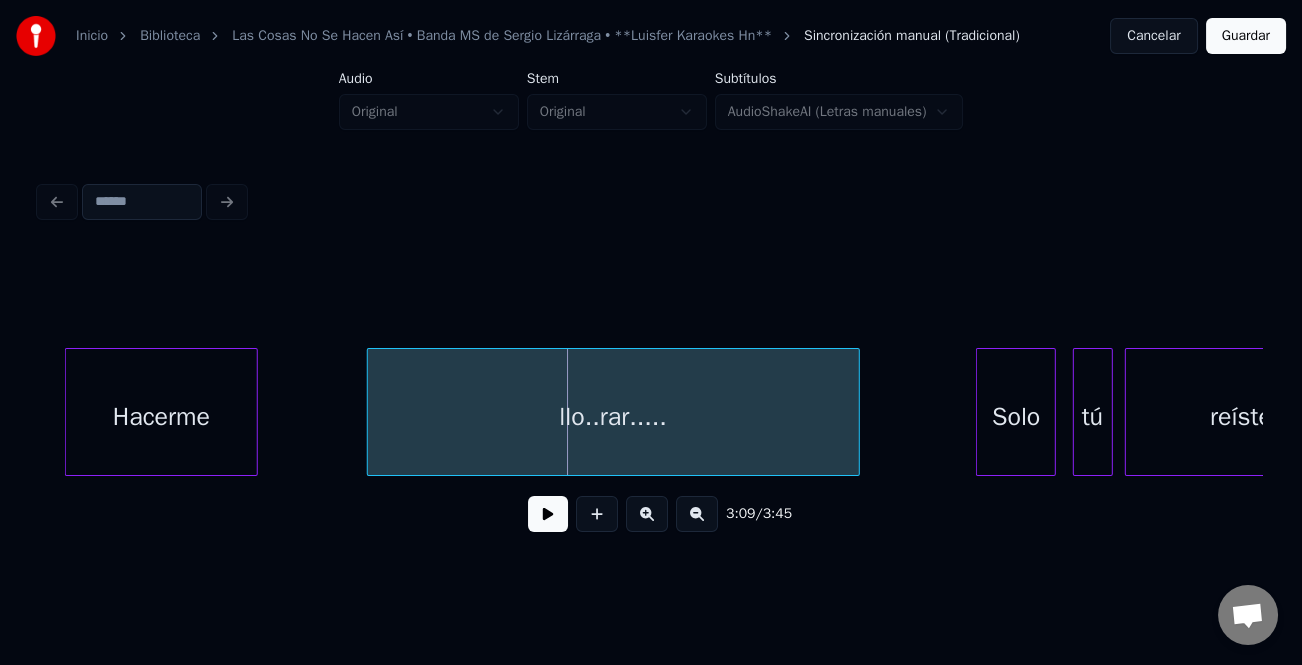 scroll, scrollTop: 0, scrollLeft: 37040, axis: horizontal 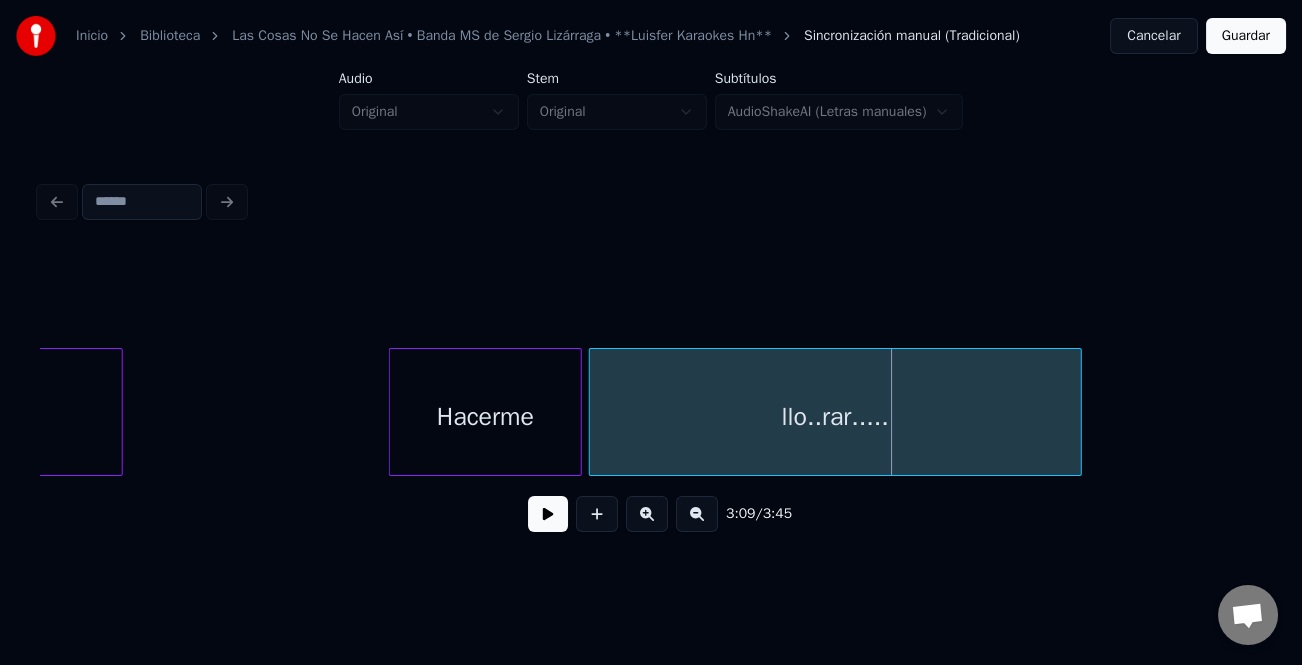 click on "llo..rar....." at bounding box center (835, 417) 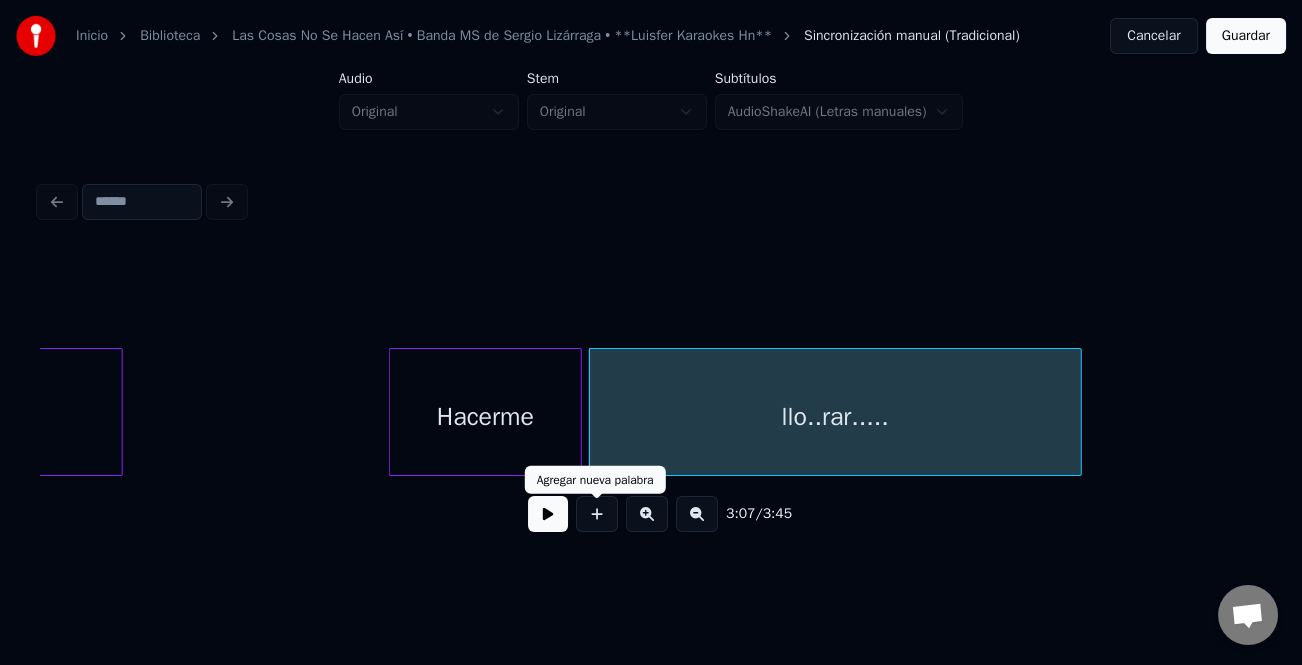 click at bounding box center (548, 514) 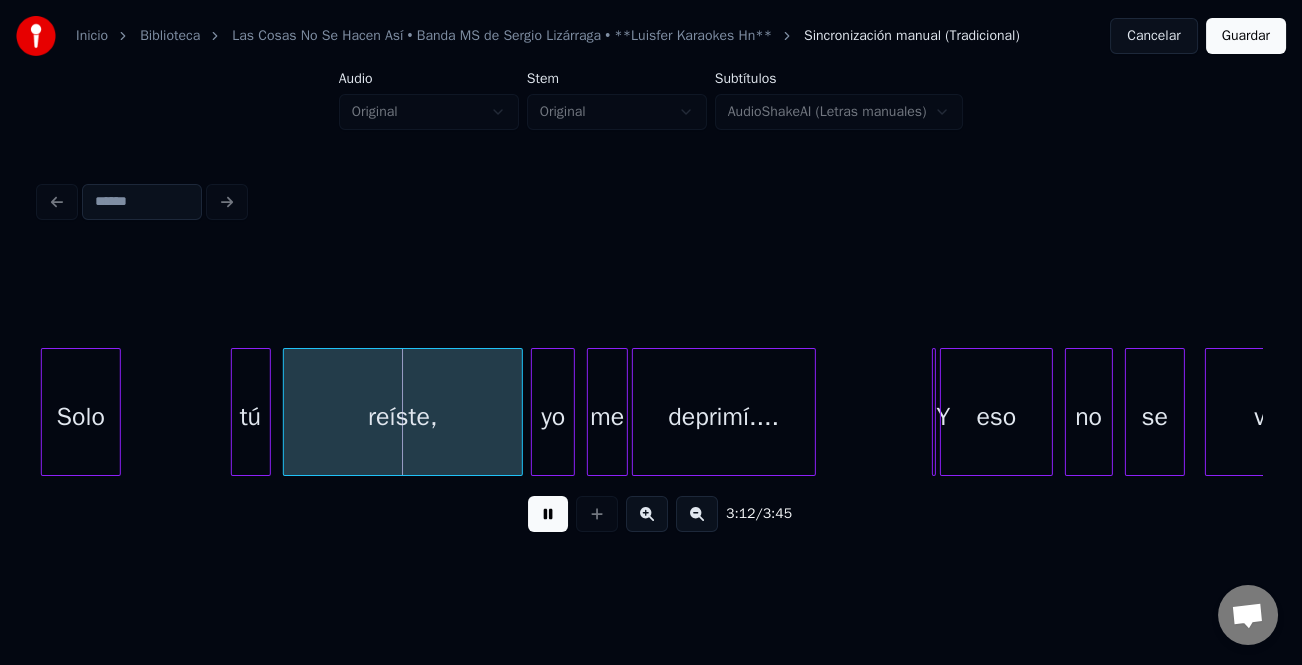 scroll, scrollTop: 0, scrollLeft: 38202, axis: horizontal 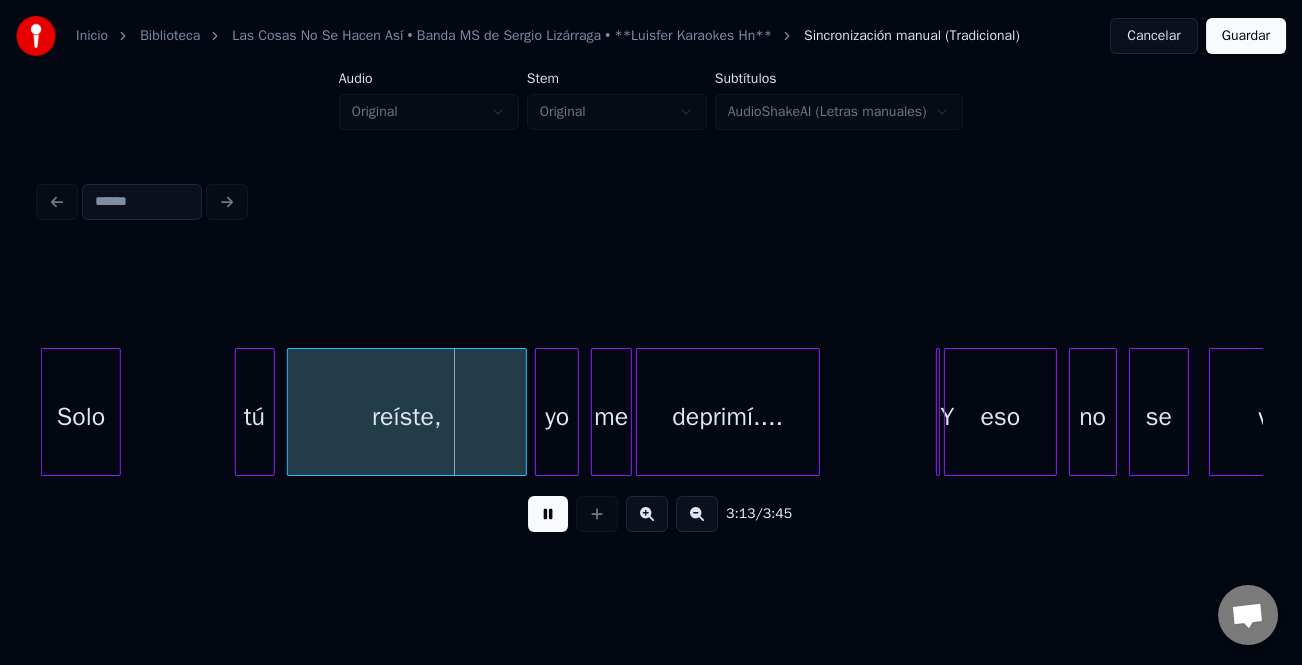 click on "3:13  /  3:45" at bounding box center [651, 362] 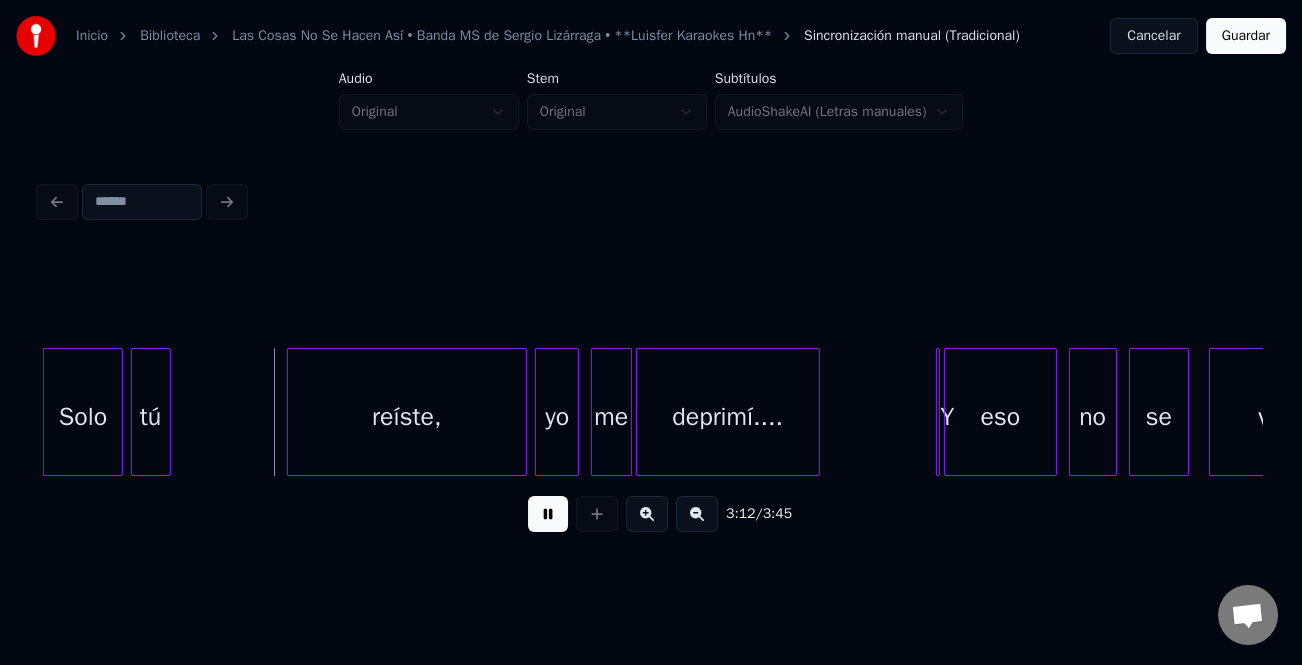 click on "tú" at bounding box center [151, 417] 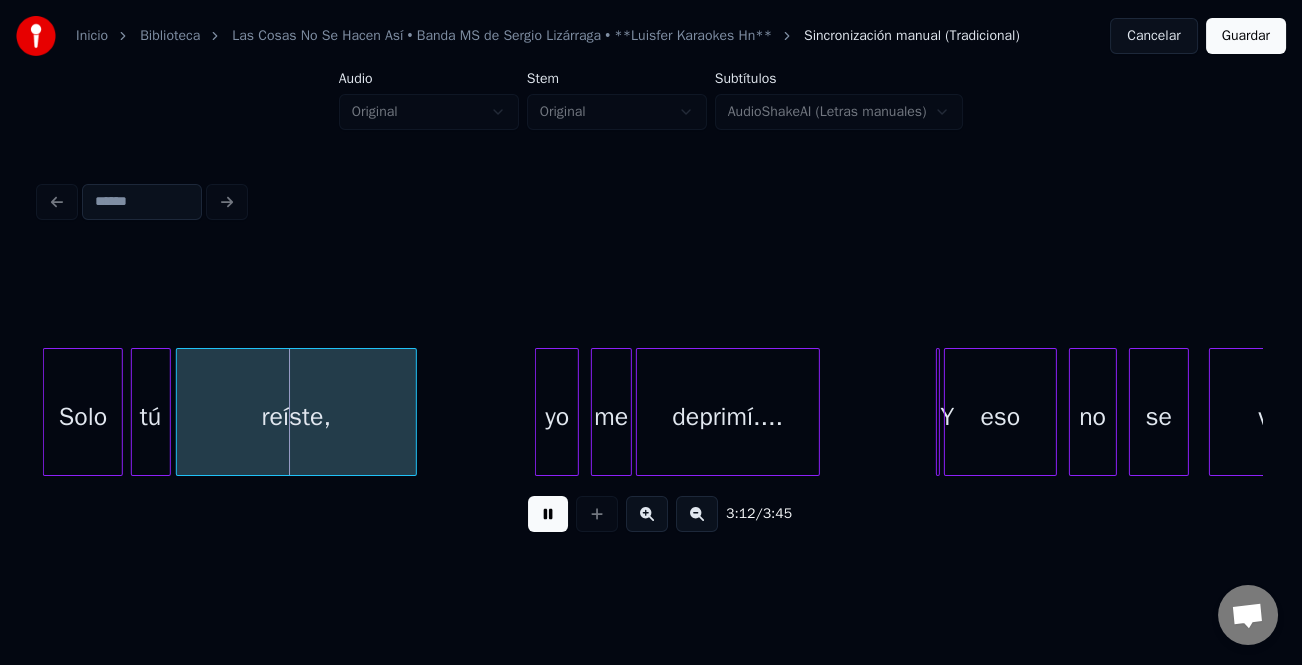 click on "reíste," at bounding box center (296, 417) 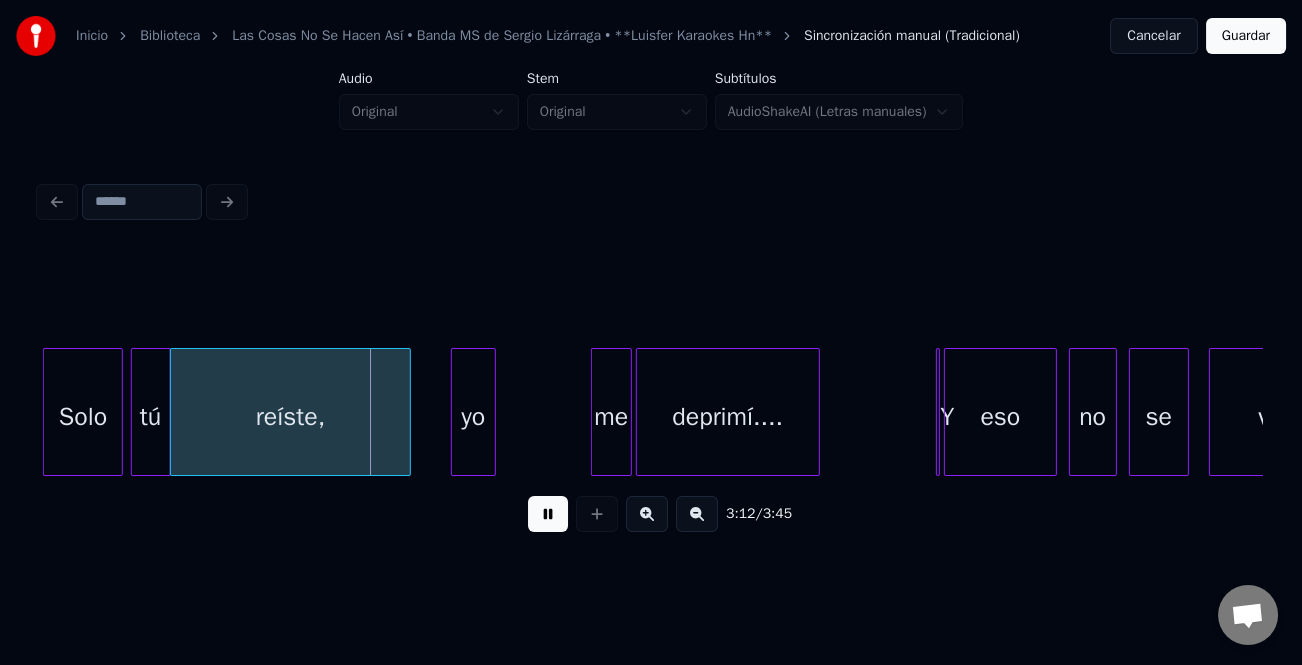 click on "yo" at bounding box center (473, 417) 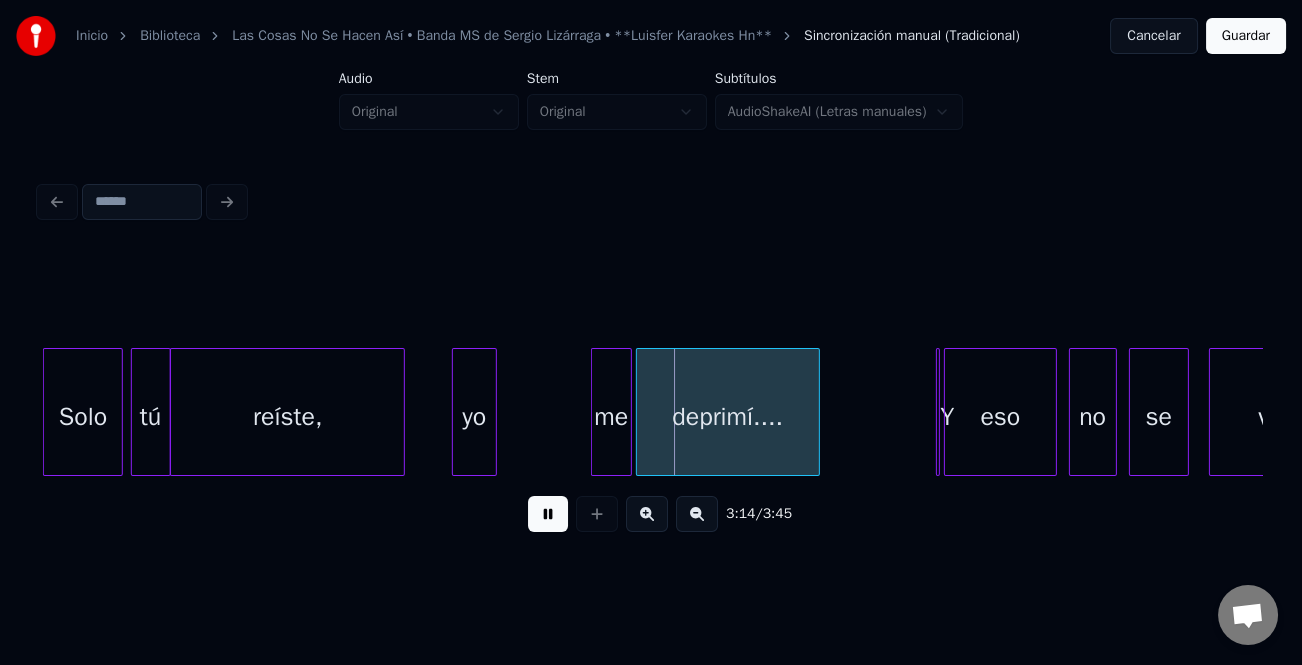 click at bounding box center (401, 412) 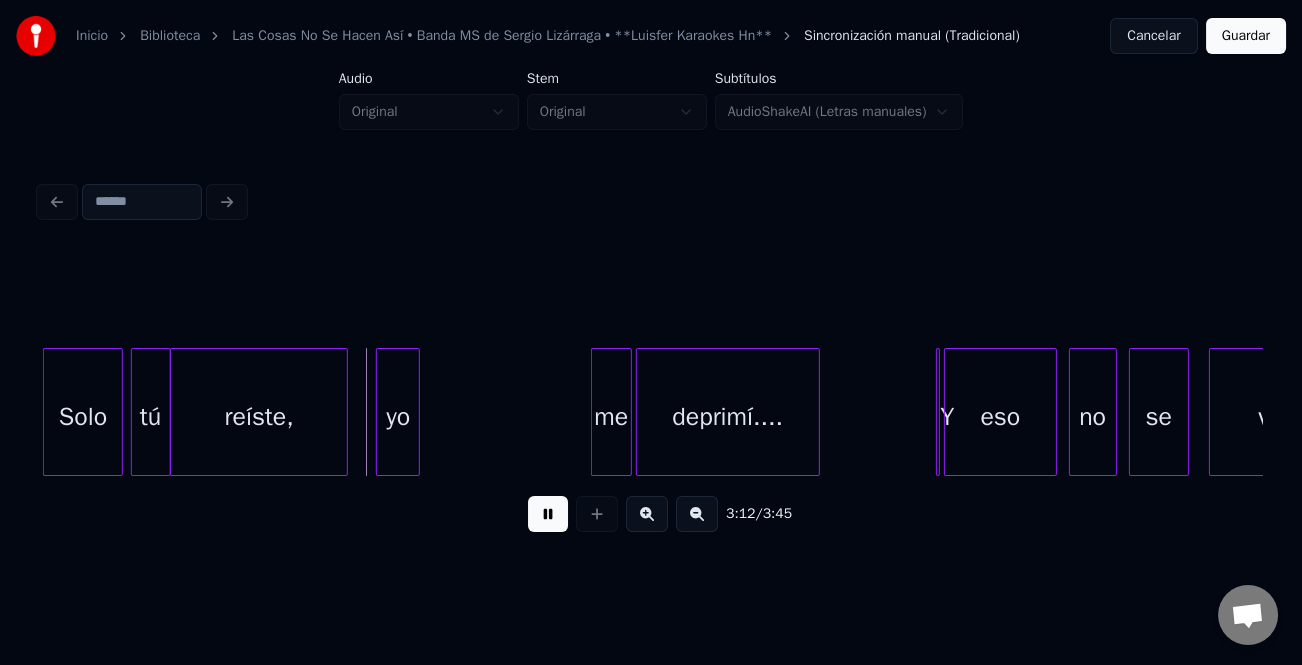 click on "yo" at bounding box center (398, 417) 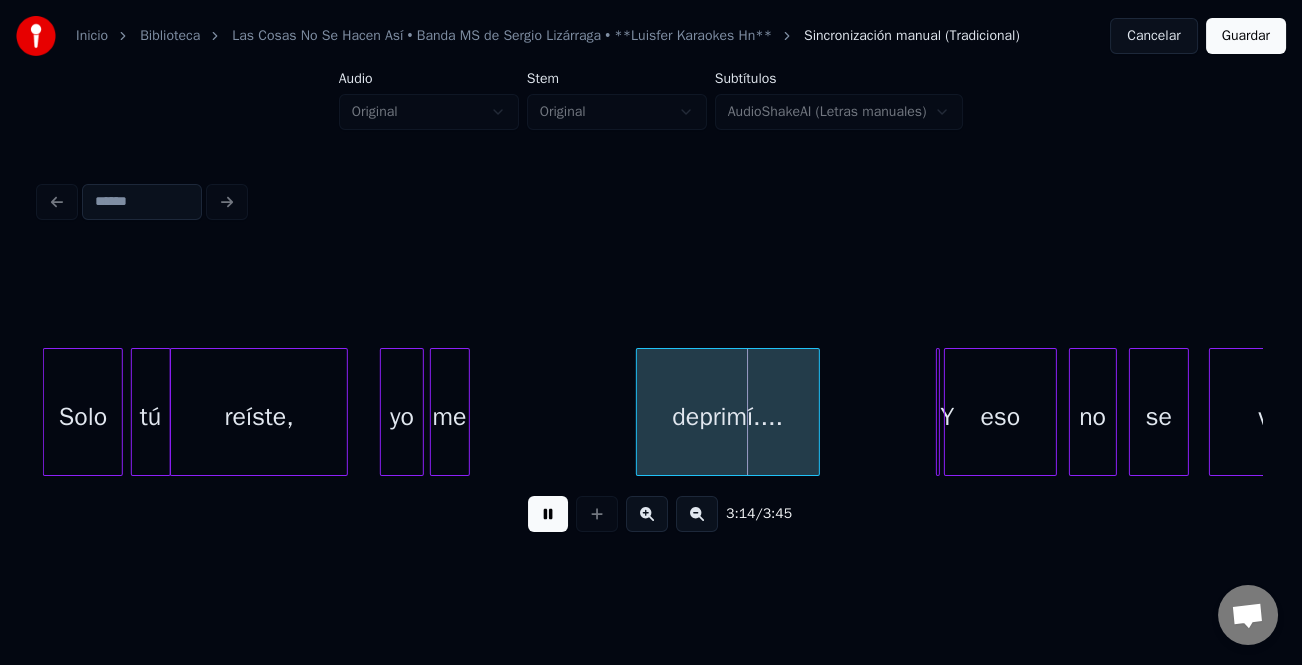 click on "me" at bounding box center (450, 417) 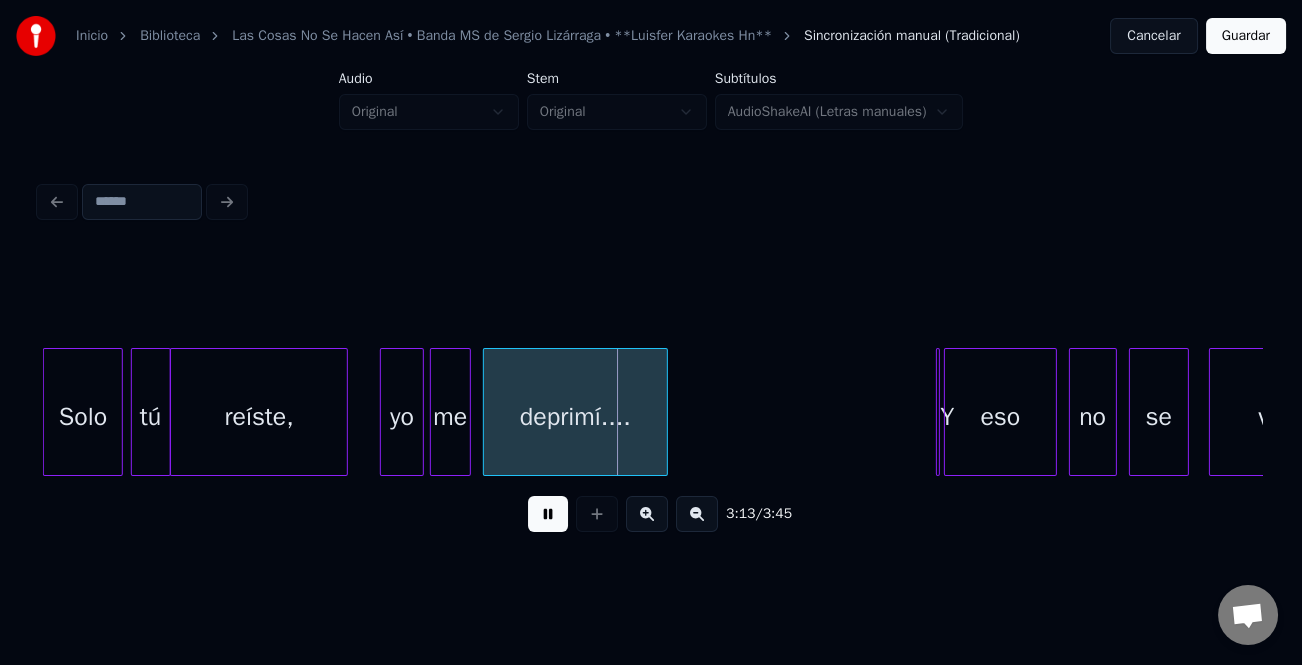 click on "deprimí...." at bounding box center [575, 417] 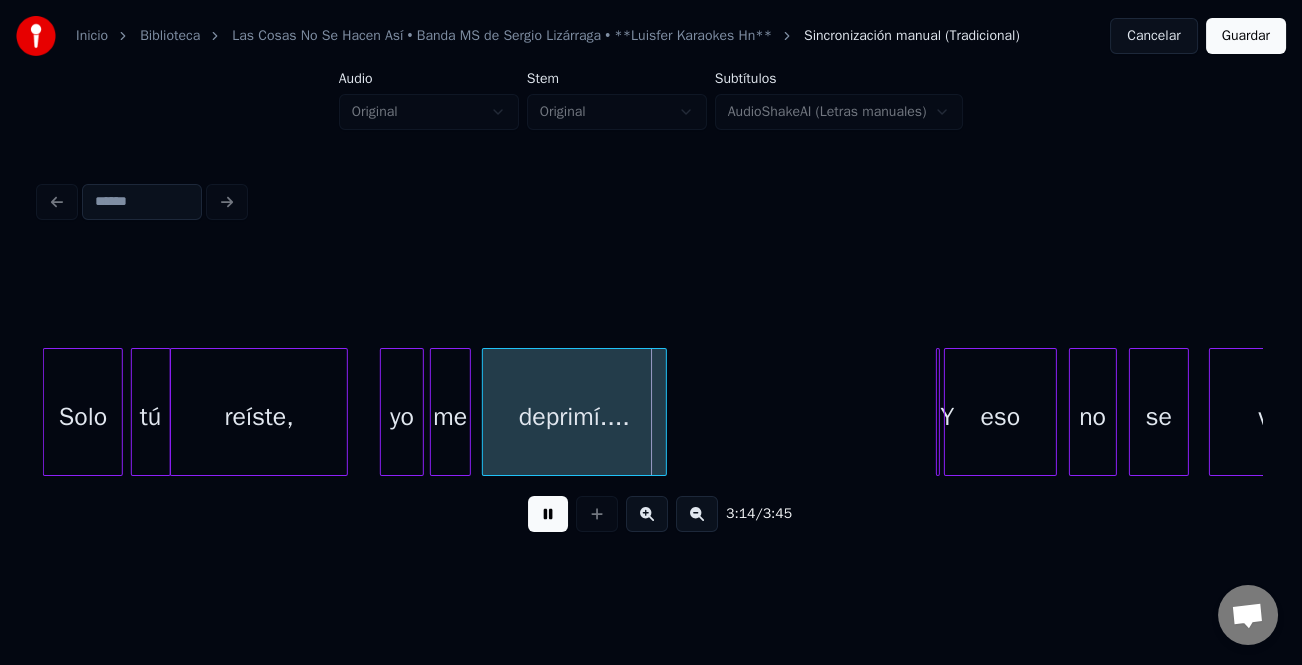 drag, startPoint x: 551, startPoint y: 522, endPoint x: 447, endPoint y: 450, distance: 126.491104 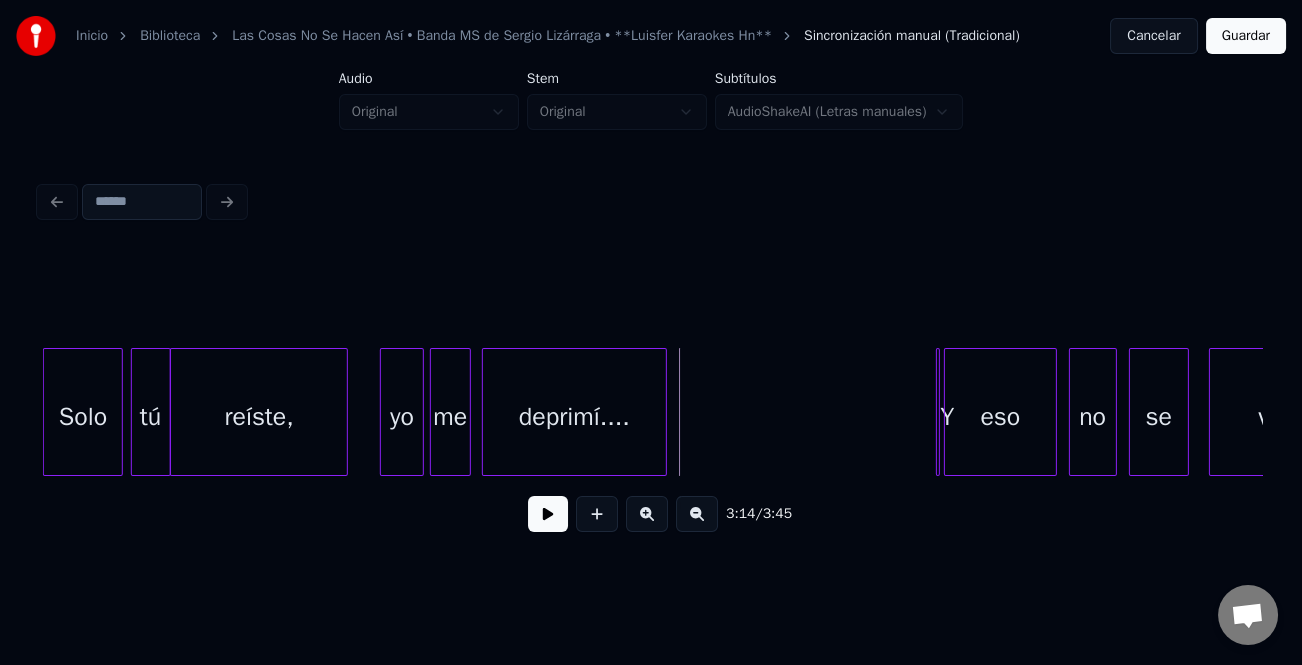 click on "yo" at bounding box center (402, 417) 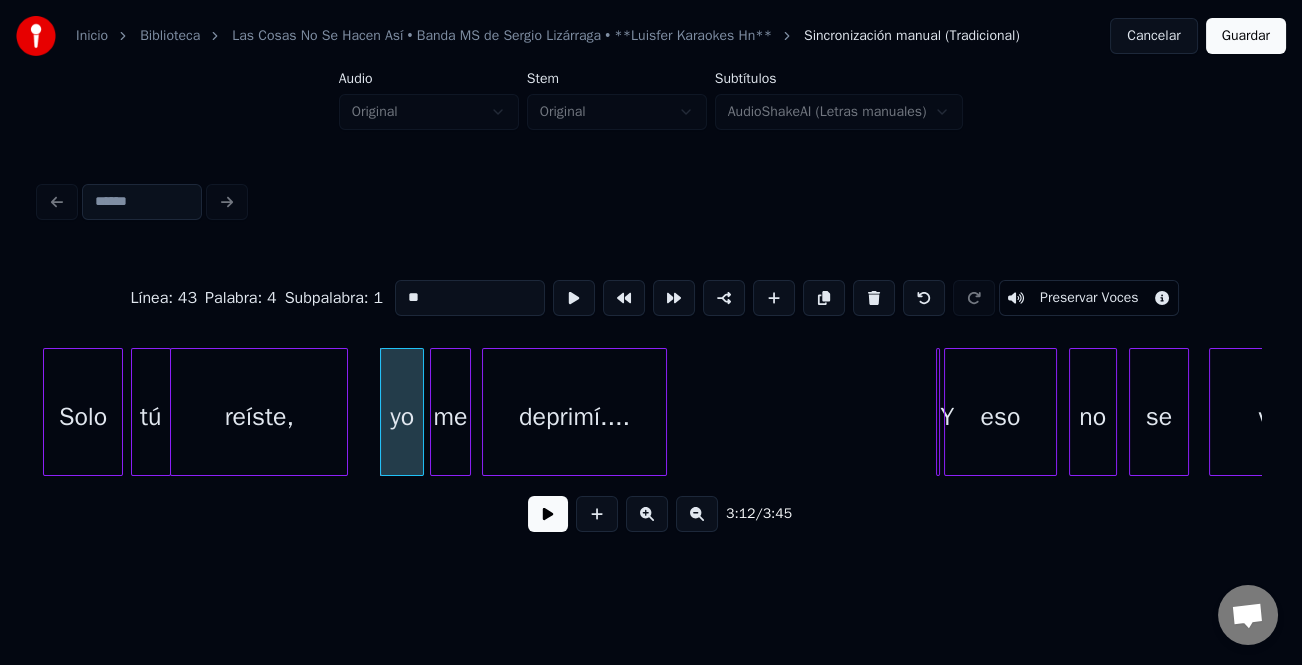 click on "**" at bounding box center (470, 298) 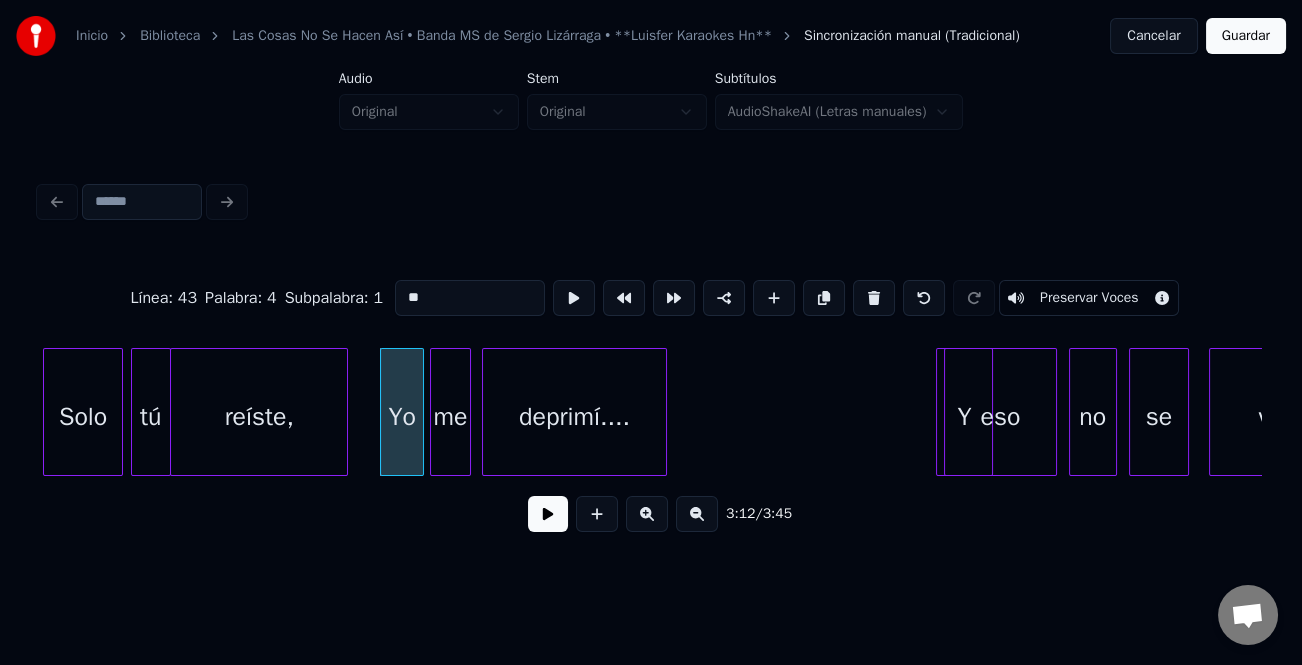 click on "Solo tú reíste, Yo me deprimí.... Y eso no se vale...." at bounding box center (-15619, 412) 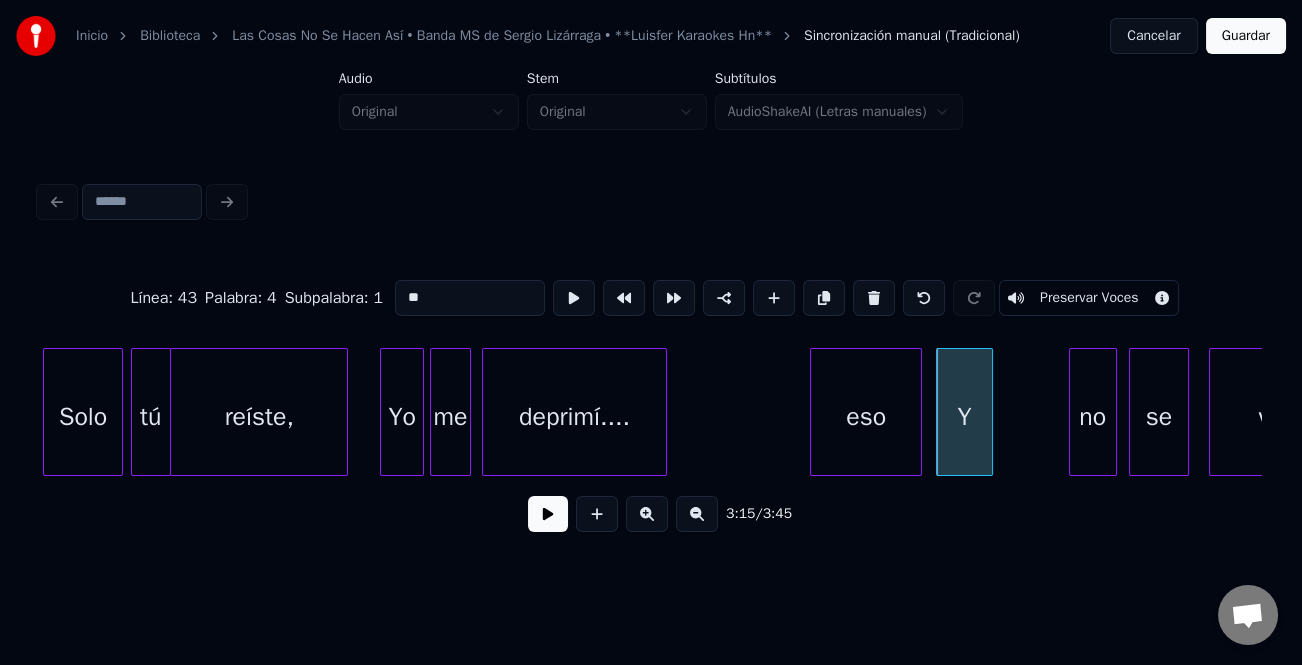 click on "eso" at bounding box center [866, 417] 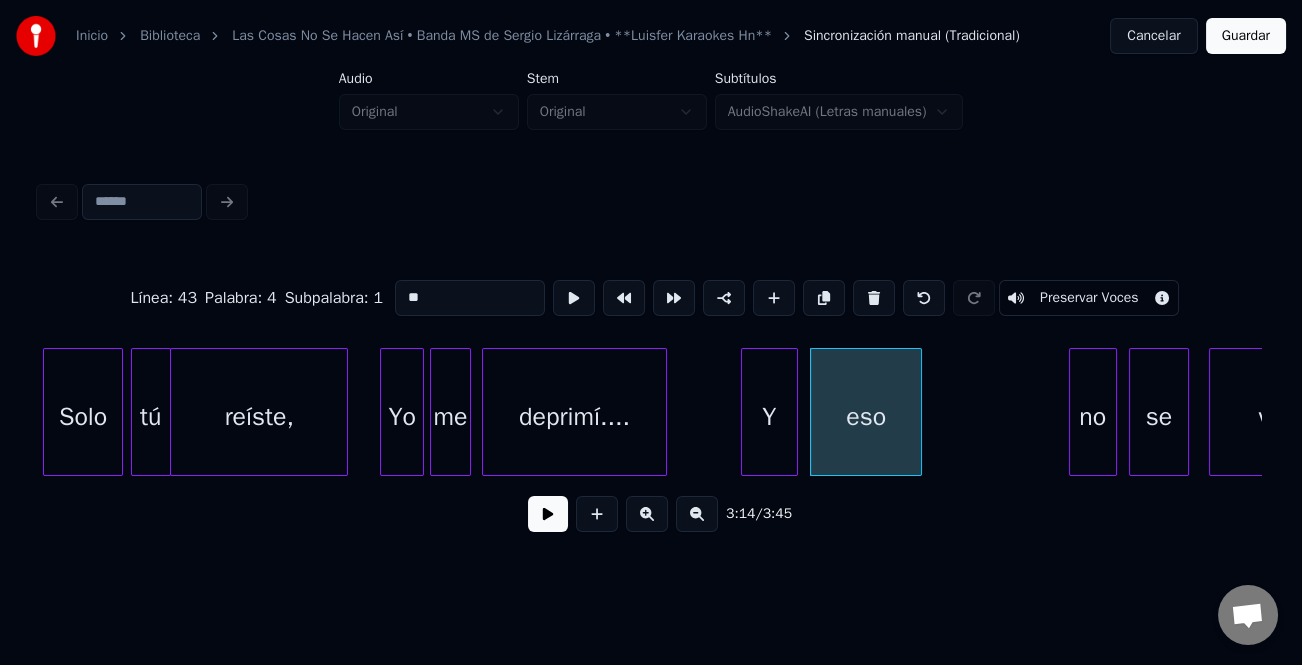 click on "Y" at bounding box center [769, 417] 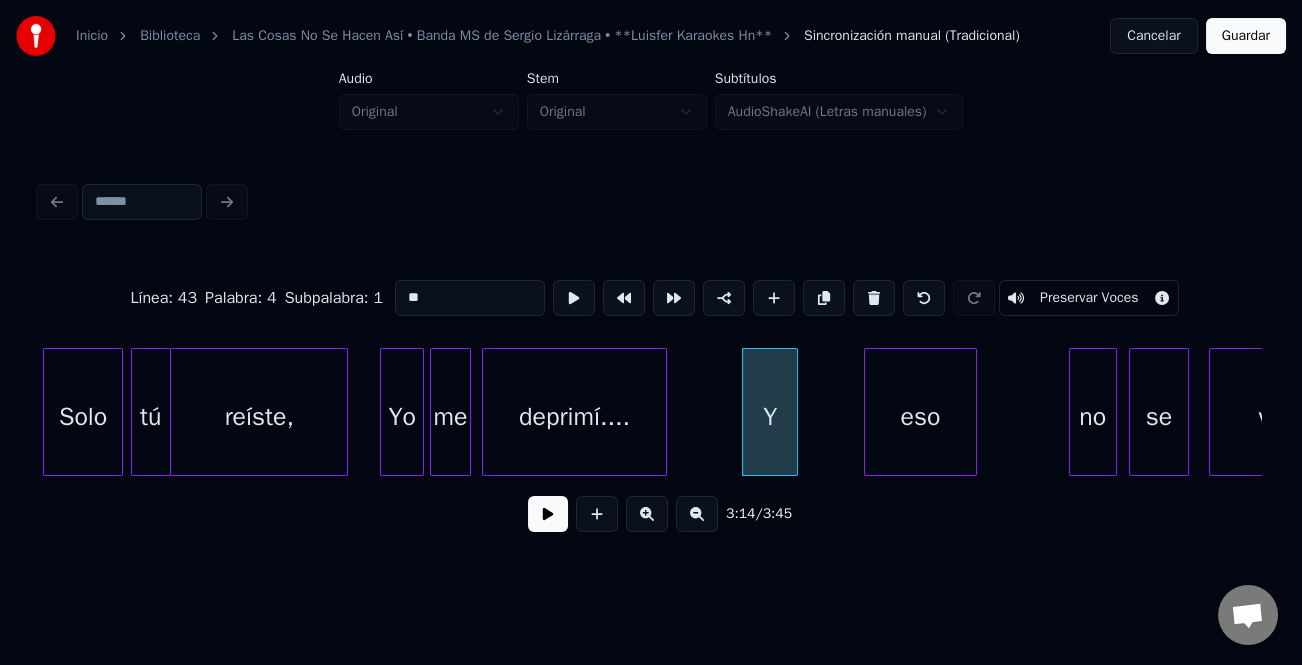 click on "eso" at bounding box center (920, 417) 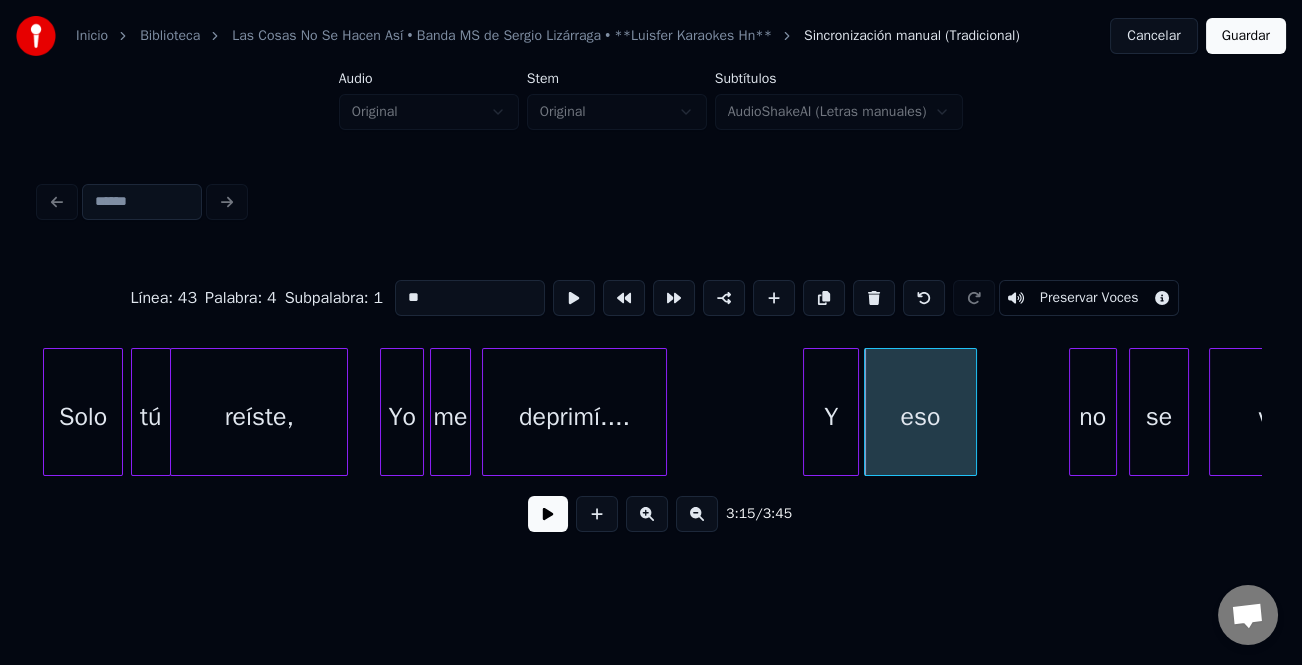 click on "Y" at bounding box center [831, 417] 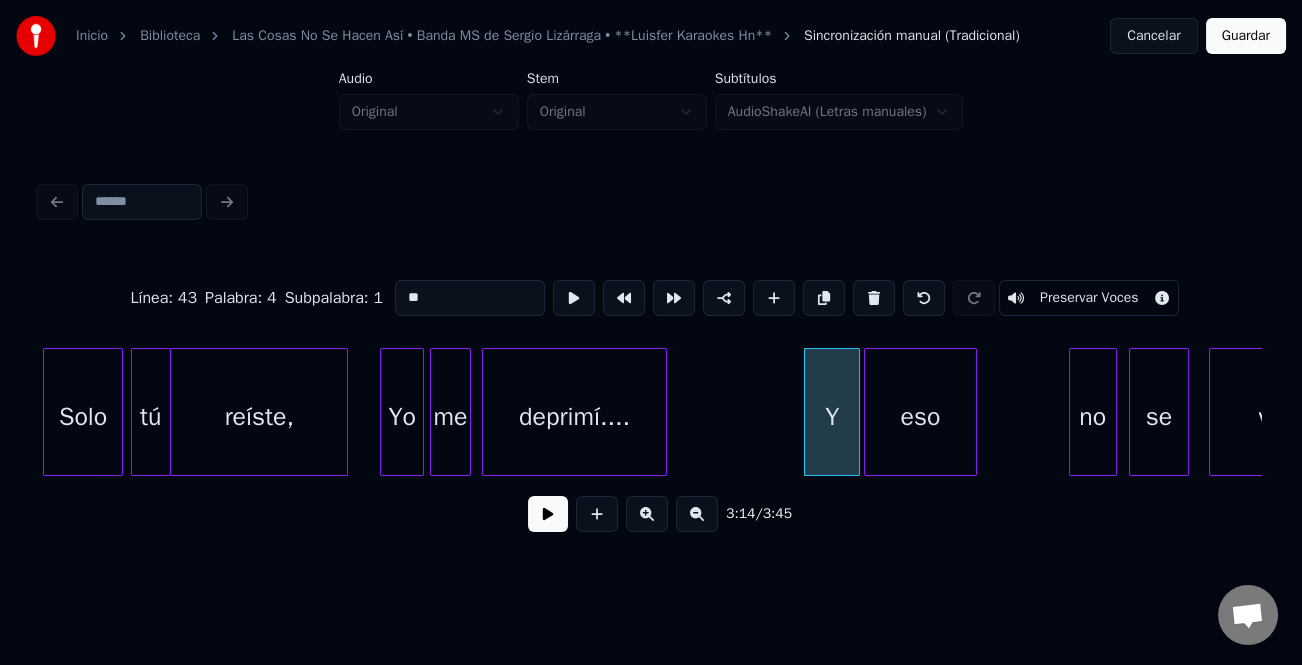 type on "**" 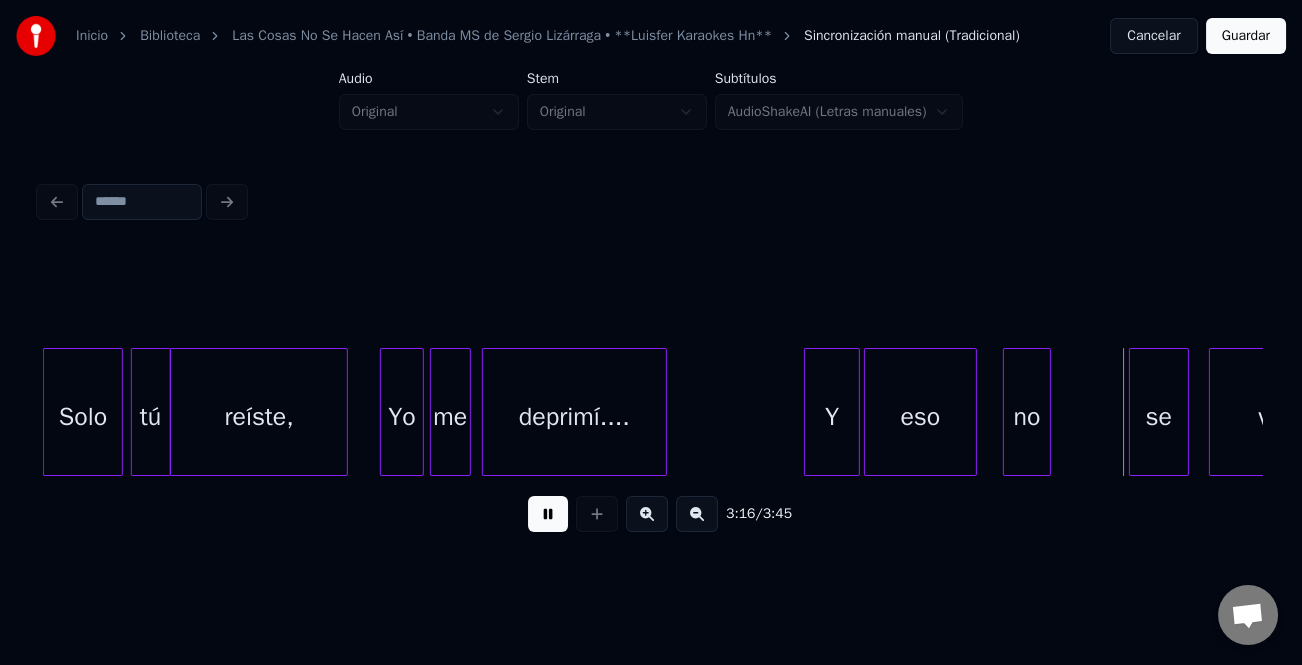 click on "no" at bounding box center [1027, 417] 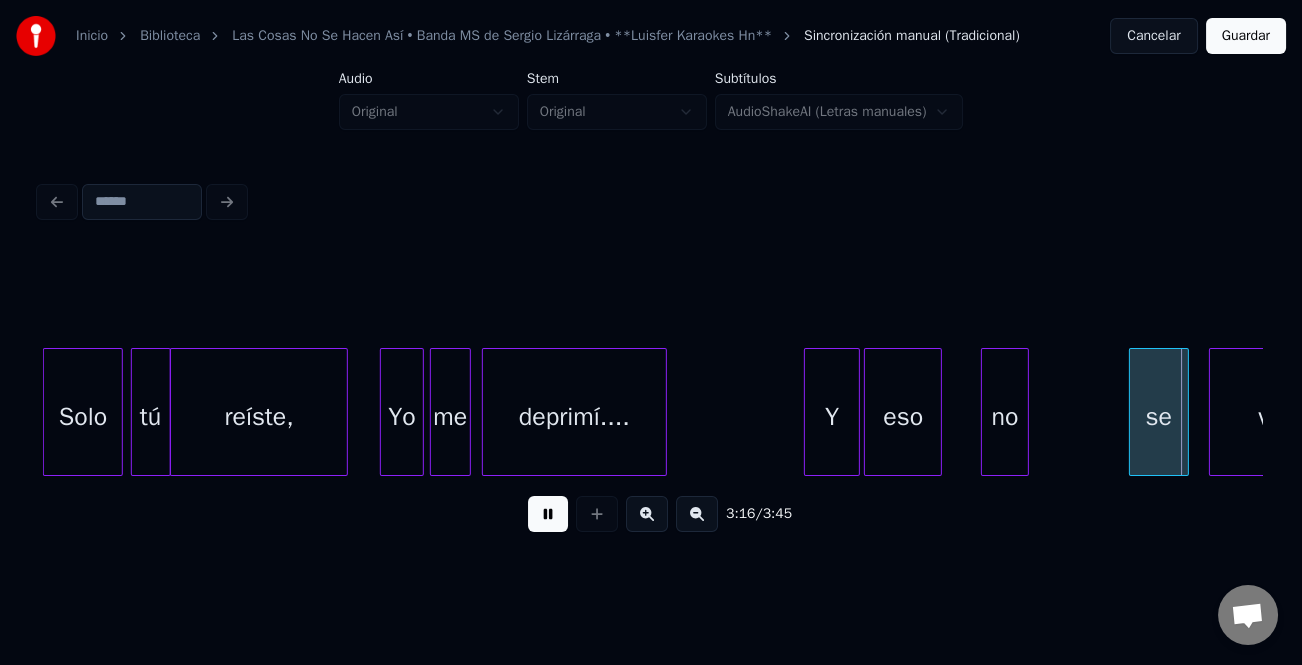 click at bounding box center [938, 412] 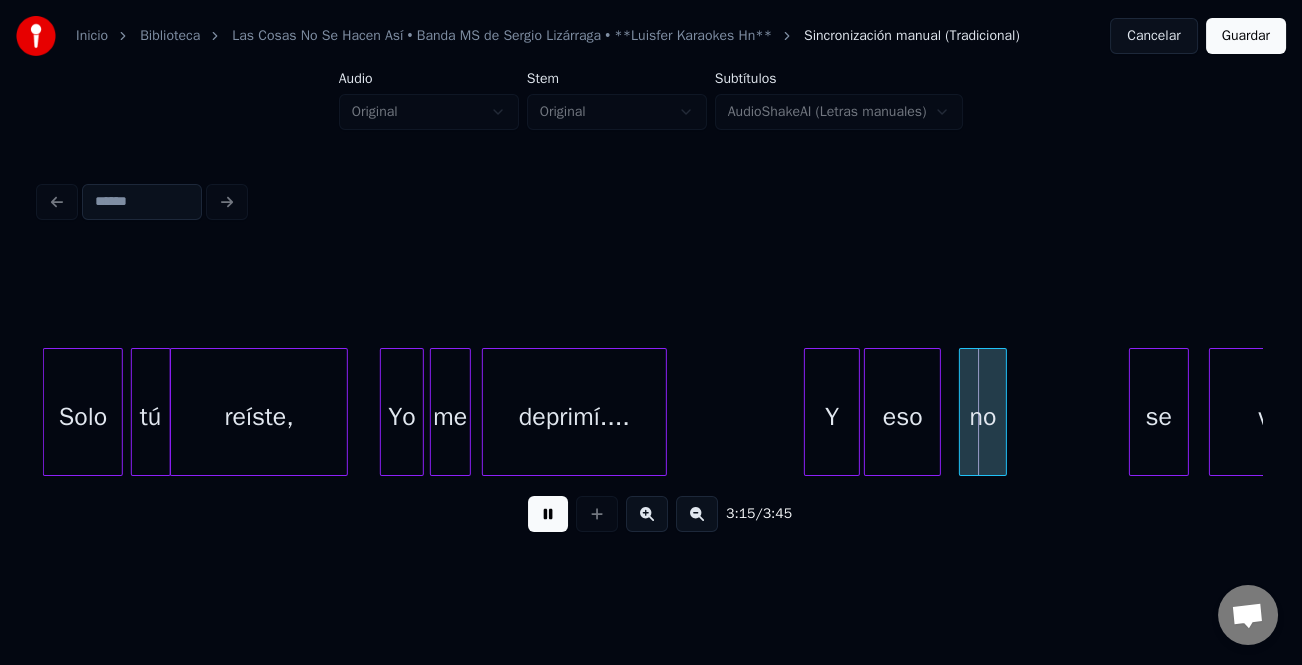 click on "no" at bounding box center [983, 417] 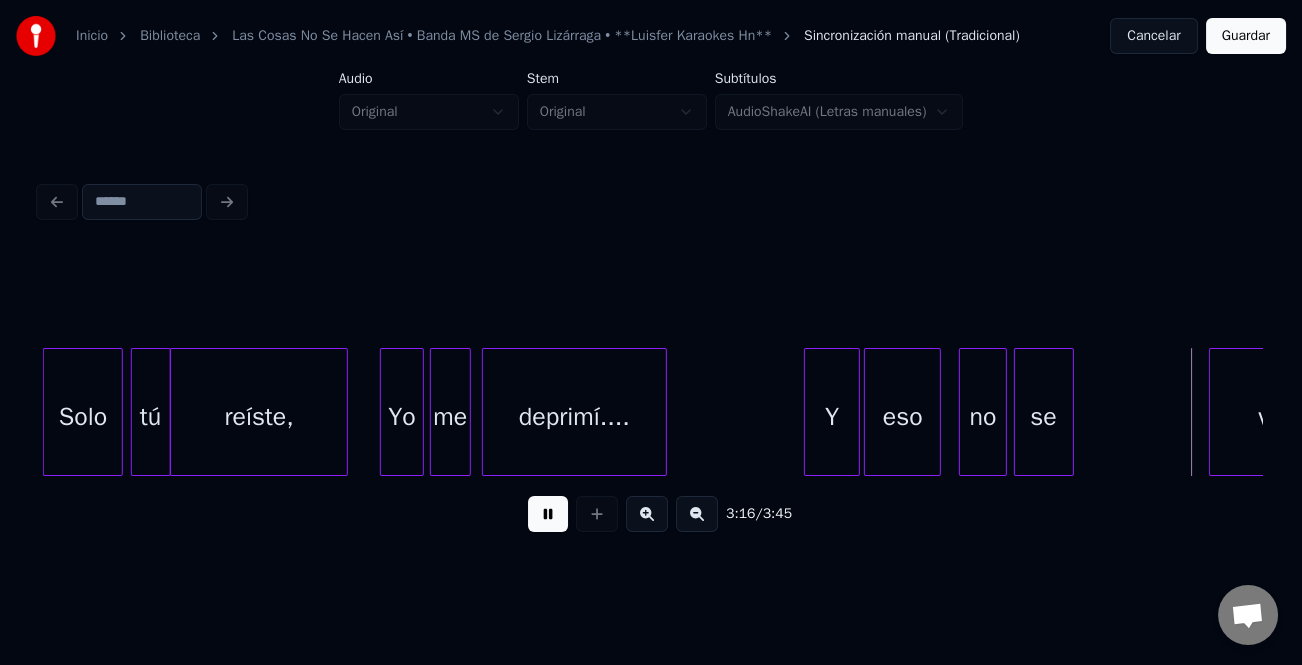 click on "se" at bounding box center (1044, 417) 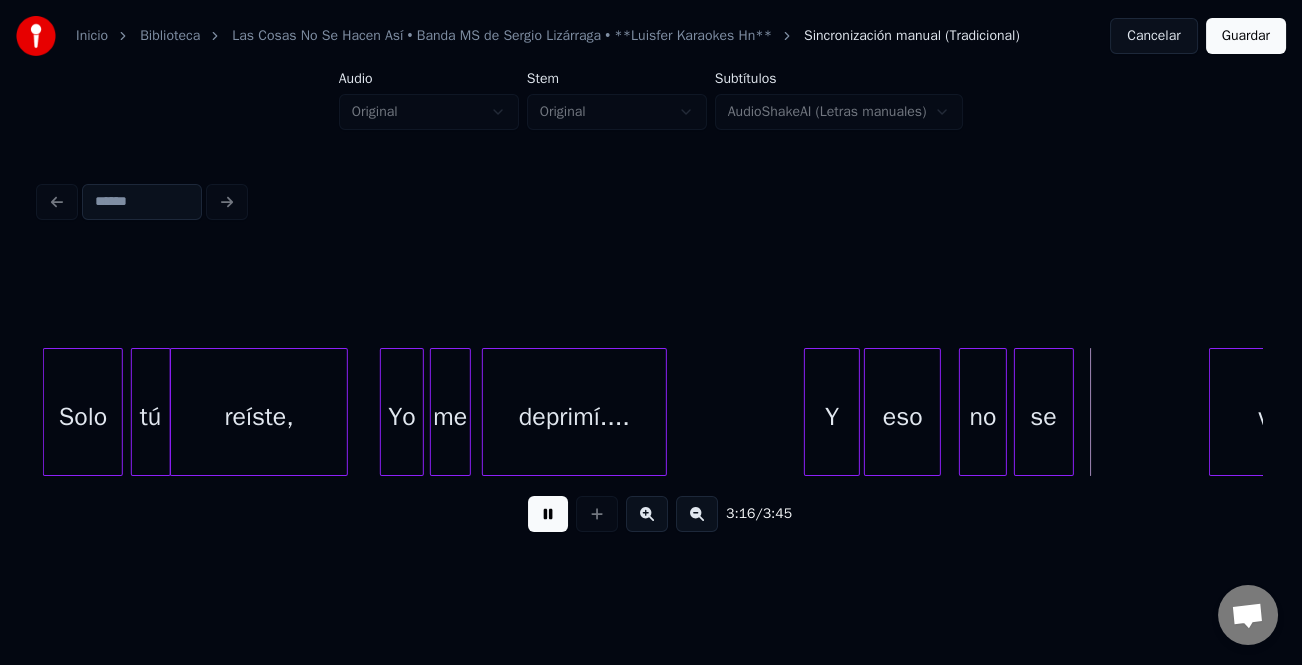 scroll, scrollTop: 0, scrollLeft: 38315, axis: horizontal 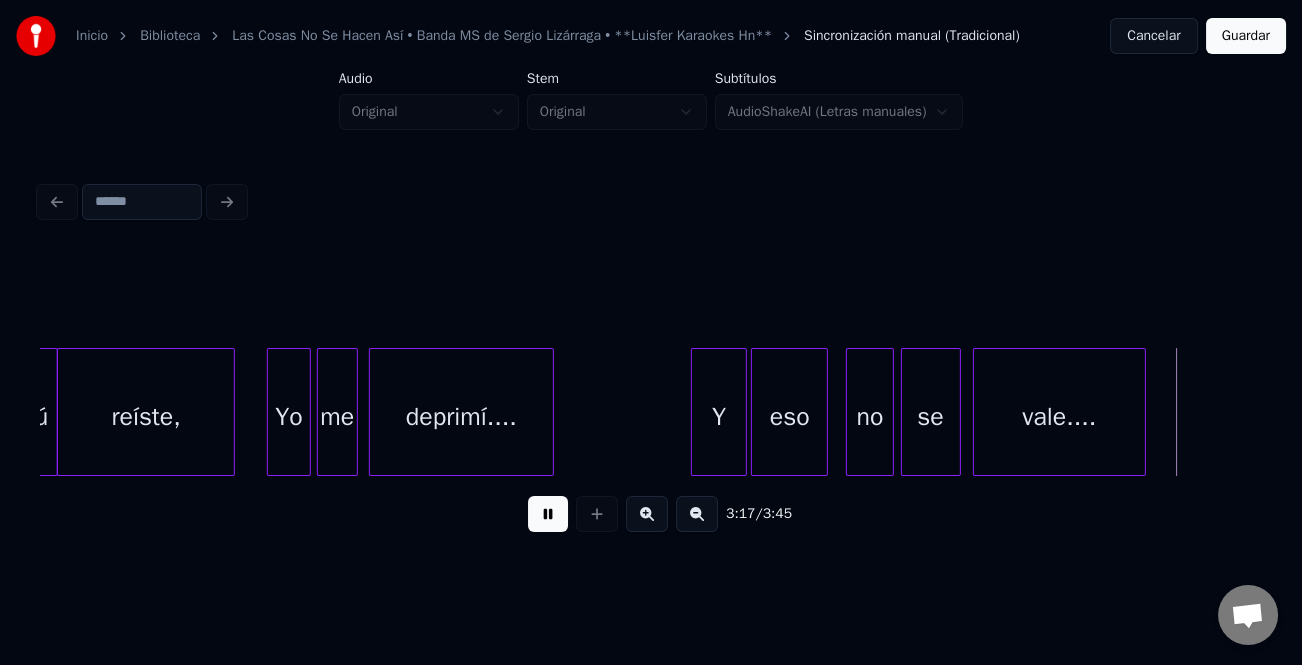click on "vale...." at bounding box center [1059, 417] 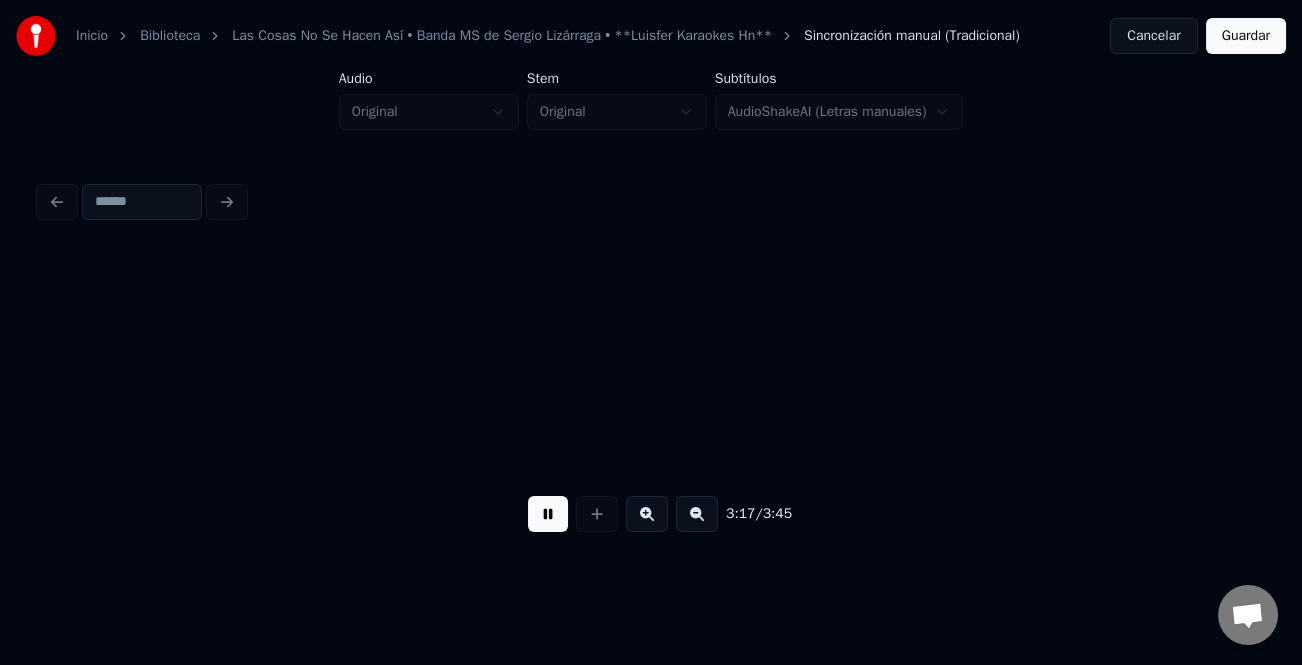 scroll, scrollTop: 0, scrollLeft: 39542, axis: horizontal 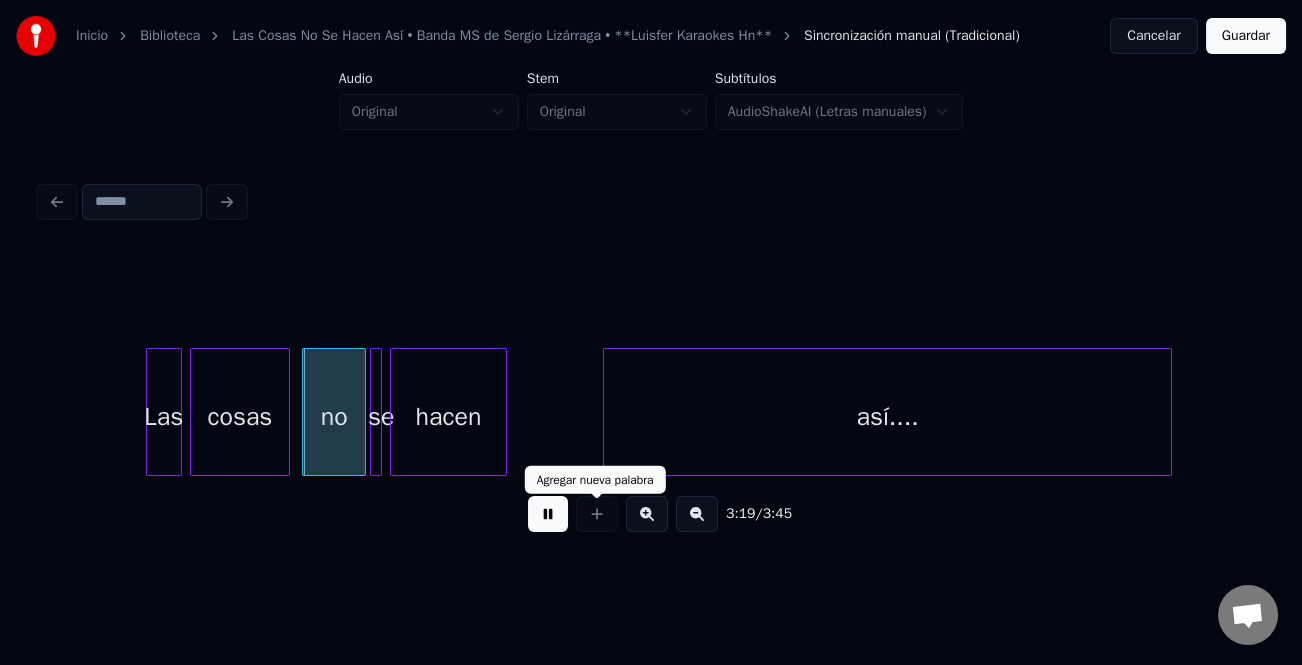 drag, startPoint x: 558, startPoint y: 518, endPoint x: 537, endPoint y: 519, distance: 21.023796 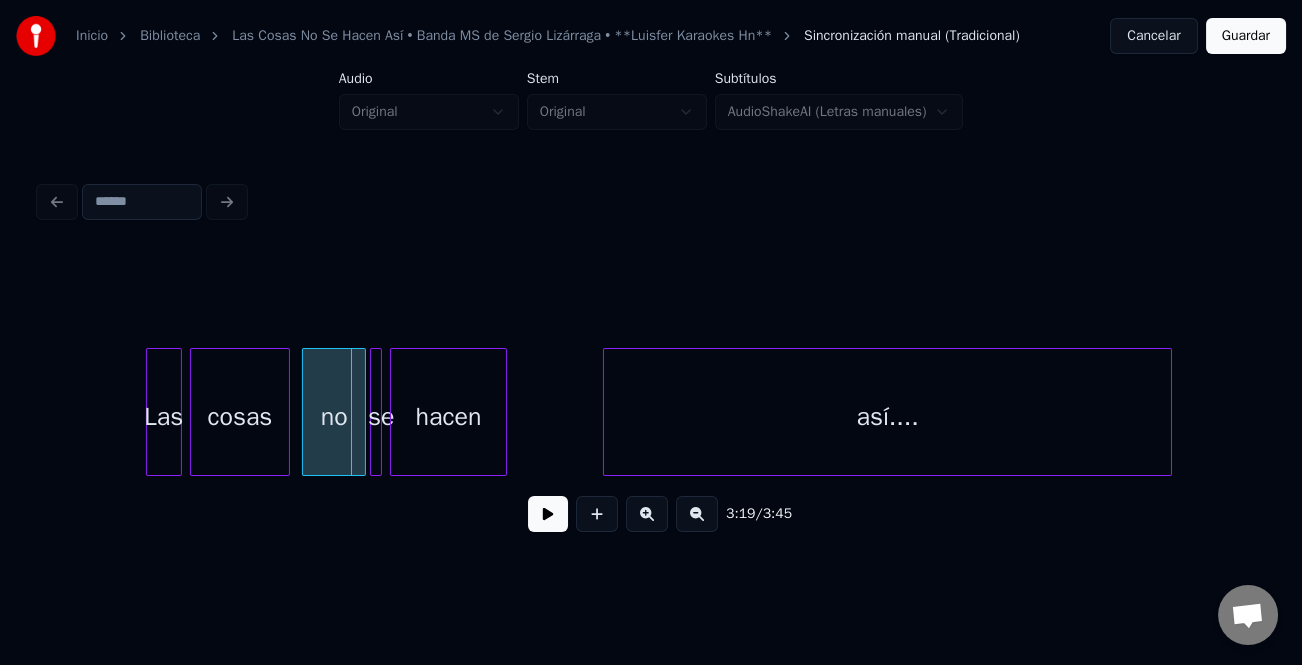click at bounding box center [150, 412] 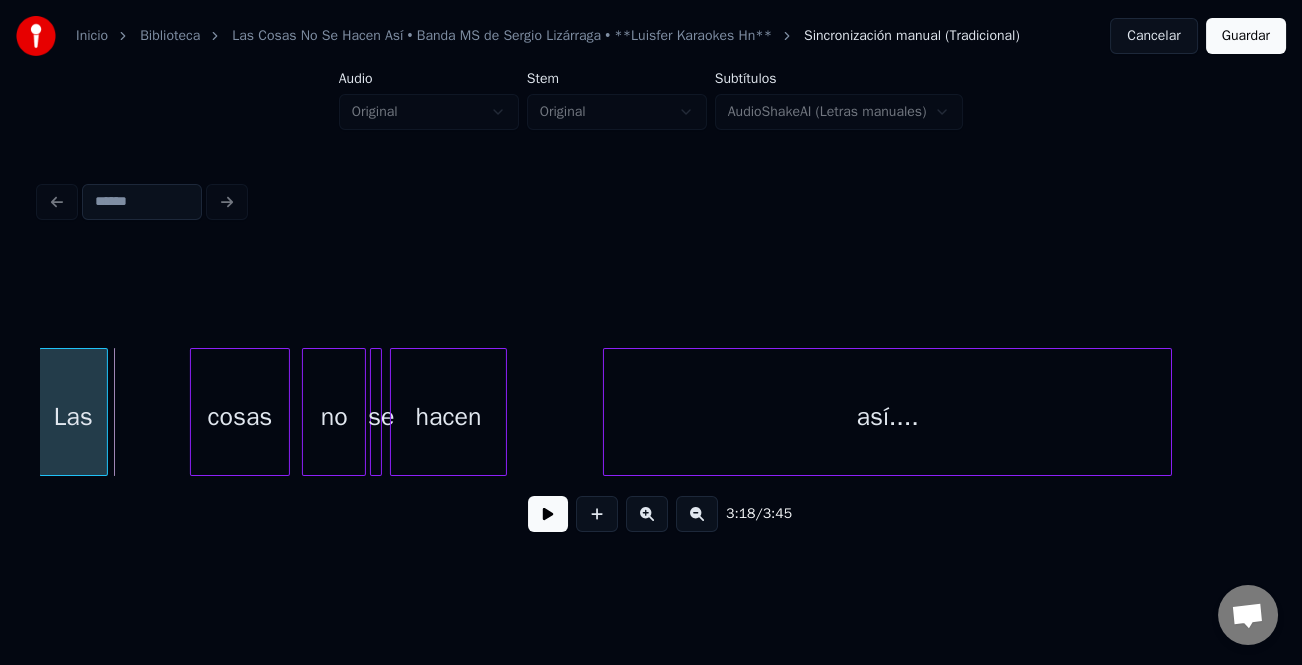 scroll, scrollTop: 0, scrollLeft: 39528, axis: horizontal 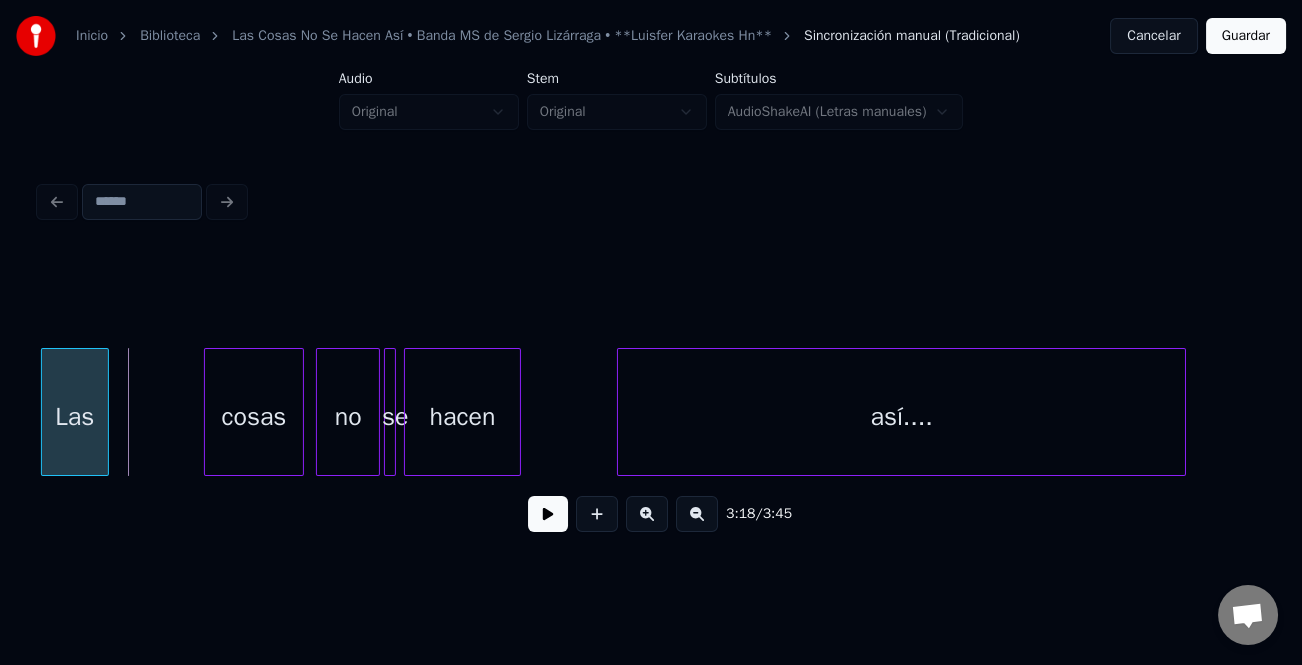 click on "Las" at bounding box center [75, 417] 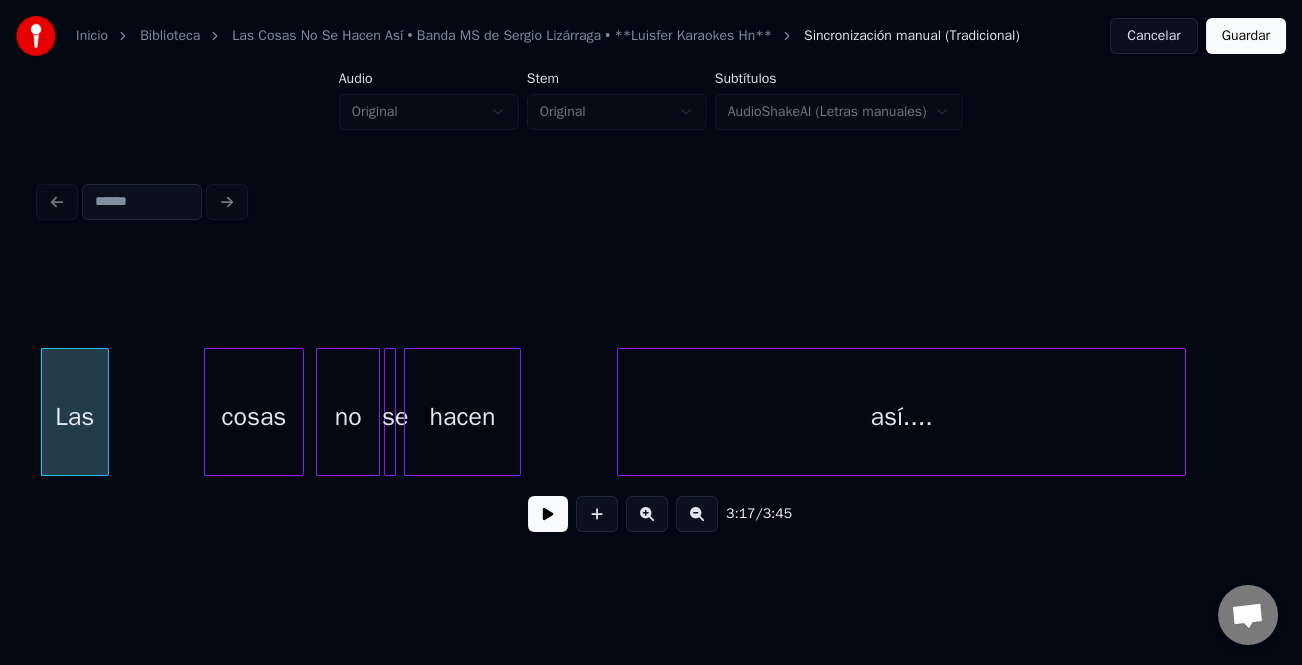 click on "Las cosas no se hacen así...." at bounding box center (-16945, 412) 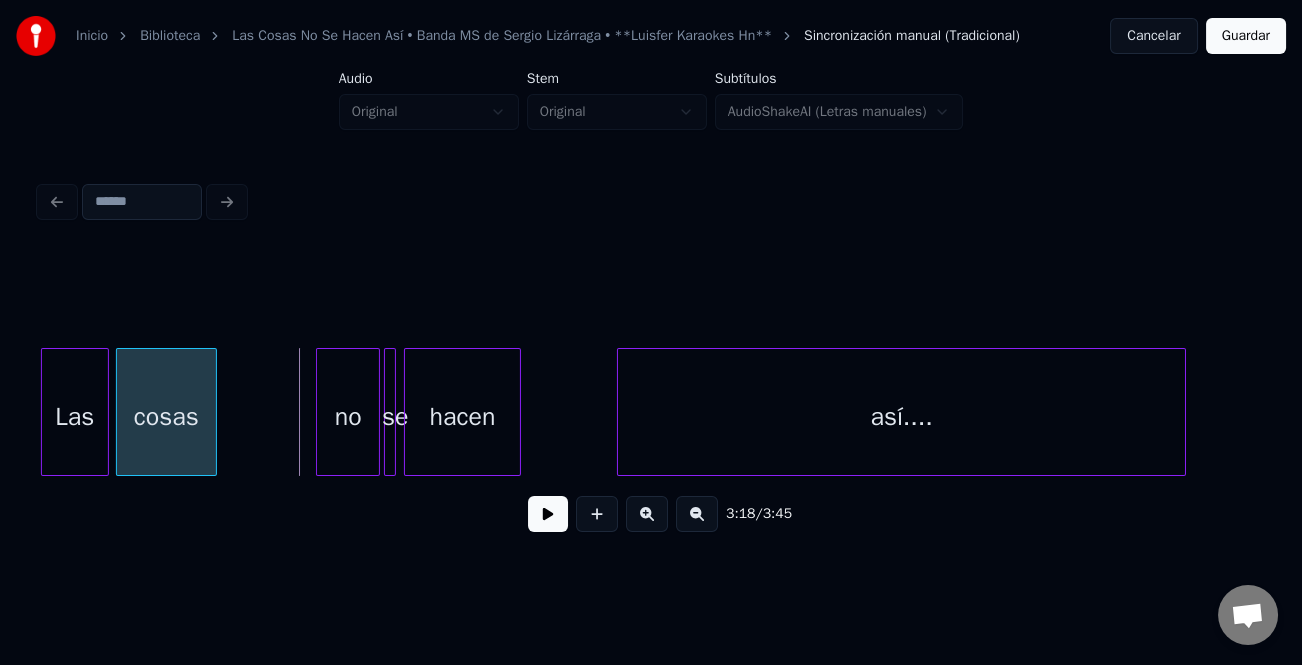 click on "cosas" at bounding box center (166, 417) 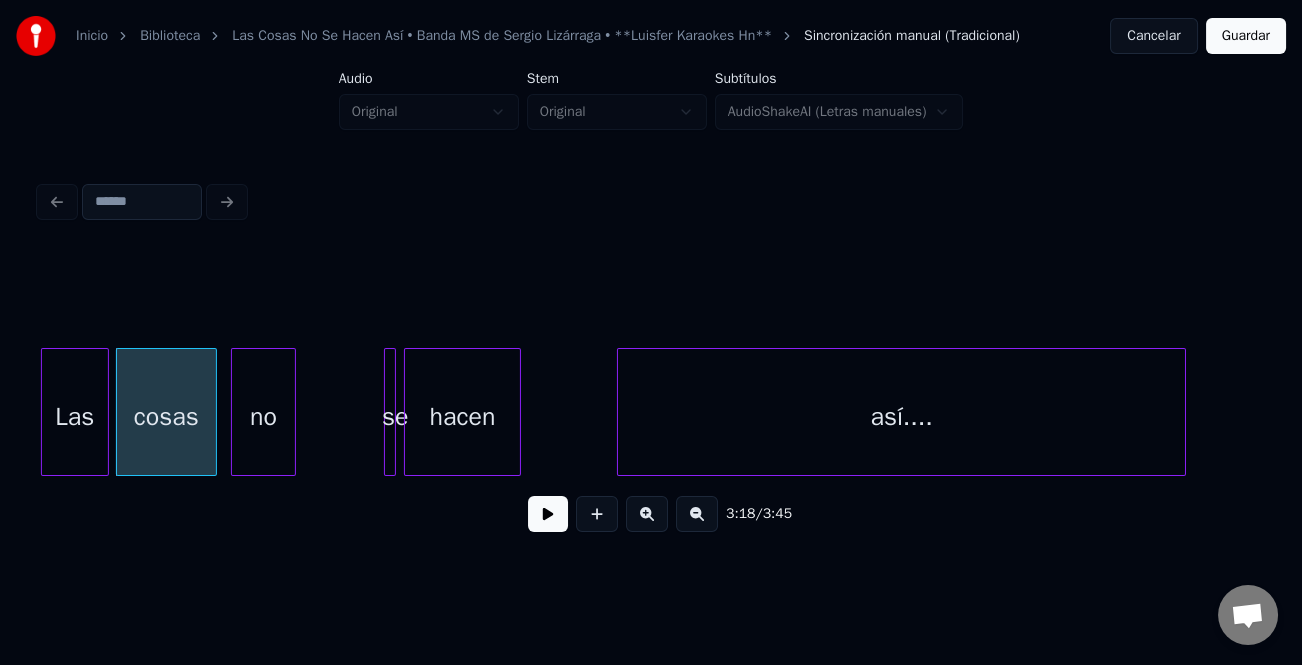 click on "no" at bounding box center (263, 417) 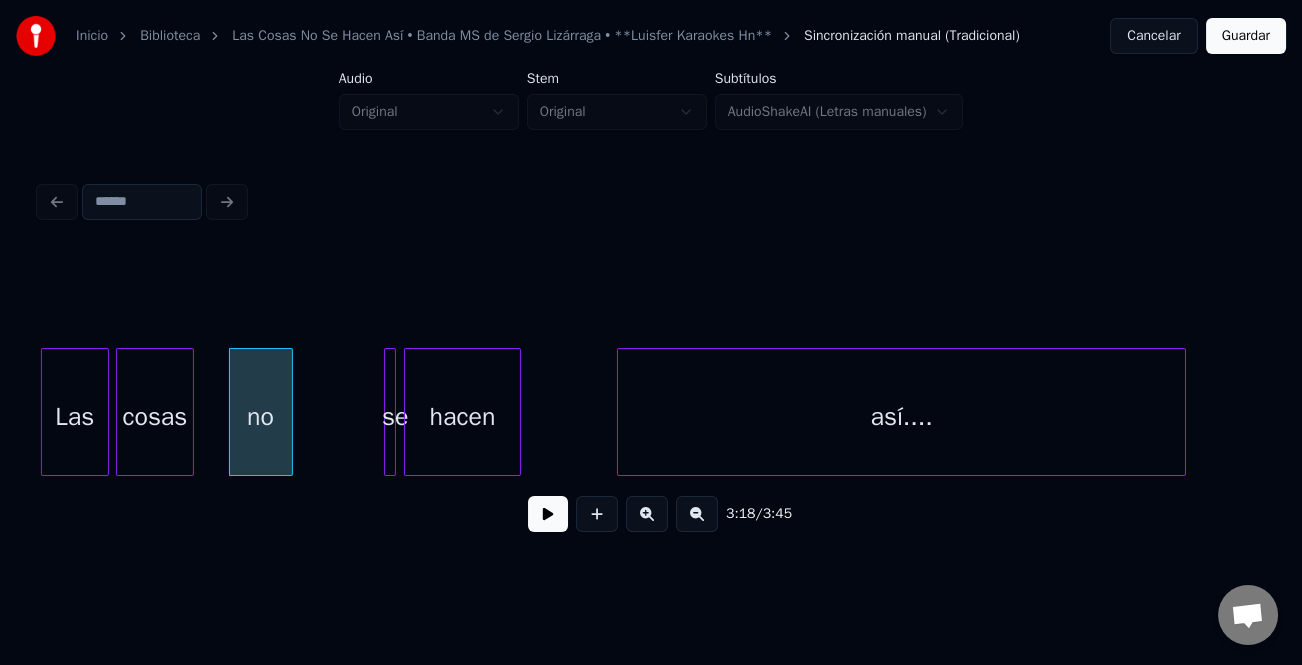 click at bounding box center [190, 412] 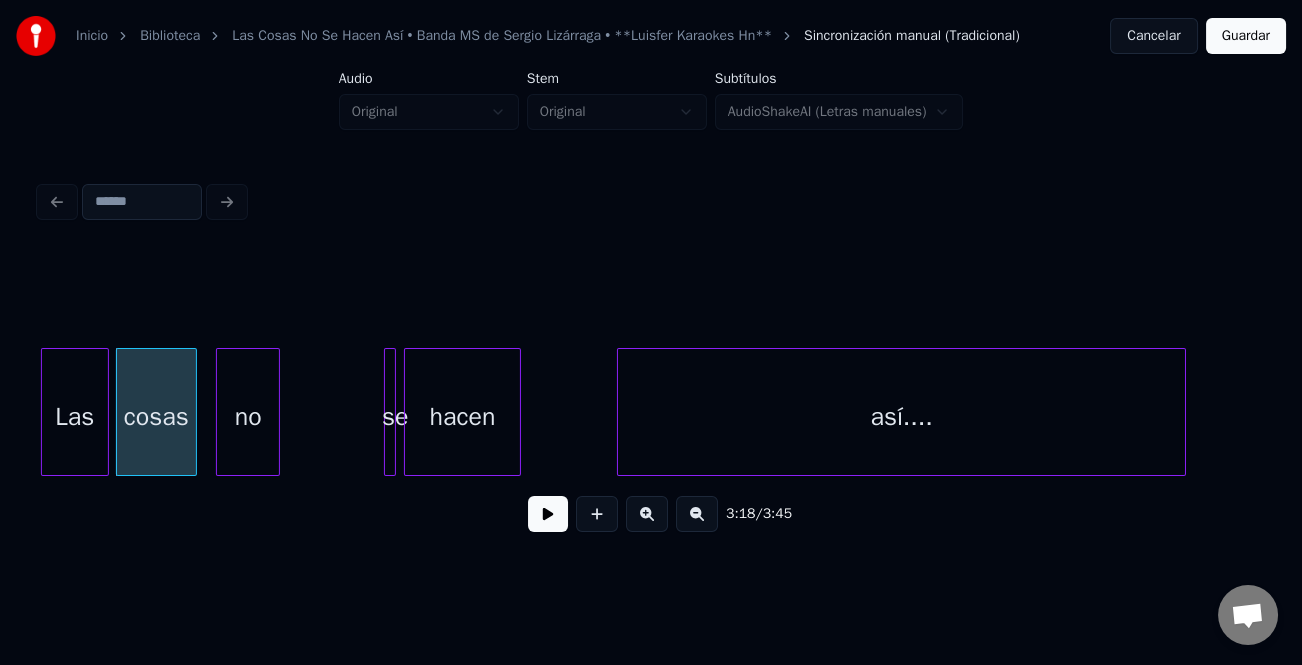 click on "no" at bounding box center [248, 417] 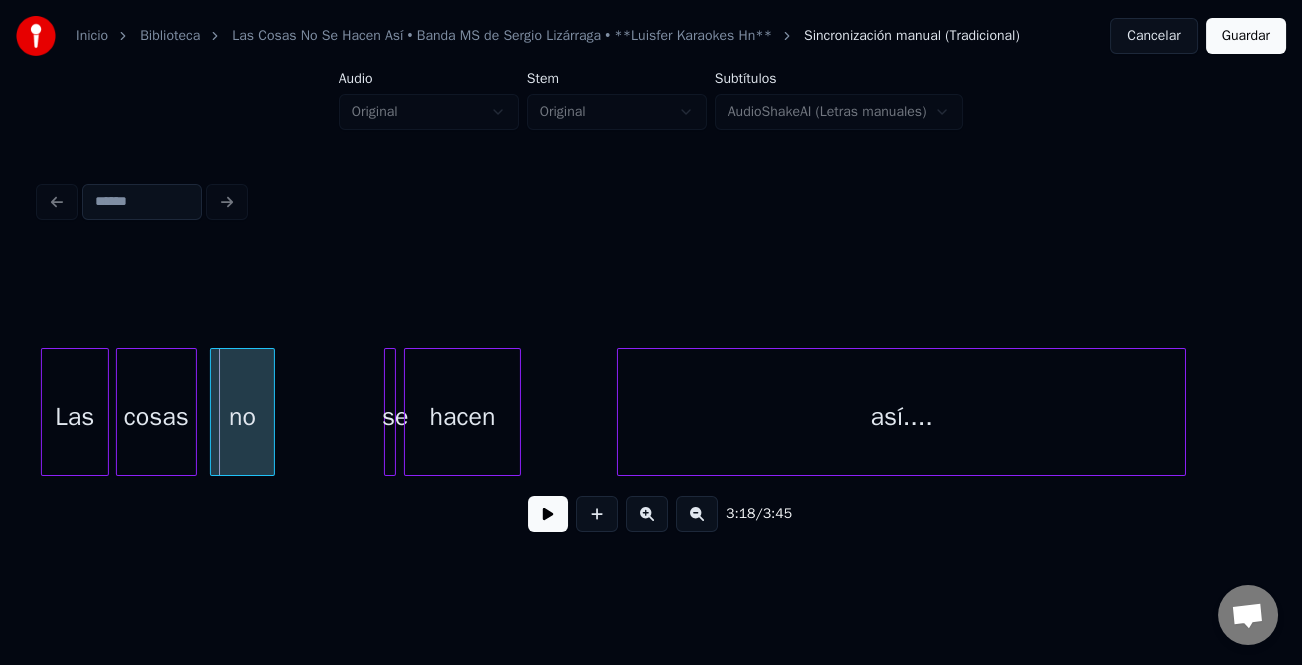 click on "no" at bounding box center [242, 417] 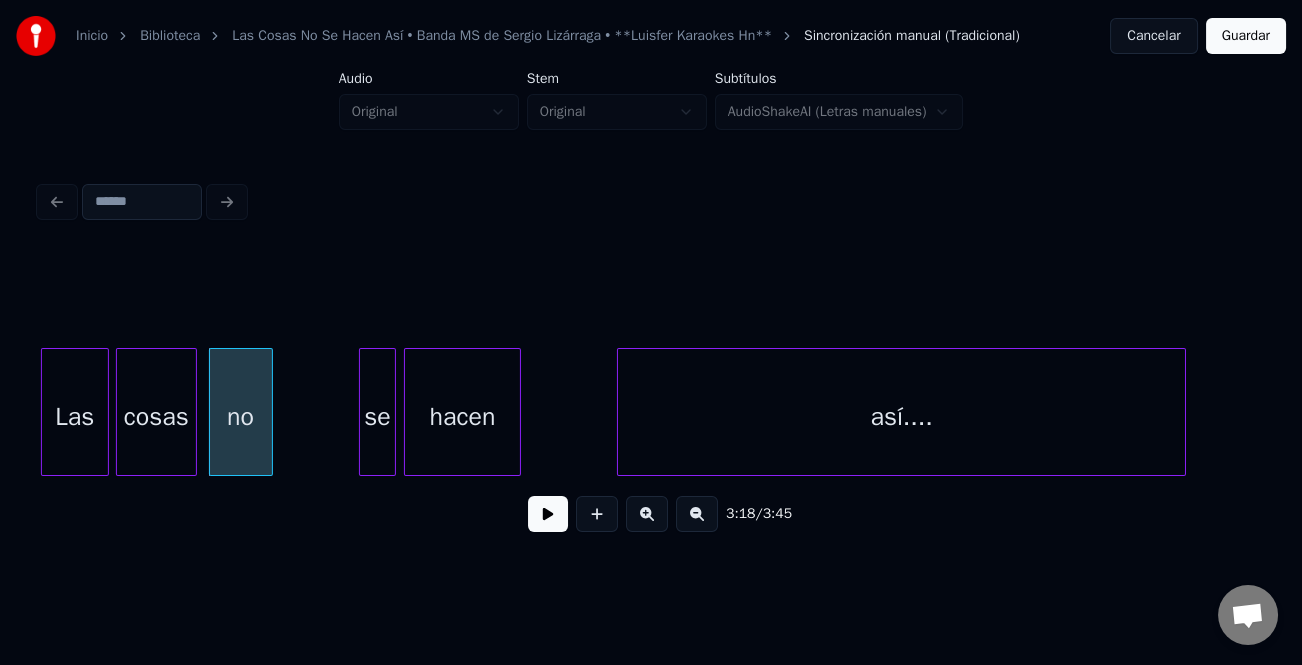 click at bounding box center [363, 412] 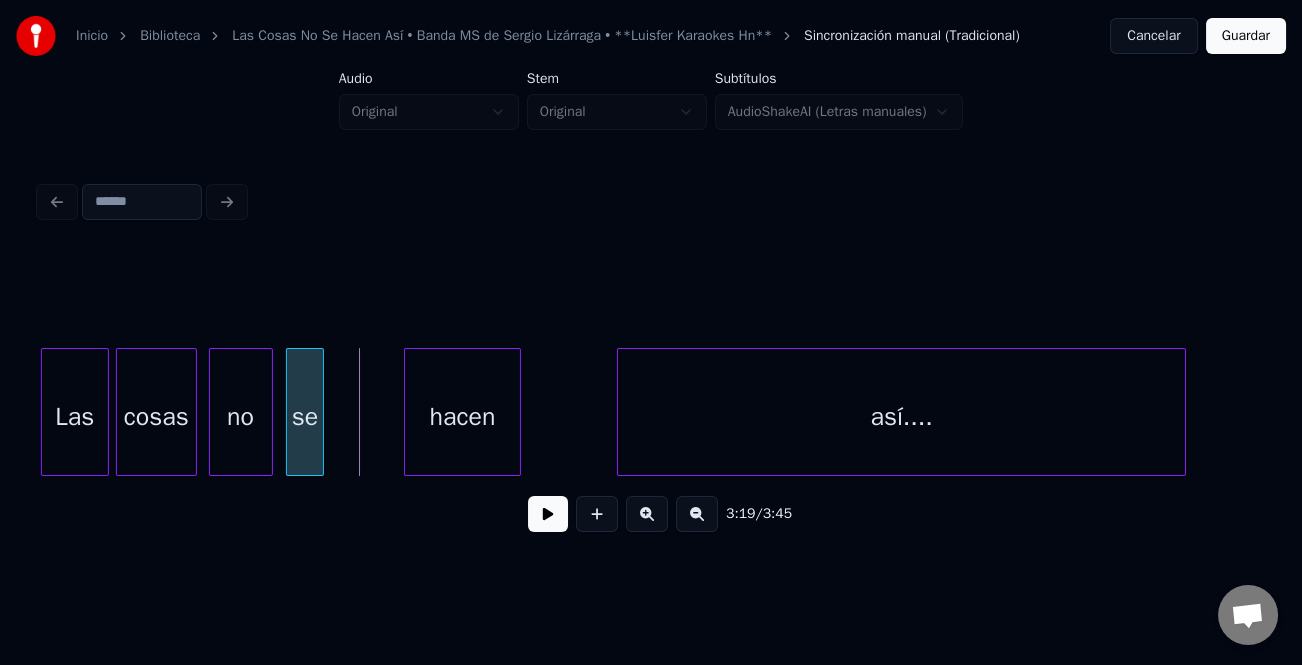 click on "se" at bounding box center [305, 417] 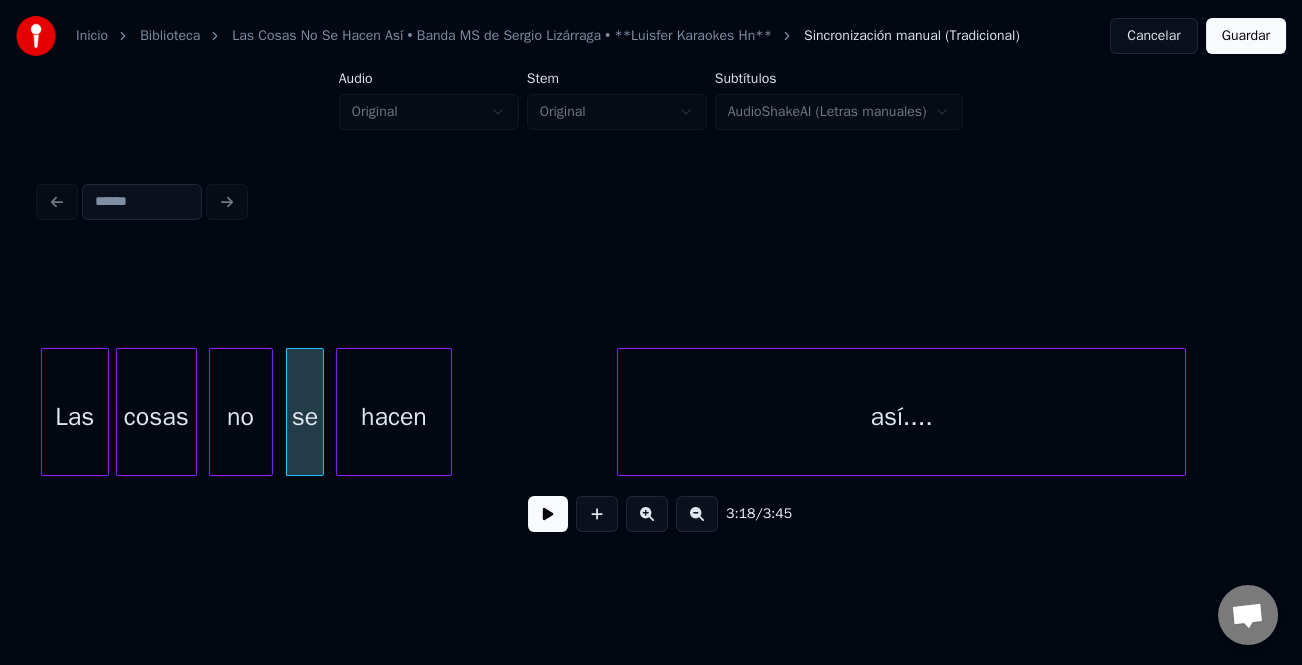 click on "hacen" at bounding box center [394, 417] 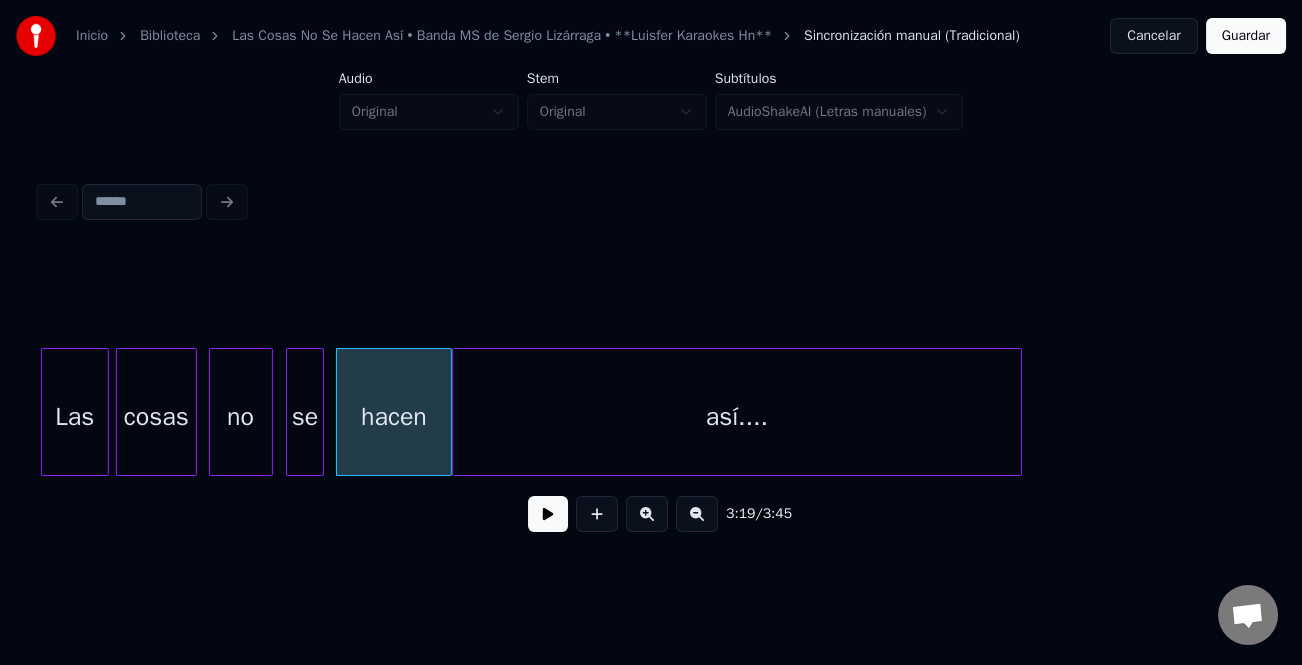 click on "así...." at bounding box center [737, 417] 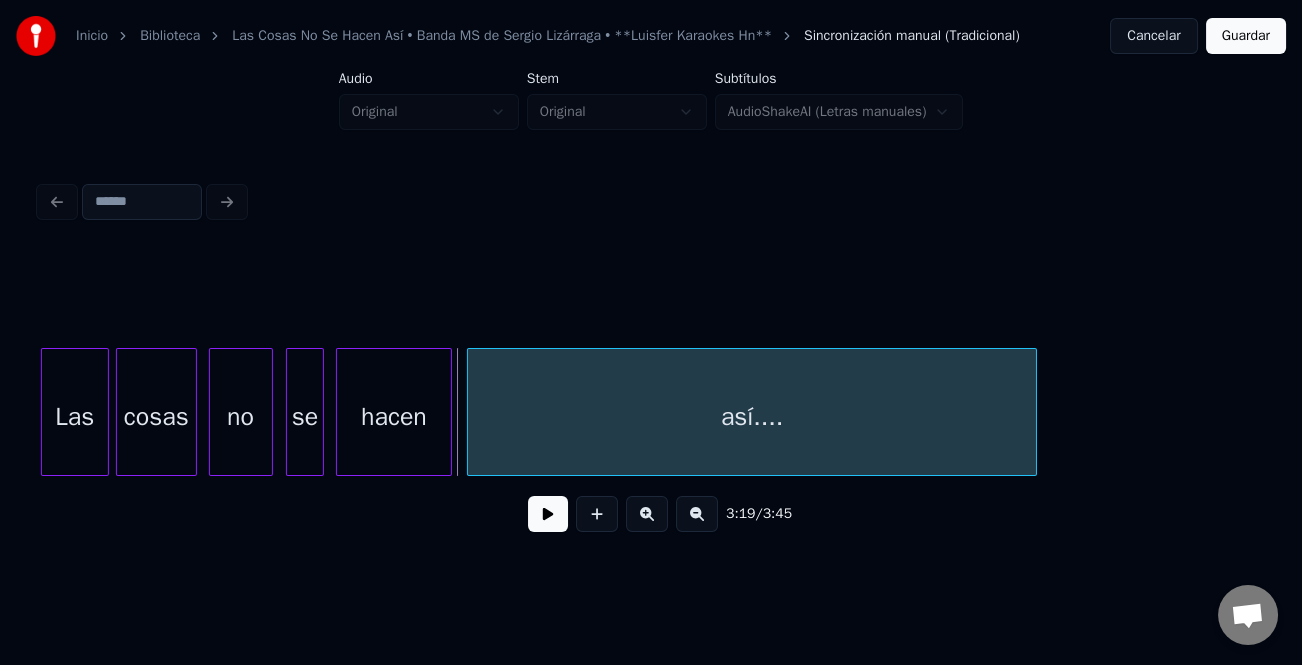 click on "así...." at bounding box center (751, 417) 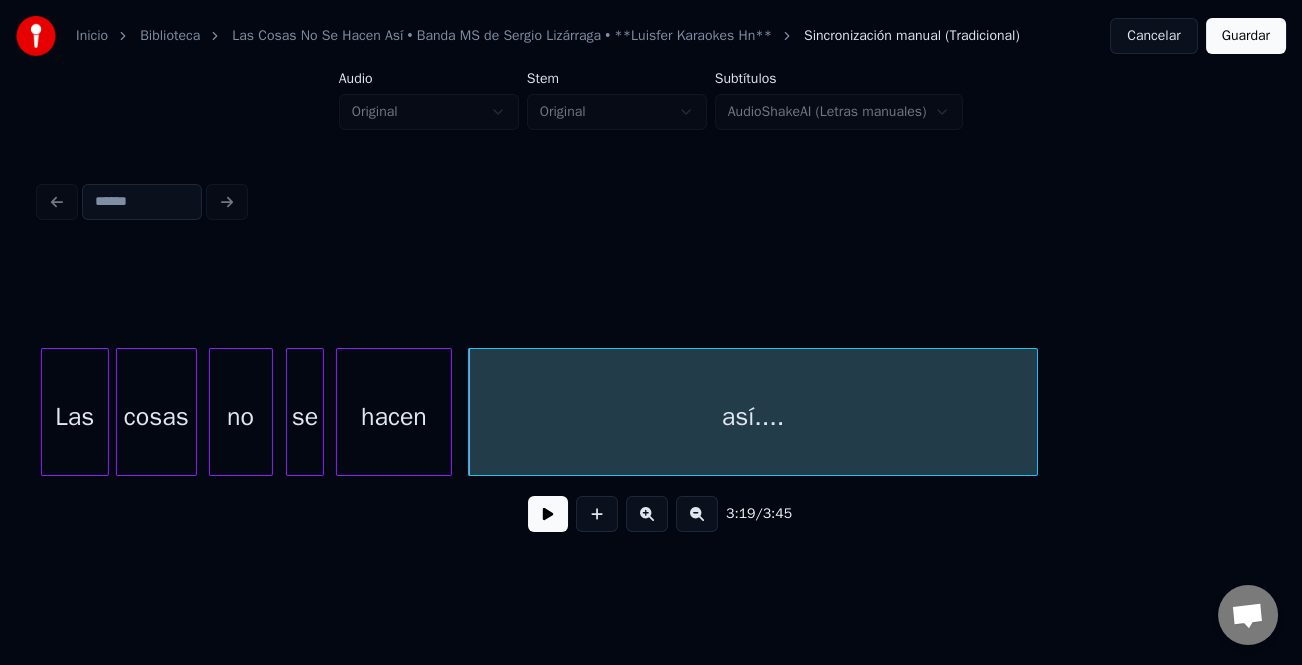 click on "3:19  /  3:45" at bounding box center [651, 514] 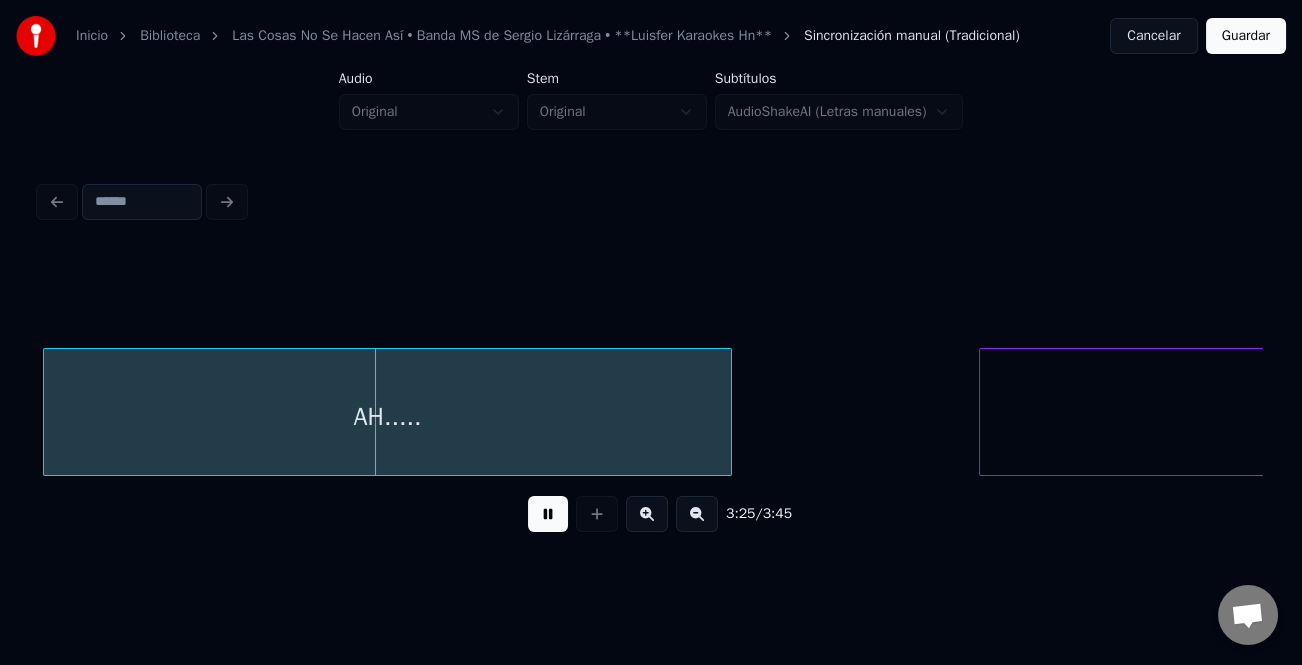 click on "AH....." at bounding box center (388, 417) 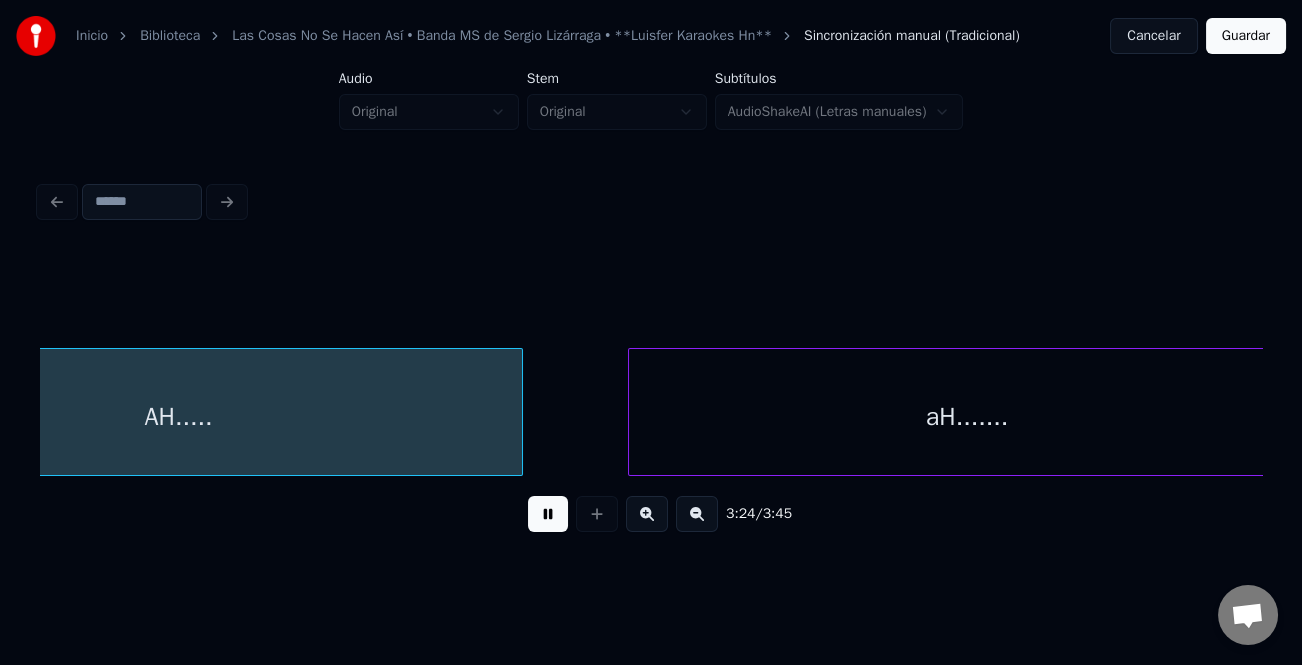 click on "aH......." at bounding box center (967, 417) 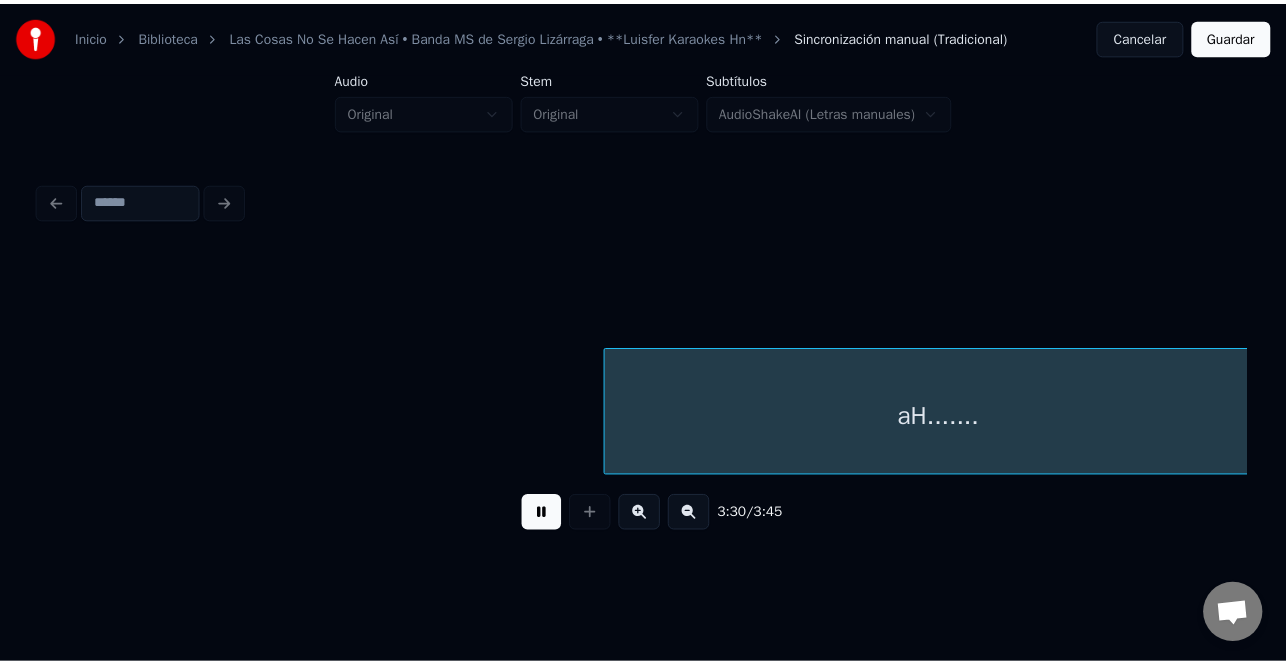 scroll, scrollTop: 0, scrollLeft: 42107, axis: horizontal 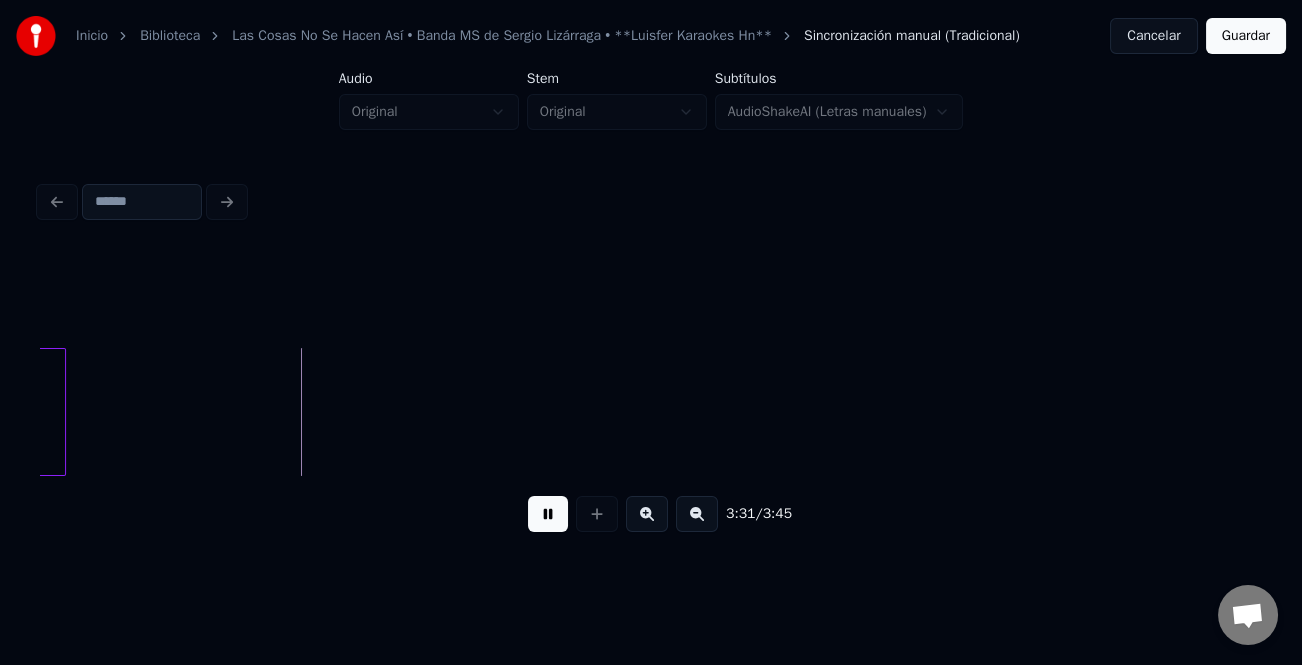 drag, startPoint x: 1277, startPoint y: 42, endPoint x: 1267, endPoint y: 43, distance: 10.049875 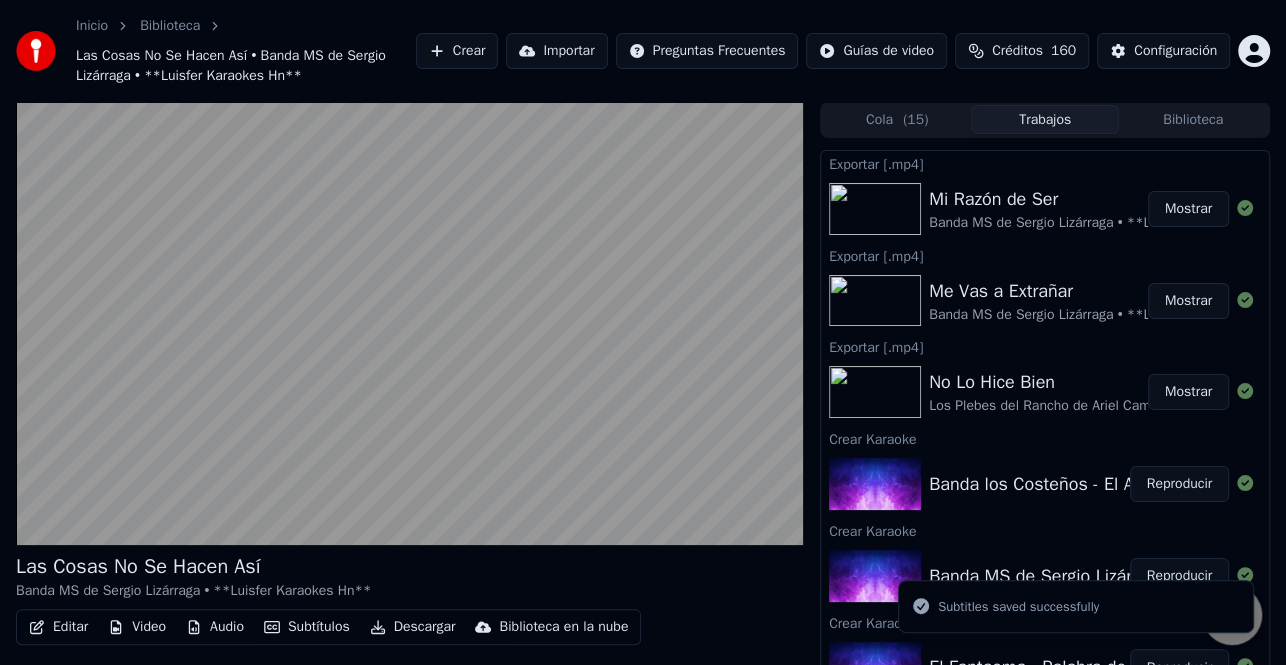 click on "Descargar" at bounding box center (413, 627) 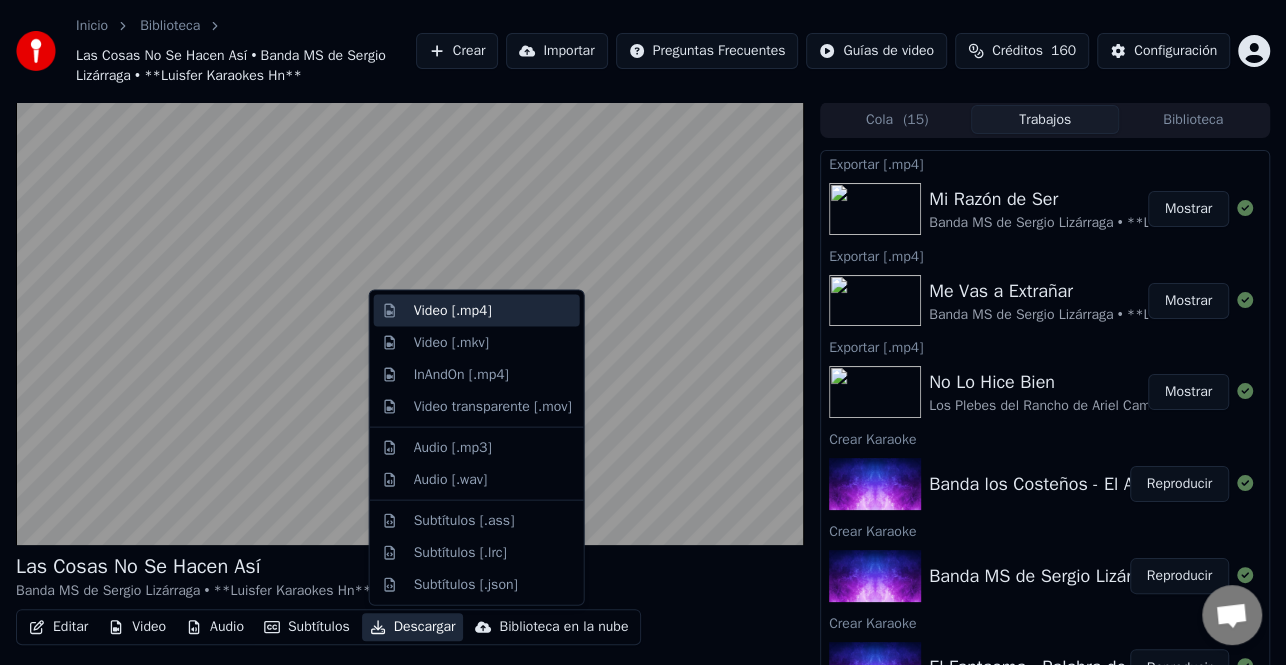 click on "Video [.mp4]" at bounding box center (493, 311) 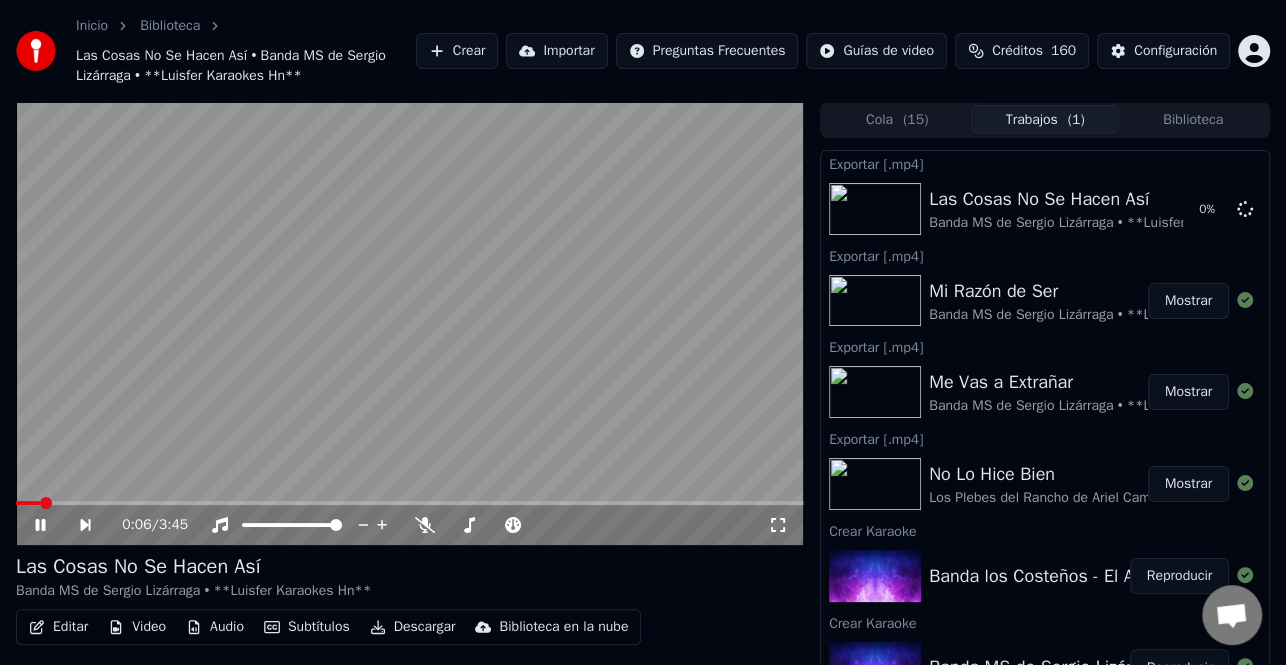 click 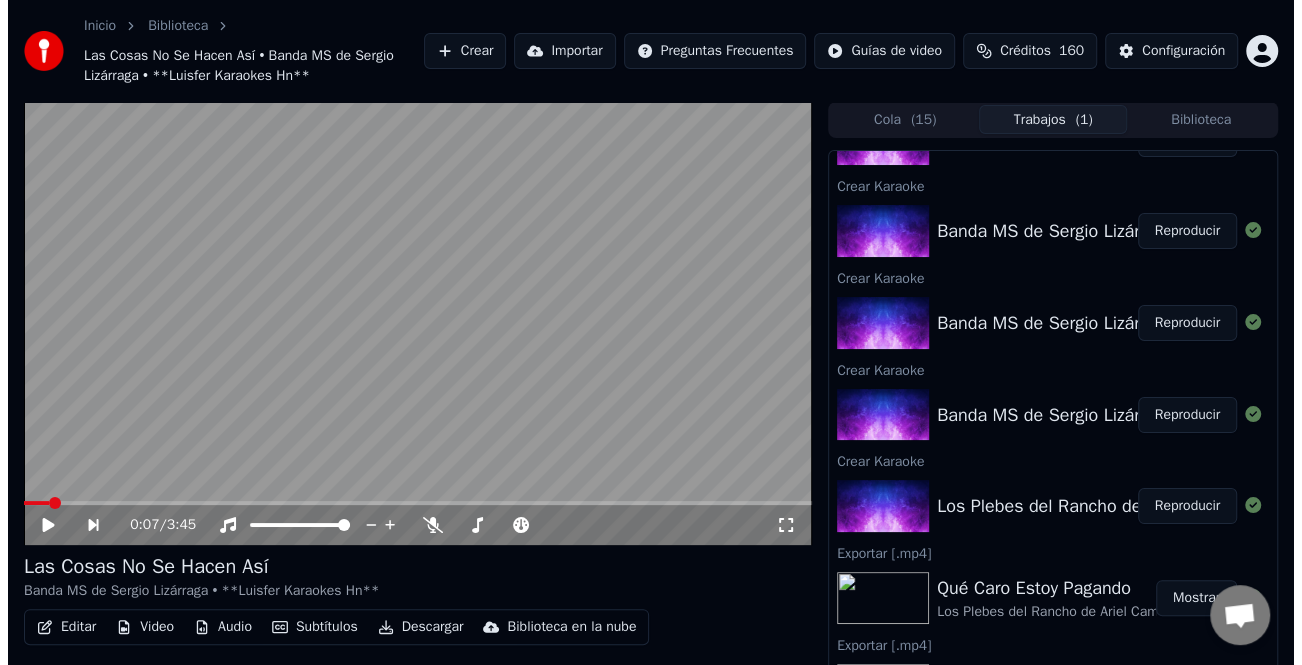 scroll, scrollTop: 1162, scrollLeft: 0, axis: vertical 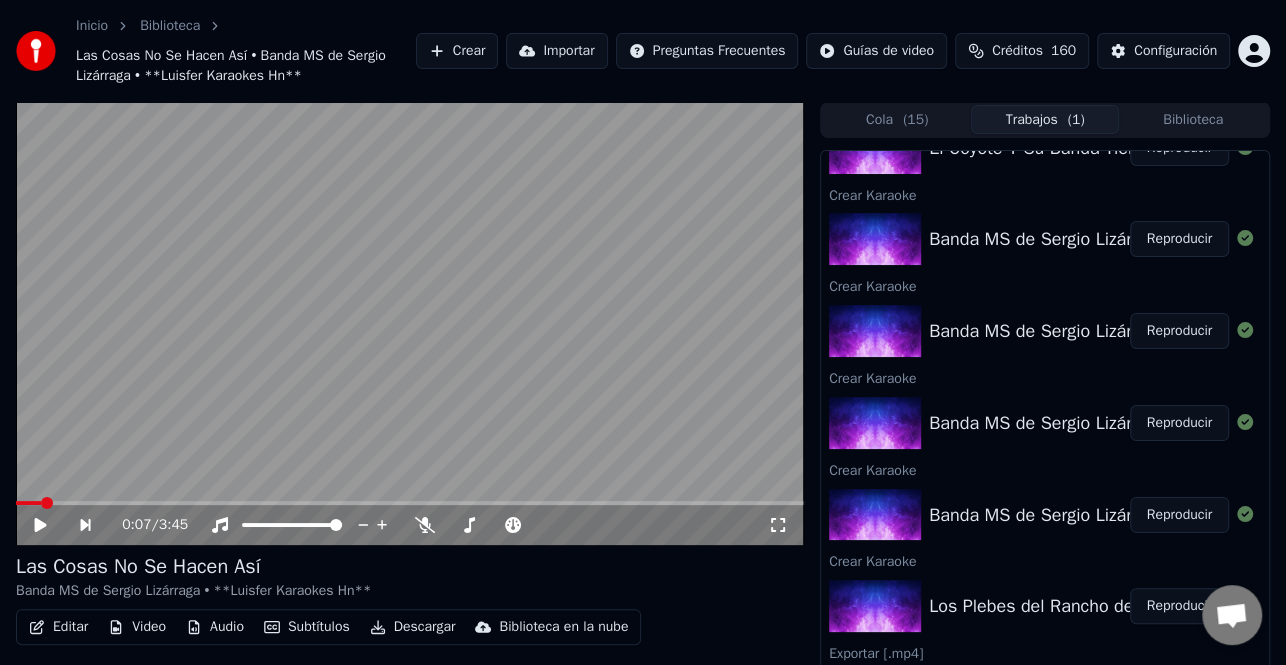 click on "Reproducir" at bounding box center [1179, 239] 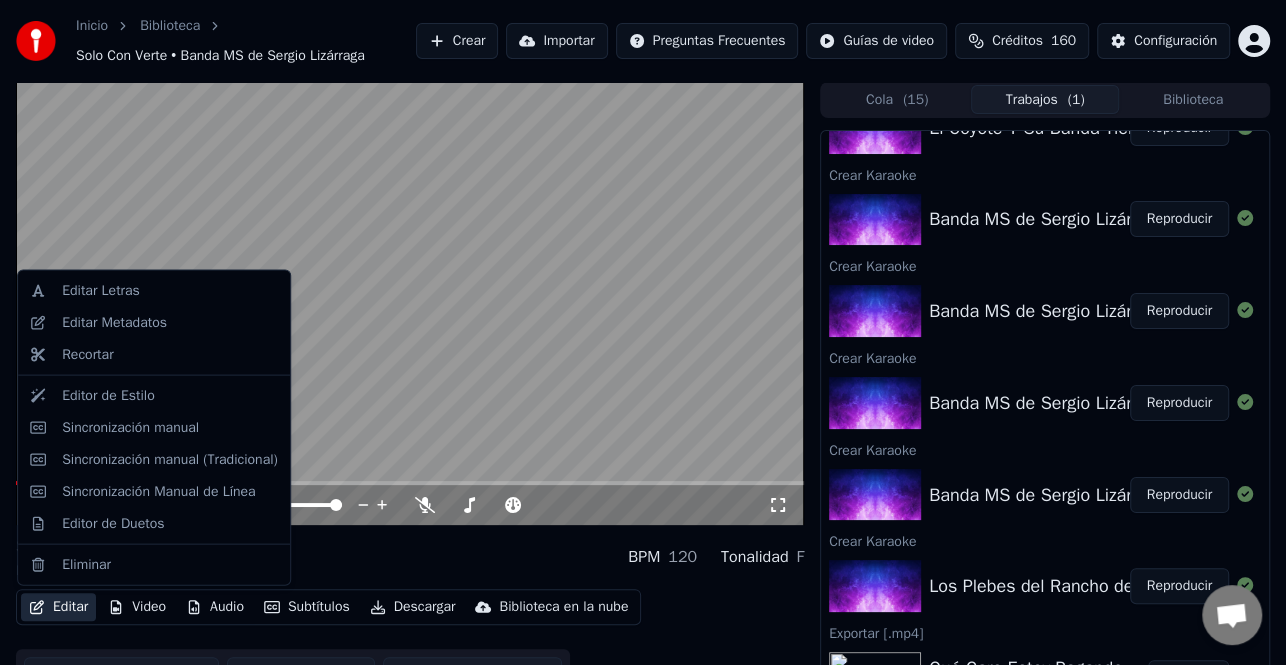 click on "Editar" at bounding box center [58, 607] 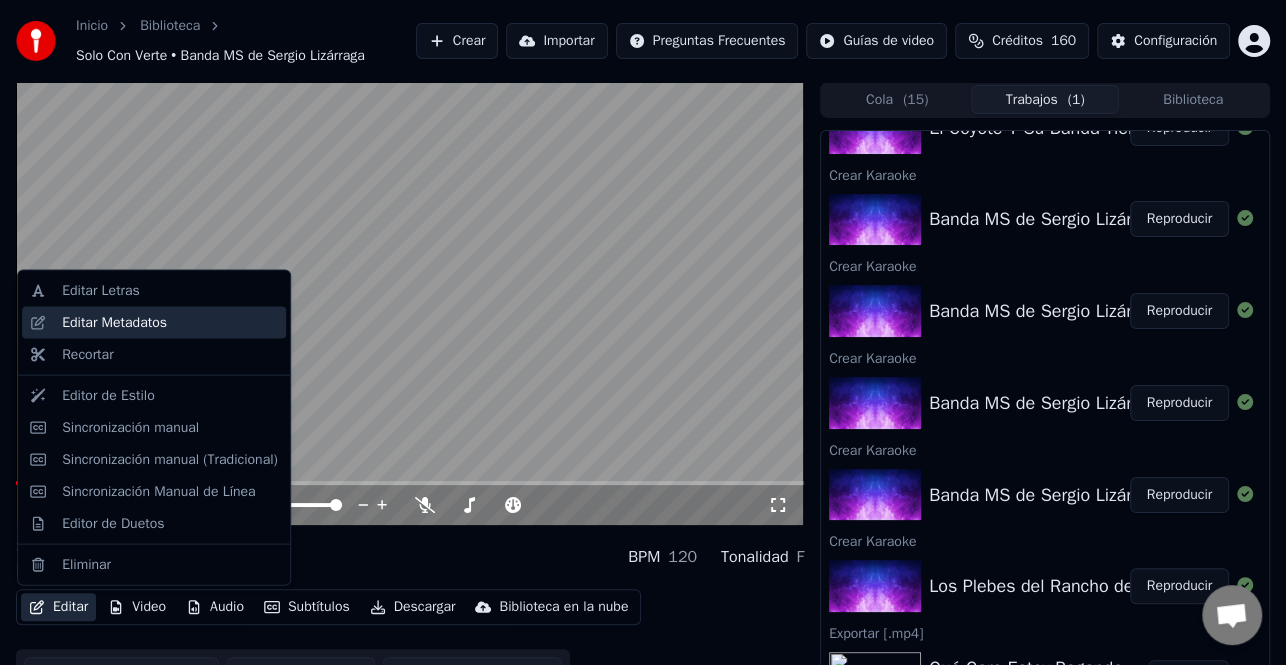 click on "Editar Metadatos" at bounding box center [170, 323] 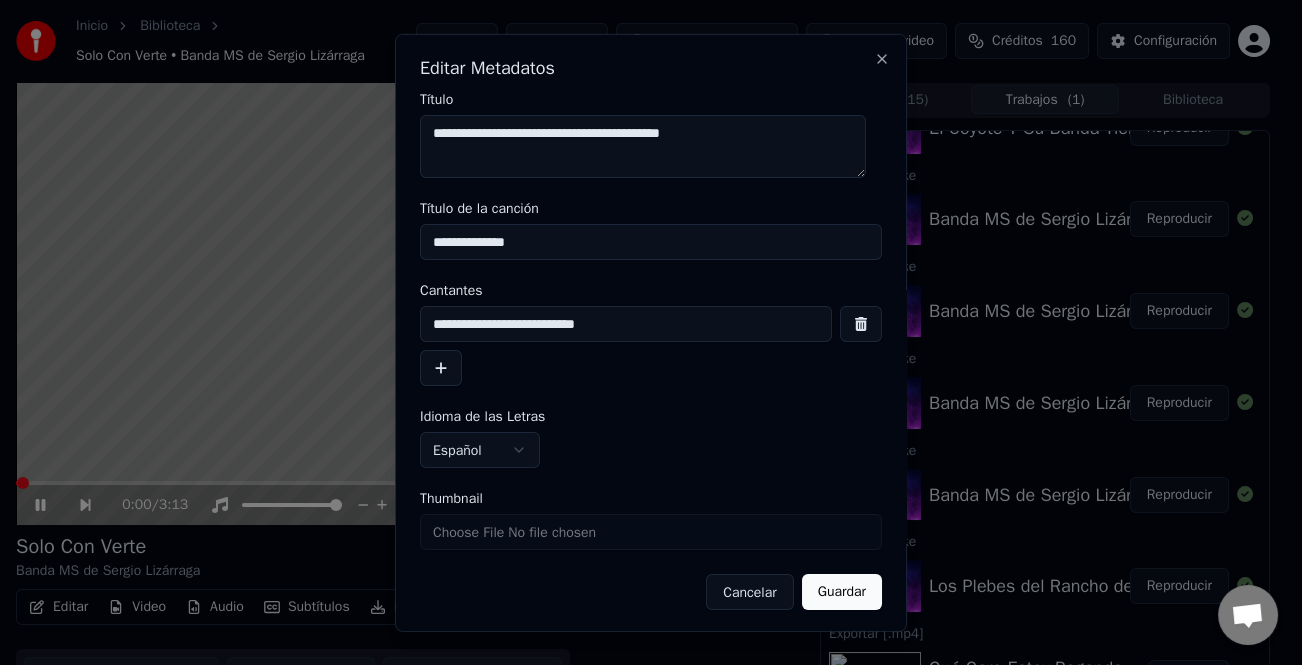 click at bounding box center (441, 368) 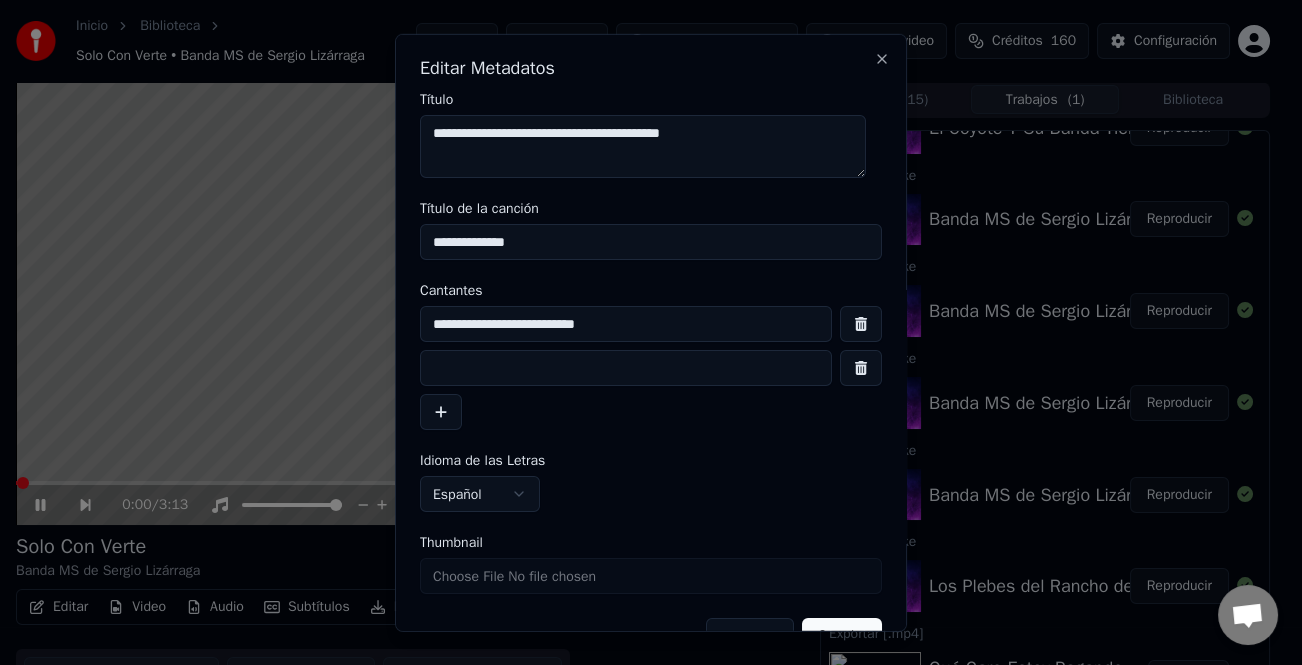 click at bounding box center [626, 368] 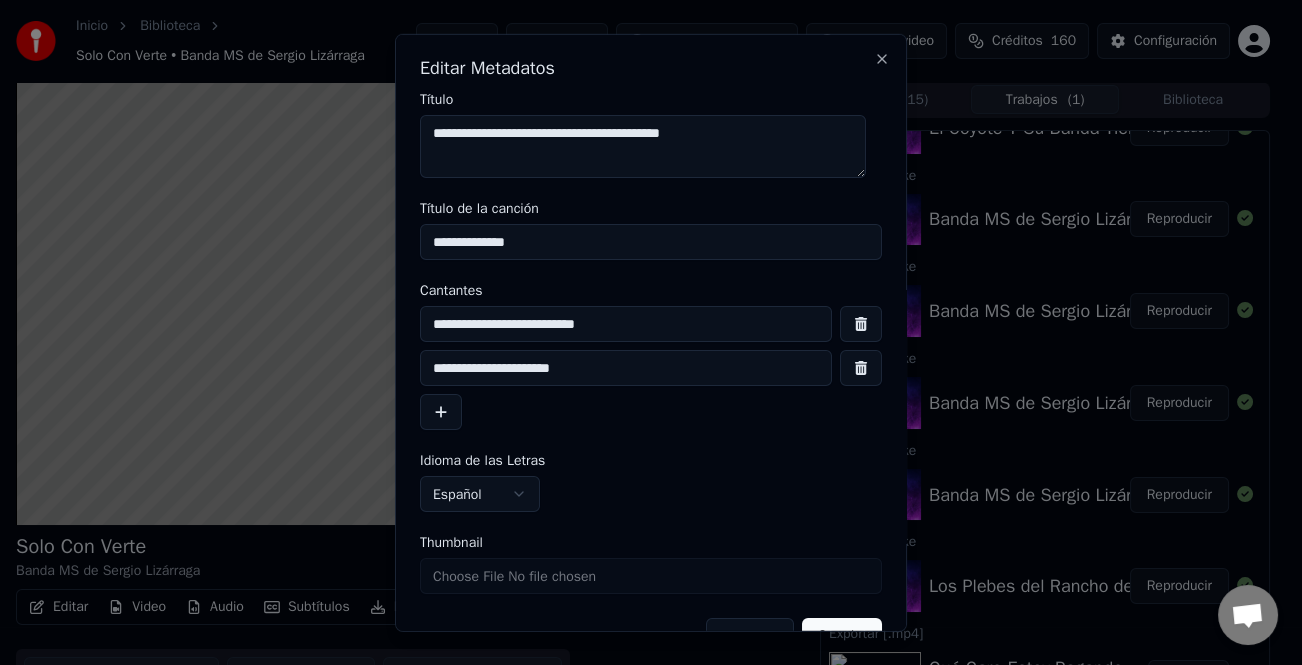 scroll, scrollTop: 47, scrollLeft: 0, axis: vertical 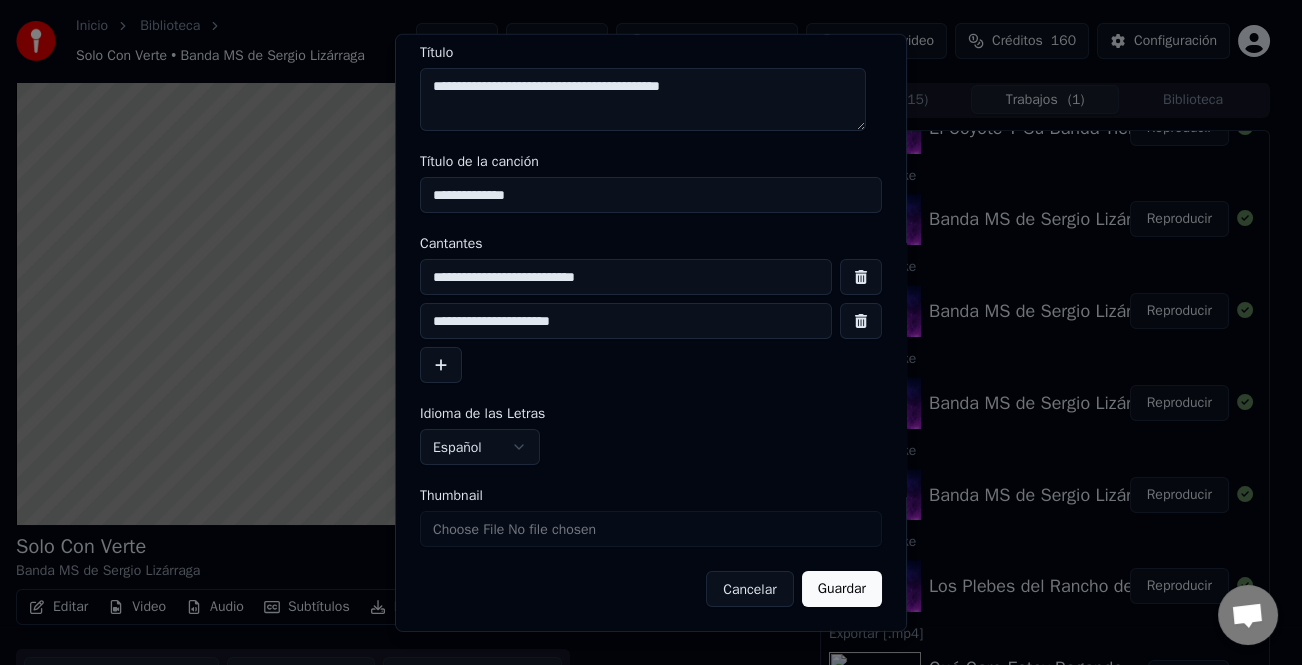type on "**********" 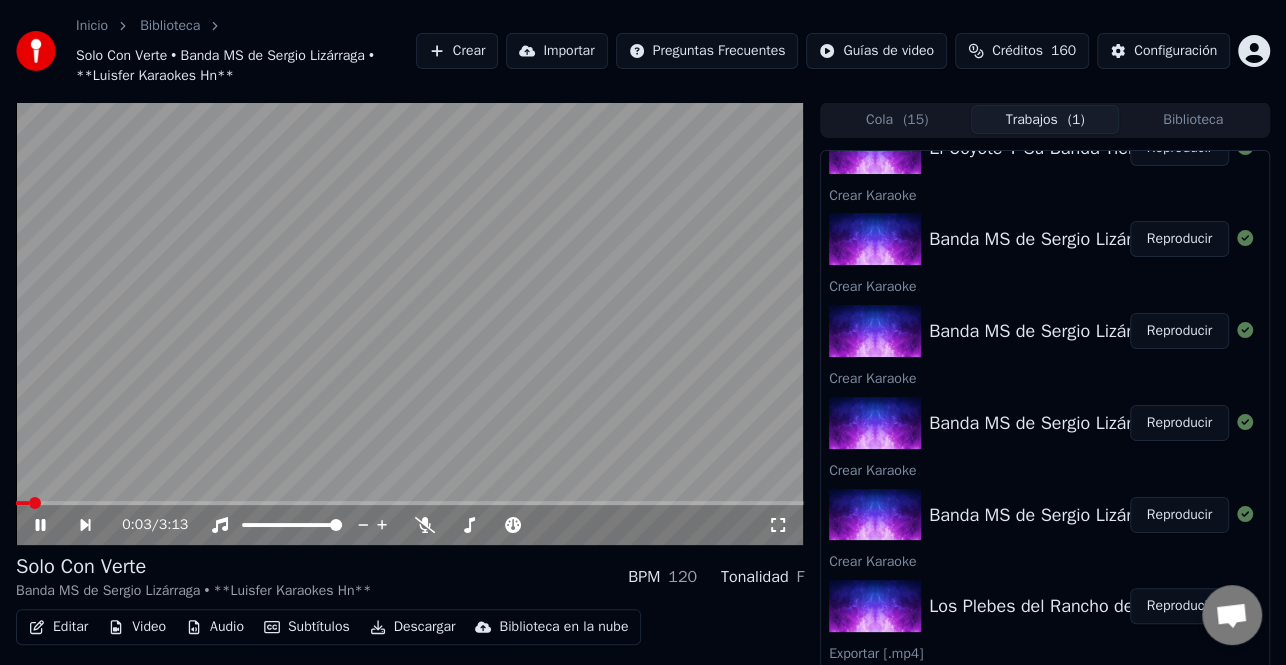 click 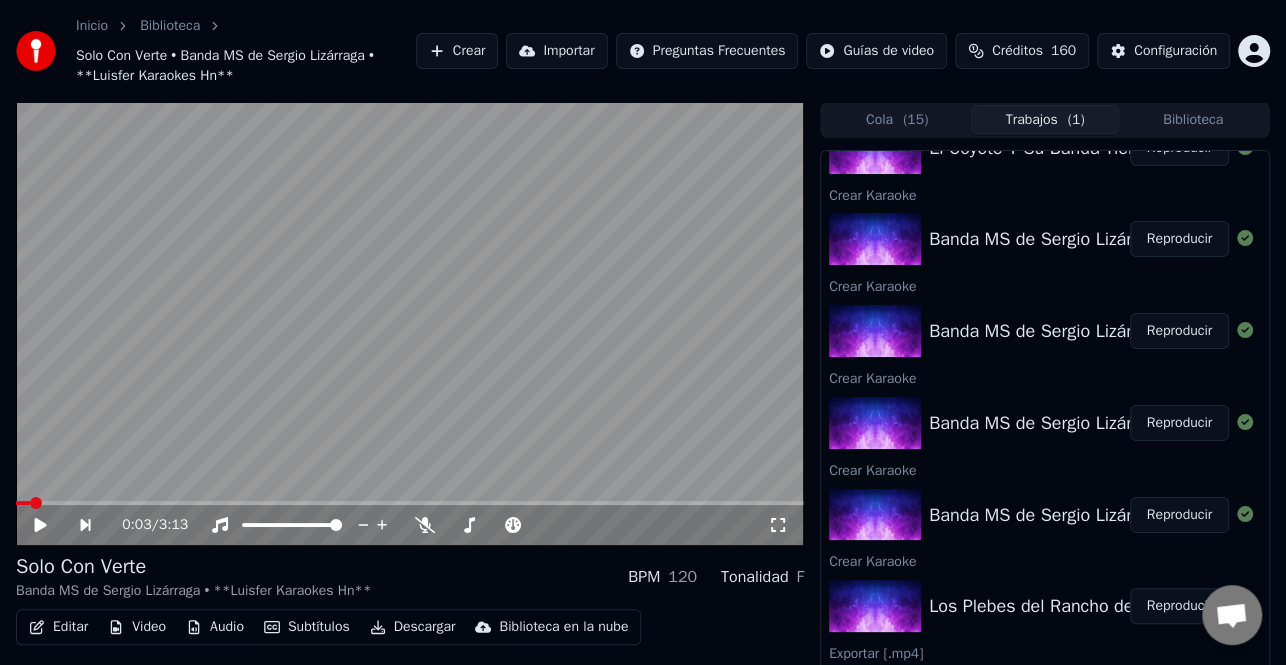 click on "Editar Video Audio Subtítulos Descargar Biblioteca en la nube" at bounding box center [328, 627] 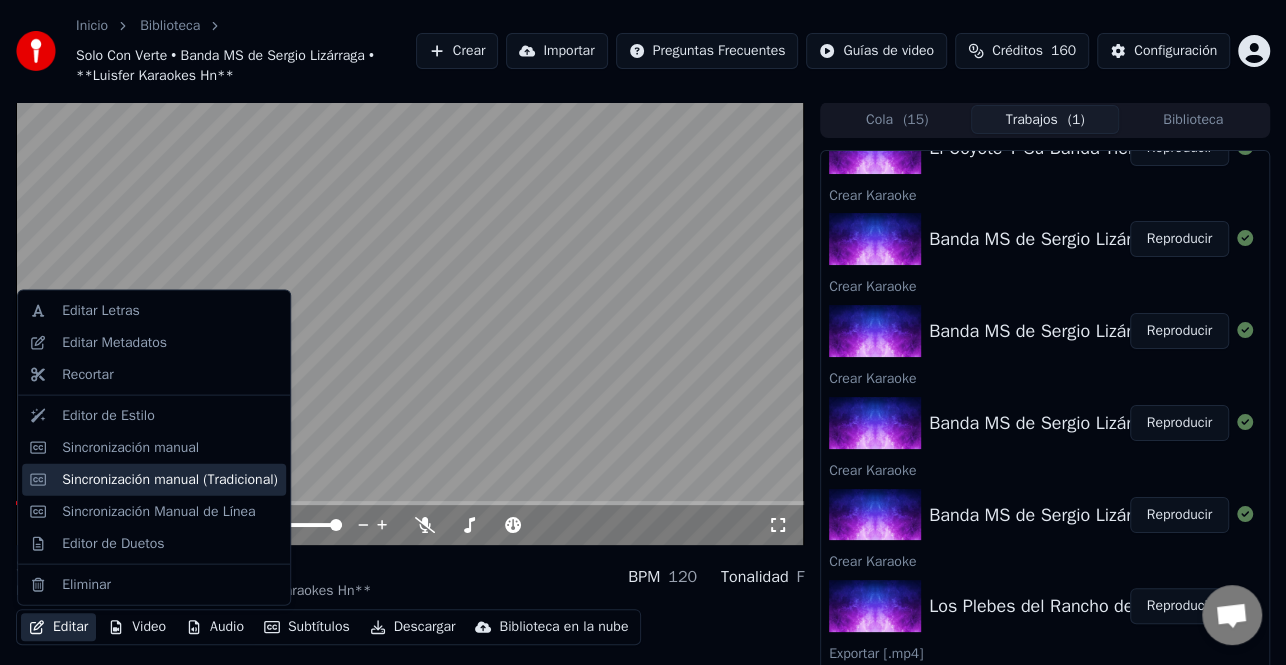 click on "Sincronización manual (Tradicional)" at bounding box center [170, 479] 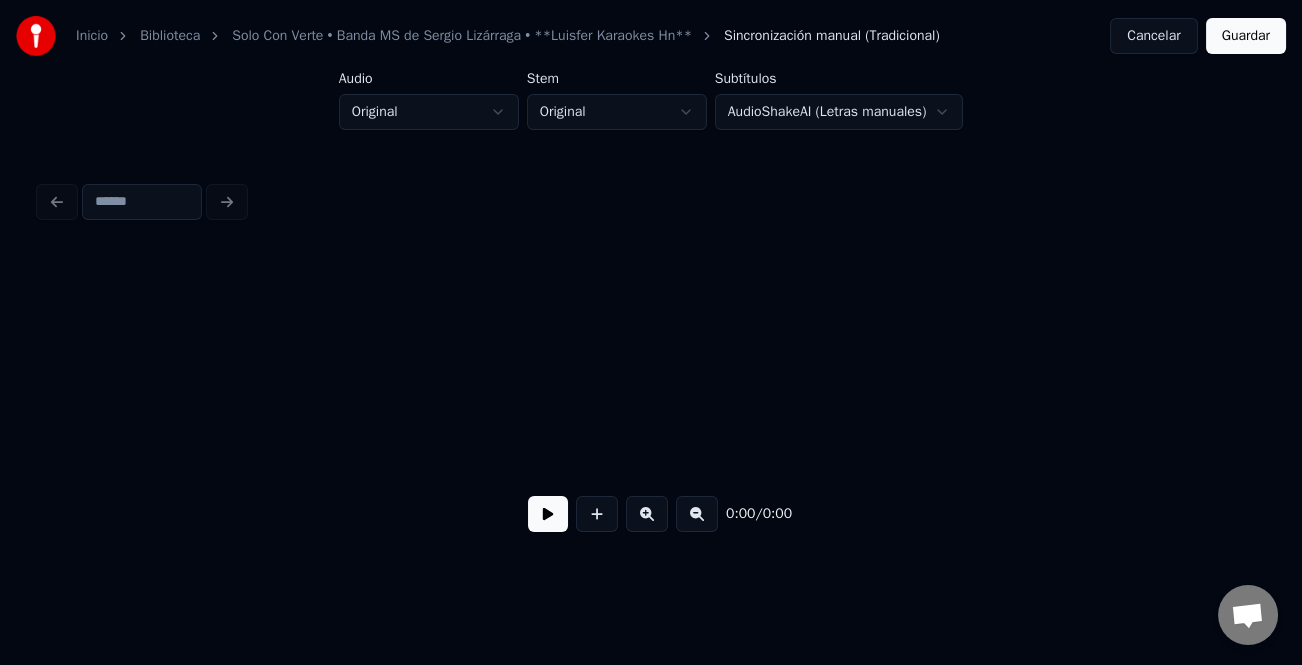 scroll, scrollTop: 0, scrollLeft: 2515, axis: horizontal 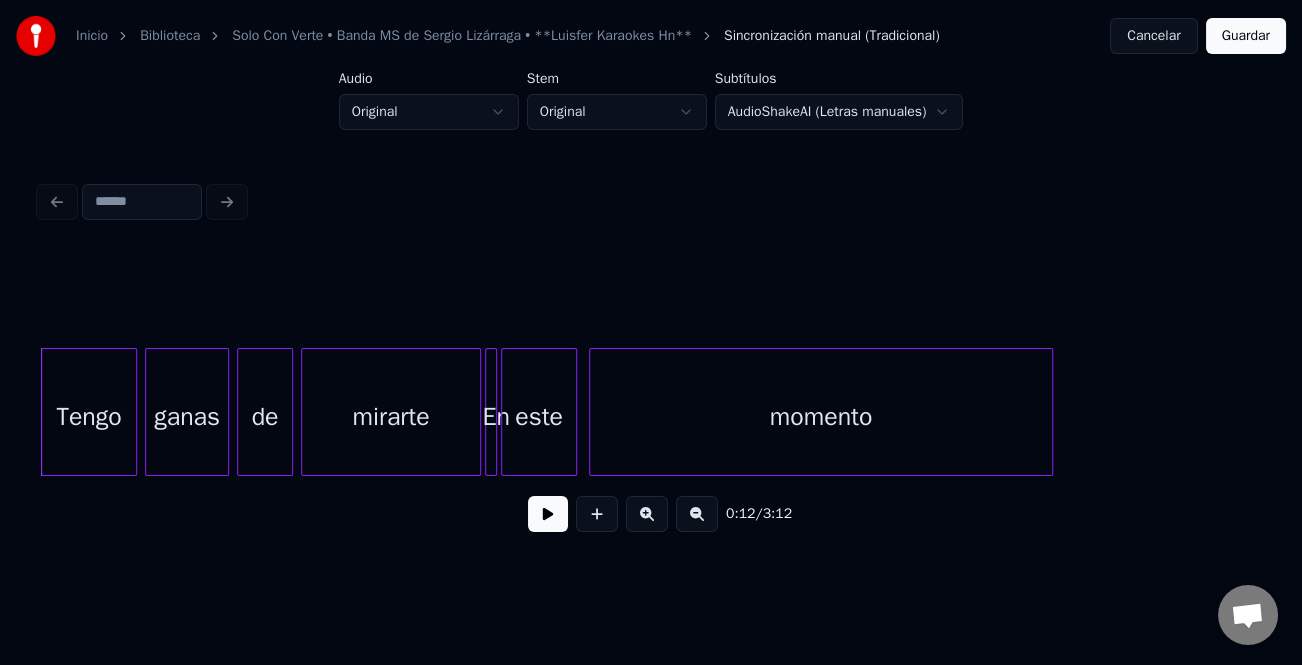 click at bounding box center [548, 514] 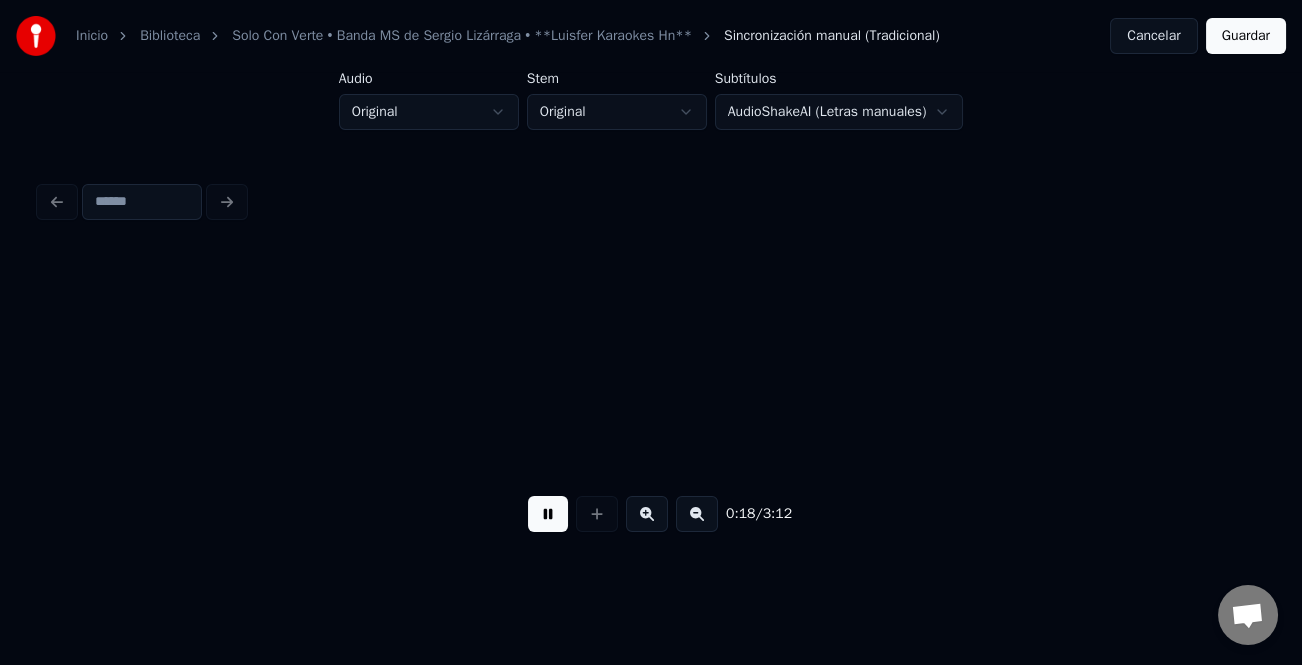 scroll, scrollTop: 0, scrollLeft: 3752, axis: horizontal 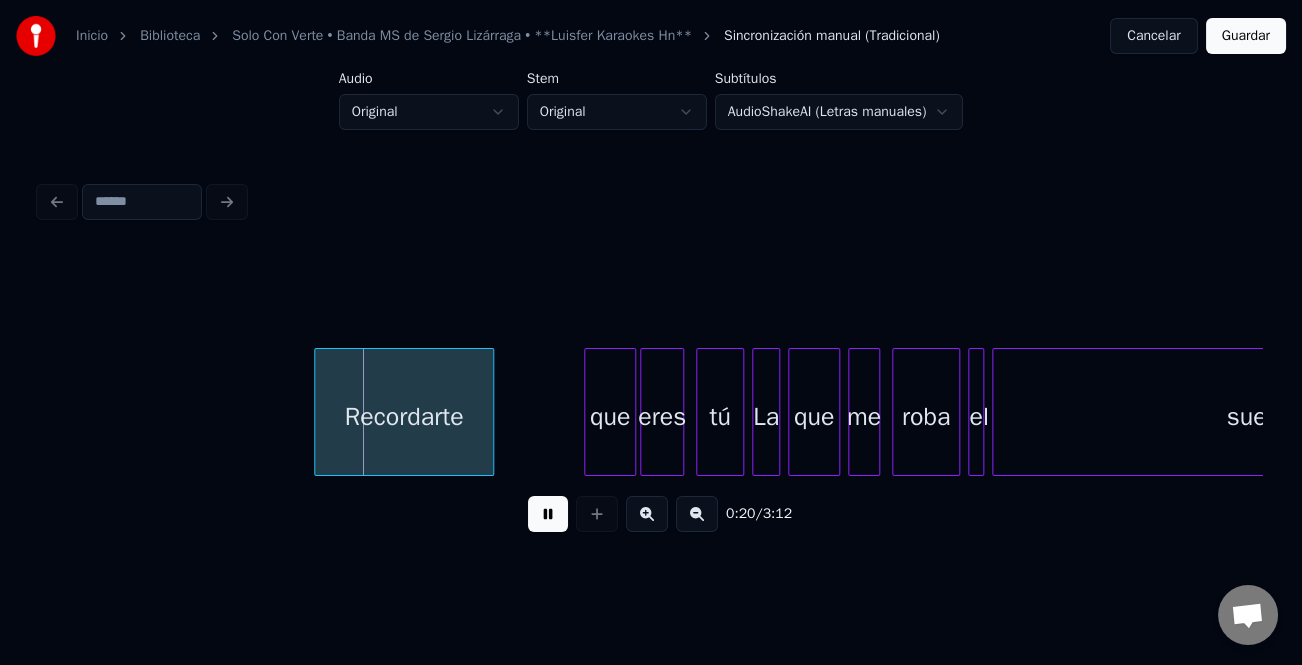 click on "Recordarte" at bounding box center [404, 417] 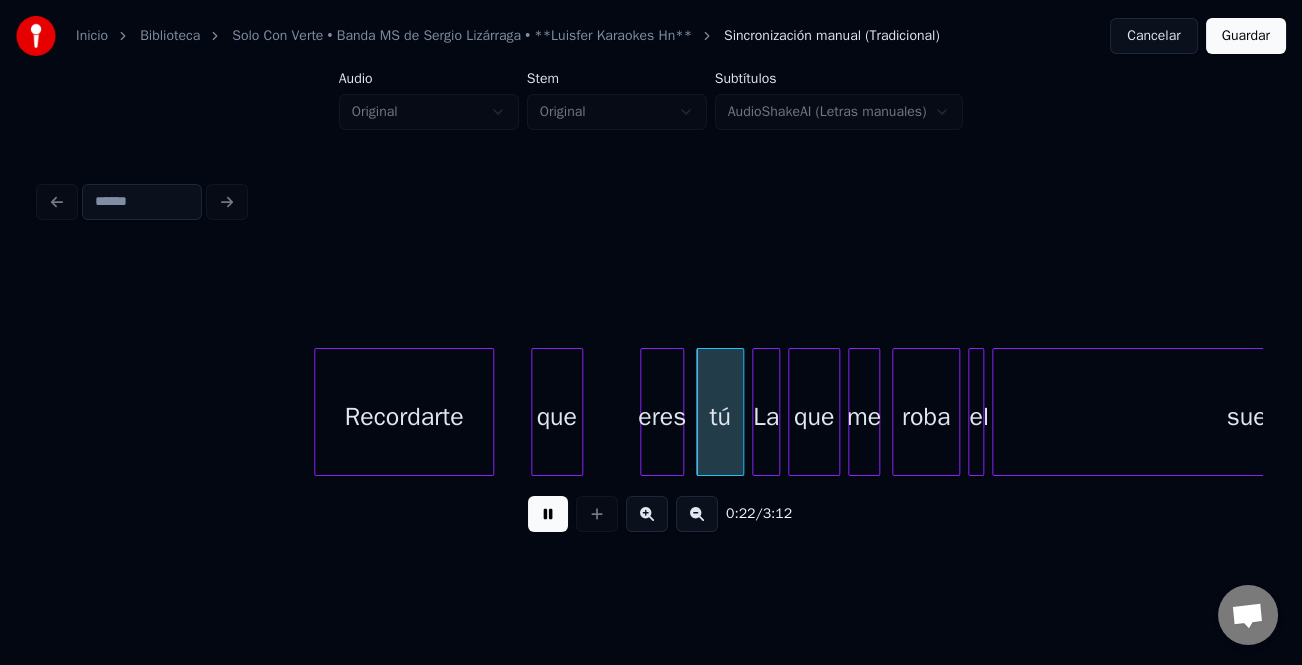 click on "que" at bounding box center [557, 417] 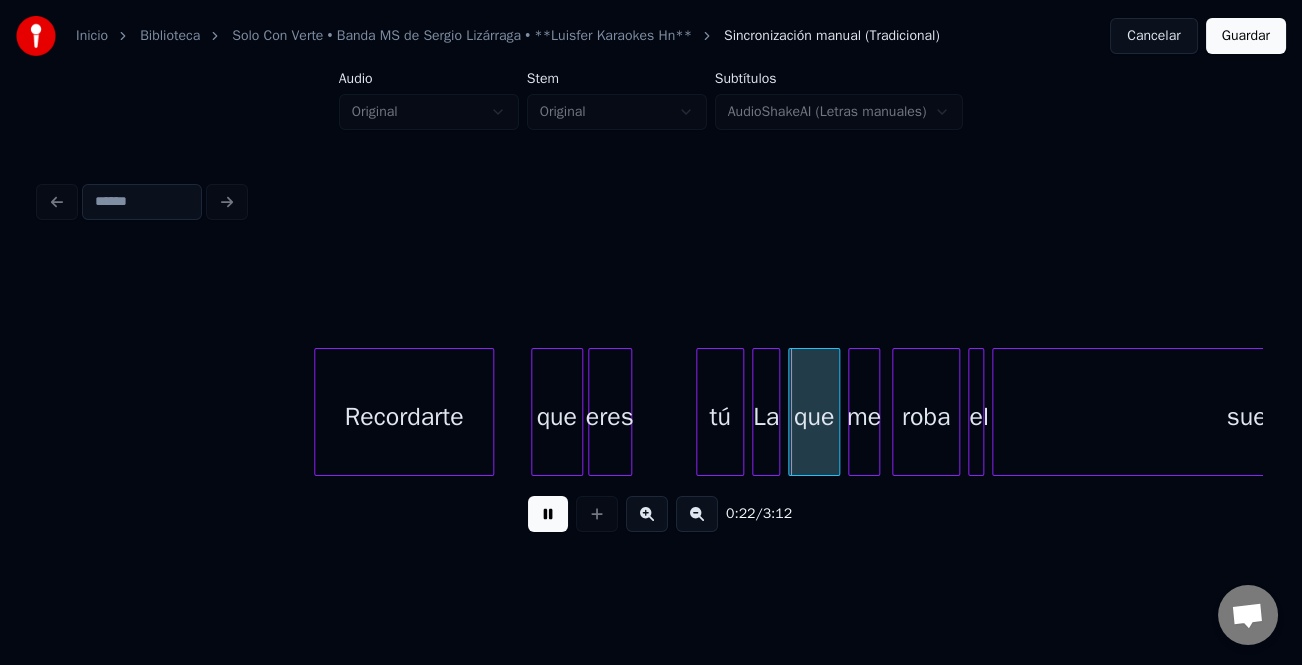 click on "eres" at bounding box center [610, 417] 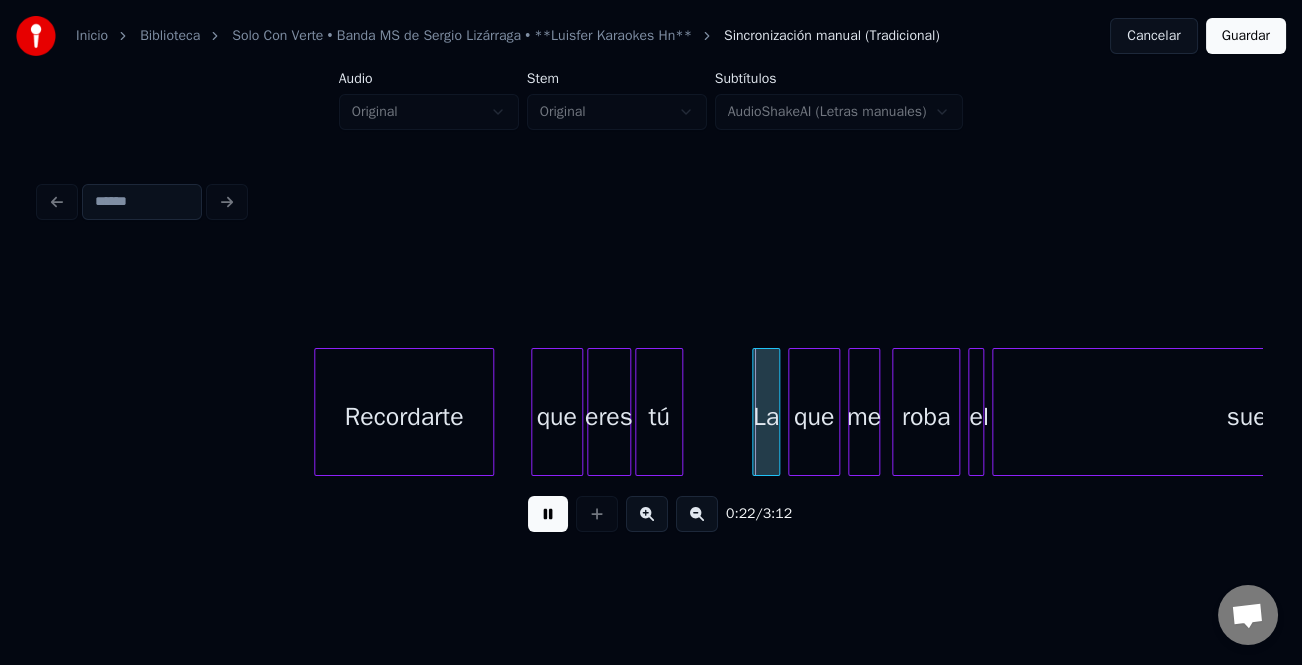 click on "tú" at bounding box center (659, 417) 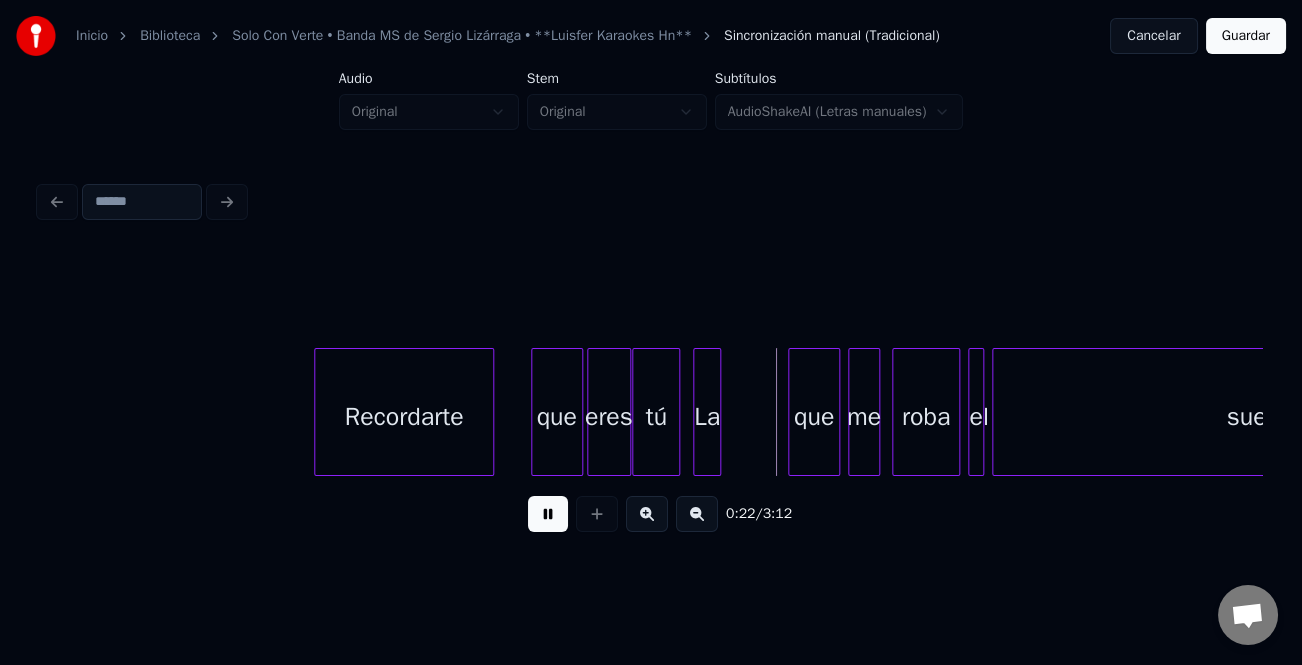 click on "La" at bounding box center (707, 417) 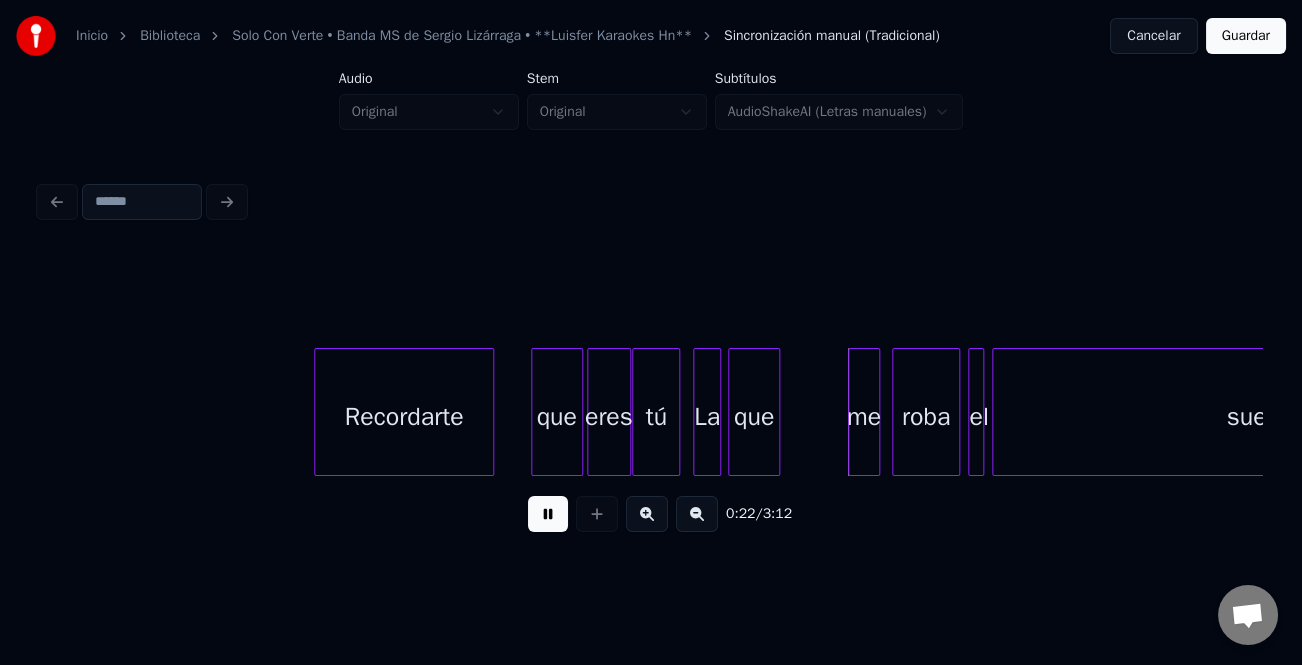 click on "que" at bounding box center (754, 417) 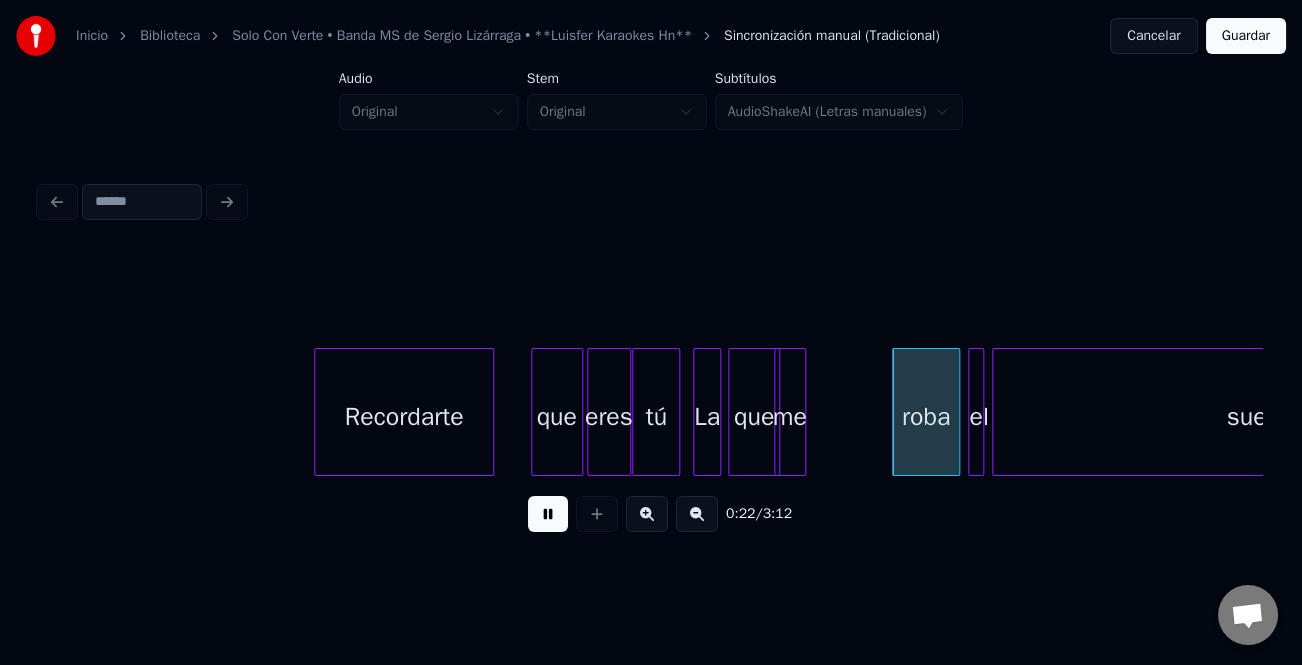 click on "me" at bounding box center [790, 417] 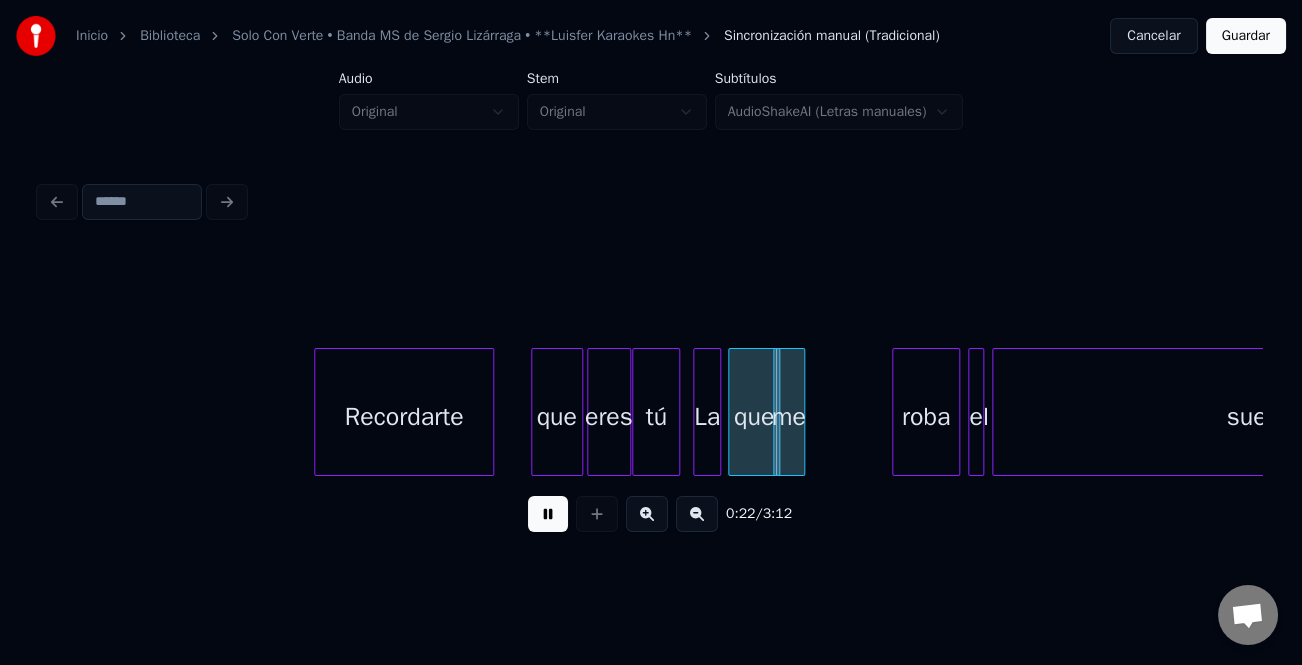 click on "me" at bounding box center [789, 417] 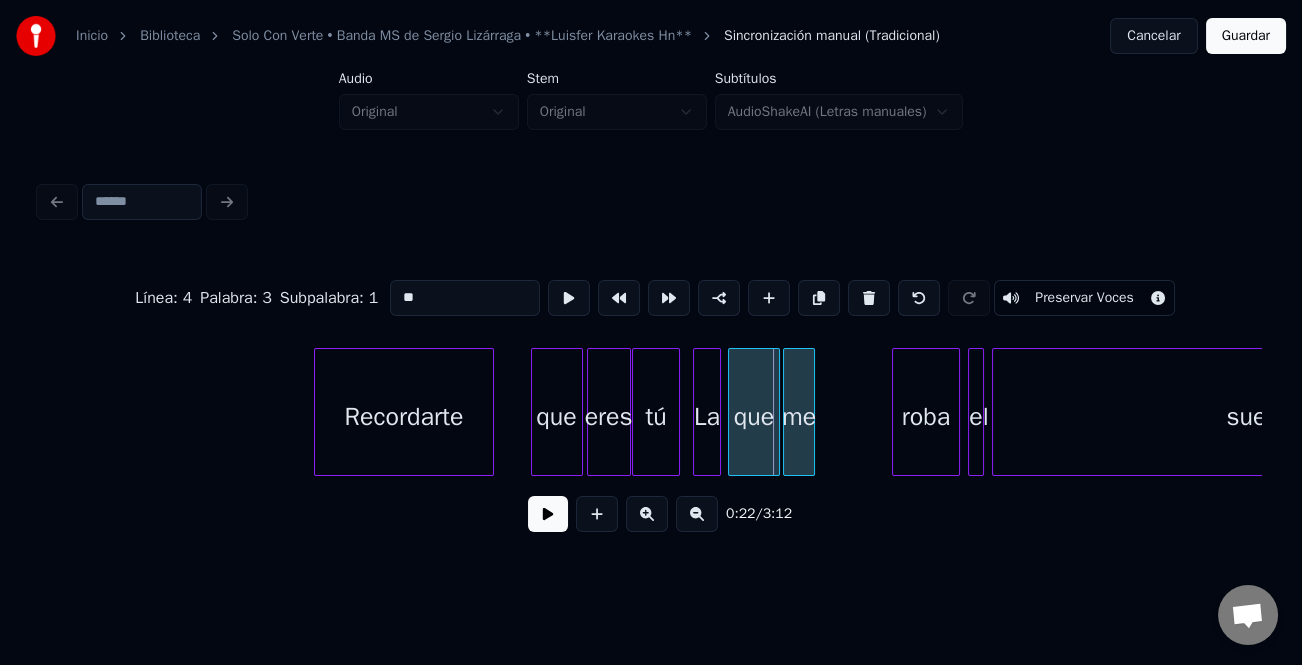 click on "me" at bounding box center (799, 417) 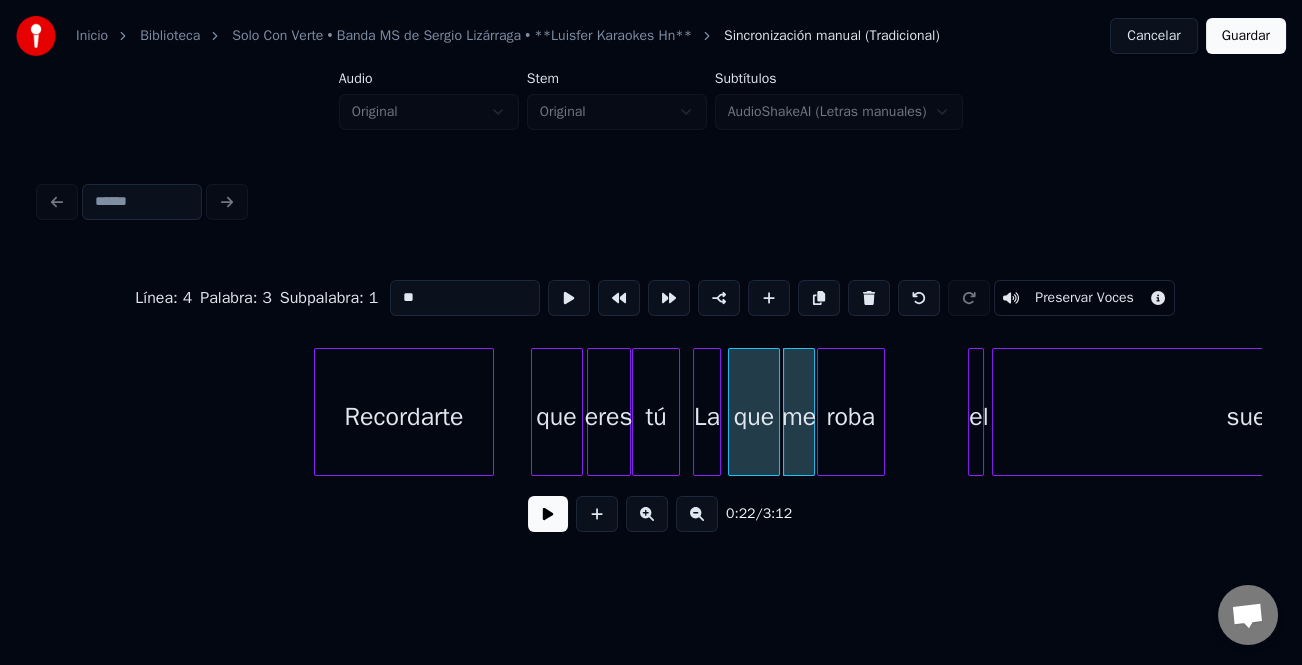 click on "roba" at bounding box center [851, 417] 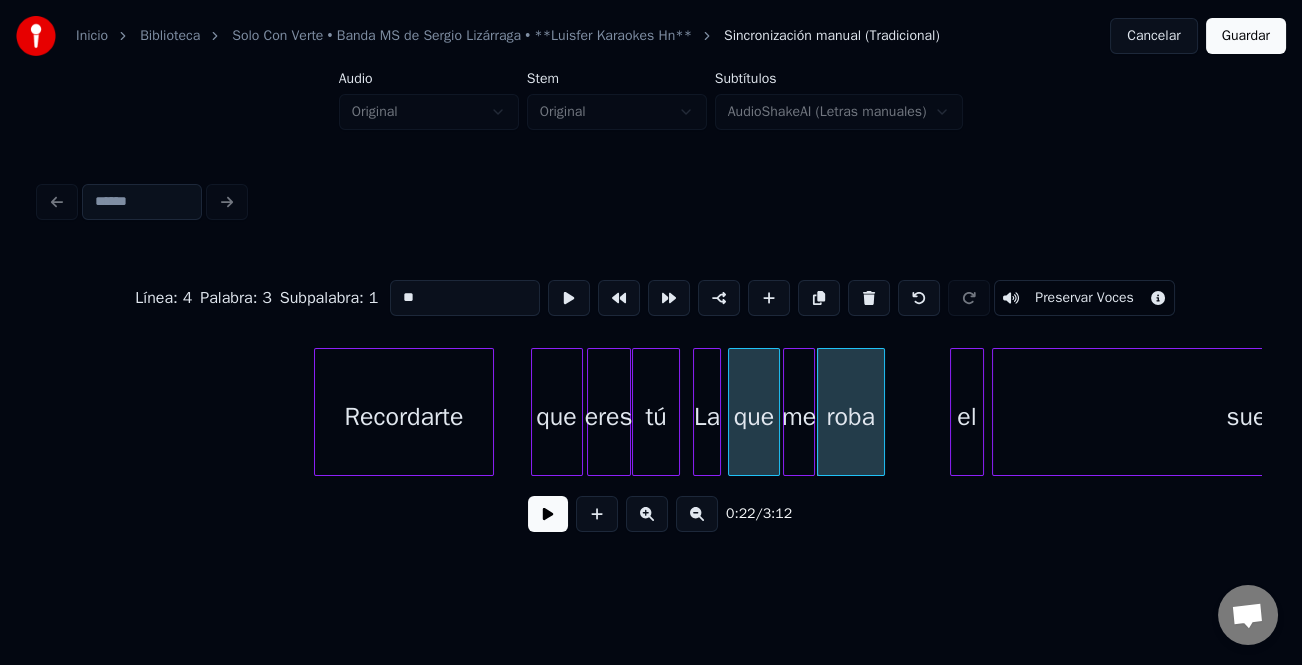 click at bounding box center (954, 412) 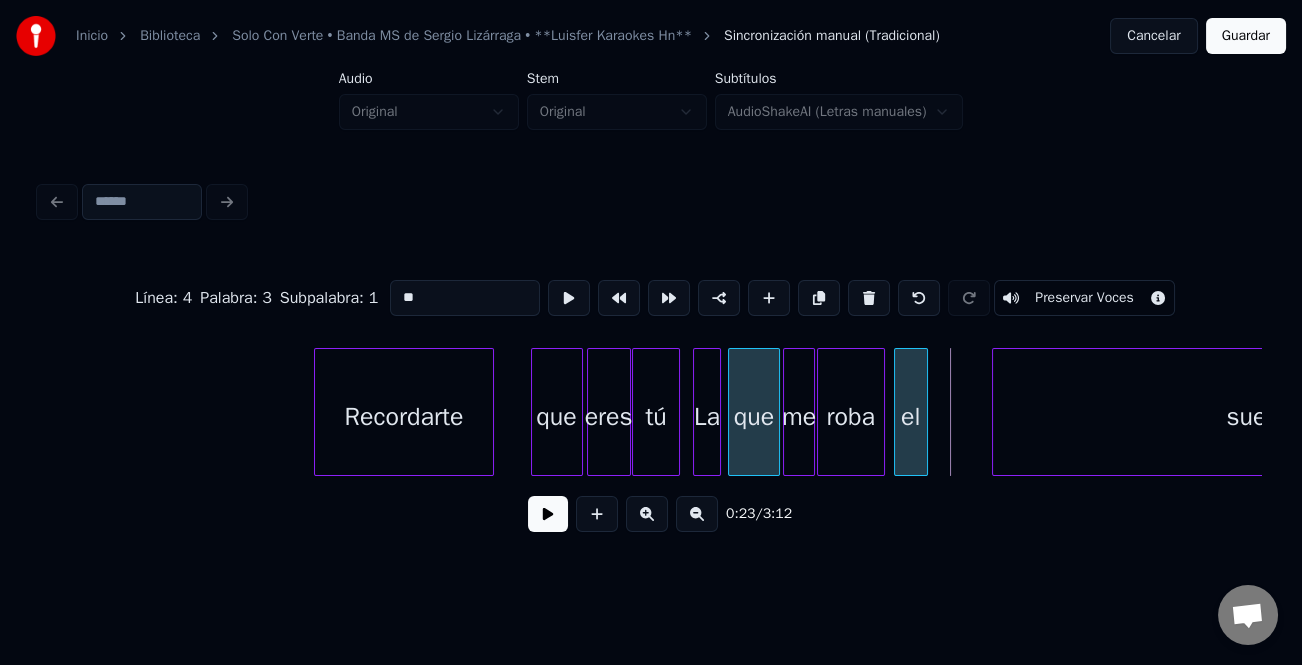 click on "el" at bounding box center (911, 417) 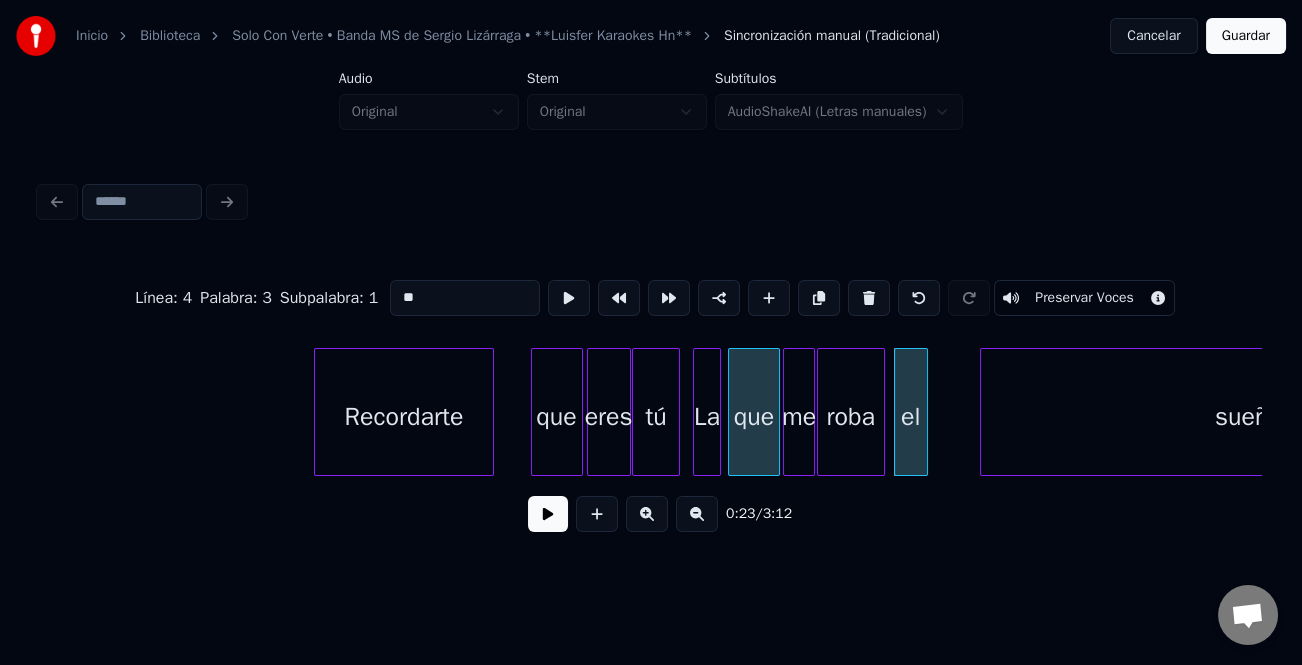 scroll, scrollTop: 0, scrollLeft: 4009, axis: horizontal 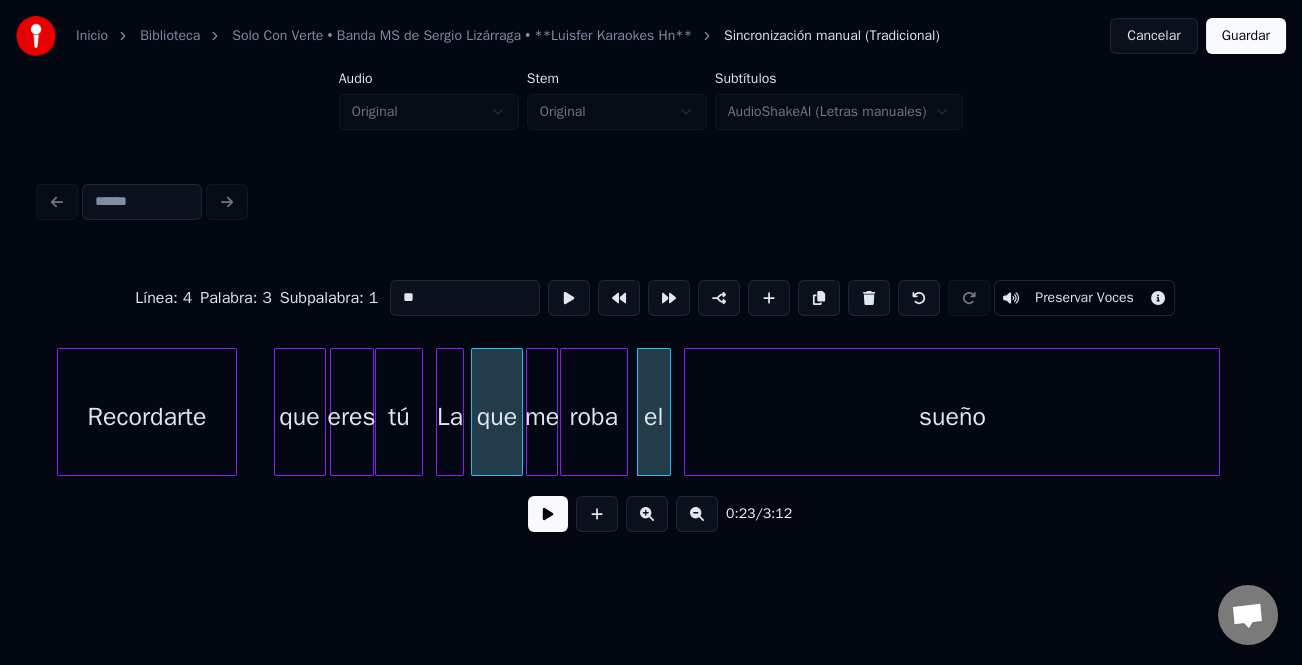 click on "sueño" at bounding box center (952, 417) 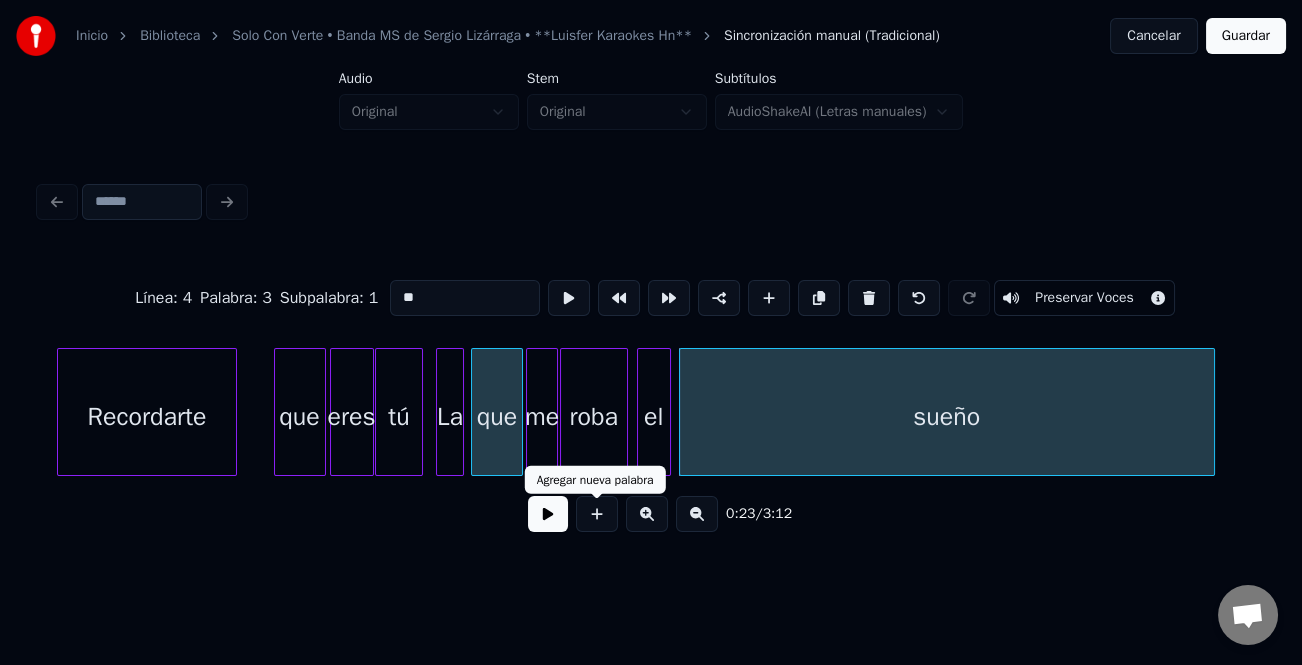 click at bounding box center [548, 514] 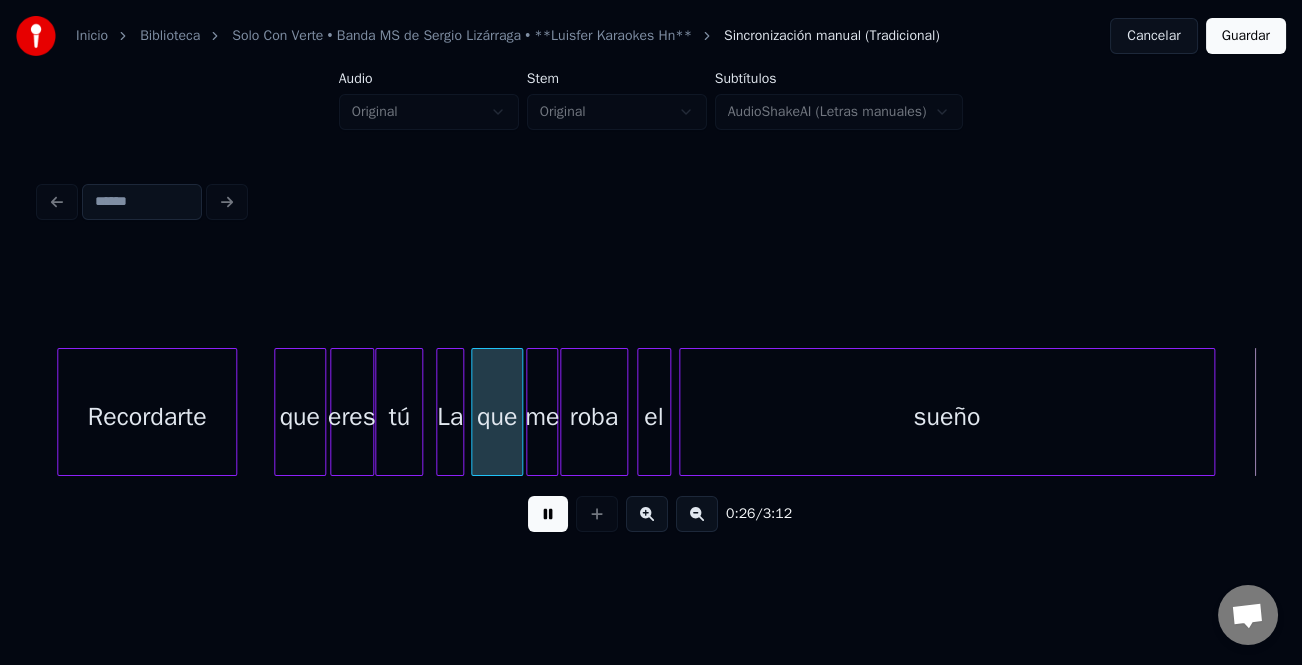 scroll, scrollTop: 0, scrollLeft: 5235, axis: horizontal 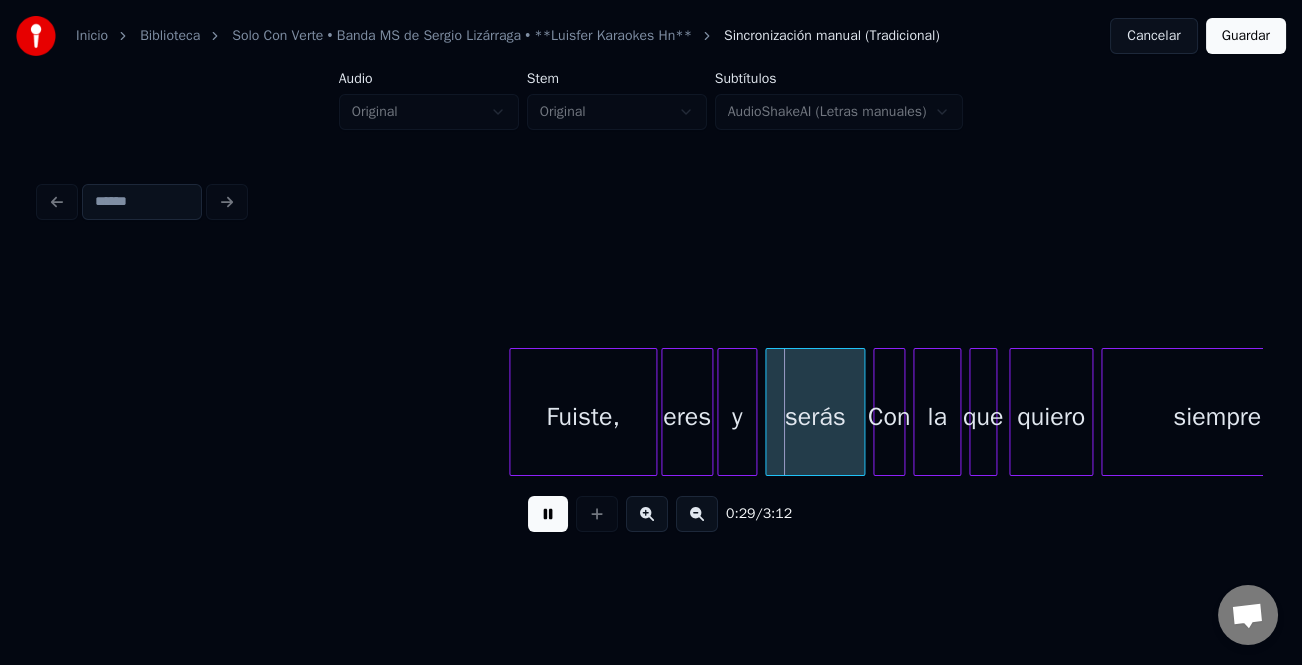 click on "Fuiste, eres y serás Con la que quiero siempre" at bounding box center (14102, 412) 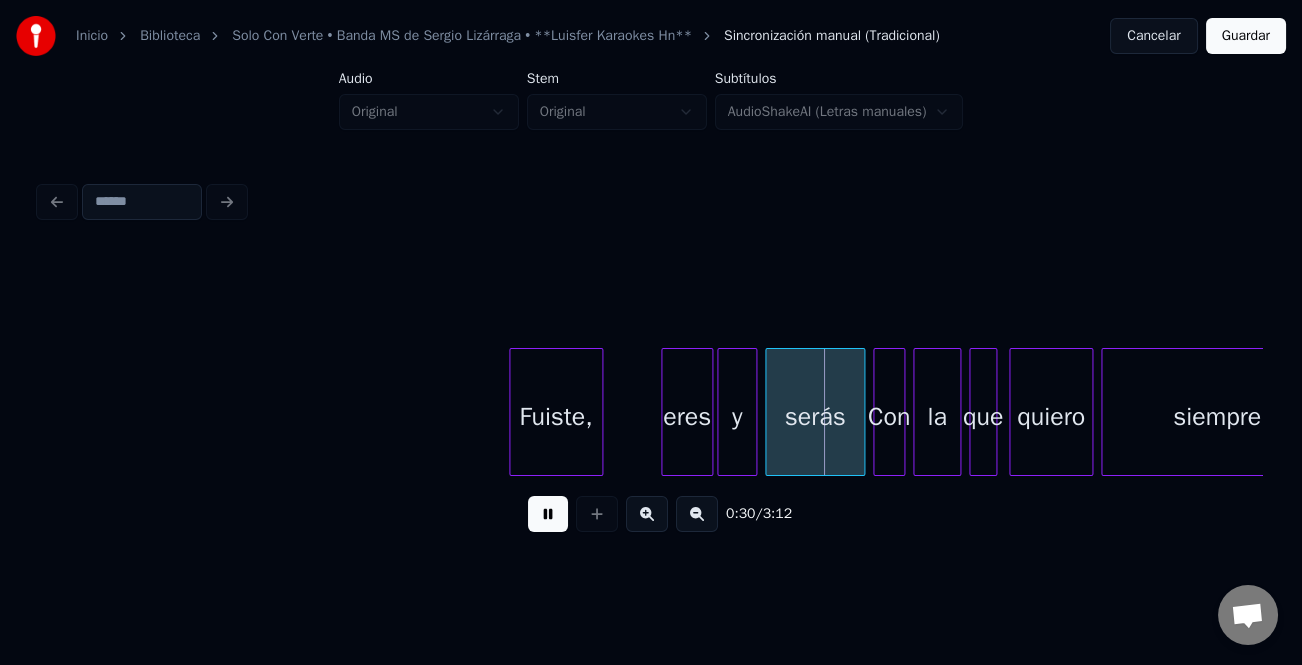 click at bounding box center (599, 412) 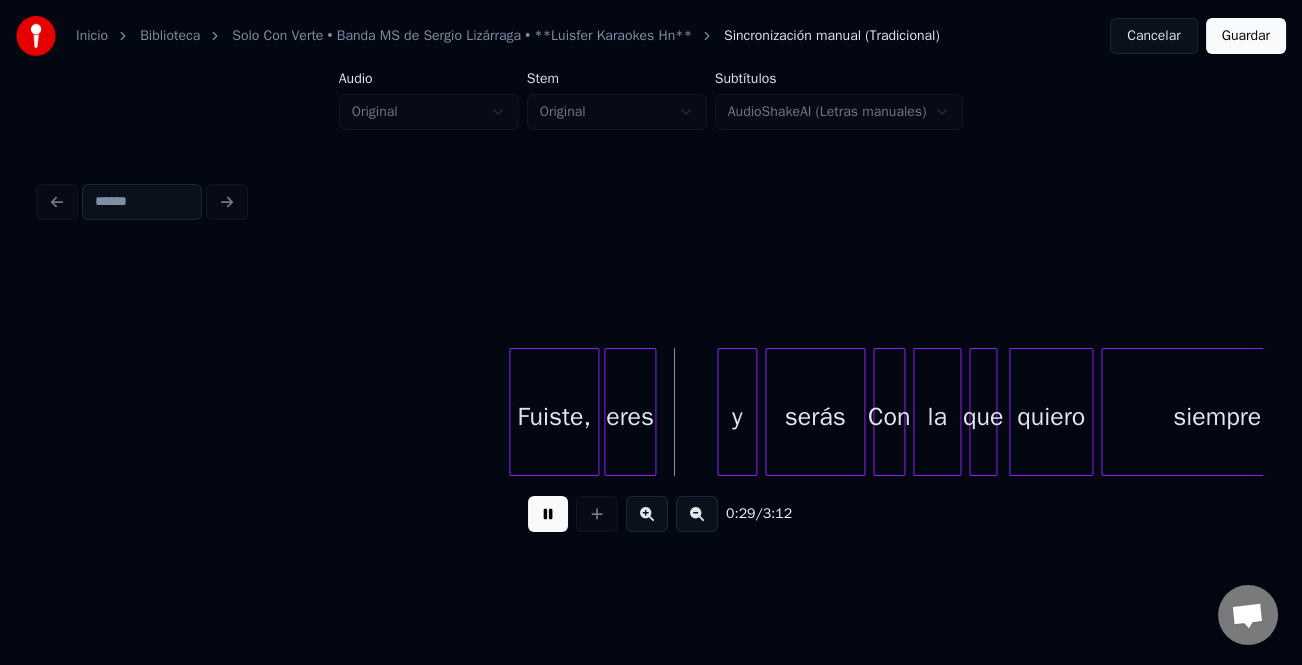 click on "eres" at bounding box center (630, 417) 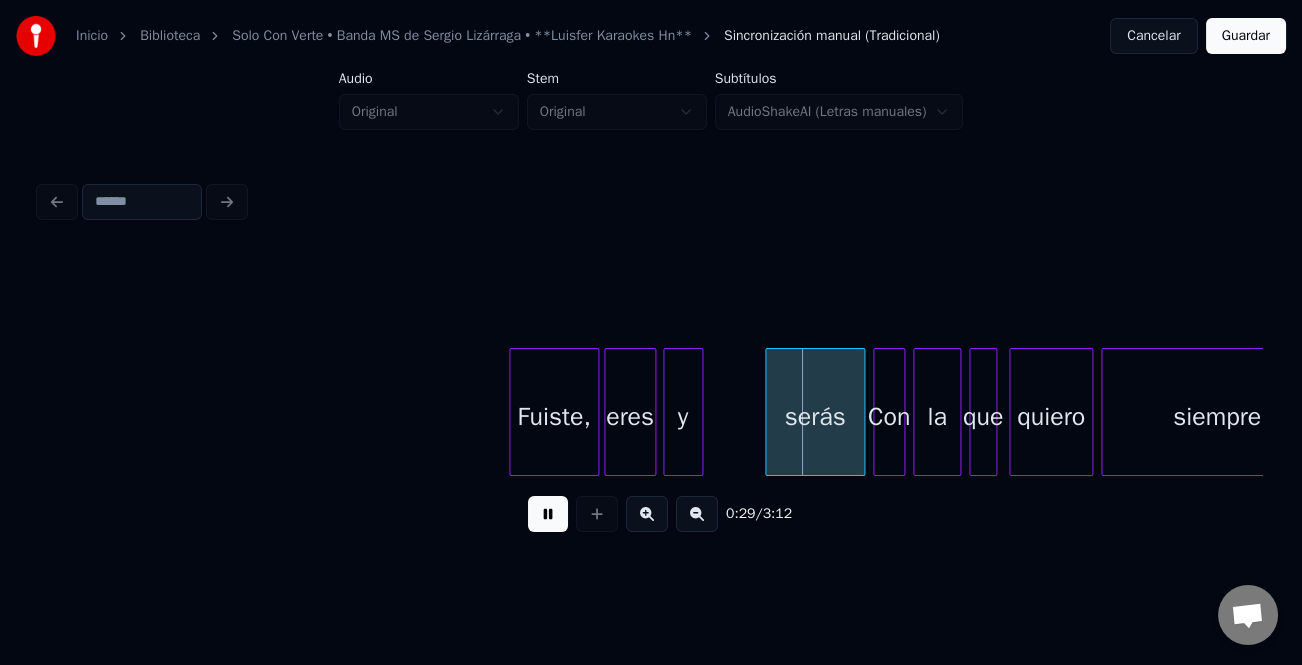 click on "y" at bounding box center (683, 417) 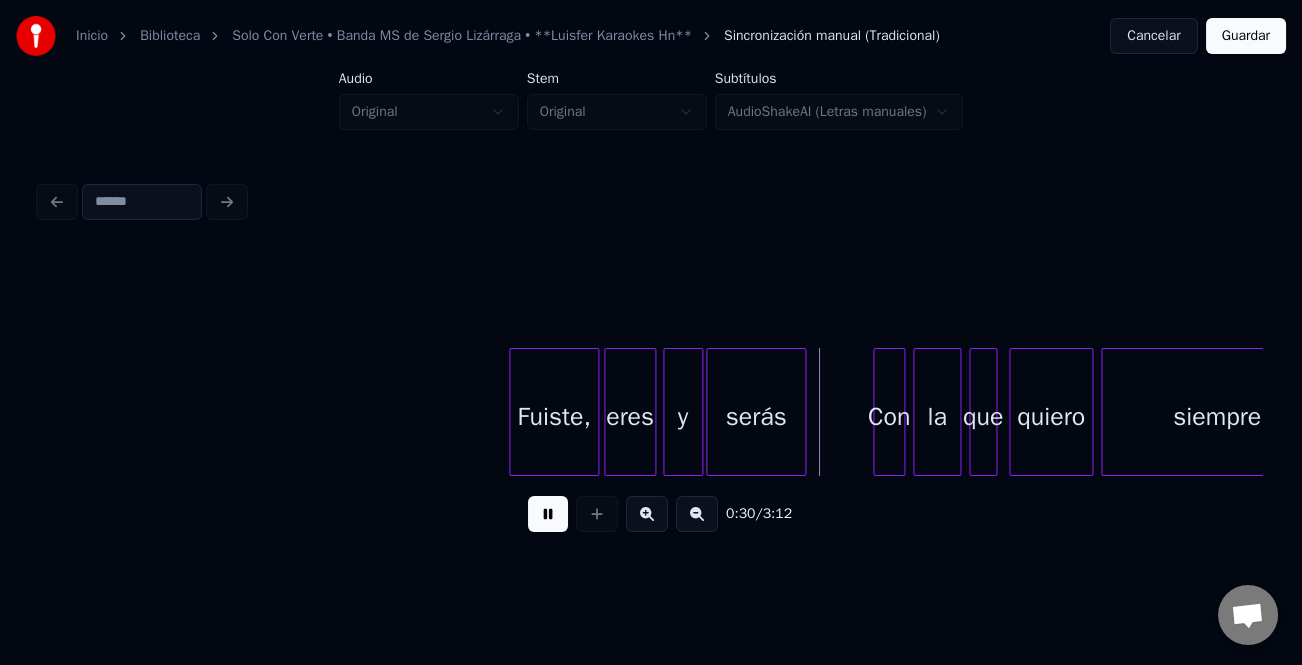 click on "serás" at bounding box center [756, 417] 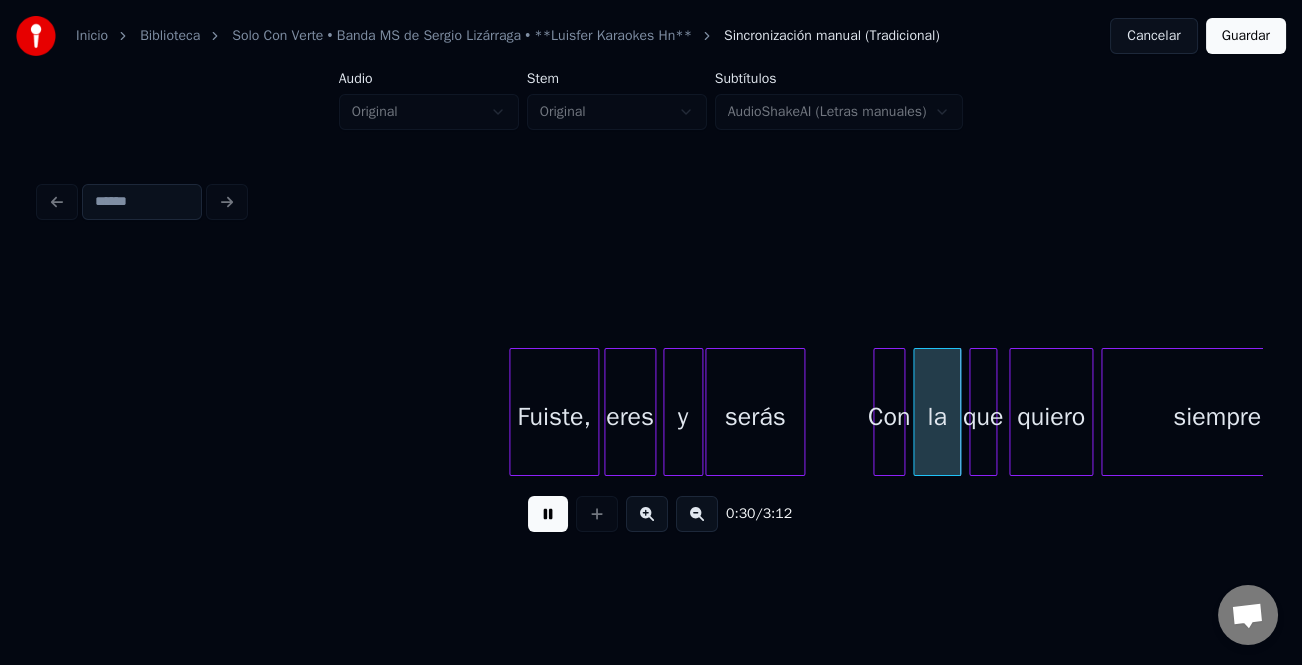 click at bounding box center (801, 412) 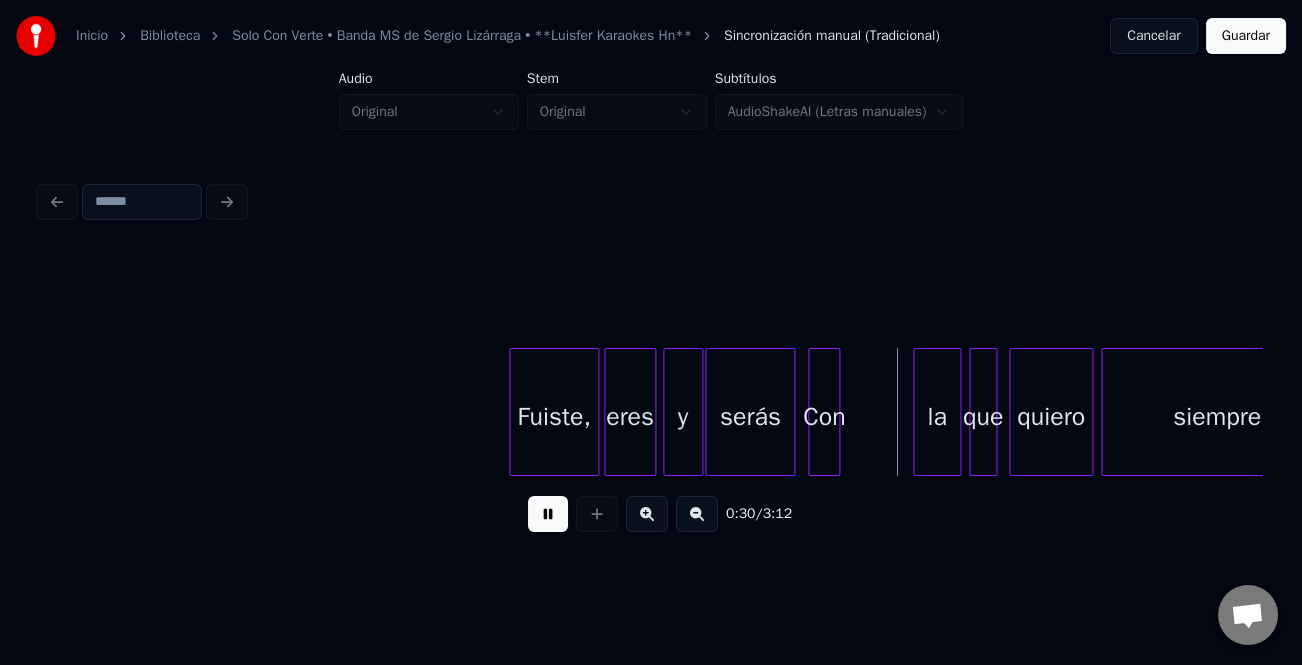 click on "Con" at bounding box center (824, 417) 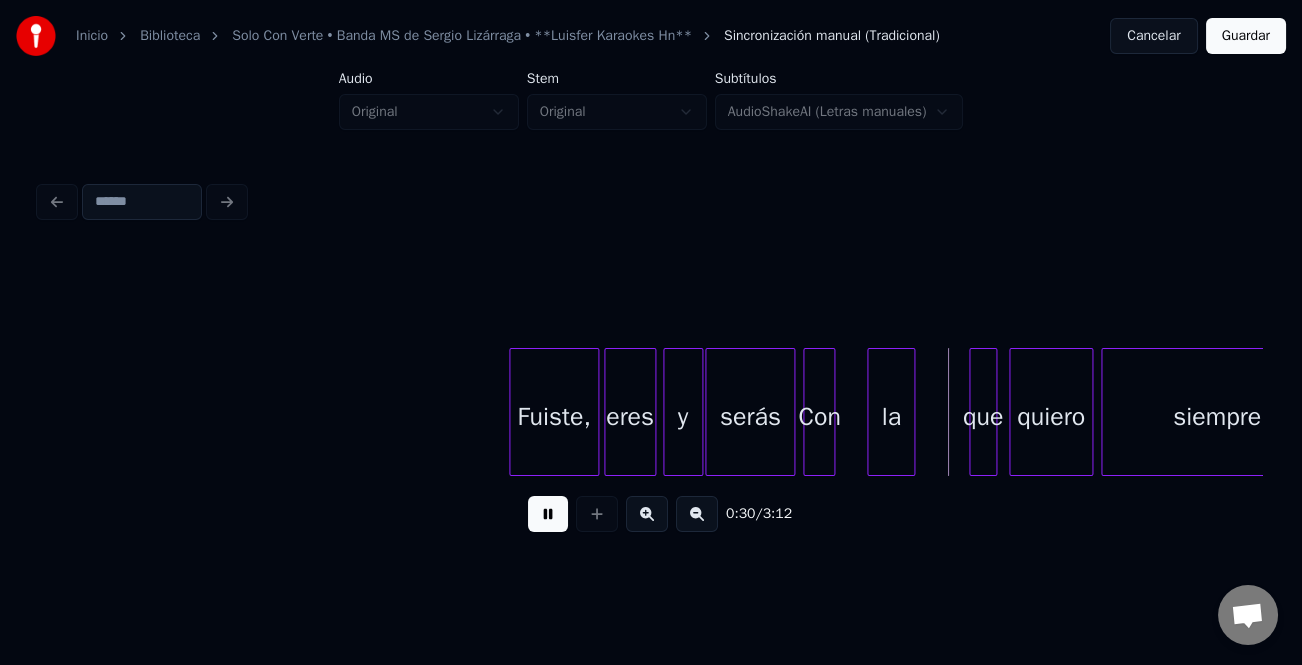 click on "la" at bounding box center (891, 417) 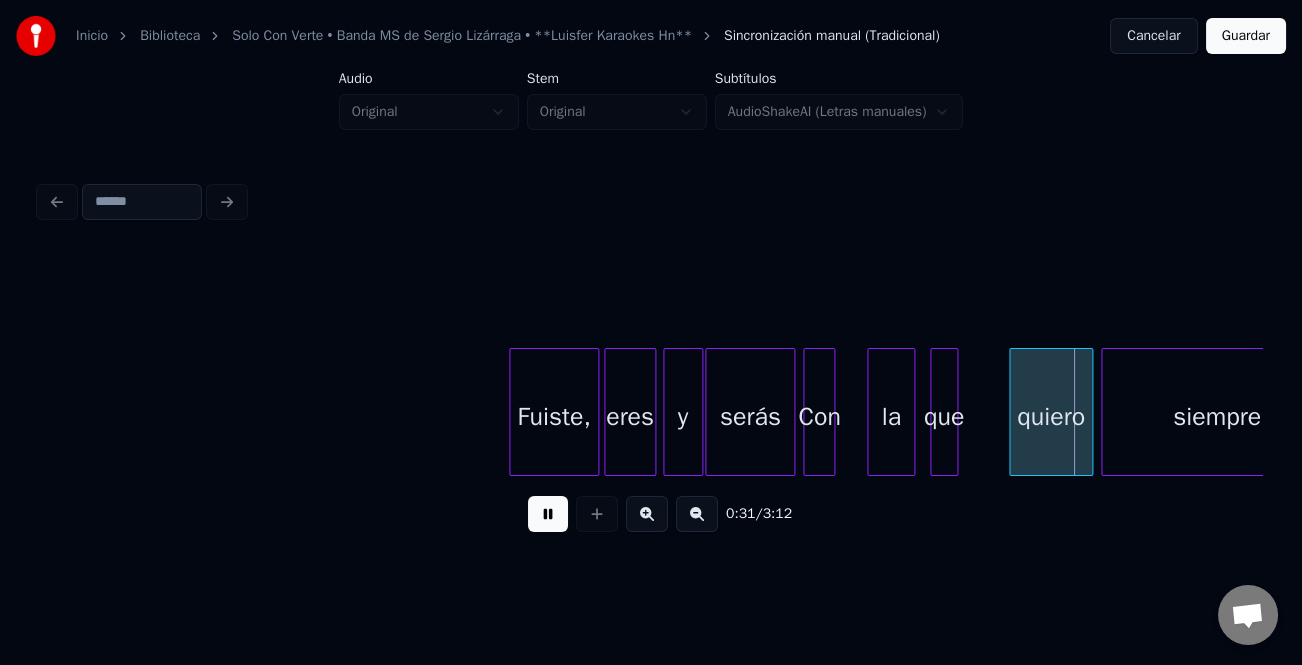 click on "Fuiste, eres y serás Con la que quiero siempre" at bounding box center [651, 412] 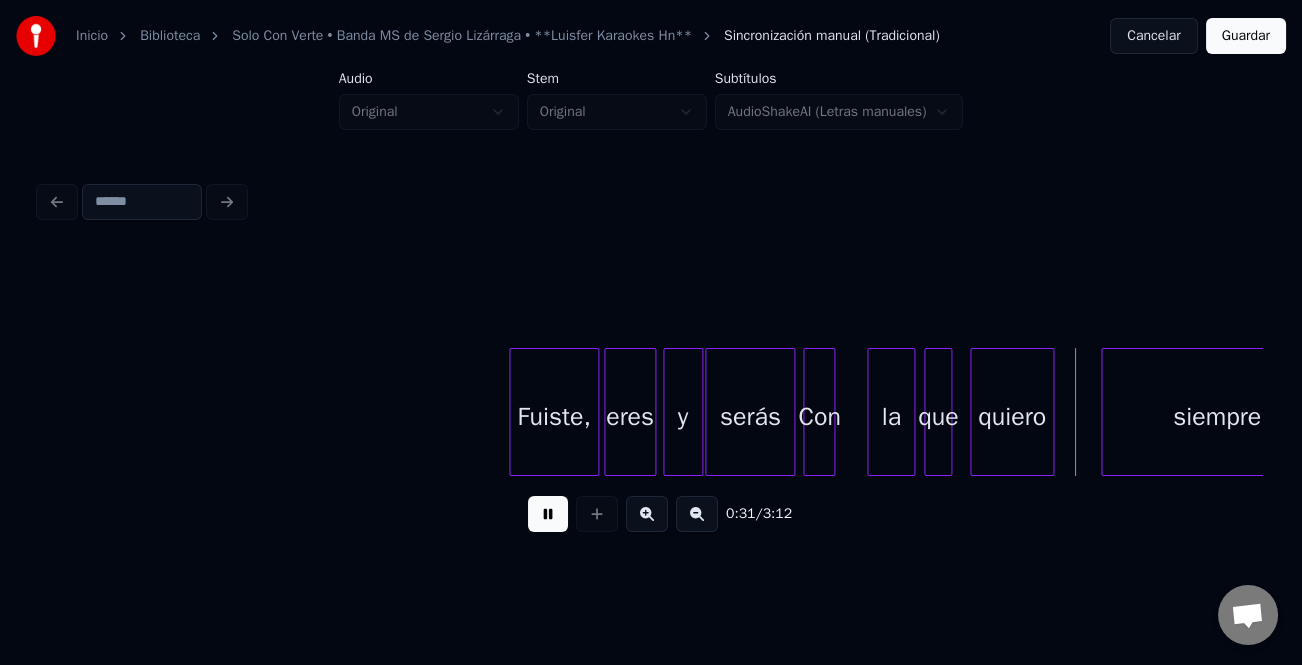 click on "Fuiste, eres y serás Con la que quiero siempre" at bounding box center (651, 412) 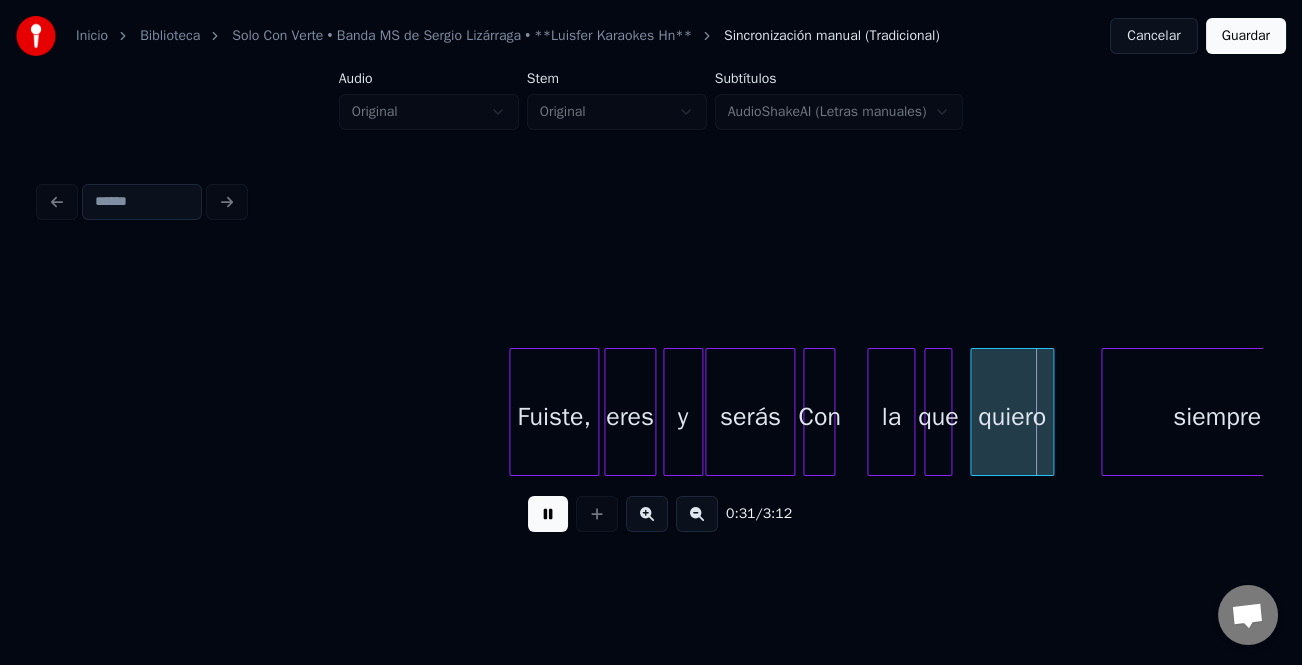 scroll, scrollTop: 0, scrollLeft: 5300, axis: horizontal 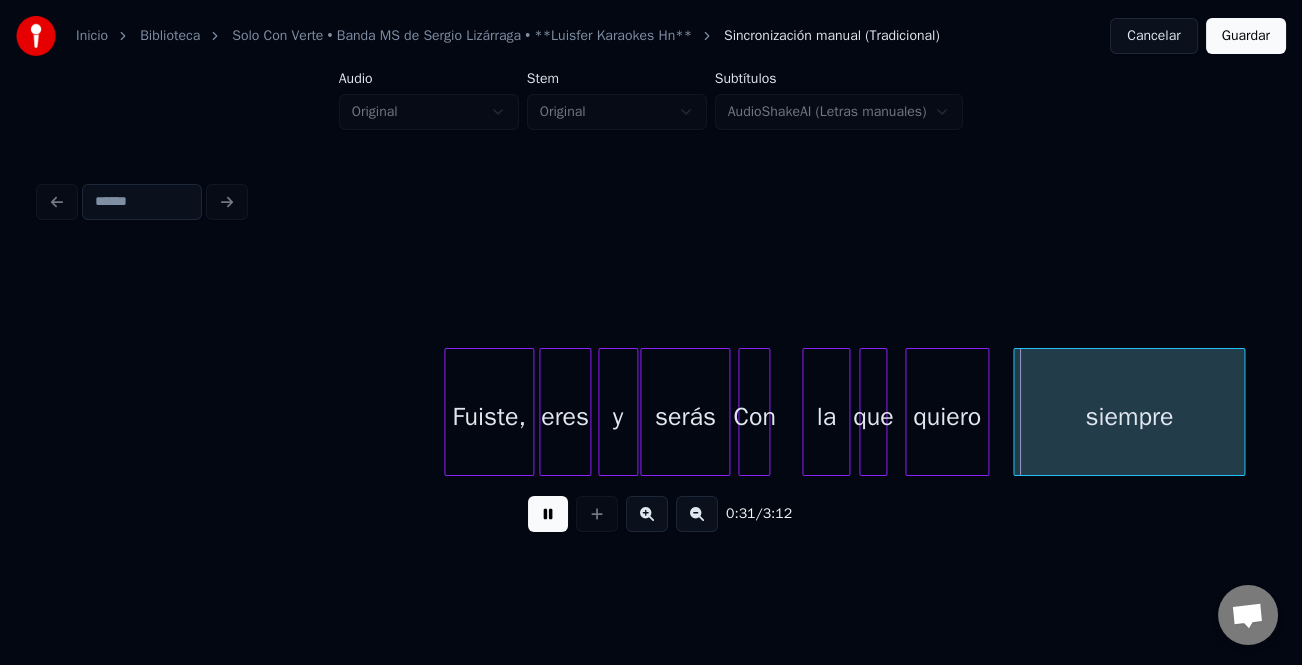 click on "siempre" at bounding box center (1129, 417) 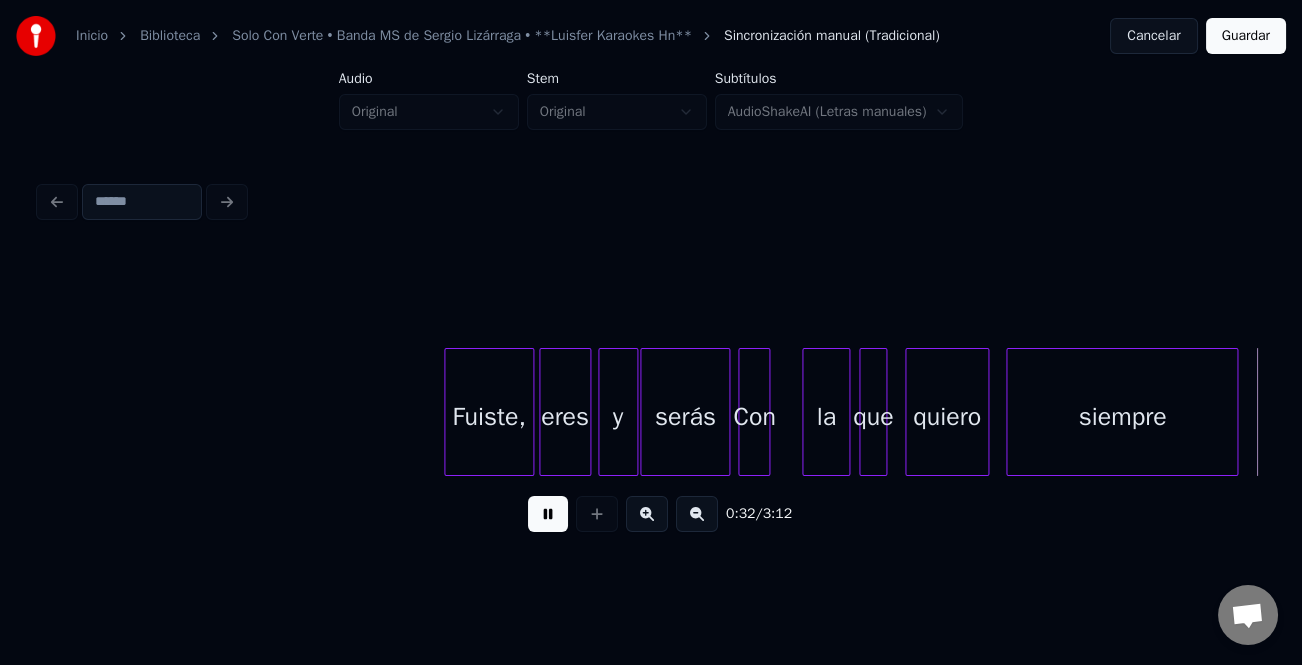 scroll, scrollTop: 0, scrollLeft: 6525, axis: horizontal 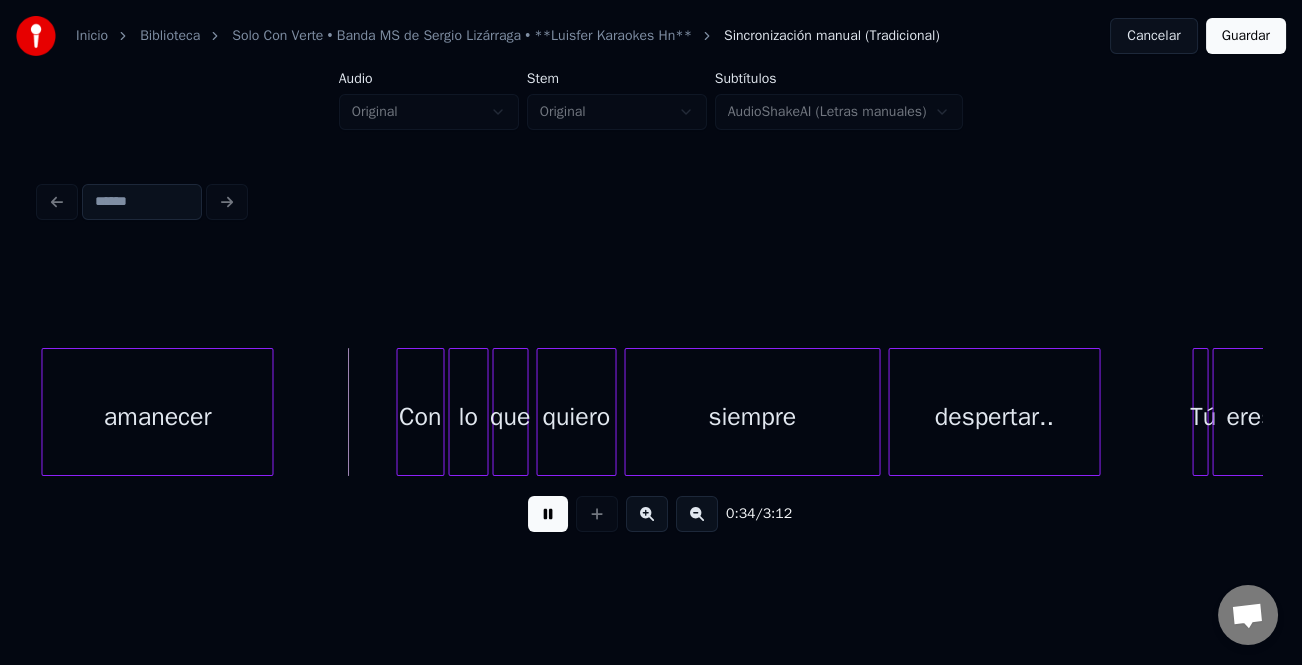 click on "amanecer" at bounding box center (157, 417) 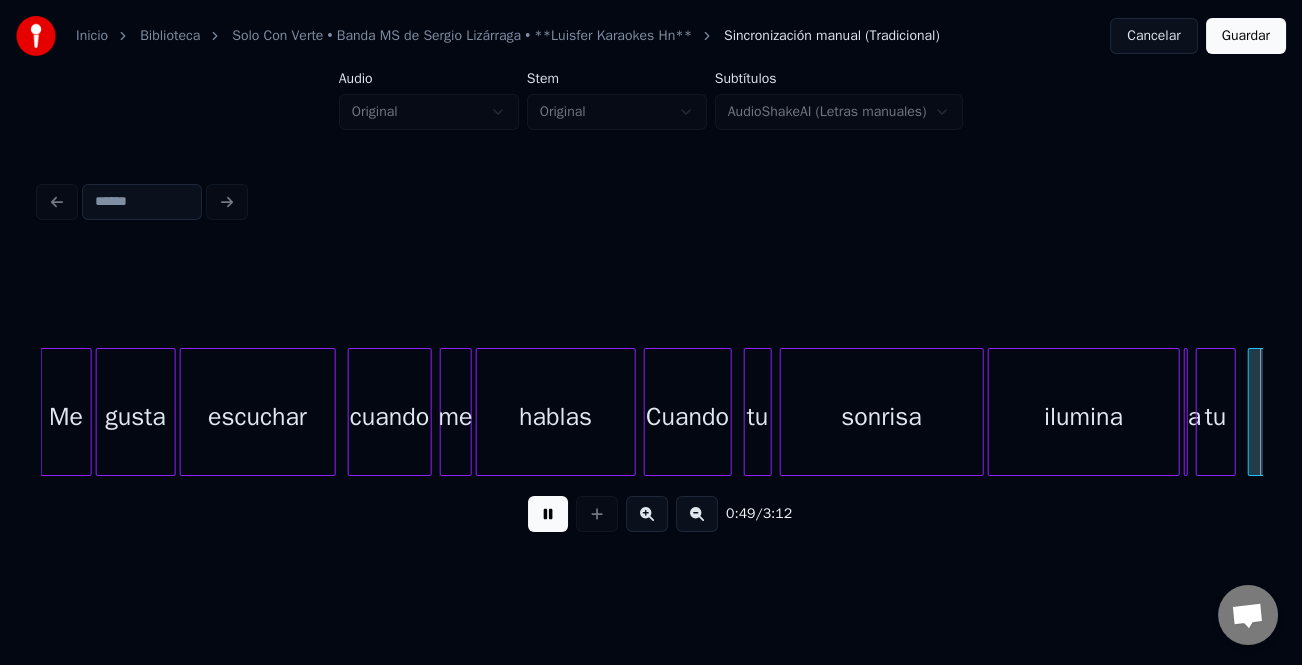 scroll, scrollTop: 0, scrollLeft: 9972, axis: horizontal 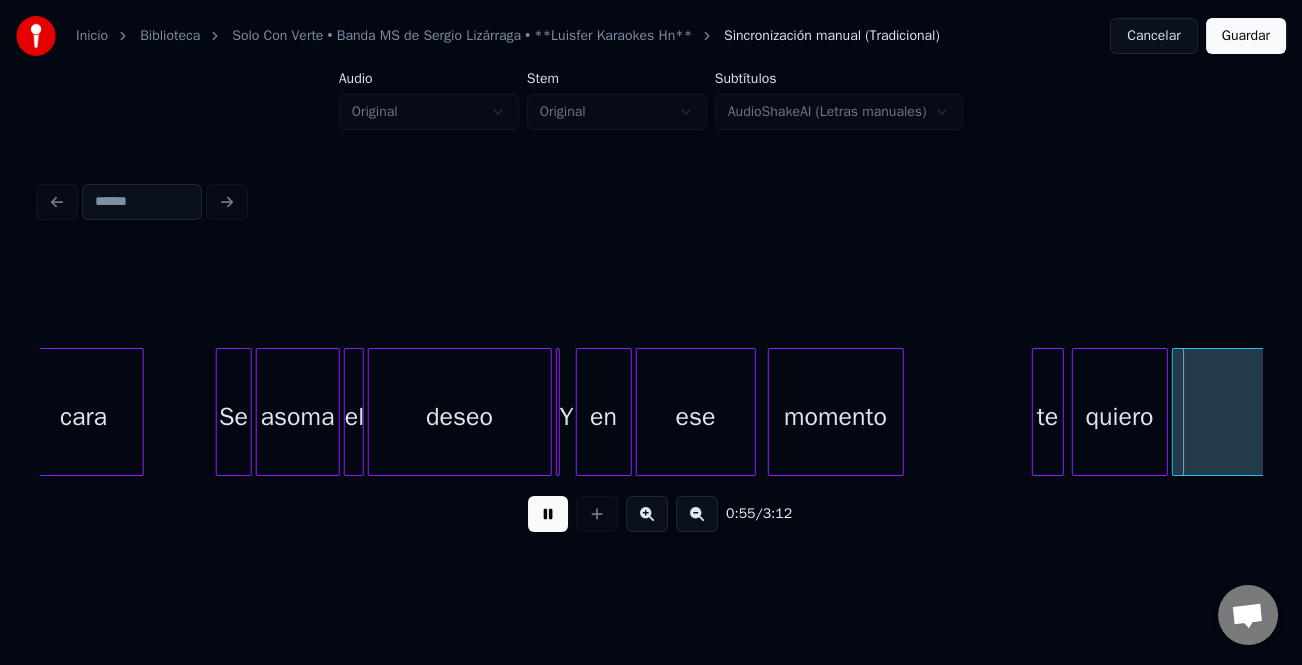 click at bounding box center [548, 514] 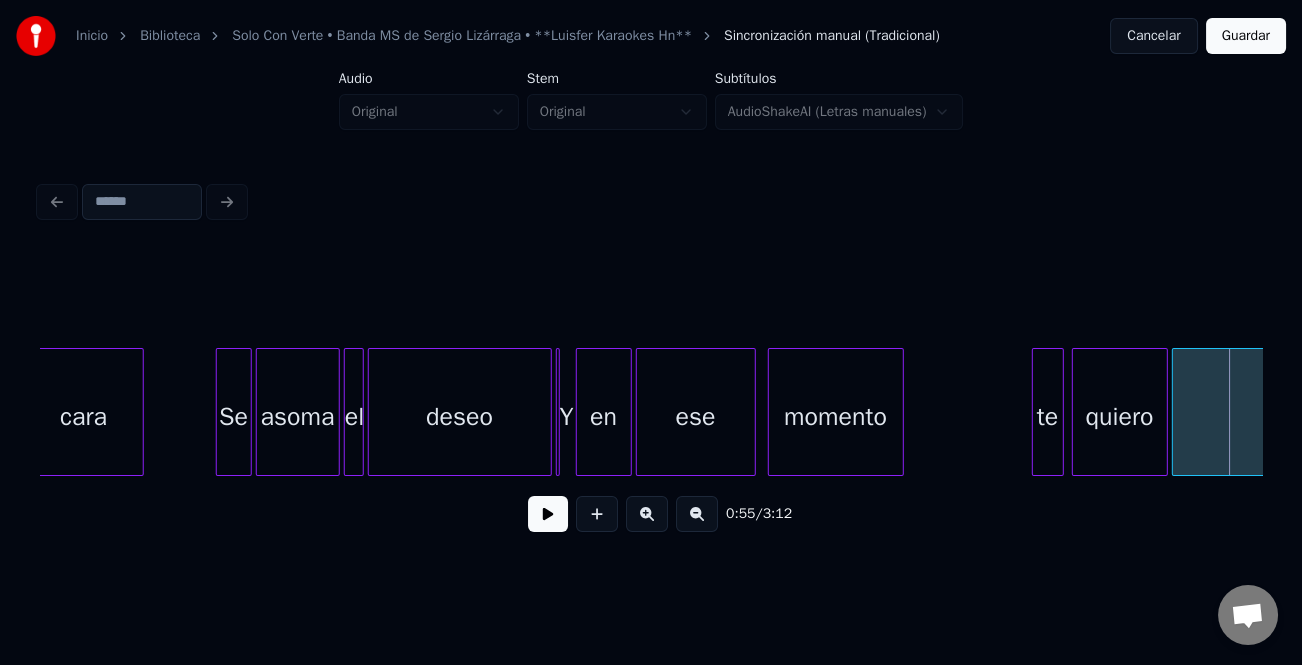 click on "te" at bounding box center (1048, 417) 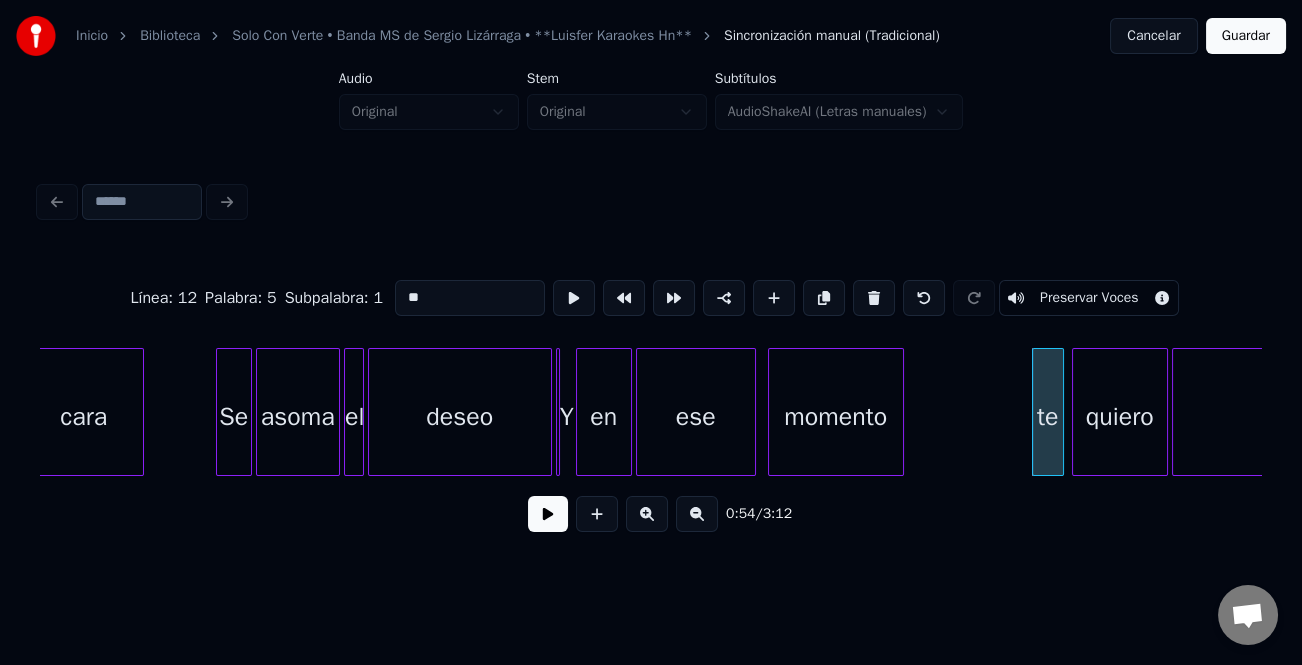 drag, startPoint x: 406, startPoint y: 287, endPoint x: 404, endPoint y: 305, distance: 18.110771 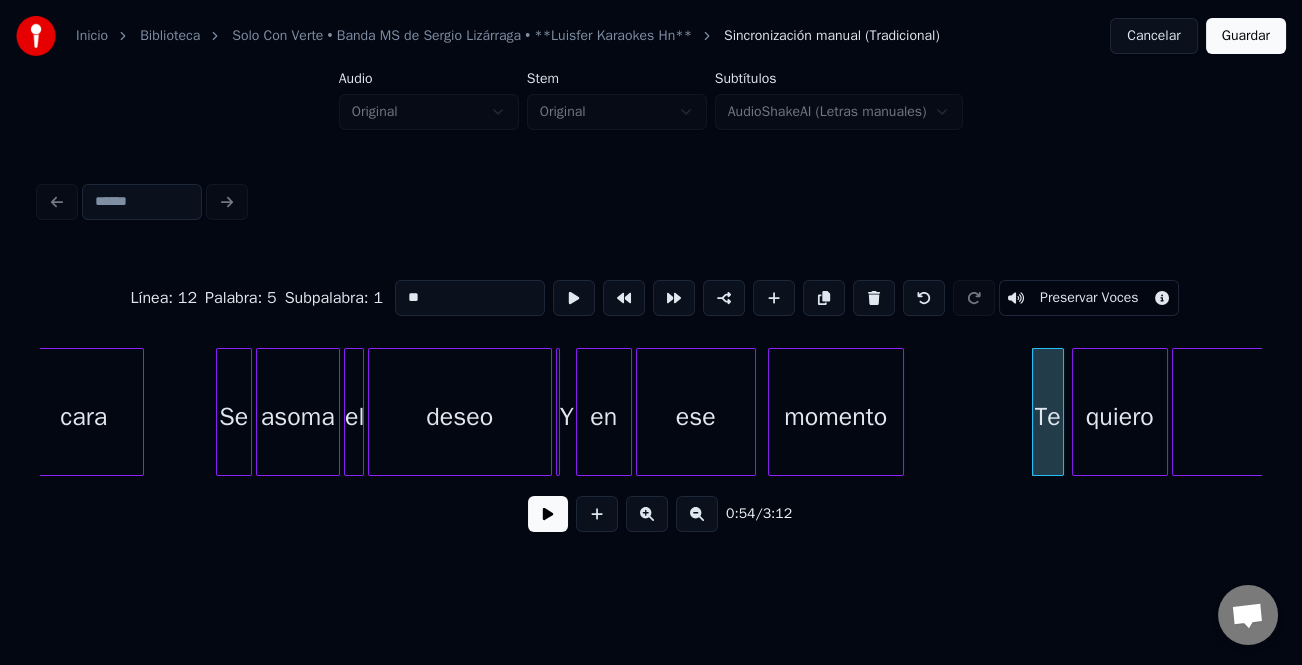 type on "**" 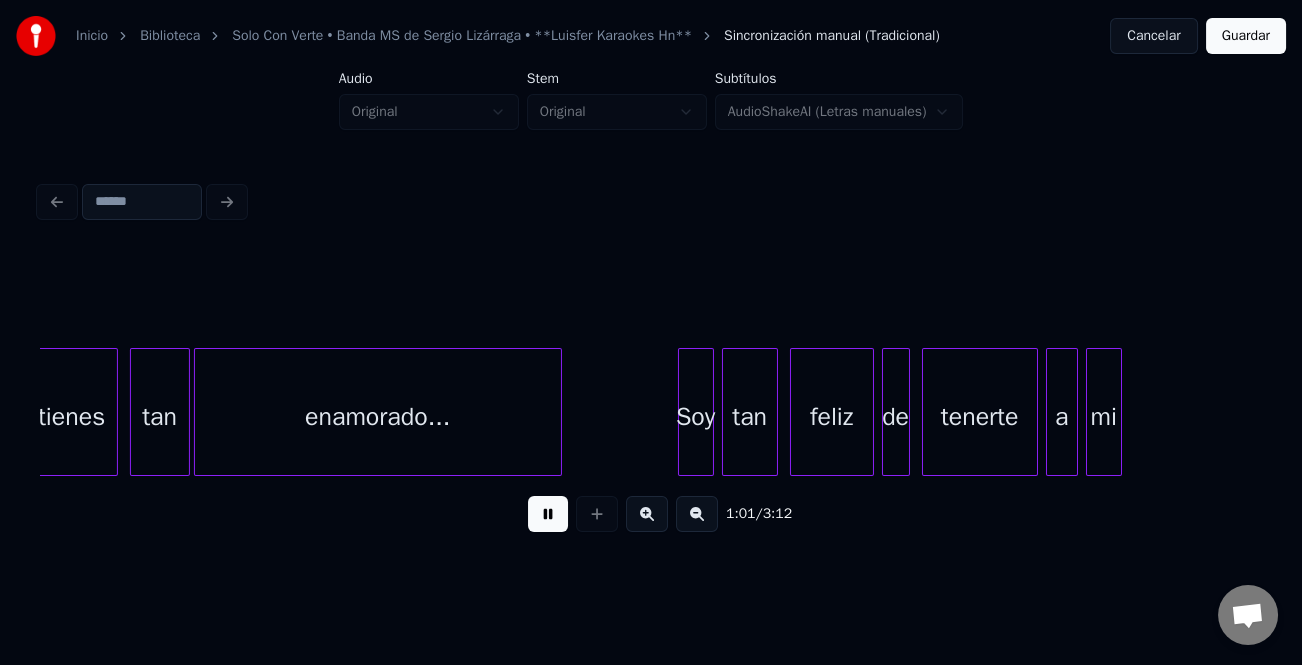 scroll, scrollTop: 0, scrollLeft: 12267, axis: horizontal 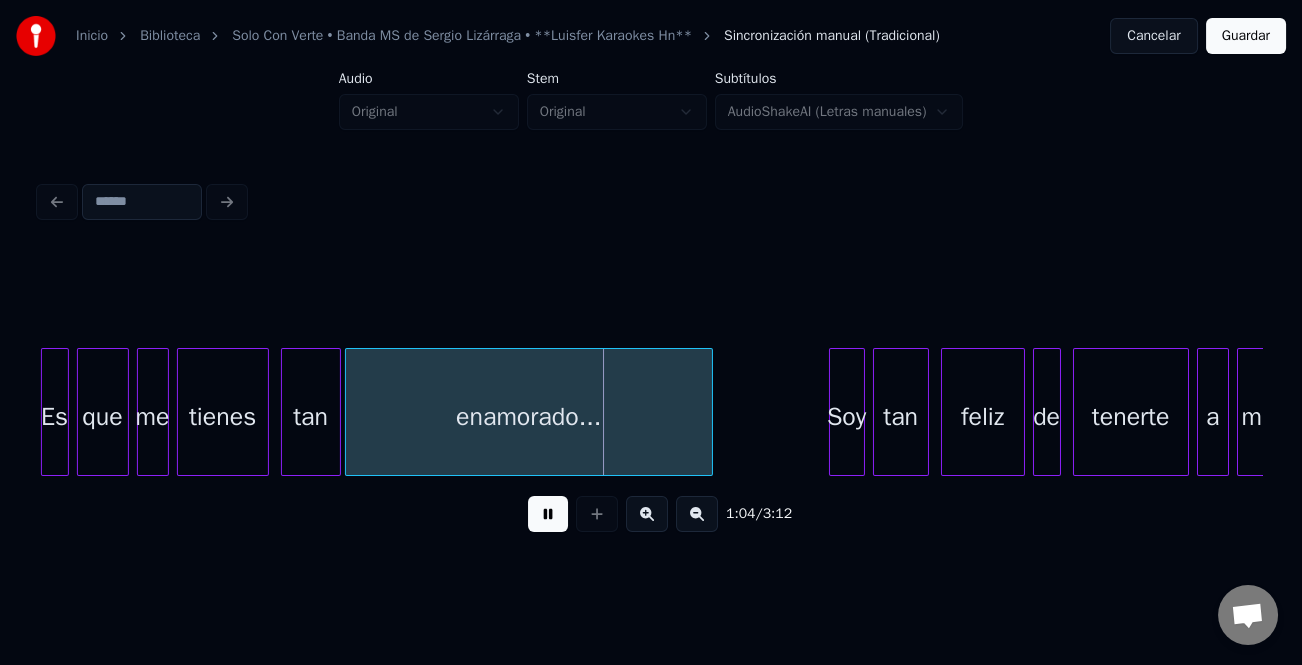 click at bounding box center (548, 514) 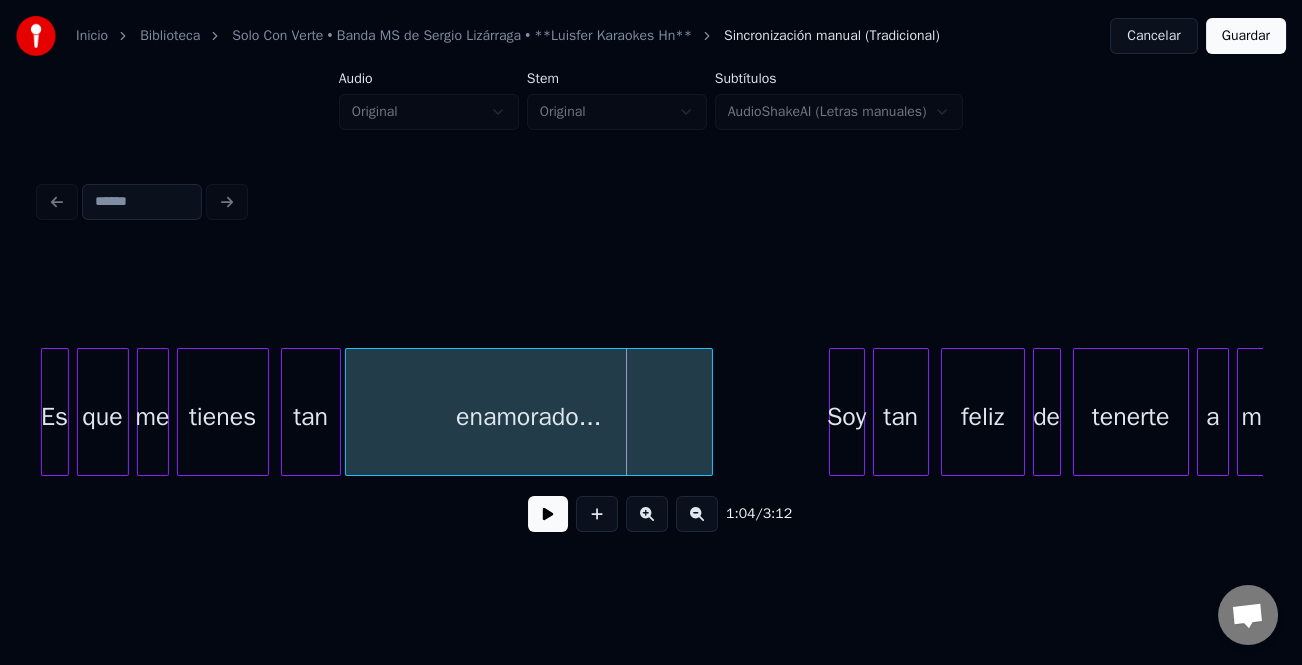 click at bounding box center (548, 514) 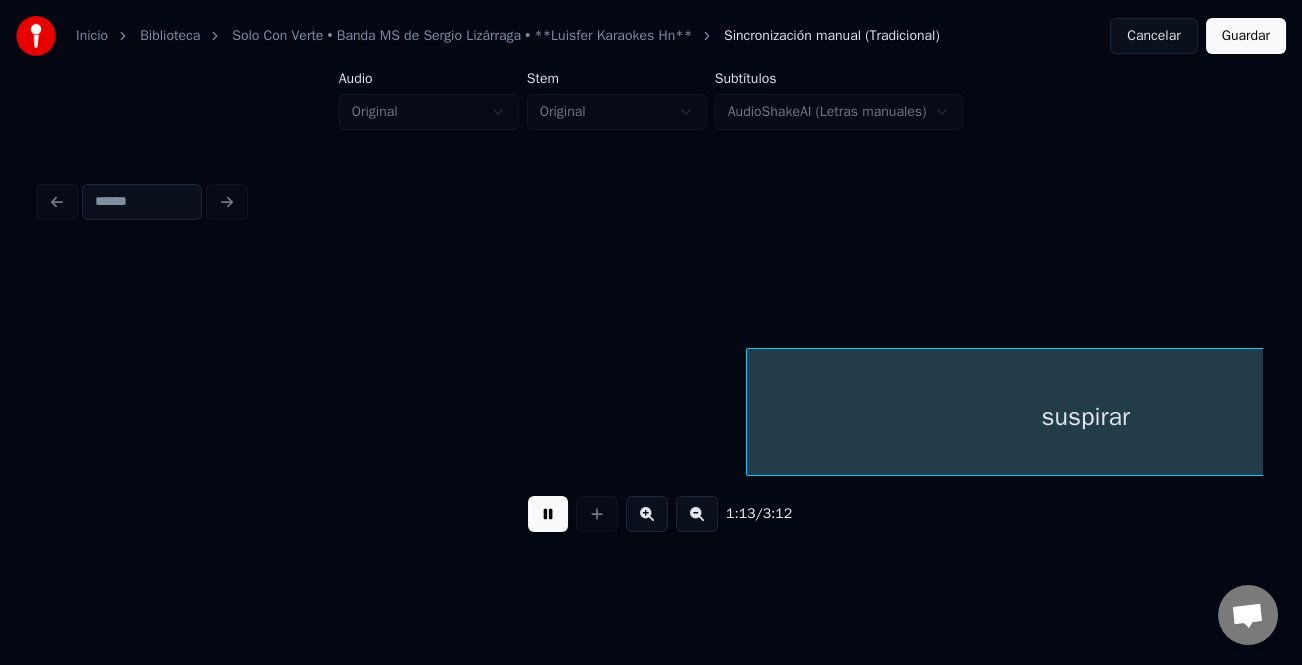 scroll, scrollTop: 0, scrollLeft: 14713, axis: horizontal 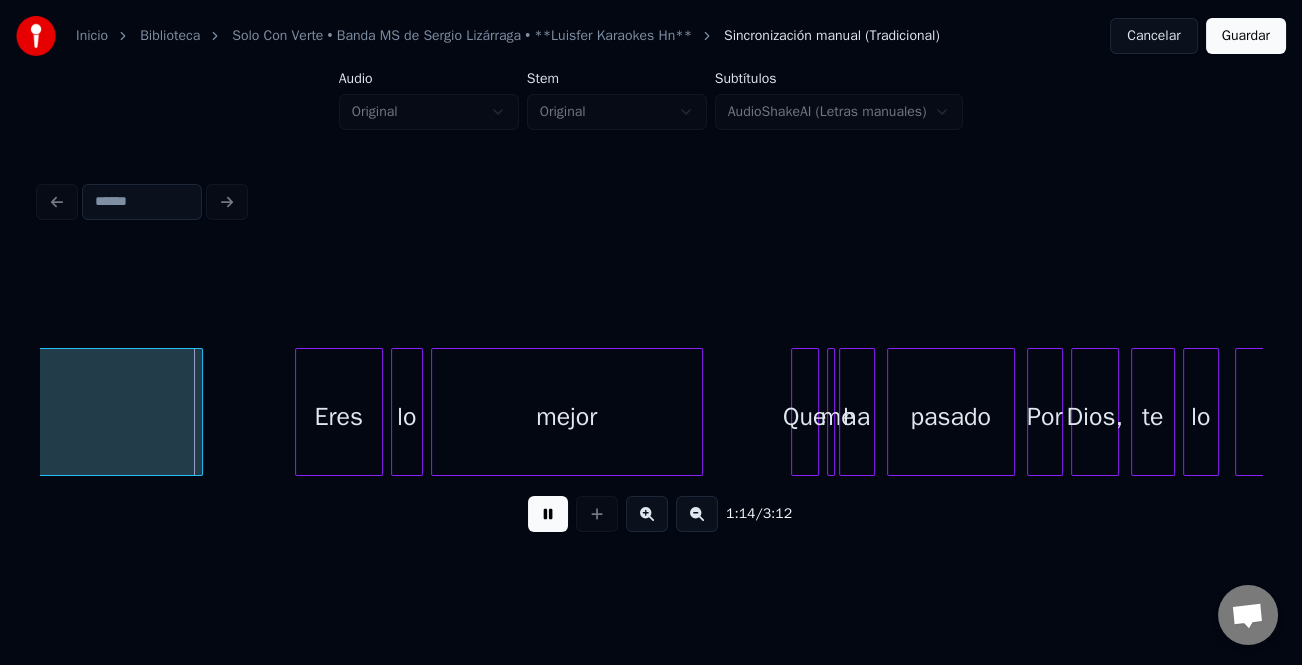 click at bounding box center (548, 514) 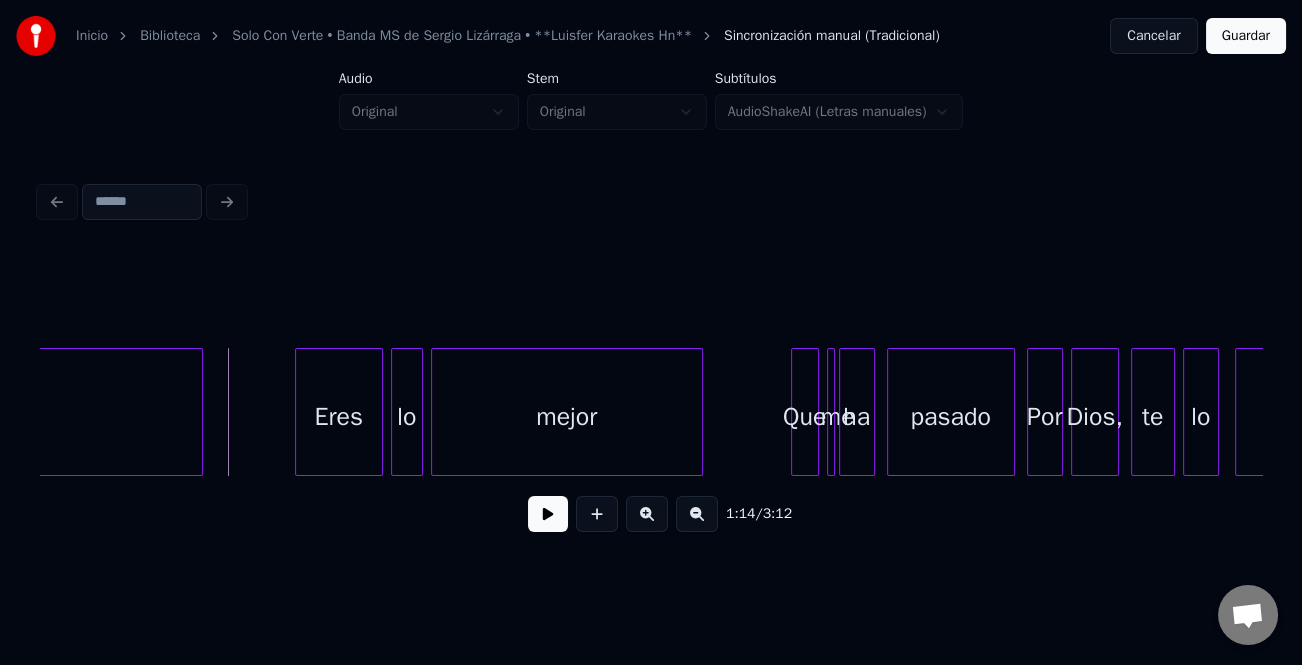 click on "suspirar" at bounding box center (-137, 417) 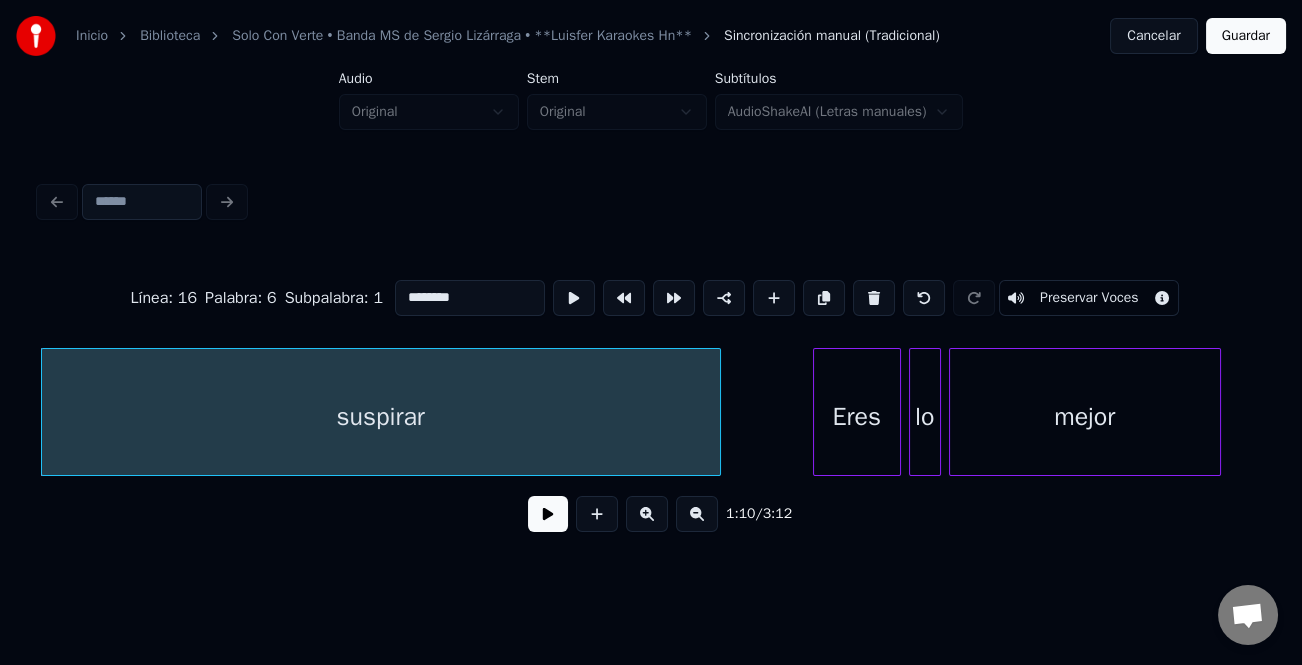 click on "Línea :   16 Palabra :   6 Subpalabra :   1 ******** Preservar Voces" at bounding box center (651, 298) 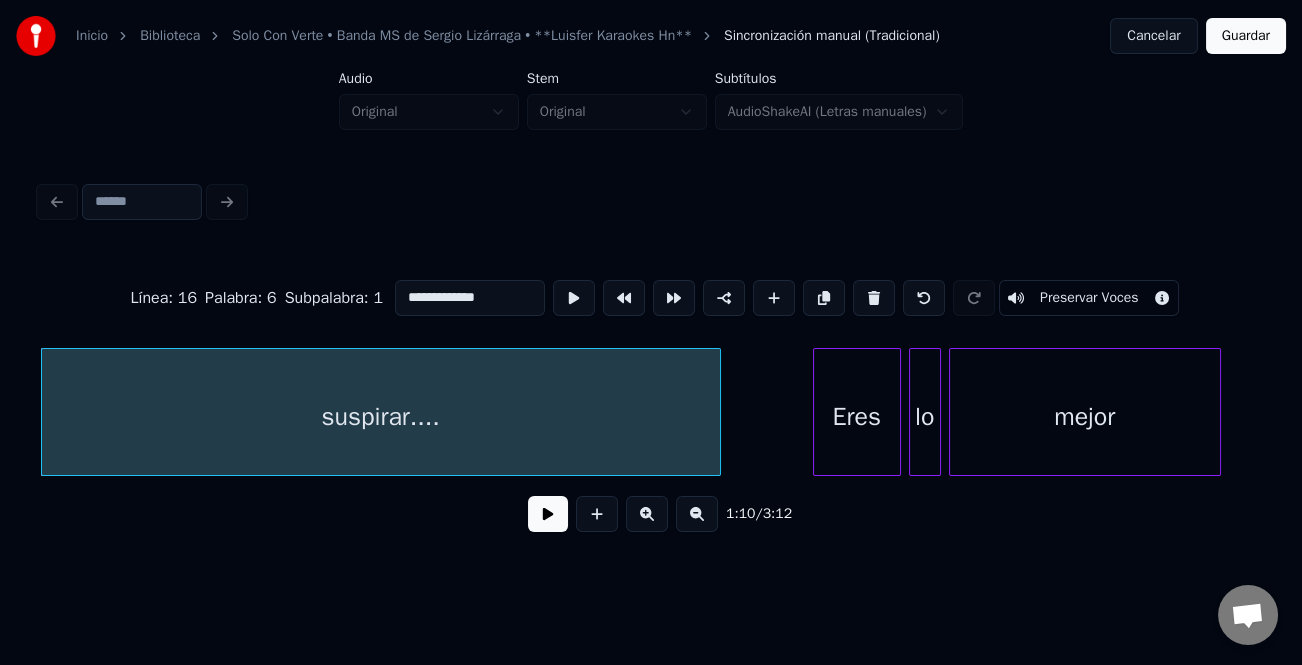 type on "**********" 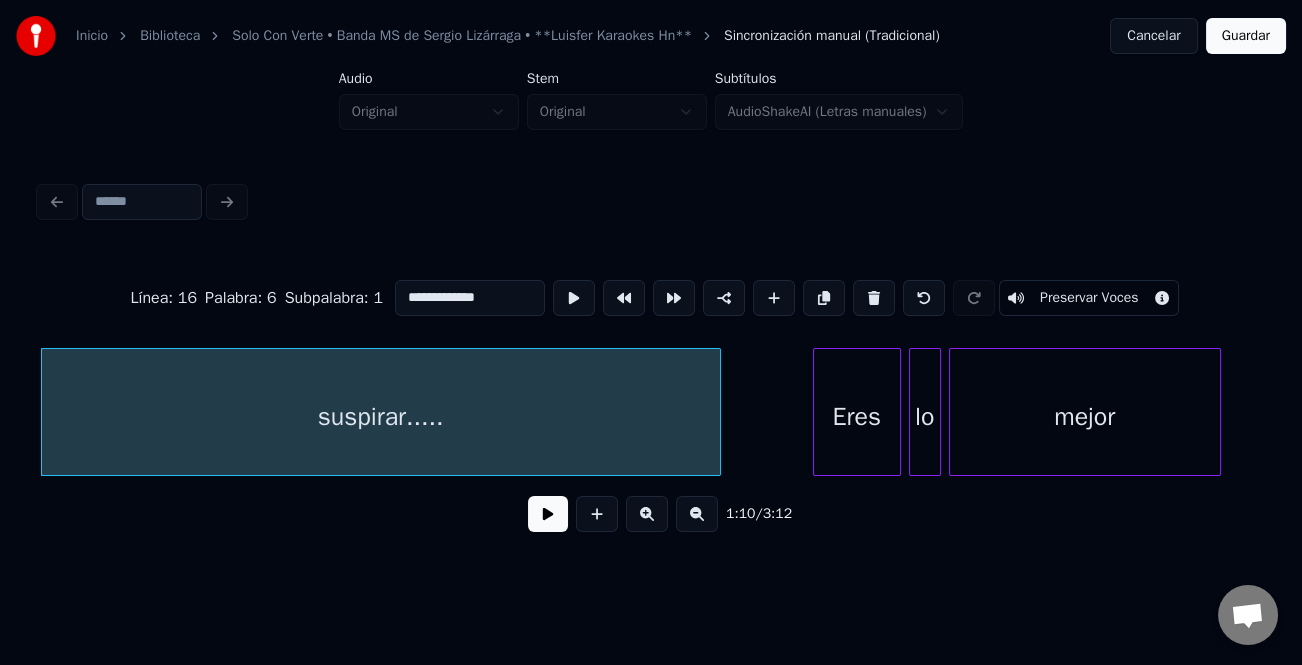 click at bounding box center (548, 514) 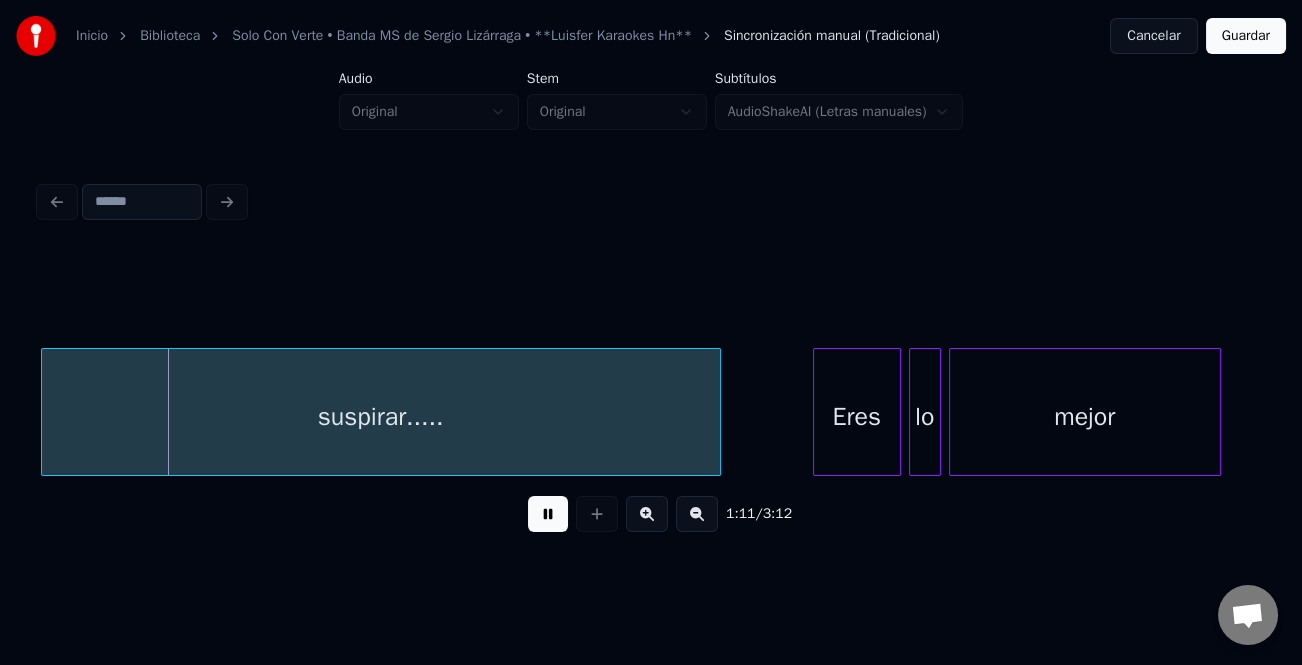 click at bounding box center [817, 412] 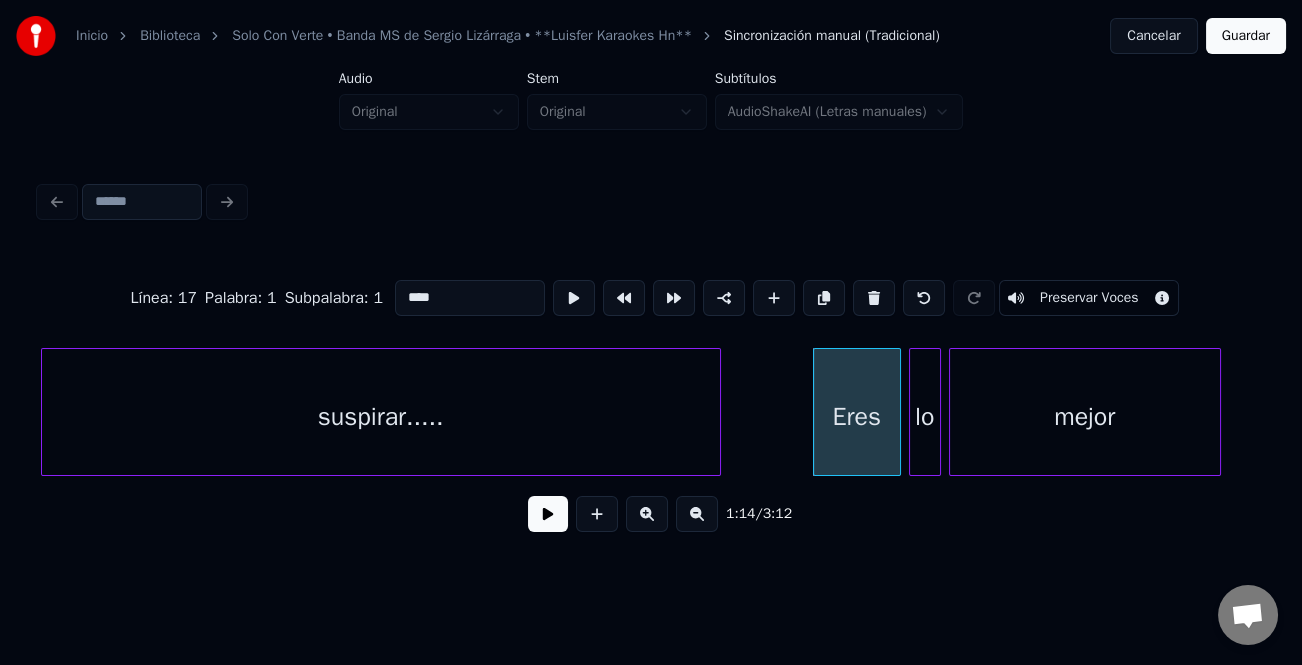 click on "suspirar..... Eres lo mejor" at bounding box center [5142, 412] 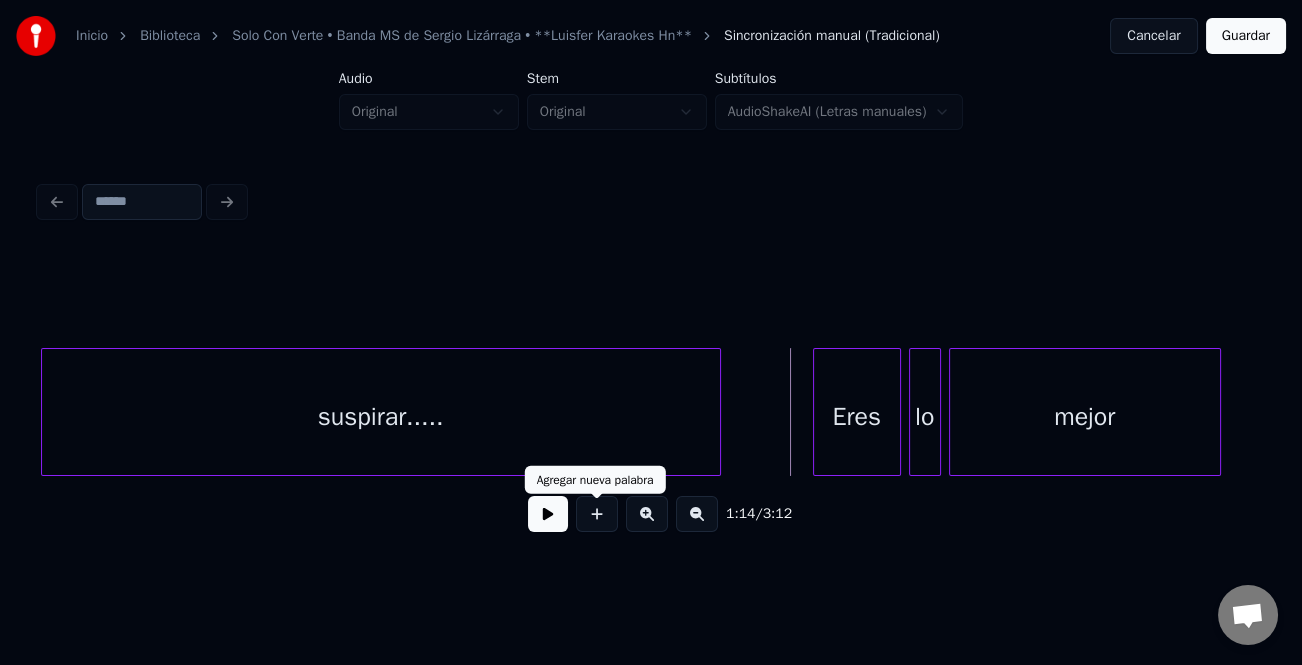 click at bounding box center (548, 514) 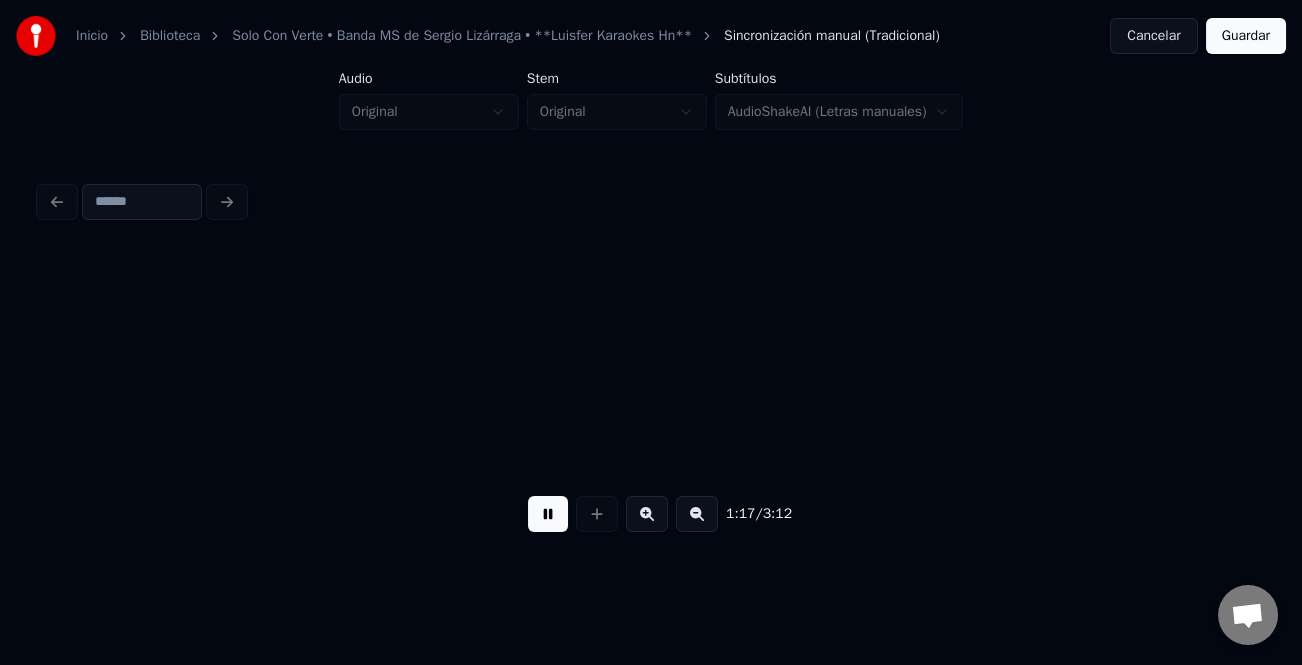 scroll, scrollTop: 0, scrollLeft: 15421, axis: horizontal 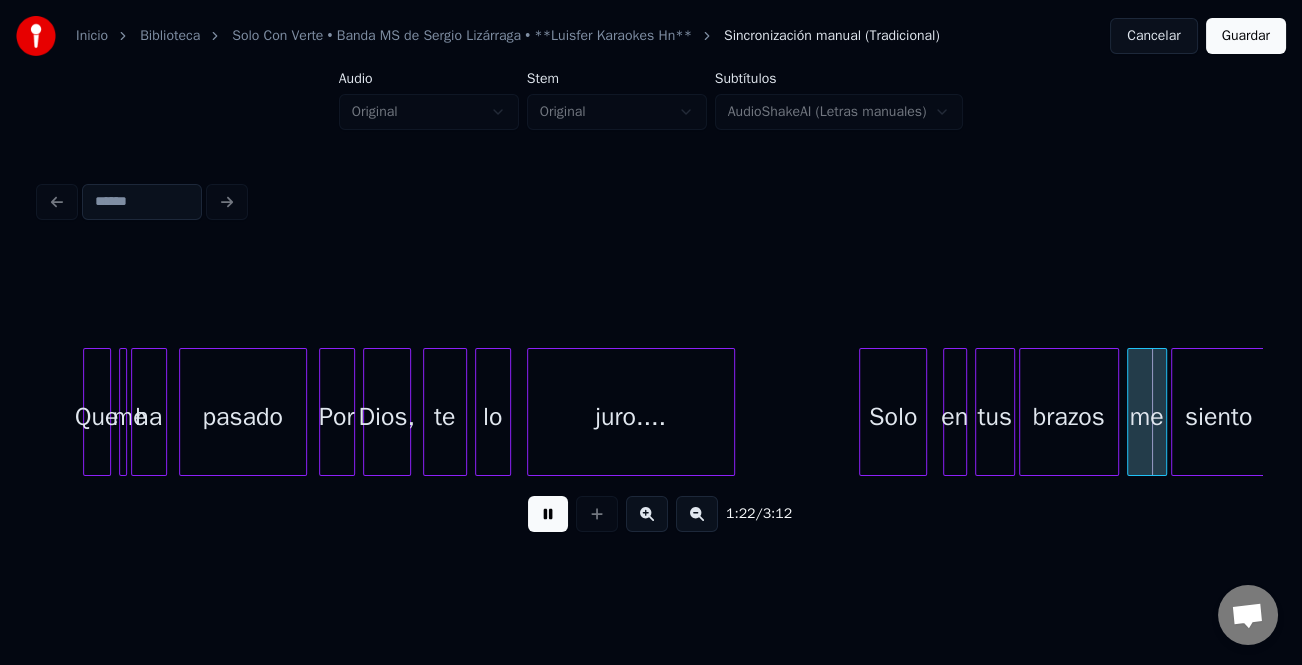 click at bounding box center (863, 412) 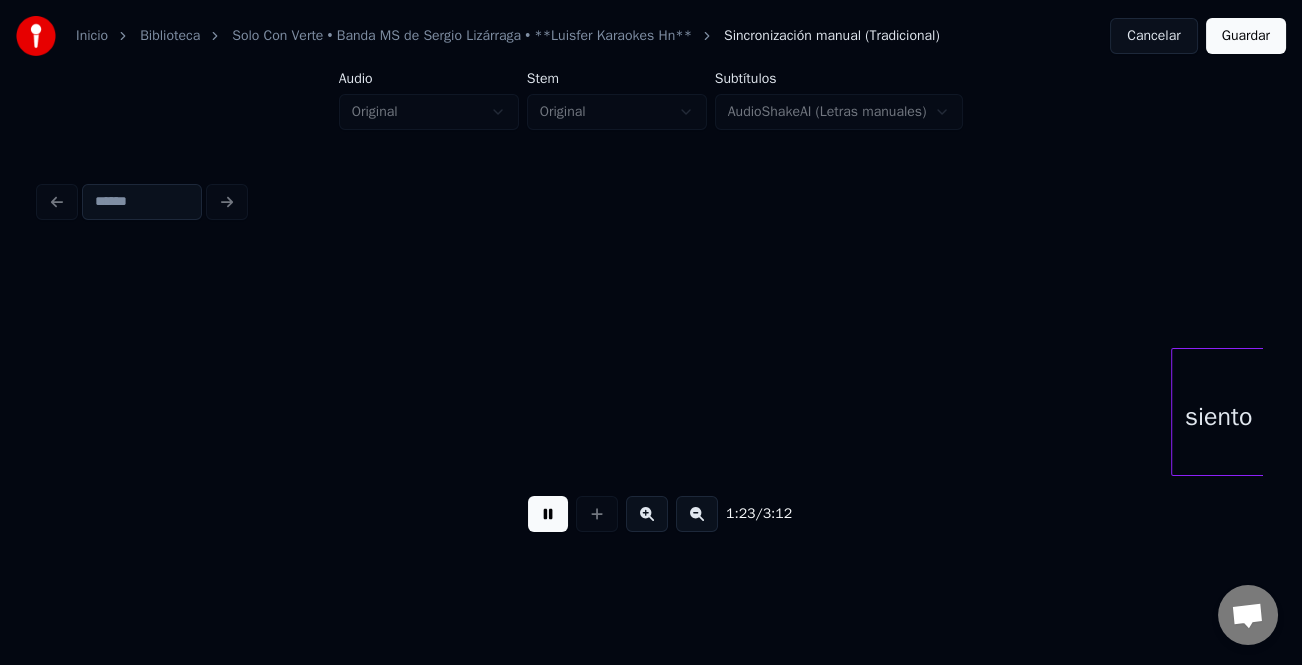 scroll, scrollTop: 0, scrollLeft: 16643, axis: horizontal 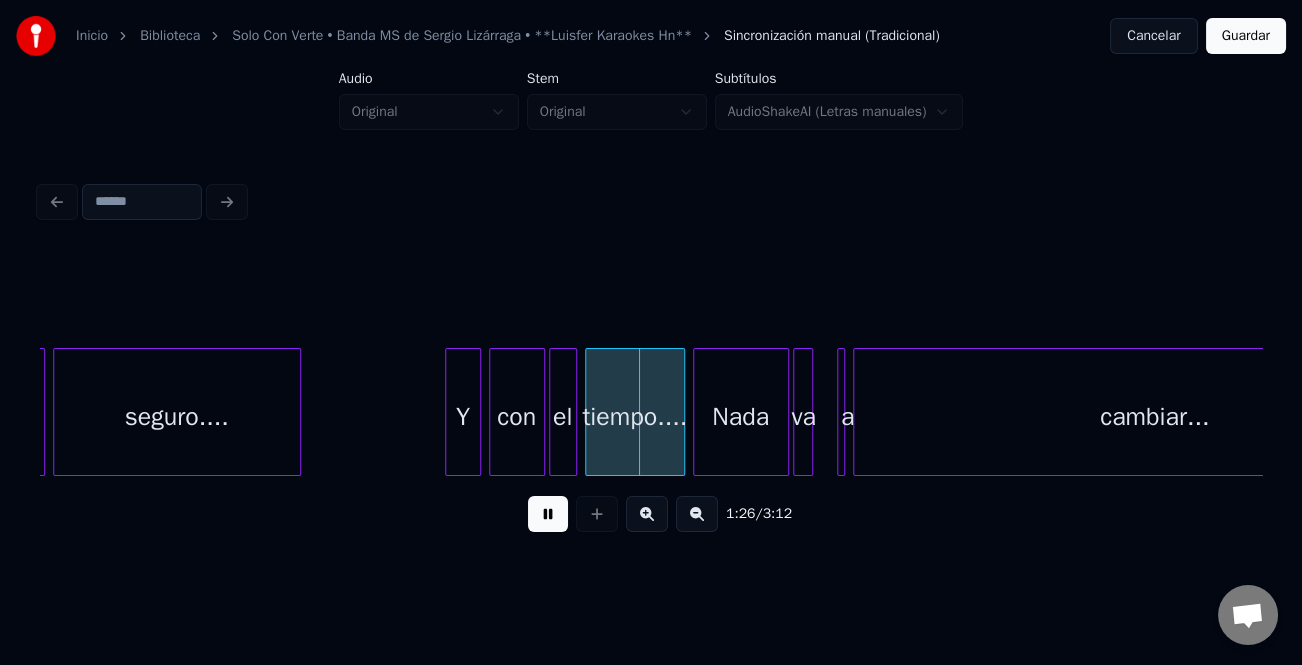 click at bounding box center [449, 412] 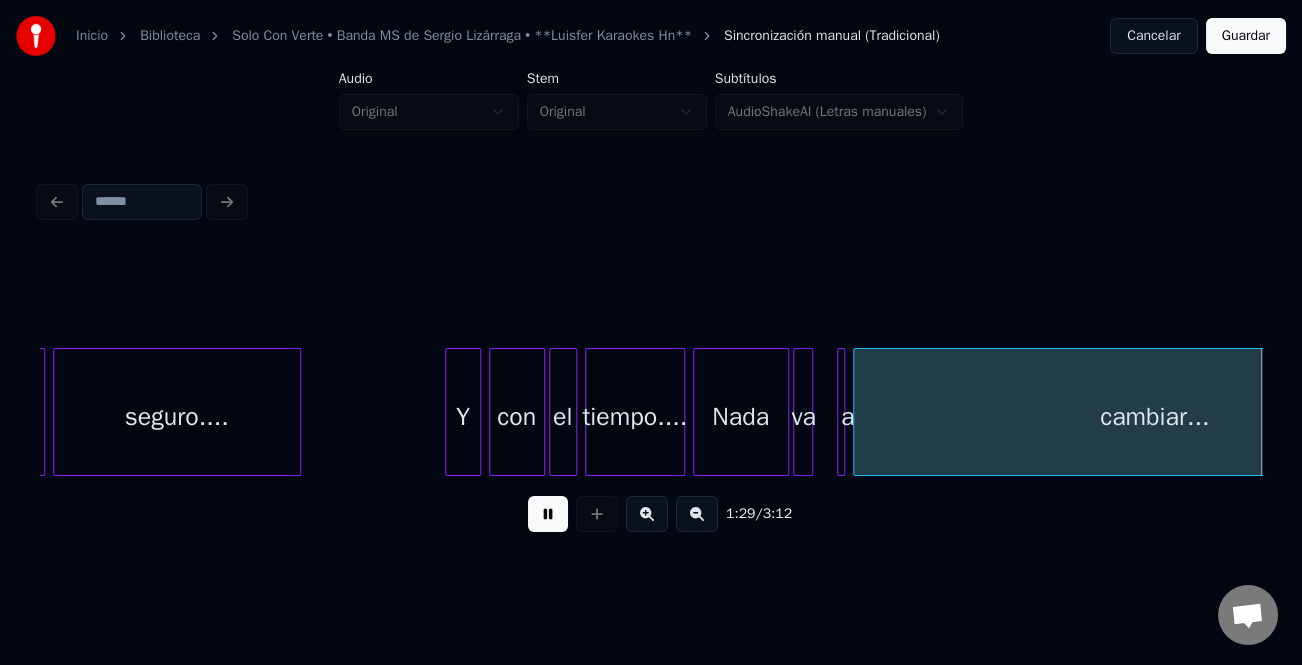 scroll, scrollTop: 0, scrollLeft: 17867, axis: horizontal 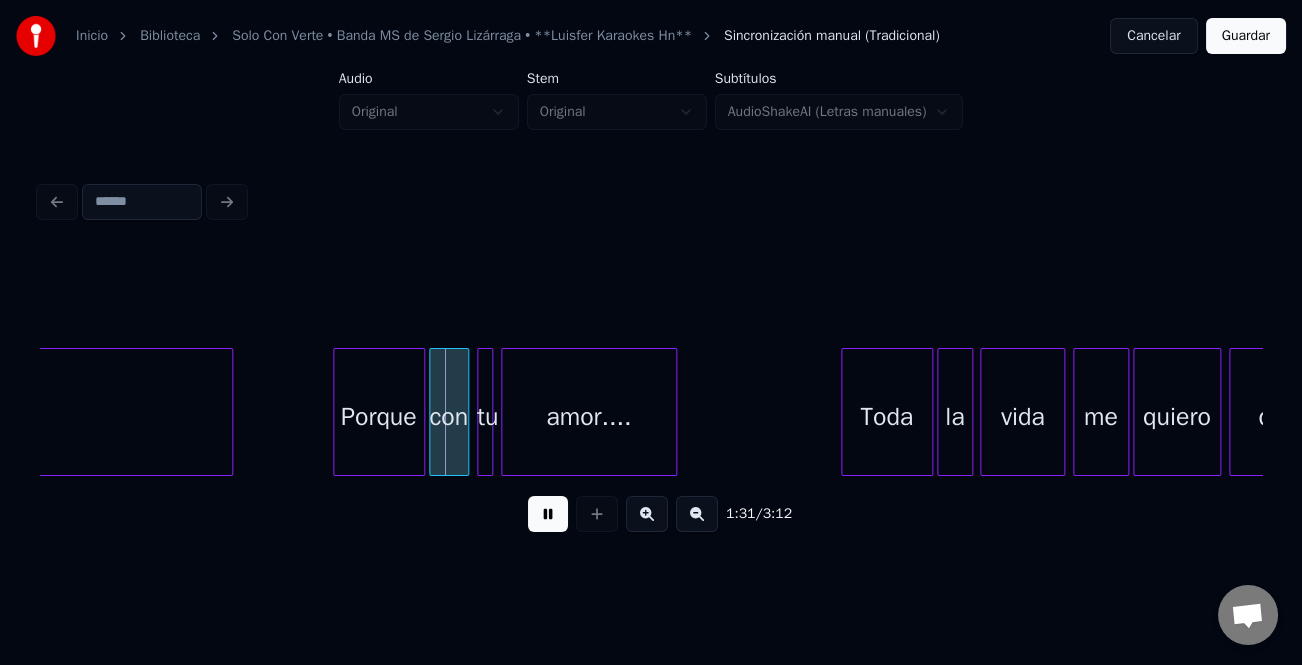 click at bounding box center [845, 412] 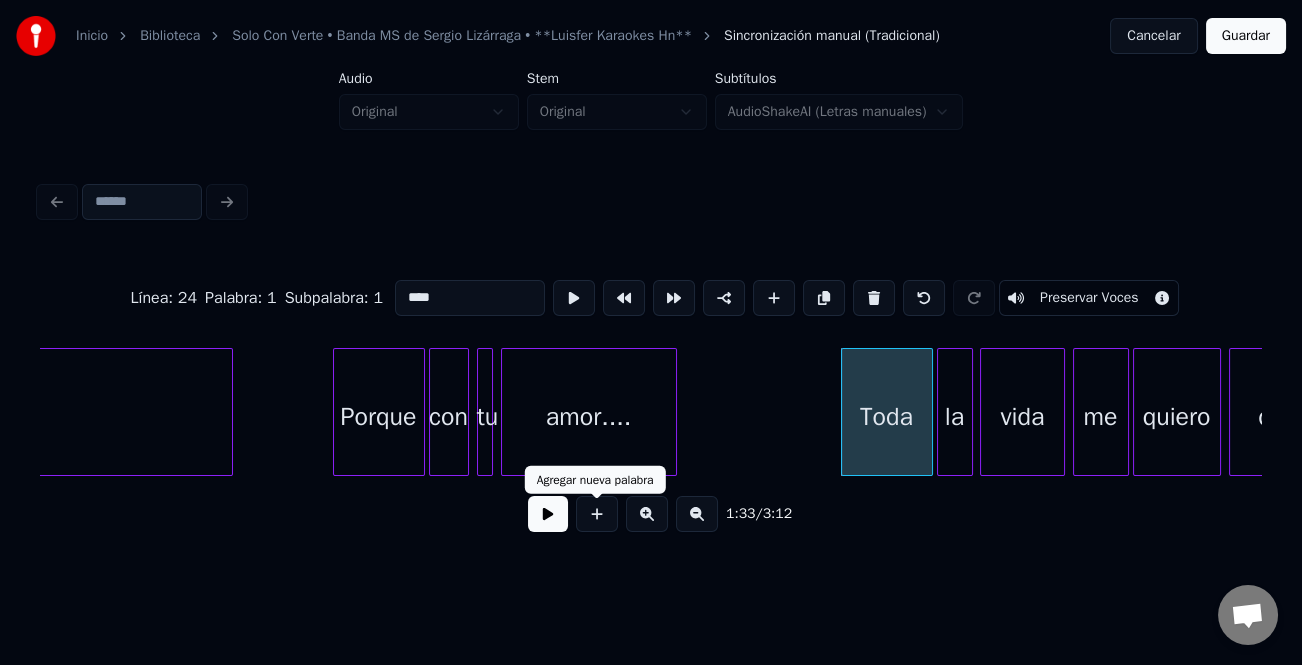 click at bounding box center [548, 514] 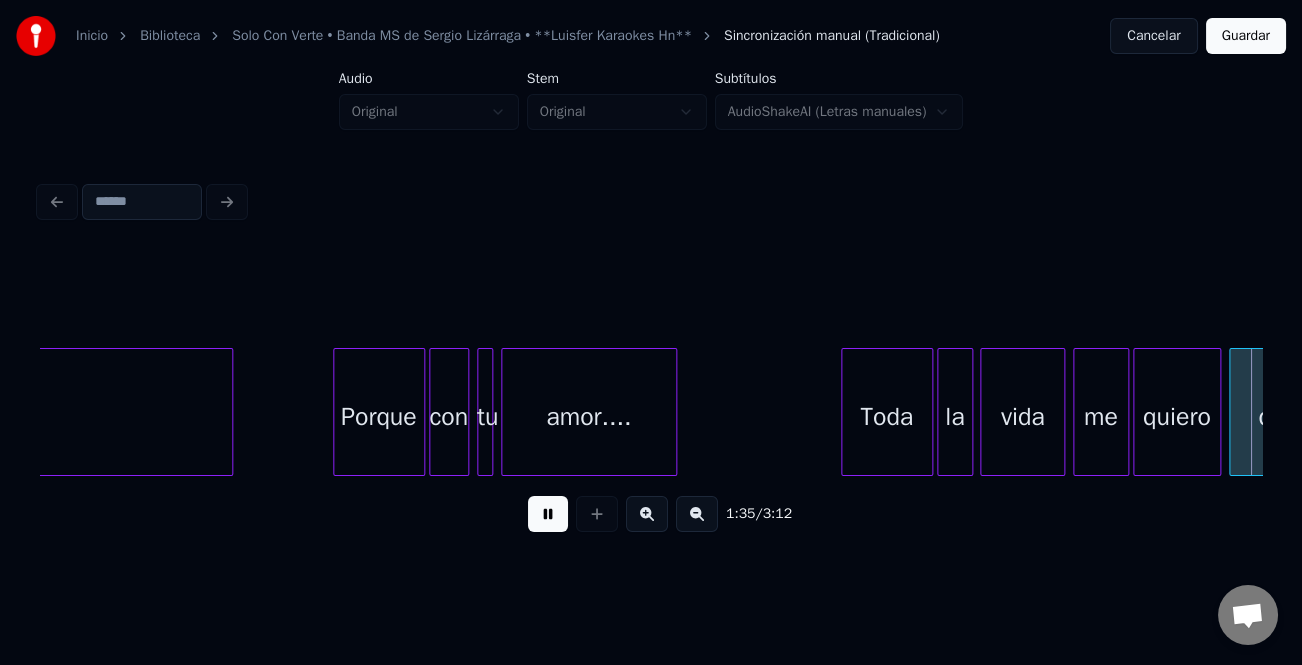 scroll, scrollTop: 0, scrollLeft: 19094, axis: horizontal 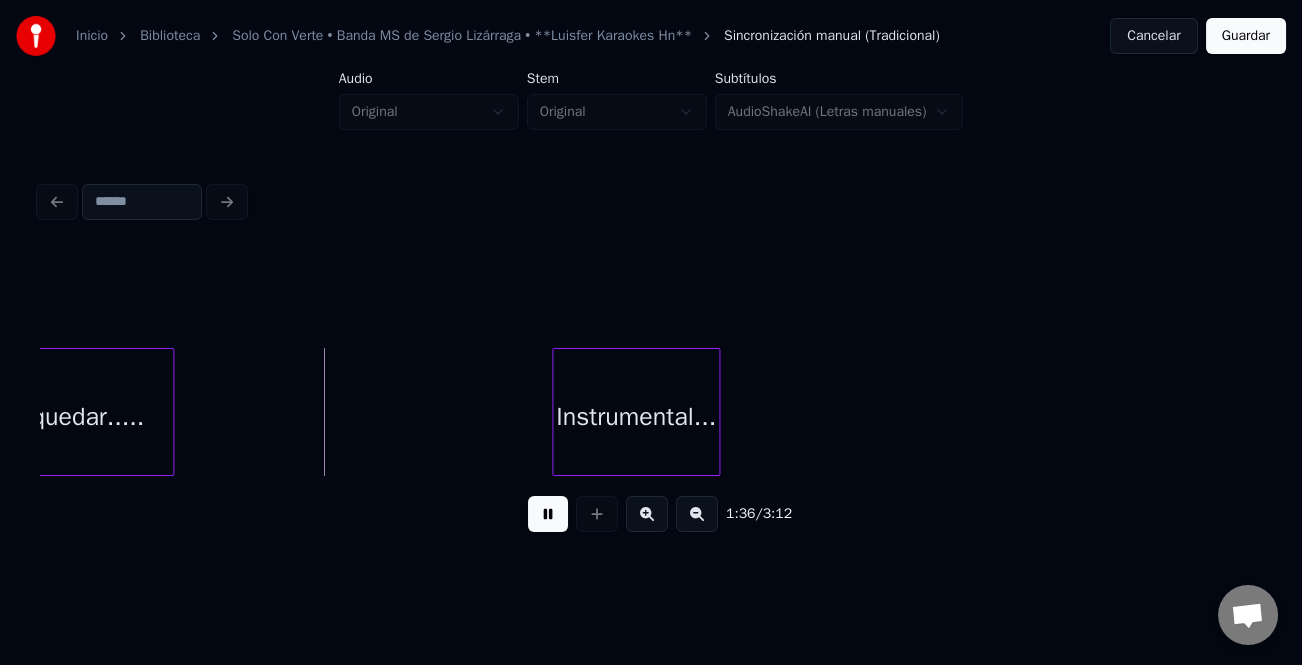 click on "Instrumental..." at bounding box center (636, 417) 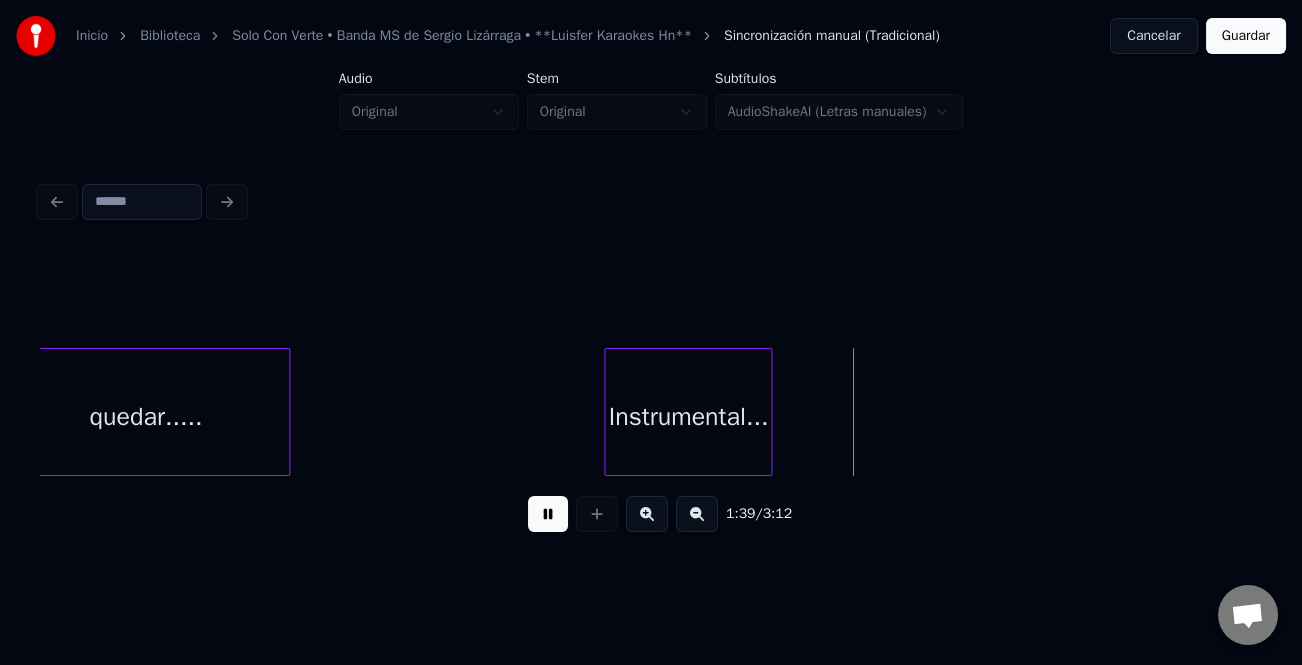 click at bounding box center (286, 412) 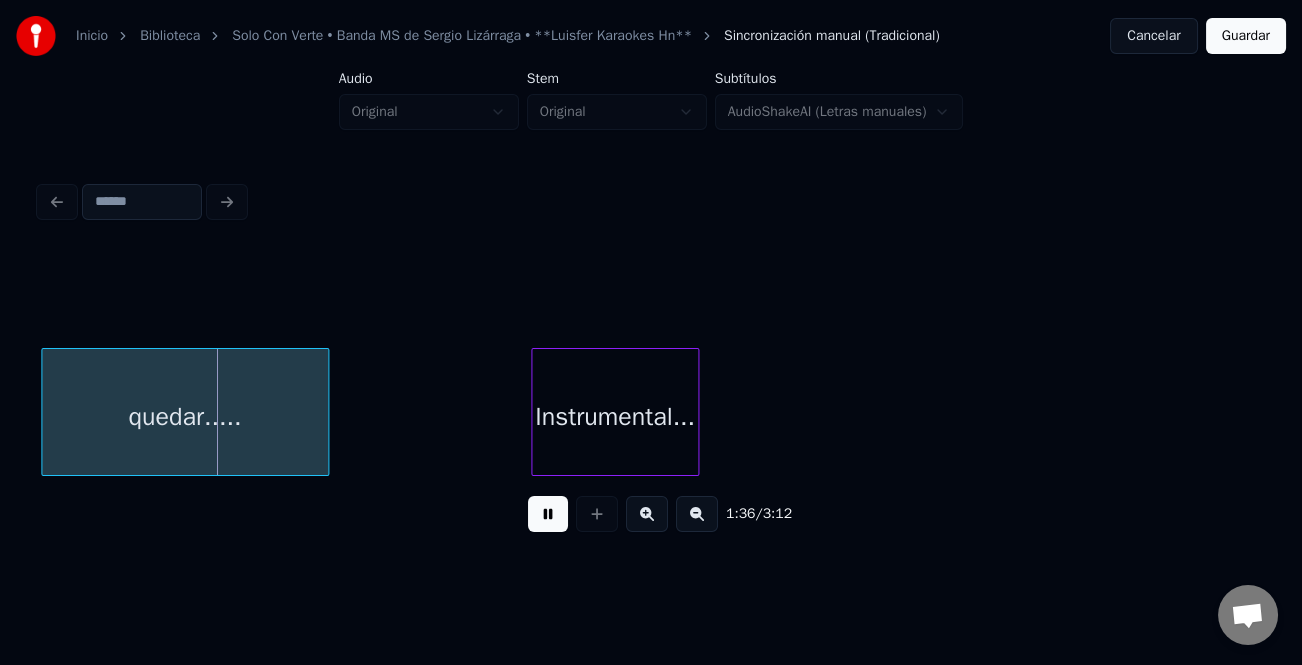click on "Instrumental..." at bounding box center (615, 417) 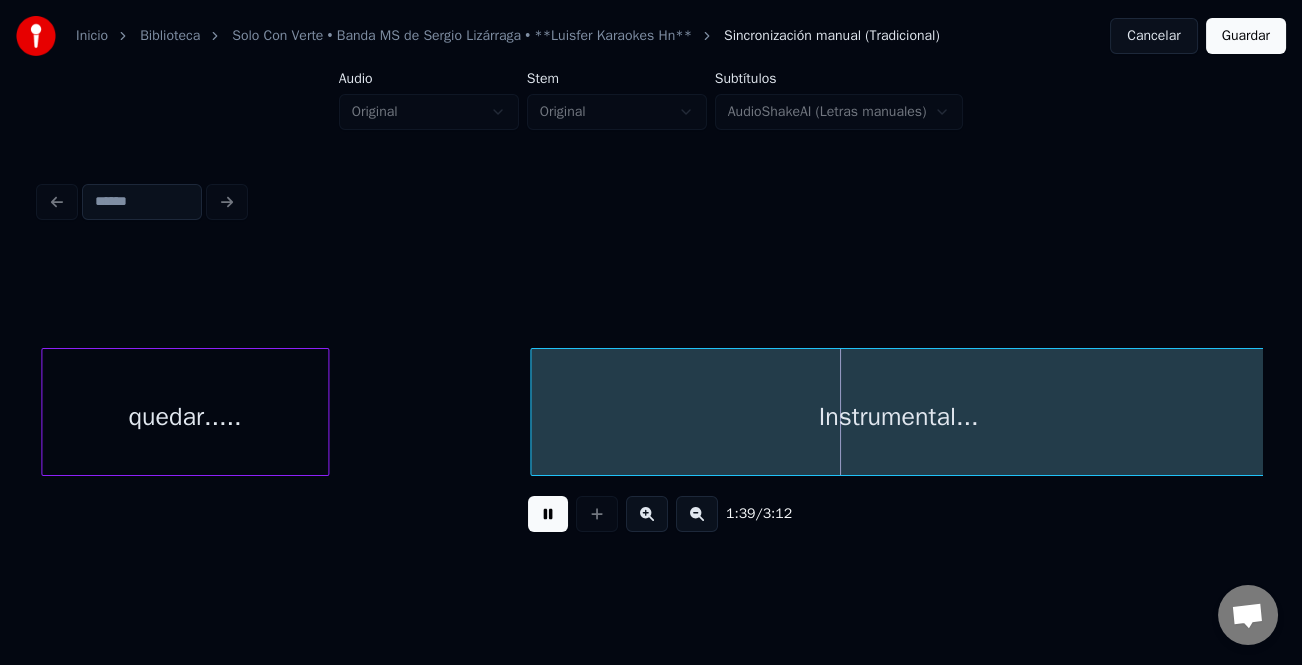 click on "1:39  /  3:12" at bounding box center [651, 362] 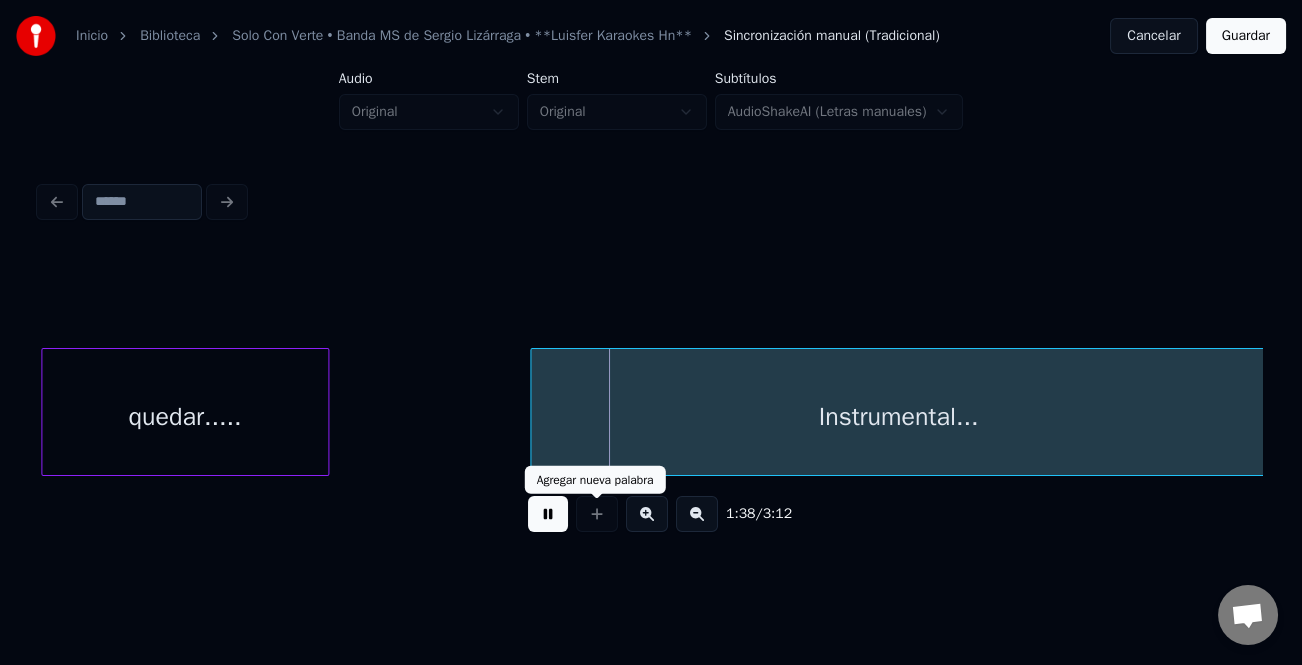 drag, startPoint x: 536, startPoint y: 523, endPoint x: 564, endPoint y: 514, distance: 29.410883 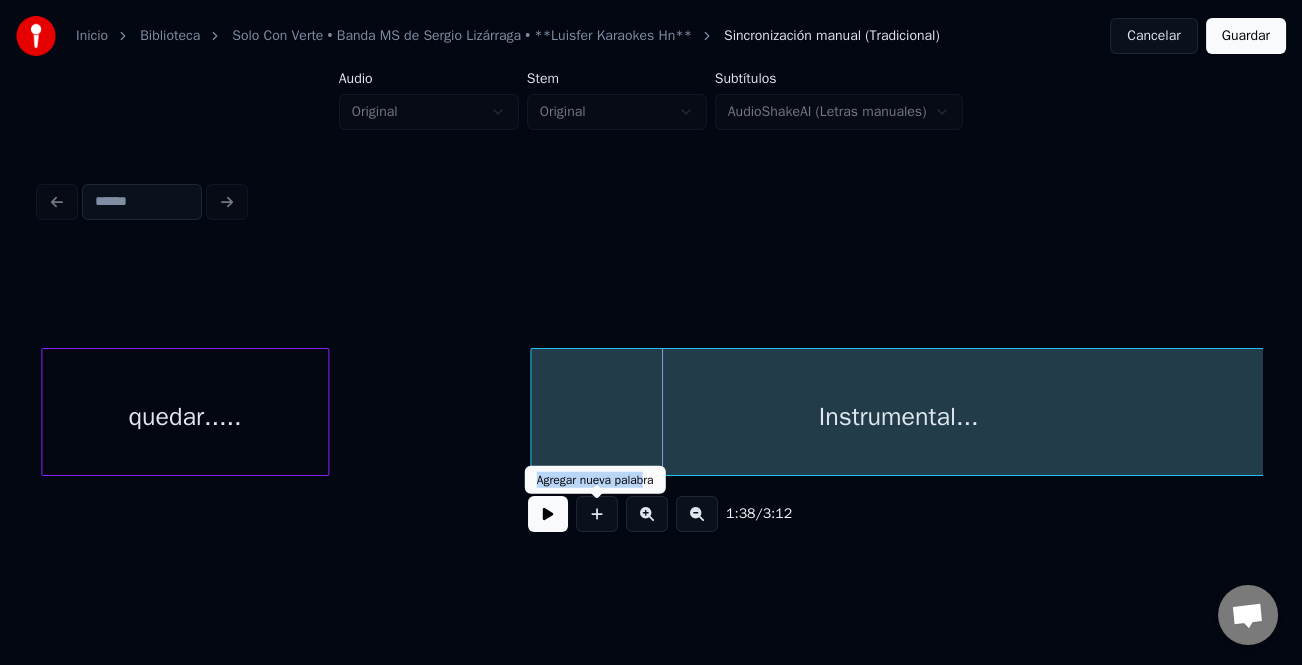 drag, startPoint x: 588, startPoint y: 505, endPoint x: 681, endPoint y: 487, distance: 94.72592 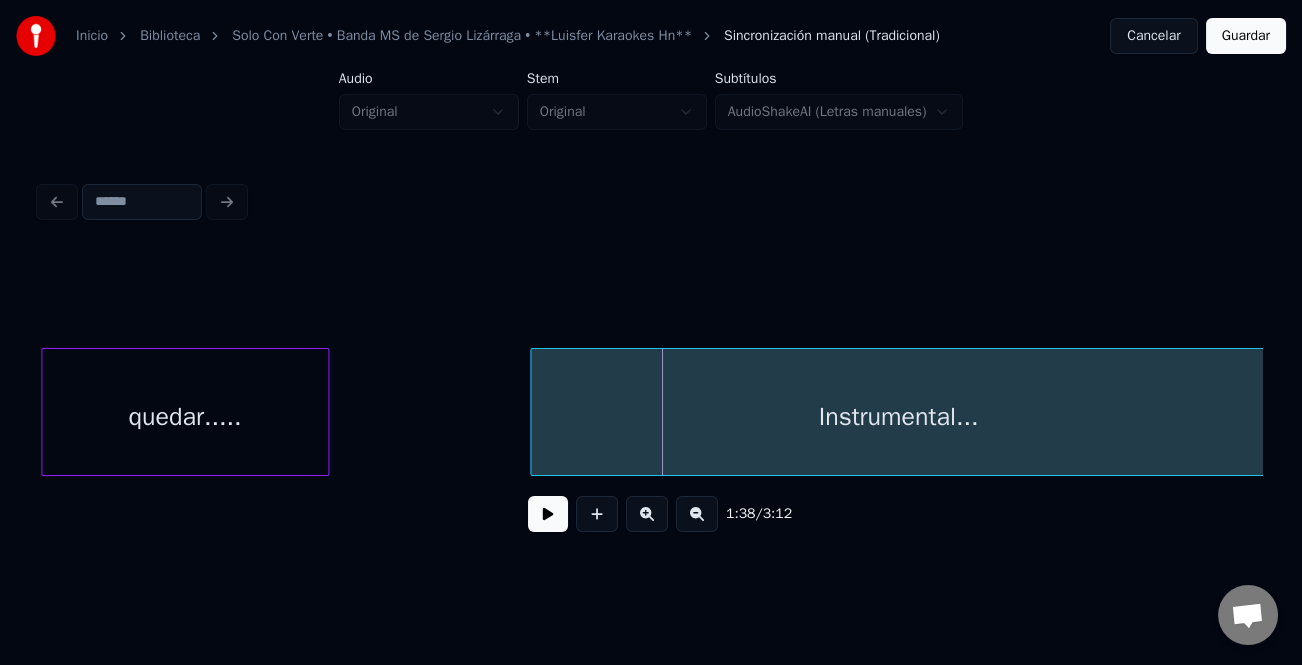 click at bounding box center (697, 514) 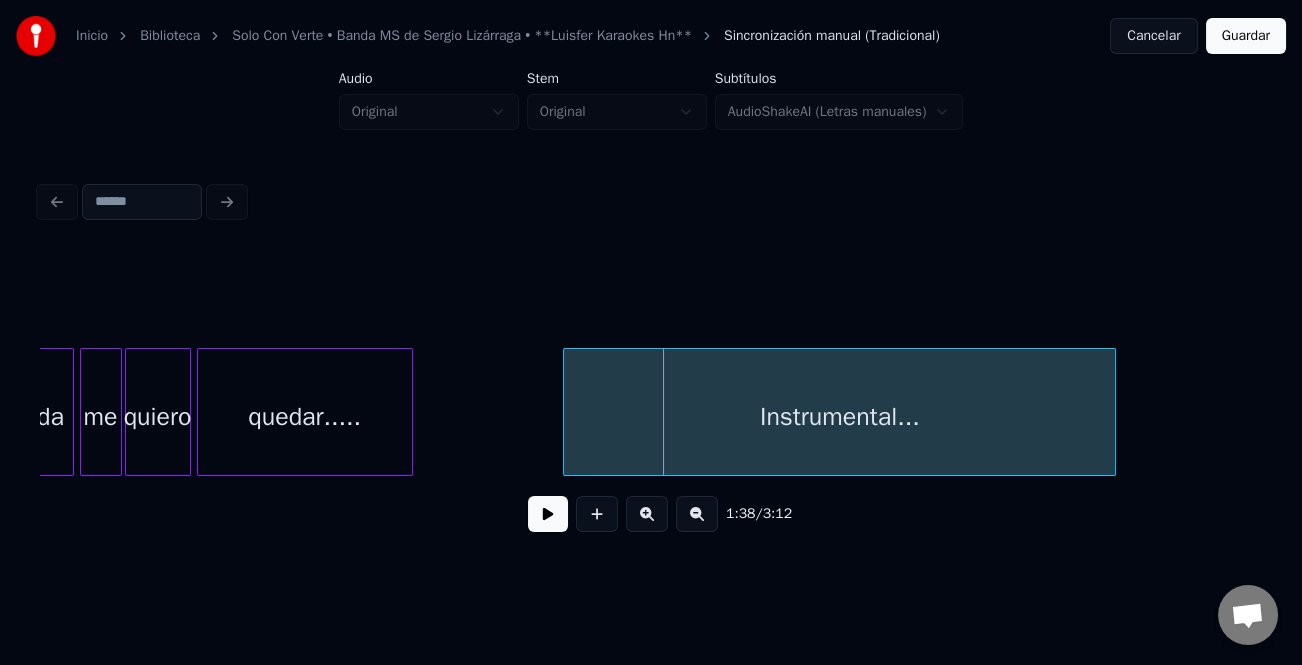 click at bounding box center [697, 514] 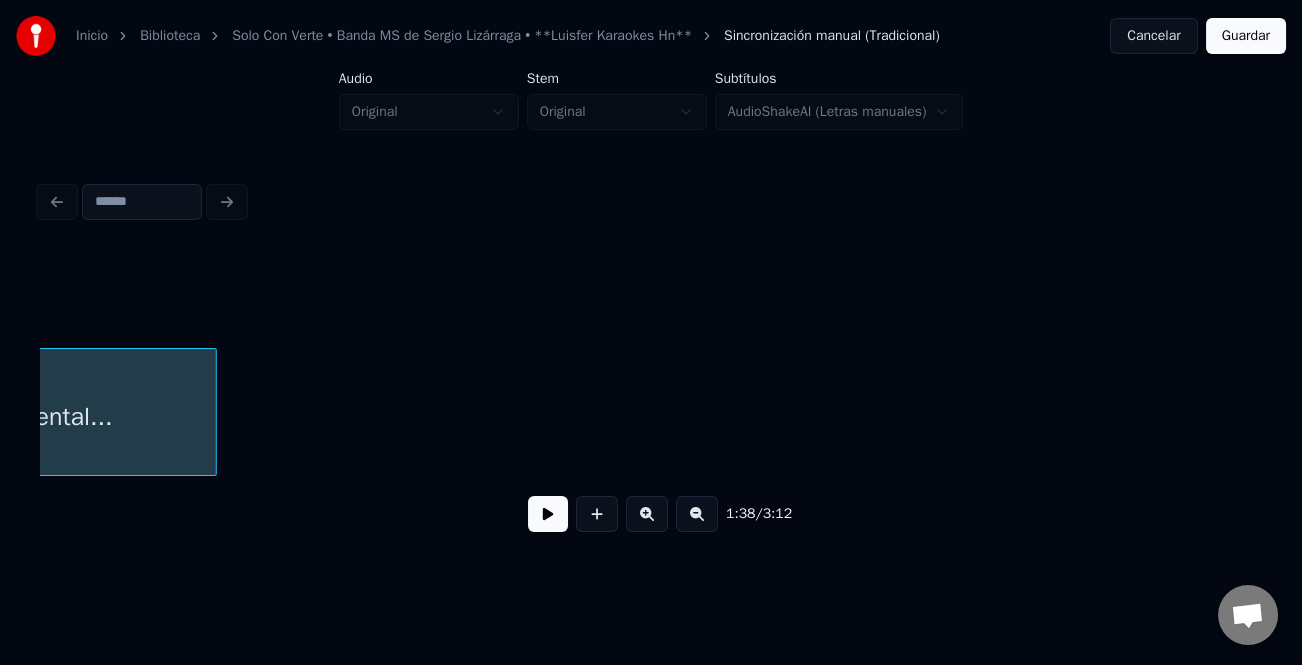 scroll, scrollTop: 0, scrollLeft: 9980, axis: horizontal 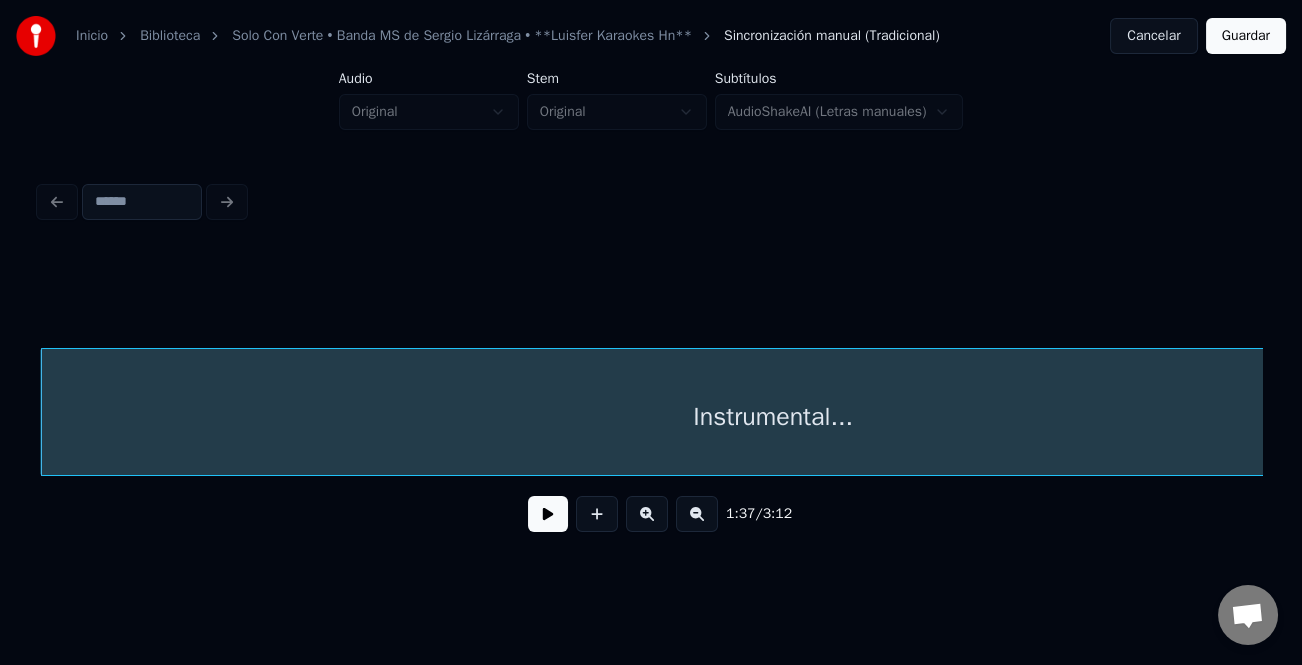 click on "Inicio Biblioteca Solo Con Verte • Banda MS de Sergio Lizárraga • **Luisfer Karaokes Hn** Sincronización manual (Tradicional) Cancelar Guardar Audio Original Stem Original Subtítulos AudioShakeAI (Letras manuales) 1:37  /  3:12" at bounding box center (651, 296) 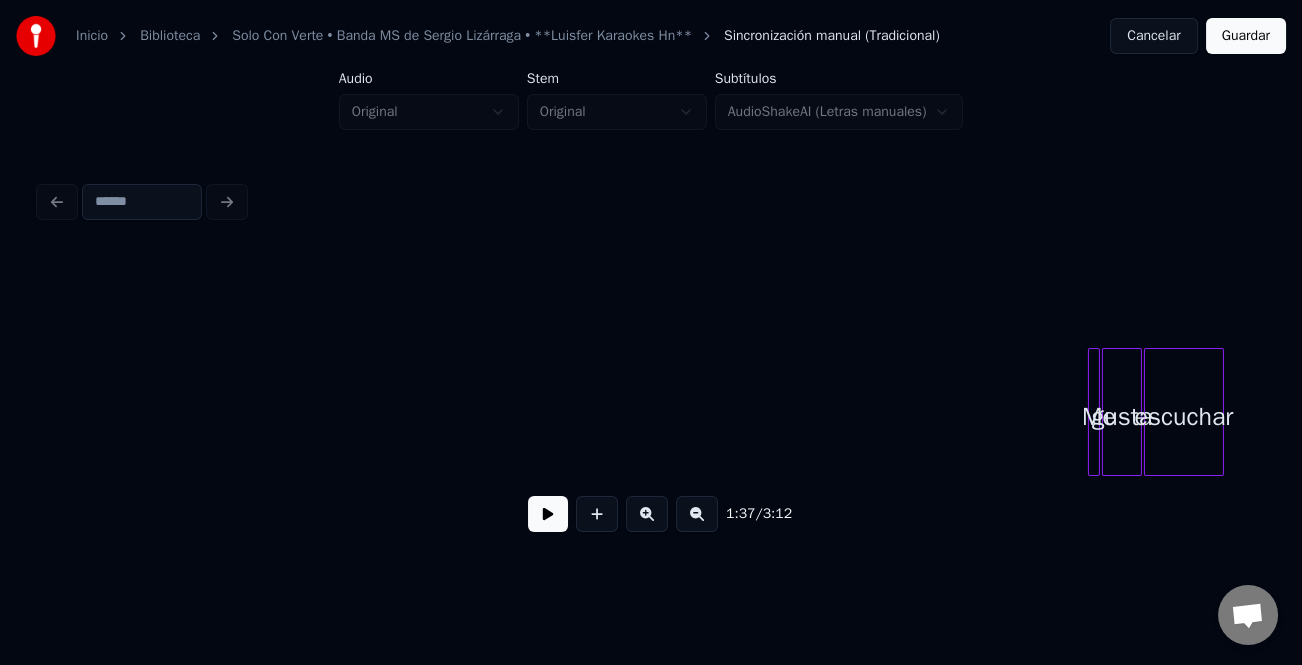 scroll, scrollTop: 0, scrollLeft: 11077, axis: horizontal 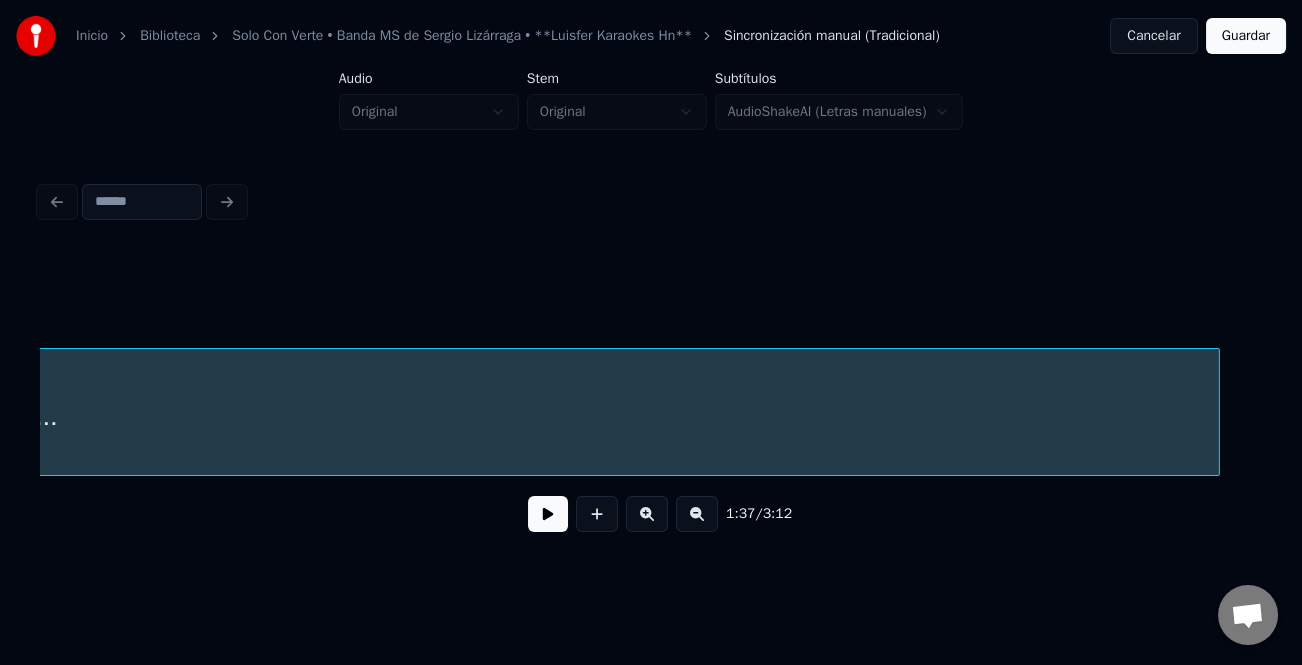 click on "1:37  /  3:12" at bounding box center (651, 400) 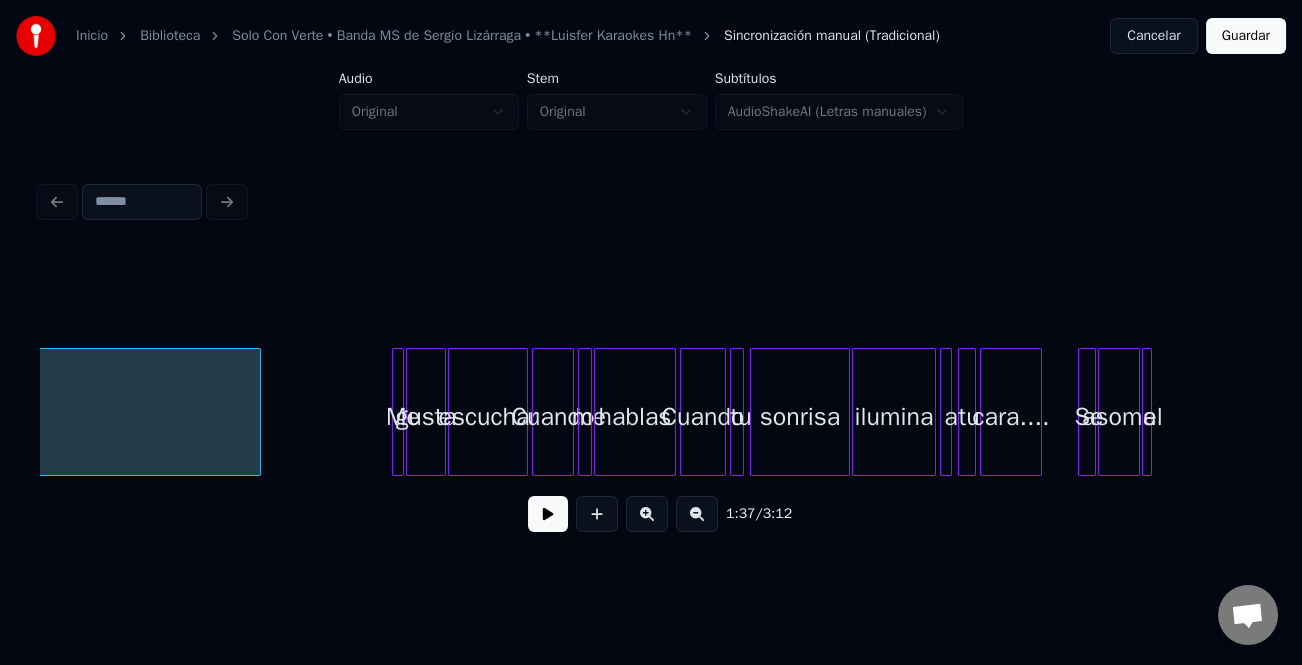 scroll, scrollTop: 0, scrollLeft: 11927, axis: horizontal 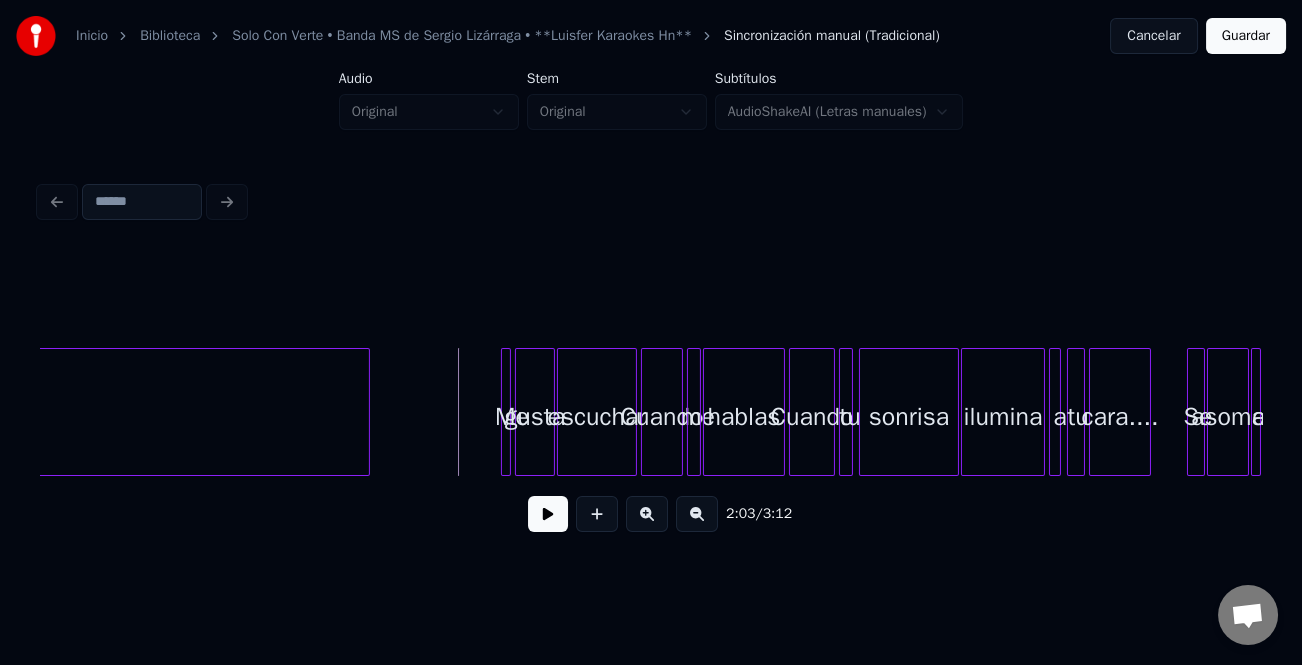 click on "Me" at bounding box center (506, 412) 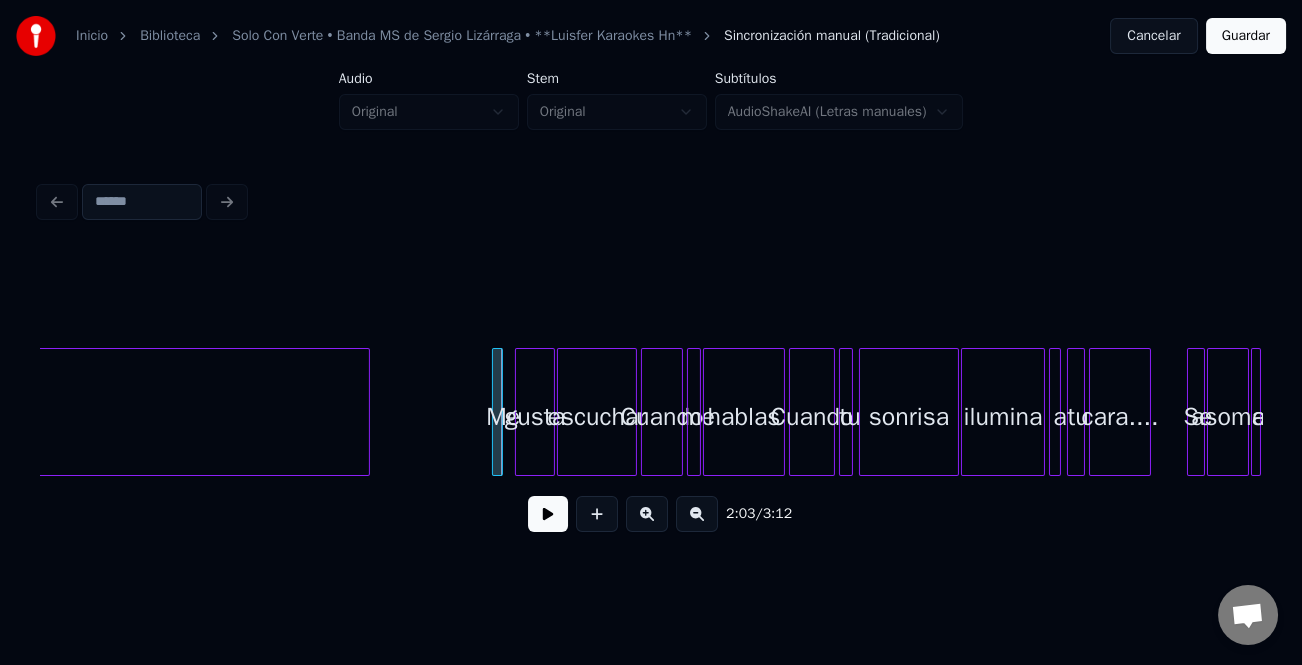 click on "Me" at bounding box center (503, 417) 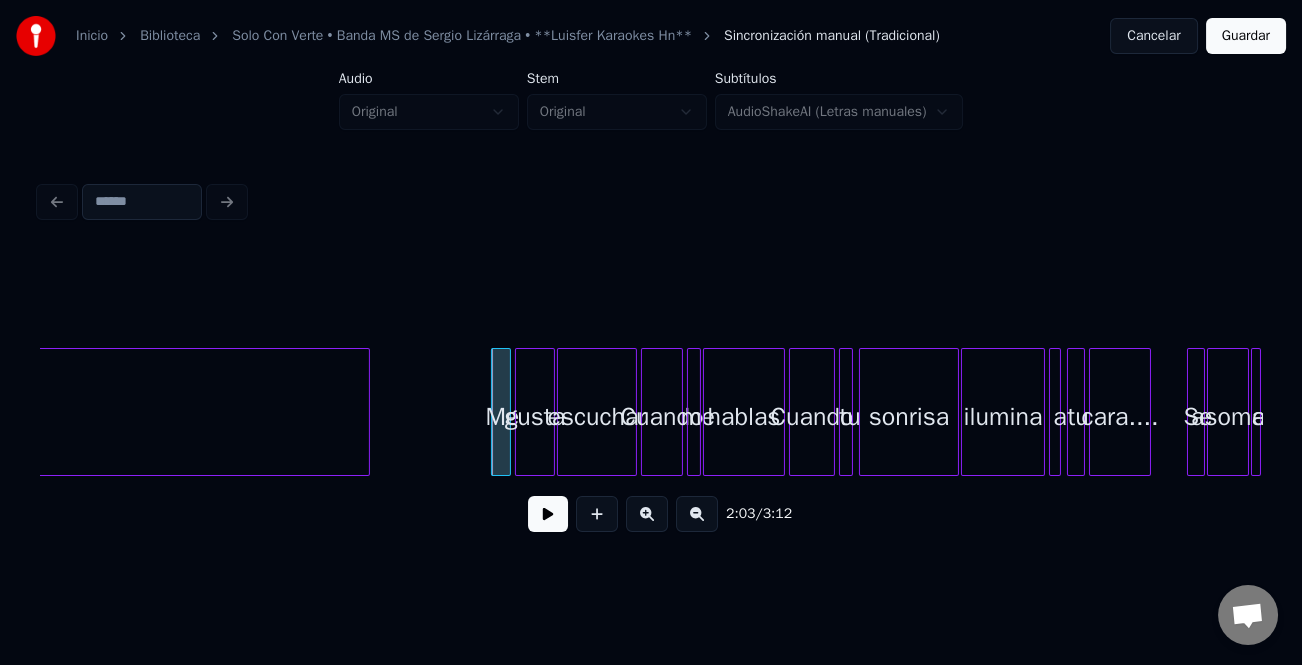 click on "Me" at bounding box center [502, 417] 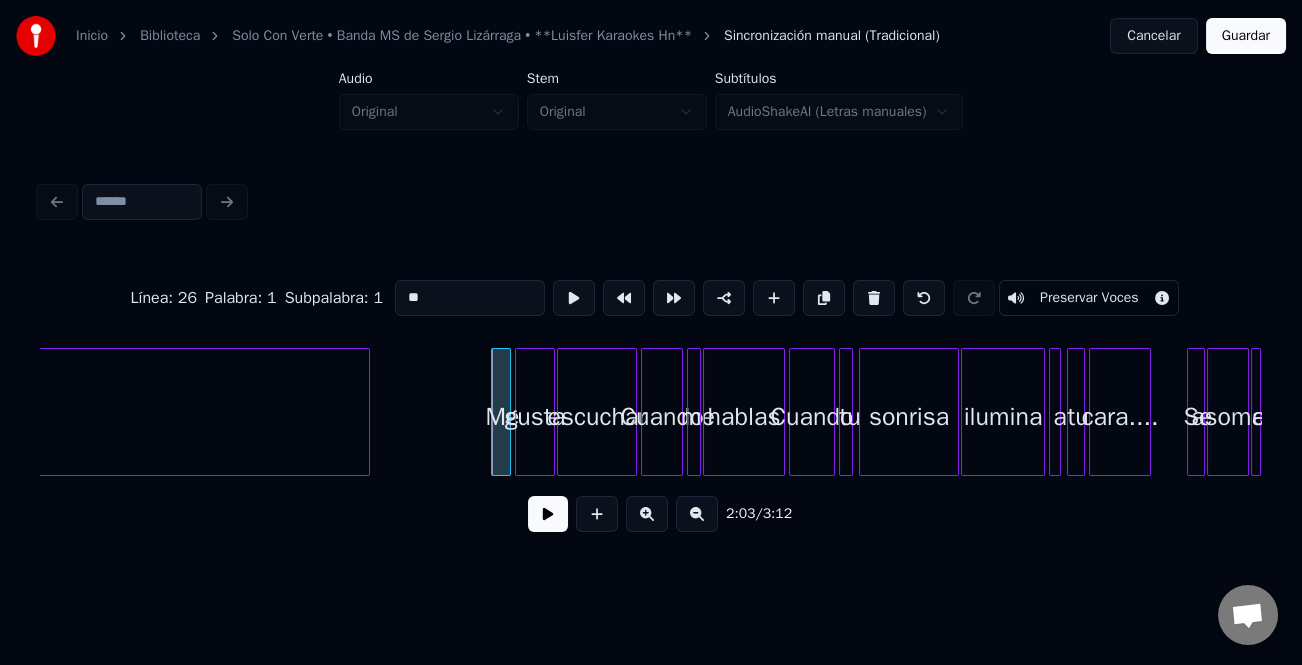 click on "Instrumental... Me gusta escuchar Cuando me hablas Cuando tu sonrisa ilumina a tu cara.... Se asoma el" at bounding box center [-2238, 412] 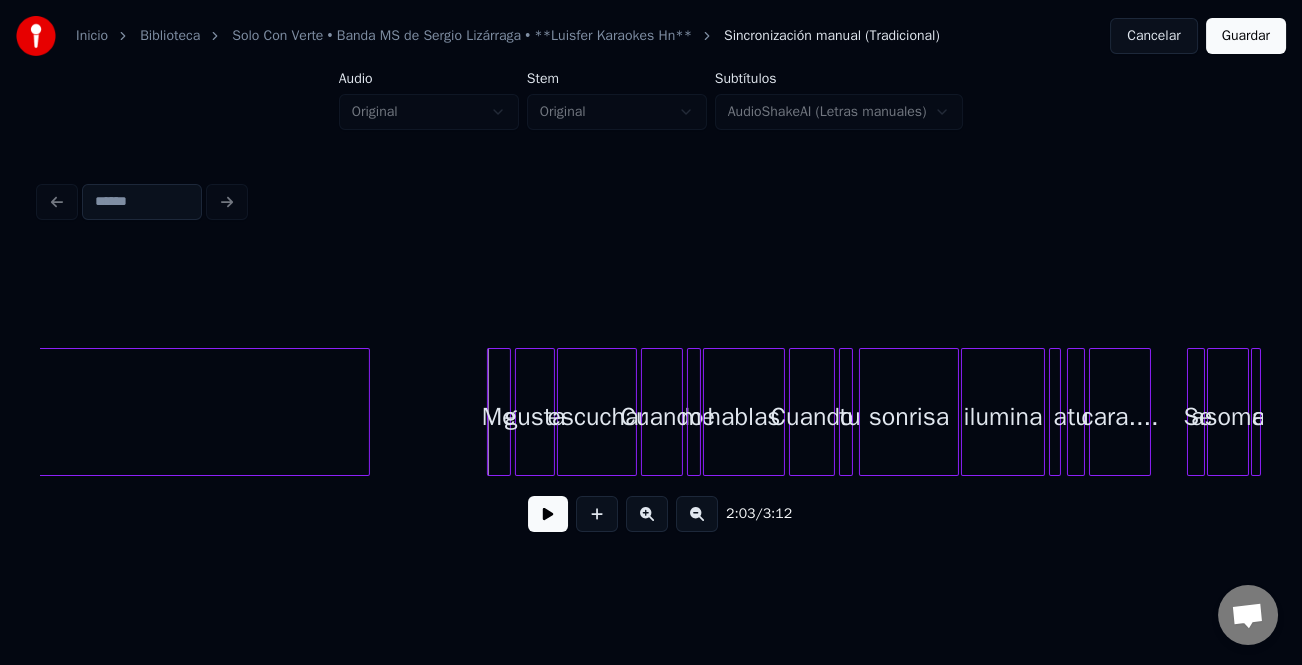 click at bounding box center [491, 412] 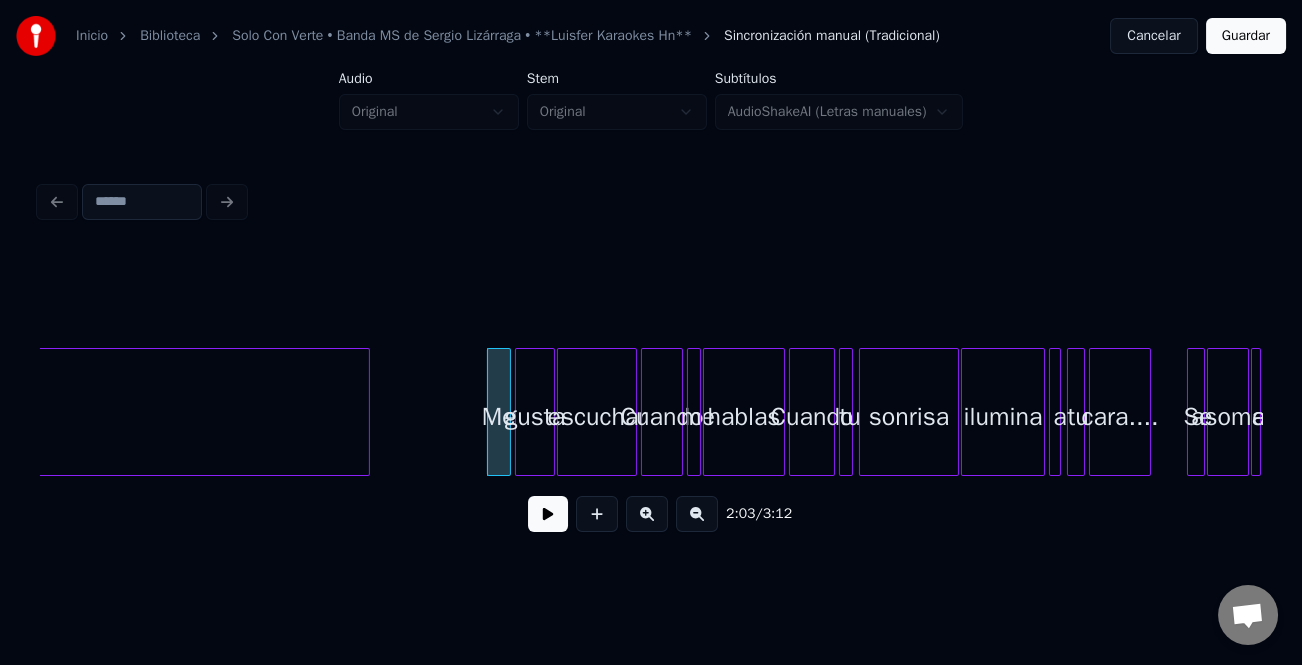 click at bounding box center [548, 514] 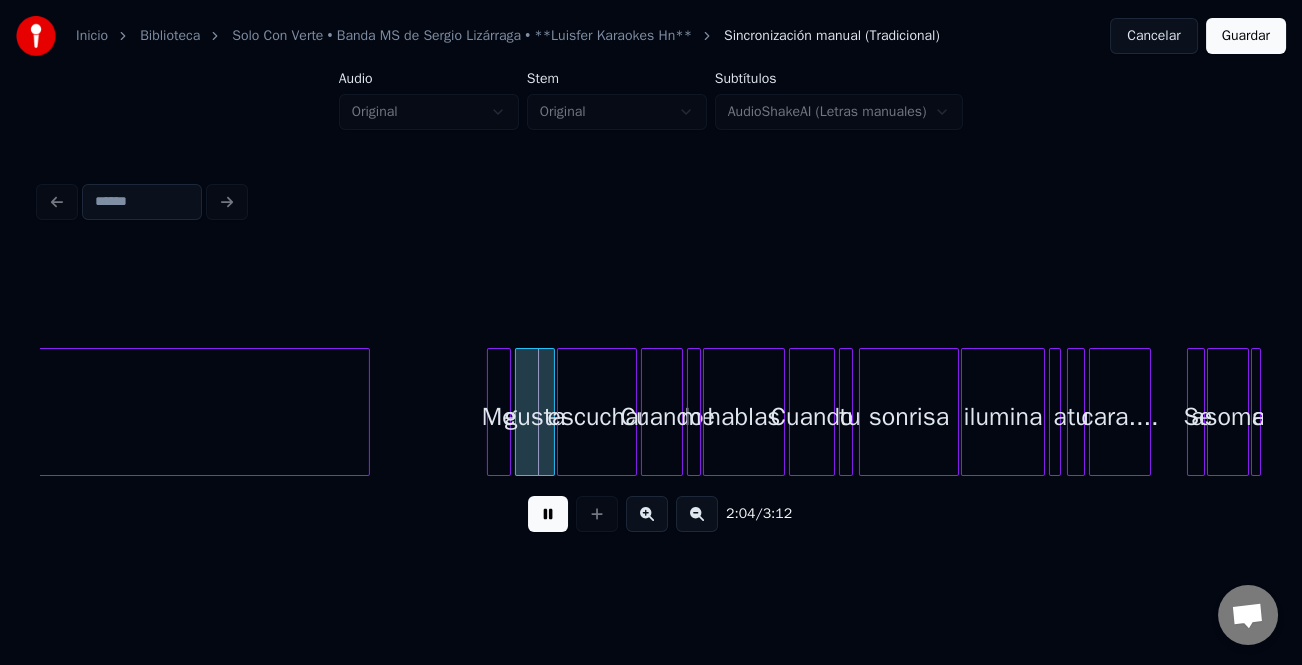click at bounding box center (647, 514) 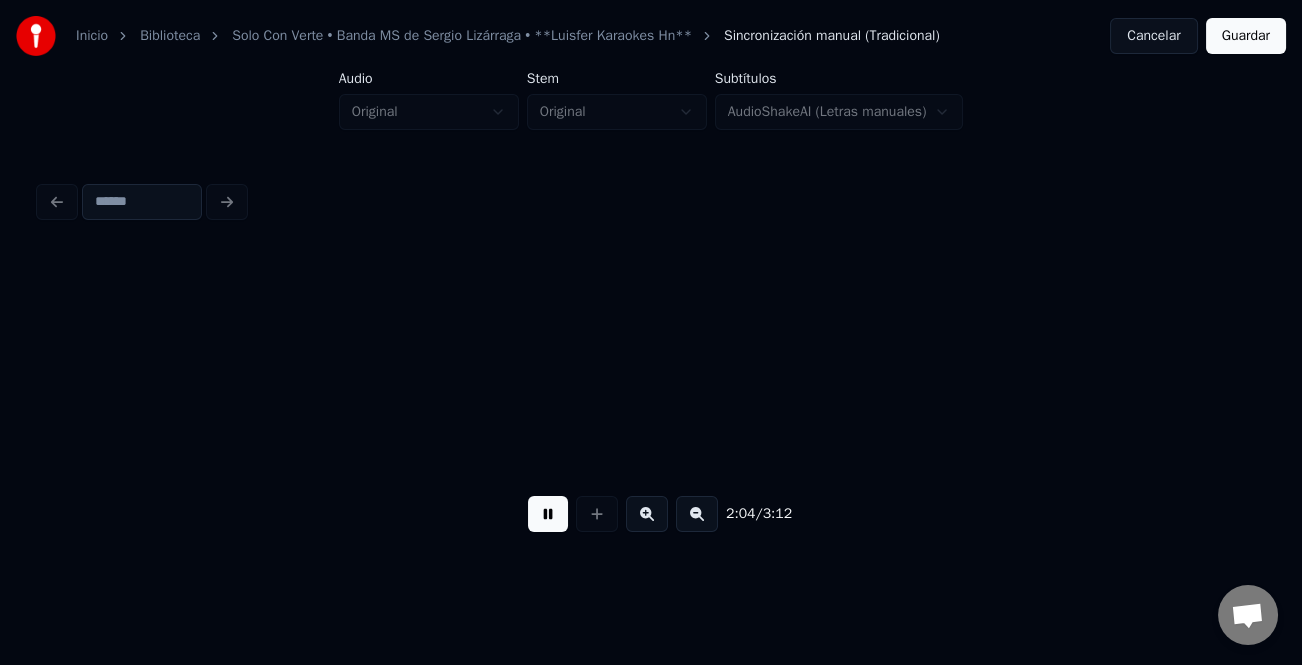 click at bounding box center [647, 514] 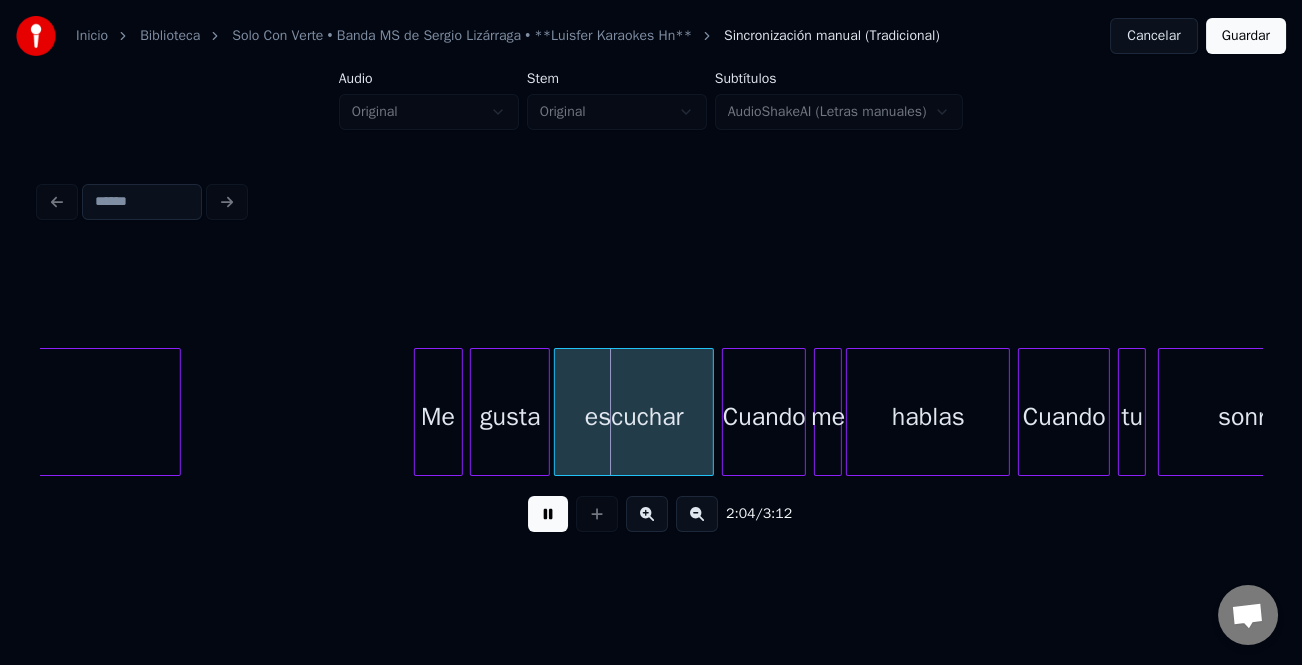 click at bounding box center (647, 514) 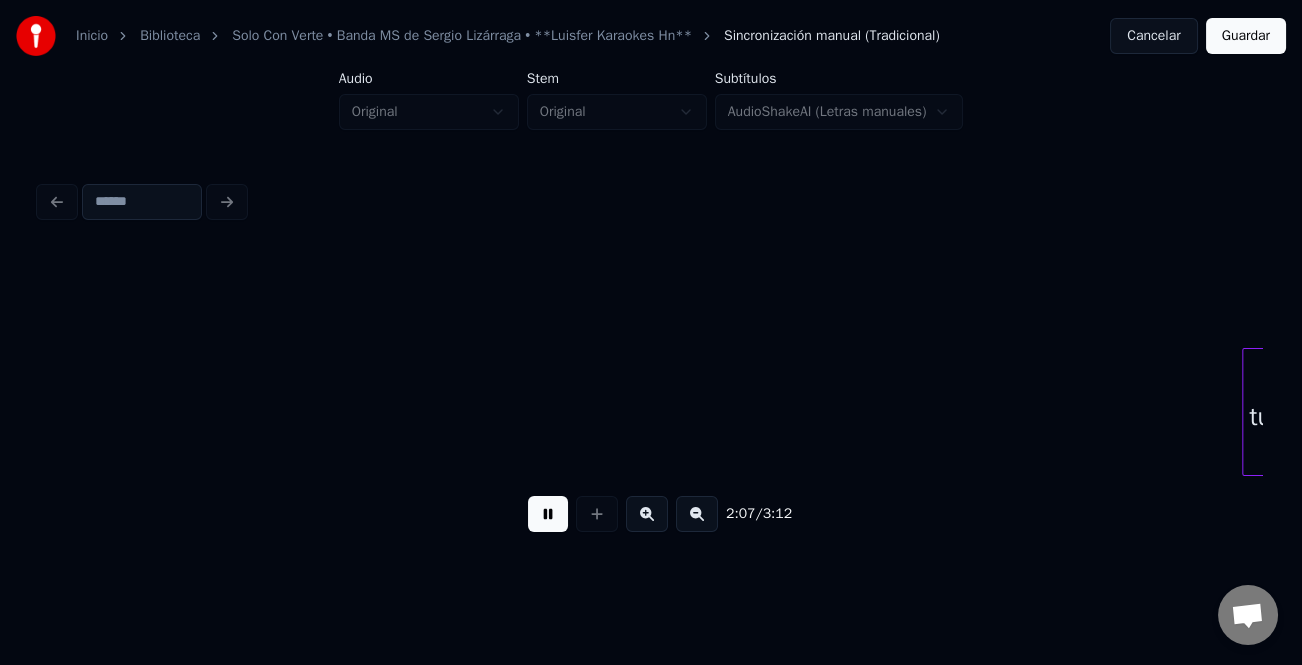 scroll, scrollTop: 0, scrollLeft: 31836, axis: horizontal 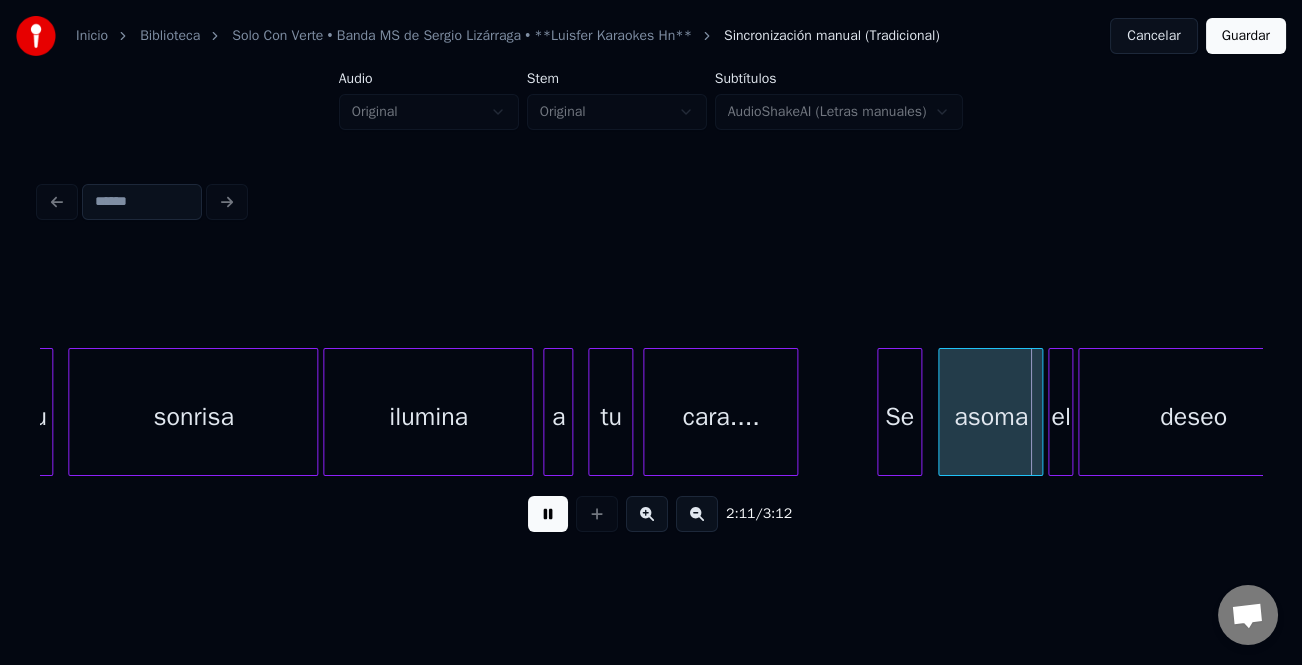 click on "Se" at bounding box center [899, 417] 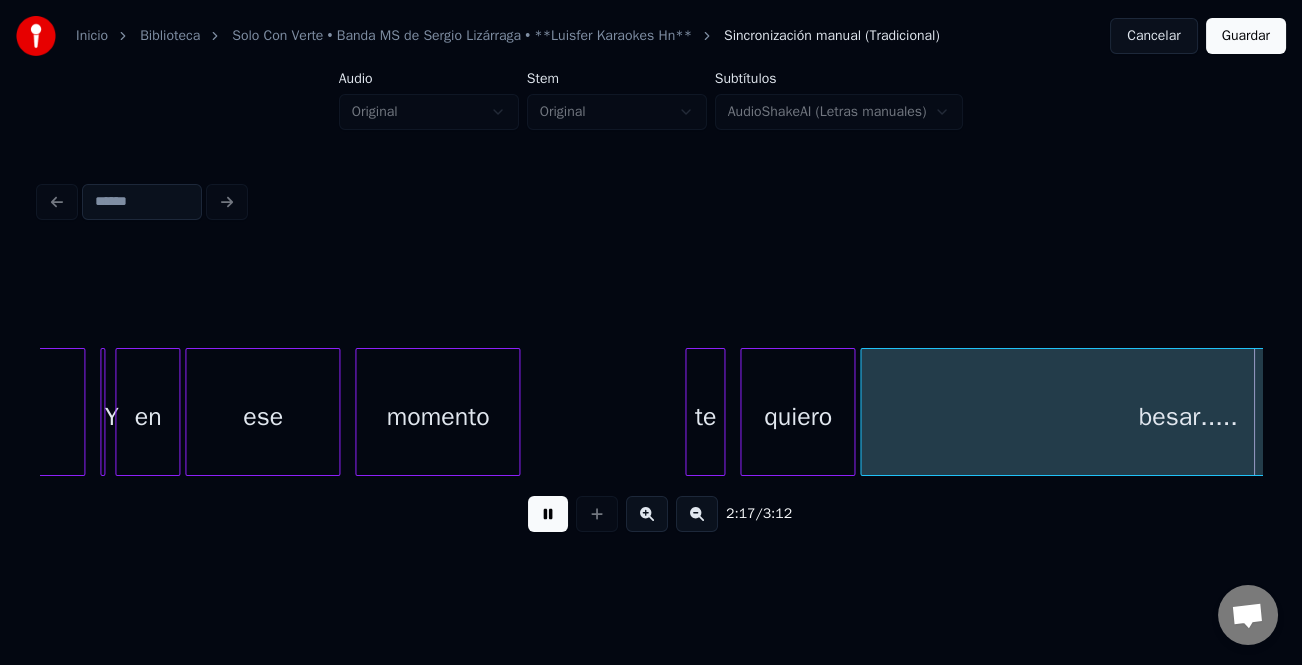 scroll, scrollTop: 0, scrollLeft: 34286, axis: horizontal 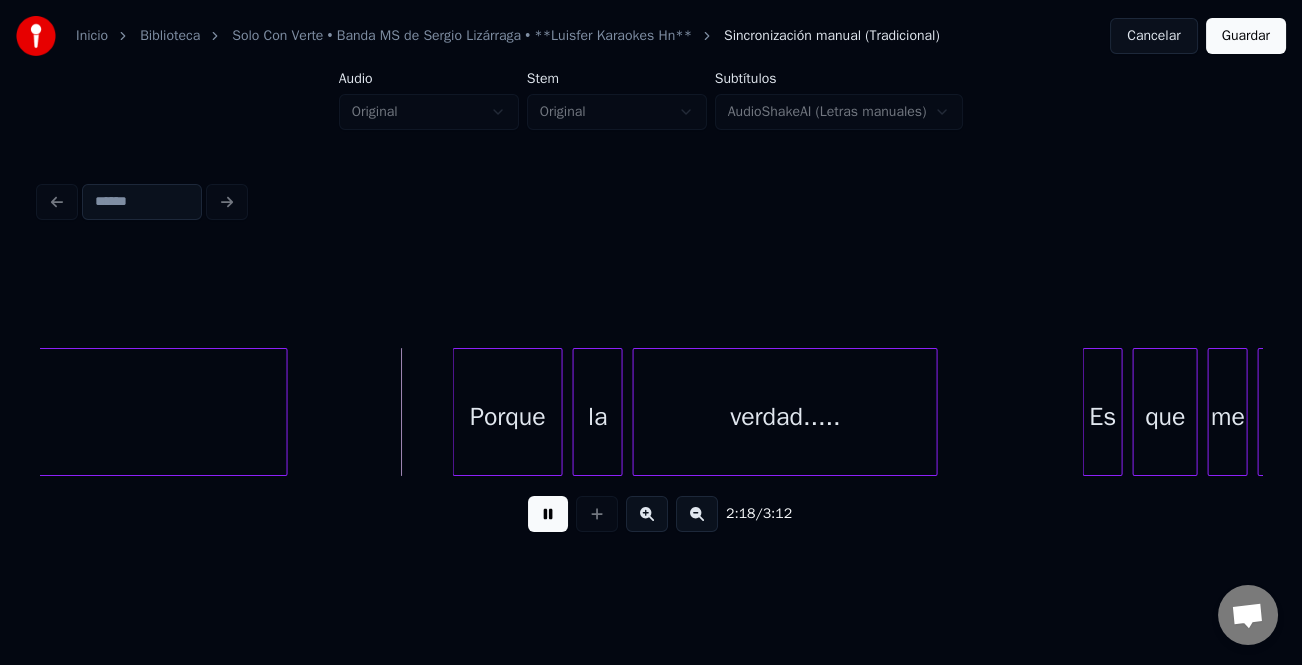 click at bounding box center (1087, 412) 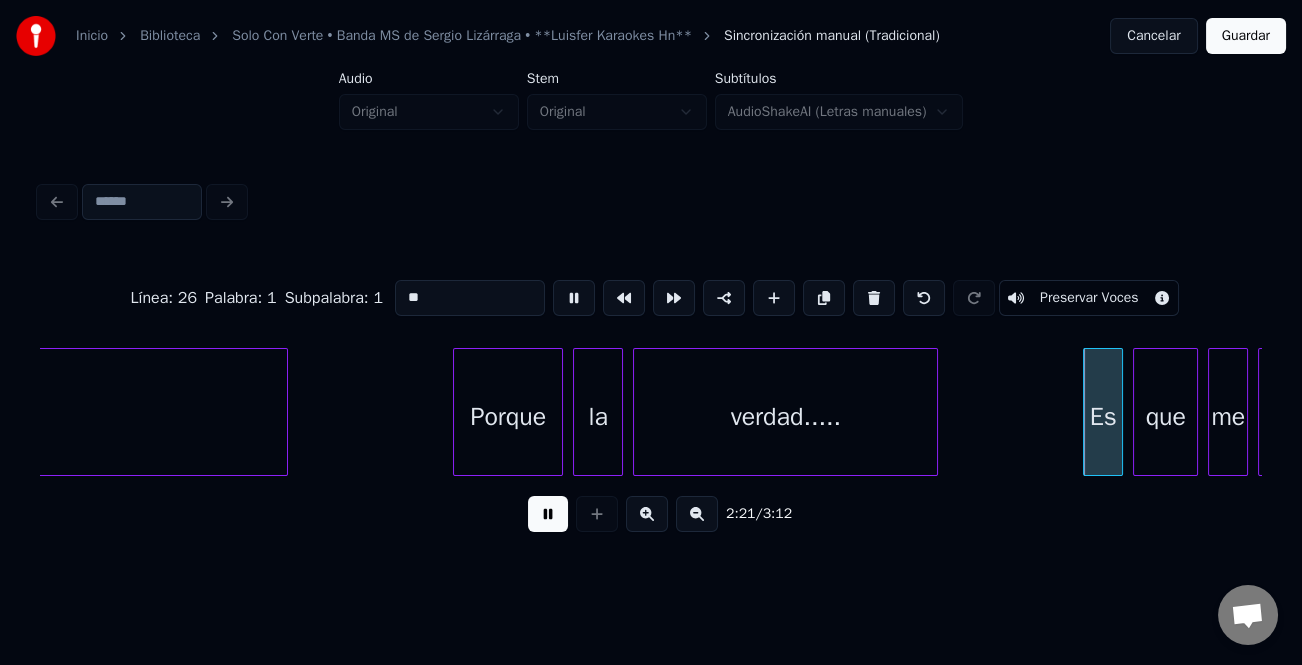 type on "**" 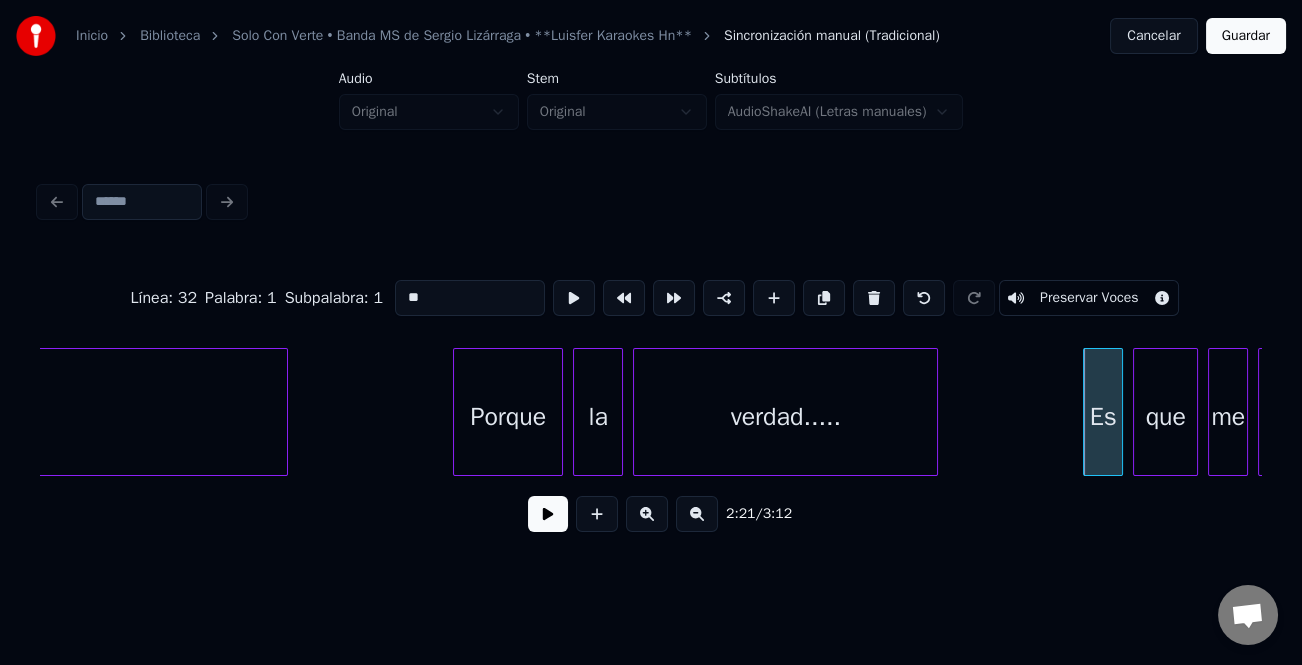click on "besar..... Porque la verdad..... Es que me tienes" at bounding box center [-10124, 412] 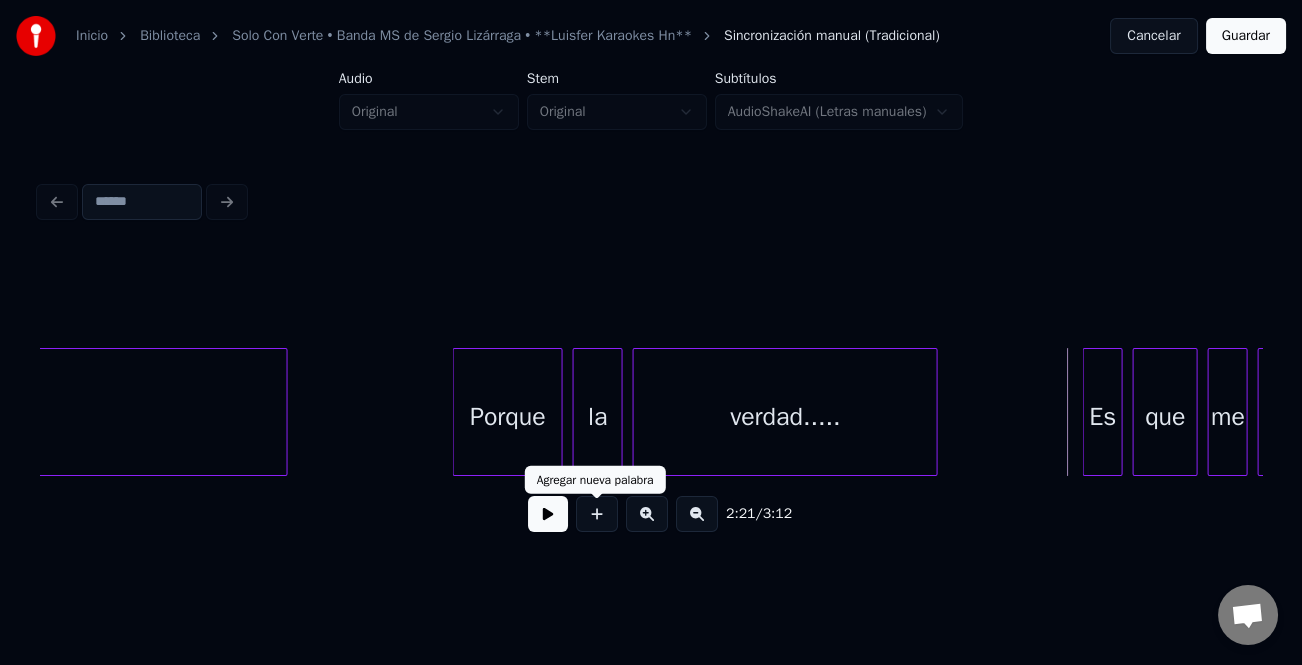 click at bounding box center [548, 514] 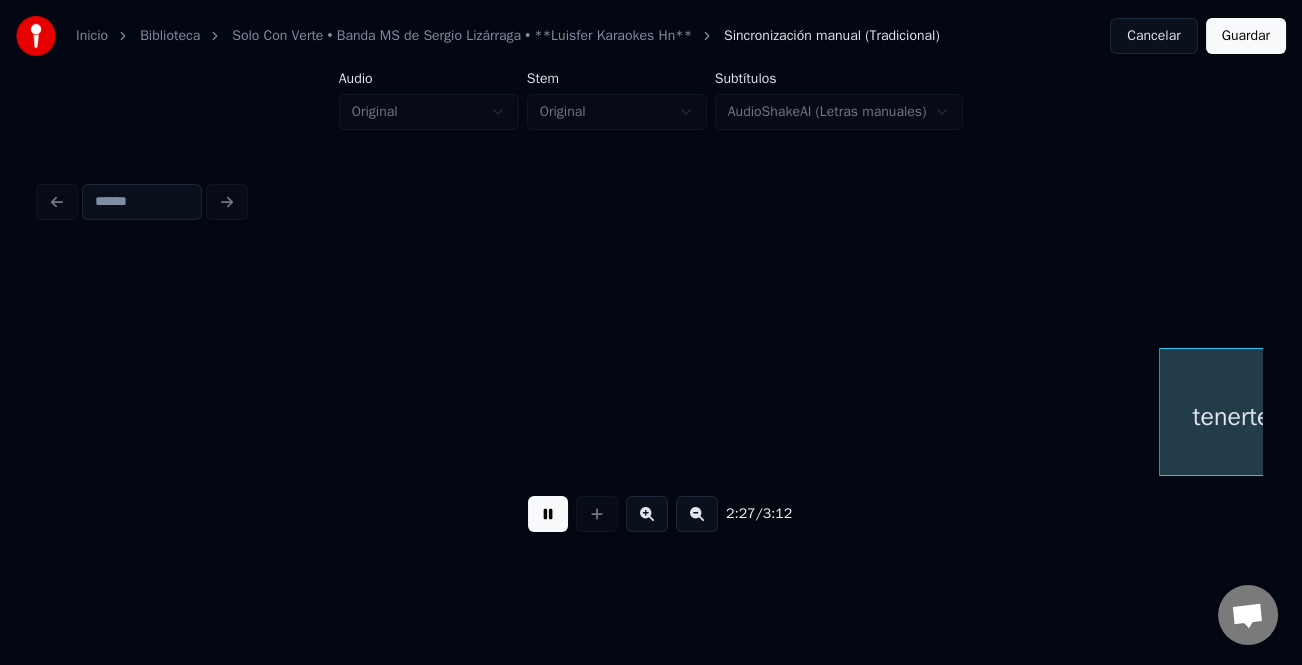 scroll, scrollTop: 0, scrollLeft: 36735, axis: horizontal 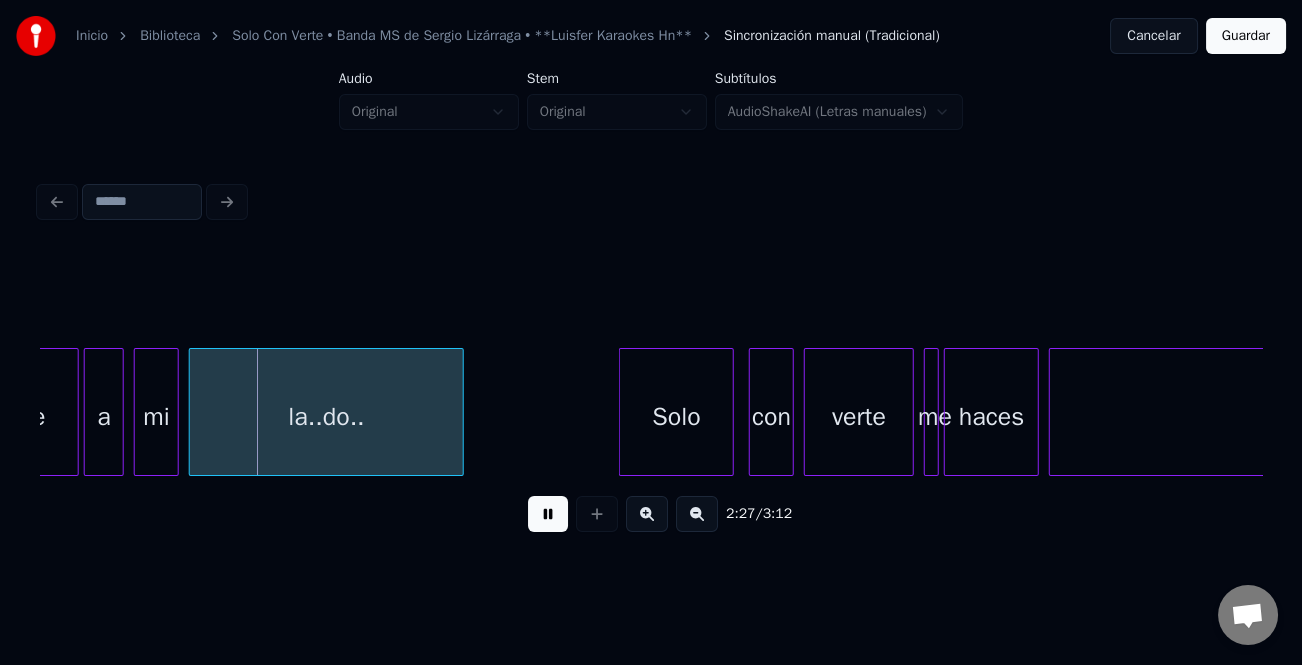 click at bounding box center (623, 412) 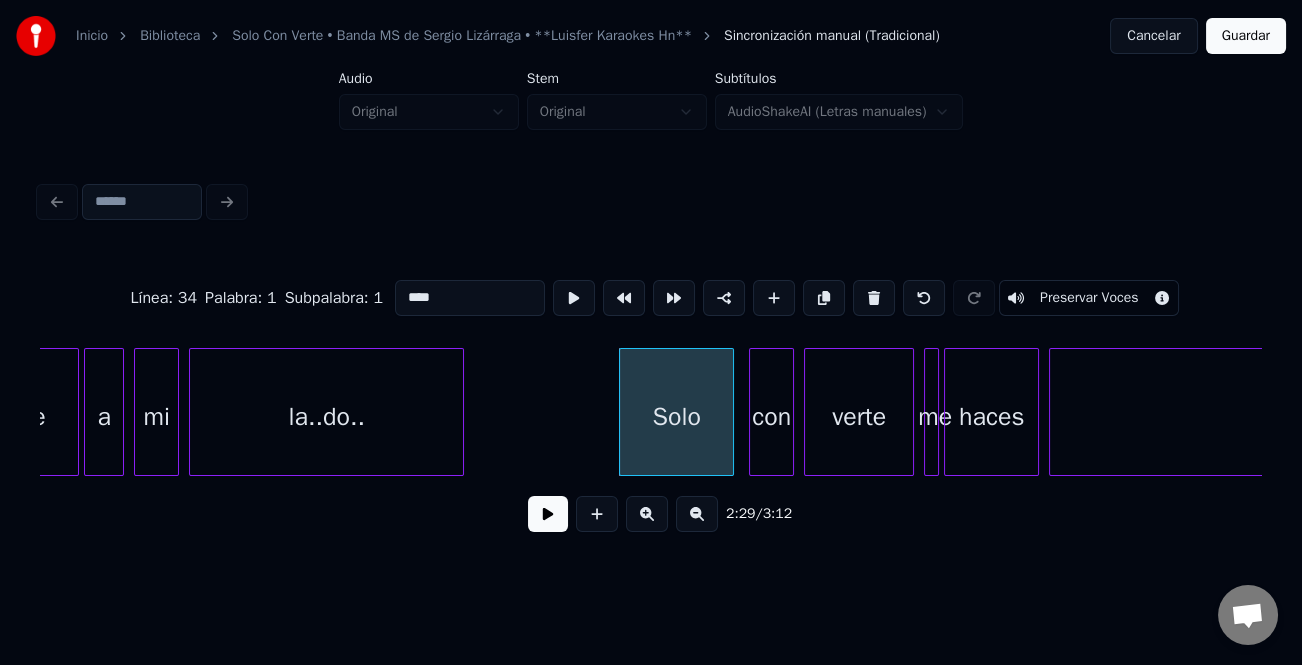 click on "tenerte a mi la..do.. Solo con verte me haces suspirar....." at bounding box center [-12573, 412] 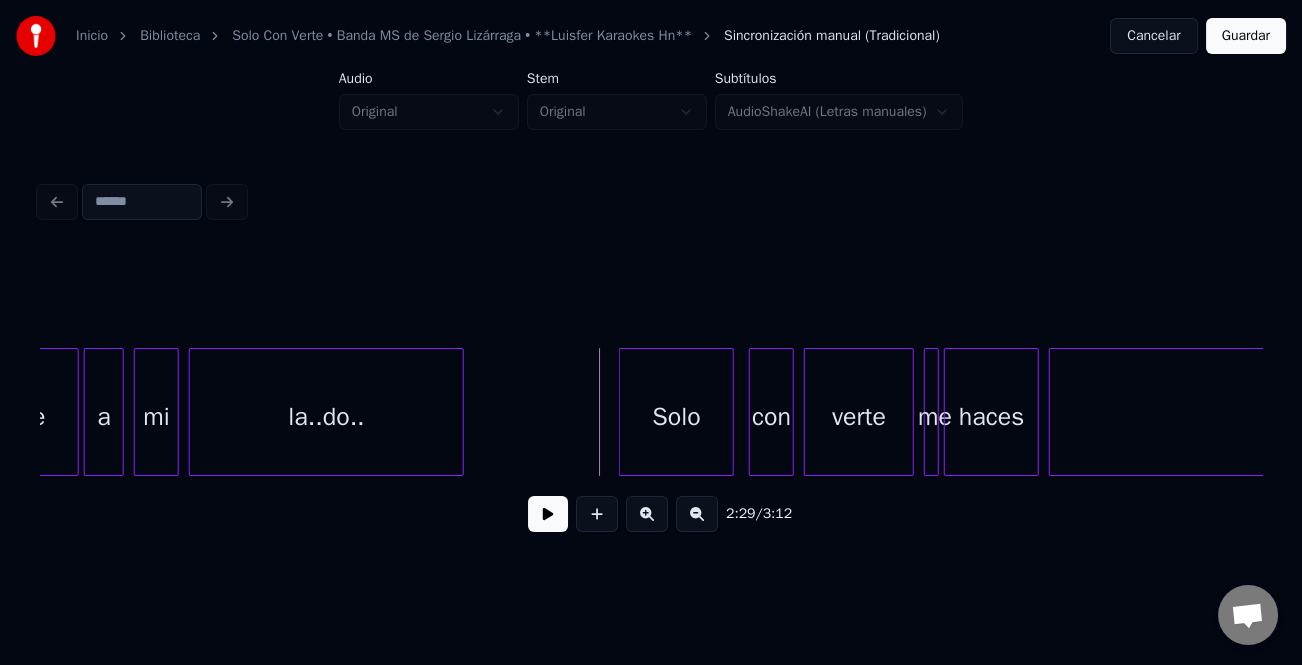 click on "2:29  /  3:12" at bounding box center [651, 514] 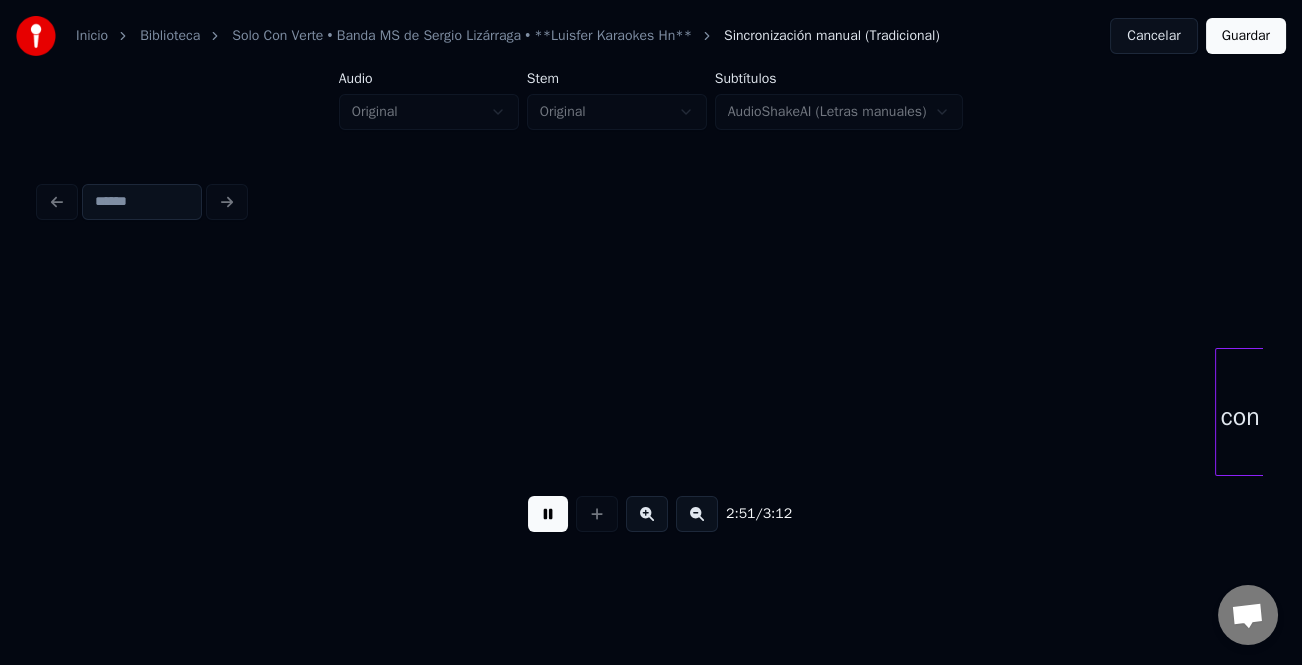 scroll, scrollTop: 0, scrollLeft: 42868, axis: horizontal 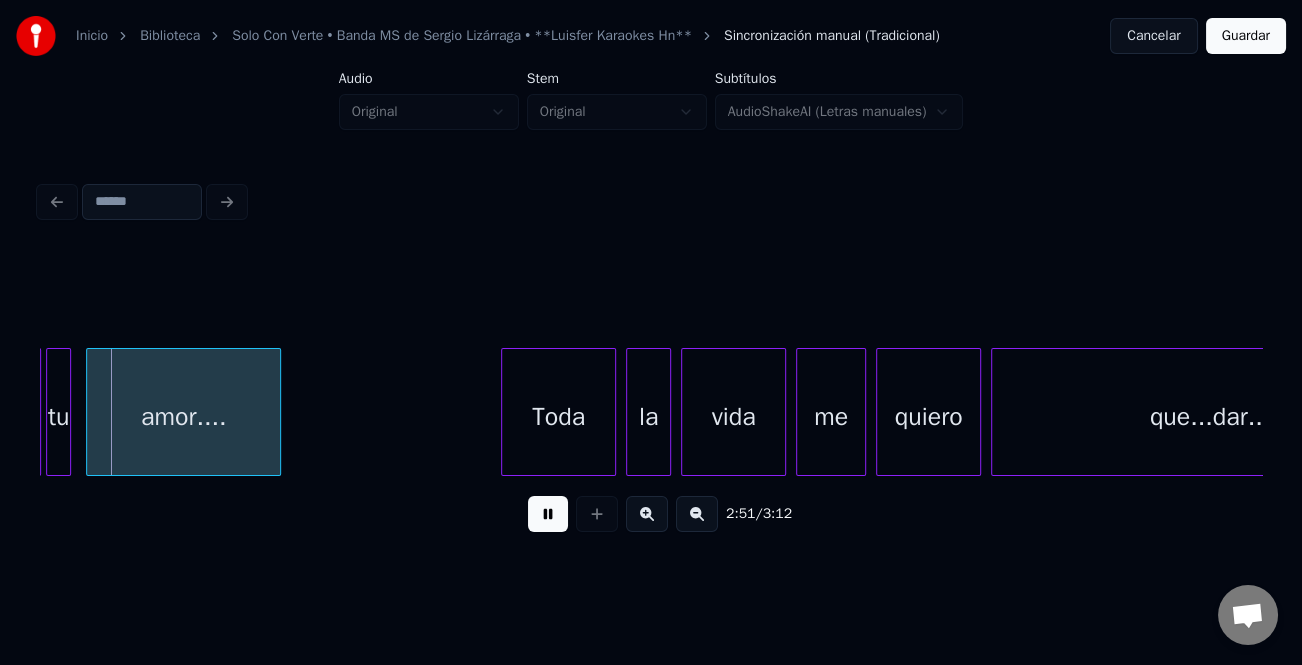 click on "que...dar...." at bounding box center (1213, 417) 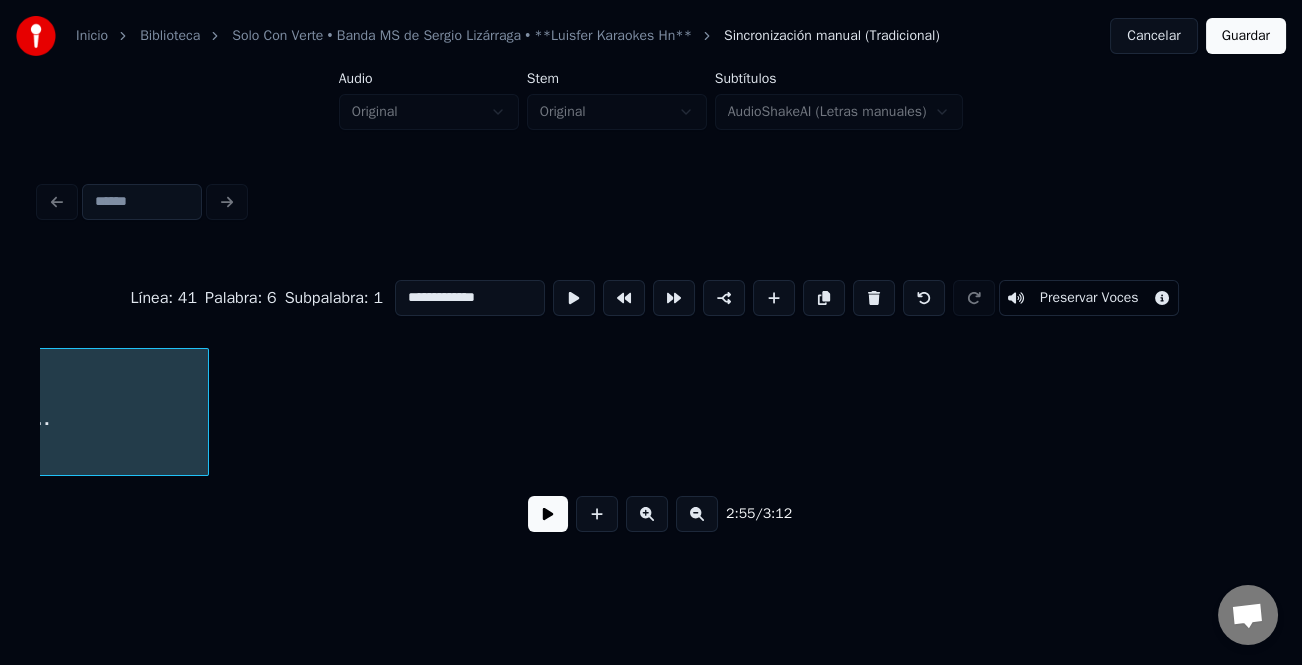 scroll, scrollTop: 0, scrollLeft: 43819, axis: horizontal 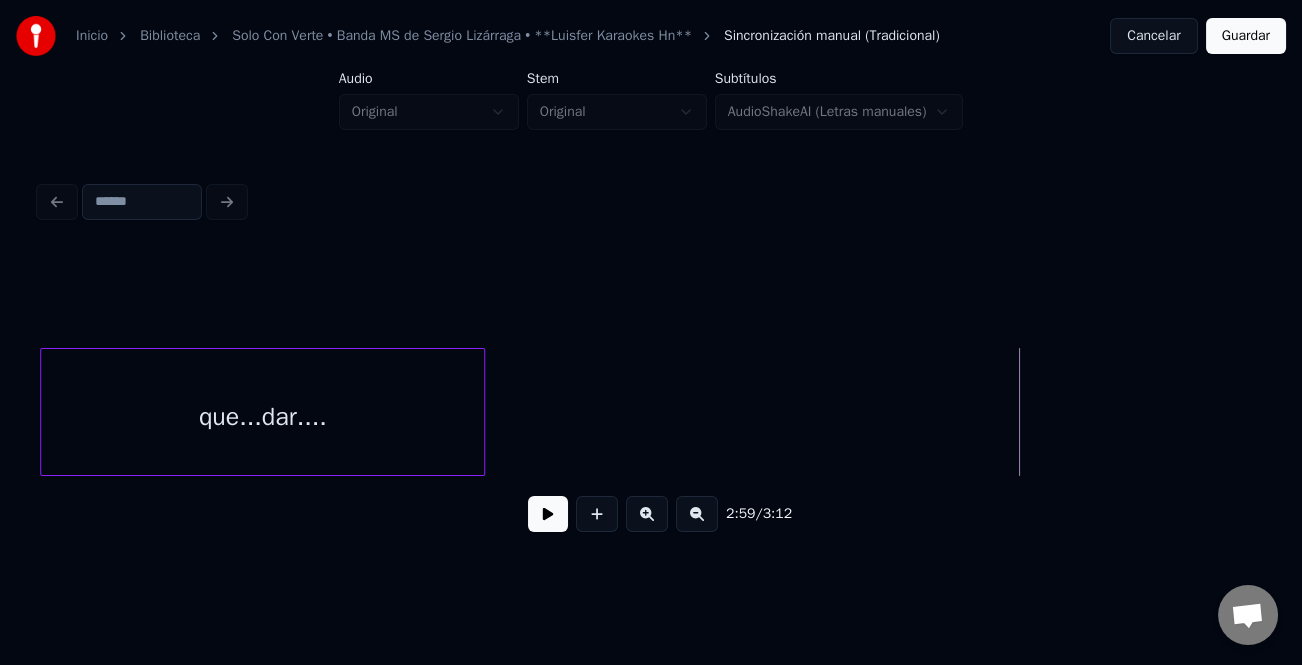 click at bounding box center [548, 514] 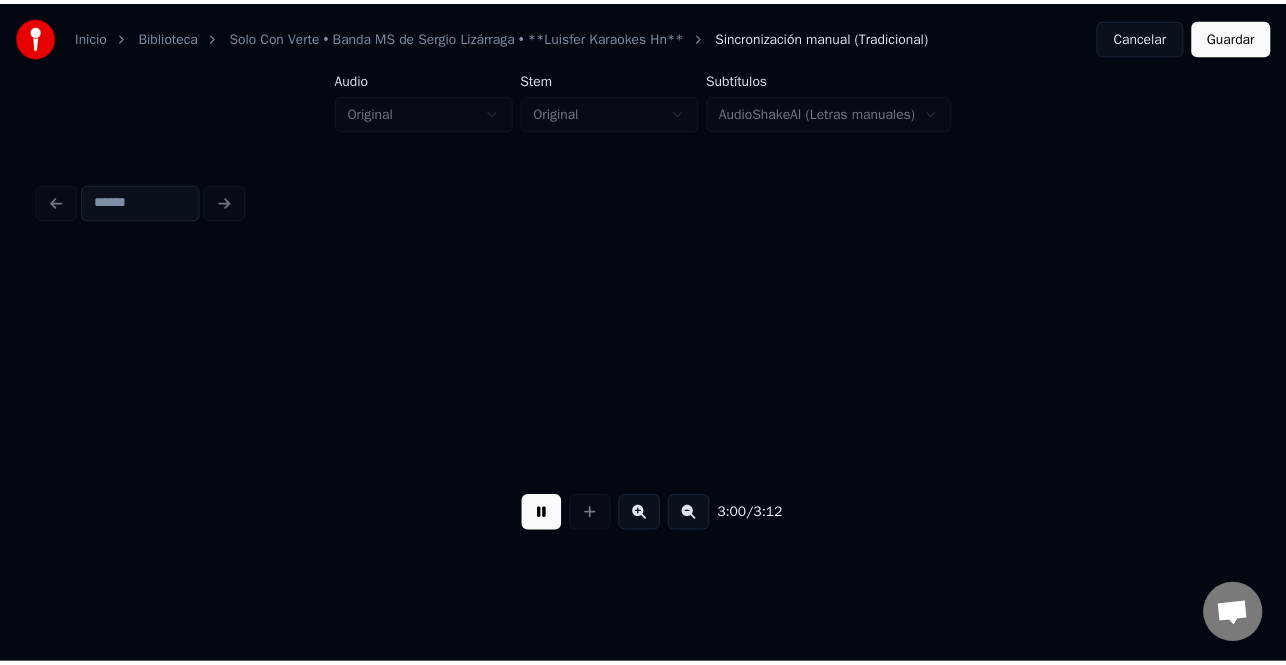 scroll, scrollTop: 0, scrollLeft: 45049, axis: horizontal 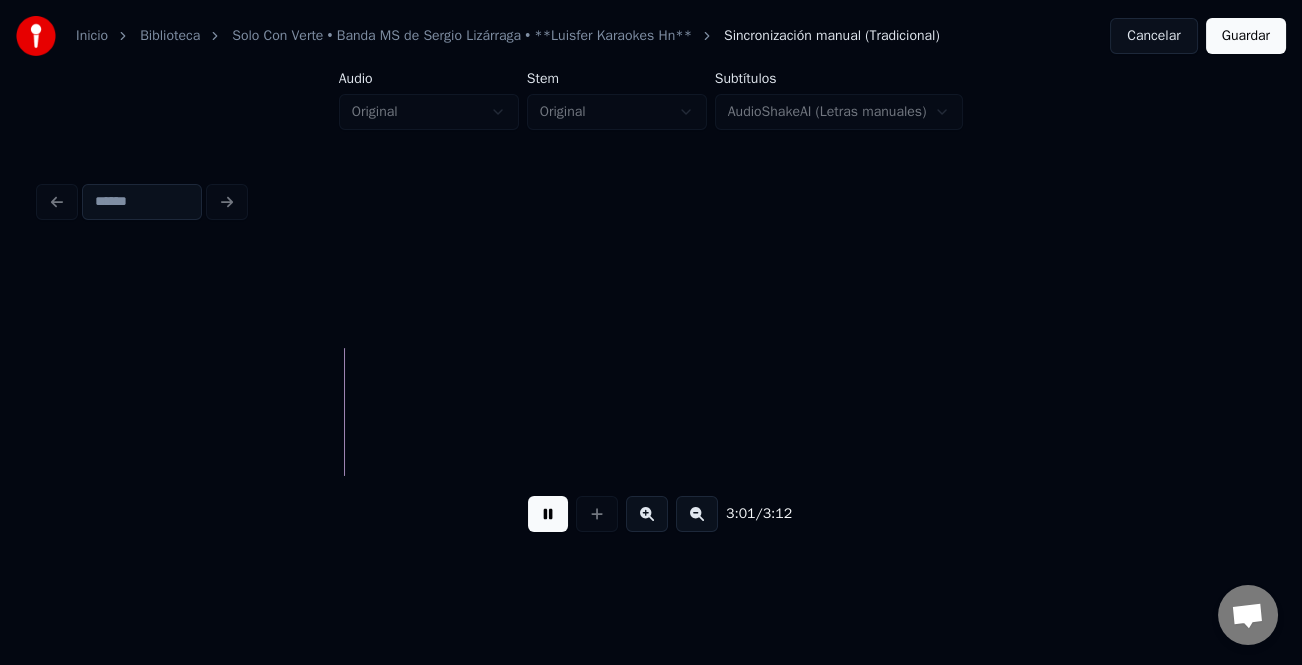 click on "Guardar" at bounding box center (1246, 36) 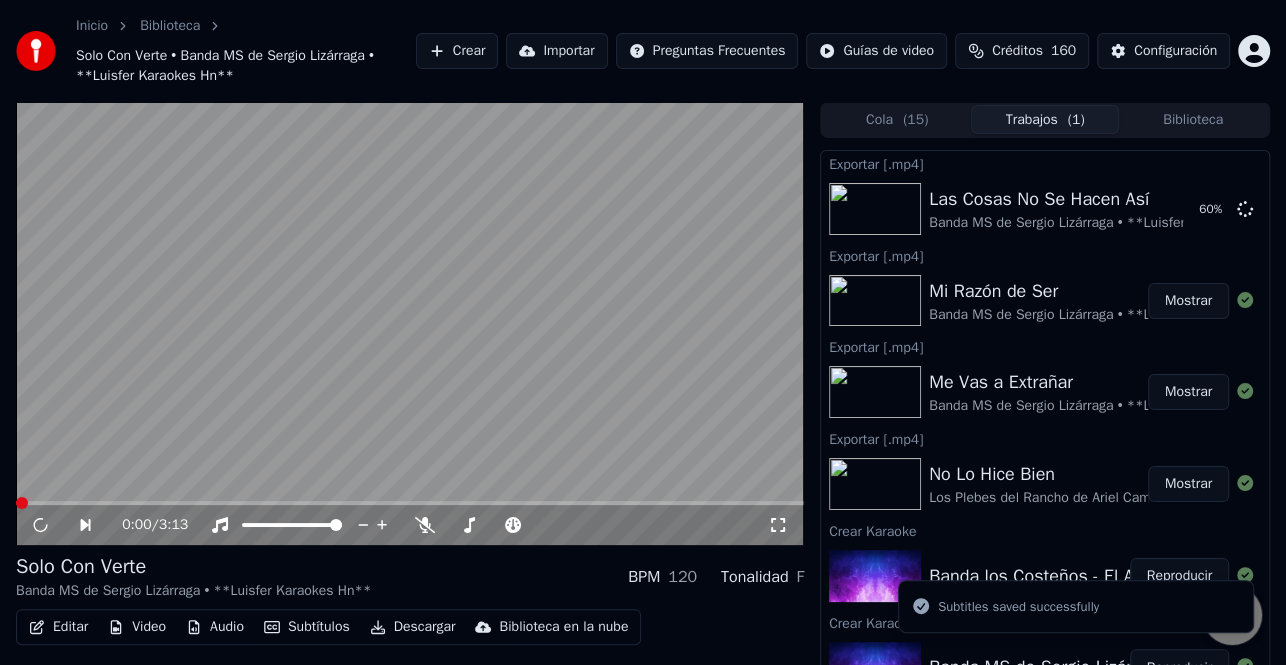 click on "Descargar" at bounding box center (413, 627) 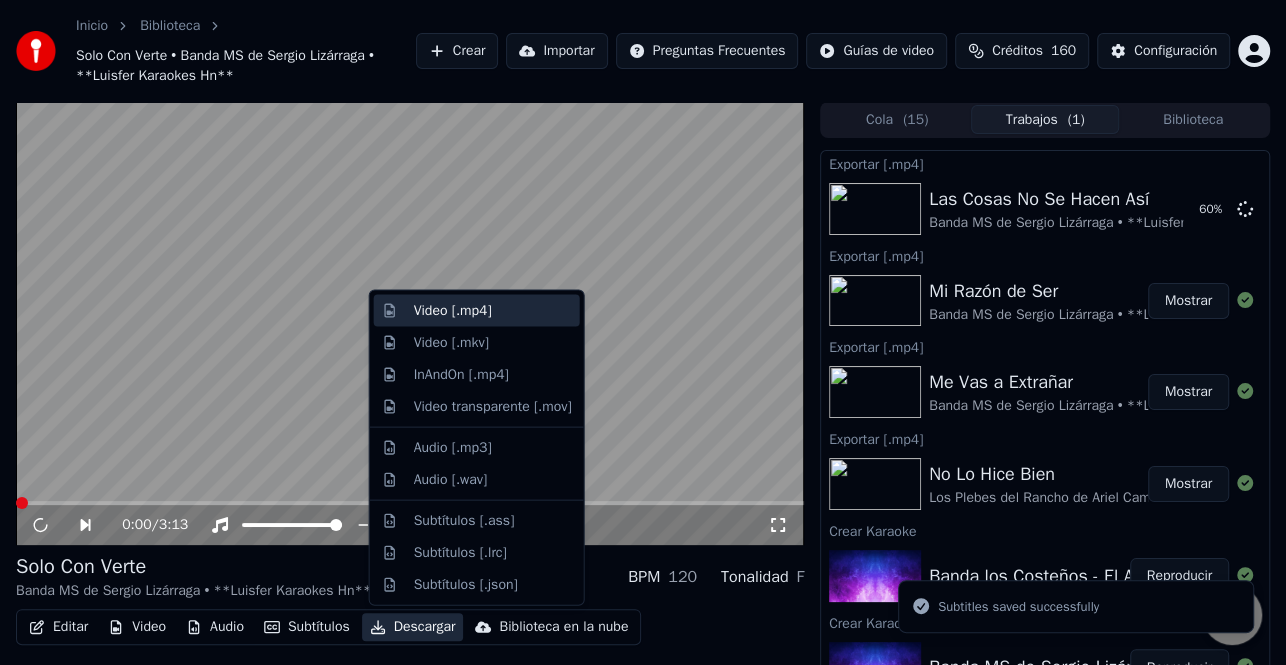 click on "Video [.mp4]" at bounding box center [493, 311] 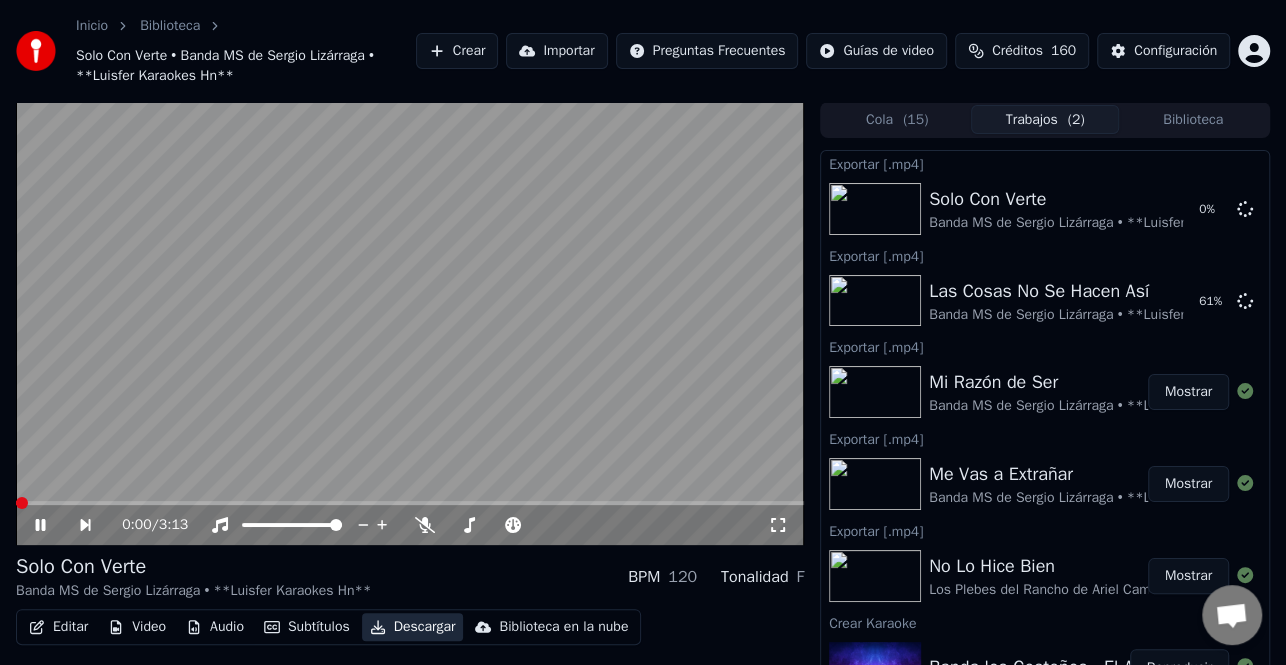 scroll, scrollTop: 56, scrollLeft: 0, axis: vertical 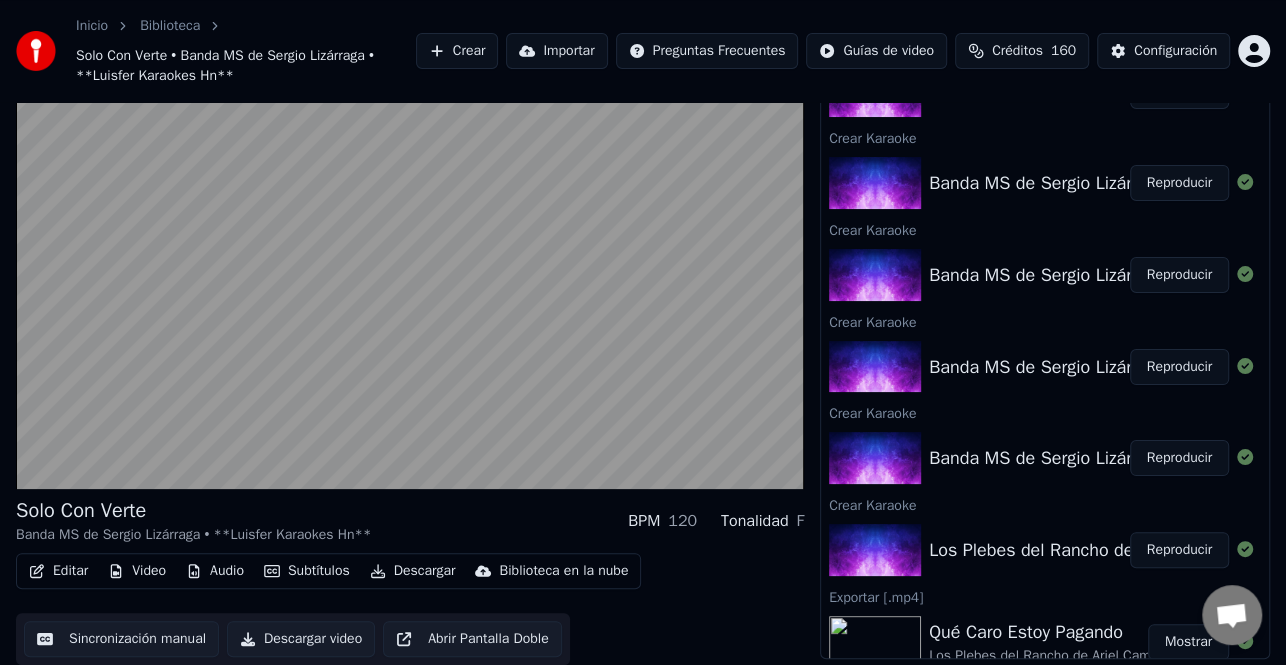click on "Reproducir" at bounding box center (1179, 183) 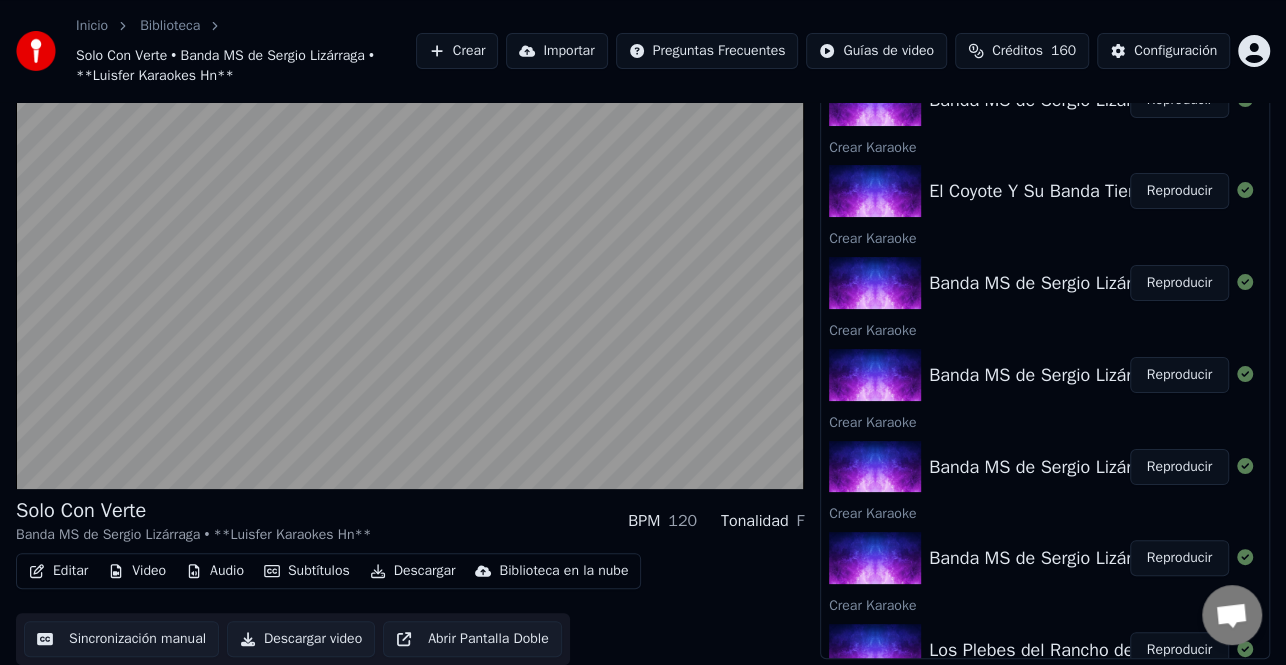 click on "Reproducir" at bounding box center [1179, 283] 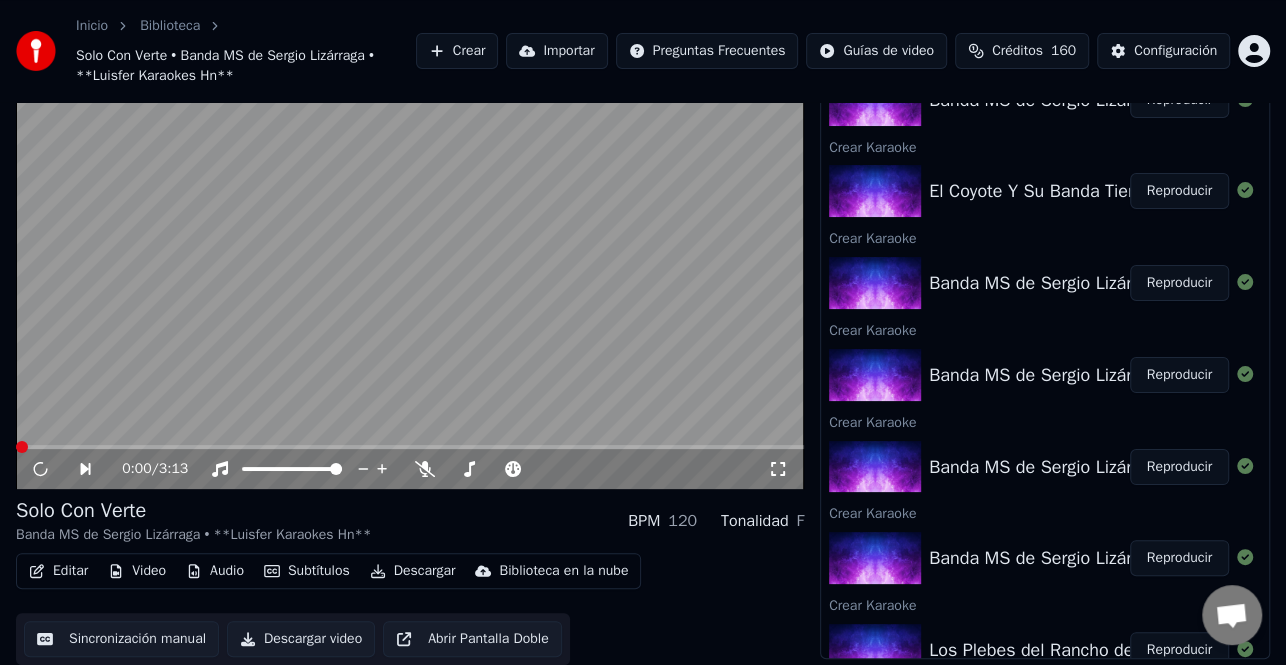 click on "Reproducir" at bounding box center [1179, 375] 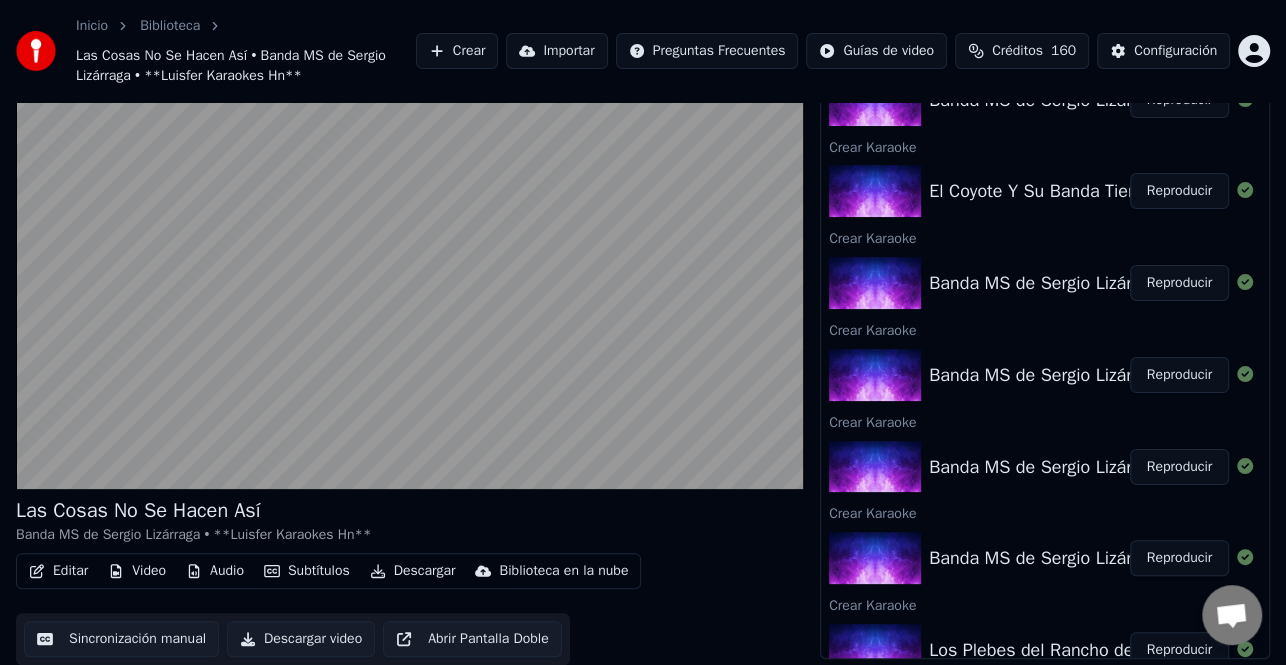 click on "Reproducir" at bounding box center [1179, 283] 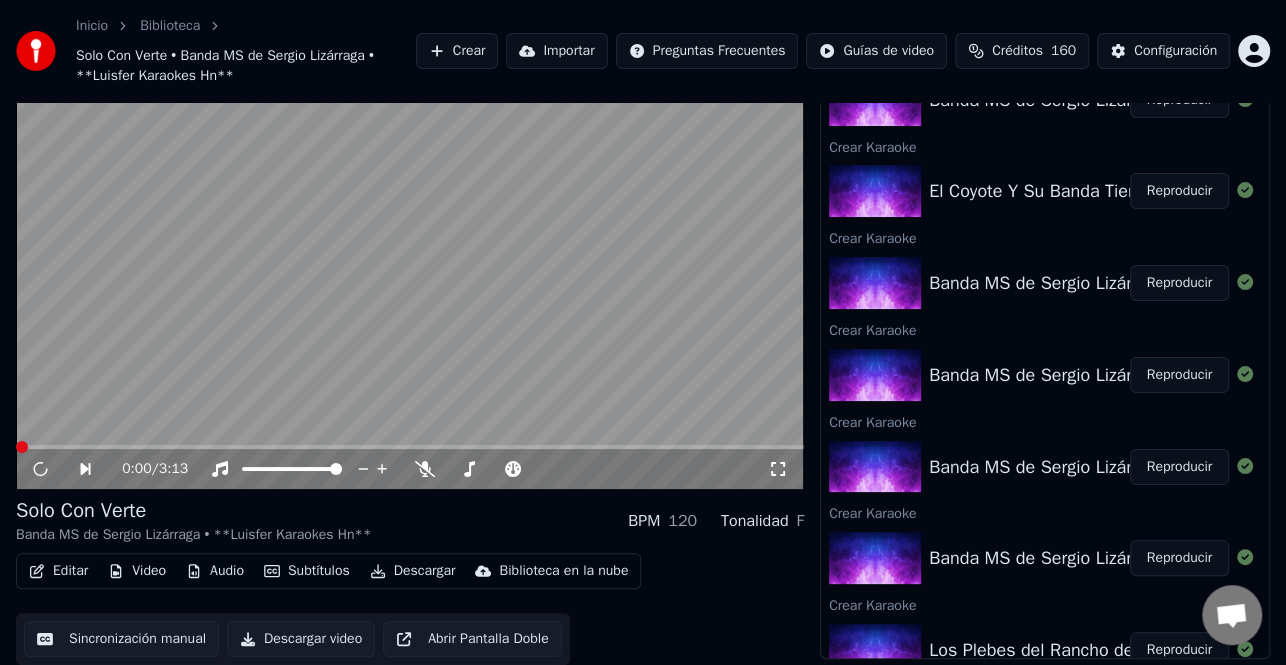 click on "Reproducir" at bounding box center [1179, 191] 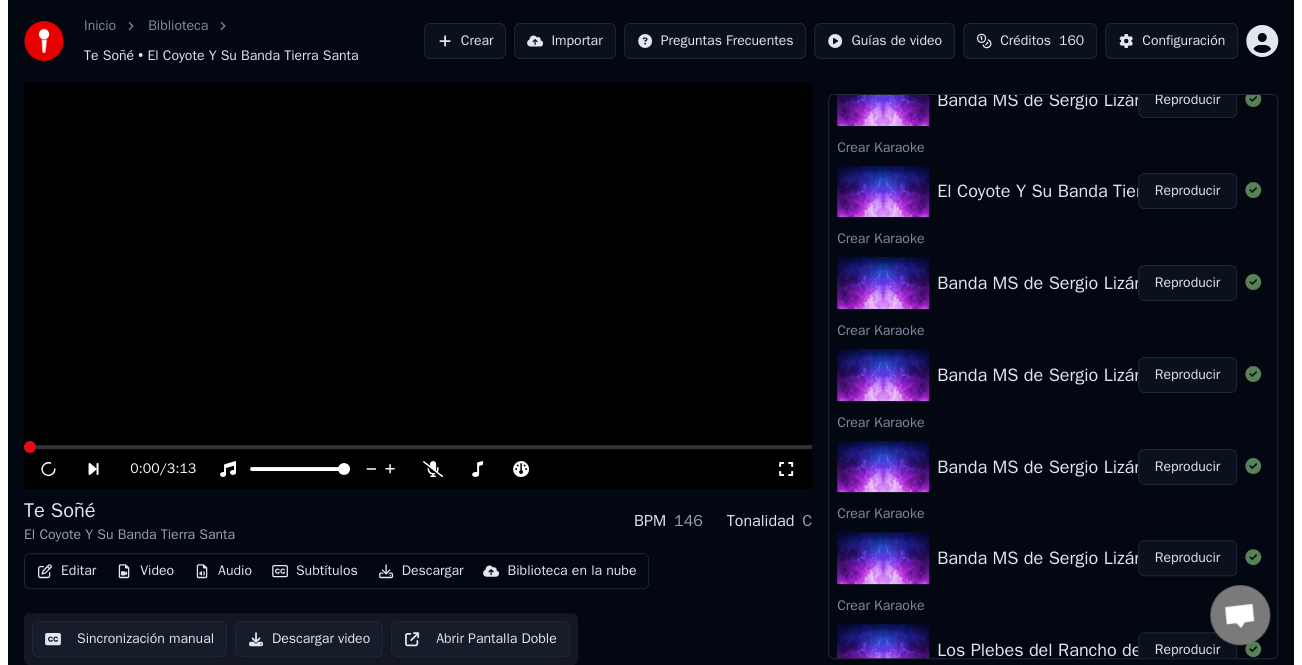 scroll, scrollTop: 36, scrollLeft: 0, axis: vertical 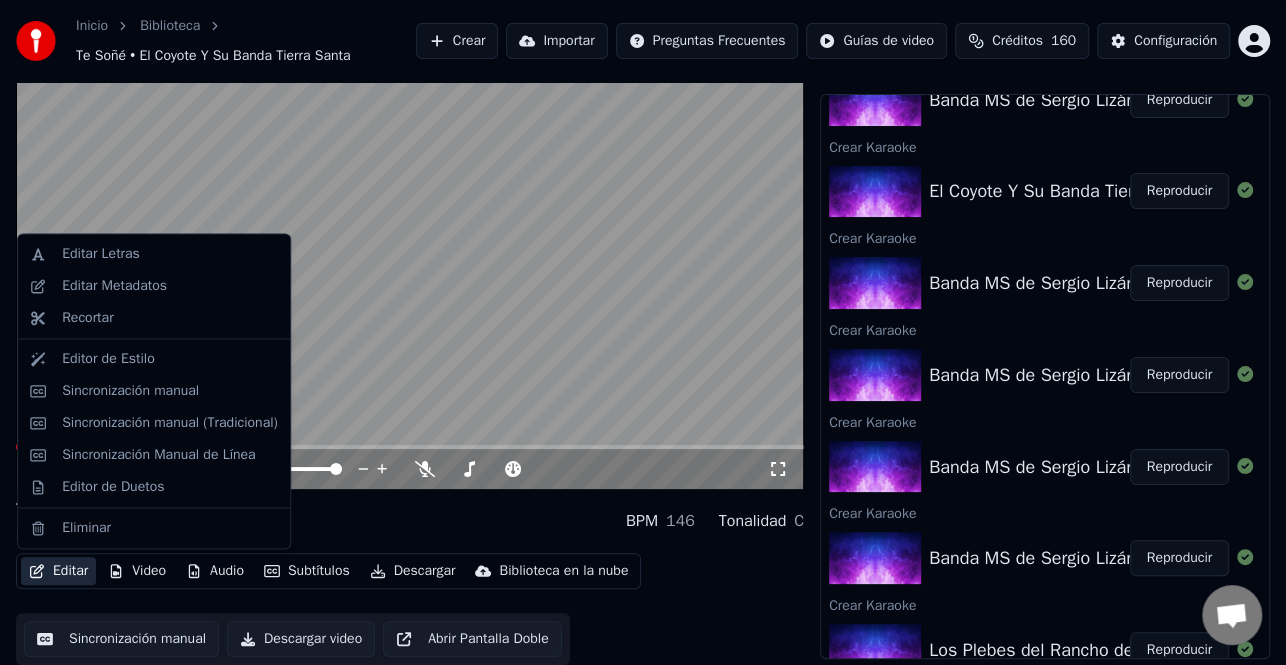 click on "Editar" at bounding box center (58, 571) 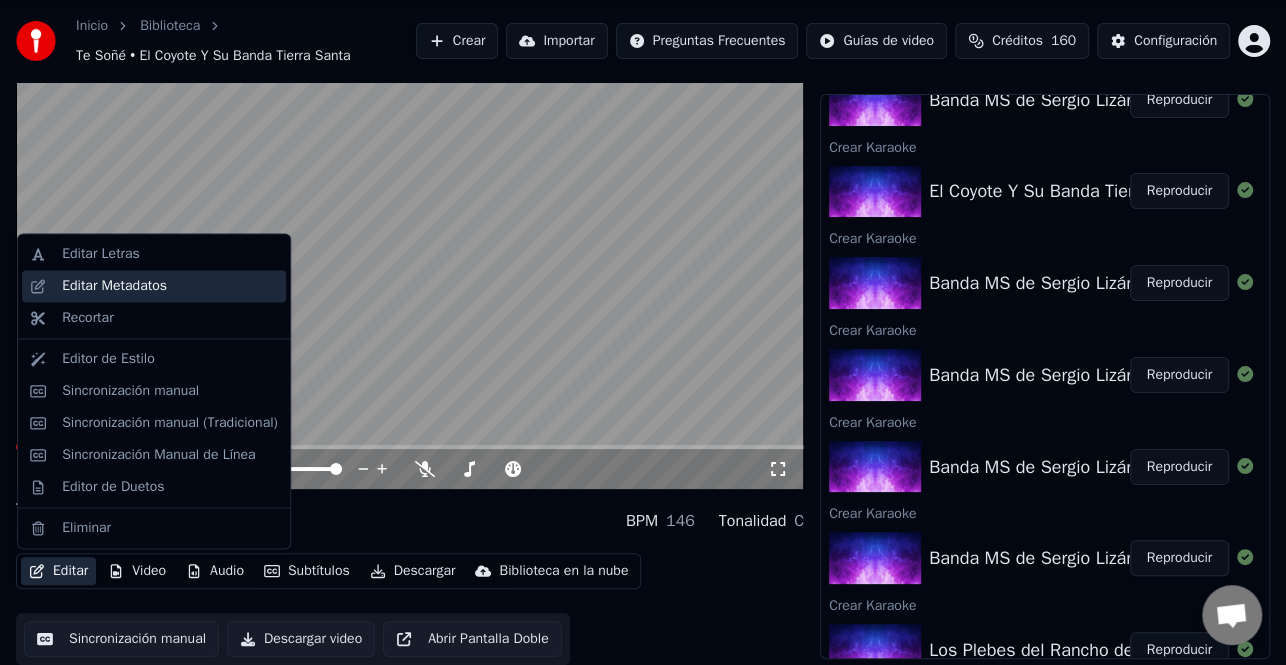 click on "Editar Metadatos" at bounding box center [114, 286] 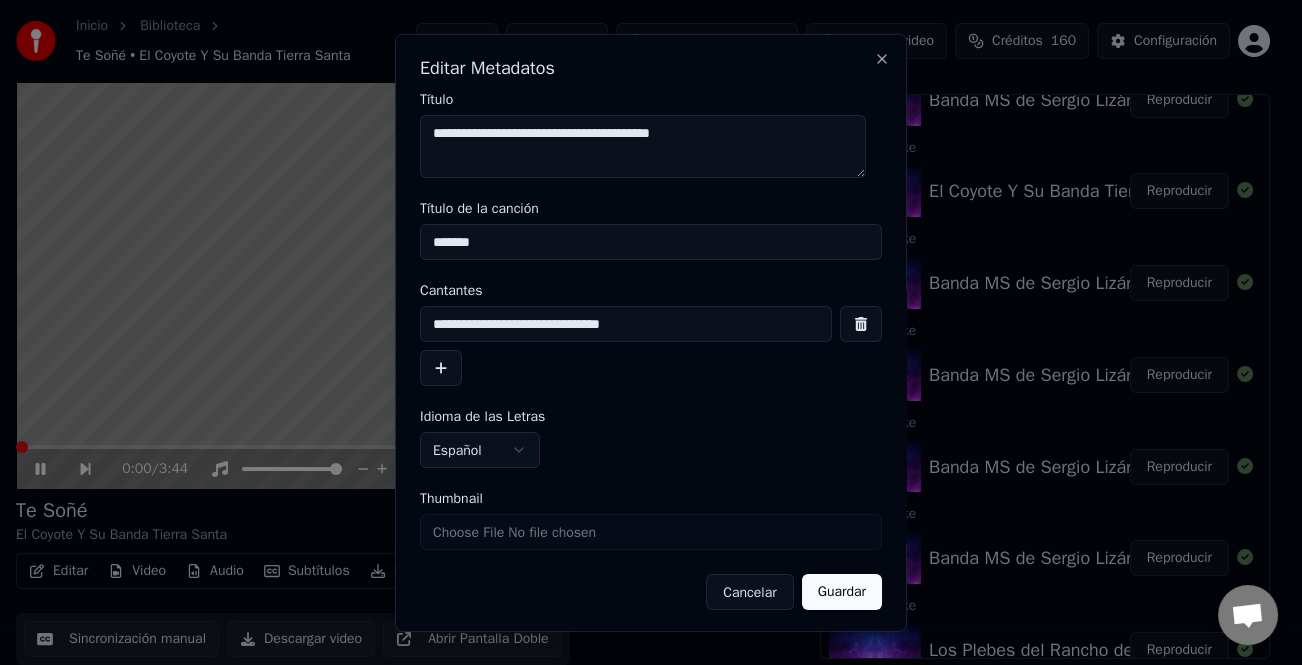 click at bounding box center (441, 368) 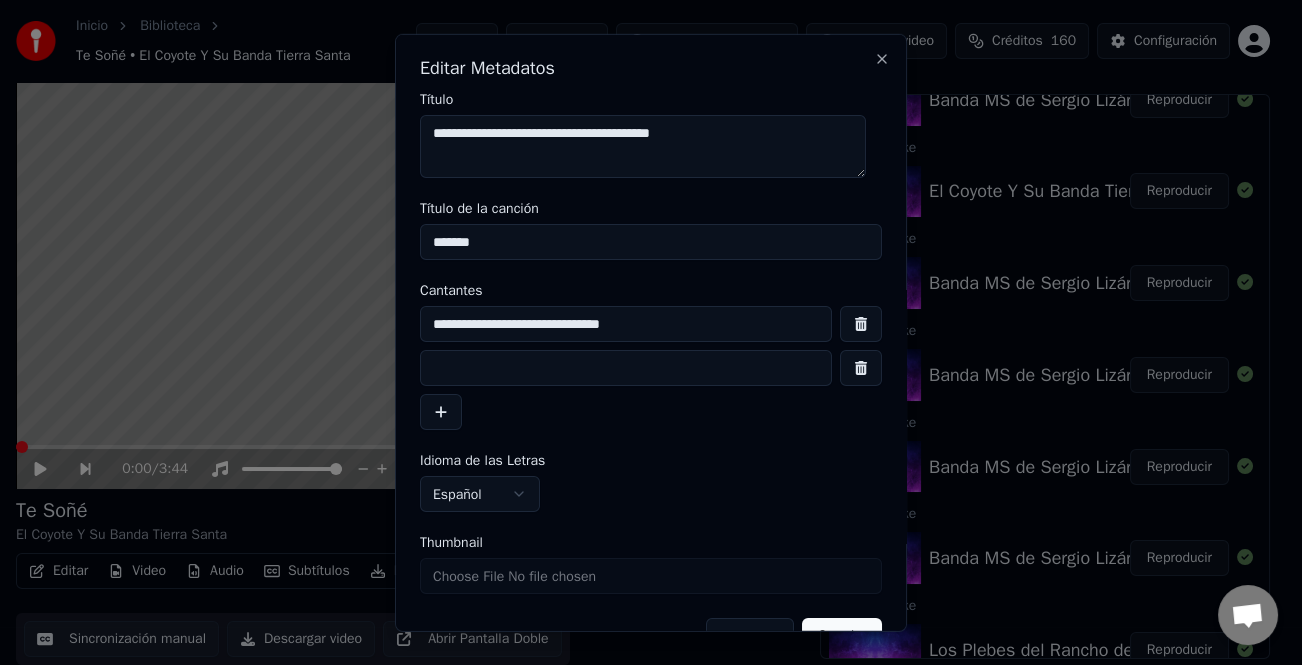 click at bounding box center [626, 368] 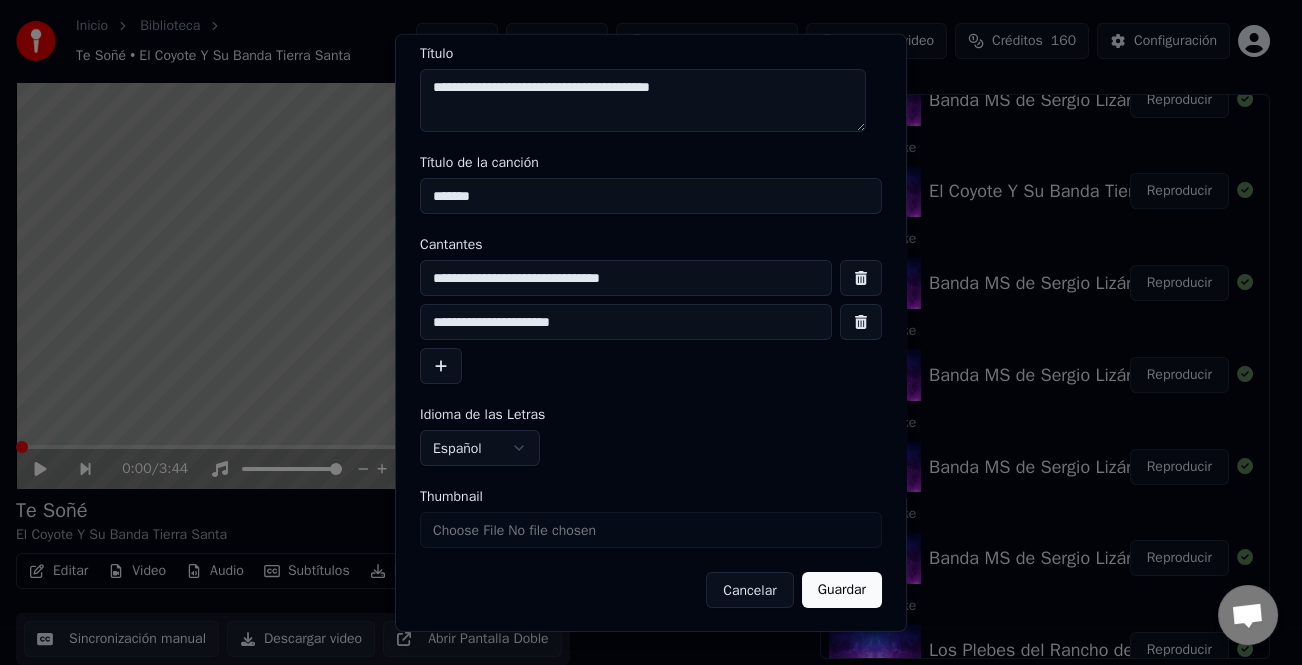 scroll, scrollTop: 47, scrollLeft: 0, axis: vertical 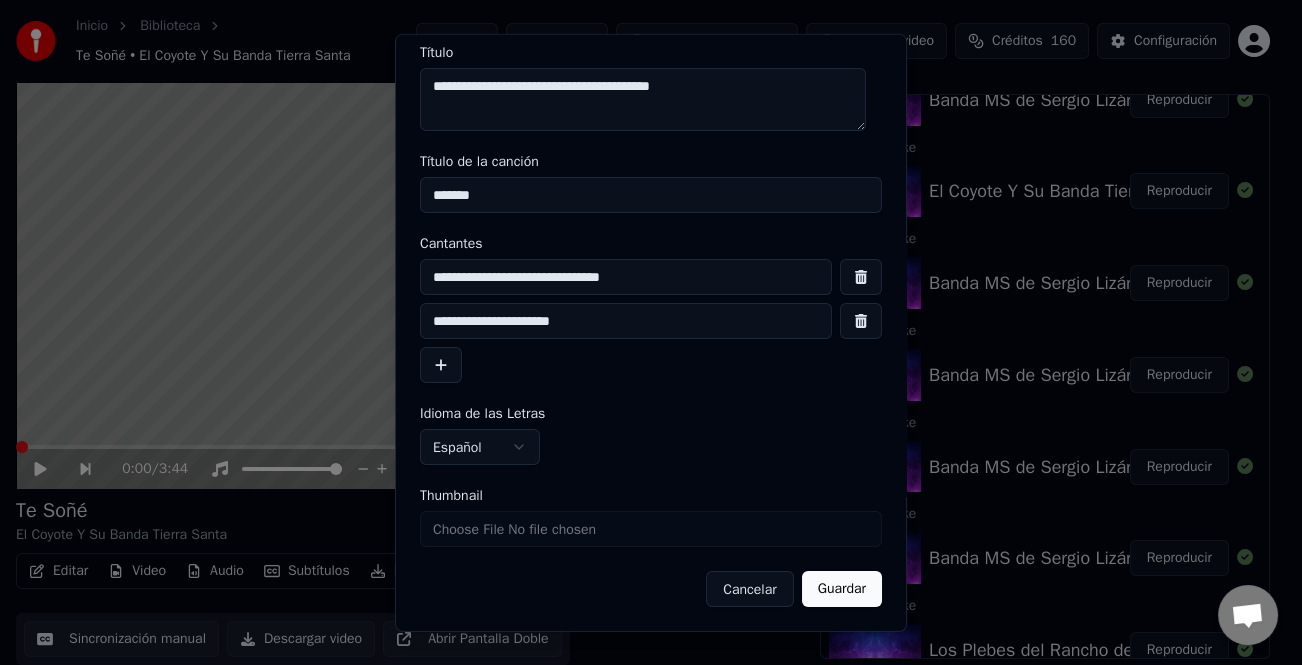 type on "**********" 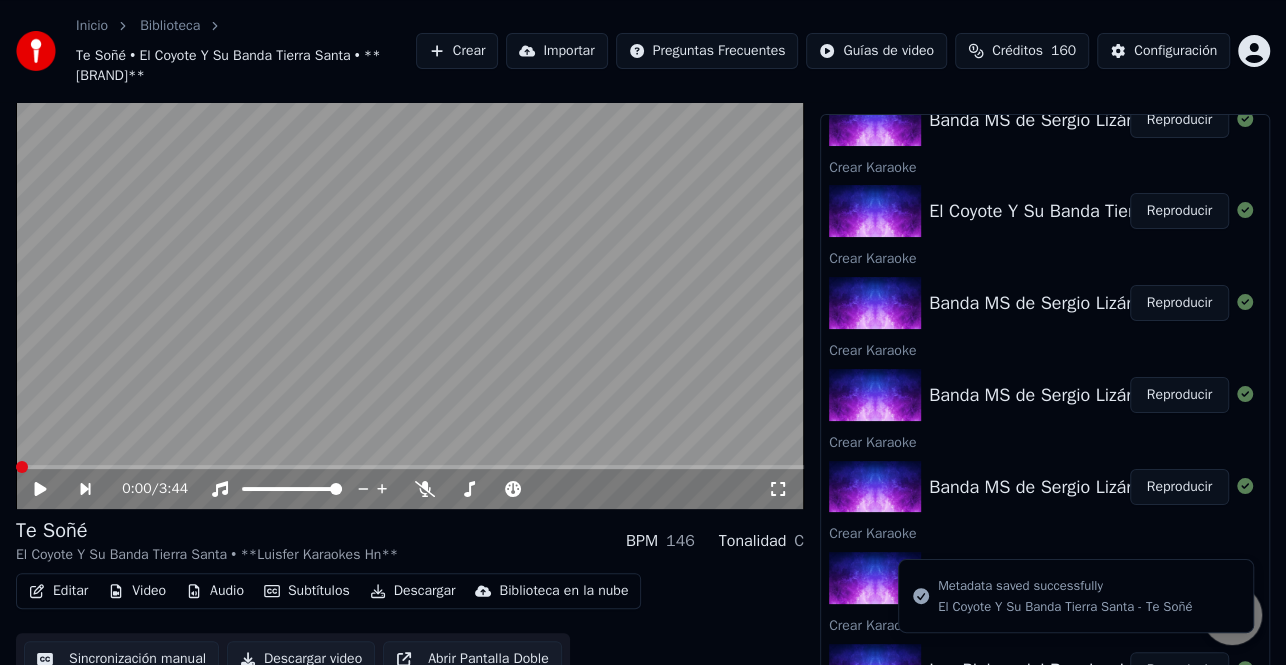click 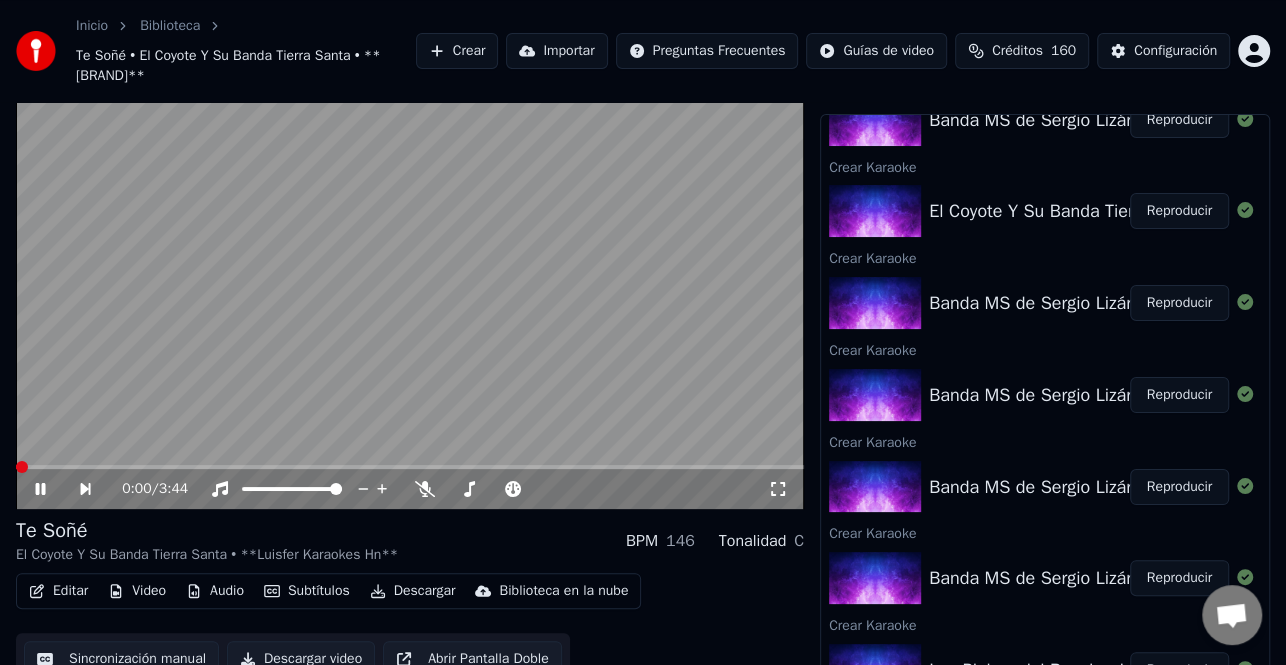 click at bounding box center [22, 467] 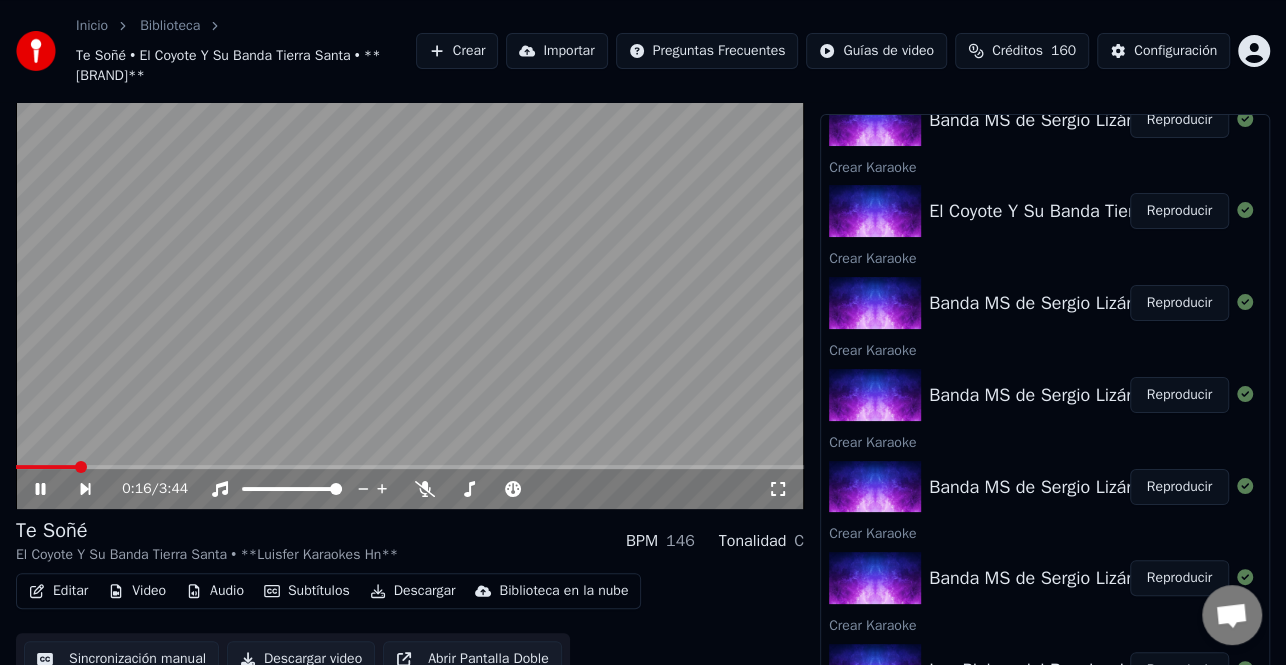 click 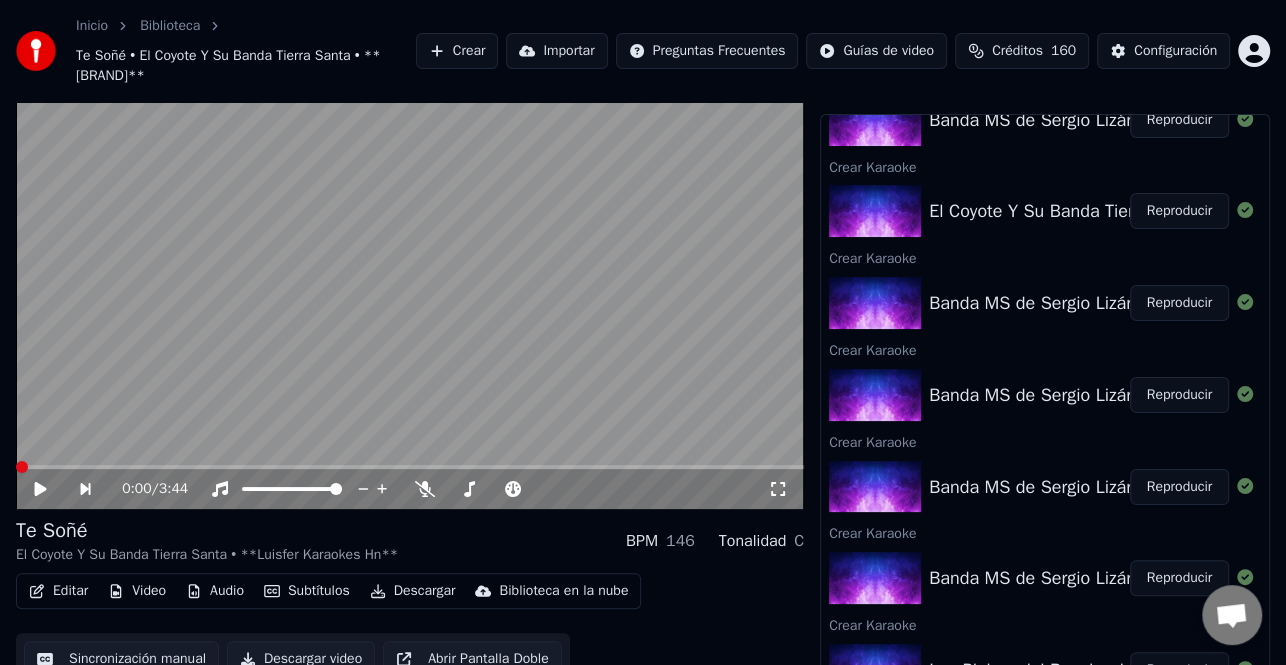 click at bounding box center [22, 467] 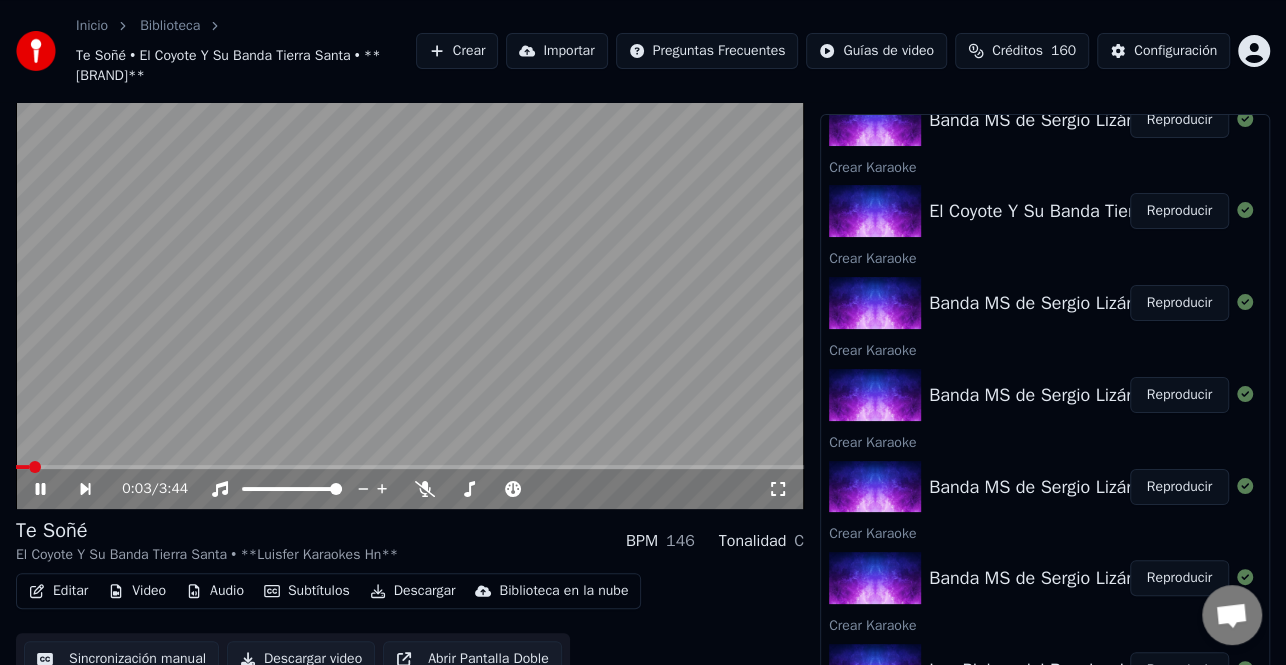 click 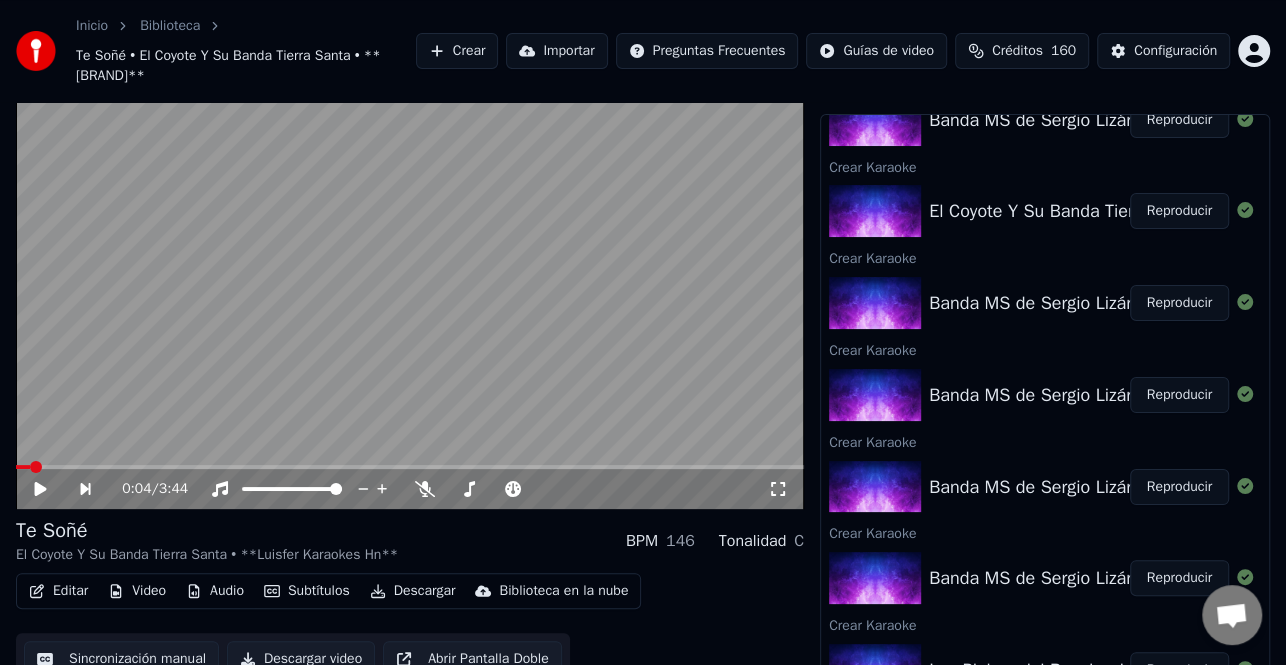 click on "Editar" at bounding box center (58, 591) 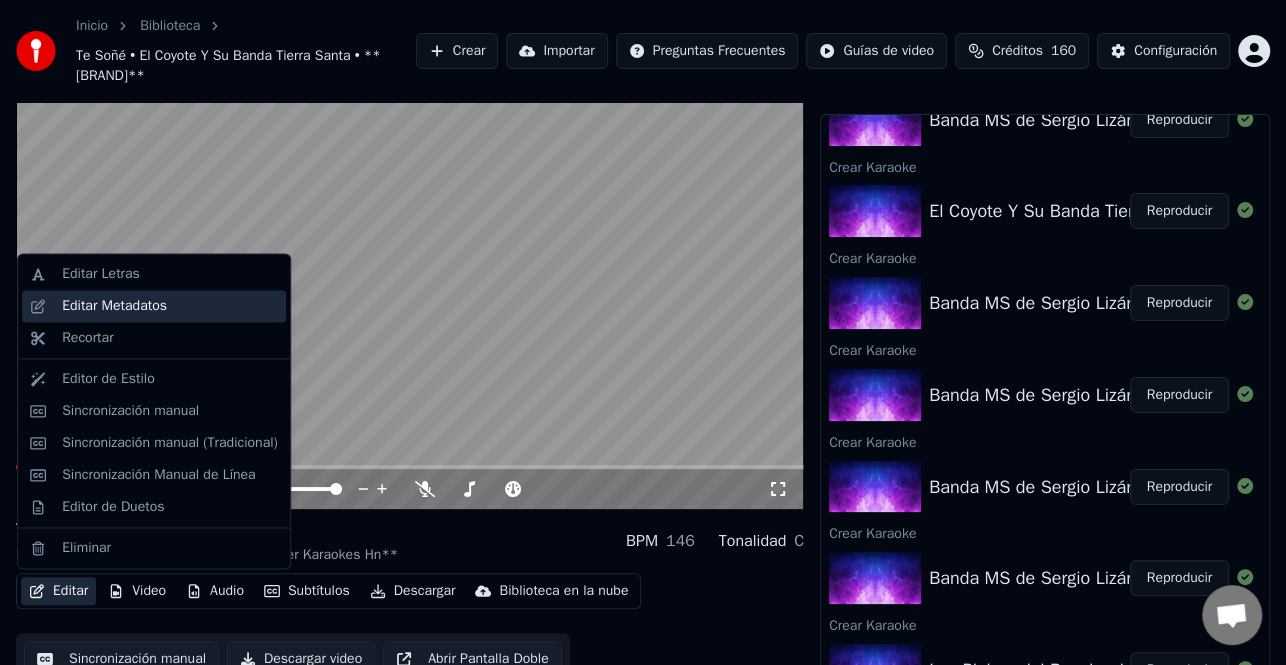 click on "Editar Metadatos" at bounding box center (114, 306) 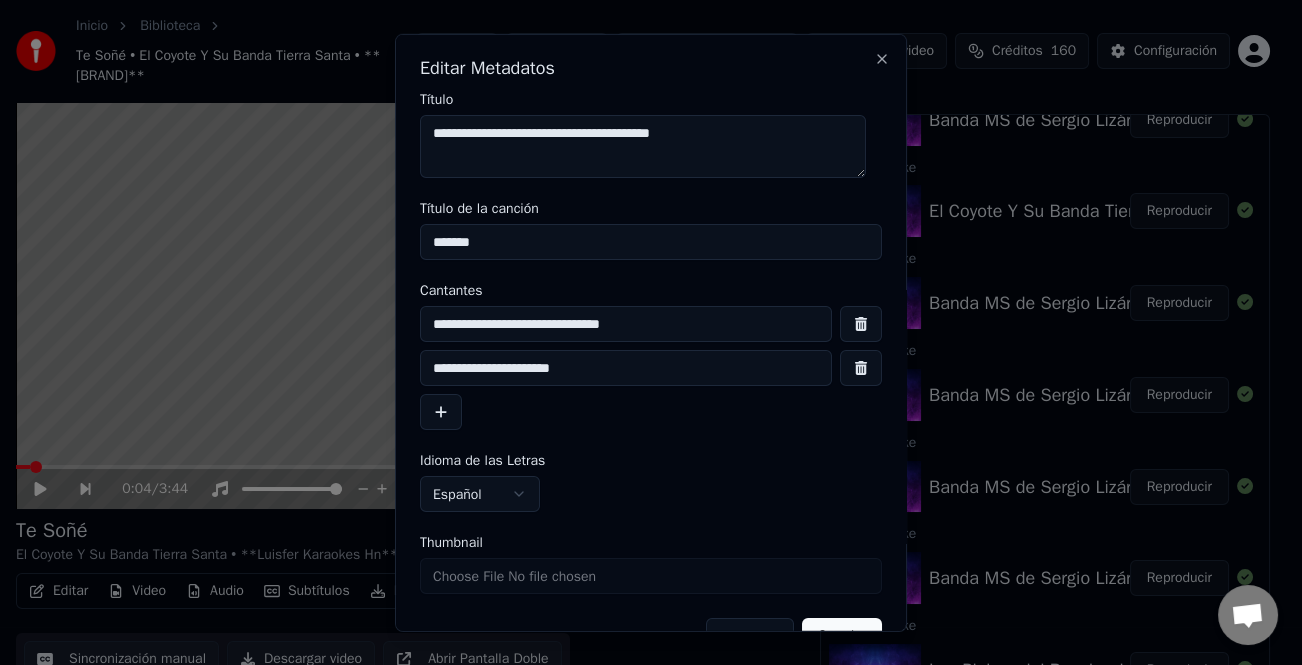 click on "**********" at bounding box center [626, 368] 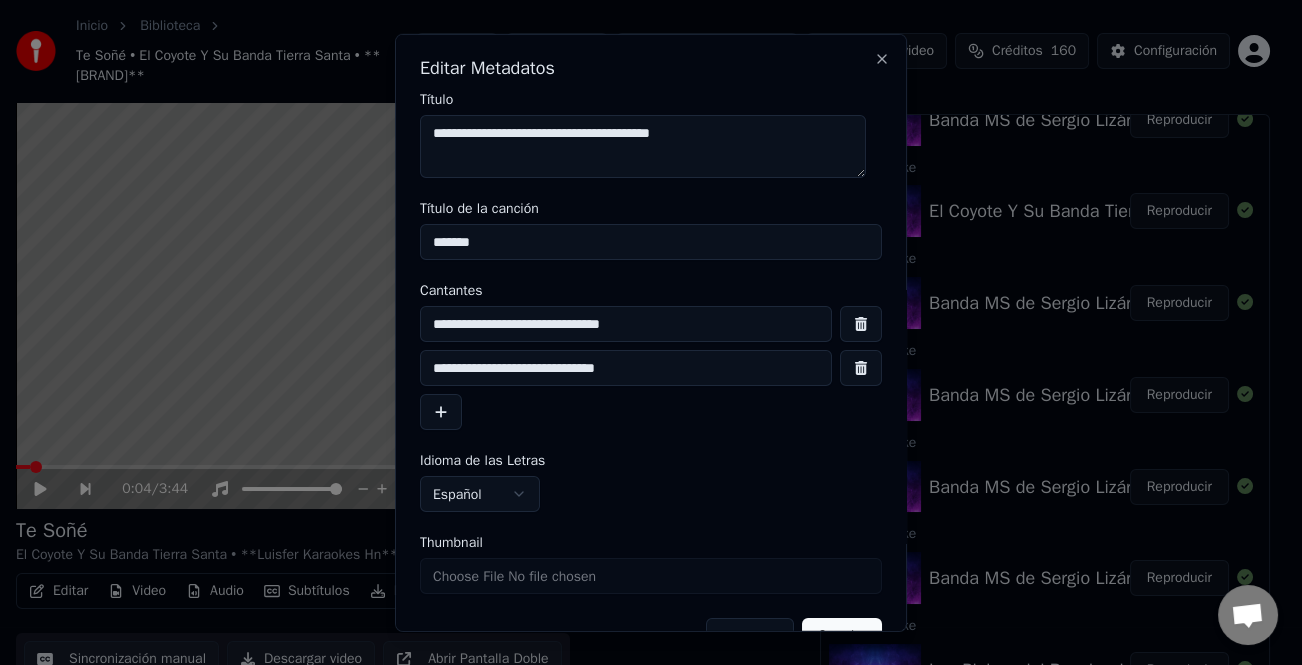 scroll, scrollTop: 47, scrollLeft: 0, axis: vertical 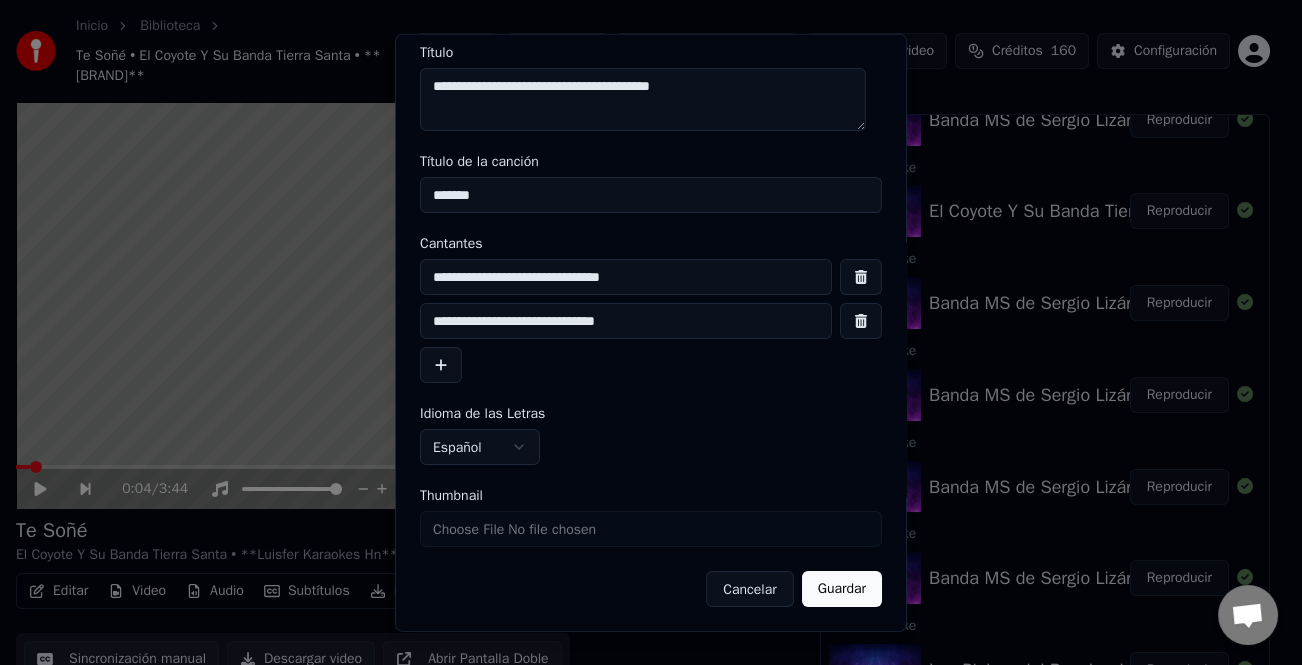 type on "**********" 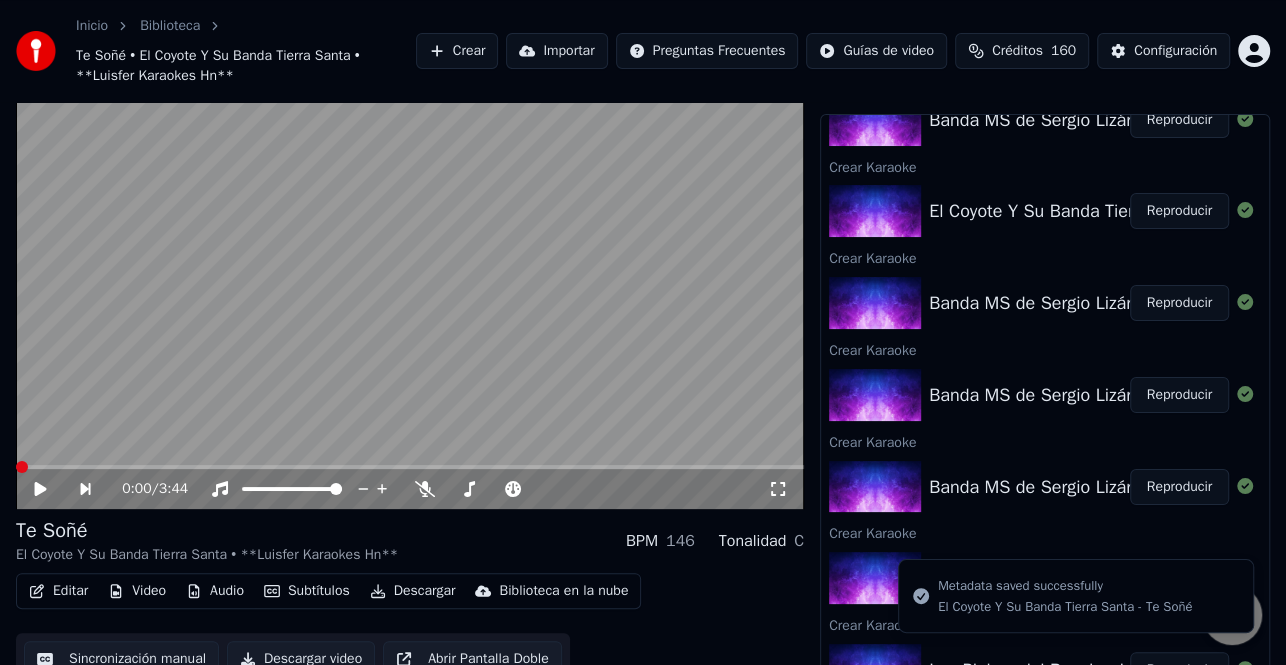click 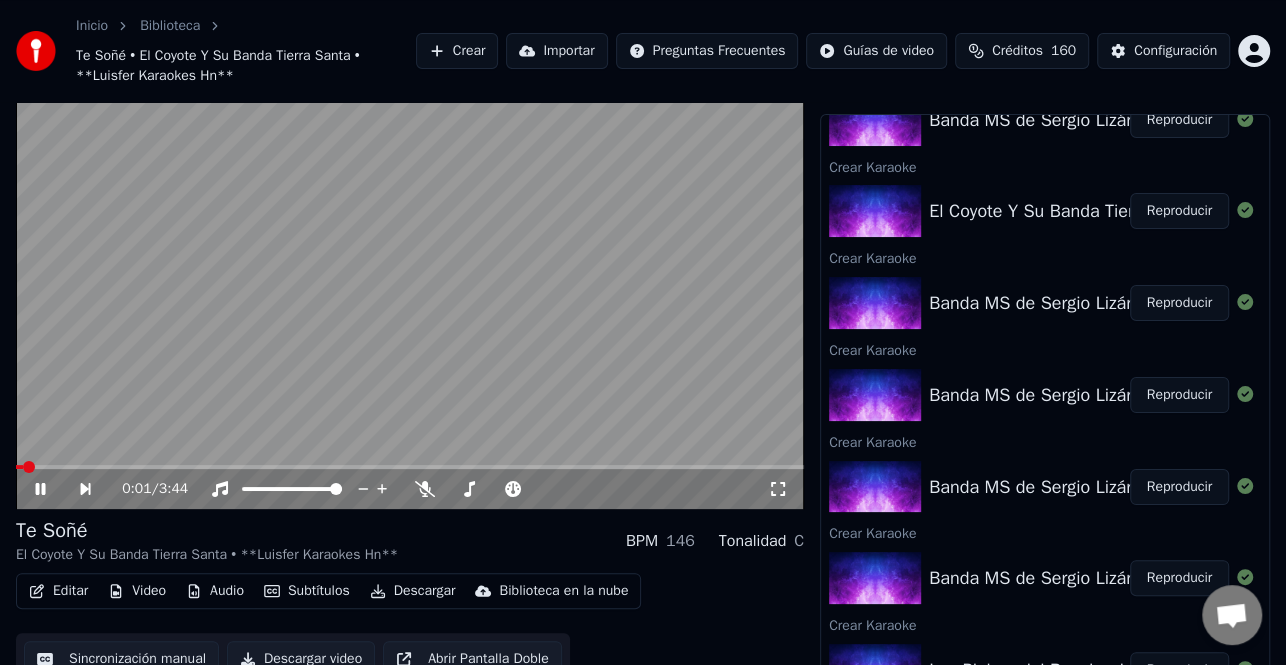 click 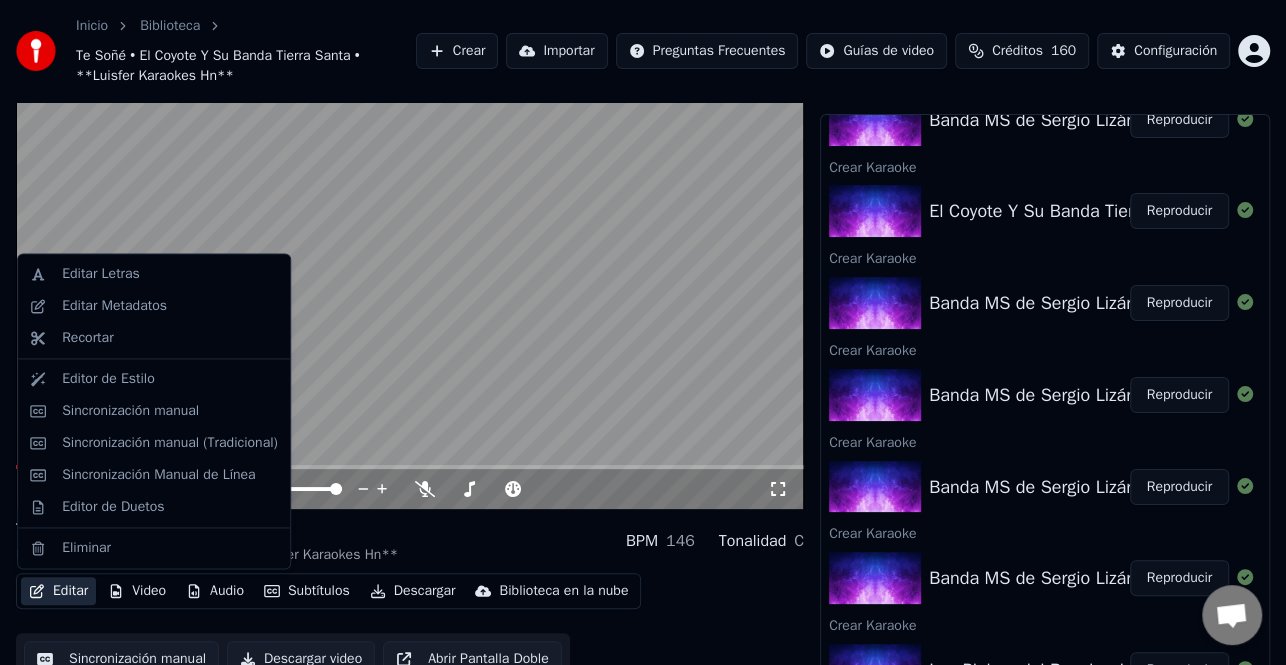 click on "Editar" at bounding box center [58, 591] 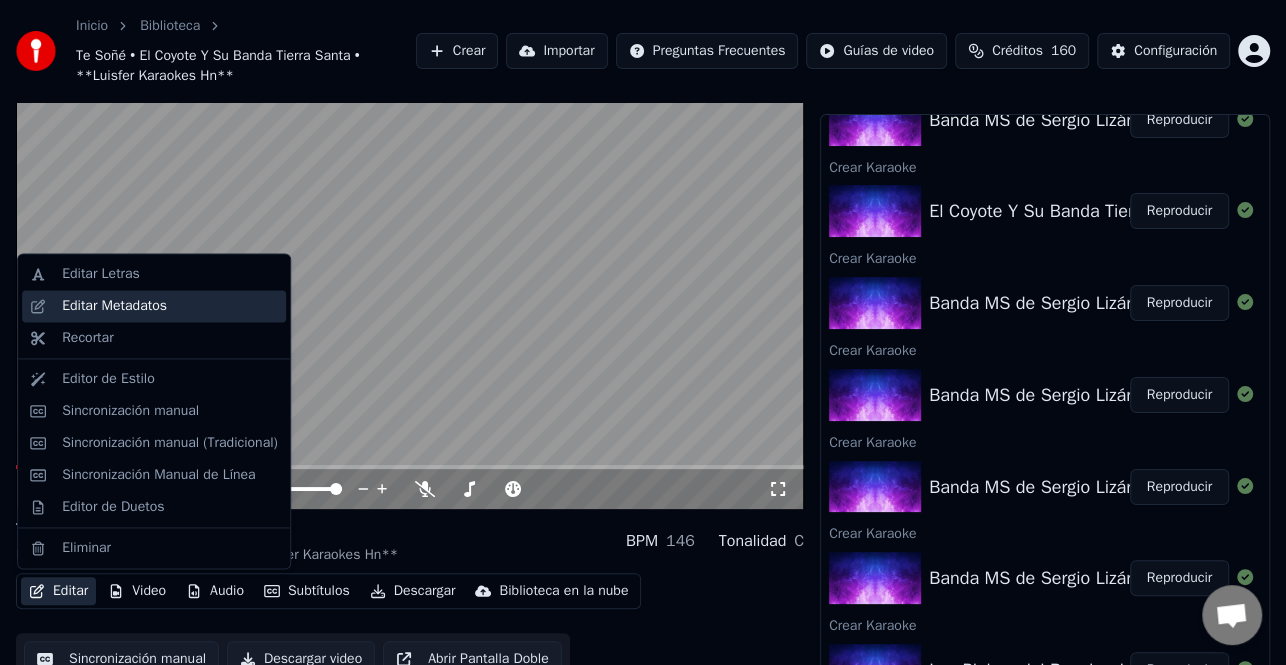 click on "Editar Metadatos" at bounding box center (154, 306) 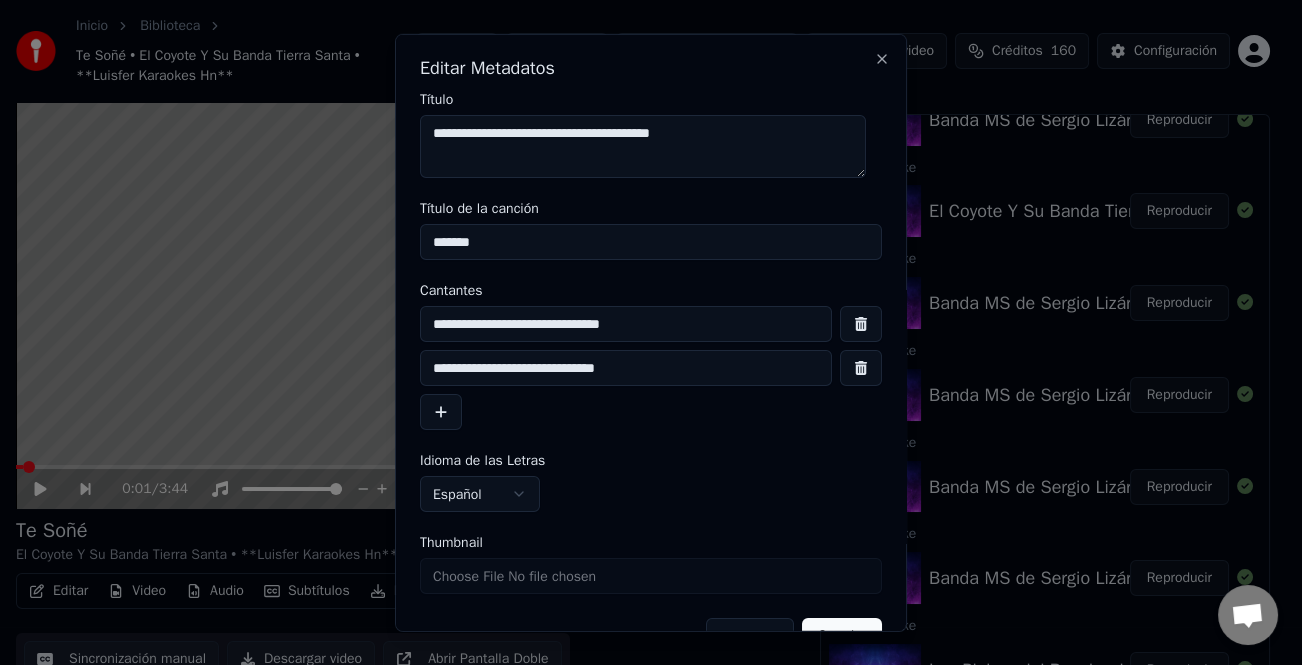 click on "**********" at bounding box center [626, 368] 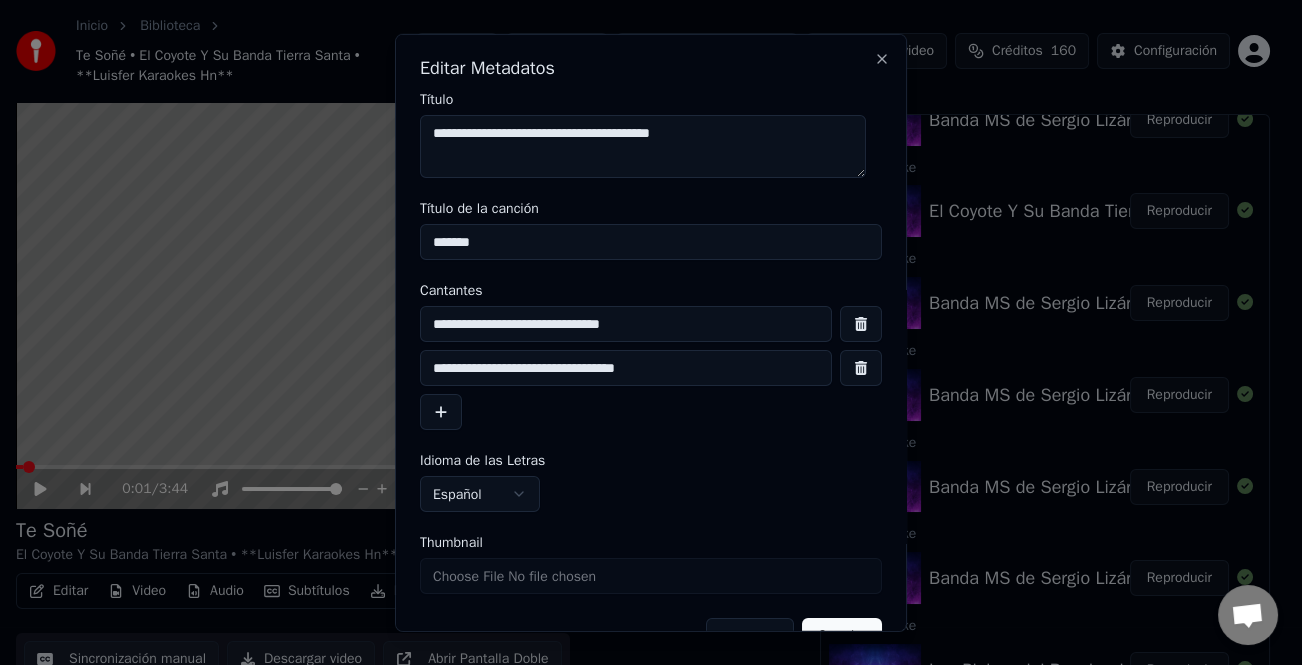 click on "**********" at bounding box center (626, 368) 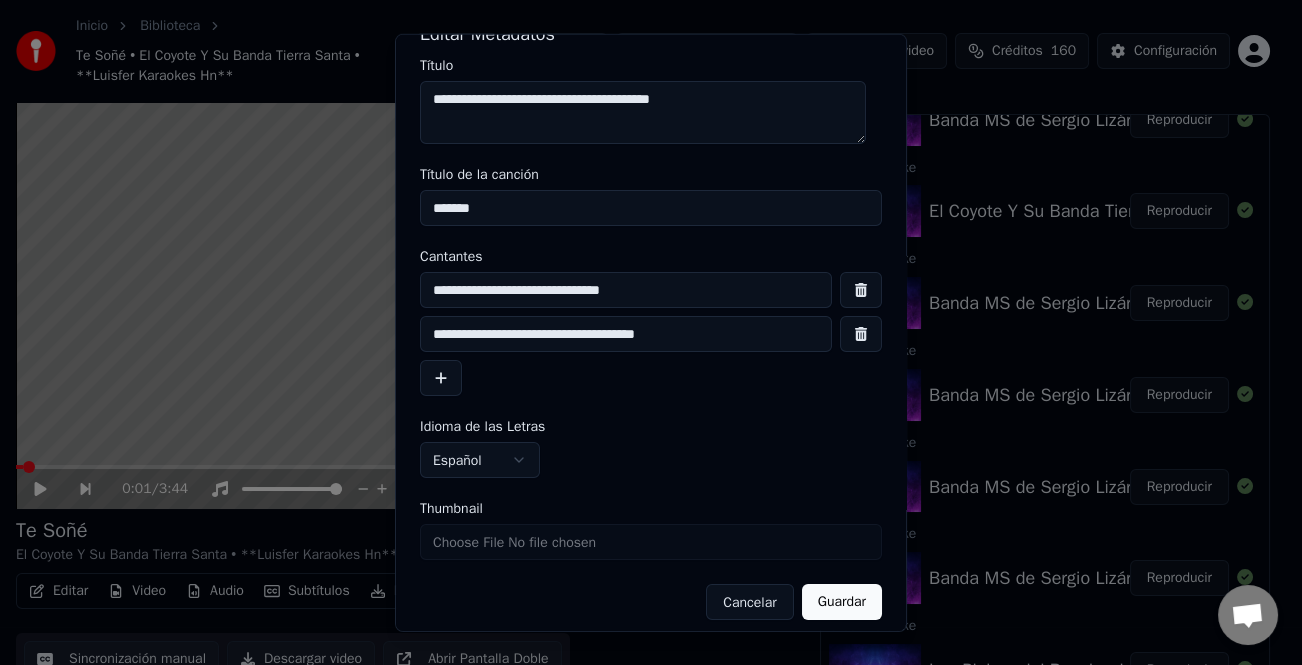 scroll, scrollTop: 47, scrollLeft: 0, axis: vertical 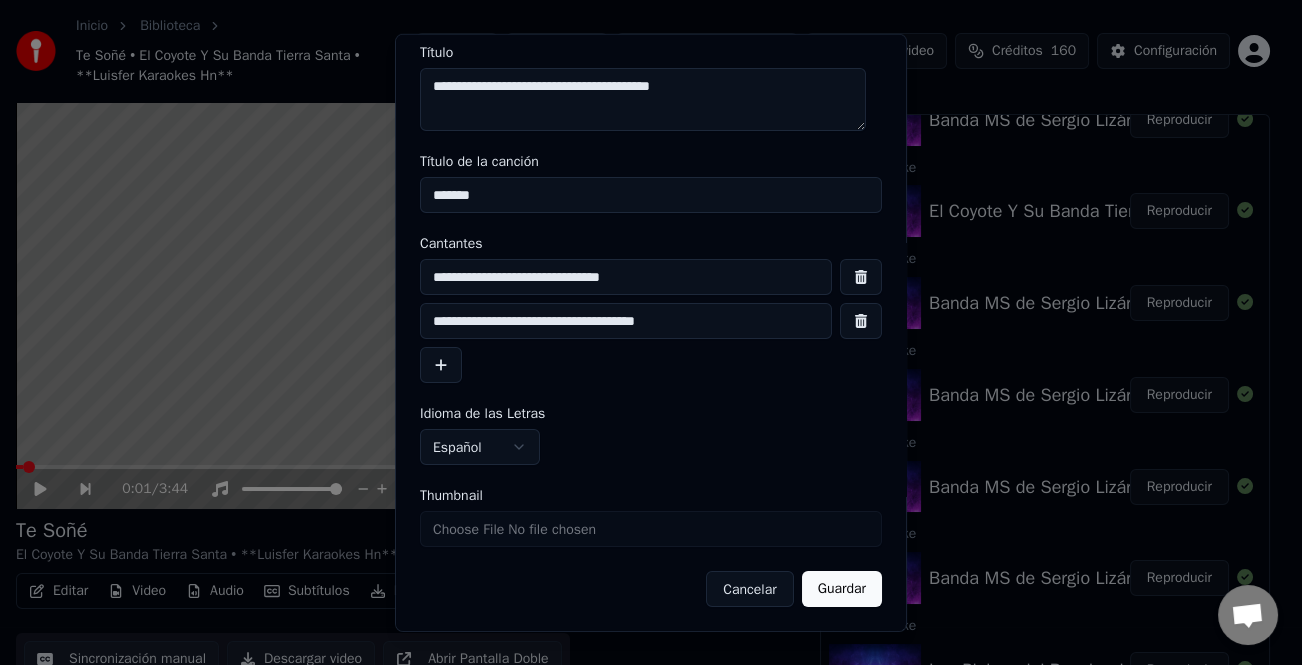 type on "**********" 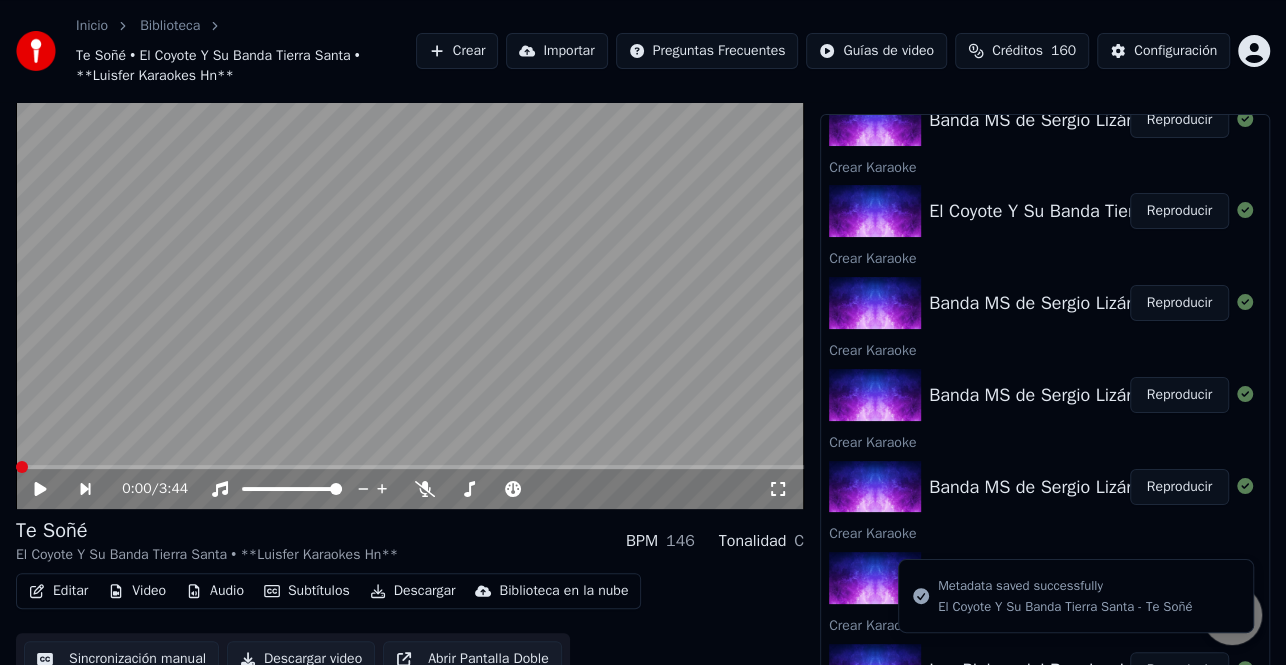 click on "0:00  /  3:44" at bounding box center (410, 489) 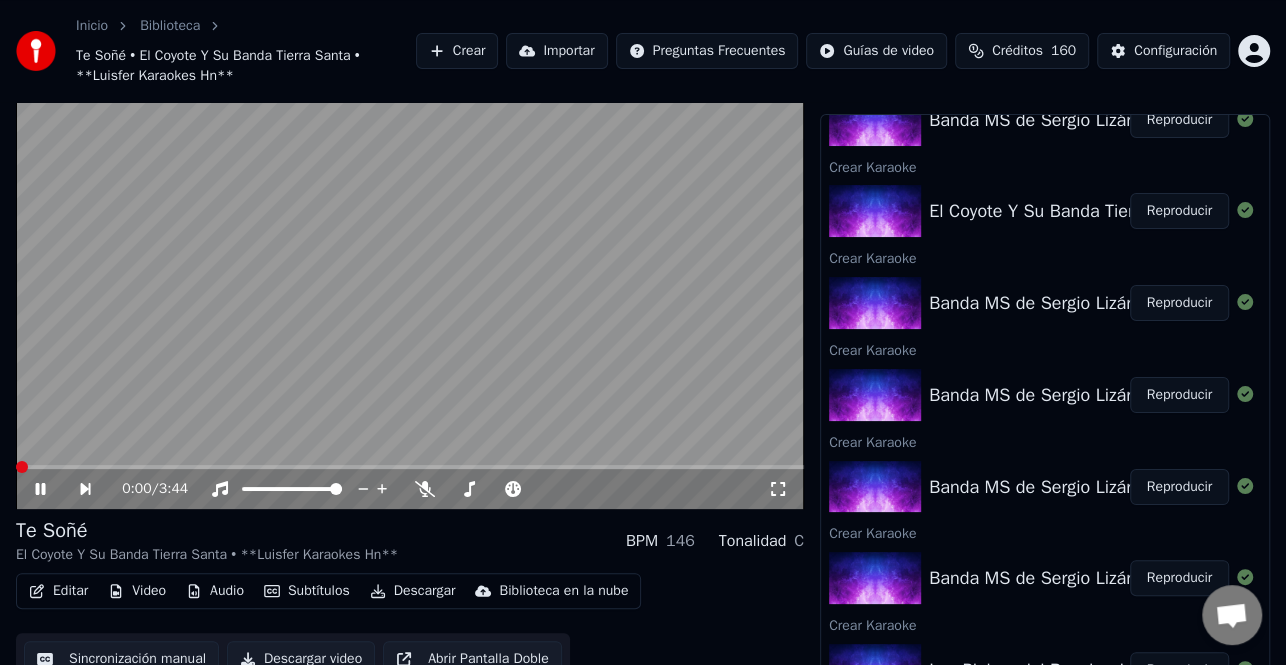 click at bounding box center [16, 467] 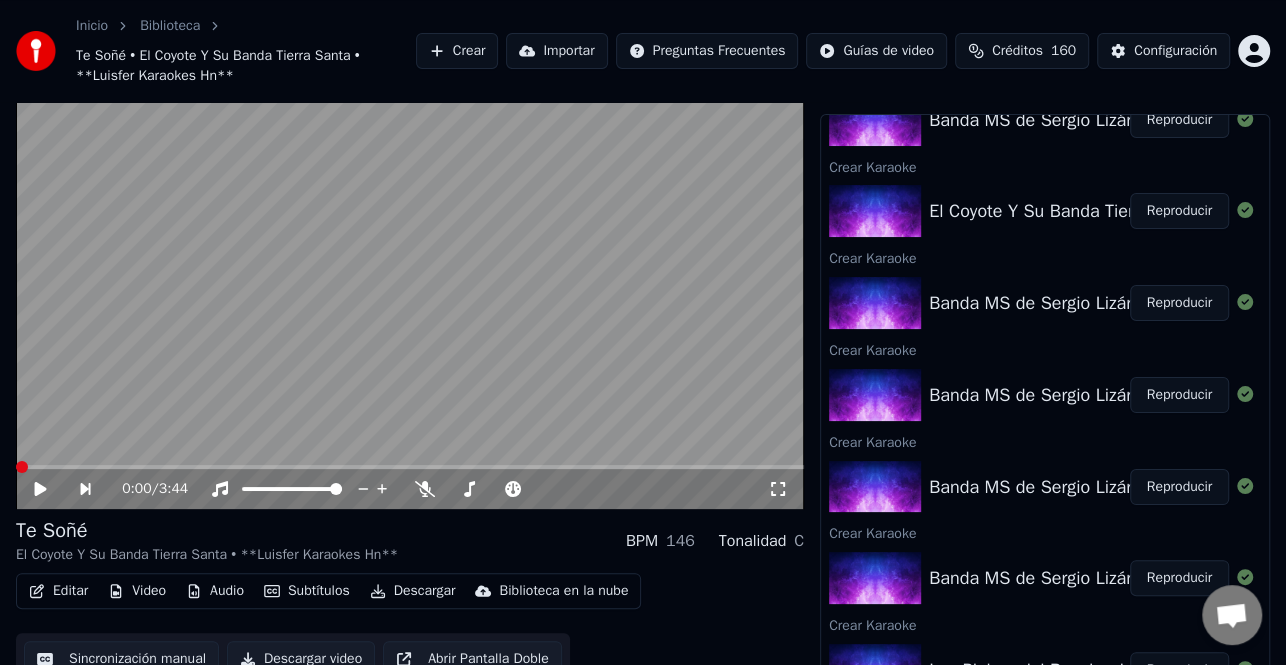 click on "Editar" at bounding box center (58, 591) 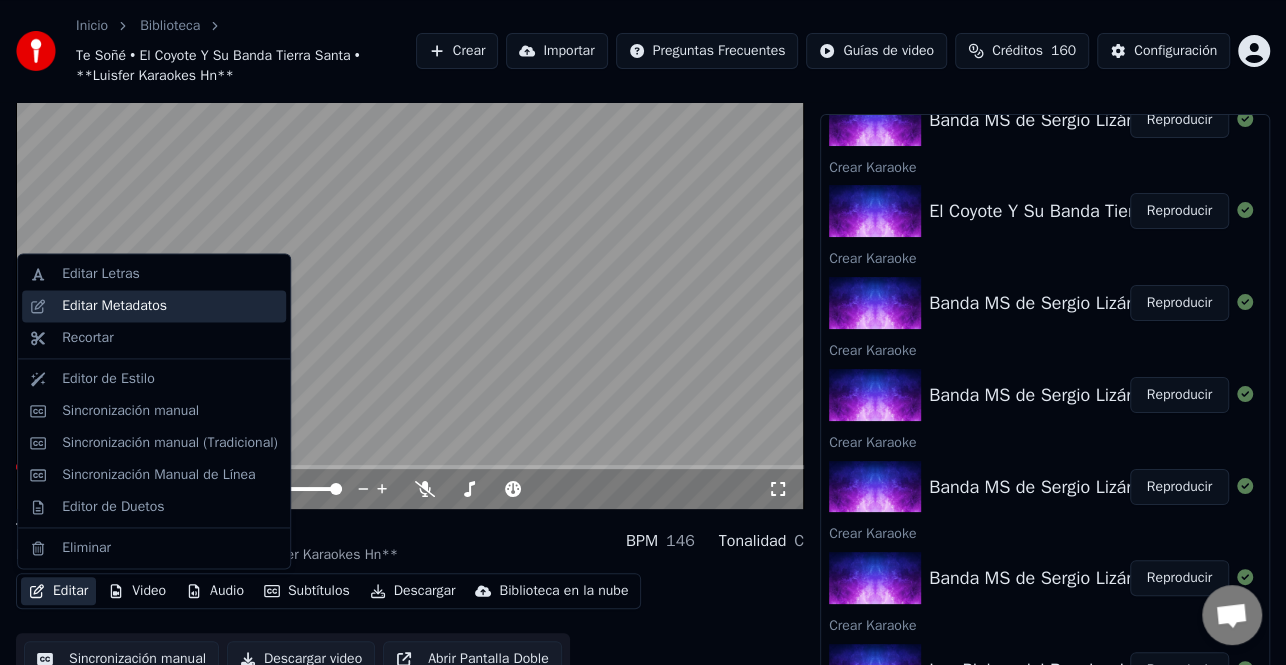 click on "Editar Metadatos" at bounding box center (170, 306) 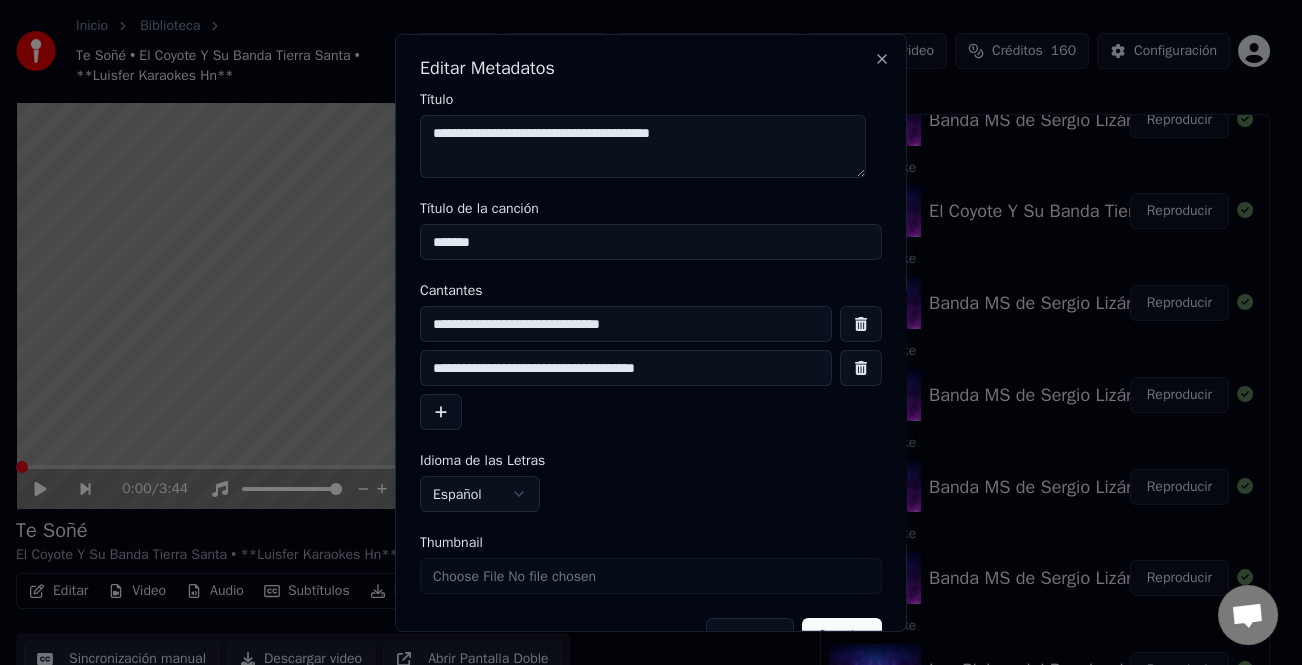 click on "**********" at bounding box center (626, 368) 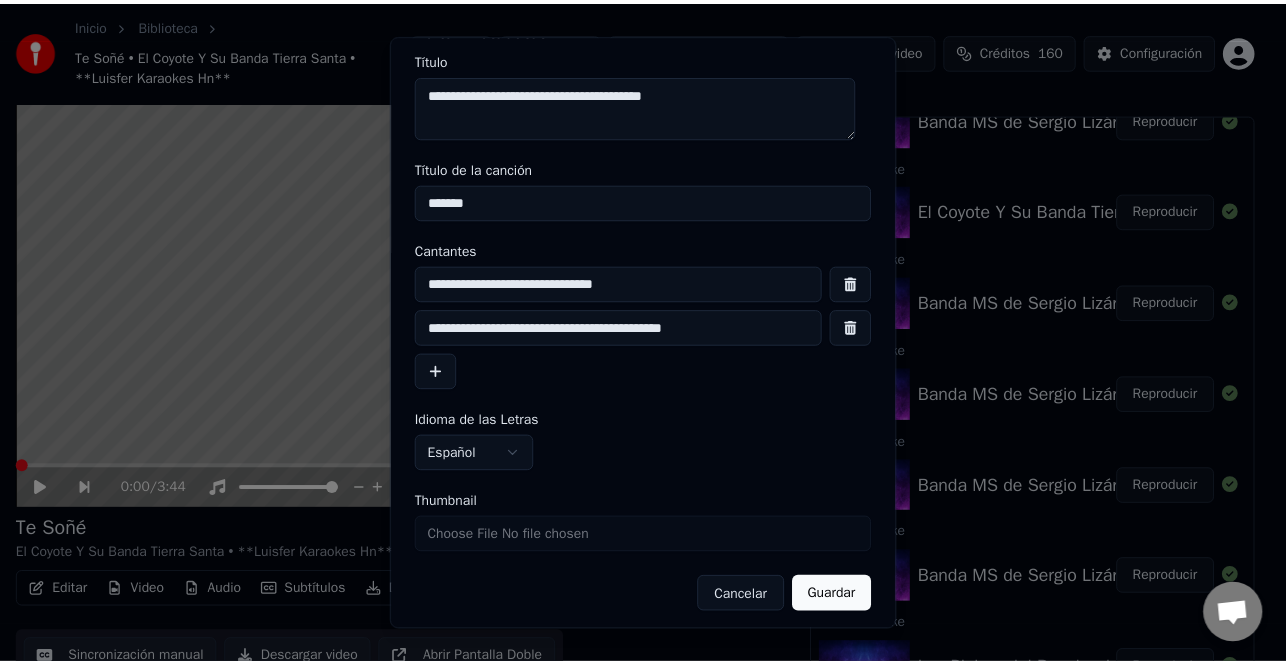 scroll, scrollTop: 47, scrollLeft: 0, axis: vertical 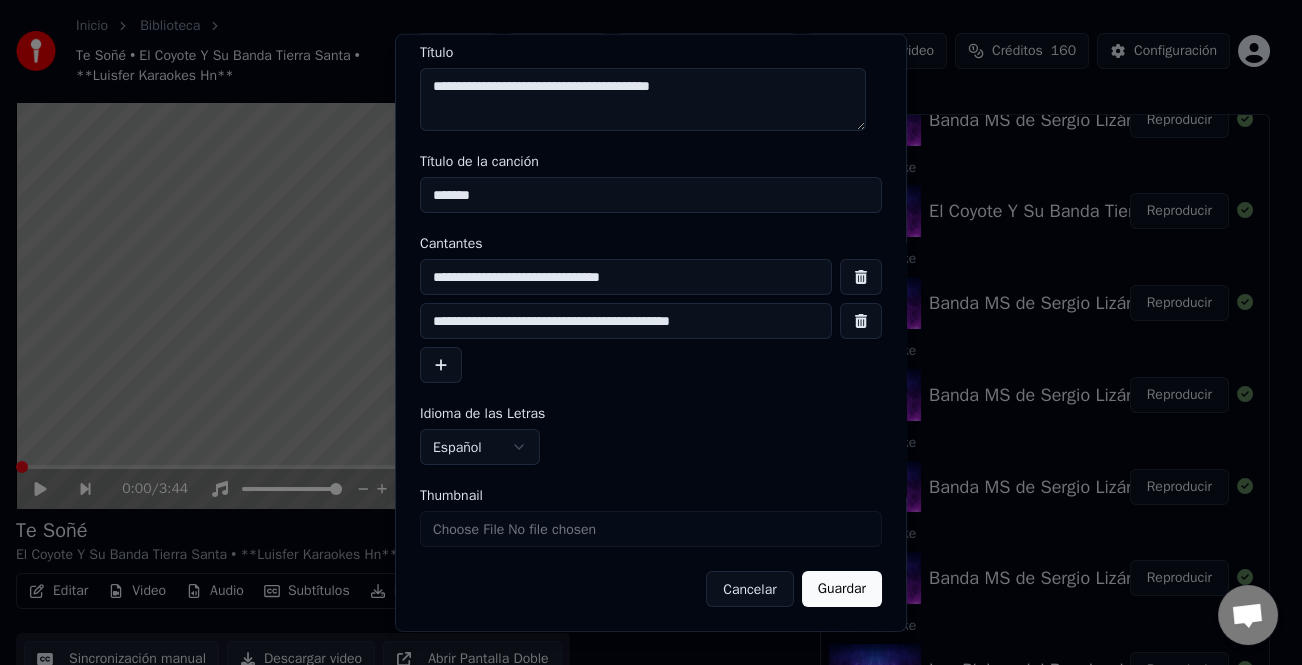 type on "**********" 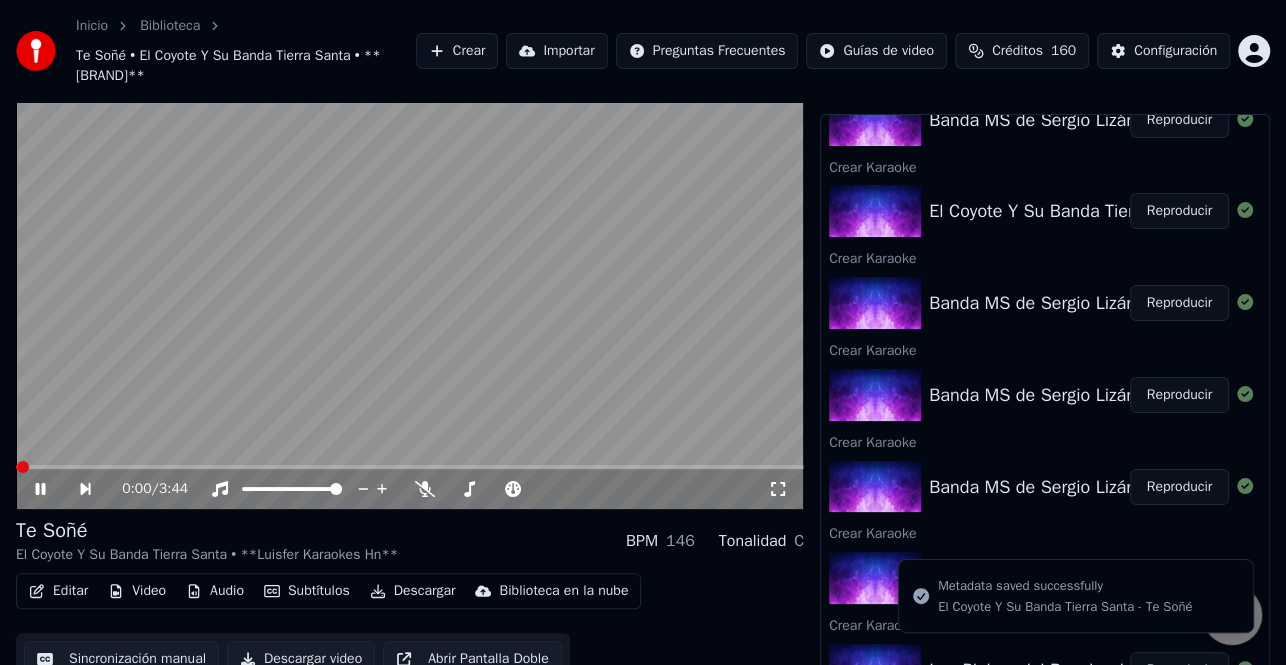 drag, startPoint x: 24, startPoint y: 504, endPoint x: 37, endPoint y: 491, distance: 18.384777 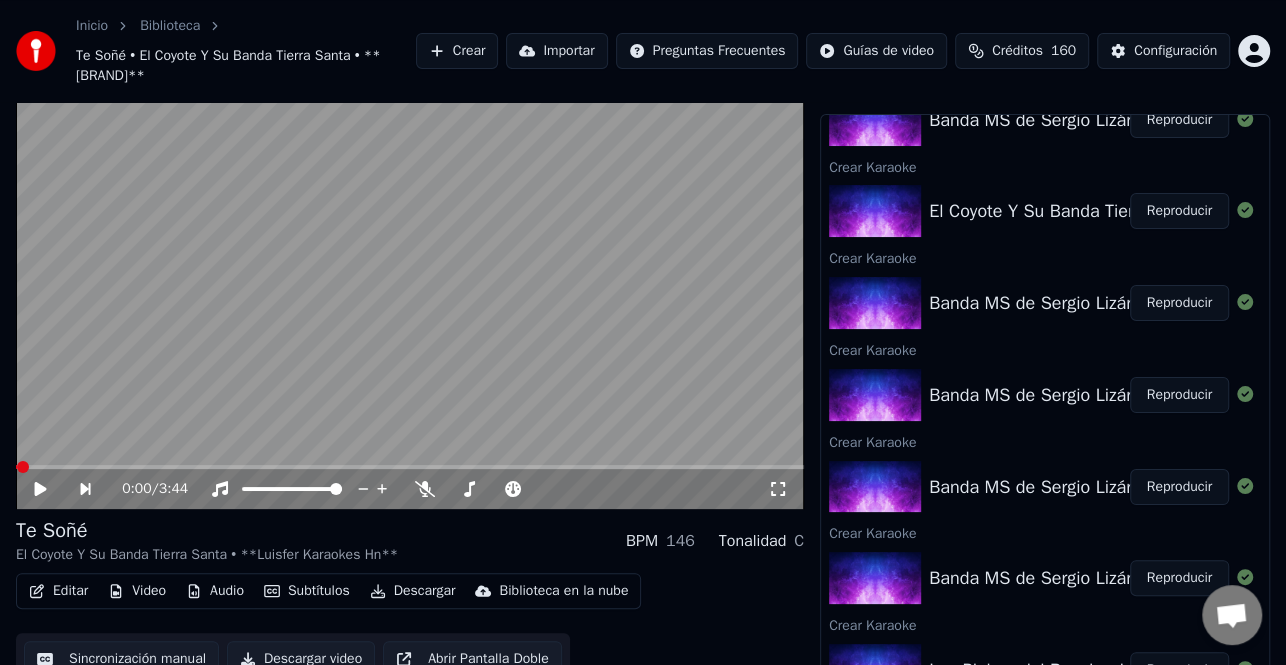 click 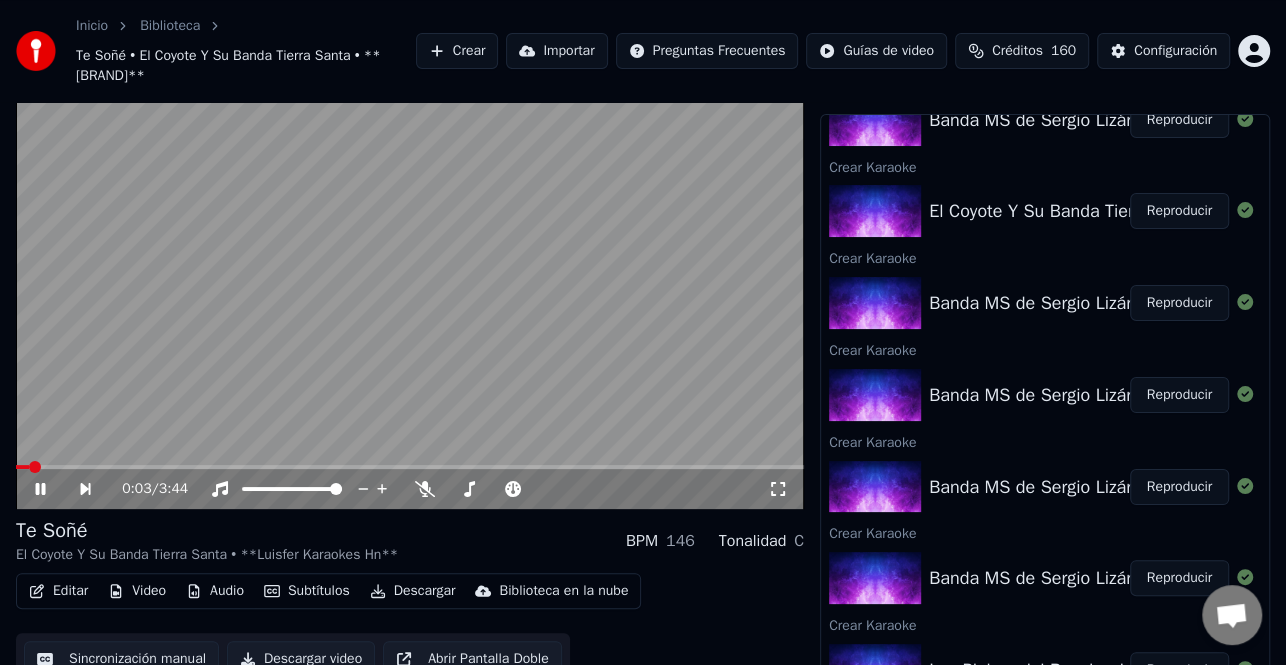 click on "Editar" at bounding box center (58, 591) 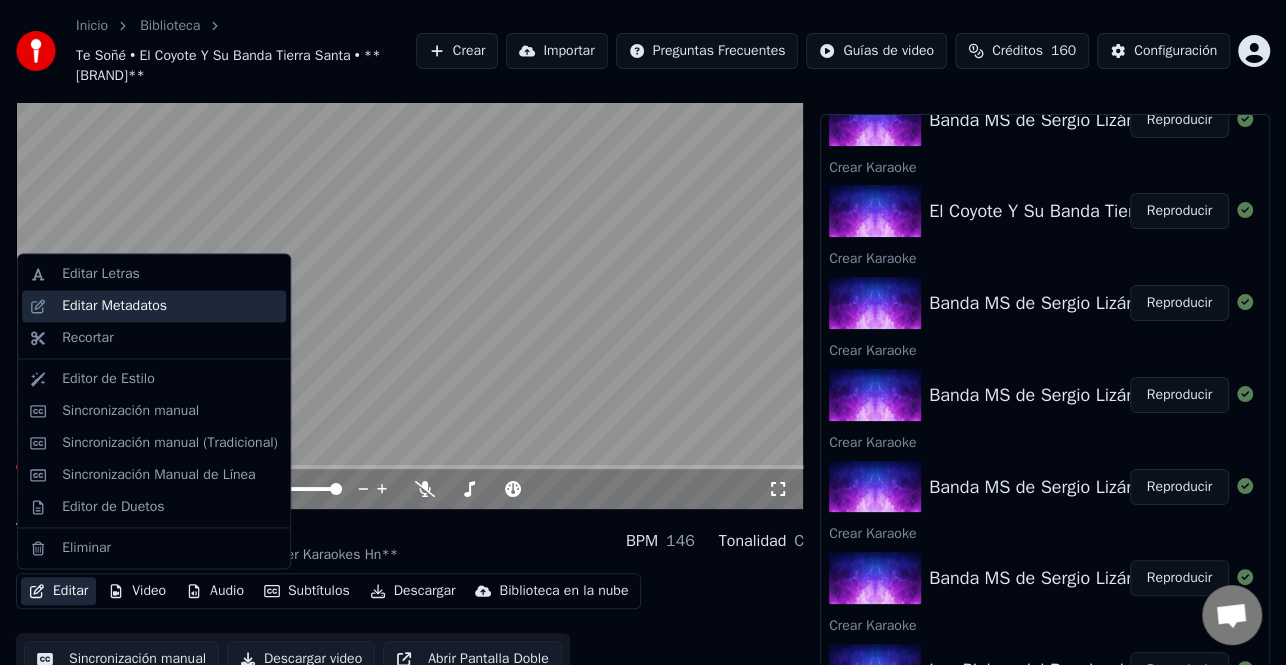 click on "Editar Metadatos" at bounding box center [114, 306] 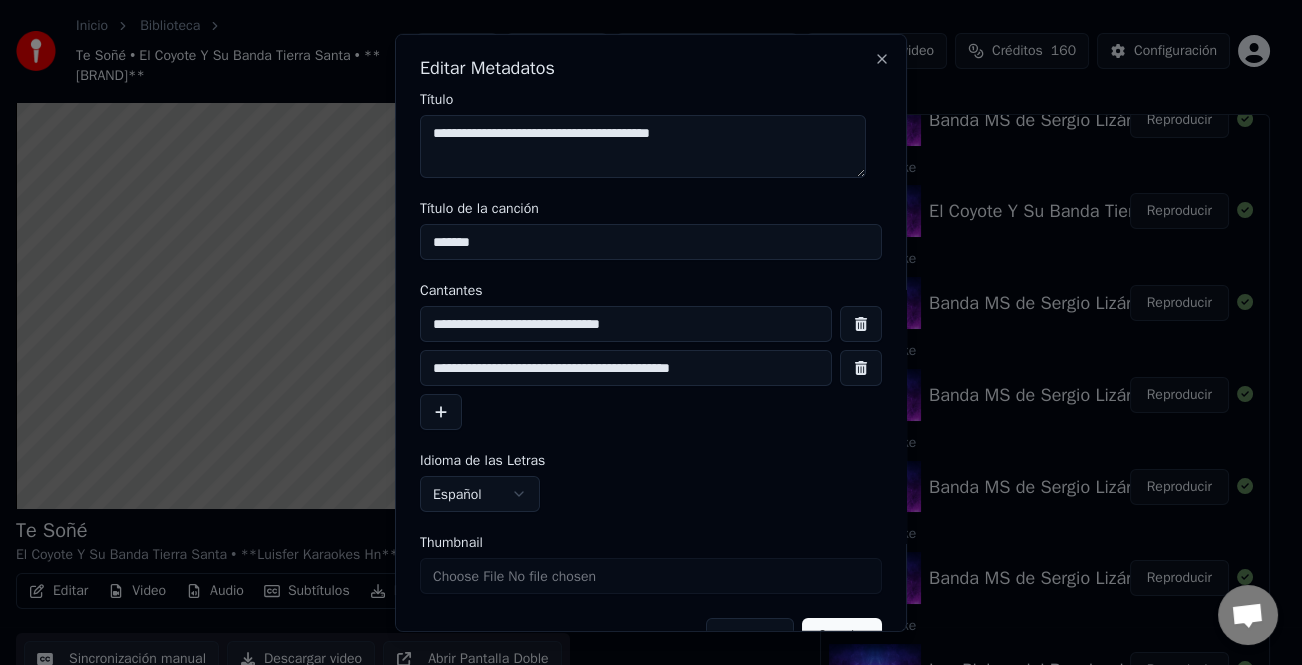 click on "**********" at bounding box center [626, 368] 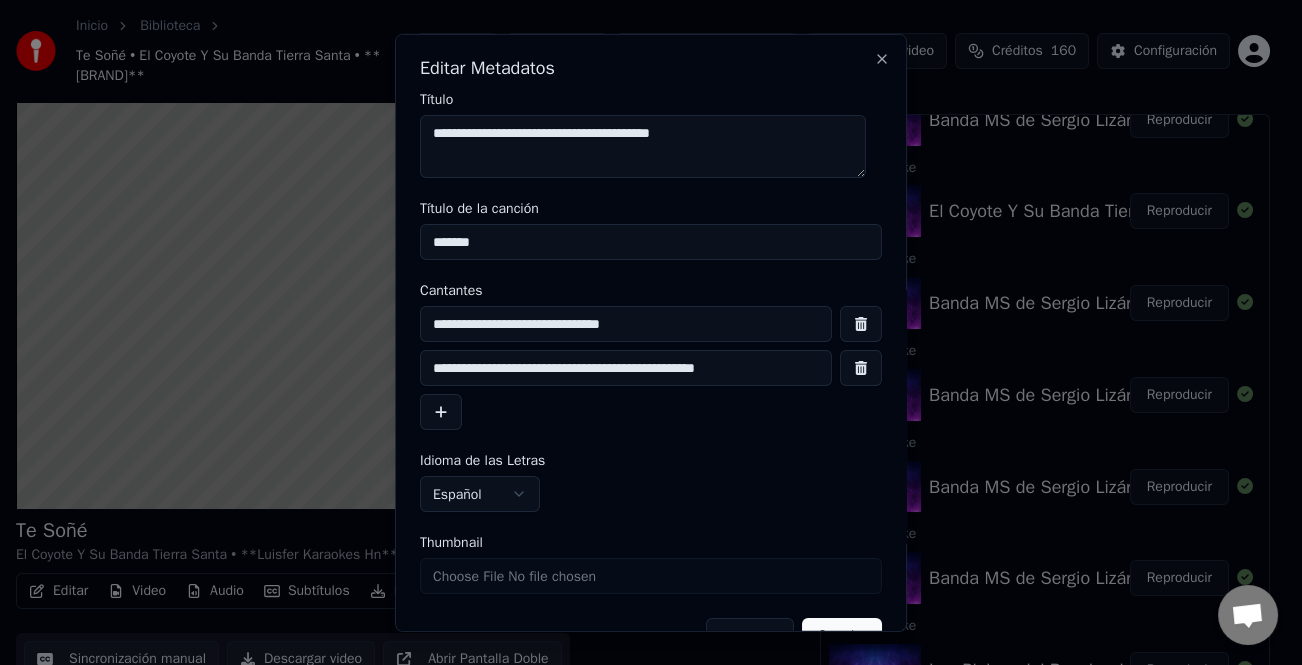 type on "**********" 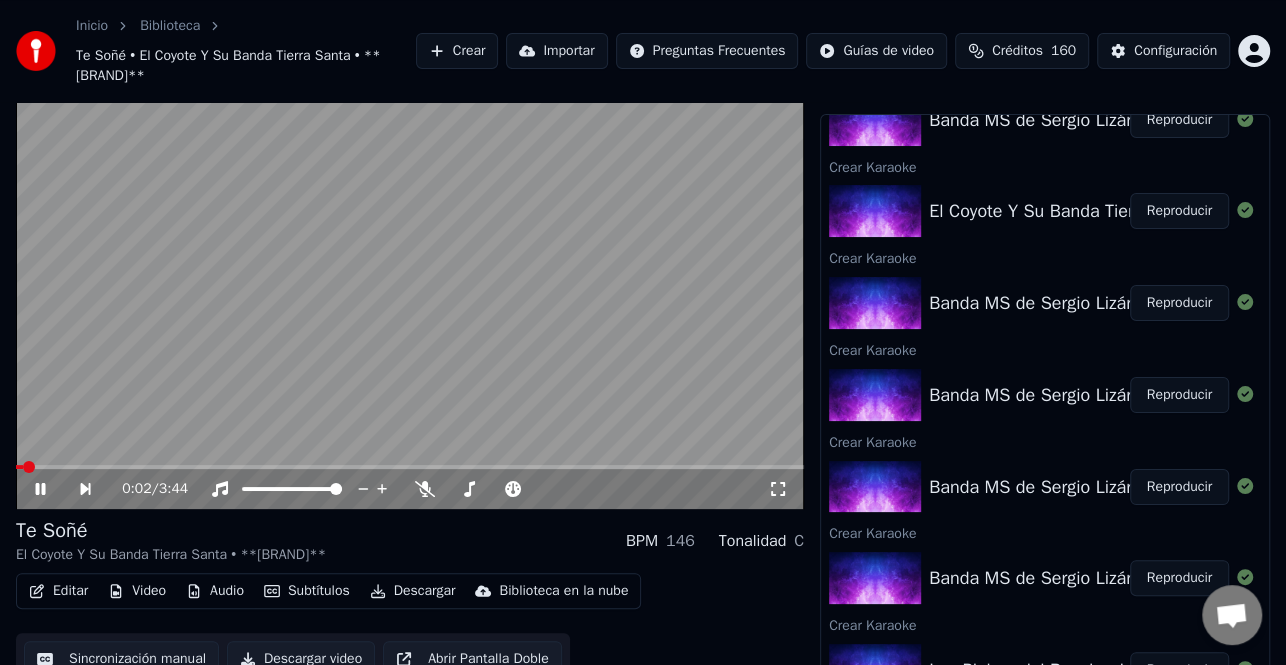 click at bounding box center [19, 467] 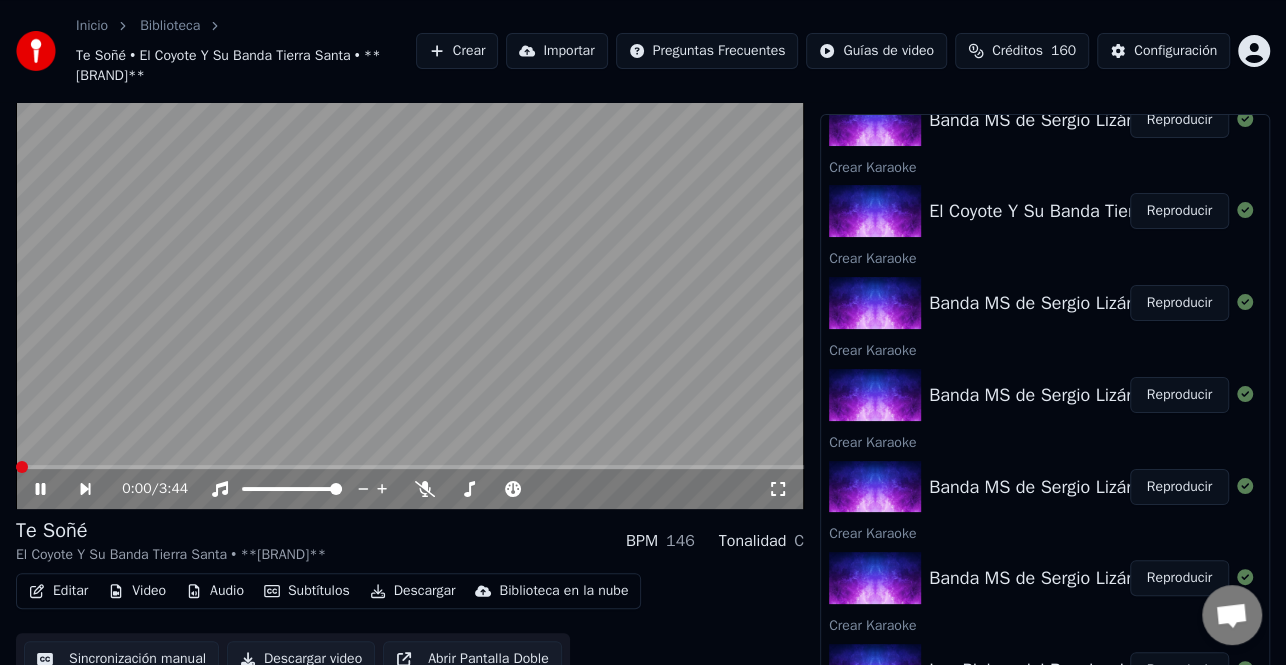 click at bounding box center (22, 467) 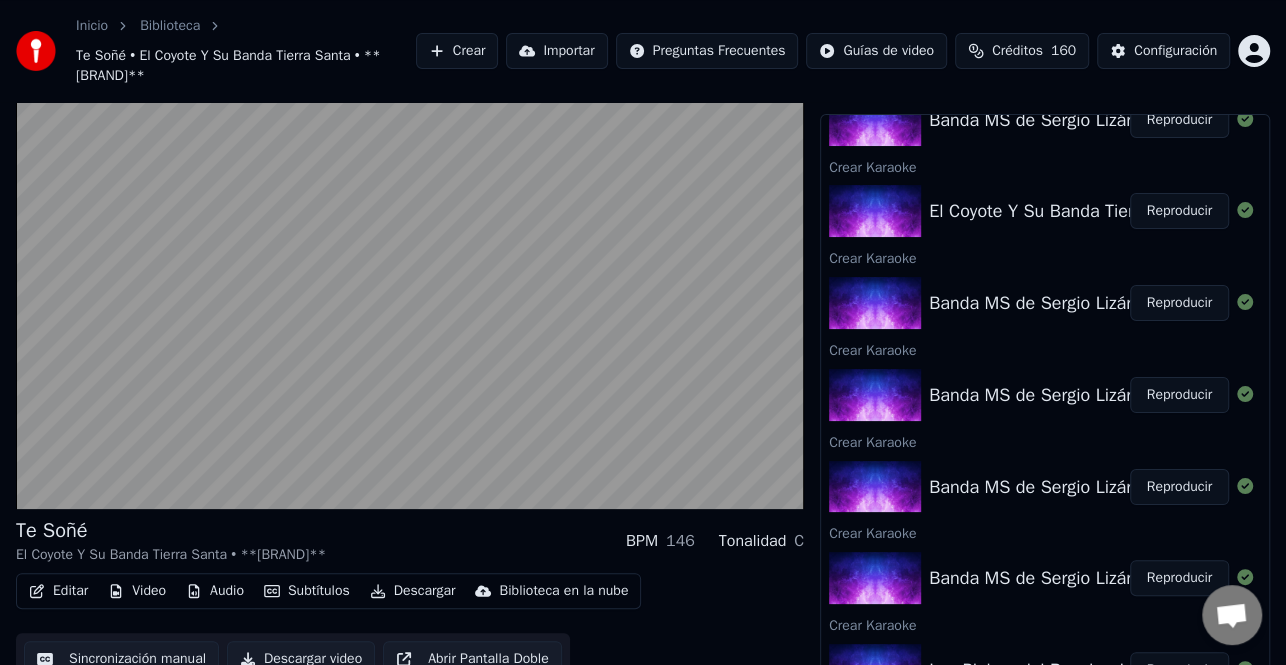 click on "Te Soñé El Coyote Y Su Banda Tierra Santa •                              **Luisfer Karaokes Hn** BPM 146 Tonalidad C Editar Video Audio Subtítulos Descargar Biblioteca en la nube Sincronización manual Descargar video Abrir Pantalla Doble Cola ( 15 ) Trabajos ( 2 ) Biblioteca Exportar [.mp4] Solo Con Verte Banda MS de Sergio Lizárraga • **Luisfer Karaokes Hn** 29 % Exportar [.mp4] Las Cosas No Se Hacen Así Banda MS de Sergio Lizárraga • **Luisfer Karaokes Hn** 88 % Exportar [.mp4] Mi Razón de Ser Banda MS de Sergio Lizárraga • **Luisfer Karaokes Hn** Mostrar Exportar [.mp4] Me Vas a Extrañar Banda MS de Sergio Lizárraga • **Luisfer Karaokes Hn** Mostrar Exportar [.mp4] No Lo Hice Bien Los Plebes del Rancho de Ariel Camacho • **Luisfer Karaokes Hn** Mostrar Crear Karaoke Banda los Costeños - El Ahuate Reproducir Crear Karaoke Banda MS de Sergio Lizárraga - No Me Pidas Perdón Reproducir Crear Karaoke El Fantasma - Palabra de Hombre Reproducir Crear Karaoke Reproducir Crear Karaoke" at bounding box center (643, 375) 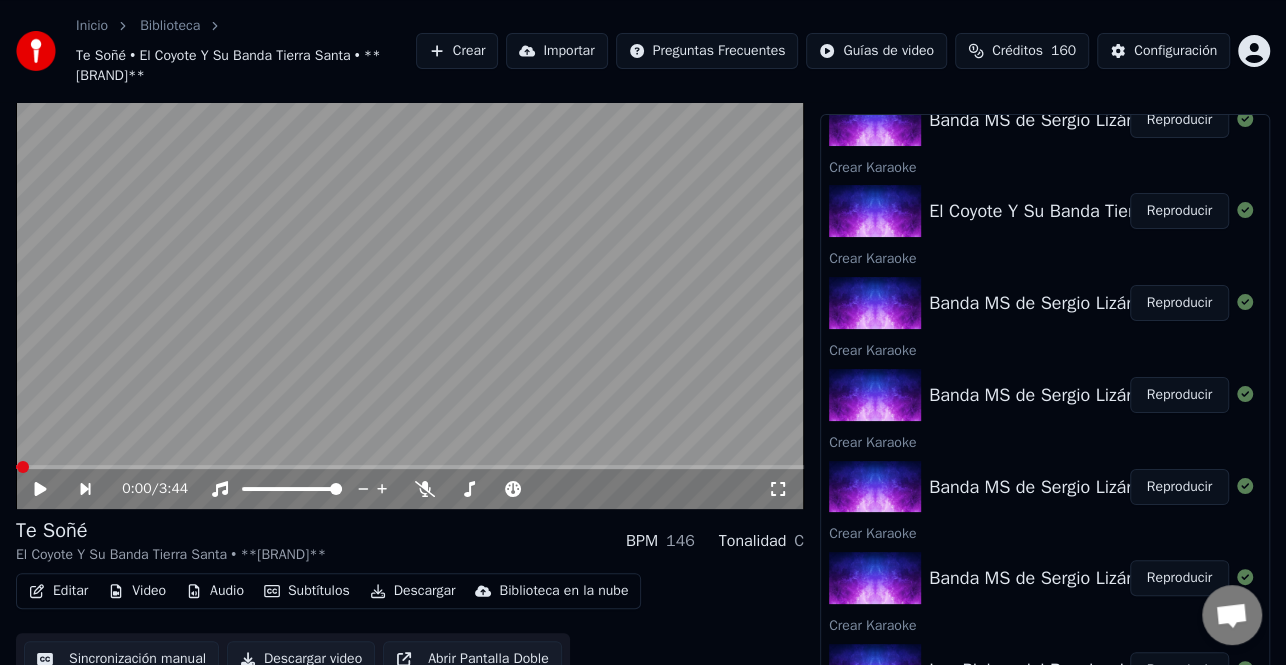 click on "Editar" at bounding box center (58, 591) 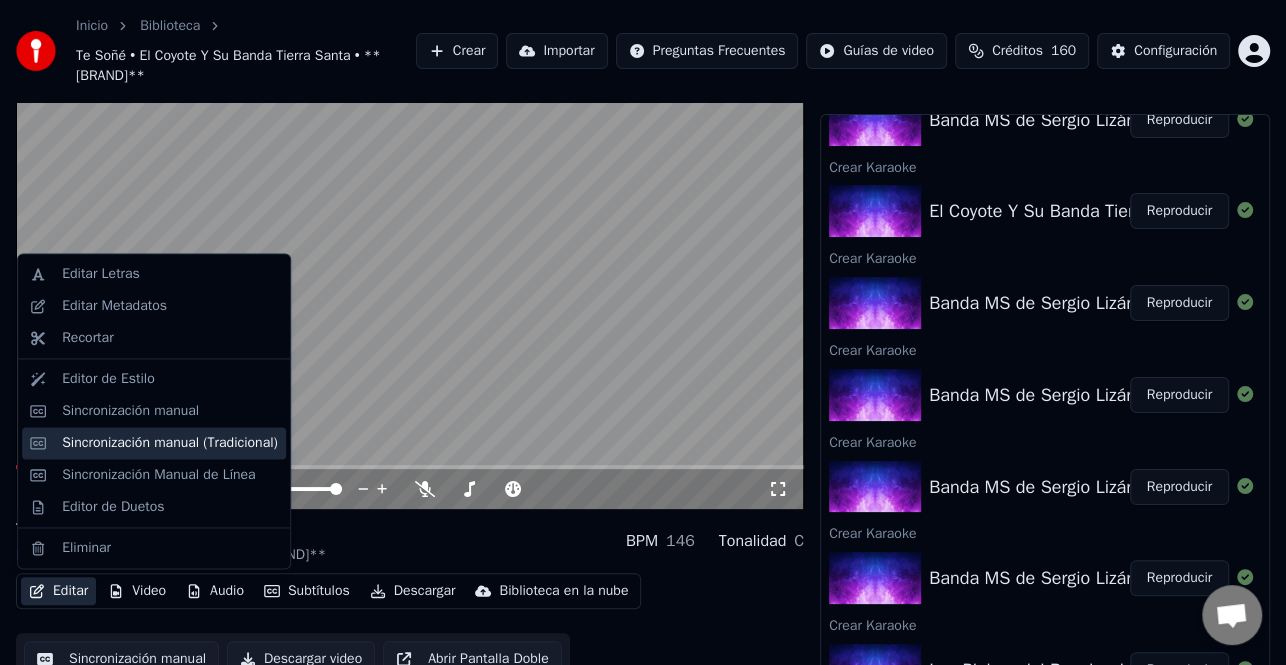 click on "Sincronización manual (Tradicional)" at bounding box center (170, 443) 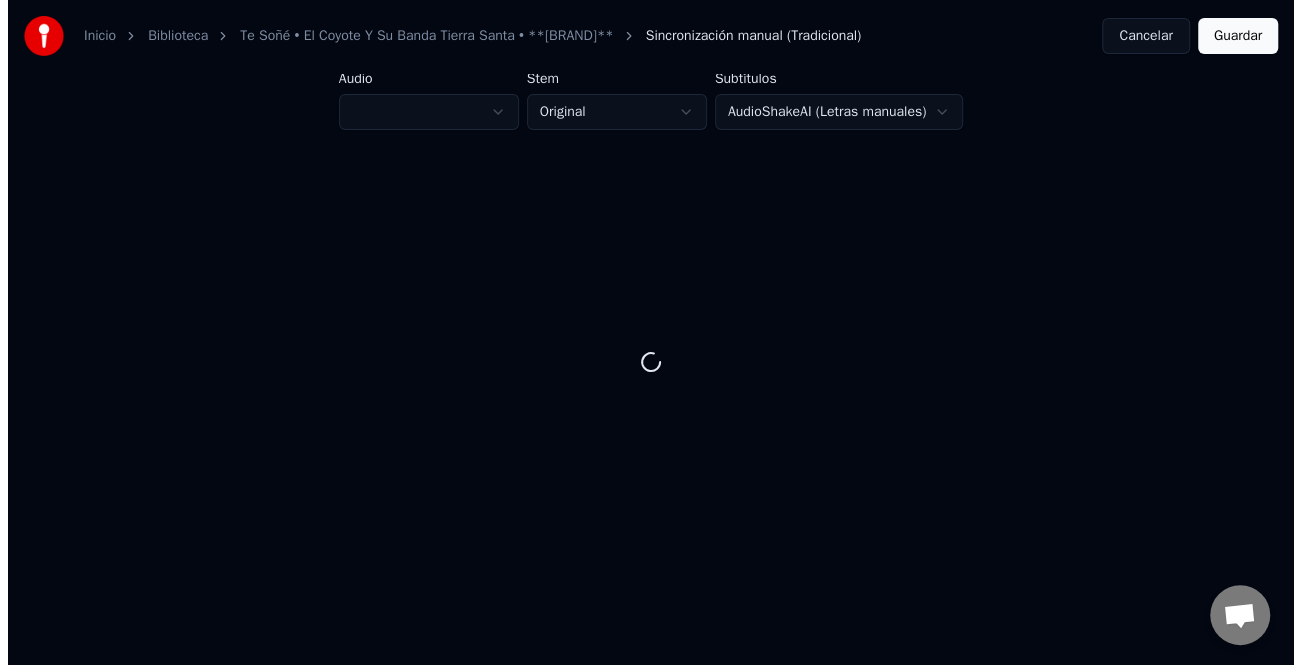 scroll, scrollTop: 0, scrollLeft: 0, axis: both 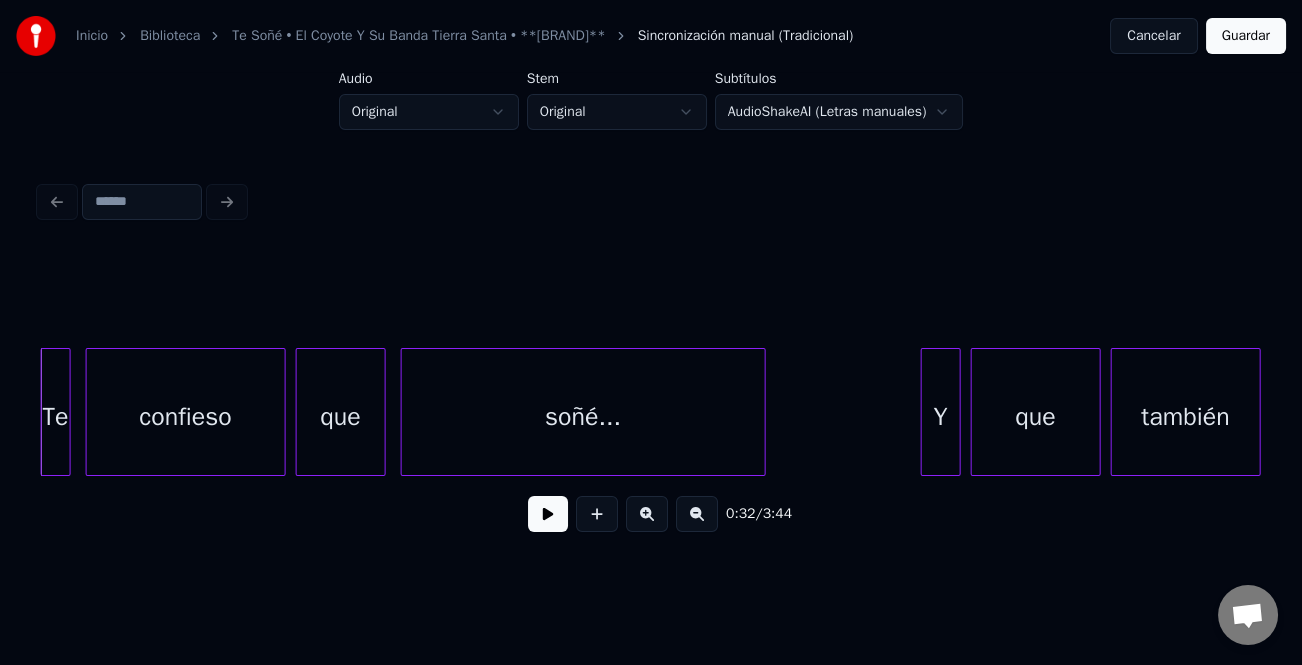 click on "0:32  /  3:44" at bounding box center (651, 514) 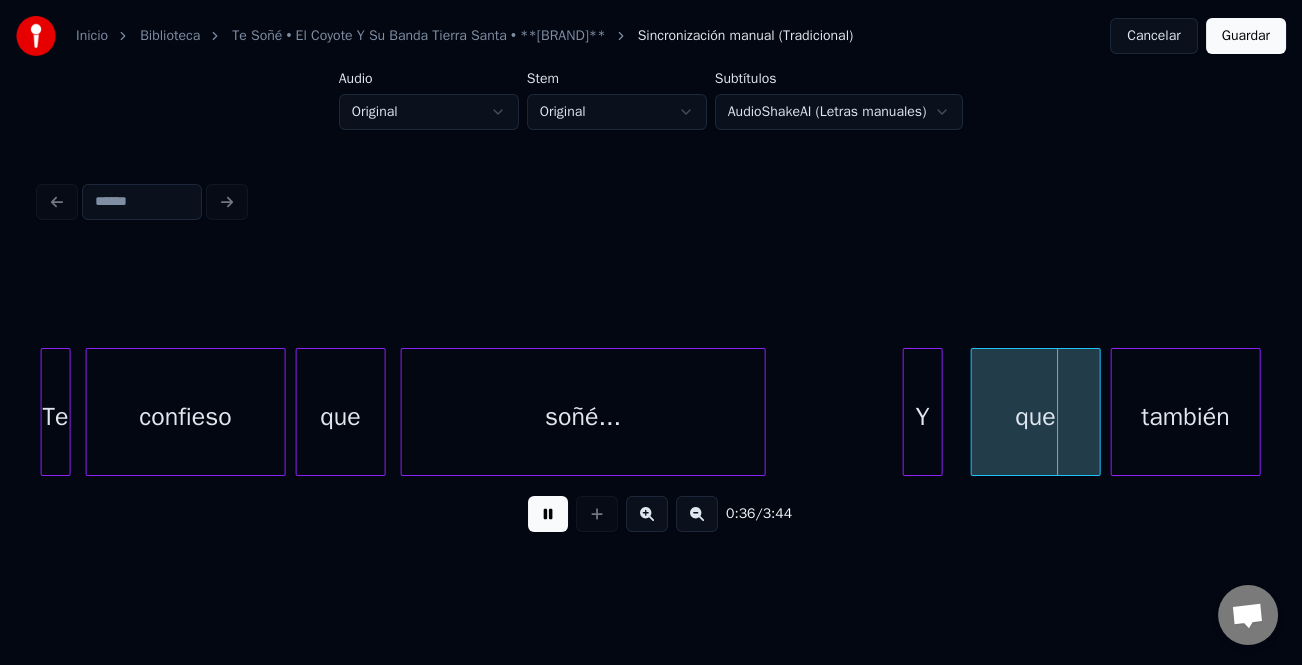 click on "Y" at bounding box center (923, 417) 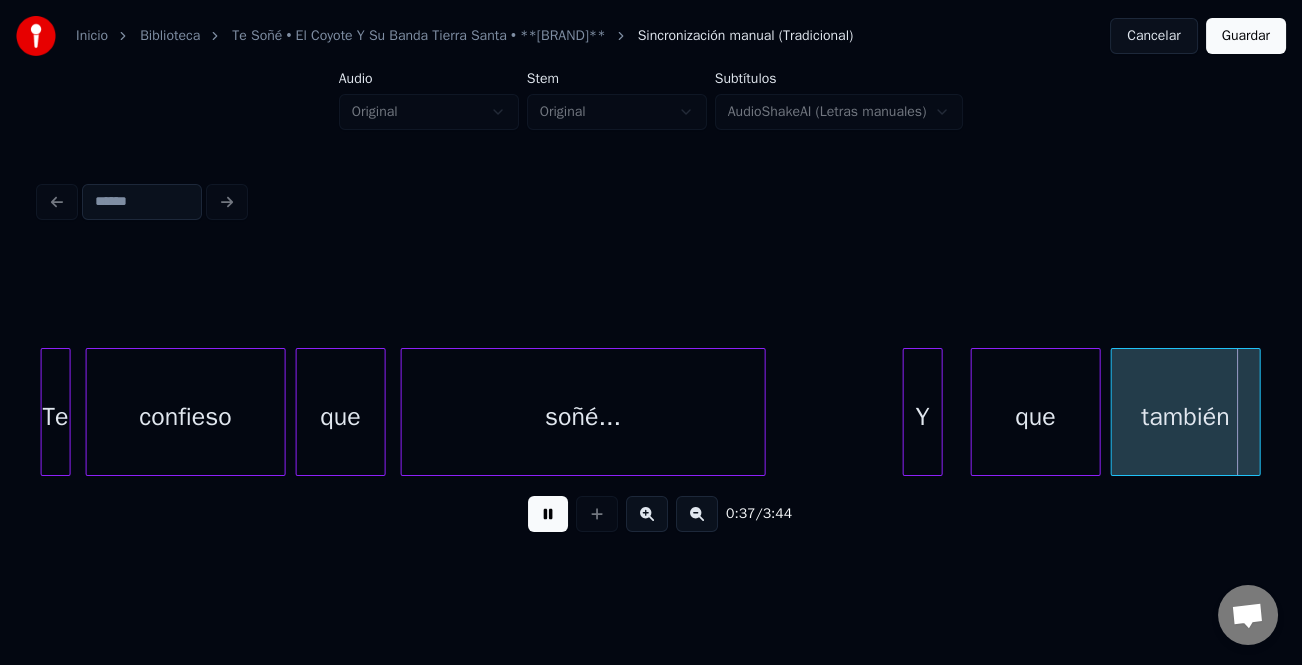 drag, startPoint x: 529, startPoint y: 513, endPoint x: 553, endPoint y: 520, distance: 25 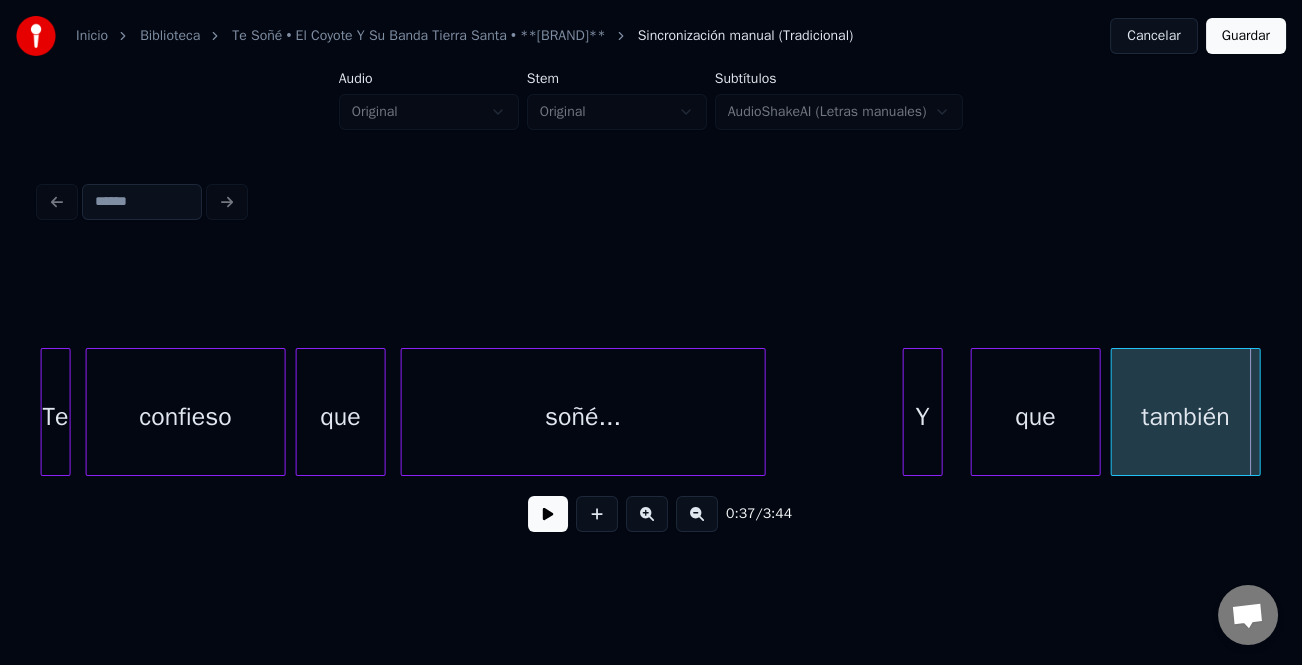 click on "que" at bounding box center (1036, 417) 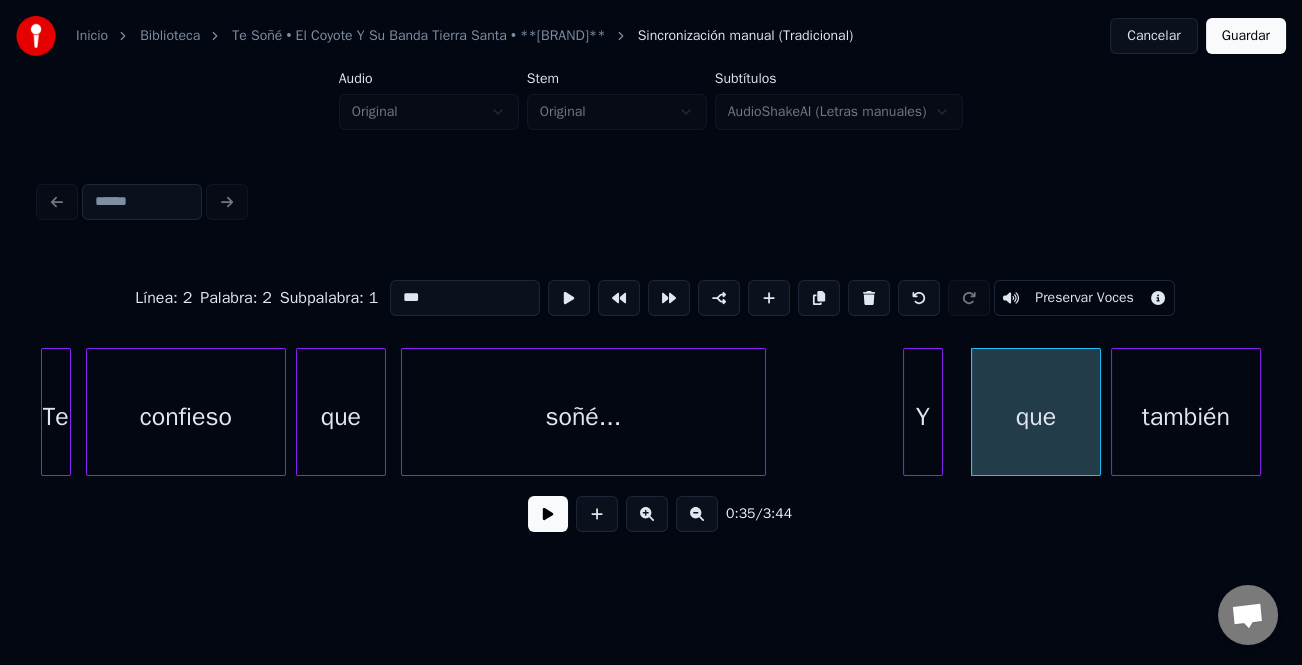 click on "***" at bounding box center [465, 298] 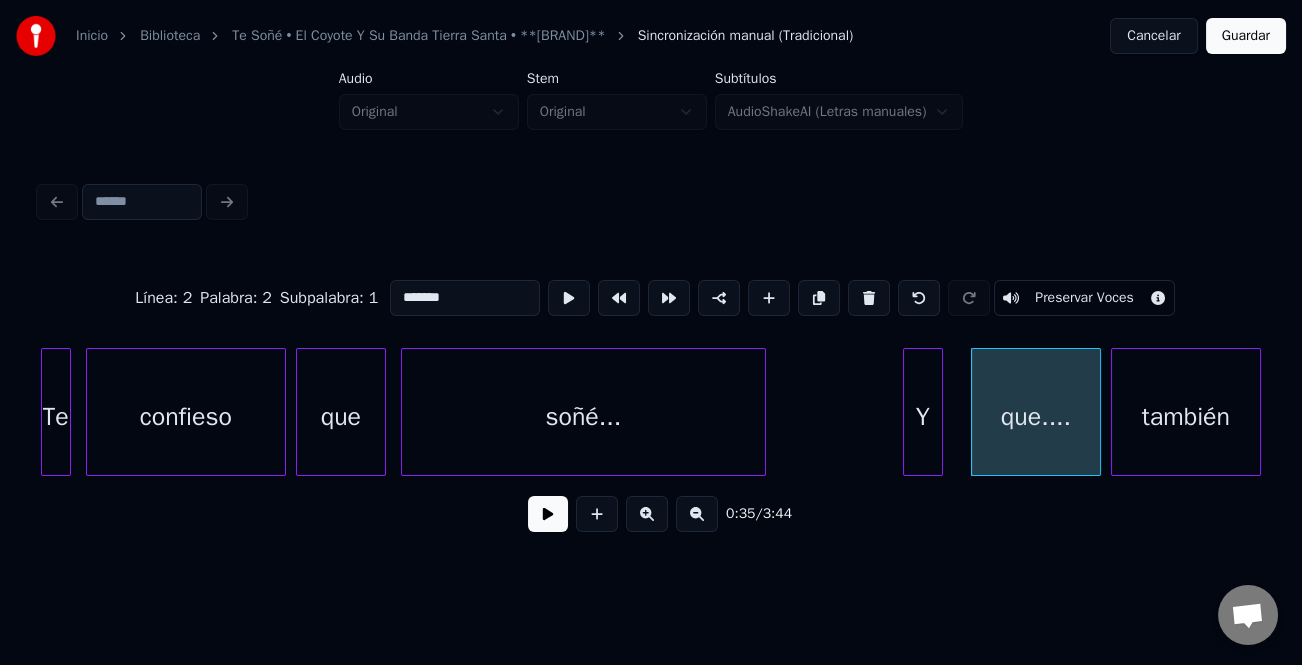type on "*******" 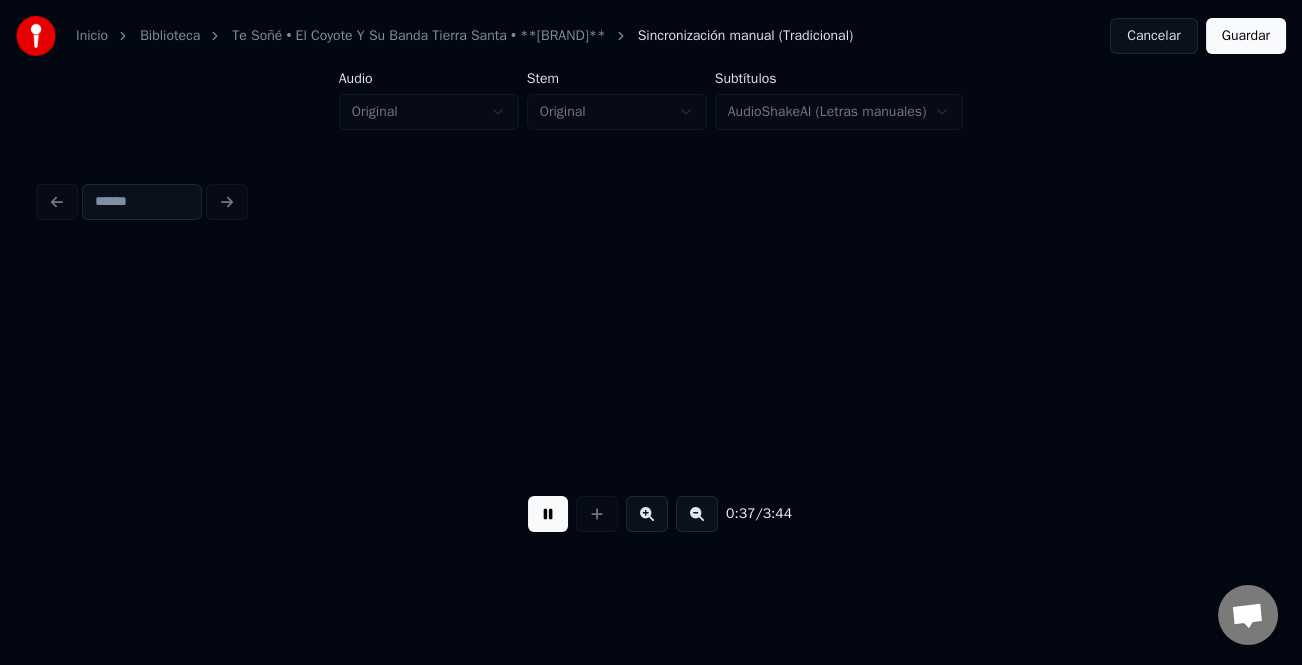 scroll, scrollTop: 0, scrollLeft: 9281, axis: horizontal 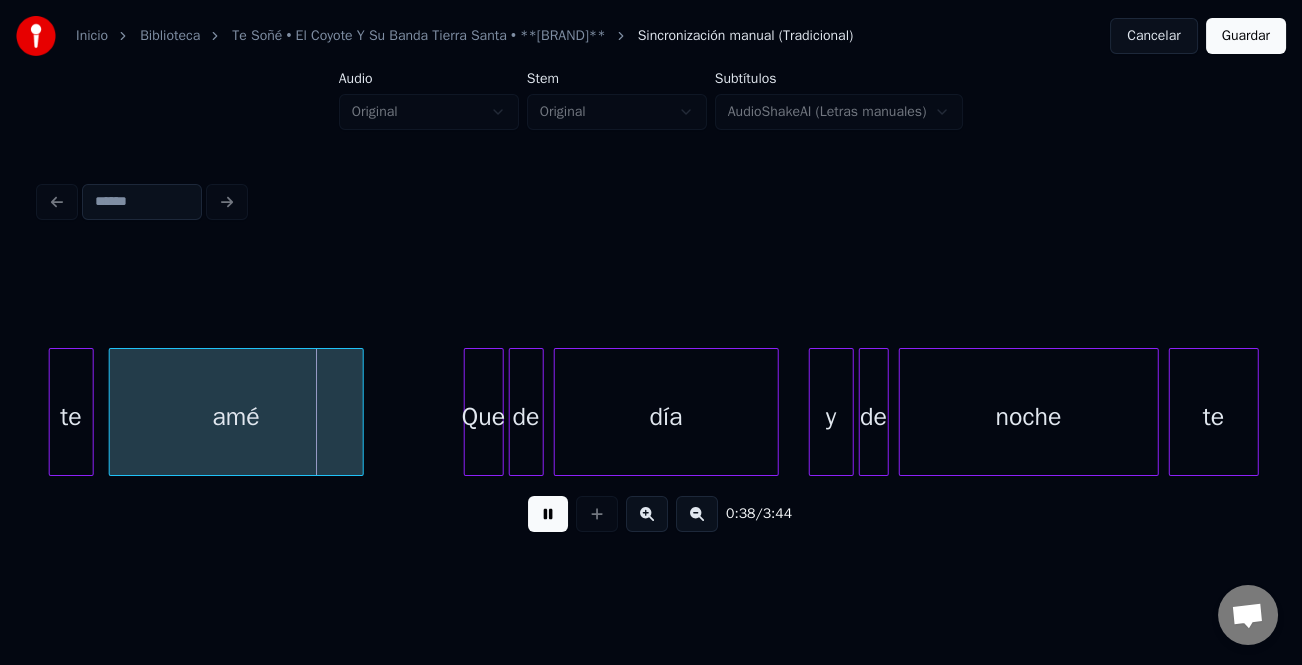 click on "amé" at bounding box center [236, 417] 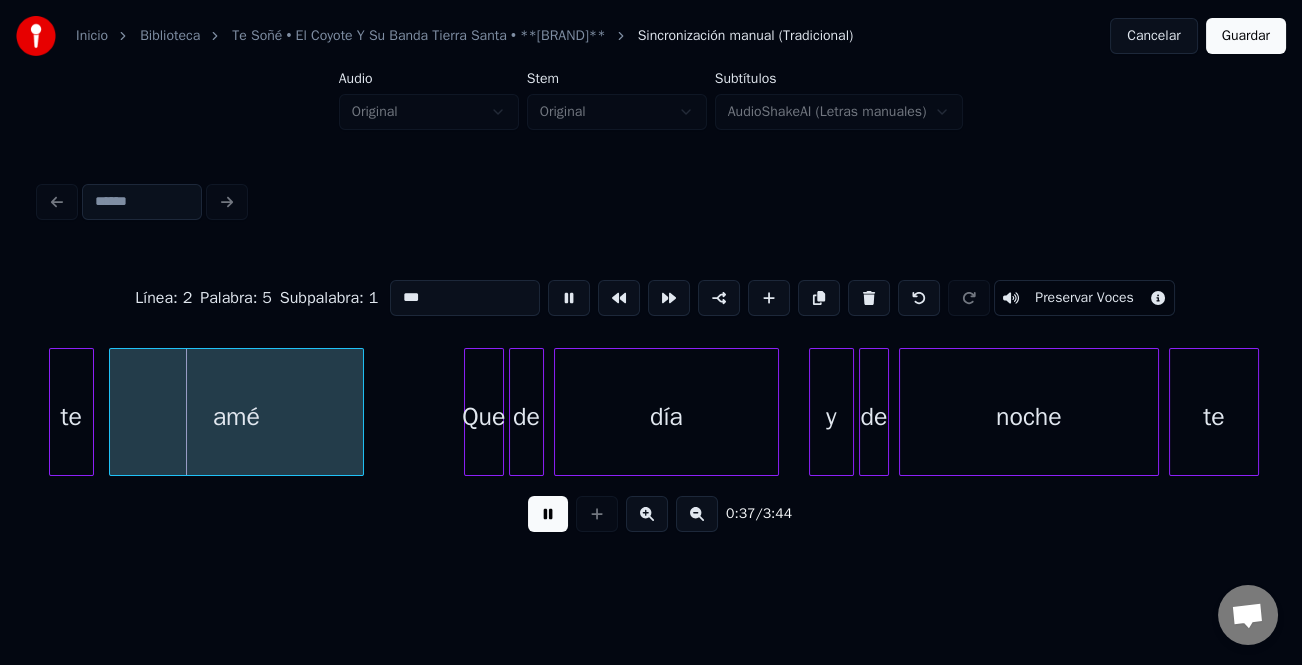 drag, startPoint x: 543, startPoint y: 520, endPoint x: 454, endPoint y: 474, distance: 100.18483 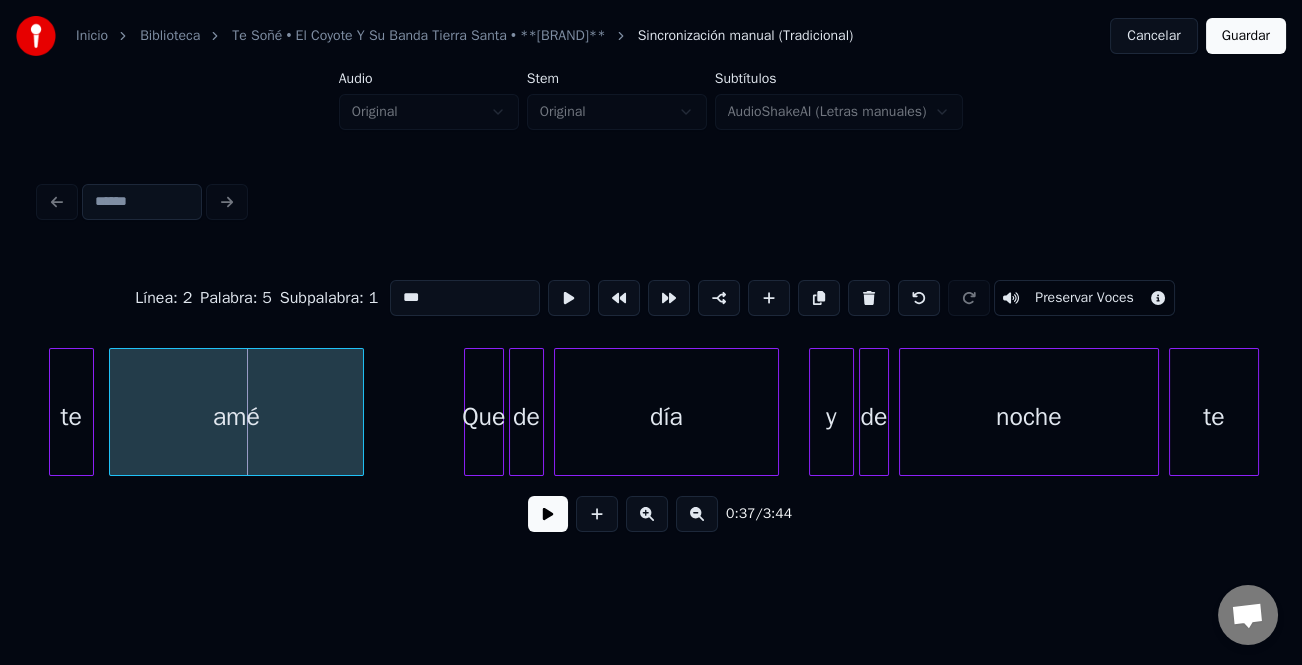 click on "amé" at bounding box center [236, 417] 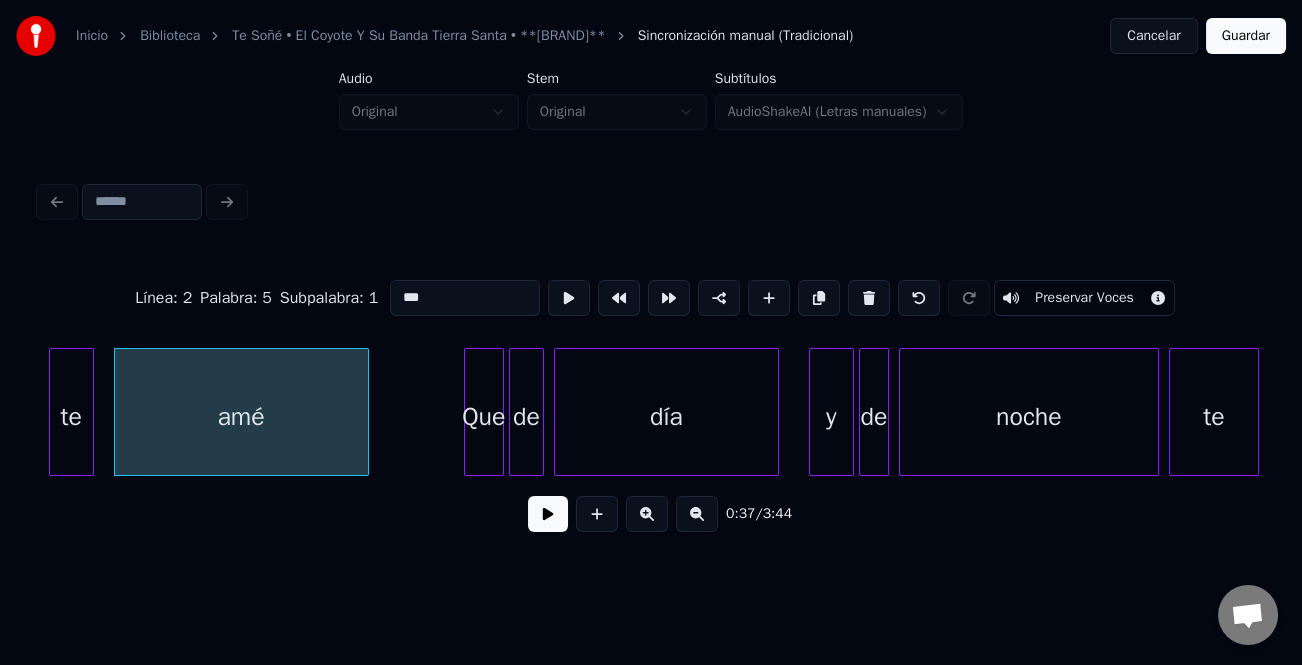 click on "***" at bounding box center (465, 298) 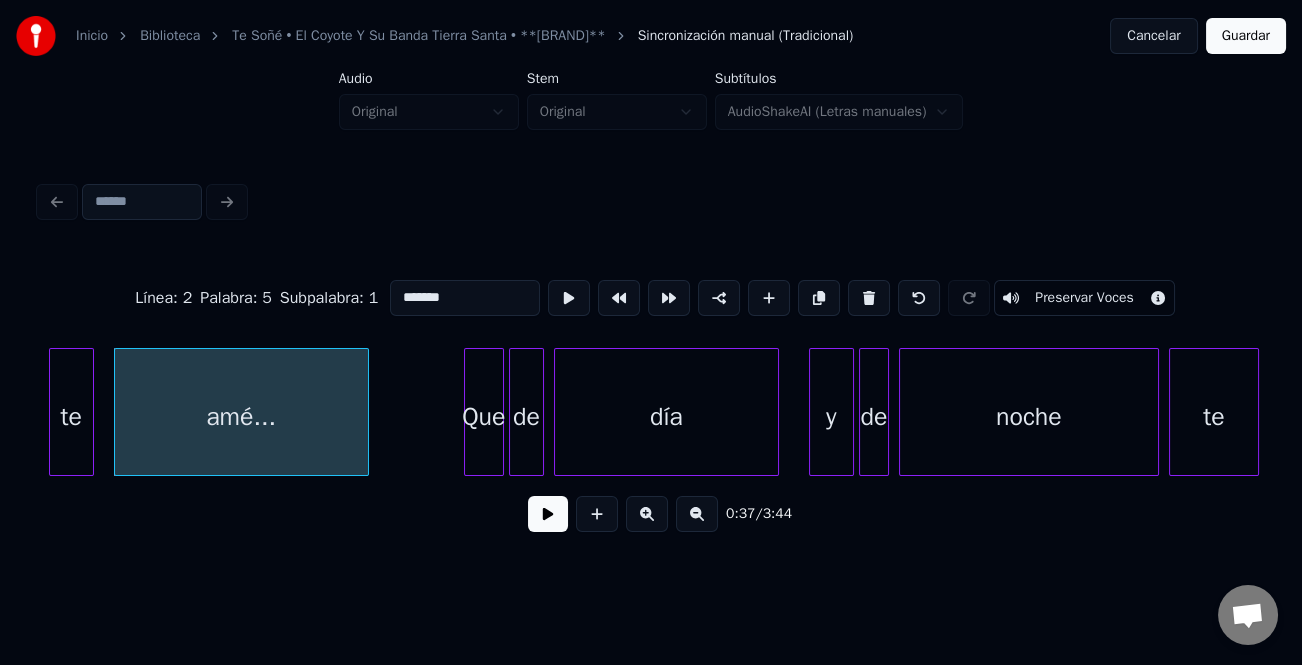 type on "*******" 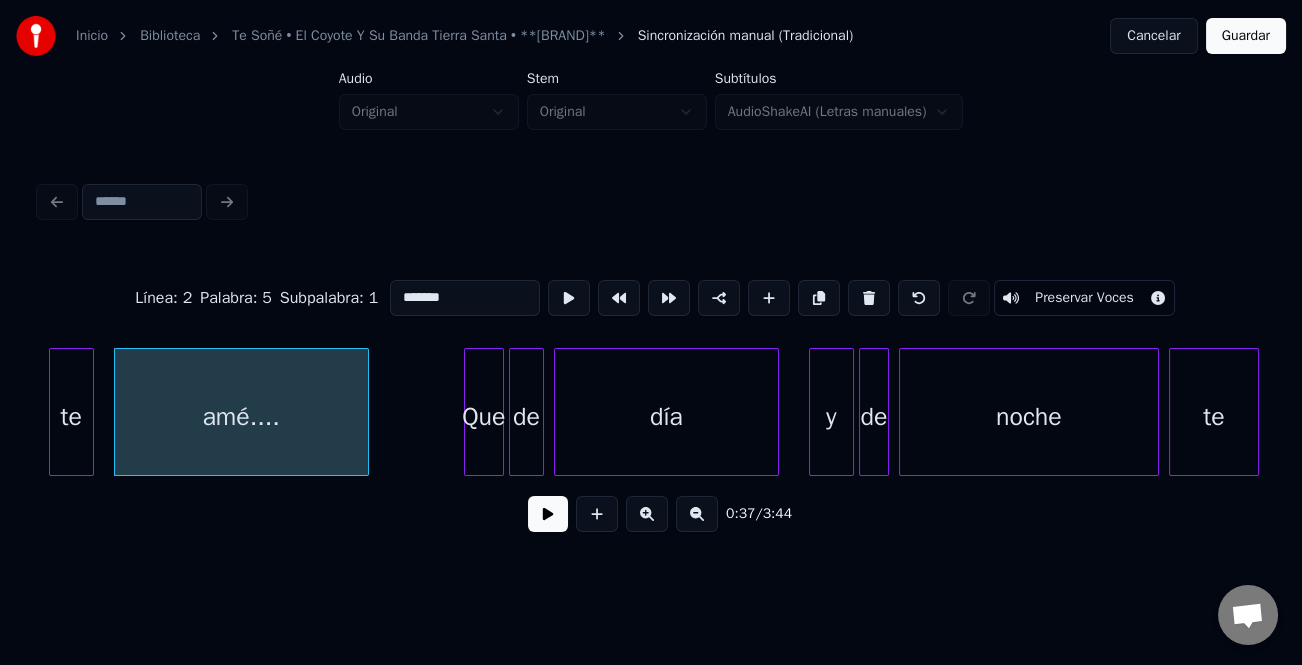 click at bounding box center [548, 514] 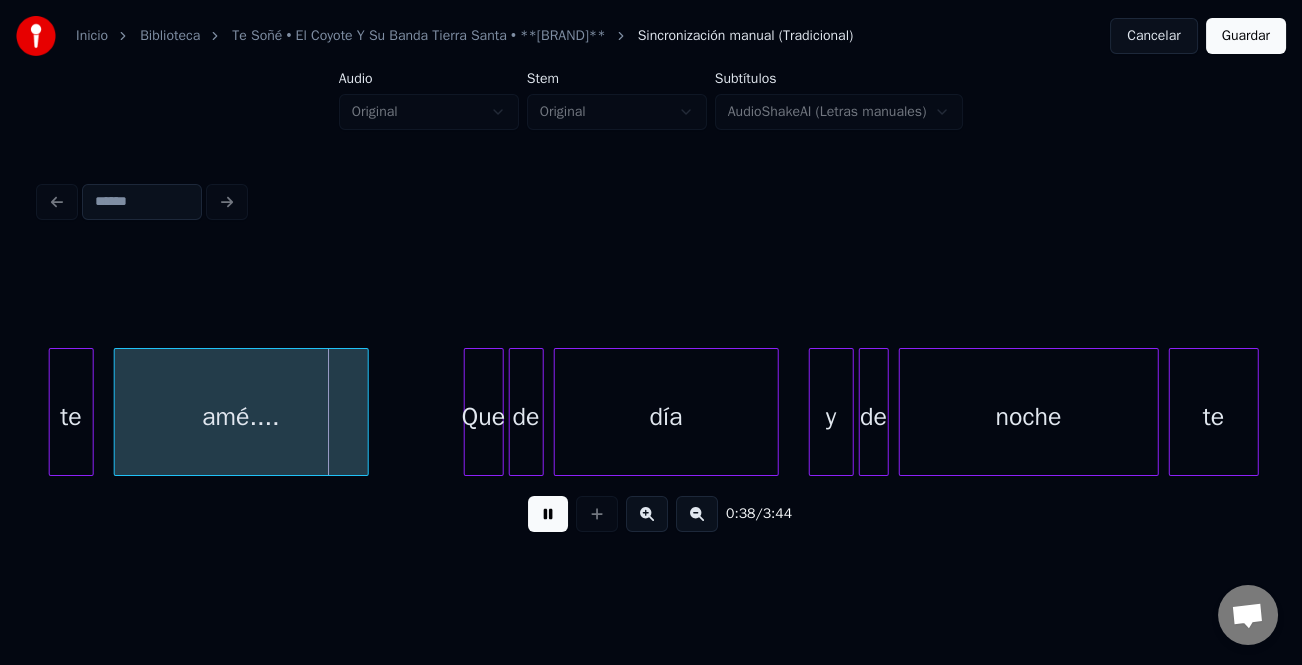 type 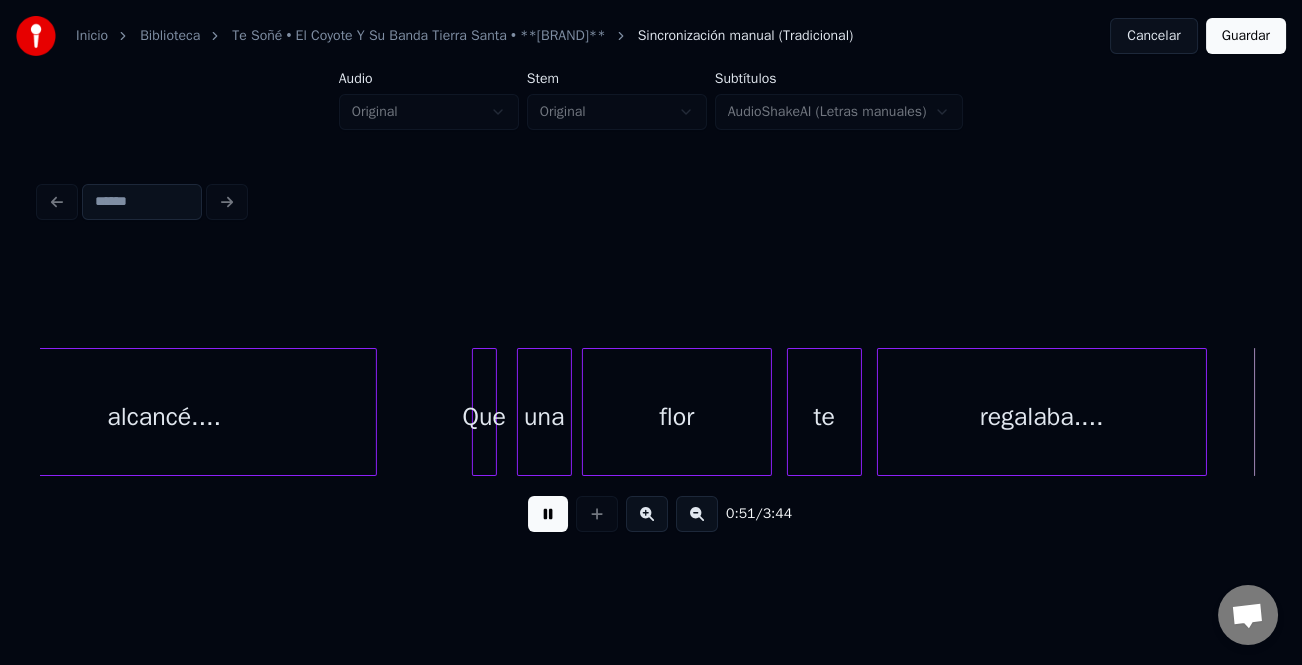 scroll, scrollTop: 0, scrollLeft: 12951, axis: horizontal 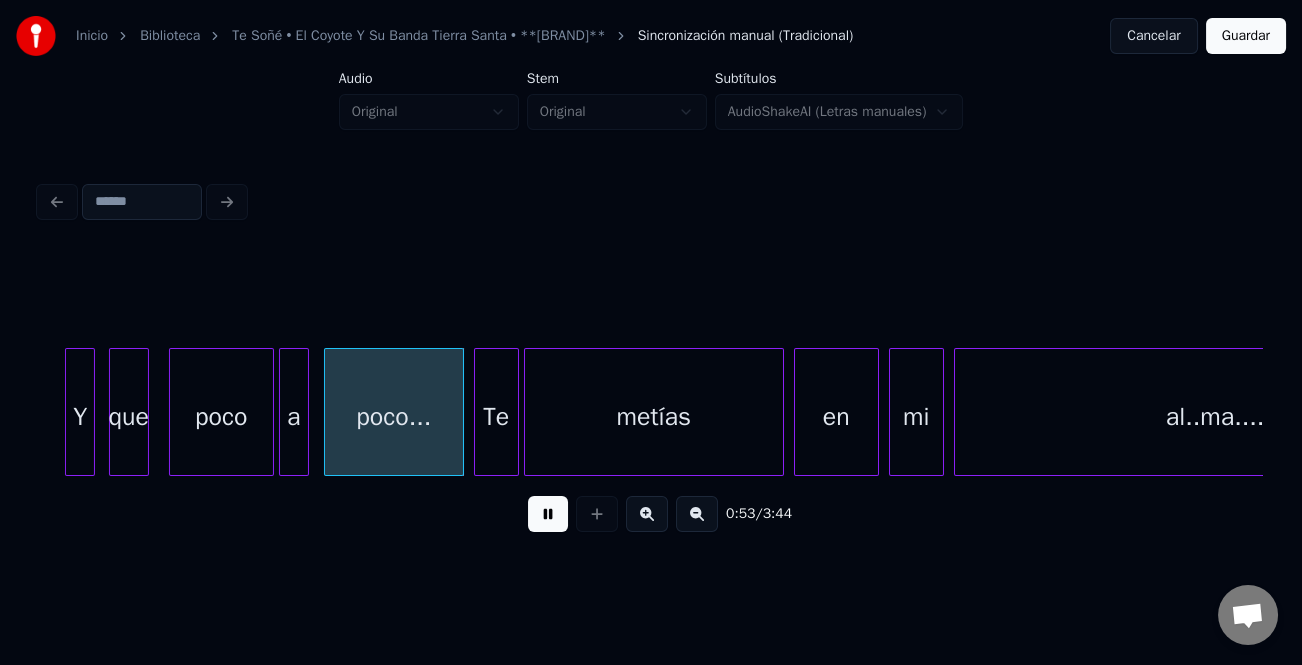 click on "Y" at bounding box center [80, 417] 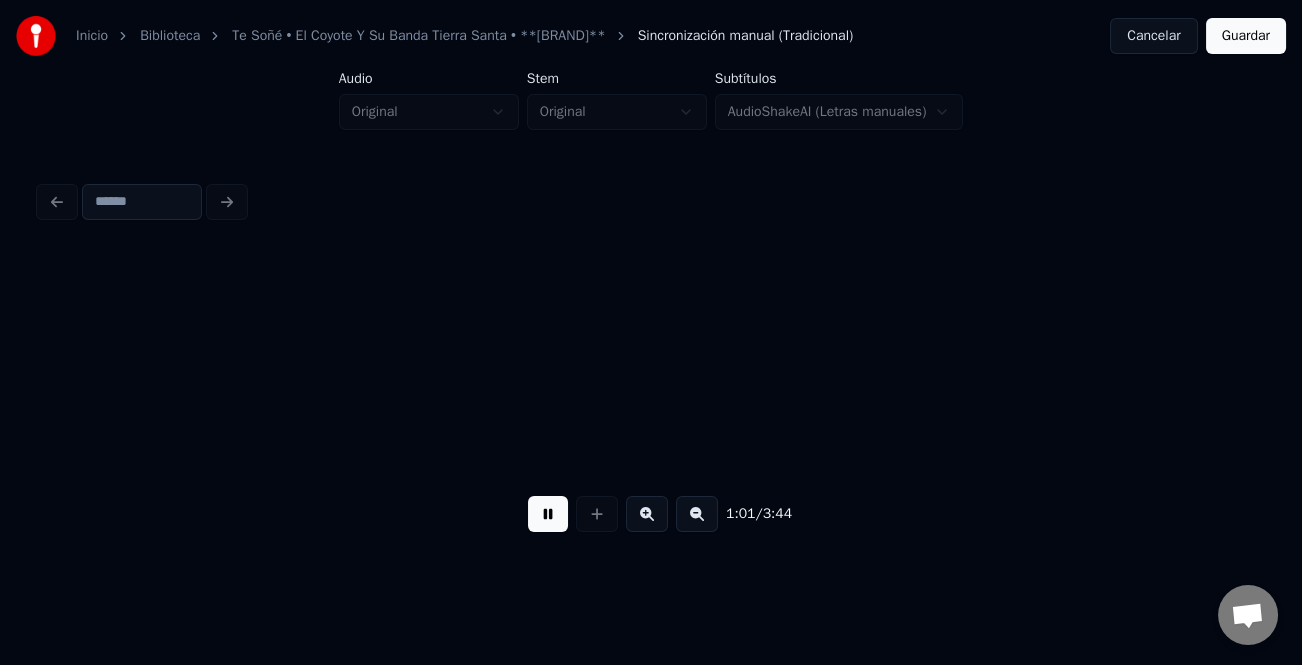 scroll, scrollTop: 0, scrollLeft: 15397, axis: horizontal 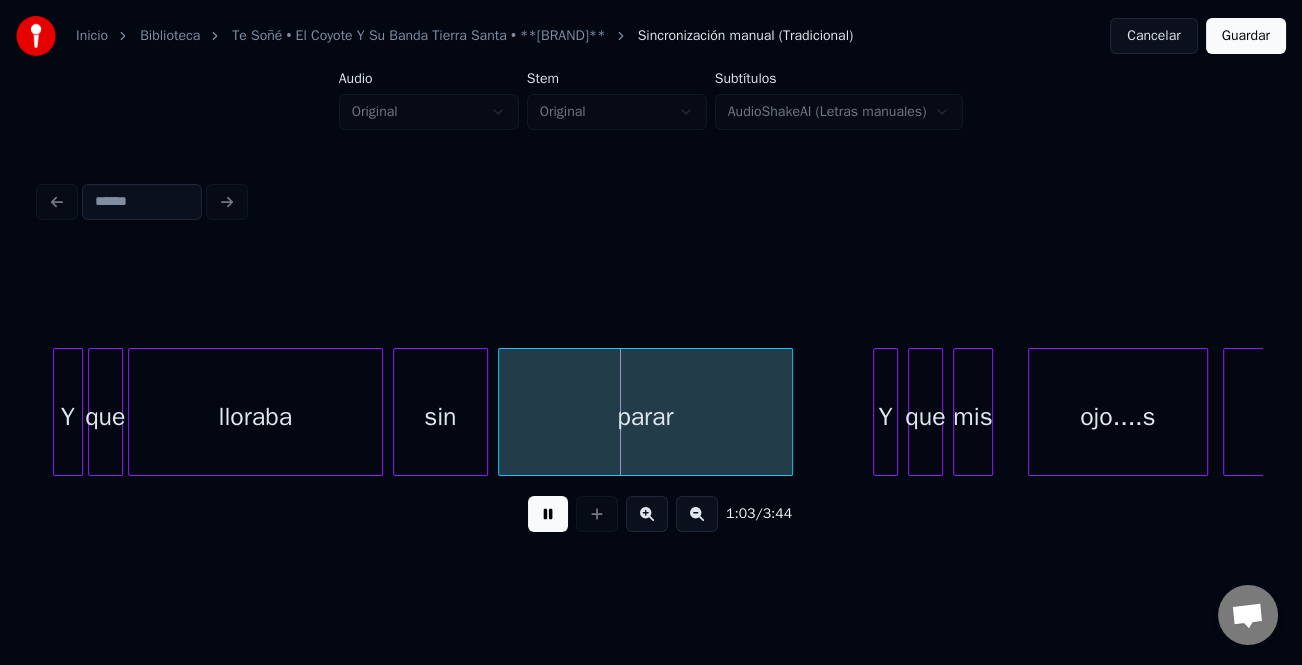 click at bounding box center [548, 514] 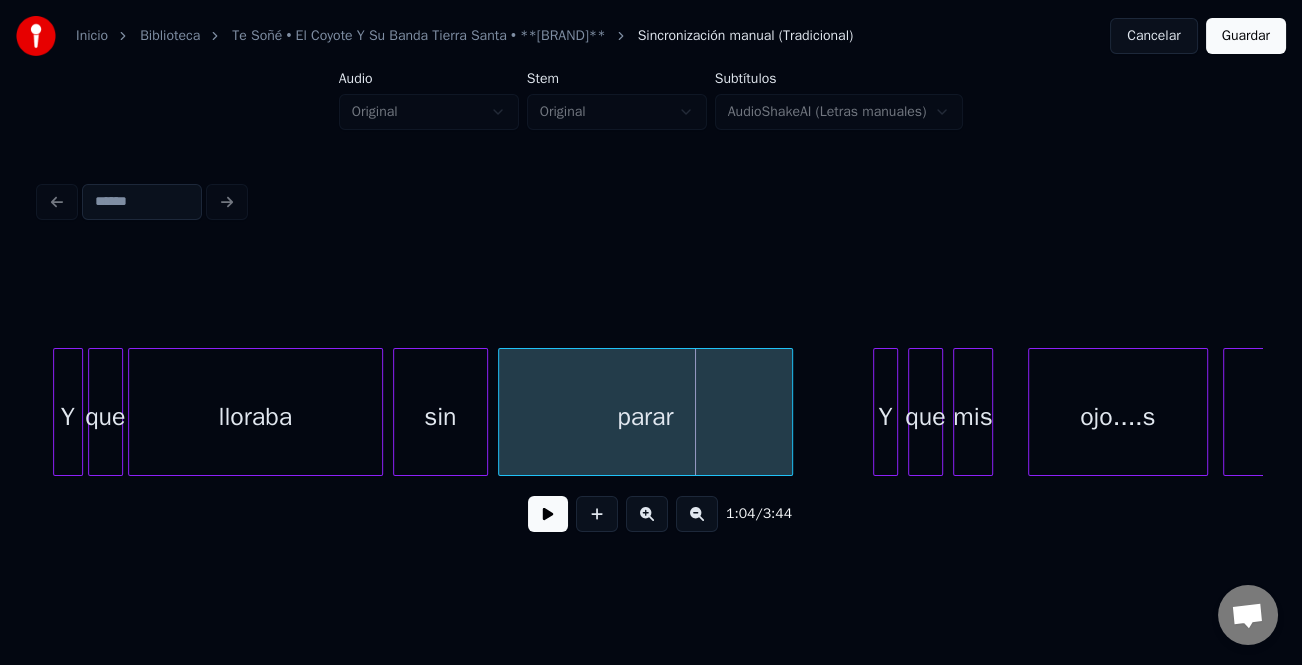 click on "parar" at bounding box center (645, 417) 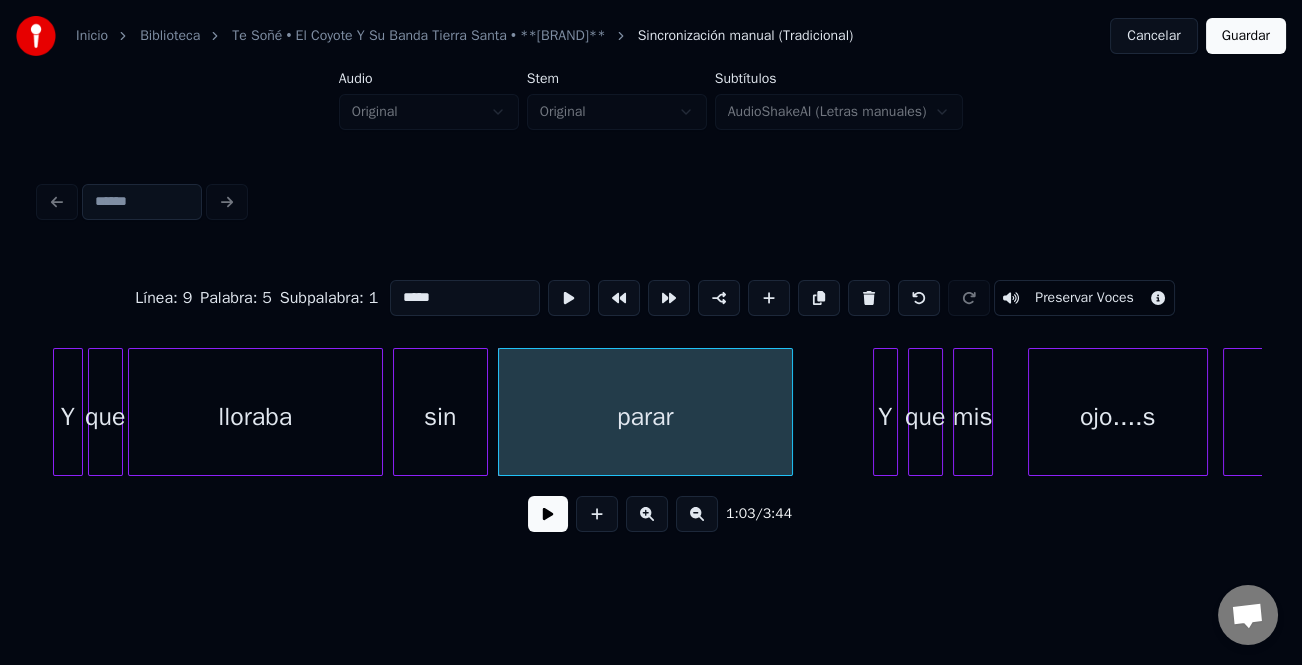 click on "*****" at bounding box center [465, 298] 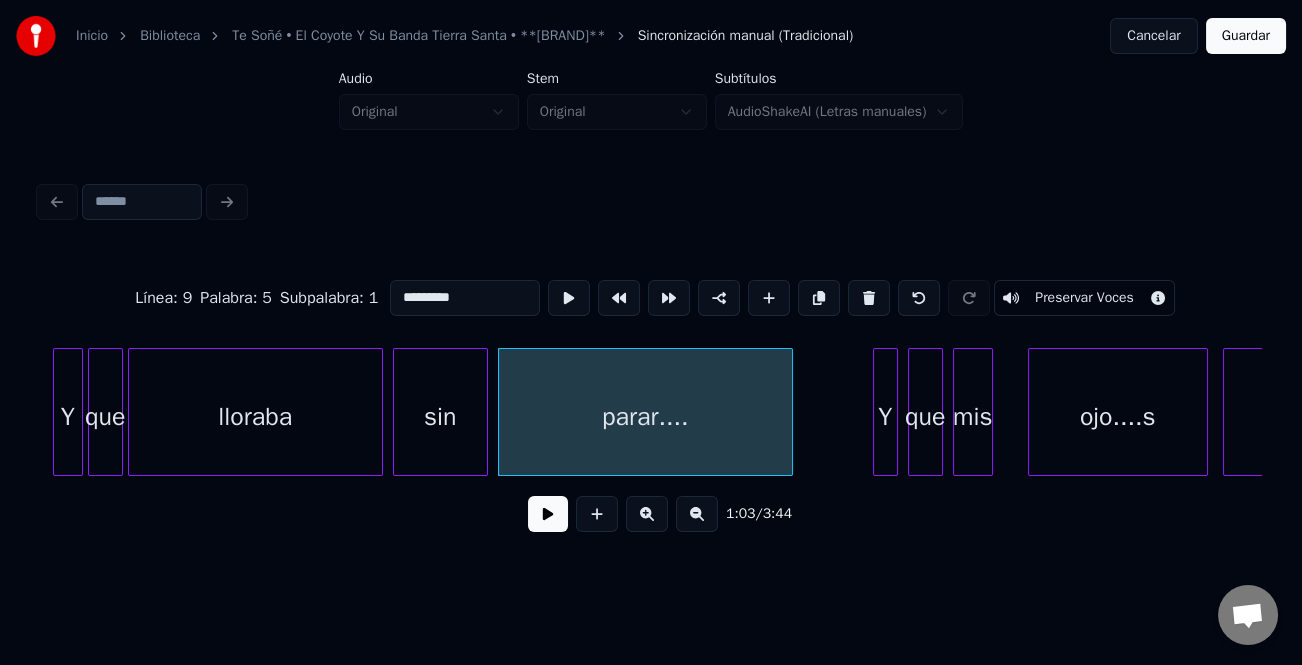 click on "lloraba" at bounding box center (255, 417) 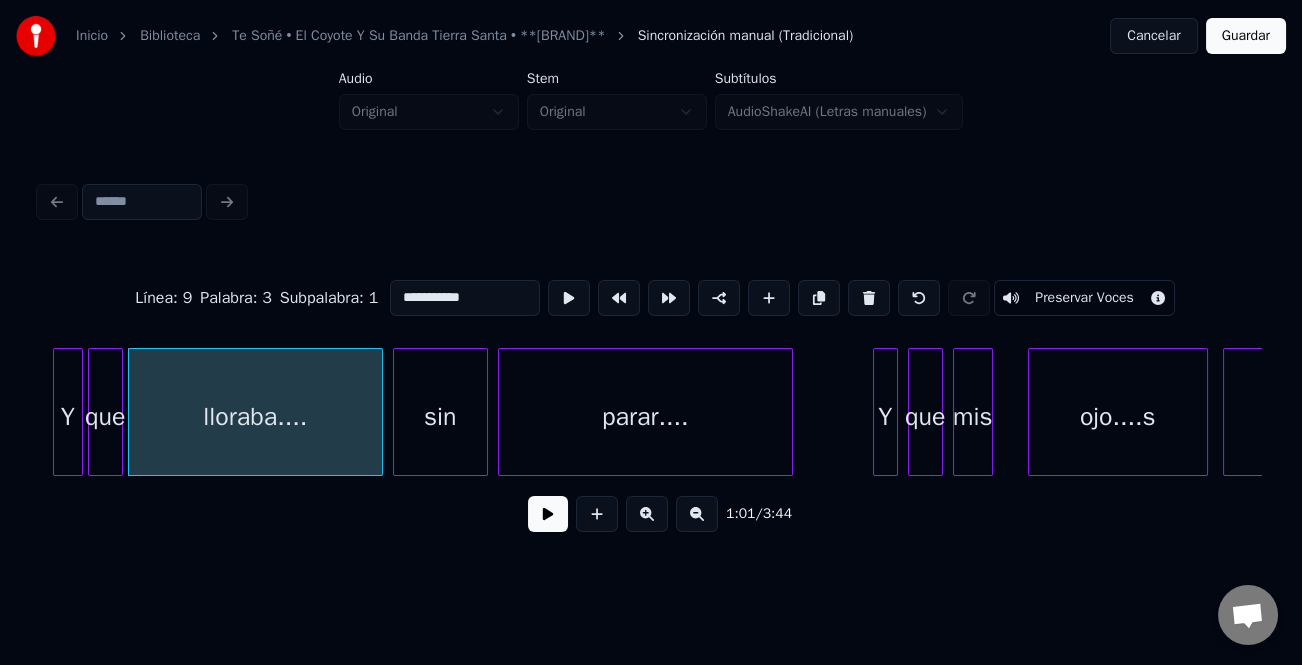 type on "**********" 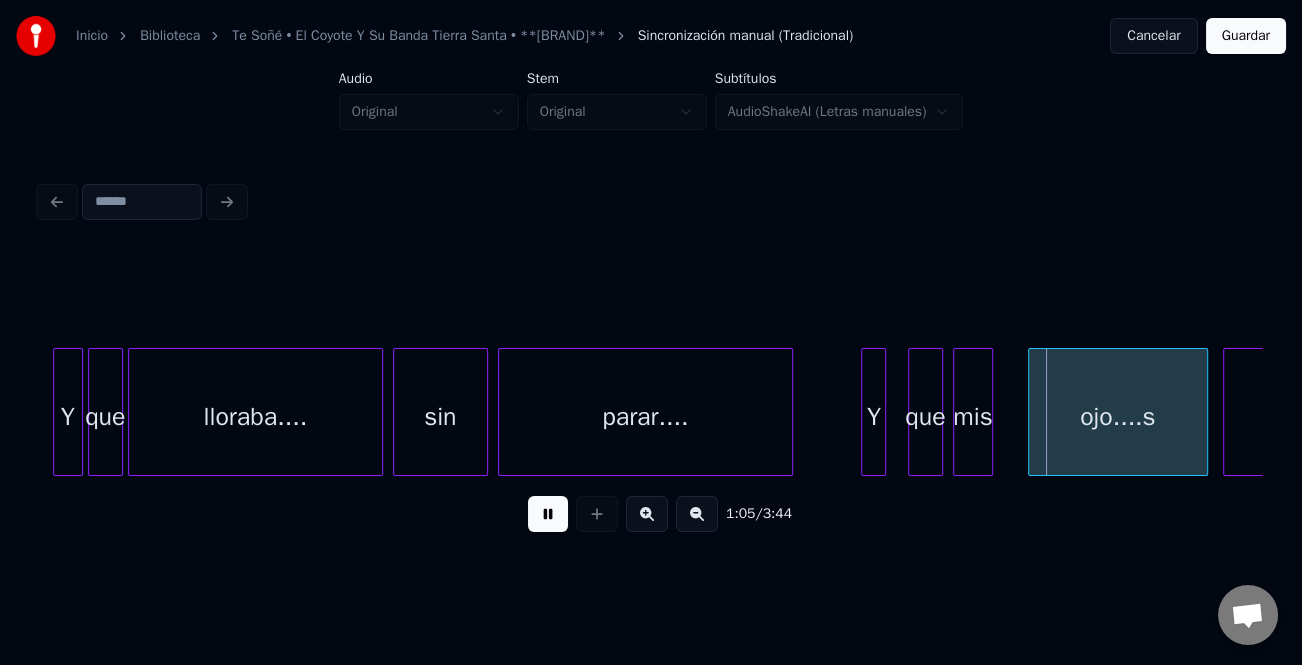 click on "Y" at bounding box center (873, 412) 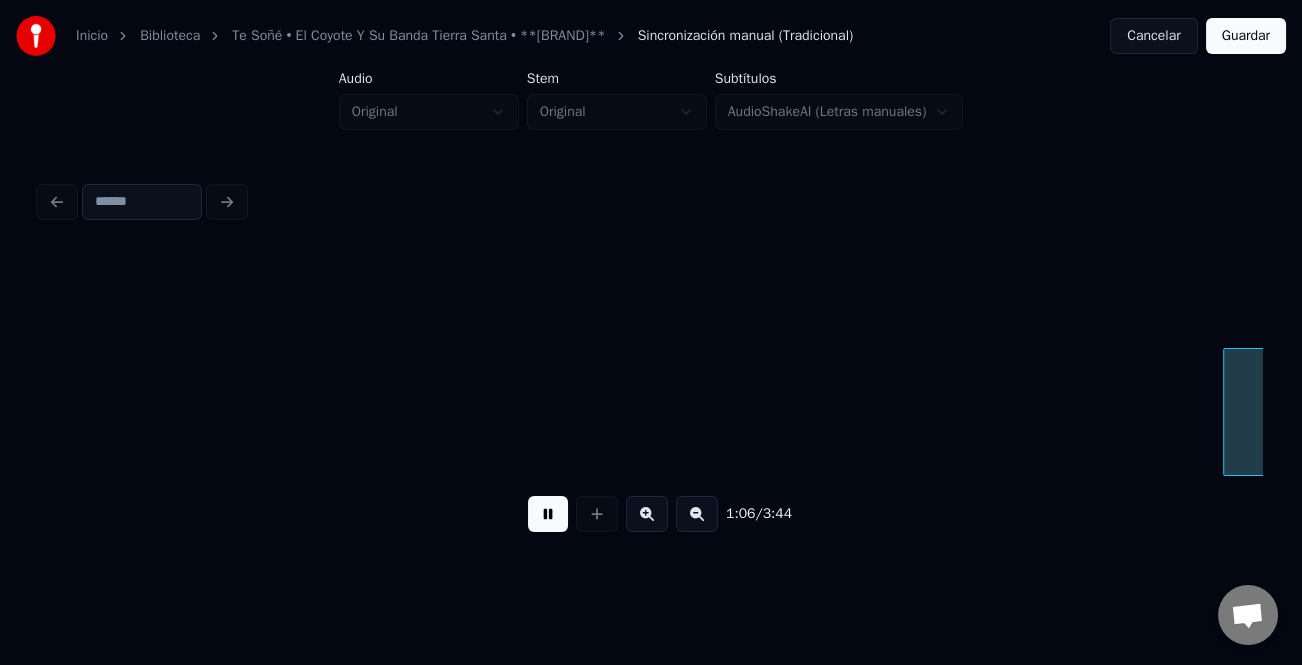 scroll, scrollTop: 0, scrollLeft: 16627, axis: horizontal 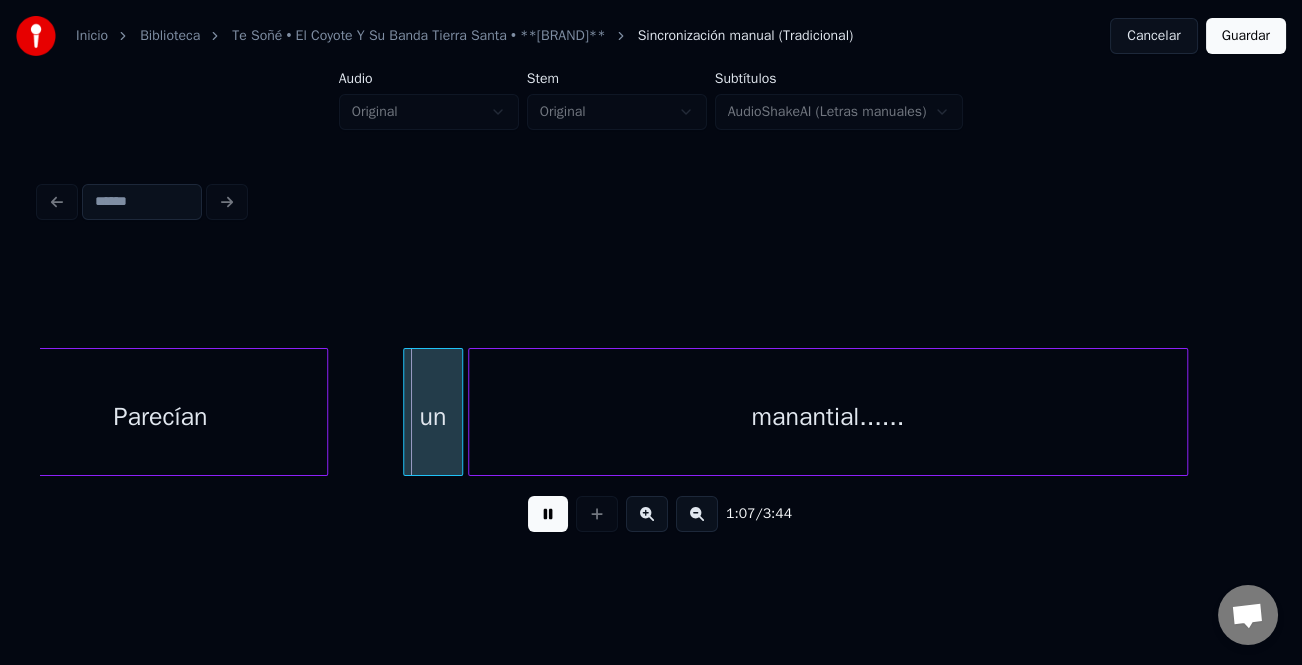 click on "un" at bounding box center (433, 417) 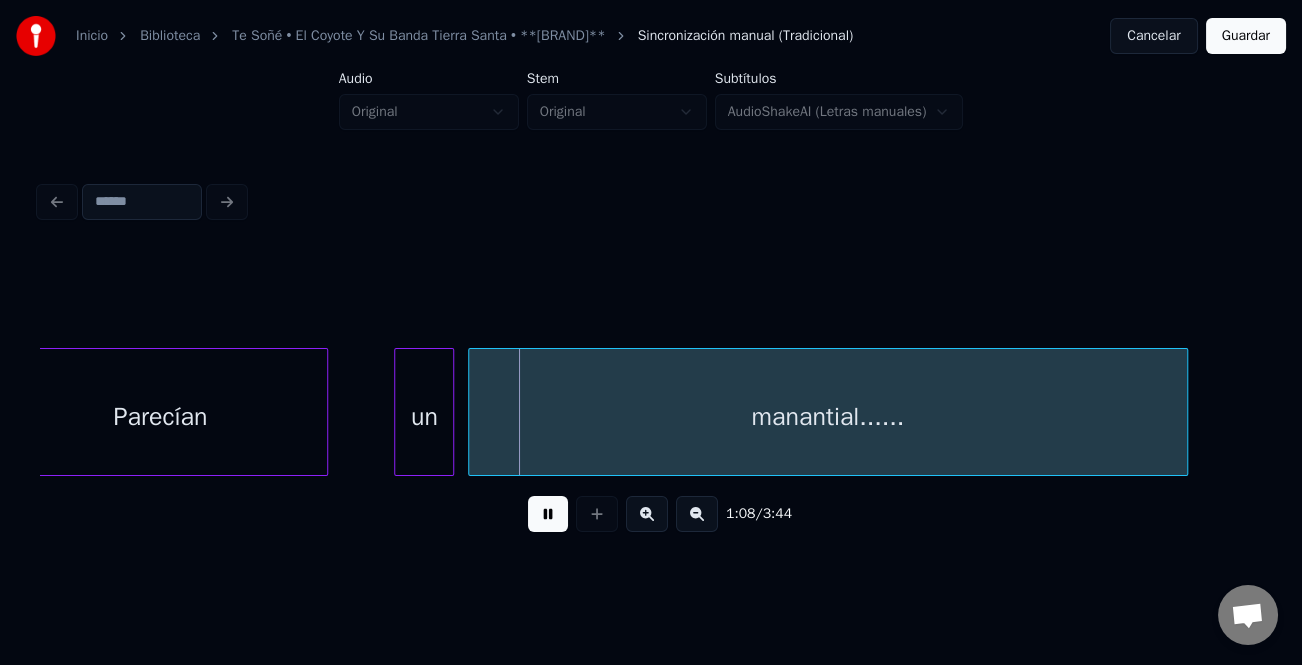 click at bounding box center [548, 514] 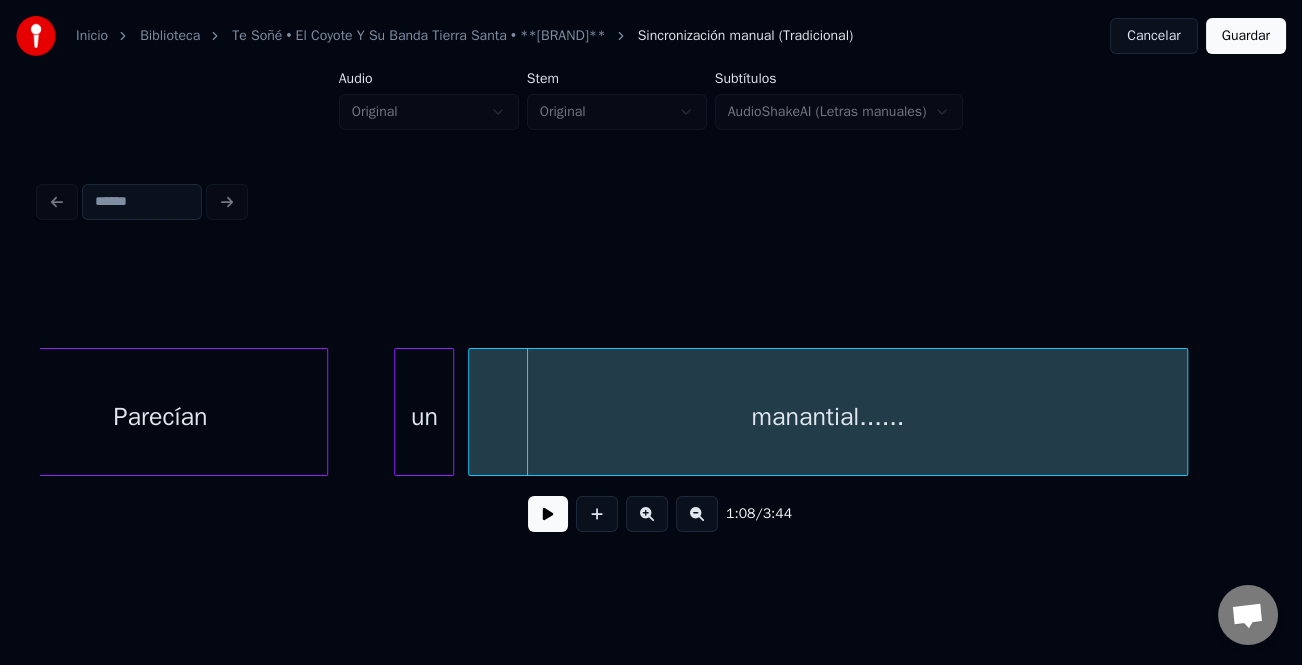 click on "Parecían un manantial......" at bounding box center (11415, 412) 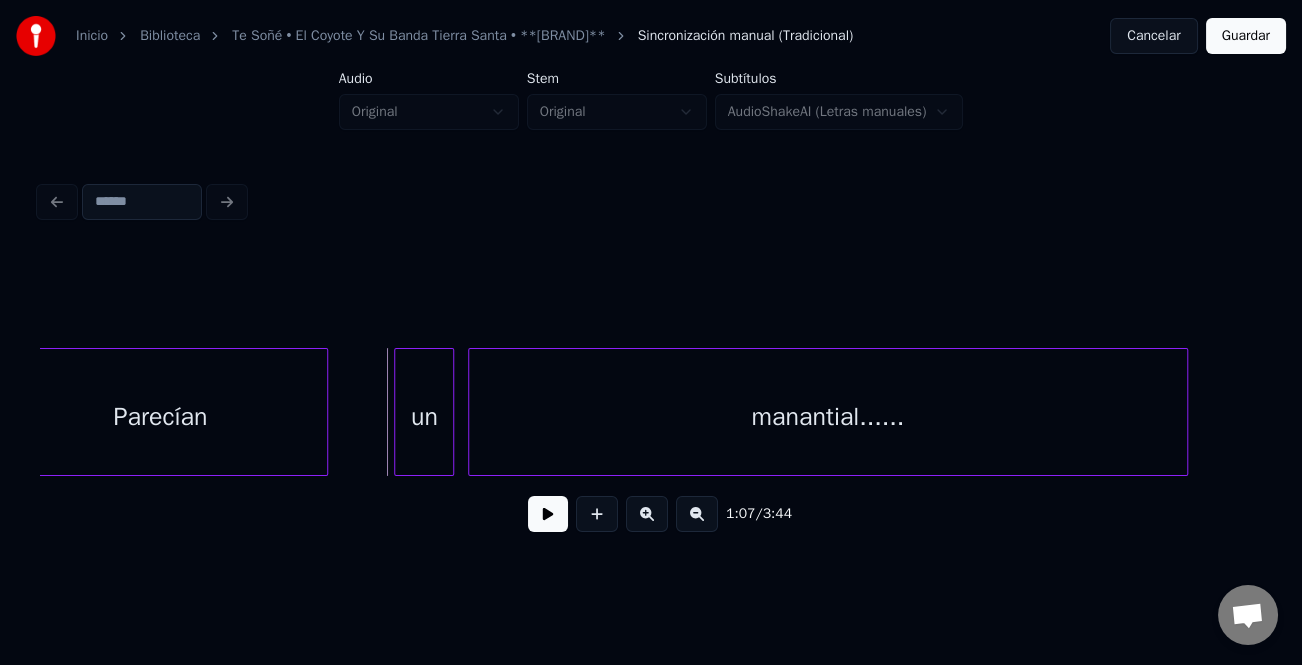 click on "un" at bounding box center [424, 417] 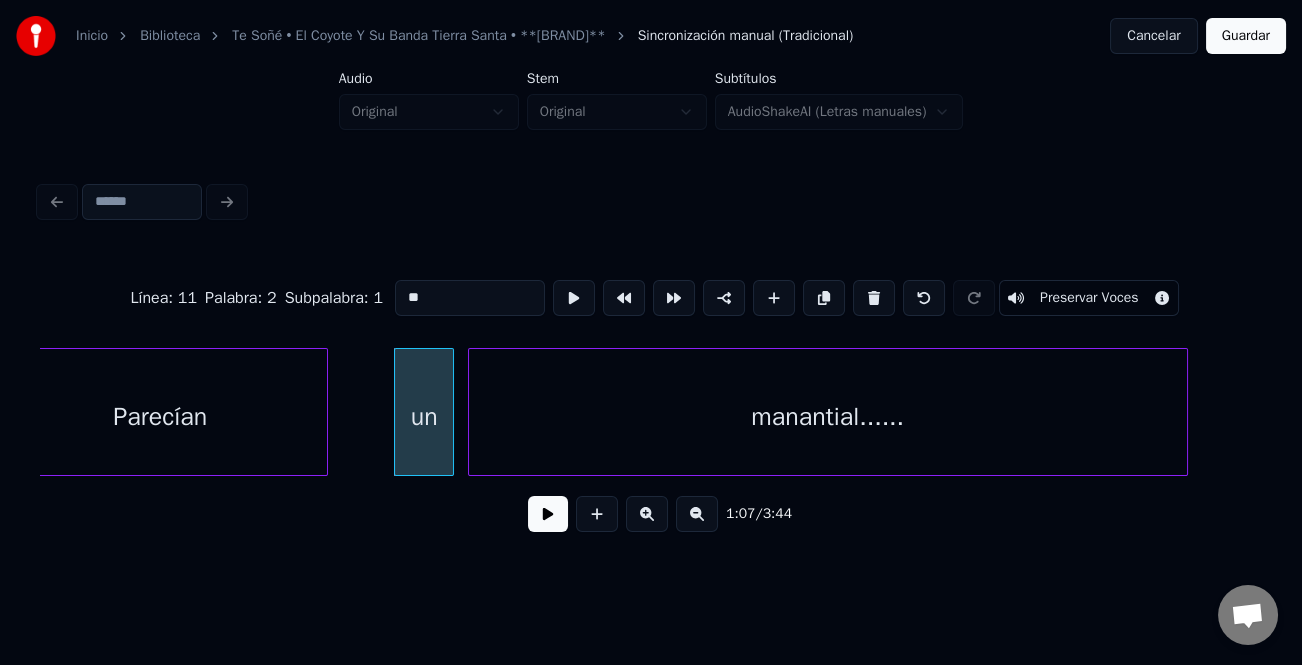 drag, startPoint x: 409, startPoint y: 292, endPoint x: 418, endPoint y: 315, distance: 24.698177 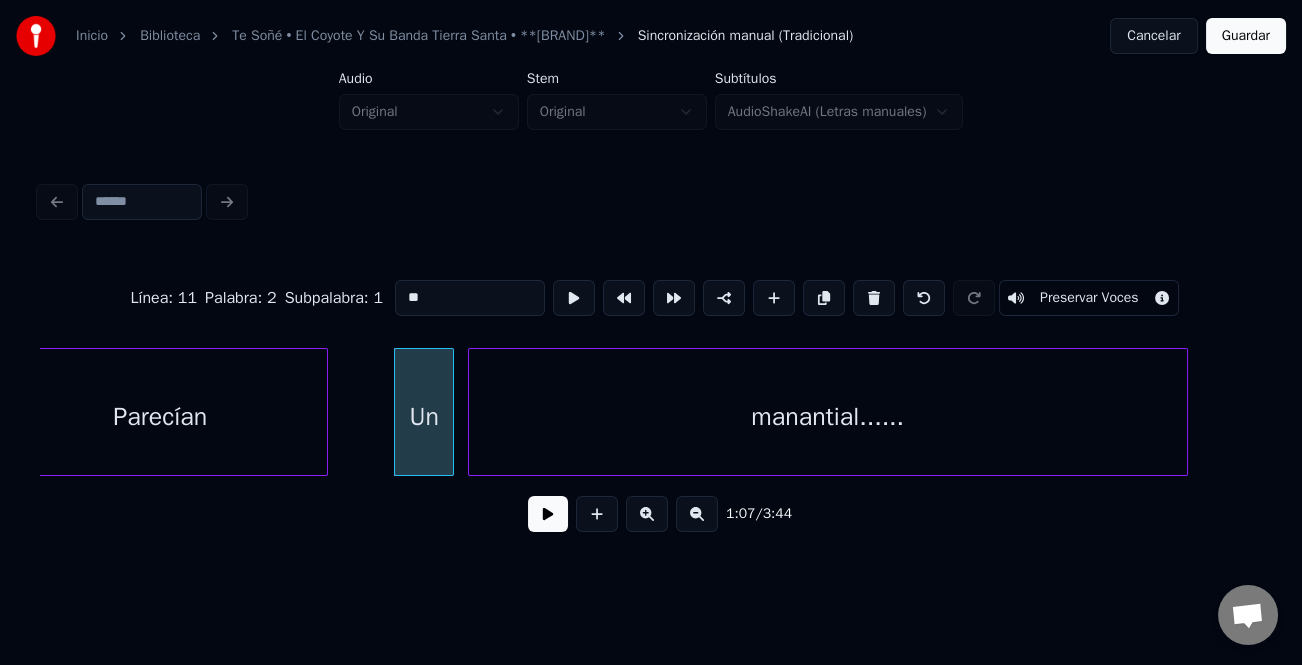 type on "**" 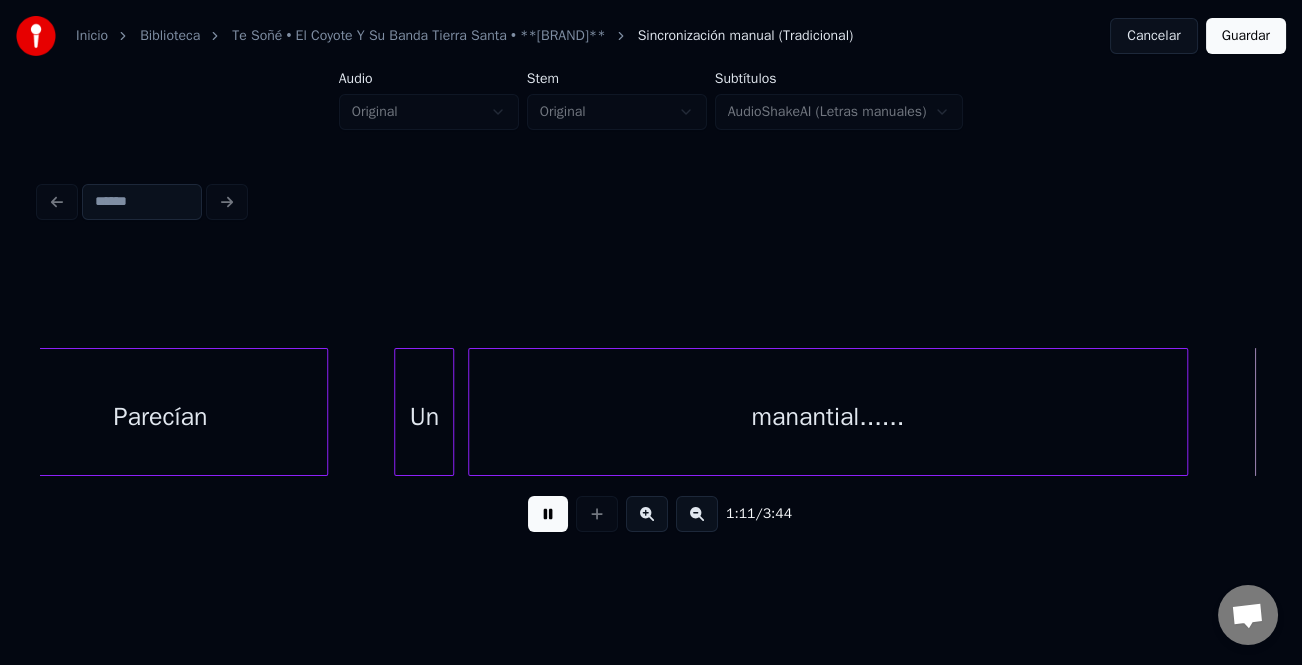 scroll, scrollTop: 0, scrollLeft: 17859, axis: horizontal 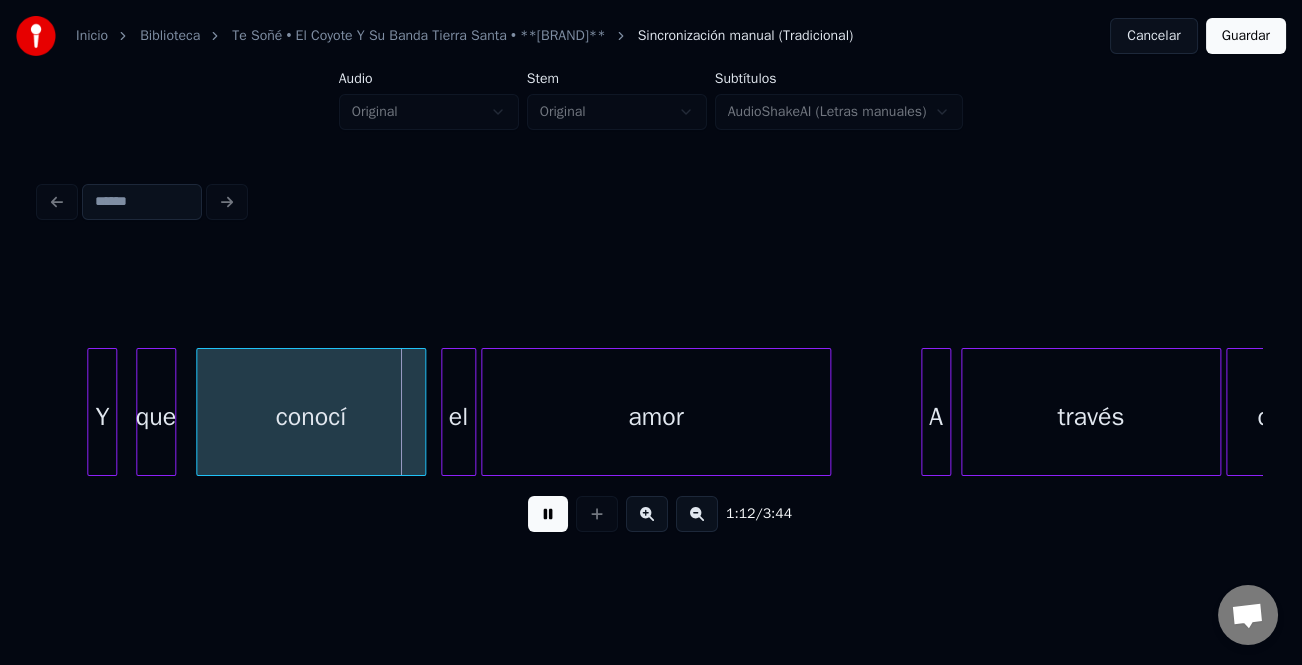 click on "Y" at bounding box center (102, 417) 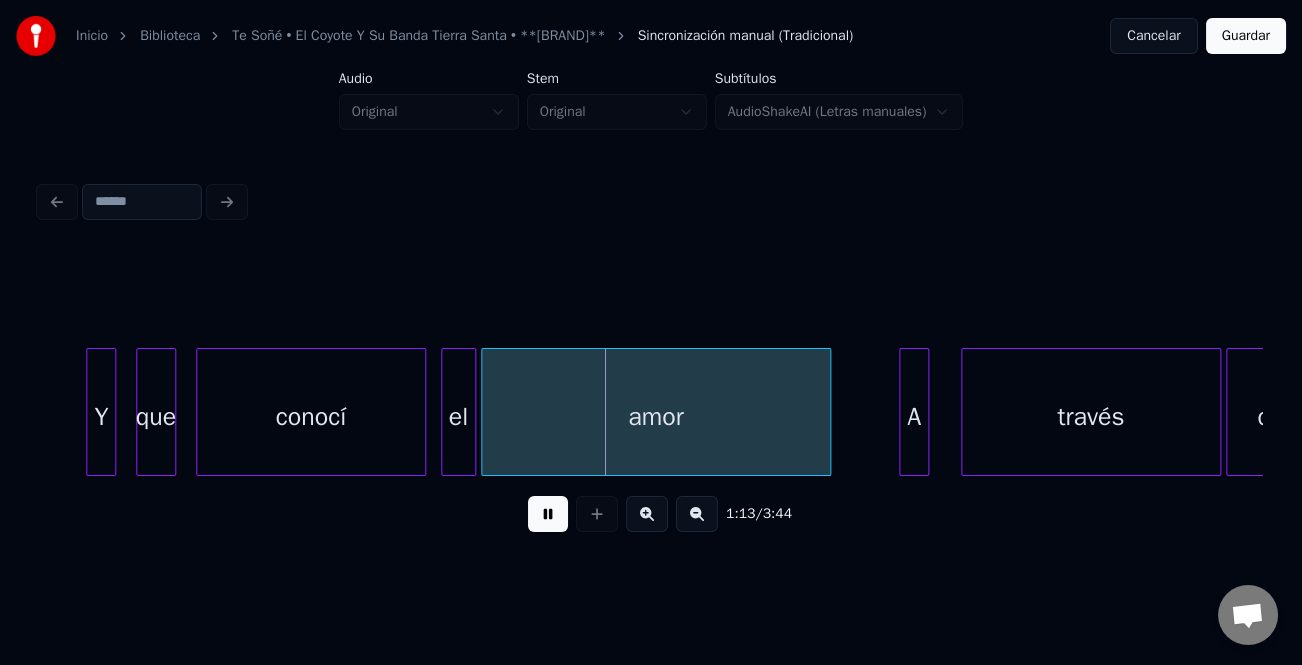 click on "A" at bounding box center [914, 417] 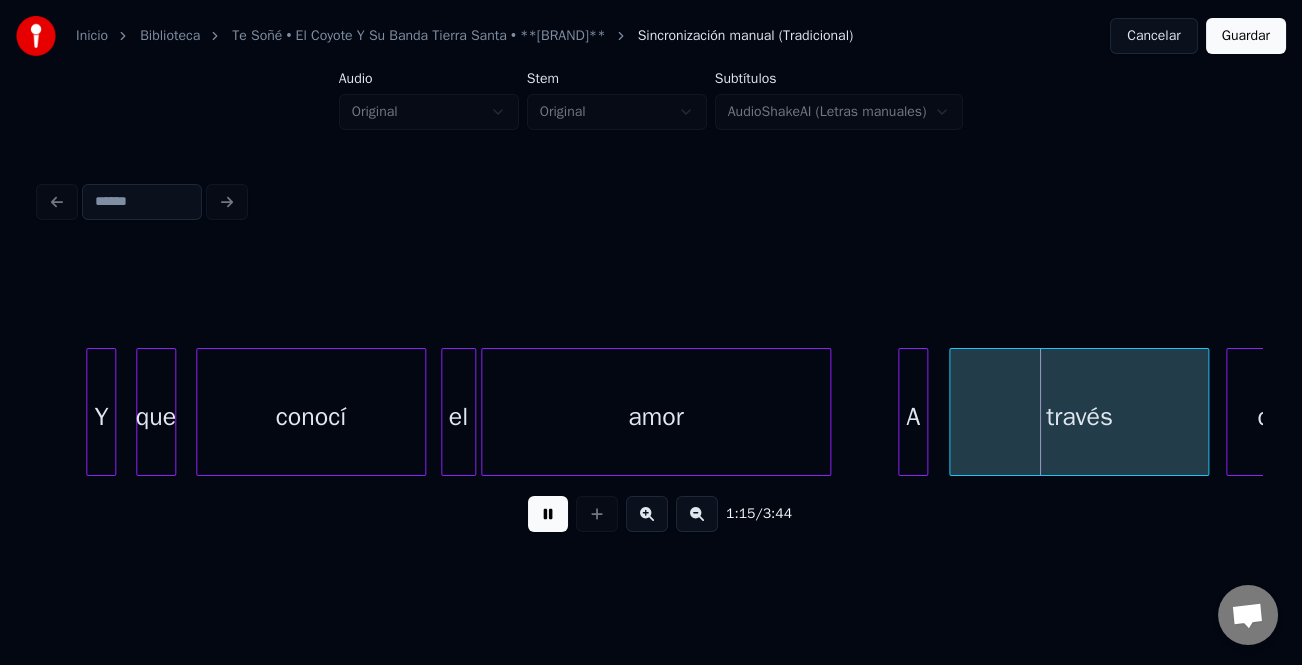 click on "través" at bounding box center [1079, 417] 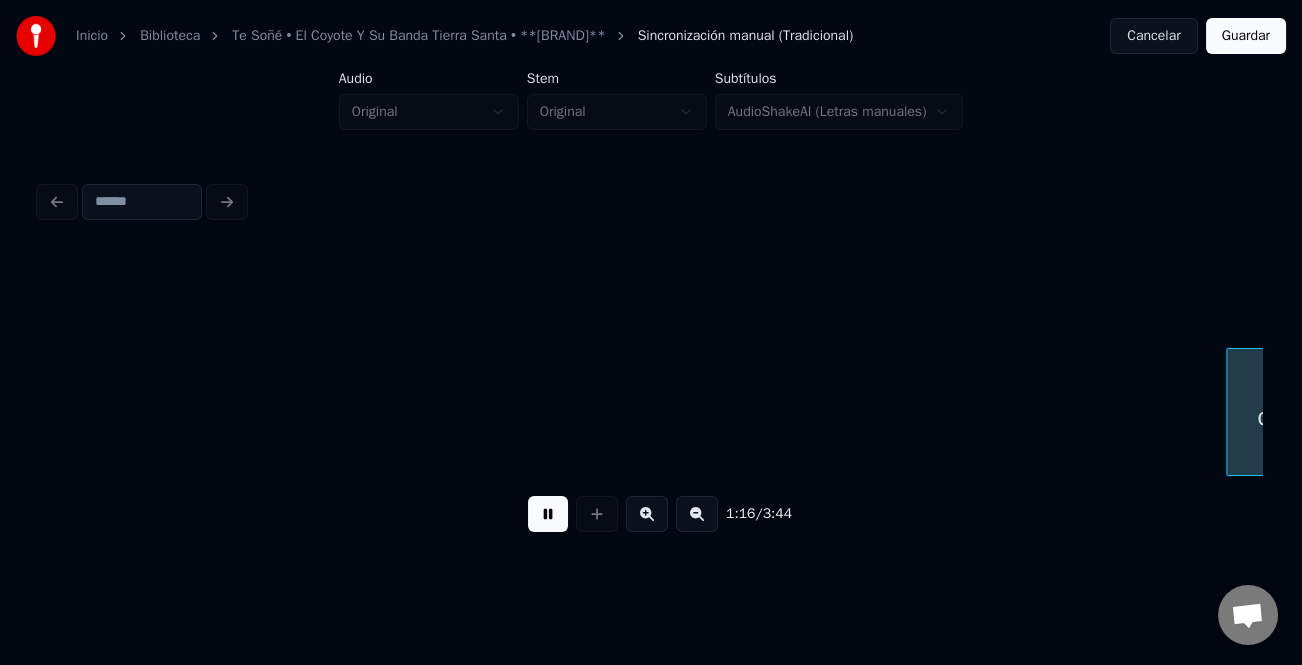 scroll, scrollTop: 0, scrollLeft: 19083, axis: horizontal 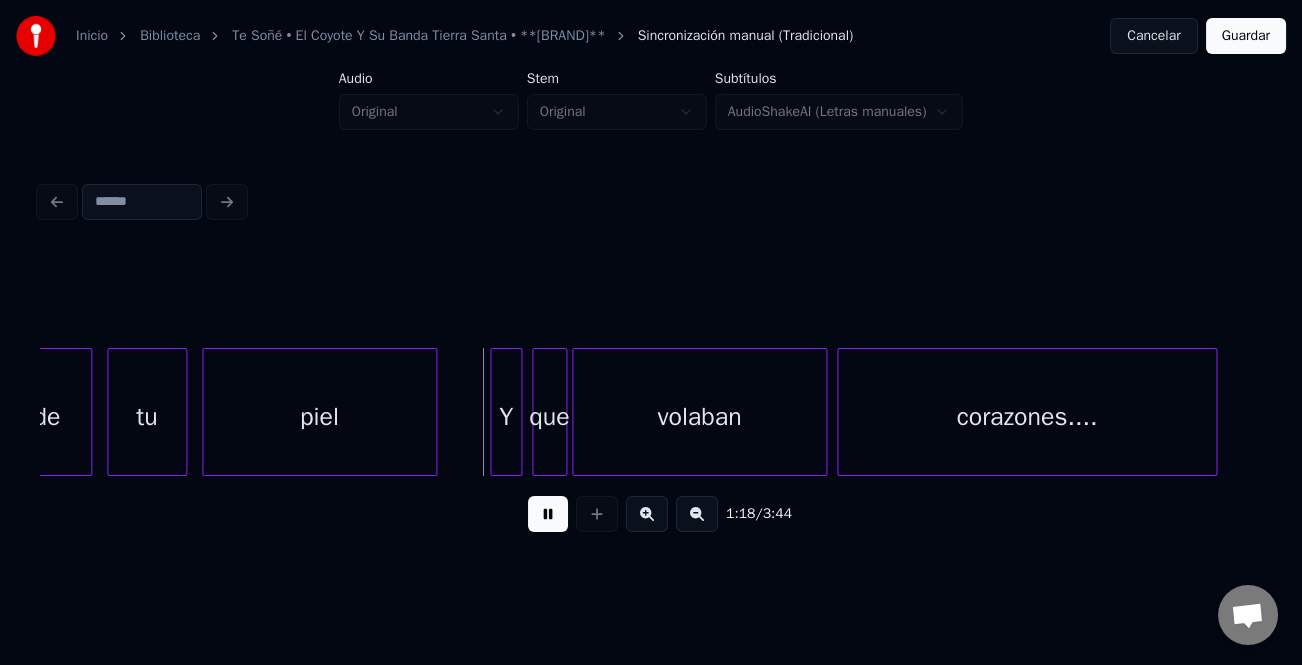click at bounding box center [494, 412] 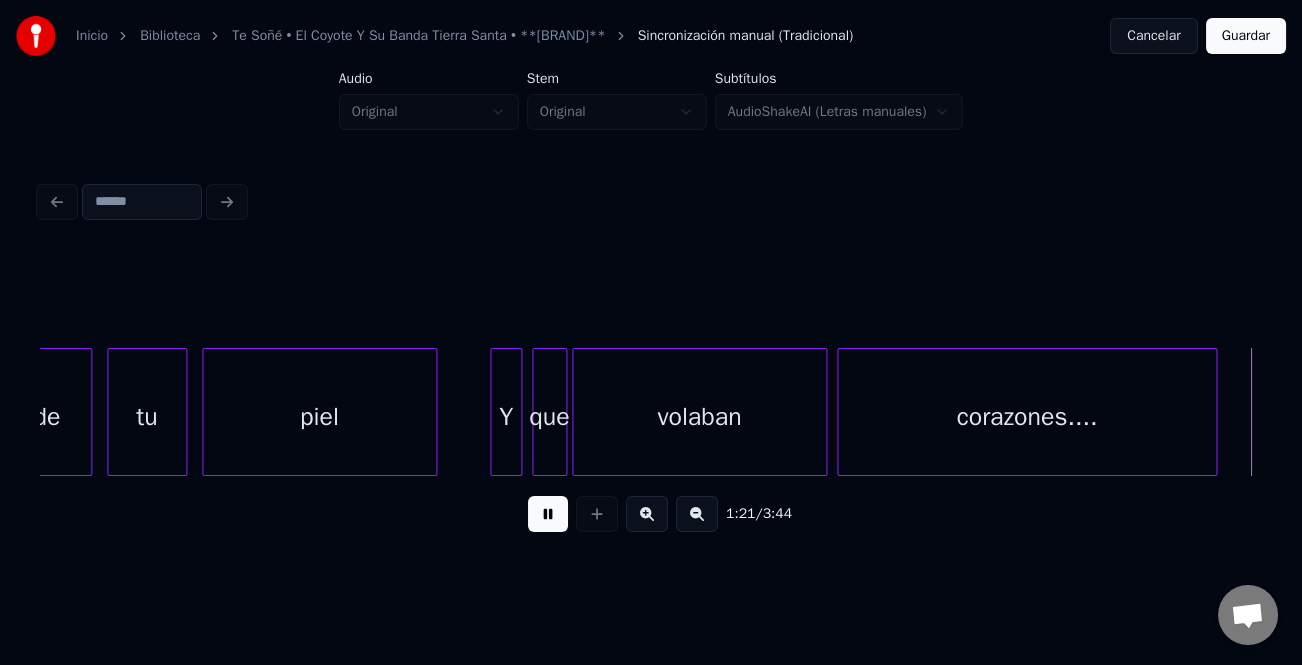 scroll, scrollTop: 0, scrollLeft: 20309, axis: horizontal 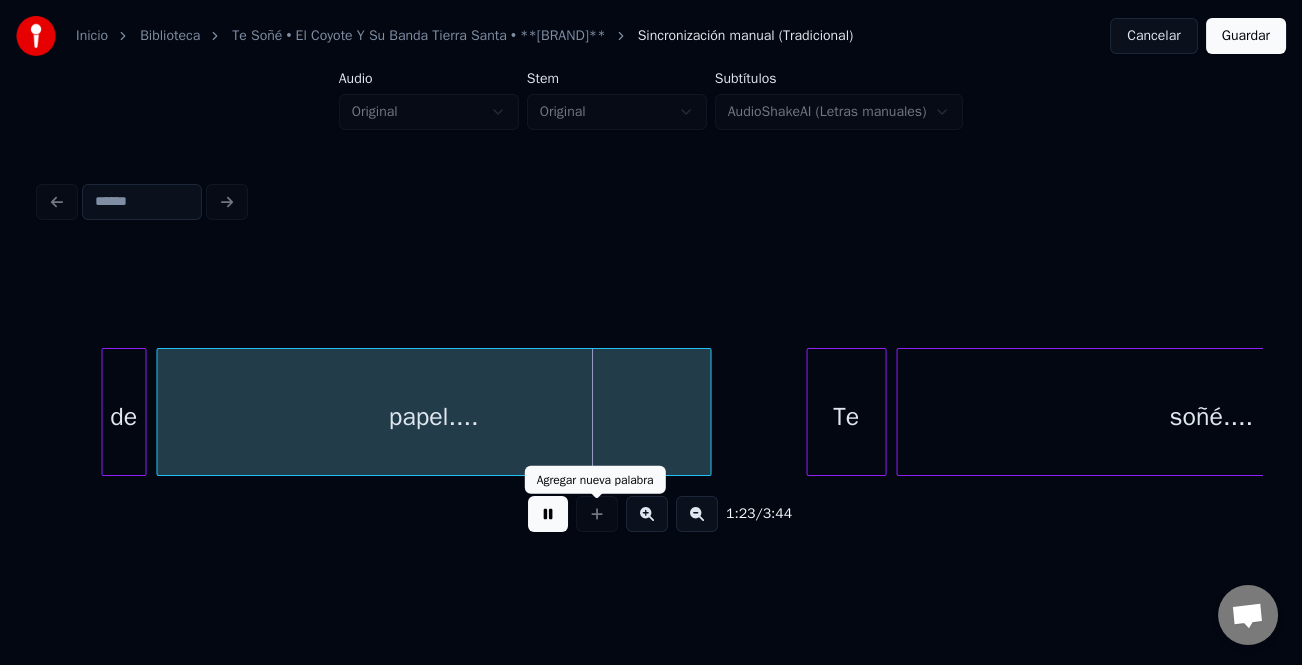 click at bounding box center [548, 514] 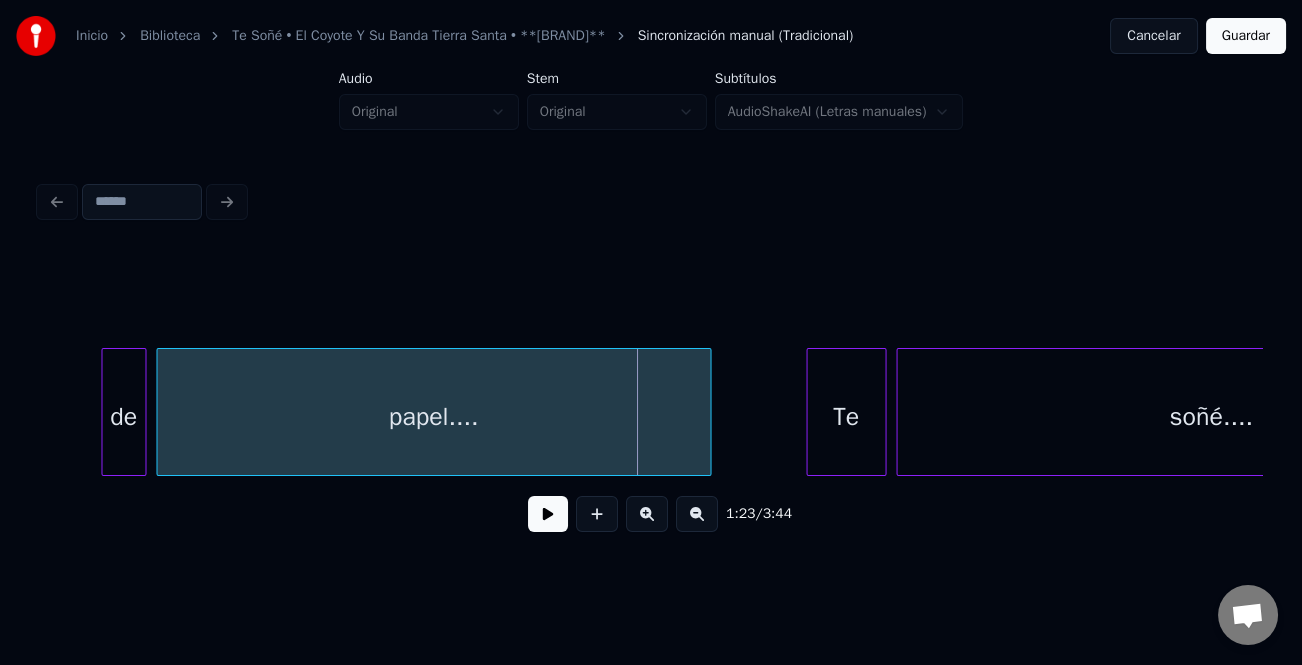 click at bounding box center [105, 412] 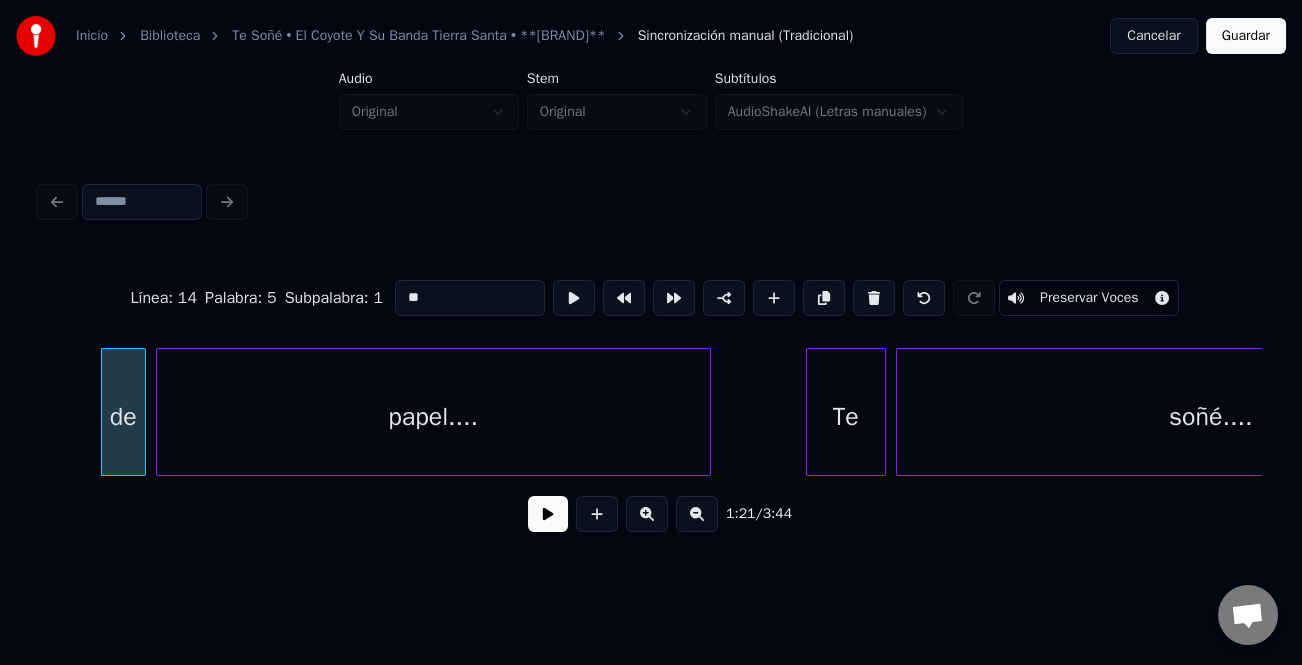 click on "**" at bounding box center (470, 298) 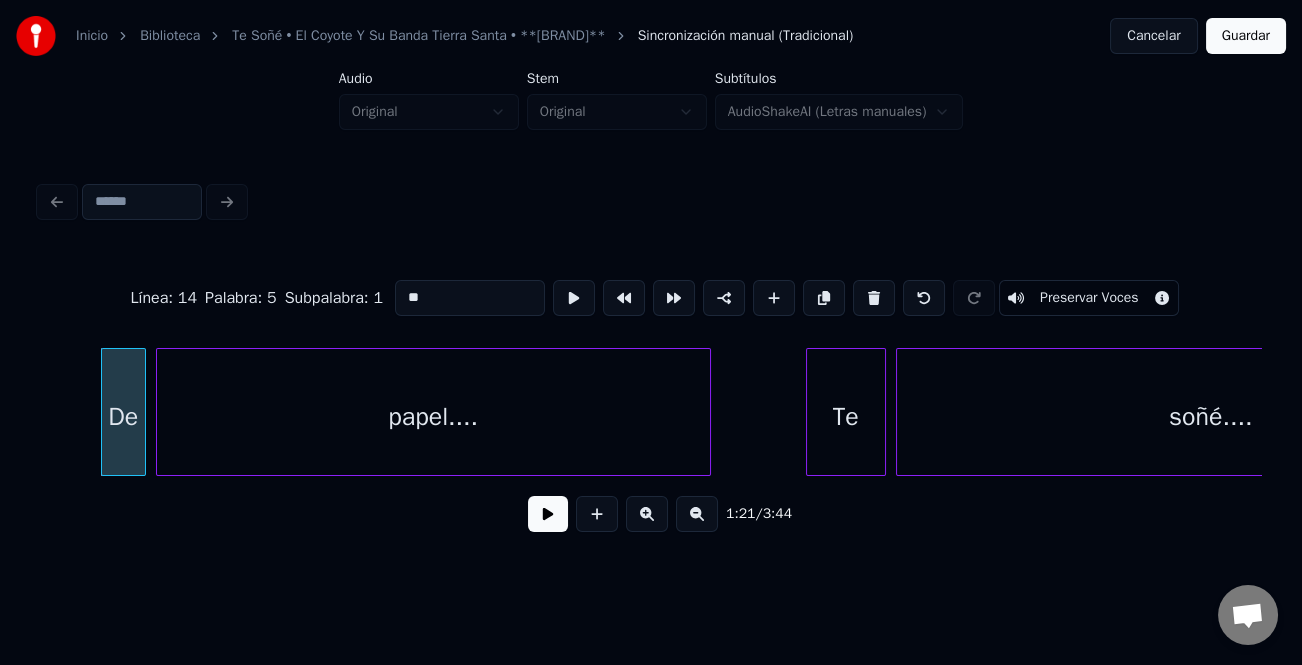 type on "**" 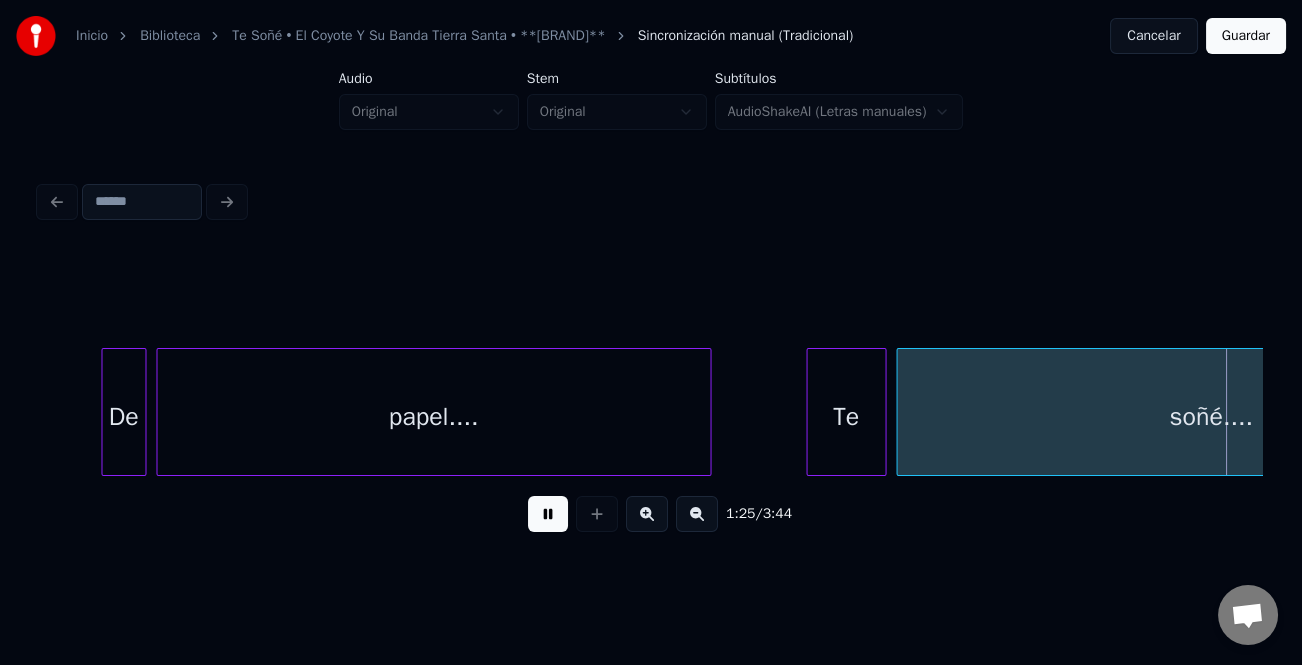 scroll, scrollTop: 0, scrollLeft: 21533, axis: horizontal 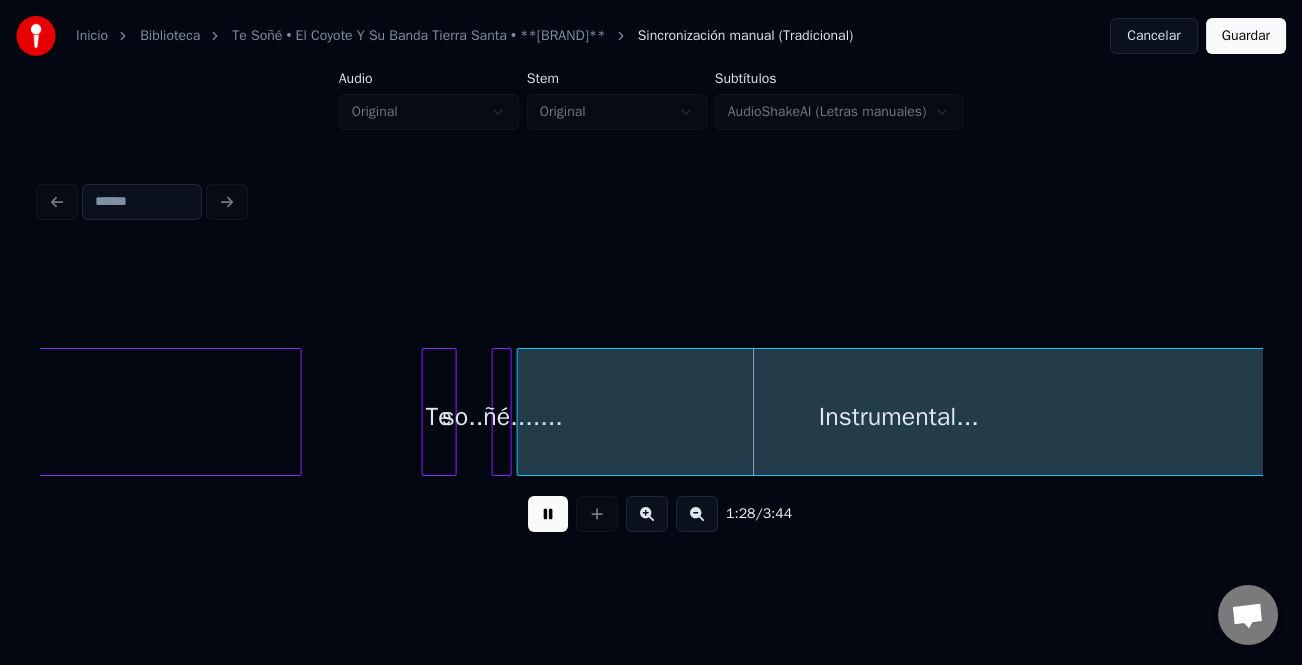 click at bounding box center [496, 412] 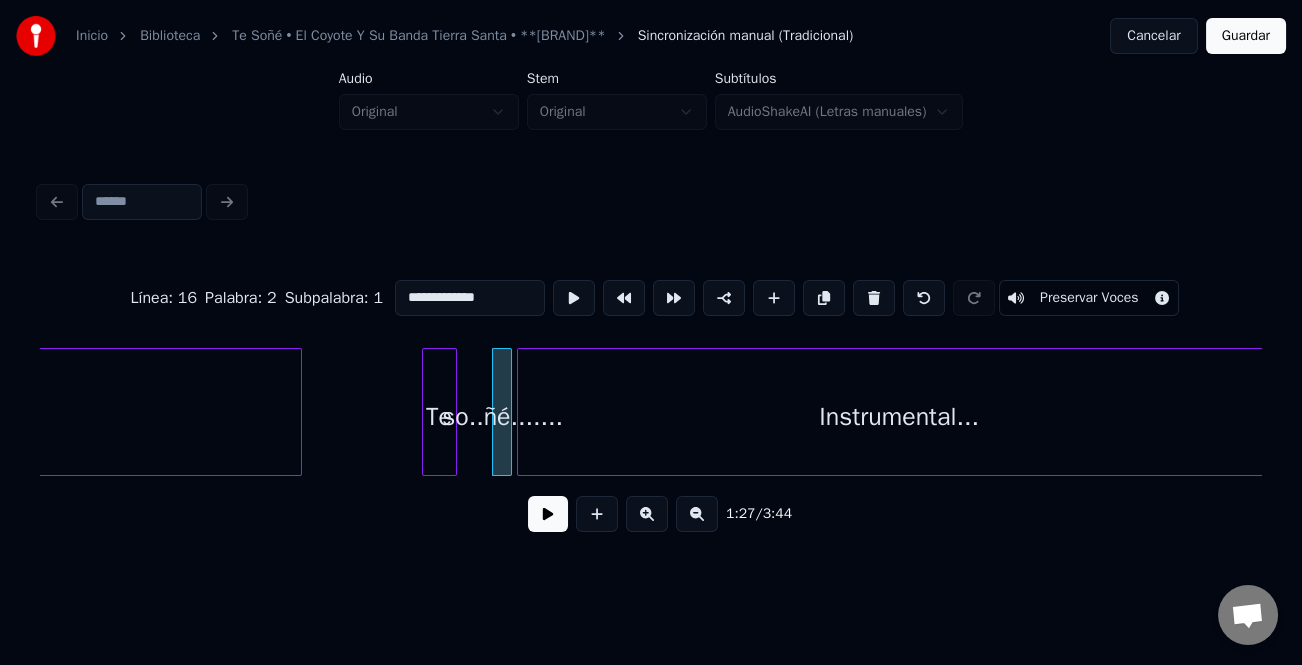 click on "Te" at bounding box center (439, 417) 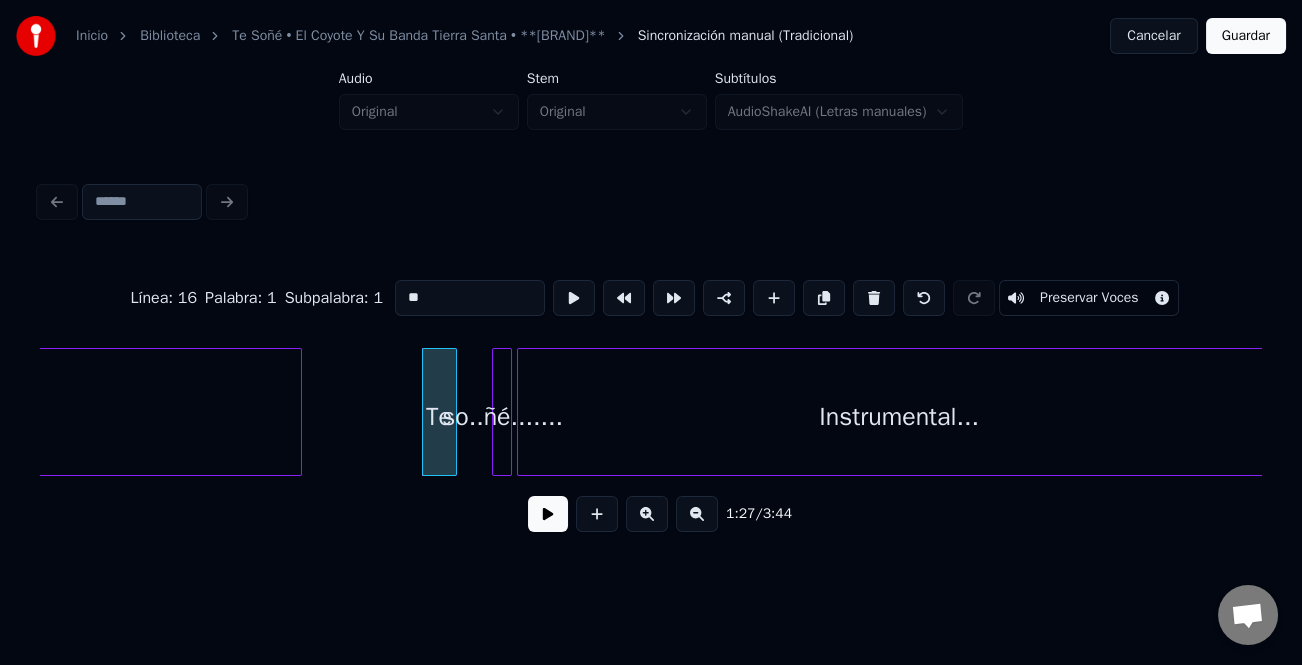 click at bounding box center [548, 514] 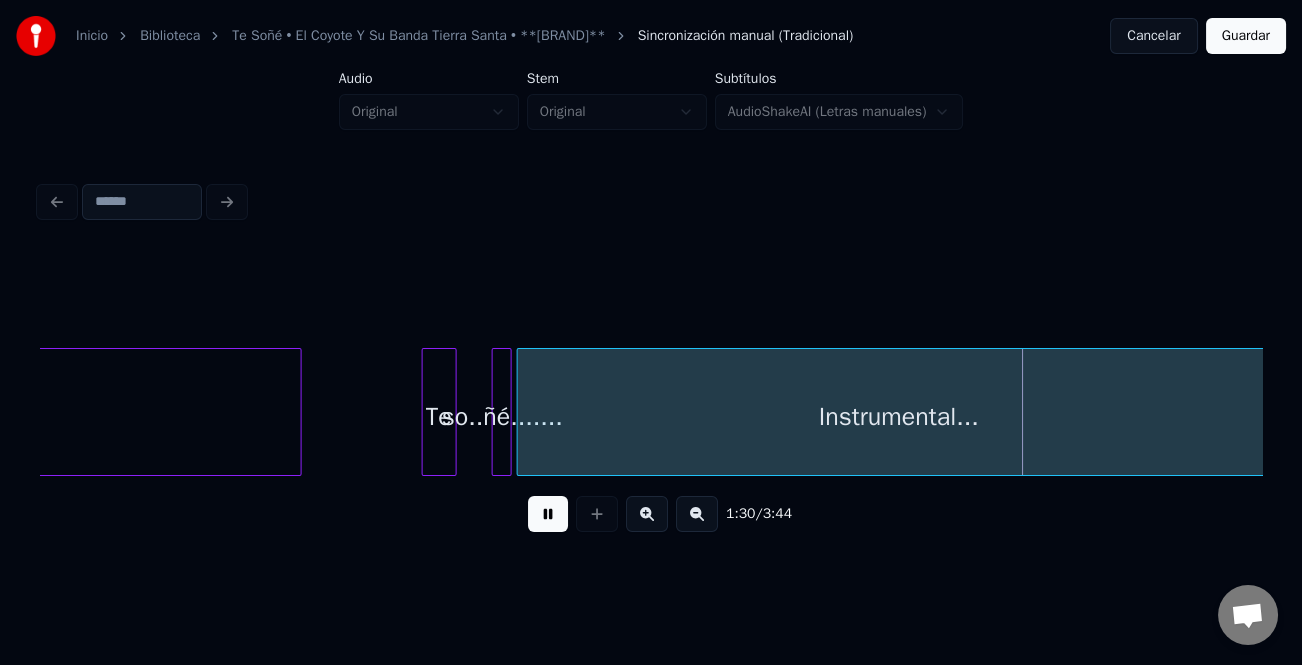 click at bounding box center (697, 514) 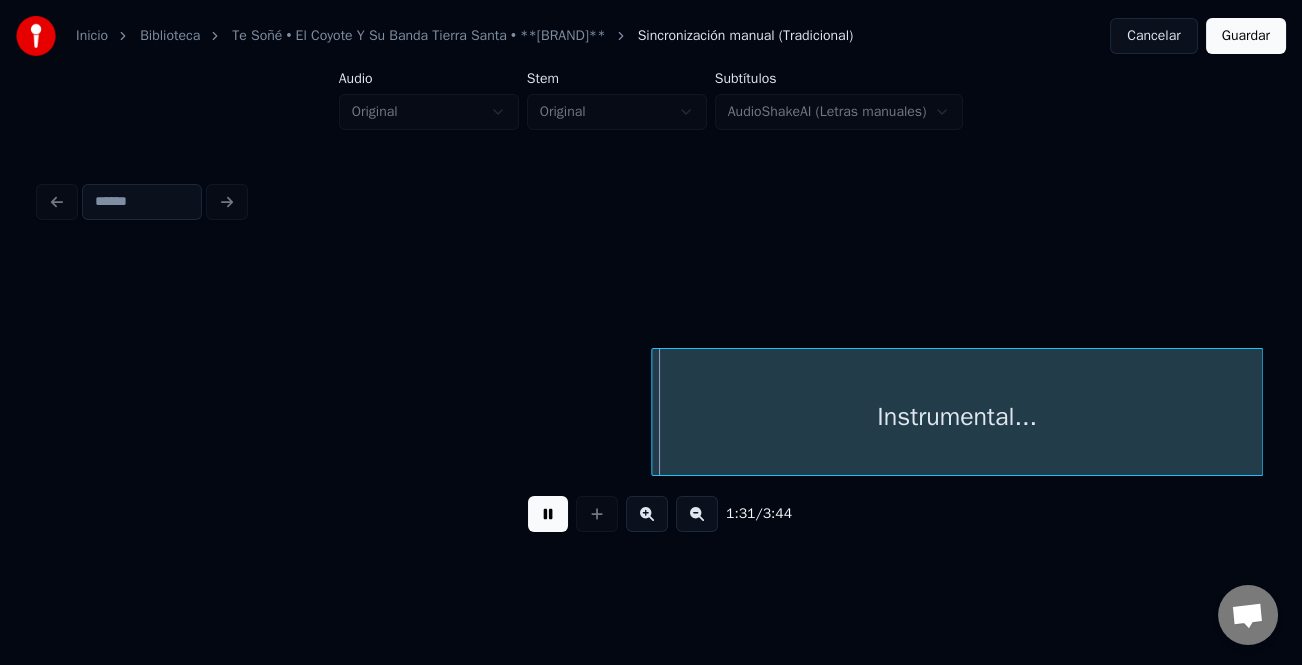 click on "Inicio Biblioteca Te Soñé • El Coyote Y Su Banda Tierra Santa •                              **Luisfer Karaokes Hn** Sincronización manual (Tradicional) Cancelar Guardar Audio Original Stem Original Subtítulos AudioShakeAI (Letras manuales) 1:31  /  3:44" at bounding box center [651, 296] 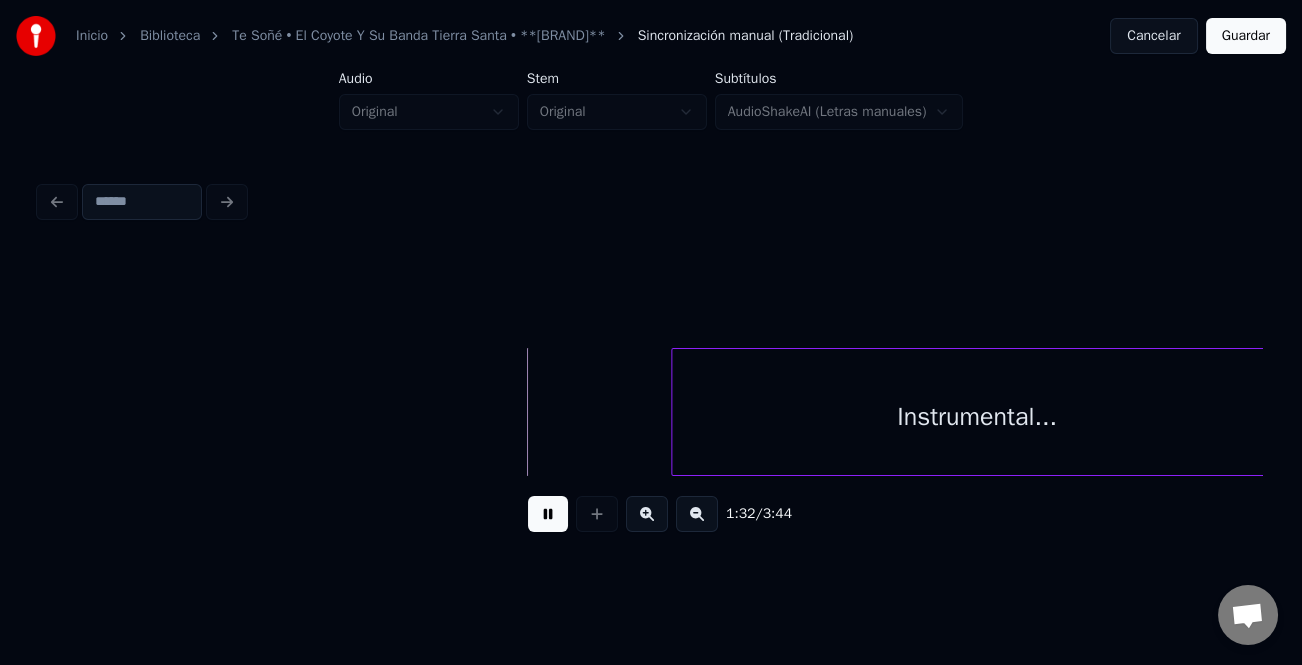 scroll, scrollTop: 0, scrollLeft: 18078, axis: horizontal 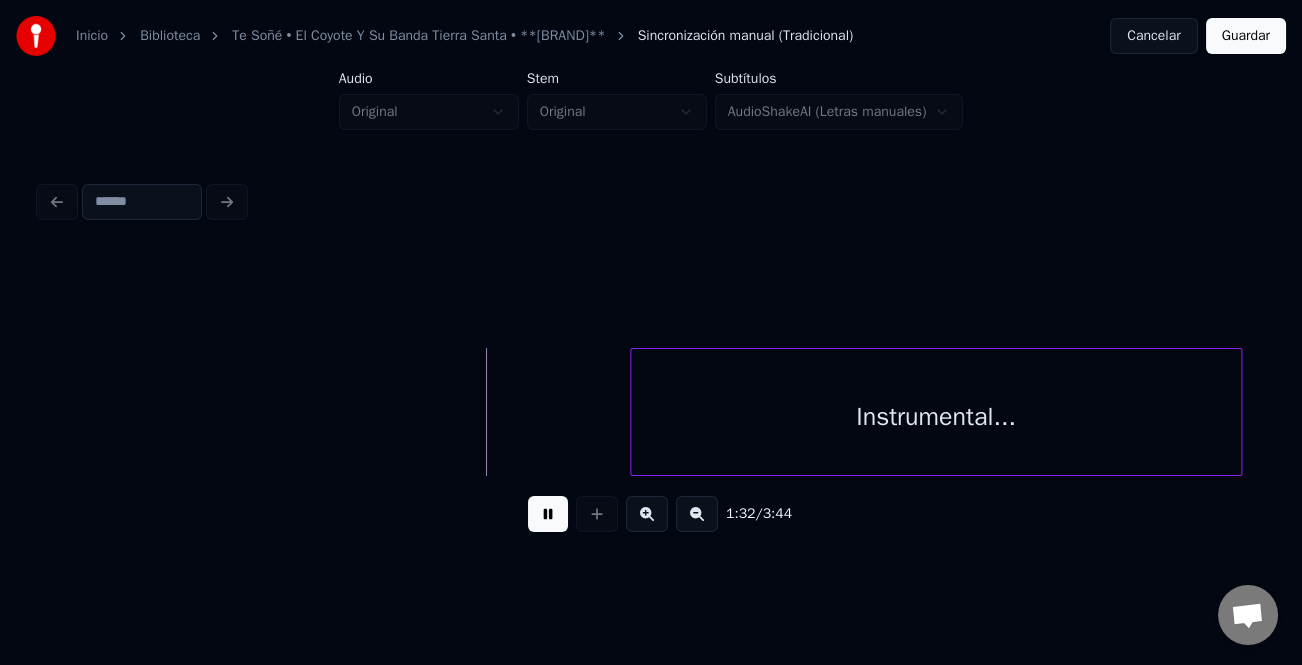 click on "Instrumental..." at bounding box center (936, 417) 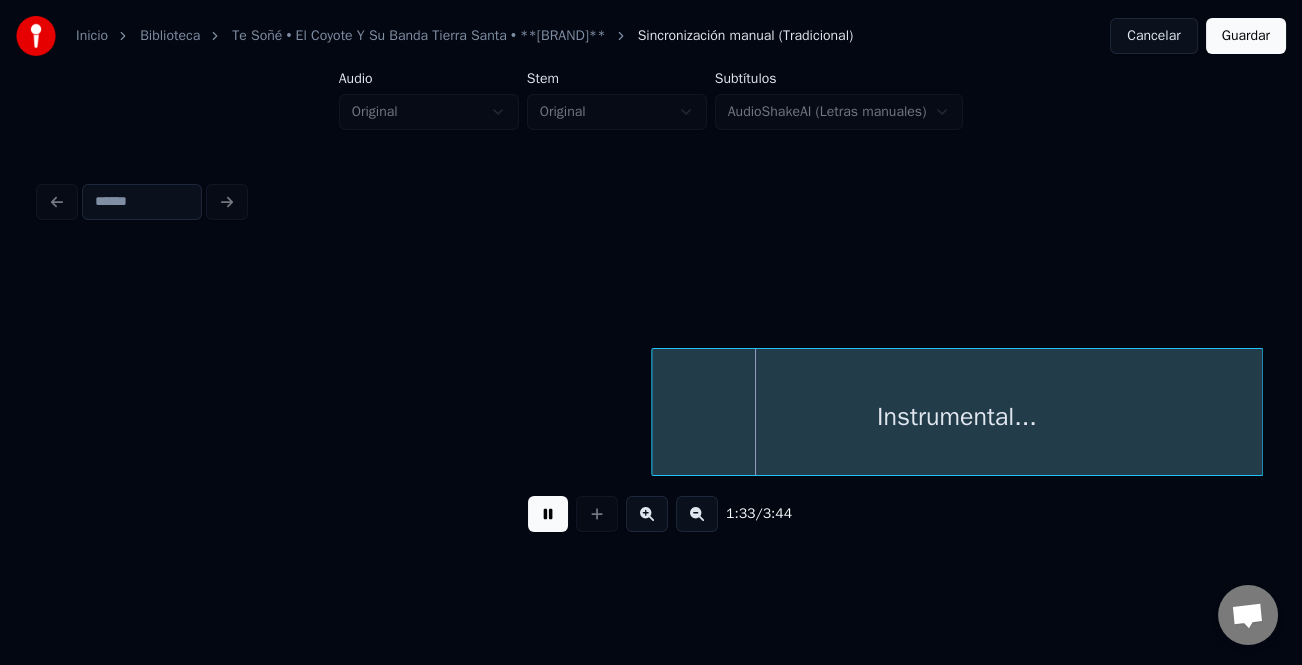 drag, startPoint x: 551, startPoint y: 528, endPoint x: 545, endPoint y: 483, distance: 45.39824 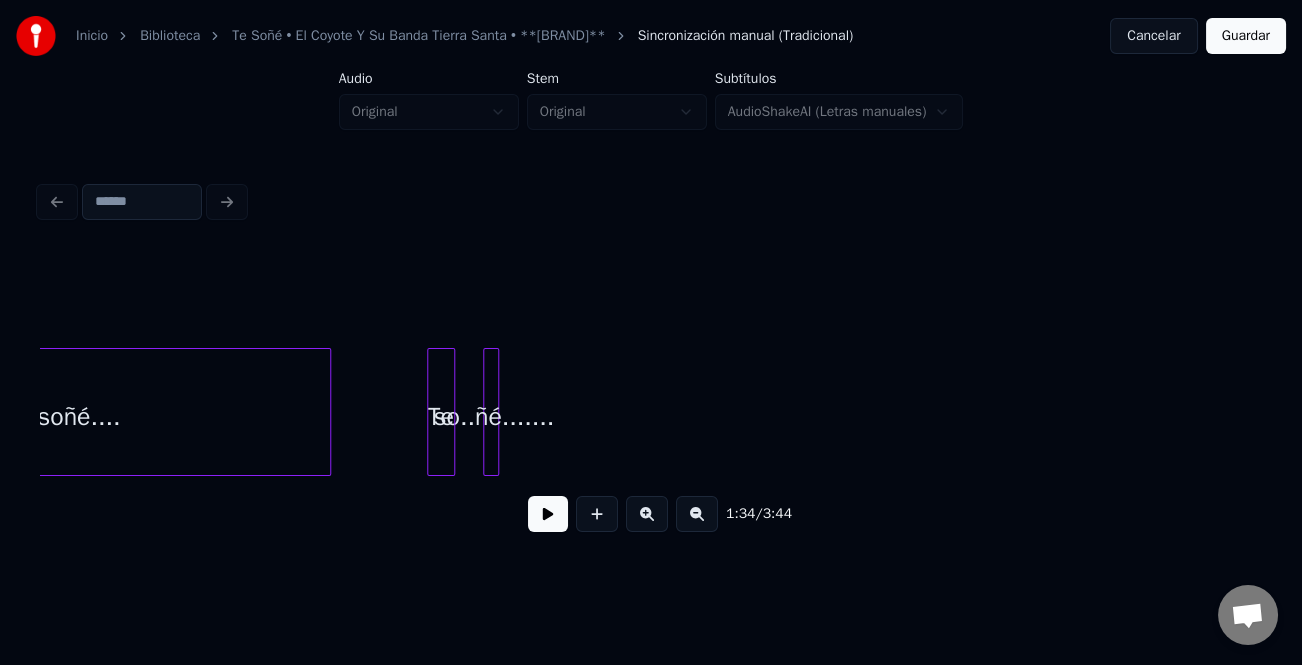 scroll, scrollTop: 0, scrollLeft: 17073, axis: horizontal 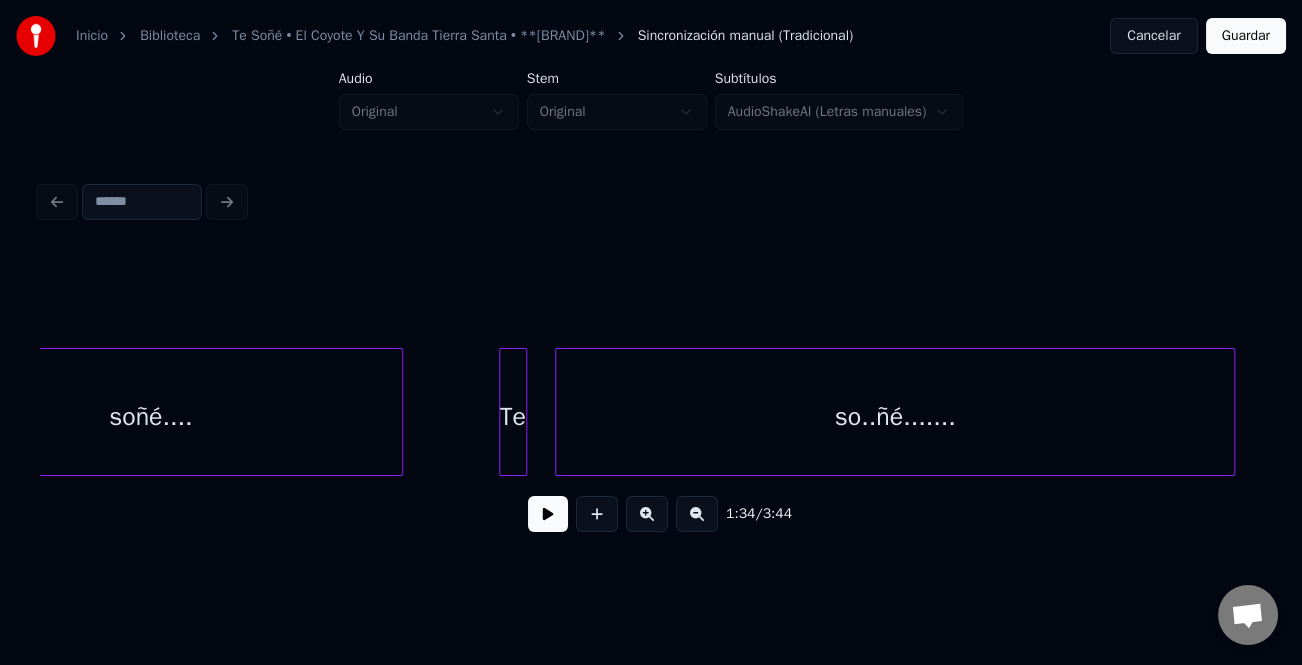 click at bounding box center [1231, 412] 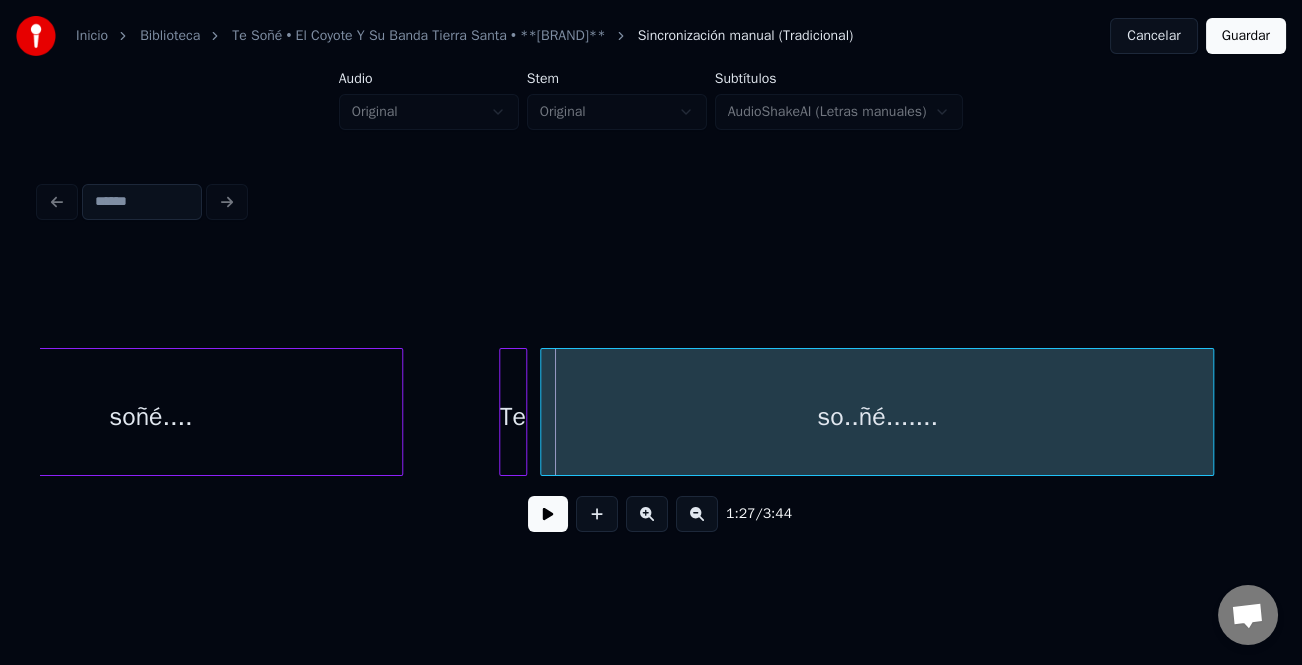 click on "so..ñé......." at bounding box center (877, 417) 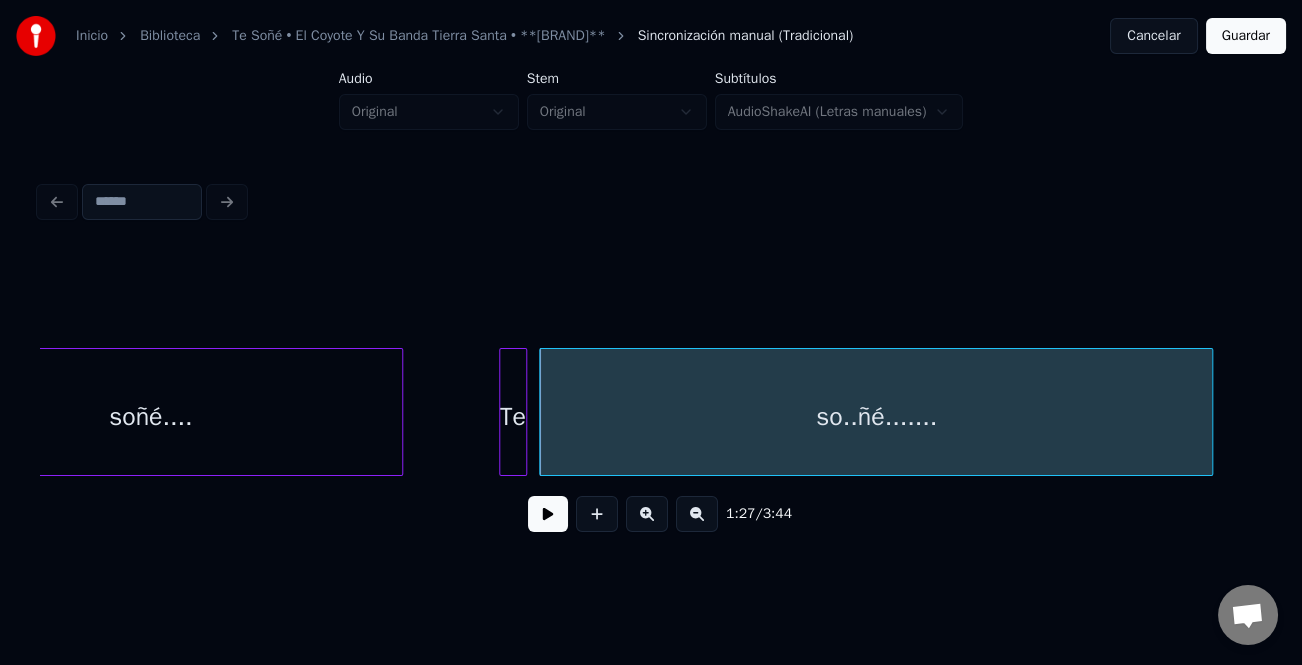 click on "Te" at bounding box center (513, 417) 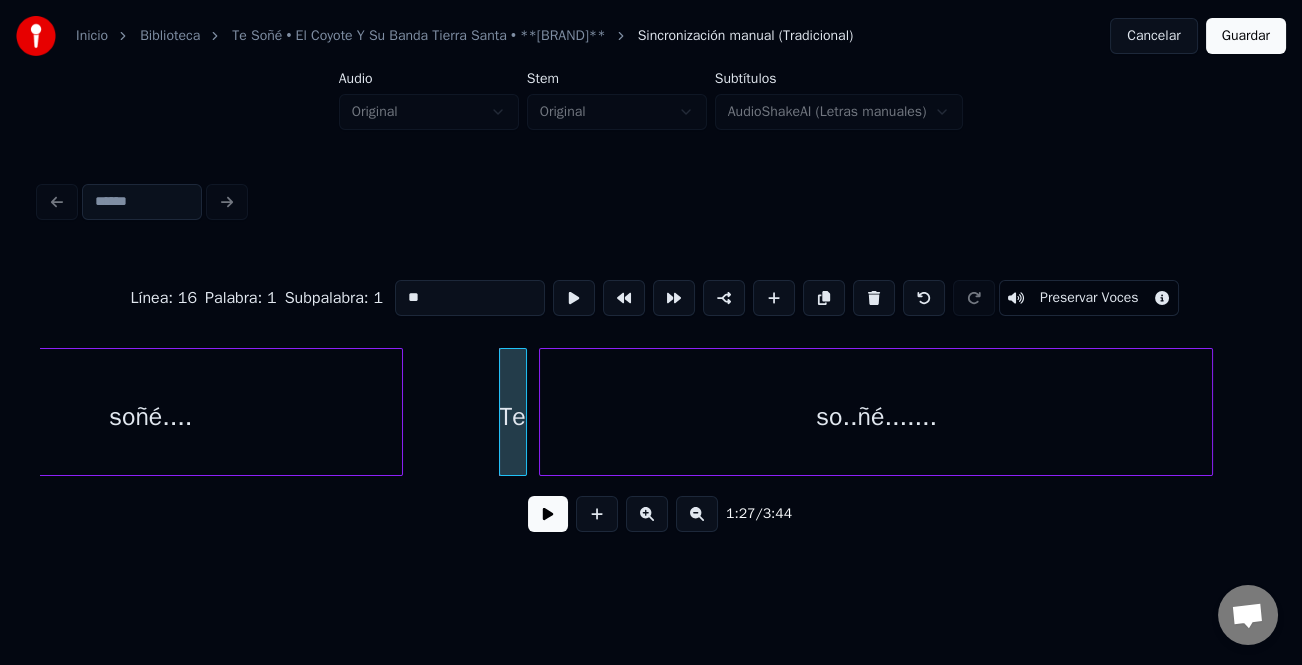 click at bounding box center (548, 514) 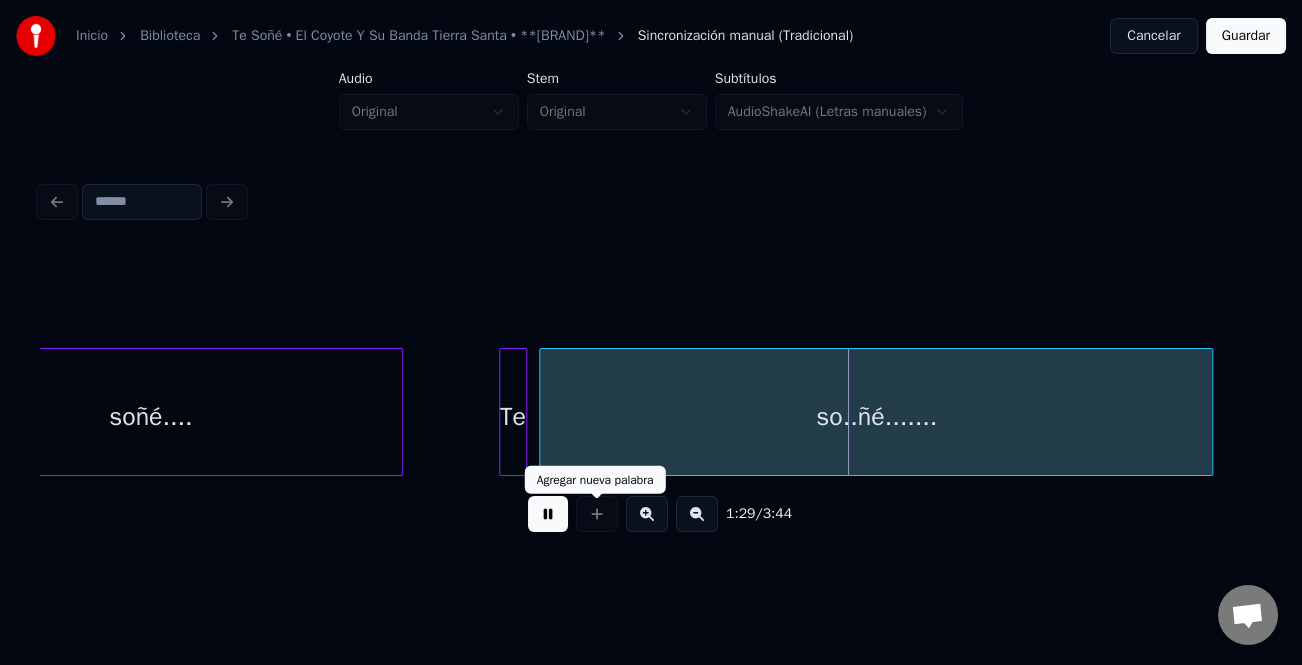 drag, startPoint x: 529, startPoint y: 533, endPoint x: 519, endPoint y: 495, distance: 39.293766 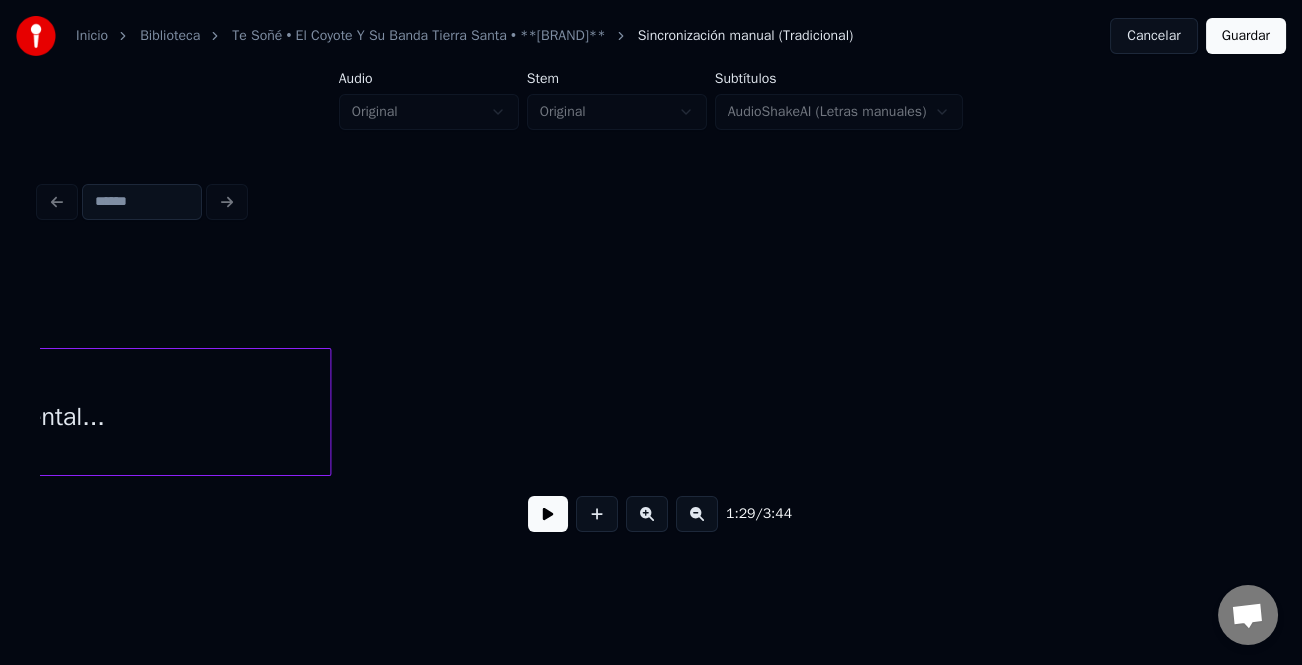 click at bounding box center [697, 514] 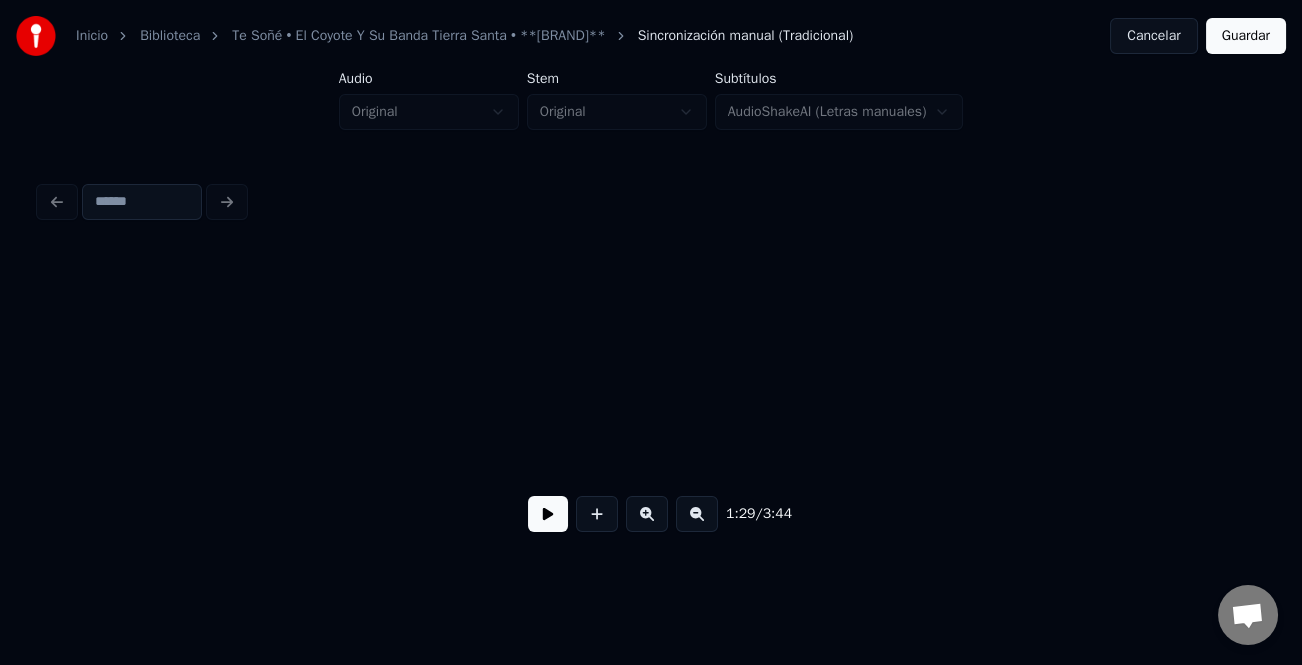 click at bounding box center (697, 514) 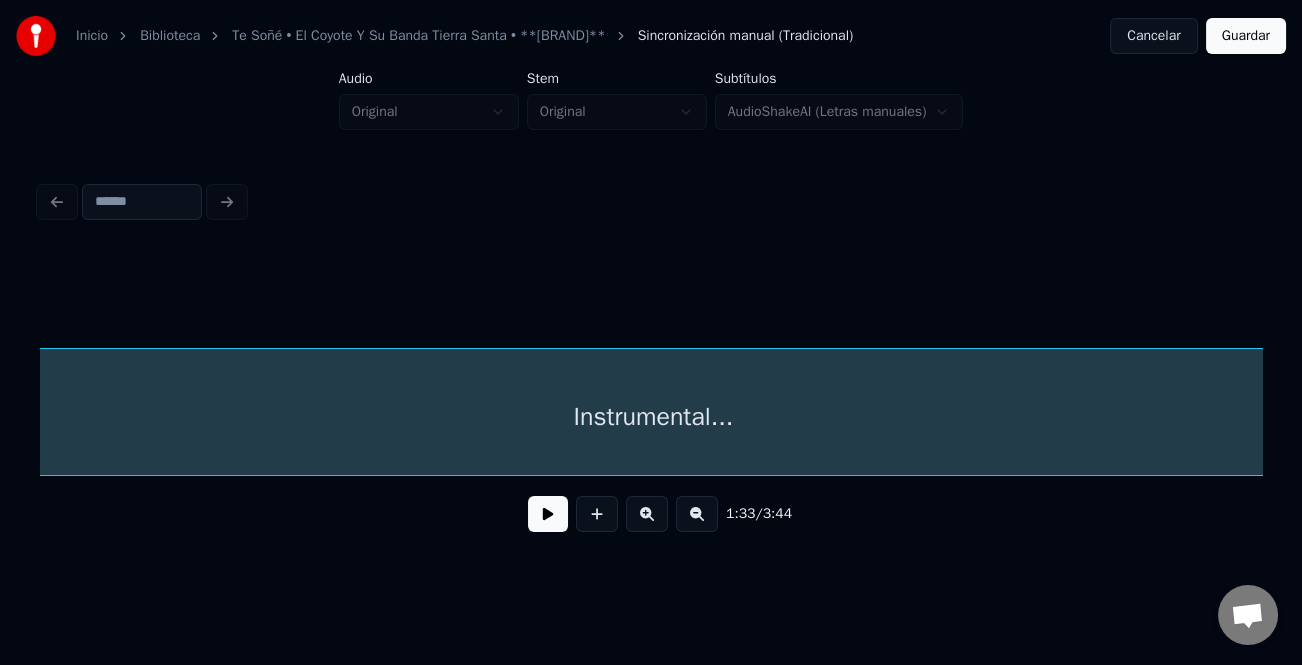 scroll, scrollTop: 0, scrollLeft: 9343, axis: horizontal 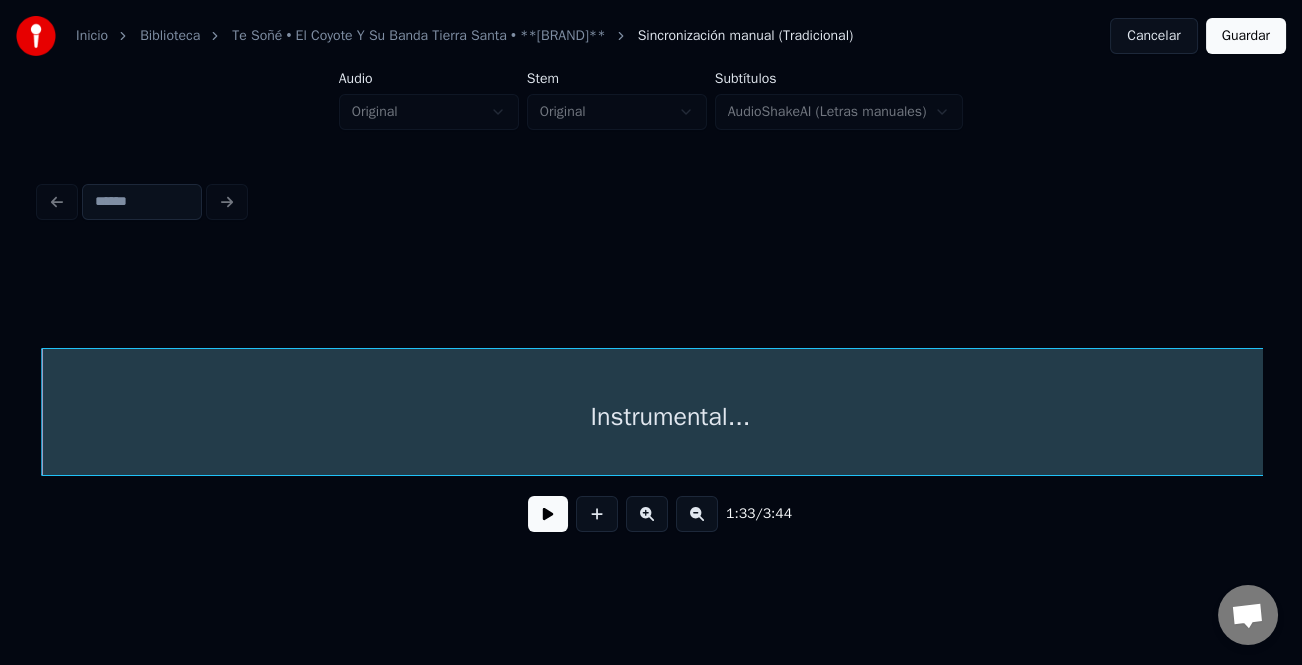 click on "Inicio Biblioteca Te Soñé • El Coyote Y Su Banda Tierra Santa •                              **[BRAND]** Sincronización manual (Tradicional) Cancelar Guardar Audio Original Stem Original Subtítulos AudioShakeAI (Letras manuales) 1:33  /  3:44" at bounding box center [651, 296] 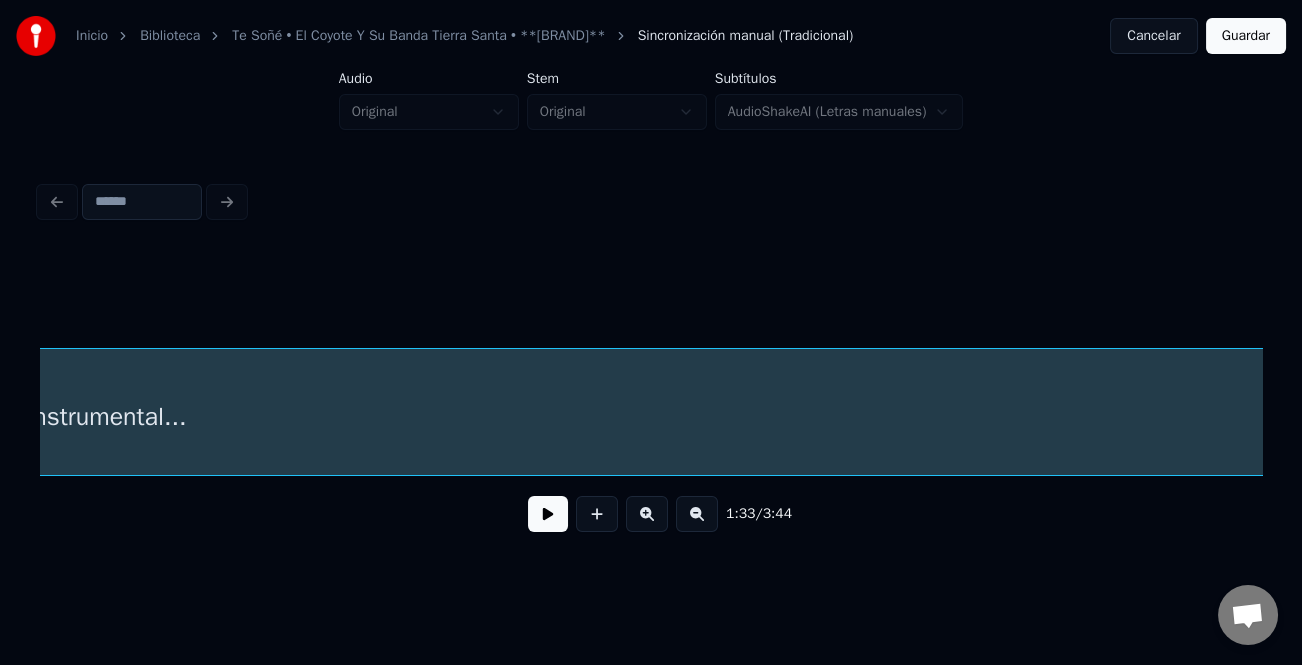 scroll, scrollTop: 0, scrollLeft: 9343, axis: horizontal 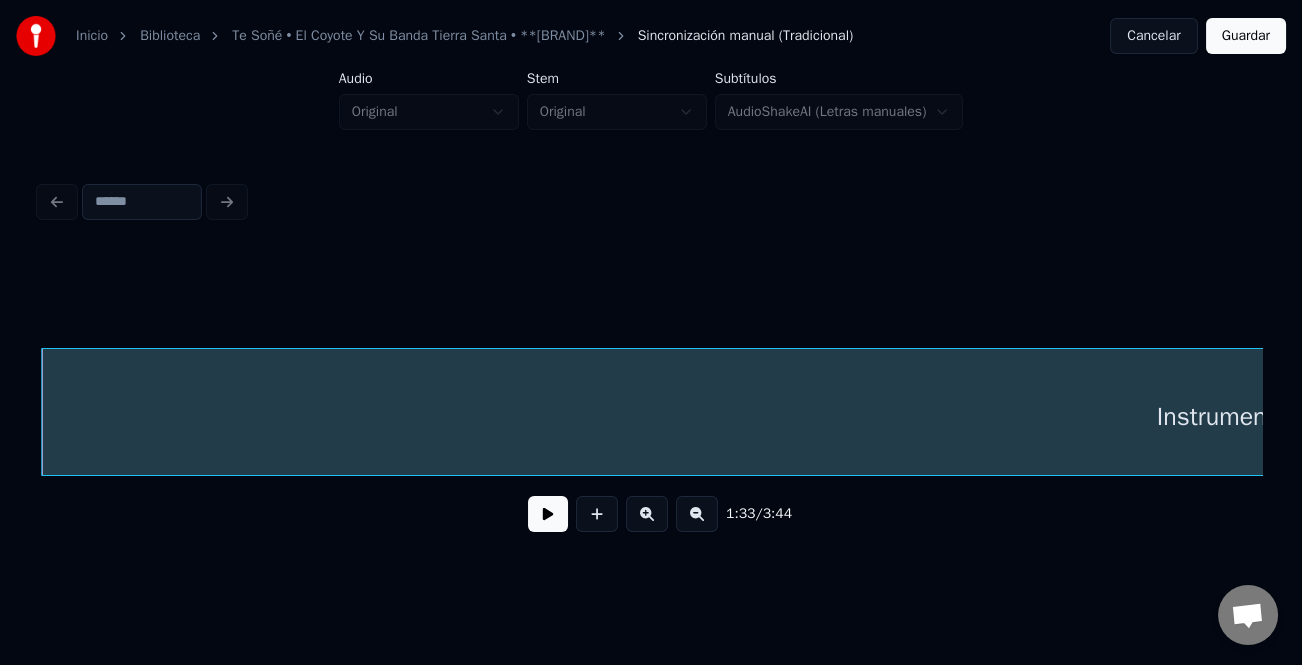 click on "Inicio Biblioteca Te Soñé • El Coyote Y Su Banda Tierra Santa •                              **[BRAND]** Sincronización manual (Tradicional) Cancelar Guardar Audio Original Stem Original Subtítulos AudioShakeAI (Letras manuales) 1:33  /  3:44" at bounding box center (651, 296) 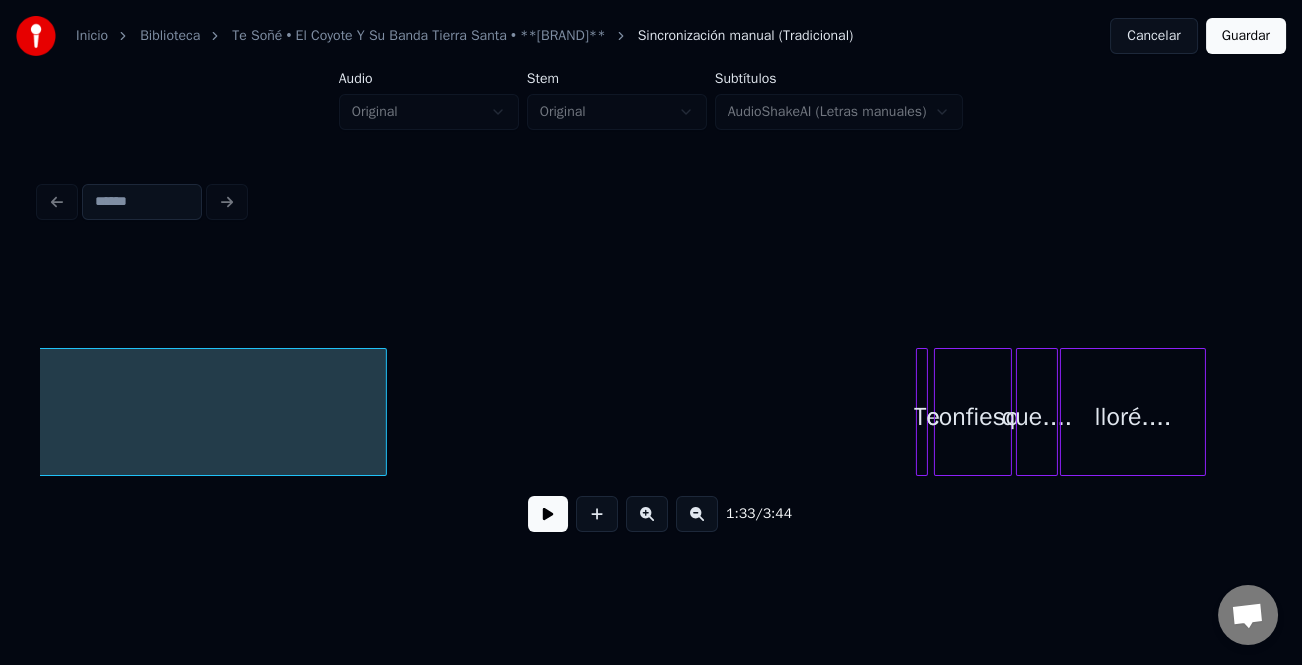scroll, scrollTop: 0, scrollLeft: 11298, axis: horizontal 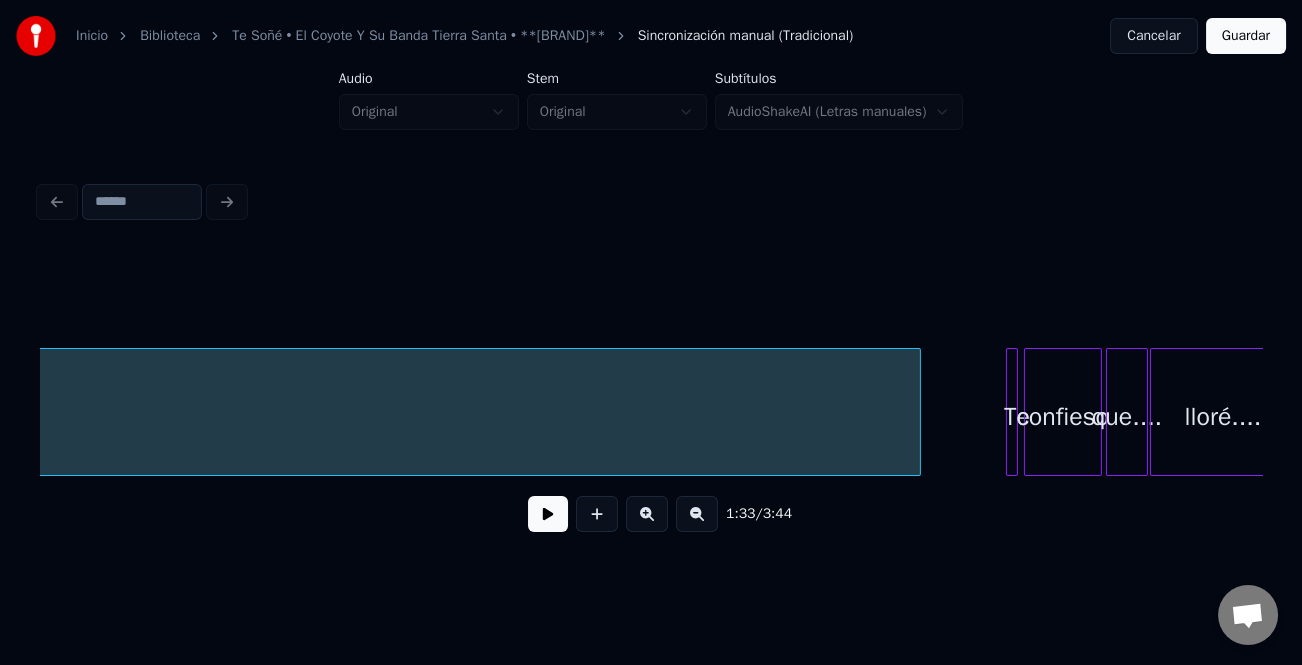 click at bounding box center [917, 412] 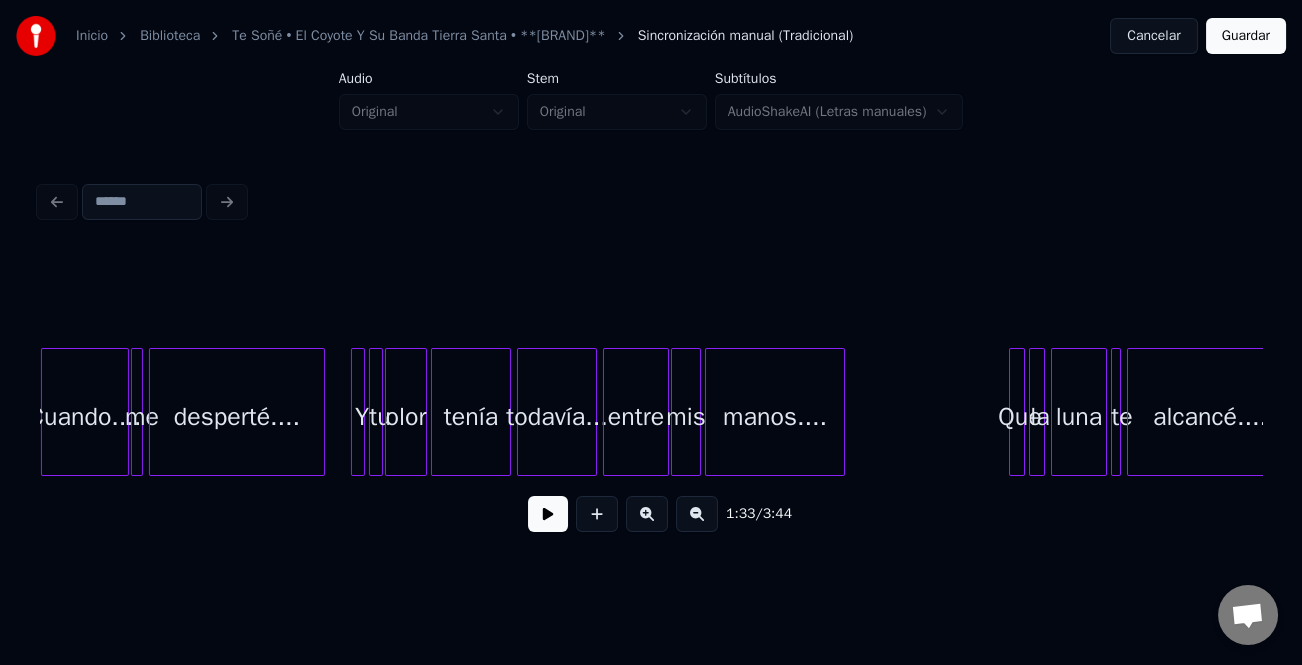 scroll, scrollTop: 0, scrollLeft: 11854, axis: horizontal 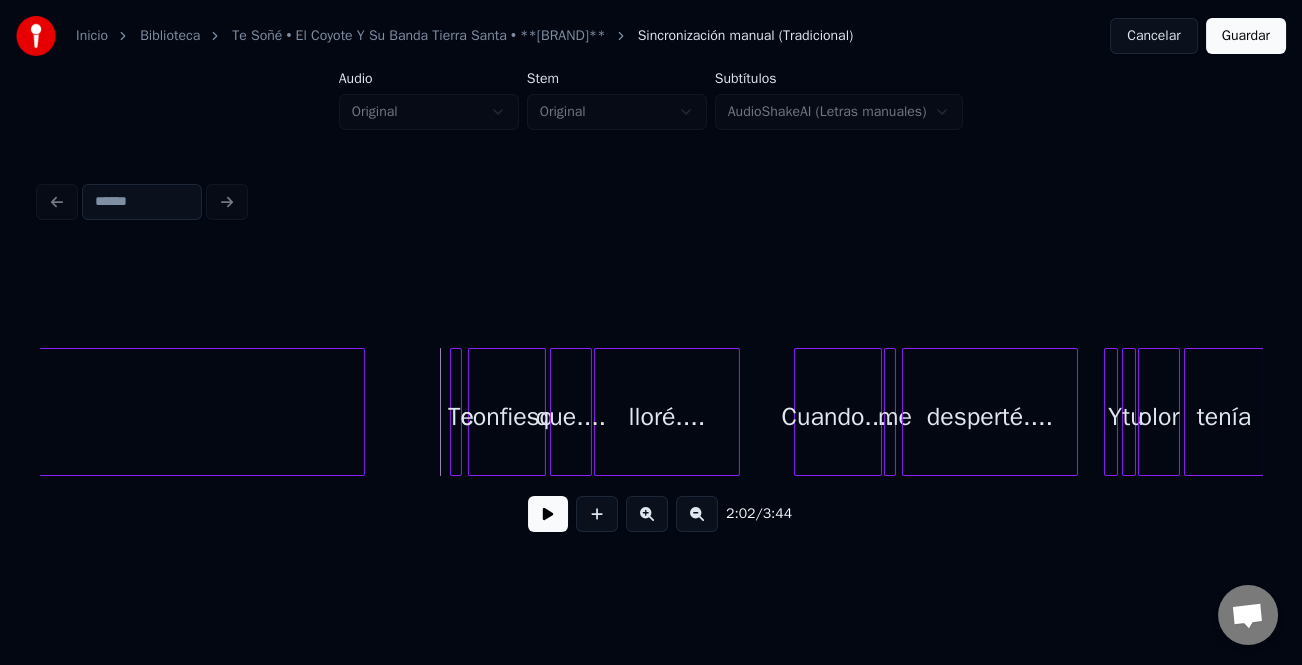 drag, startPoint x: 540, startPoint y: 516, endPoint x: 599, endPoint y: 517, distance: 59.008472 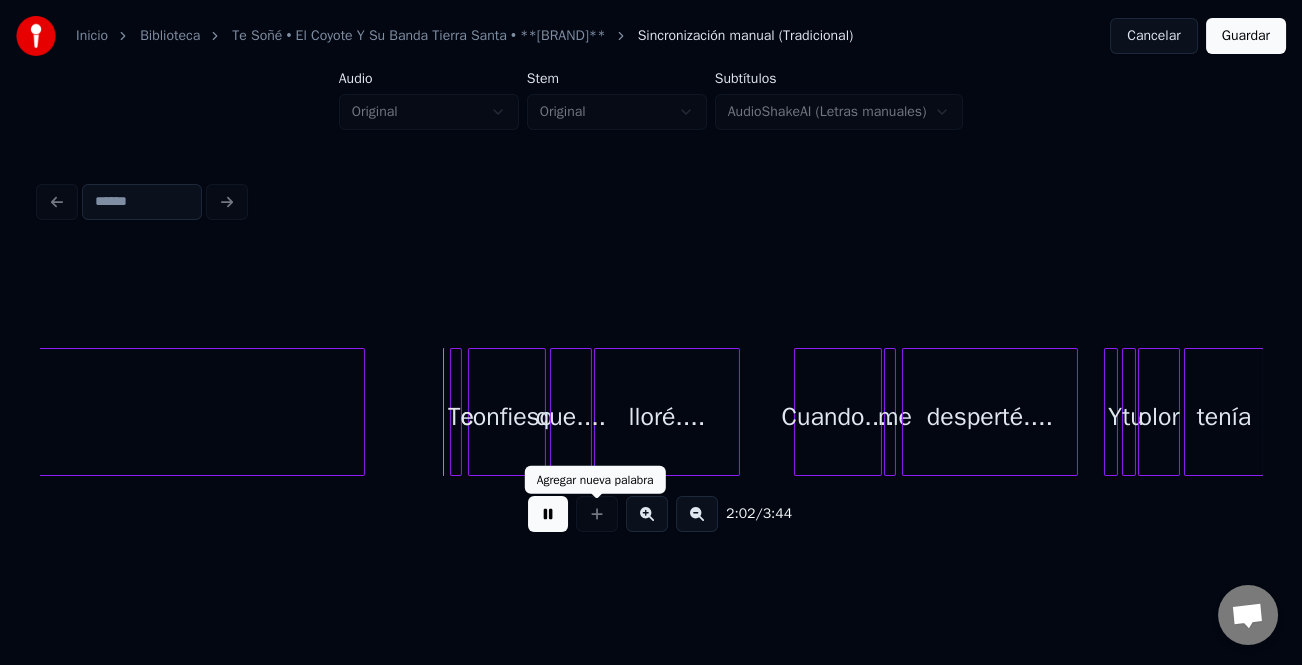 click at bounding box center [597, 514] 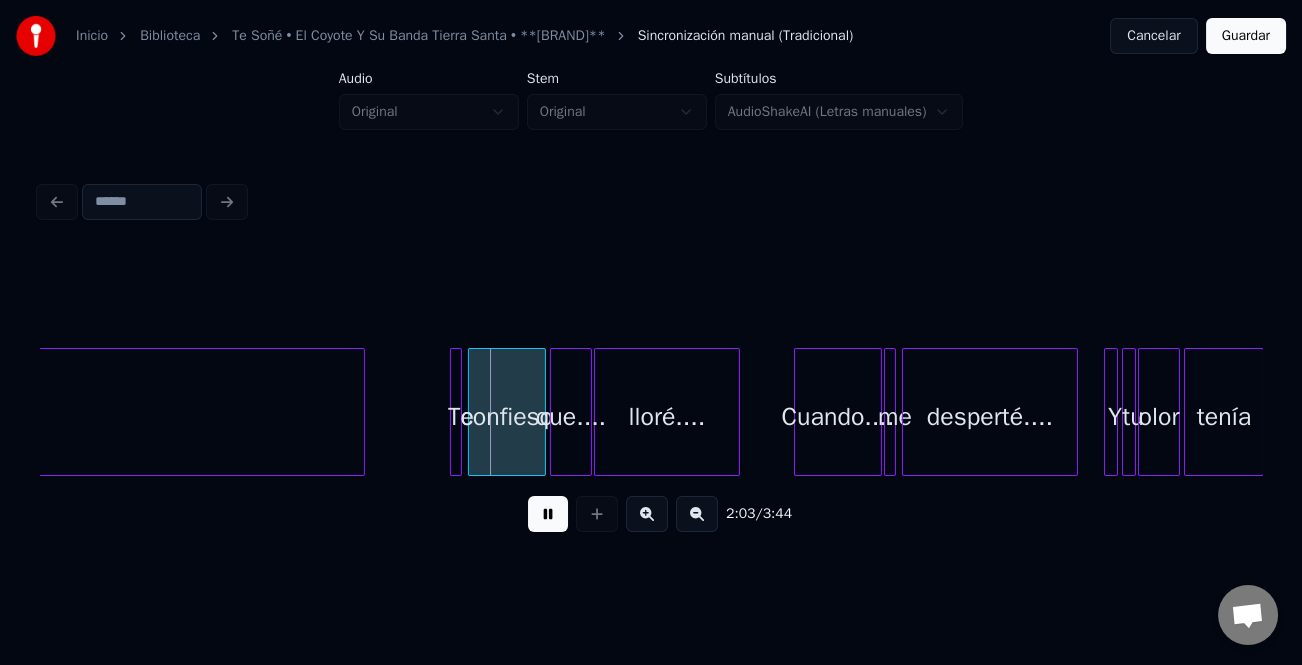 click at bounding box center [597, 514] 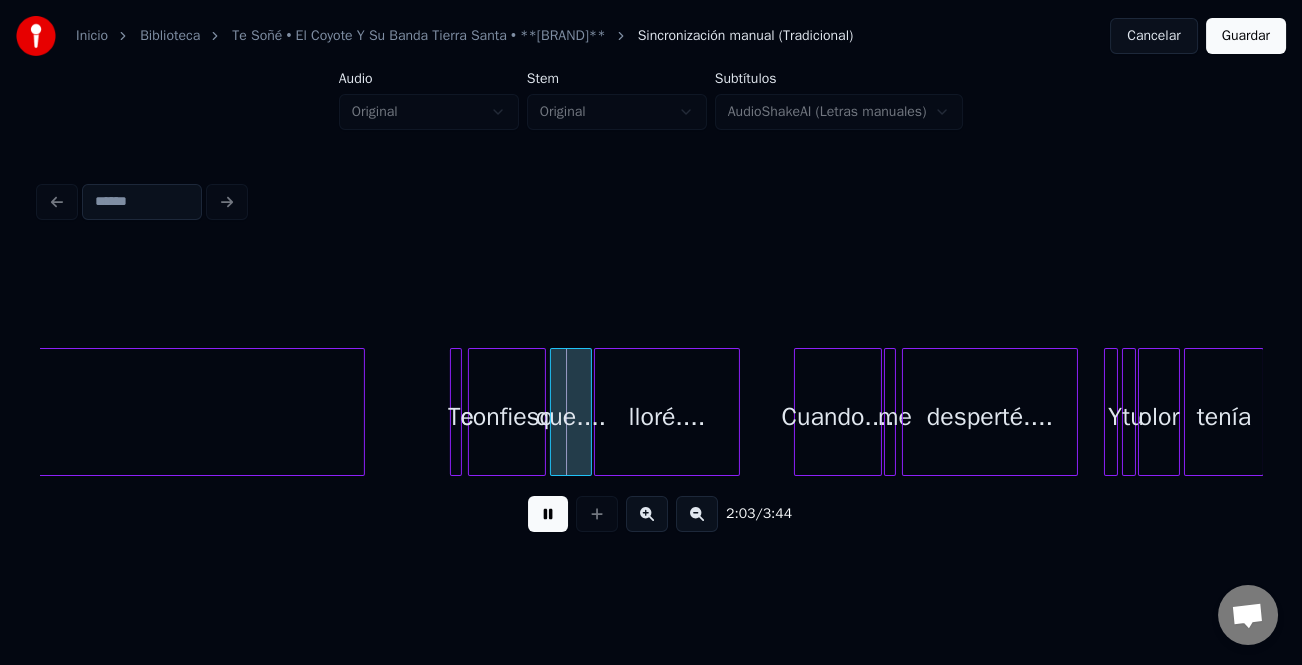click at bounding box center [647, 514] 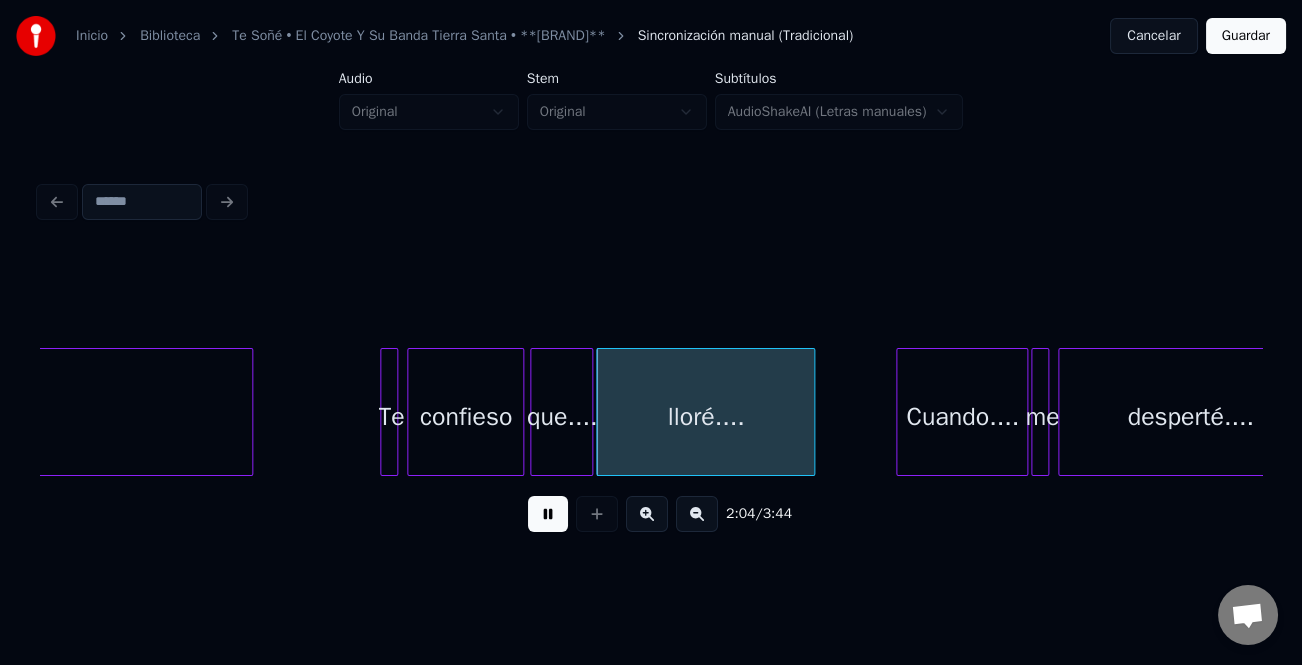 click at bounding box center (647, 514) 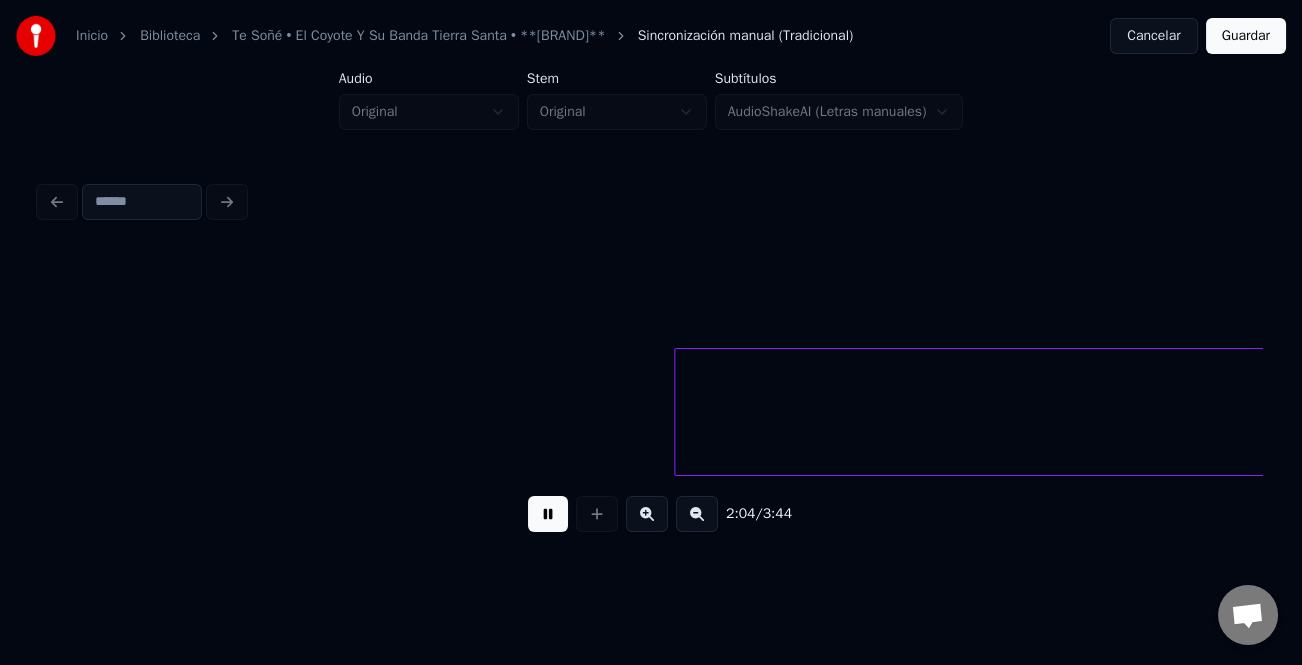 click at bounding box center [647, 514] 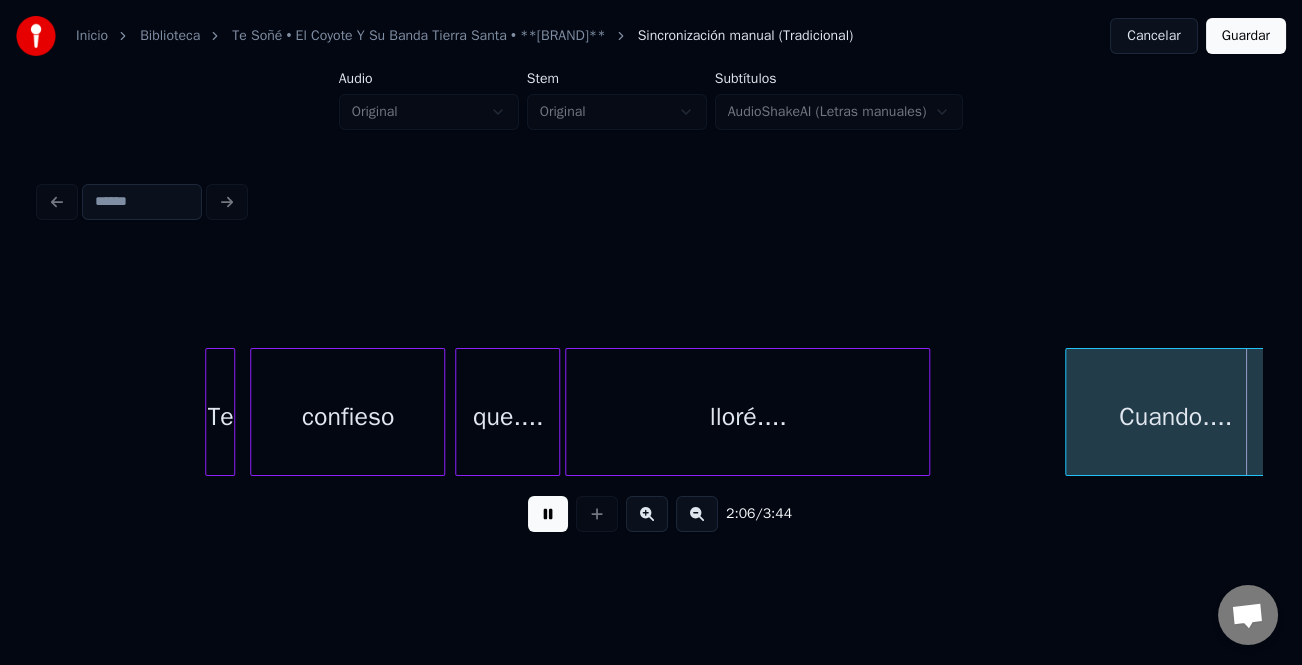 scroll, scrollTop: 0, scrollLeft: 31717, axis: horizontal 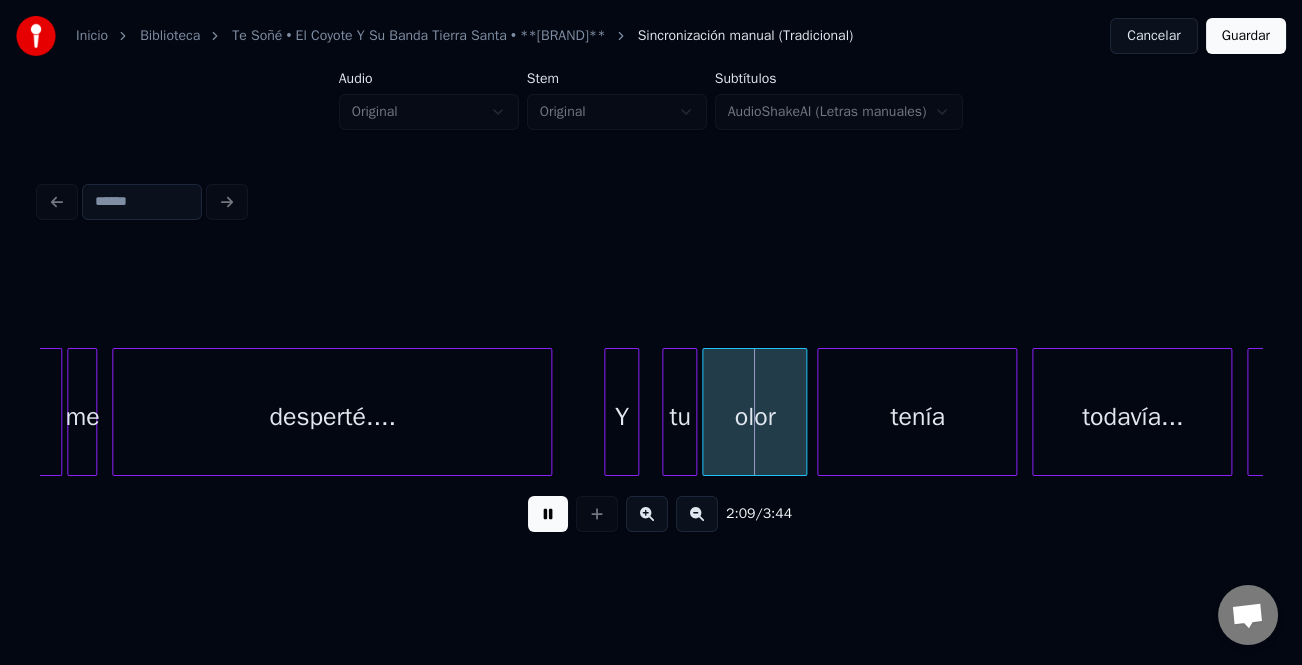click on "Y" at bounding box center (621, 417) 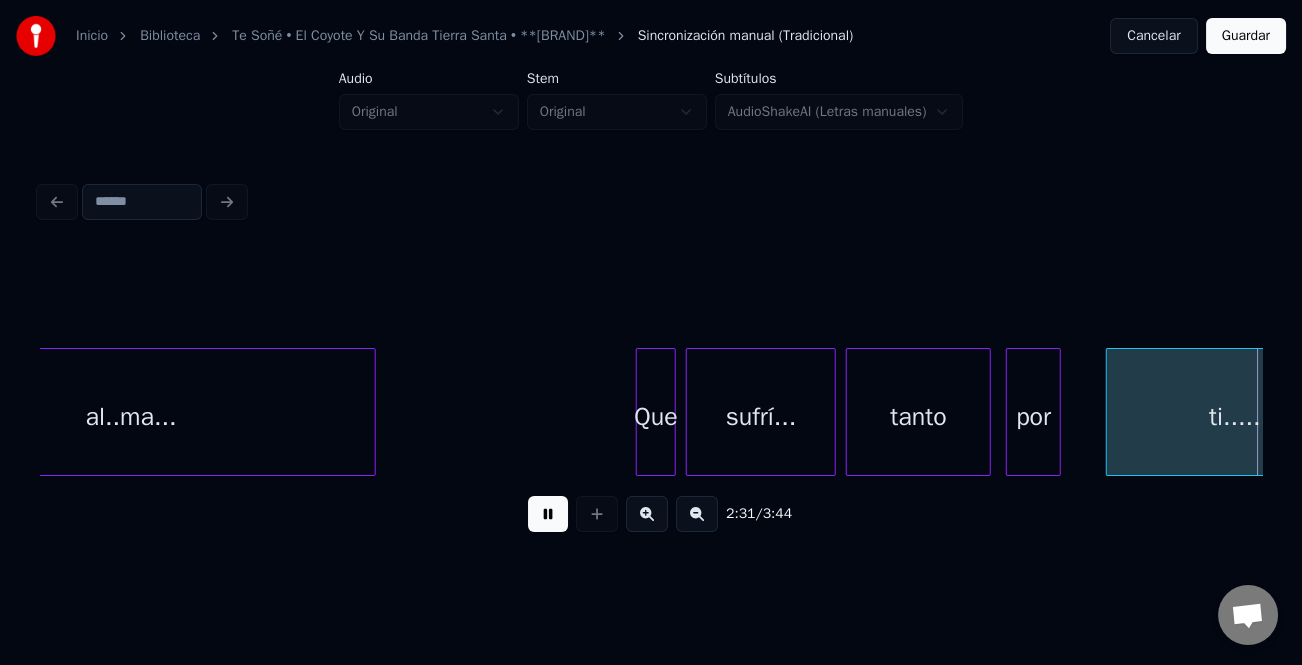 scroll, scrollTop: 0, scrollLeft: 37840, axis: horizontal 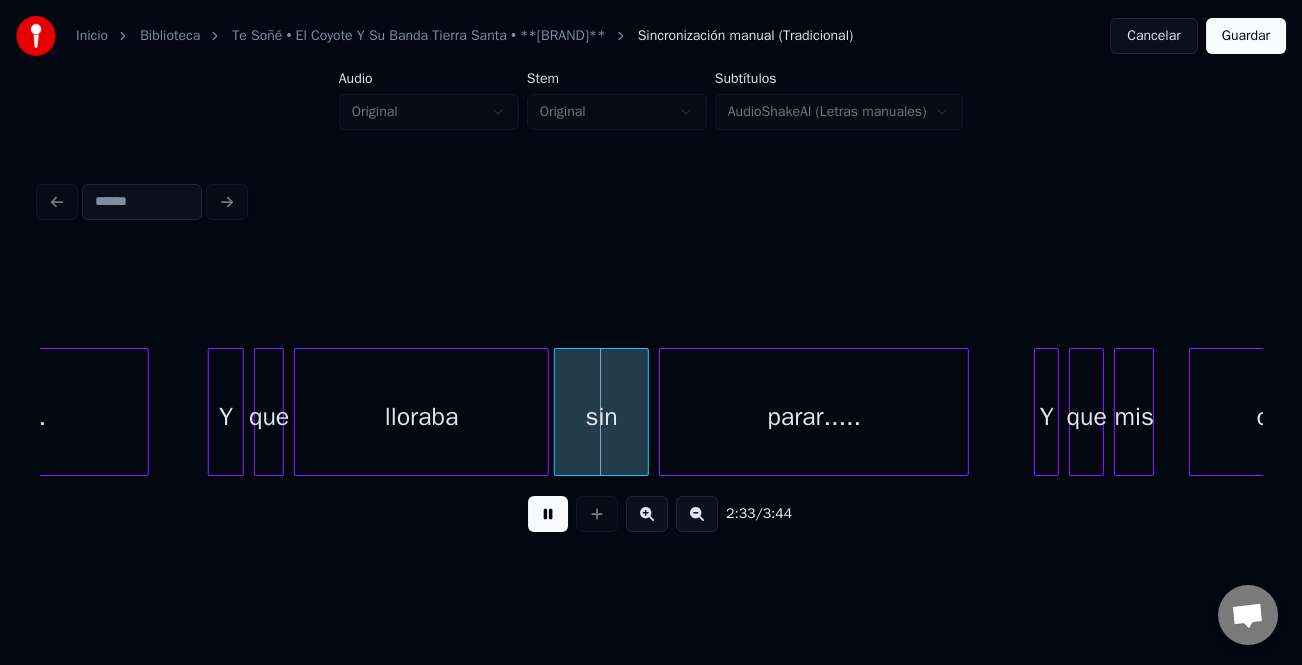 click at bounding box center (212, 412) 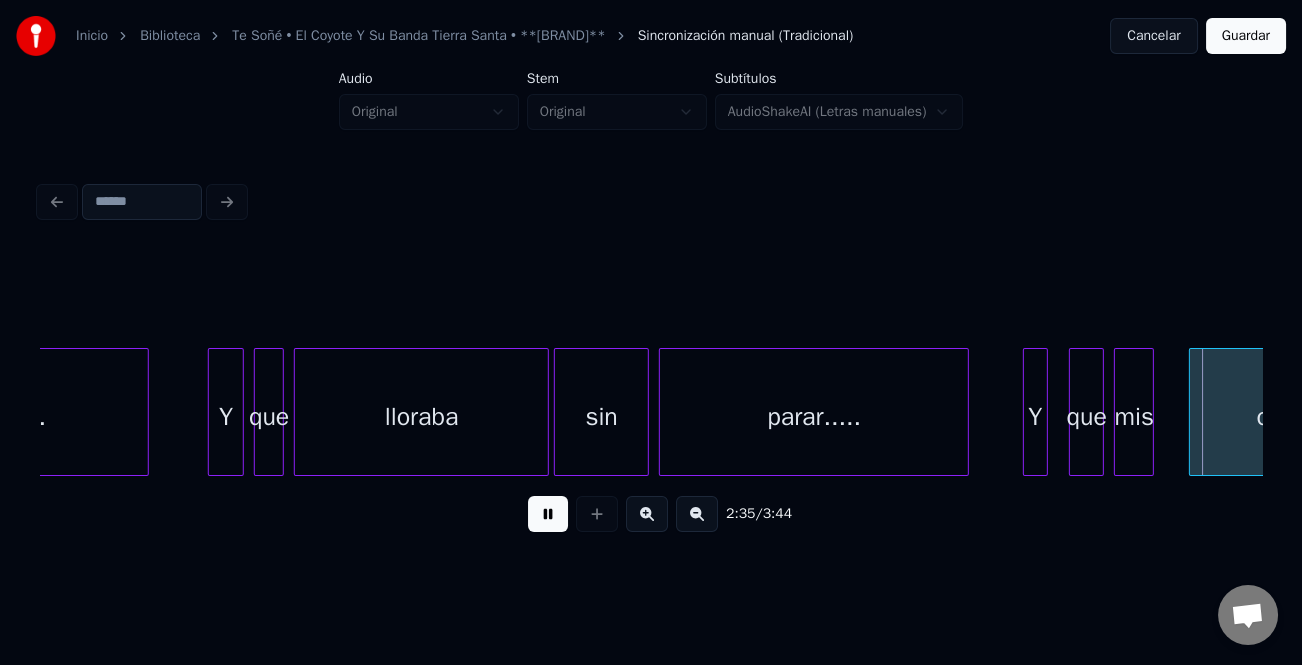 click on "Y" at bounding box center (1035, 417) 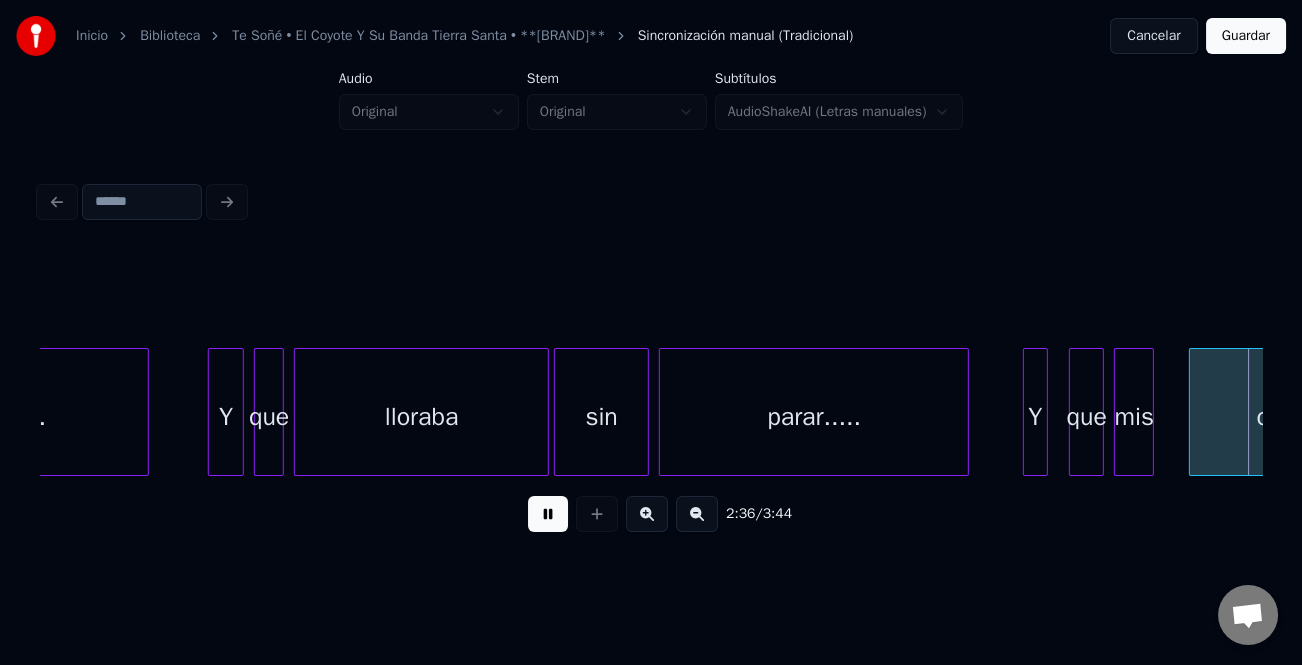 scroll, scrollTop: 0, scrollLeft: 39063, axis: horizontal 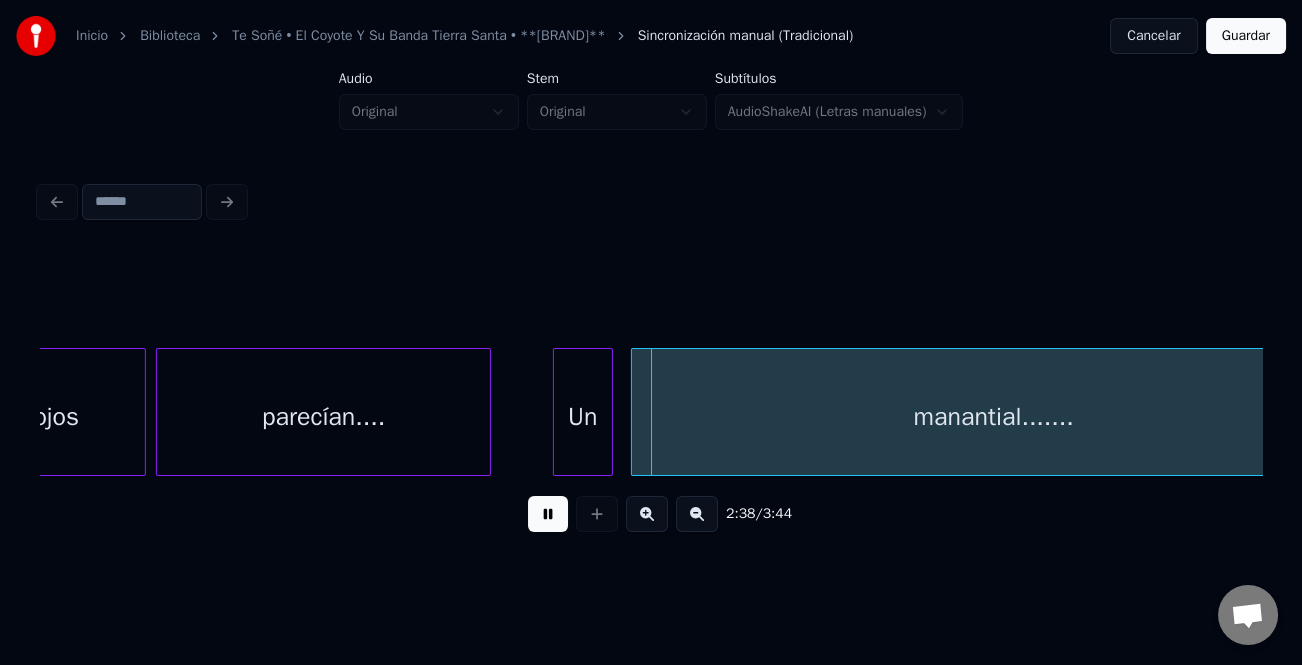 click on "Un" at bounding box center [583, 417] 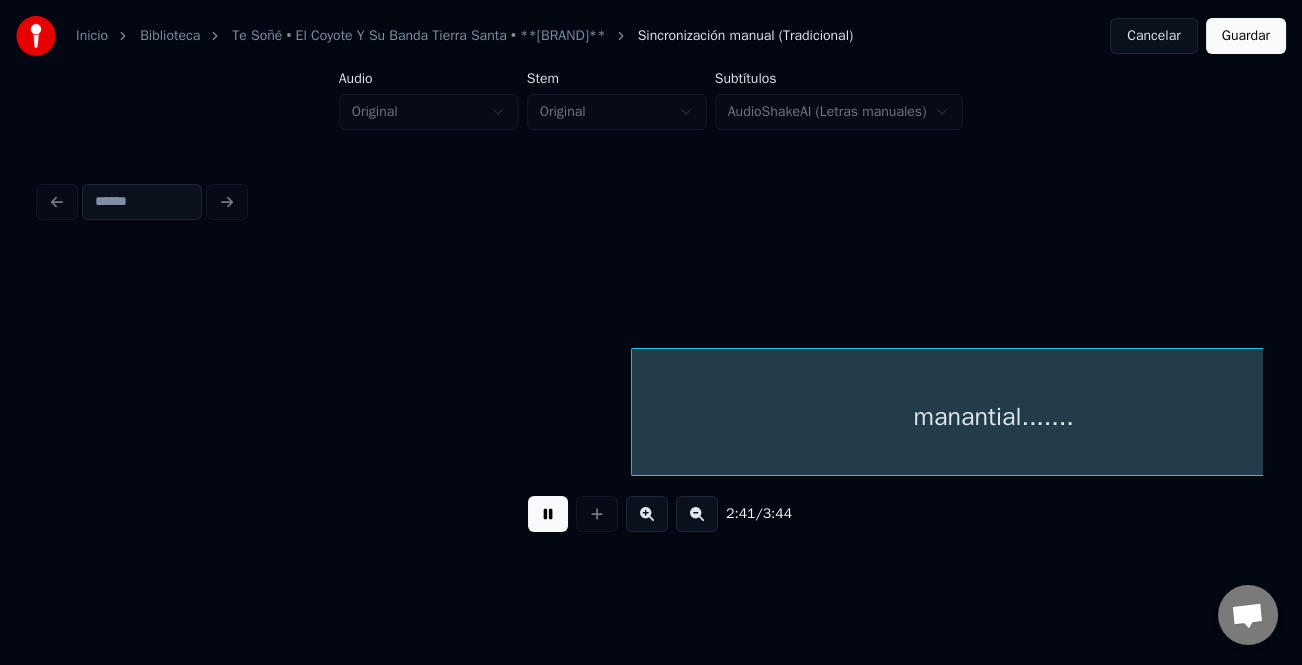 scroll, scrollTop: 0, scrollLeft: 40285, axis: horizontal 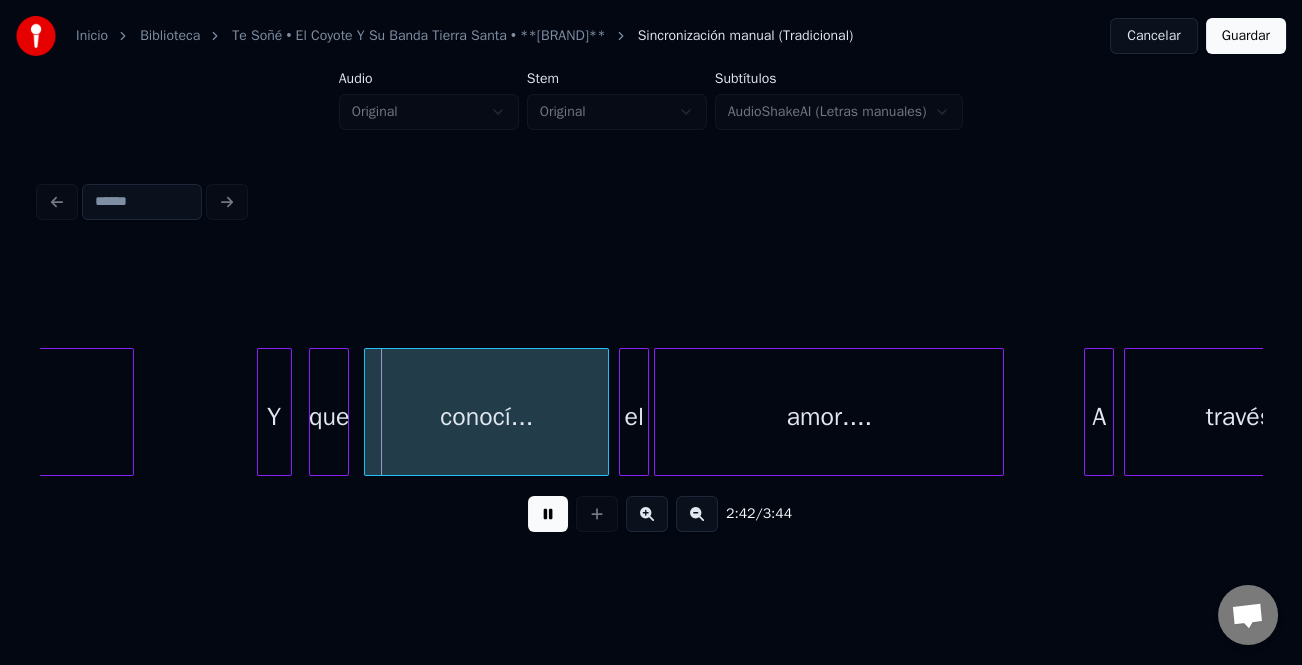 click on "Y" at bounding box center [274, 417] 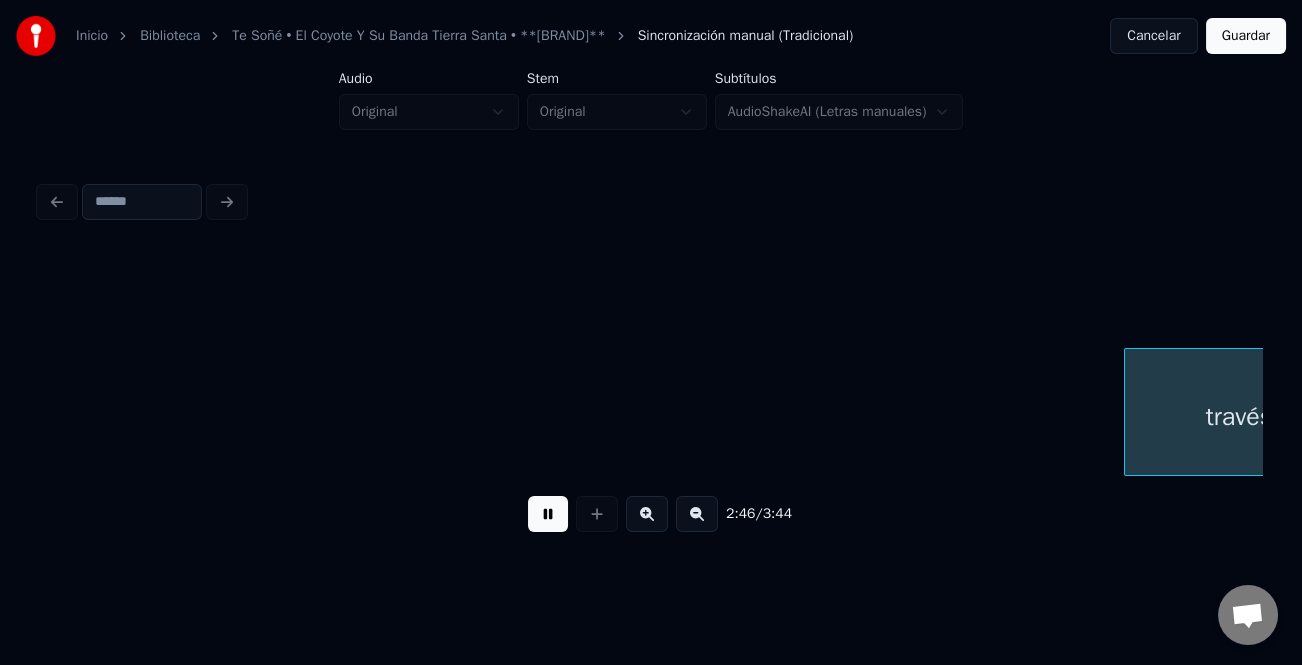scroll, scrollTop: 0, scrollLeft: 41508, axis: horizontal 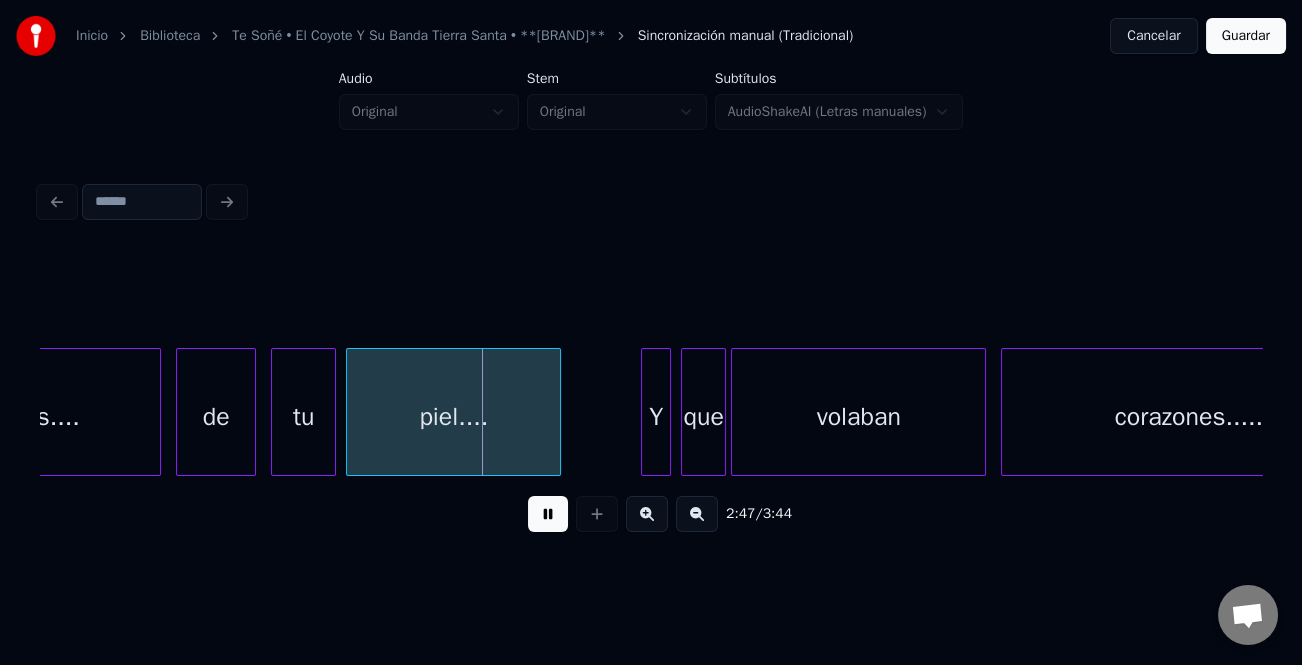 click at bounding box center (548, 514) 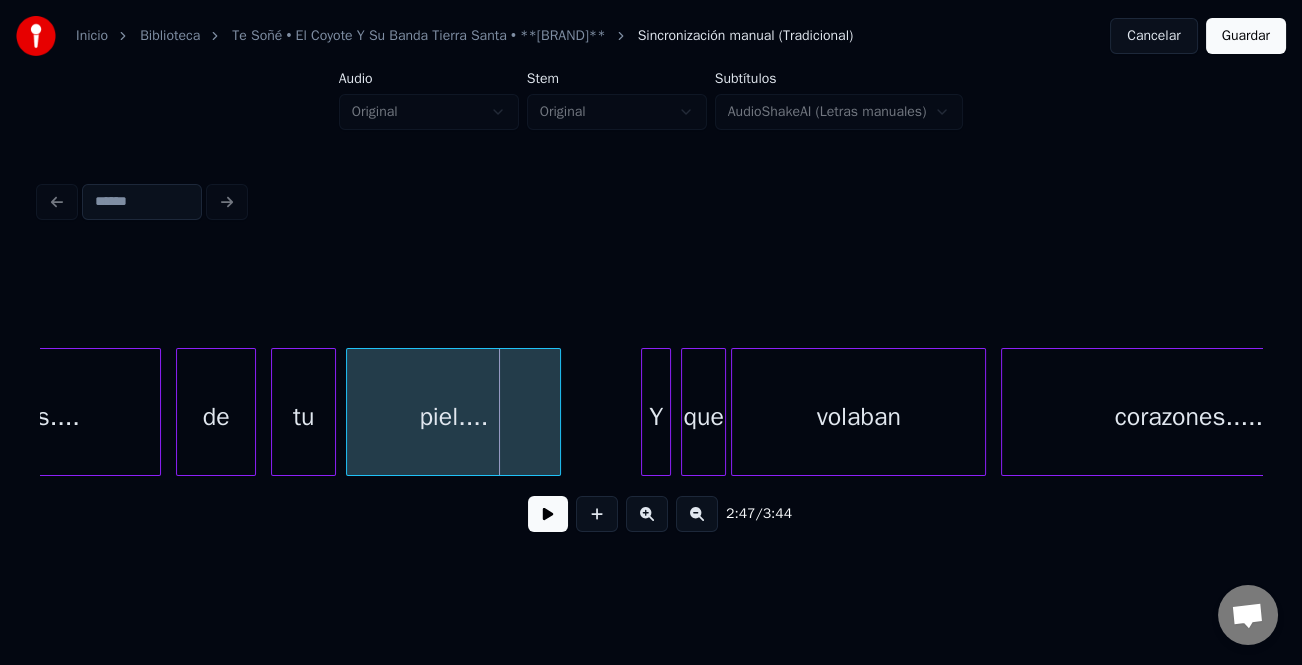 click at bounding box center (548, 514) 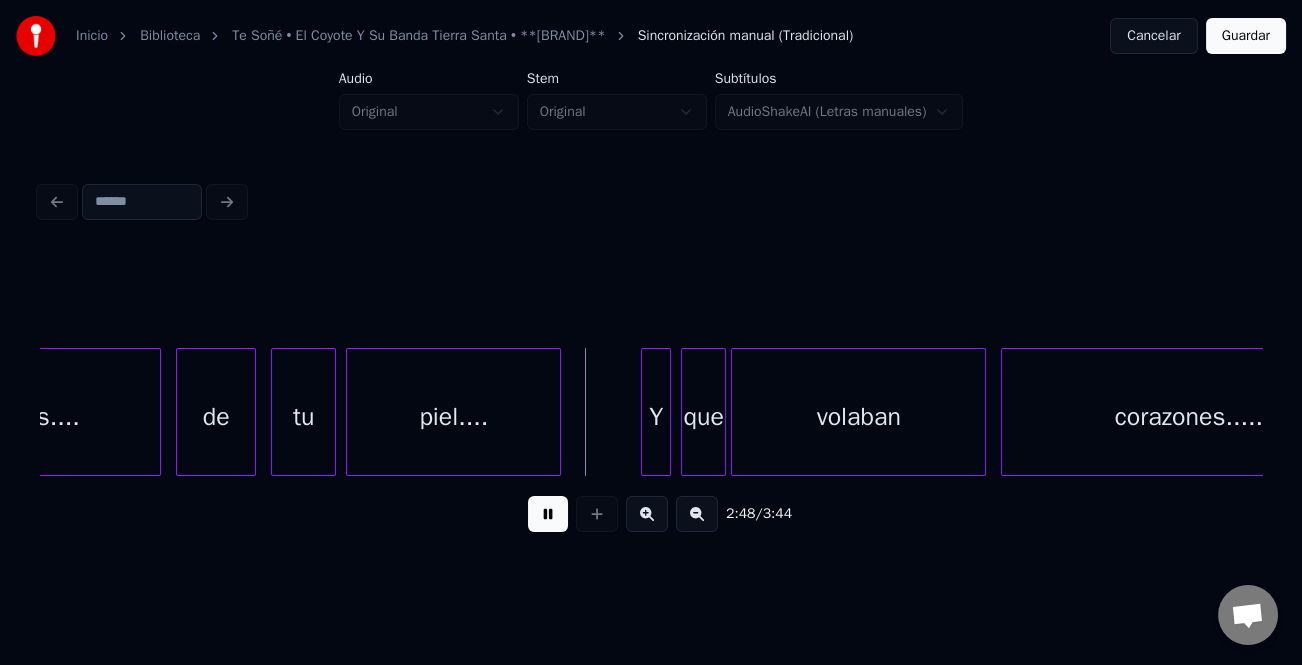 click at bounding box center [548, 514] 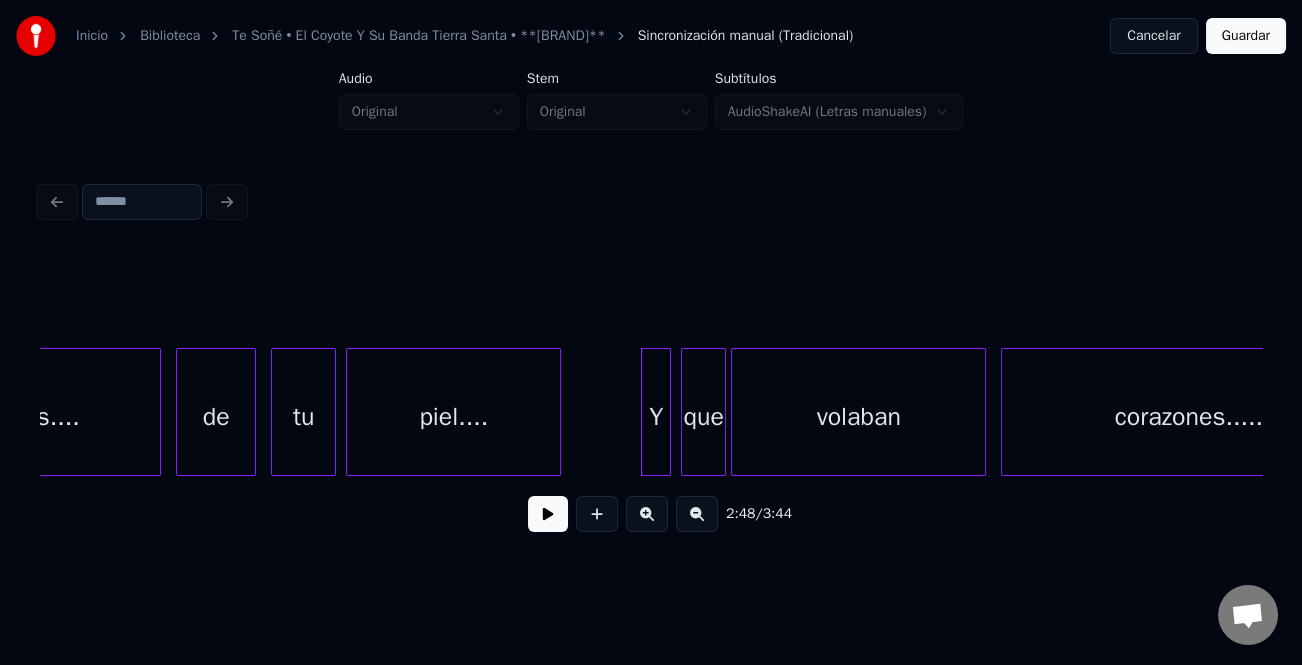 click at bounding box center [548, 514] 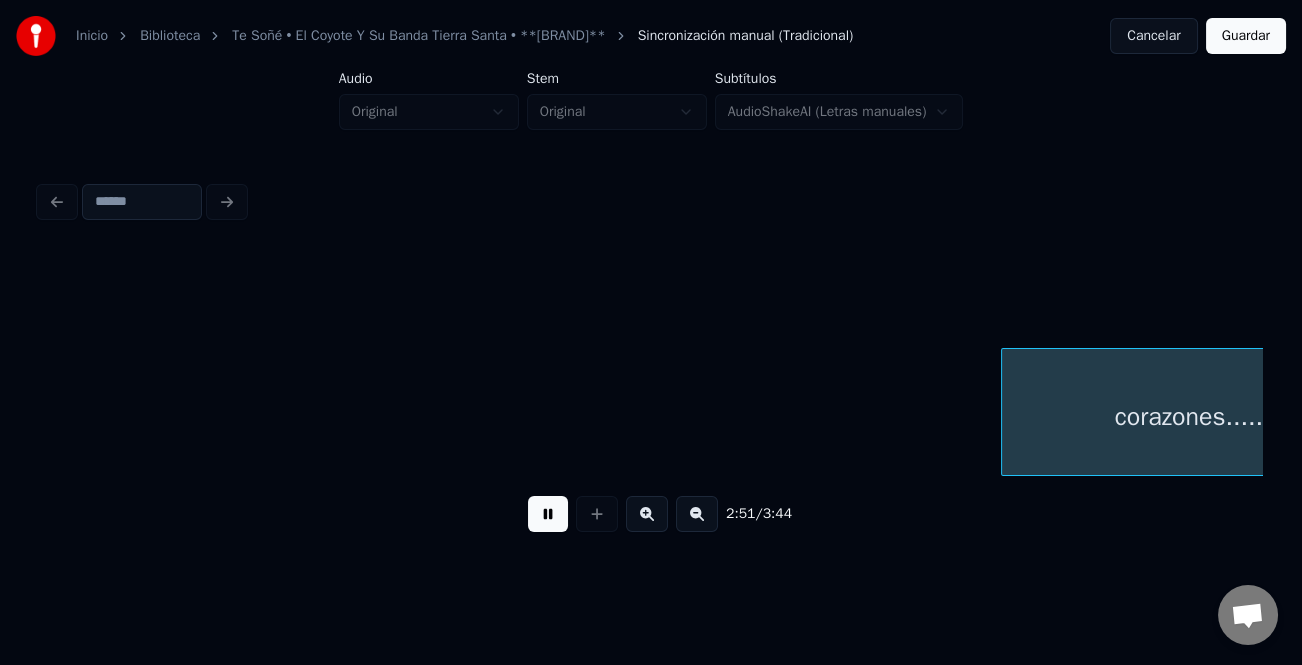 scroll, scrollTop: 0, scrollLeft: 42733, axis: horizontal 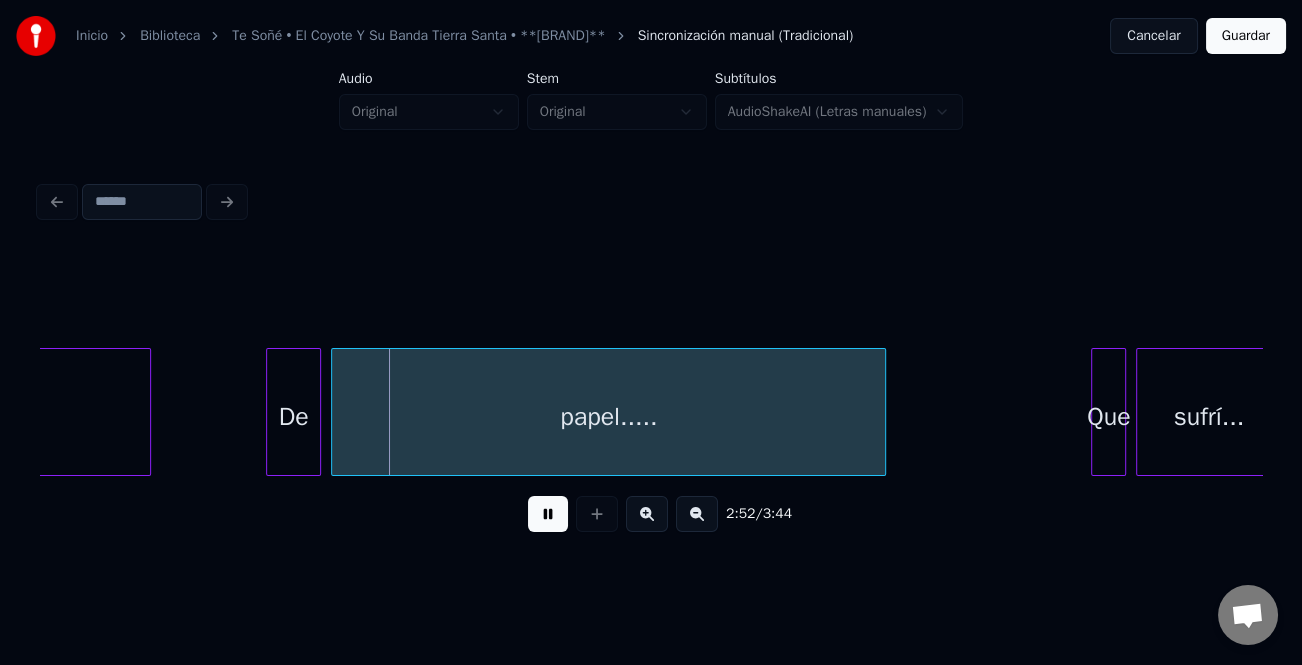 click at bounding box center (1095, 412) 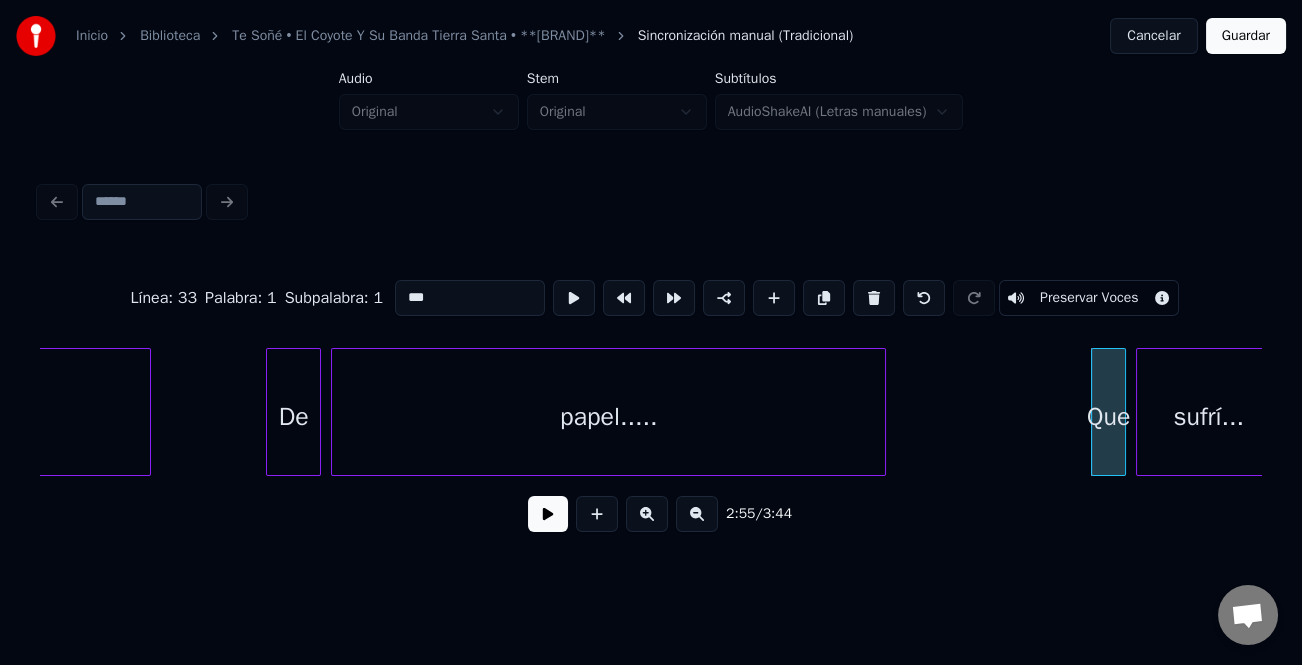click on "corazones..... De papel..... Que sufrí..." at bounding box center [-14691, 412] 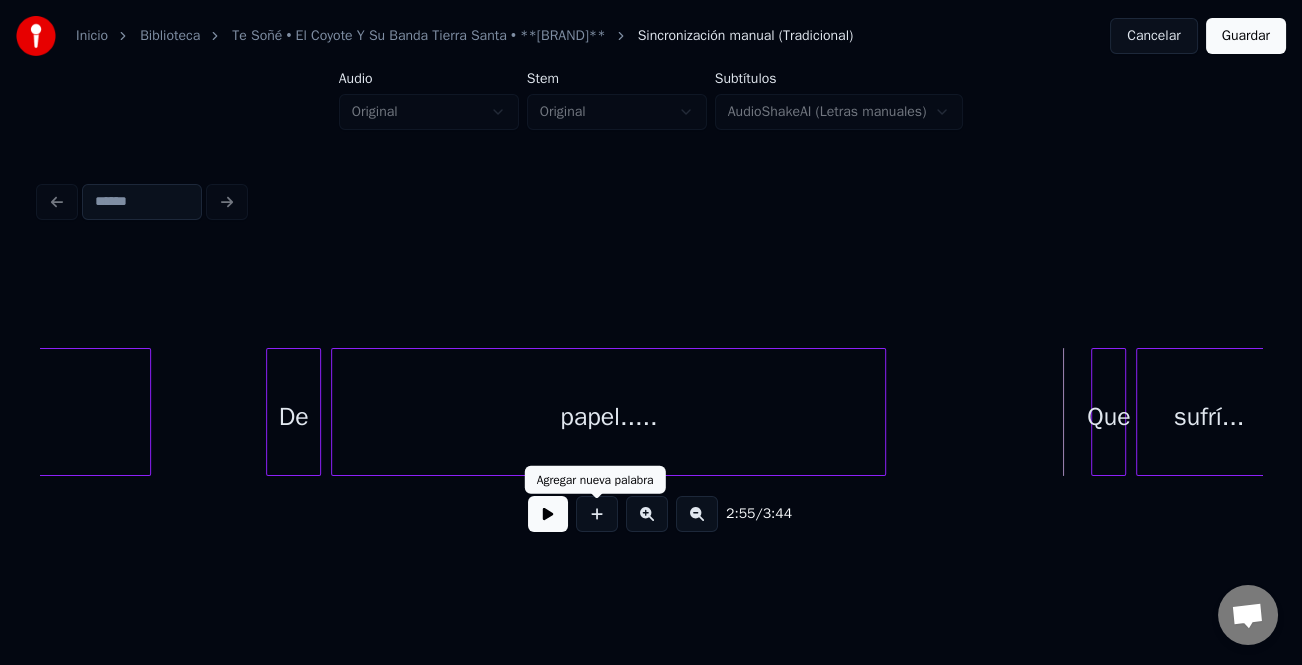 click at bounding box center (548, 514) 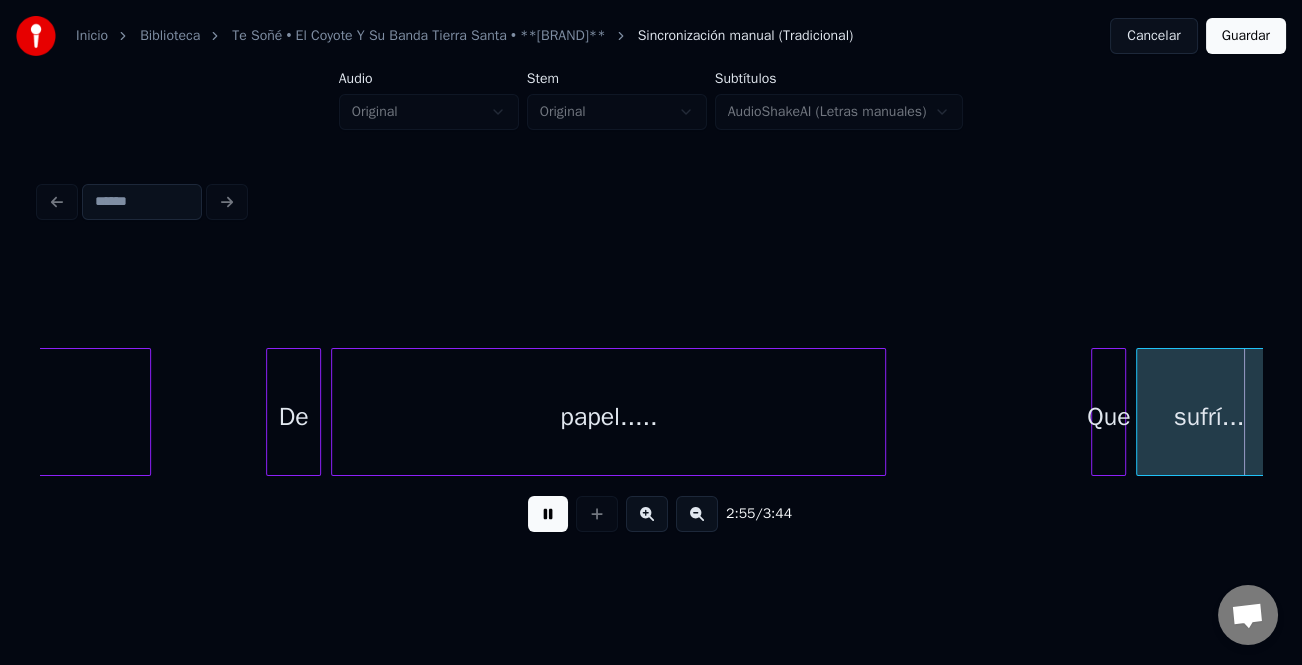 scroll, scrollTop: 0, scrollLeft: 43955, axis: horizontal 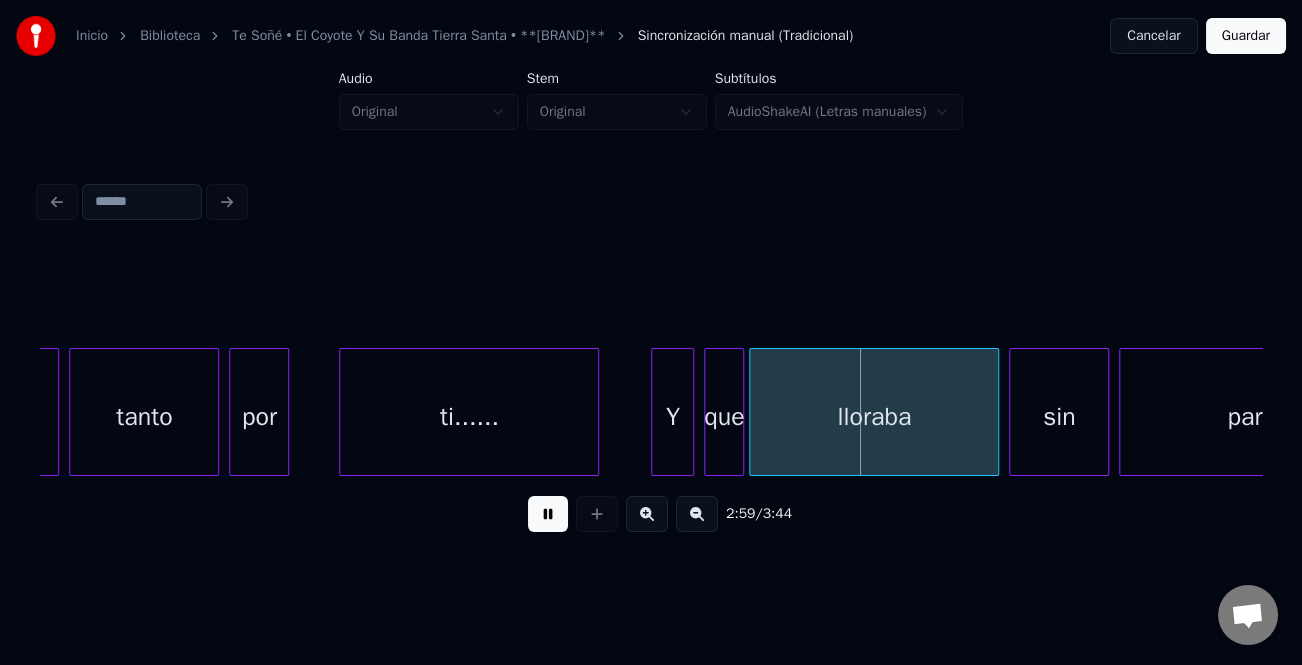 click at bounding box center (655, 412) 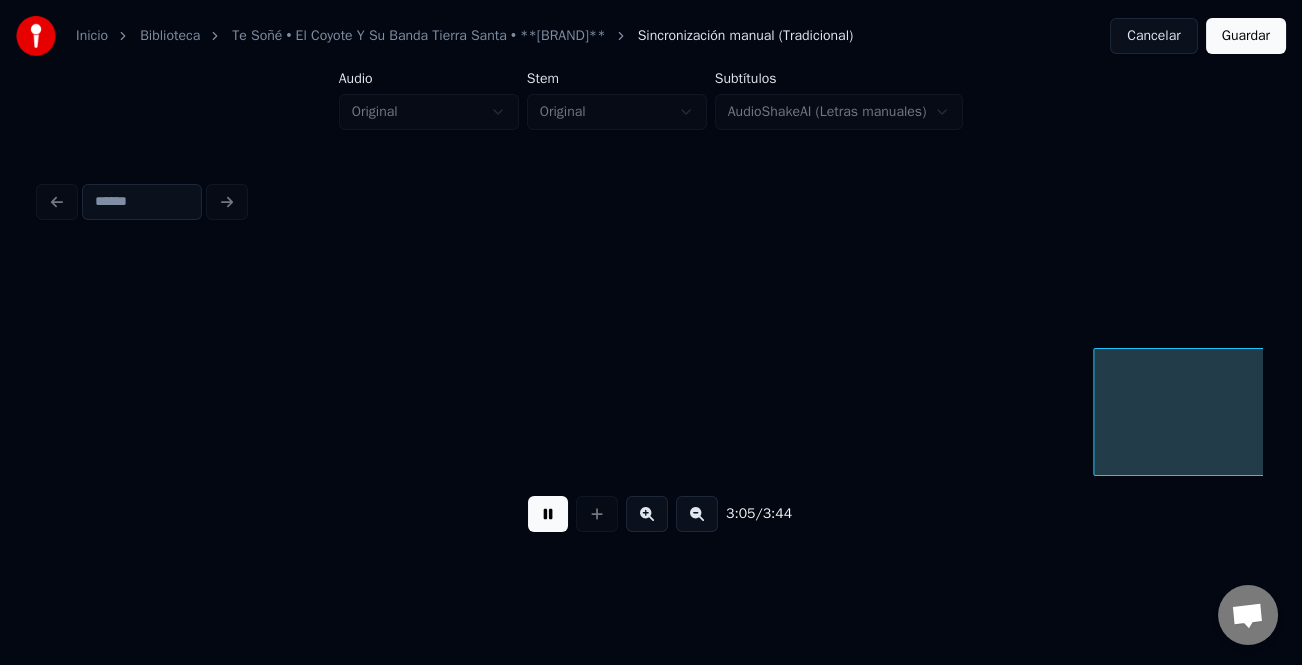 scroll, scrollTop: 0, scrollLeft: 46406, axis: horizontal 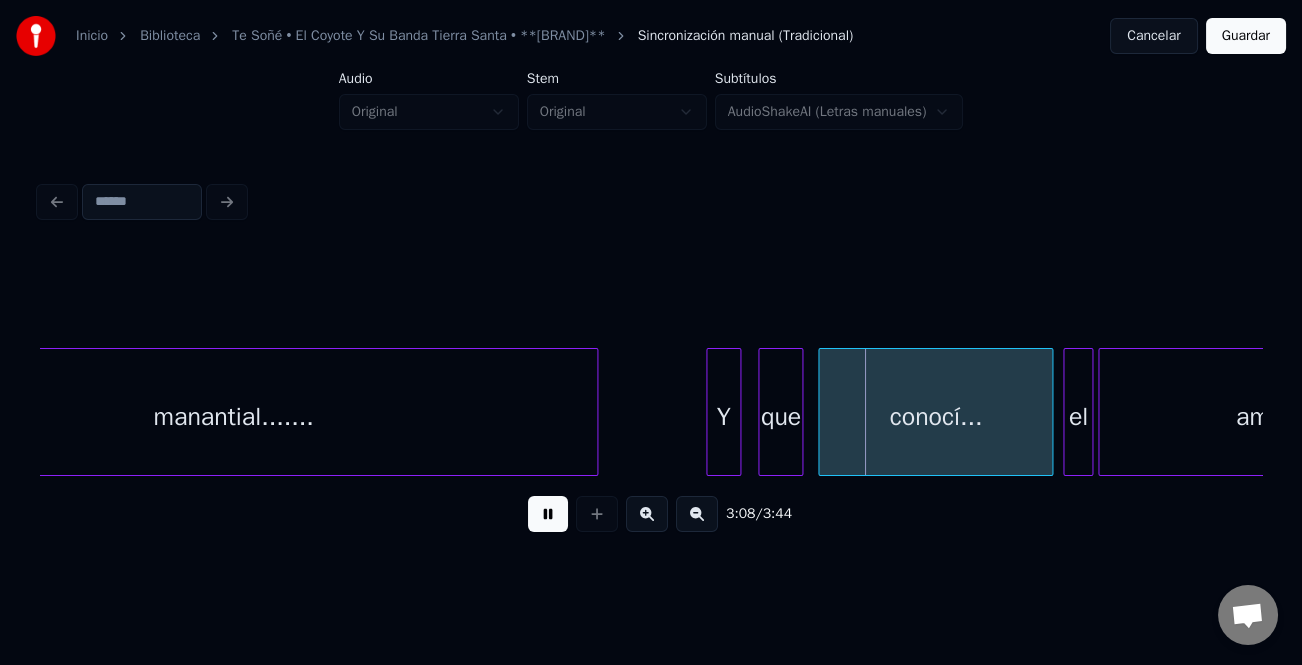 click on "Y" at bounding box center [723, 417] 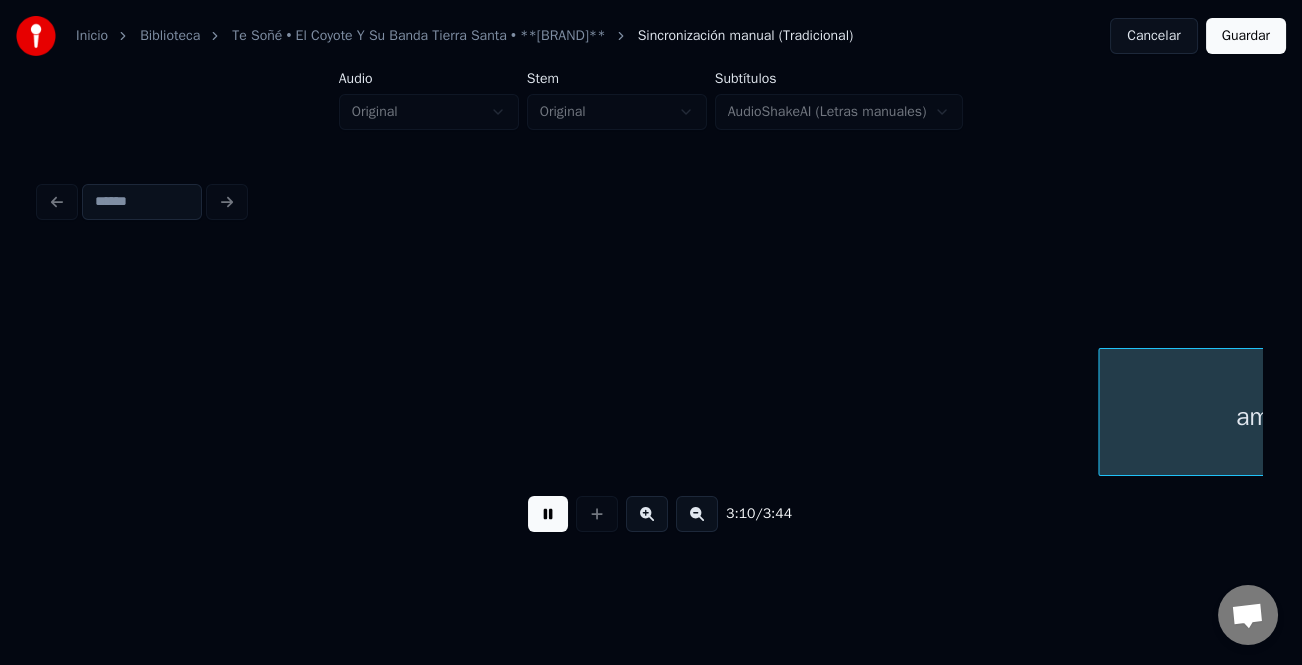scroll, scrollTop: 0, scrollLeft: 47628, axis: horizontal 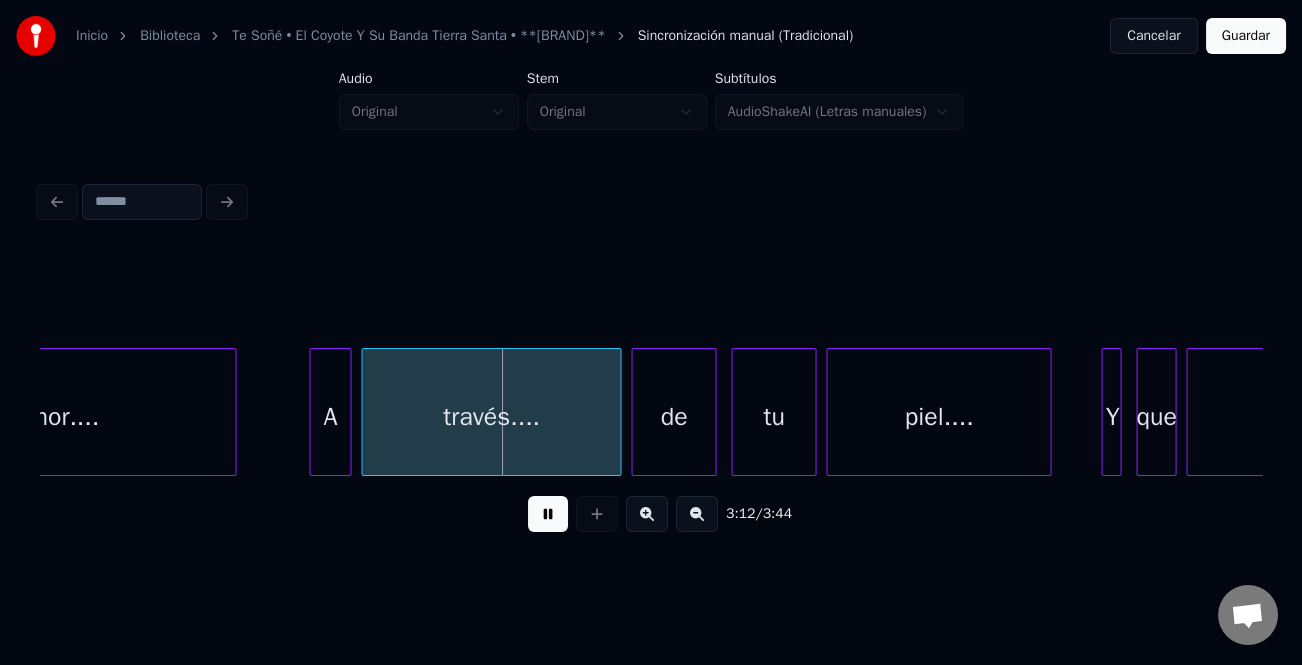 click at bounding box center [313, 412] 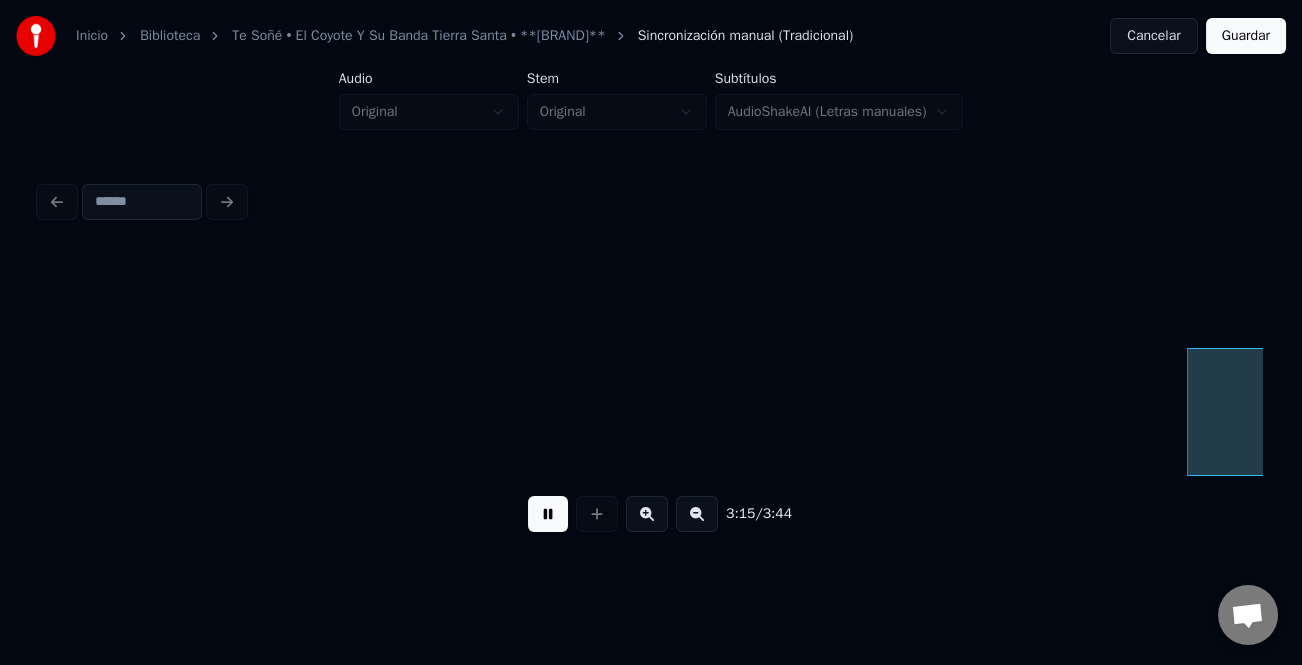 scroll, scrollTop: 0, scrollLeft: 48853, axis: horizontal 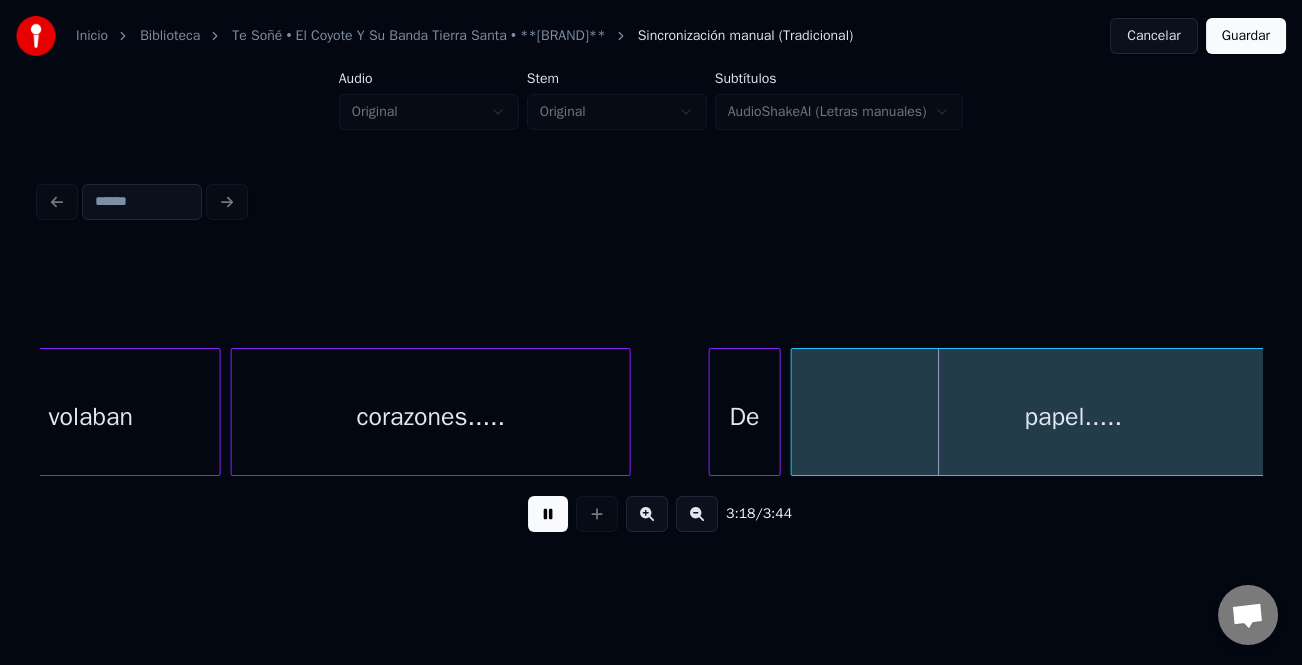 click on "volaban corazones..... De papel....." at bounding box center (651, 412) 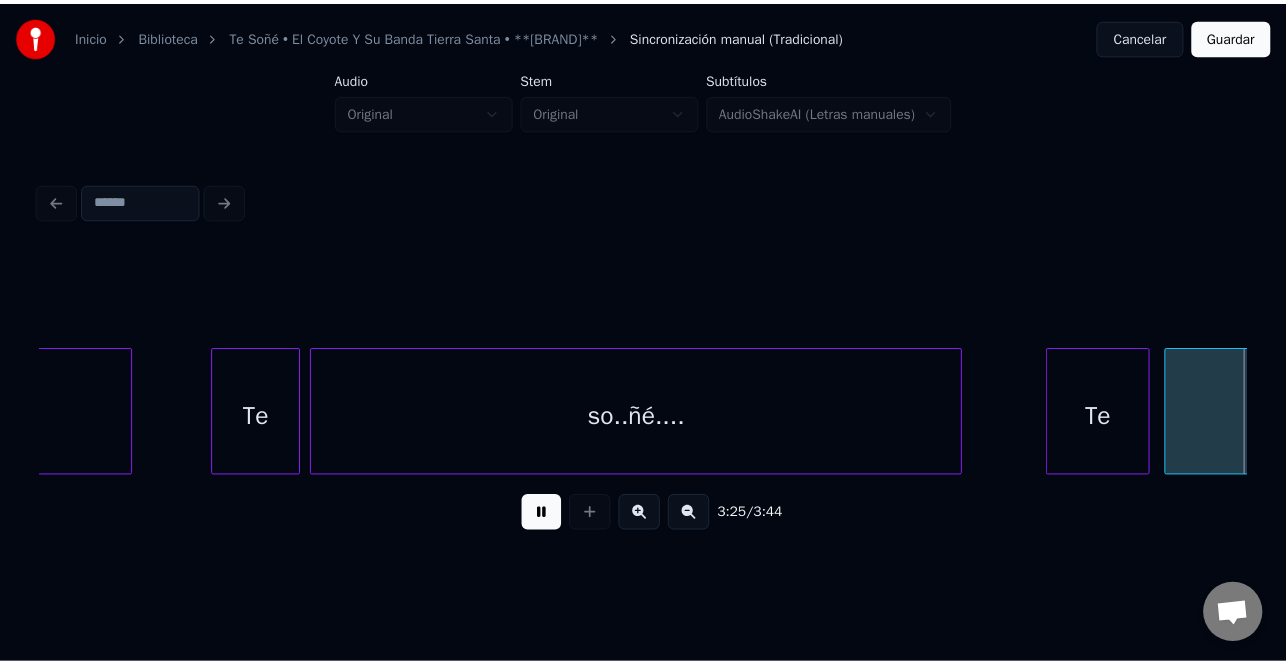 scroll, scrollTop: 0, scrollLeft: 51297, axis: horizontal 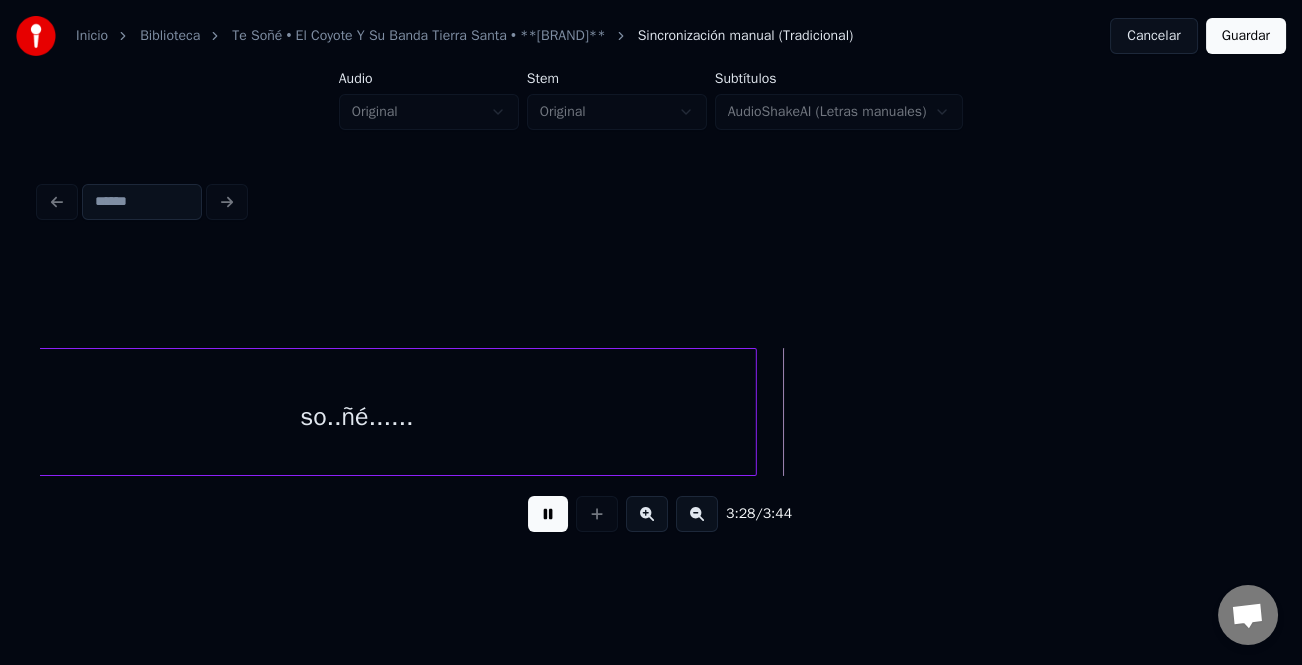 click on "Guardar" at bounding box center (1246, 36) 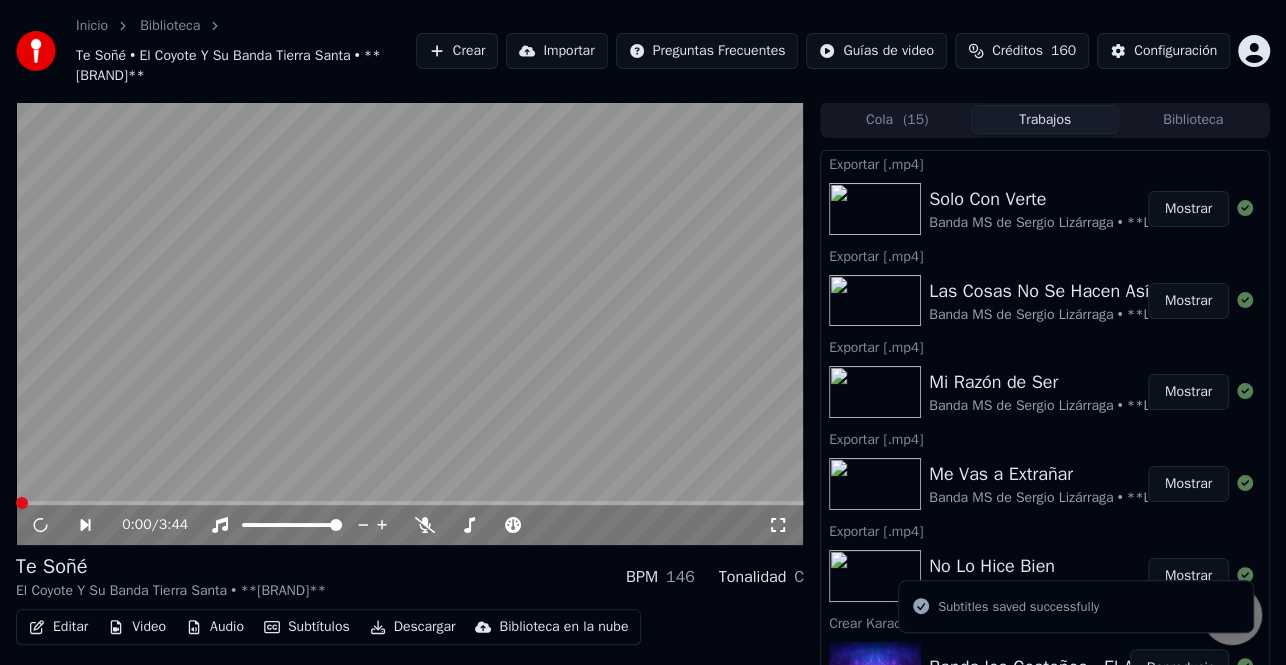 click on "Descargar" at bounding box center [413, 627] 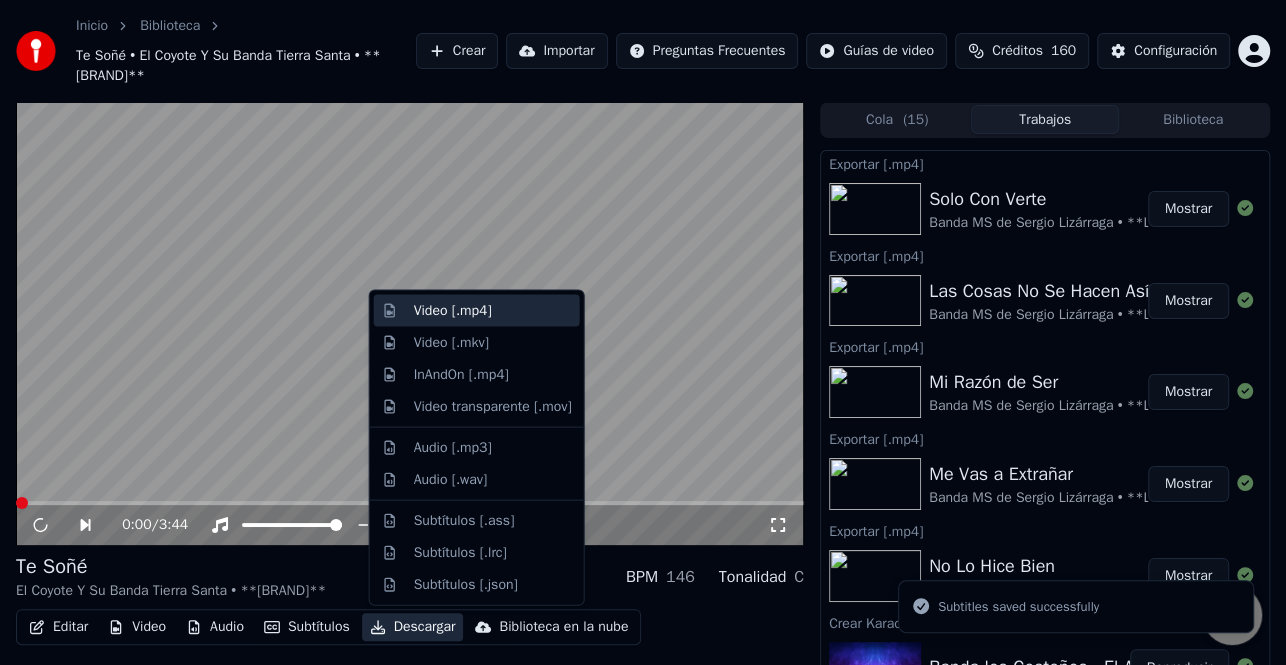 click on "Video [.mp4]" at bounding box center [493, 311] 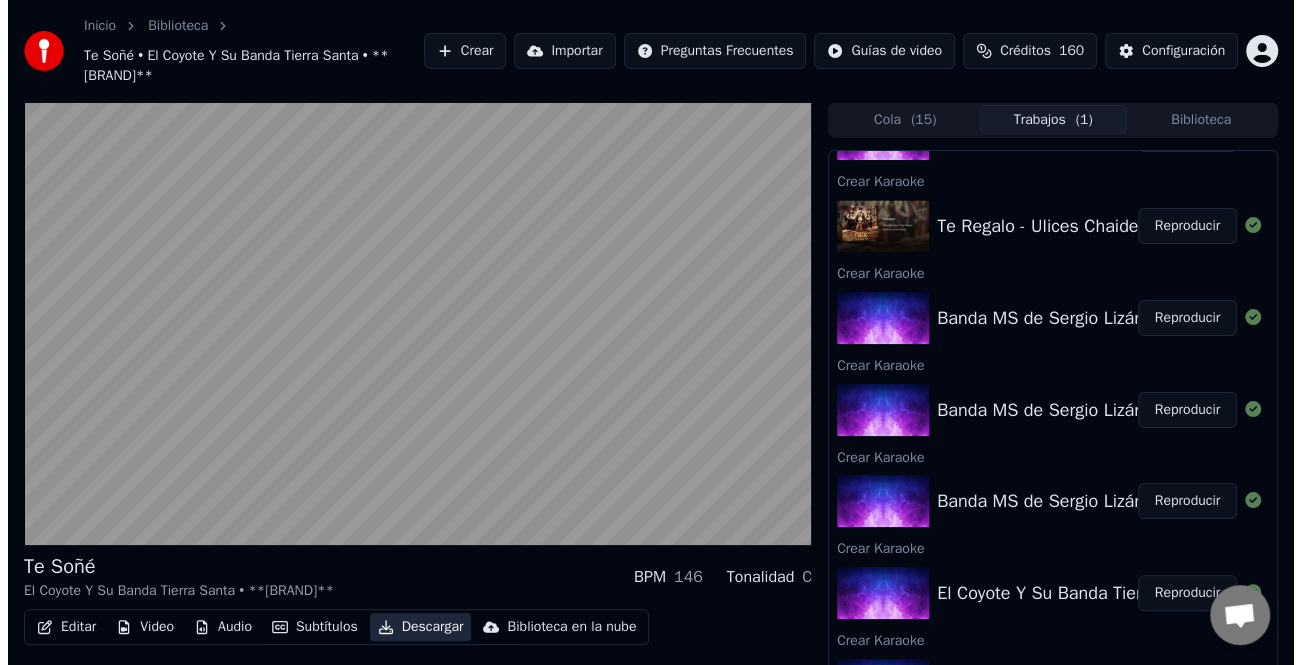 scroll, scrollTop: 1000, scrollLeft: 0, axis: vertical 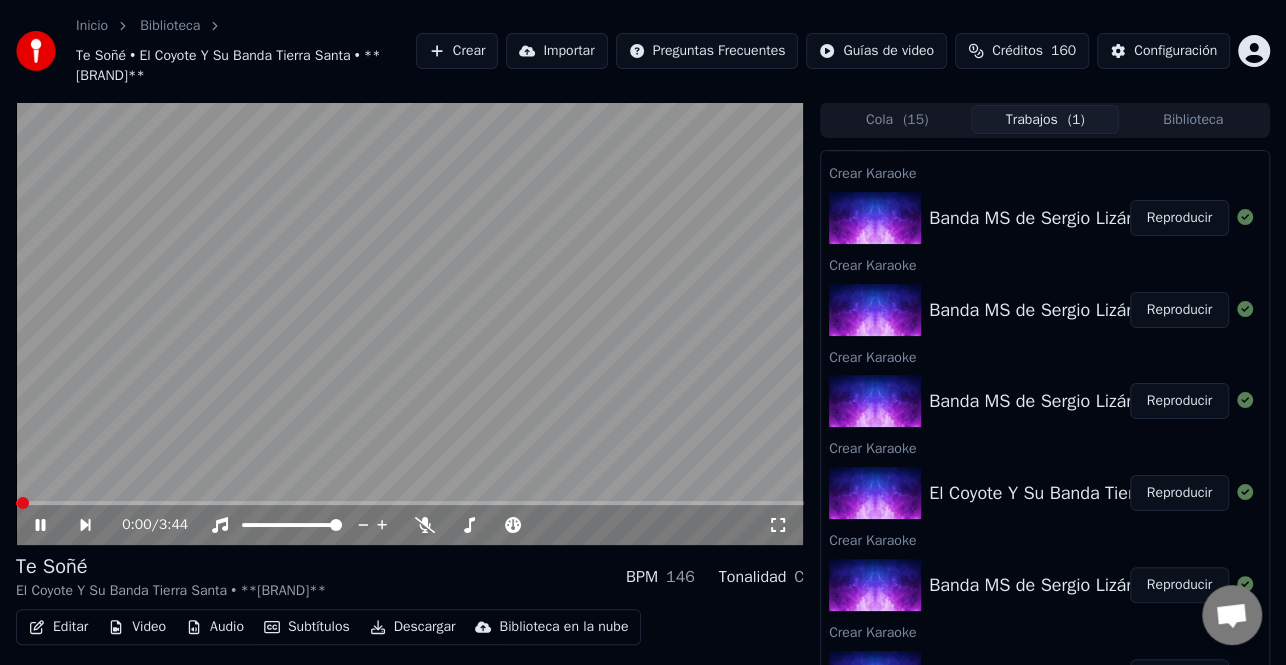 click on "Reproducir" at bounding box center (1179, 401) 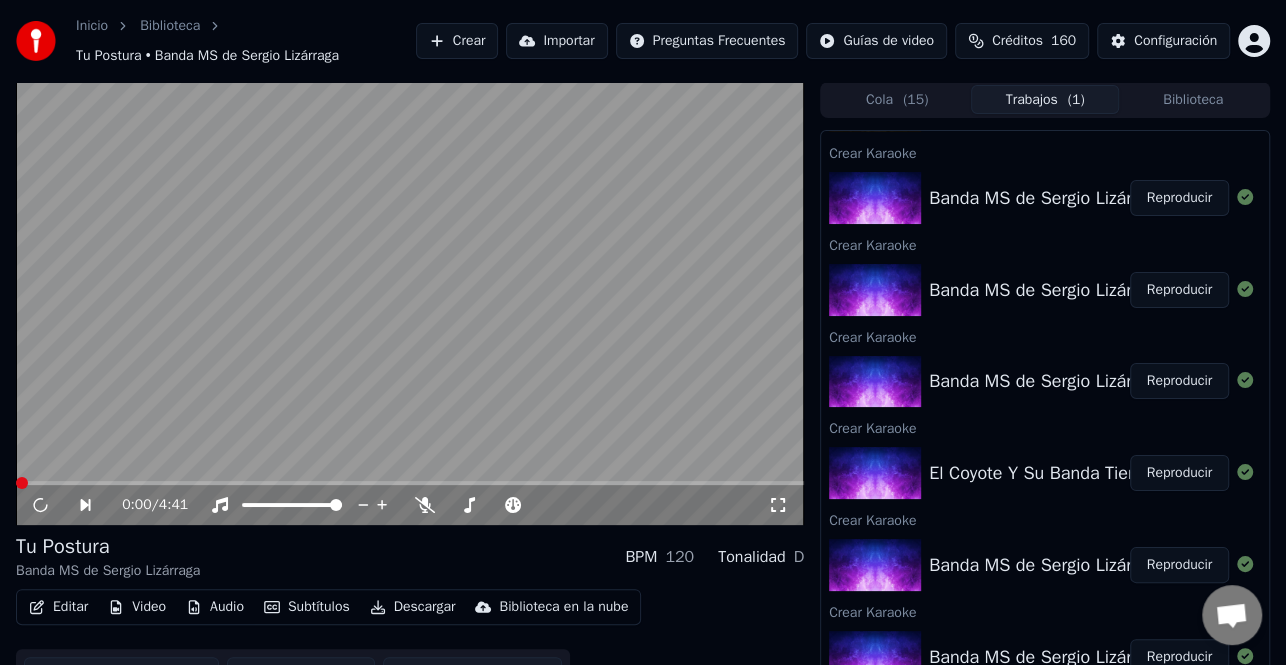 click 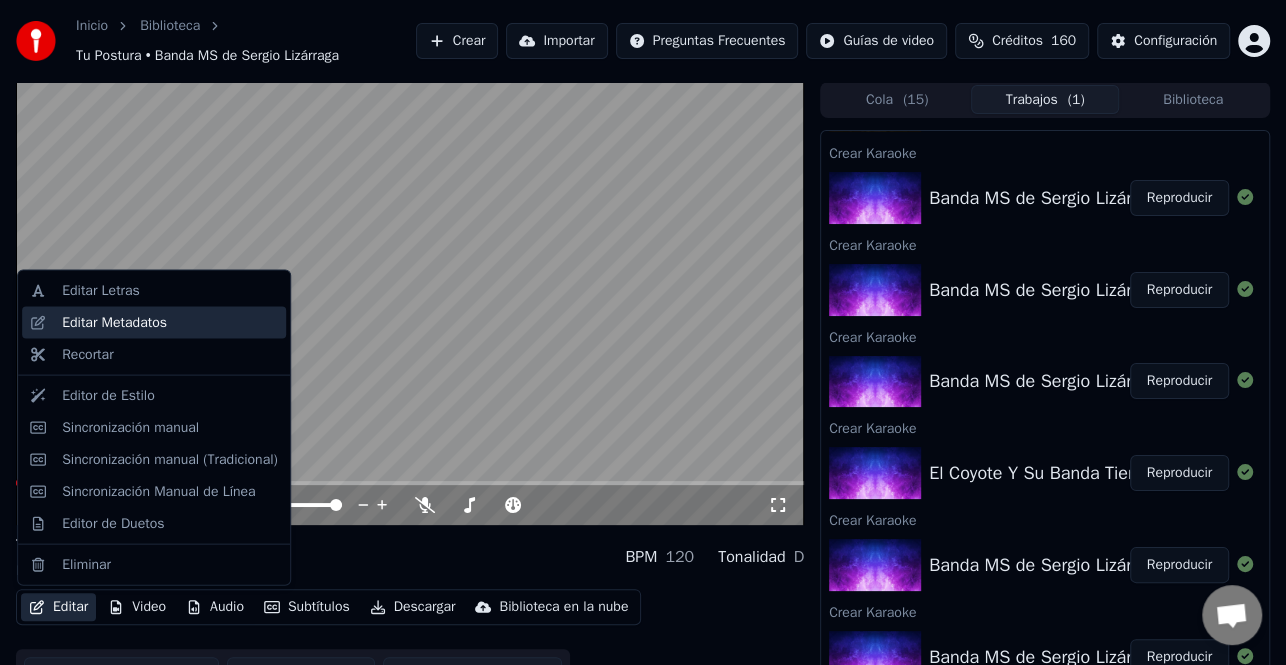 click on "Editar Metadatos" at bounding box center (114, 323) 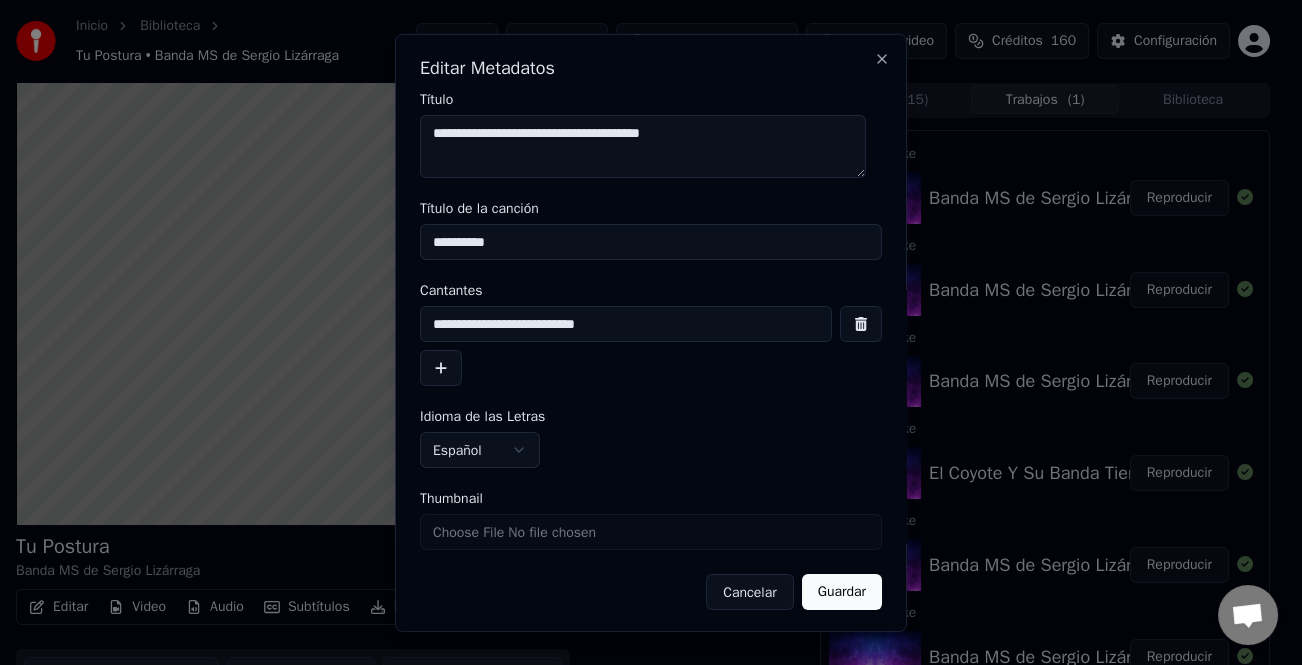 click at bounding box center [441, 368] 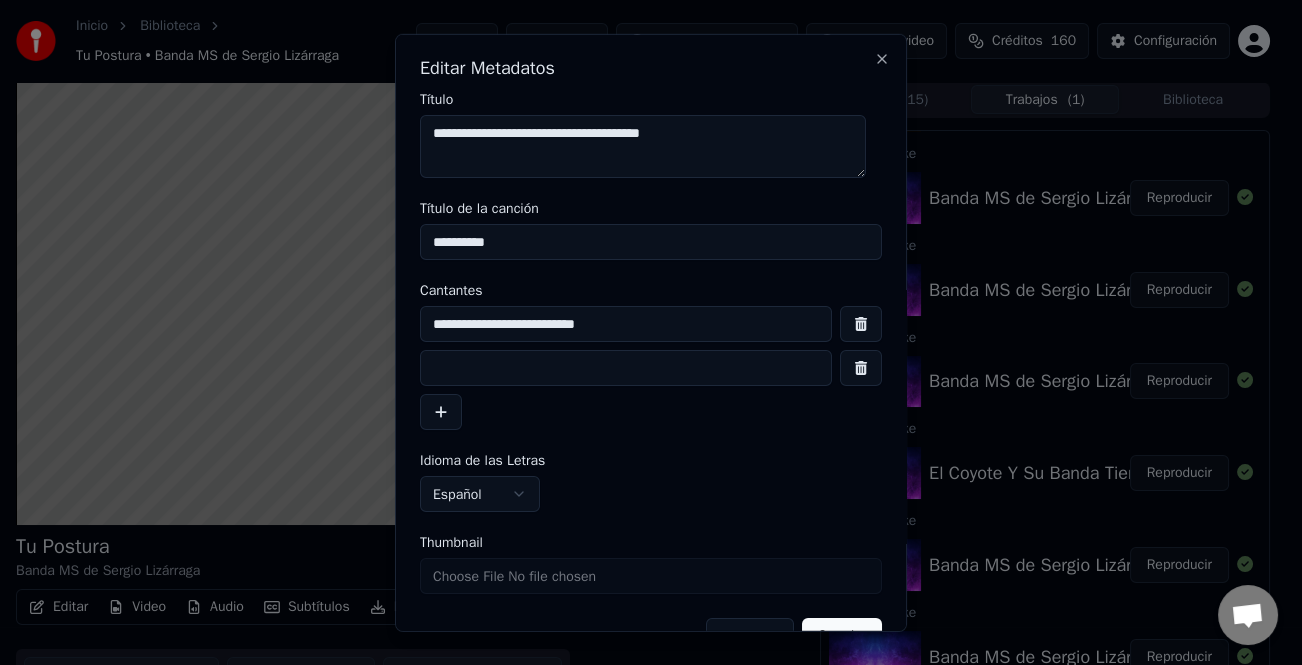 click on "**********" at bounding box center [651, 368] 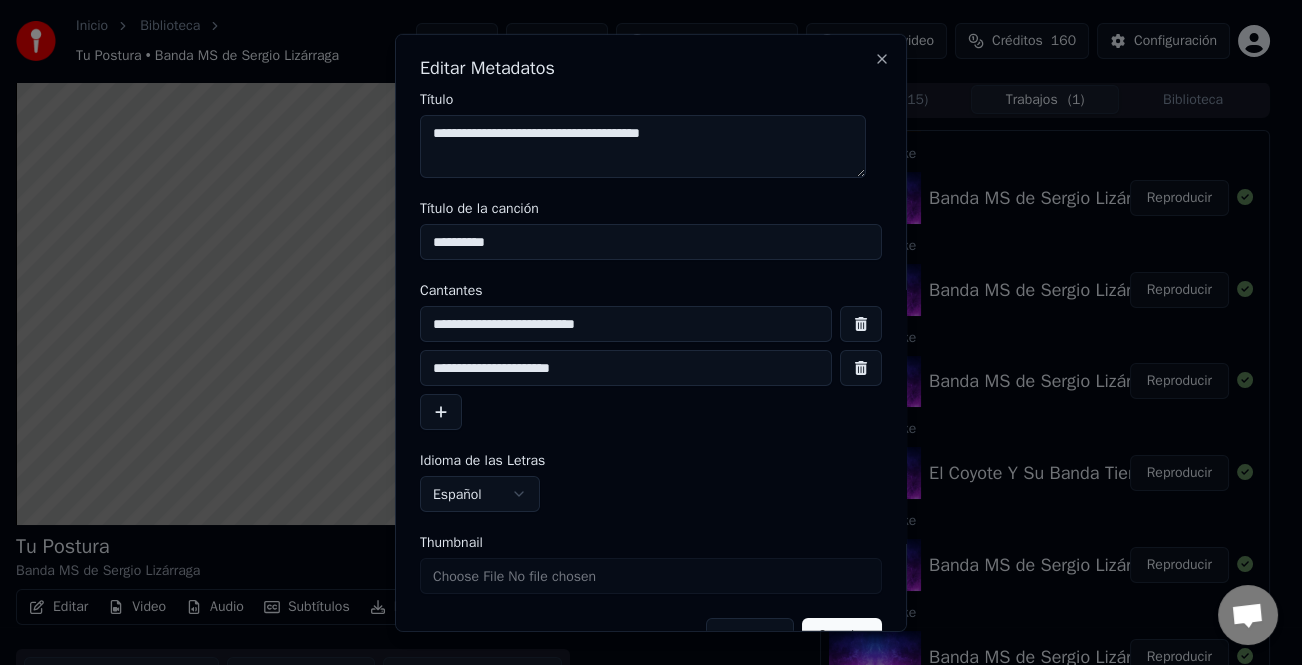 scroll, scrollTop: 47, scrollLeft: 0, axis: vertical 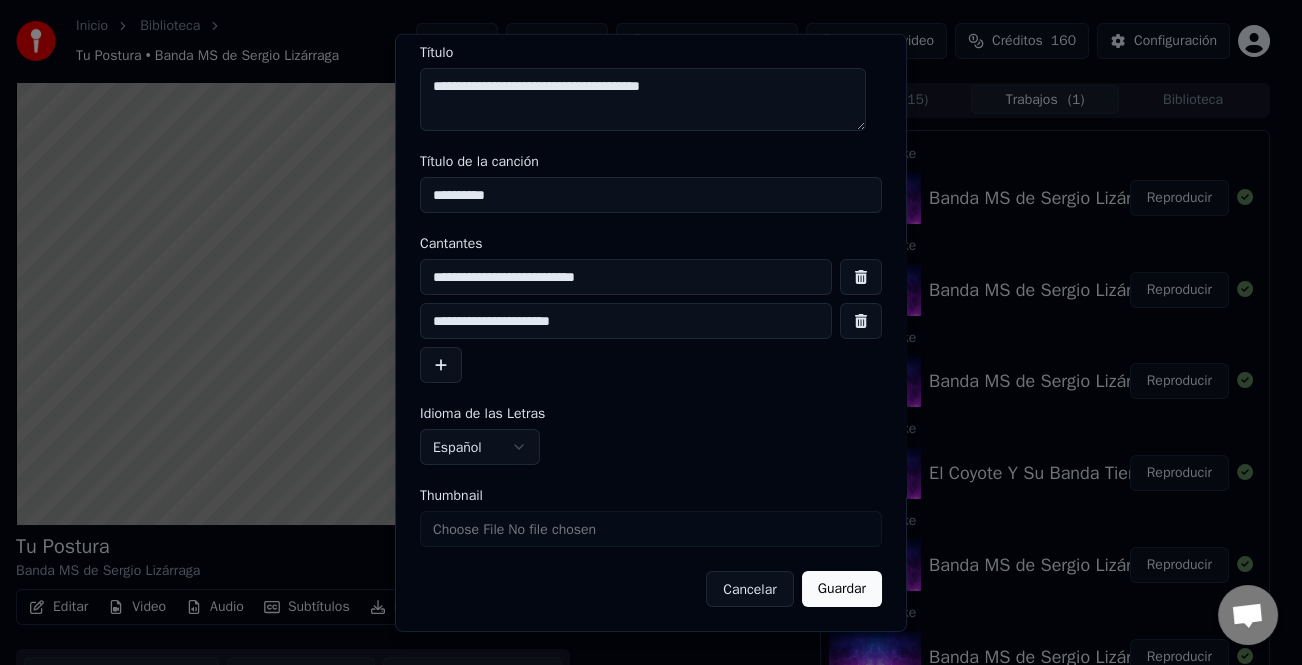 type on "**********" 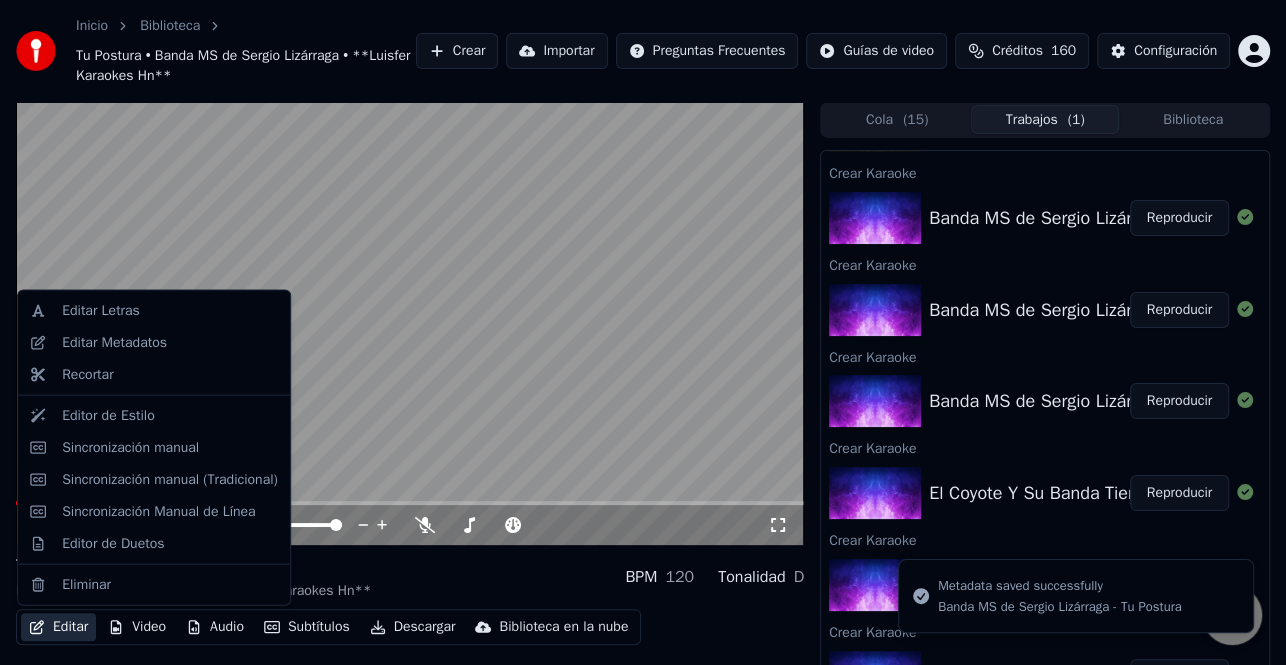 click on "Editar" at bounding box center (58, 627) 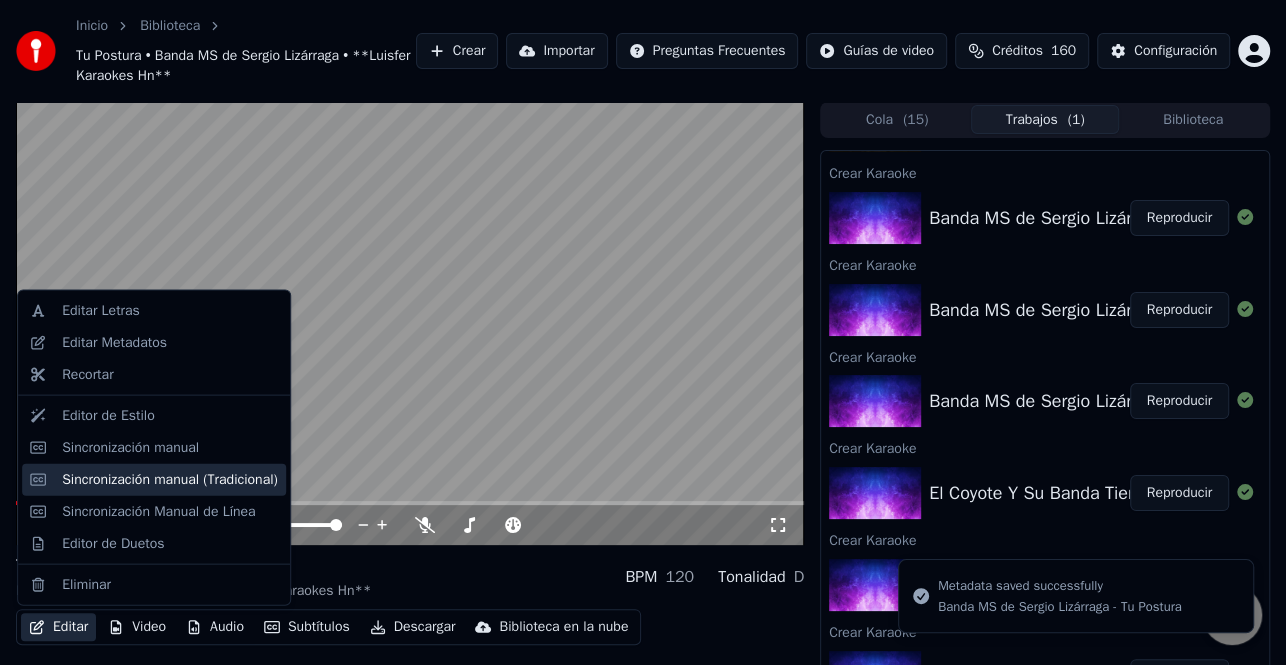 click on "Sincronización manual (Tradicional)" at bounding box center [170, 479] 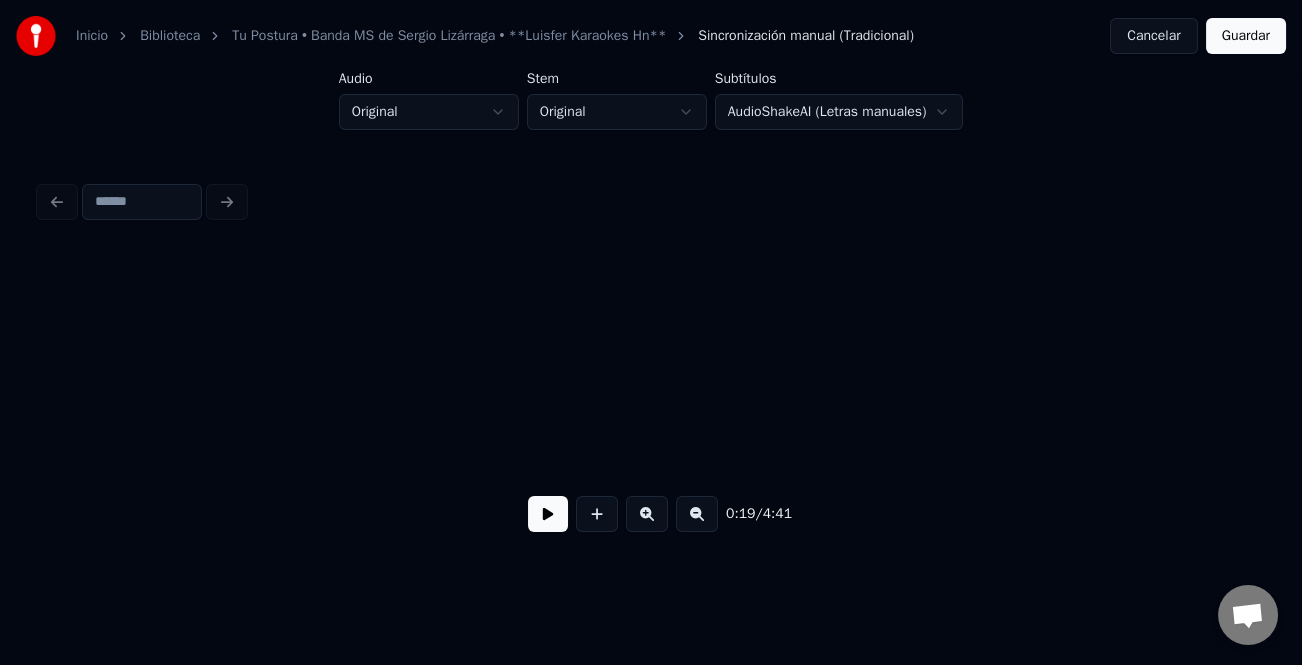 scroll, scrollTop: 0, scrollLeft: 4829, axis: horizontal 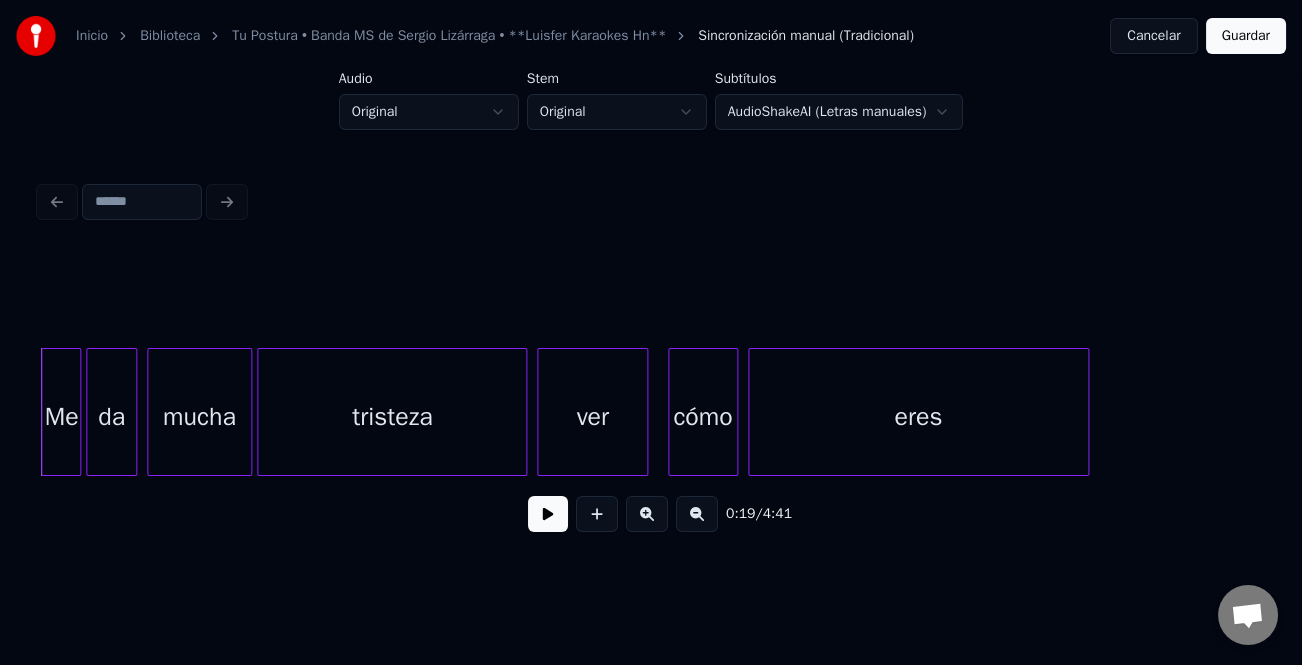 drag, startPoint x: 542, startPoint y: 518, endPoint x: 557, endPoint y: 521, distance: 15.297058 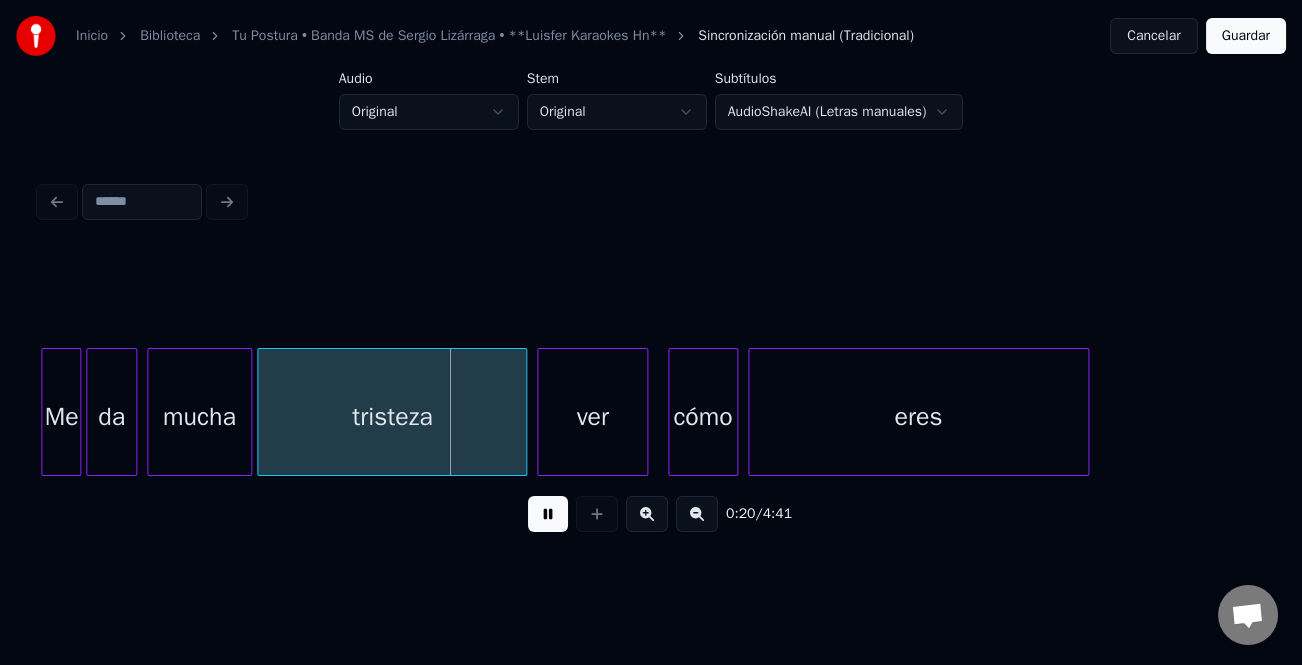 click on "eres" at bounding box center [918, 417] 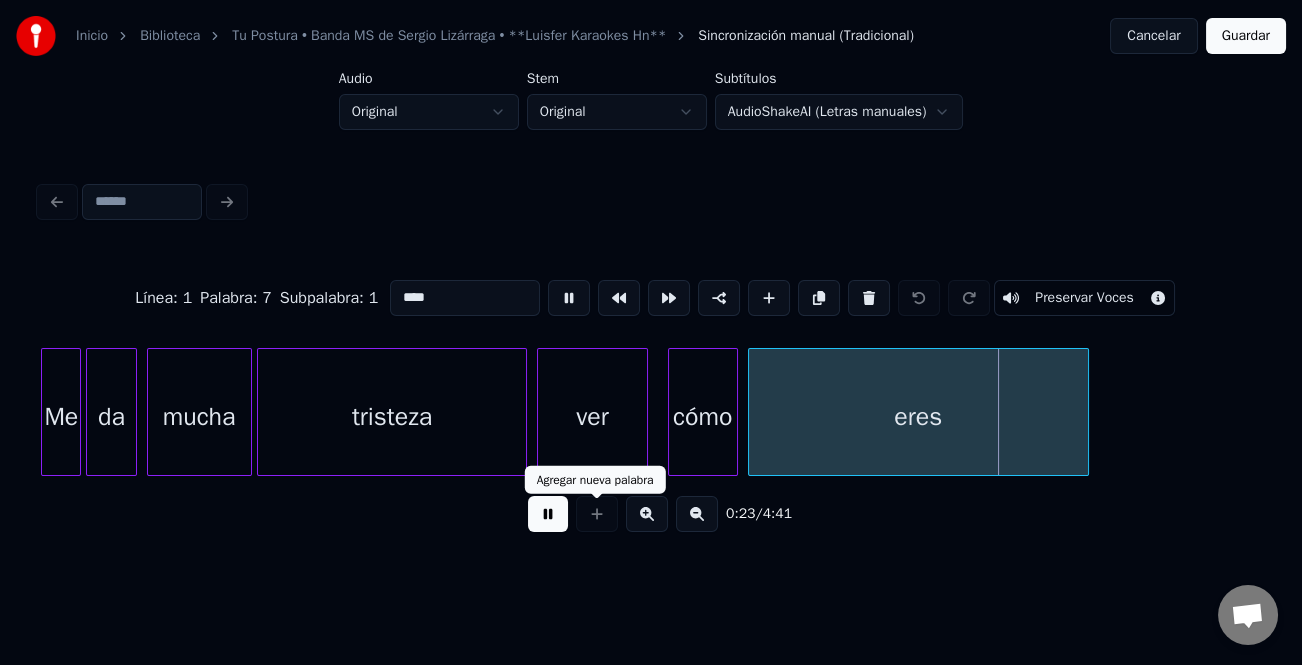 drag, startPoint x: 545, startPoint y: 515, endPoint x: 741, endPoint y: 473, distance: 200.4495 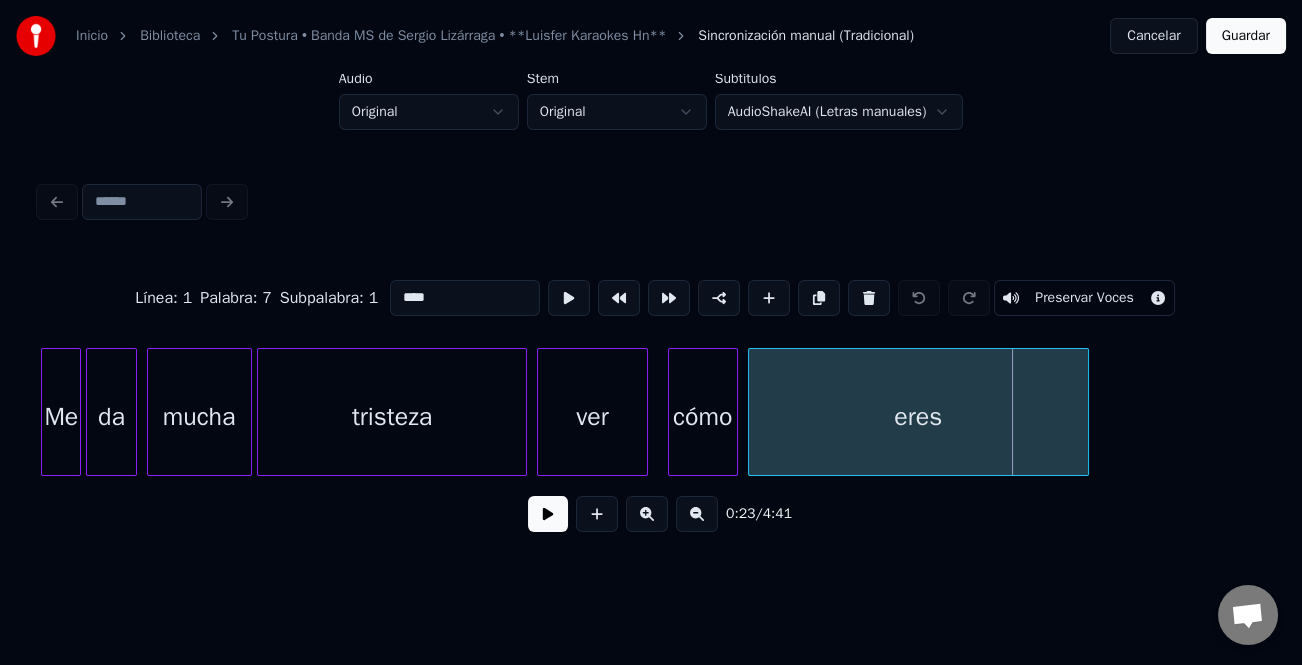 click on "eres" at bounding box center [918, 417] 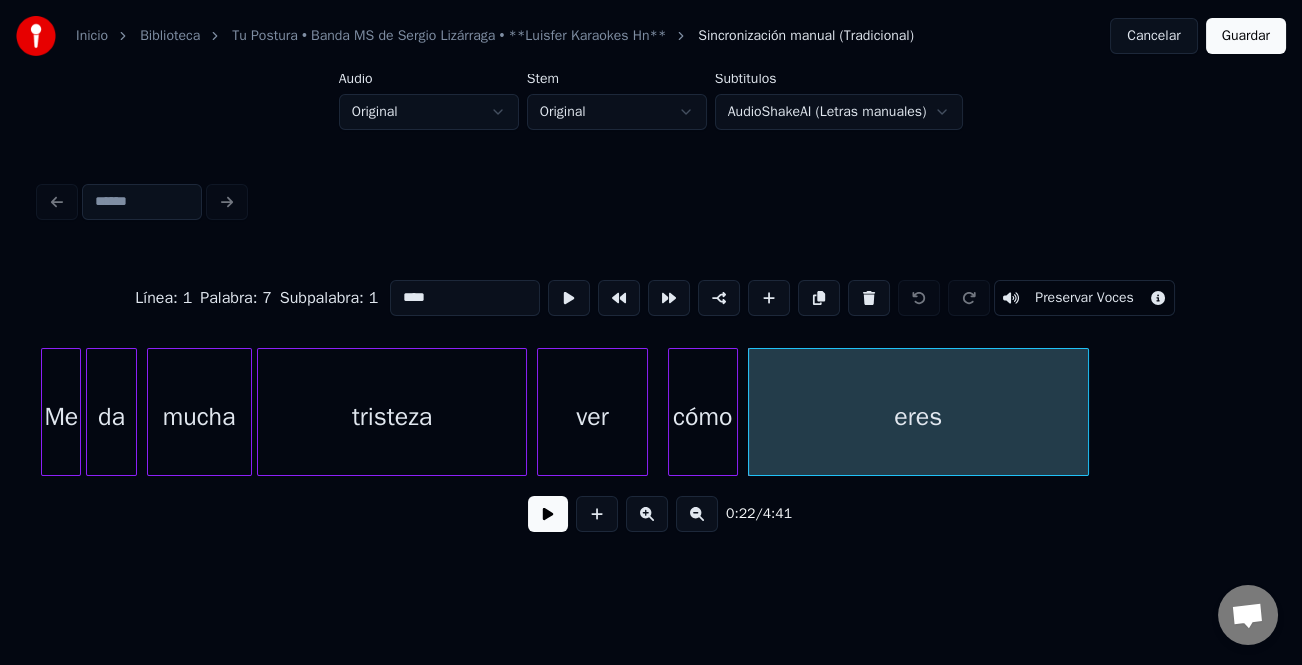 click on "****" at bounding box center (465, 298) 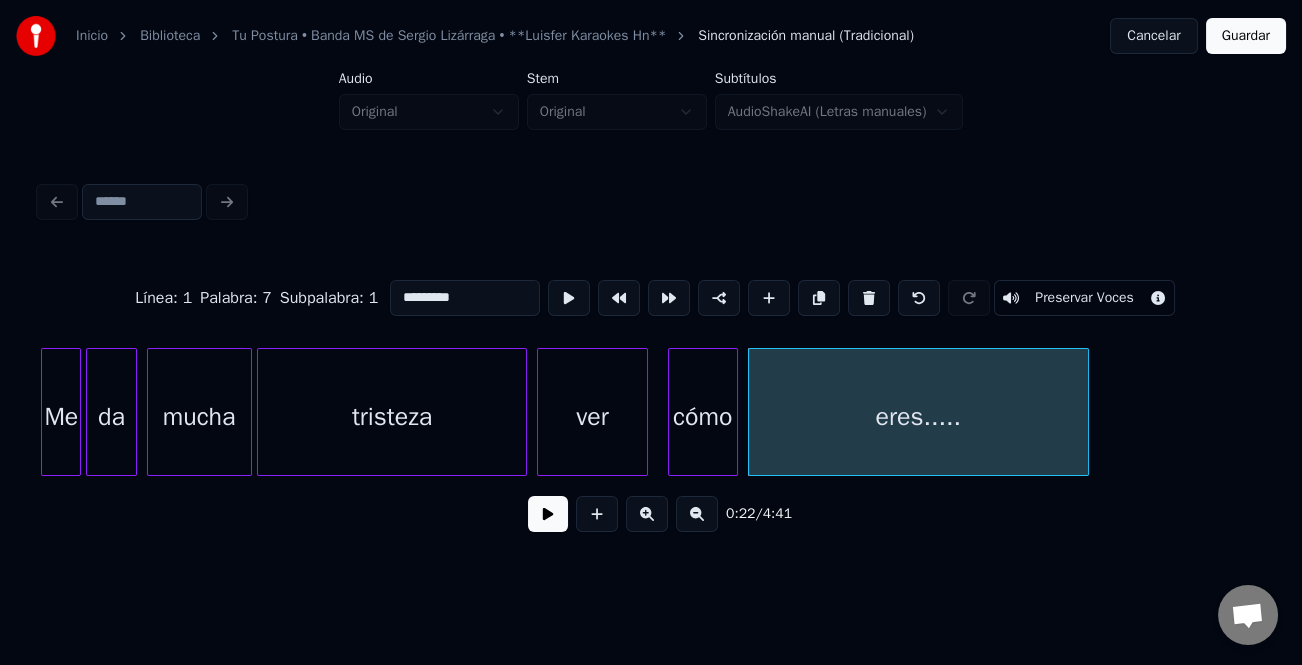 type on "*********" 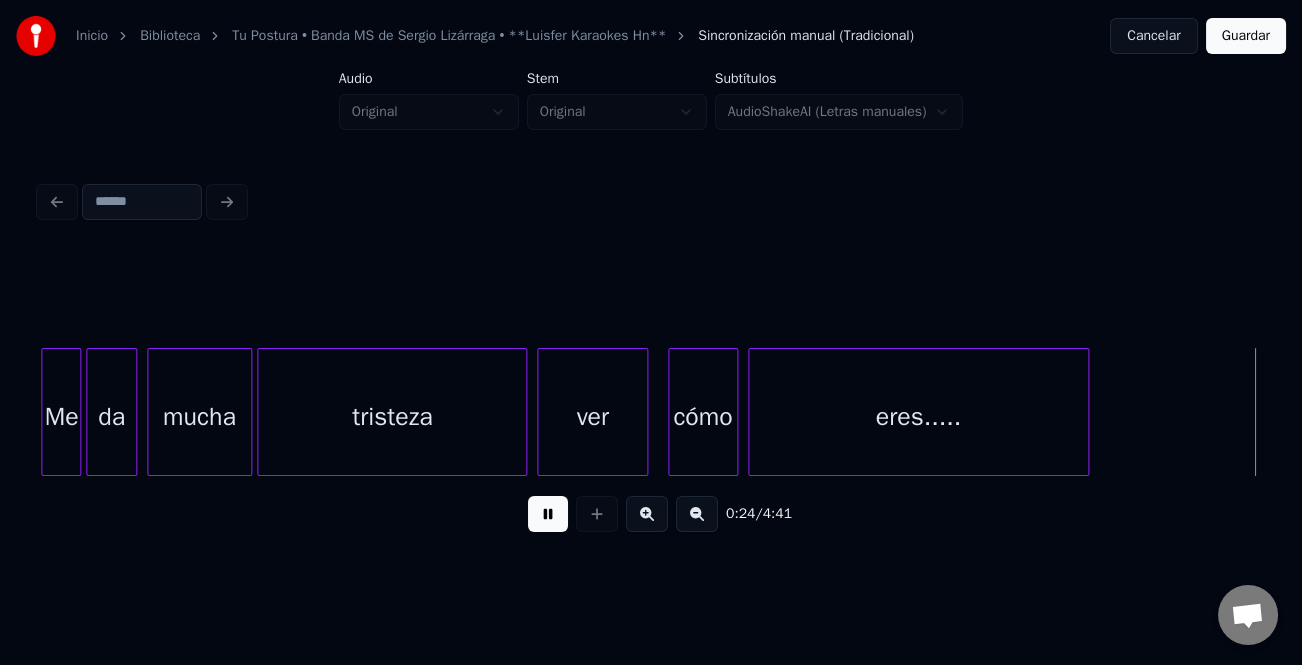 scroll, scrollTop: 0, scrollLeft: 6052, axis: horizontal 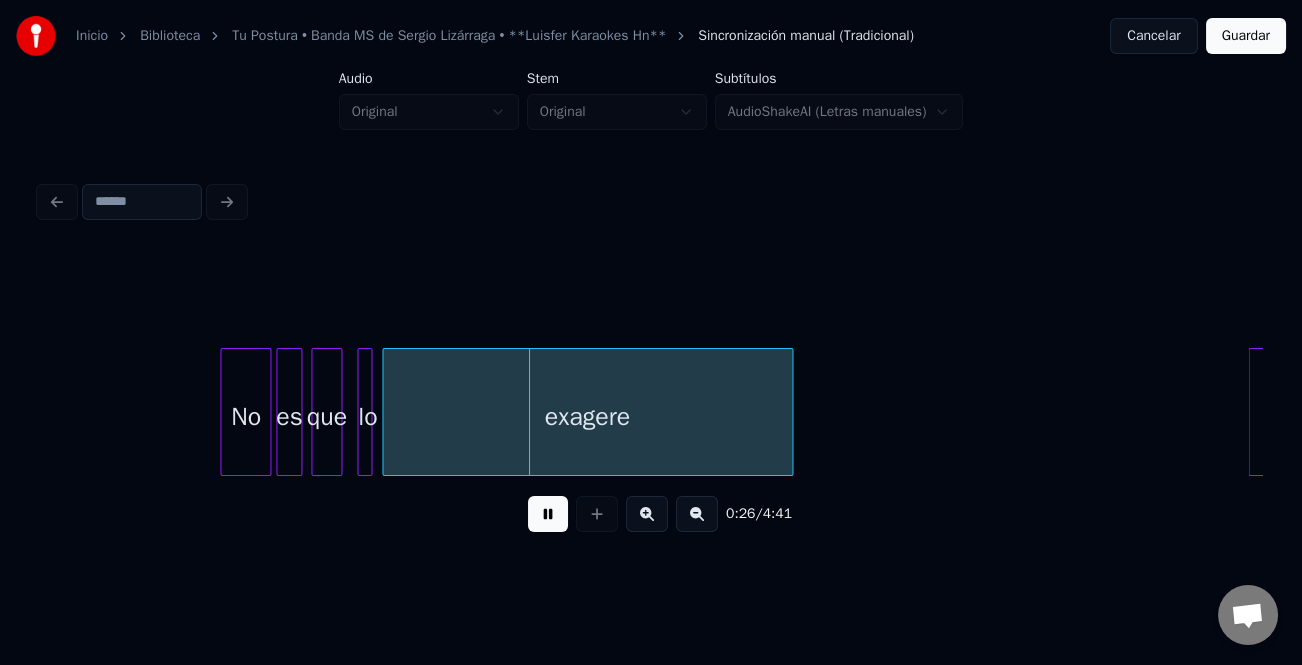 click at bounding box center [224, 412] 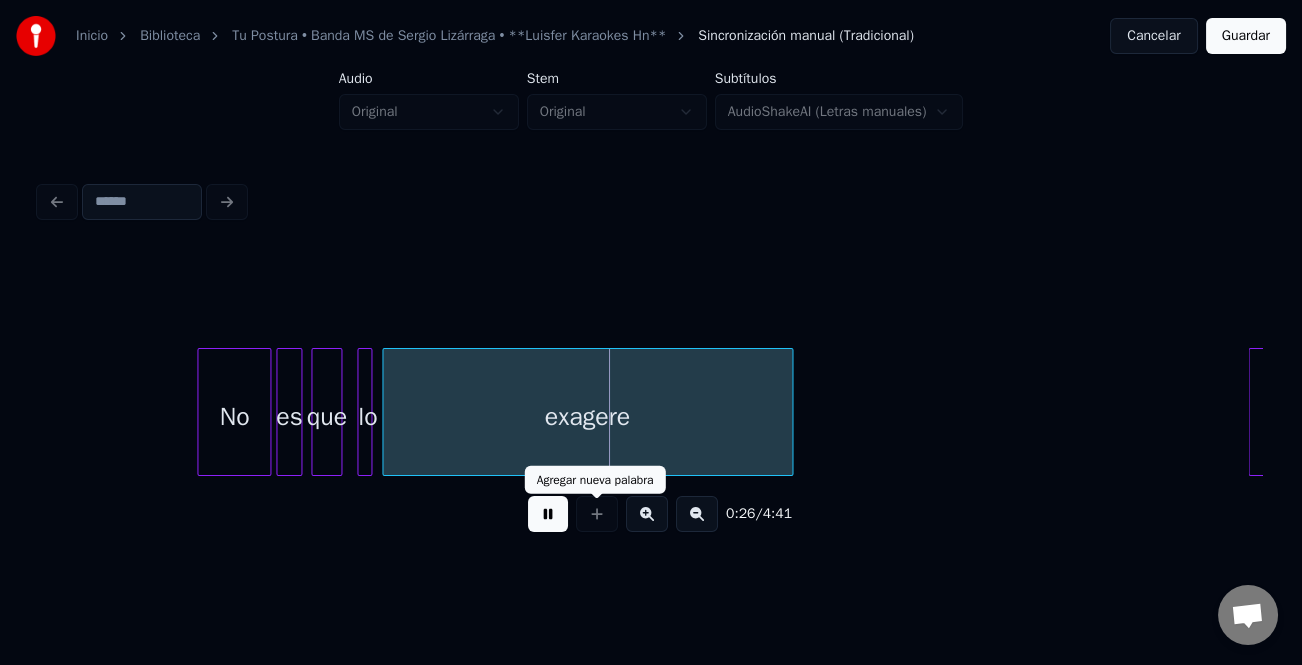 click at bounding box center (548, 514) 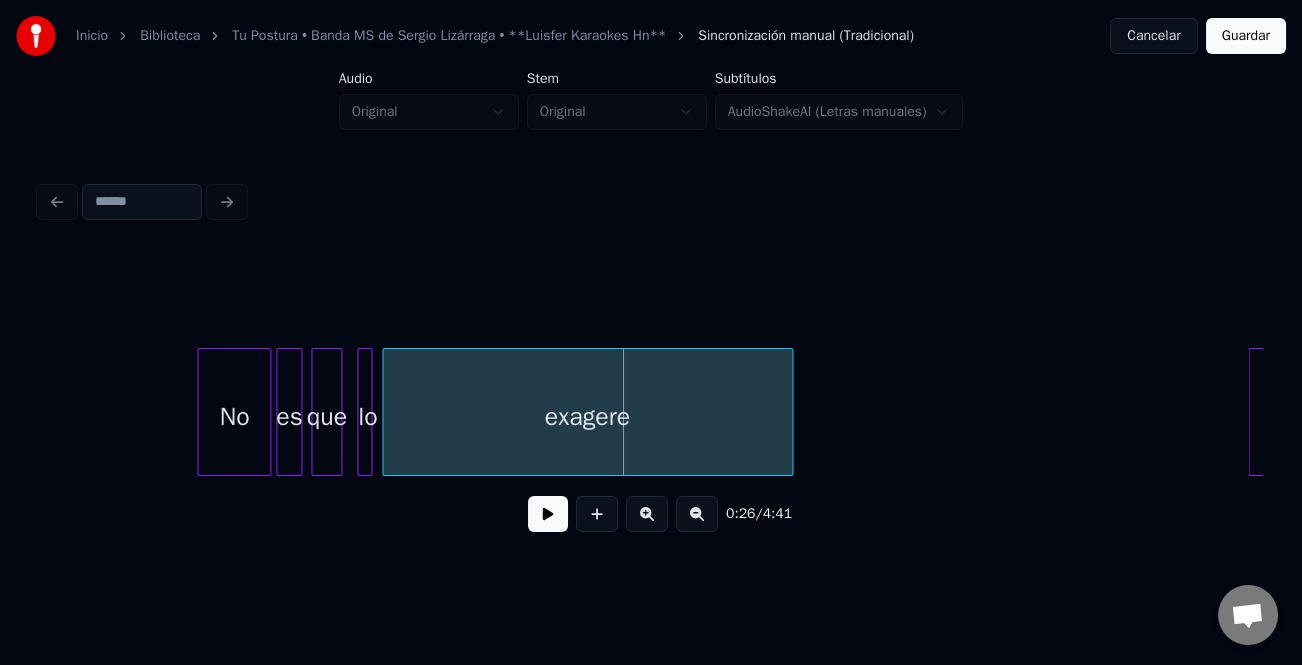 click on "exagere" at bounding box center [587, 417] 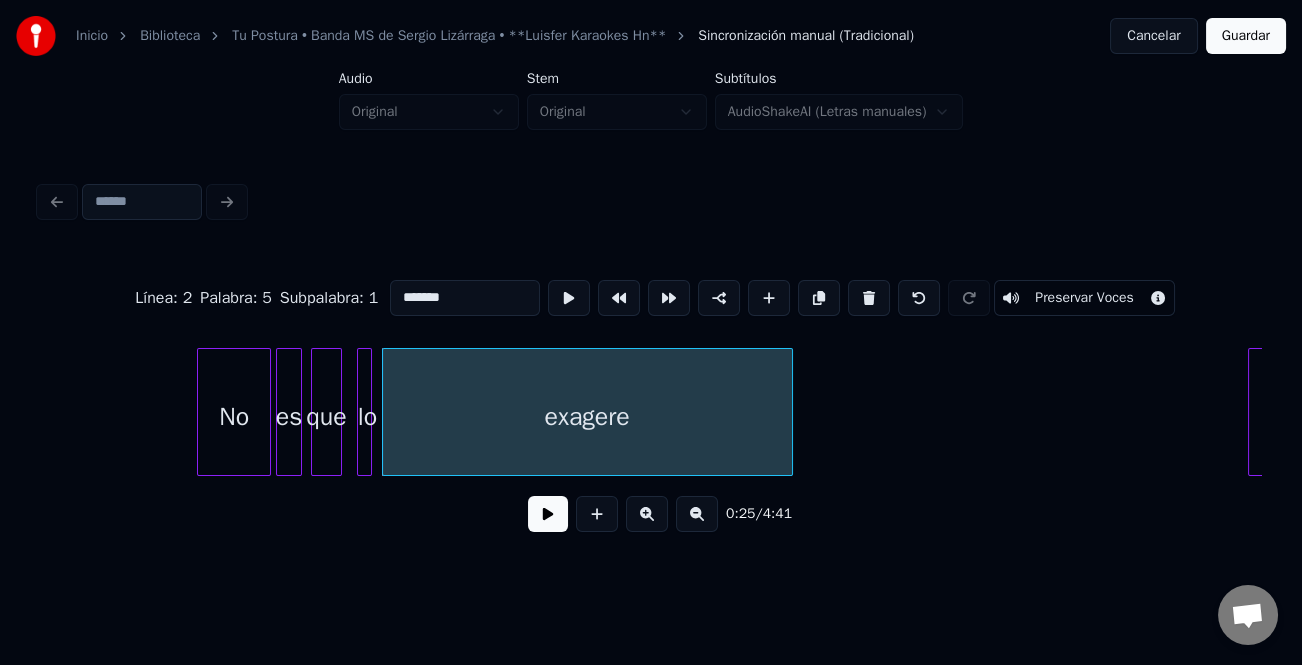 type 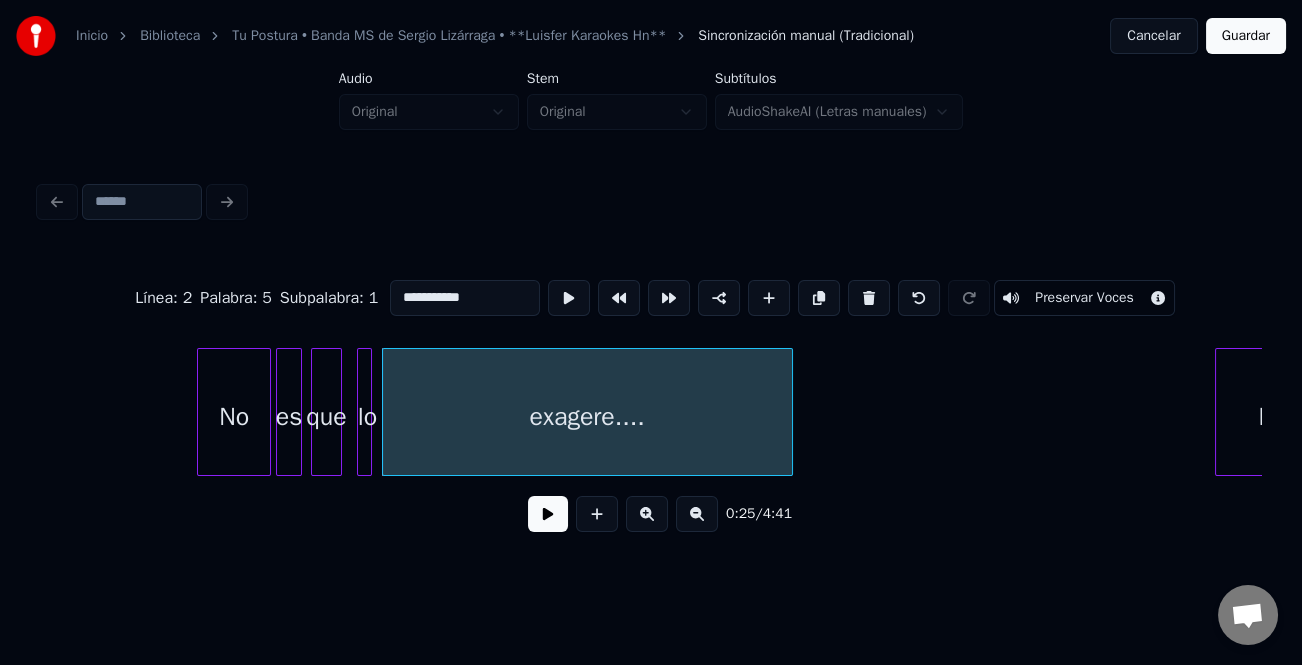 click at bounding box center [1219, 412] 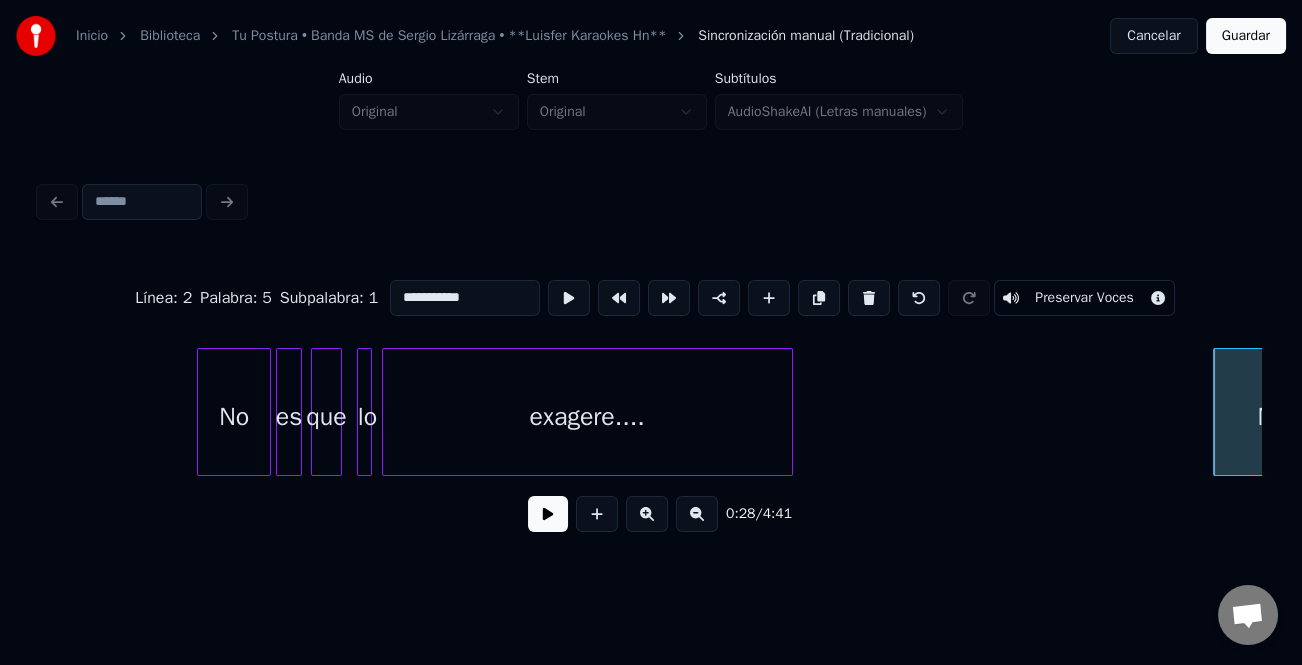 type on "**********" 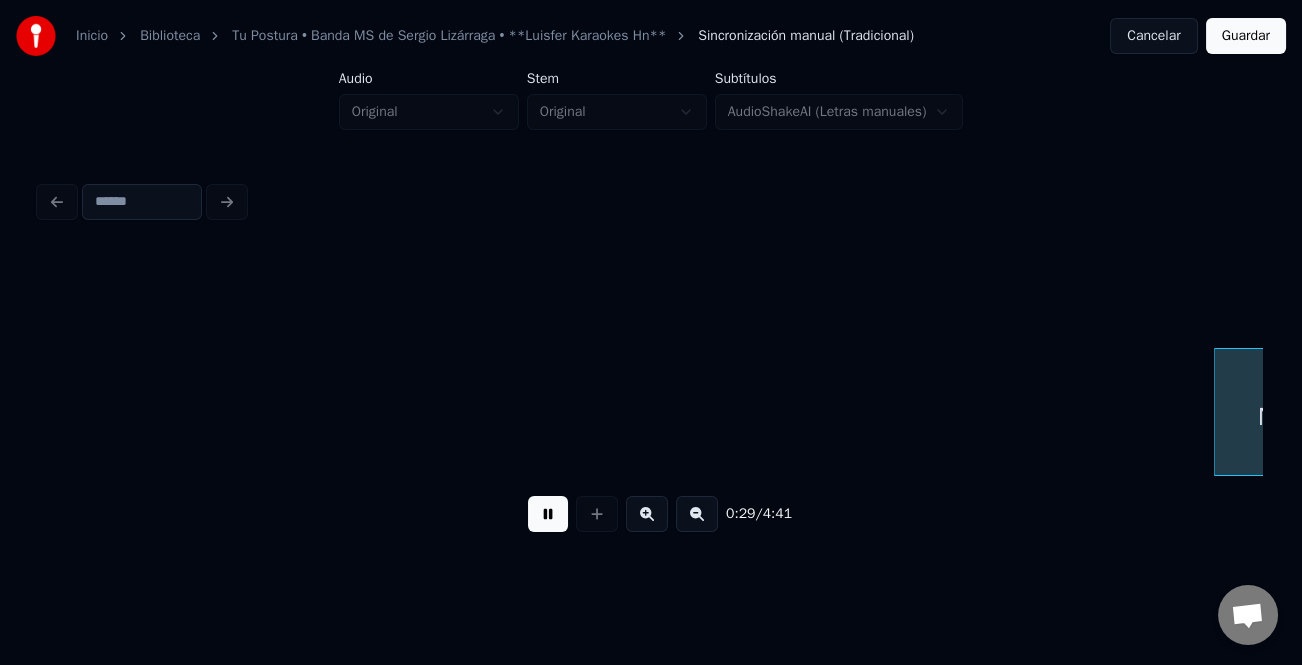 scroll, scrollTop: 0, scrollLeft: 7278, axis: horizontal 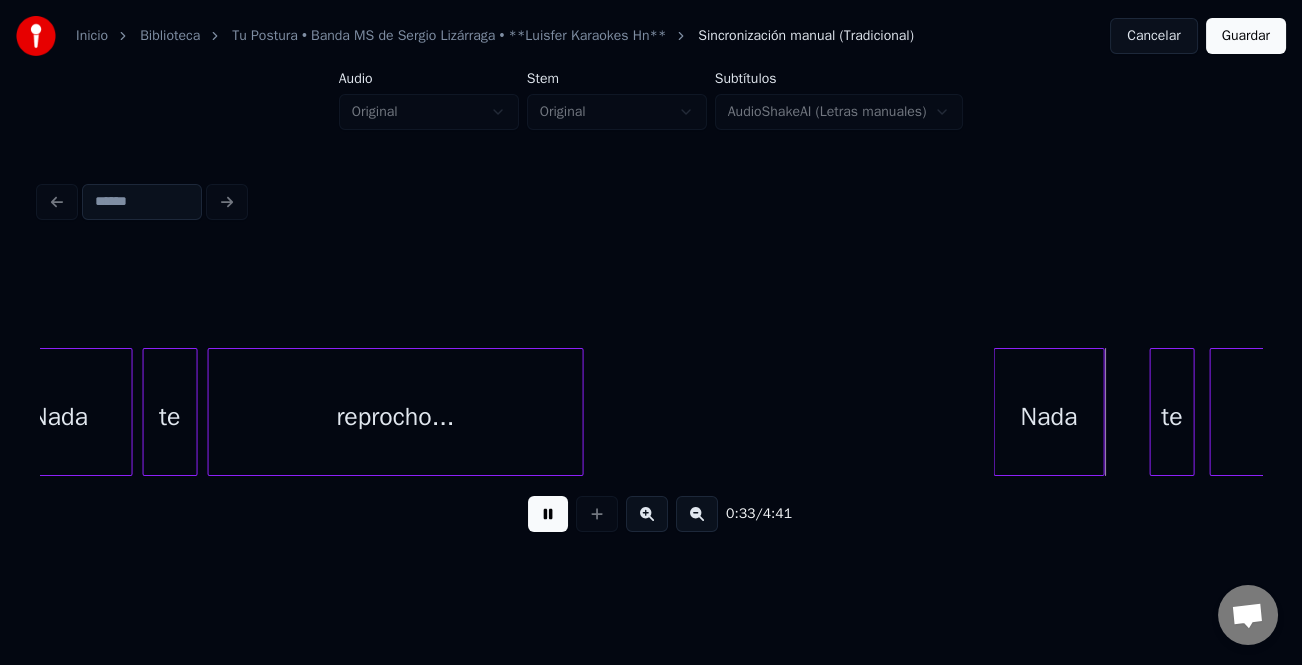 click on "Nada" at bounding box center (1049, 417) 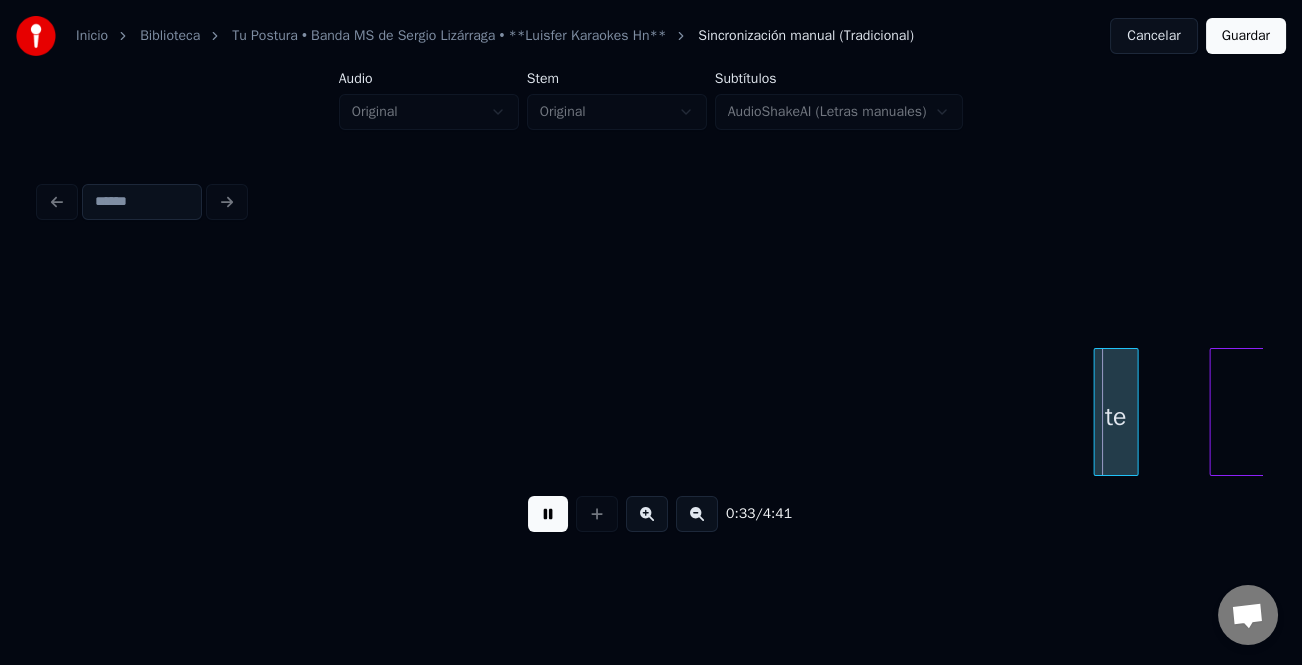 scroll, scrollTop: 0, scrollLeft: 8331, axis: horizontal 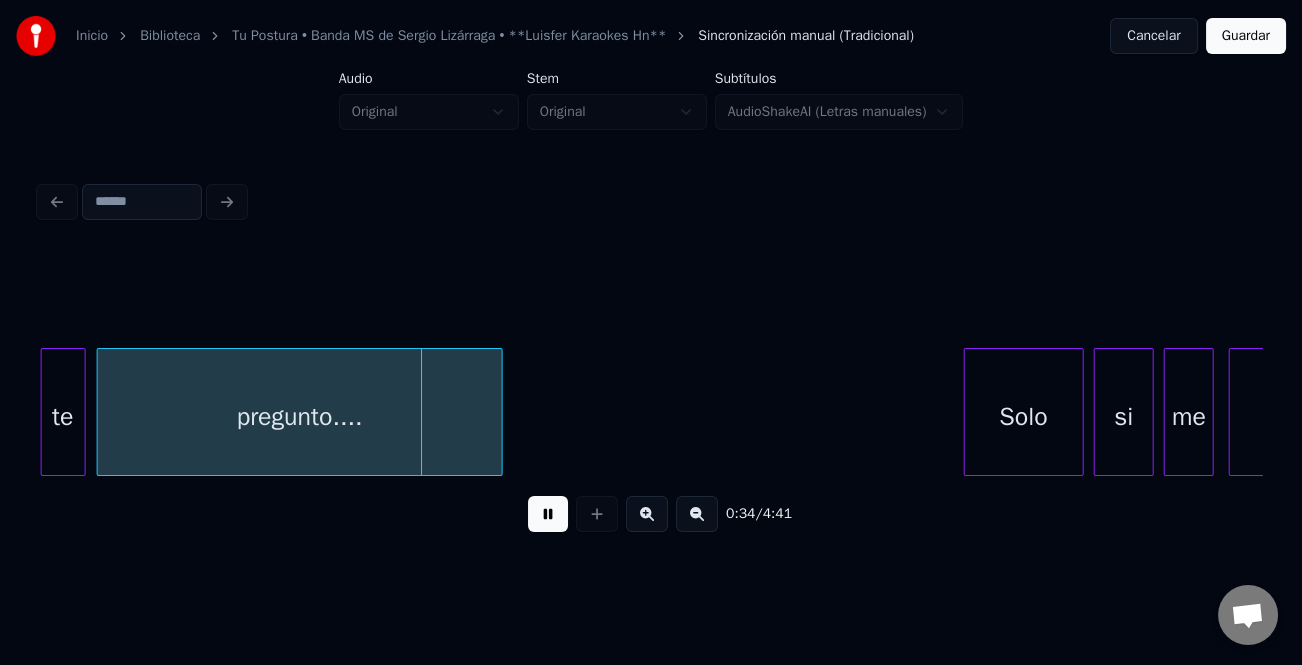 click on "pregunto...." at bounding box center [300, 417] 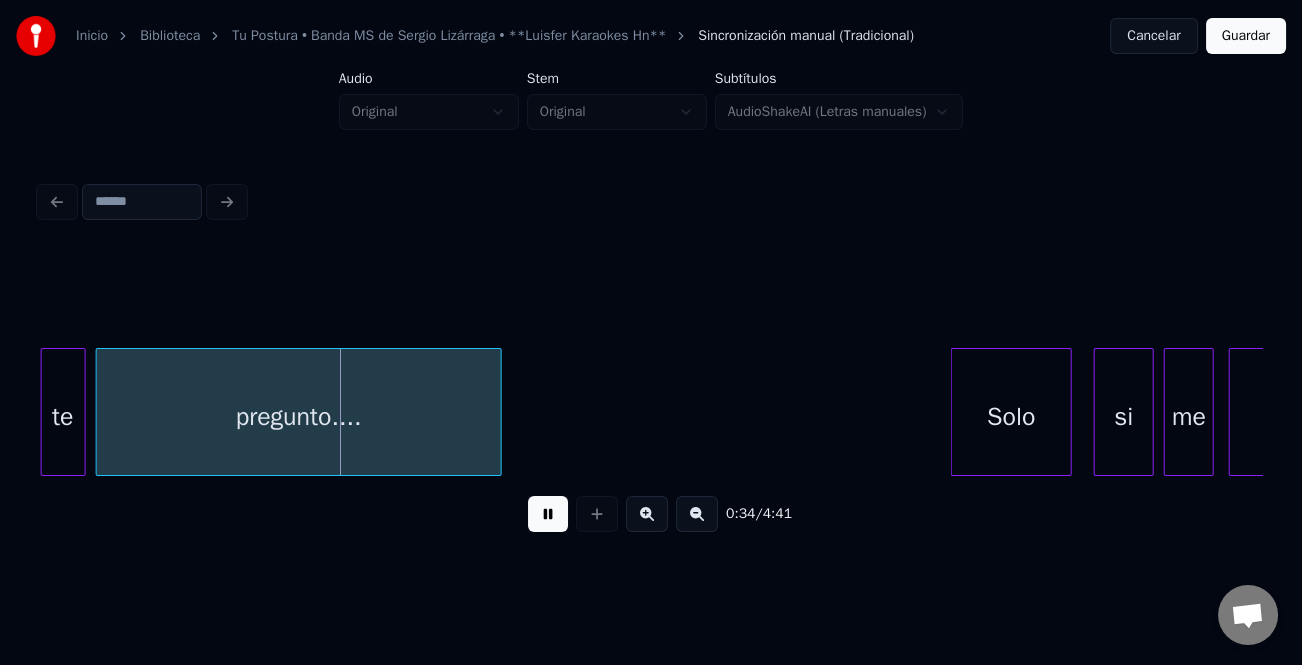 click on "Solo" at bounding box center [1011, 417] 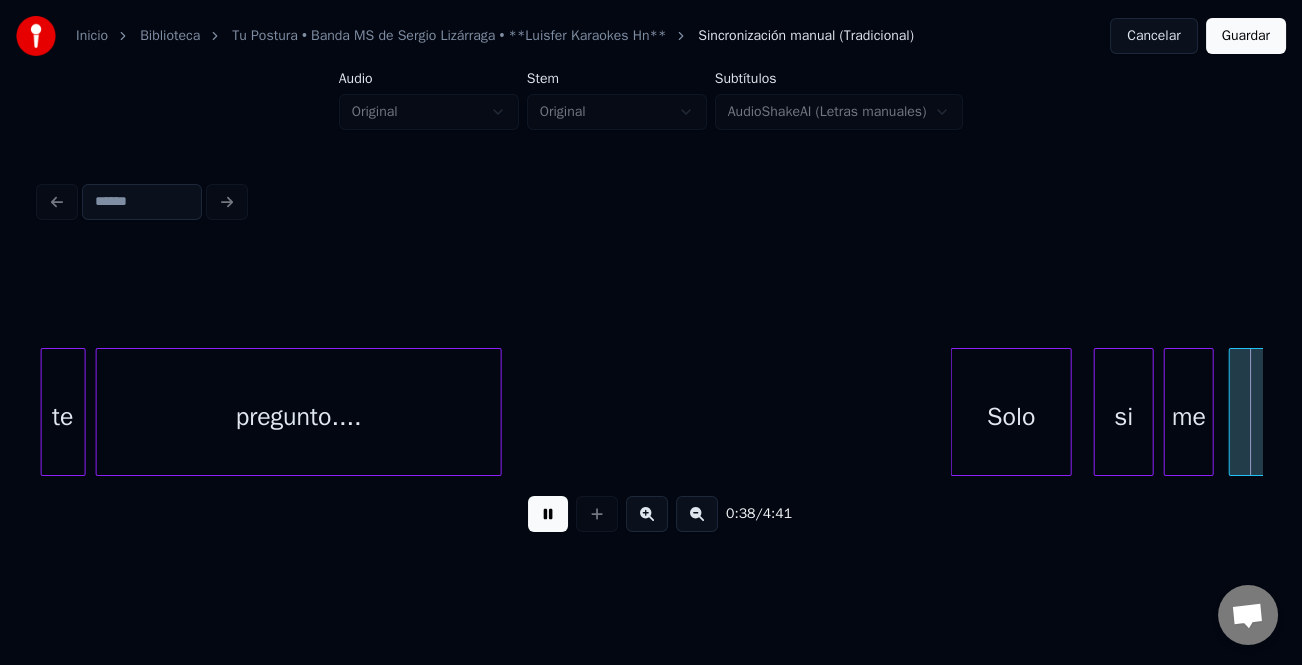 scroll, scrollTop: 0, scrollLeft: 9558, axis: horizontal 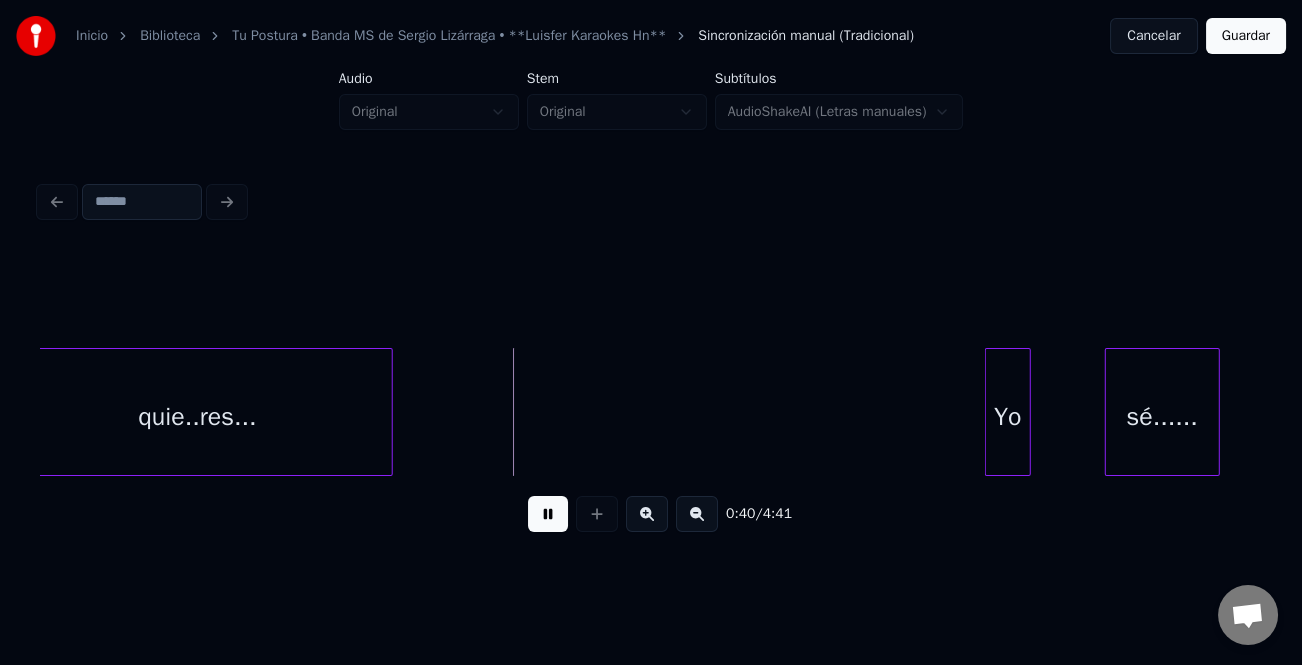 click on "Yo" at bounding box center (1007, 417) 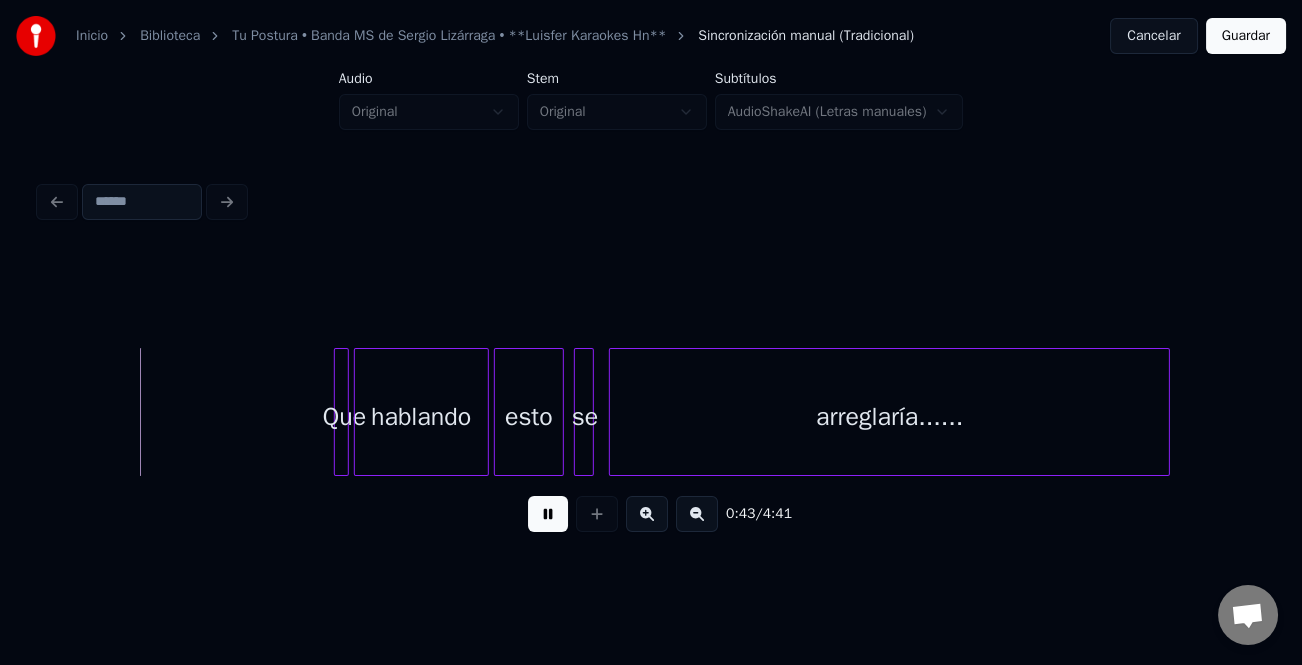 scroll, scrollTop: 0, scrollLeft: 10502, axis: horizontal 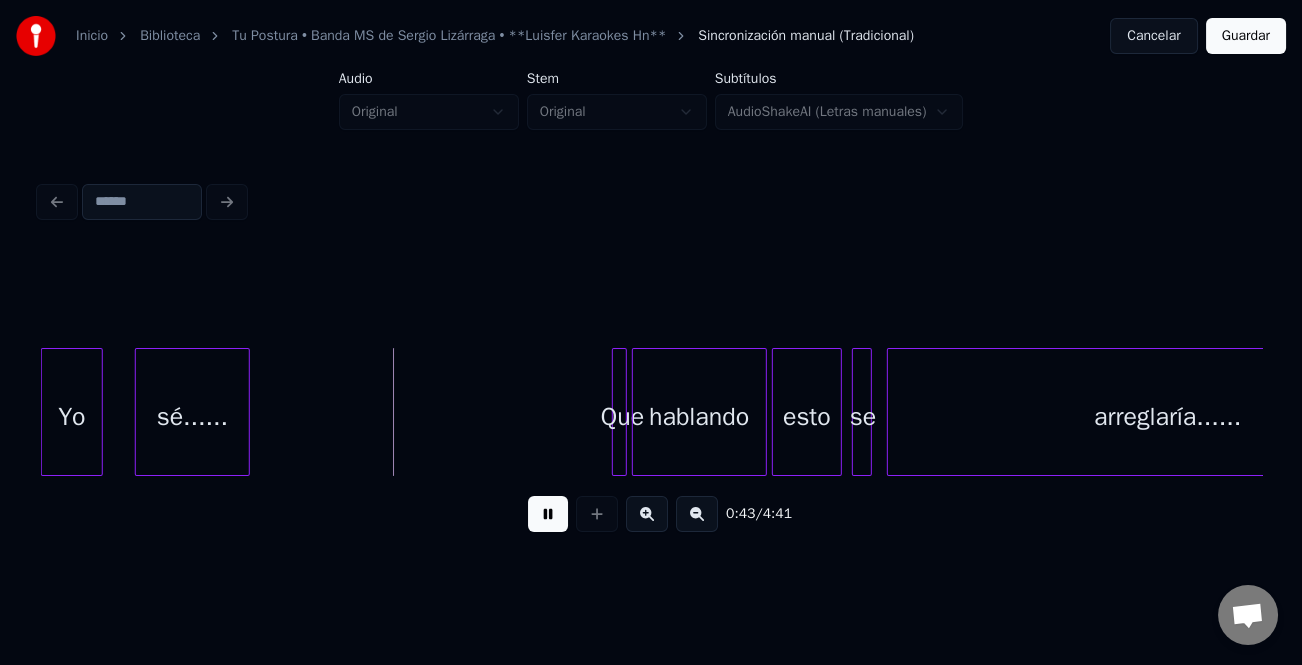 click on "sé......" at bounding box center [192, 417] 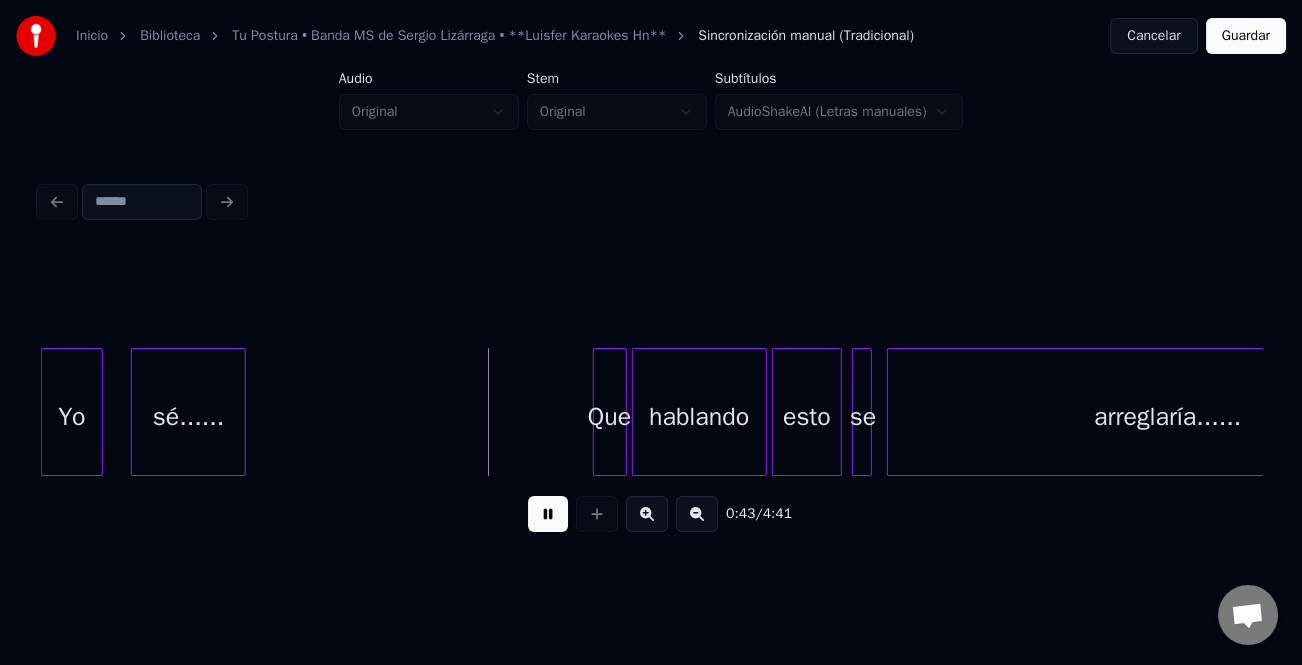 click at bounding box center (597, 412) 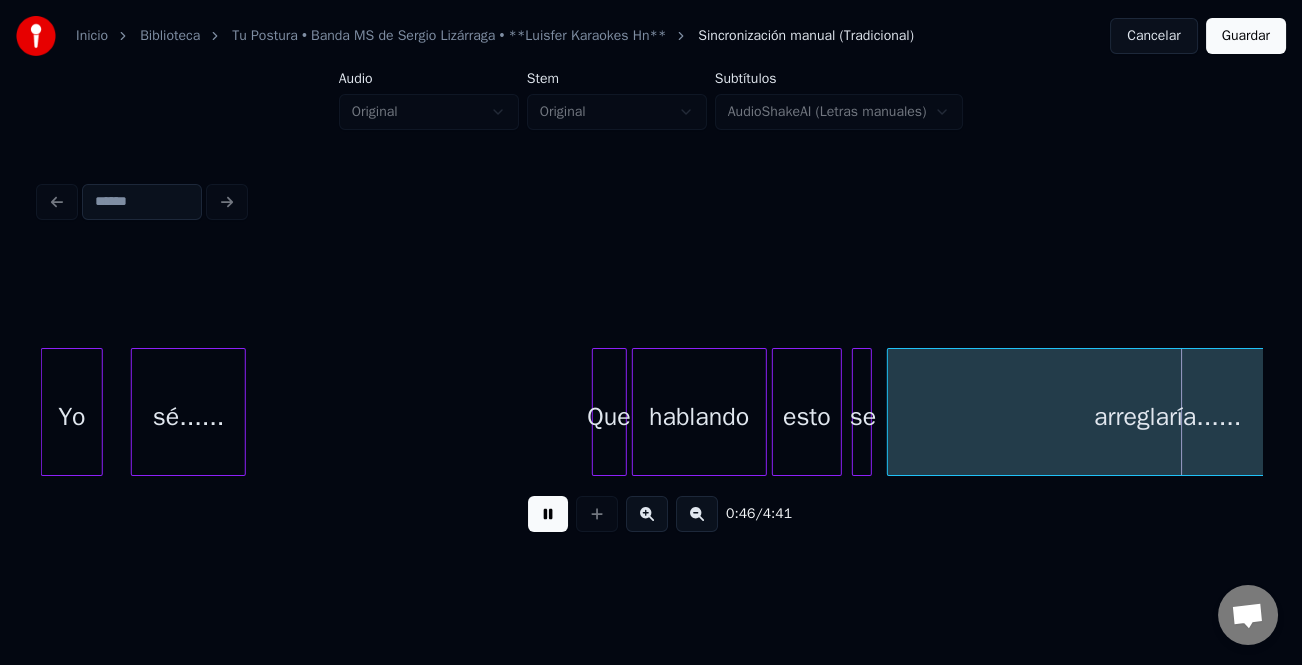 click at bounding box center [647, 514] 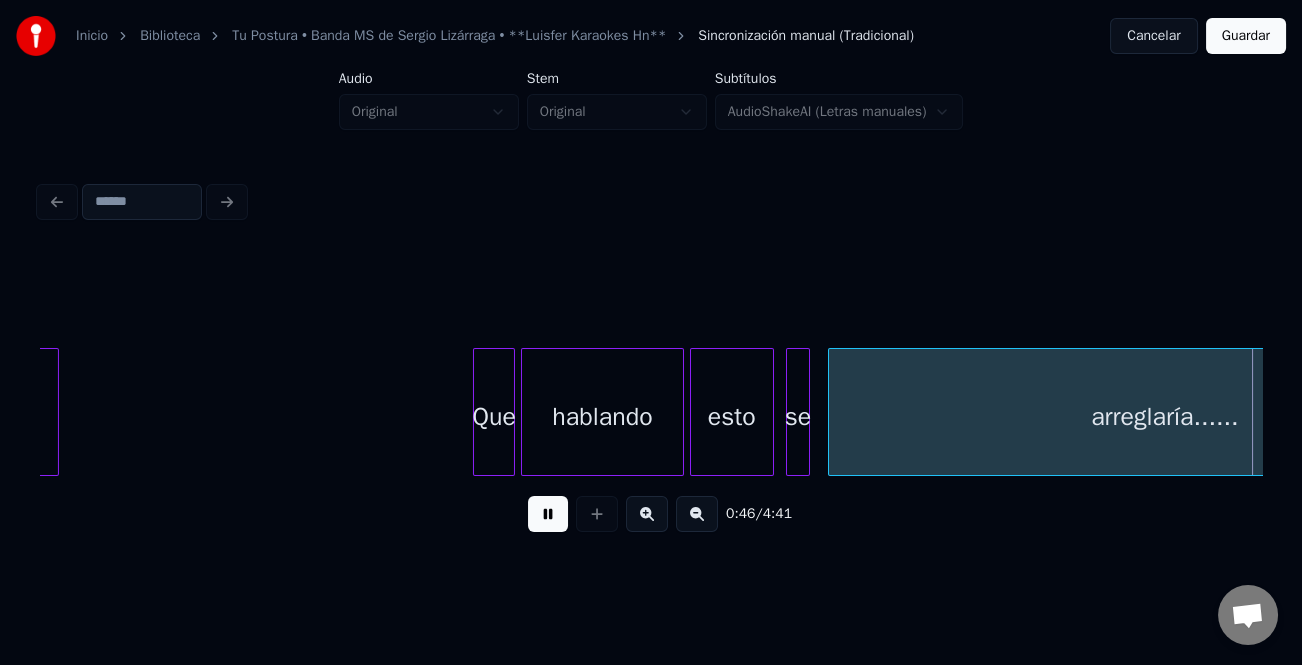 scroll, scrollTop: 0, scrollLeft: 14054, axis: horizontal 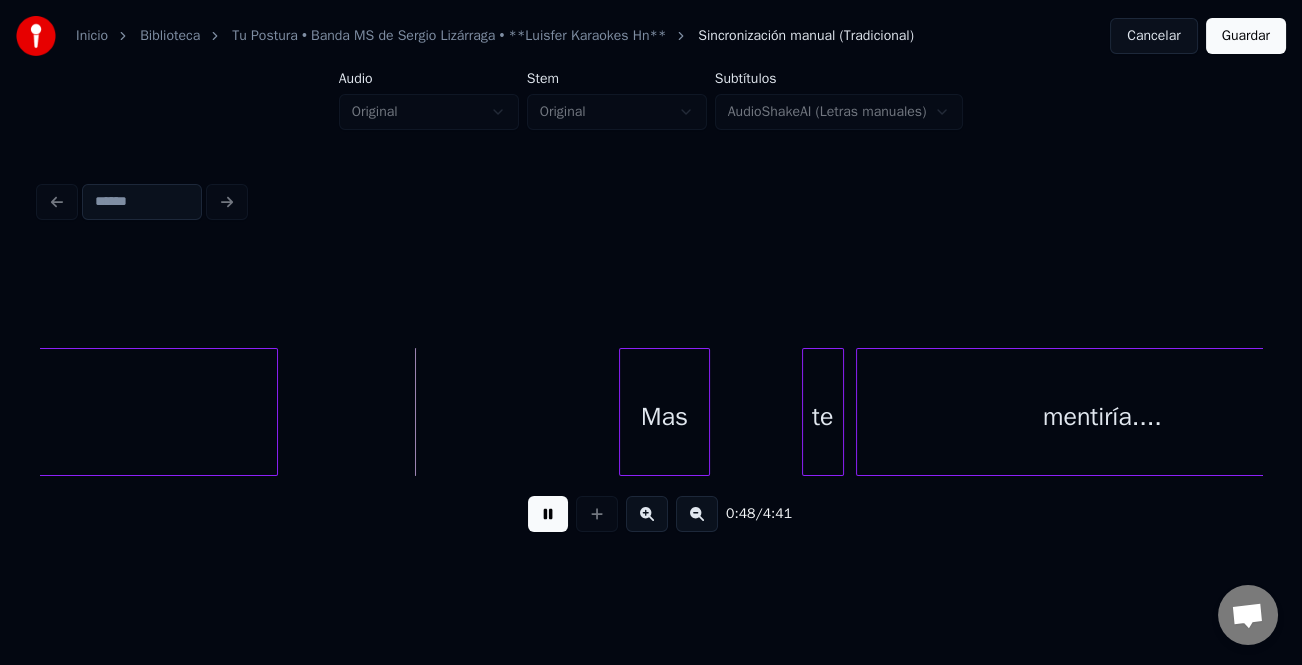 click on "Mas" at bounding box center (664, 417) 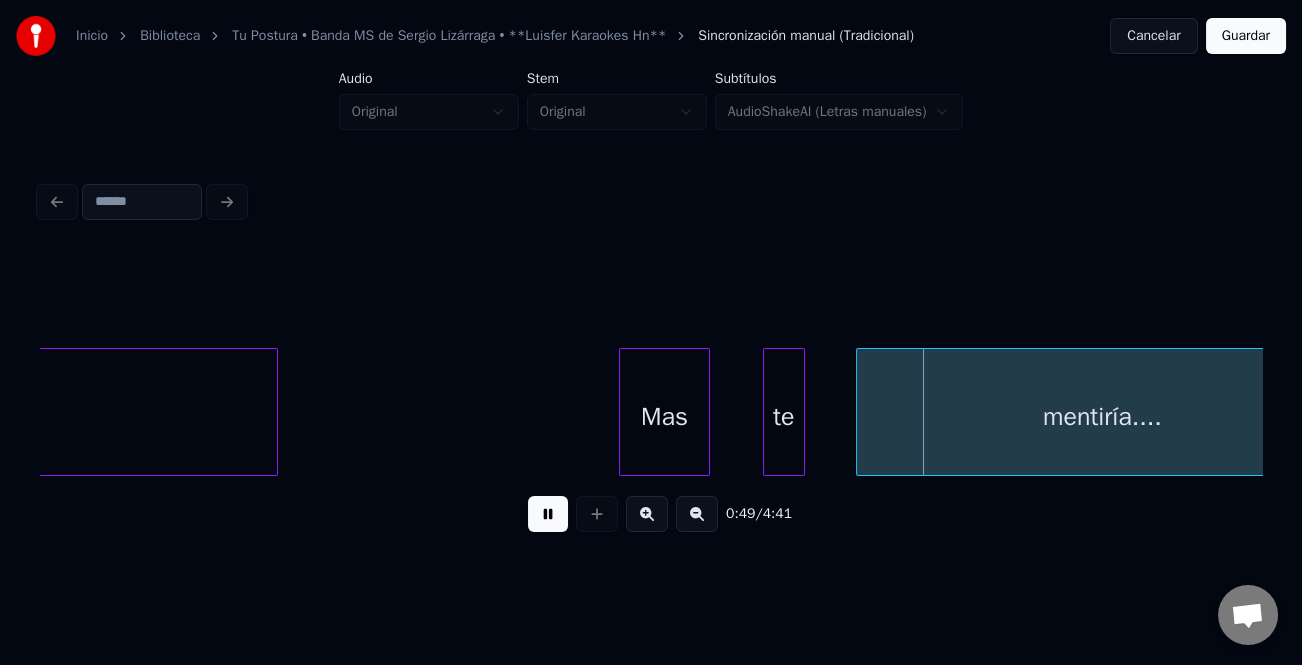 click on "te" at bounding box center (784, 417) 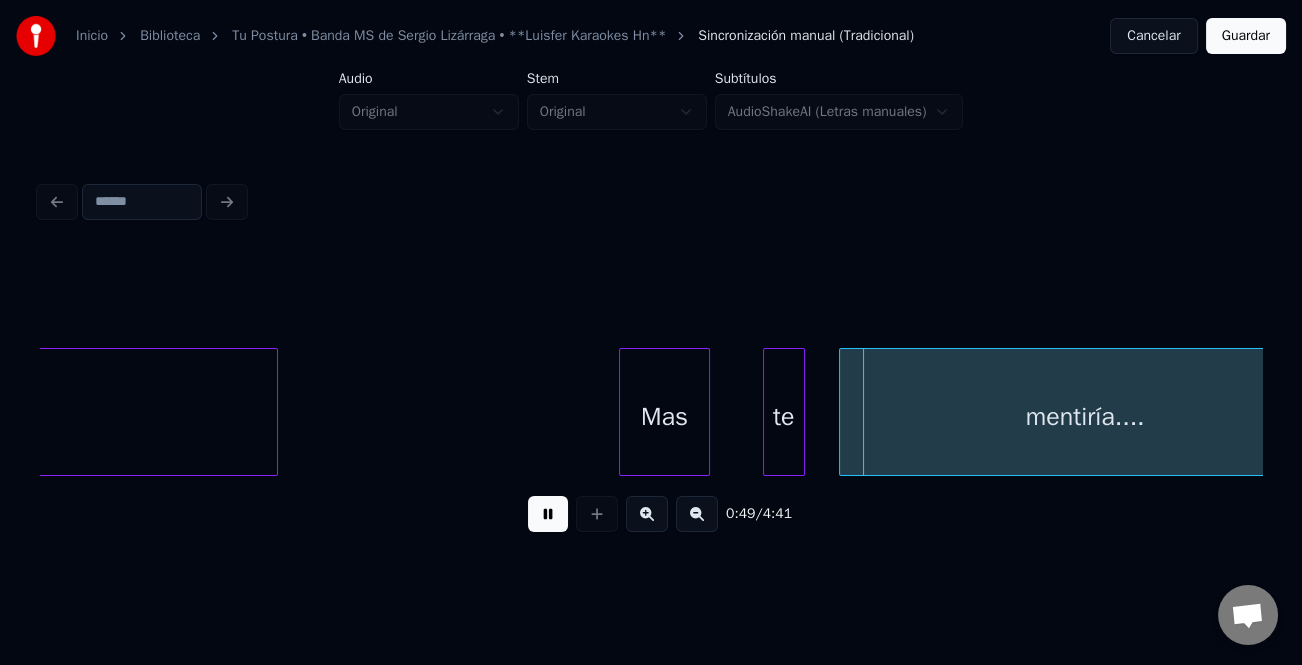 scroll, scrollTop: 0, scrollLeft: 14136, axis: horizontal 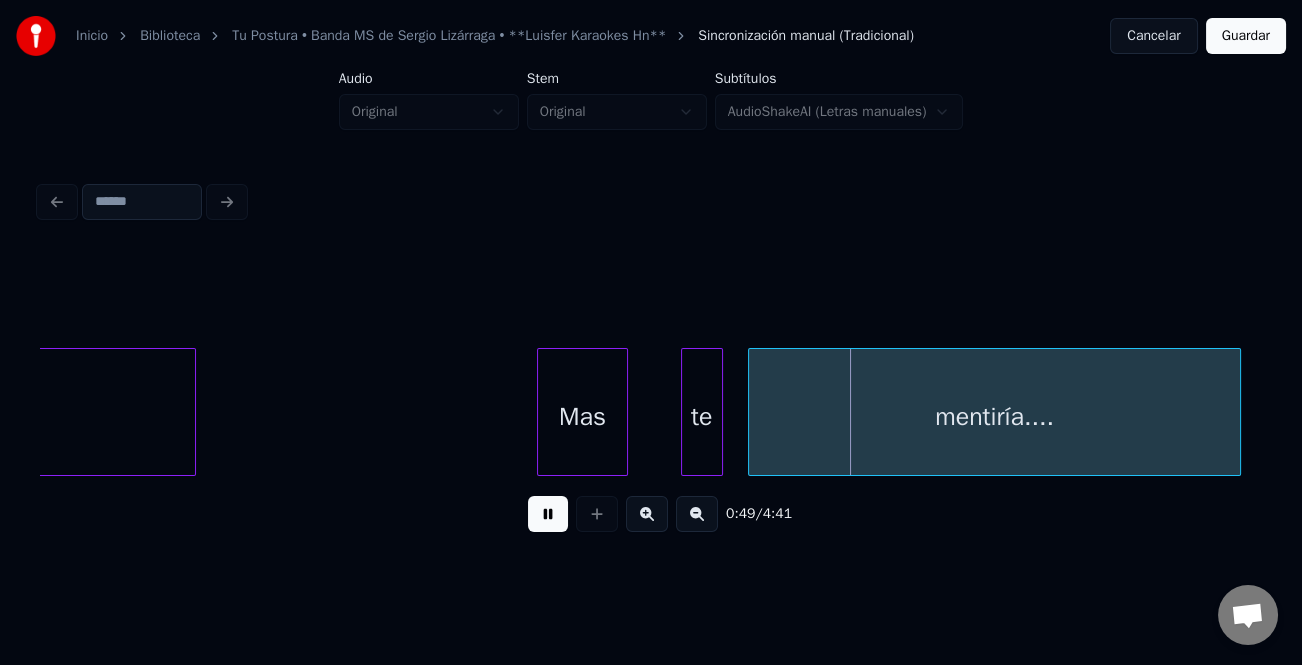 click on "mentiría...." at bounding box center (994, 417) 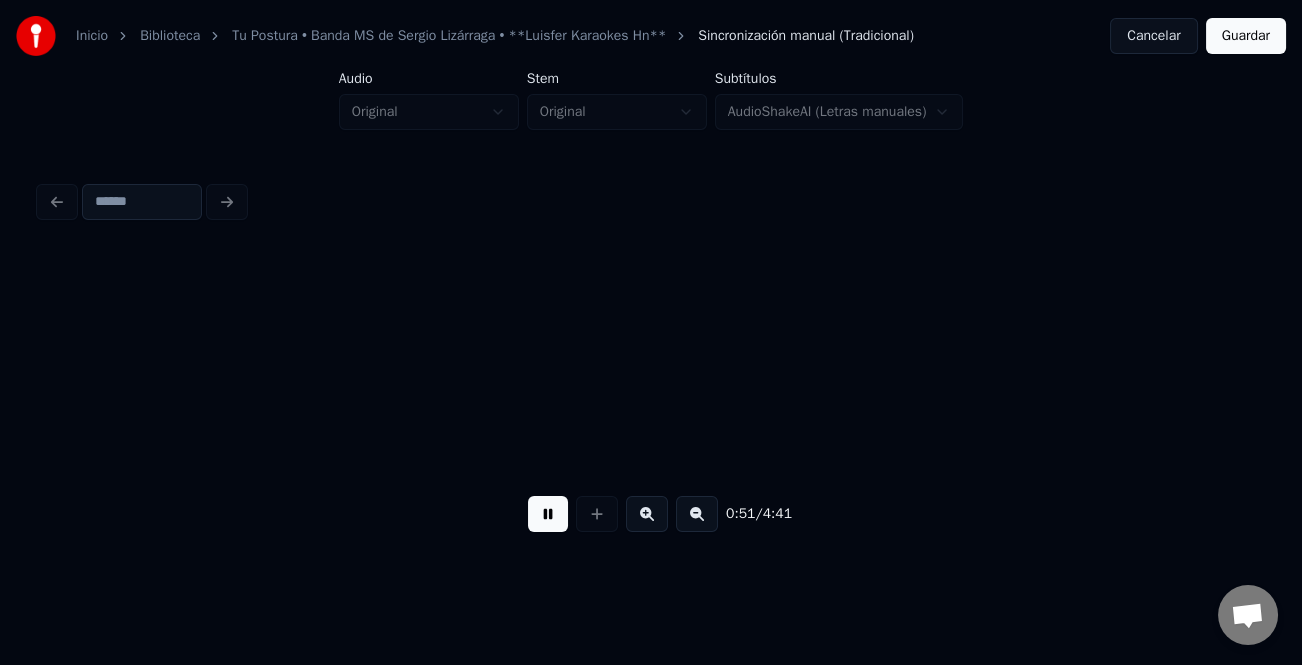 scroll, scrollTop: 0, scrollLeft: 15369, axis: horizontal 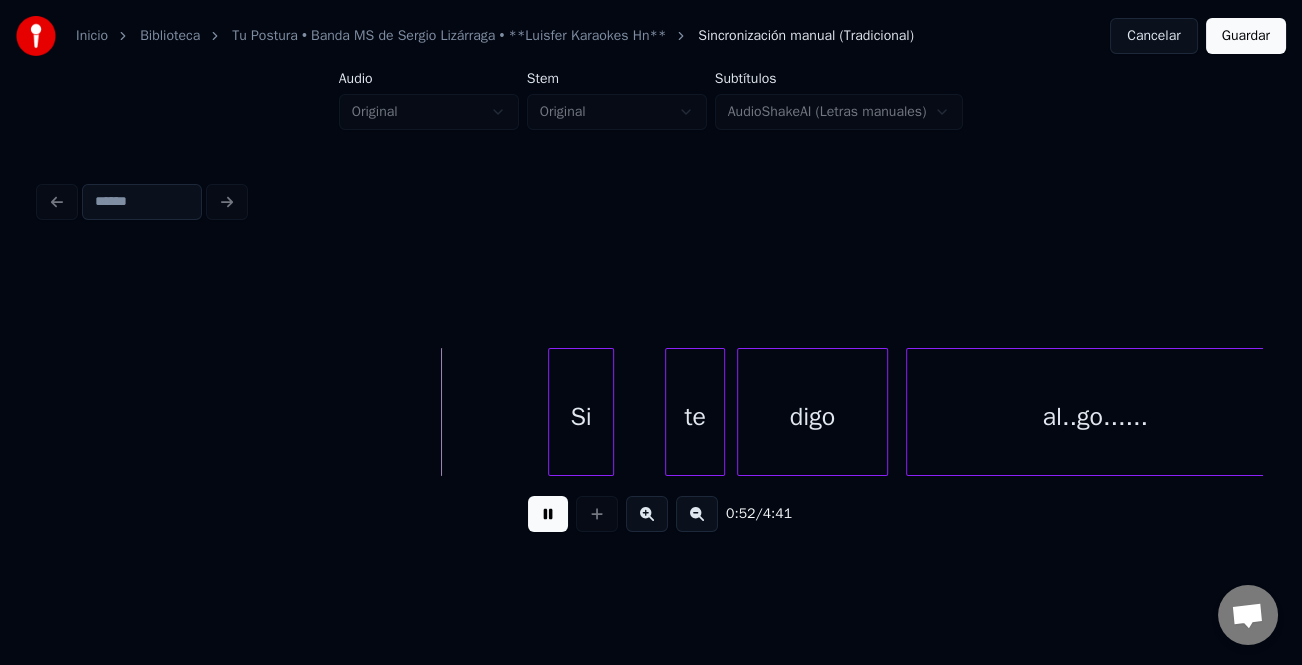click on "Si" at bounding box center [581, 417] 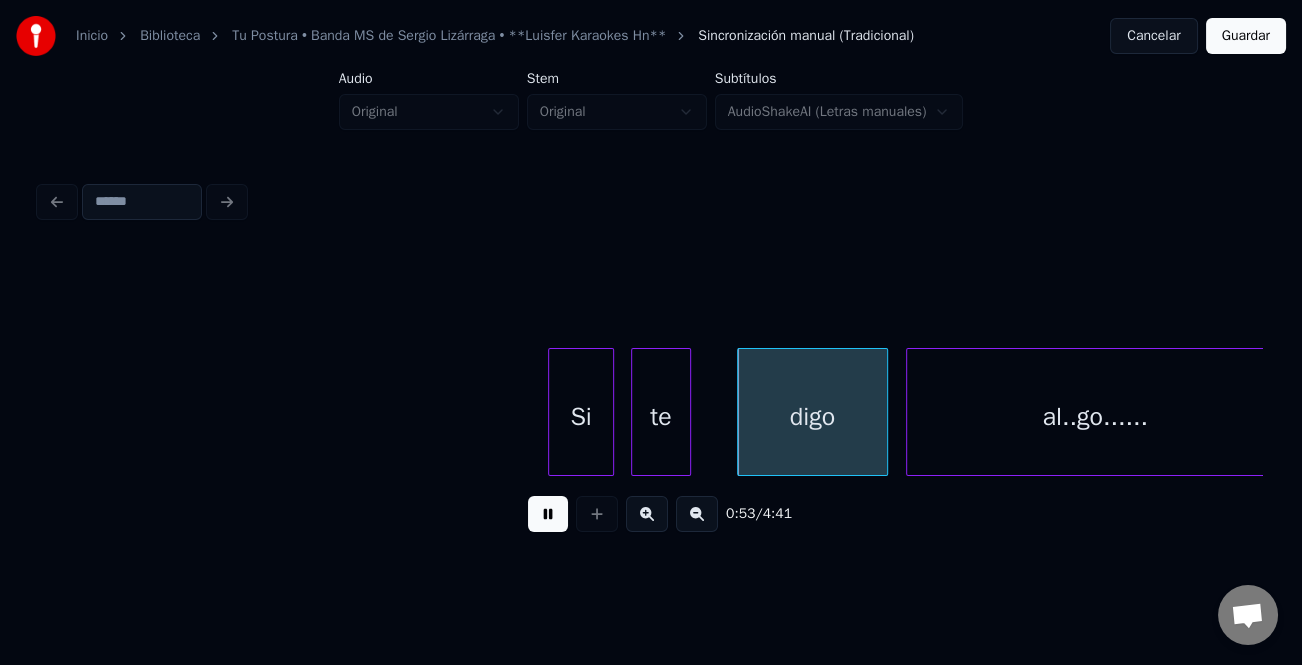 click on "te" at bounding box center [661, 417] 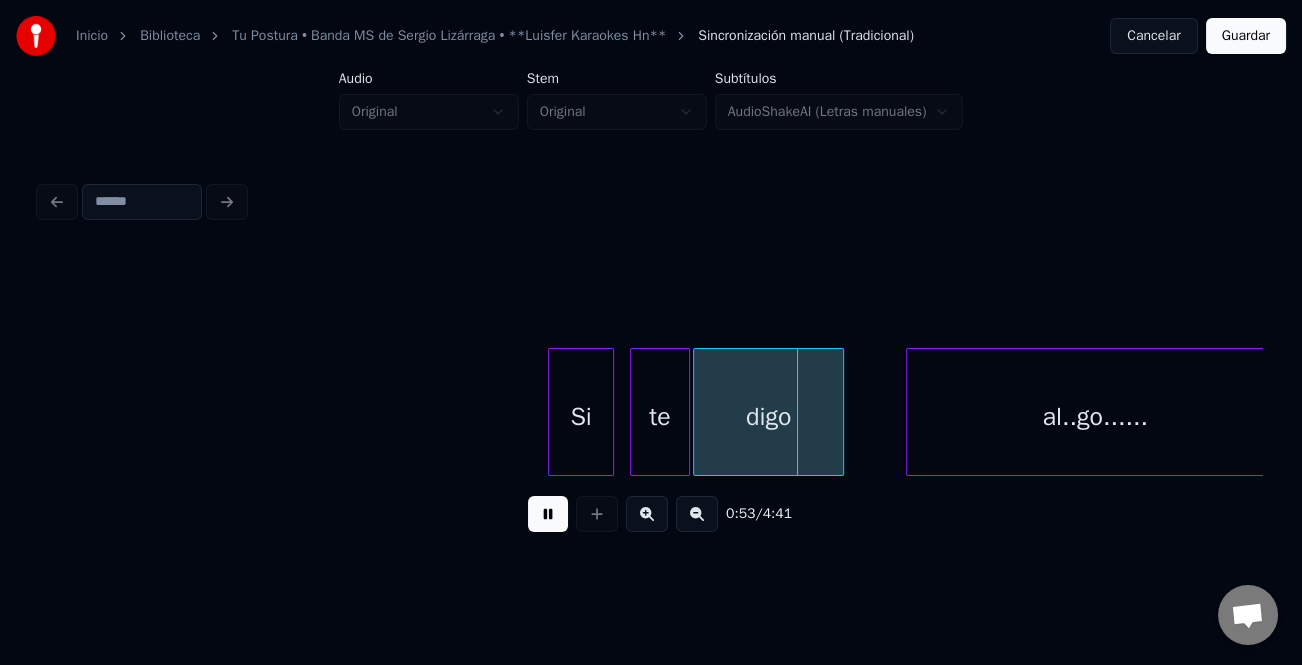 click on "digo" at bounding box center (768, 417) 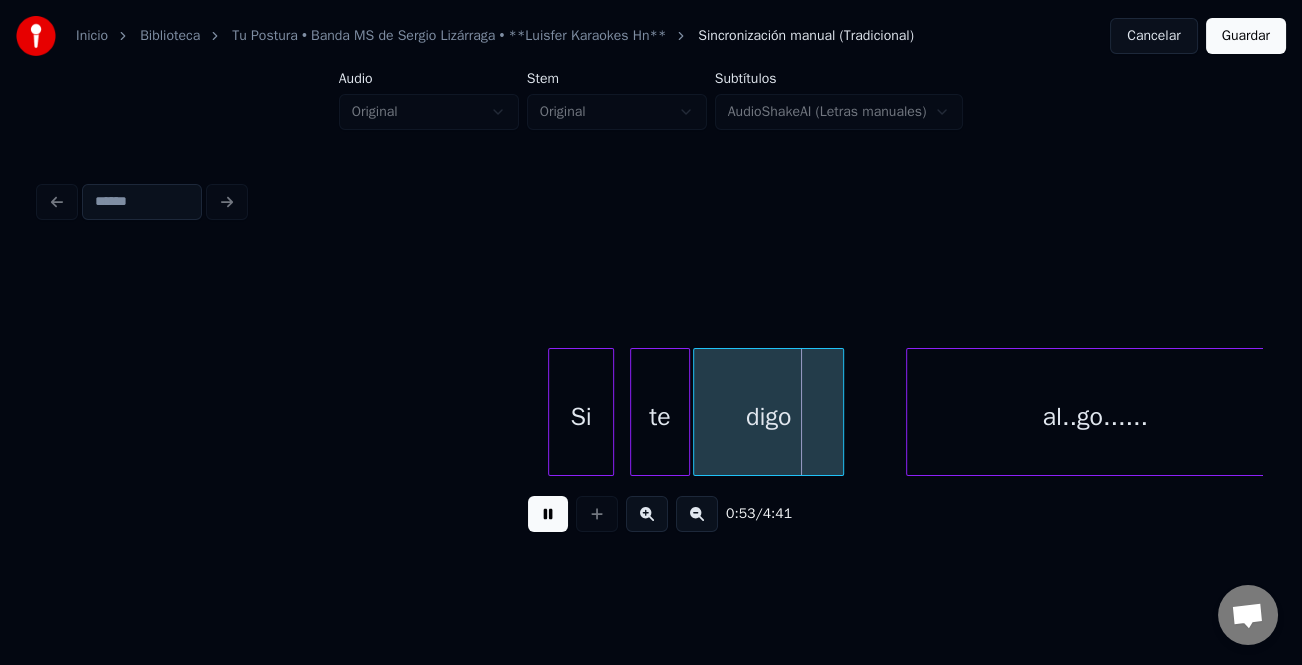 scroll, scrollTop: 0, scrollLeft: 15386, axis: horizontal 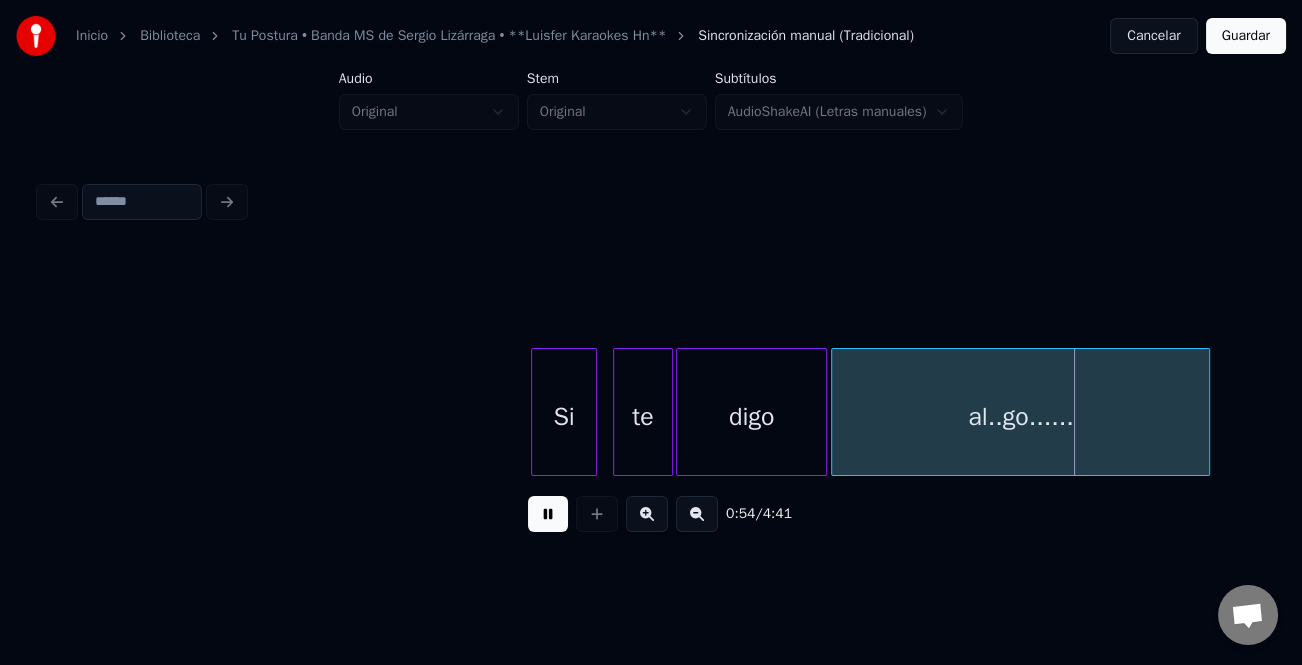 click on "Si te digo al..go......" at bounding box center [651, 412] 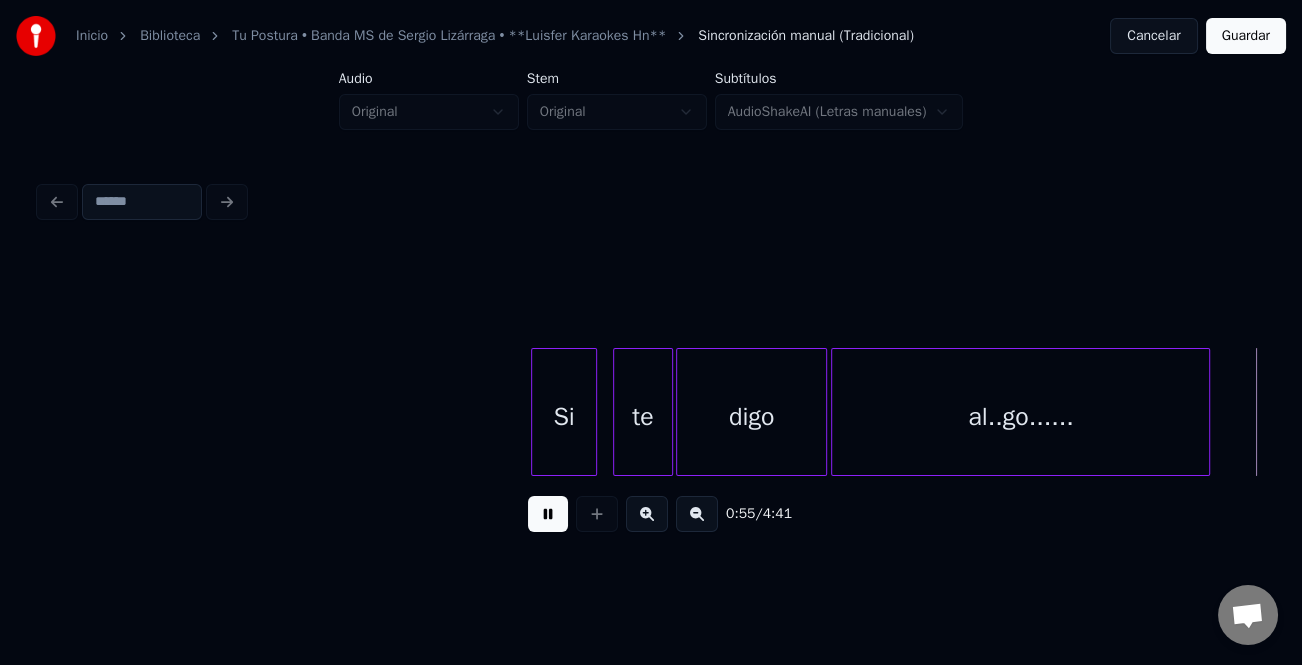 scroll, scrollTop: 0, scrollLeft: 16620, axis: horizontal 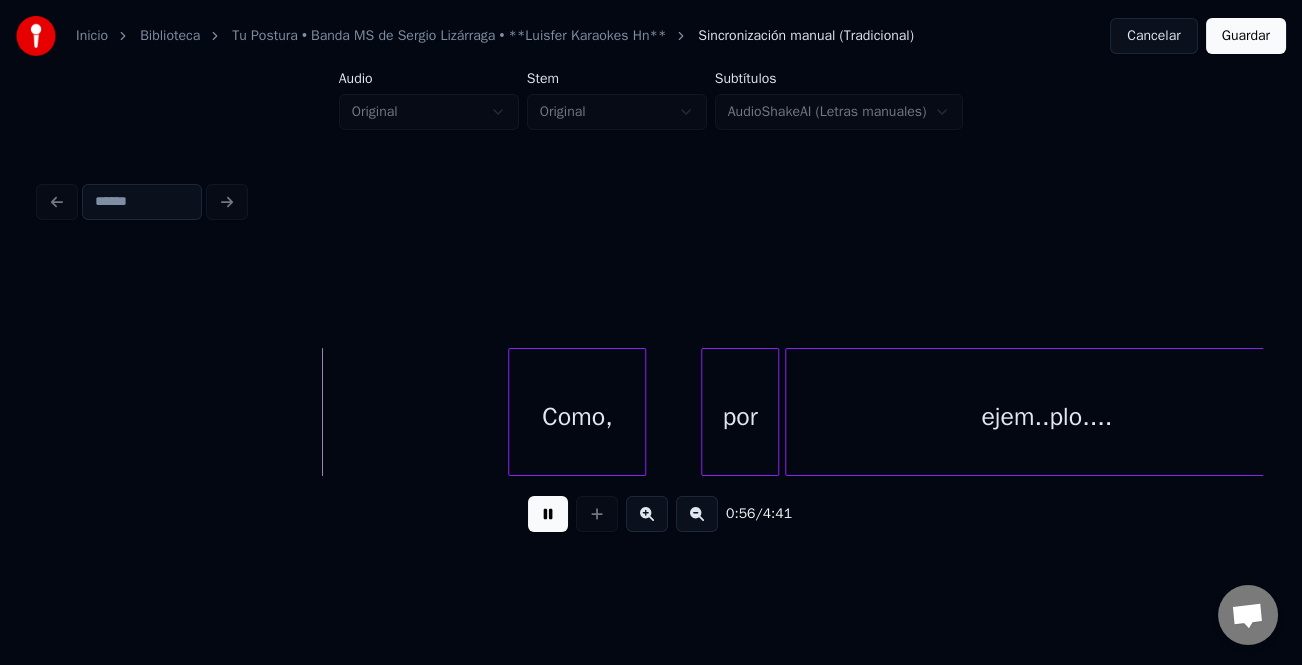 click on "Como," at bounding box center (577, 417) 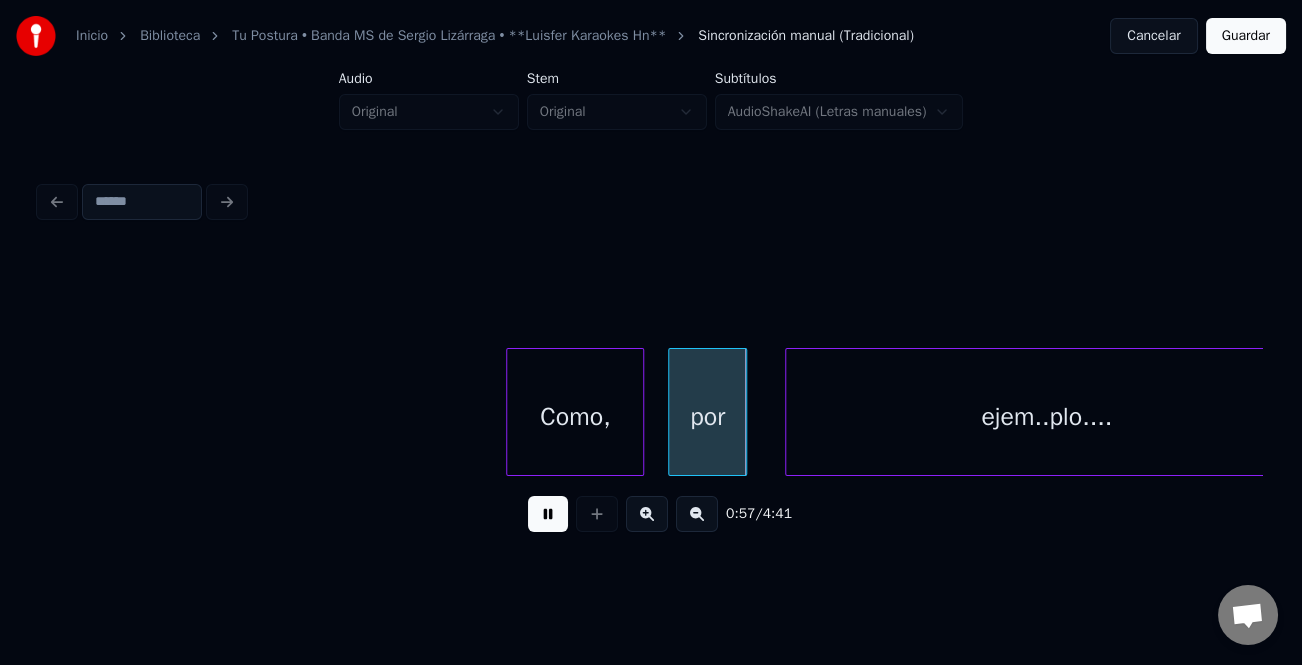 click on "por" at bounding box center [707, 417] 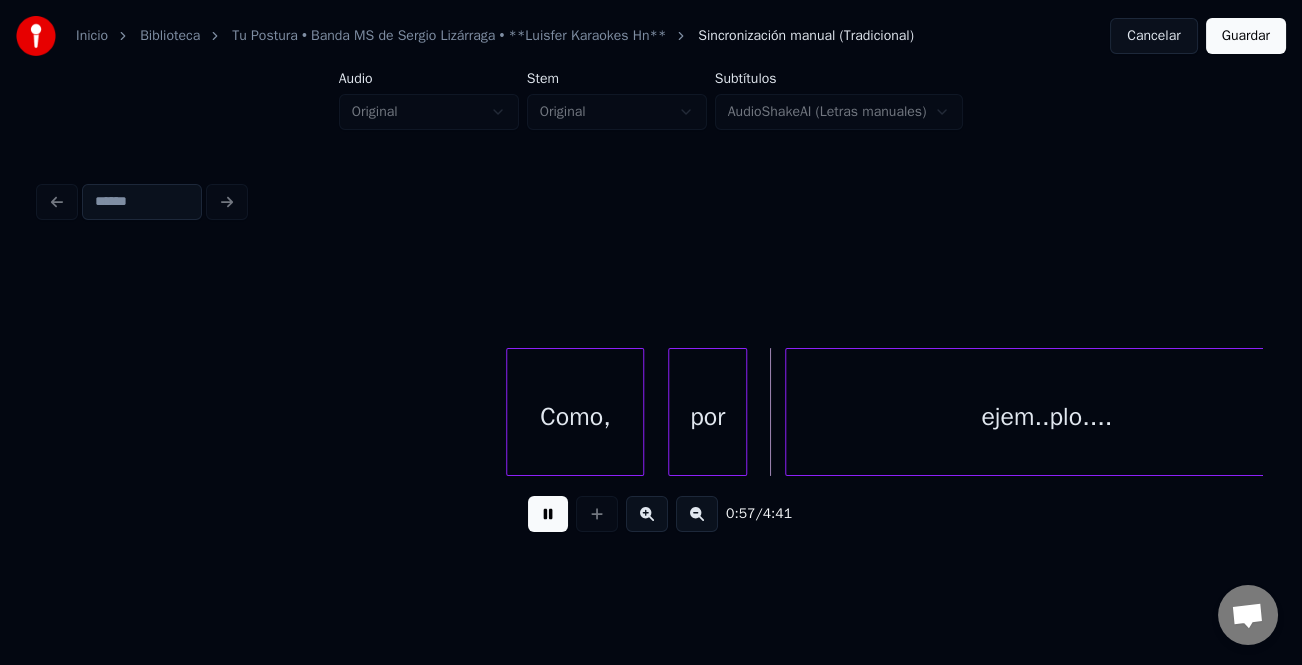 click on "por" at bounding box center (707, 417) 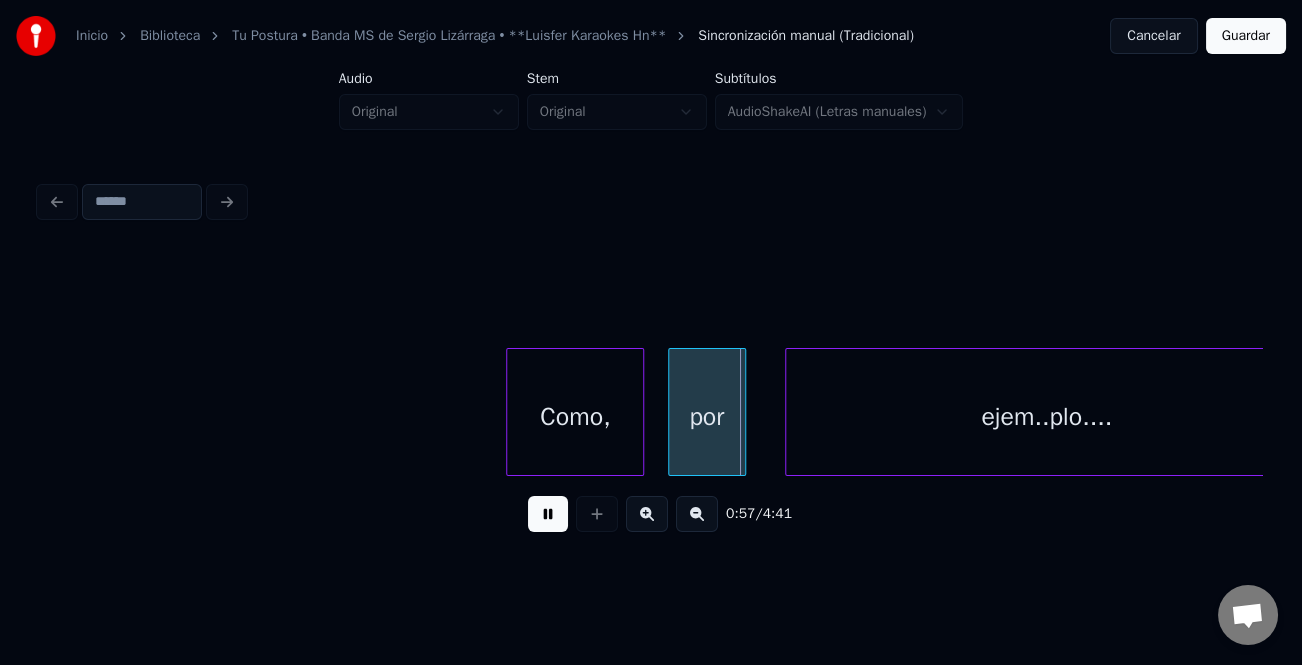 click on "ejem..plo...." at bounding box center [1046, 417] 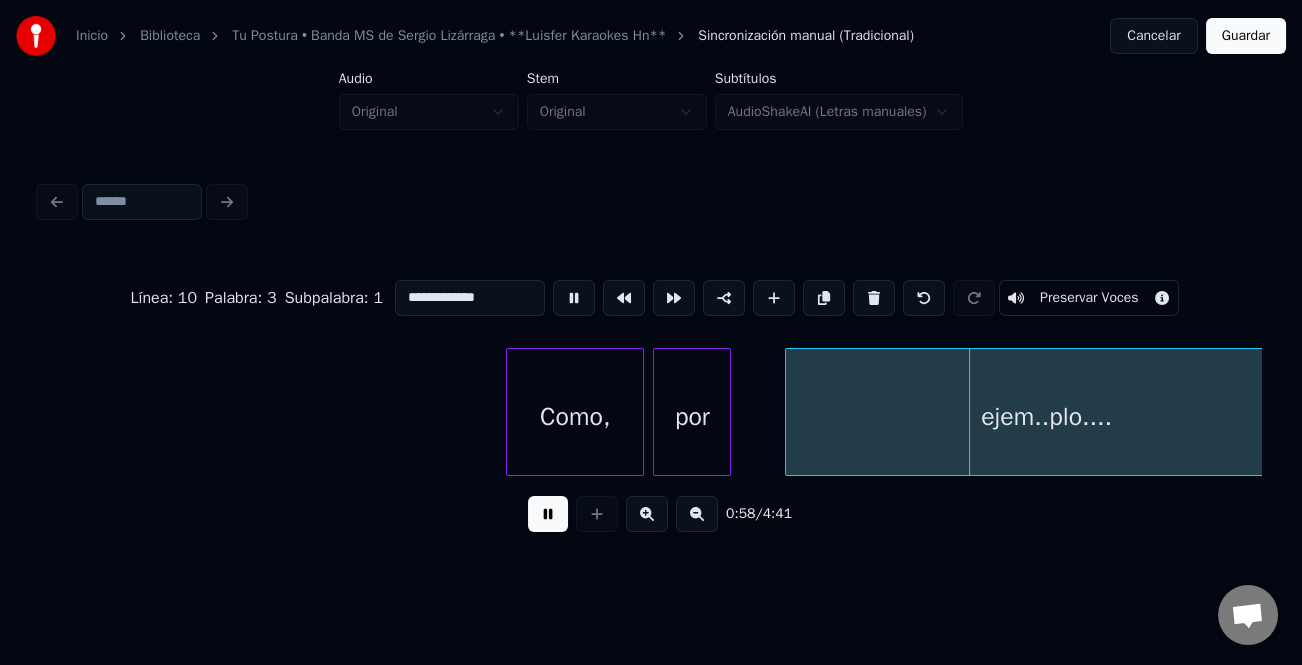 click on "por" at bounding box center (692, 417) 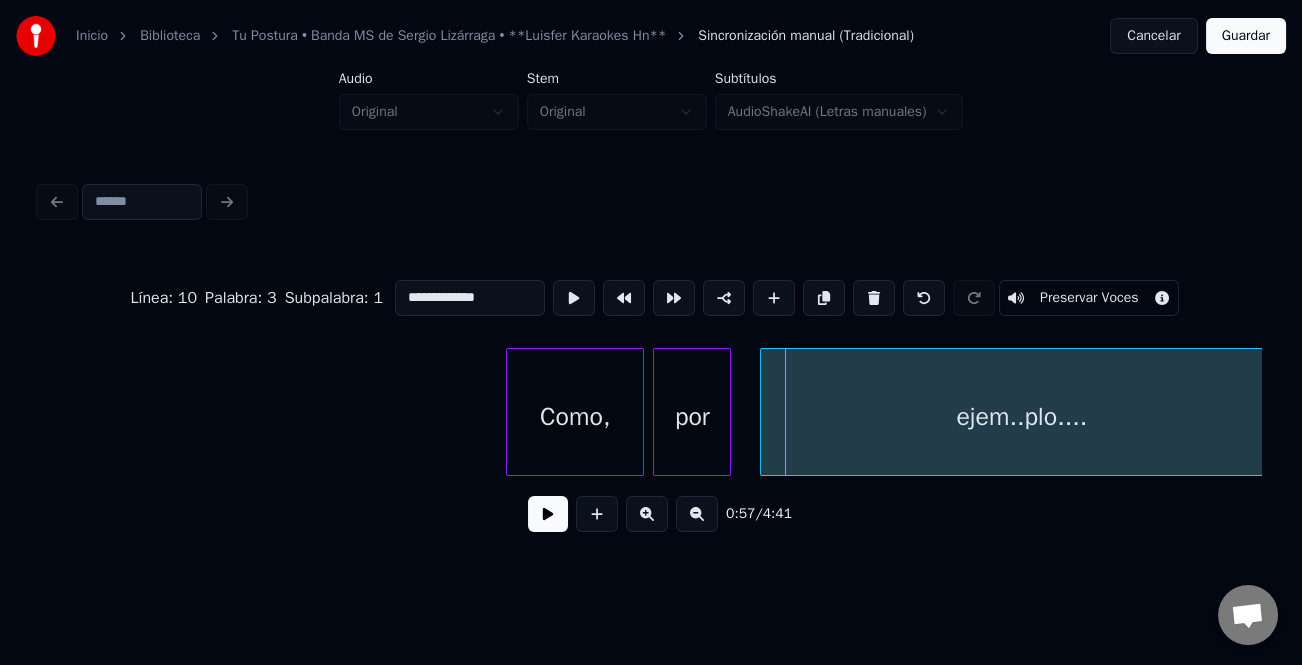 scroll, scrollTop: 0, scrollLeft: 16660, axis: horizontal 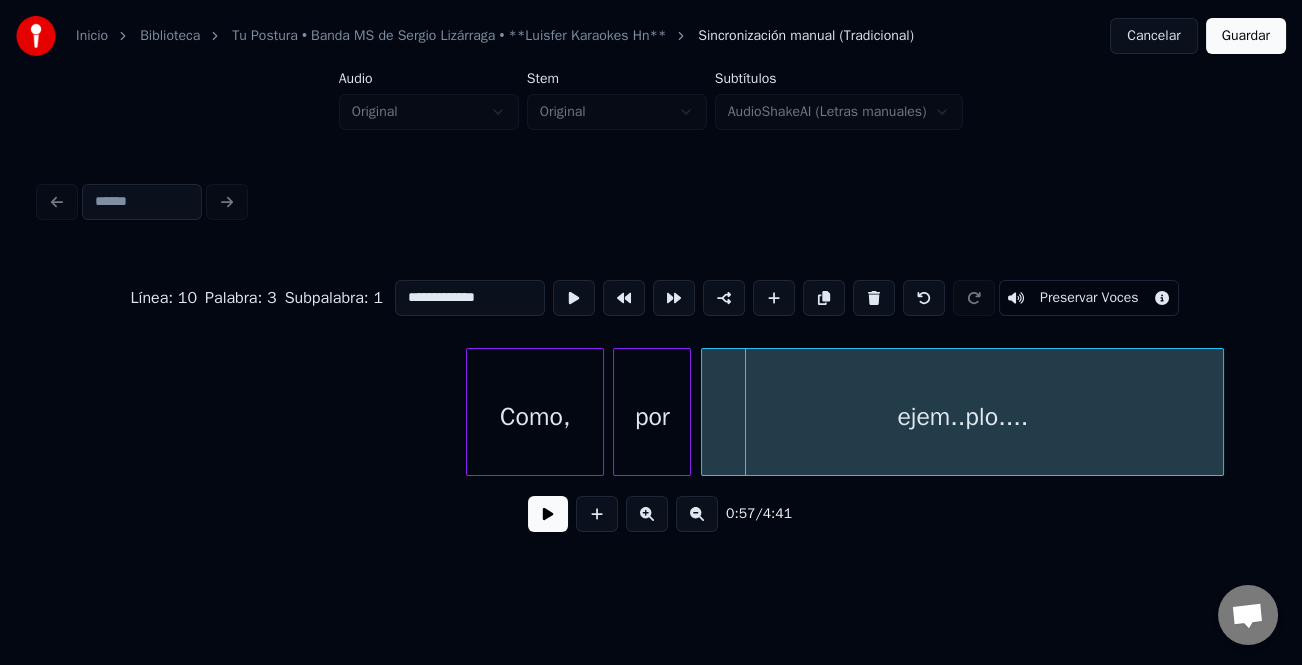 click on "ejem..plo...." at bounding box center (962, 417) 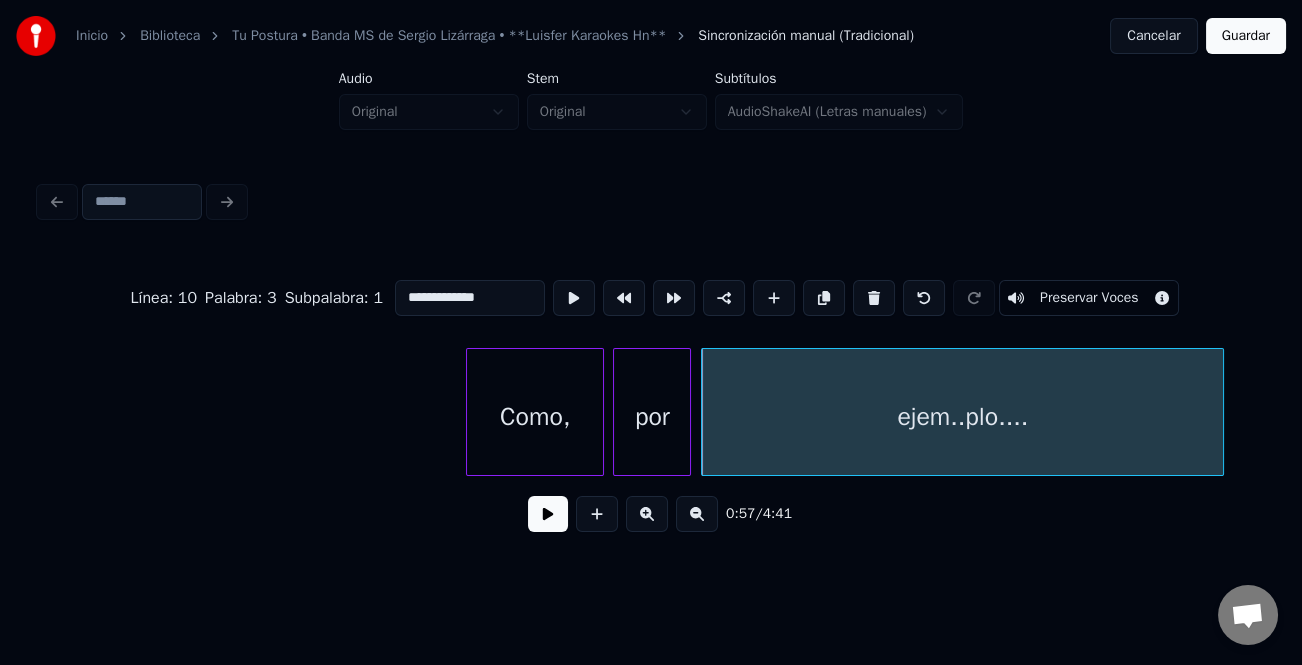 click at bounding box center (548, 514) 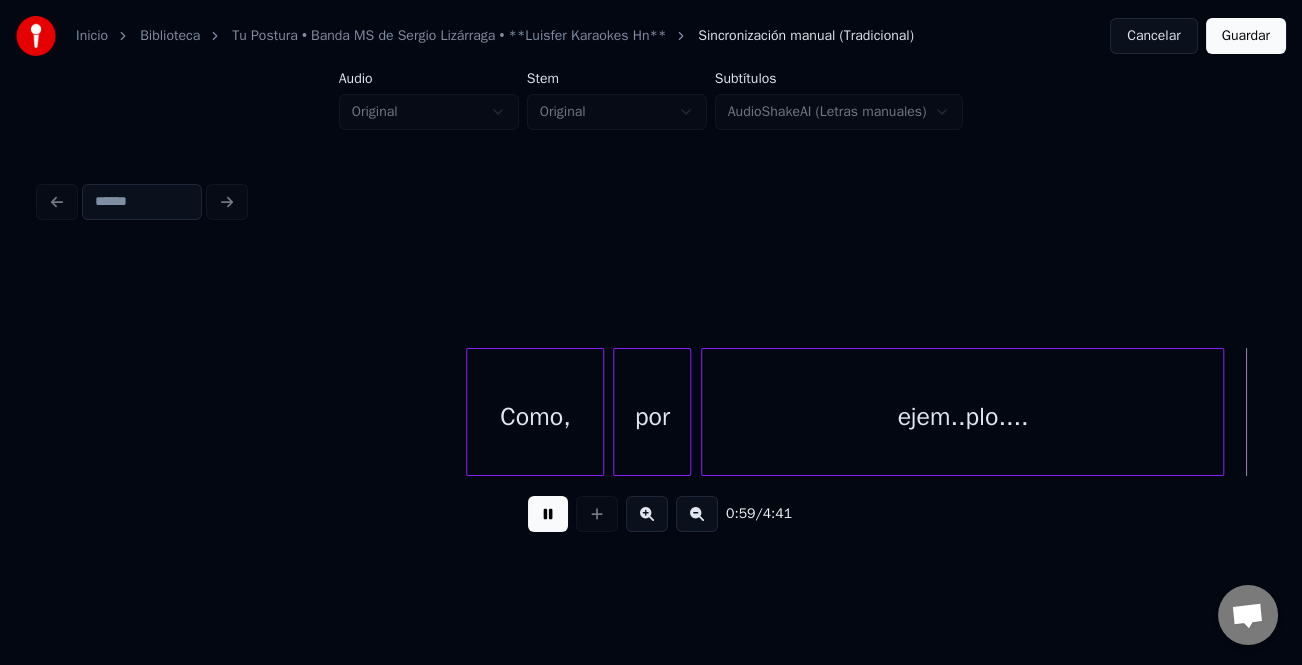 scroll, scrollTop: 0, scrollLeft: 17882, axis: horizontal 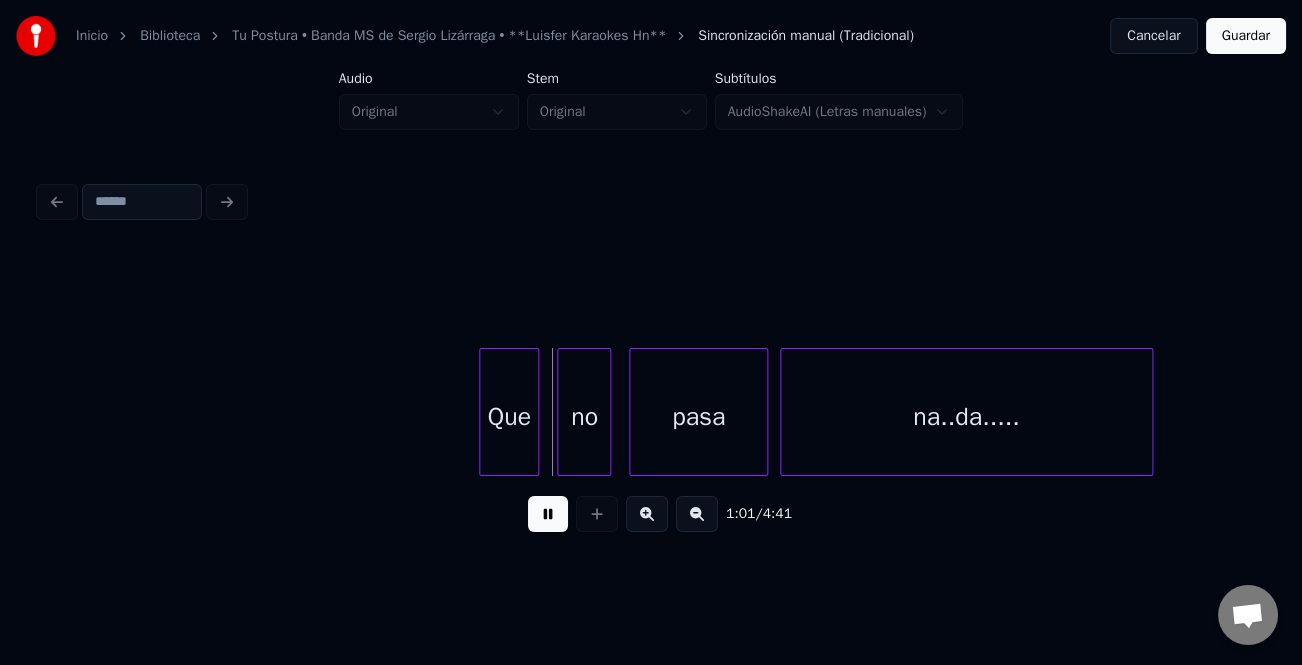 click on "Que" at bounding box center [509, 412] 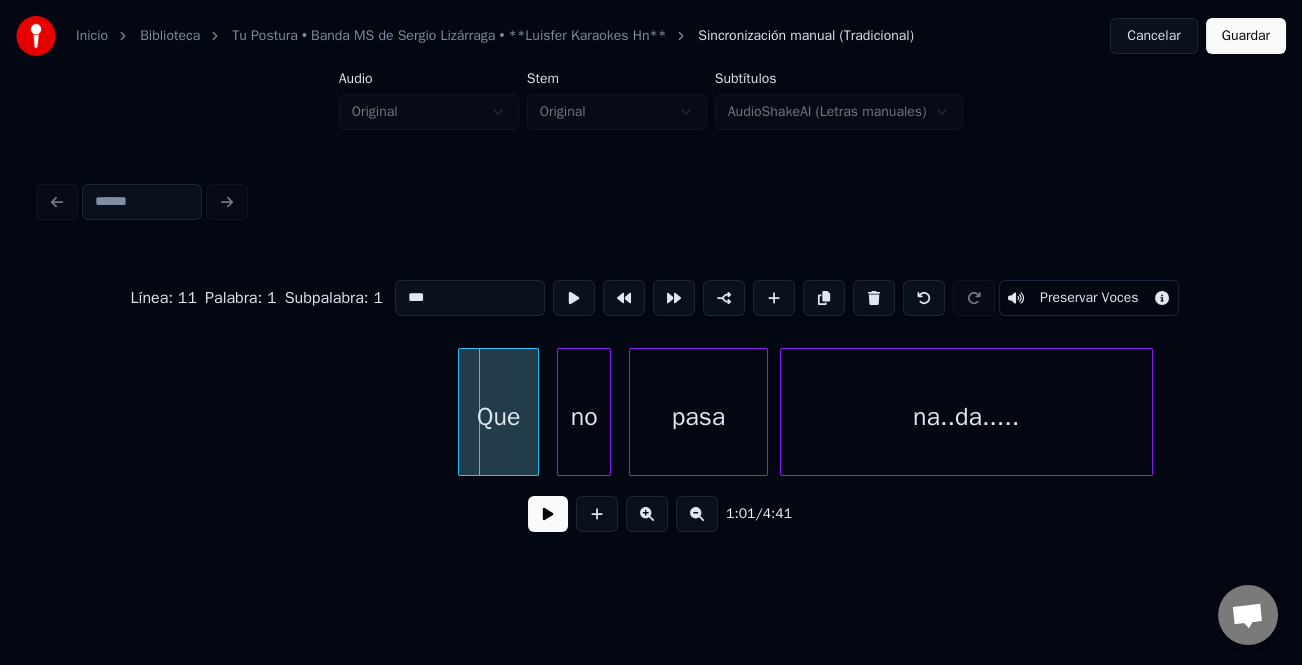 click at bounding box center [462, 412] 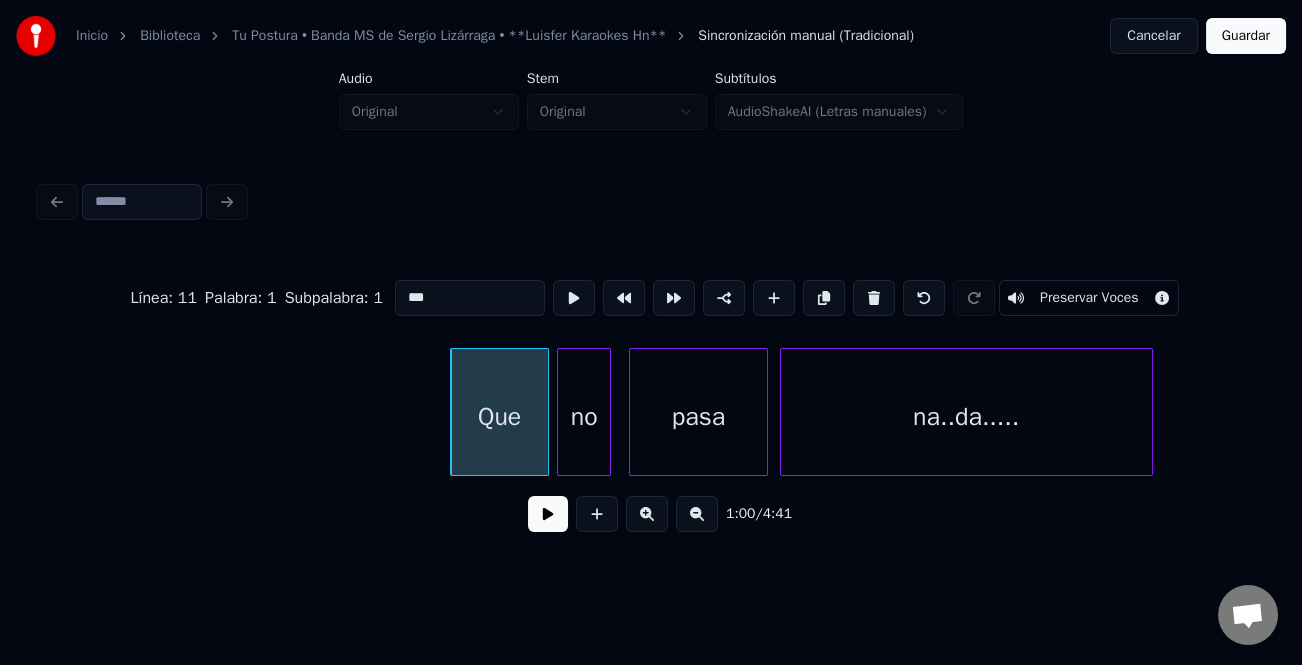 click at bounding box center (545, 412) 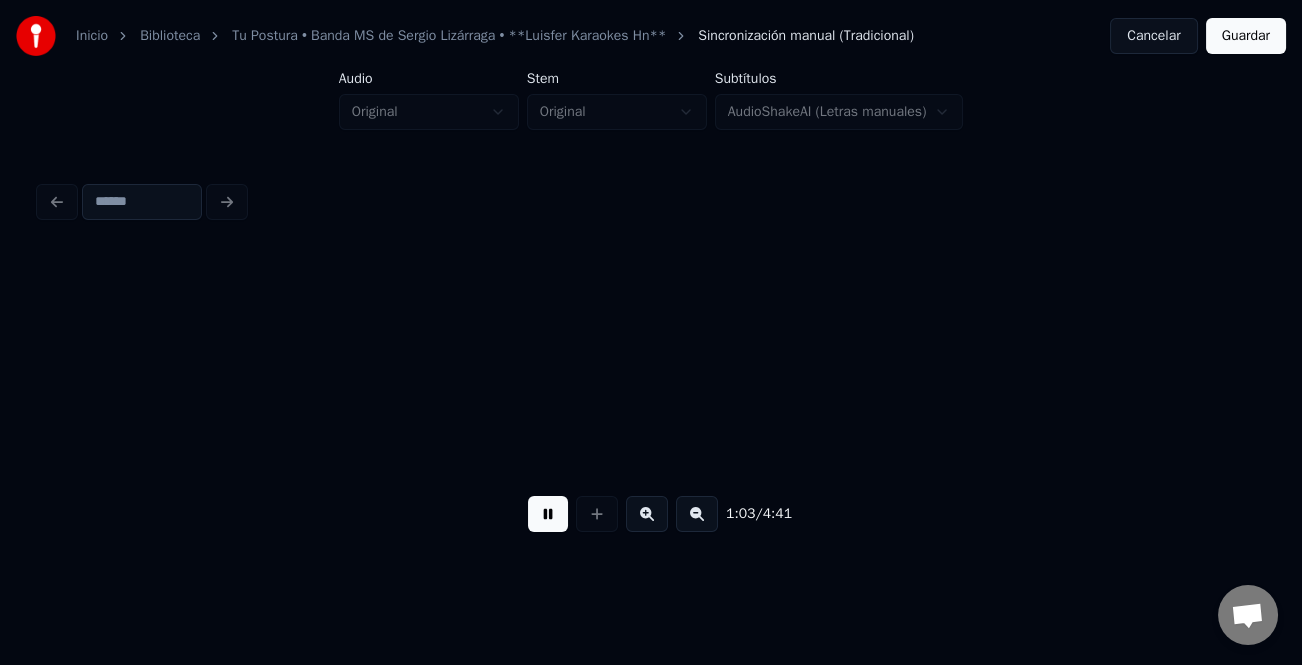 scroll, scrollTop: 0, scrollLeft: 19105, axis: horizontal 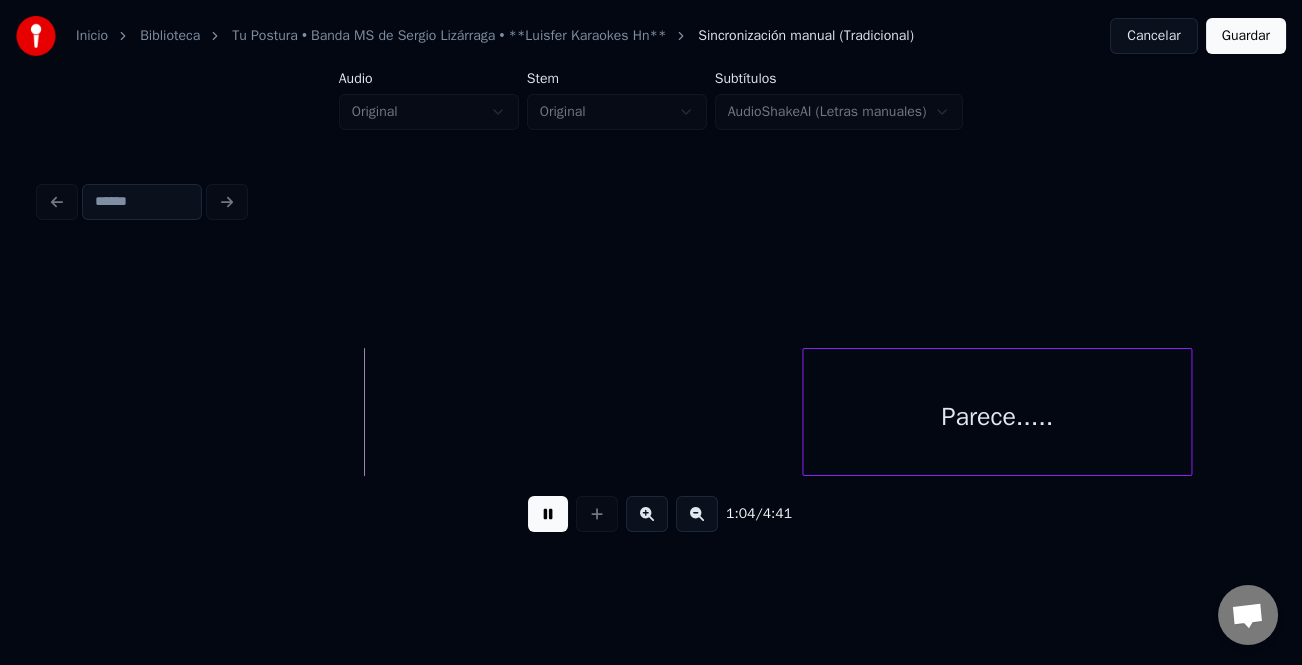 click on "Parece....." at bounding box center (997, 417) 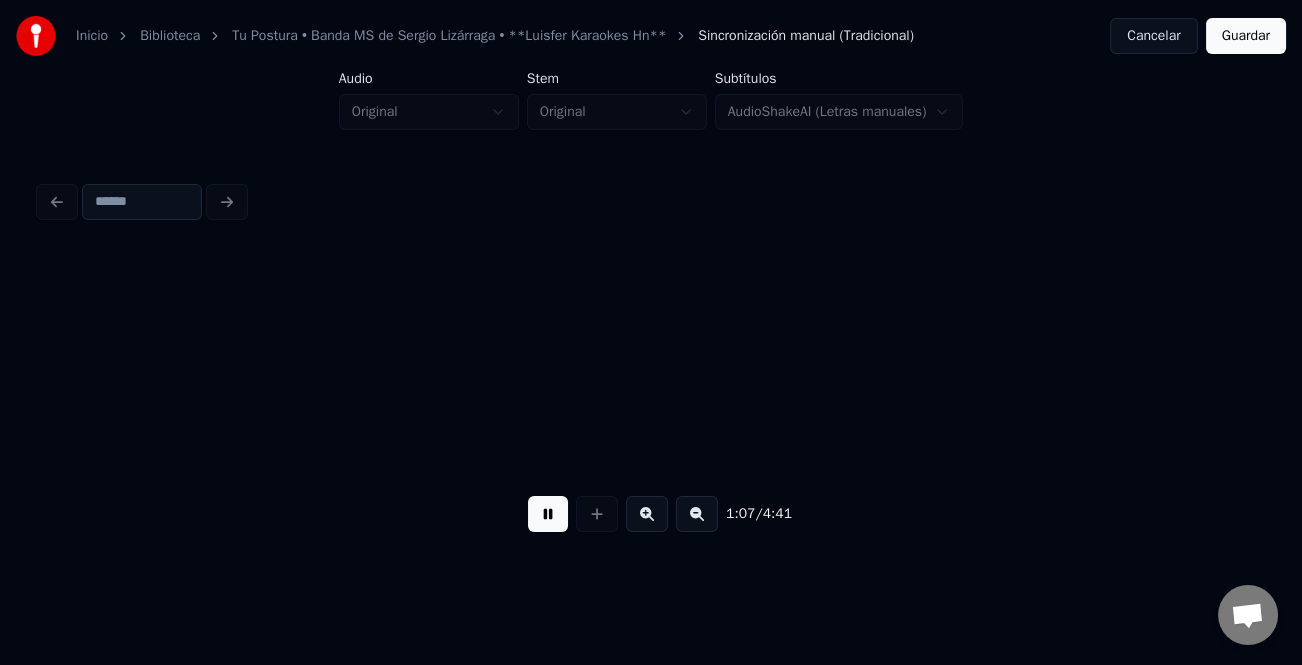 scroll, scrollTop: 0, scrollLeft: 20332, axis: horizontal 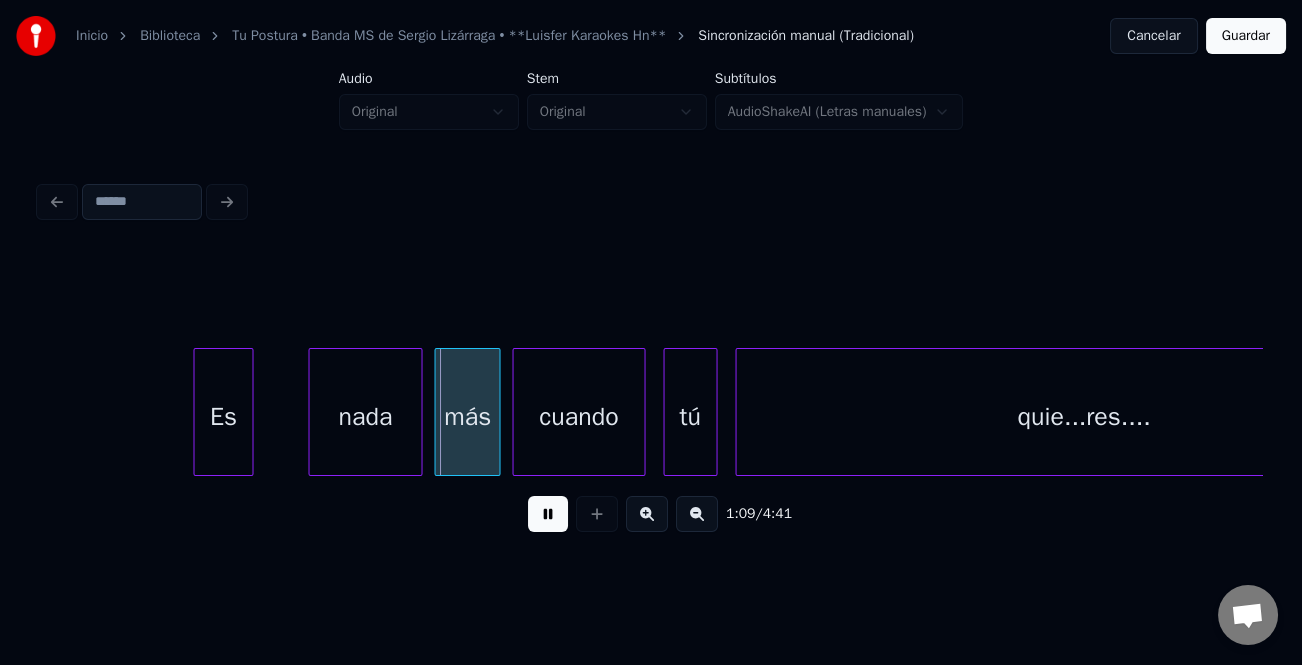 click on "Es" at bounding box center (223, 417) 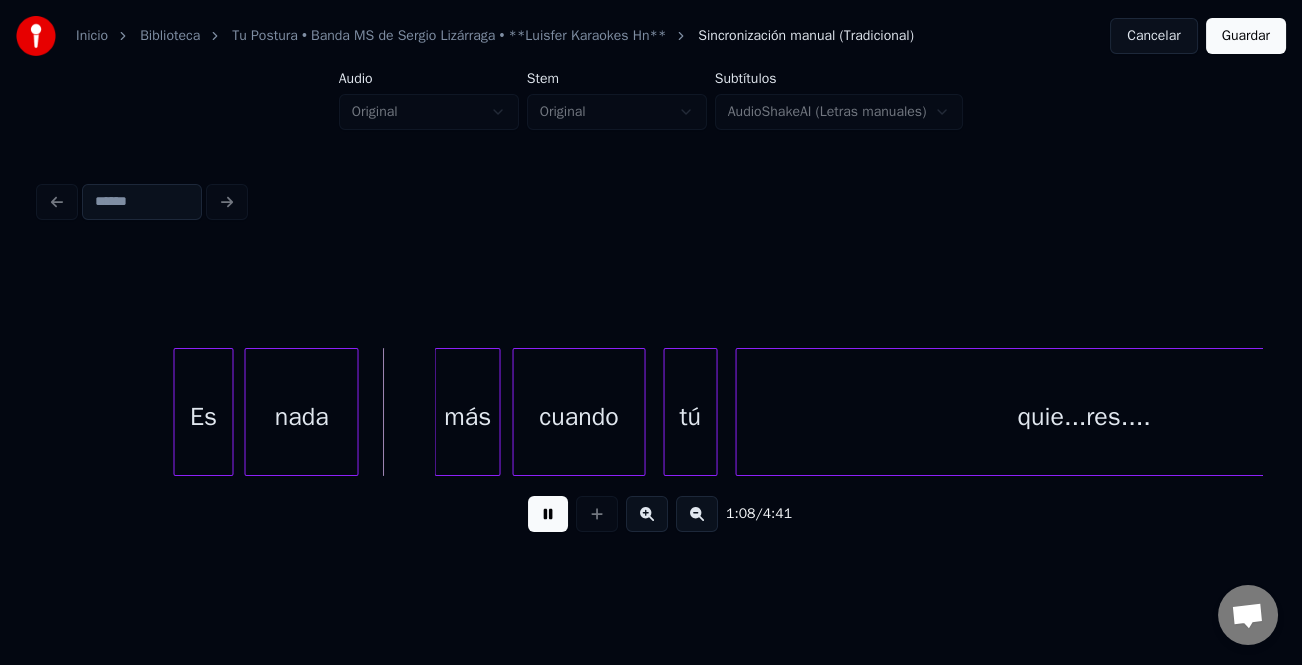 click on "nada" at bounding box center (301, 417) 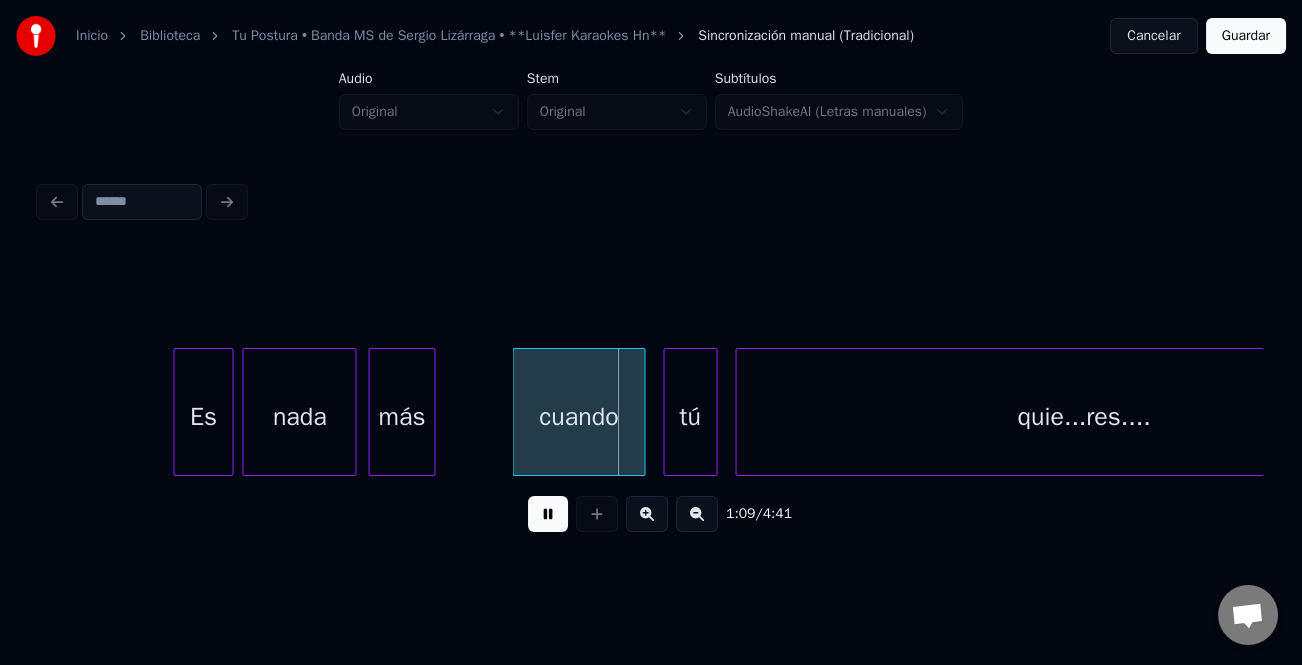 click on "más" at bounding box center [401, 412] 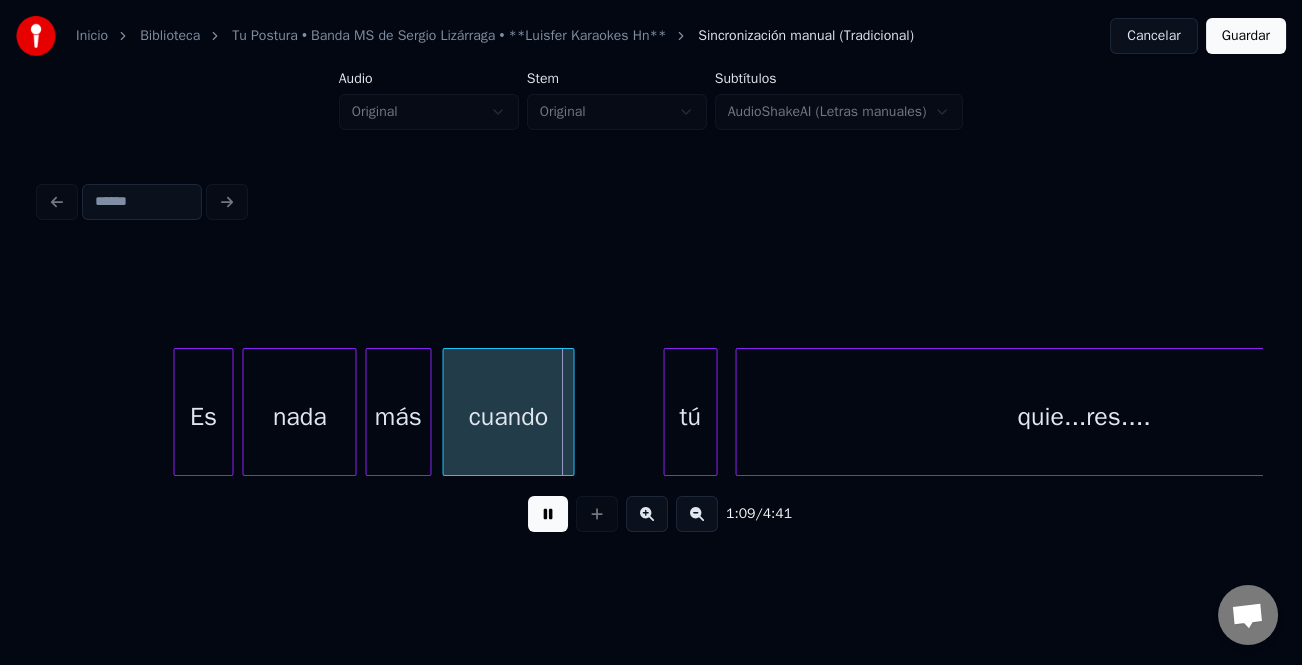 click on "cuando" at bounding box center [508, 417] 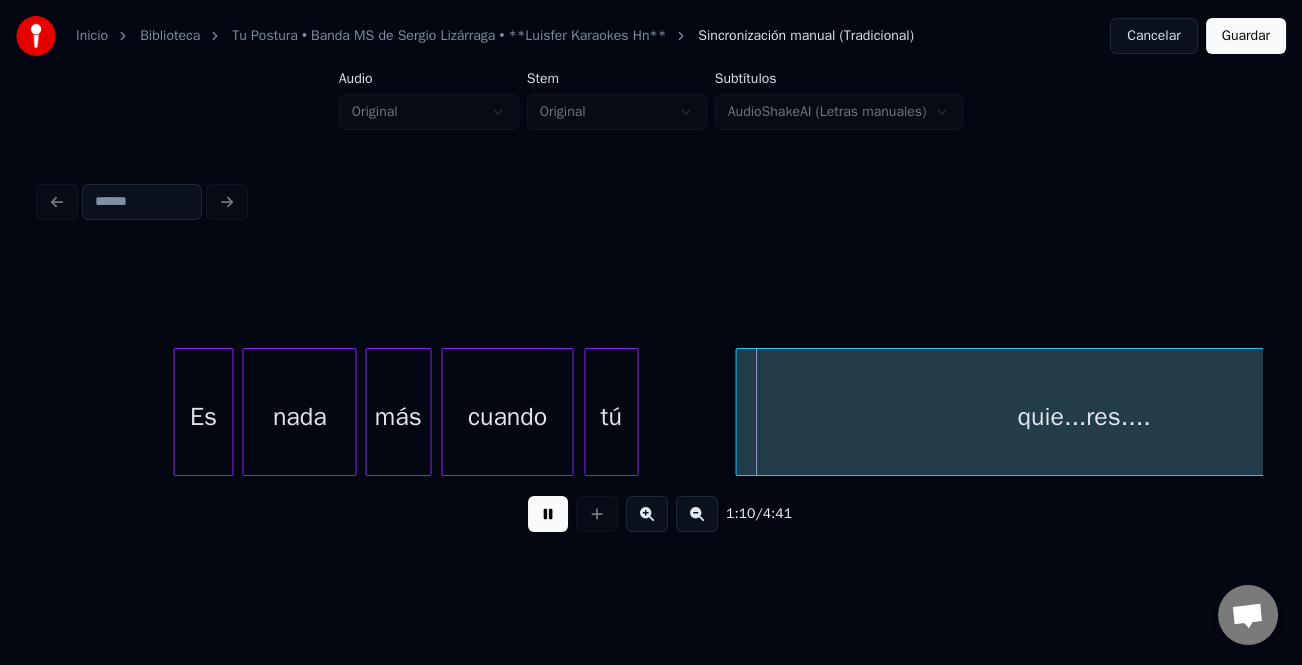 click on "tú" at bounding box center [611, 417] 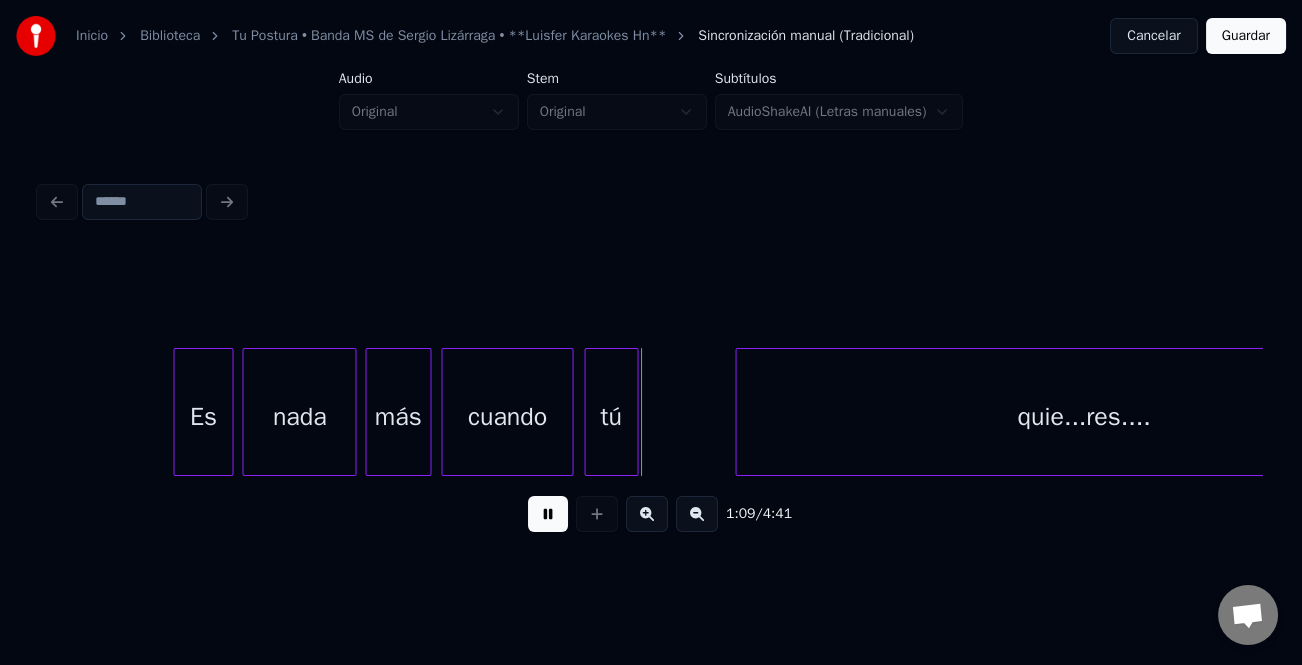scroll, scrollTop: 0, scrollLeft: 20493, axis: horizontal 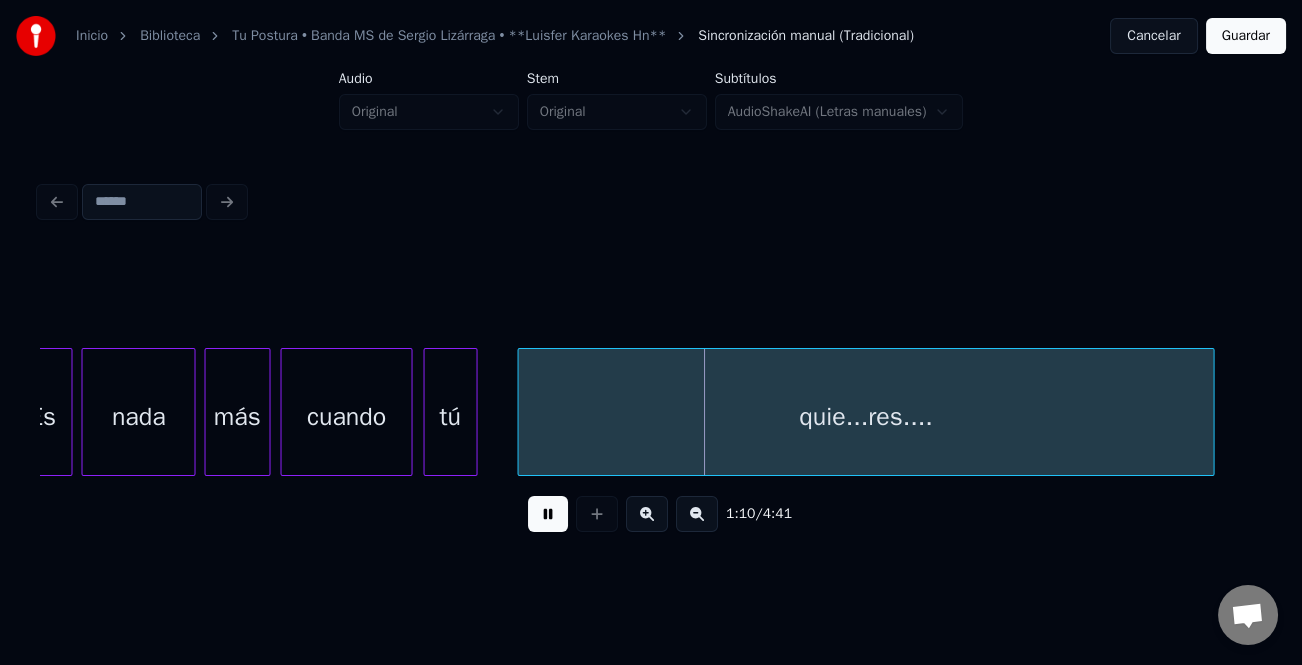 click on "quie...res...." at bounding box center [865, 417] 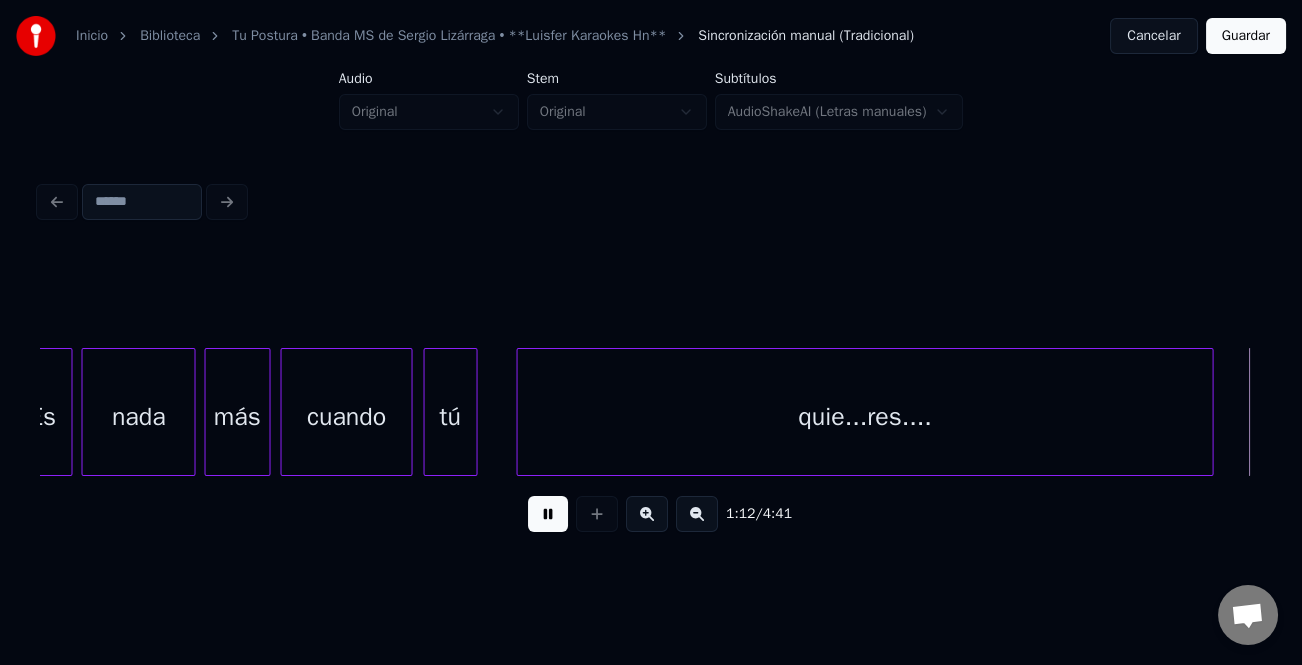scroll, scrollTop: 0, scrollLeft: 21716, axis: horizontal 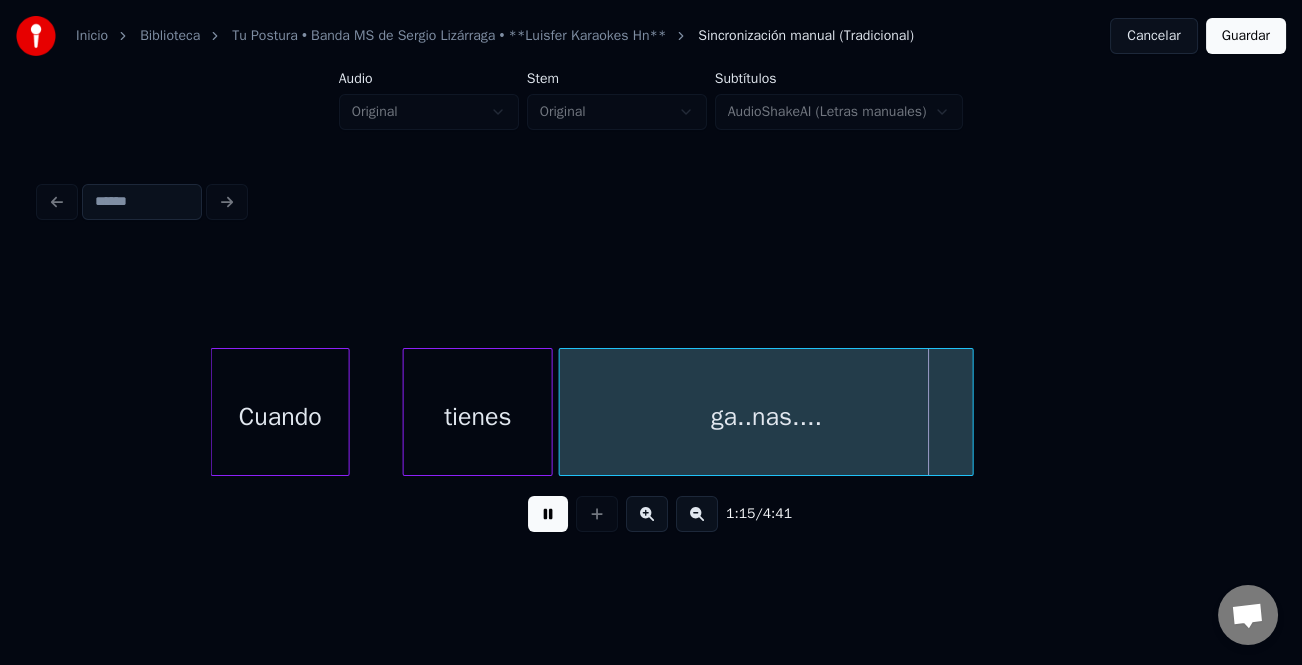 click on "Cuando" at bounding box center (280, 417) 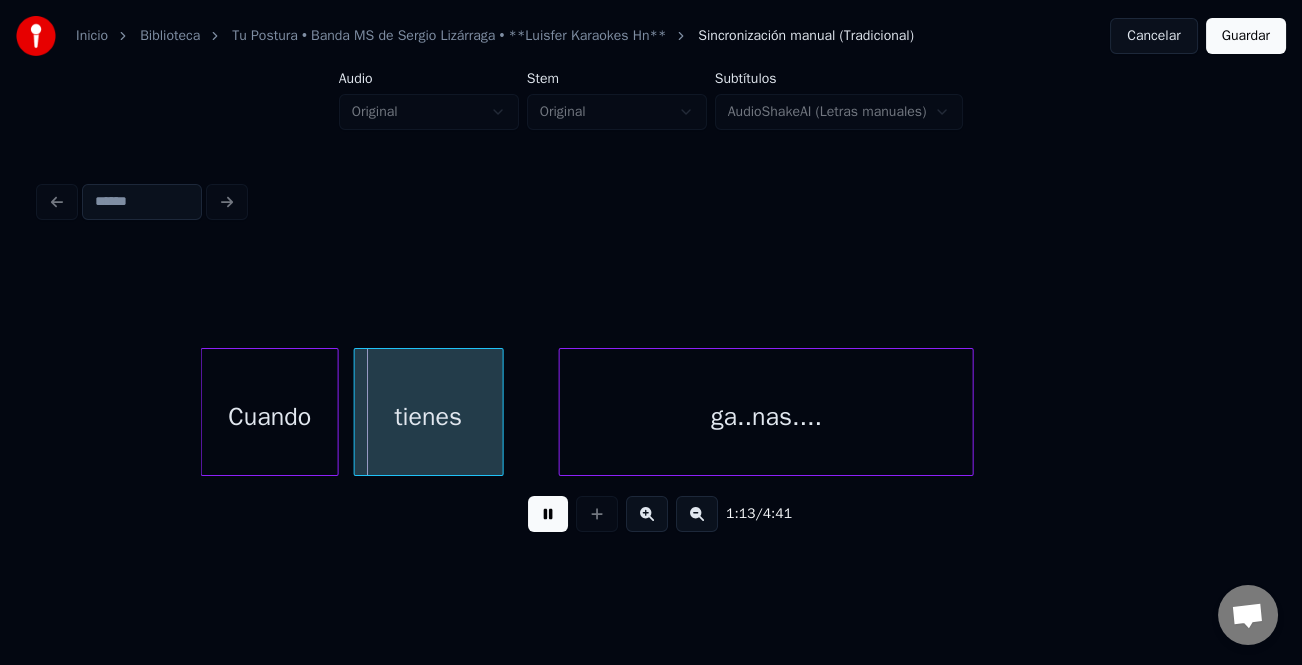 click on "tienes" at bounding box center [429, 417] 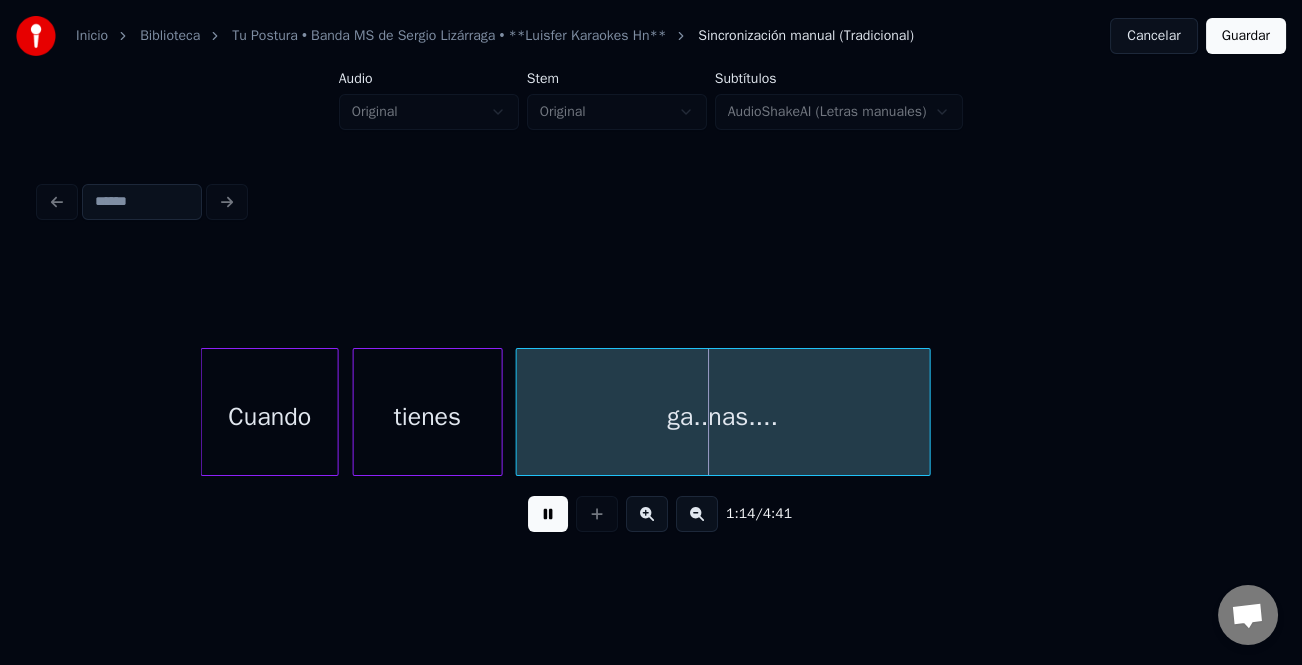 click on "Cuando tienes ga..nas...." at bounding box center (651, 412) 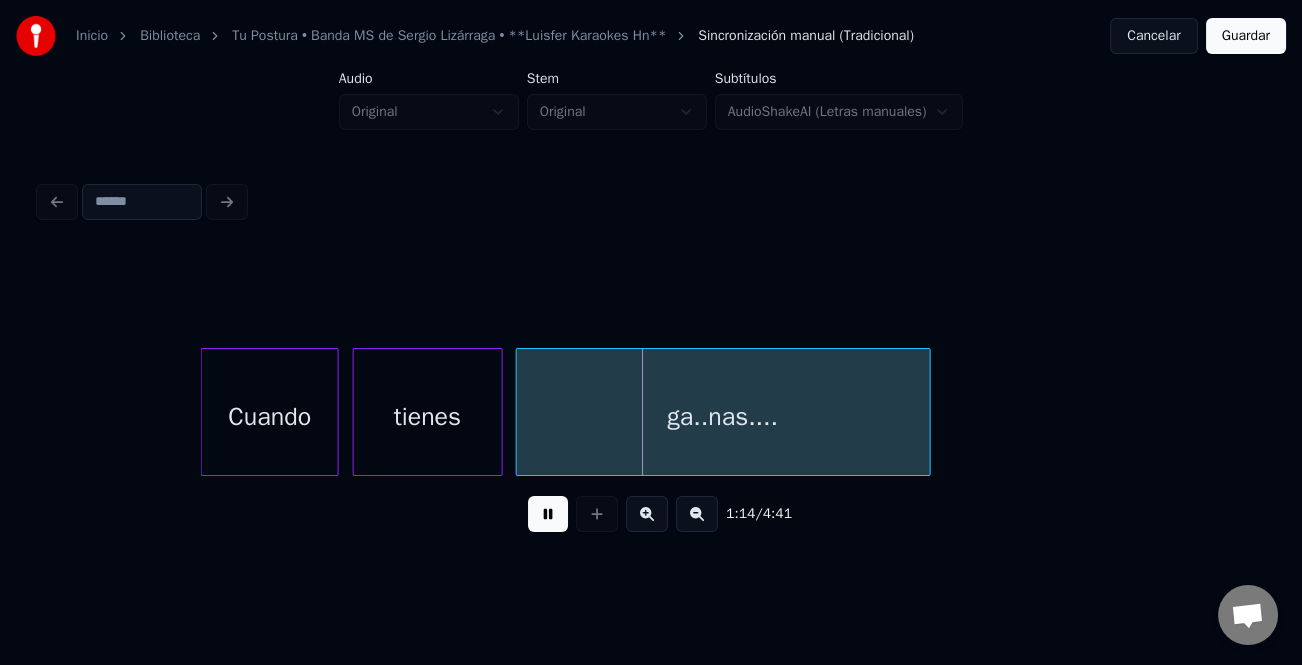 click on "Inicio Biblioteca Tu Postura • Banda MS de Sergio Lizárraga • **[BRAND]** Sincronización manual (Tradicional) Cancelar Guardar Audio Original Stem Original Subtítulos AudioShakeAI (Letras manuales) 1:14  /  4:41" at bounding box center [651, 280] 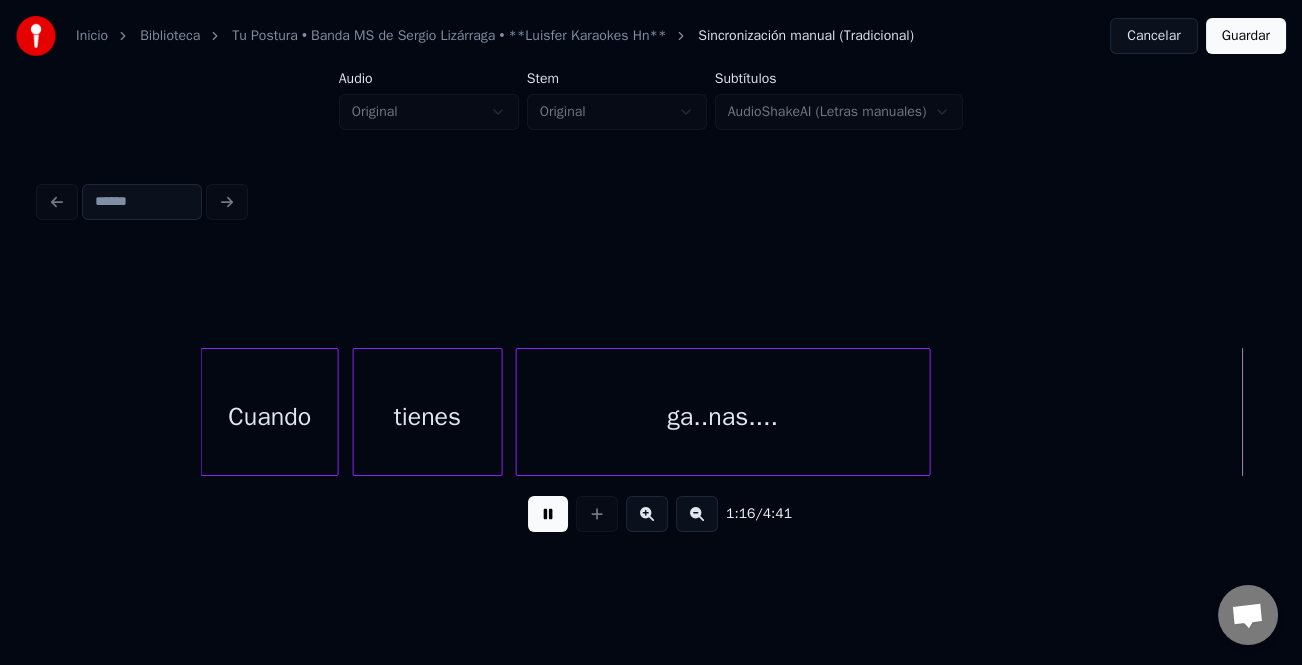 scroll, scrollTop: 0, scrollLeft: 22941, axis: horizontal 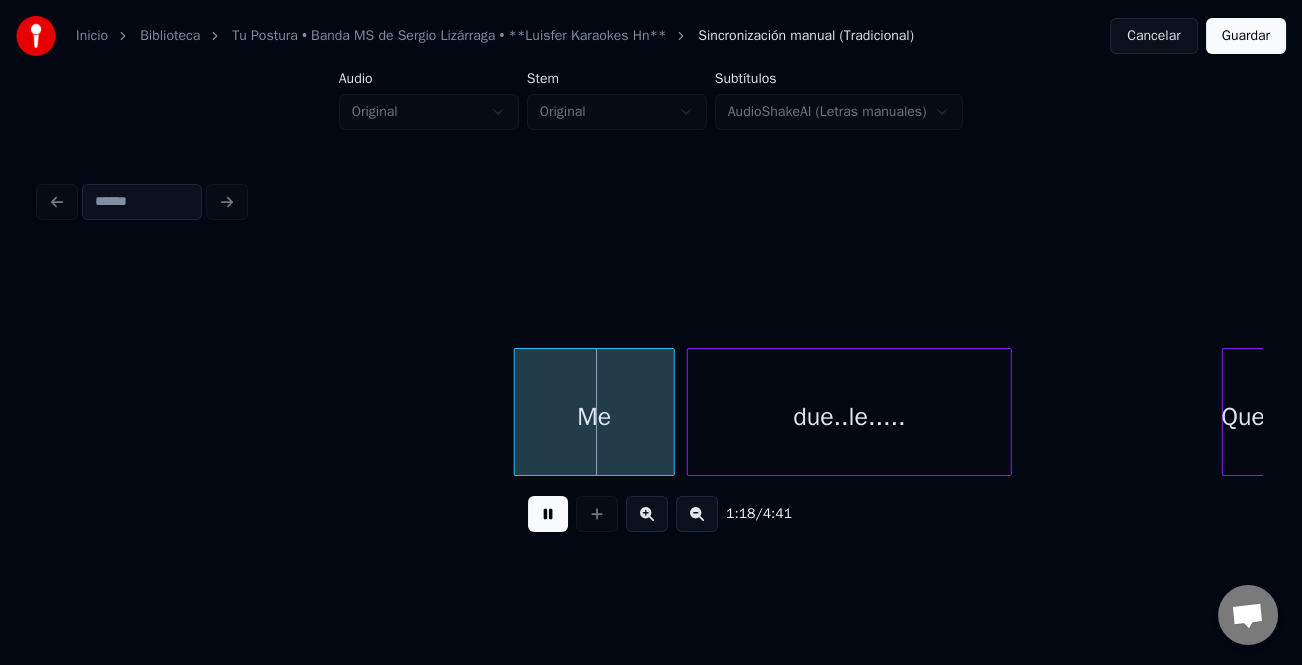 click at bounding box center [518, 412] 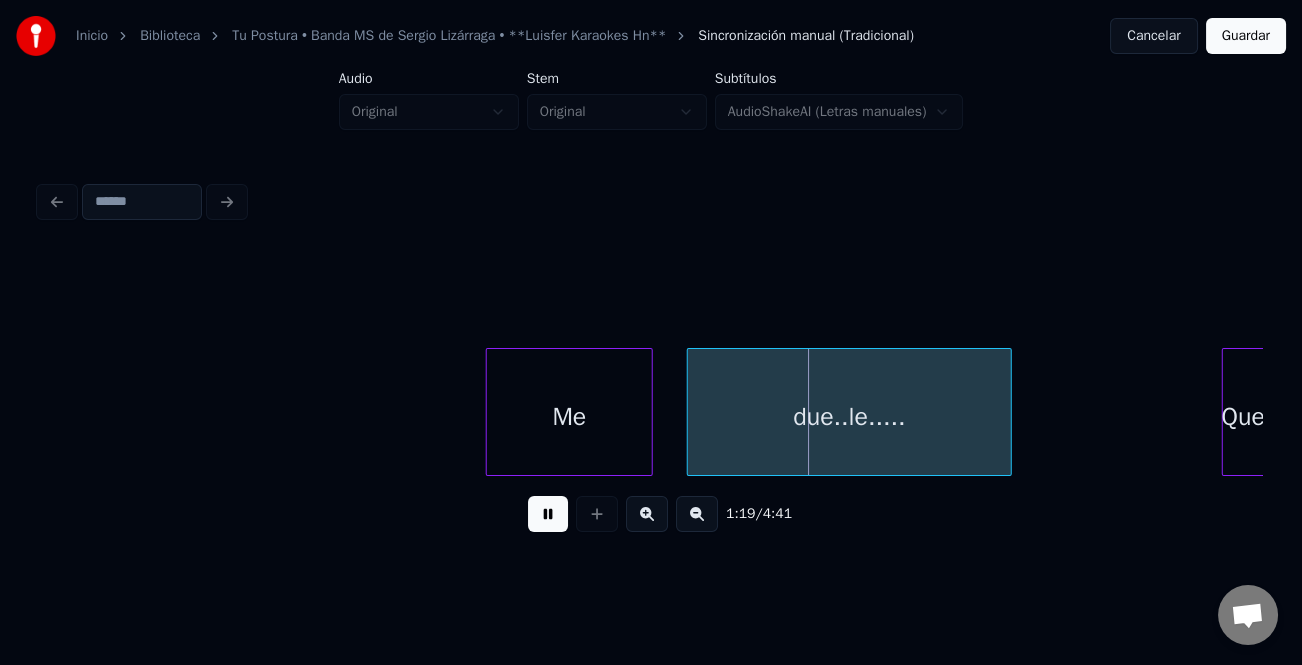 click on "Me" at bounding box center (569, 417) 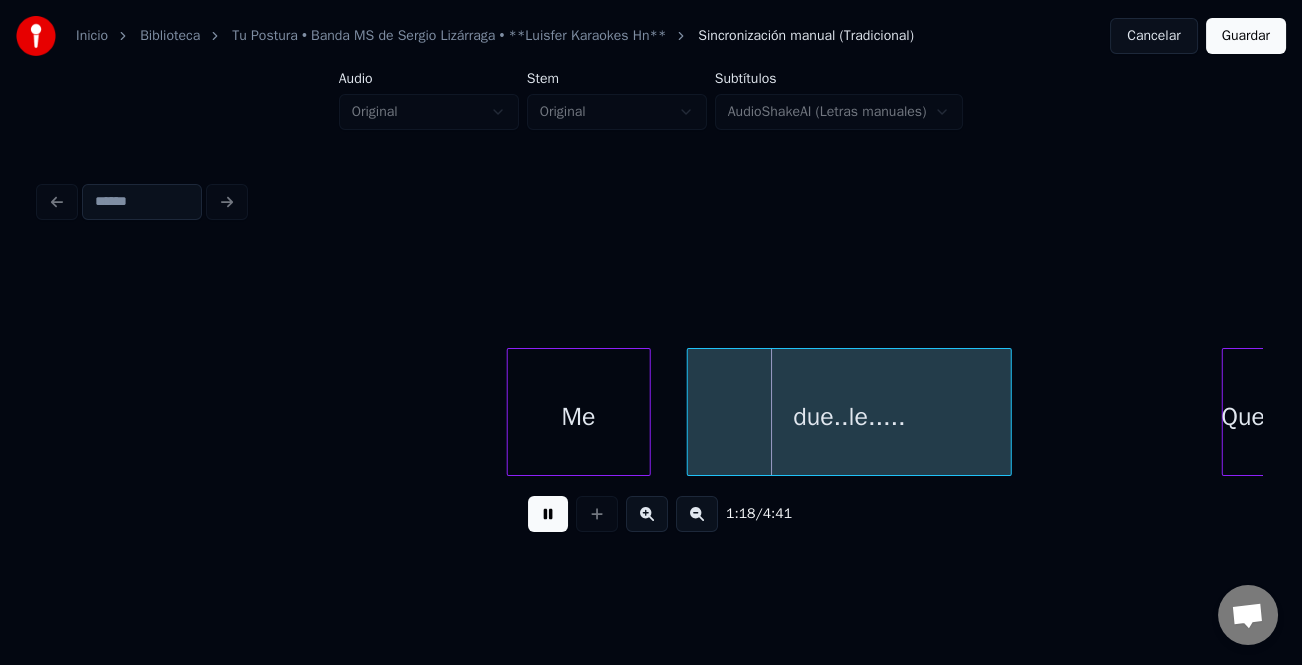 click at bounding box center [511, 412] 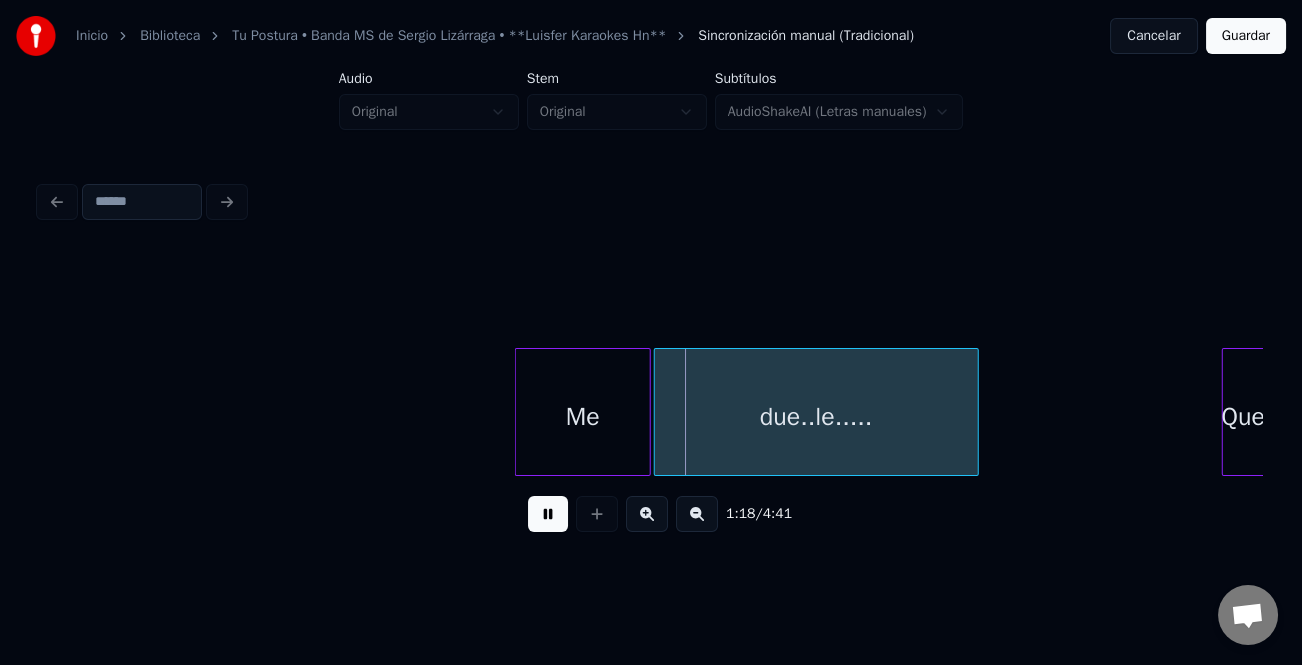 click on "due..le....." at bounding box center [816, 417] 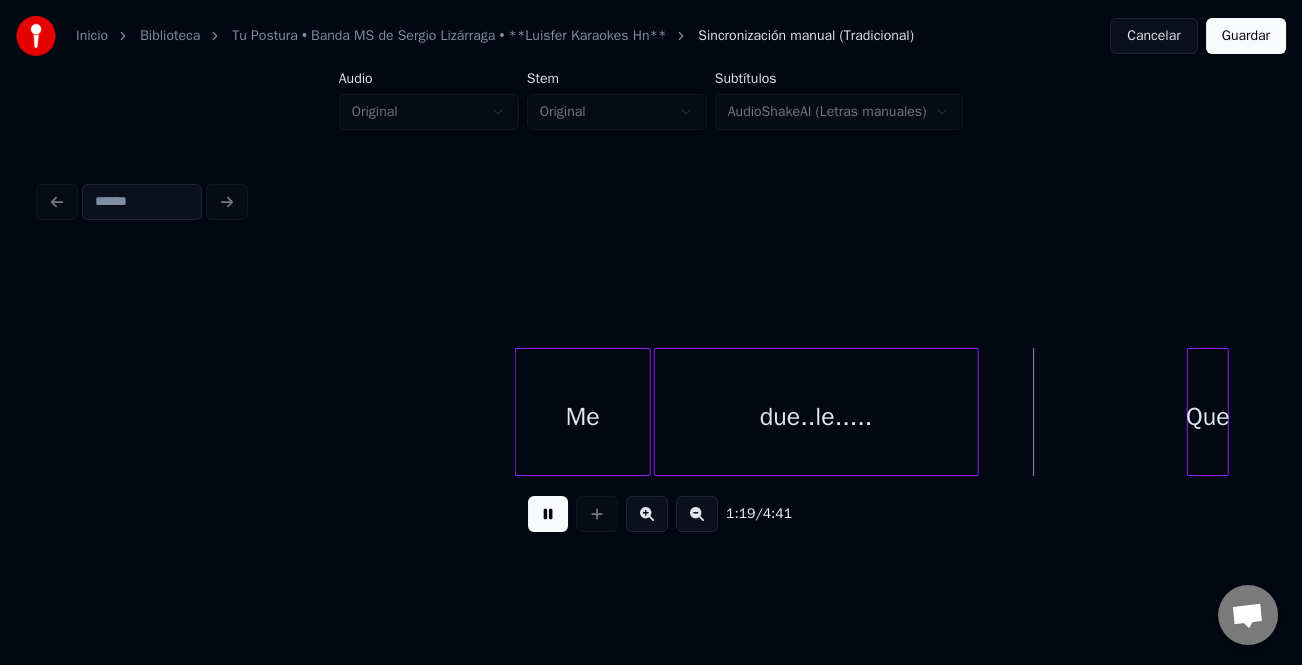click on "Que" at bounding box center (1208, 417) 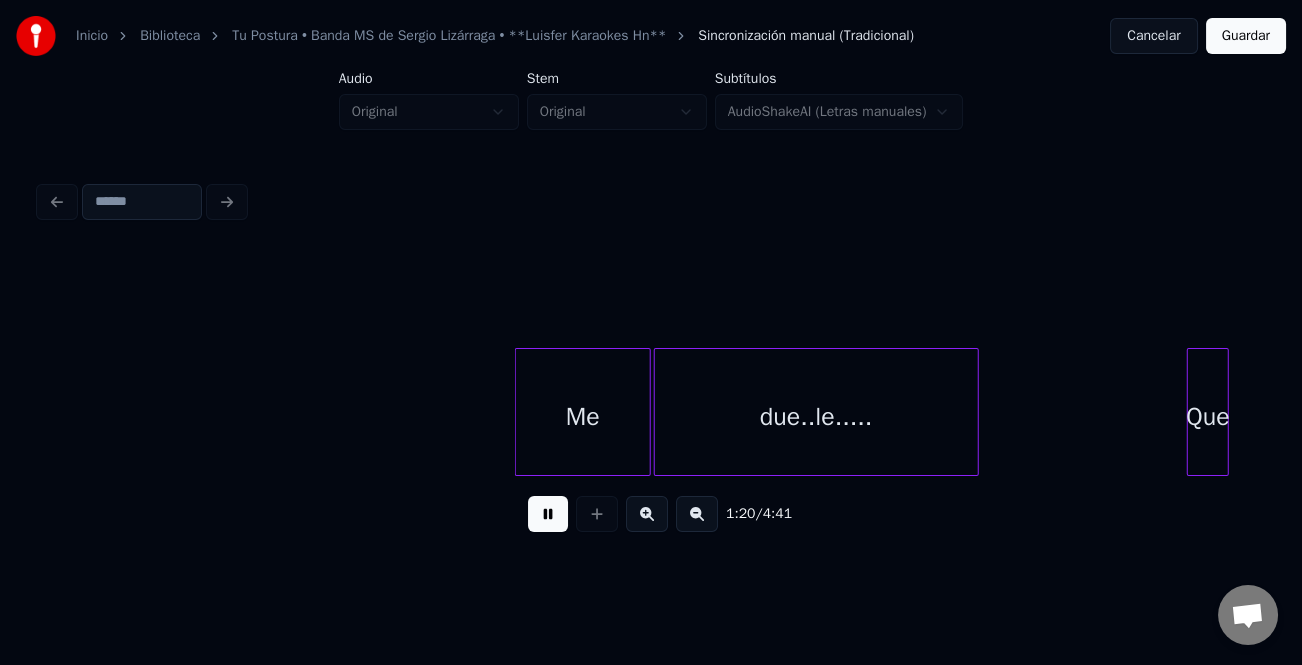 scroll, scrollTop: 0, scrollLeft: 24164, axis: horizontal 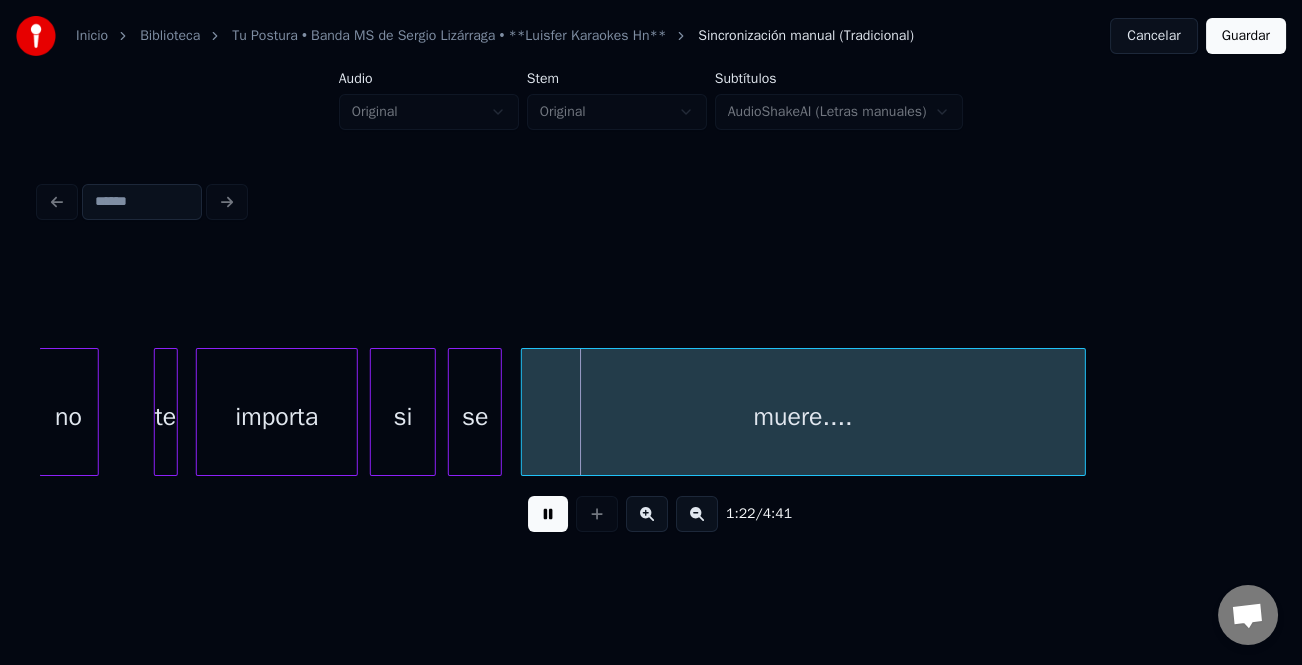 click on "no" at bounding box center (69, 417) 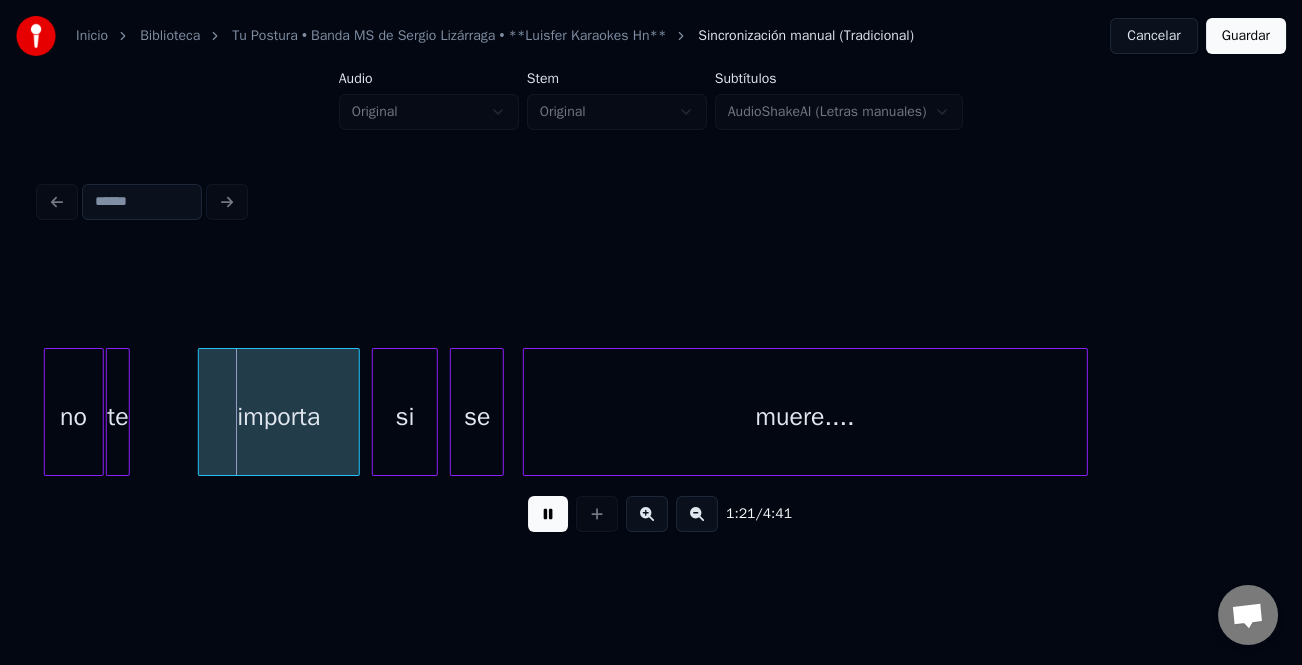 click on "te" at bounding box center (118, 417) 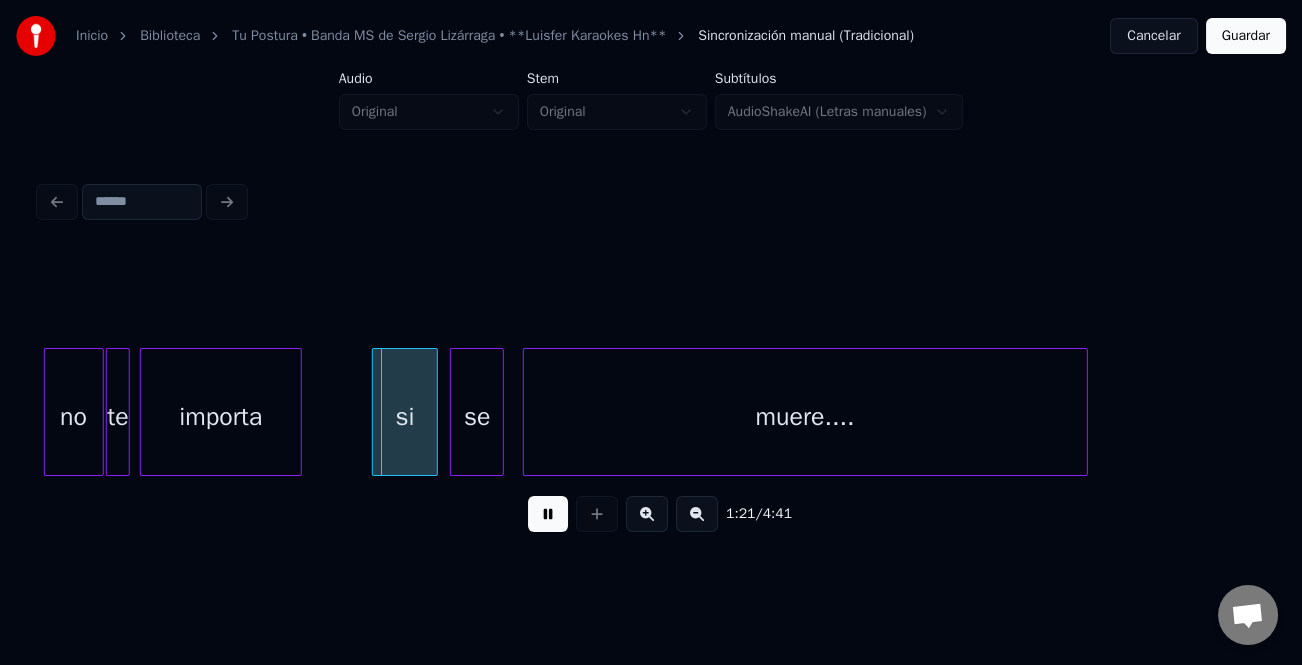 click on "importa" at bounding box center (221, 417) 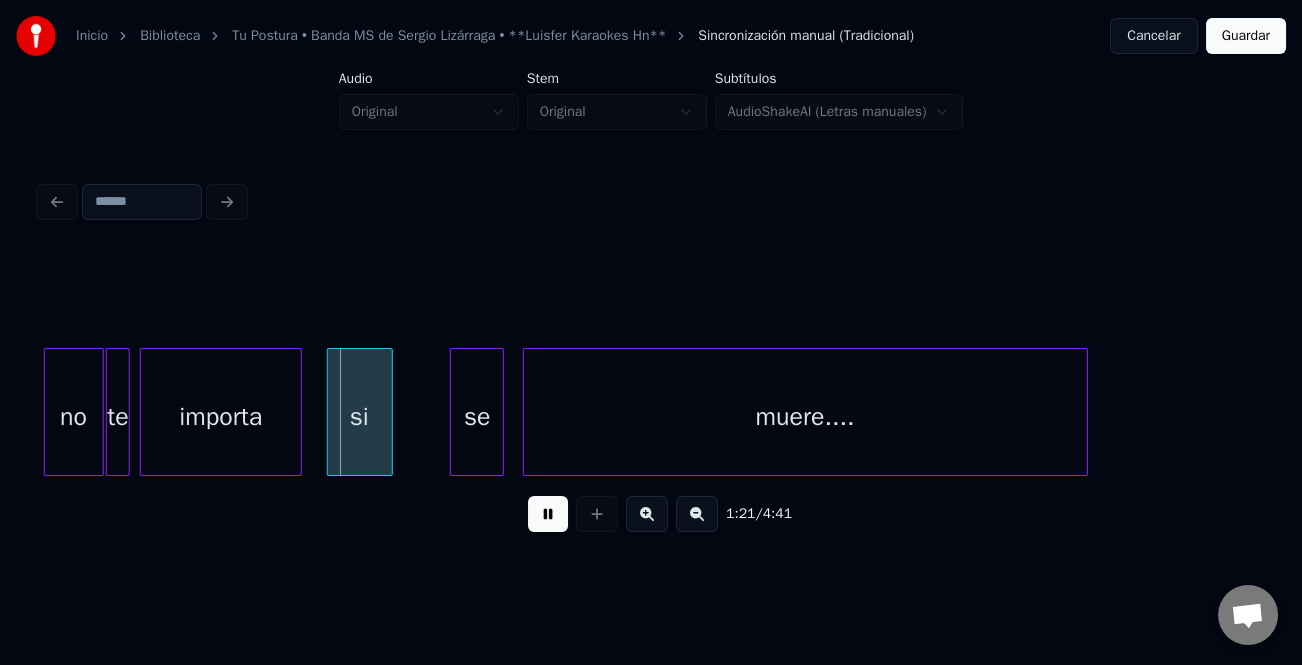 click on "si" at bounding box center (360, 417) 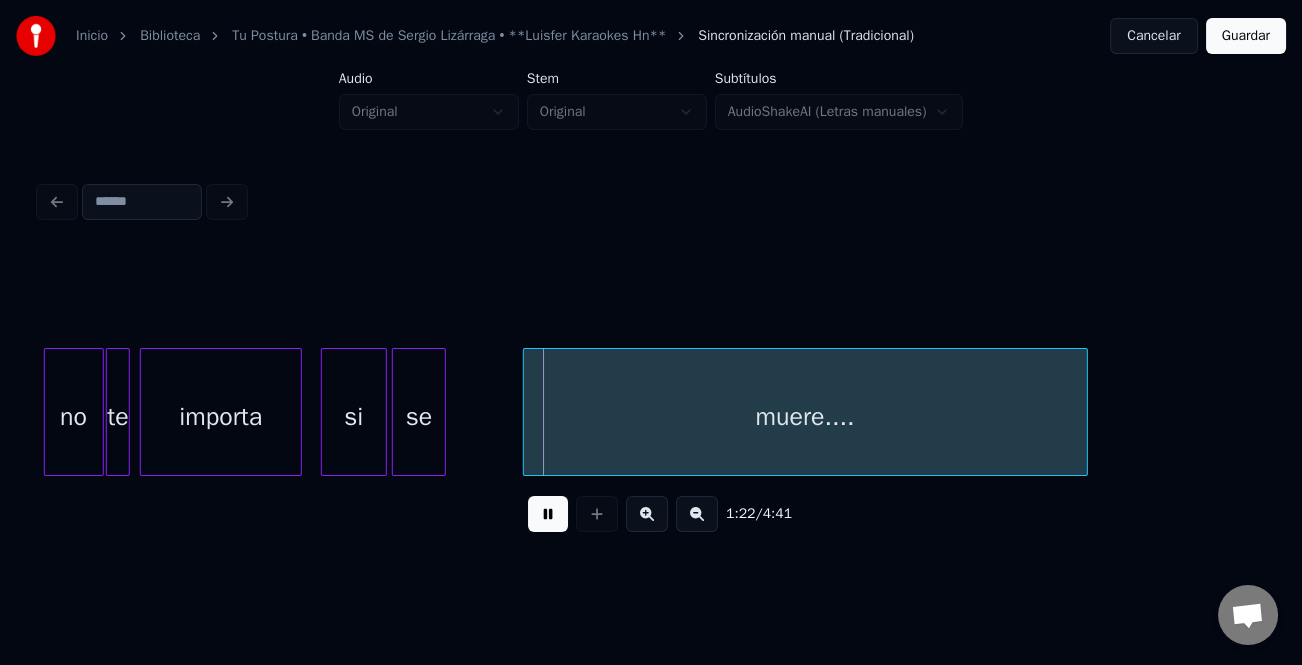 click on "se" at bounding box center [419, 417] 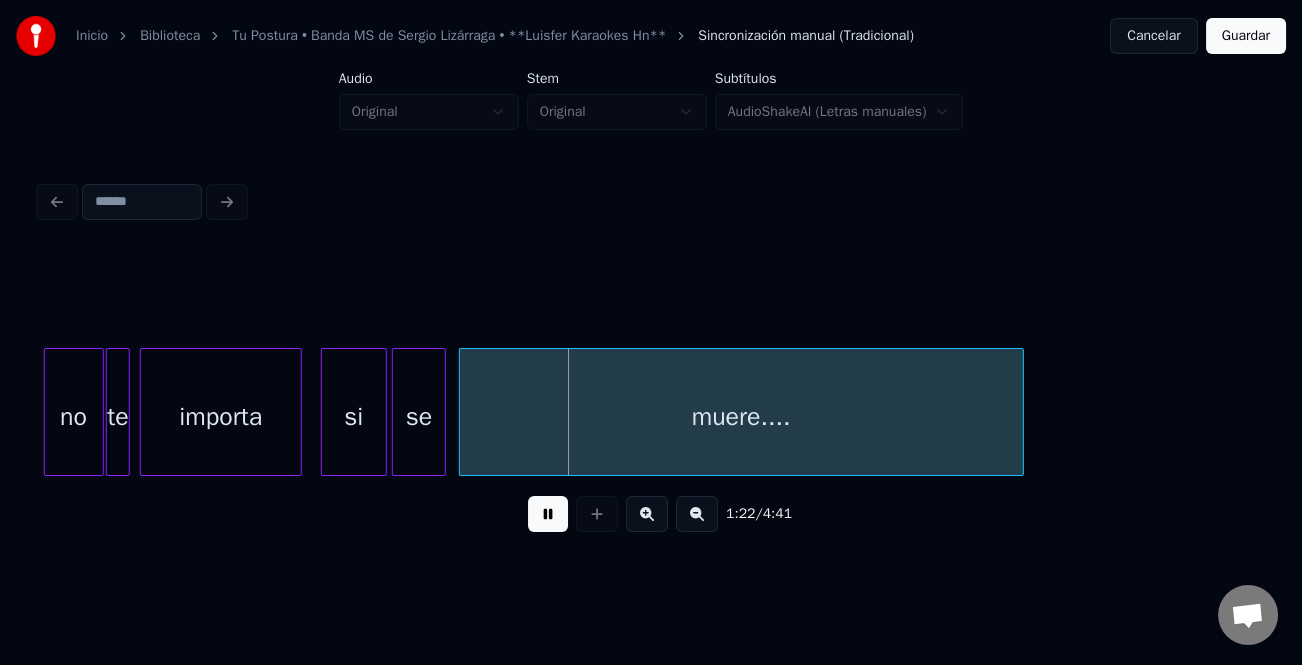 click on "muere...." at bounding box center [741, 417] 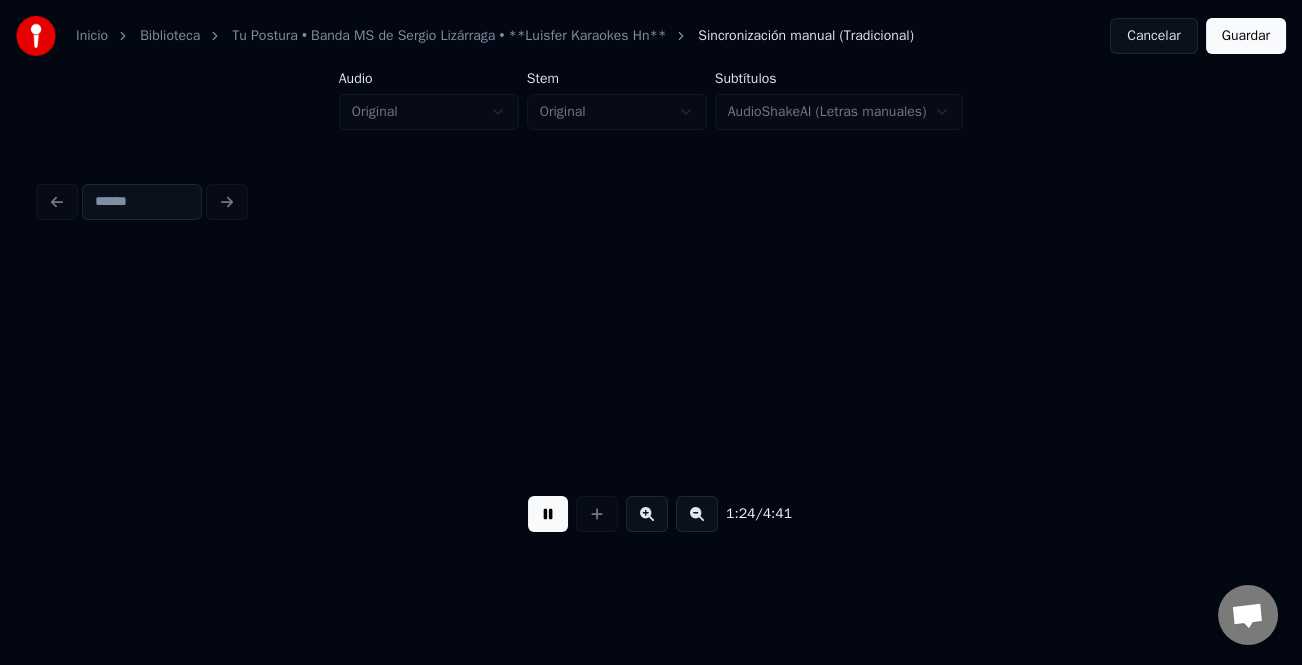 scroll, scrollTop: 0, scrollLeft: 25368, axis: horizontal 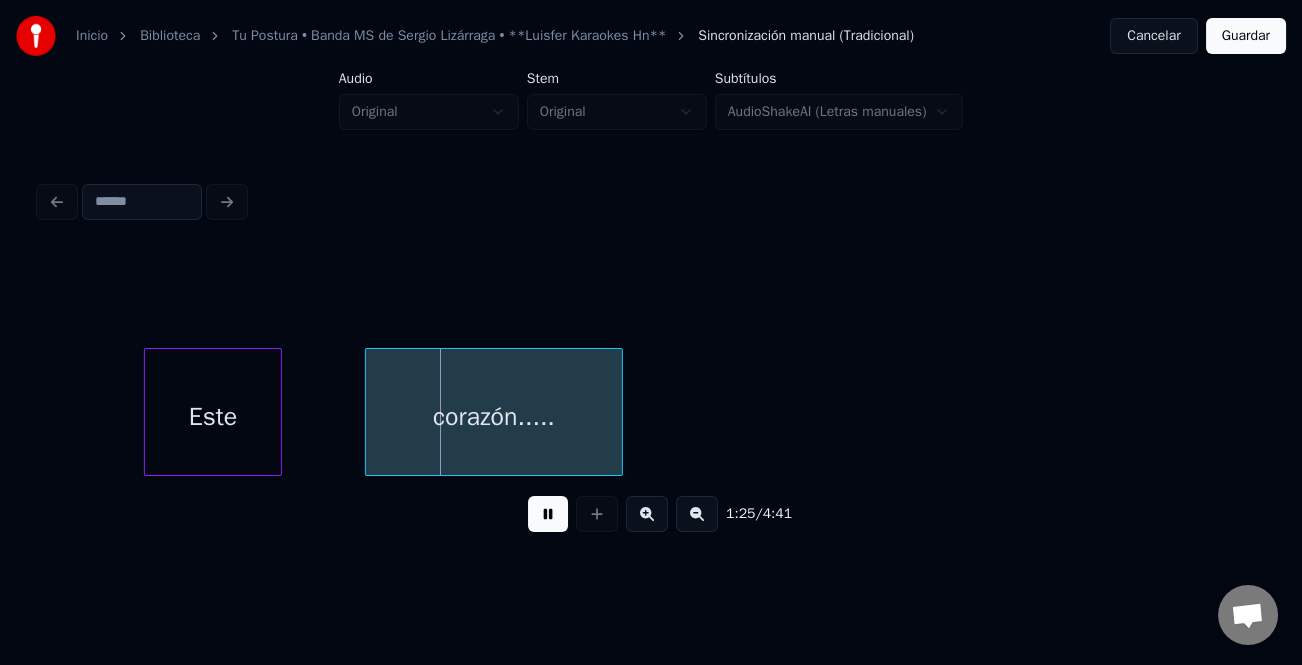 click on "Este" at bounding box center [213, 417] 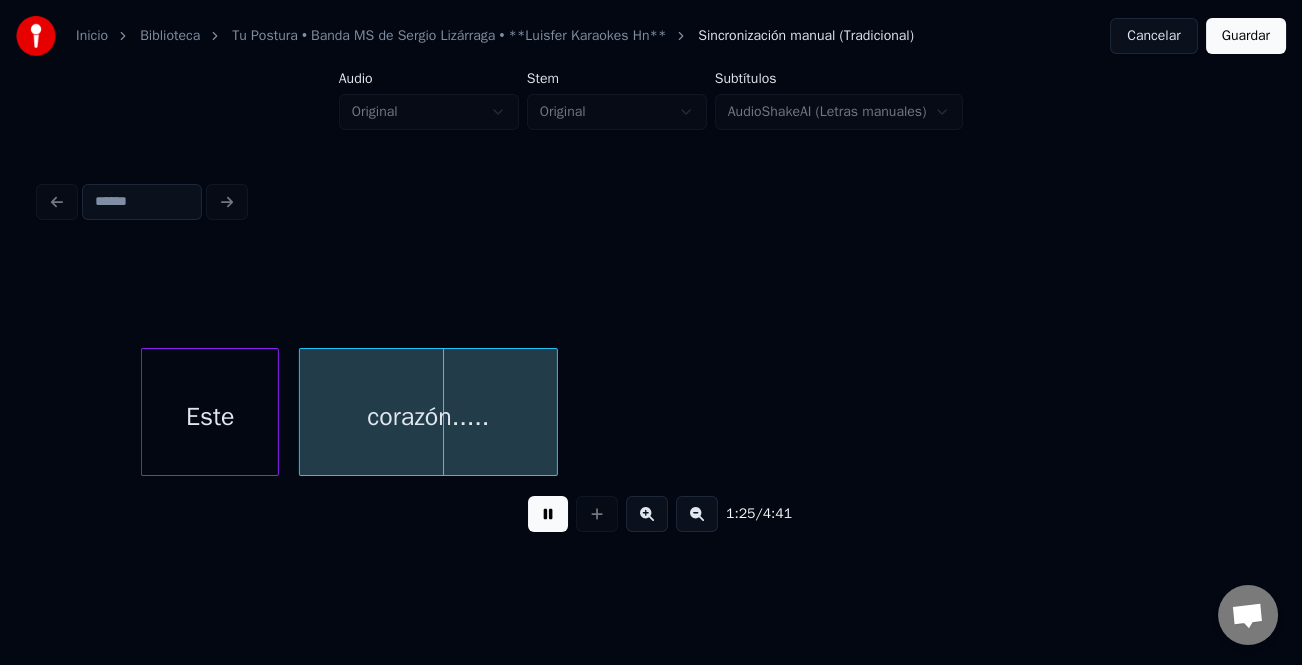click on "corazón....." at bounding box center [428, 417] 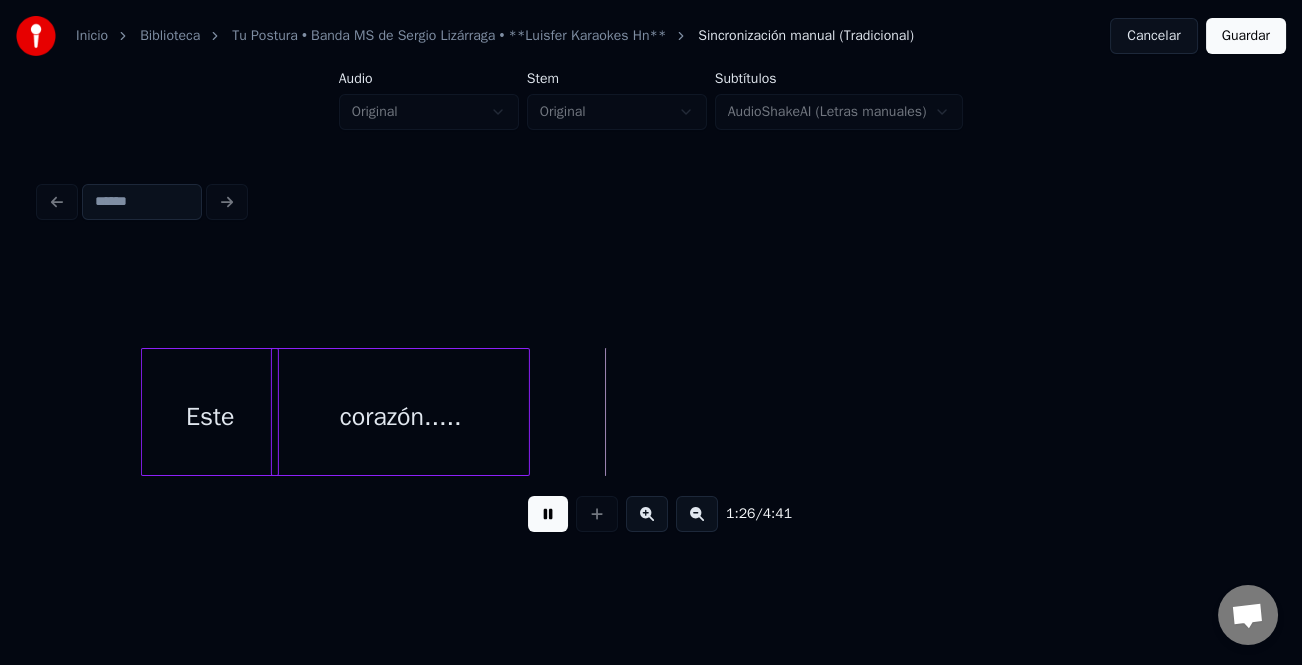 click on "corazón....." at bounding box center (400, 417) 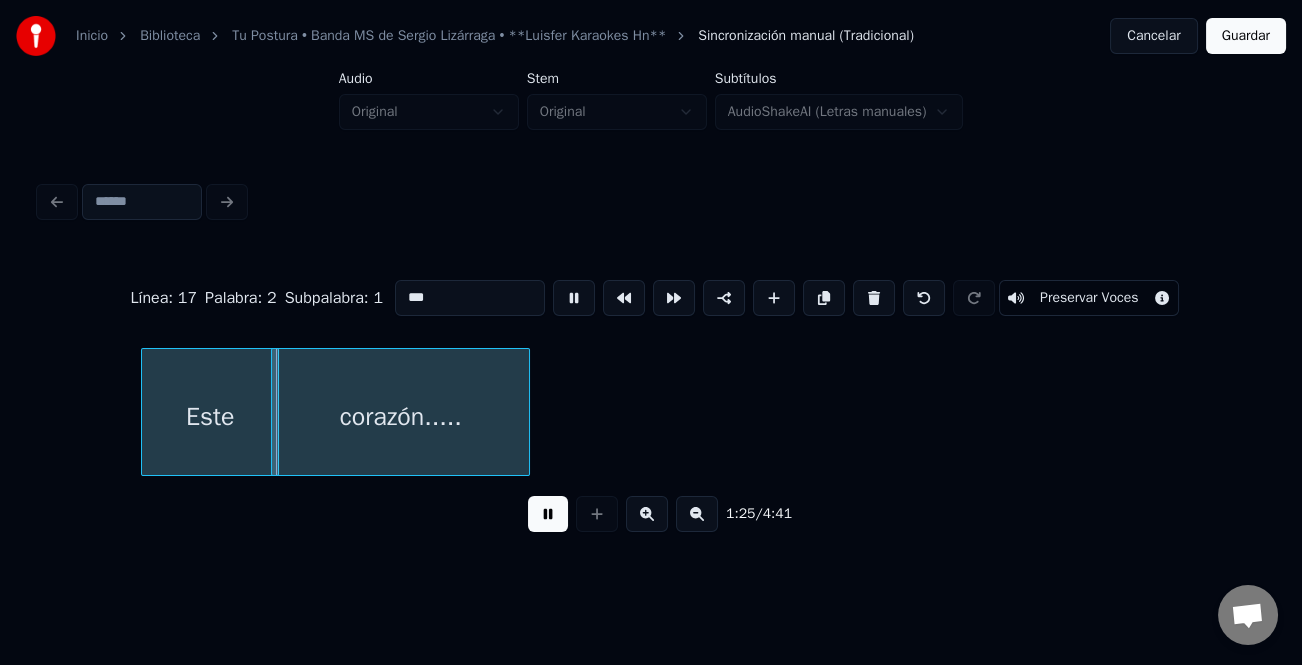 type on "**********" 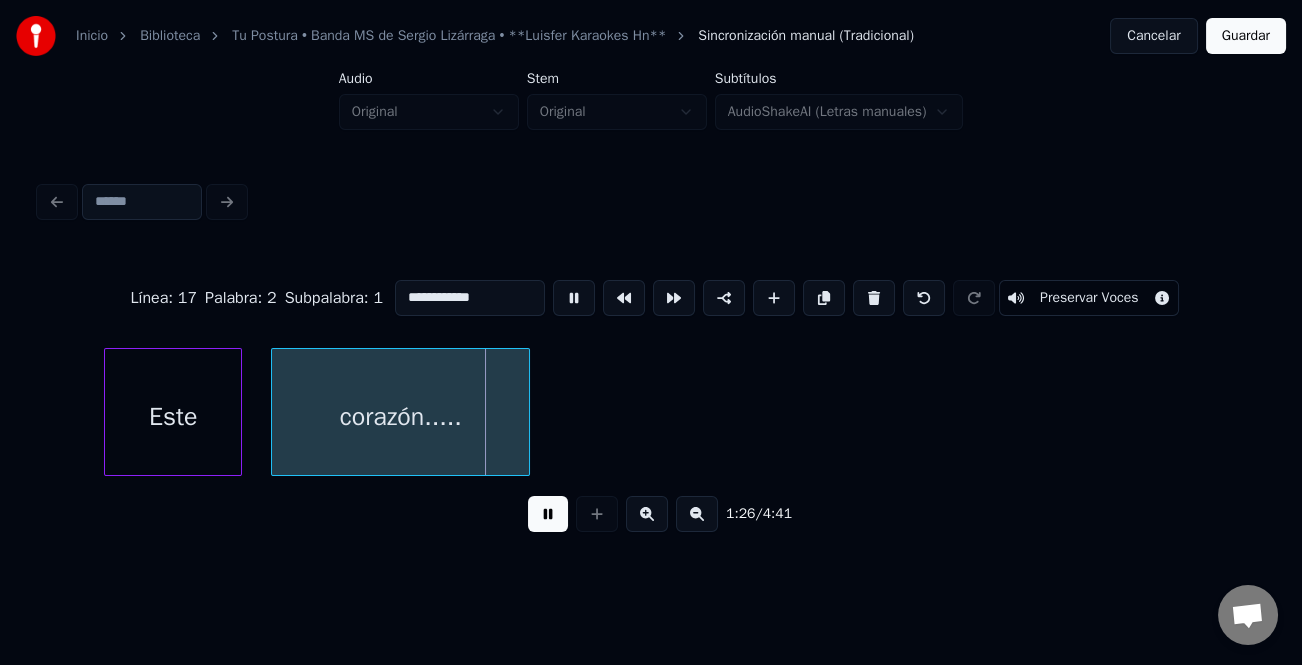 click on "Este" at bounding box center [173, 417] 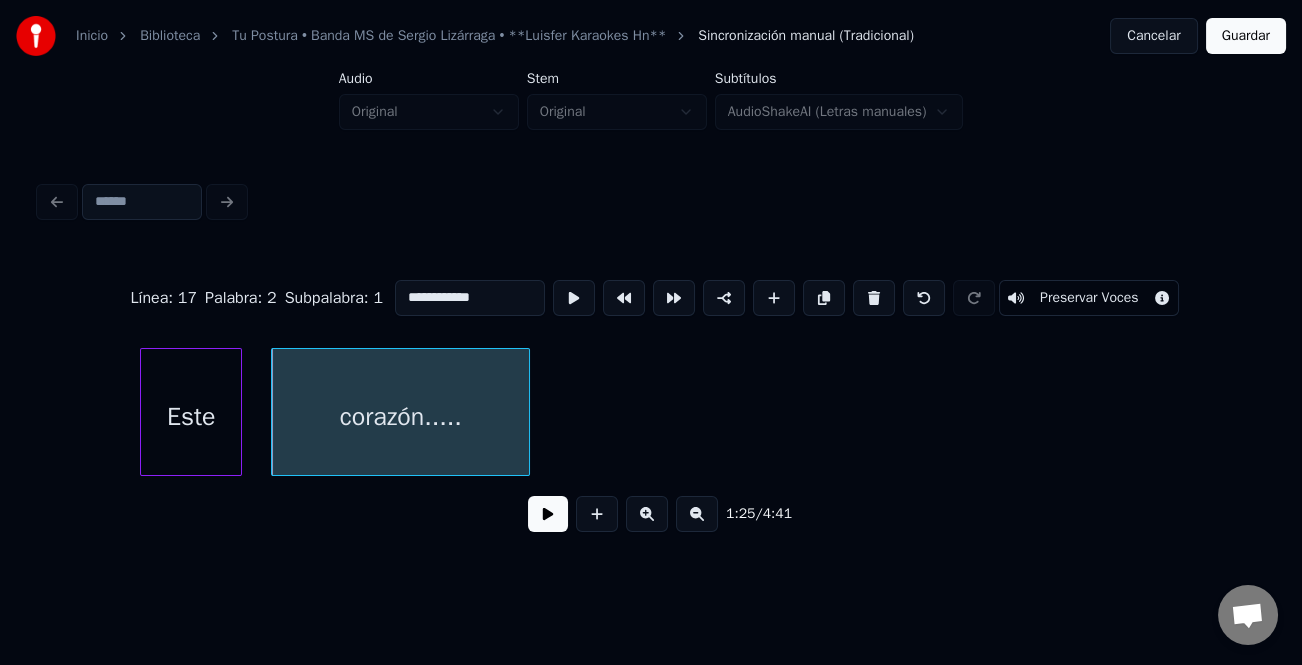 click at bounding box center (144, 412) 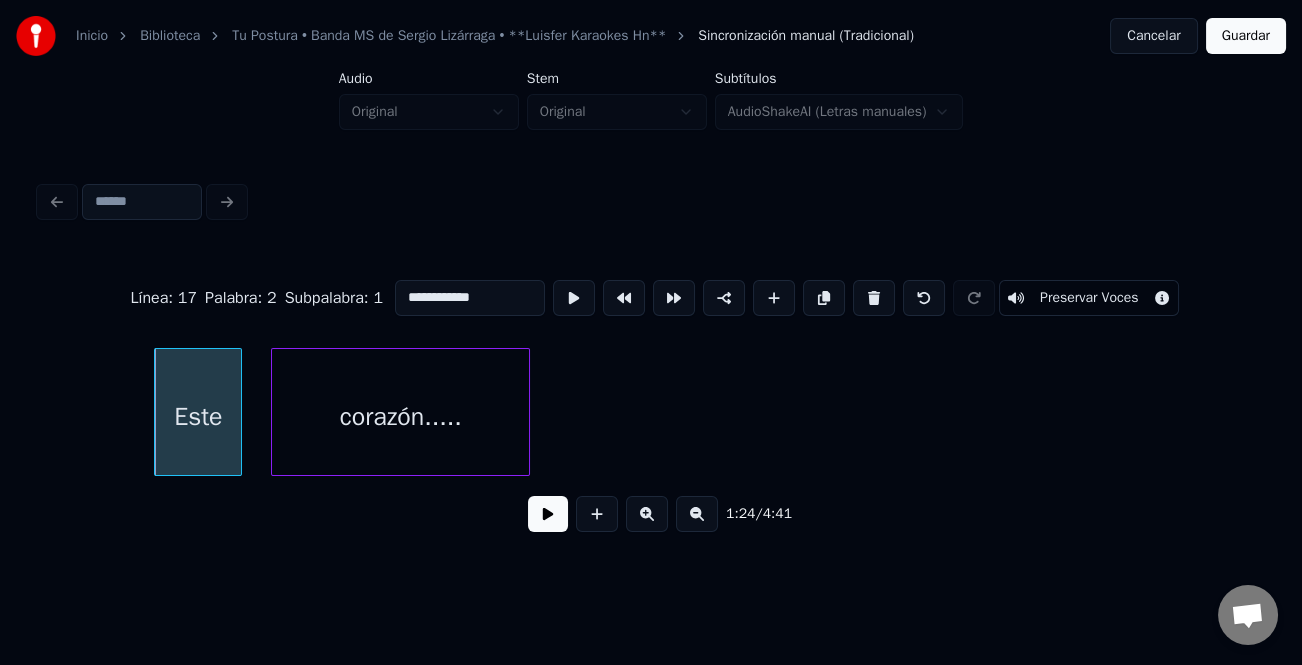 click at bounding box center (548, 514) 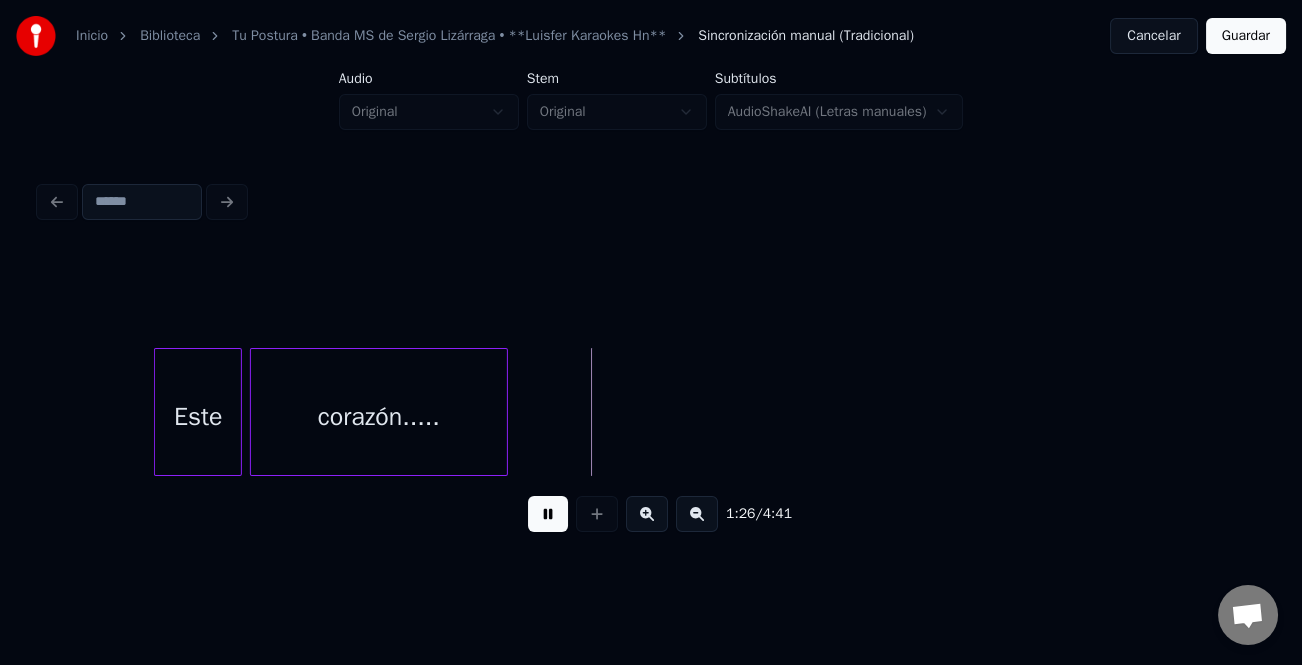 click on "corazón....." at bounding box center (379, 417) 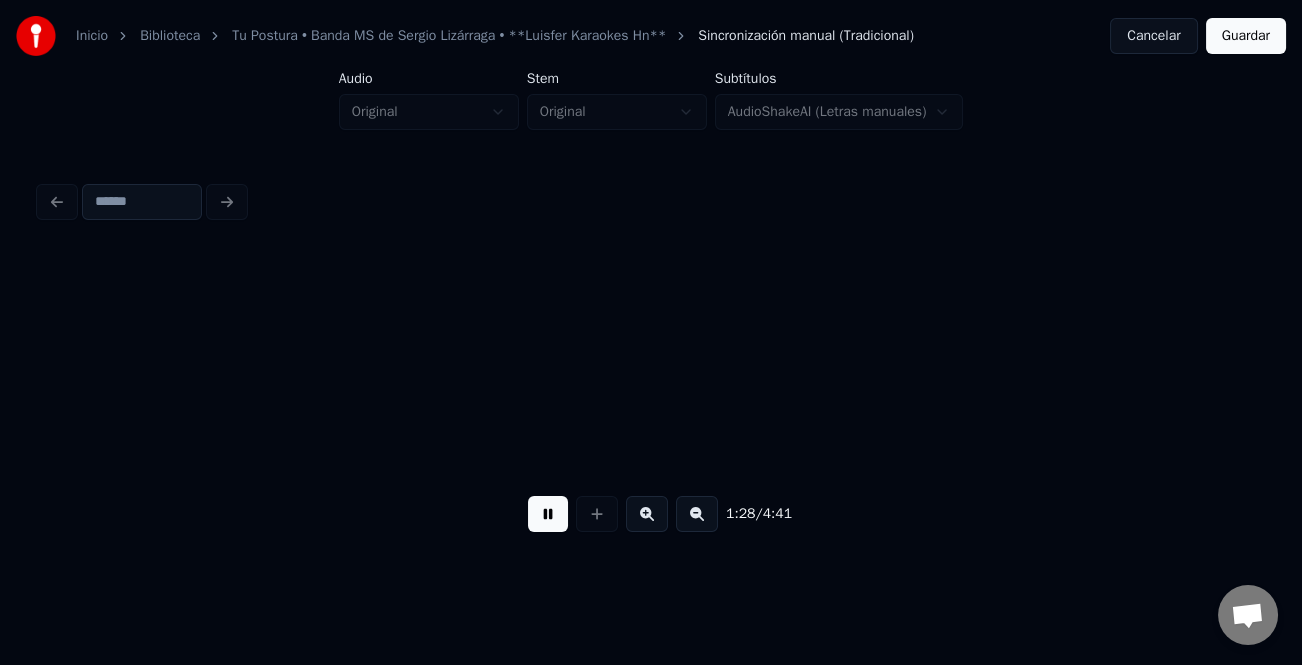 scroll, scrollTop: 0, scrollLeft: 26593, axis: horizontal 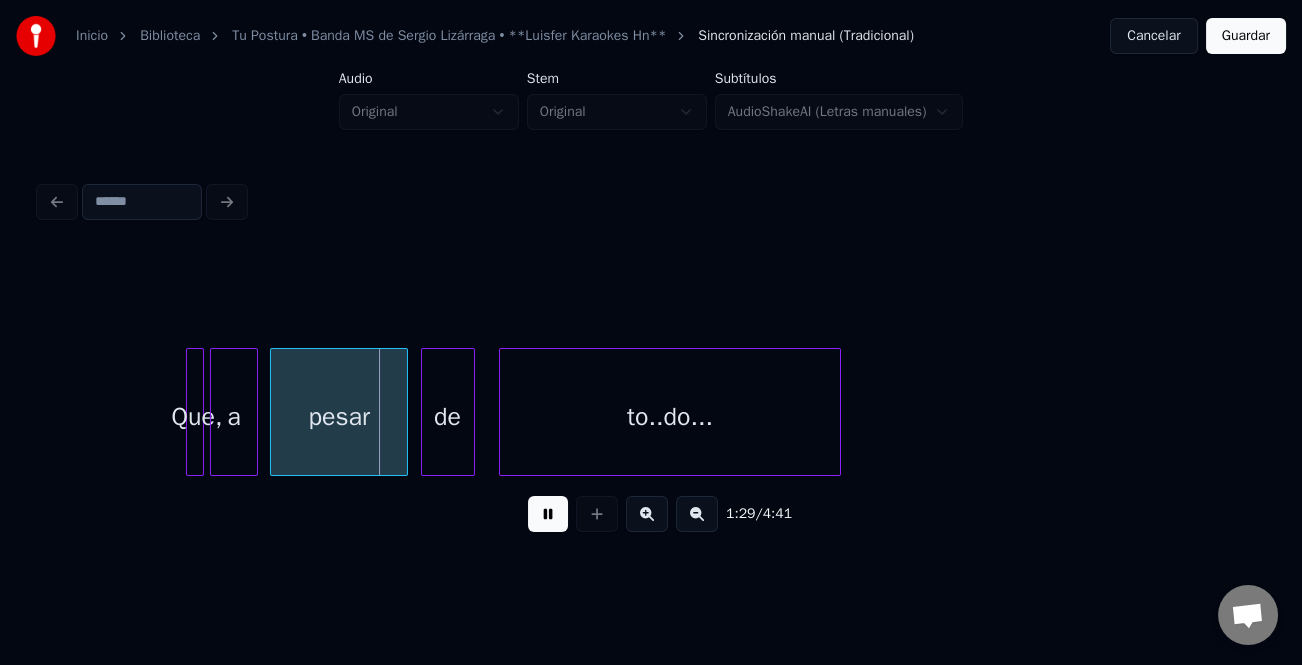 click on "Que, a pesar de to..do..." at bounding box center (15657, 412) 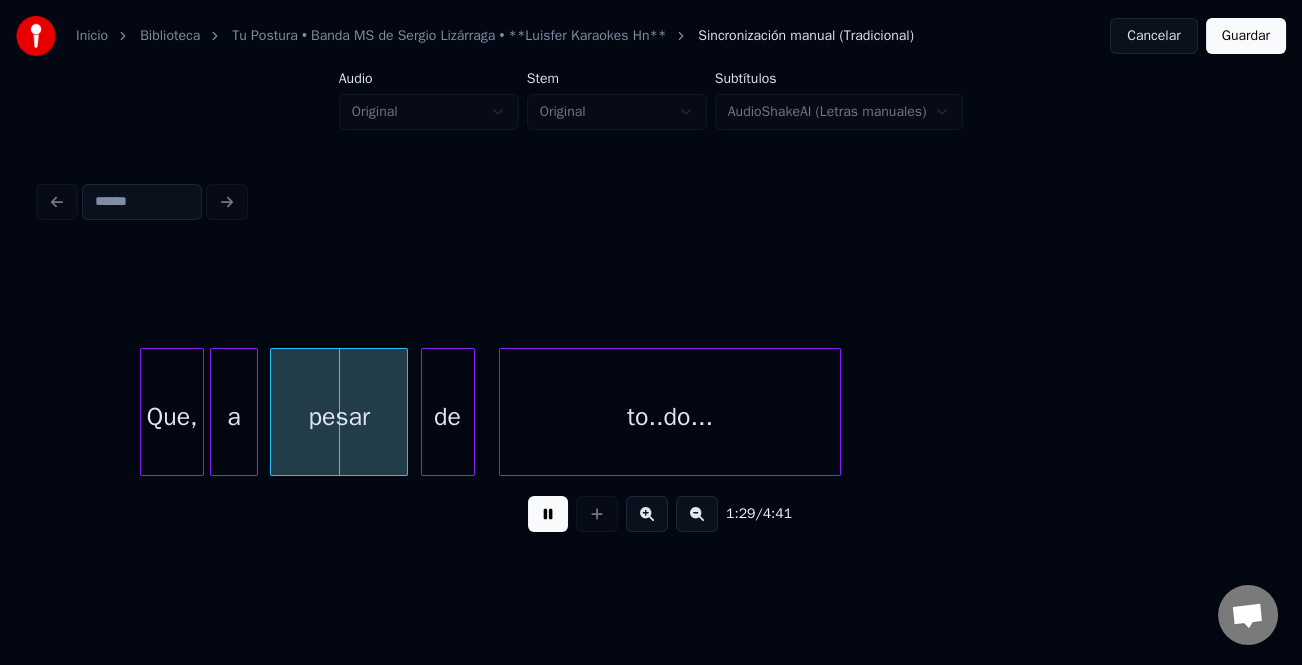click at bounding box center [144, 412] 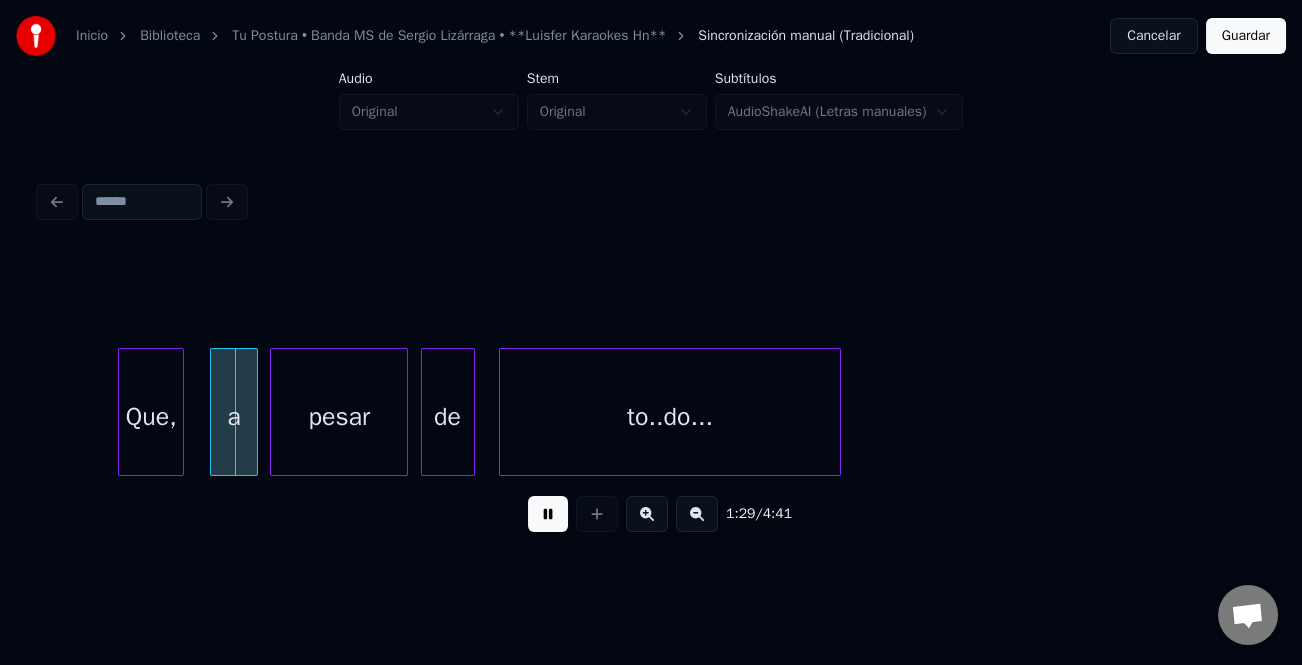 click on "Que," at bounding box center (151, 417) 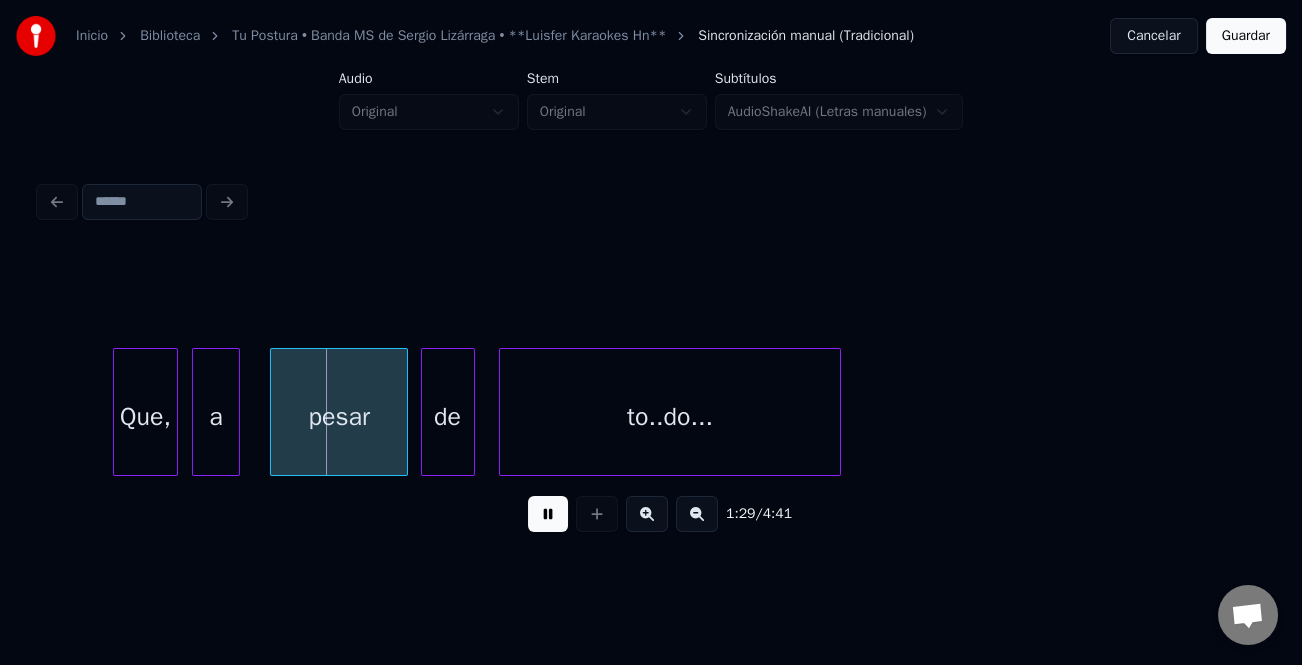 click on "a" at bounding box center [216, 417] 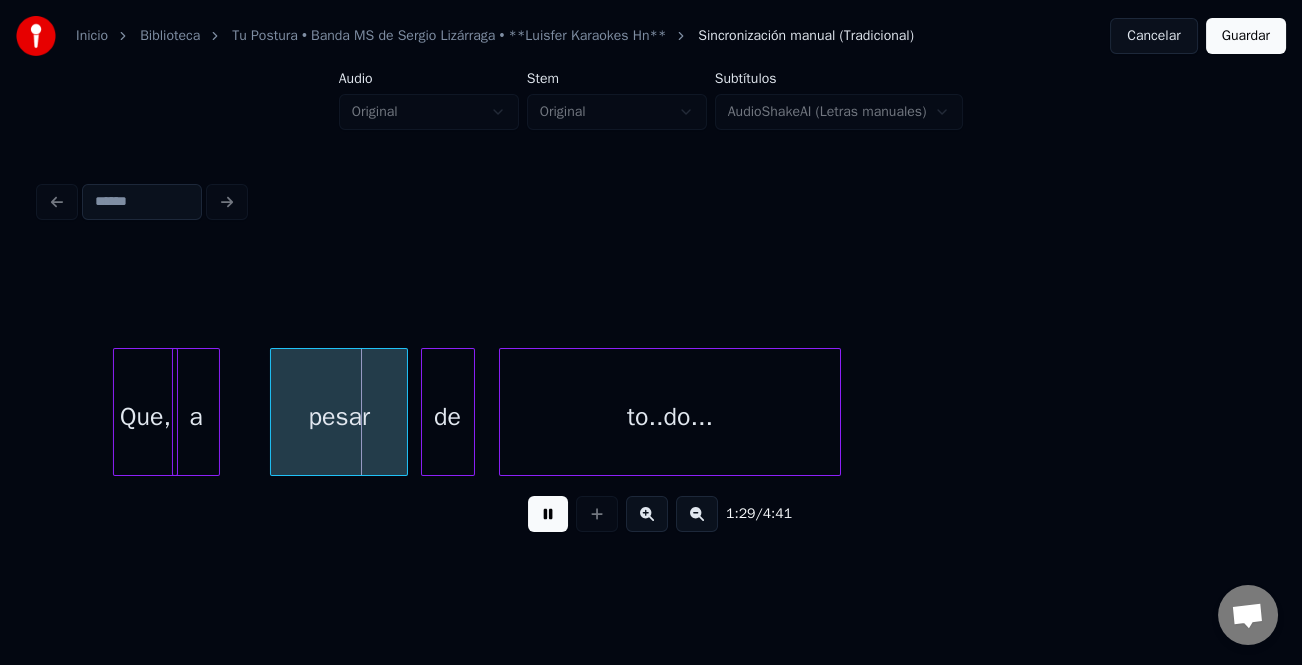 click on "a" at bounding box center (196, 417) 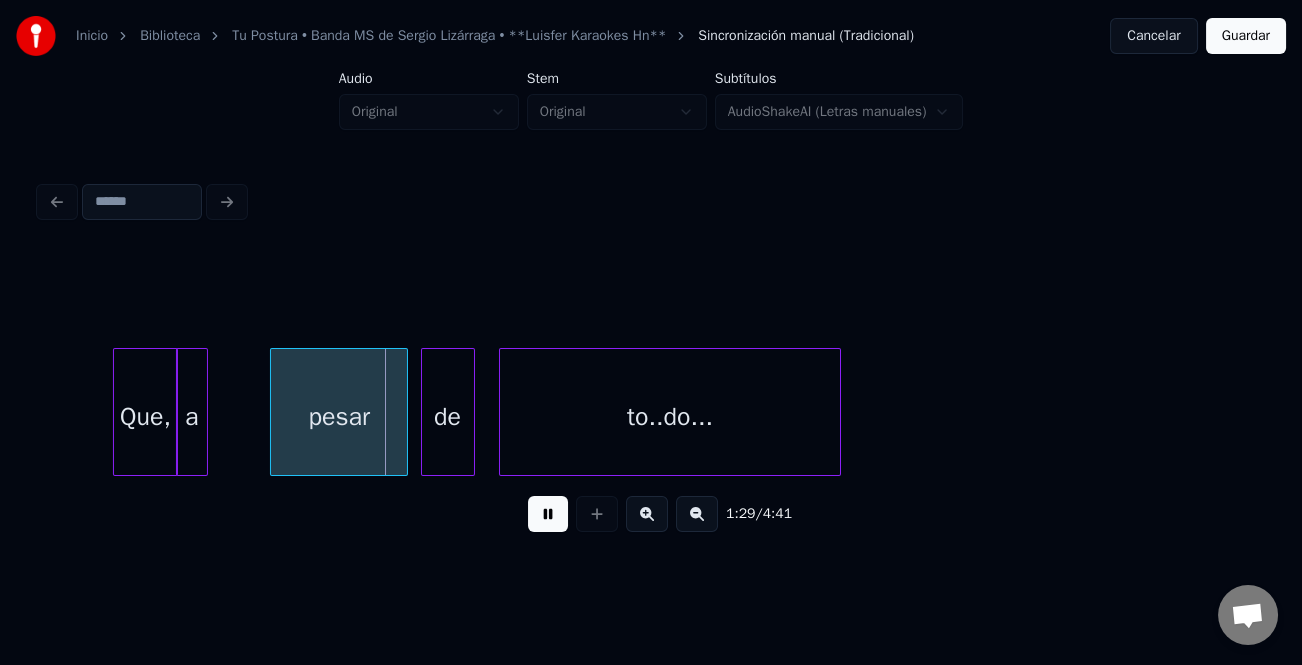 click at bounding box center [204, 412] 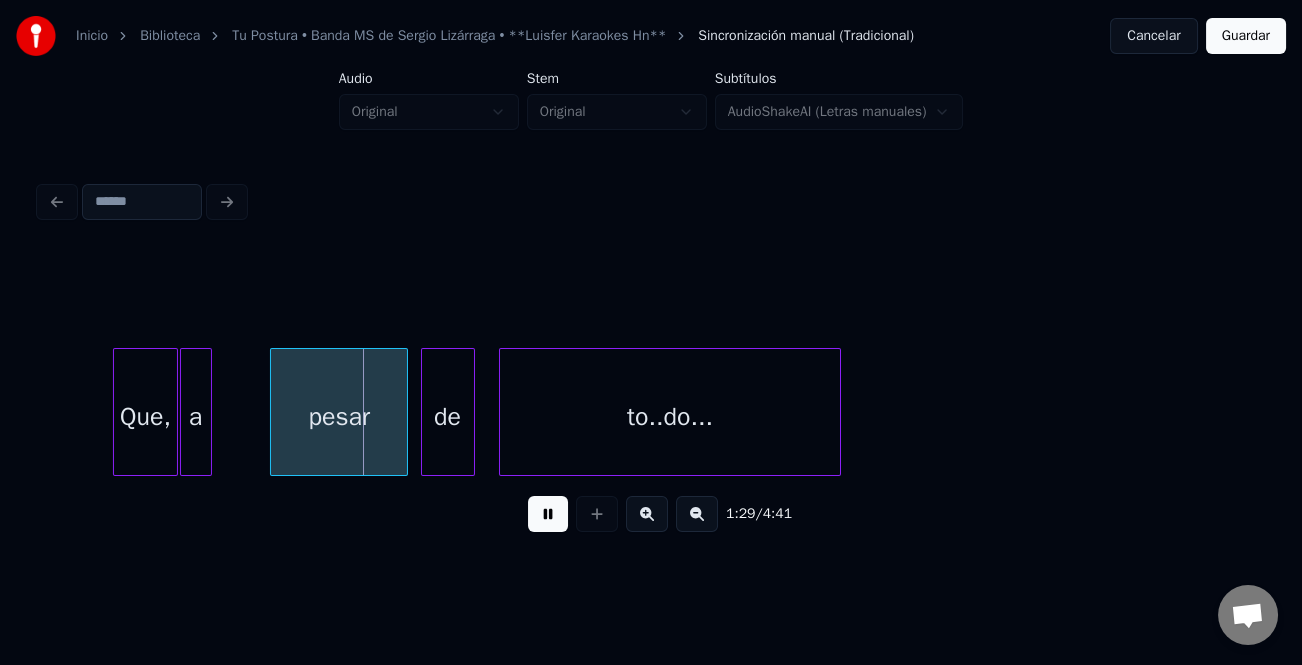 click on "a" at bounding box center (196, 417) 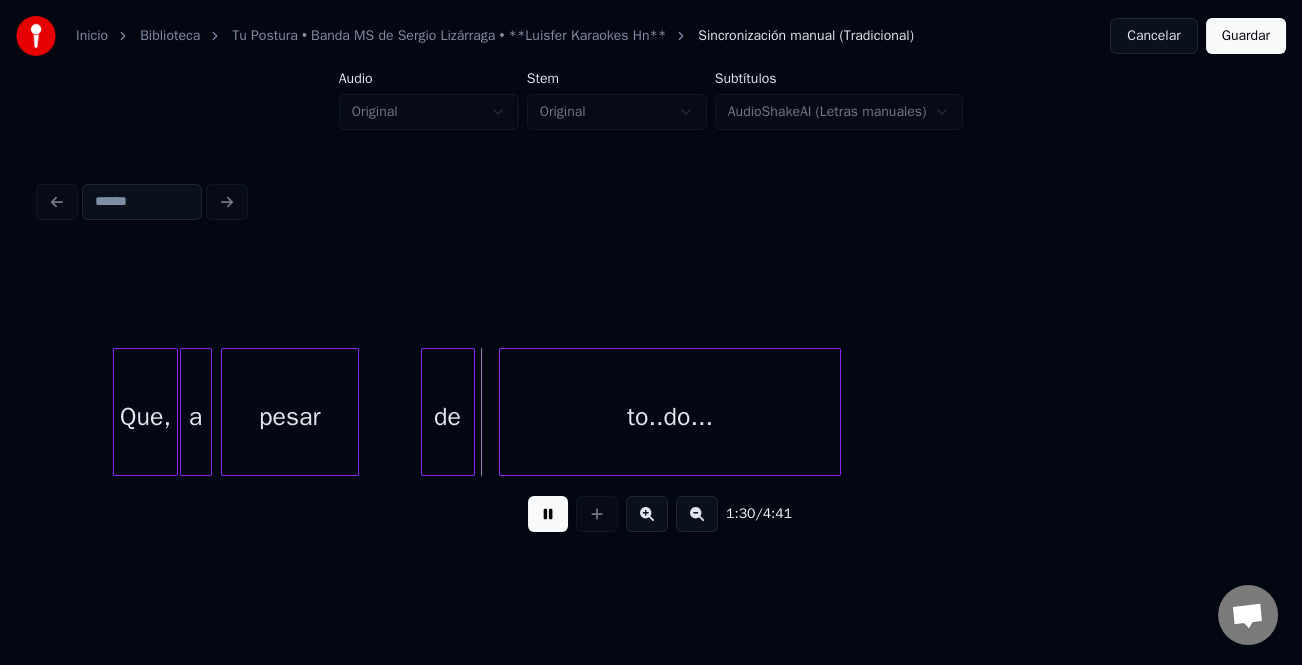 click on "pesar" at bounding box center [290, 417] 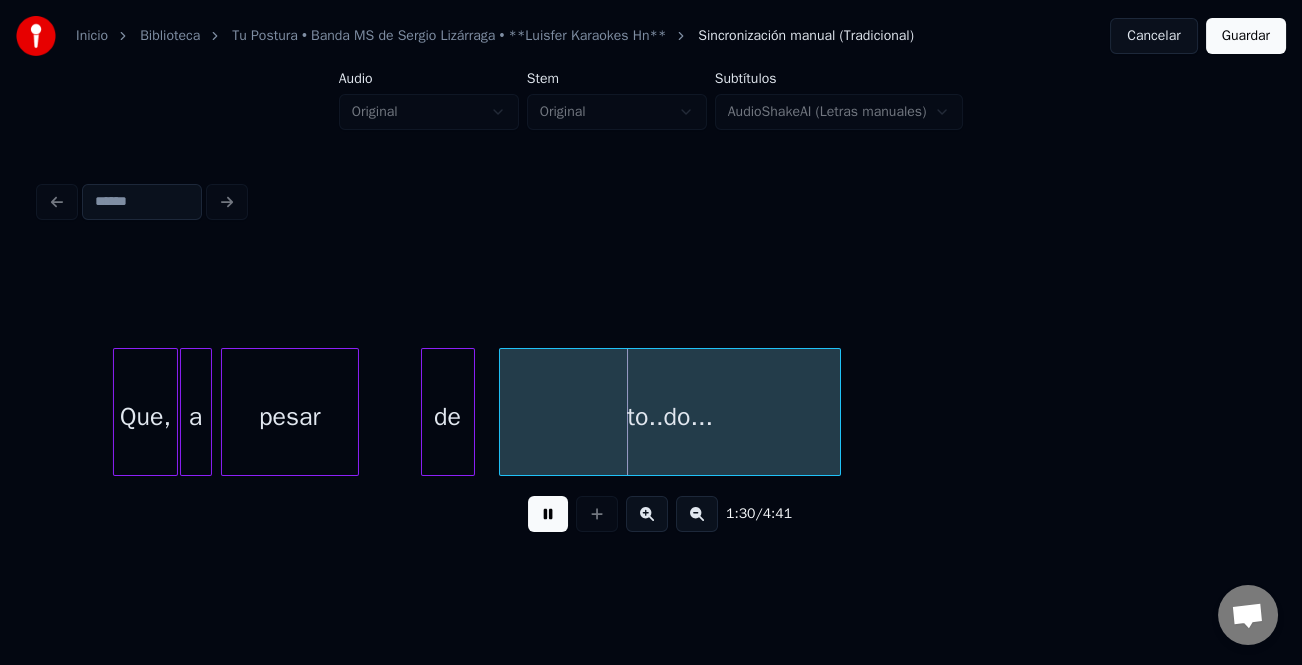 click on "pesar" at bounding box center (290, 412) 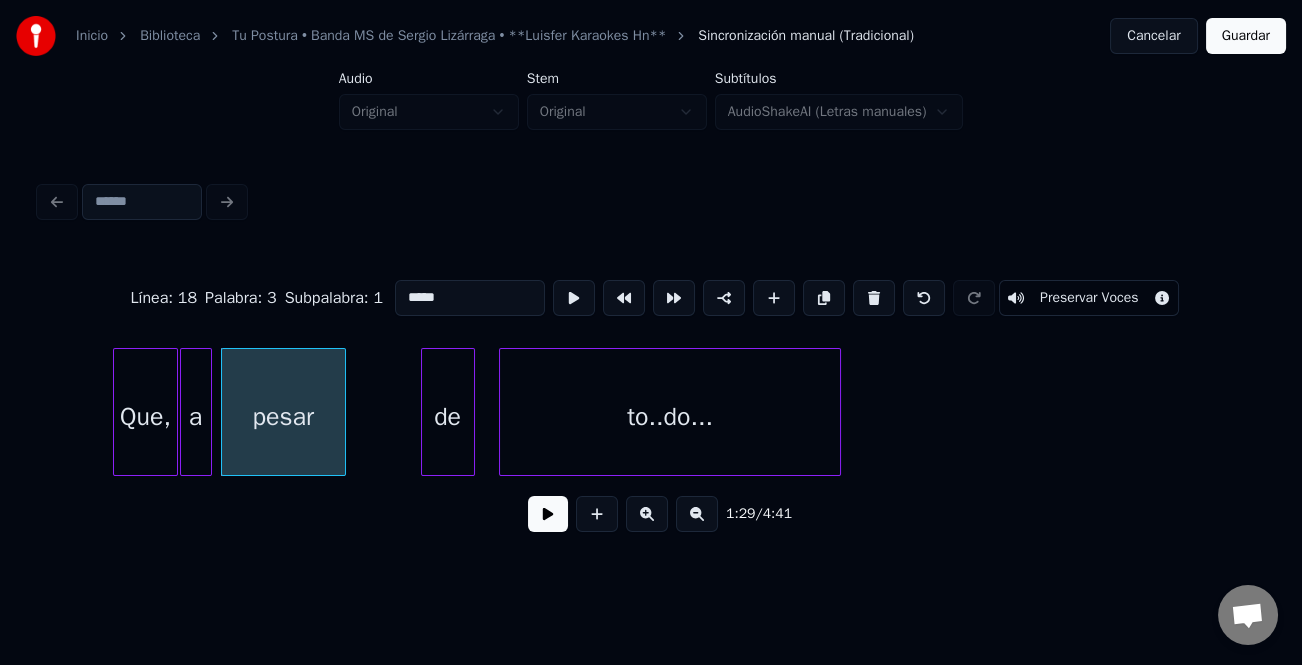 click at bounding box center (342, 412) 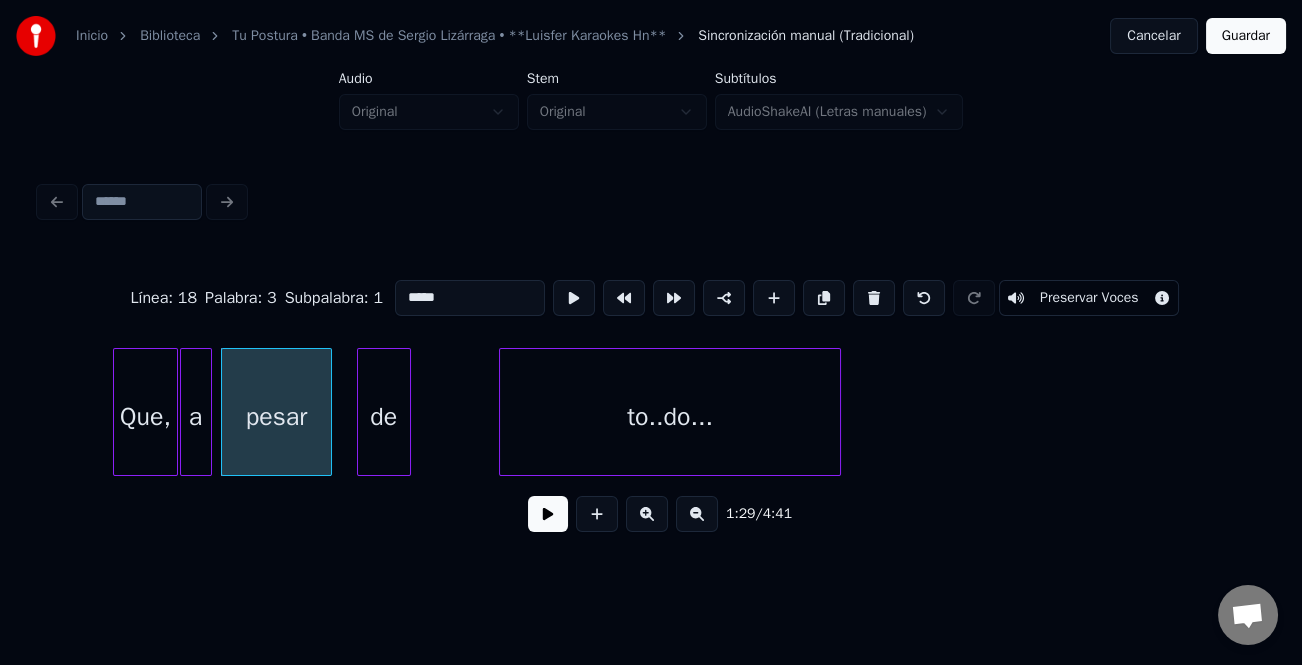 click on "de" at bounding box center (384, 417) 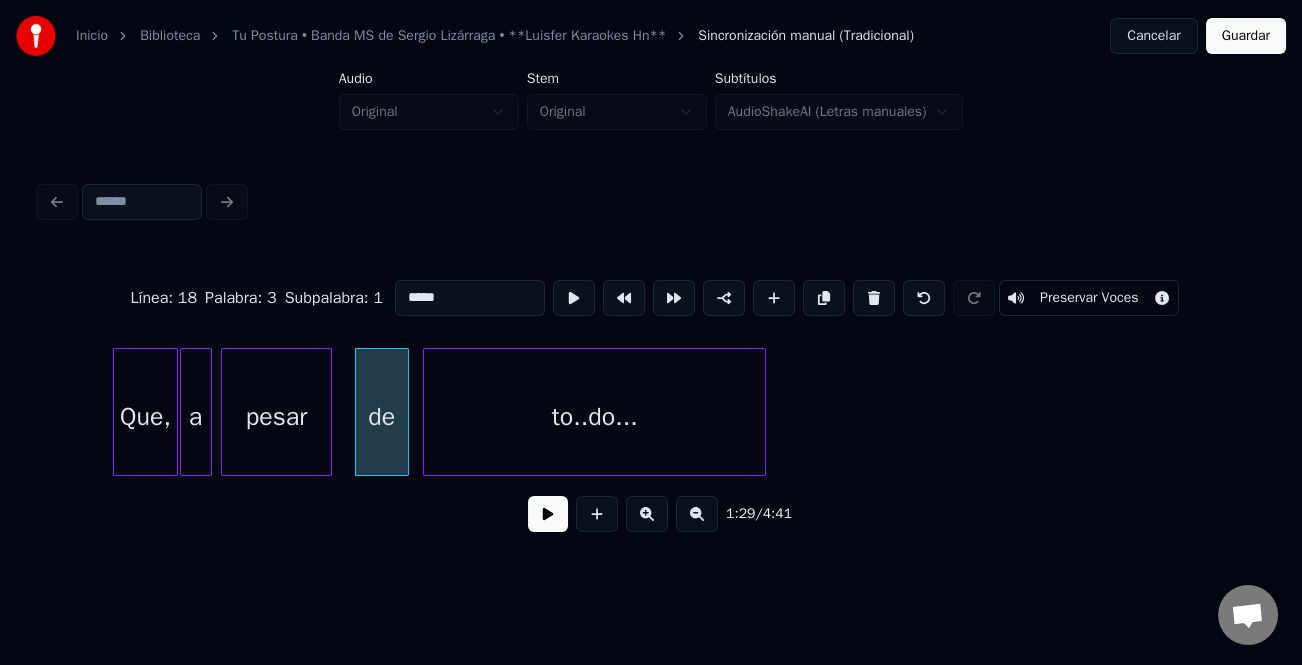 click on "to..do..." at bounding box center (594, 417) 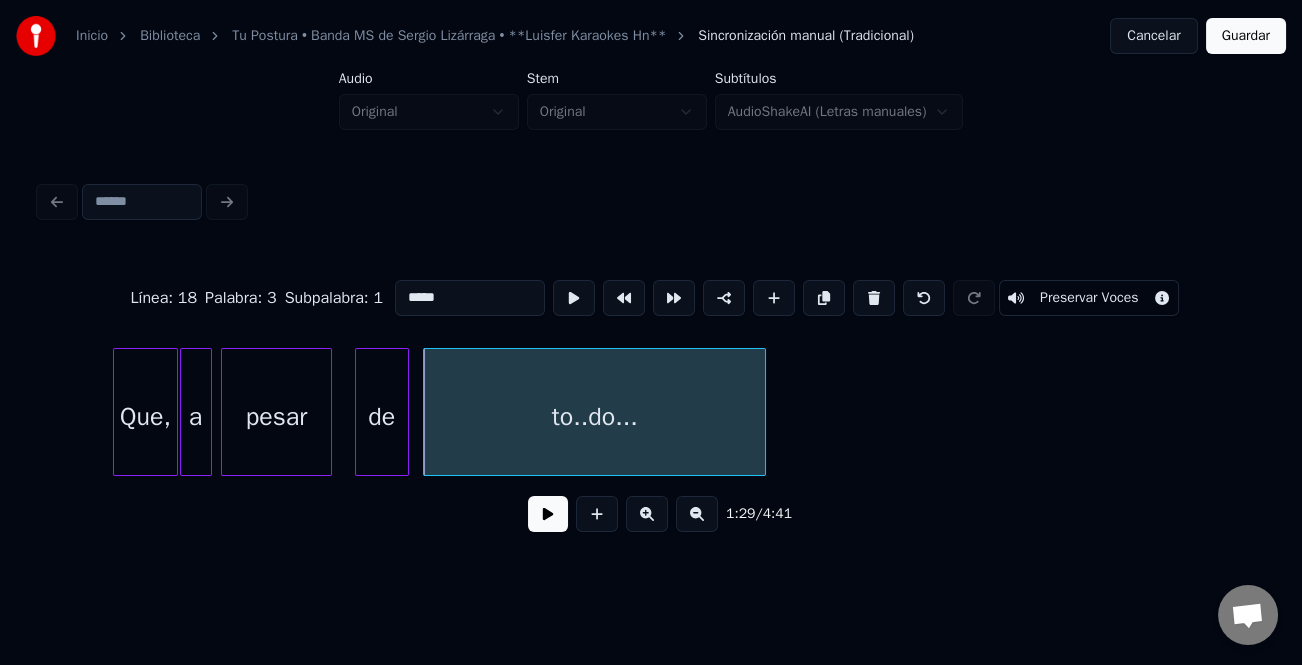 click at bounding box center [548, 514] 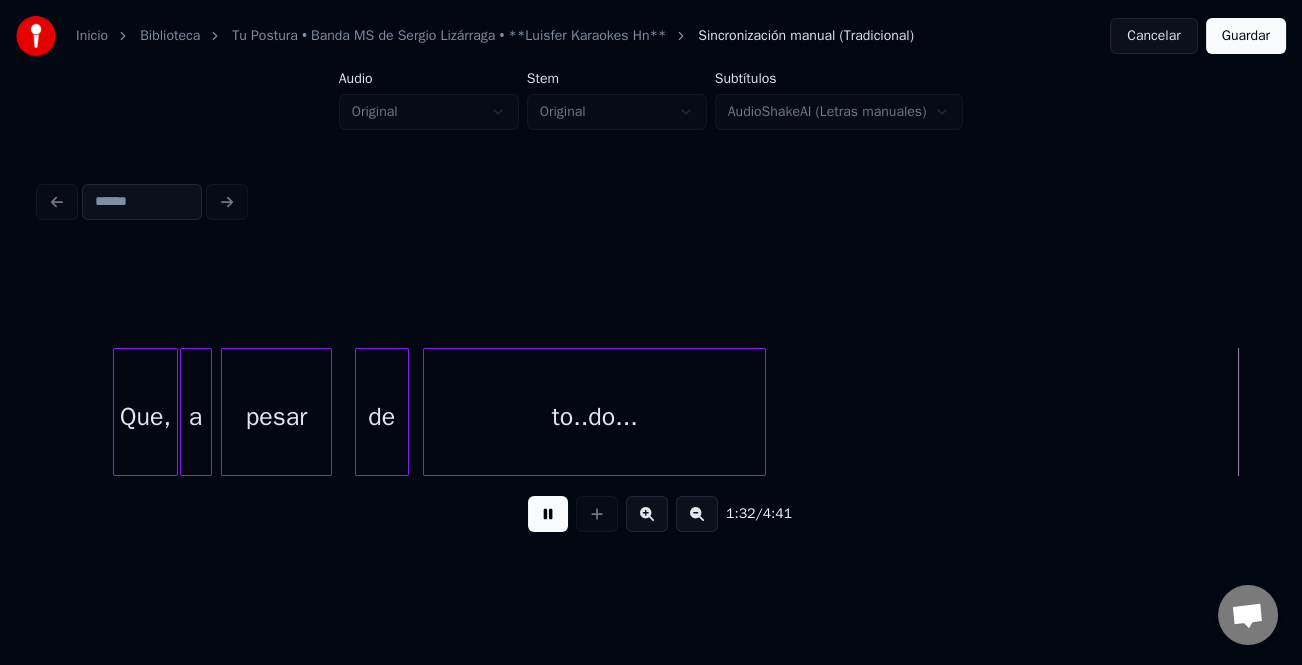 scroll, scrollTop: 0, scrollLeft: 27816, axis: horizontal 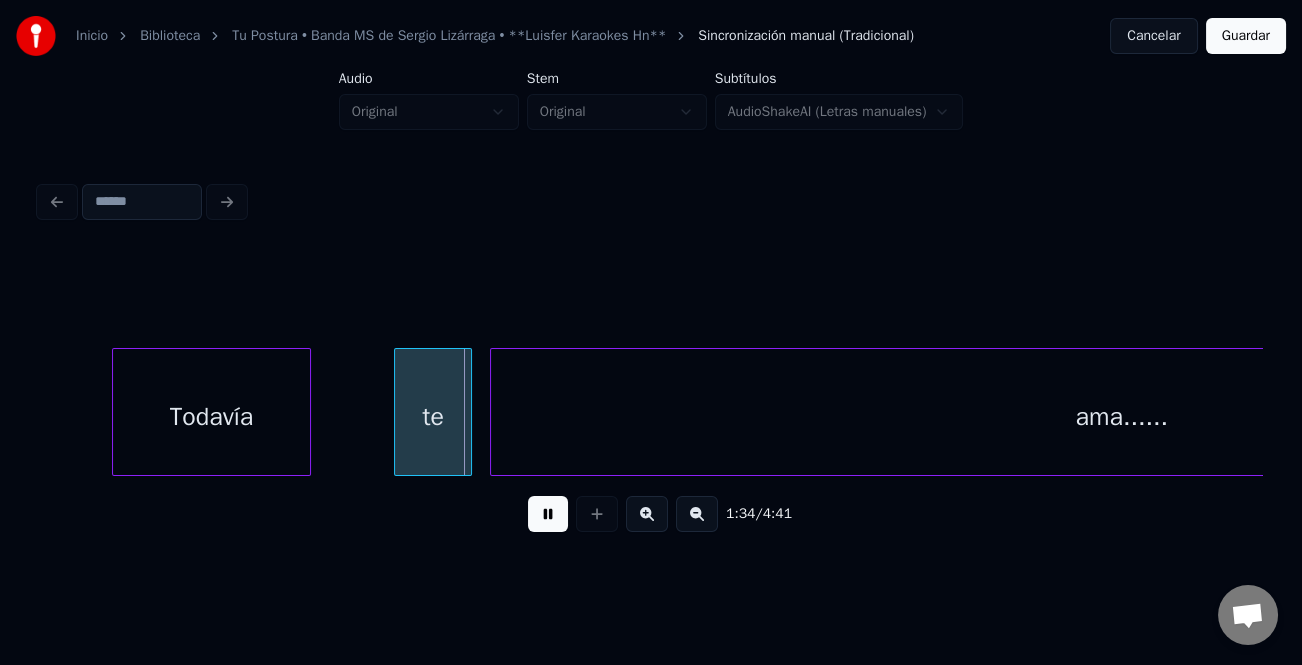 click on "Todavía" at bounding box center [211, 417] 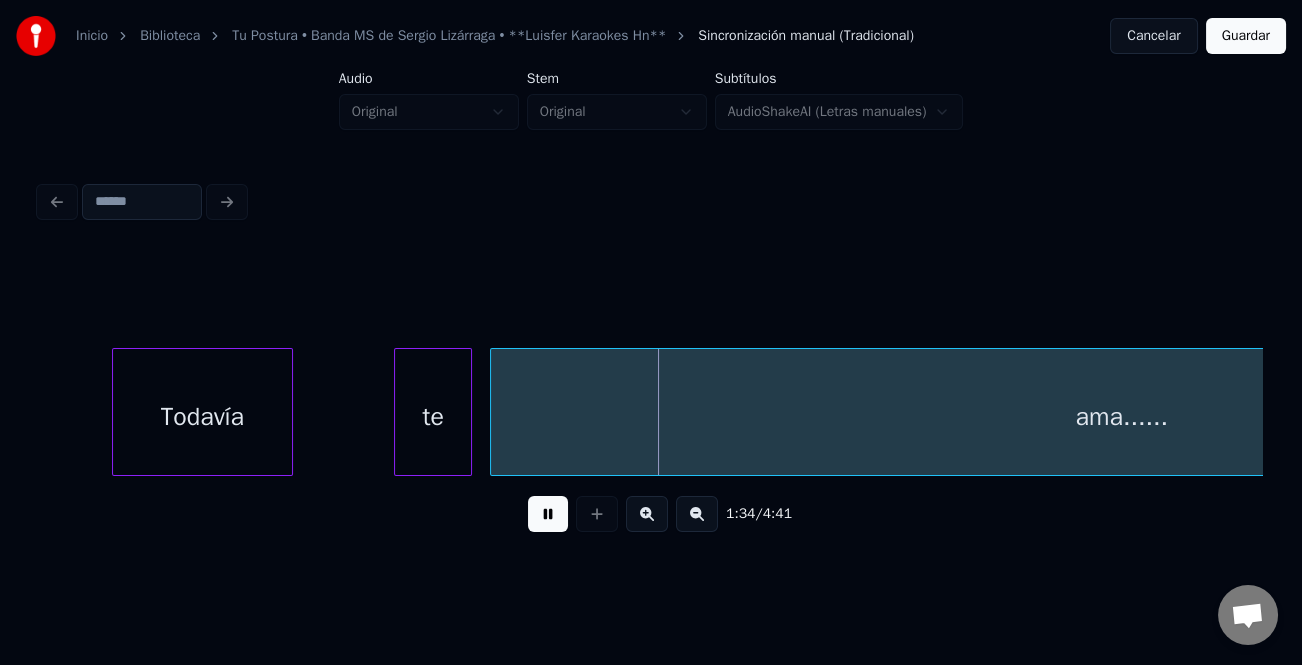 click at bounding box center (289, 412) 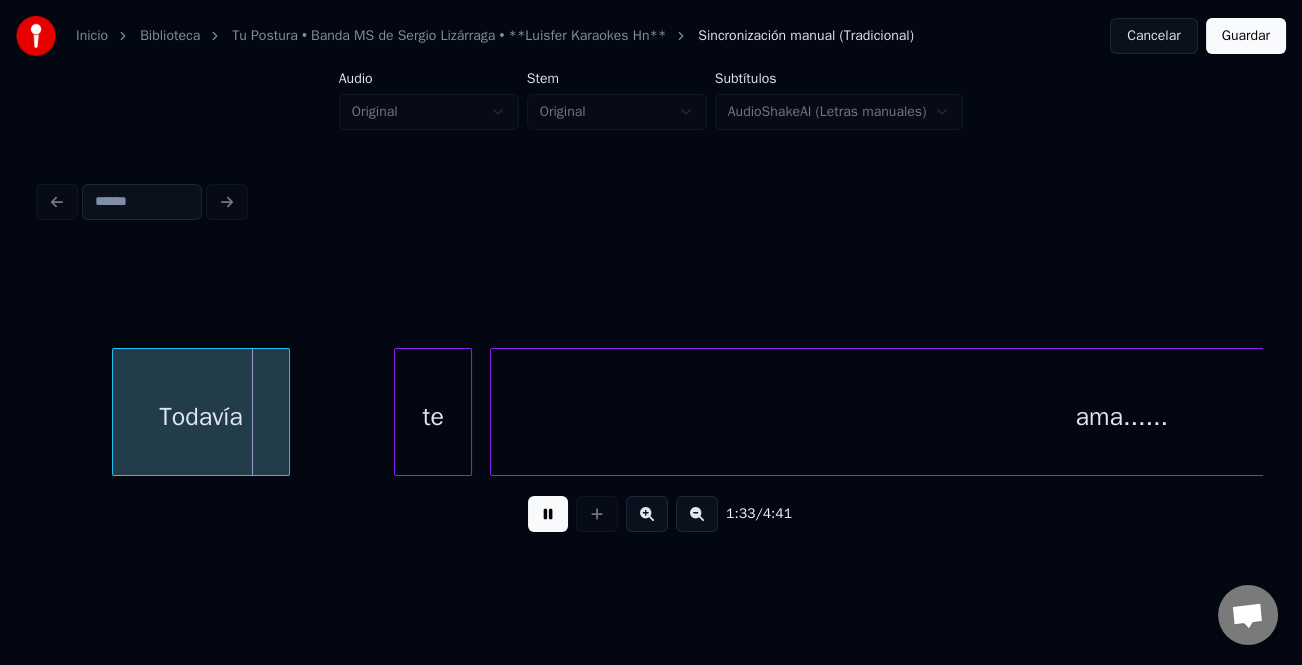 click at bounding box center [548, 514] 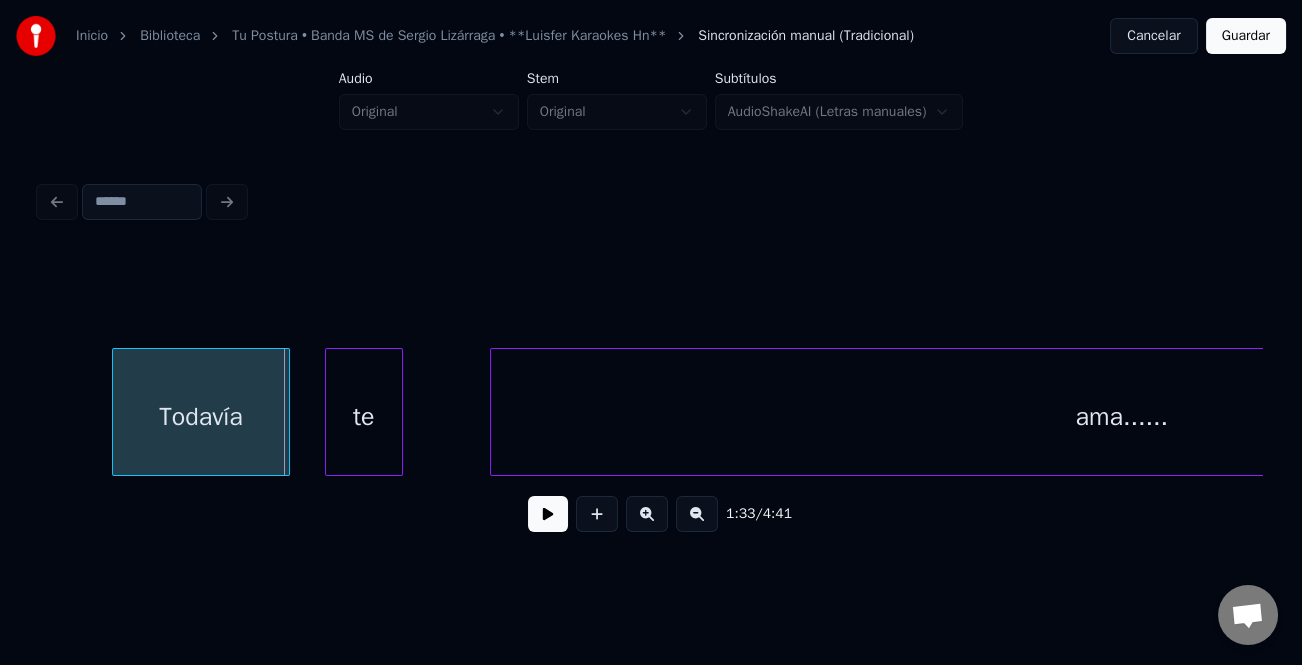 click on "te" at bounding box center (364, 417) 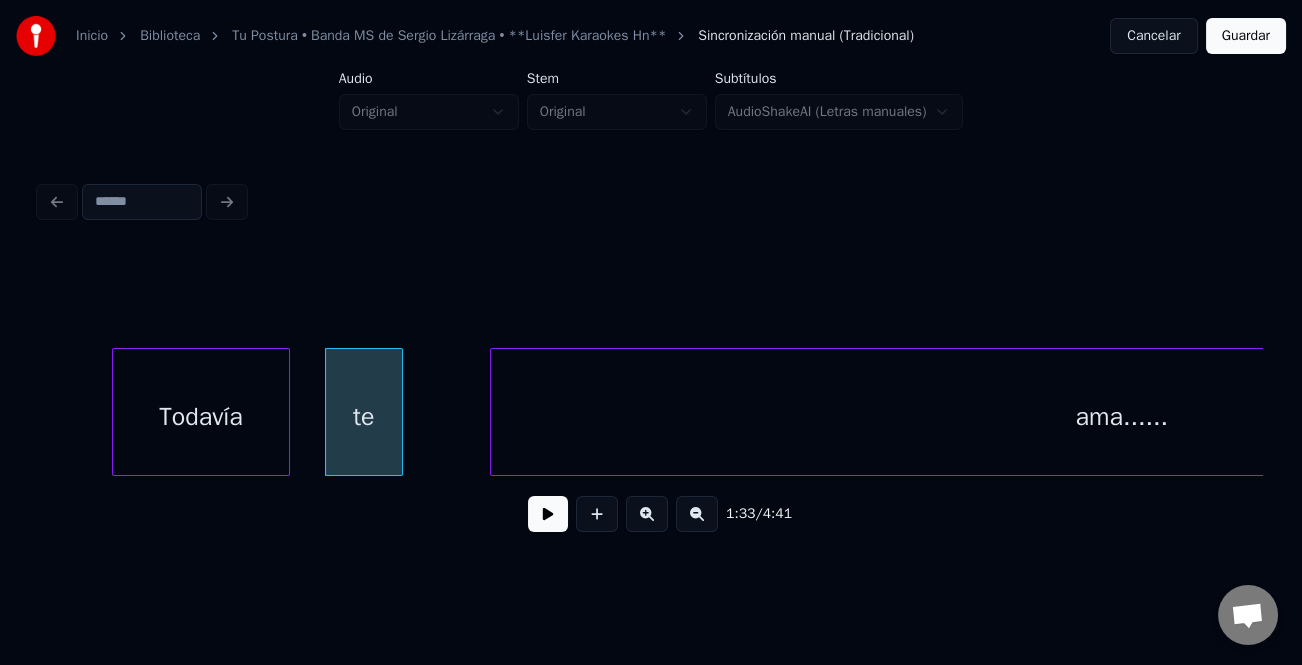 drag, startPoint x: 551, startPoint y: 531, endPoint x: 544, endPoint y: 460, distance: 71.34424 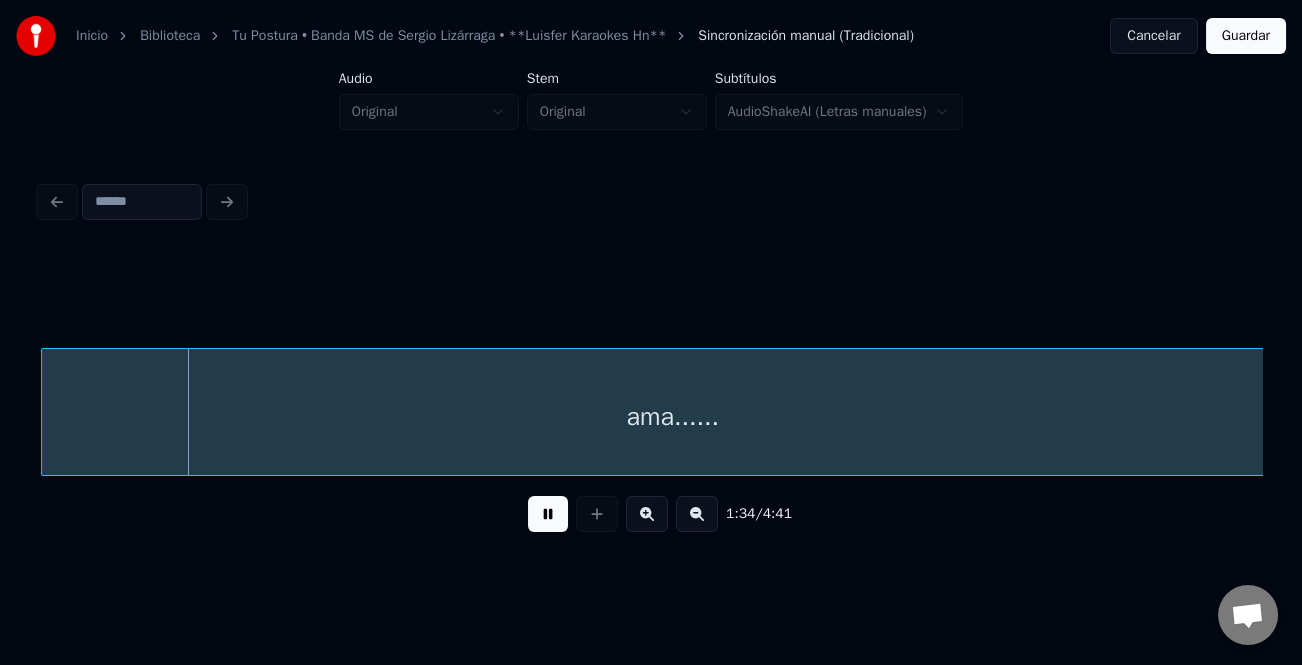 scroll, scrollTop: 0, scrollLeft: 28203, axis: horizontal 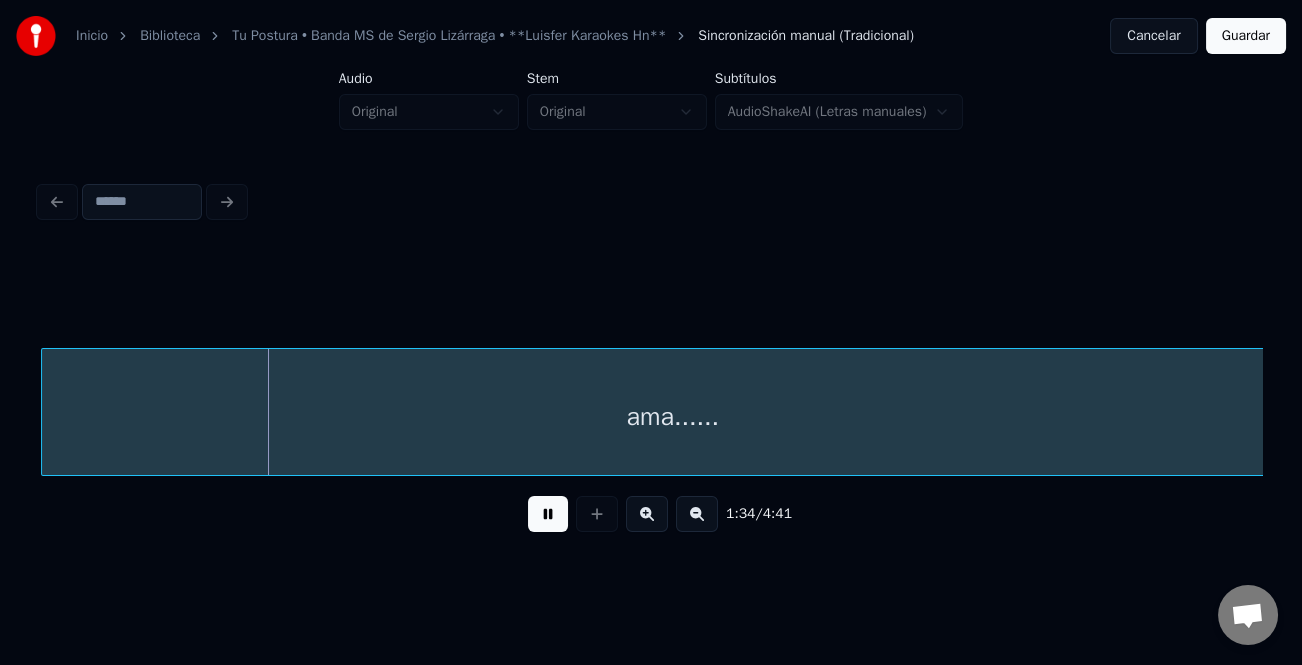 click on "ama......" at bounding box center (672, 417) 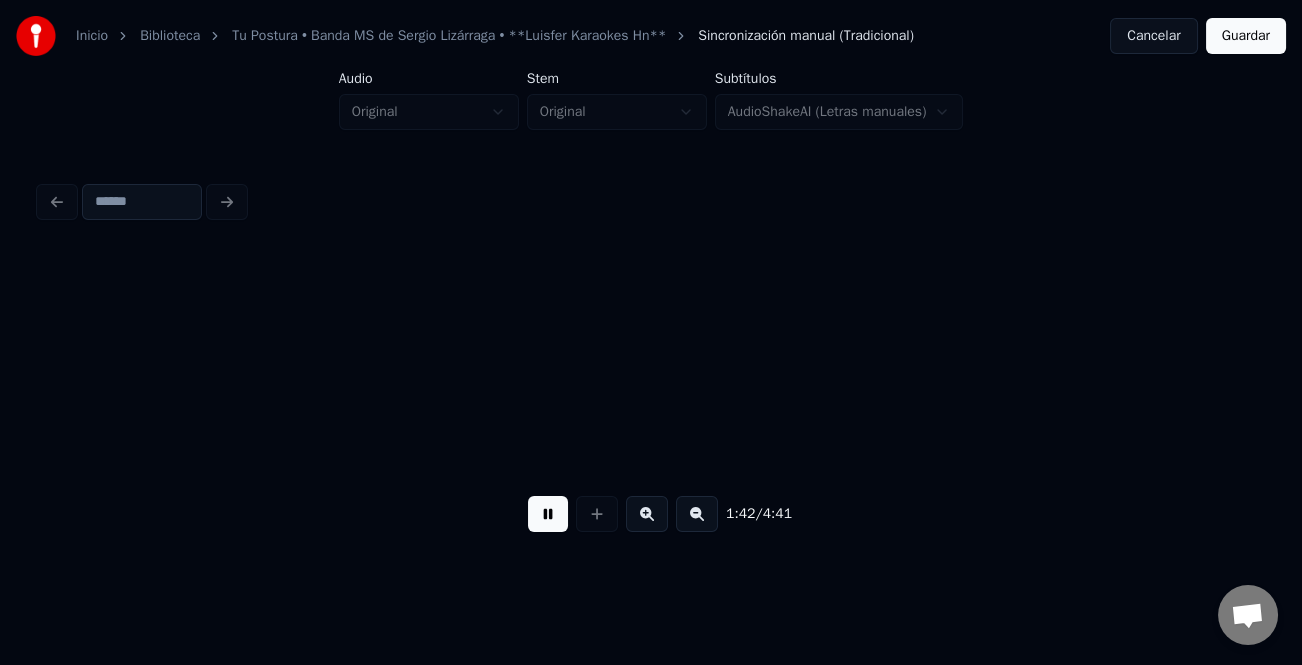 scroll, scrollTop: 0, scrollLeft: 30649, axis: horizontal 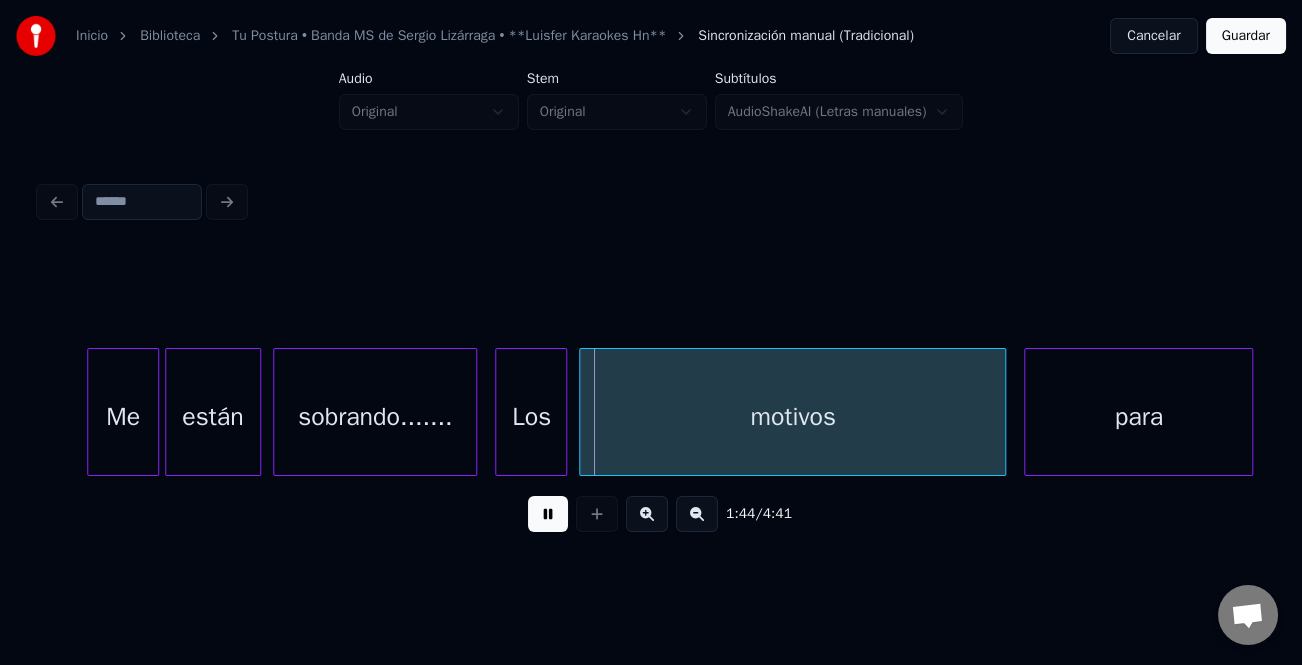 click at bounding box center [91, 412] 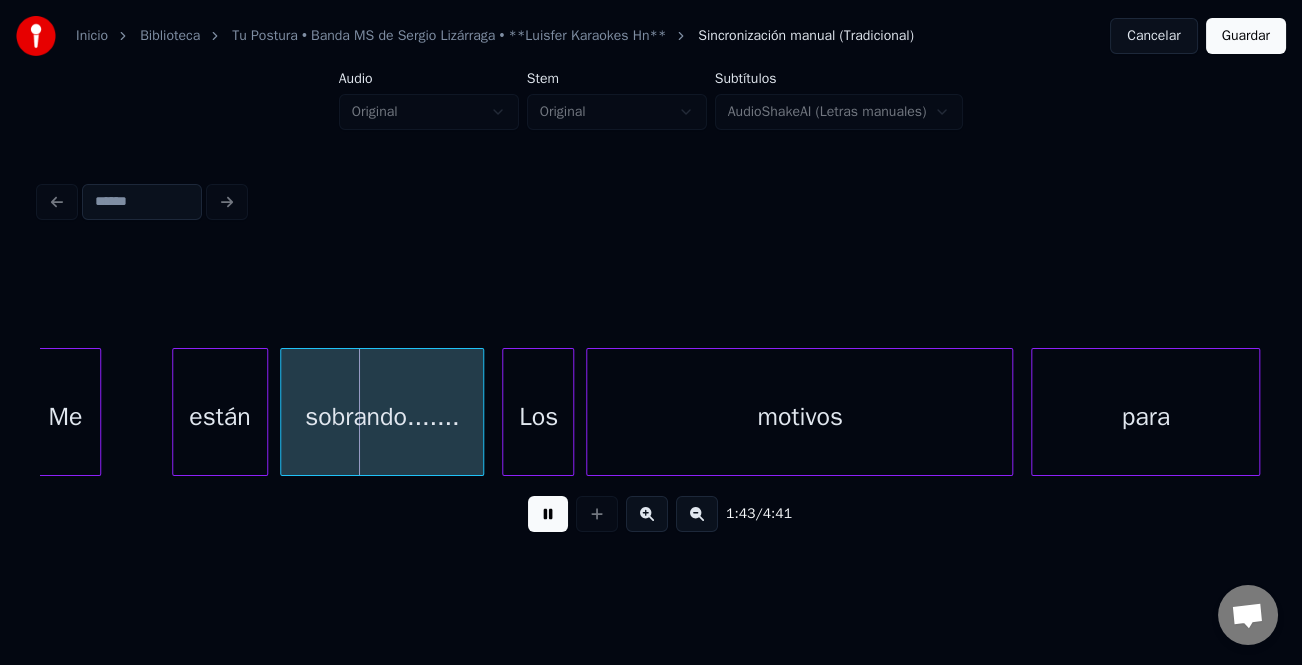 scroll, scrollTop: 0, scrollLeft: 30630, axis: horizontal 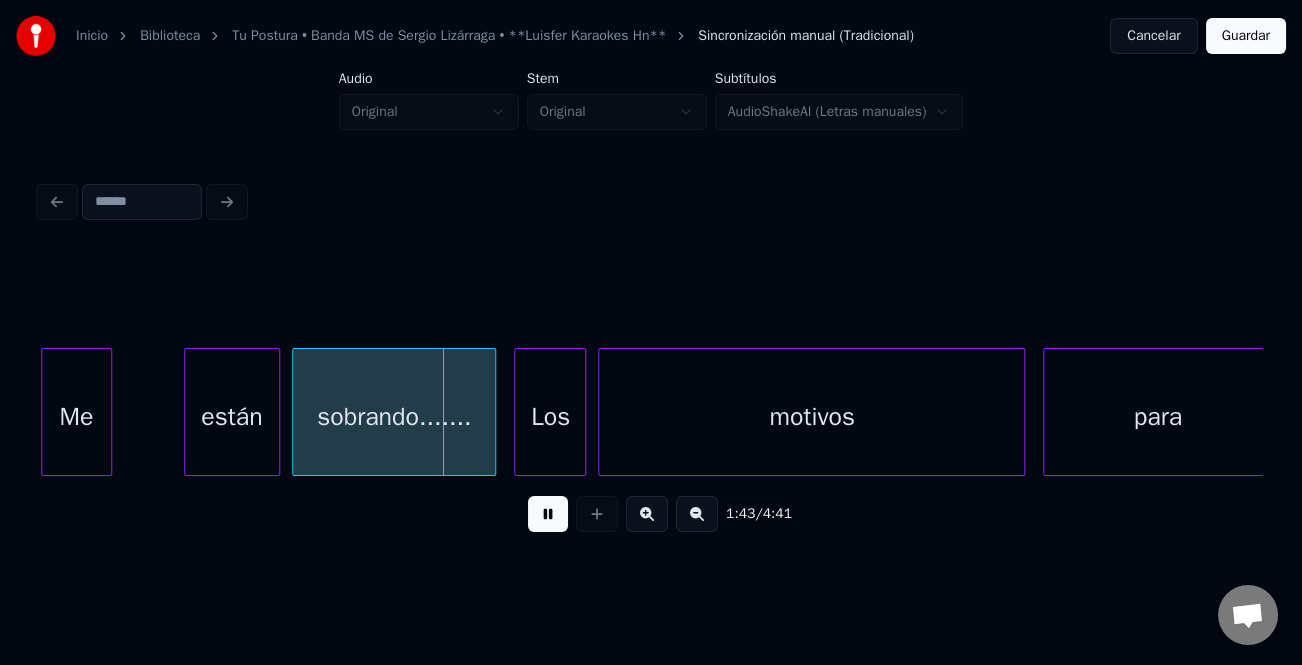 click on "Me" at bounding box center [76, 412] 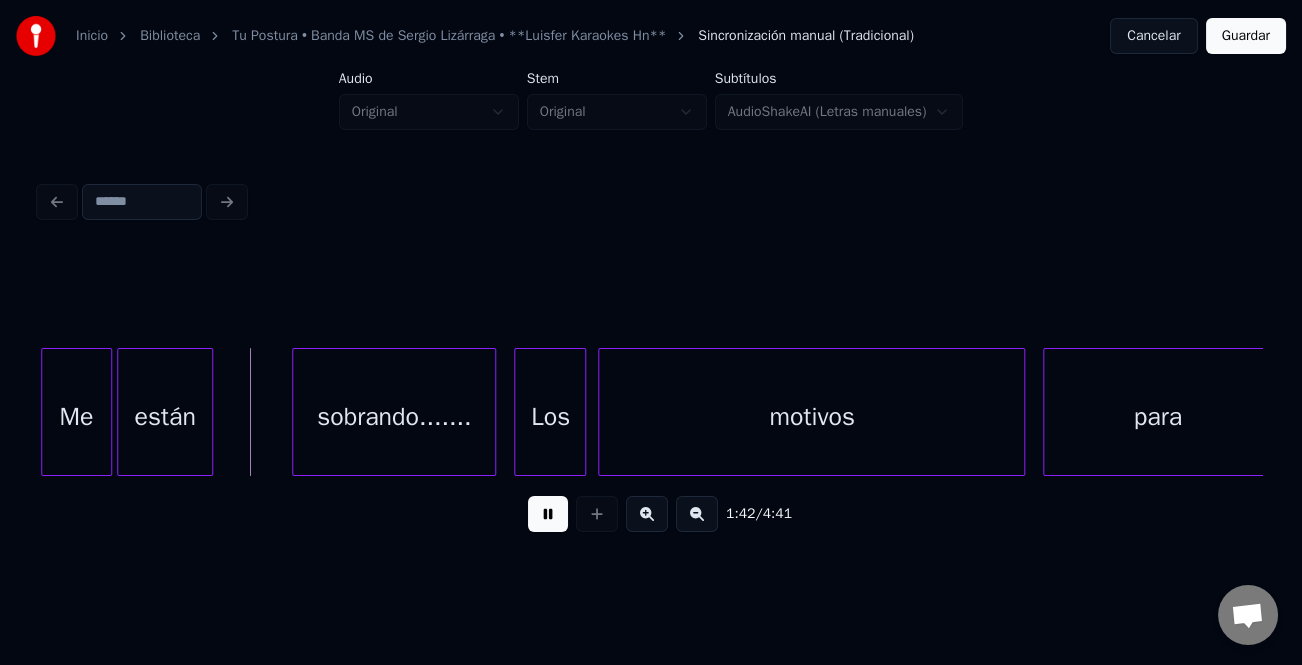 click on "están" at bounding box center [165, 417] 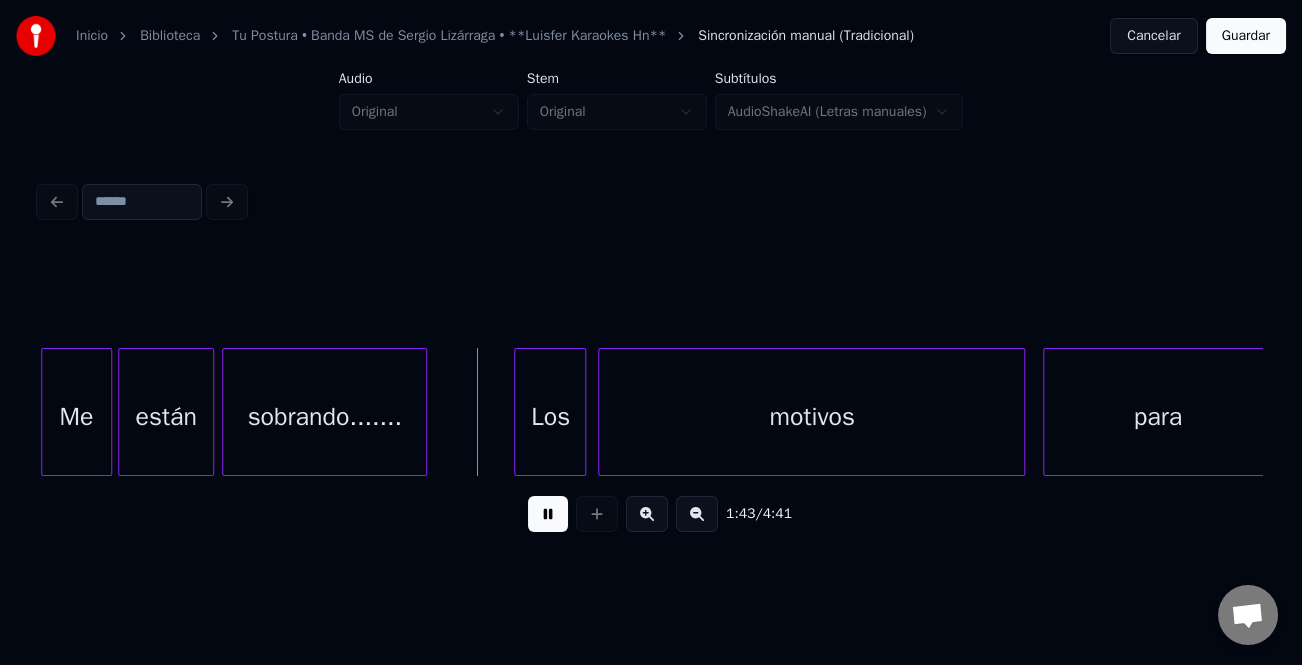click on "sobrando......." at bounding box center [324, 417] 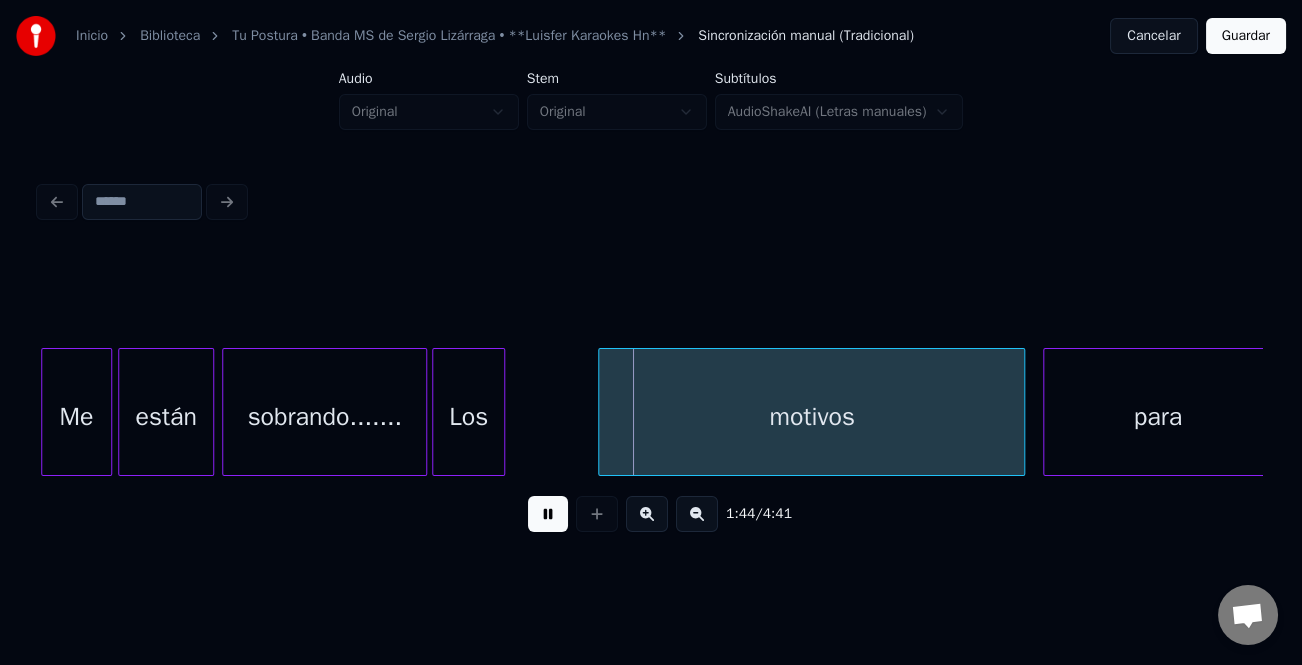 click on "Los" at bounding box center [468, 417] 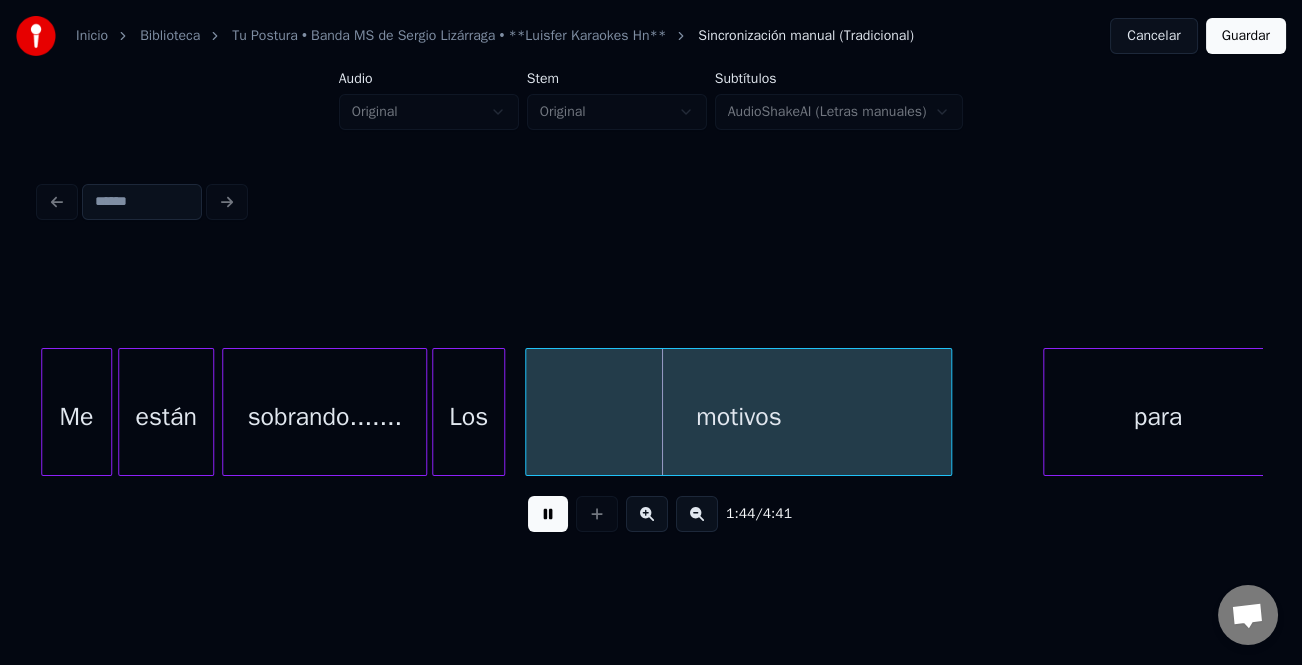 click on "motivos" at bounding box center [738, 417] 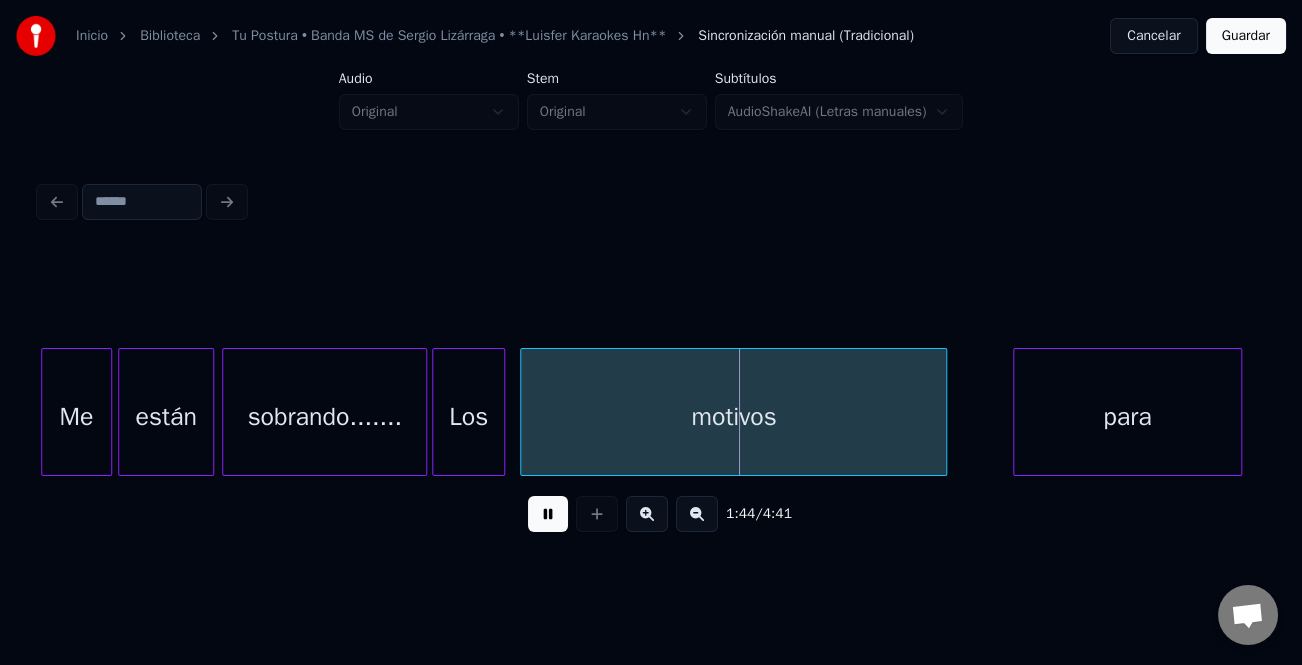 scroll, scrollTop: 0, scrollLeft: 30635, axis: horizontal 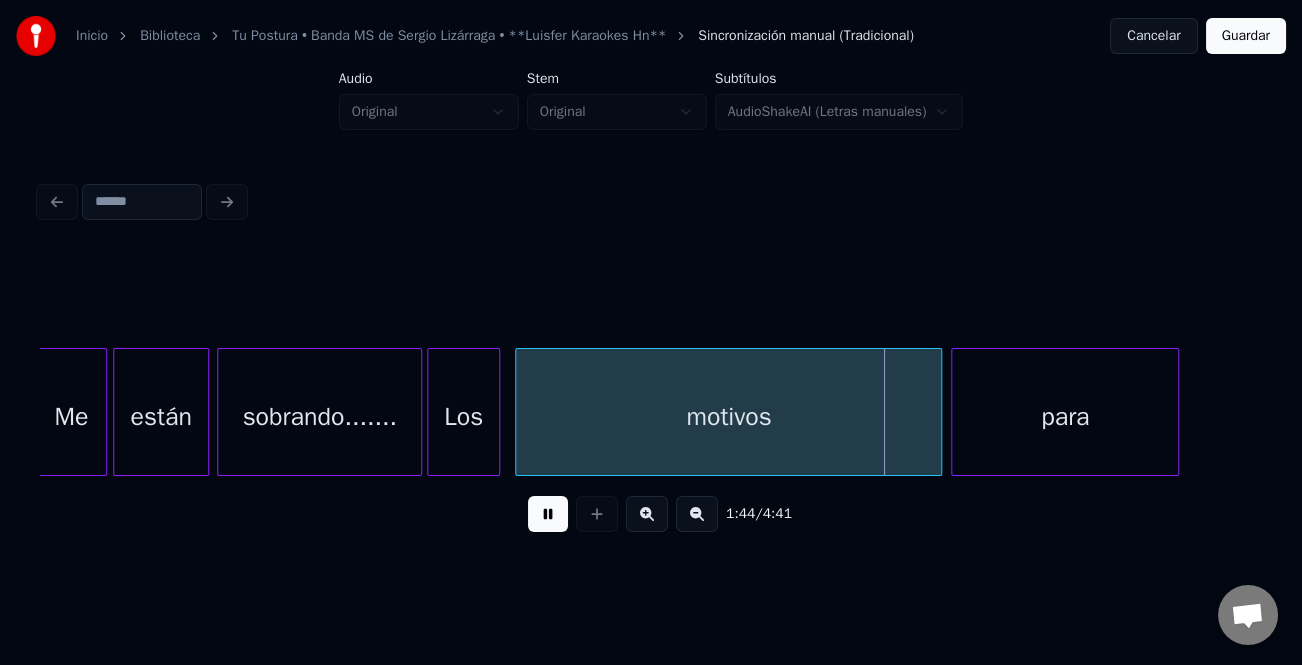 click on "para" at bounding box center (1065, 417) 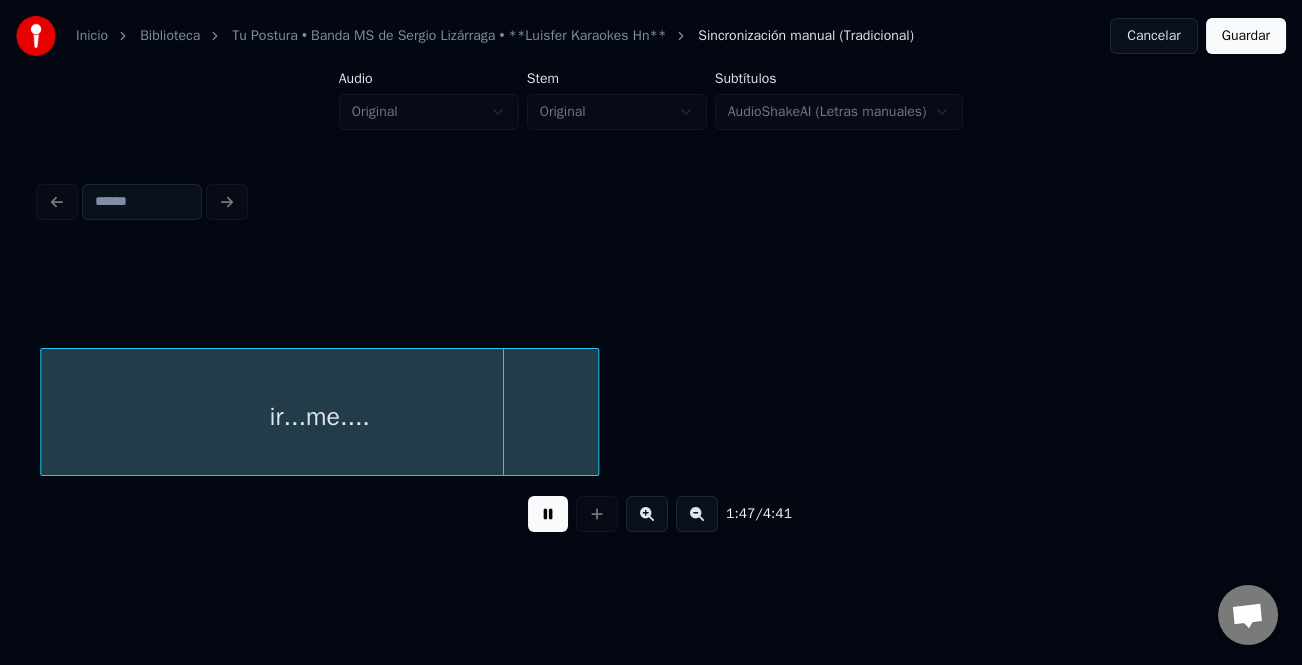scroll, scrollTop: 0, scrollLeft: 31787, axis: horizontal 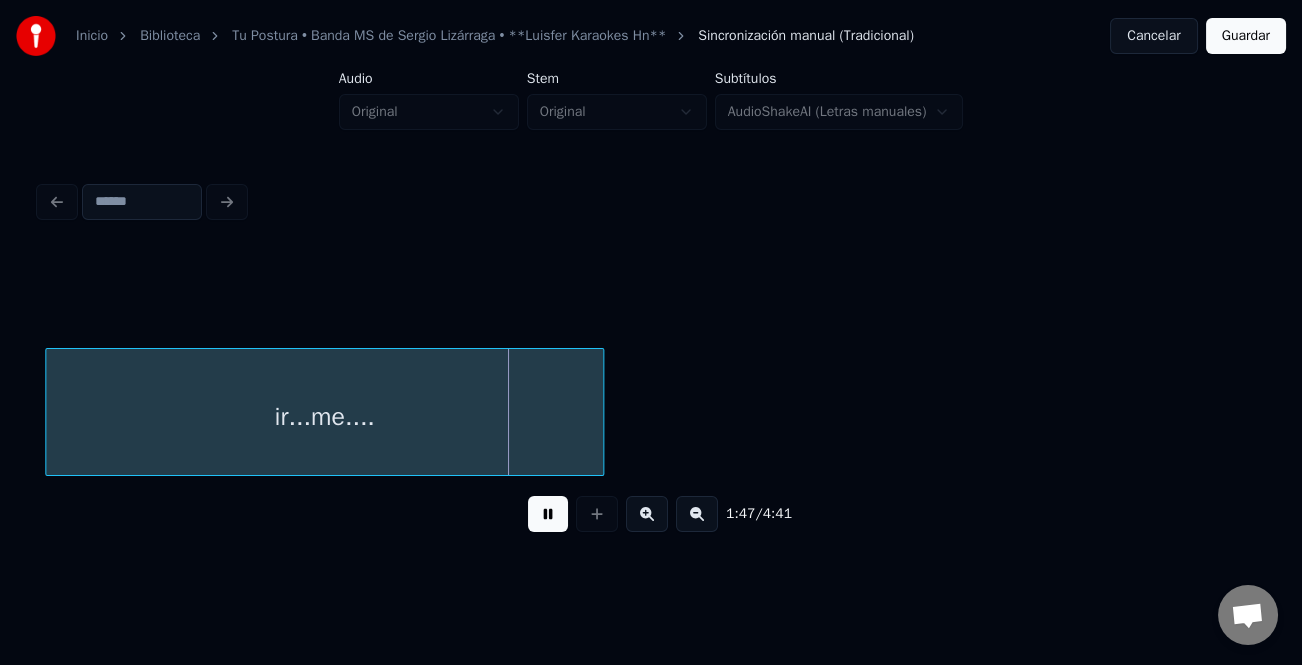click on "ir...me...." at bounding box center [324, 417] 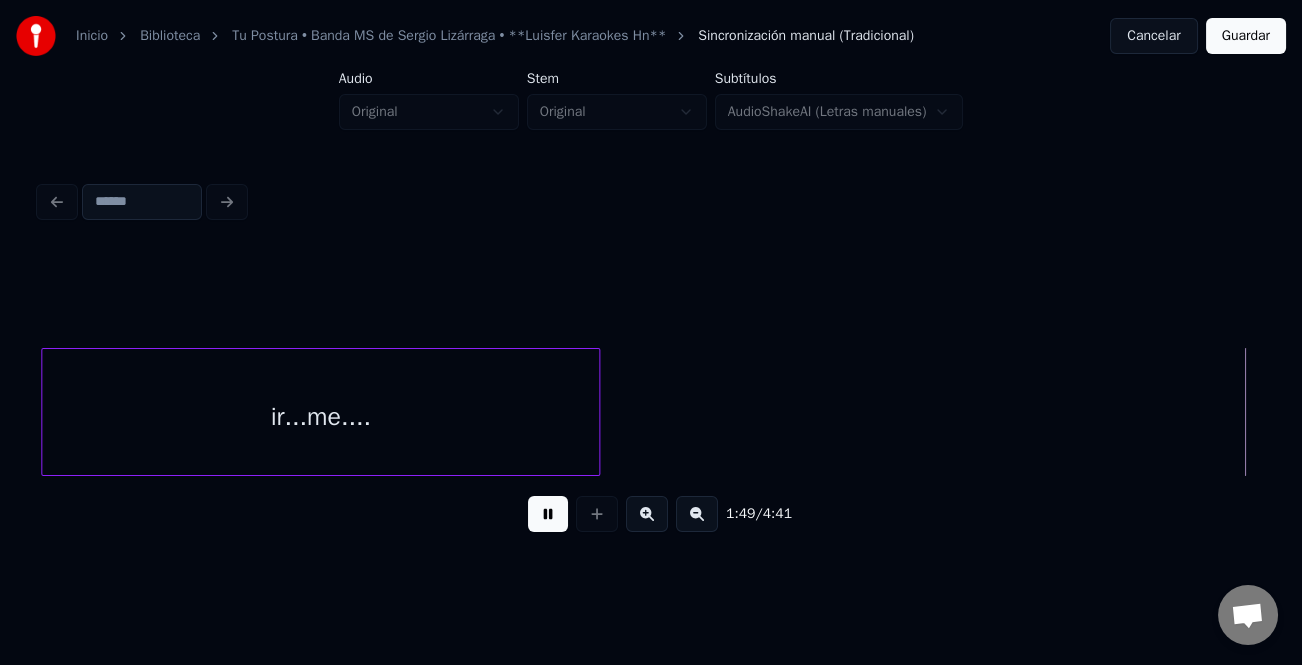 scroll, scrollTop: 0, scrollLeft: 33009, axis: horizontal 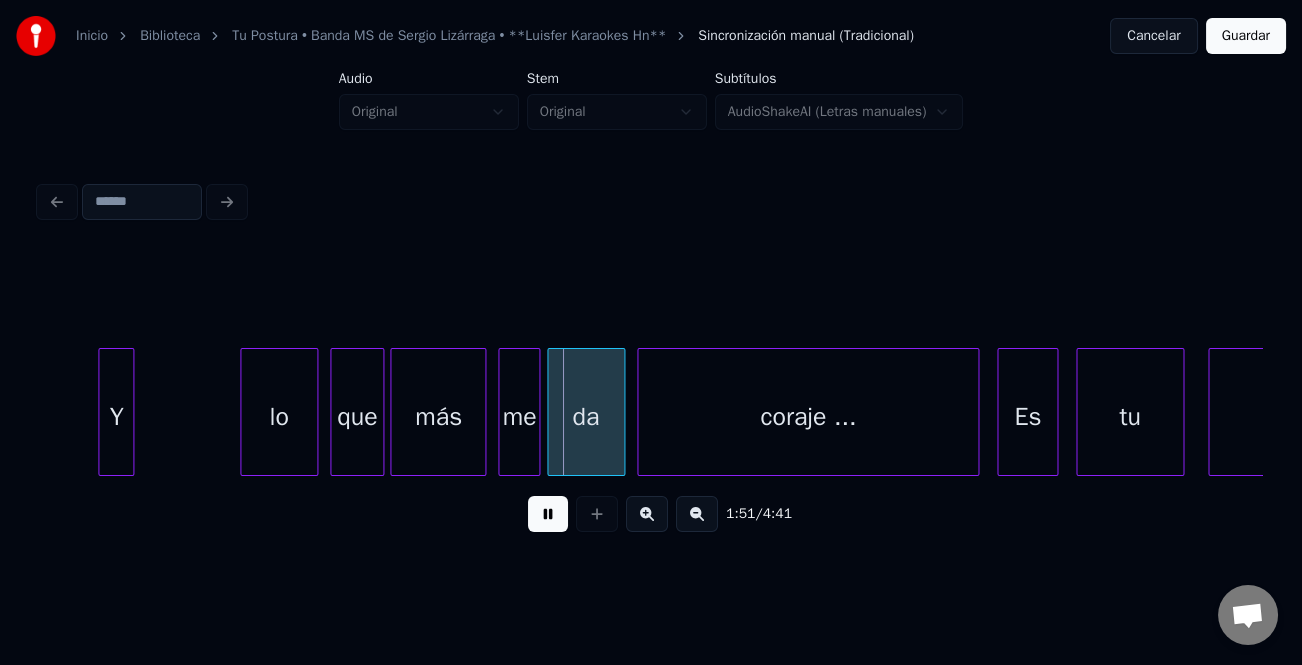 click on "Y" at bounding box center (116, 417) 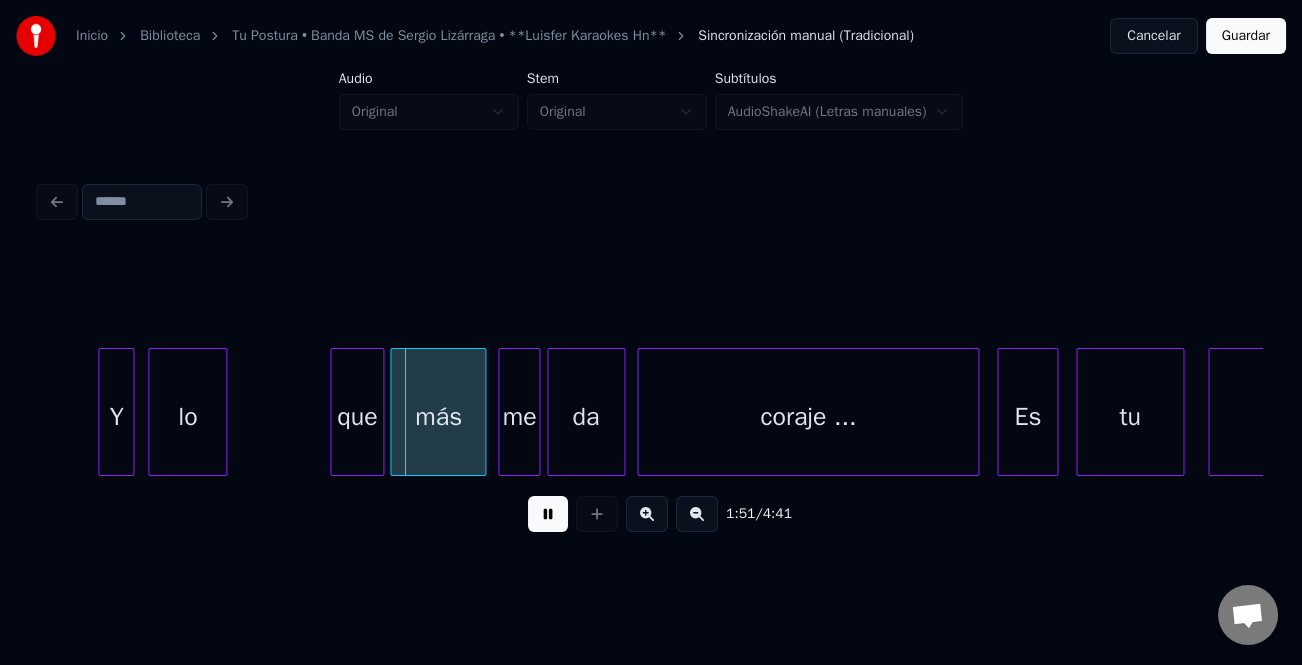 click on "lo" at bounding box center [187, 417] 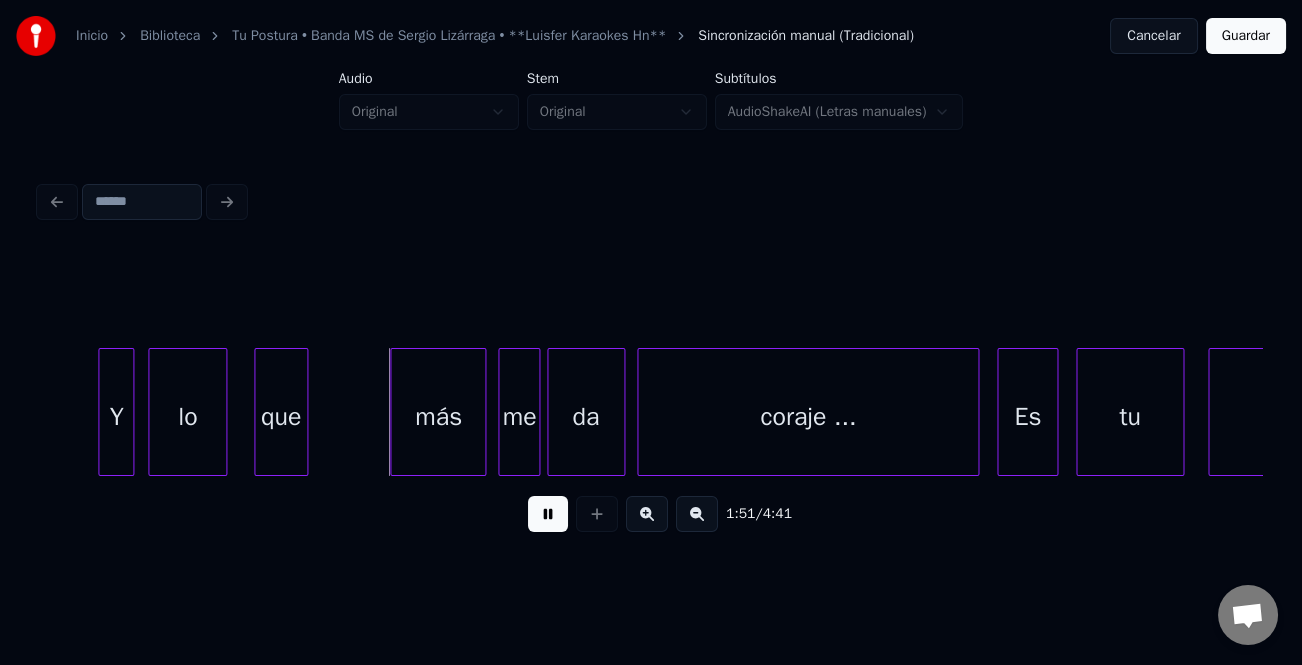 click on "que" at bounding box center [281, 417] 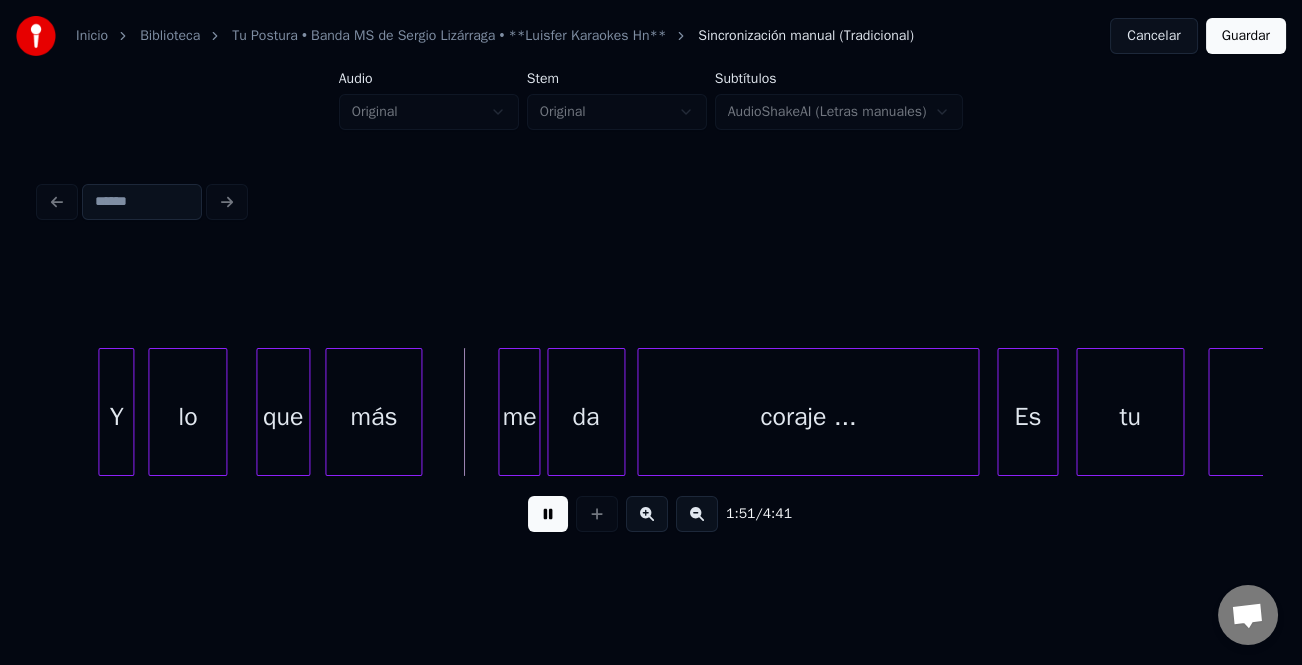 click on "más" at bounding box center [373, 417] 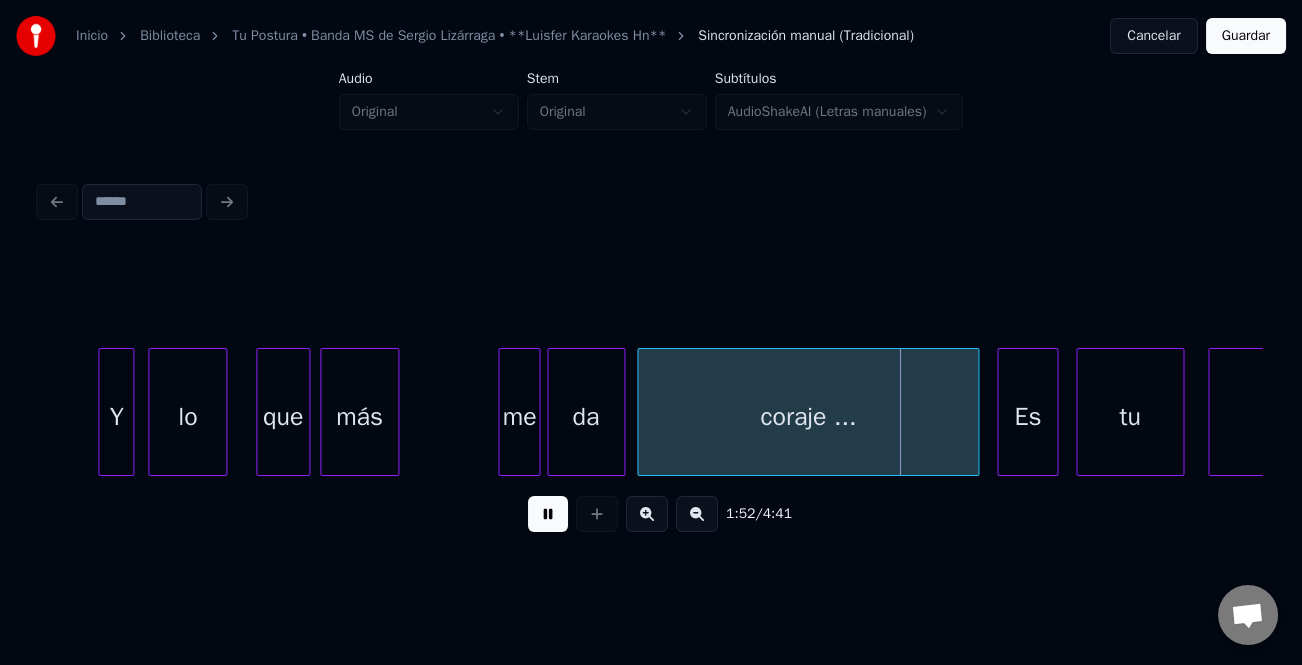 click at bounding box center (395, 412) 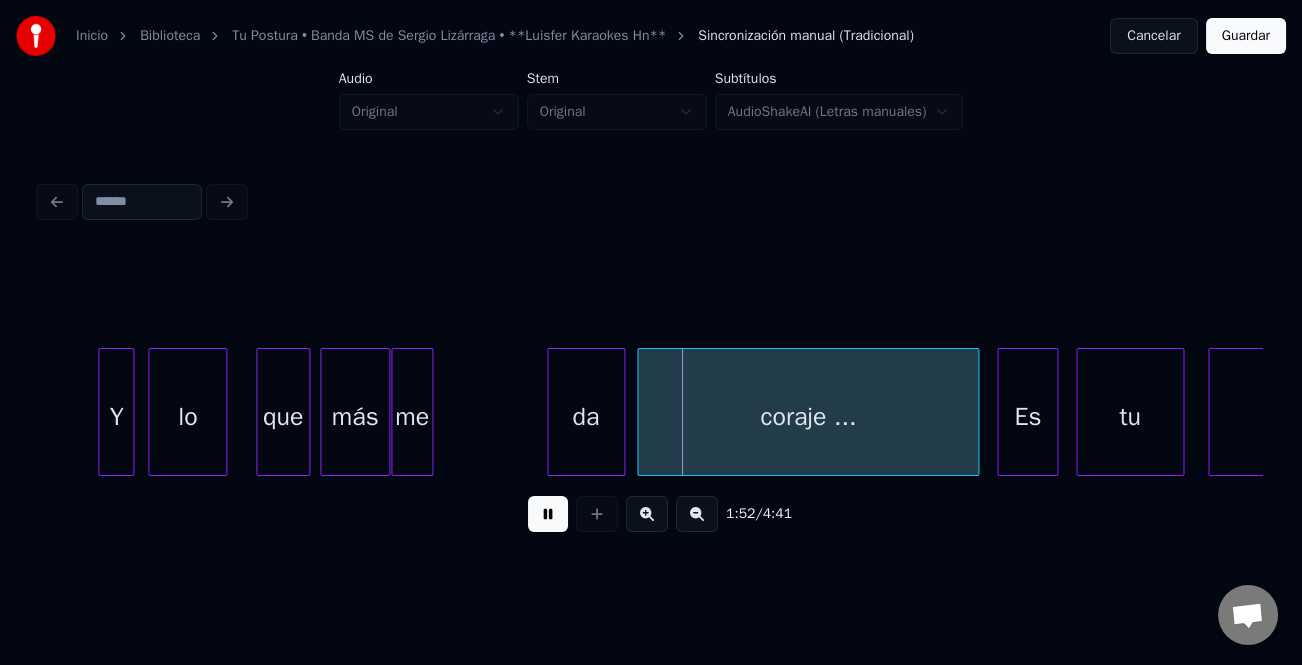 click on "me" at bounding box center [412, 417] 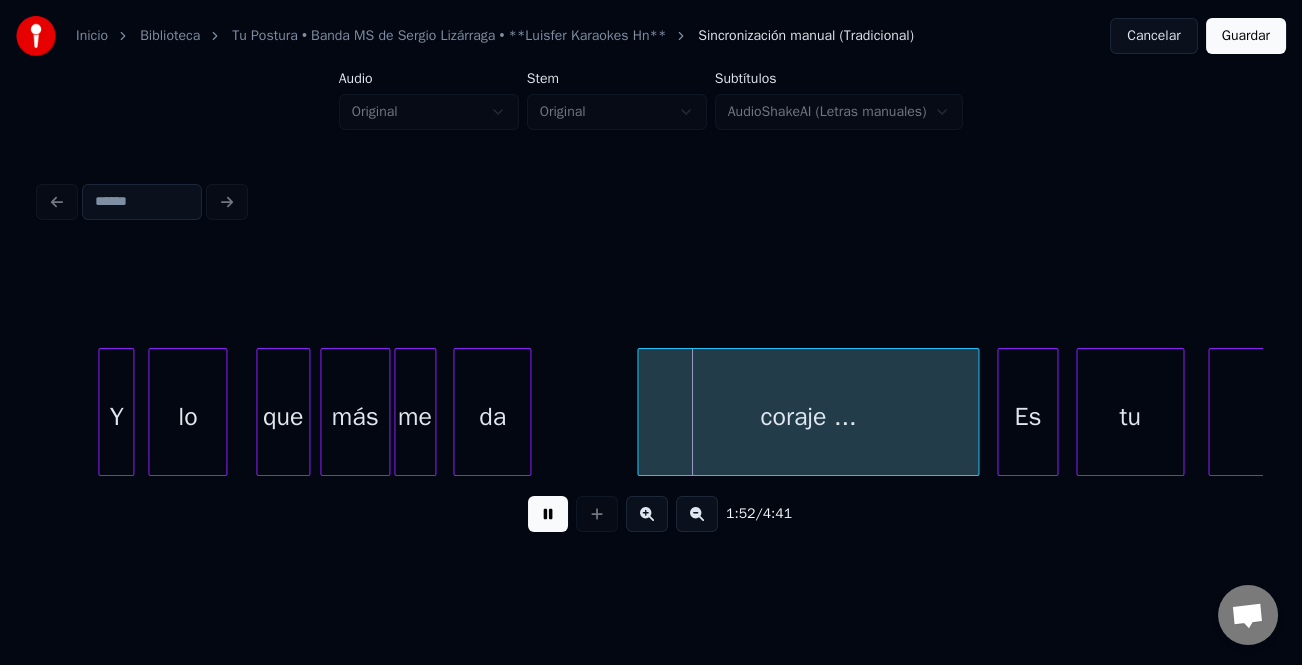 click on "da" at bounding box center [492, 417] 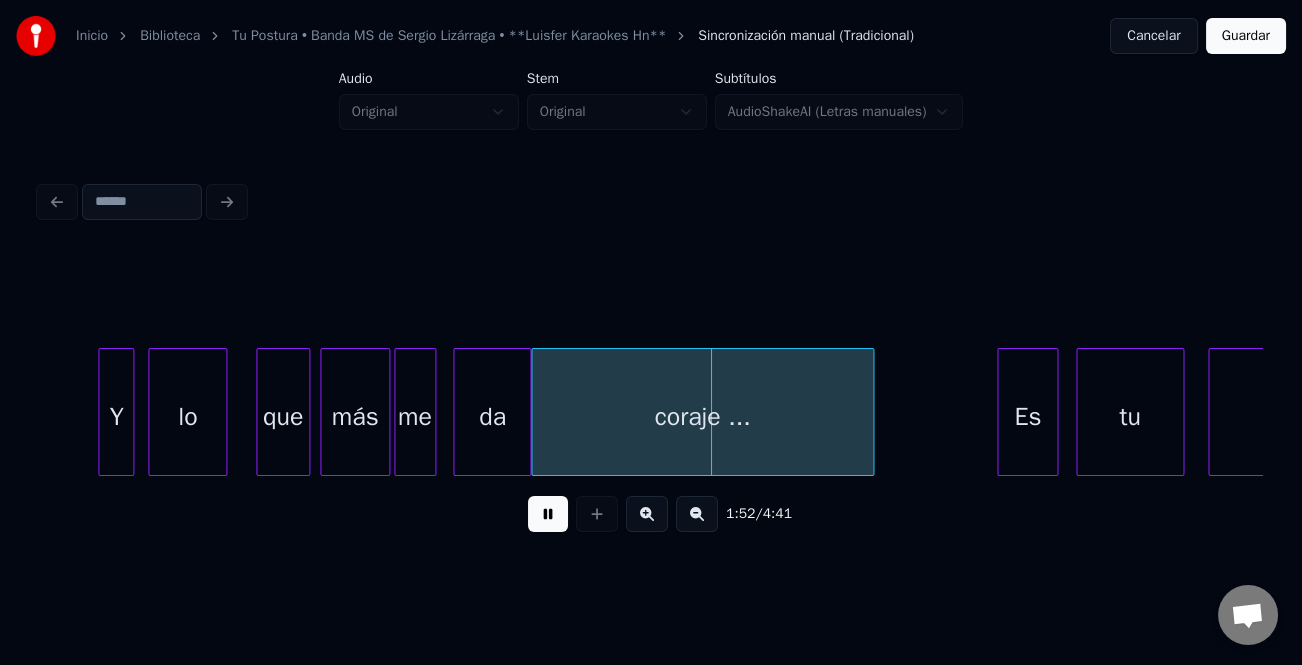 click on "coraje ..." at bounding box center [702, 417] 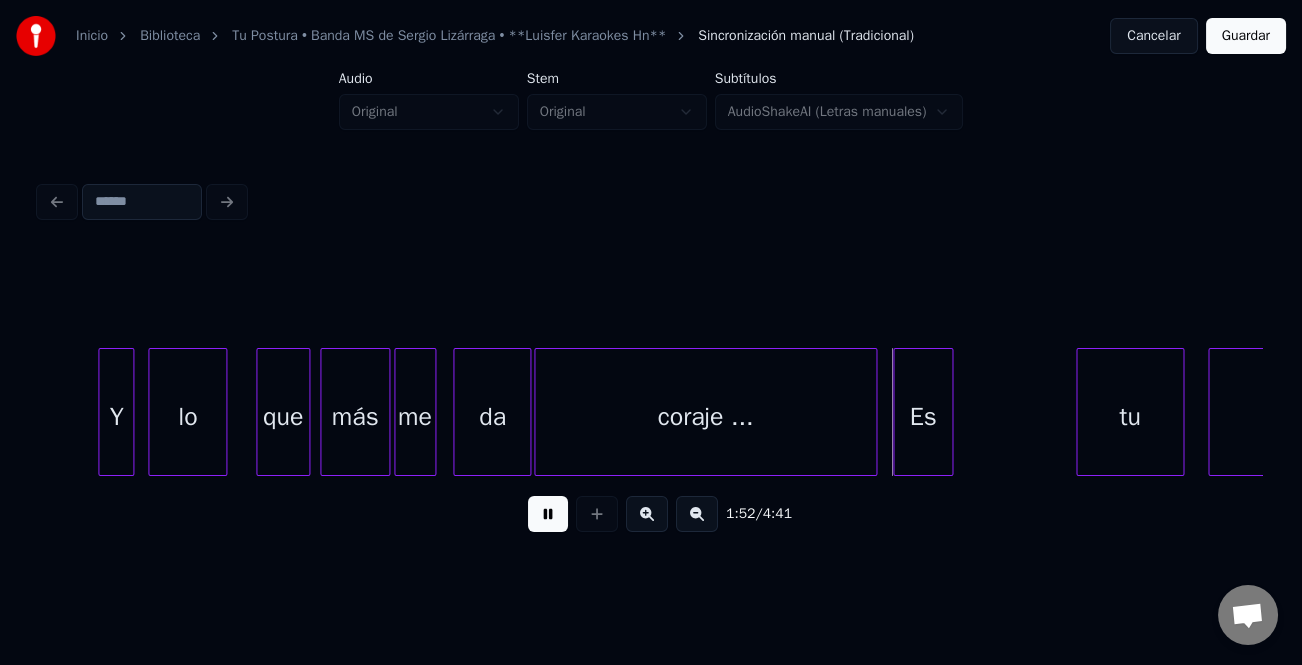 click on "Es" at bounding box center [923, 417] 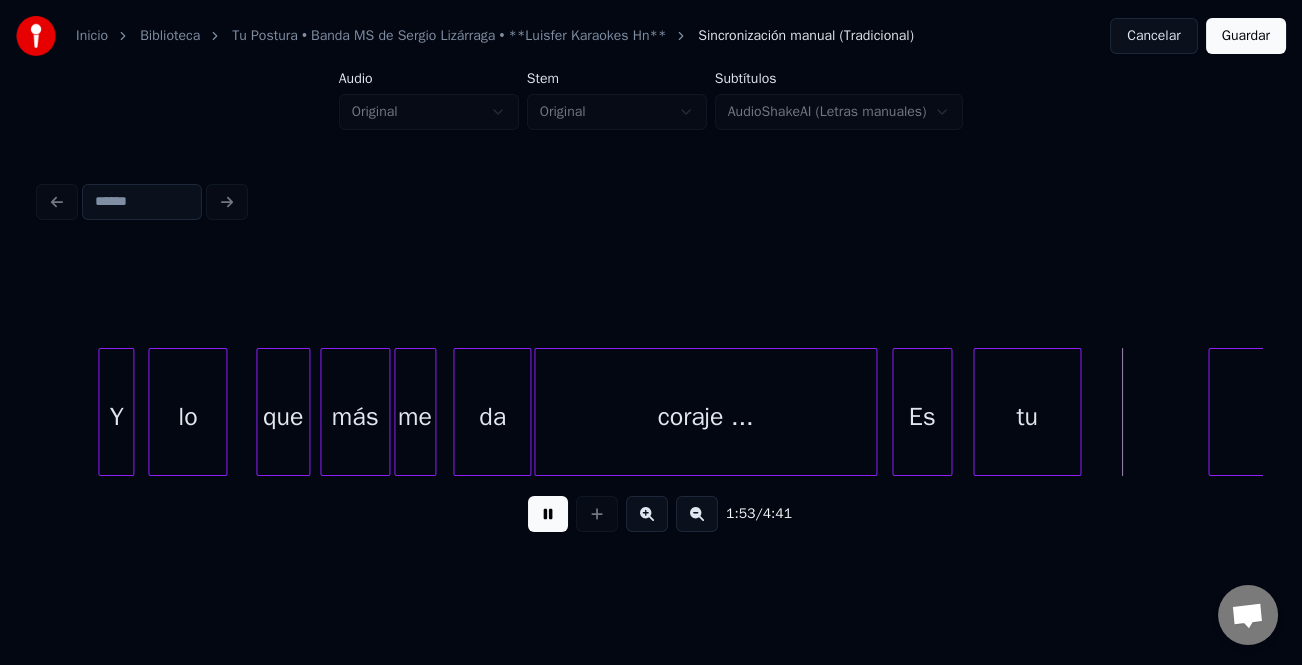 click on "tu" at bounding box center [1027, 417] 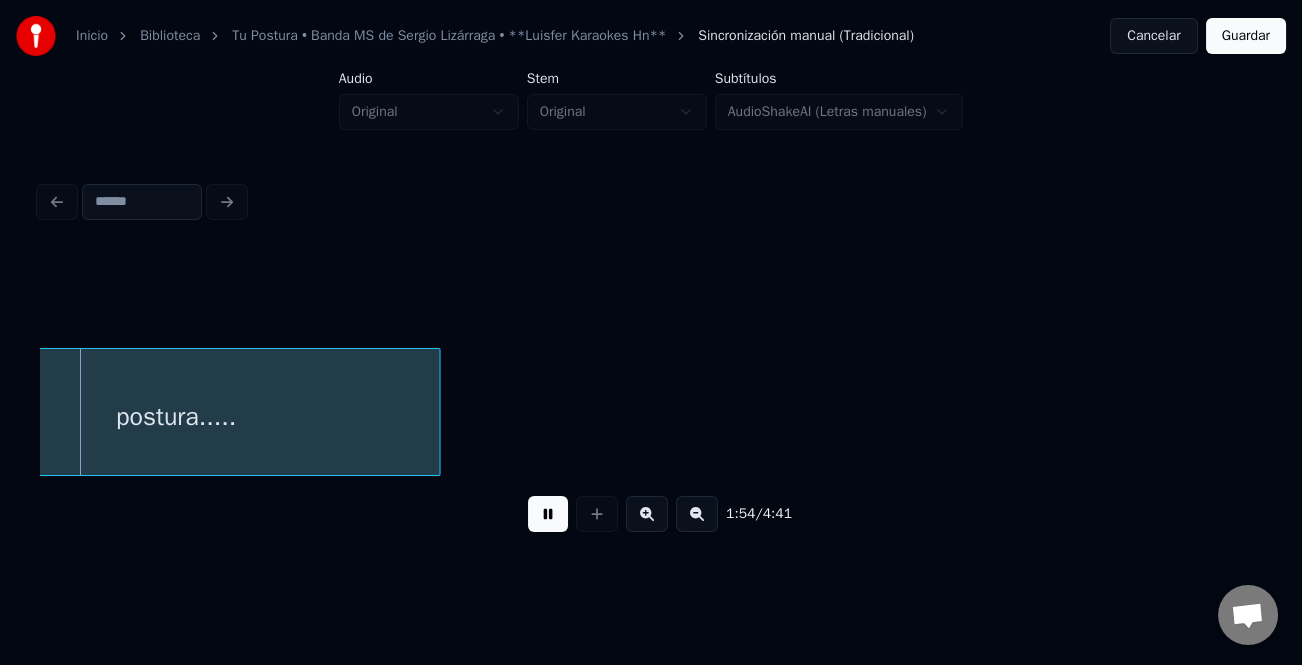 click on "postura....." at bounding box center (8017, 412) 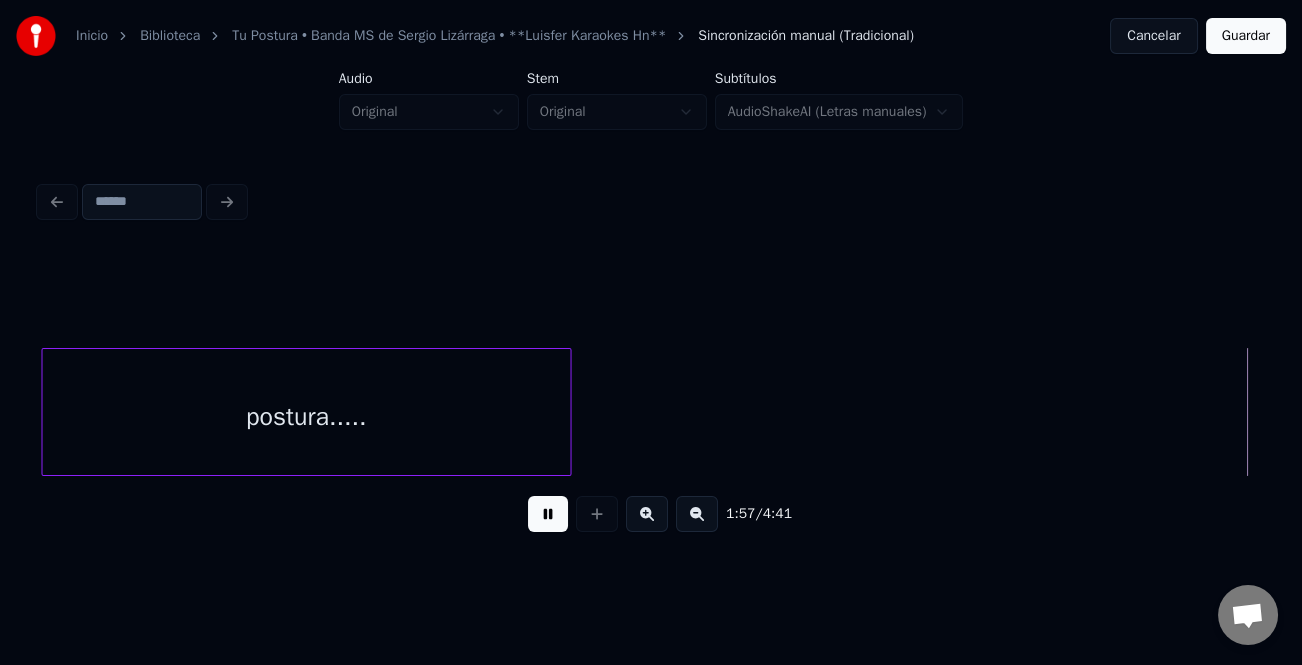 scroll, scrollTop: 0, scrollLeft: 35332, axis: horizontal 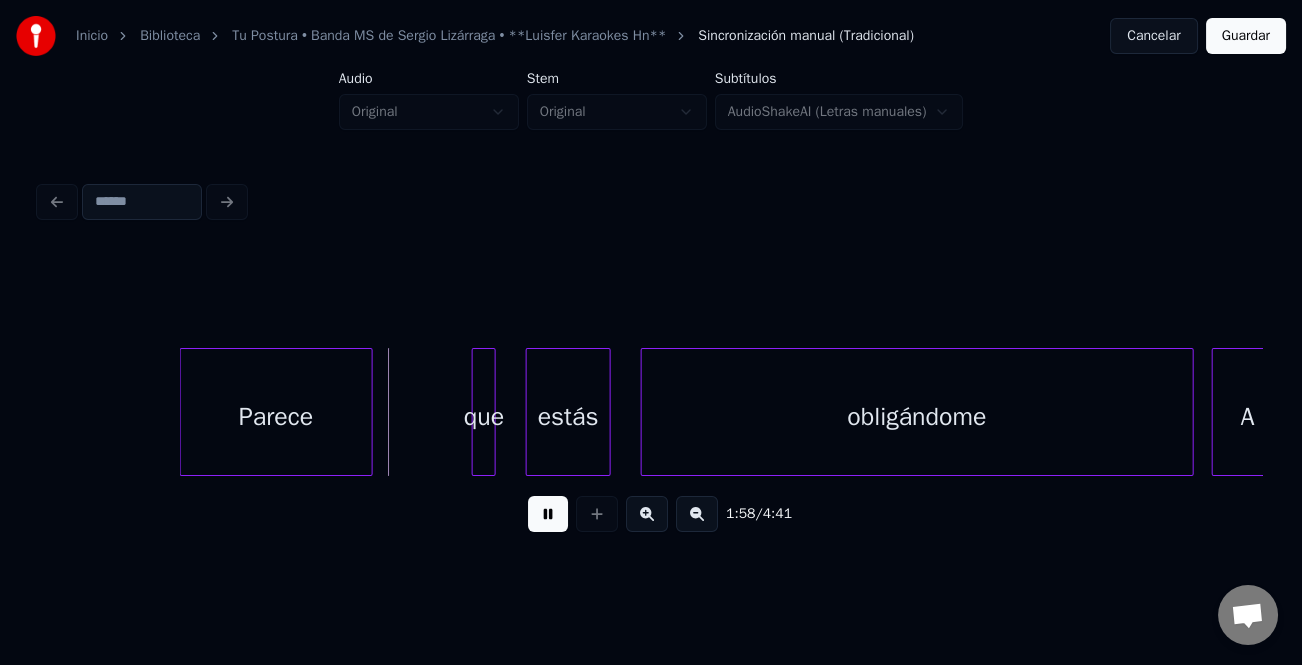 click on "Parece" at bounding box center (276, 417) 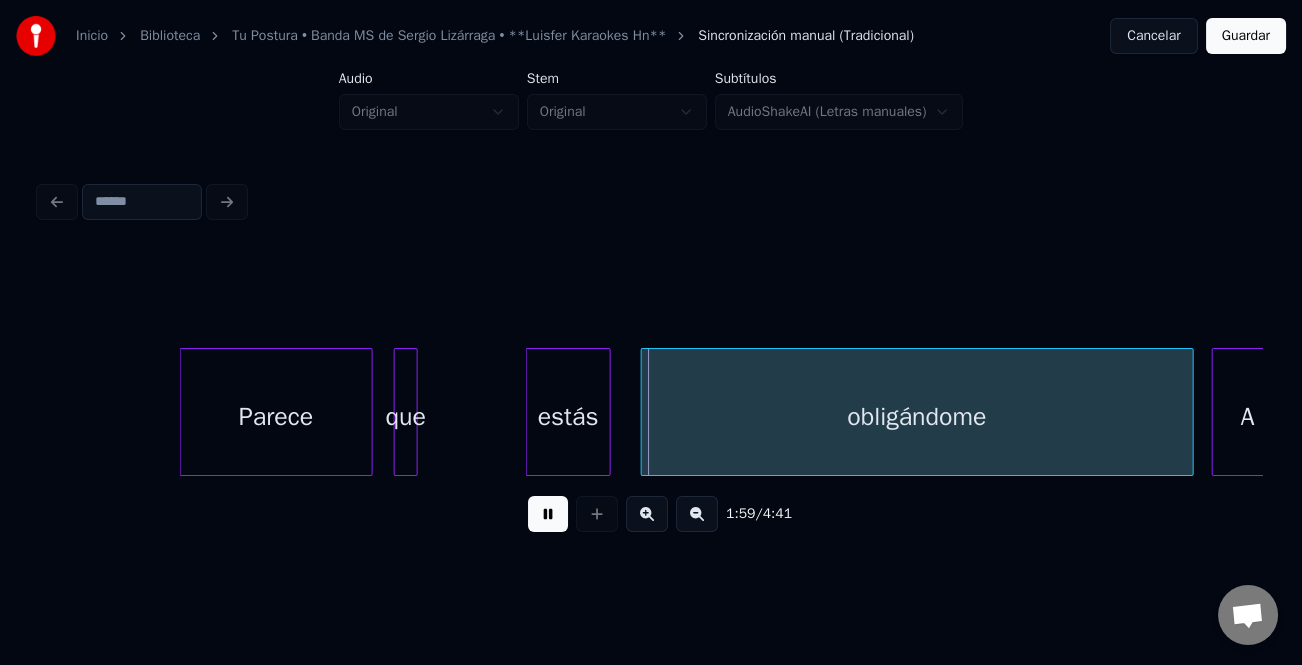 click on "que" at bounding box center (406, 417) 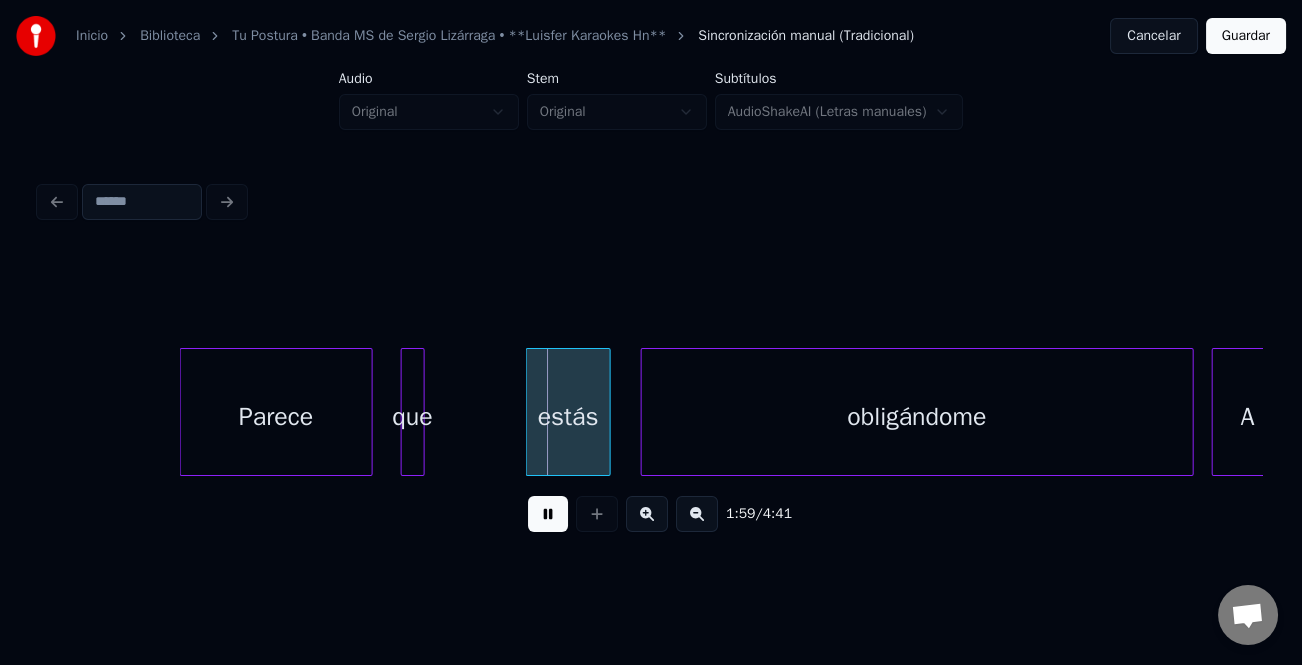 click on "que" at bounding box center [413, 412] 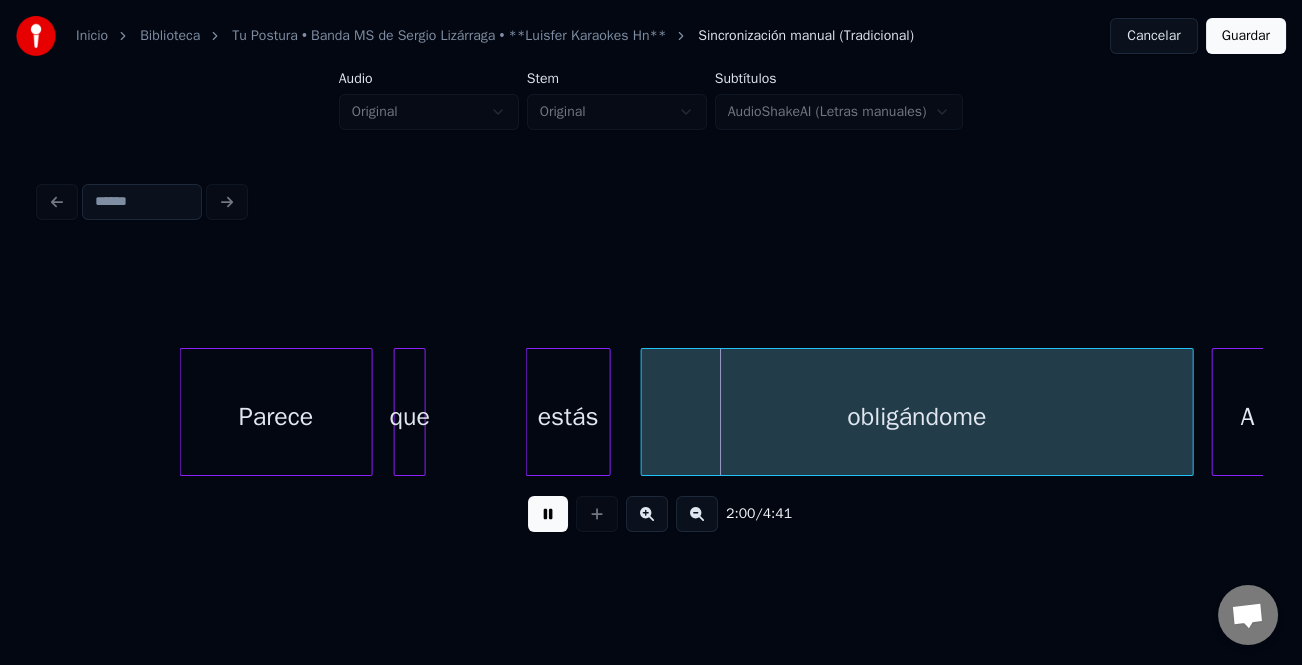 click at bounding box center (398, 412) 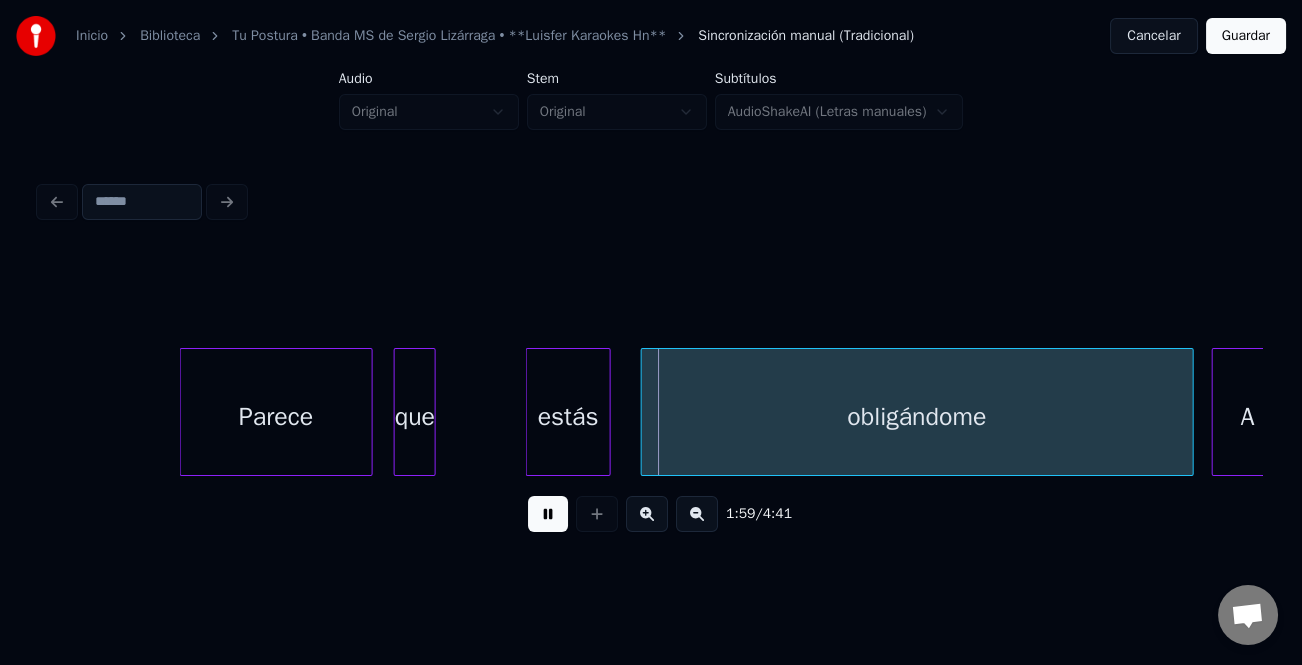 click at bounding box center (432, 412) 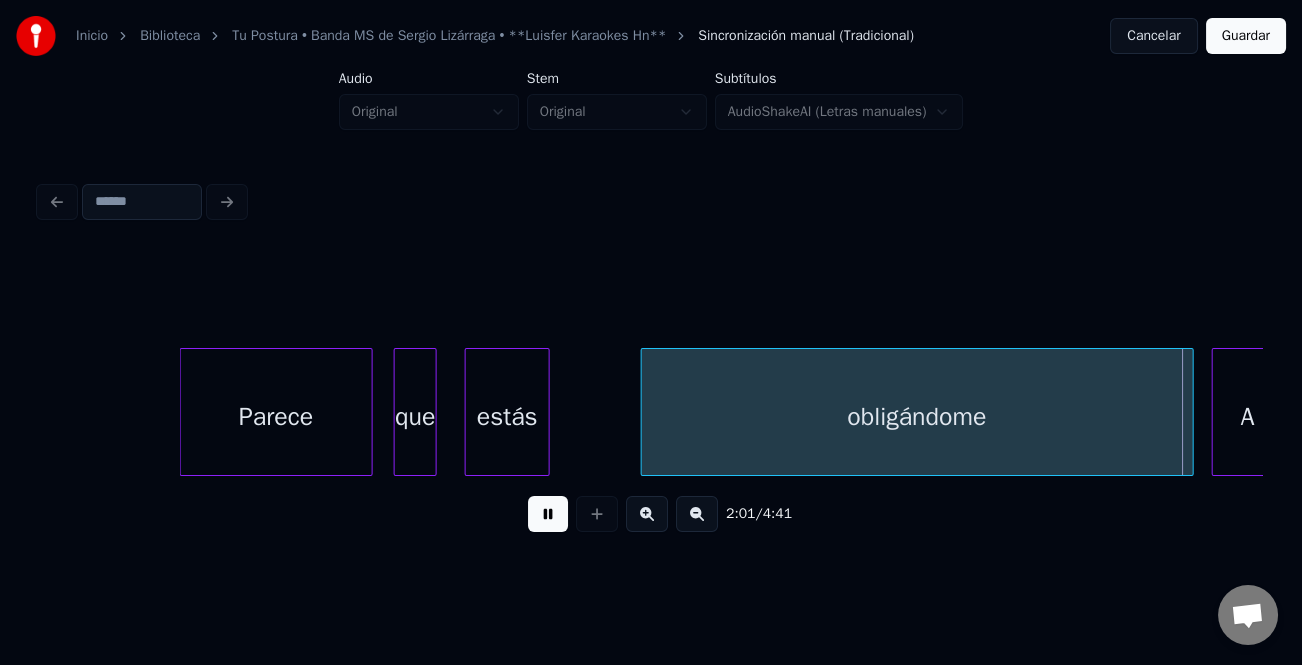 click on "estás" at bounding box center (507, 417) 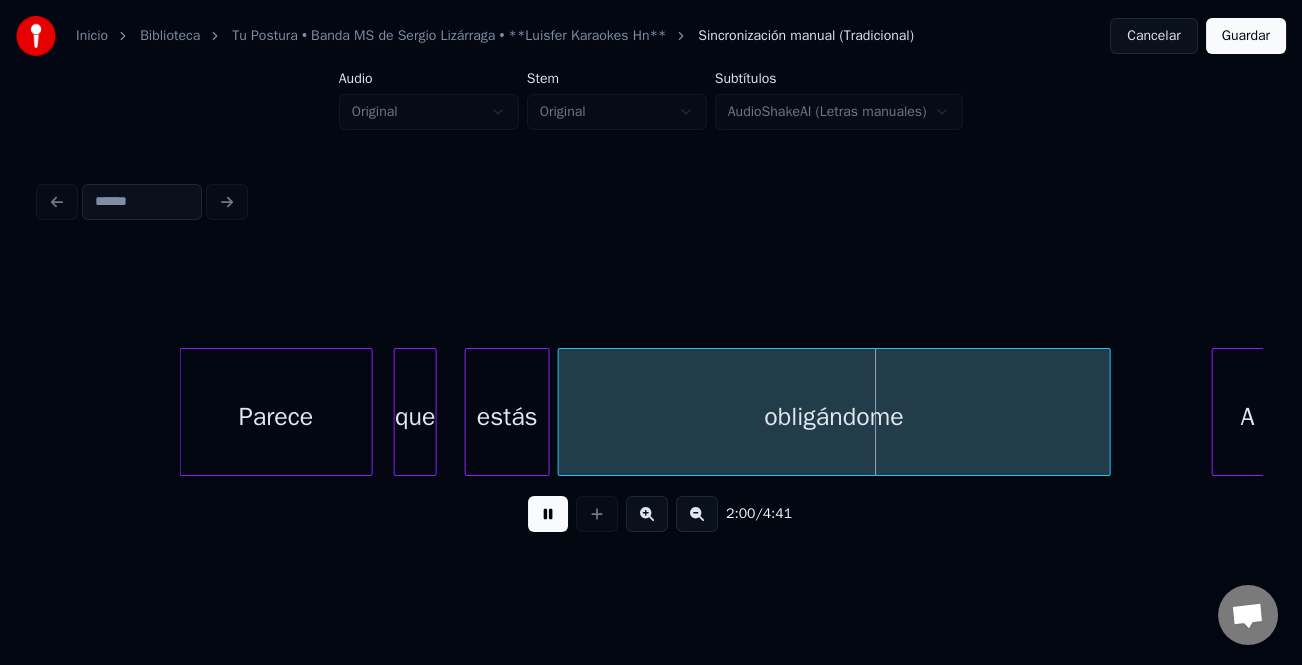 click on "obligándome" at bounding box center (834, 417) 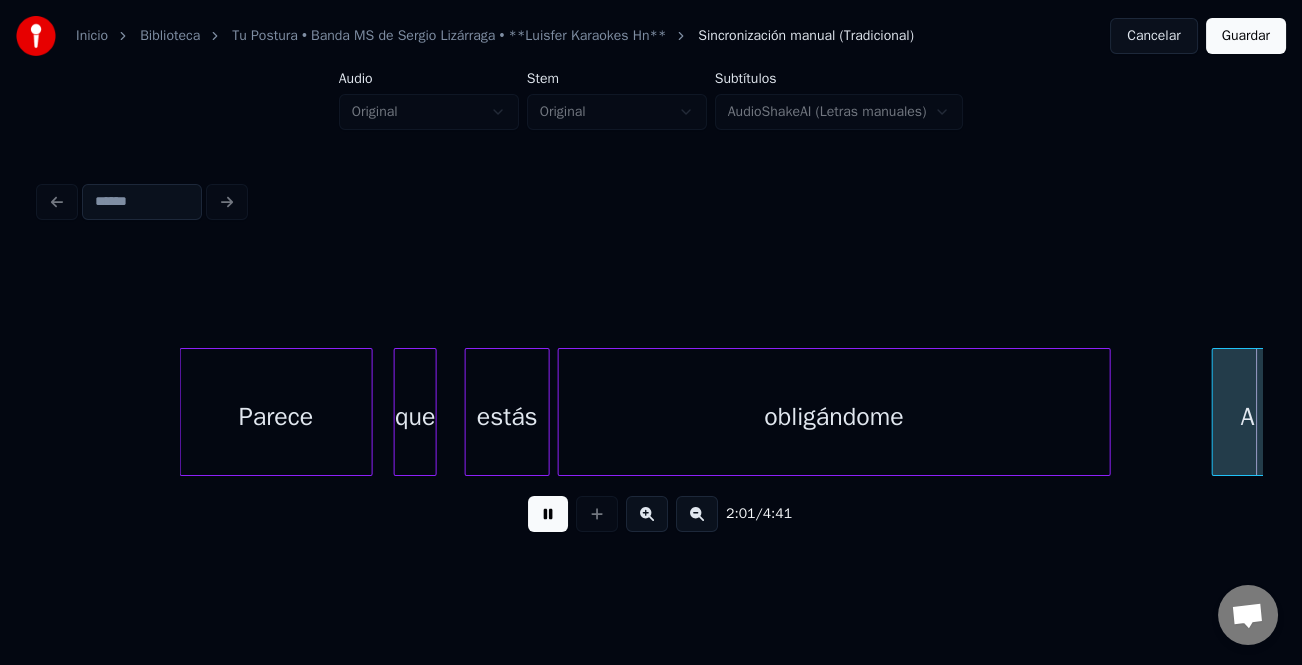 scroll, scrollTop: 0, scrollLeft: 36560, axis: horizontal 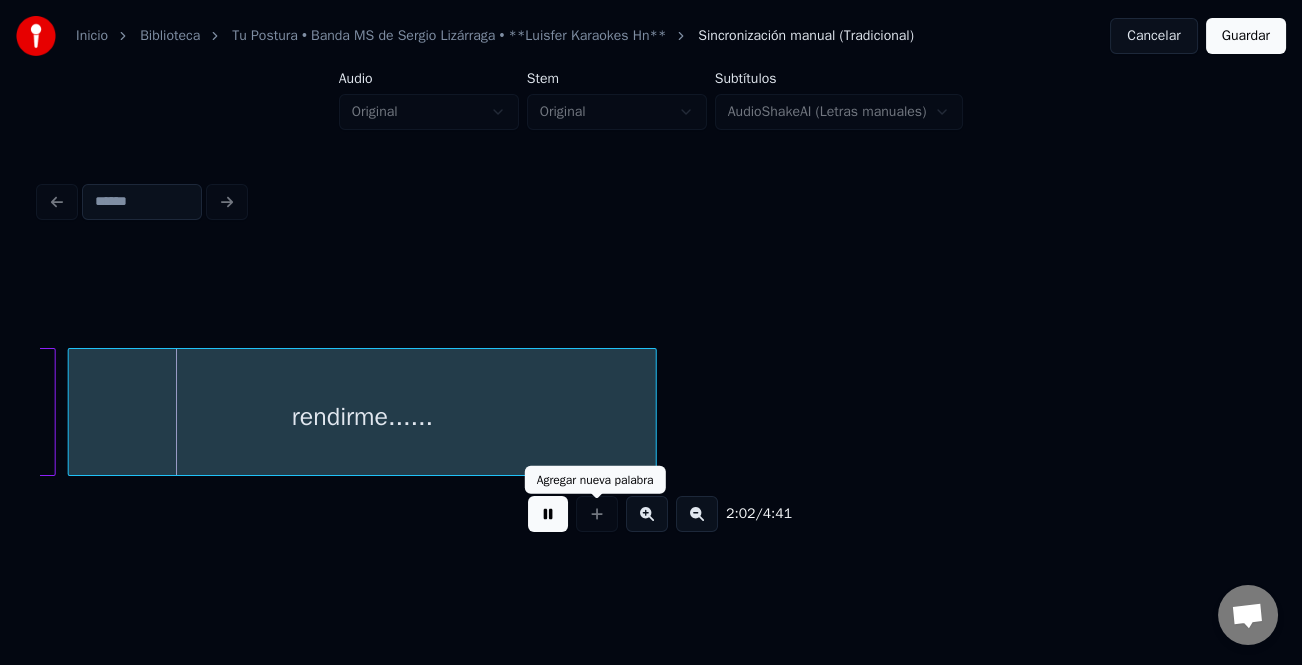 click at bounding box center [548, 514] 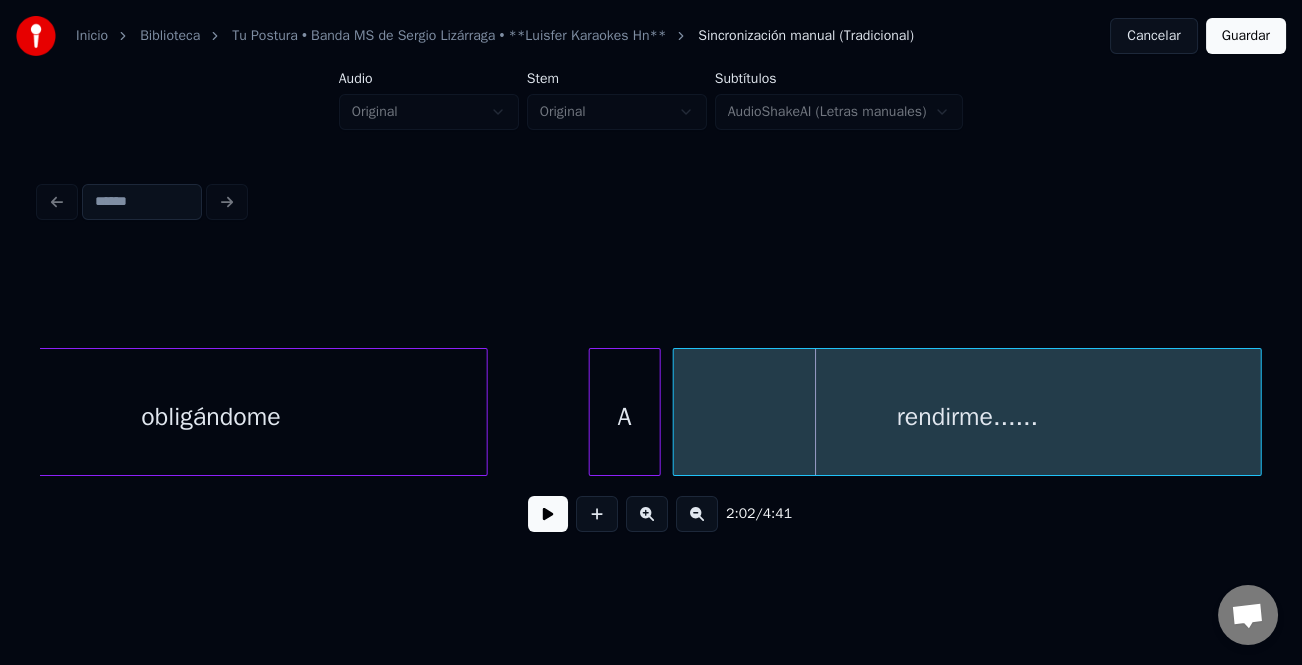scroll, scrollTop: 0, scrollLeft: 35820, axis: horizontal 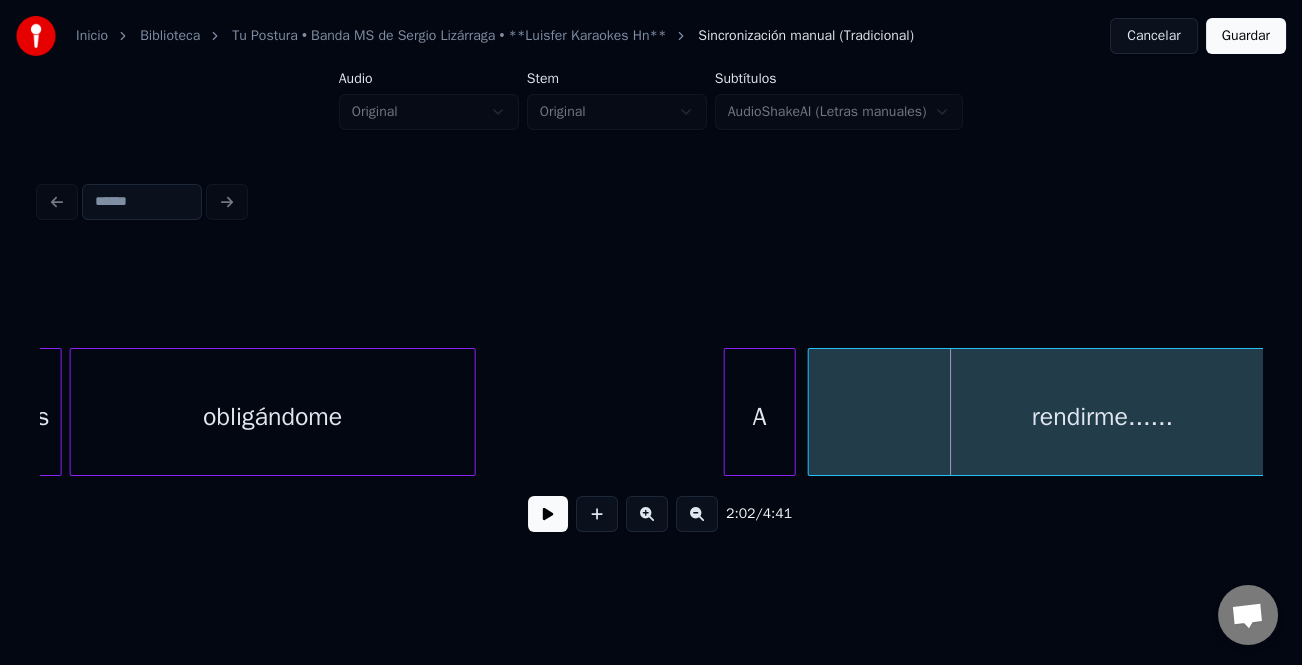 click at bounding box center (472, 412) 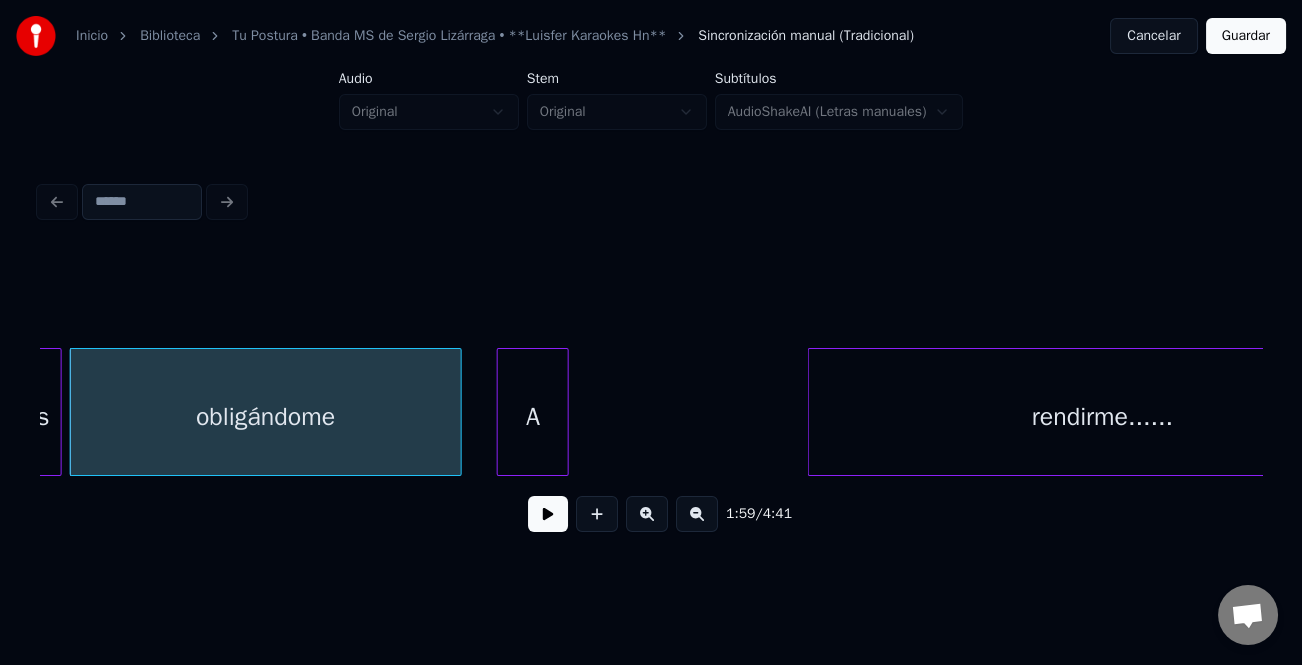 click on "A" at bounding box center (533, 417) 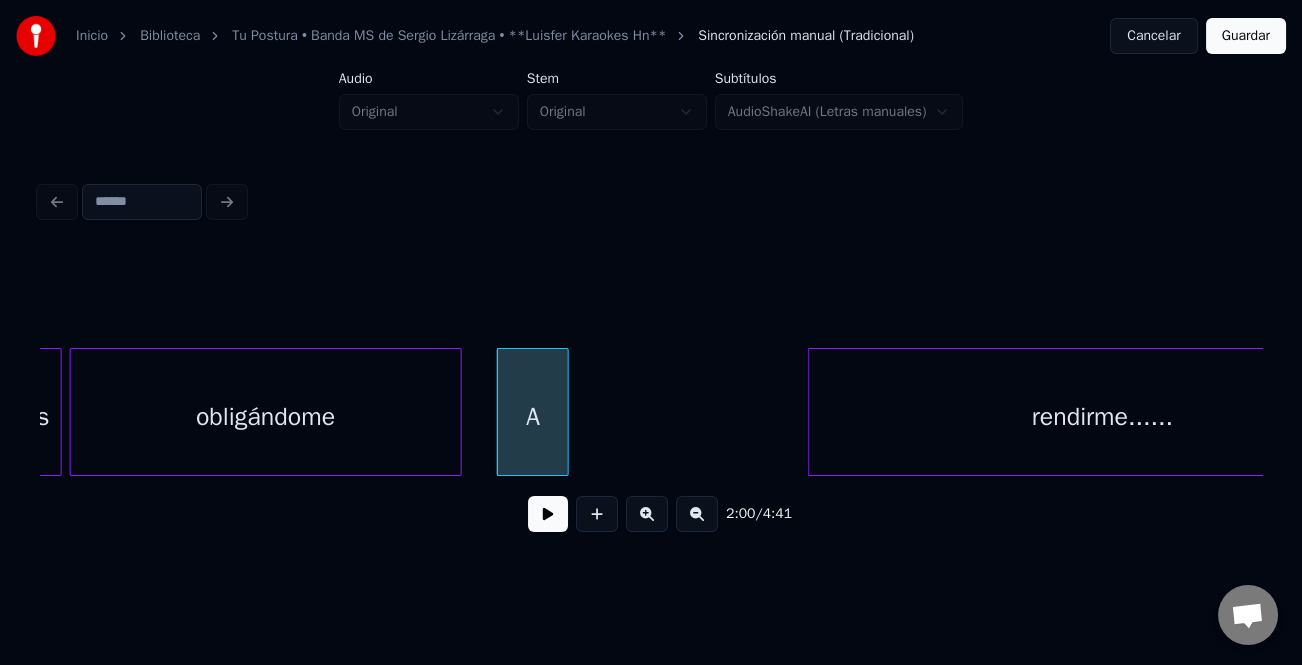 scroll, scrollTop: 0, scrollLeft: 35951, axis: horizontal 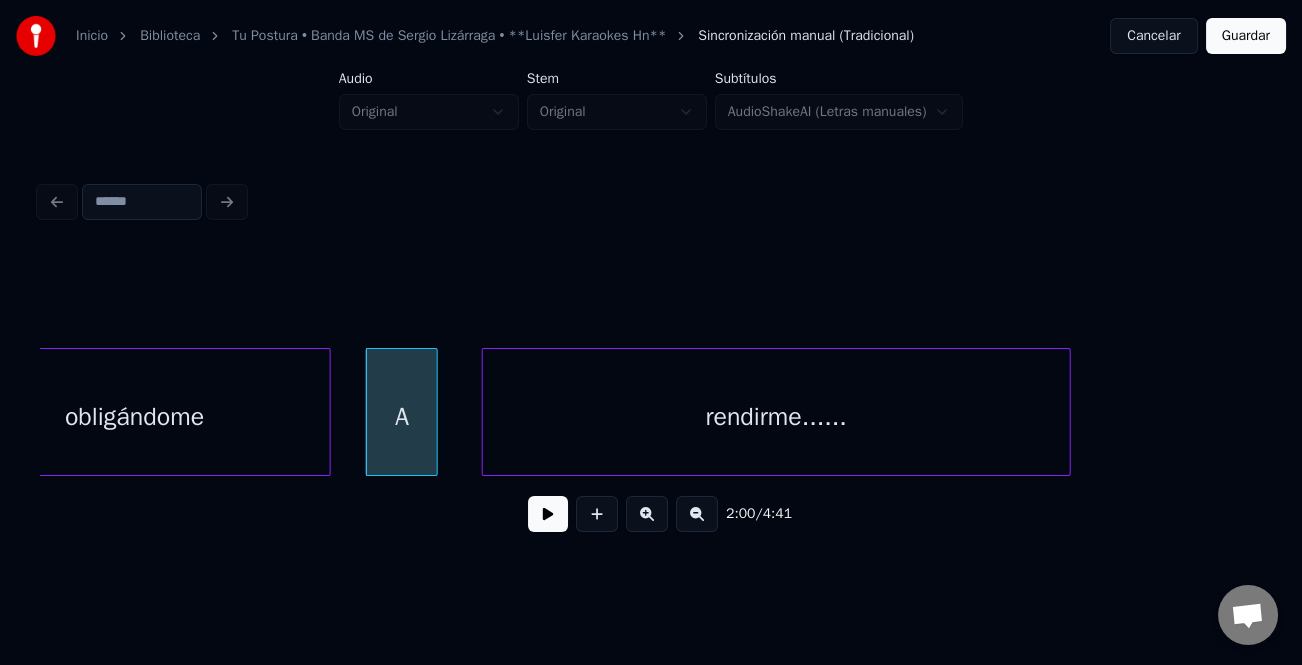 click on "rendirme......" at bounding box center (776, 417) 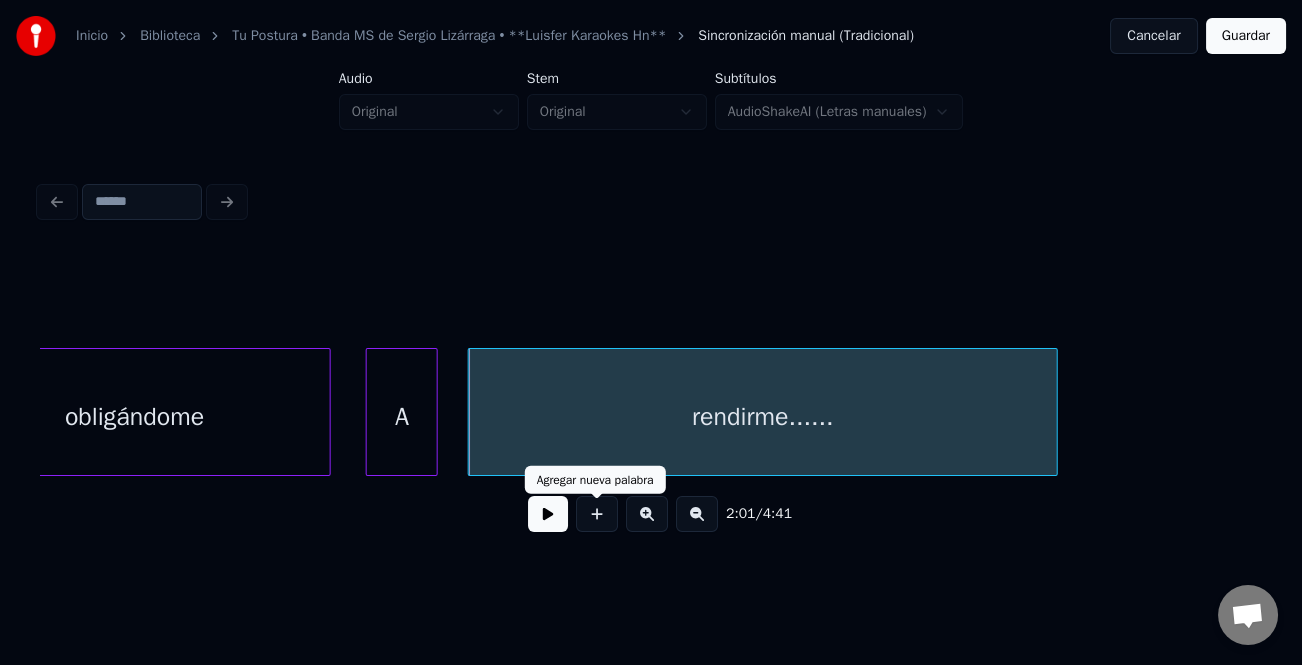 click at bounding box center [548, 514] 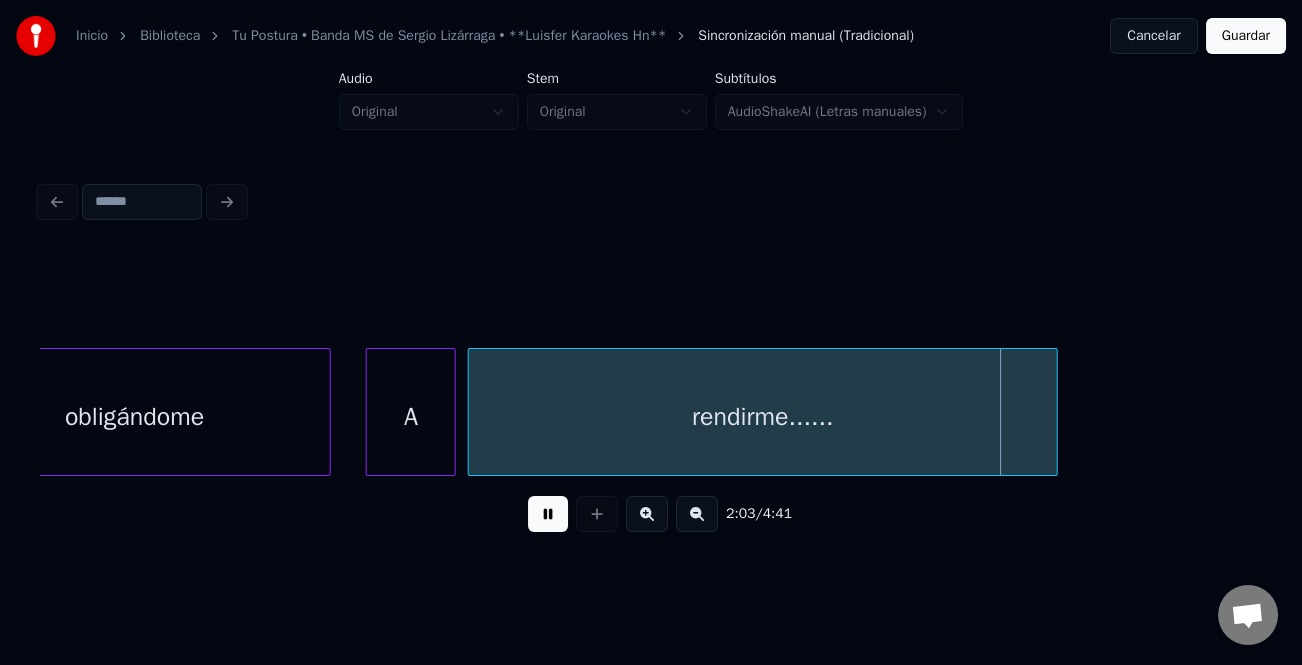 click at bounding box center (452, 412) 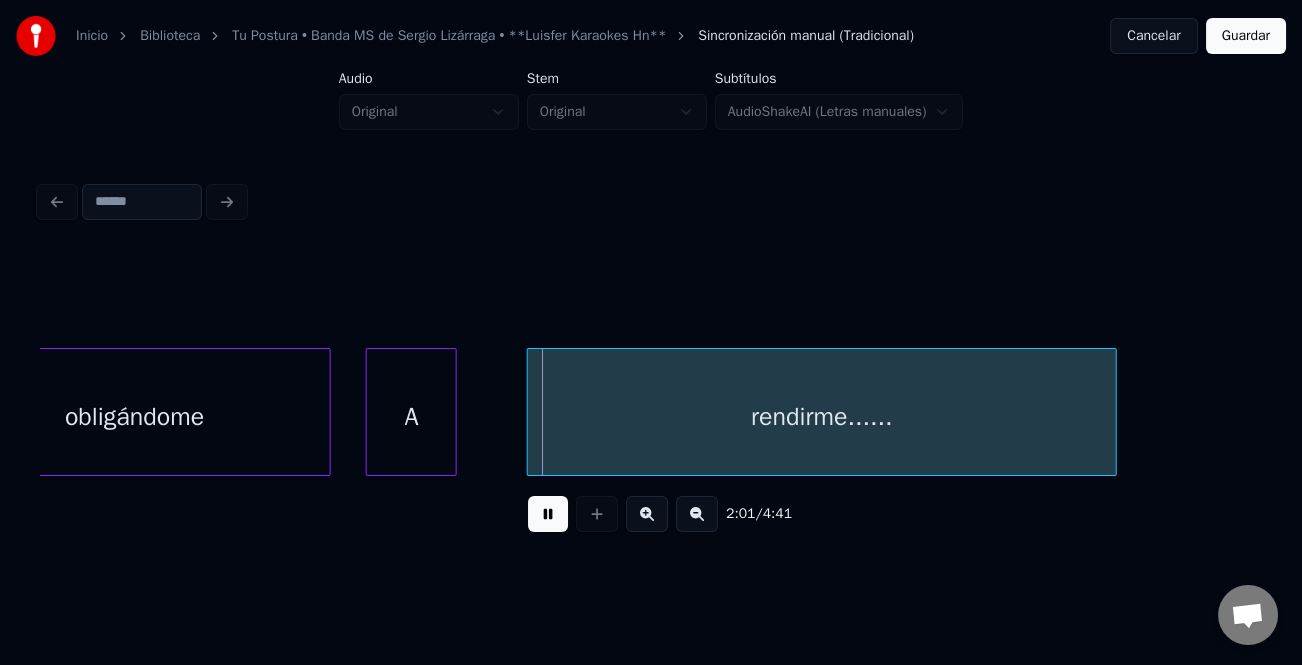click on "rendirme......" at bounding box center (821, 417) 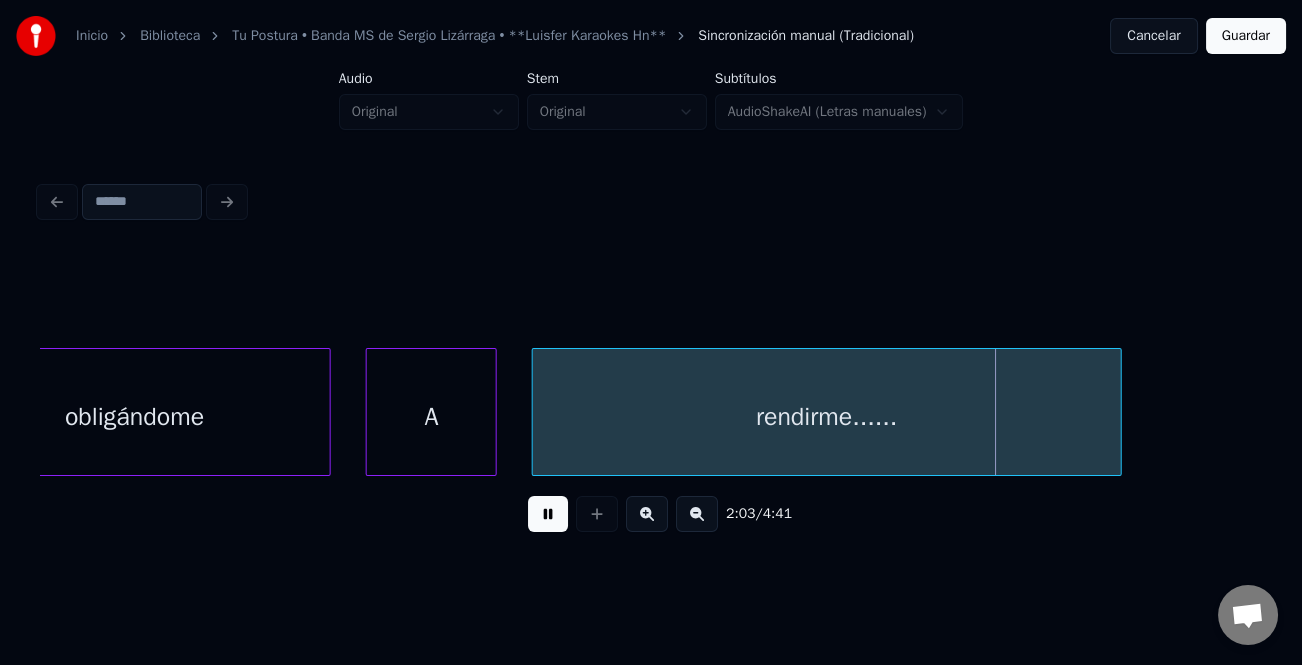 click at bounding box center (493, 412) 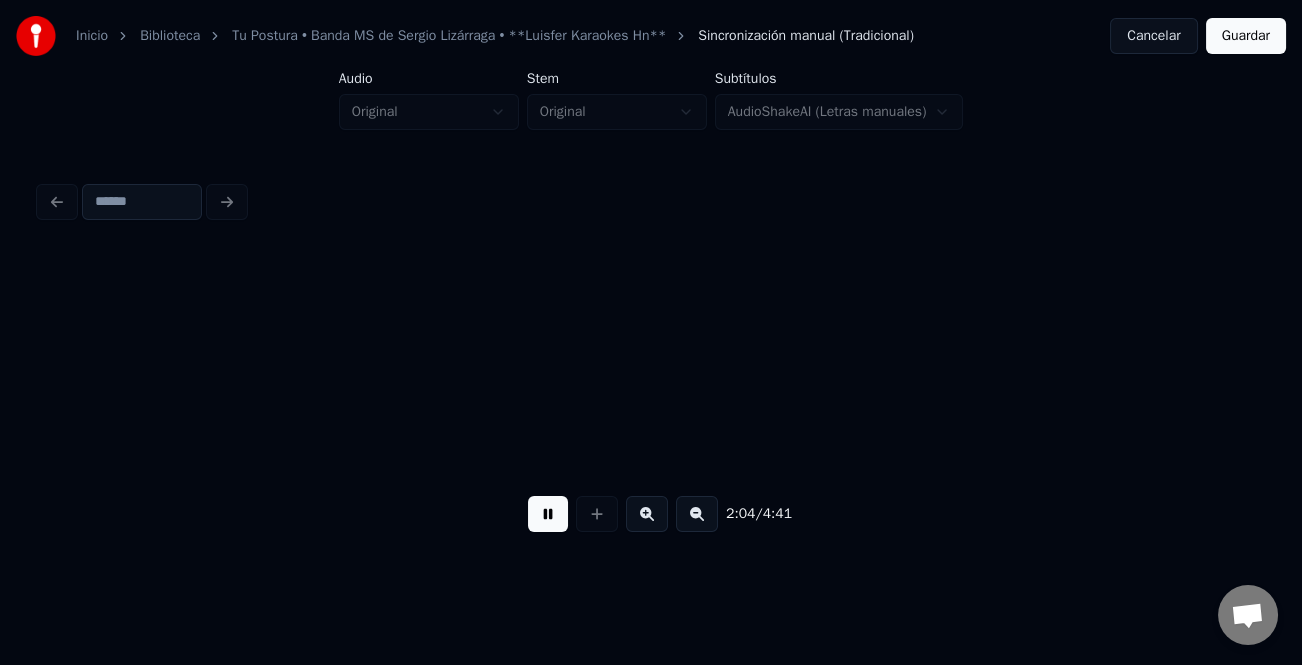 scroll, scrollTop: 0, scrollLeft: 37177, axis: horizontal 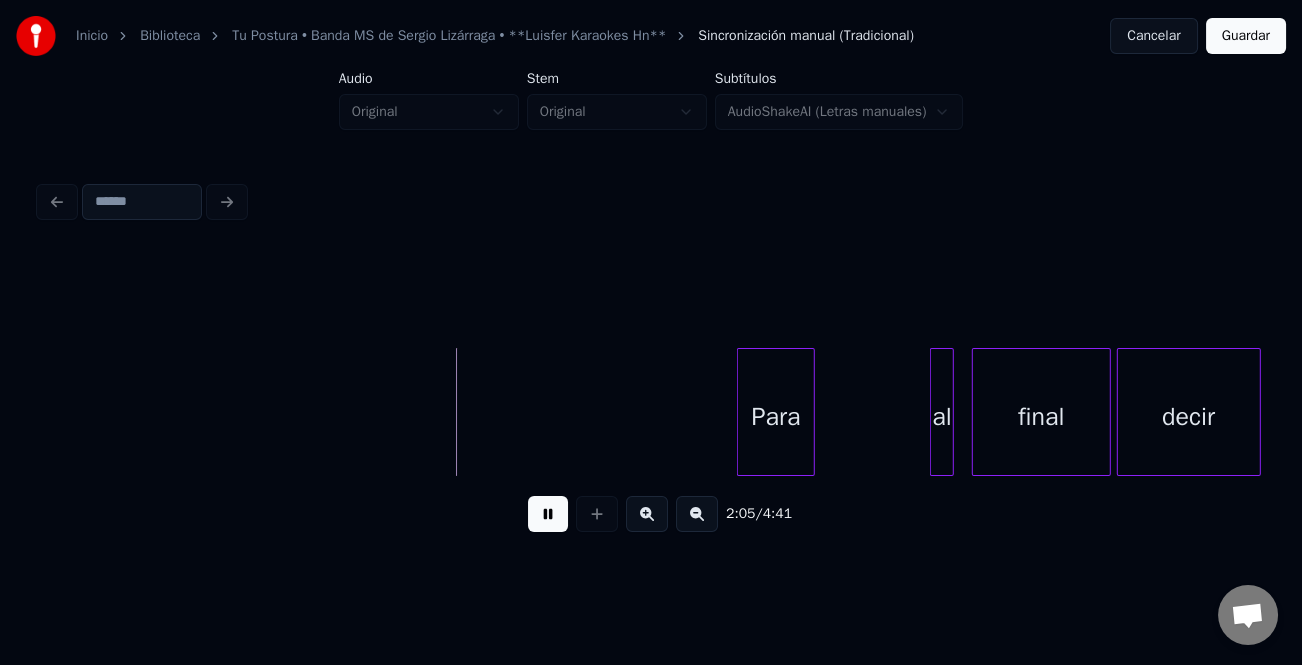 click on "Para" at bounding box center [776, 417] 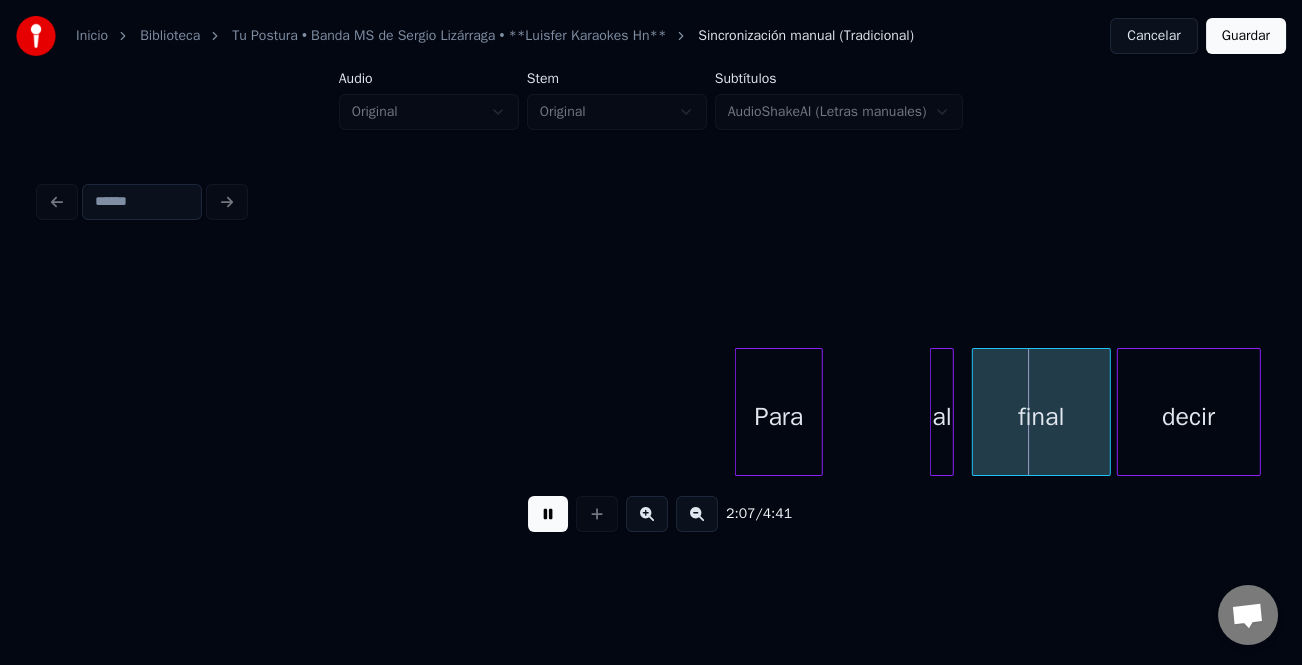 click at bounding box center [819, 412] 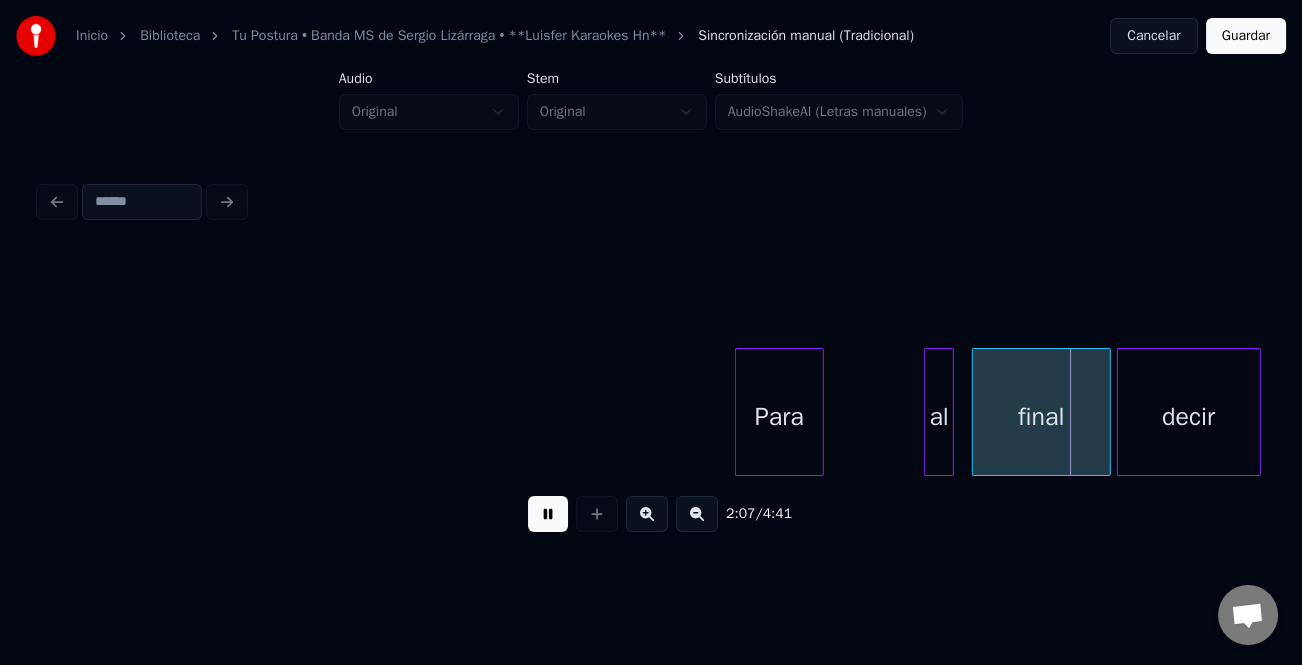 click at bounding box center [928, 412] 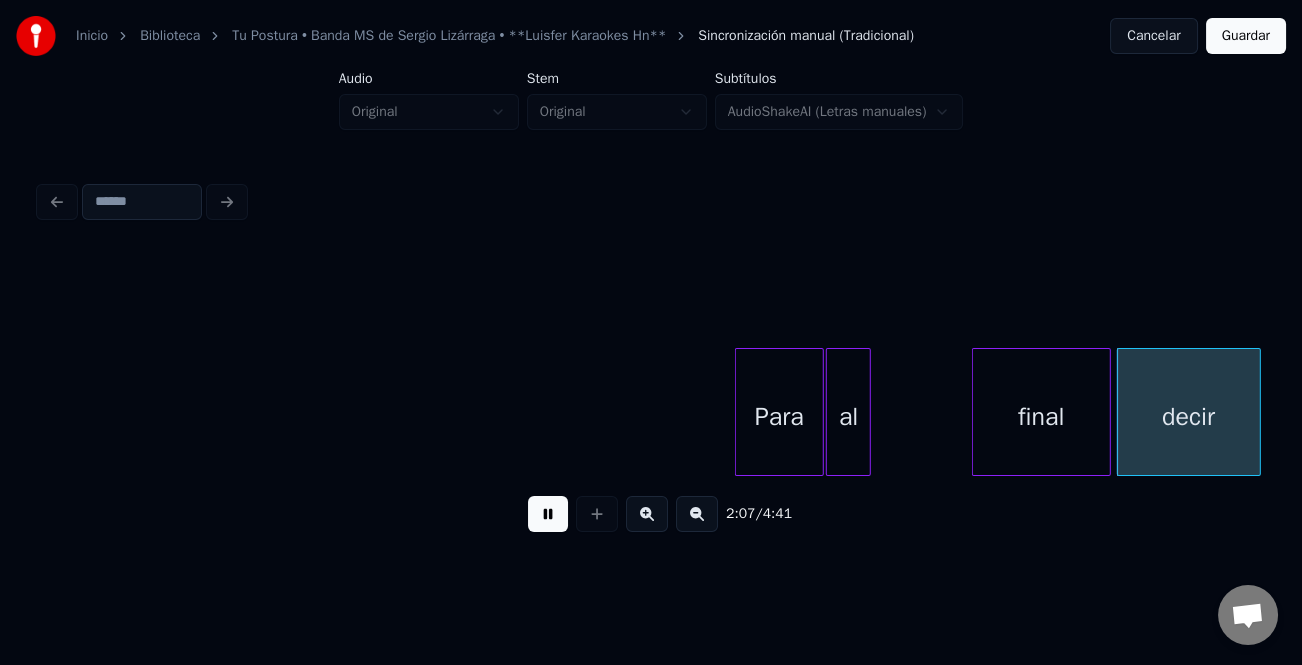 click on "al" at bounding box center [848, 417] 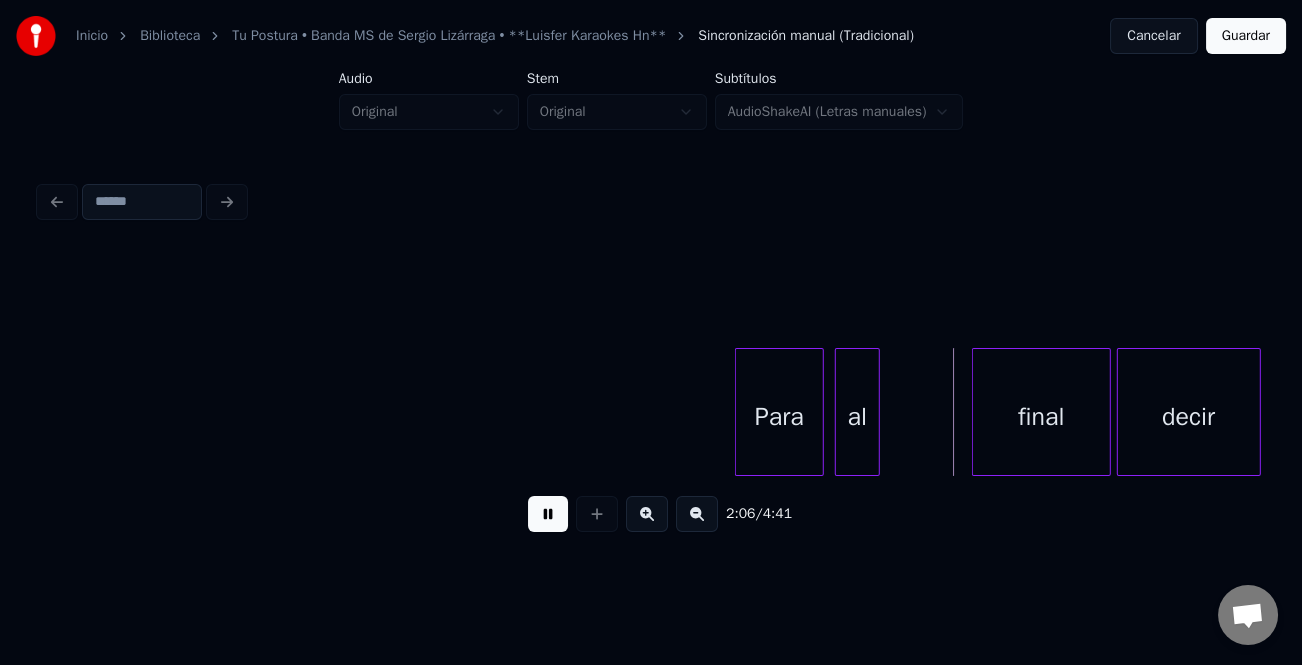click on "al" at bounding box center (857, 417) 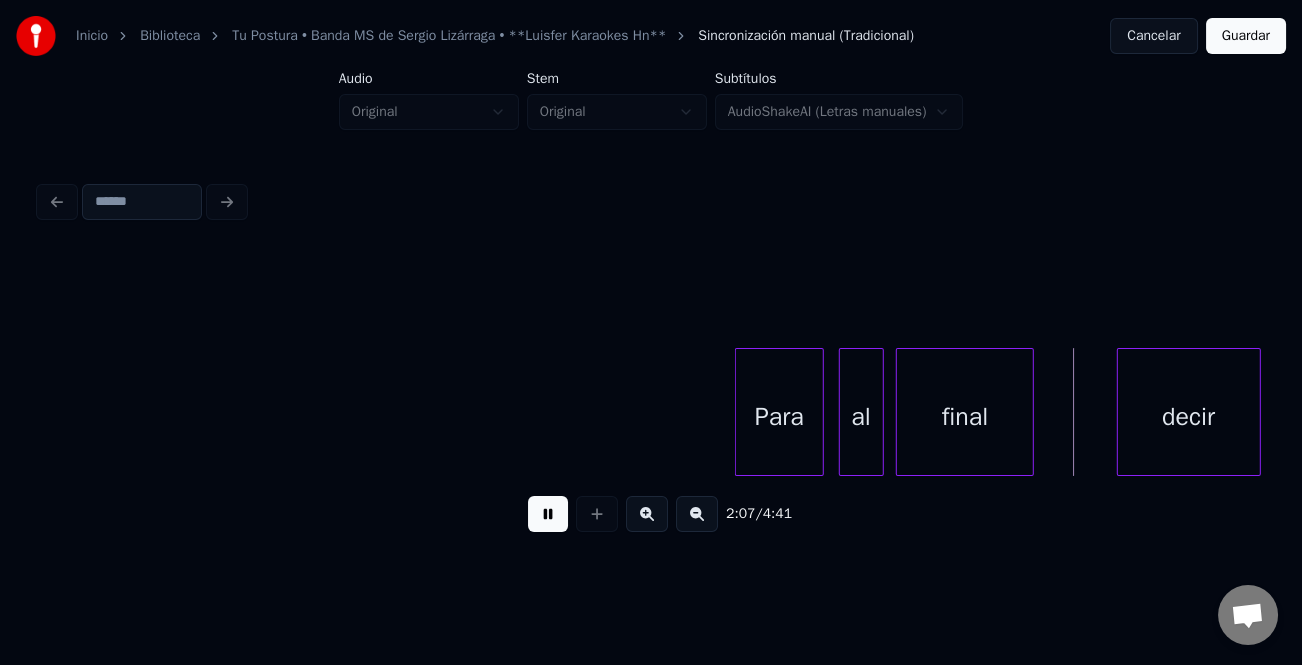 click on "final" at bounding box center (965, 417) 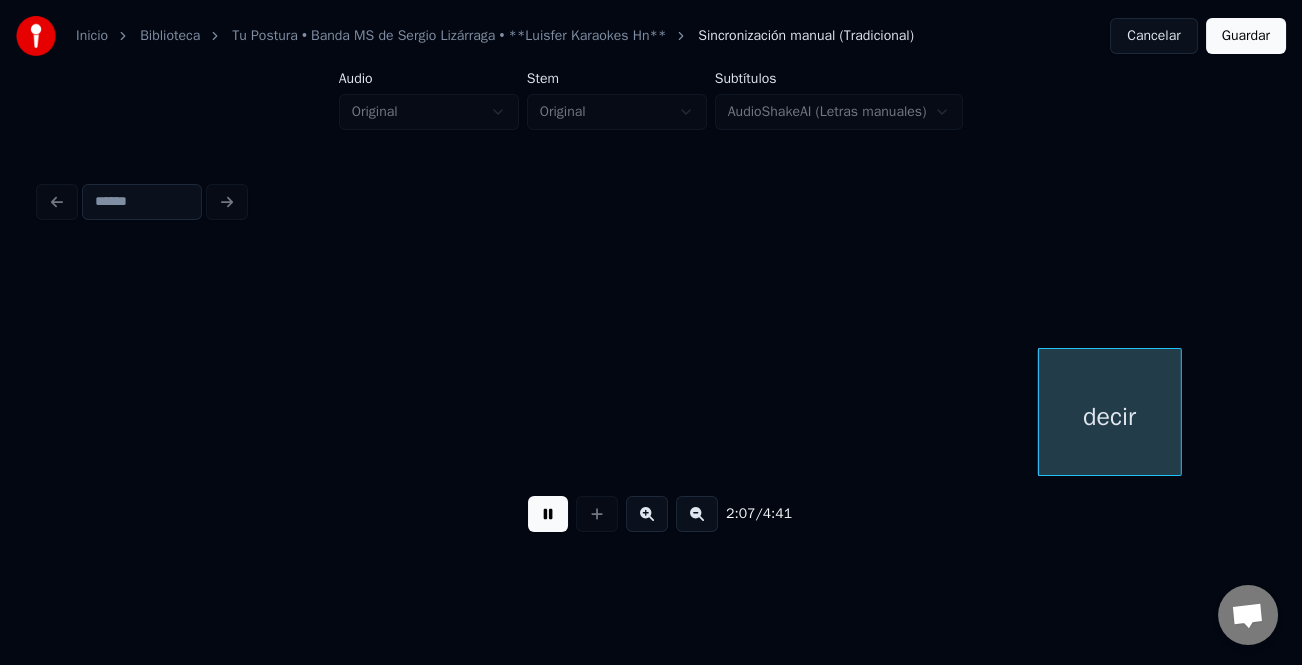 scroll, scrollTop: 0, scrollLeft: 38174, axis: horizontal 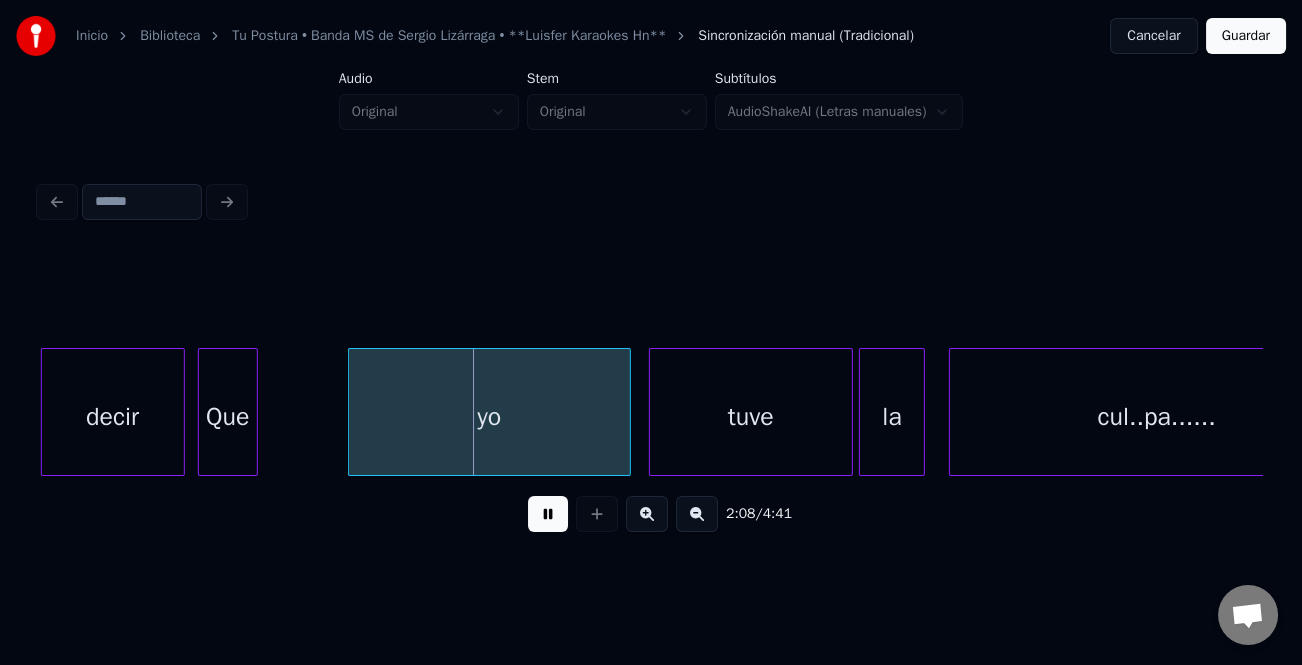 click on "Que" at bounding box center (228, 417) 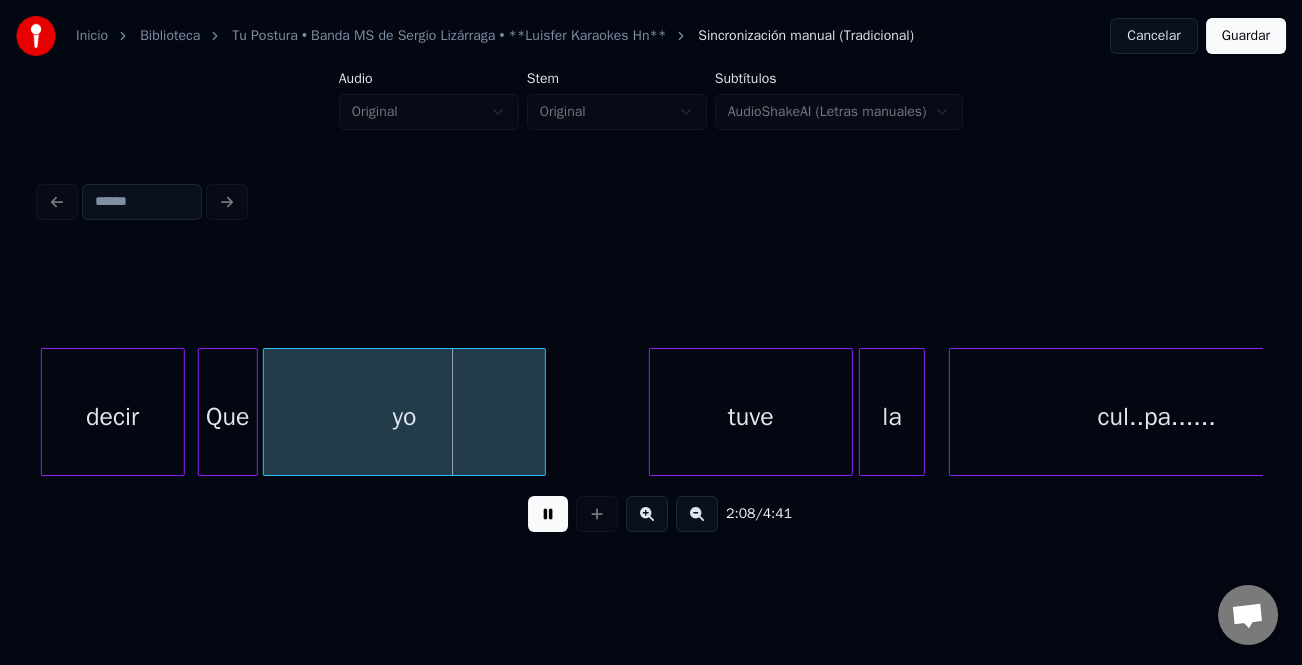 click on "yo" at bounding box center [404, 417] 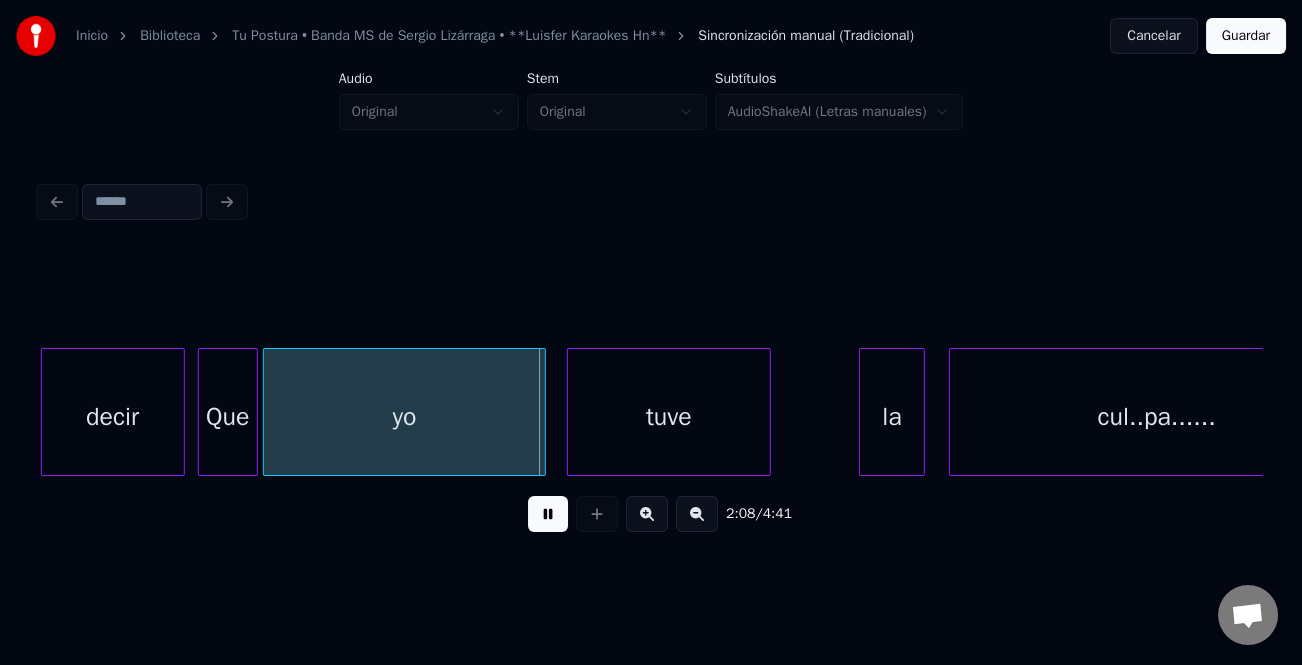 click on "tuve" at bounding box center [669, 417] 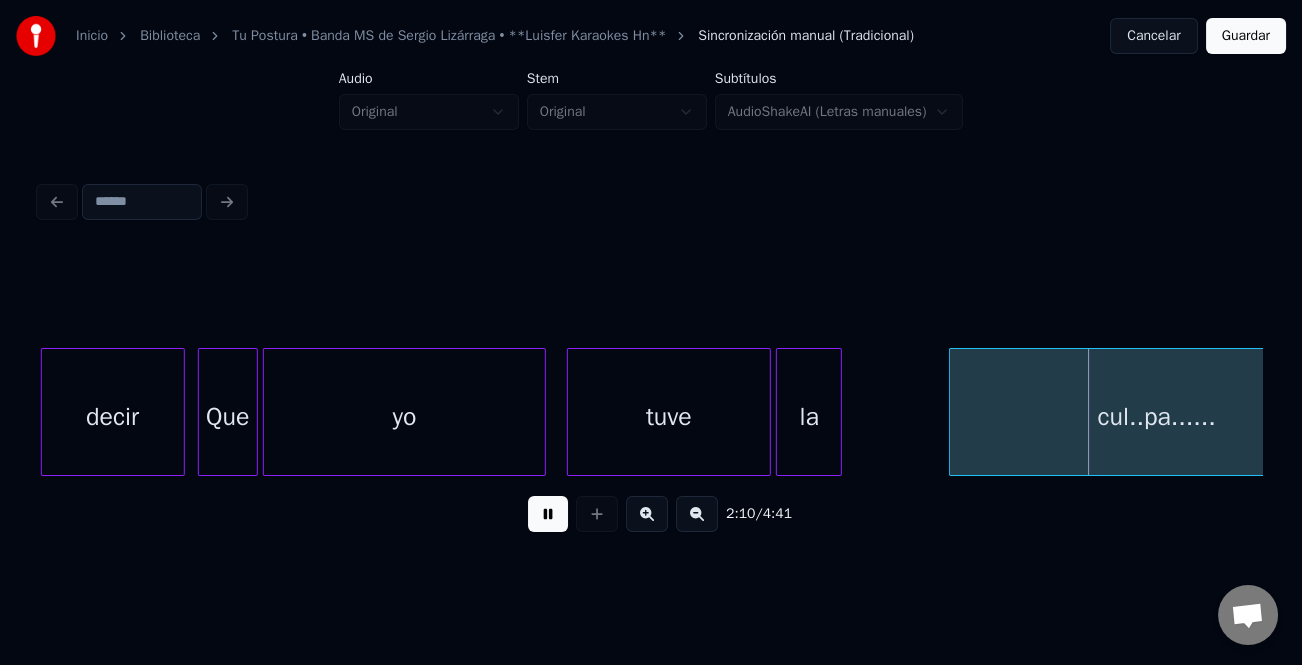 click on "la" at bounding box center [809, 417] 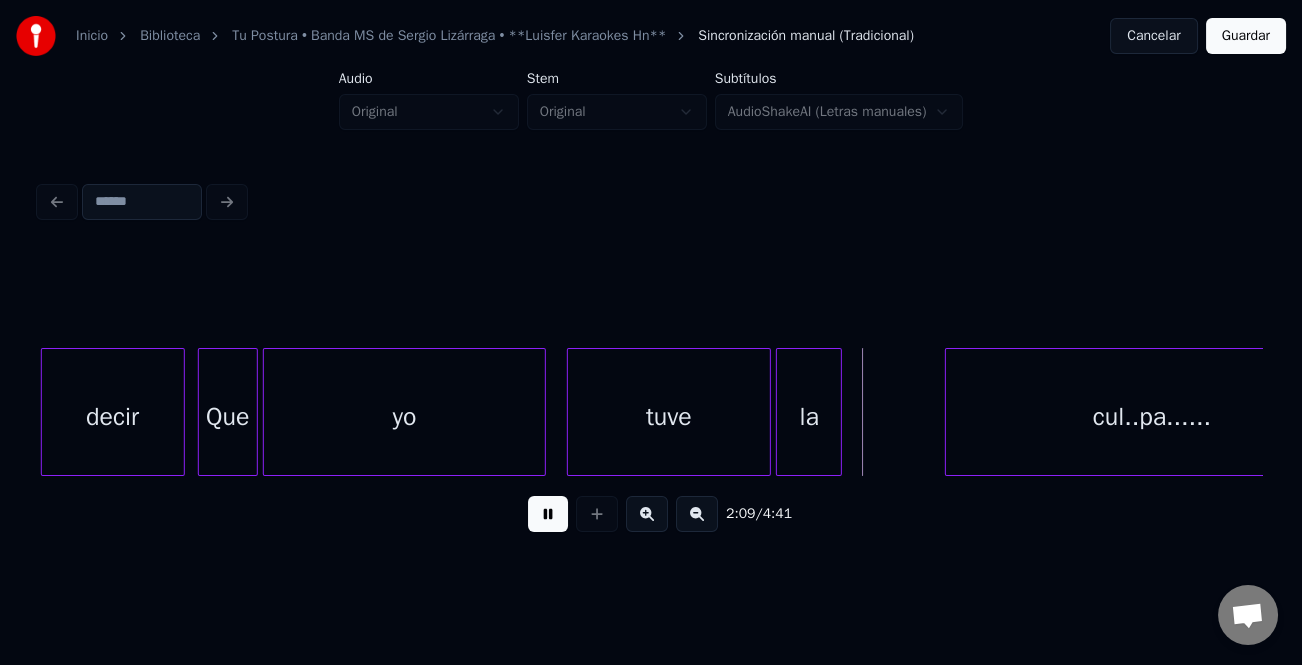 scroll, scrollTop: 0, scrollLeft: 38271, axis: horizontal 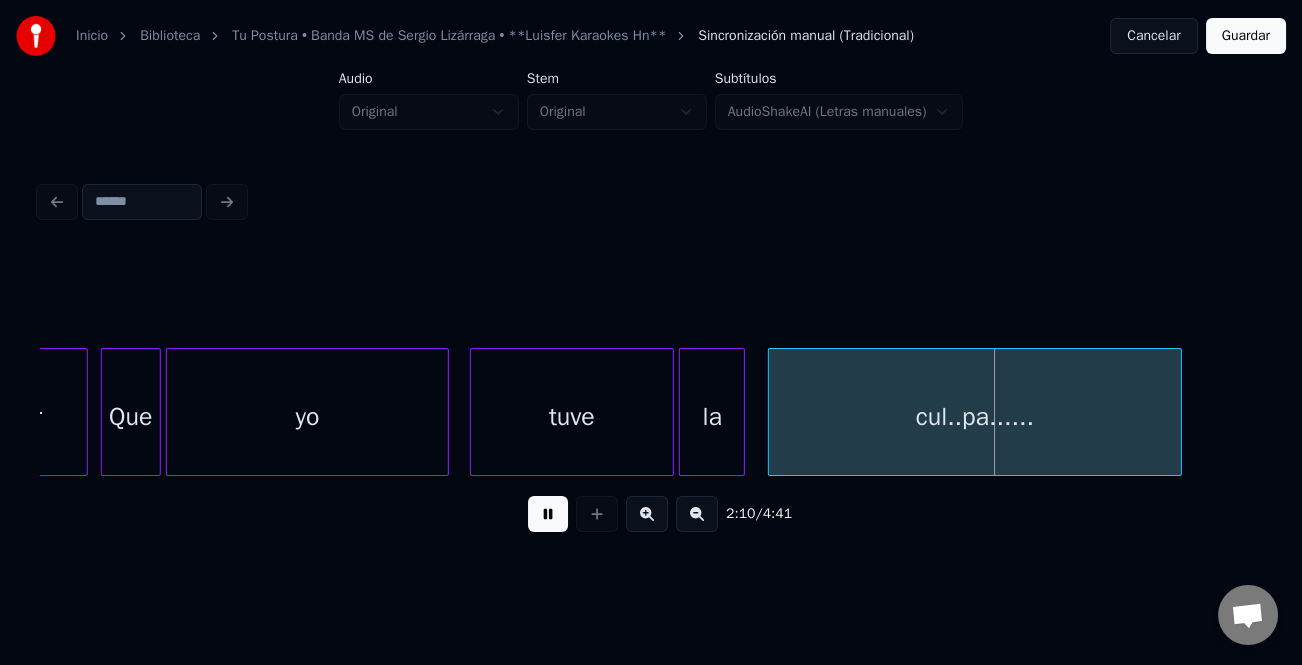 click on "cul..pa......" at bounding box center (975, 417) 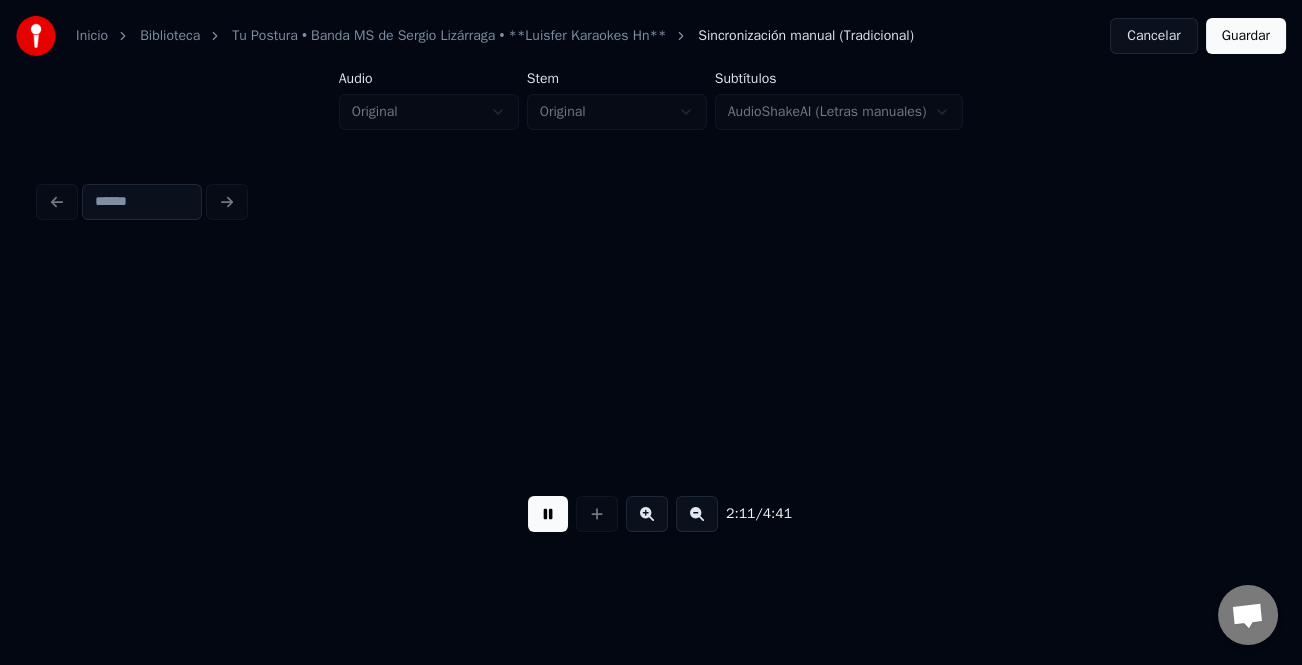 scroll, scrollTop: 0, scrollLeft: 39494, axis: horizontal 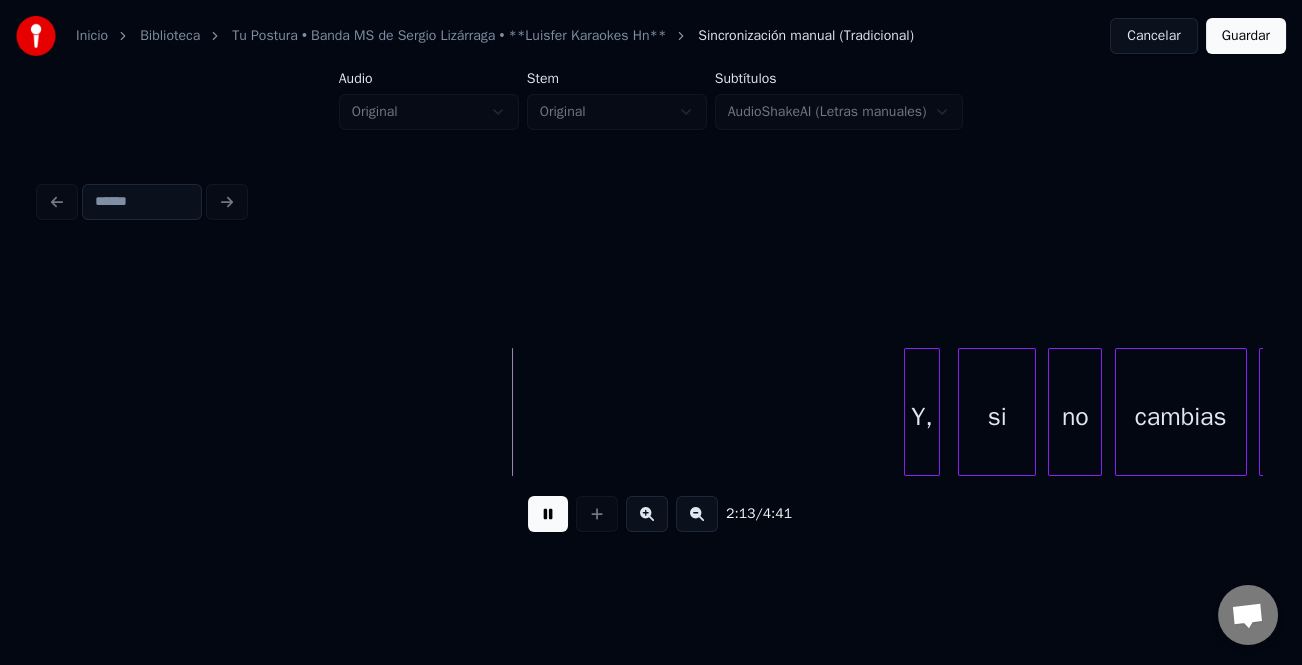 click at bounding box center [908, 412] 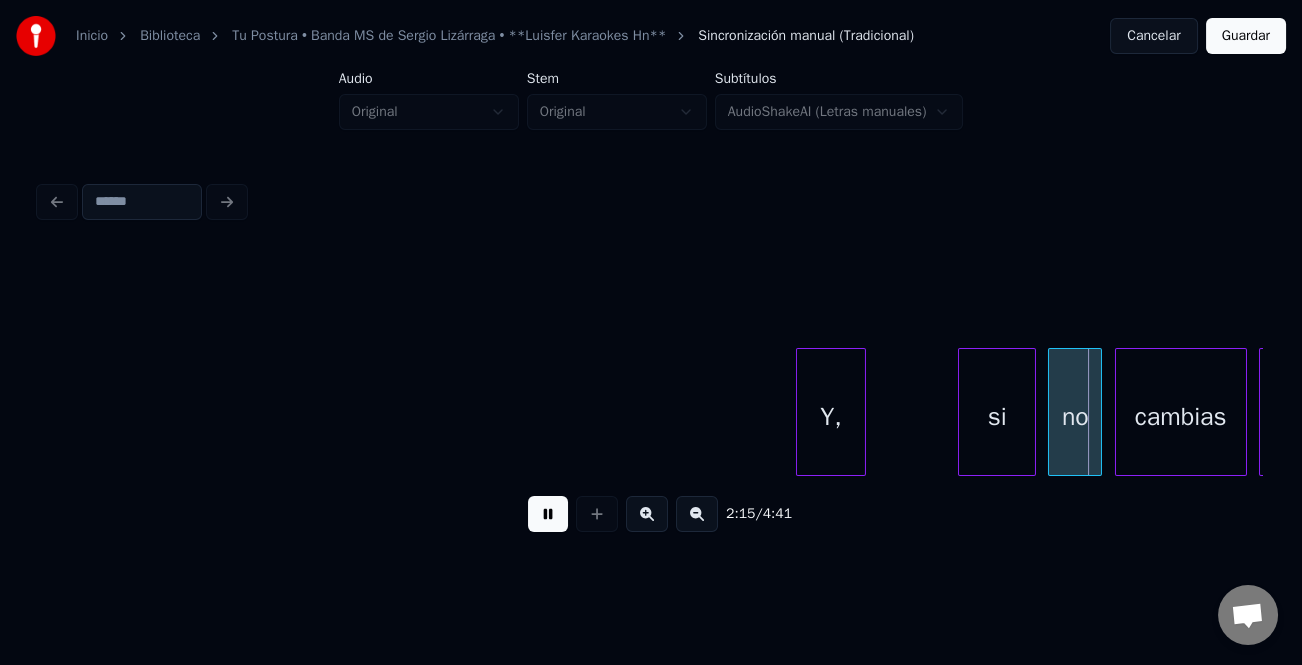 click on "Y," at bounding box center [830, 417] 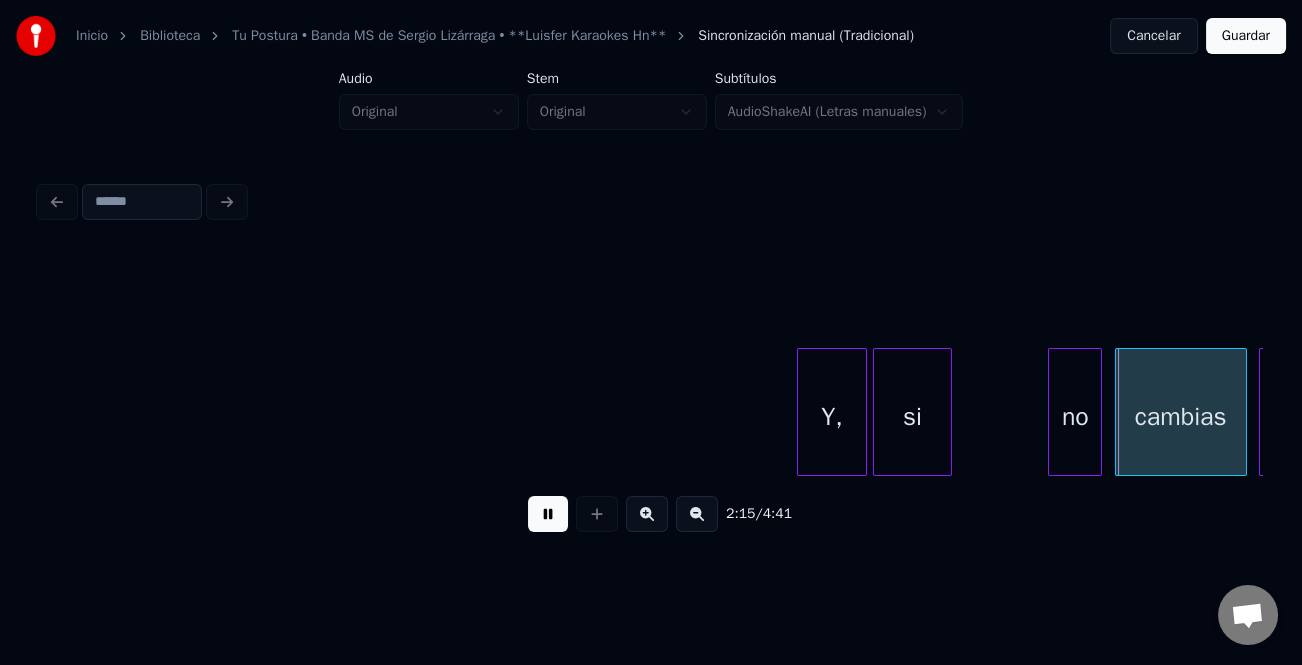 click on "si" at bounding box center [912, 417] 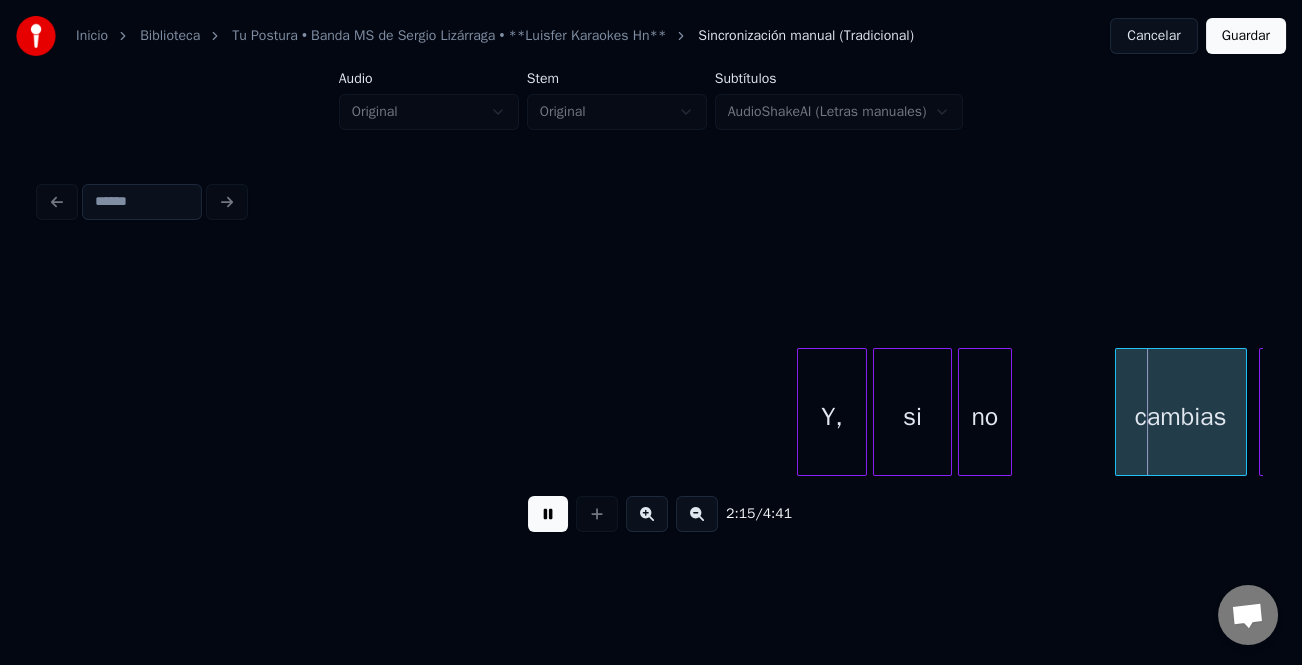 click on "no" at bounding box center (985, 417) 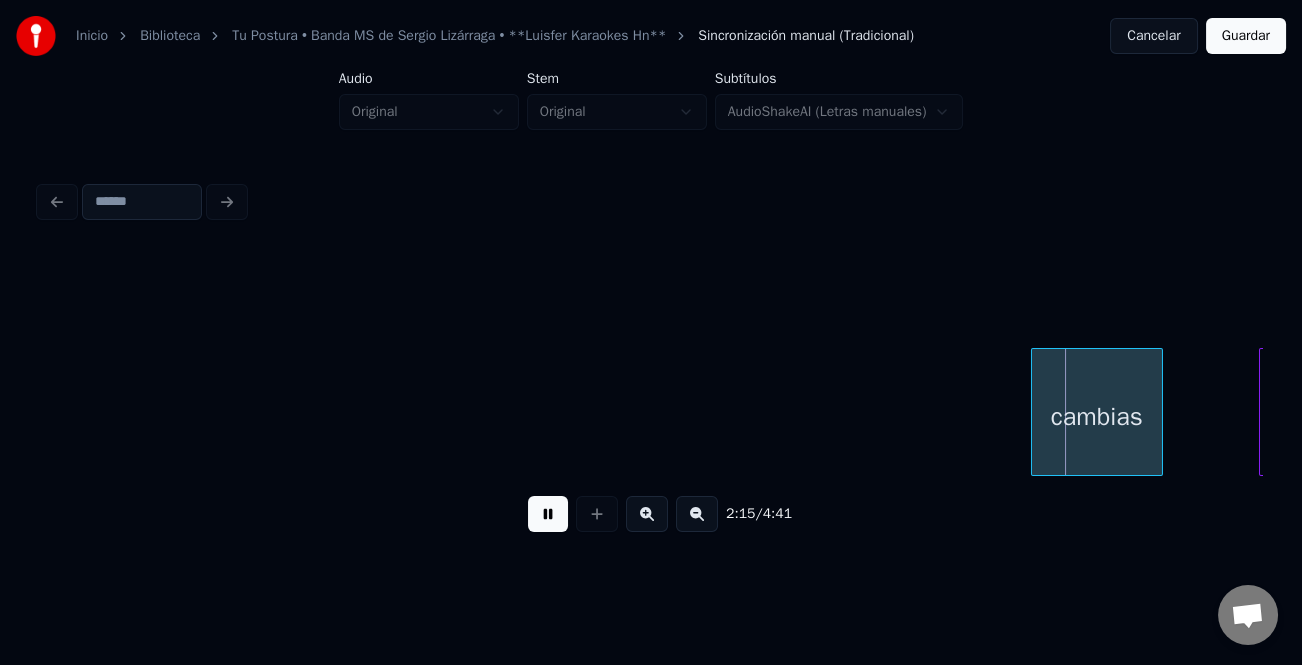 scroll, scrollTop: 0, scrollLeft: 40484, axis: horizontal 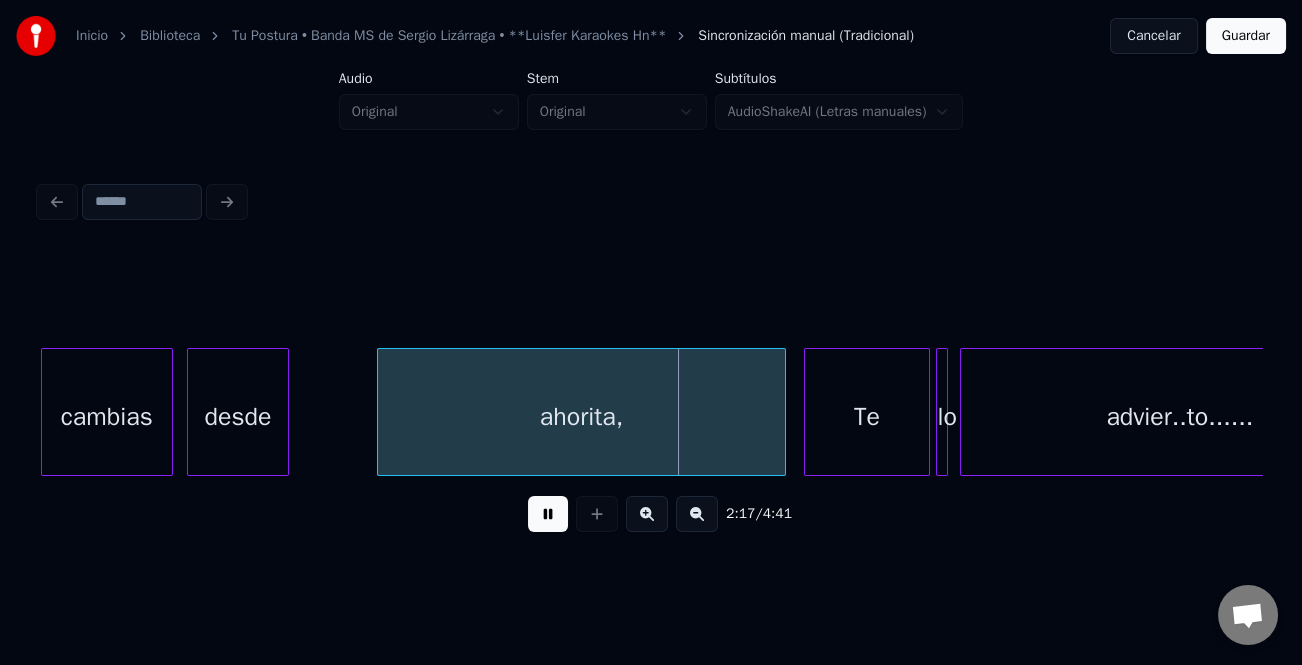 click on "desde" at bounding box center (238, 417) 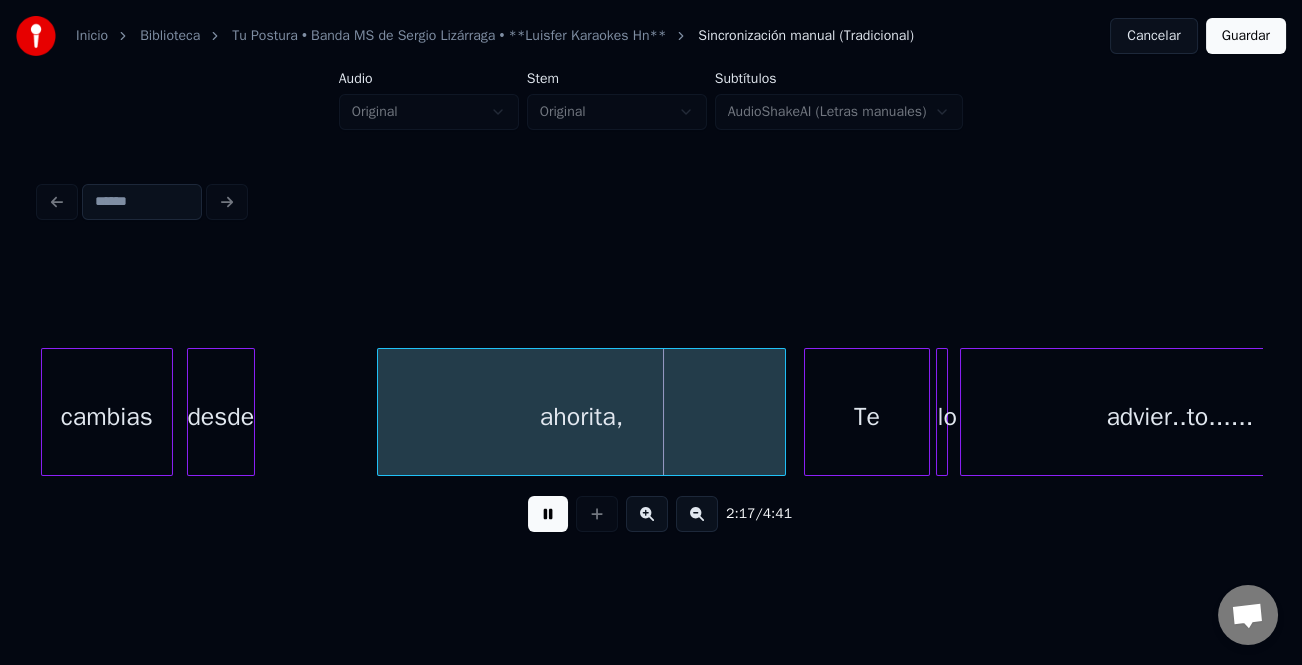 click at bounding box center [251, 412] 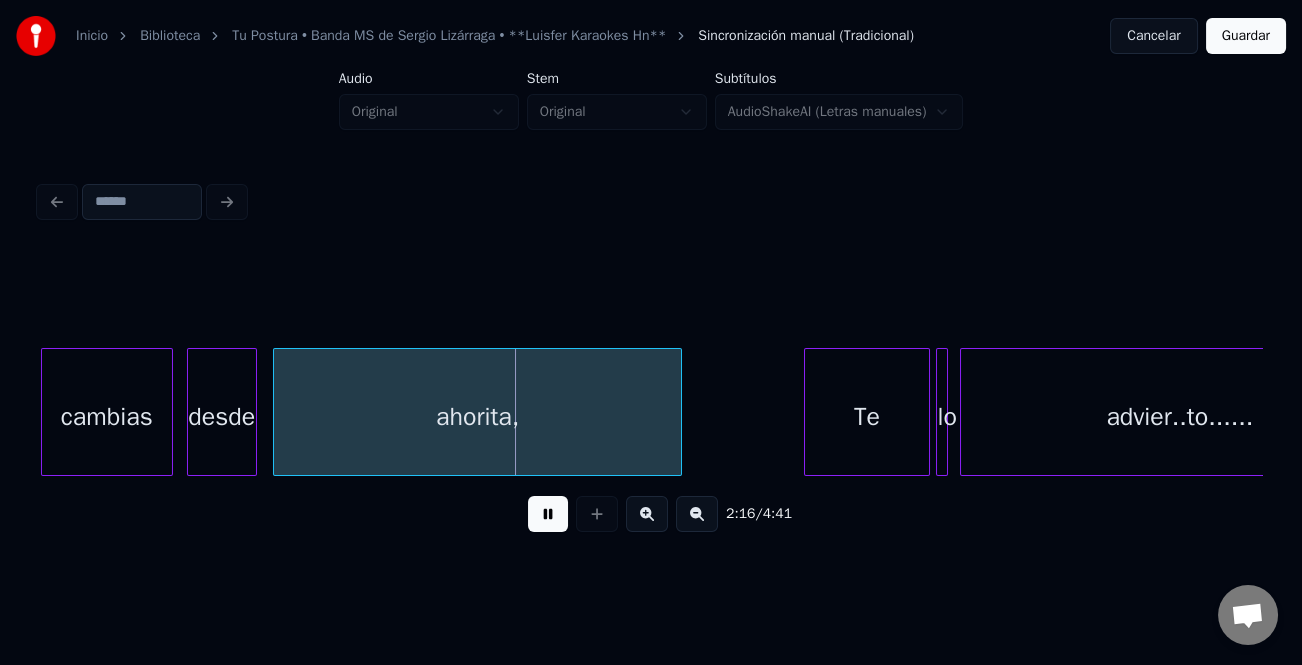 click on "ahorita," at bounding box center [477, 417] 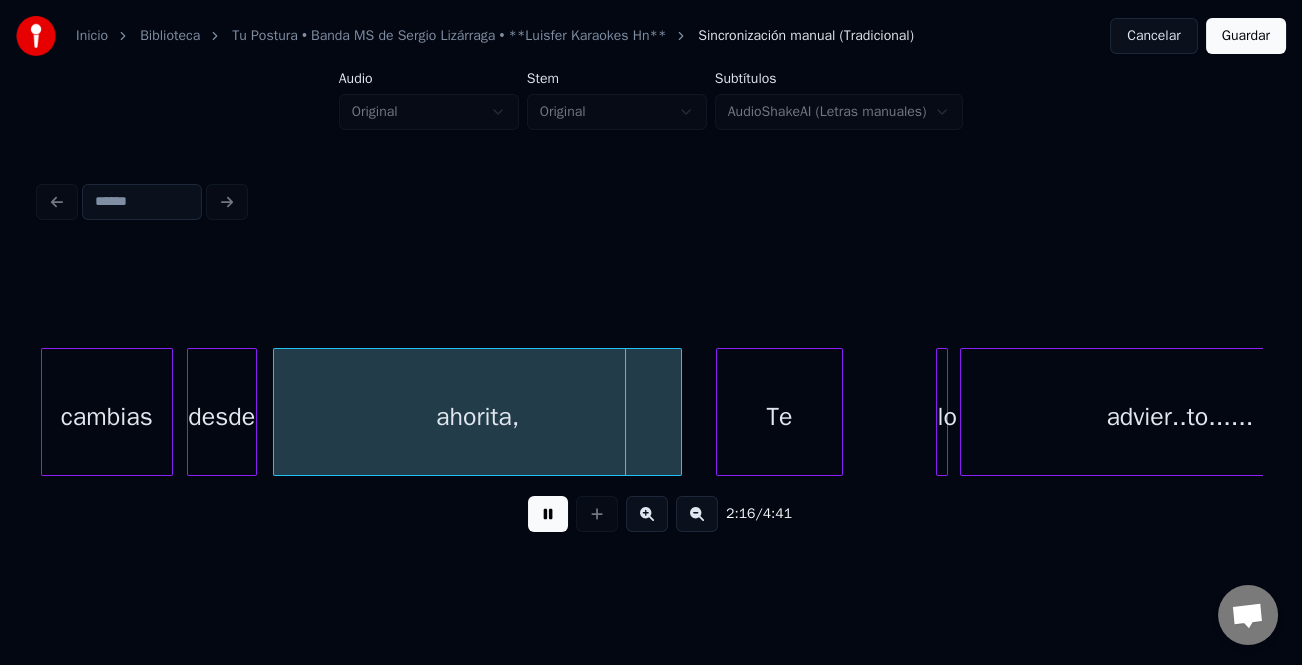 click on "Te" at bounding box center (779, 417) 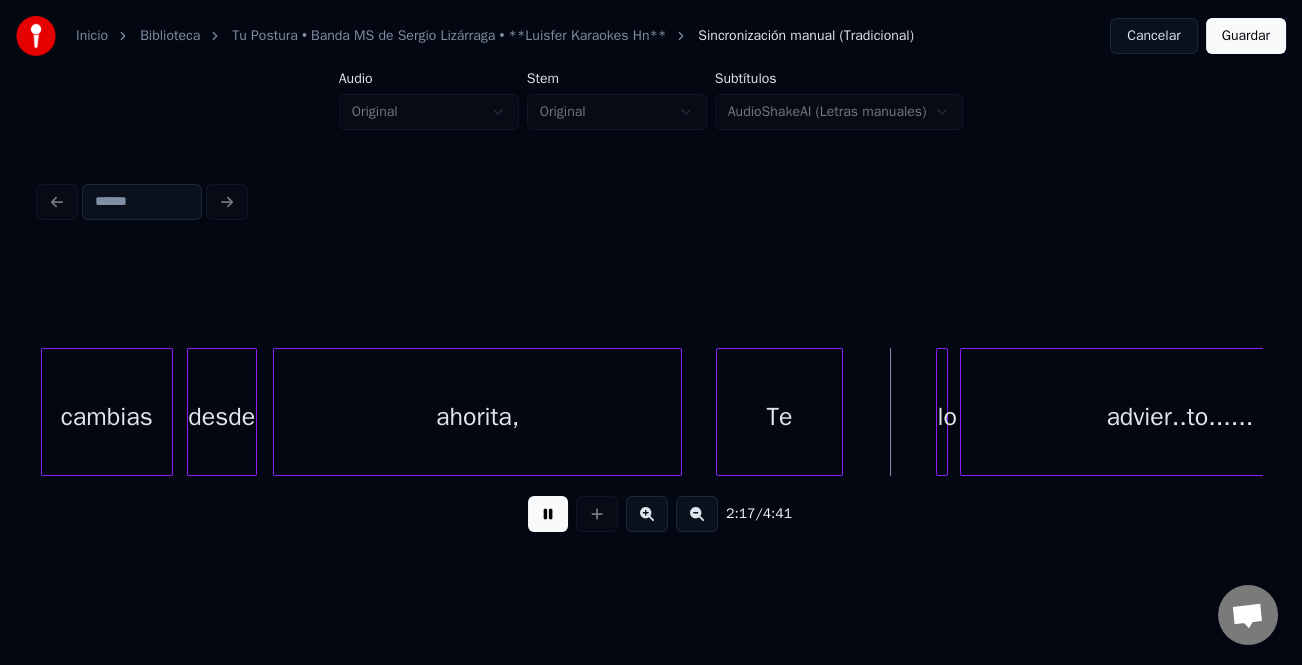 click at bounding box center [839, 412] 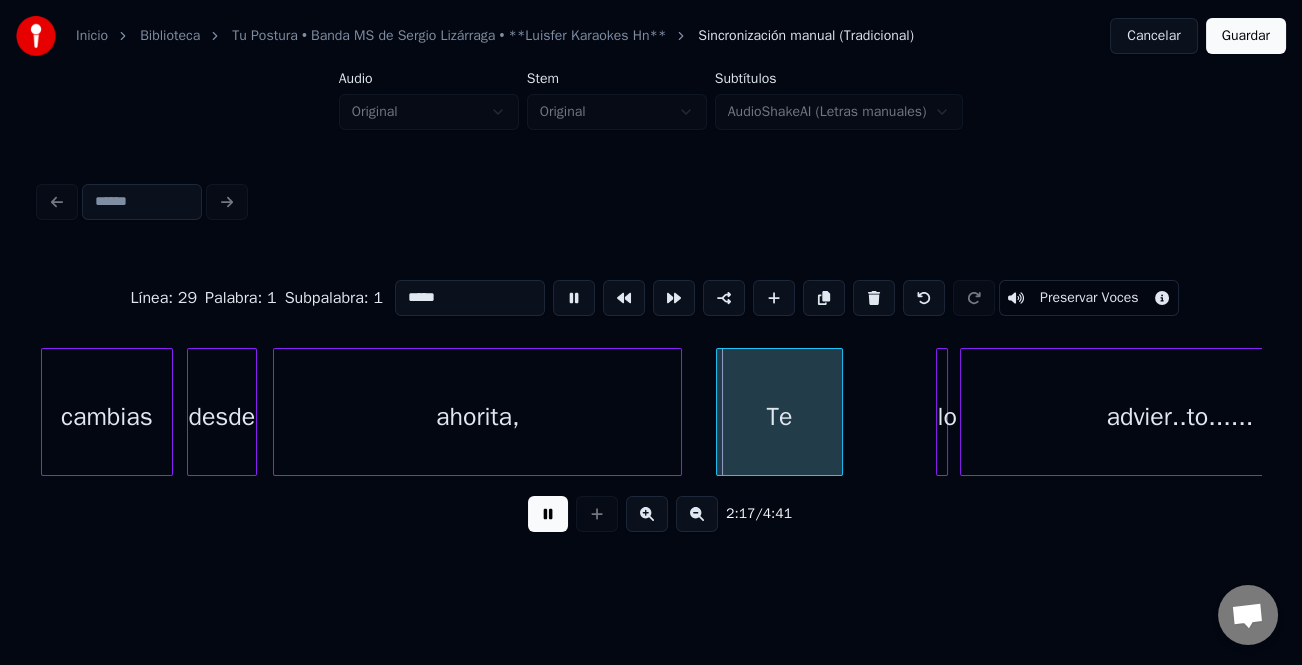 type on "**" 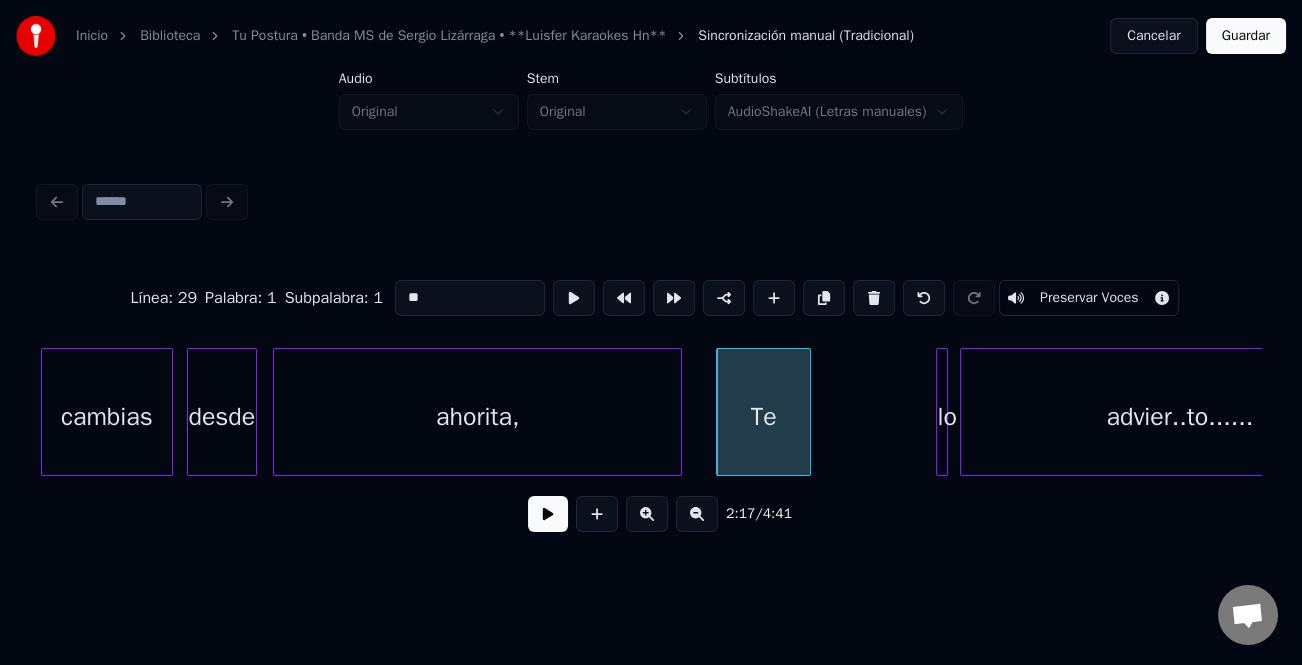 click at bounding box center (807, 412) 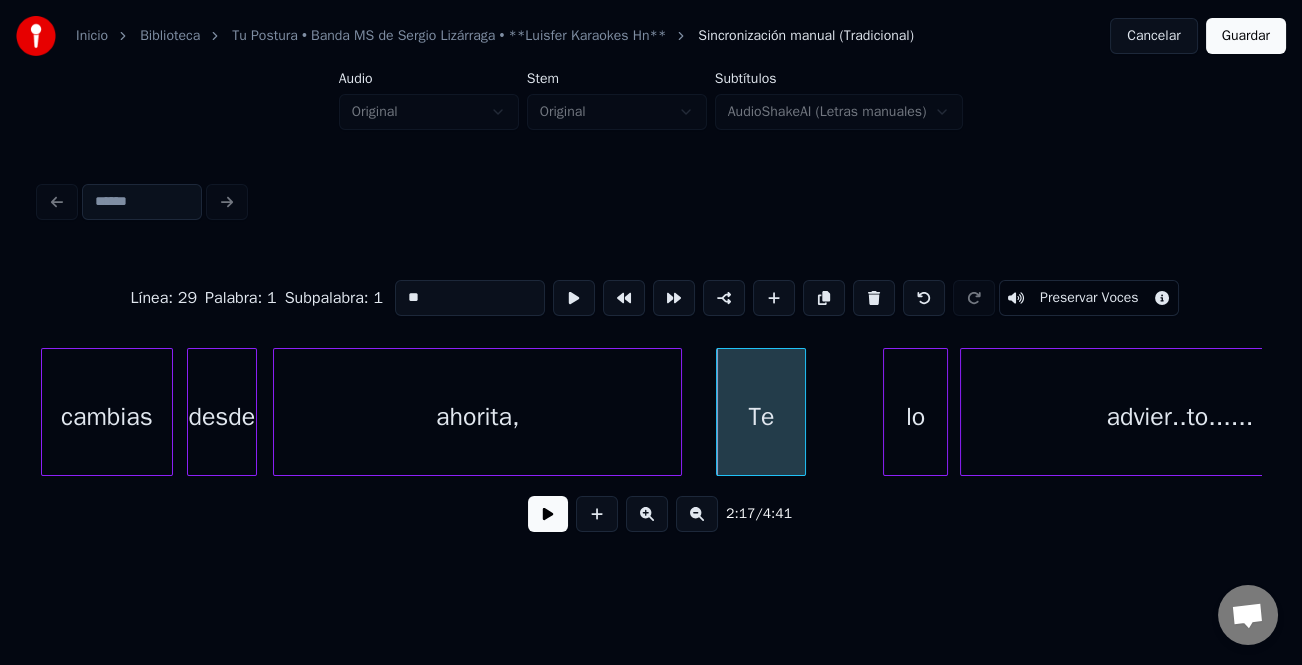 click at bounding box center (887, 412) 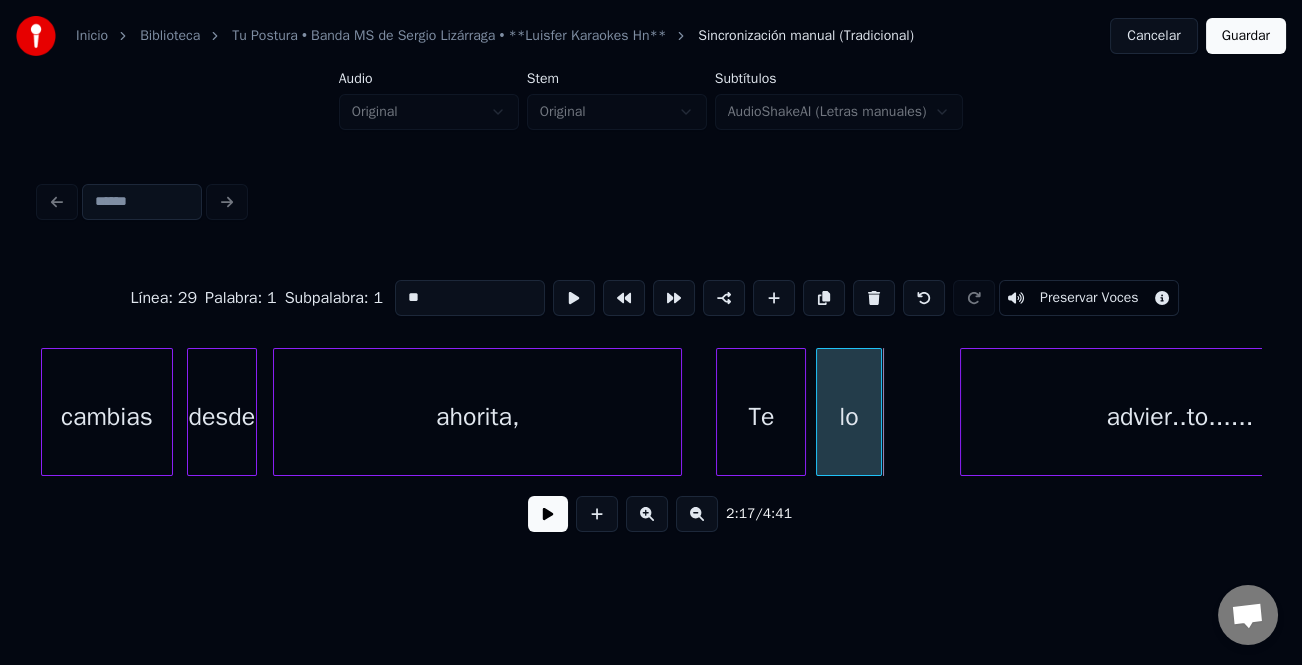 click on "lo" at bounding box center [848, 417] 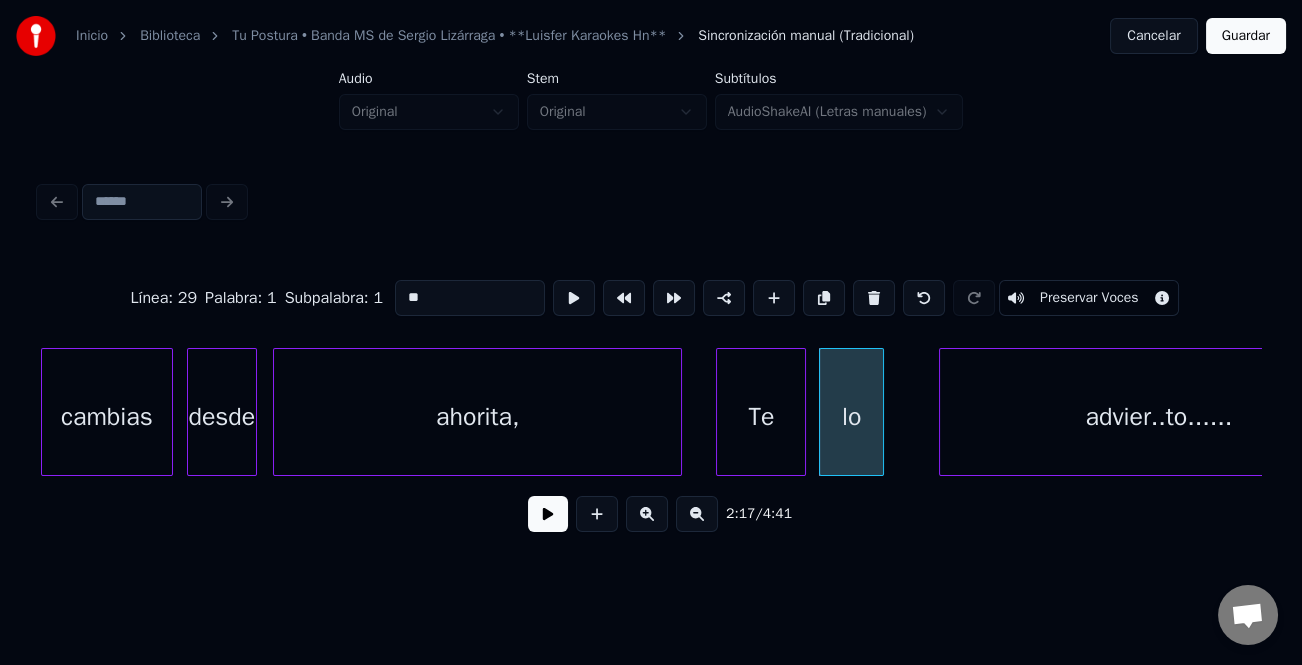 scroll, scrollTop: 0, scrollLeft: 40603, axis: horizontal 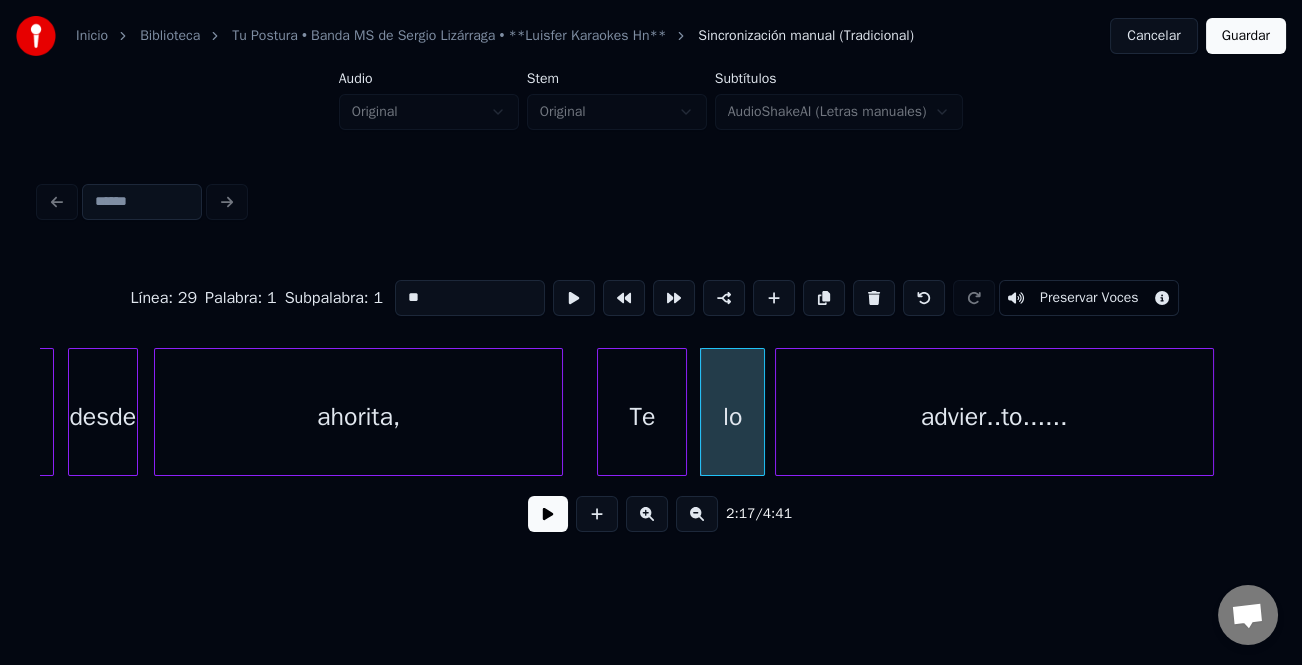 click on "advier..to......" at bounding box center [994, 417] 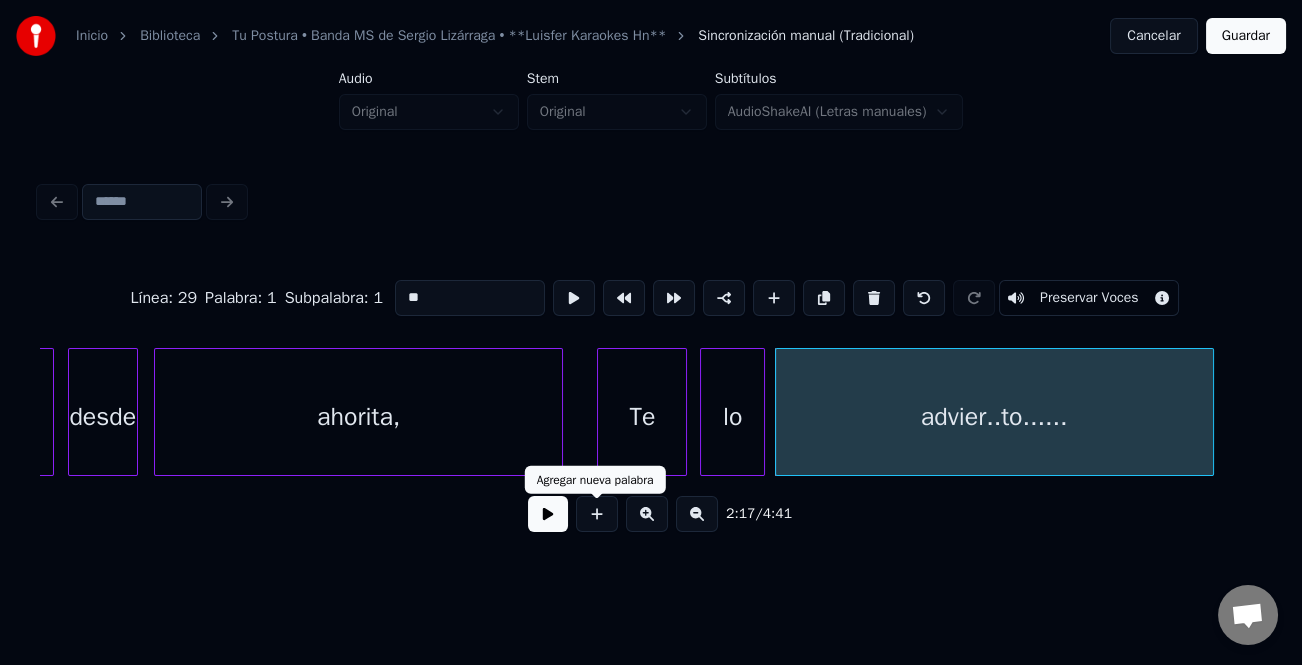 click at bounding box center [548, 514] 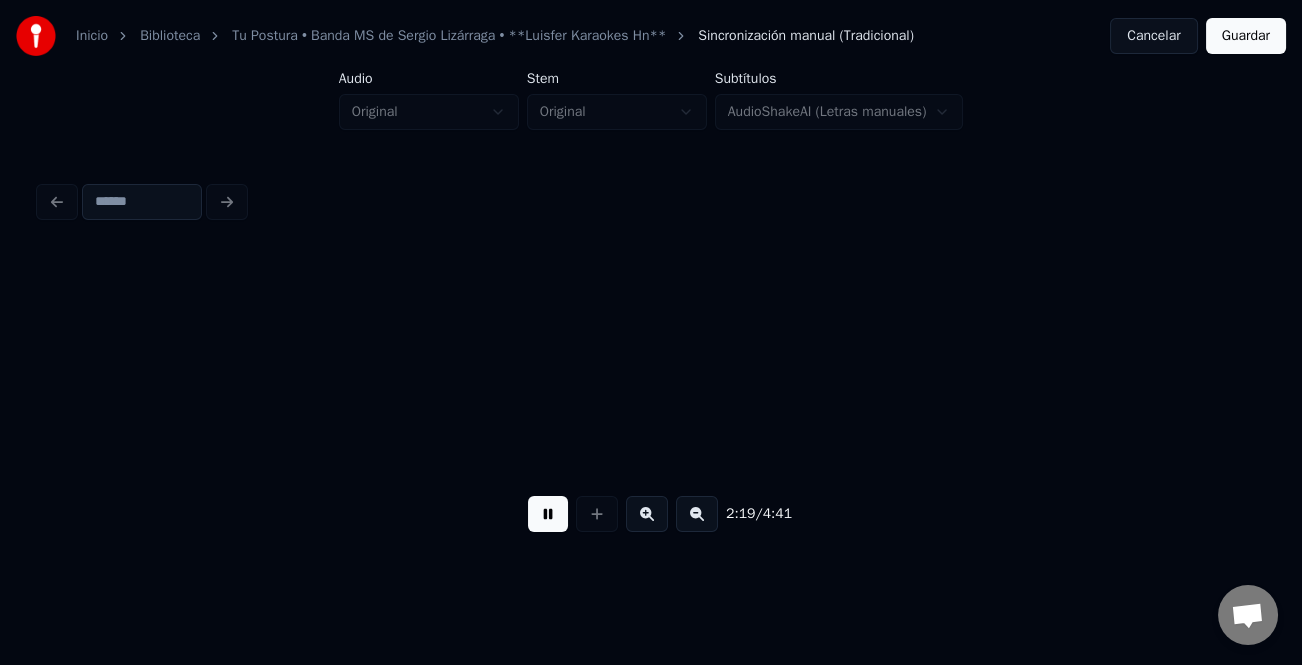 scroll, scrollTop: 0, scrollLeft: 41835, axis: horizontal 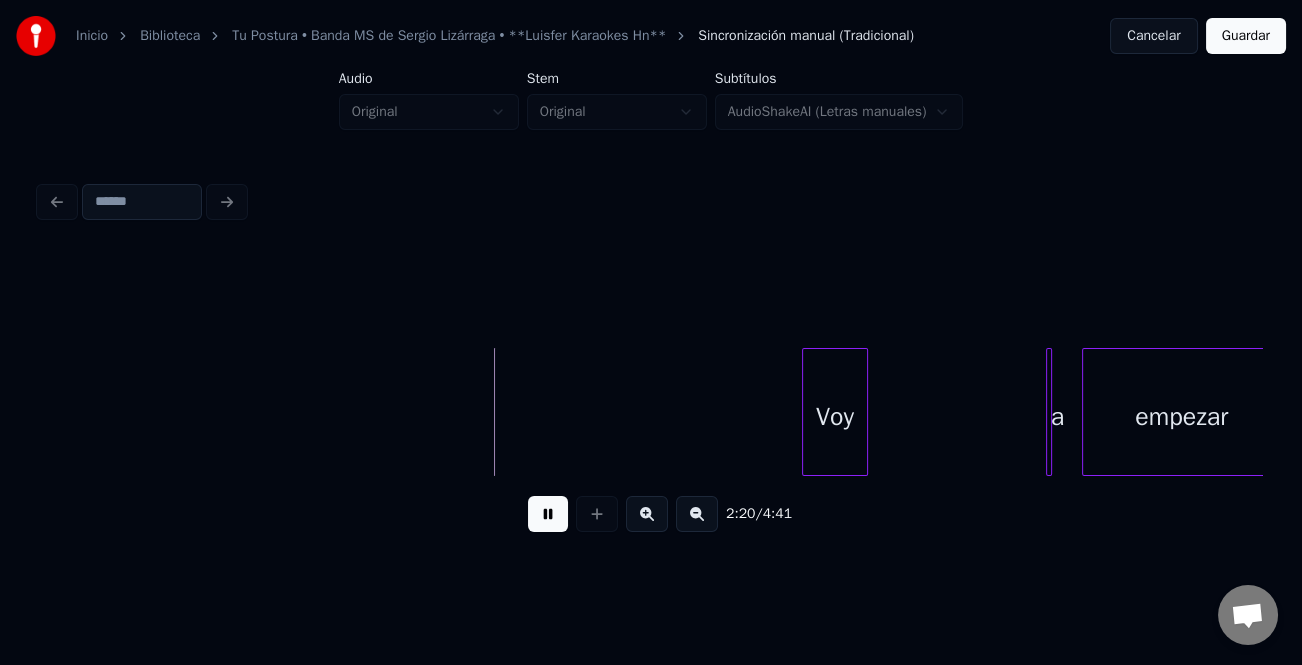 click on "Voy" at bounding box center (835, 417) 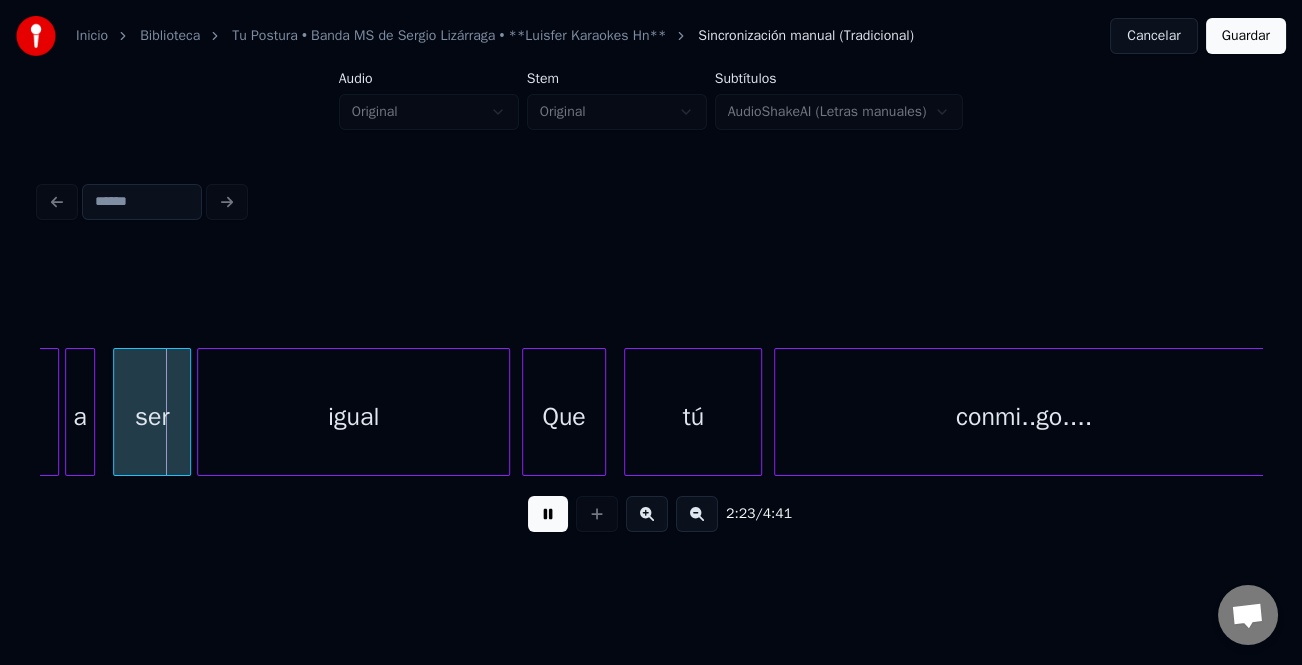 scroll, scrollTop: 0, scrollLeft: 42840, axis: horizontal 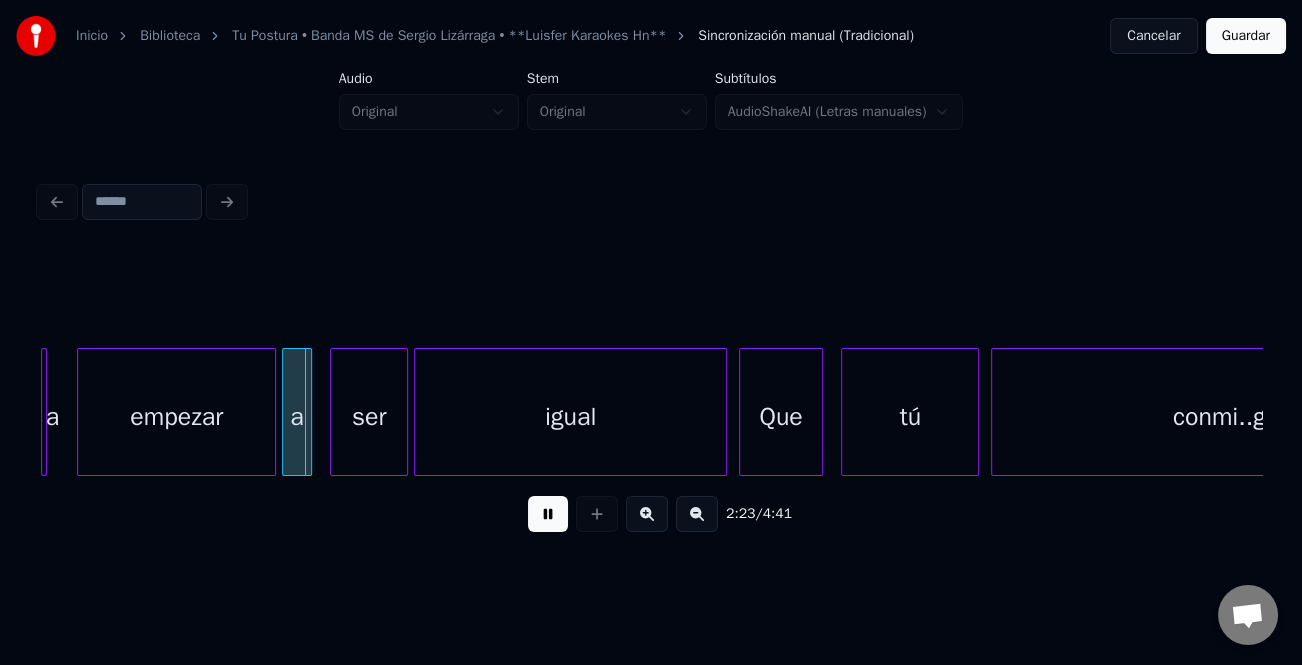 drag, startPoint x: 548, startPoint y: 509, endPoint x: 636, endPoint y: 502, distance: 88.27797 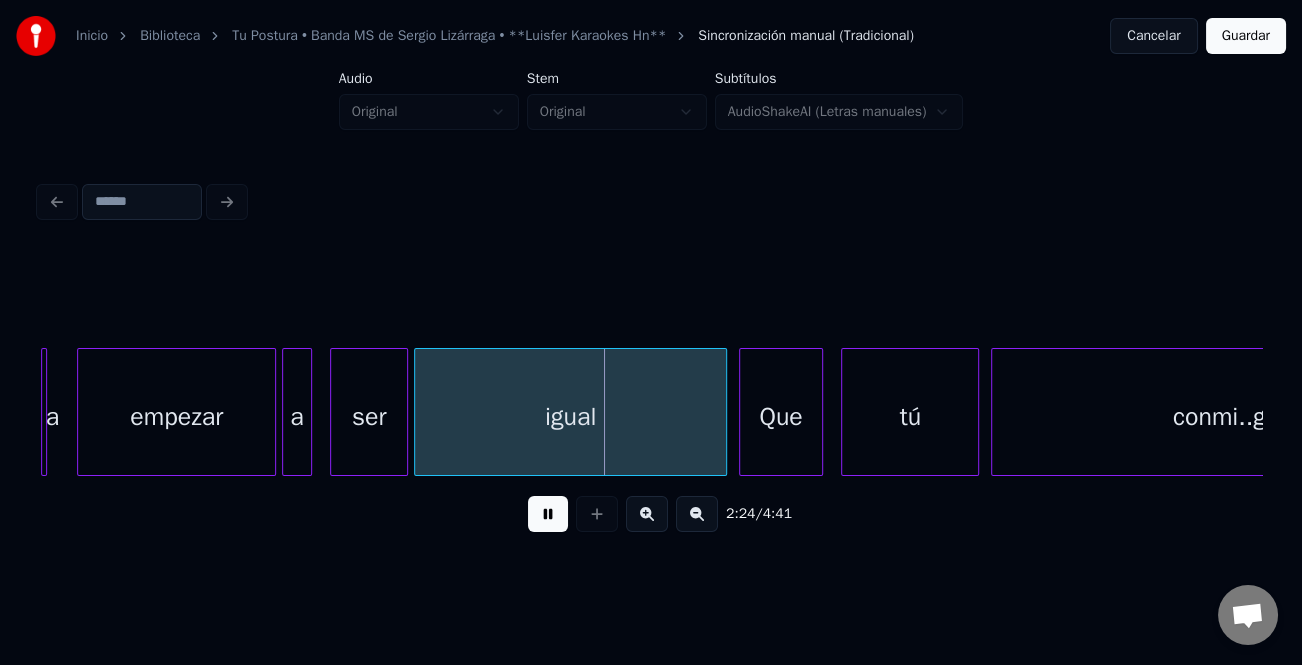 drag, startPoint x: 549, startPoint y: 526, endPoint x: 588, endPoint y: 526, distance: 39 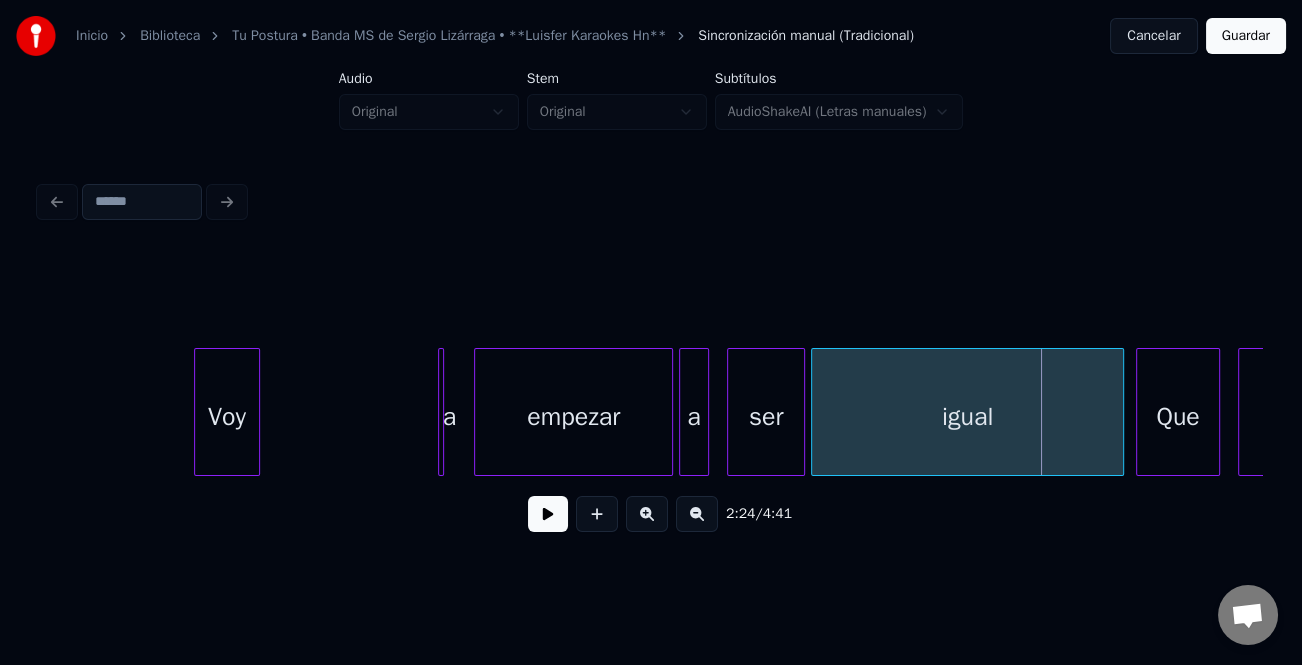 scroll, scrollTop: 0, scrollLeft: 42646, axis: horizontal 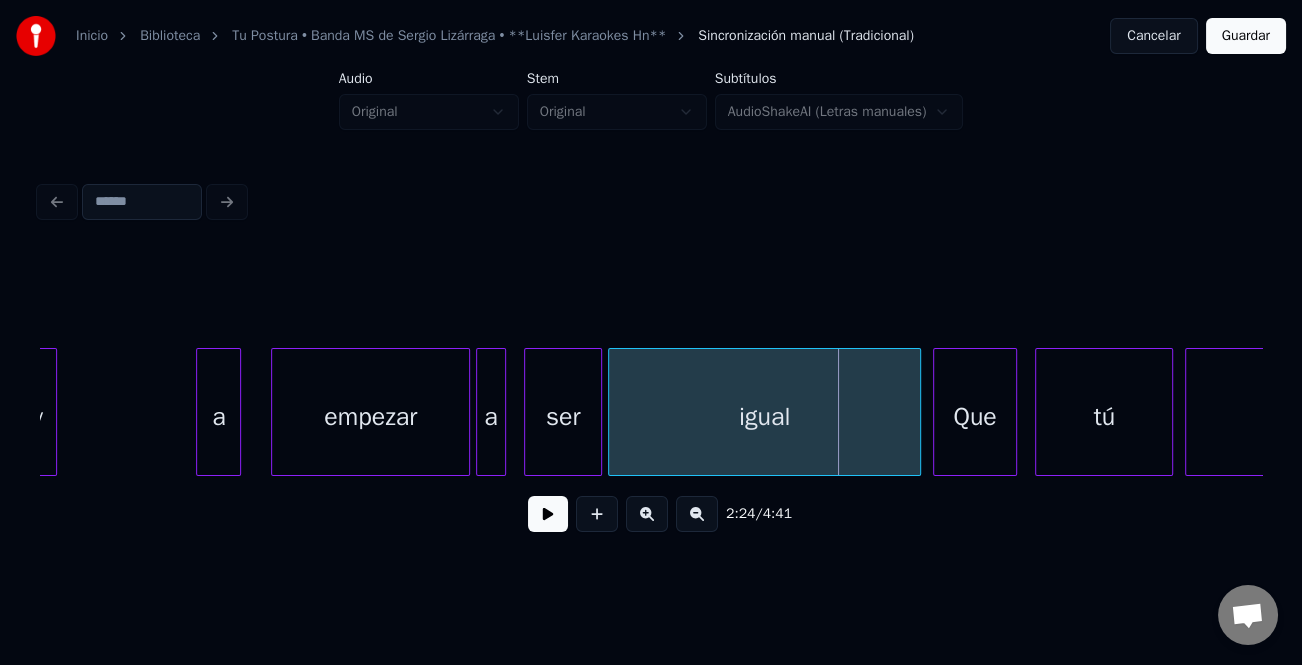 click on "a" at bounding box center (218, 412) 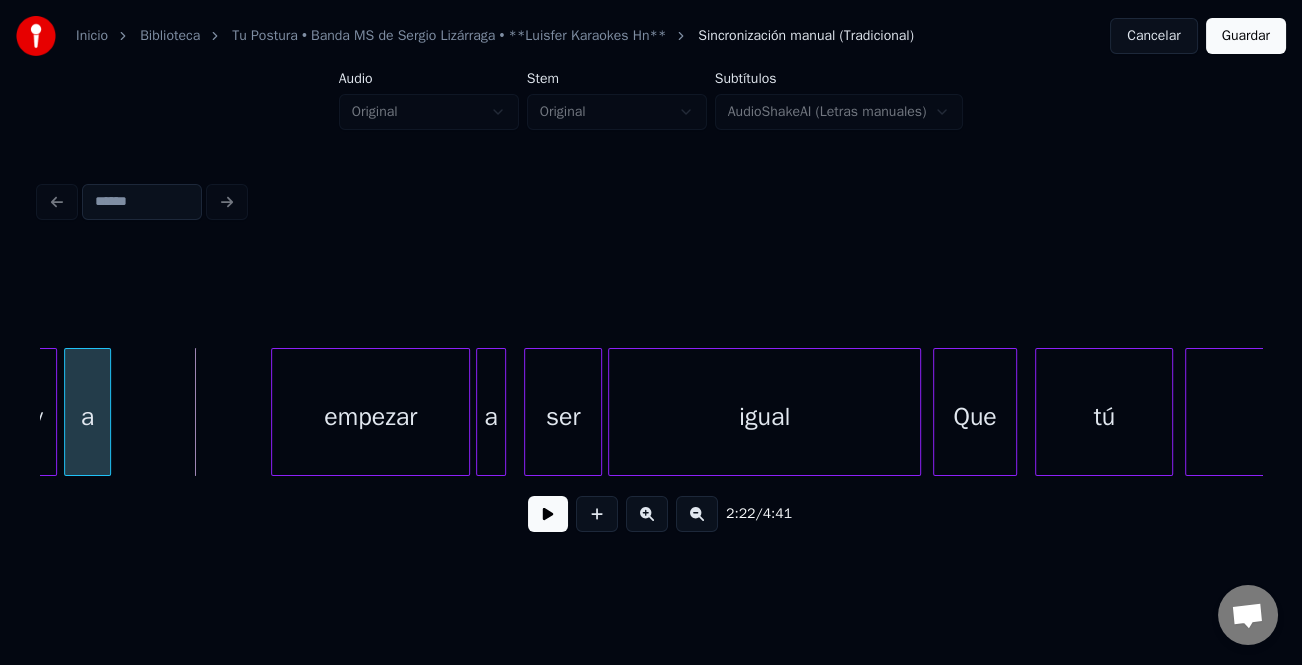click on "a" at bounding box center (87, 417) 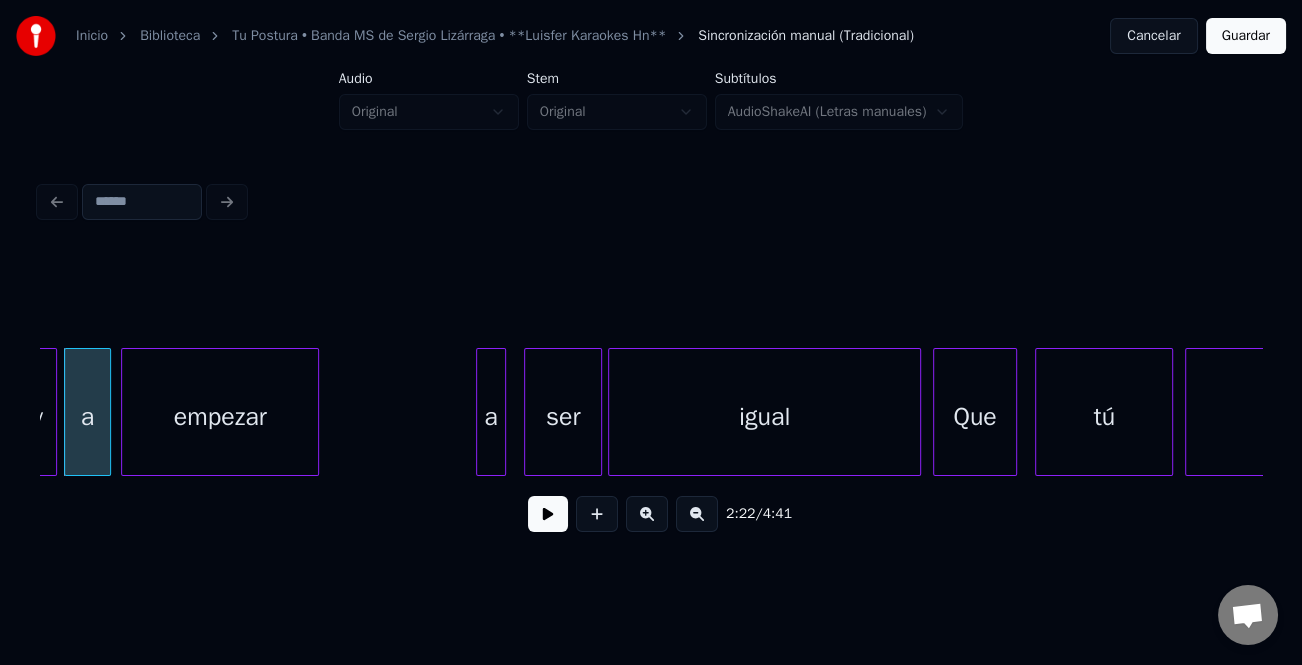 click on "empezar" at bounding box center (220, 417) 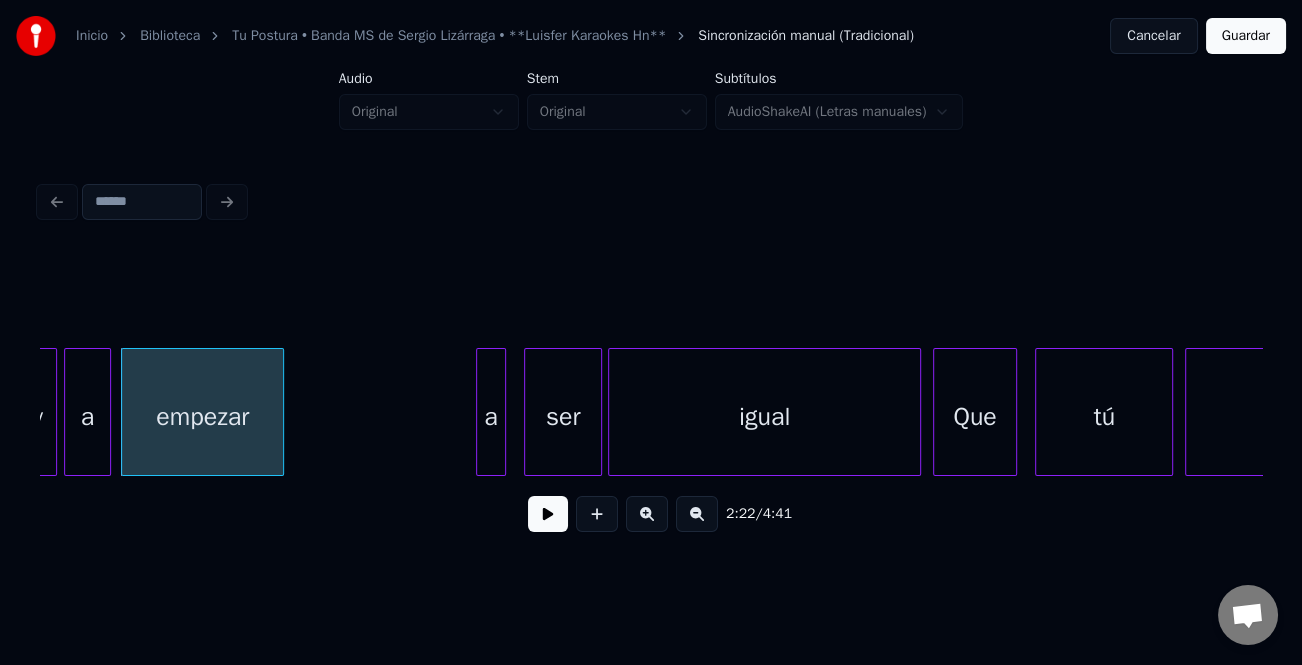 click at bounding box center [280, 412] 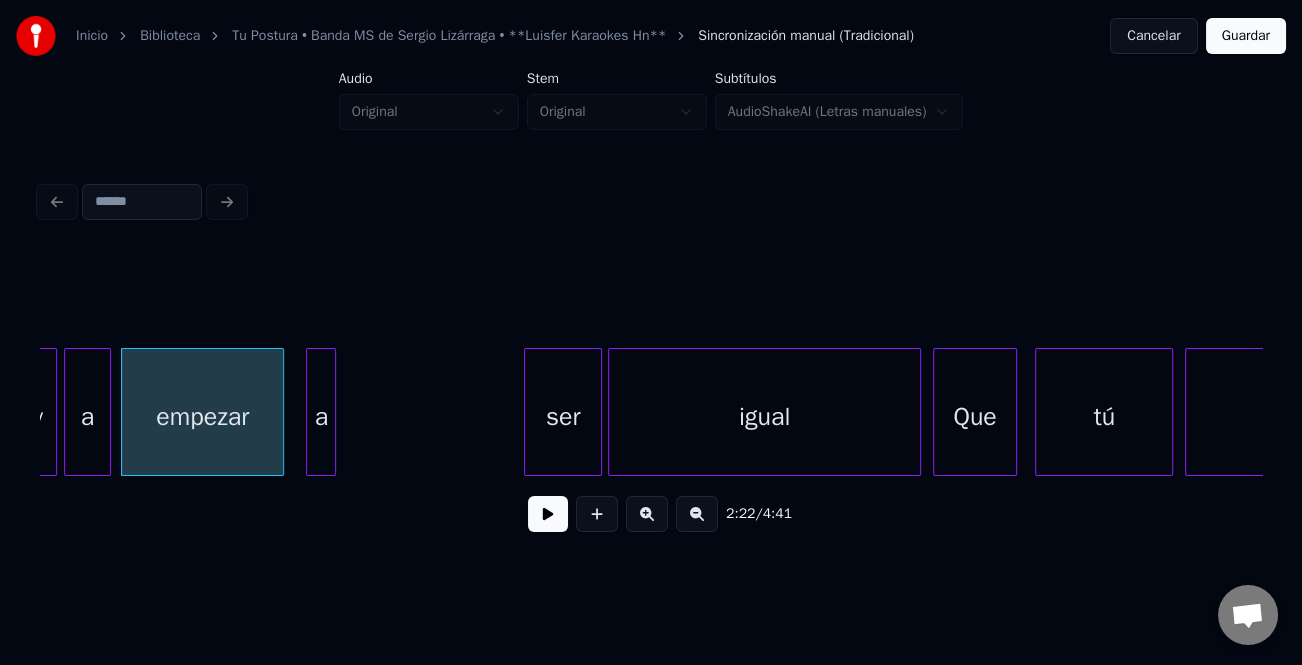 click on "a" at bounding box center (321, 417) 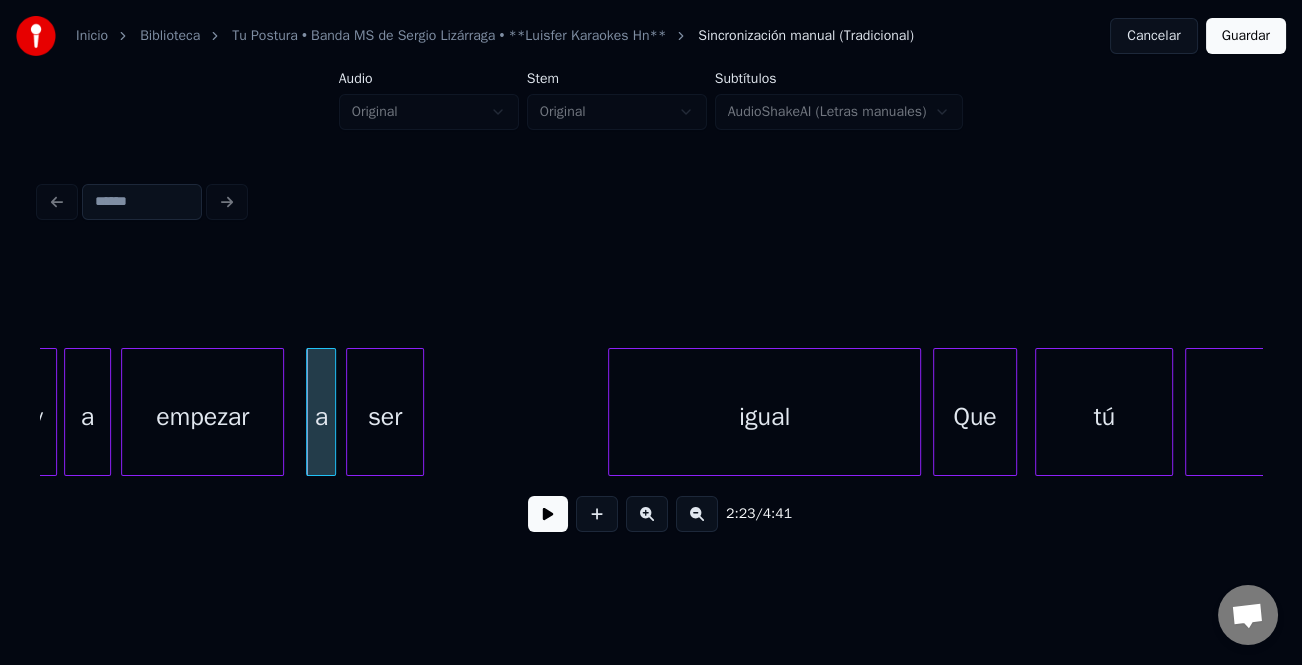 click on "ser" at bounding box center [385, 417] 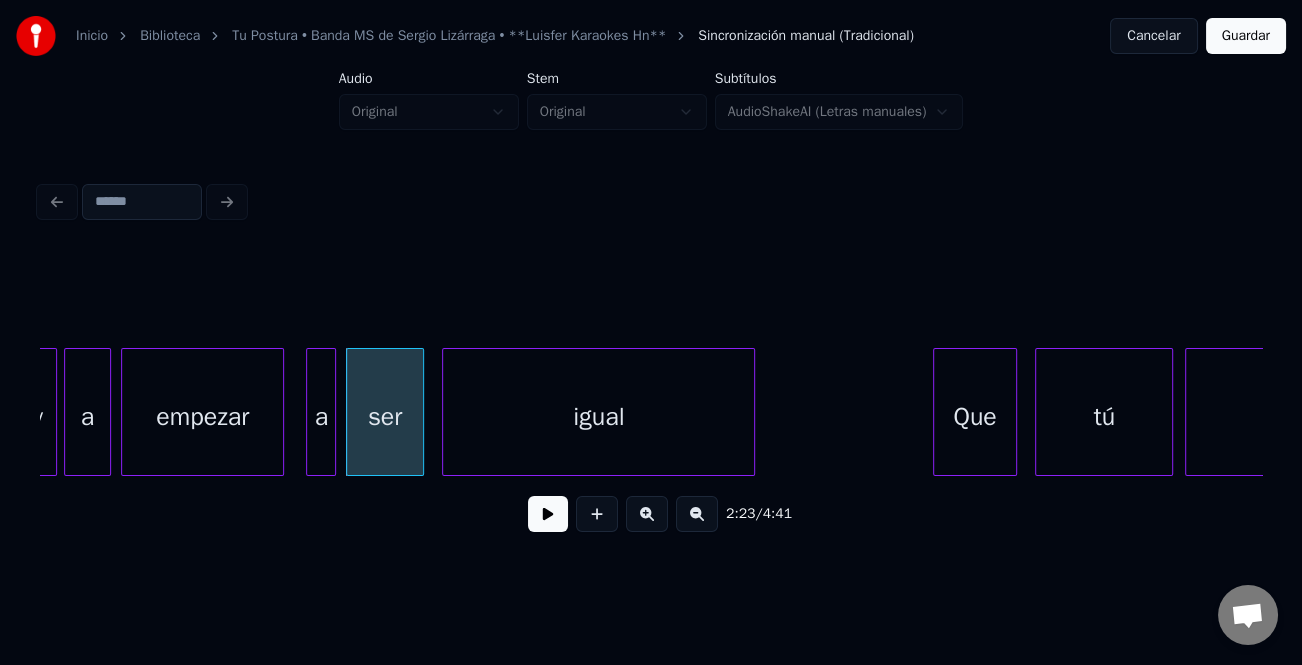 click on "igual" at bounding box center (598, 417) 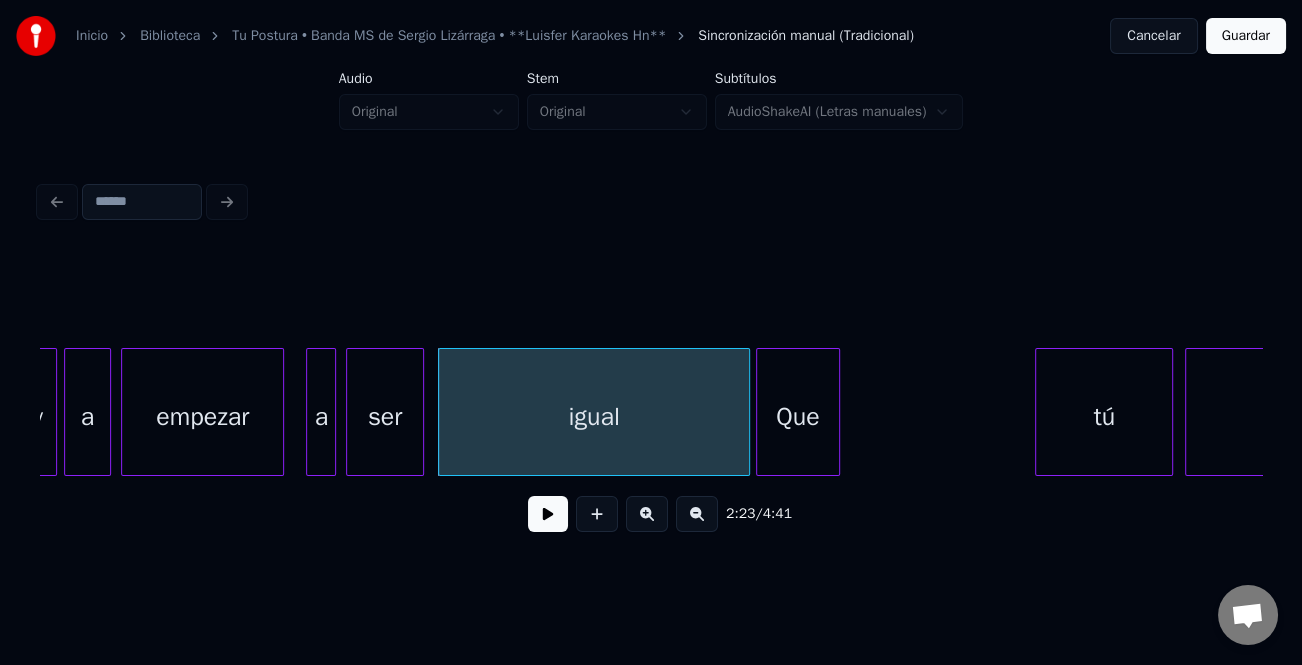 click on "Que" at bounding box center [798, 417] 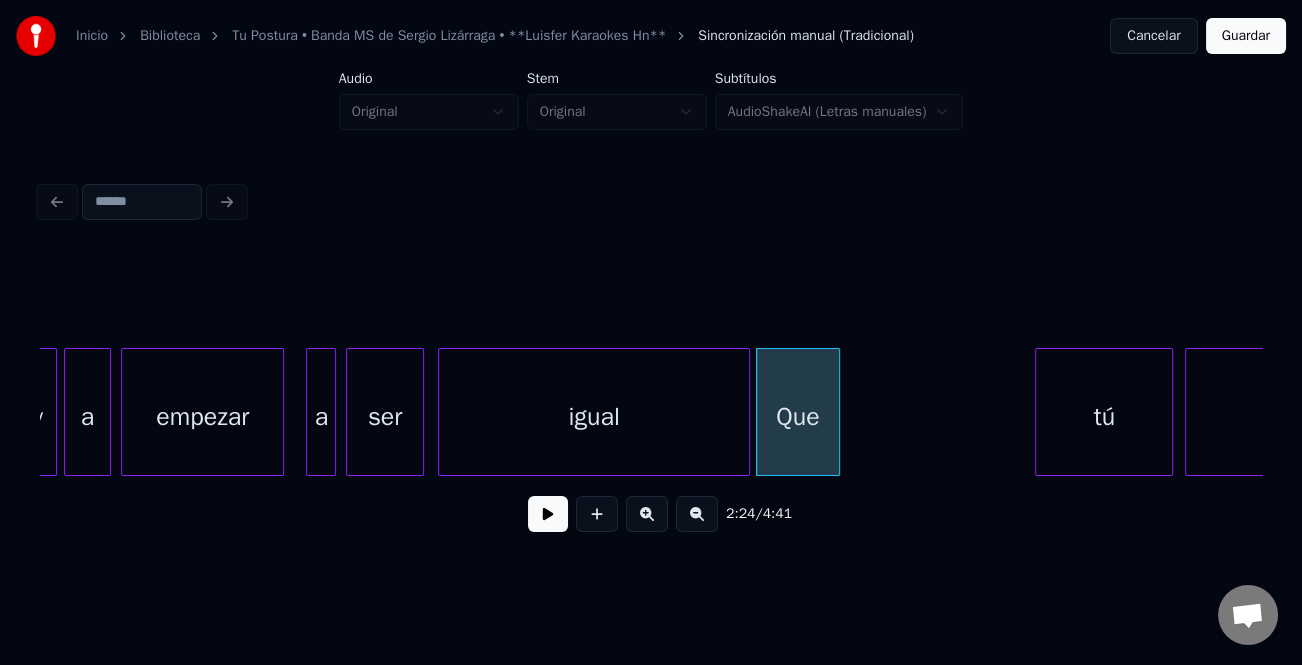 click on "igual" at bounding box center (594, 417) 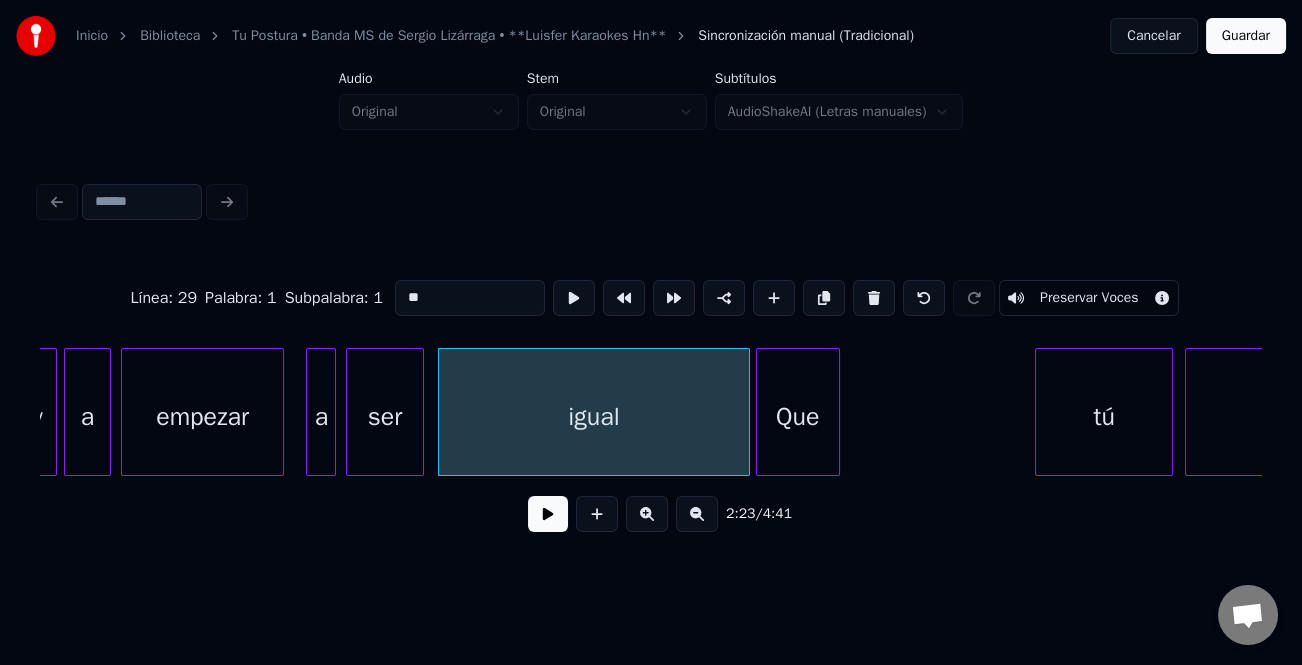 type on "*****" 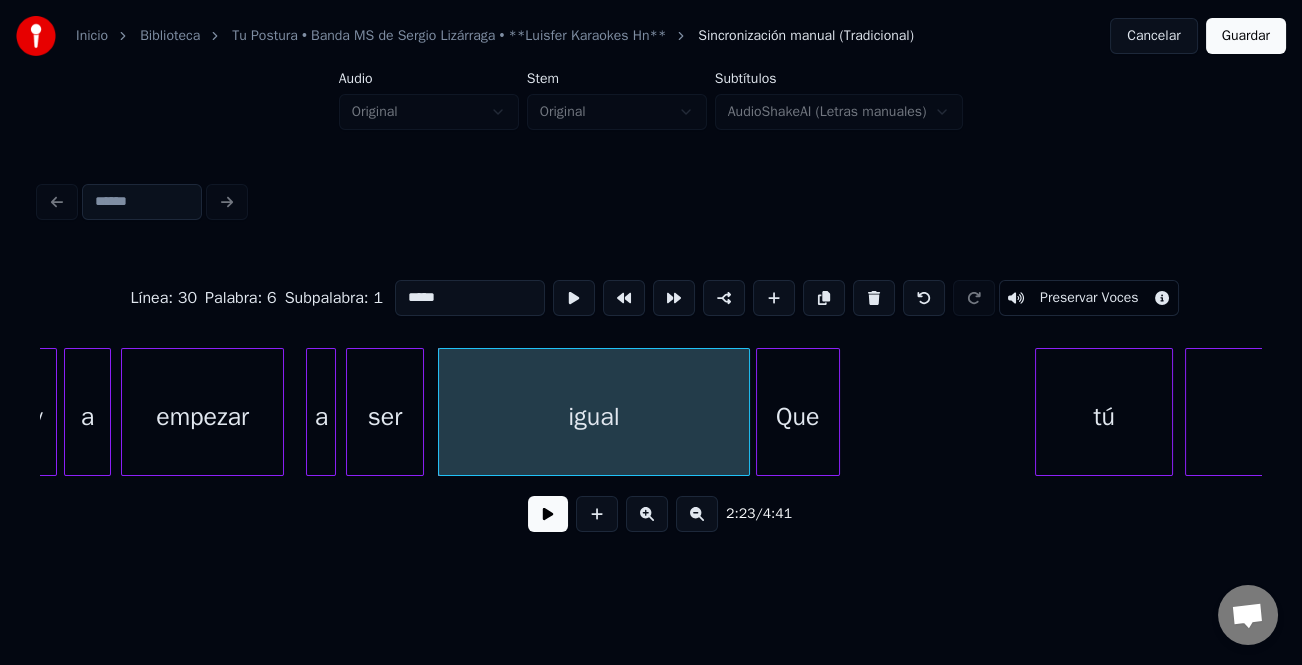 click at bounding box center (548, 514) 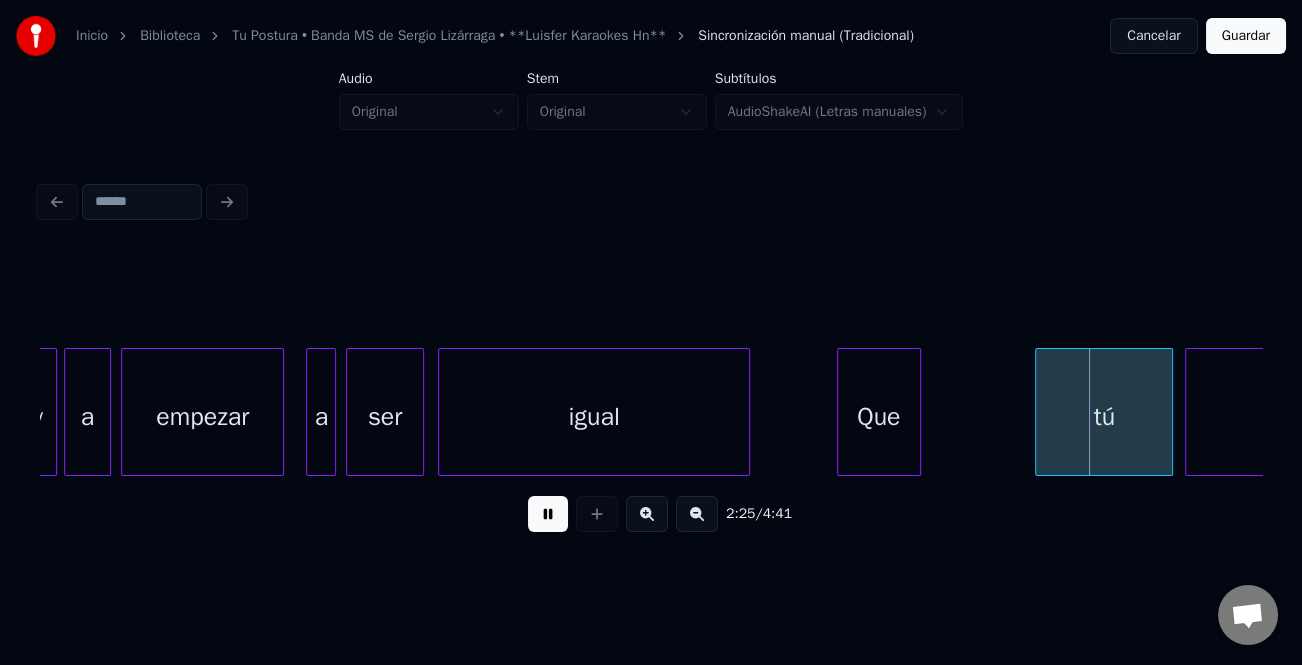 click on "Que" at bounding box center [879, 417] 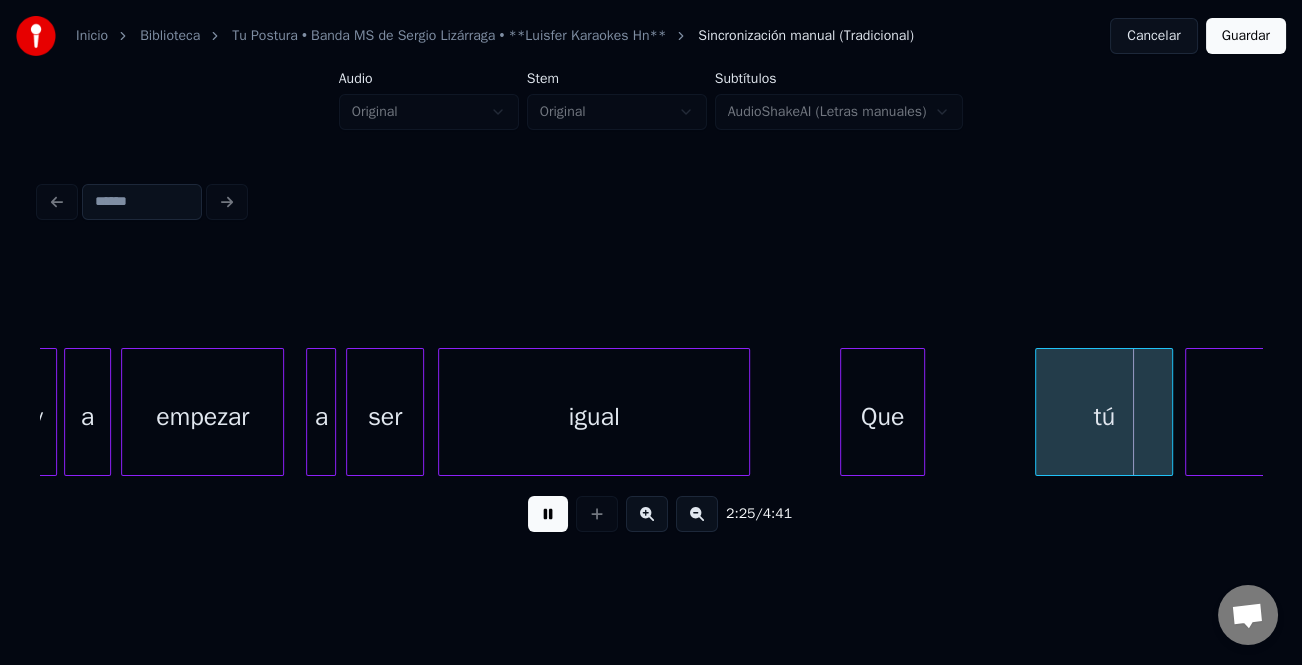 click on "igual" at bounding box center (594, 417) 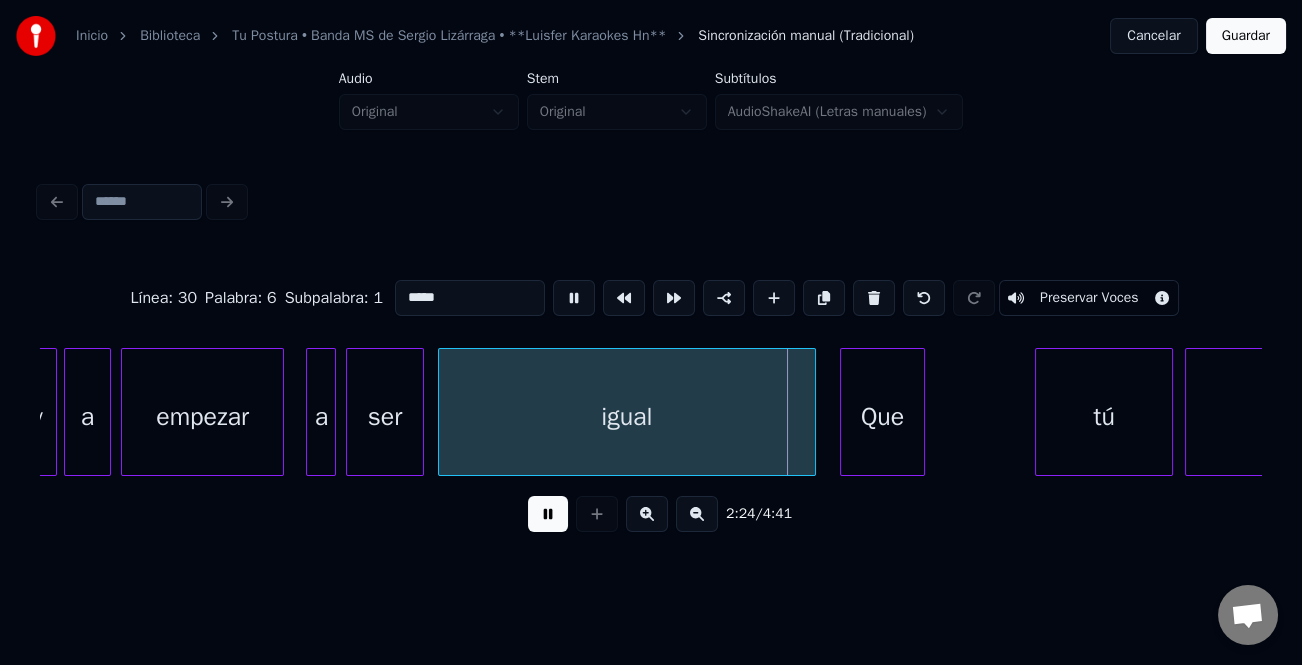 click at bounding box center [812, 412] 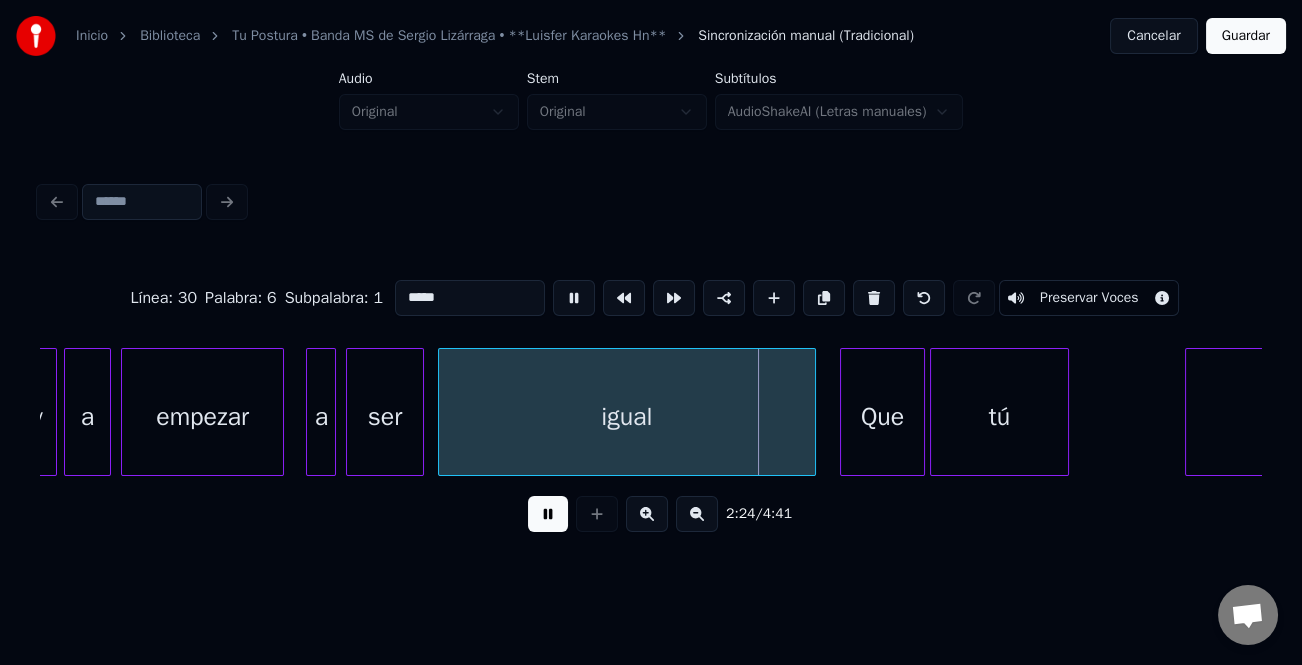 click on "tú" at bounding box center (999, 417) 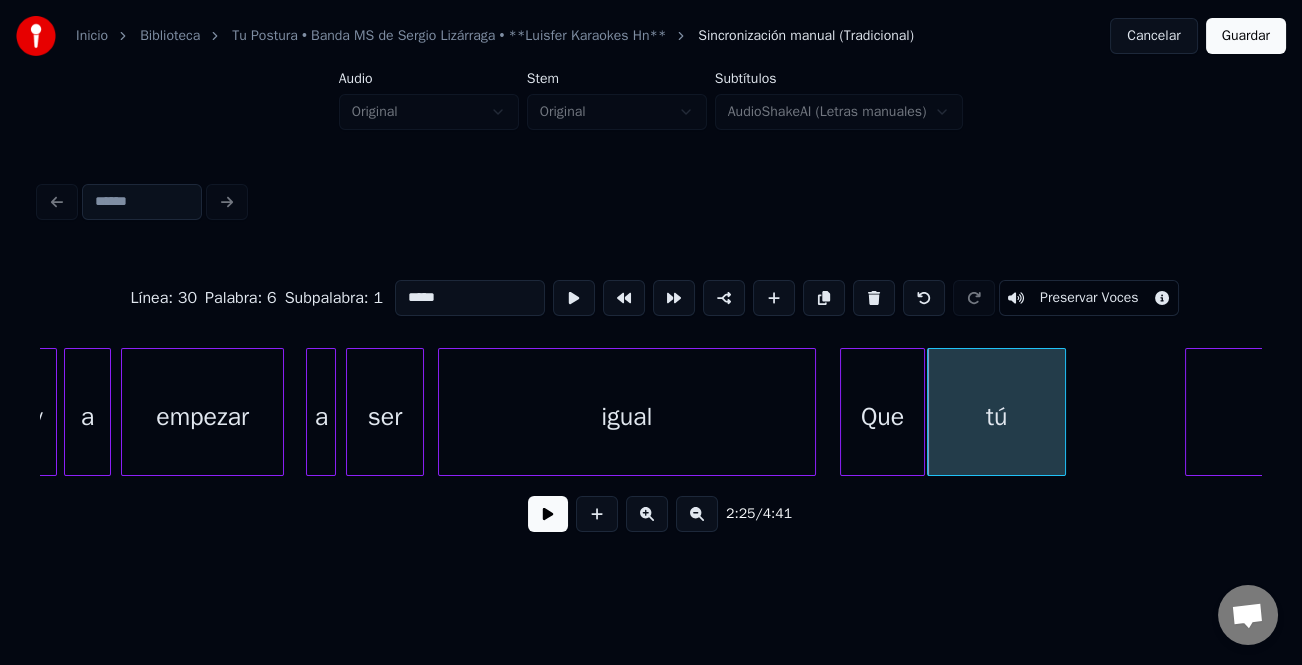 click at bounding box center (548, 514) 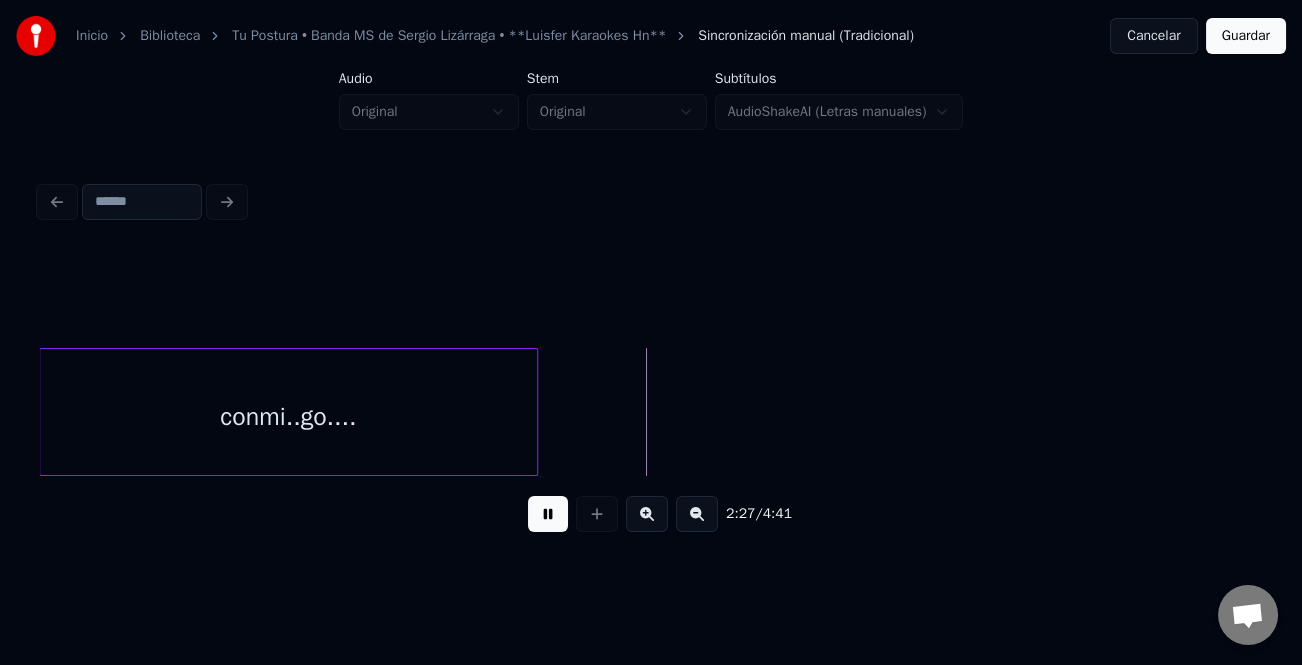 scroll, scrollTop: 0, scrollLeft: 43704, axis: horizontal 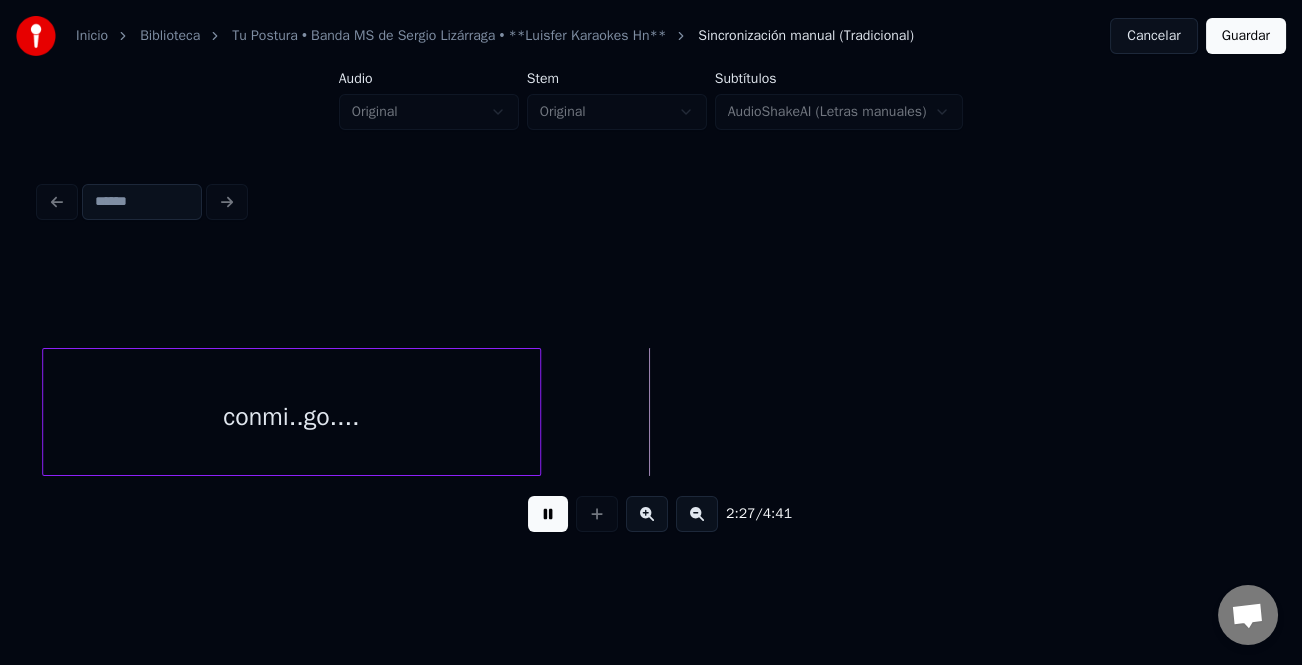 click on "conmi..go...." at bounding box center (291, 417) 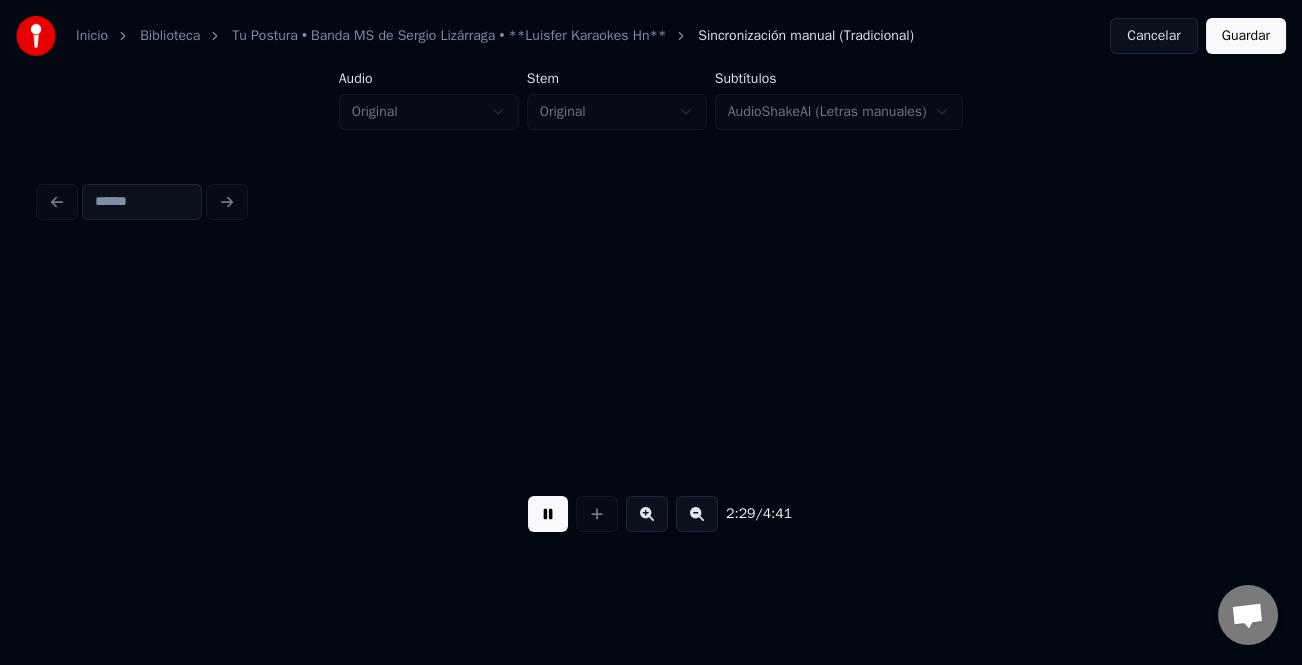 scroll, scrollTop: 0, scrollLeft: 44929, axis: horizontal 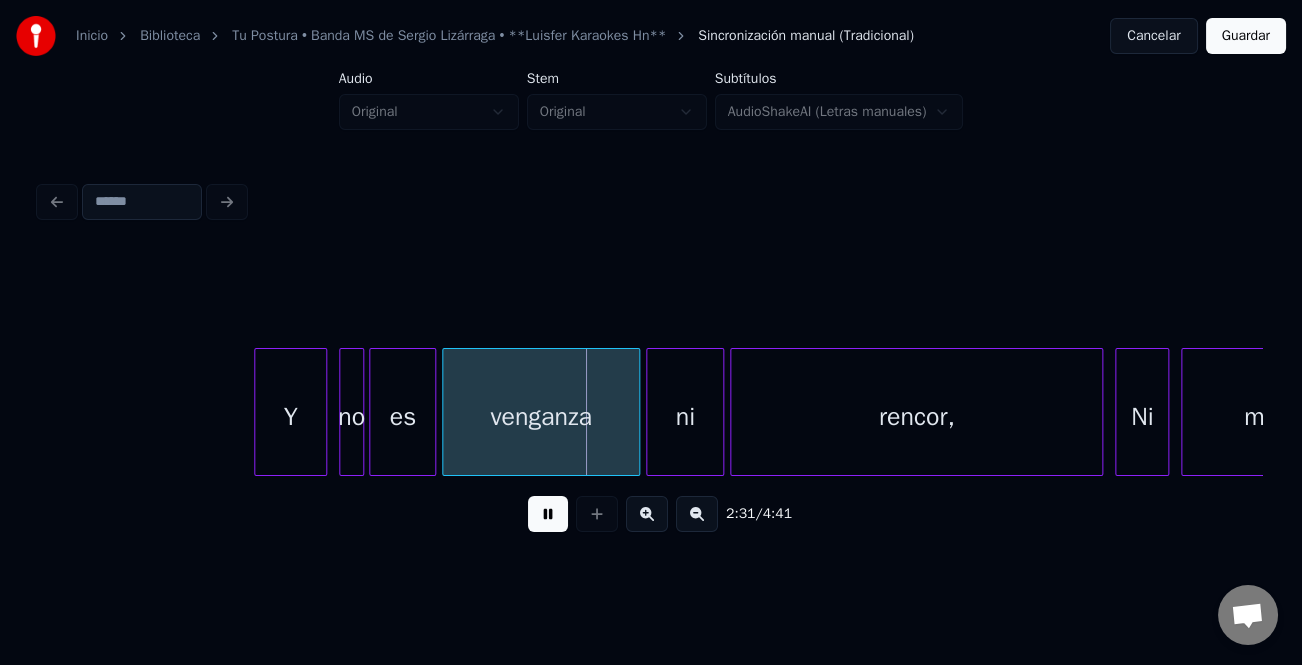 click at bounding box center [258, 412] 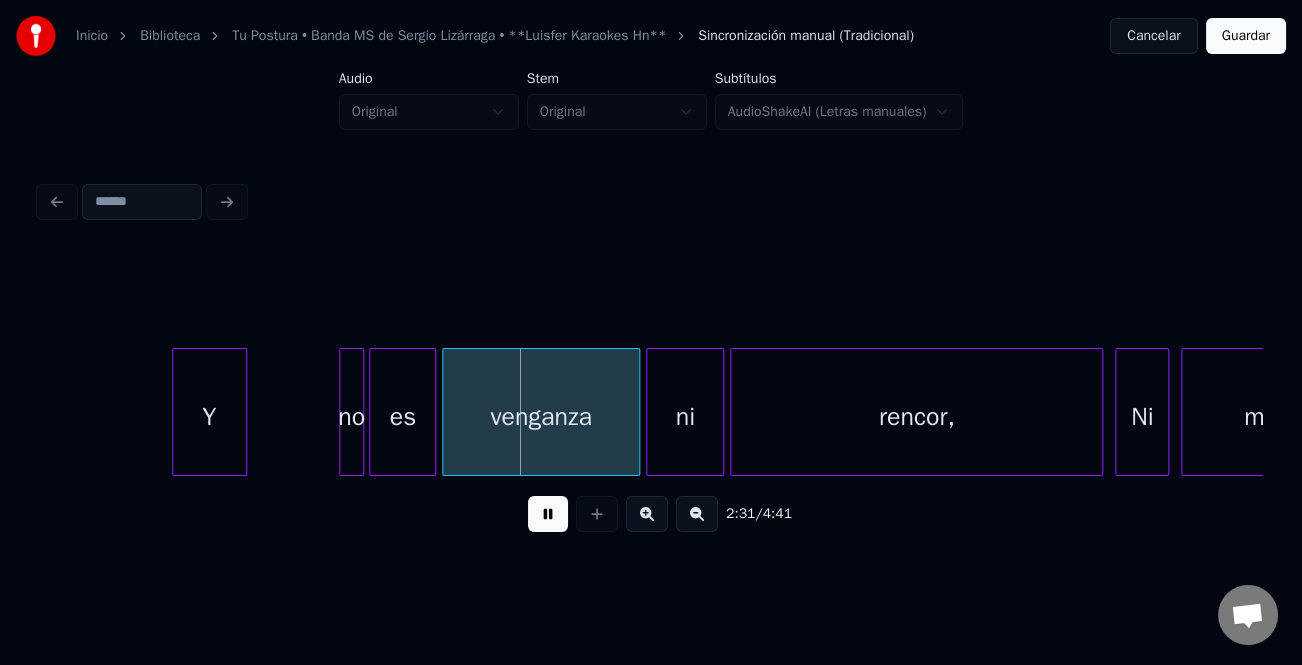 click on "Y" at bounding box center [209, 417] 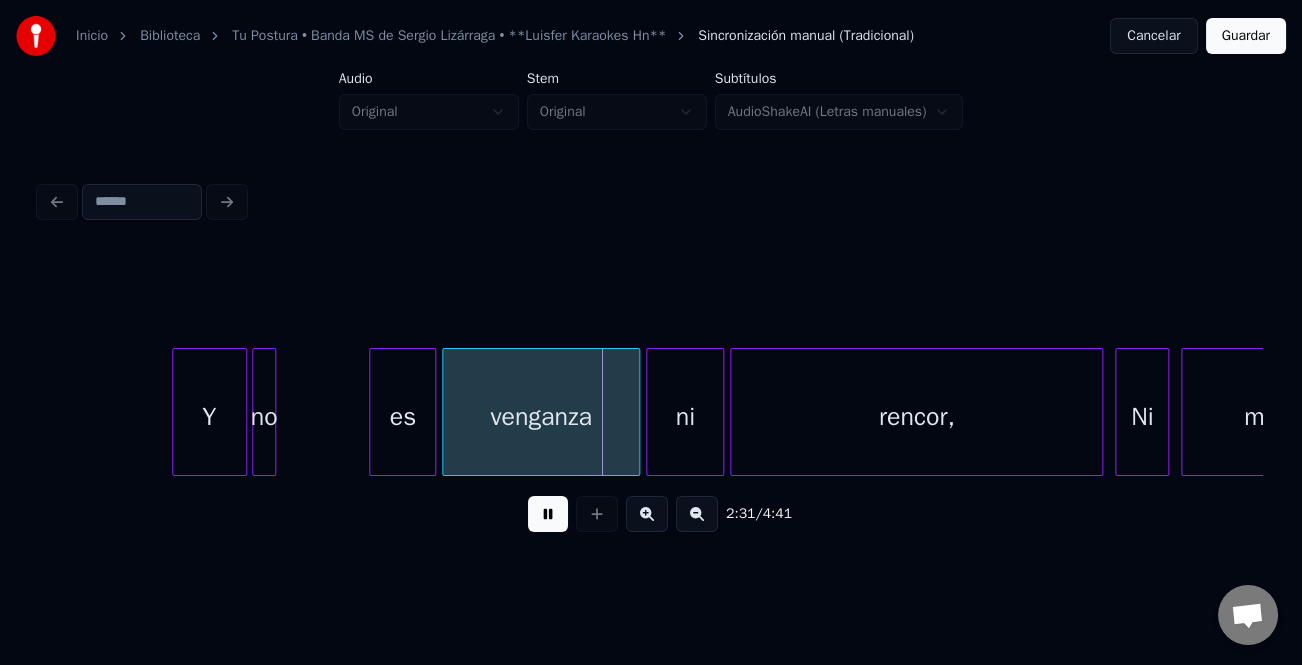 click on "no" at bounding box center [264, 417] 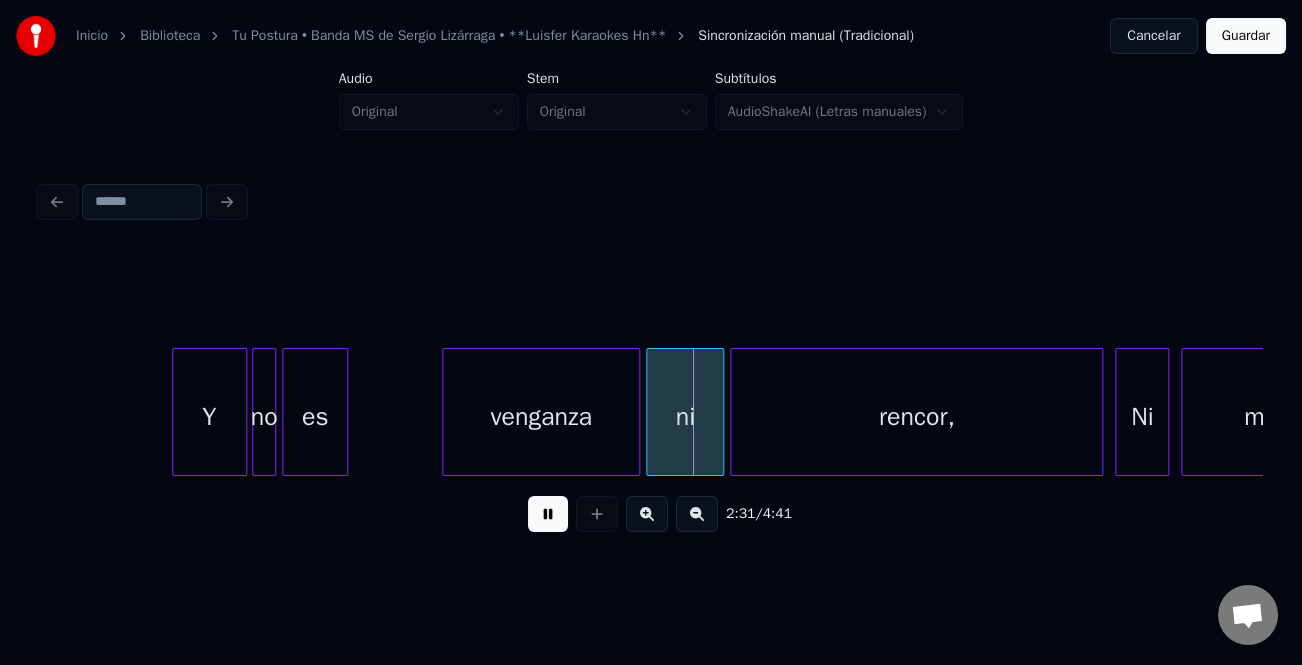 click on "es" at bounding box center (315, 417) 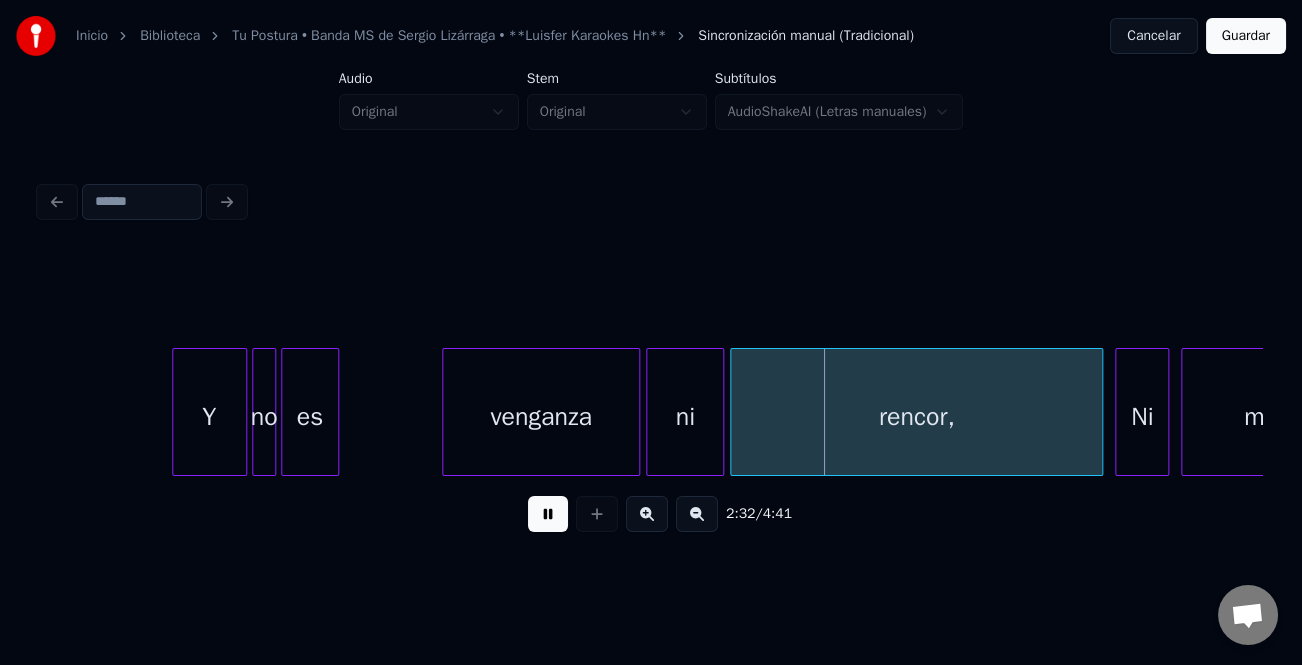 click at bounding box center (335, 412) 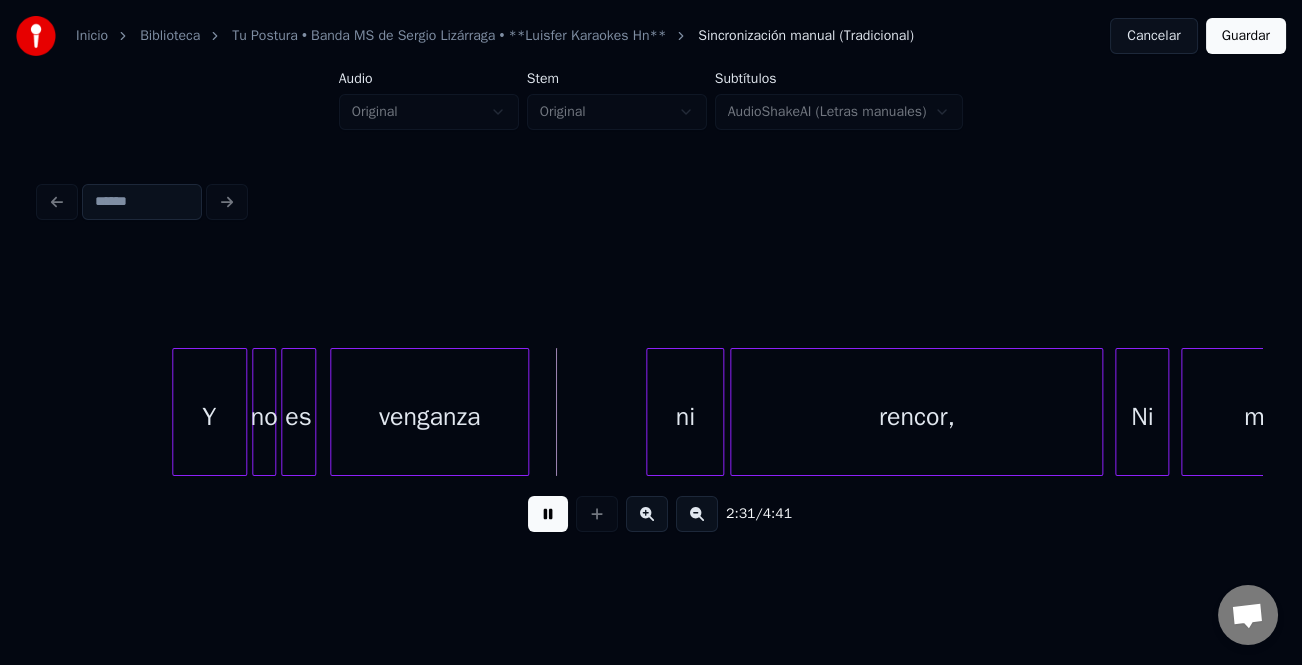click on "venganza" at bounding box center (429, 417) 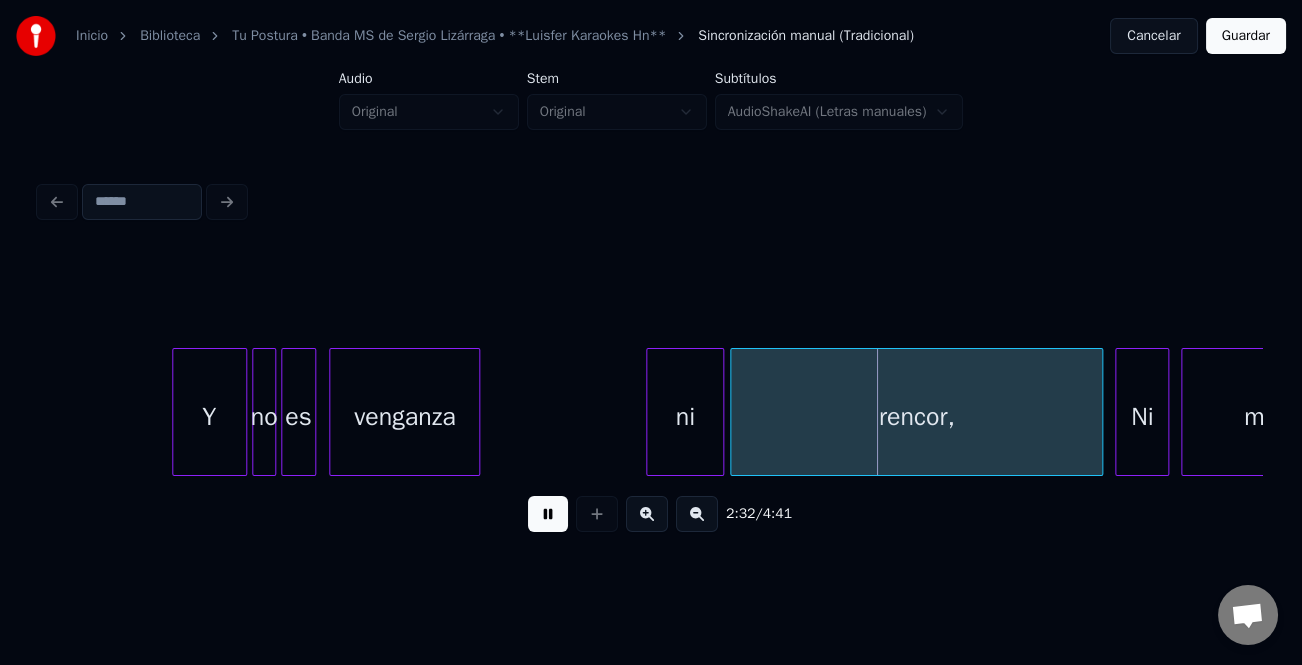 click at bounding box center (476, 412) 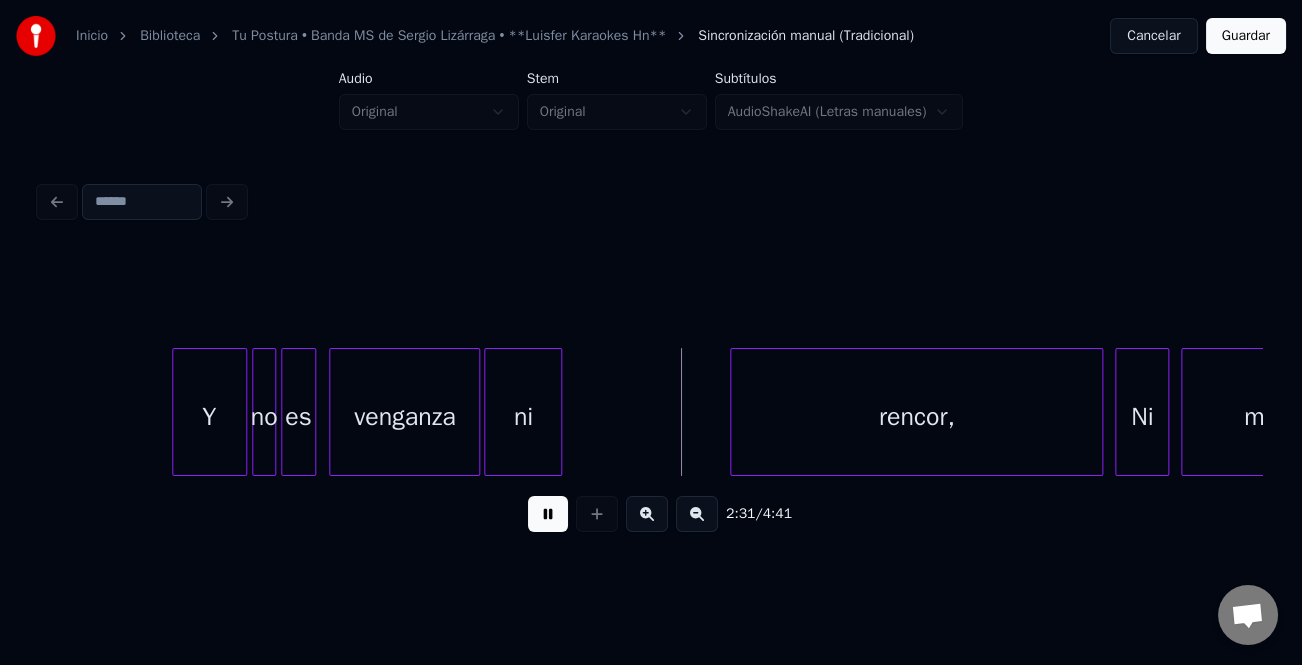 click on "ni" at bounding box center [523, 417] 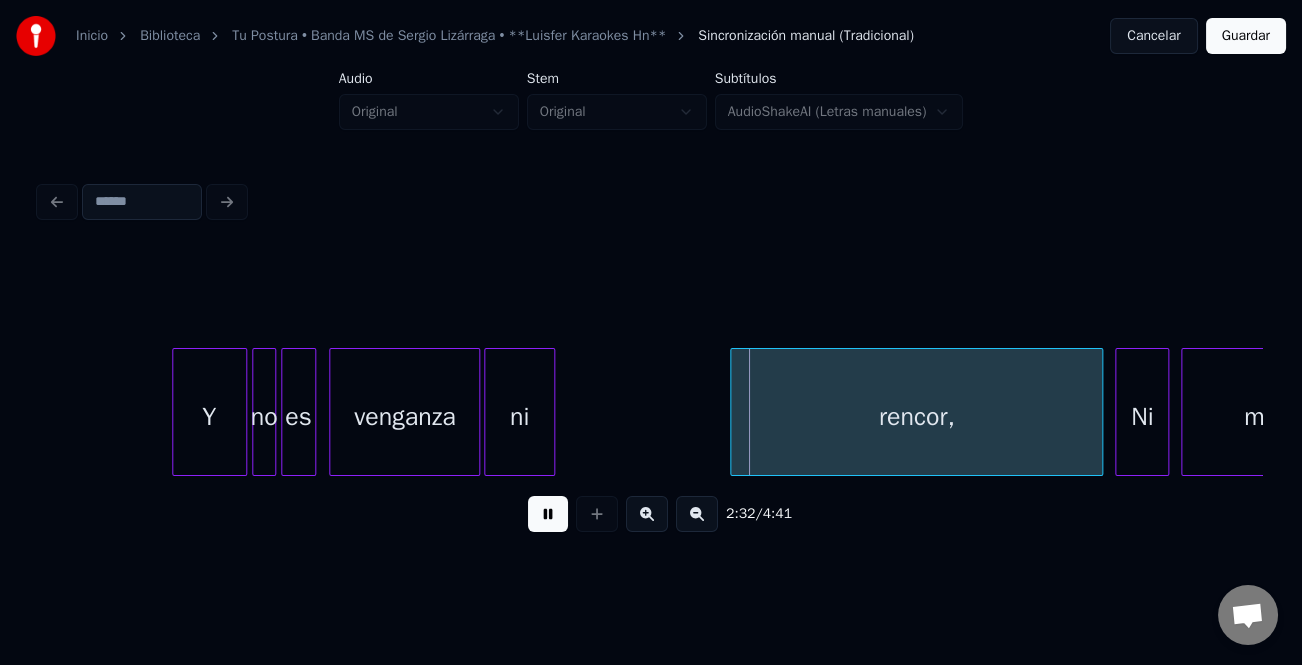 click at bounding box center [551, 412] 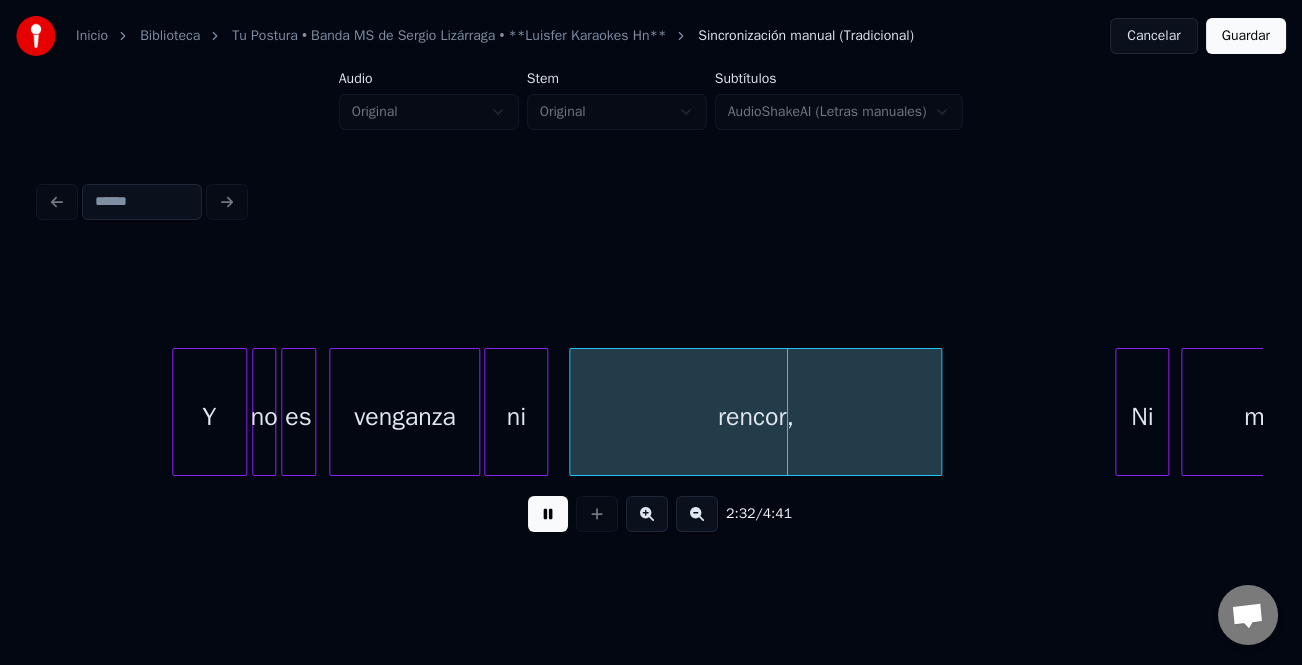click on "rencor," at bounding box center [755, 417] 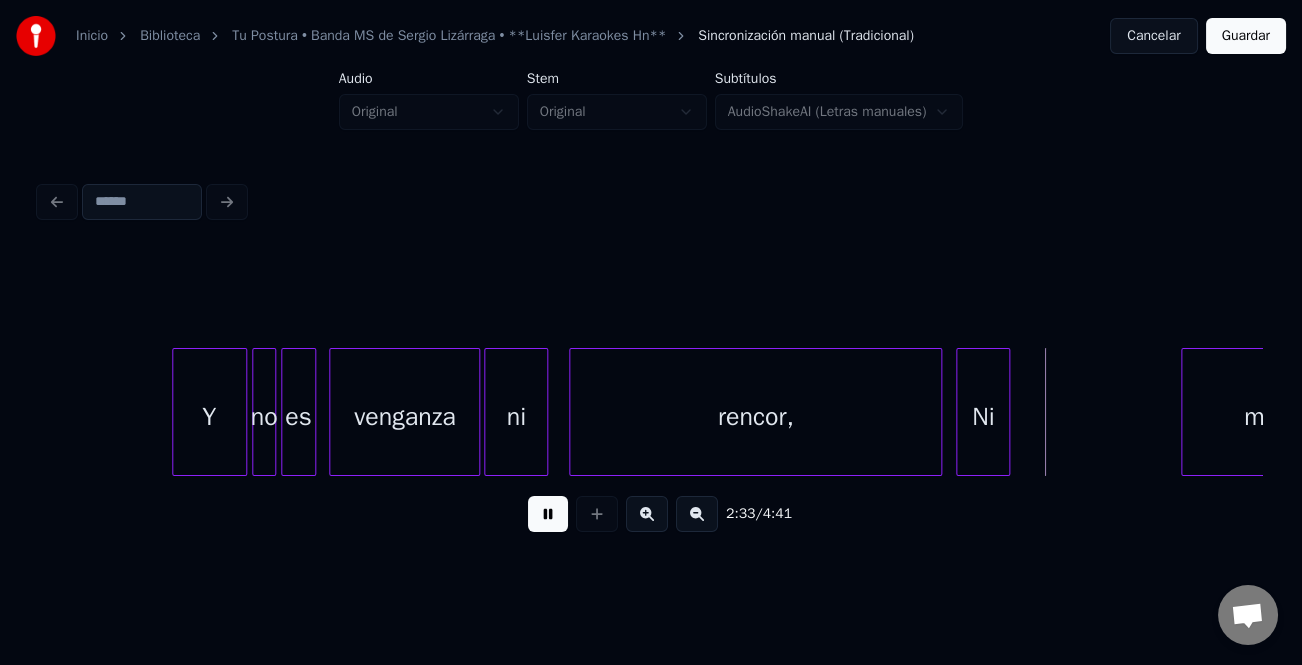 click on "Ni" at bounding box center (983, 417) 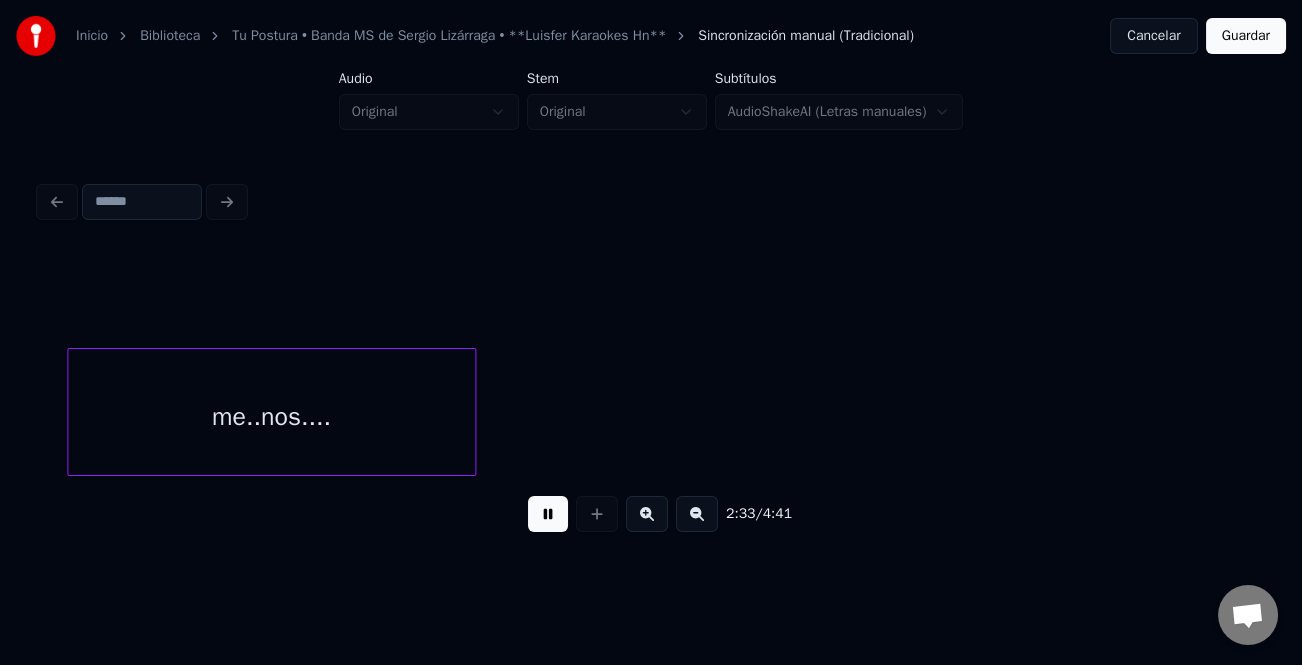 scroll, scrollTop: 0, scrollLeft: 45927, axis: horizontal 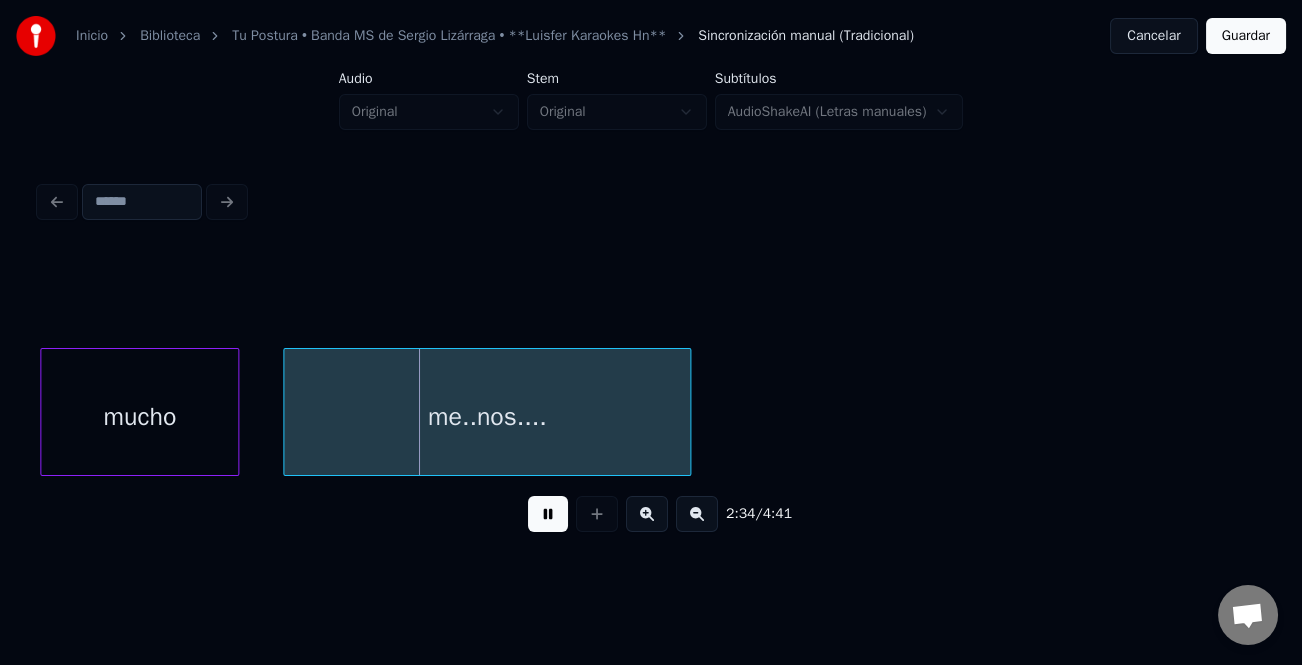 click on "me..nos...." at bounding box center (487, 417) 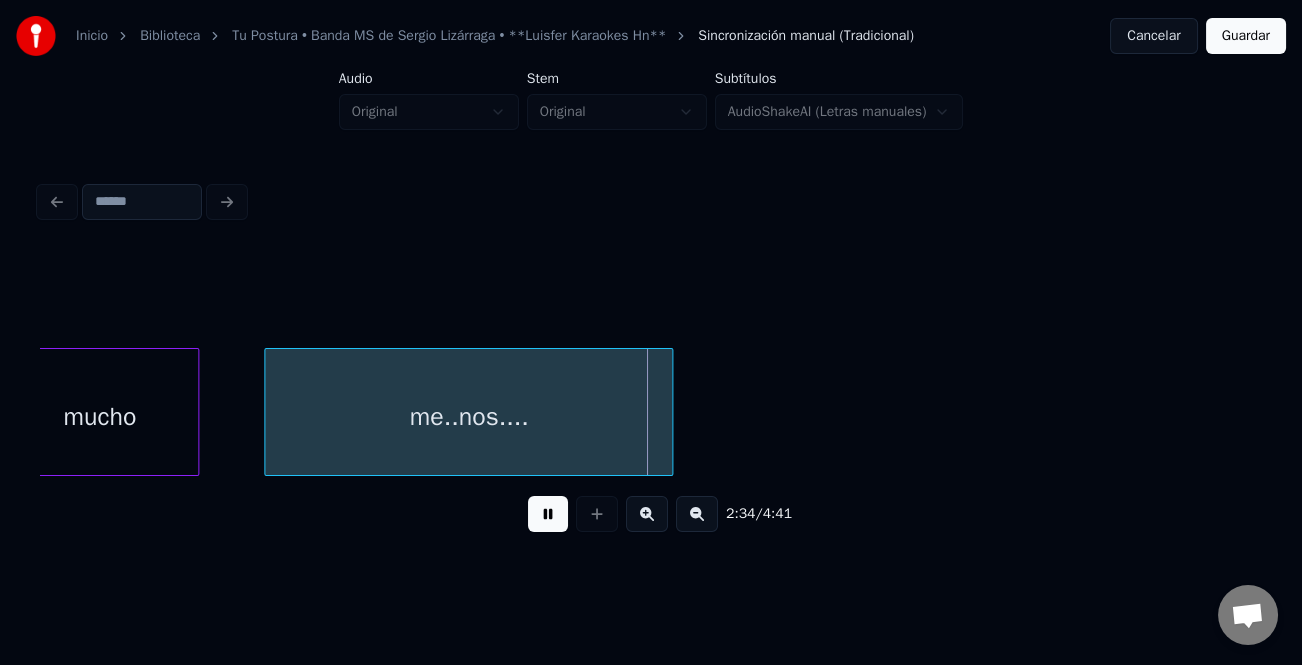 click on "mucho" at bounding box center [99, 412] 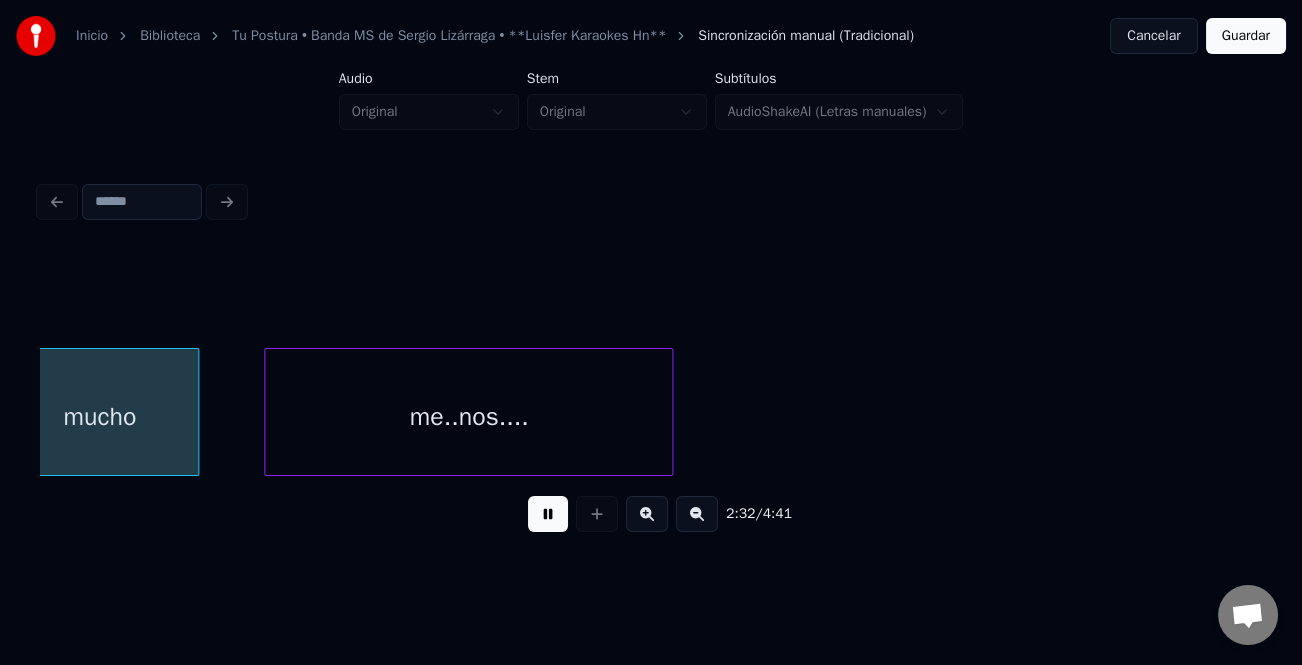 scroll, scrollTop: 0, scrollLeft: 45886, axis: horizontal 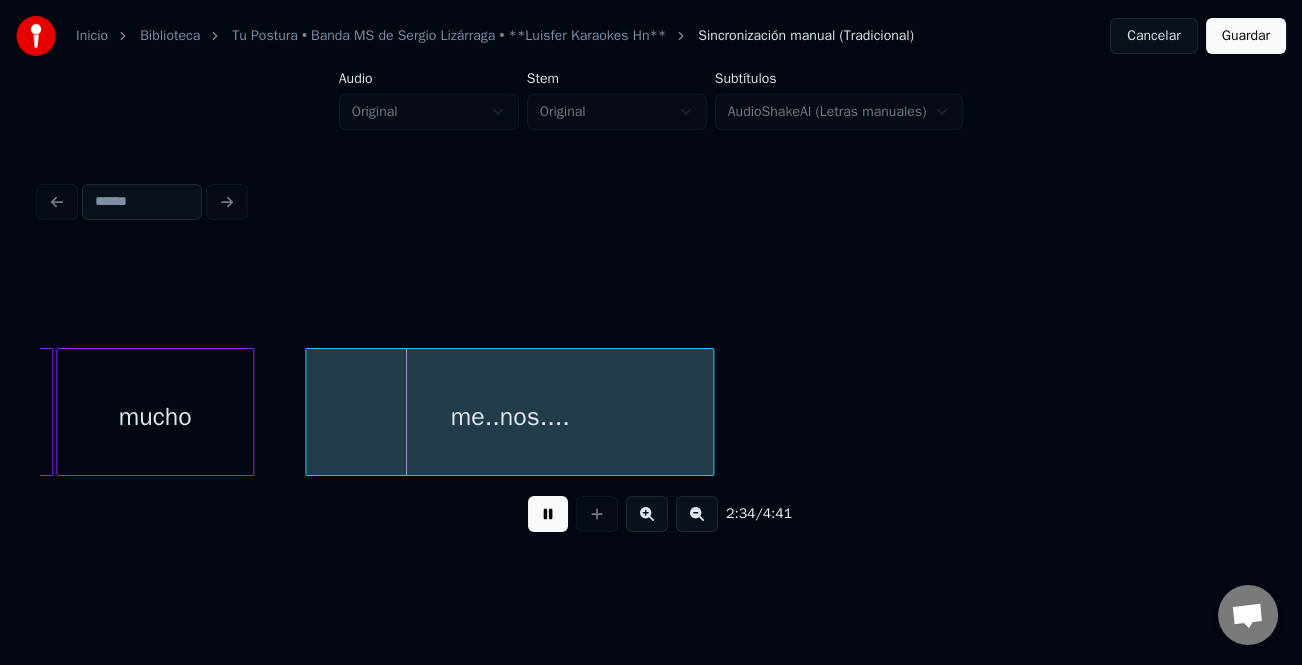 click on "mucho" at bounding box center (155, 417) 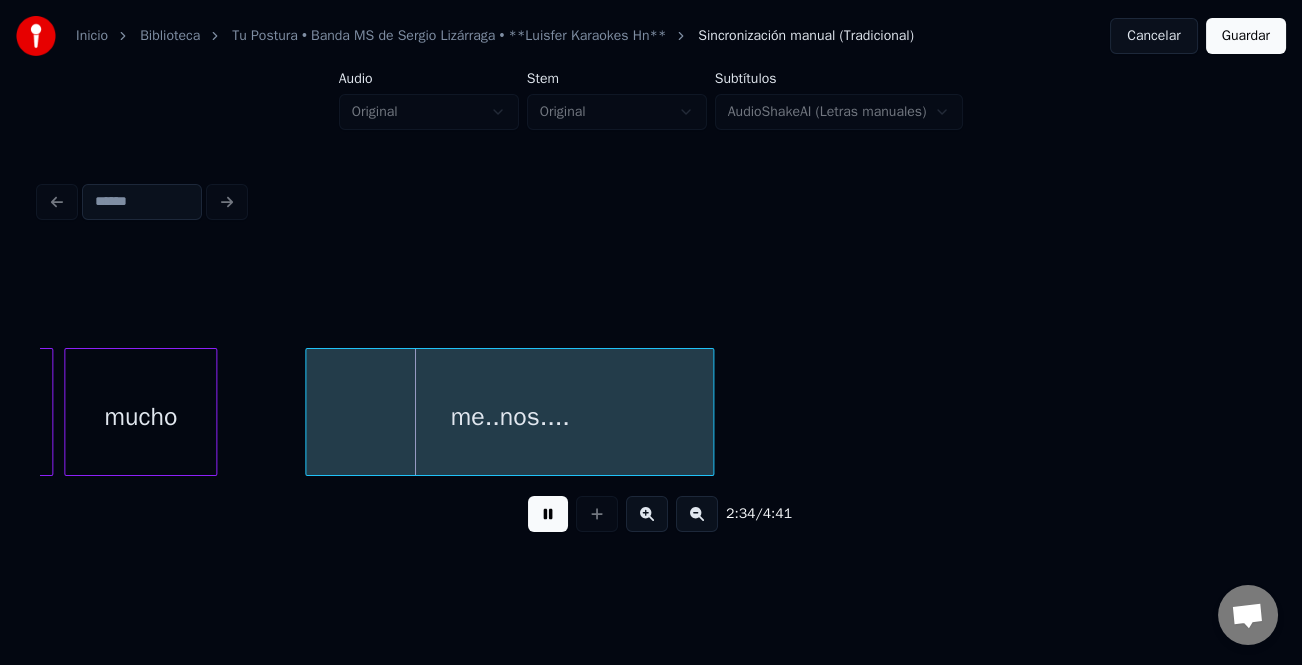 click at bounding box center [213, 412] 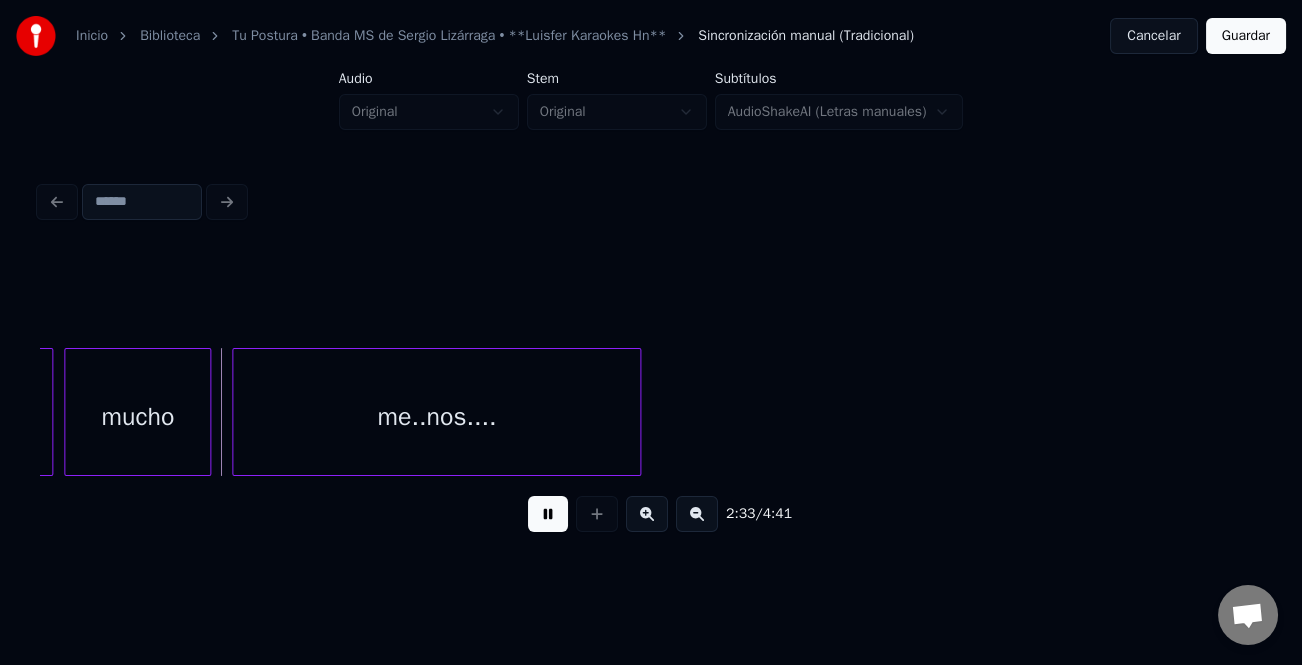 click on "me..nos...." at bounding box center [436, 417] 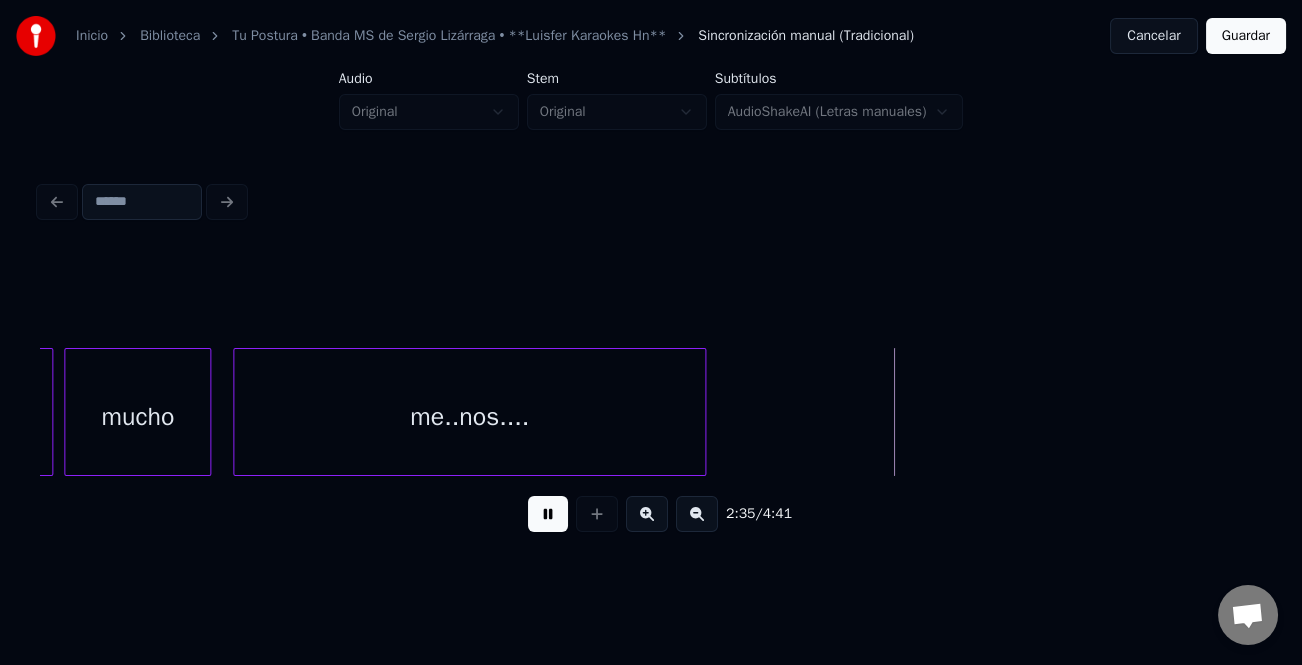 click at bounding box center [702, 412] 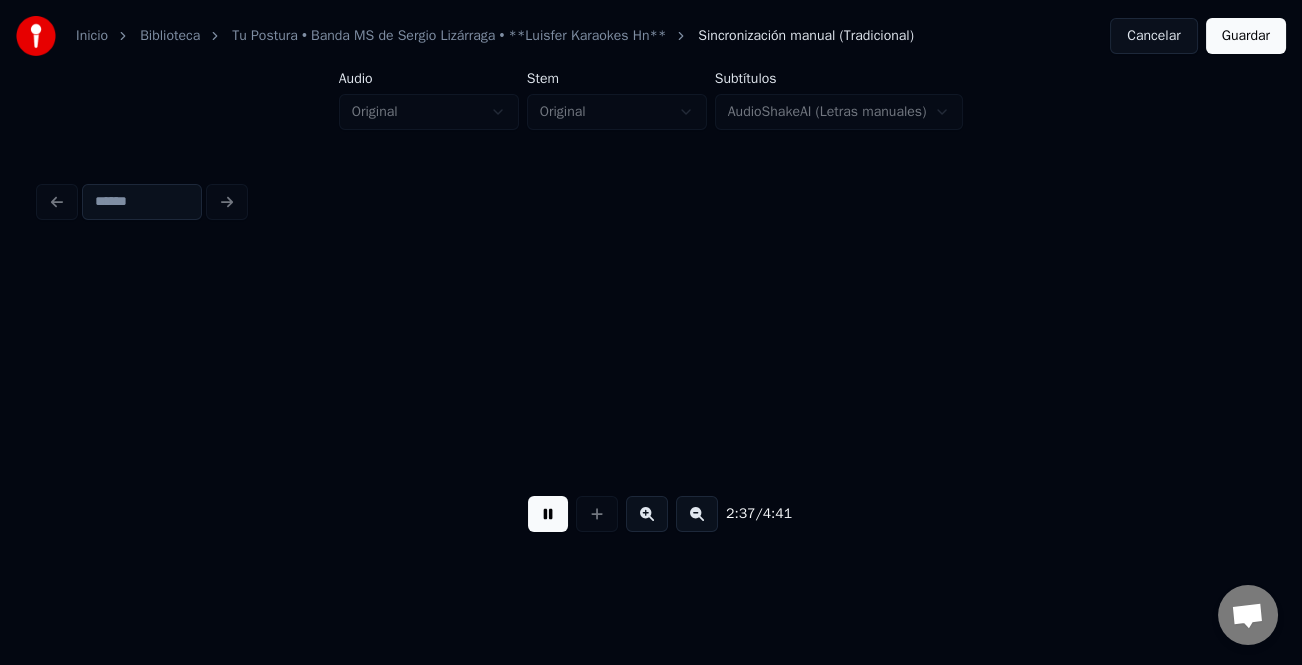 scroll, scrollTop: 0, scrollLeft: 47124, axis: horizontal 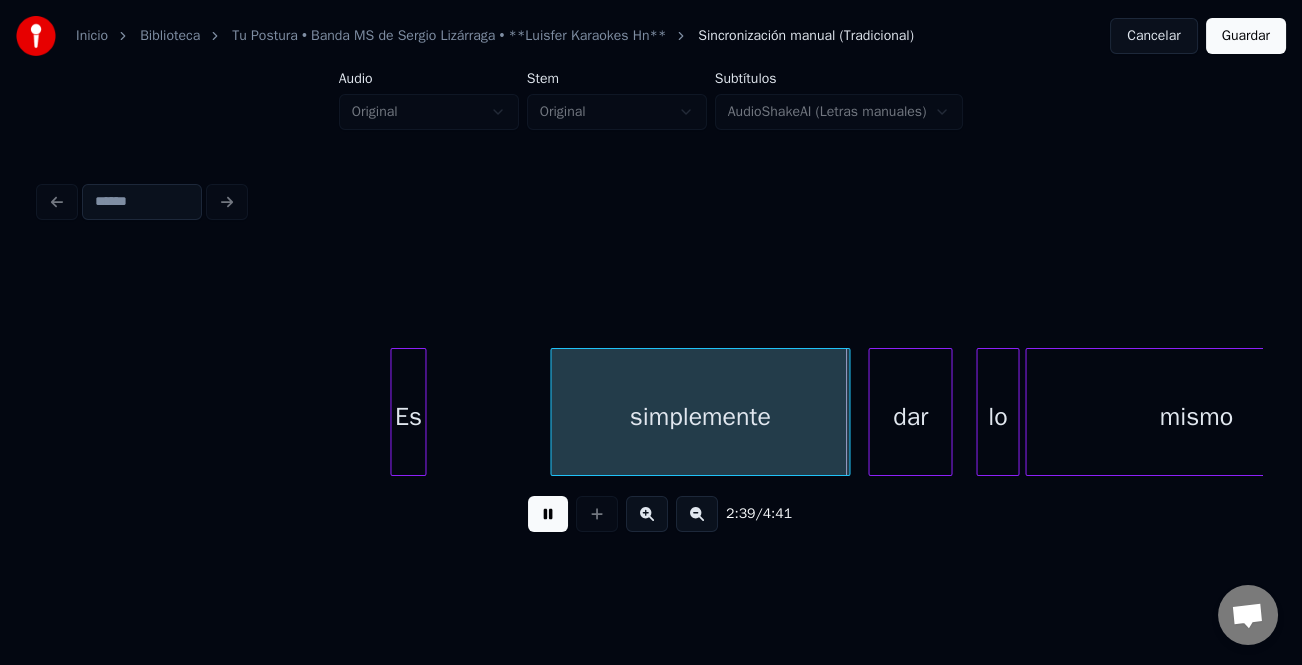 click on "Es" at bounding box center (408, 417) 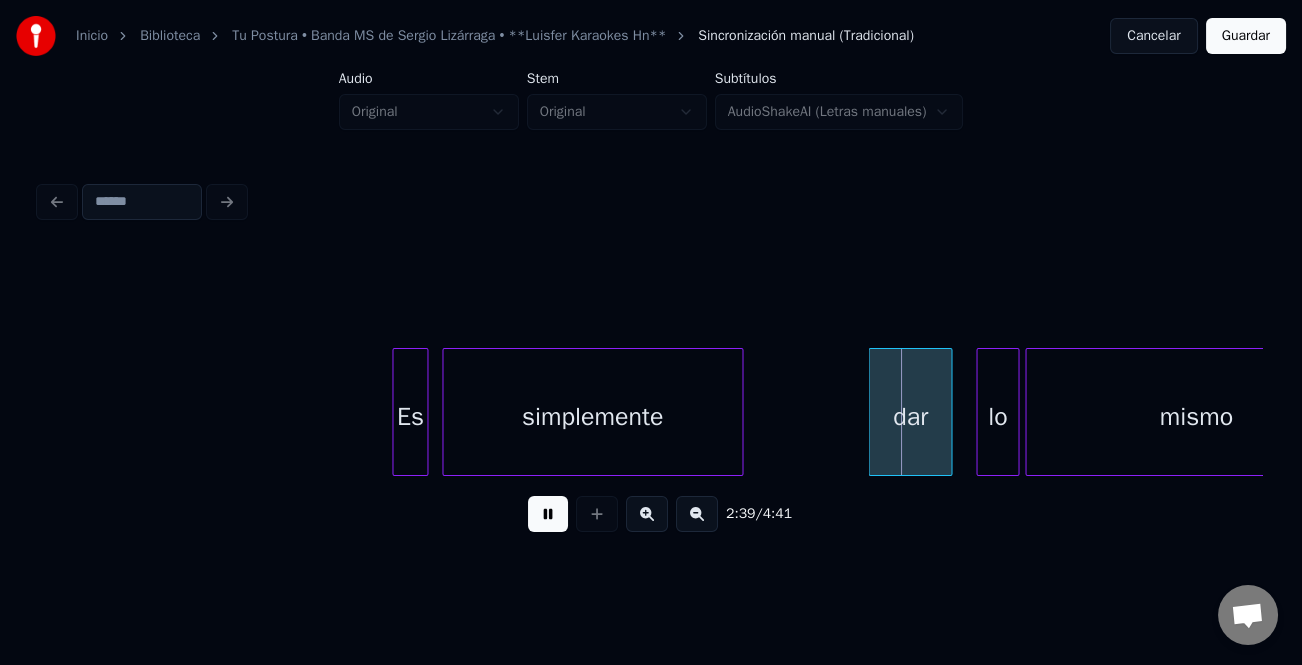click on "simplemente" at bounding box center (592, 417) 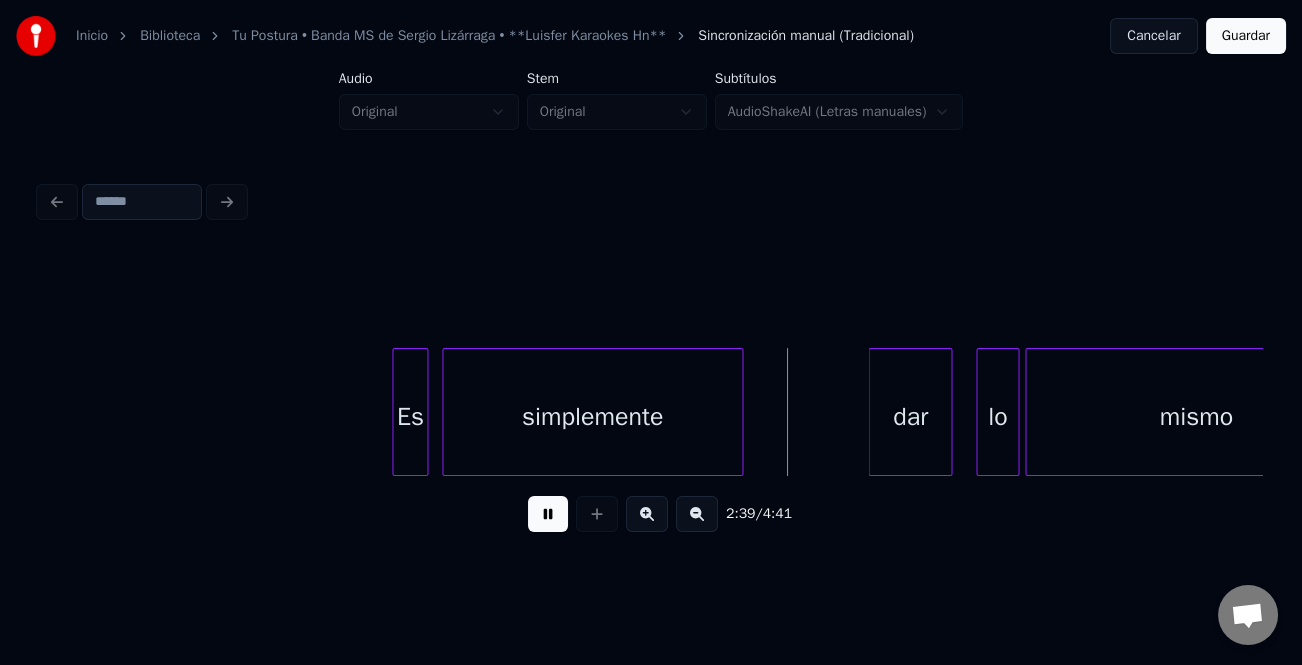 click on "Es simplemente dar lo mismo" at bounding box center (-4874, 412) 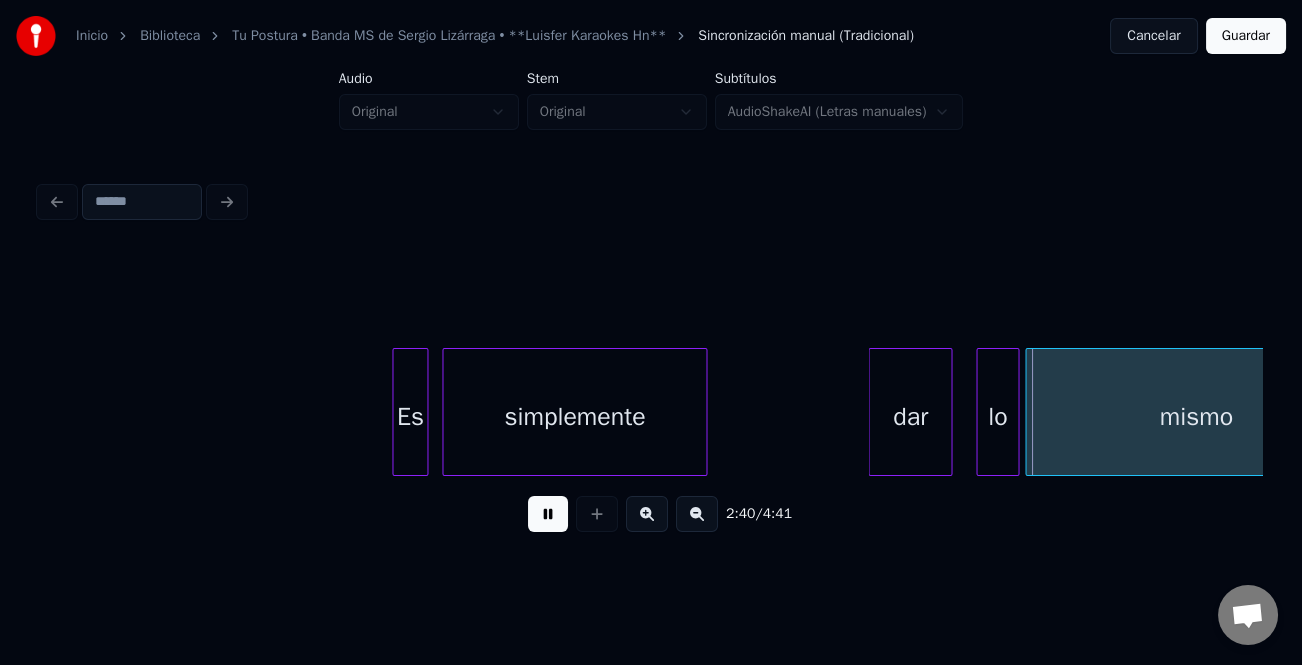 click at bounding box center [703, 412] 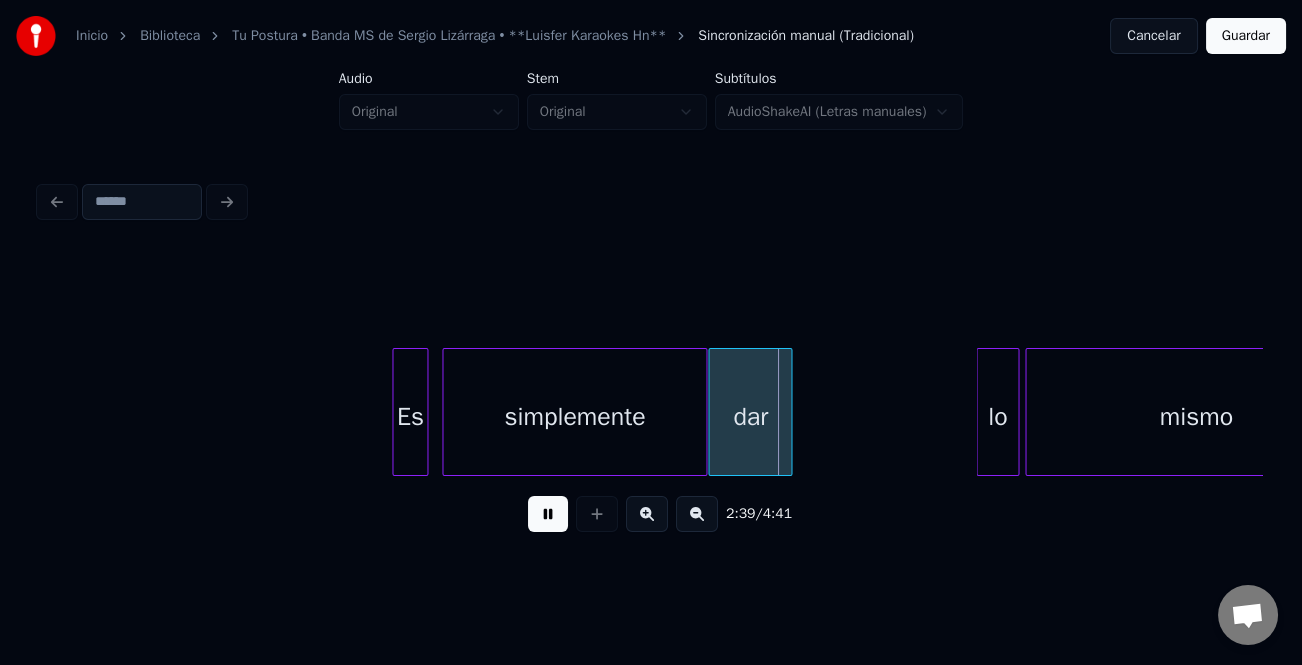 click on "dar" at bounding box center (750, 417) 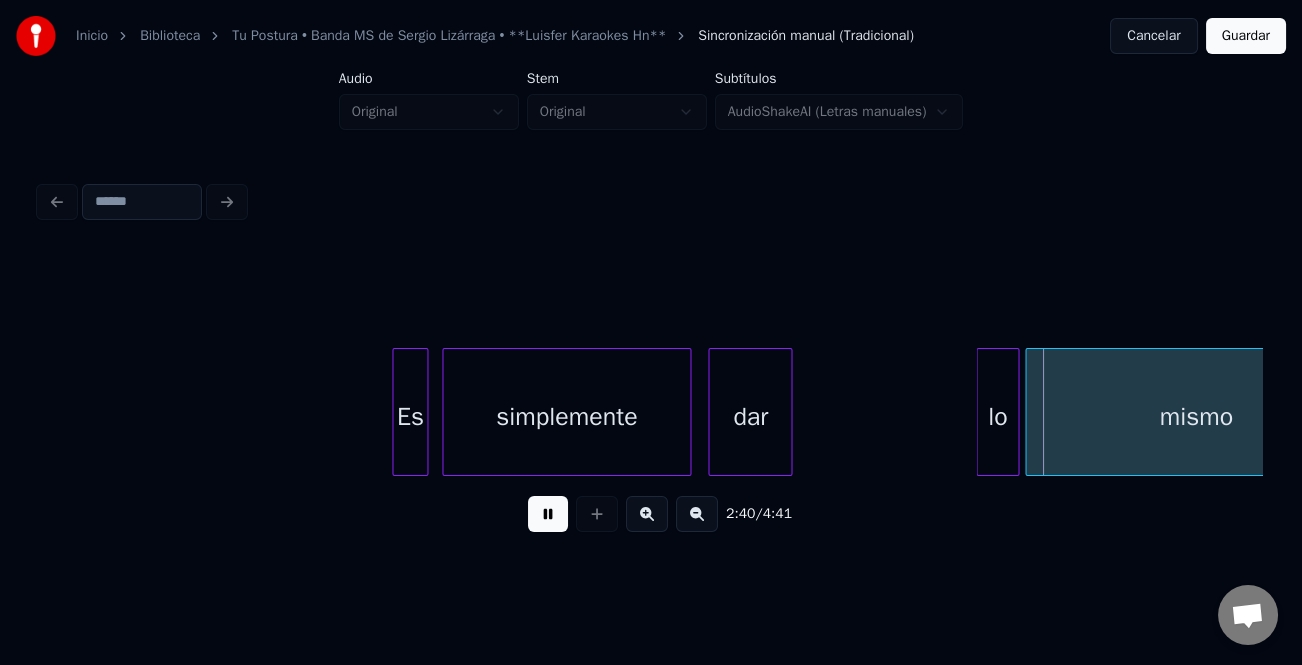 click at bounding box center [687, 412] 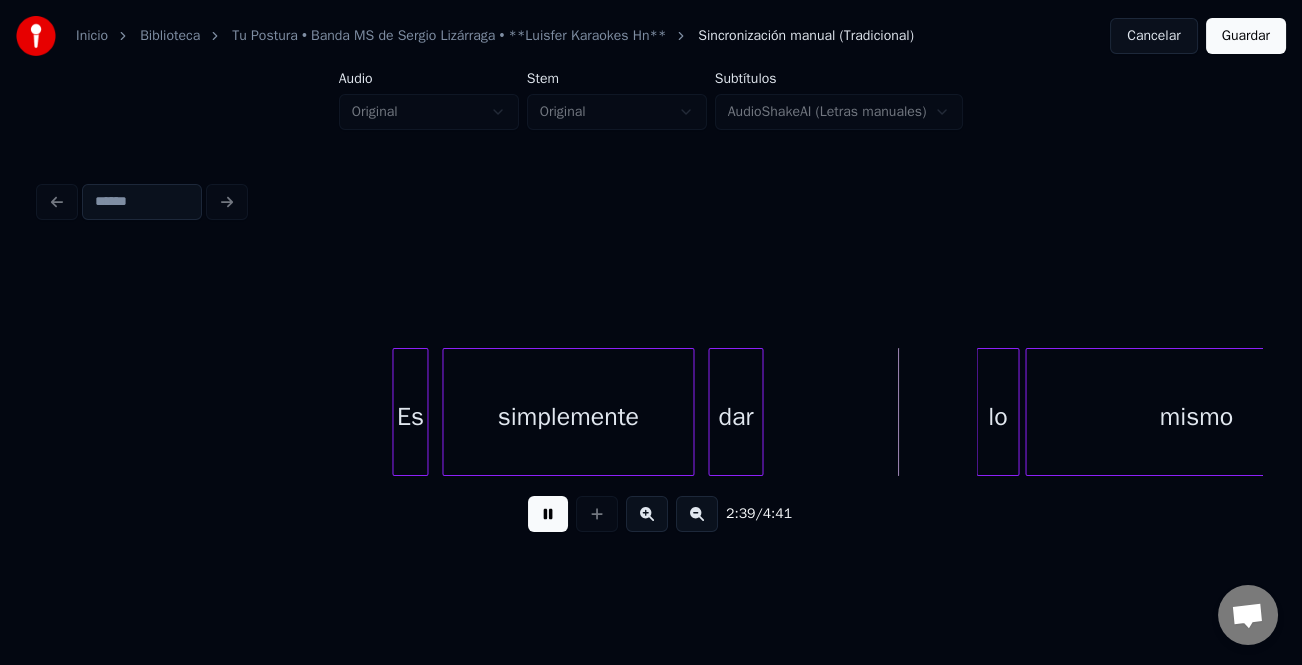 click at bounding box center (759, 412) 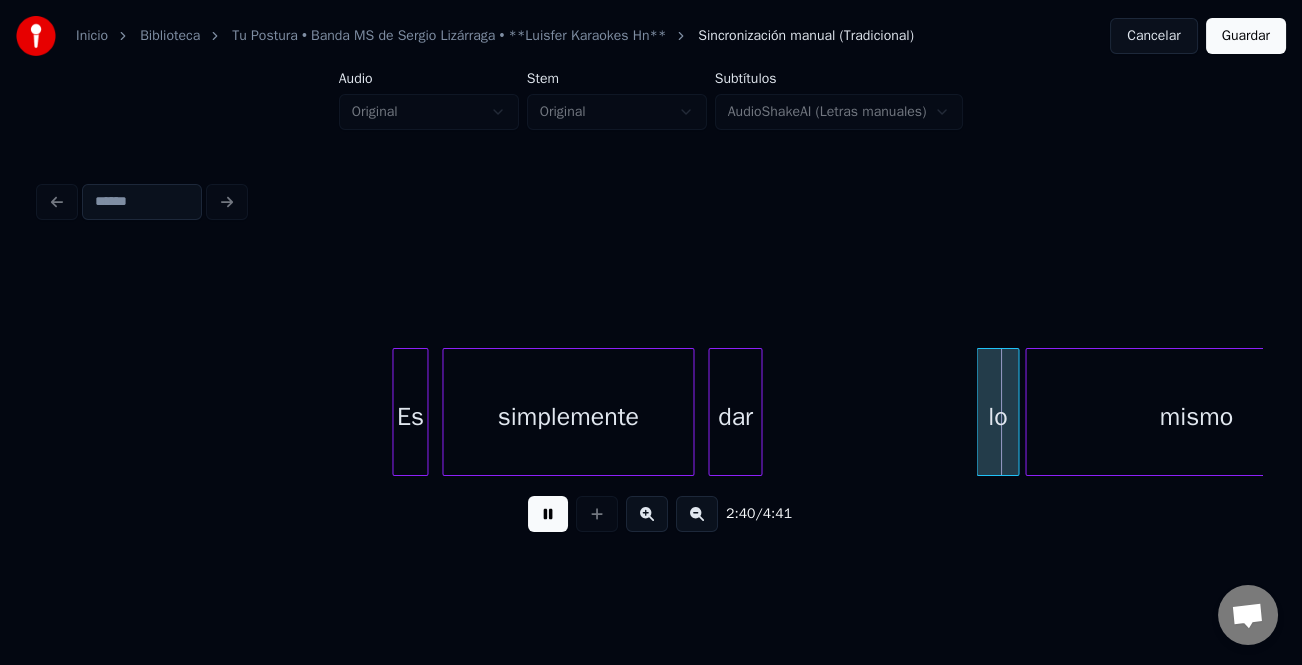 click on "lo" at bounding box center [997, 417] 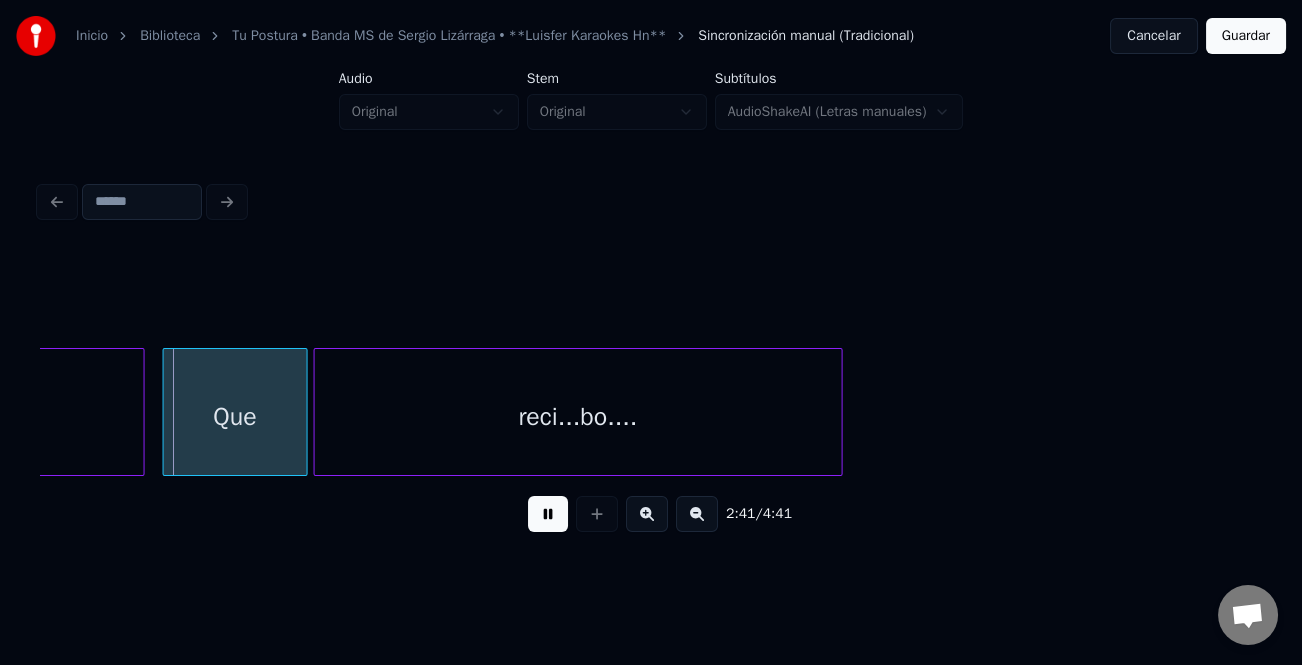 scroll, scrollTop: 0, scrollLeft: 47841, axis: horizontal 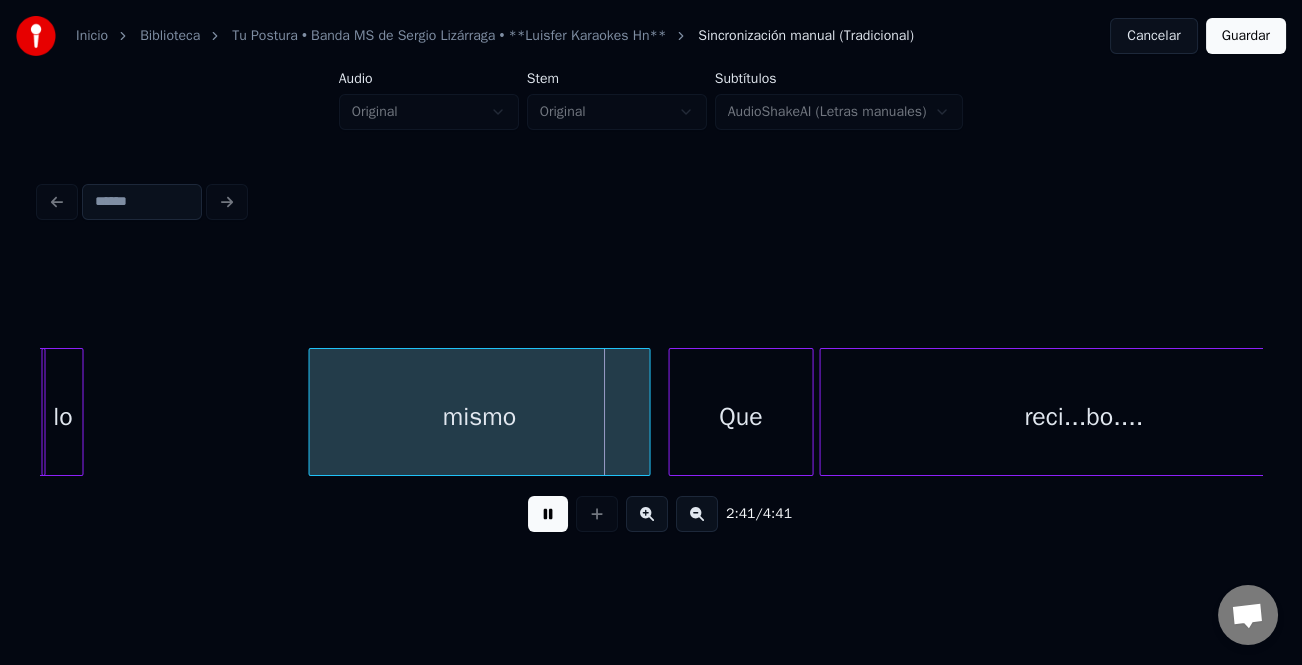 drag, startPoint x: 557, startPoint y: 520, endPoint x: 872, endPoint y: 521, distance: 315.0016 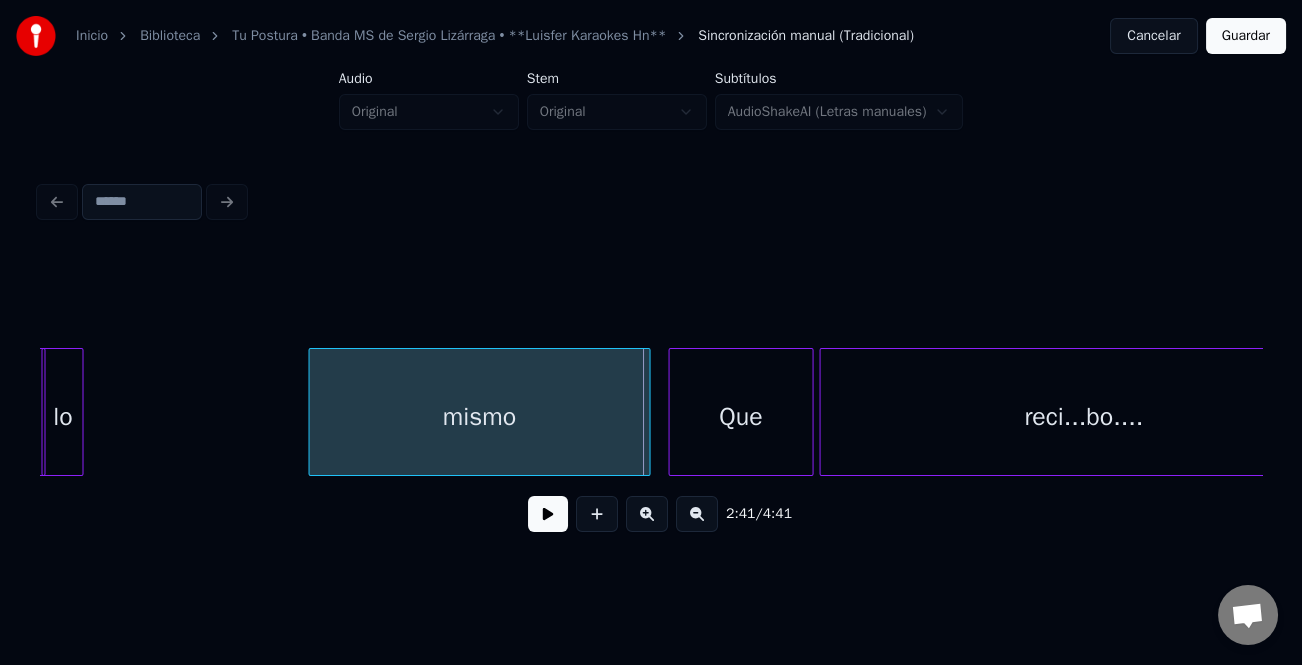 click at bounding box center [697, 514] 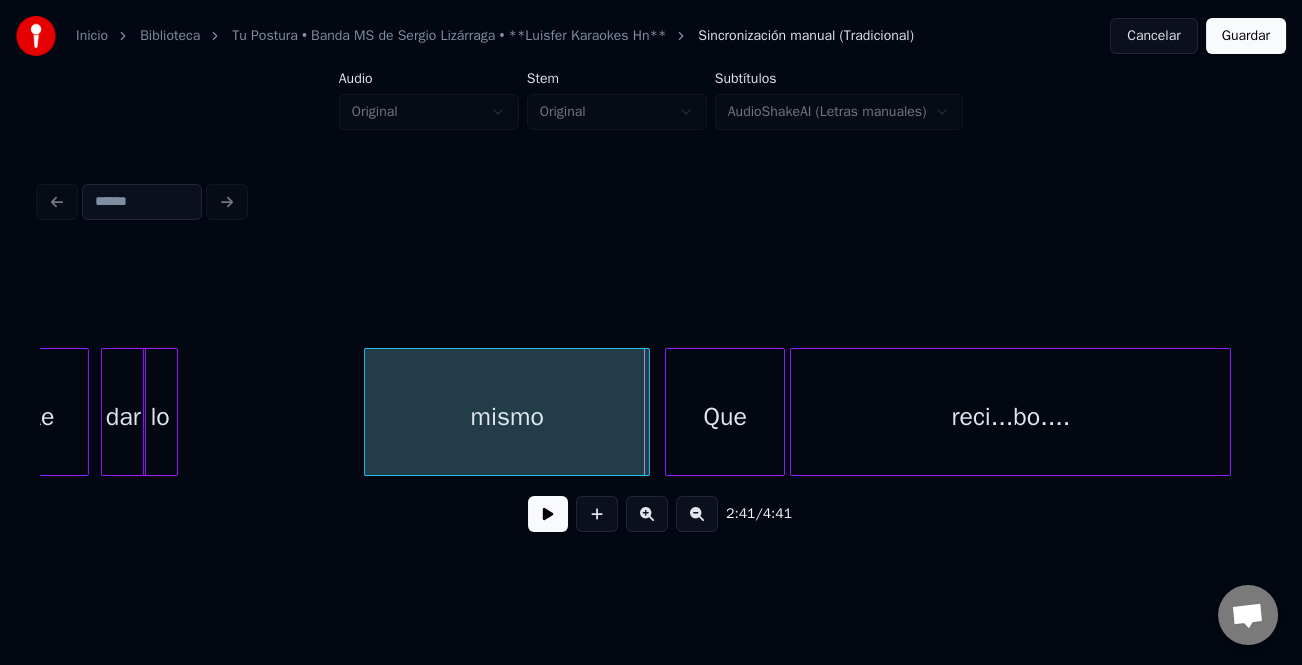 scroll, scrollTop: 0, scrollLeft: 39494, axis: horizontal 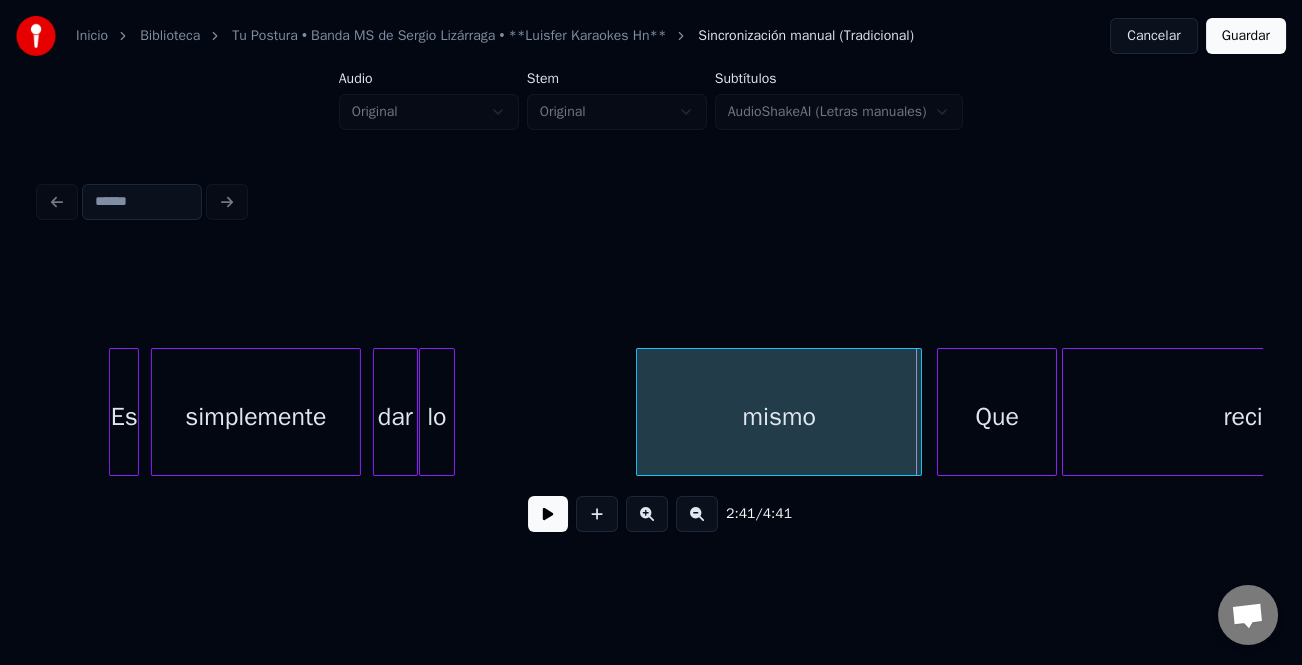 click on "lo" at bounding box center [436, 417] 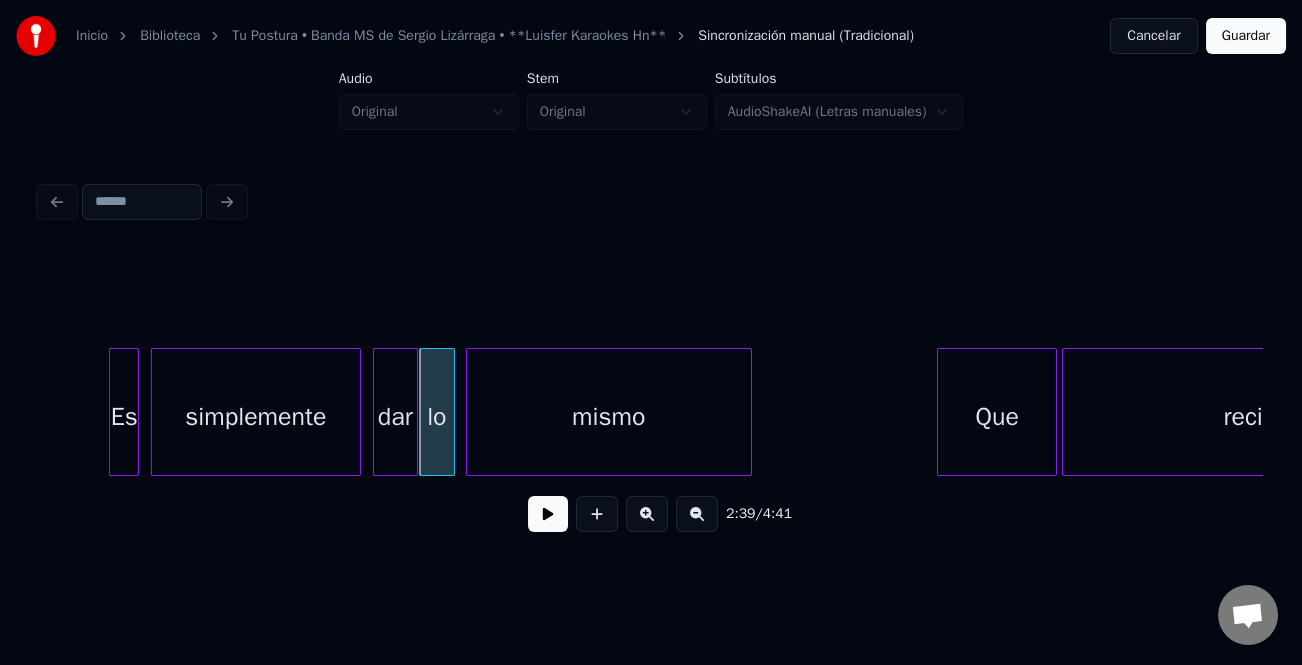 click on "mismo" at bounding box center [609, 417] 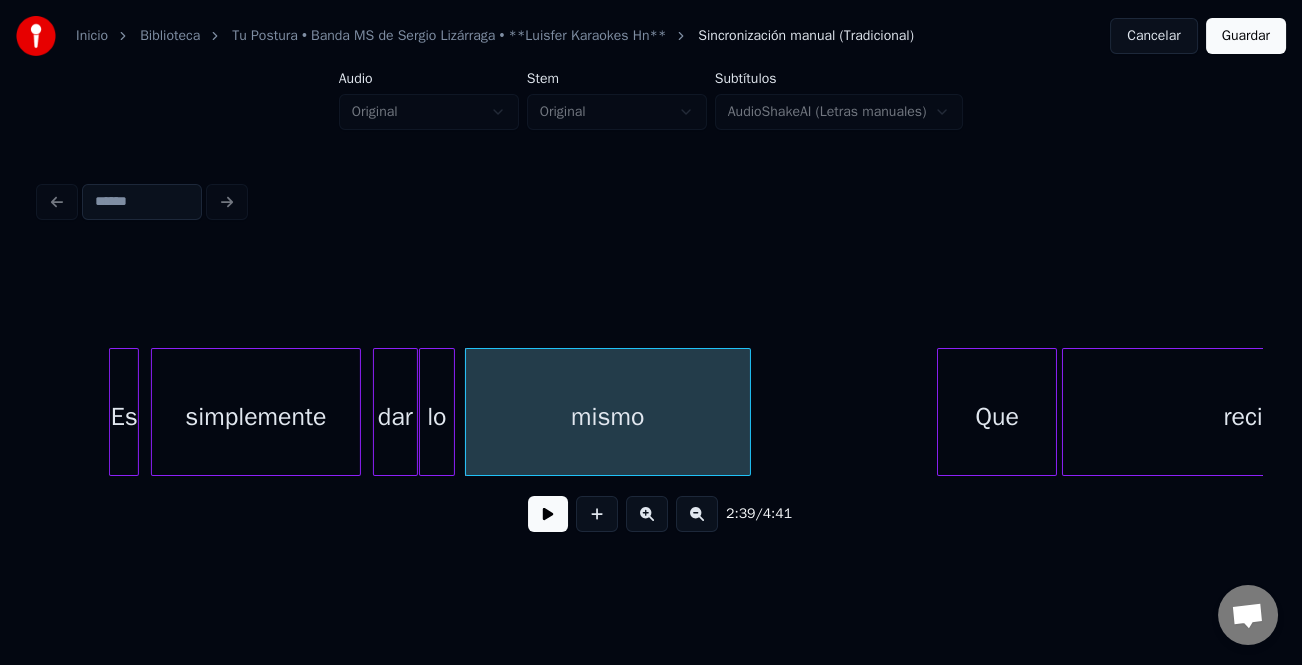 click at bounding box center [548, 514] 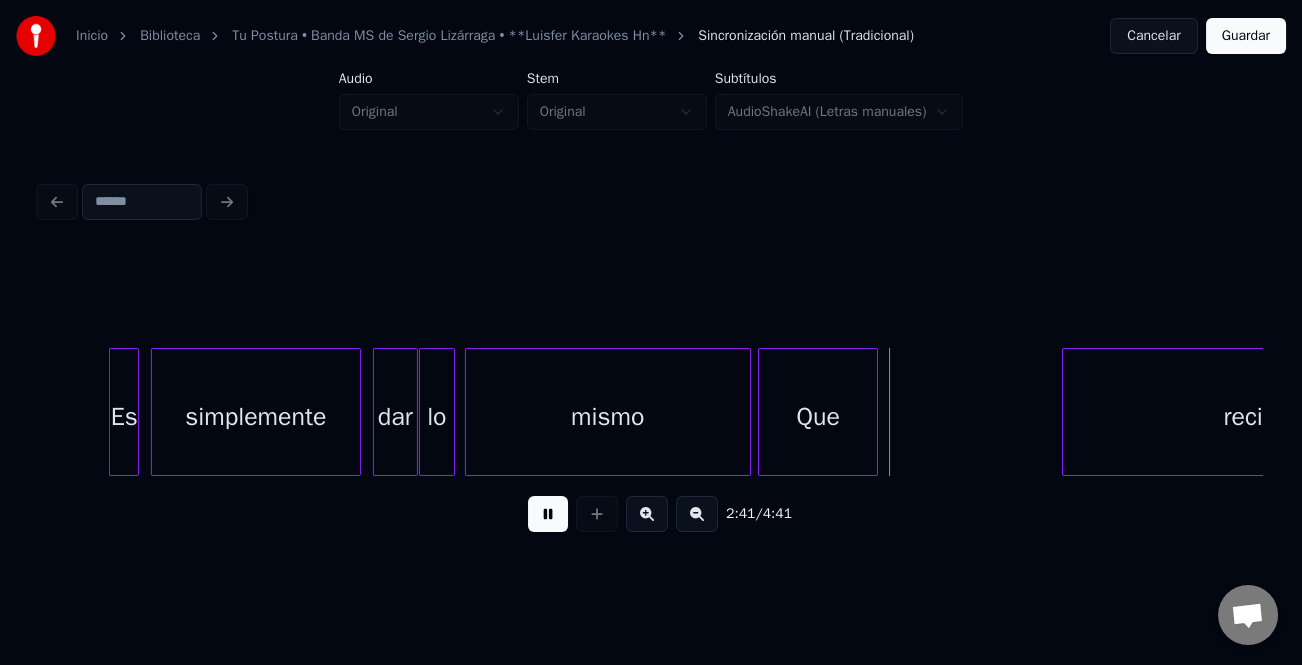 click on "Que" at bounding box center (818, 417) 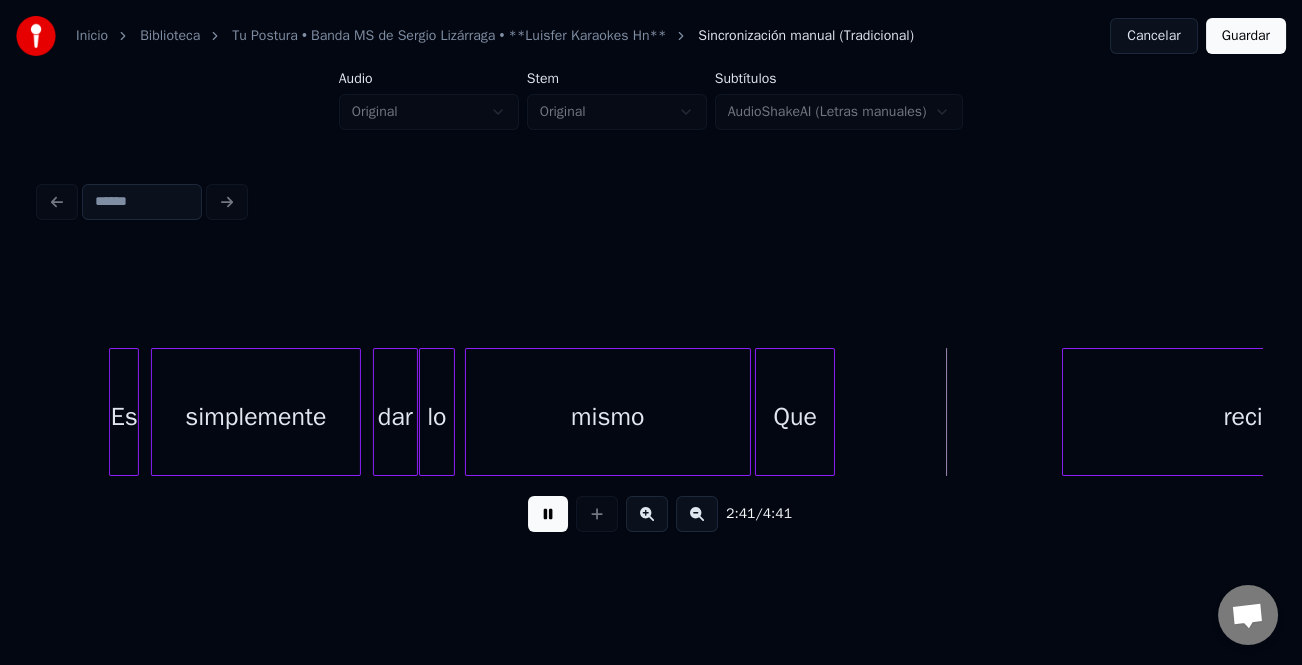 click at bounding box center [831, 412] 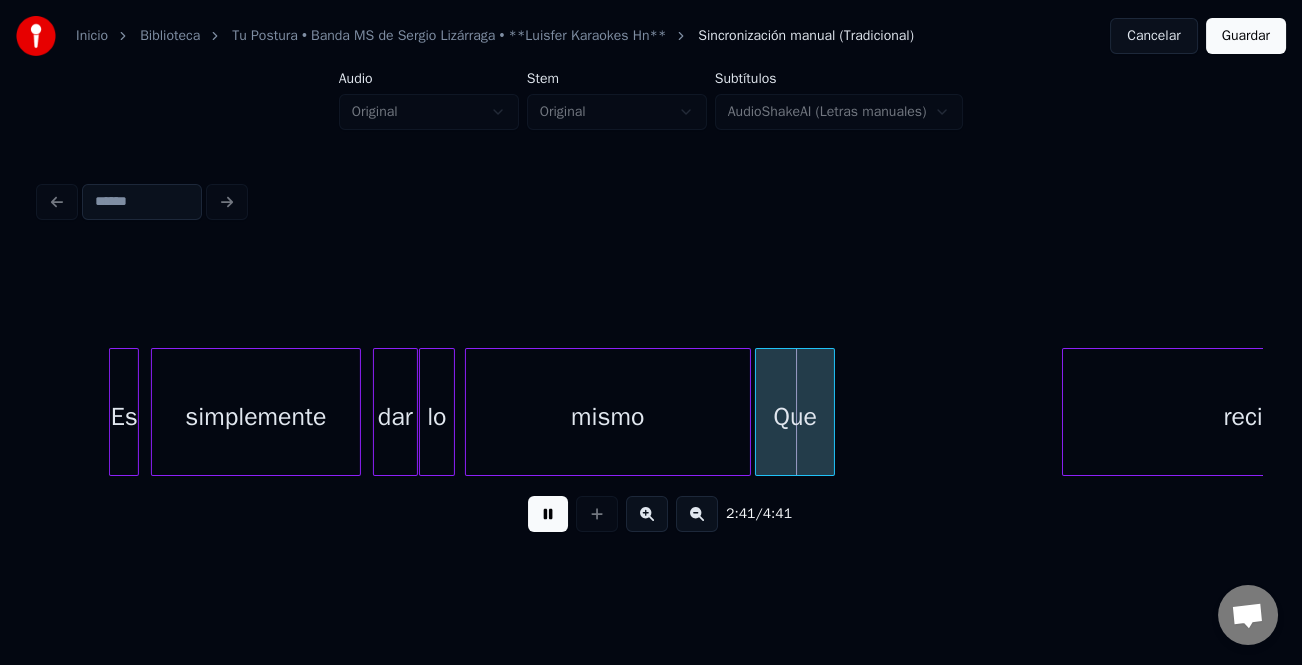 scroll, scrollTop: 0, scrollLeft: 39728, axis: horizontal 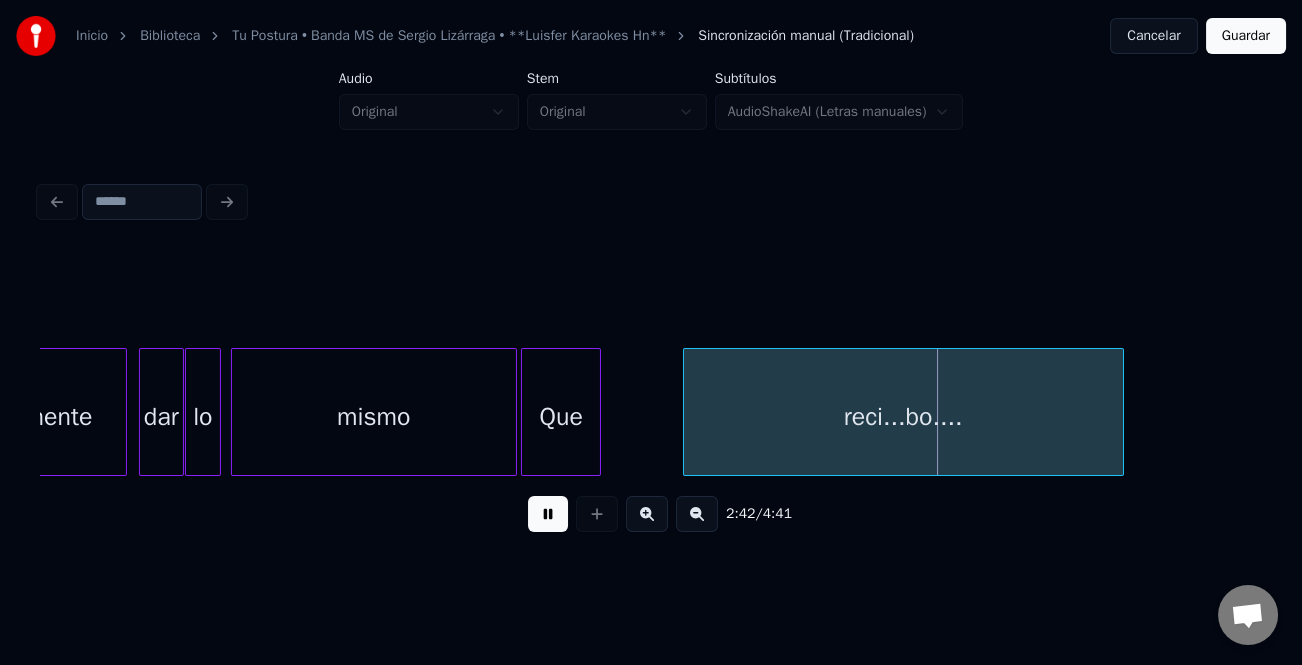 click on "reci...bo...." at bounding box center [903, 417] 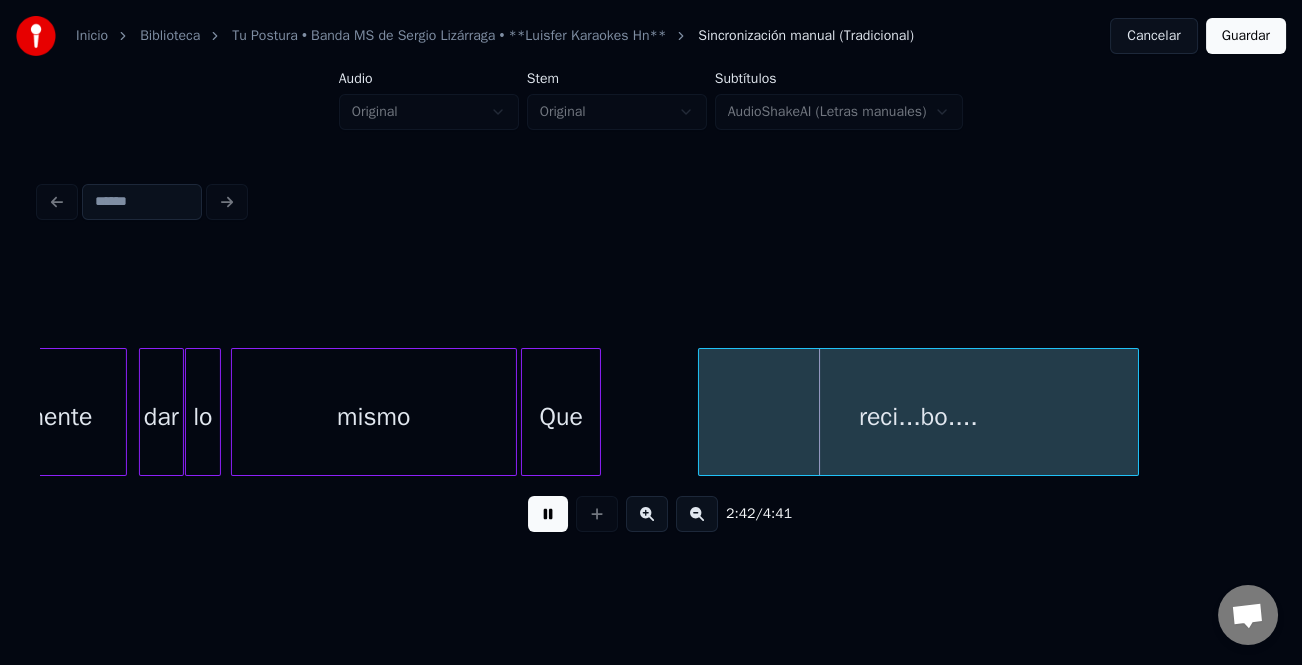 click on "Que" at bounding box center [561, 417] 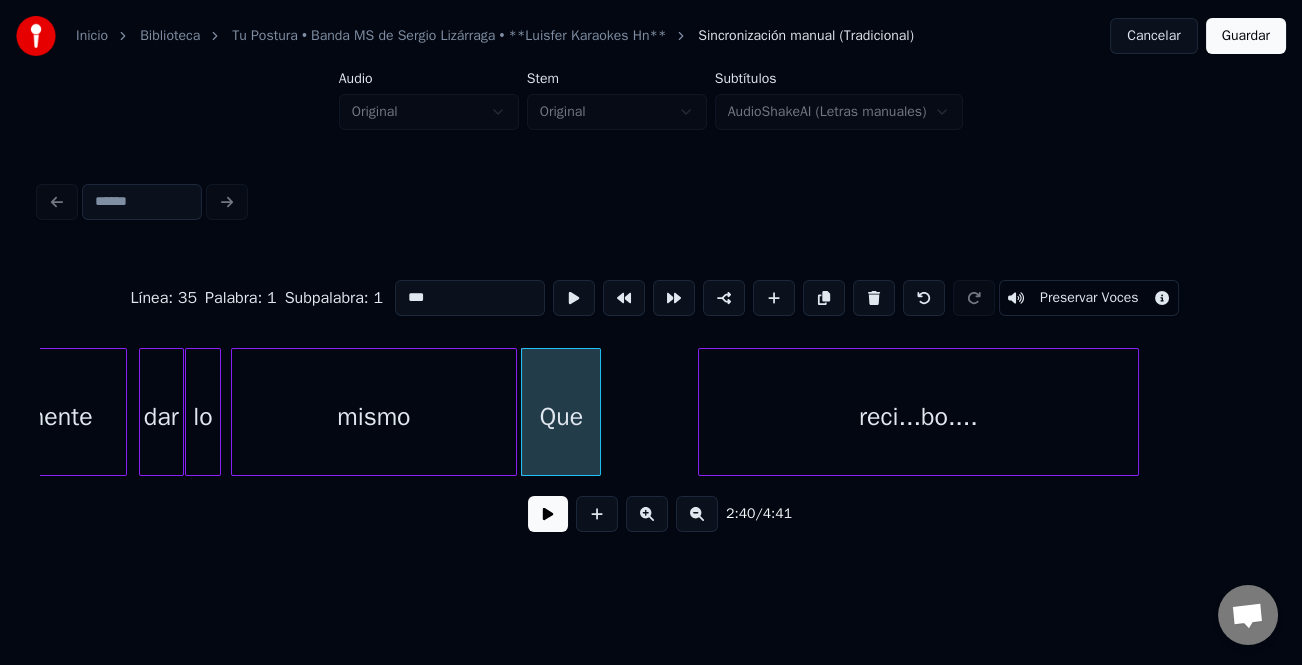 click on "2:40  /  4:41" at bounding box center [651, 514] 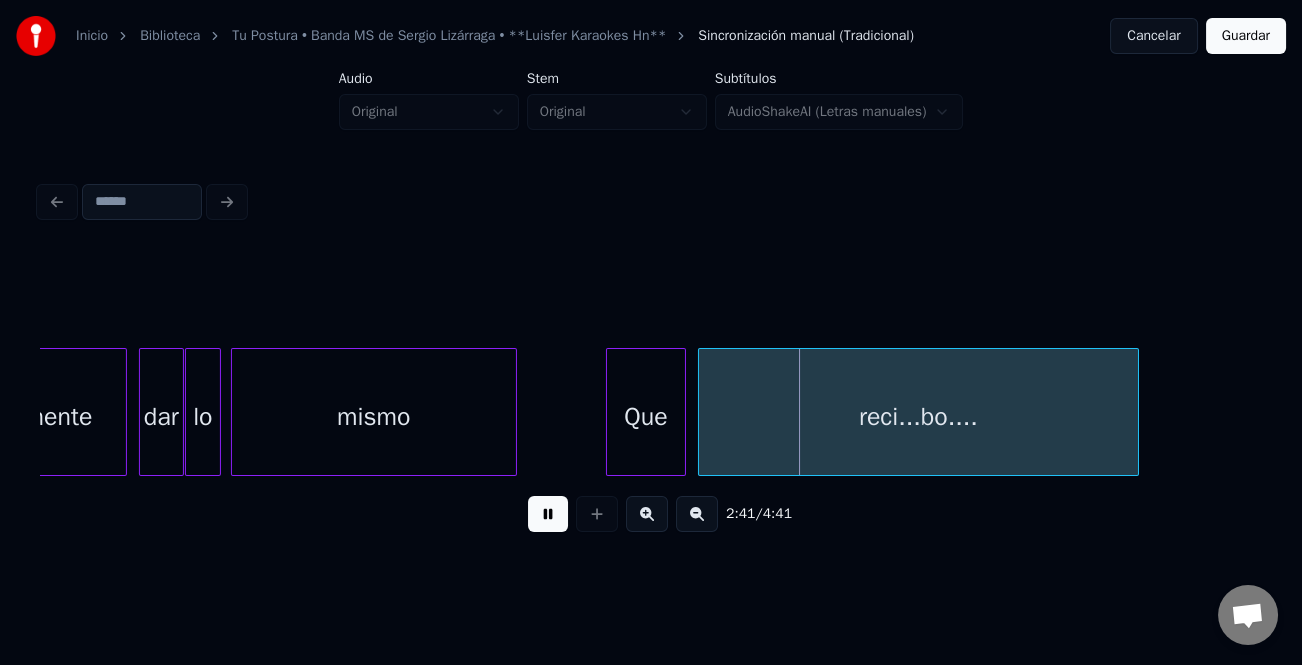 click on "Que" at bounding box center [646, 417] 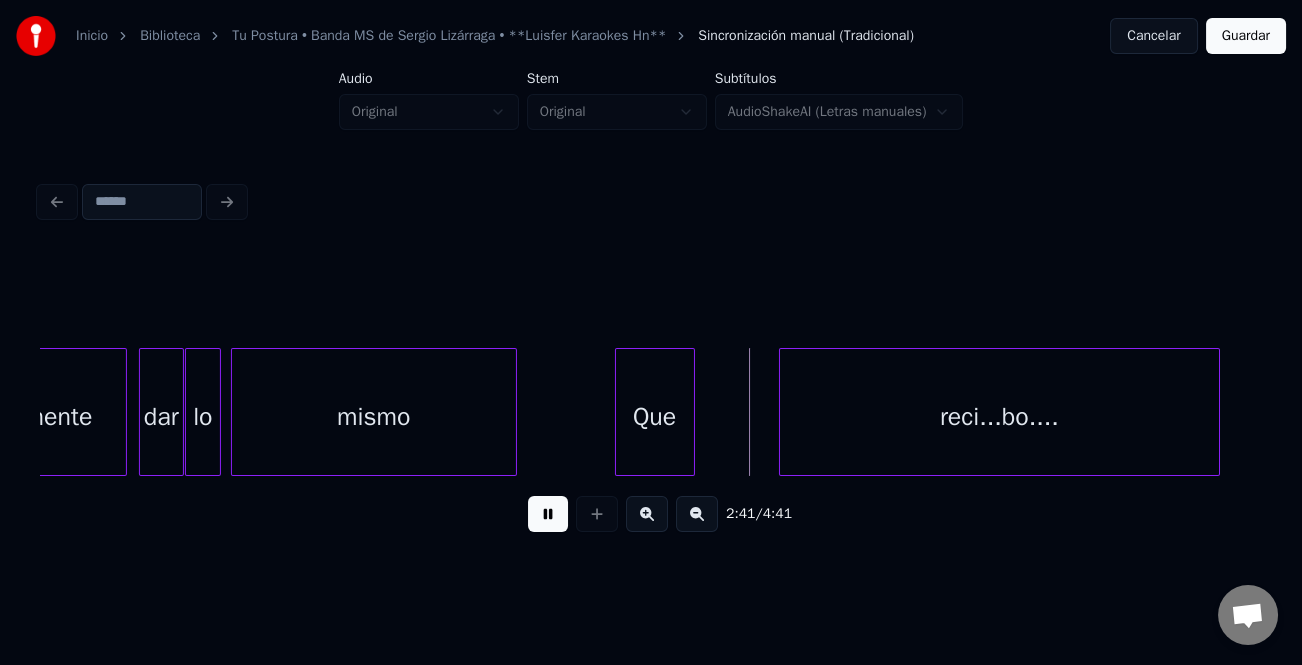 click on "reci...bo...." at bounding box center (999, 417) 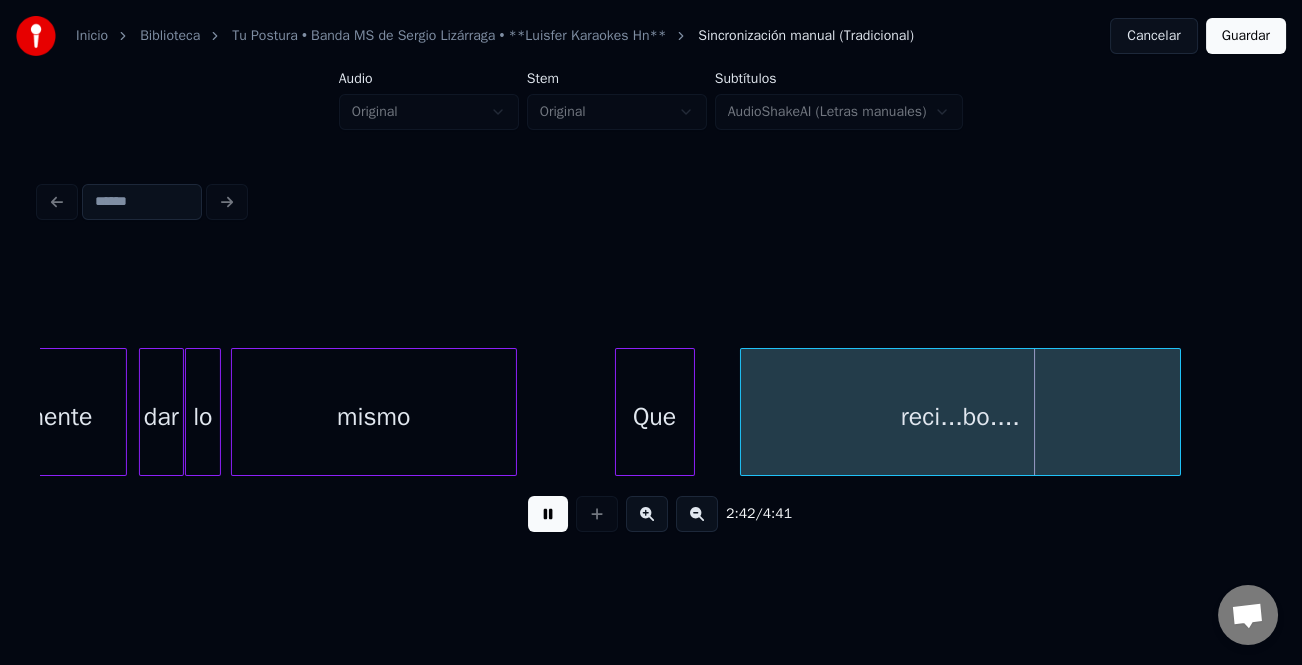 click on "reci...bo...." at bounding box center [960, 417] 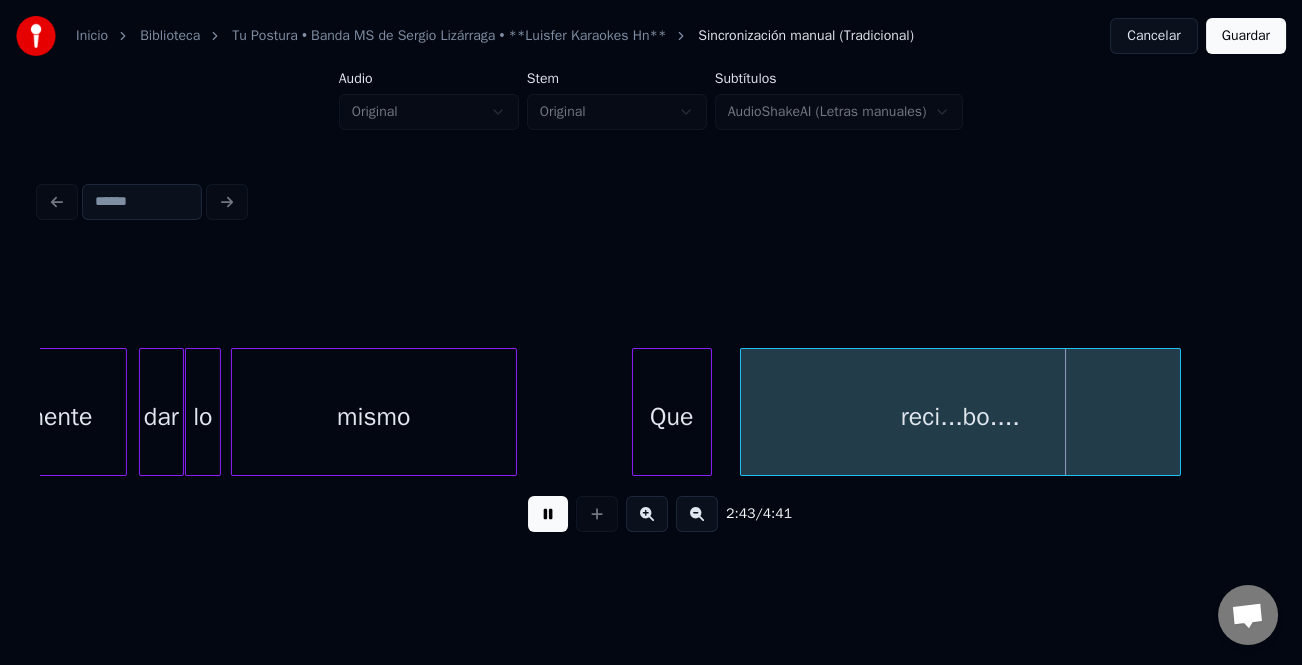 click on "Que" at bounding box center [672, 412] 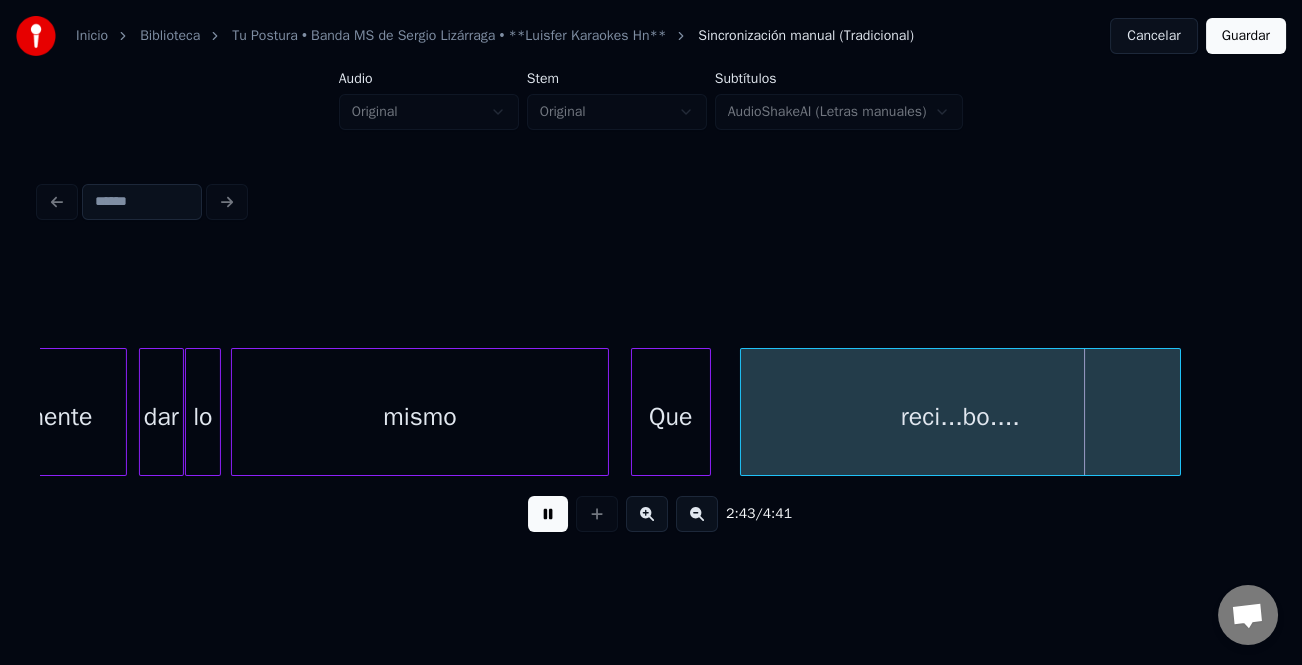 click at bounding box center [605, 412] 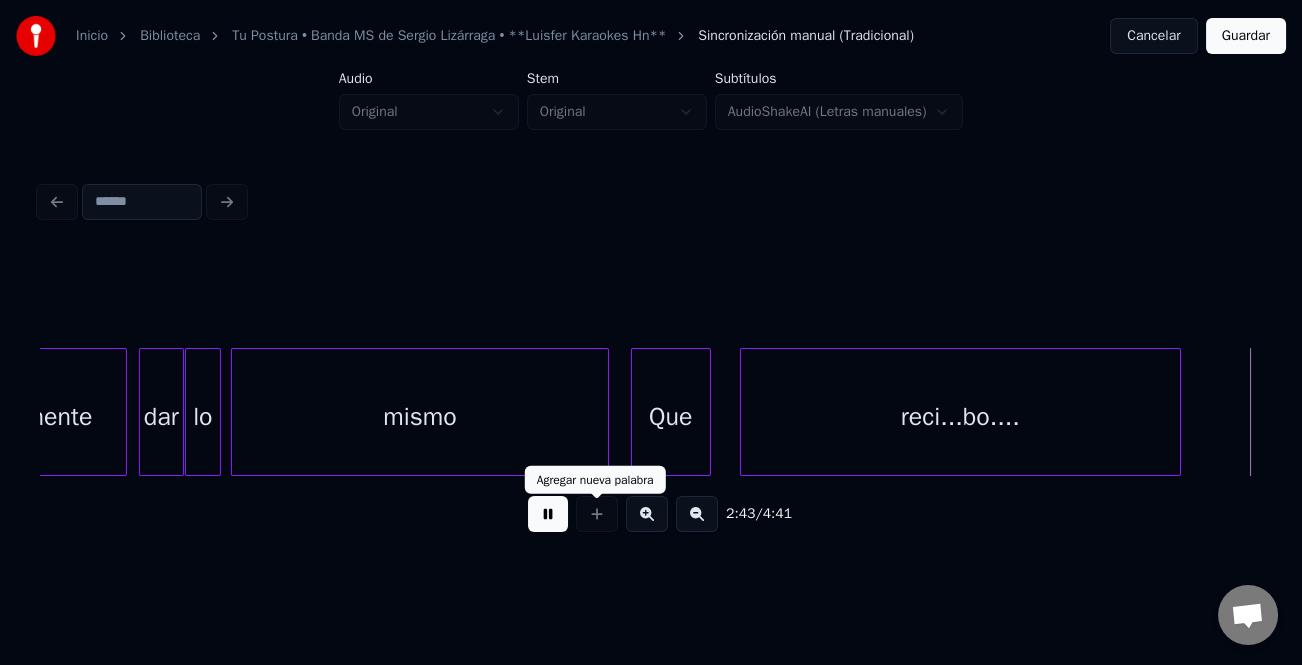 scroll, scrollTop: 0, scrollLeft: 40951, axis: horizontal 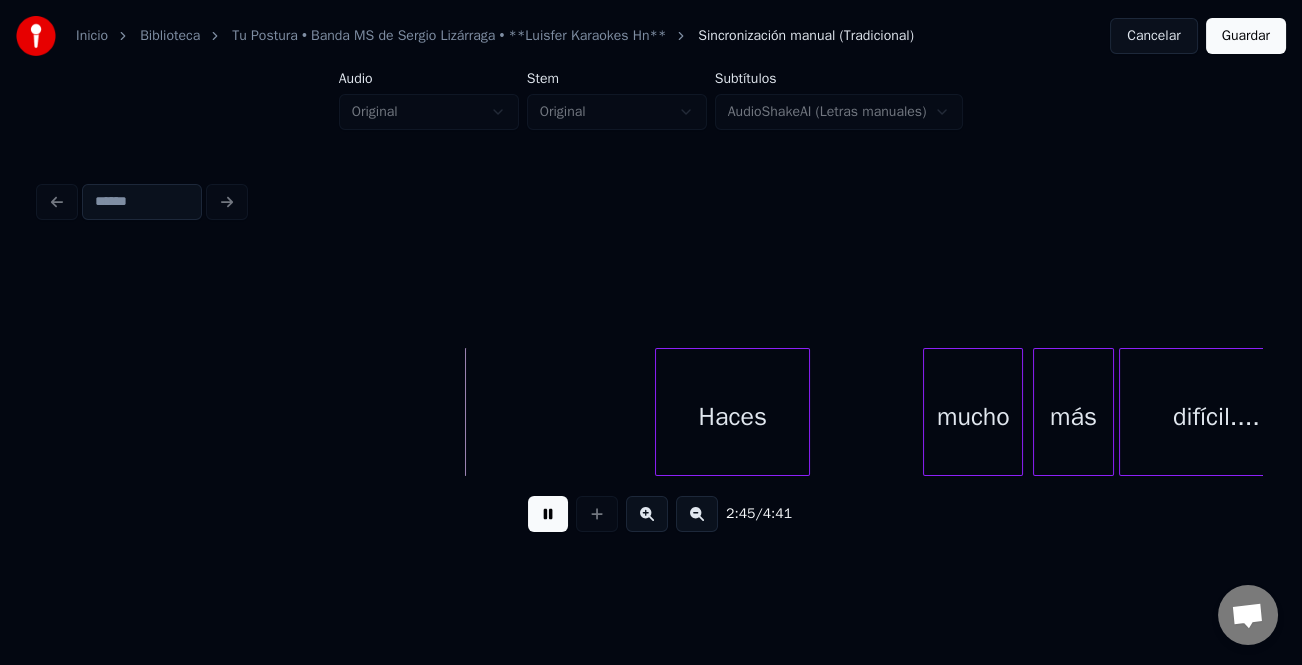 click on "Haces" at bounding box center [732, 417] 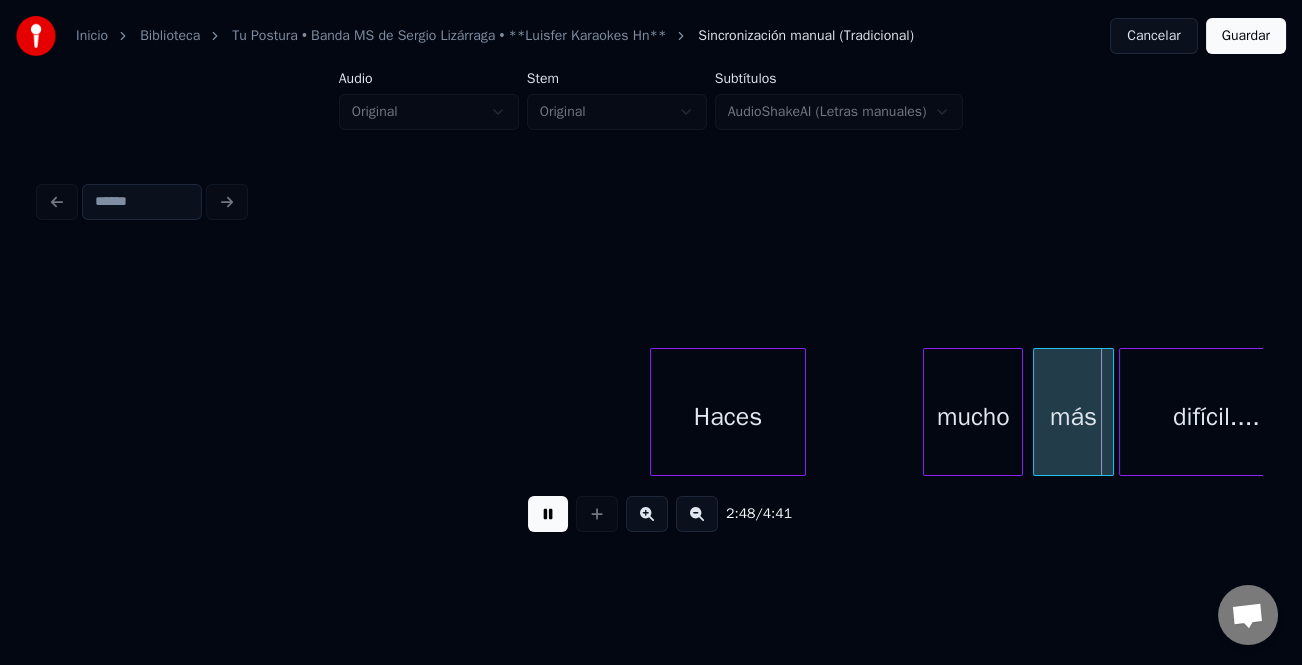 click on "Haces" at bounding box center (727, 417) 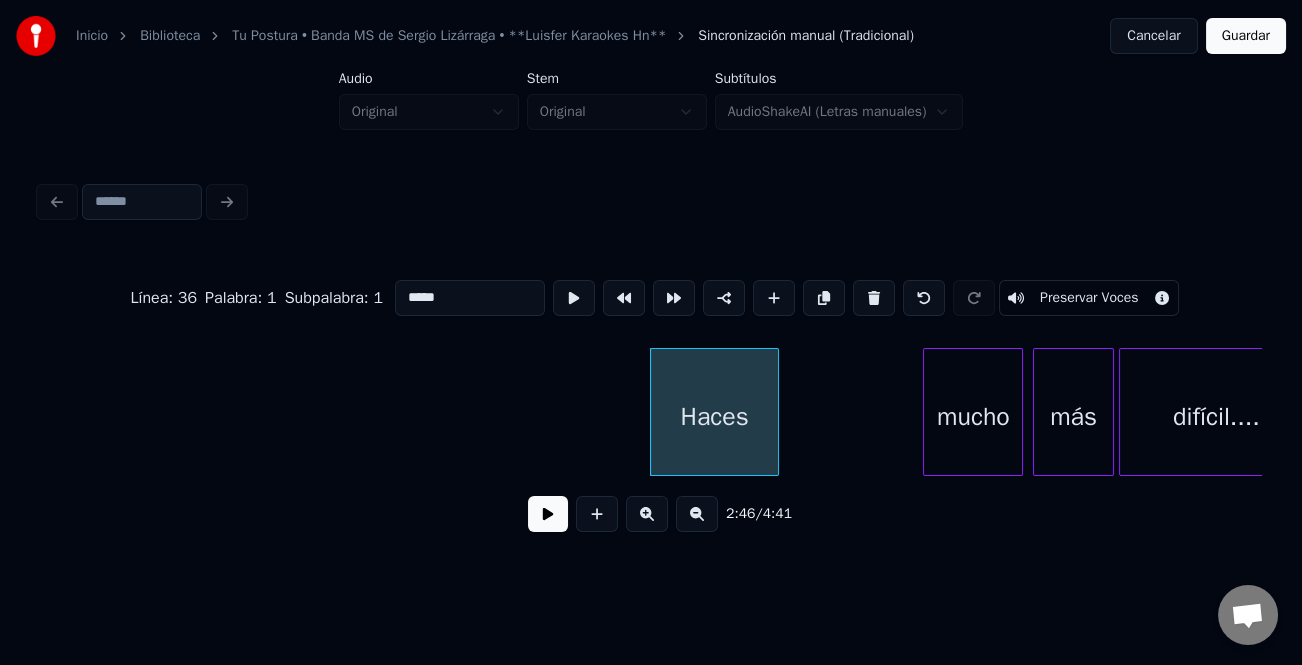 click at bounding box center [775, 412] 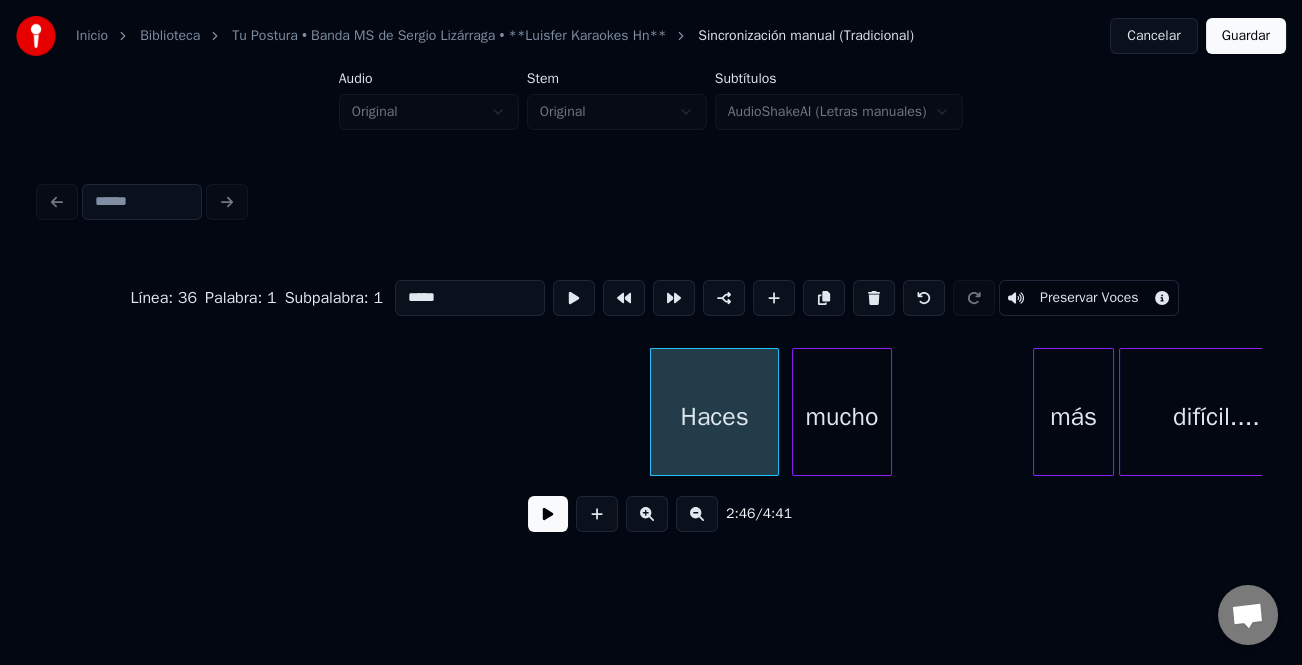 click on "mucho" at bounding box center [842, 417] 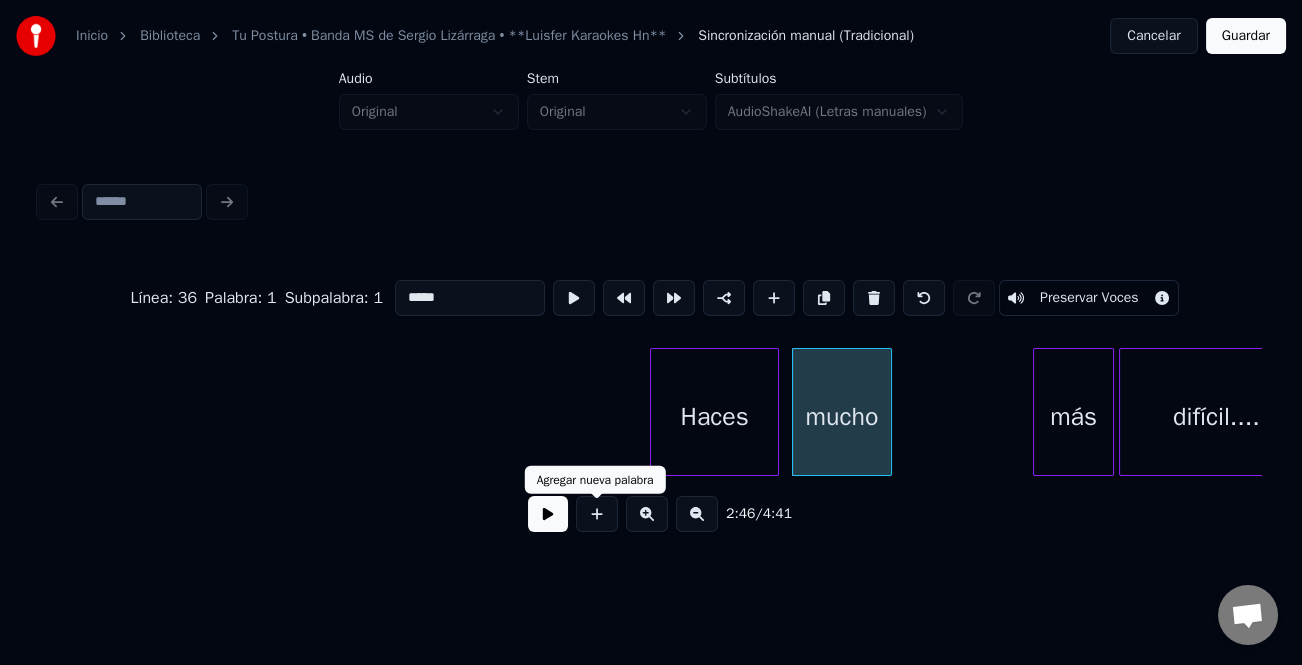 click at bounding box center [548, 514] 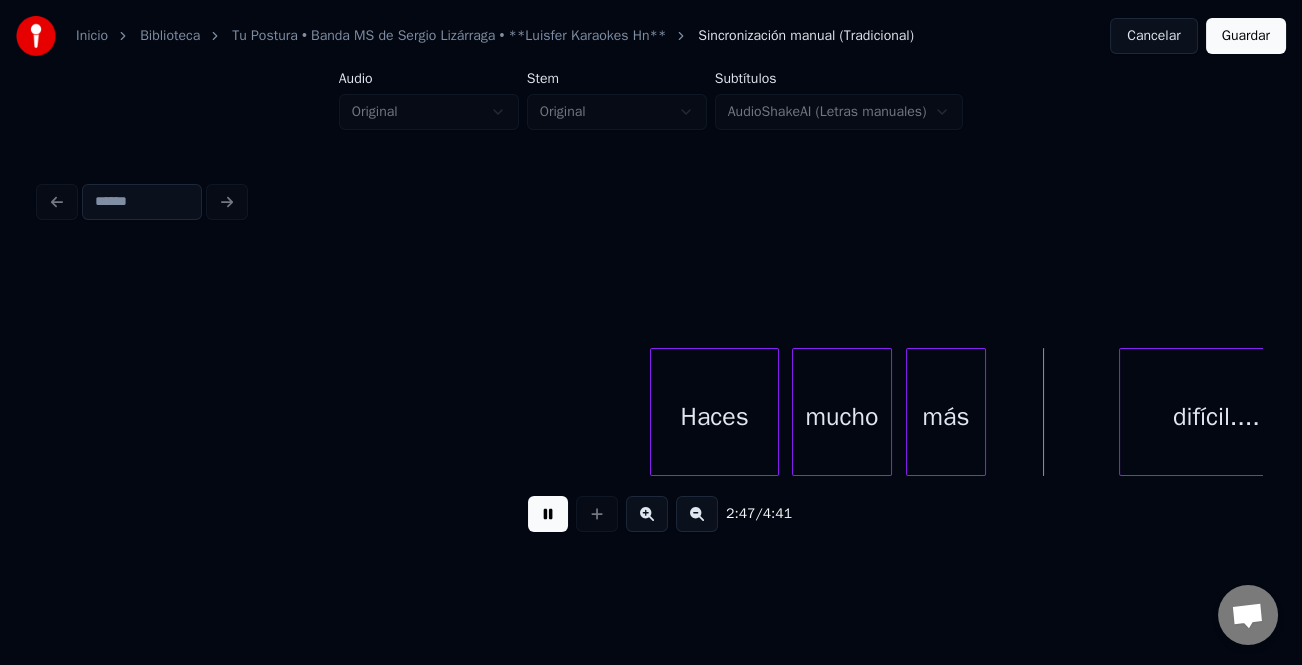 click on "más" at bounding box center [946, 417] 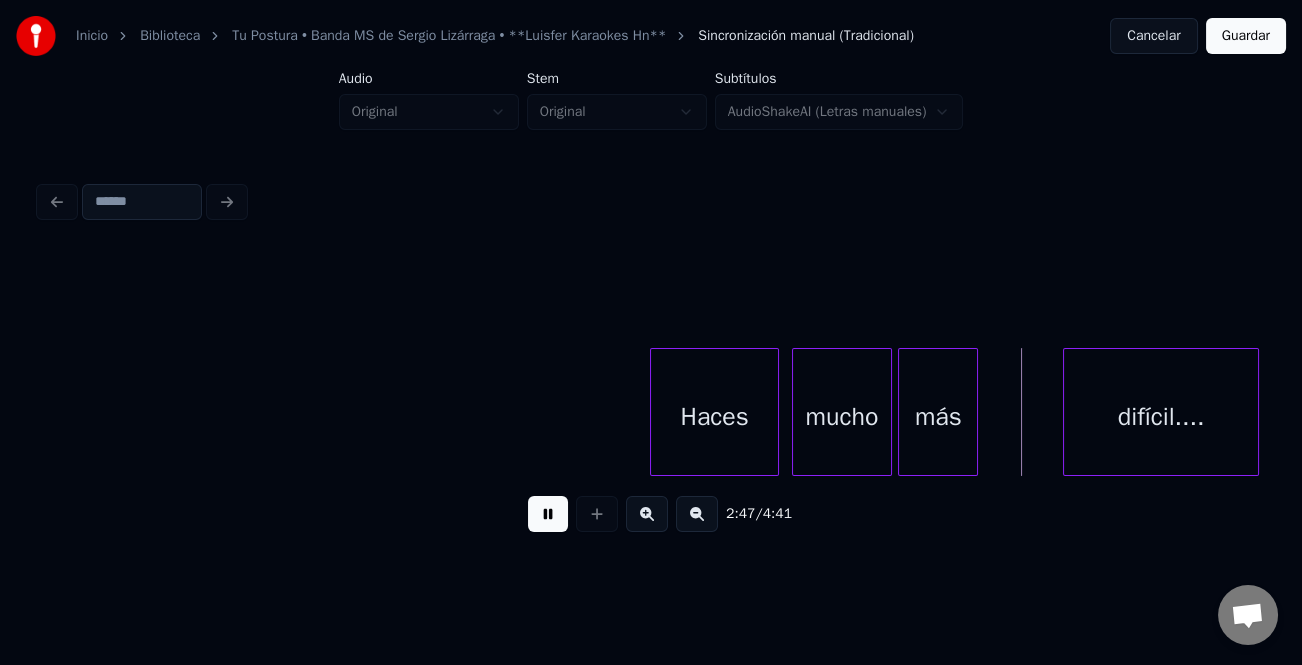 scroll, scrollTop: 0, scrollLeft: 40999, axis: horizontal 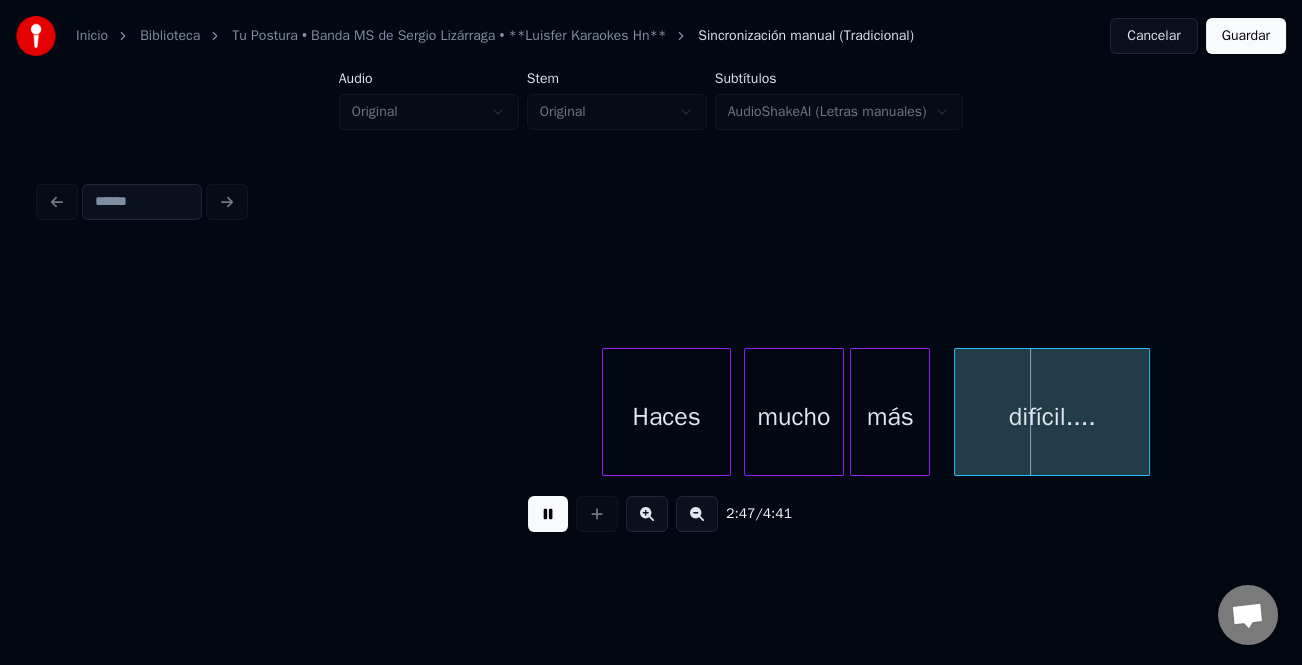 click on "difícil...." at bounding box center (1051, 417) 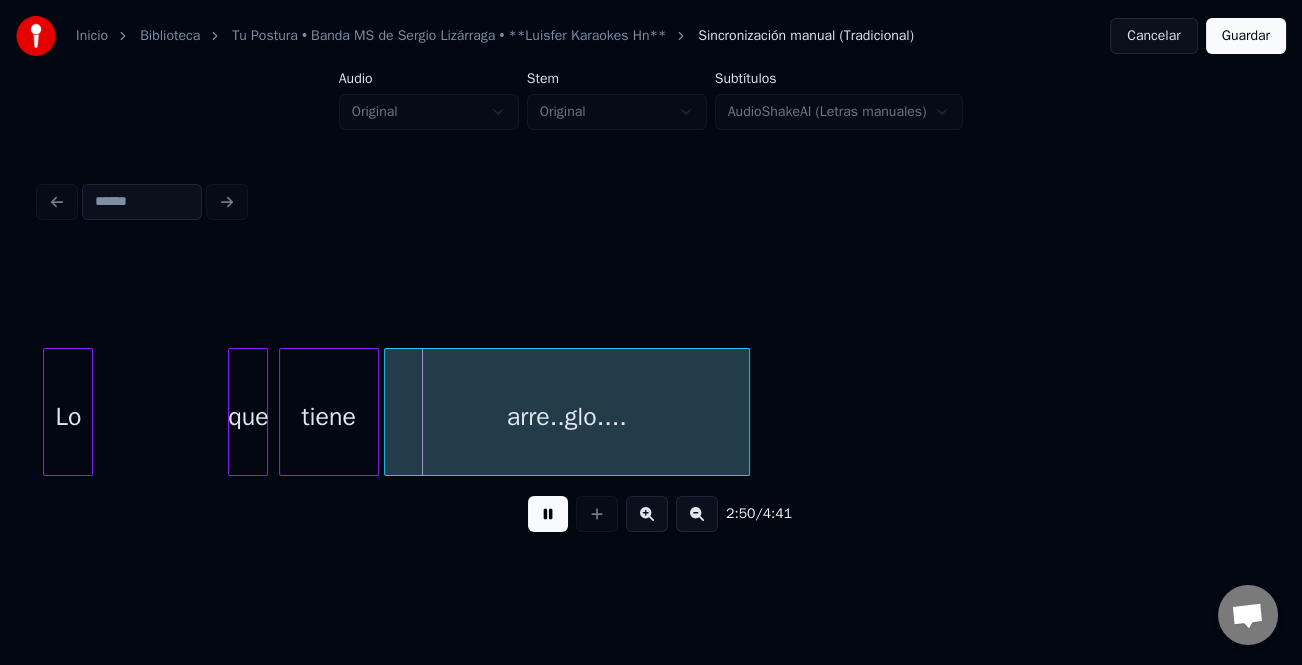 scroll, scrollTop: 0, scrollLeft: 42201, axis: horizontal 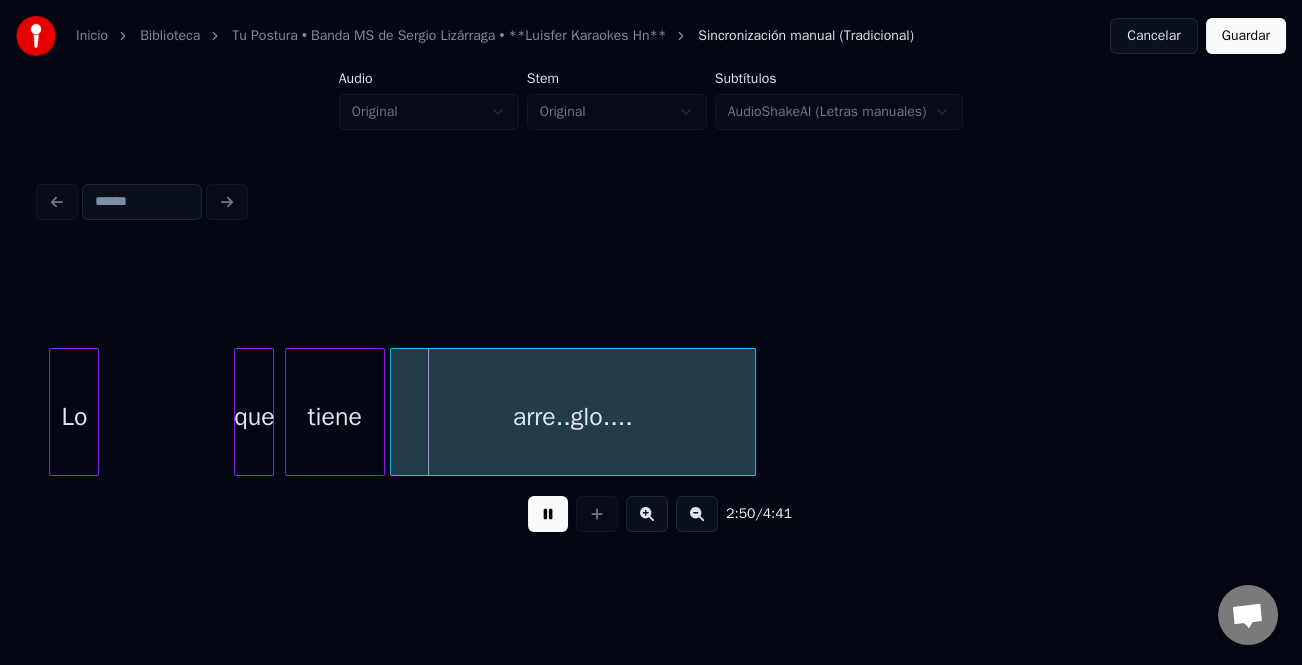 click on "Lo que tiene arre..glo...." at bounding box center [-6986, 412] 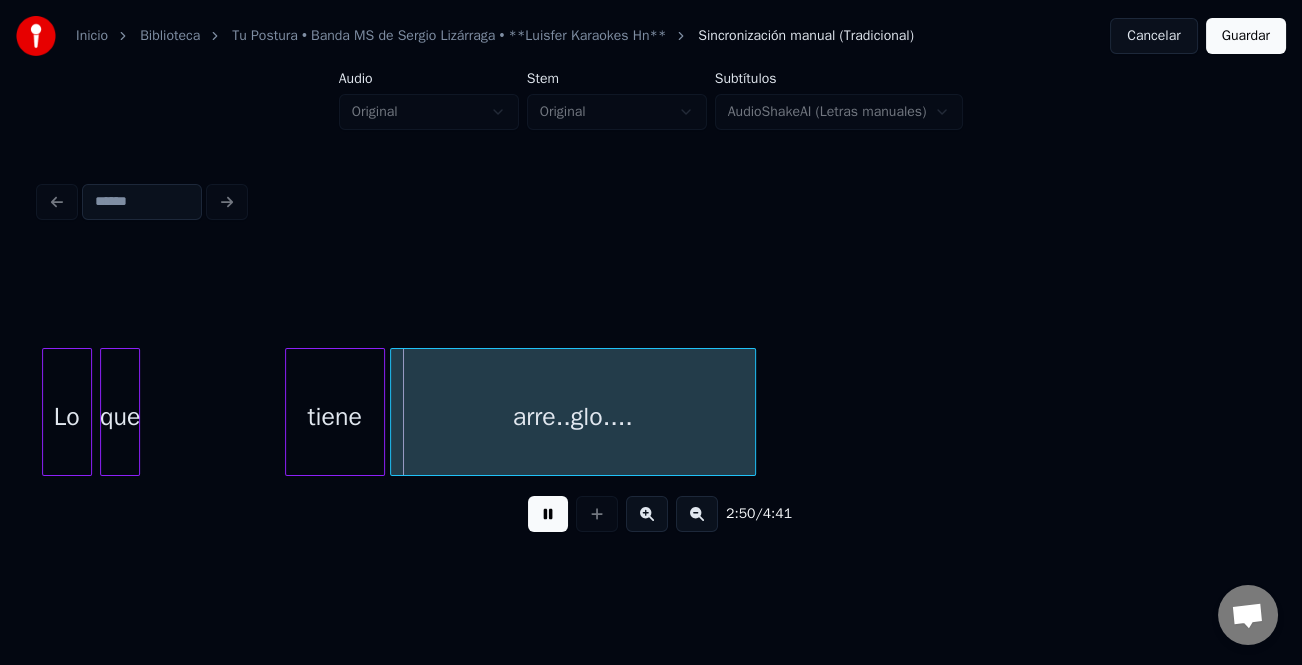 click on "que" at bounding box center (120, 417) 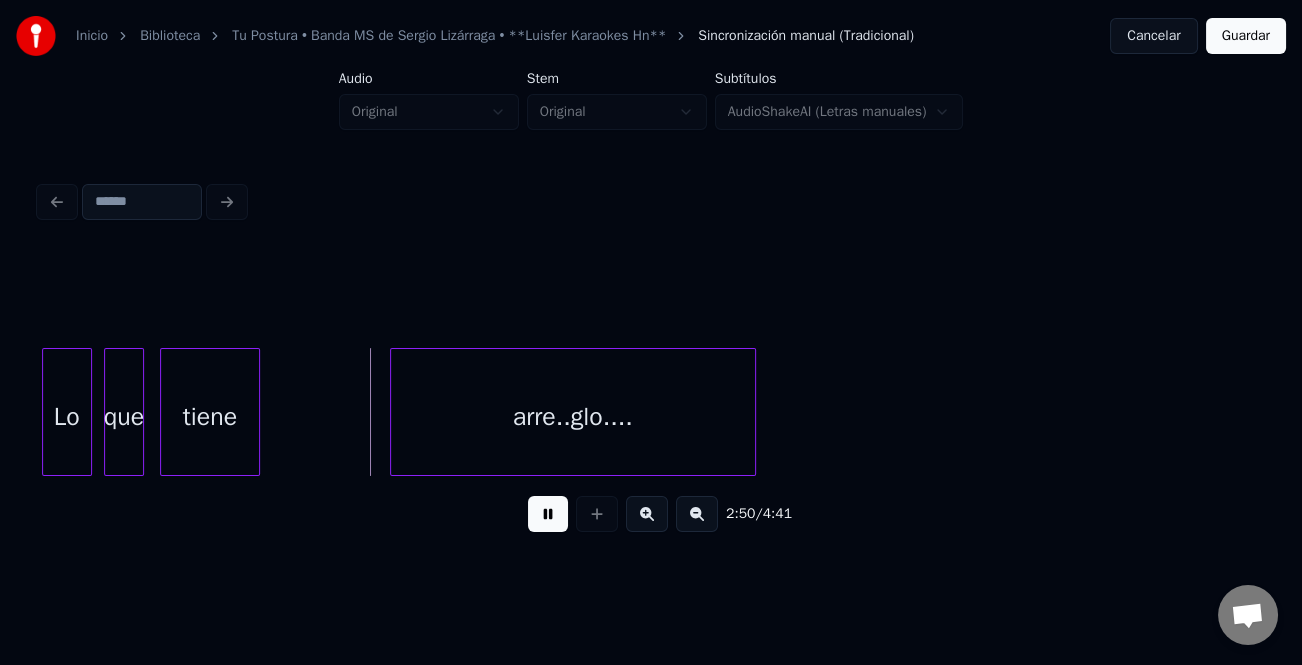 click on "tiene" at bounding box center [210, 417] 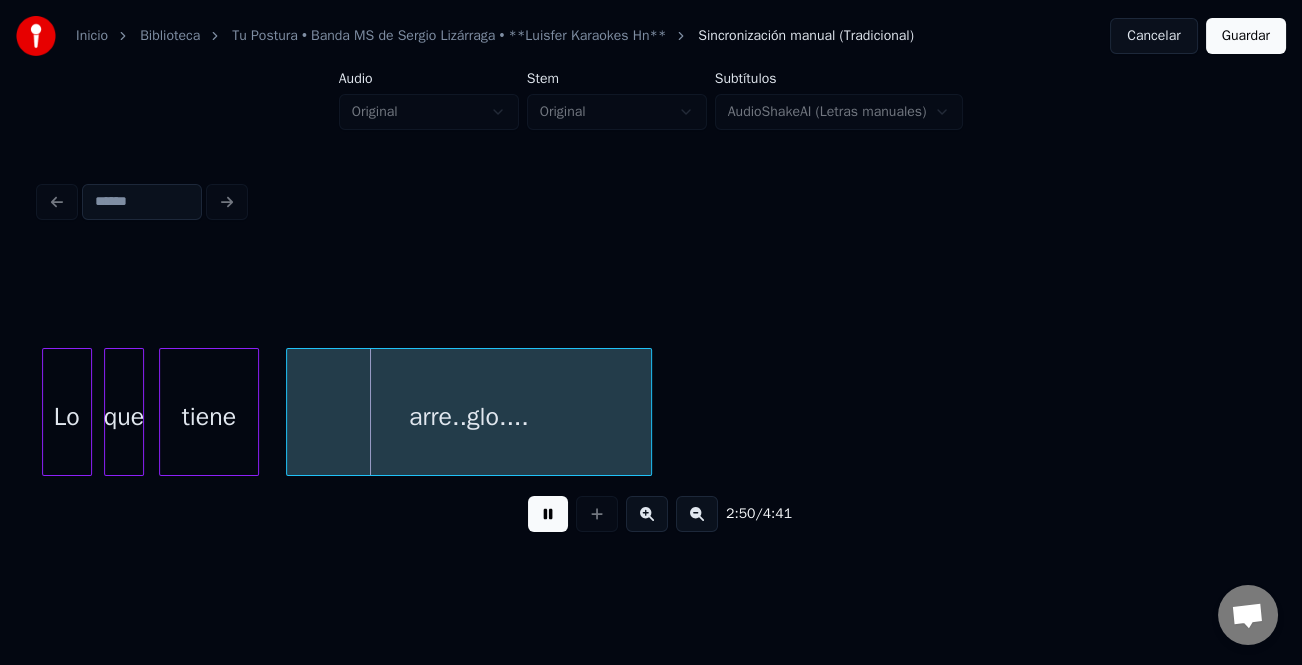 click on "arre..glo...." at bounding box center (469, 417) 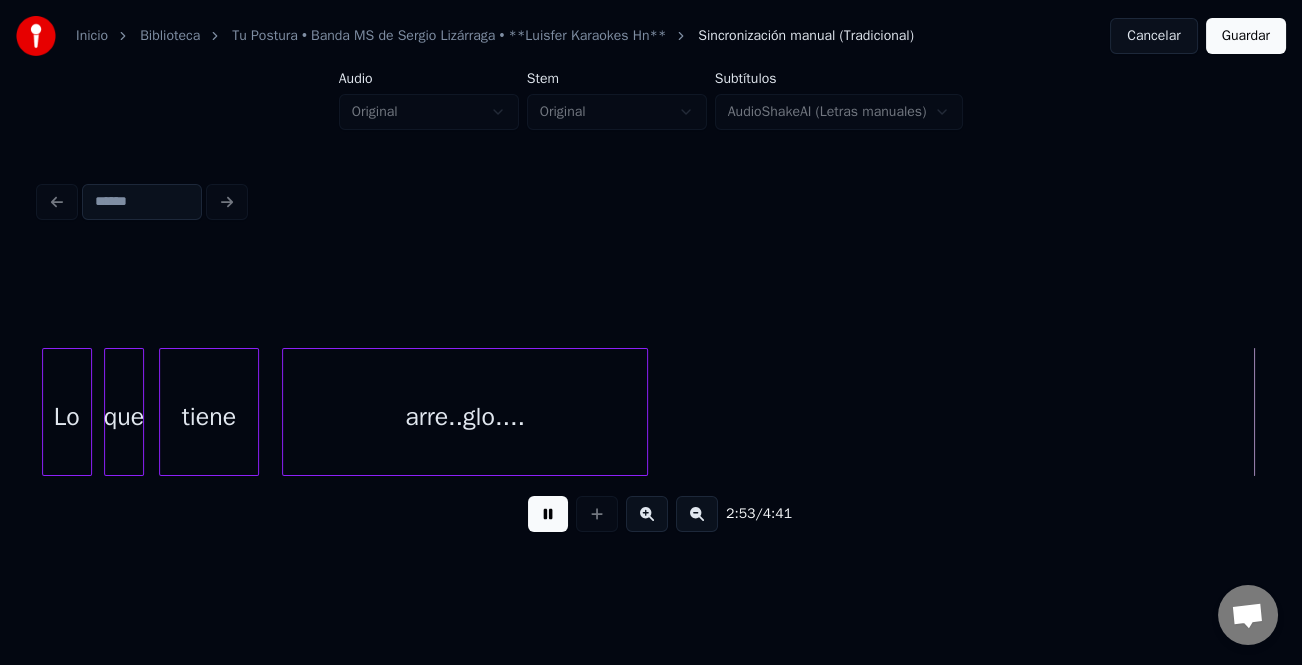 scroll, scrollTop: 0, scrollLeft: 43424, axis: horizontal 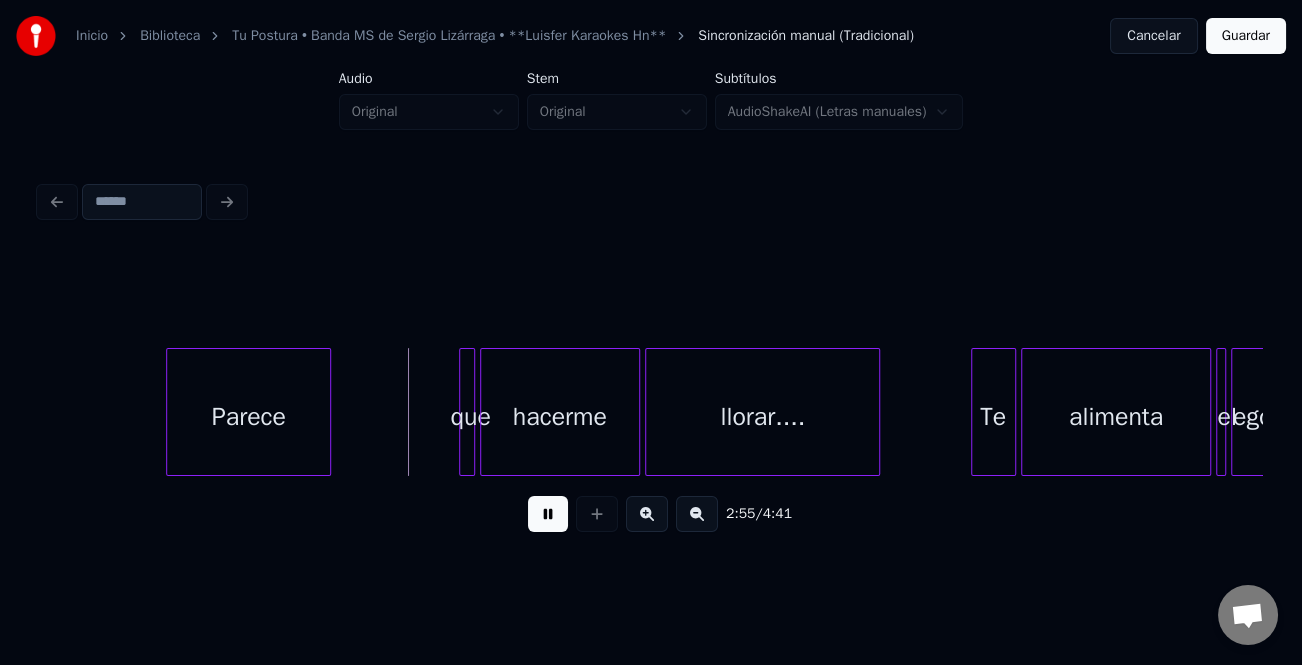 click on "Parece" at bounding box center [248, 417] 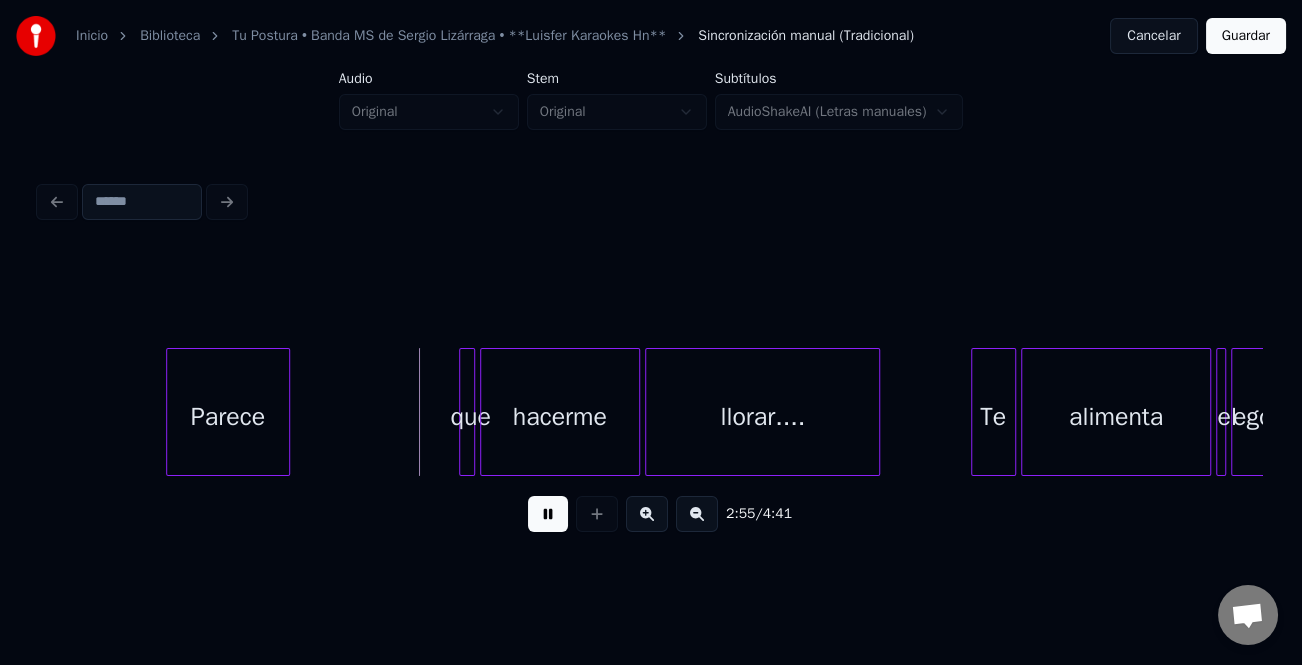 click at bounding box center [286, 412] 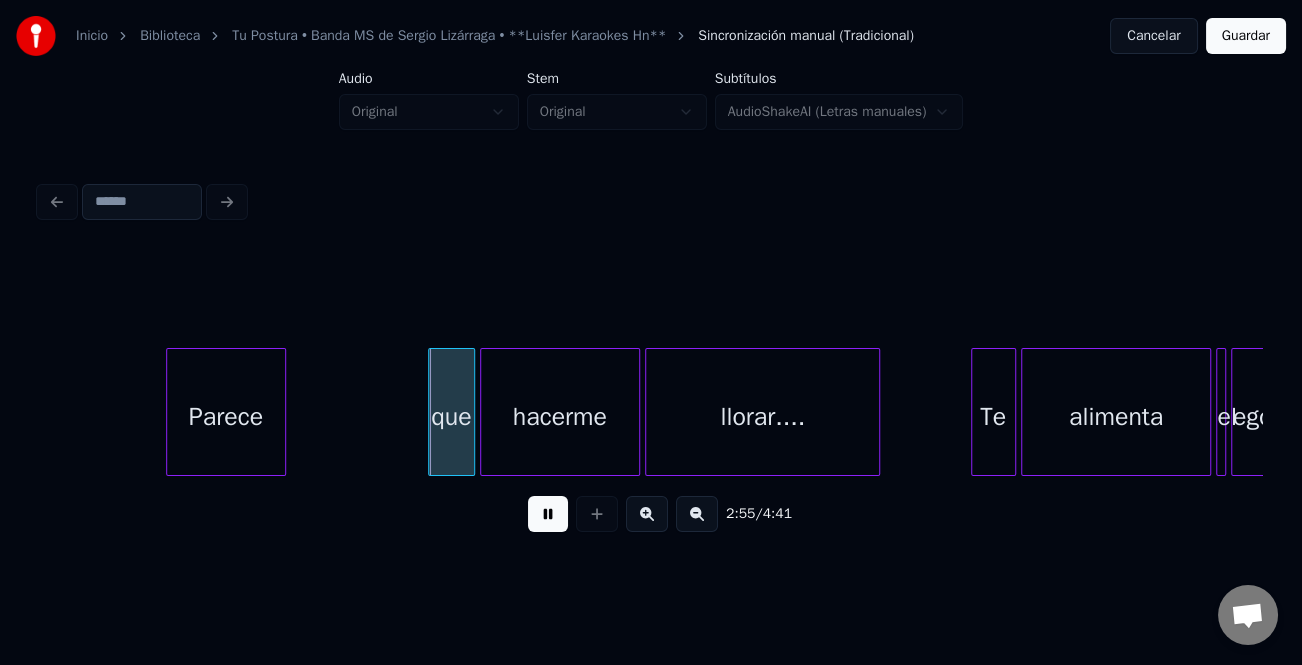 click at bounding box center [432, 412] 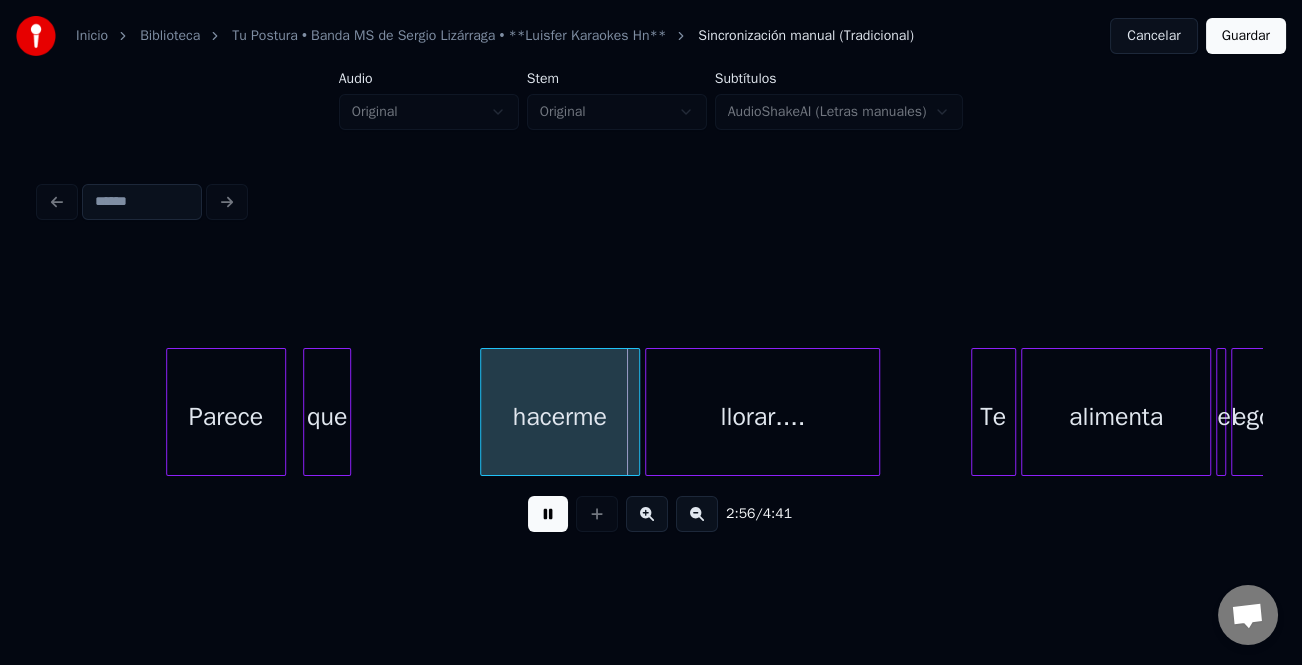 click on "que" at bounding box center [326, 417] 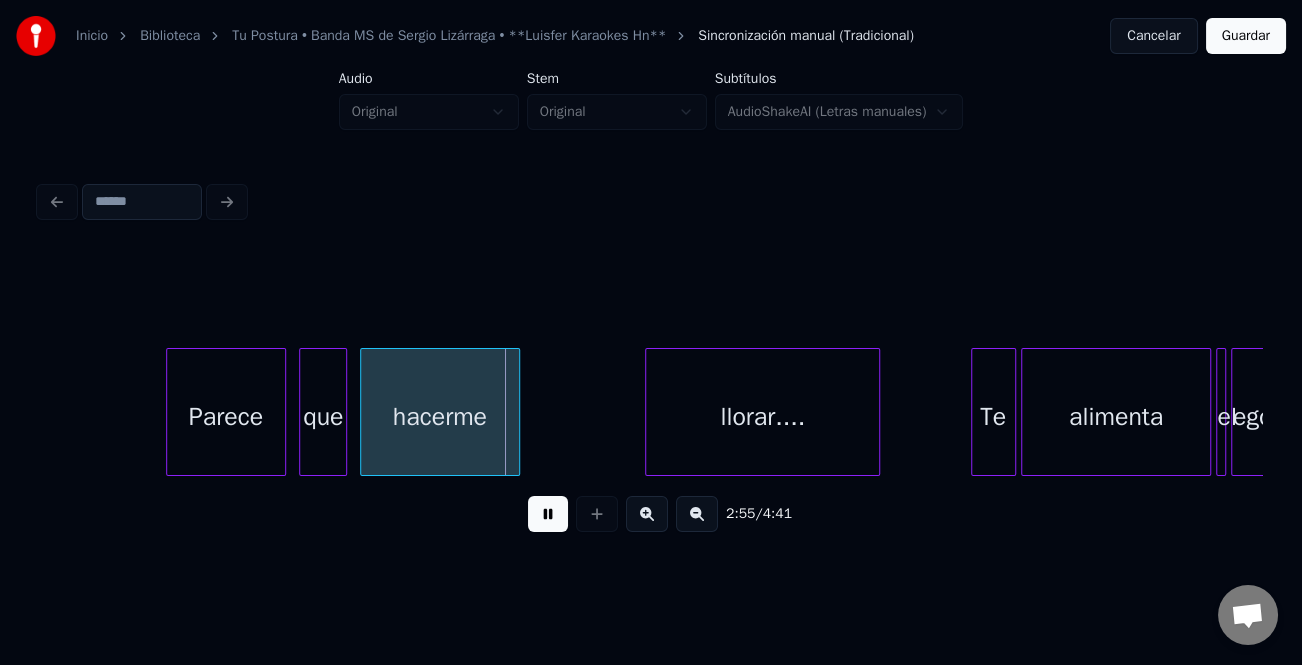 click on "hacerme" at bounding box center [440, 417] 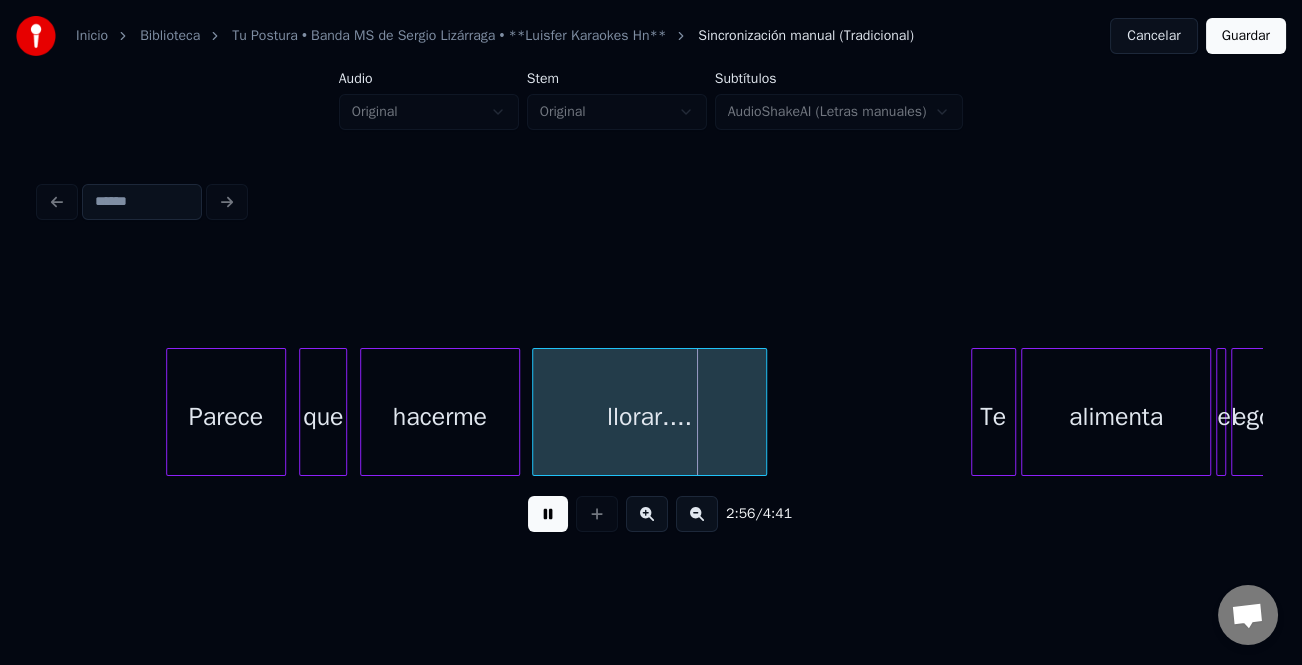 click on "llorar...." at bounding box center (649, 417) 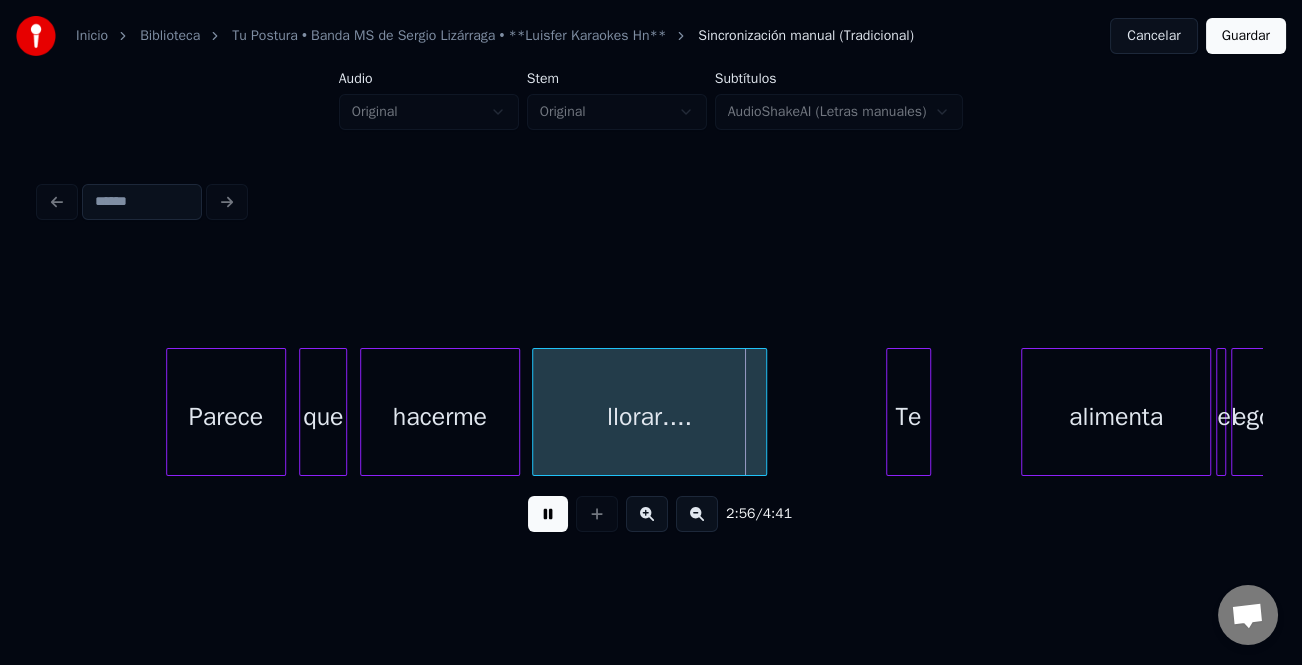 click on "Te" at bounding box center [908, 417] 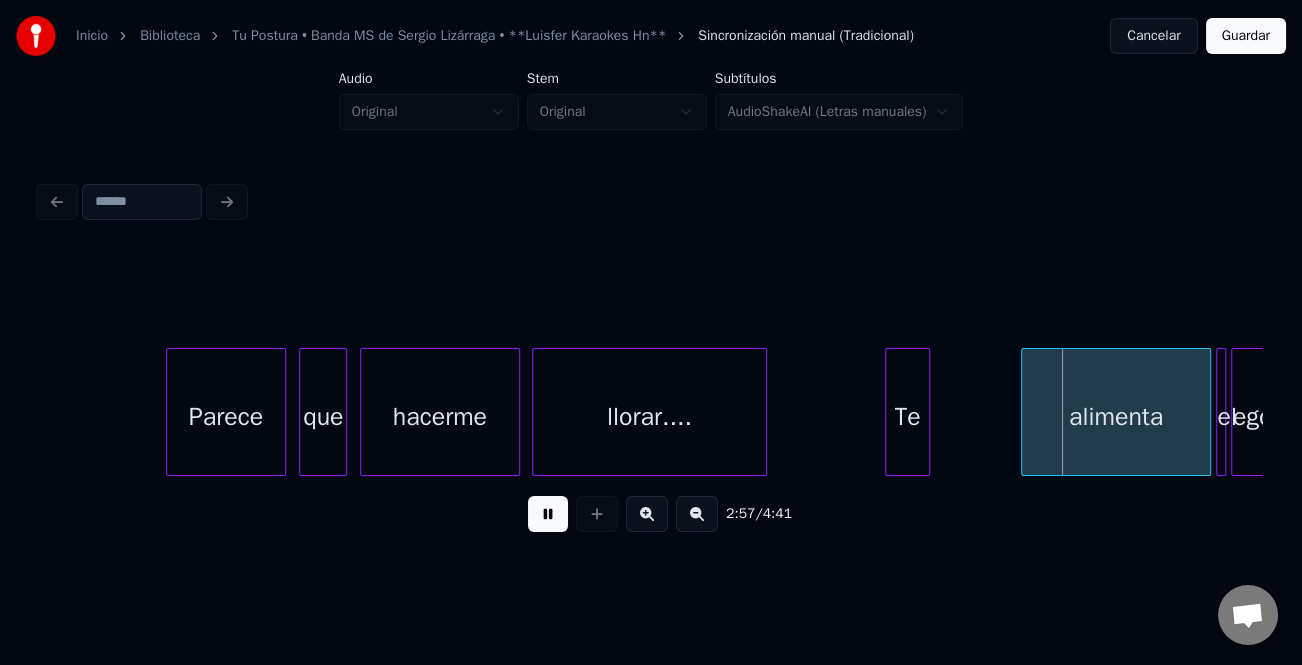 click on "Parece que hacerme llorar.... Te alimenta el ego....." at bounding box center [-8209, 412] 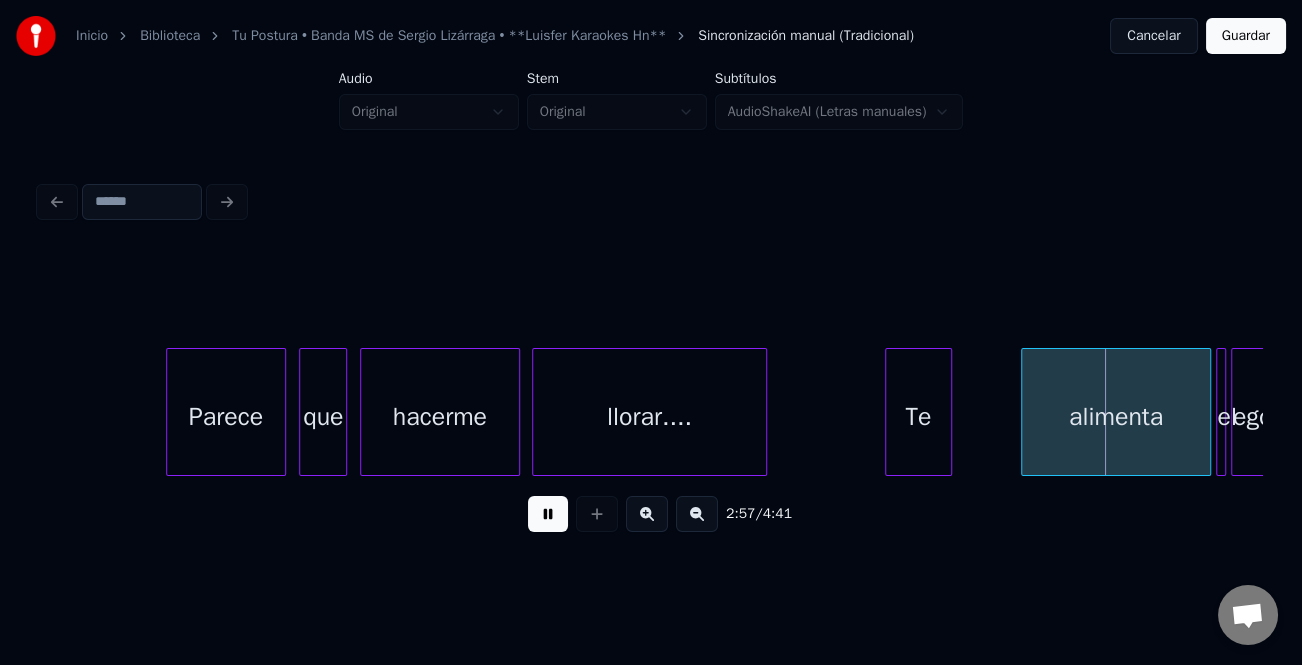 click at bounding box center (948, 412) 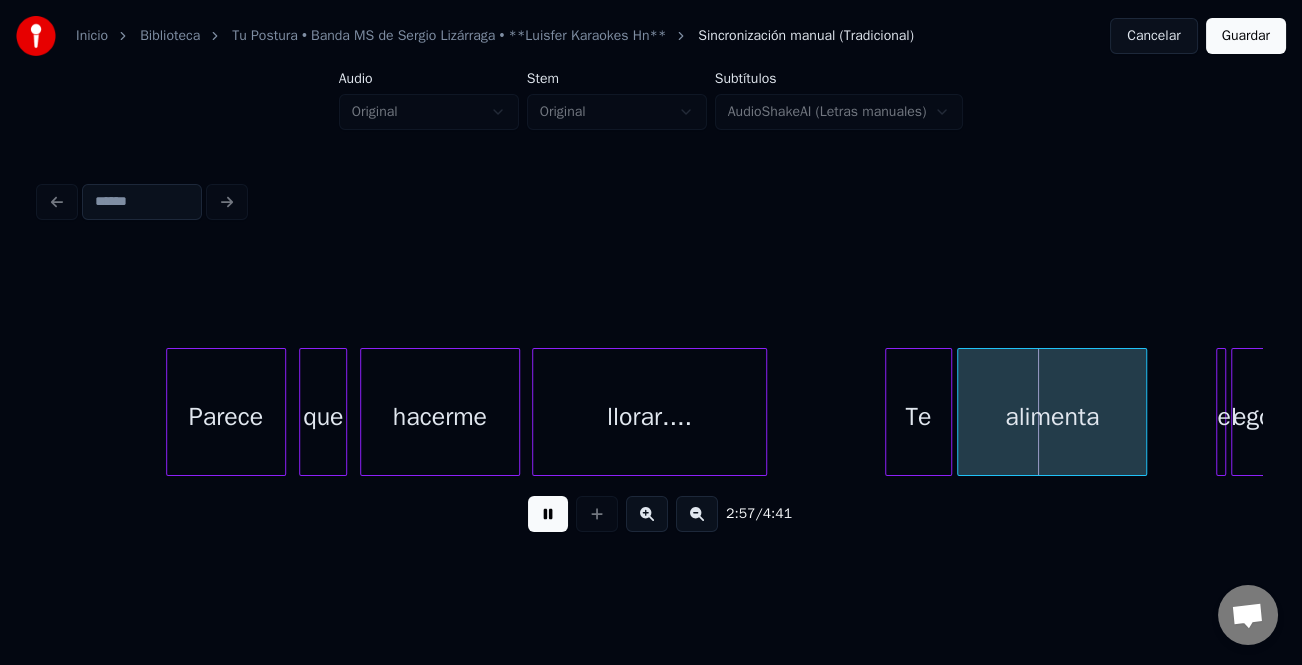 click on "alimenta" at bounding box center (1052, 417) 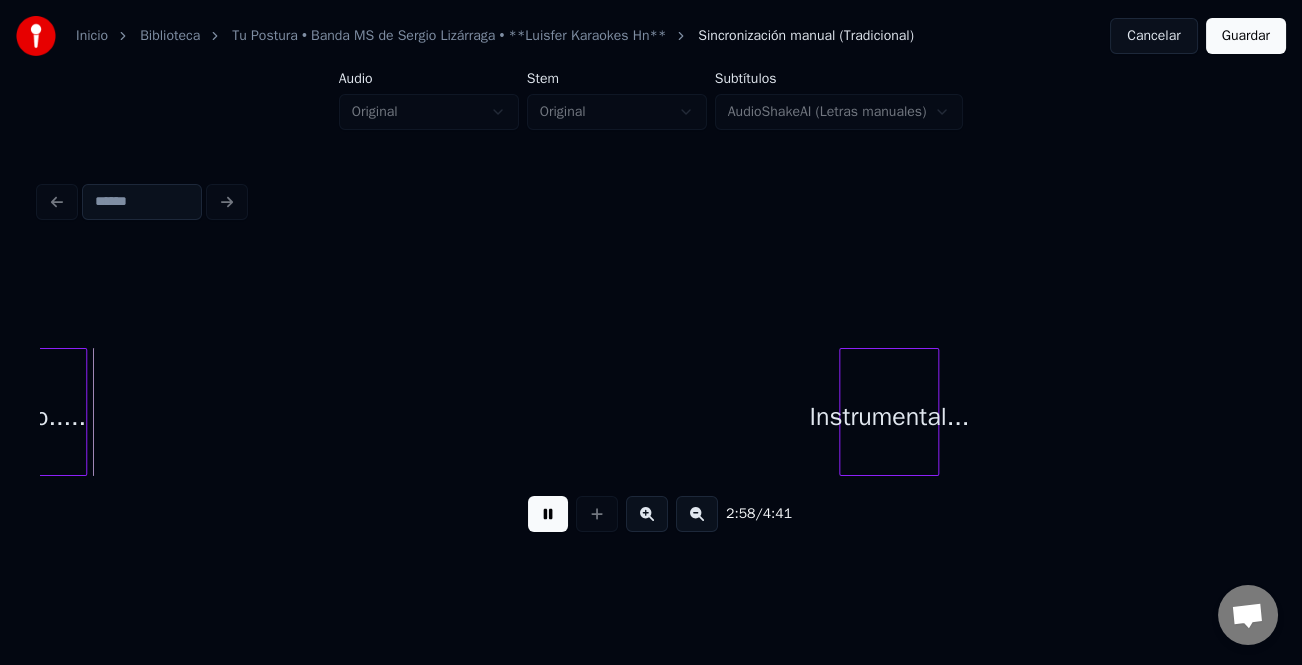 scroll, scrollTop: 0, scrollLeft: 44592, axis: horizontal 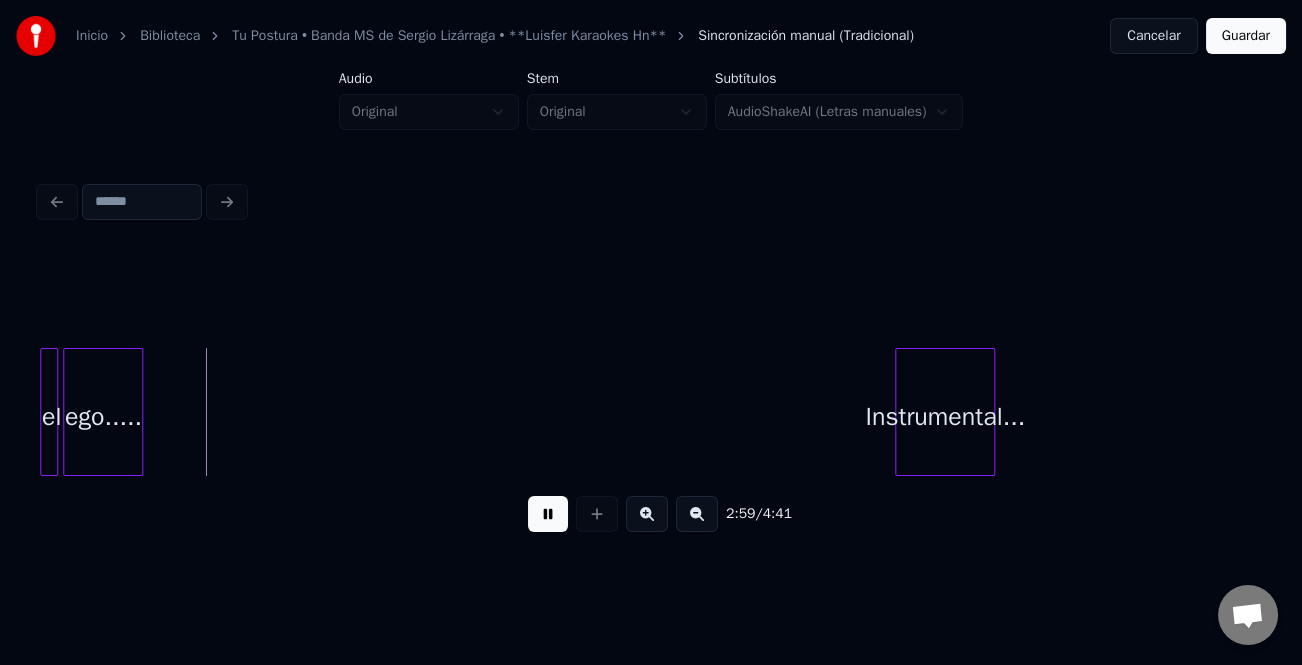 click on "2:59  /  4:41" at bounding box center (651, 514) 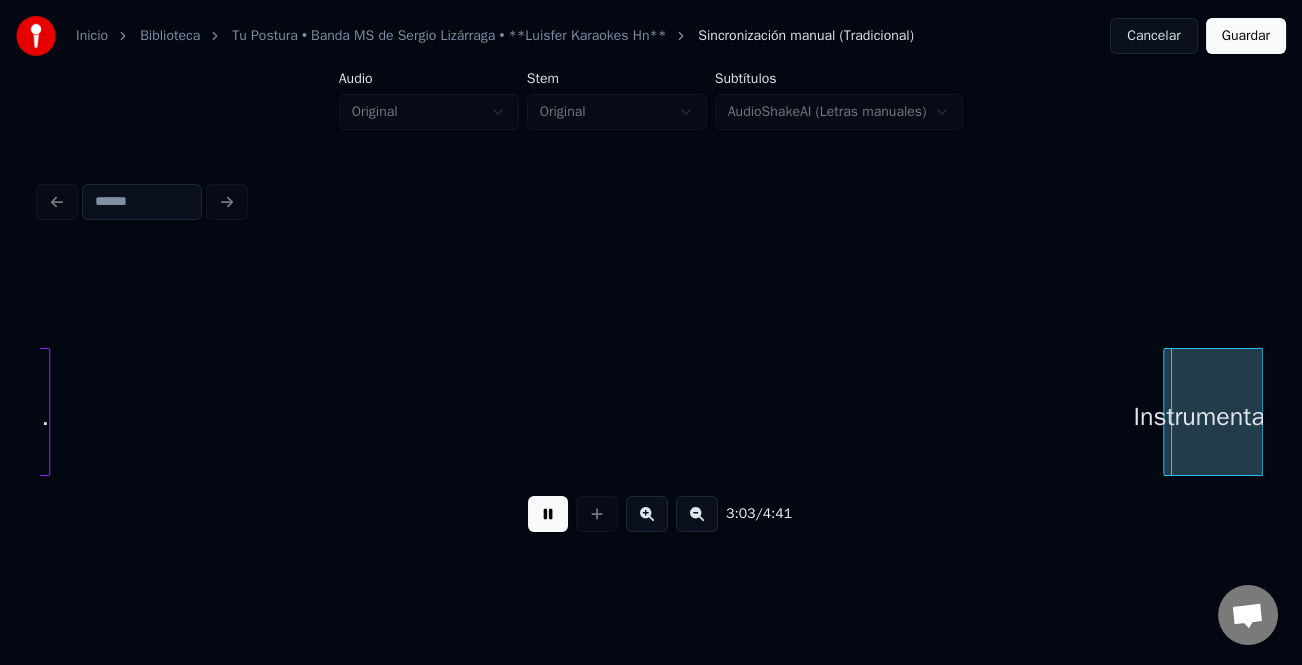 click on "Inicio Biblioteca Tu Postura • Banda MS de Sergio Lizárraga • **Luisfer Karaokes Hn** Sincronización manual (Tradicional) Cancelar Guardar Audio Original Stem Original Subtítulos AudioShakeAI (Letras manuales) 3:03  /  4:41" at bounding box center (651, 296) 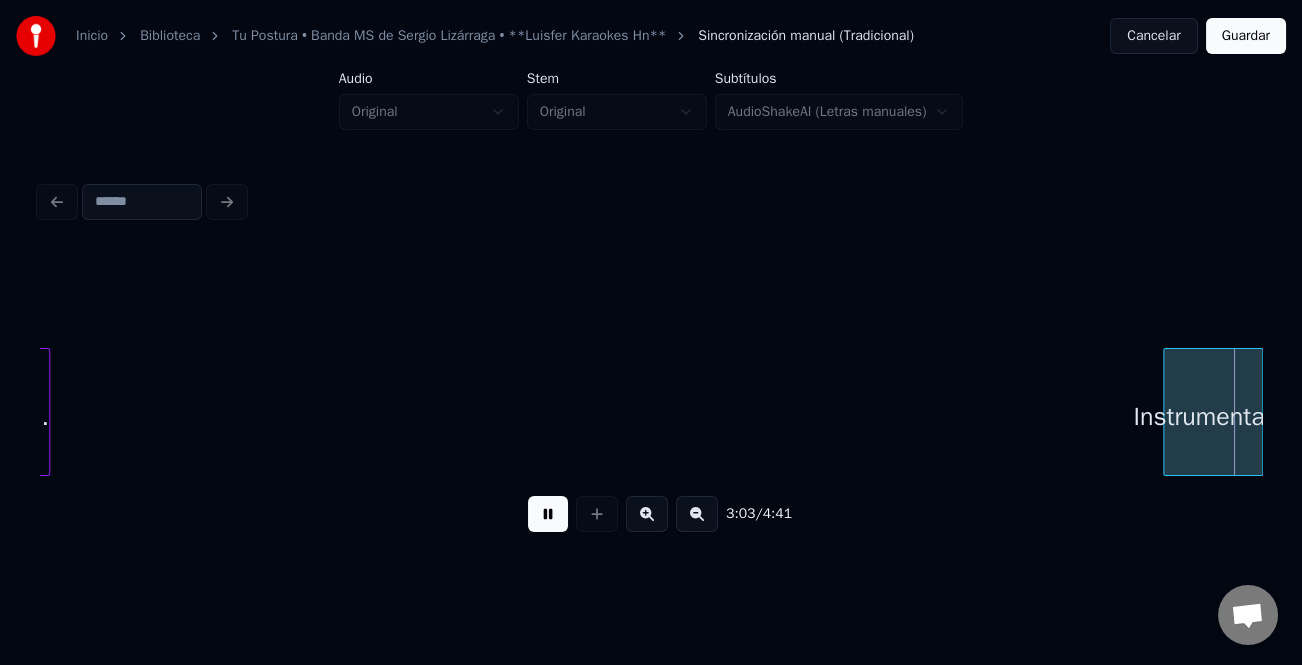 scroll, scrollTop: 0, scrollLeft: 45911, axis: horizontal 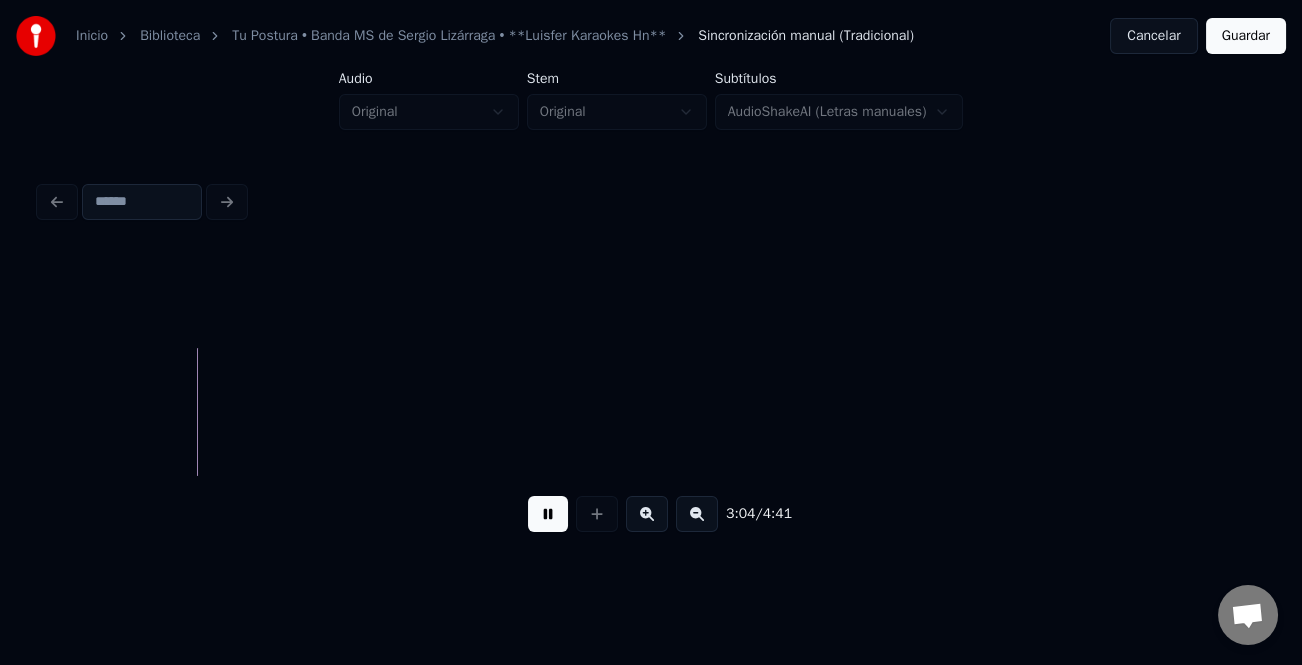 click at bounding box center [548, 514] 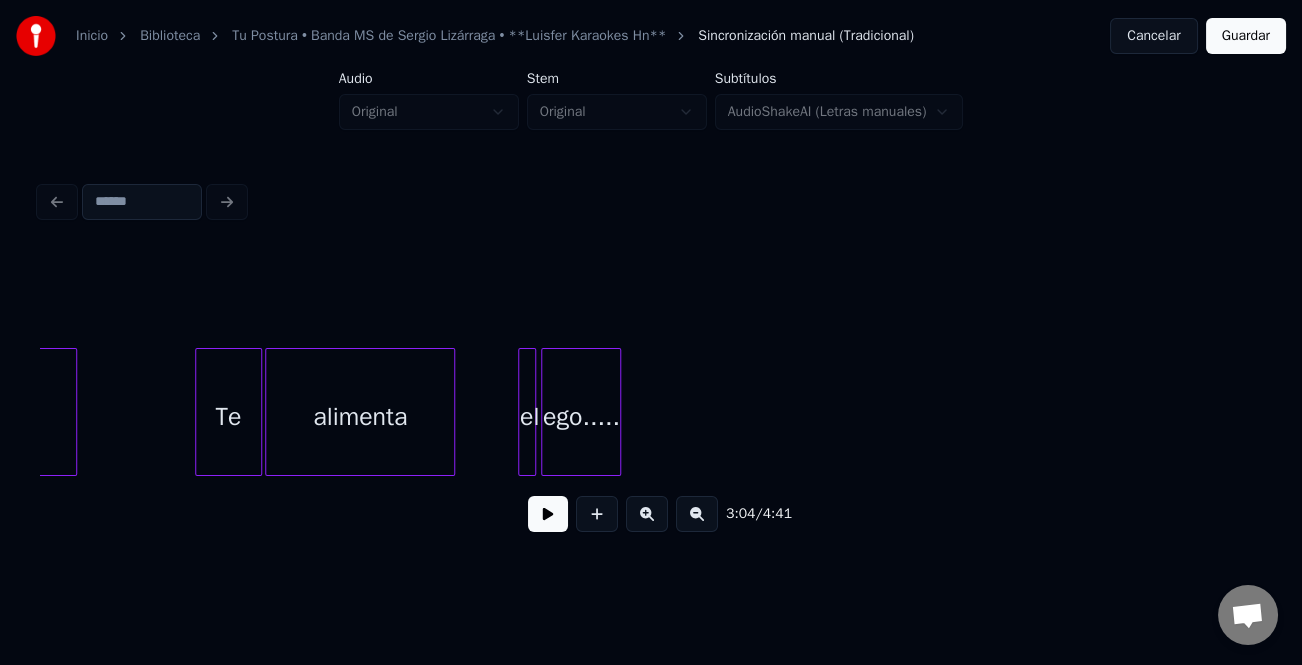scroll, scrollTop: 0, scrollLeft: 44057, axis: horizontal 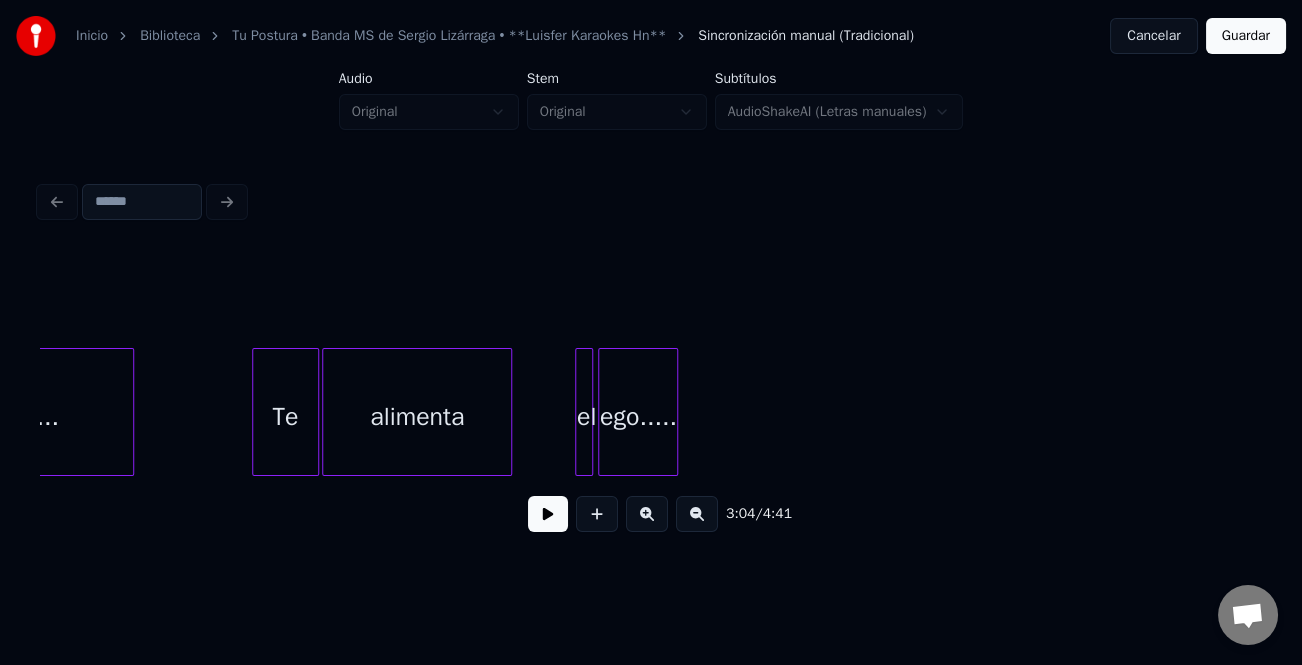 click on "alimenta el llorar.... Te ego....." at bounding box center [-8842, 412] 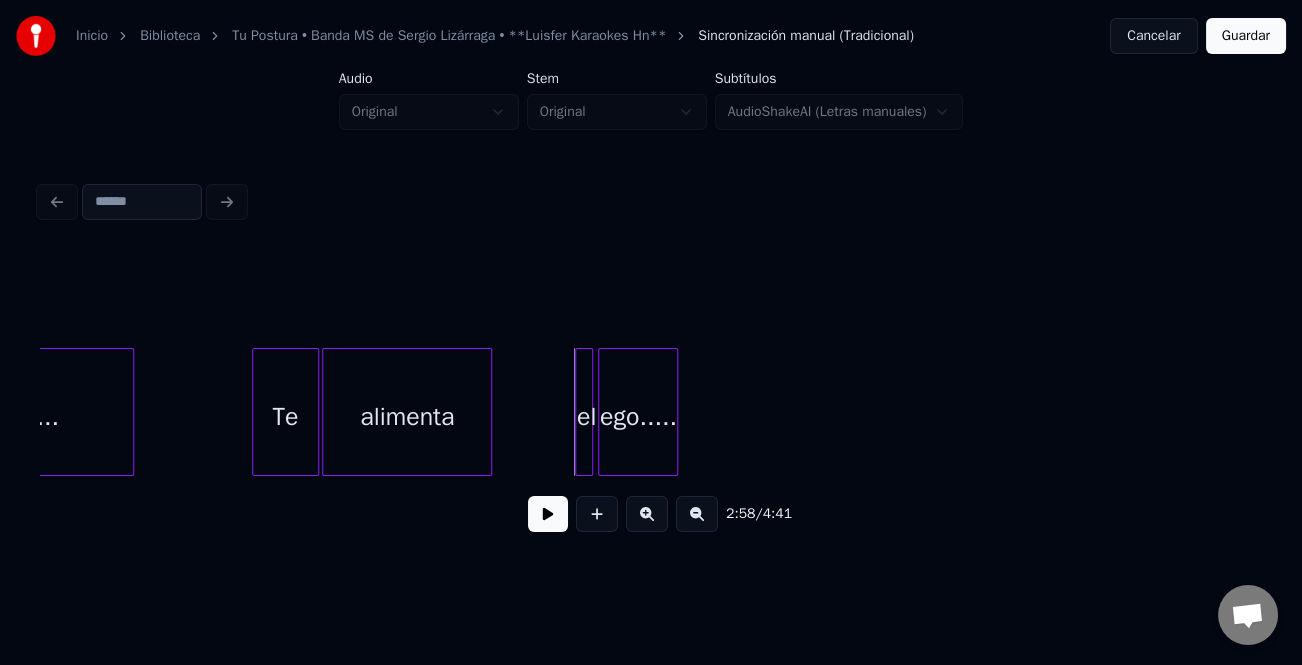 click at bounding box center [488, 412] 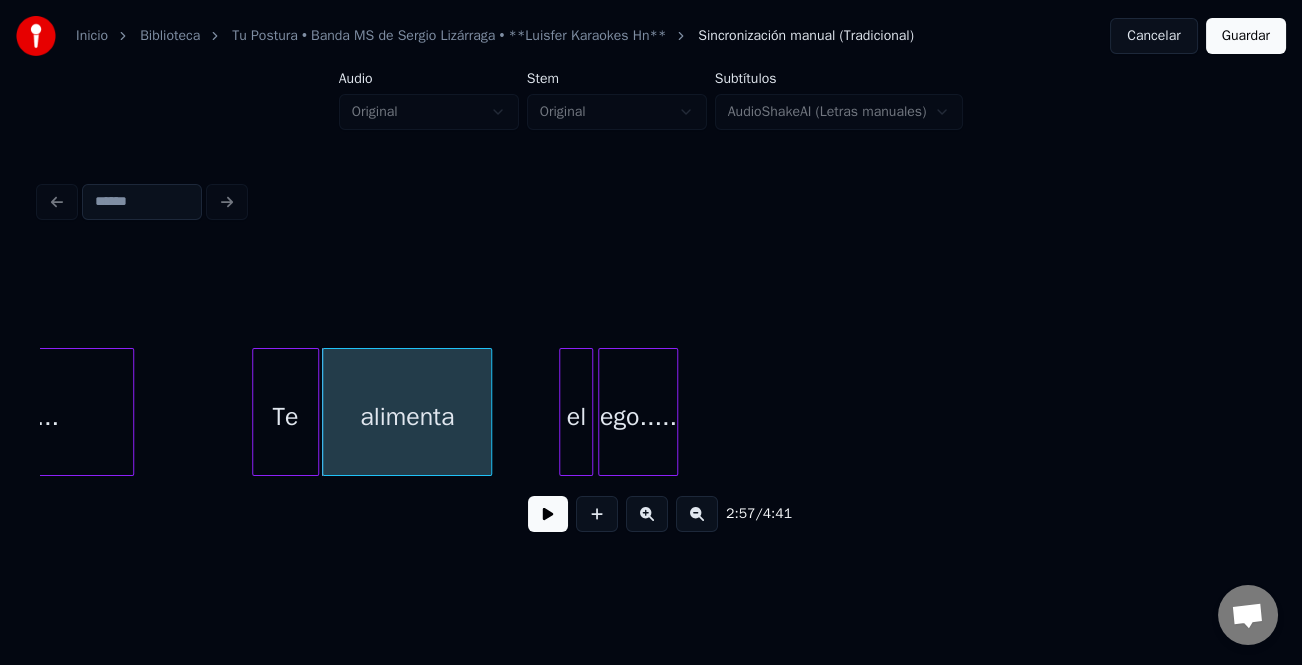 click at bounding box center [563, 412] 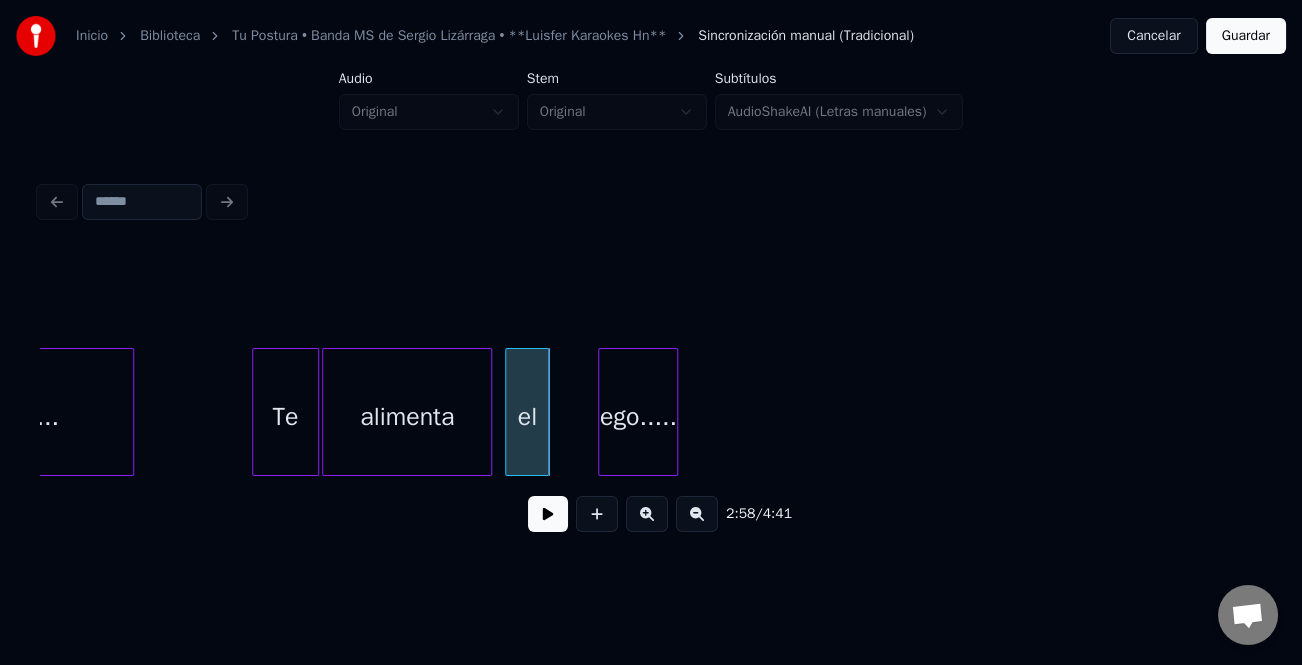 click on "el" at bounding box center (527, 417) 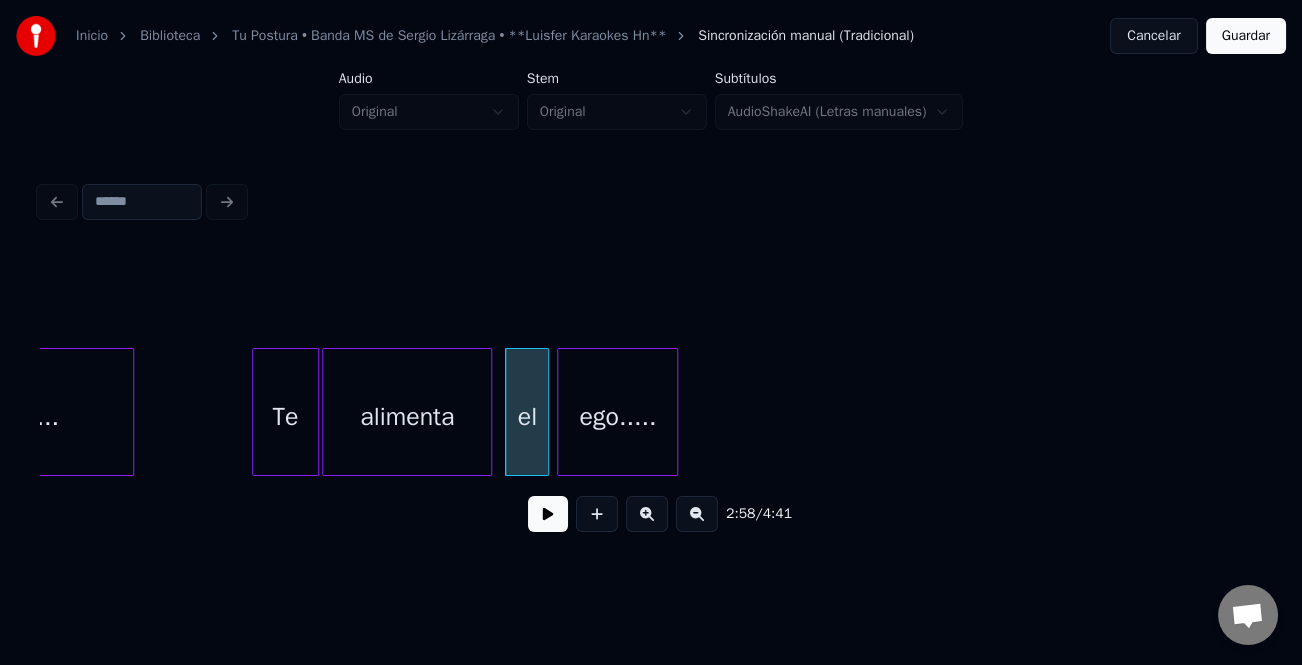 click at bounding box center (561, 412) 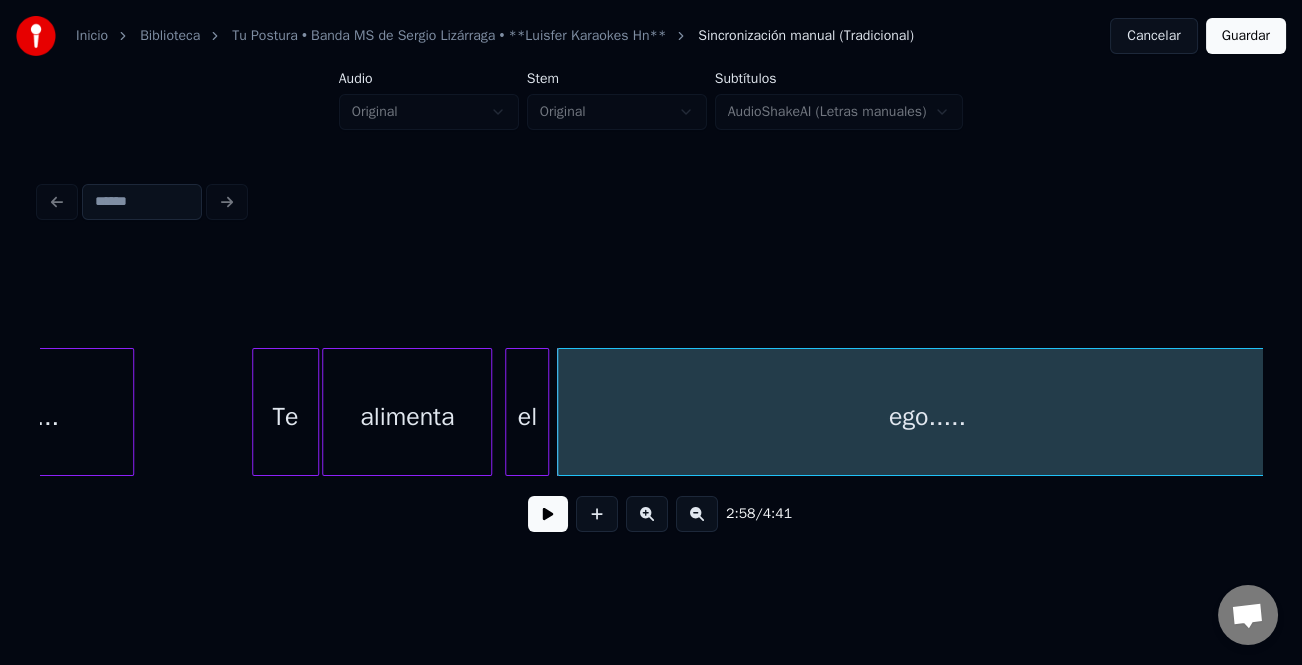 click on "Inicio Biblioteca Tu Postura • Banda MS de Sergio Lizárraga • **Luisfer Karaokes Hn** Sincronización manual (Tradicional) Cancelar Guardar Audio Original Stem Original Subtítulos AudioShakeAI (Letras manuales) 2:58  /  4:41" at bounding box center (651, 280) 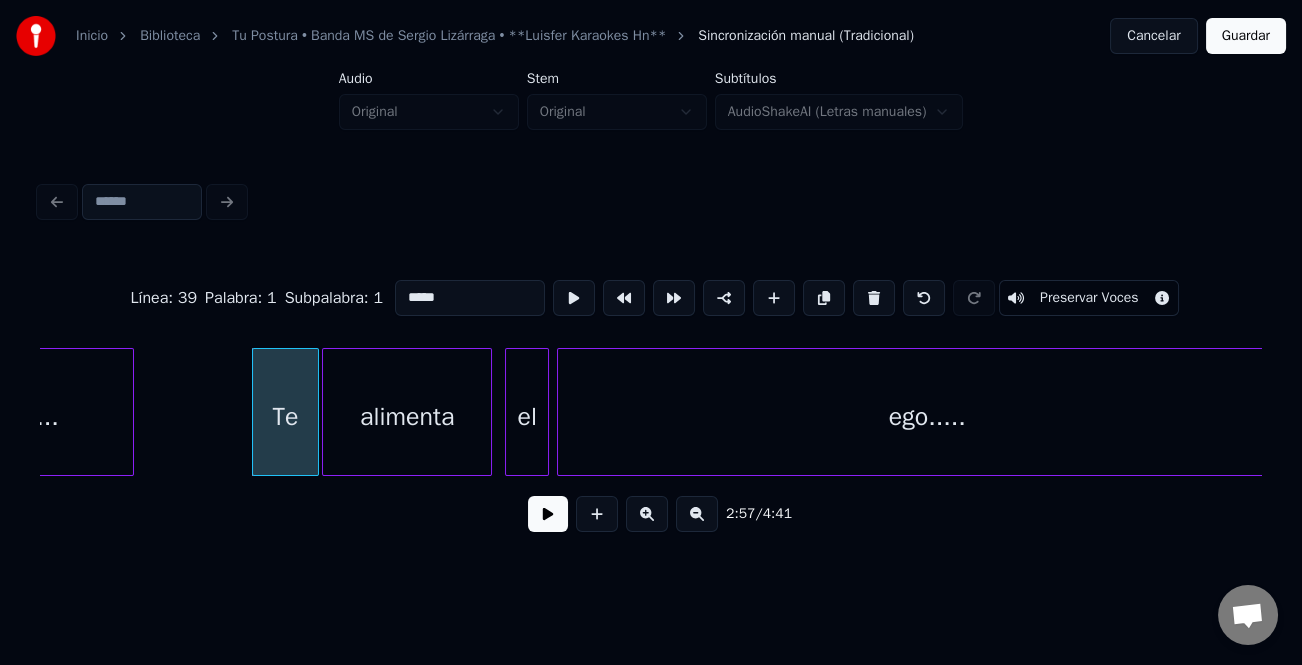 type on "**" 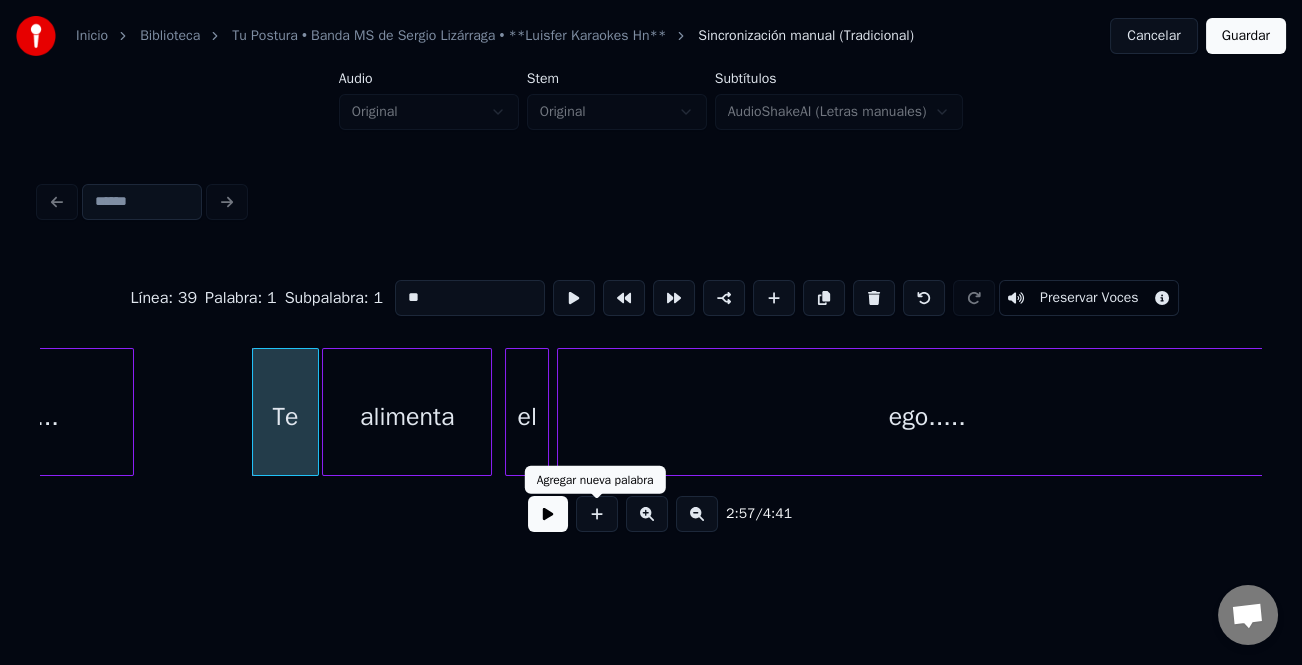 click at bounding box center [548, 514] 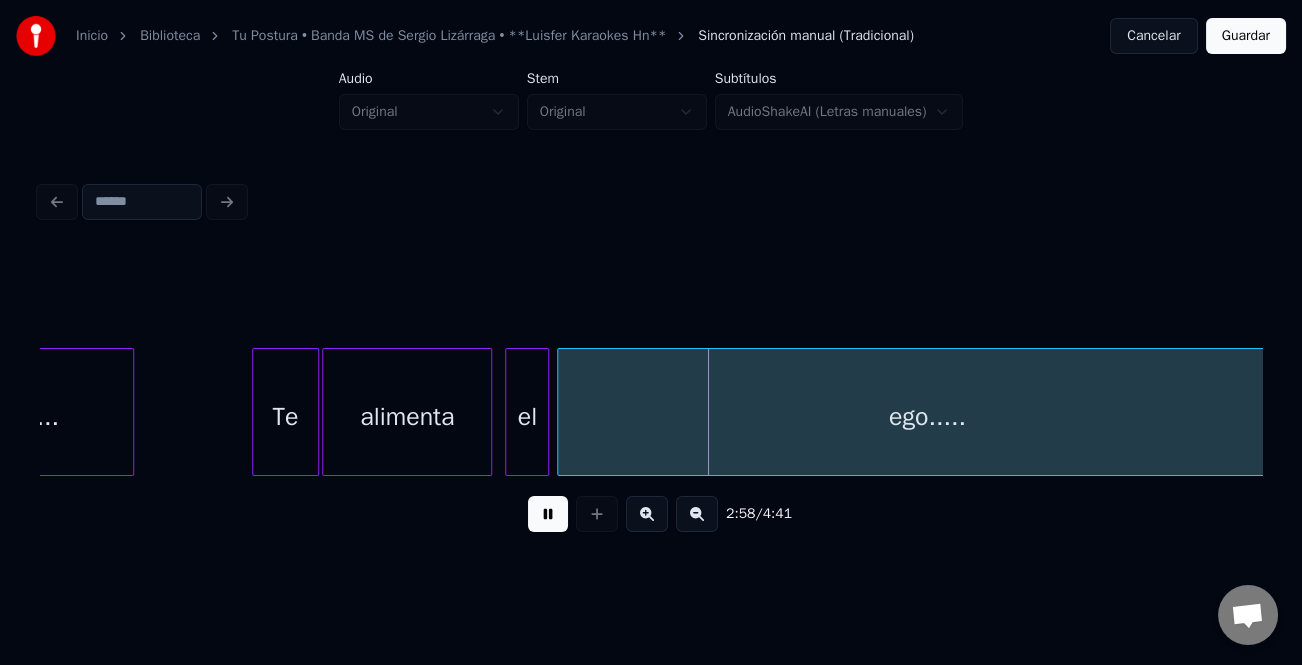 click on "alimenta" at bounding box center (407, 417) 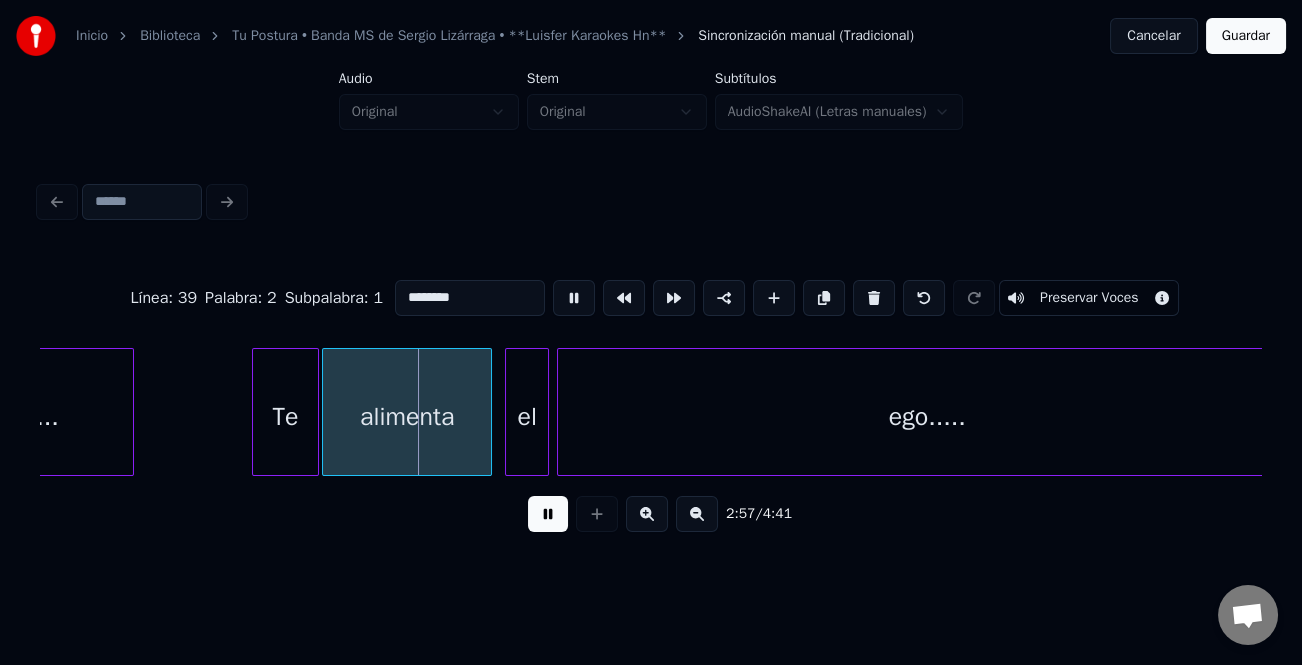 click at bounding box center [548, 514] 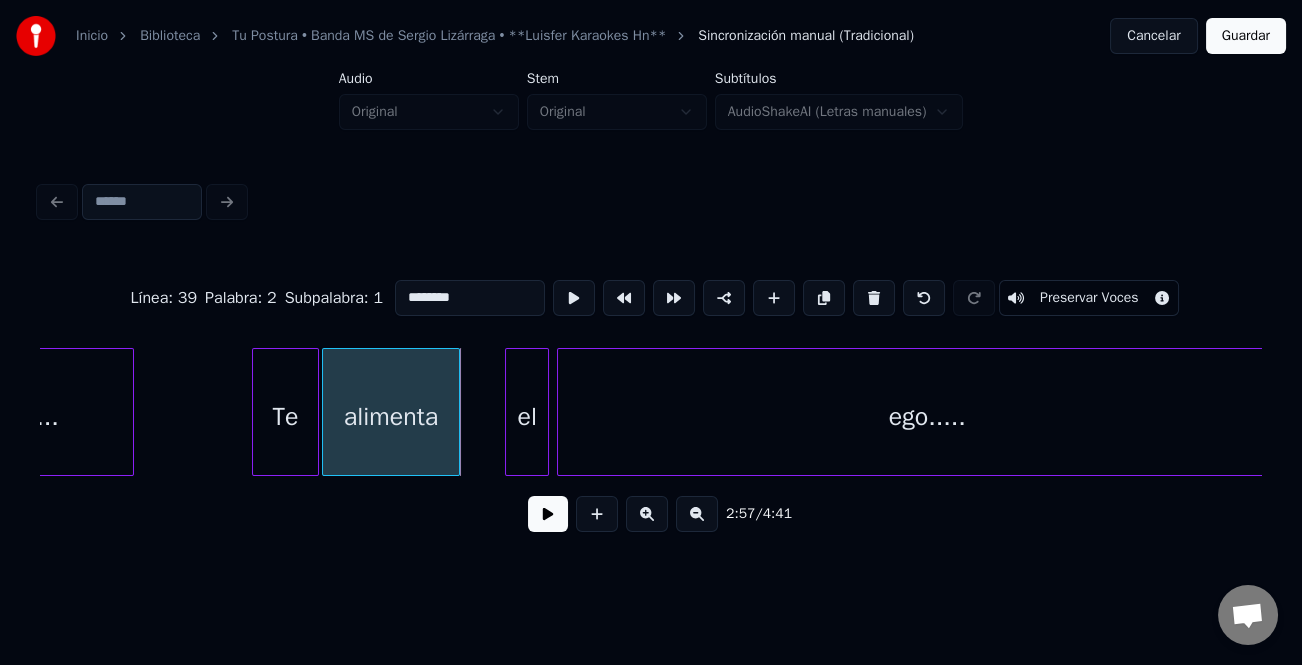 click at bounding box center (456, 412) 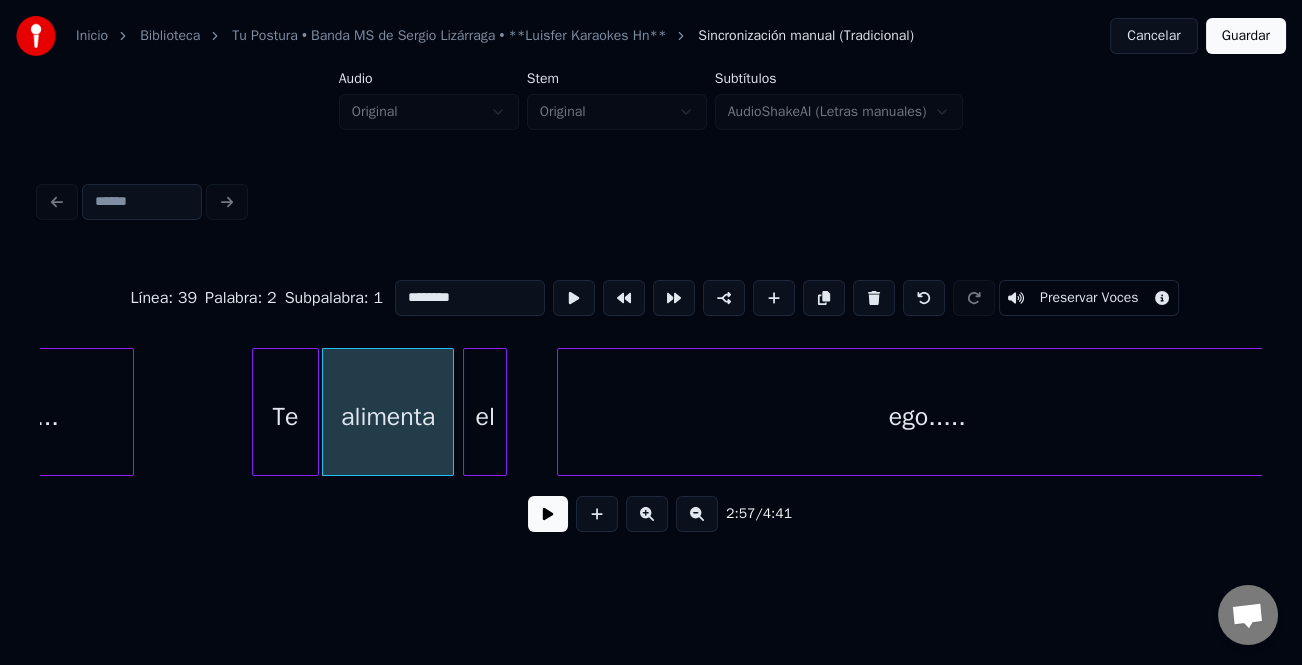 click on "el" at bounding box center (485, 417) 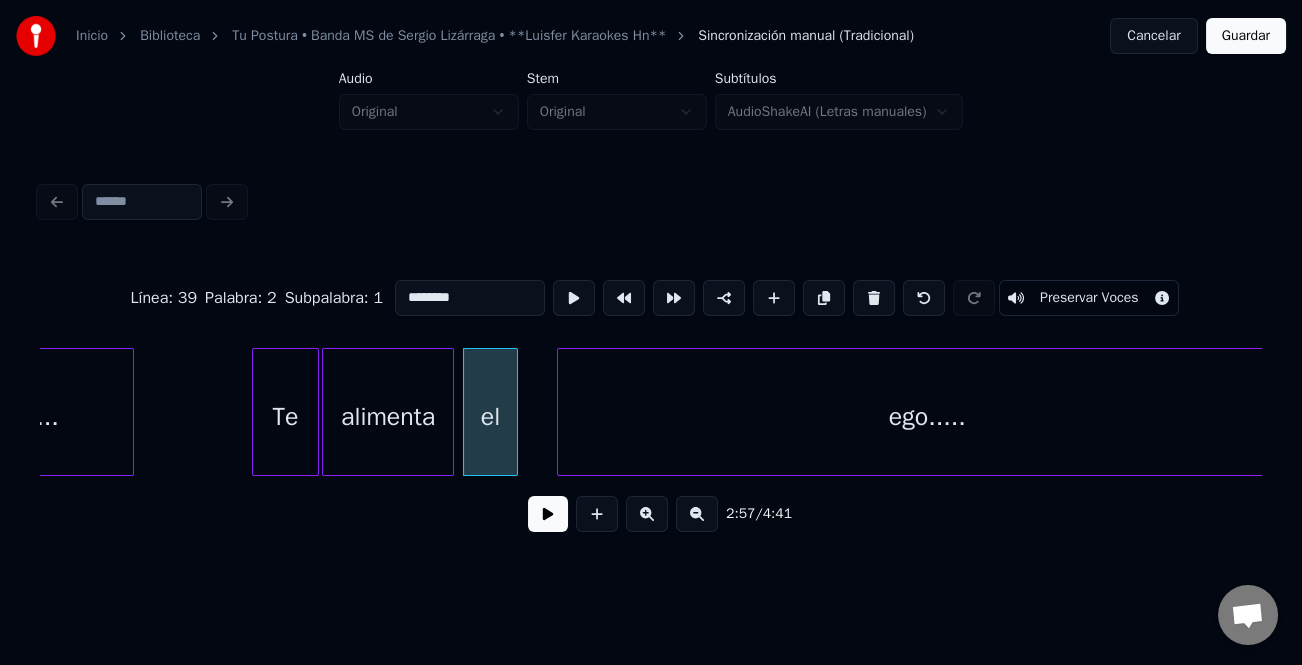 click at bounding box center (514, 412) 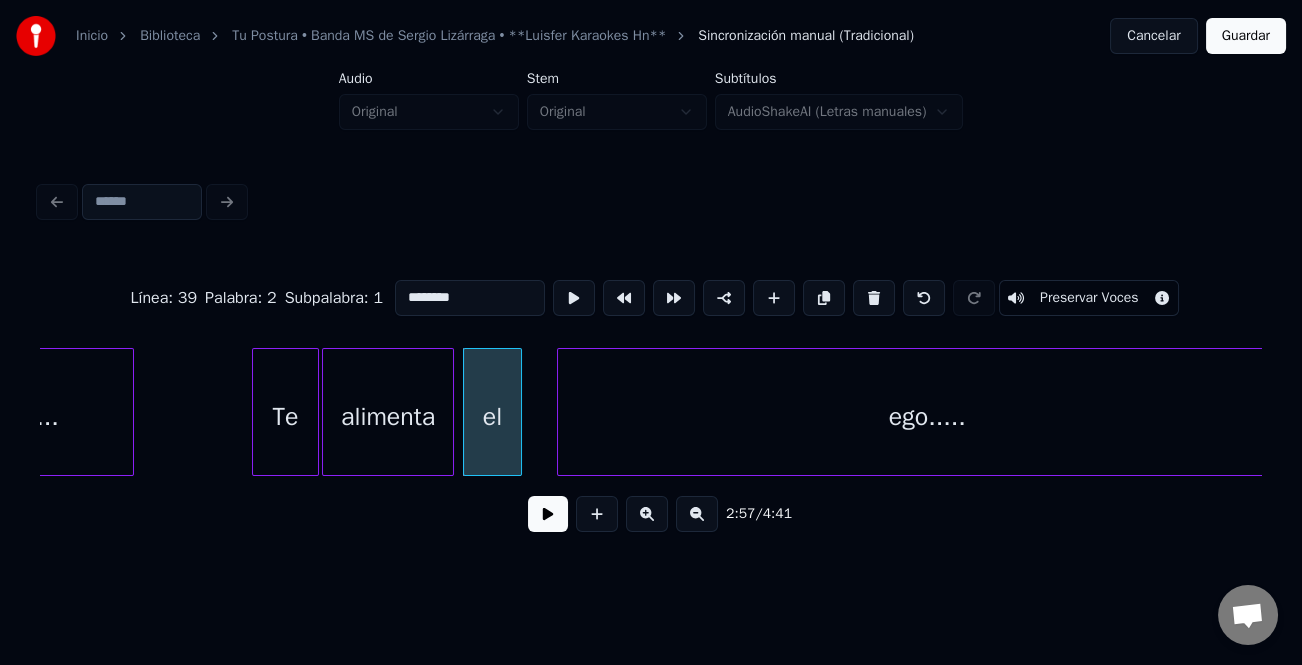 scroll, scrollTop: 0, scrollLeft: 44087, axis: horizontal 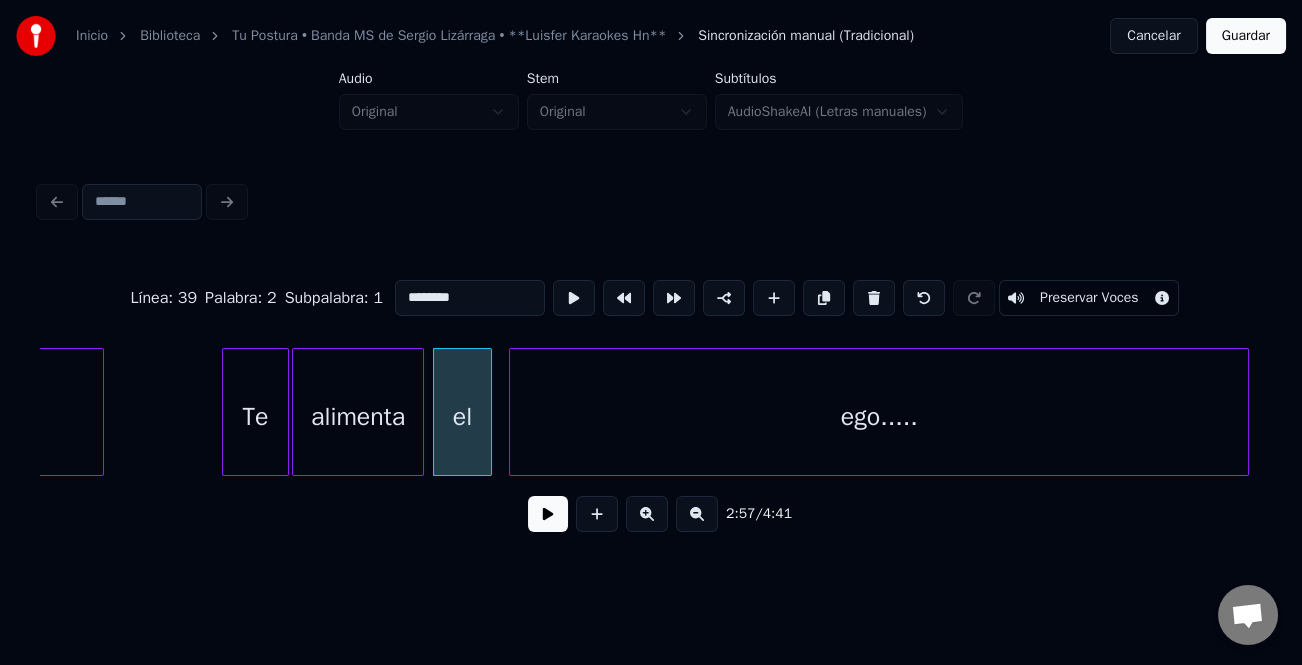 click on "ego....." at bounding box center (879, 417) 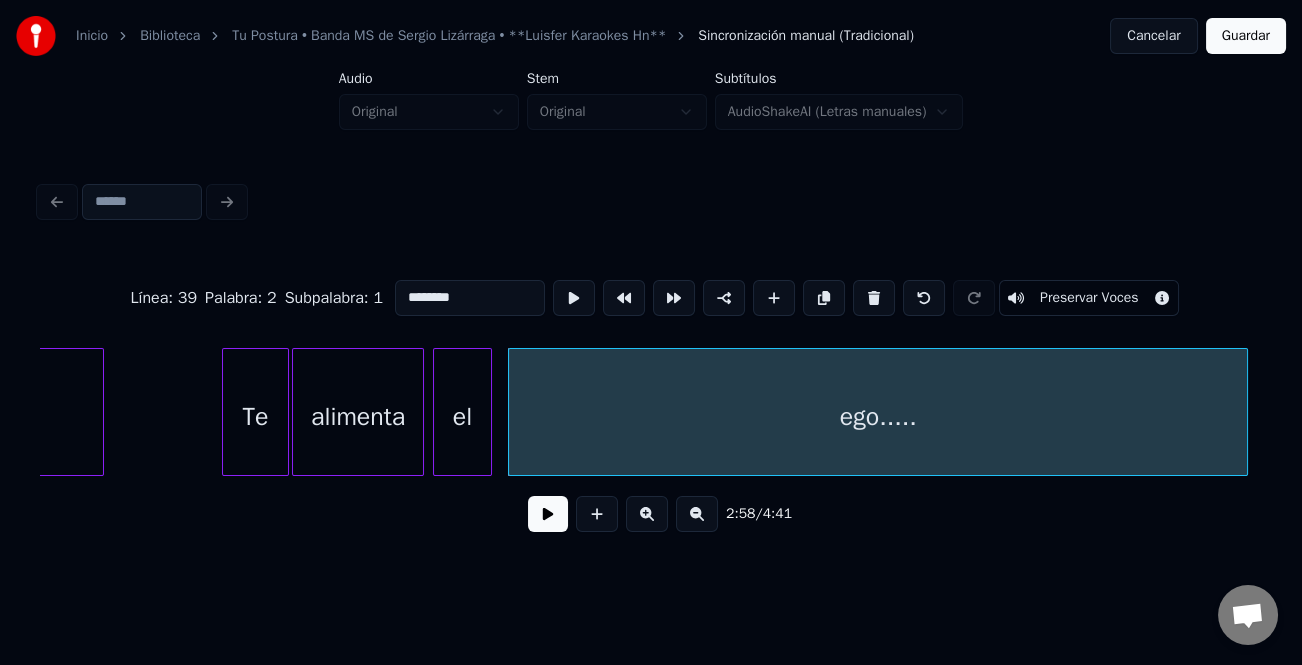 click at bounding box center [548, 514] 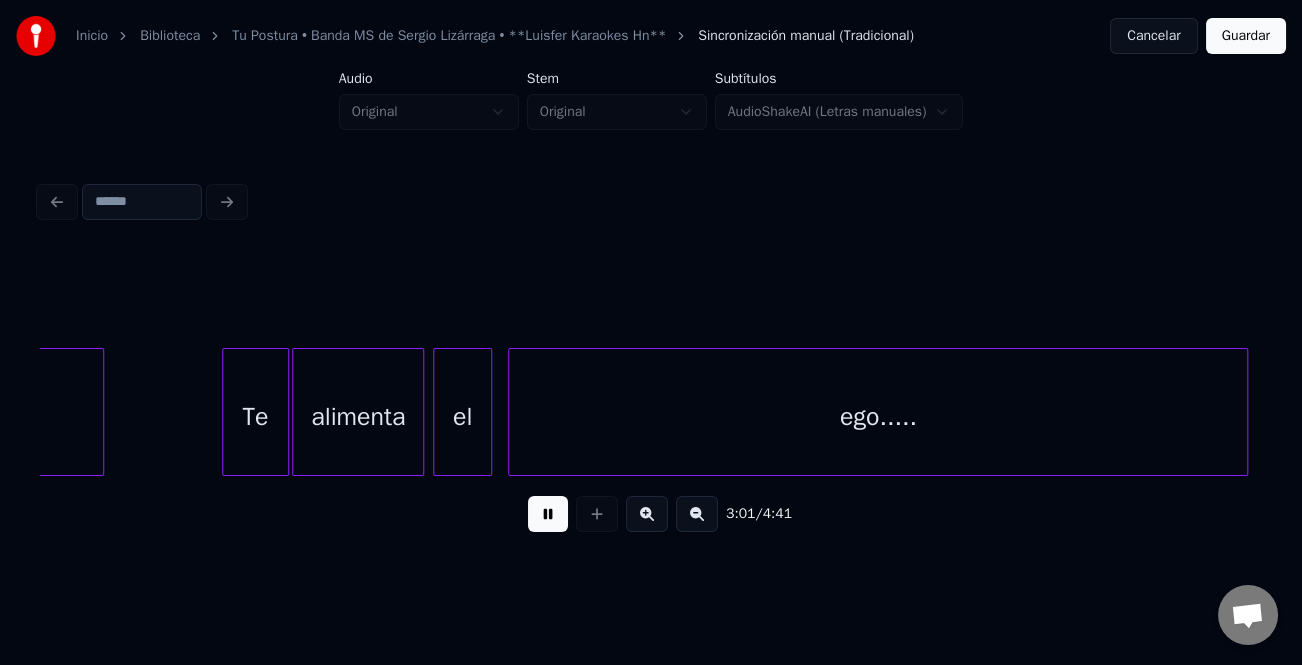 scroll, scrollTop: 0, scrollLeft: 45313, axis: horizontal 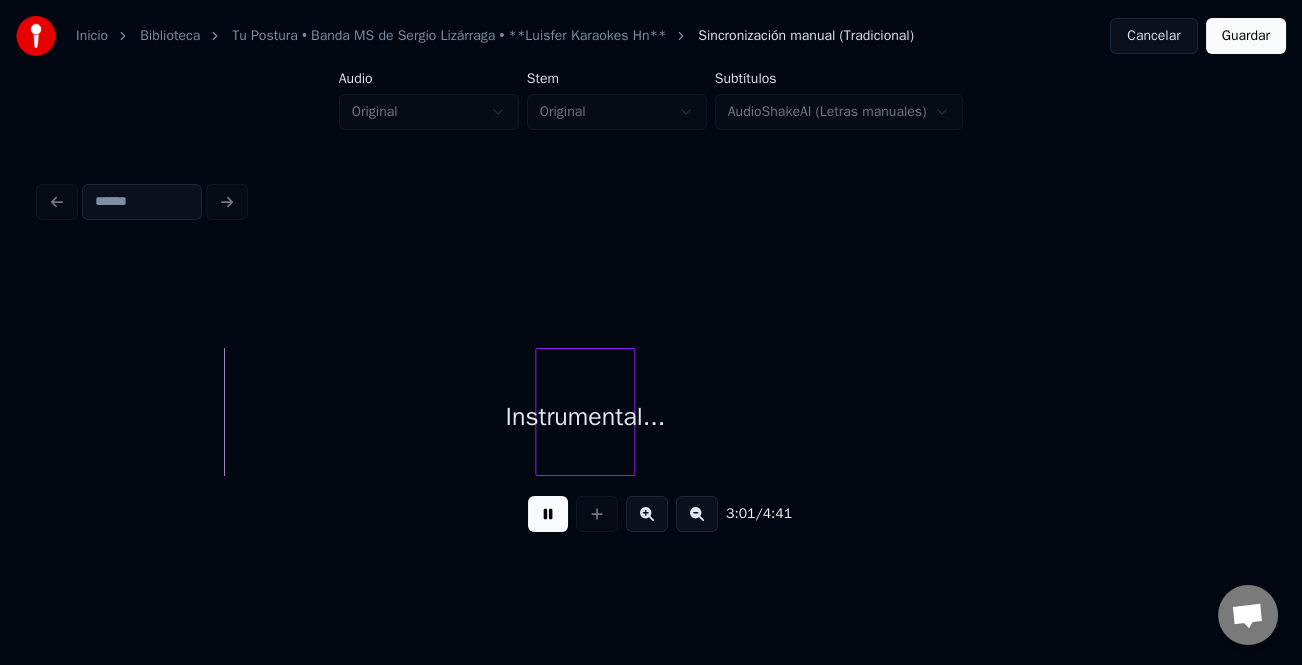drag, startPoint x: 548, startPoint y: 512, endPoint x: 630, endPoint y: 529, distance: 83.74366 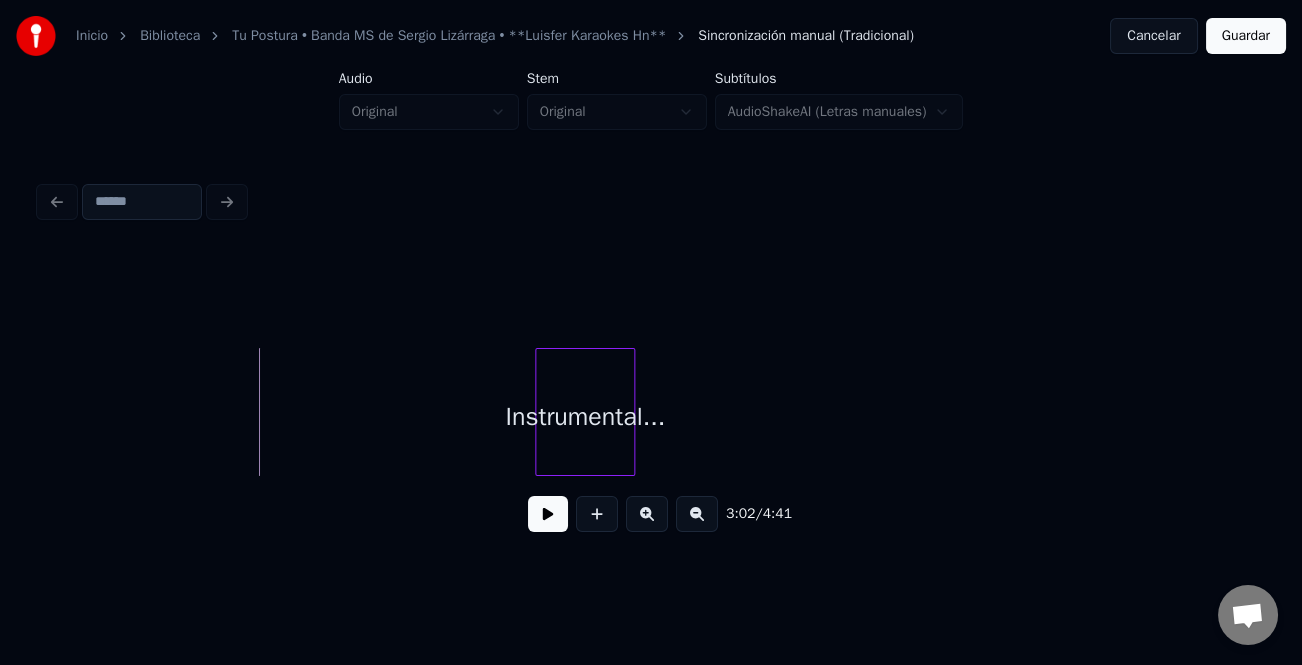 click at bounding box center (697, 514) 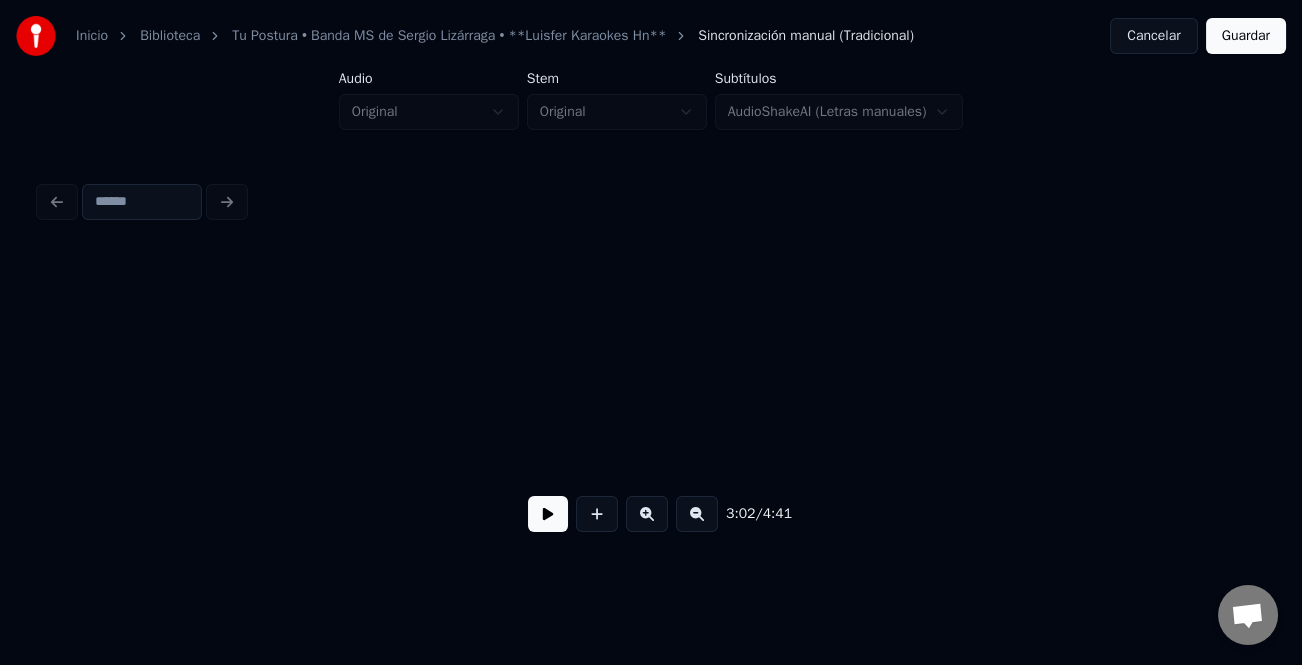 scroll, scrollTop: 0, scrollLeft: 36206, axis: horizontal 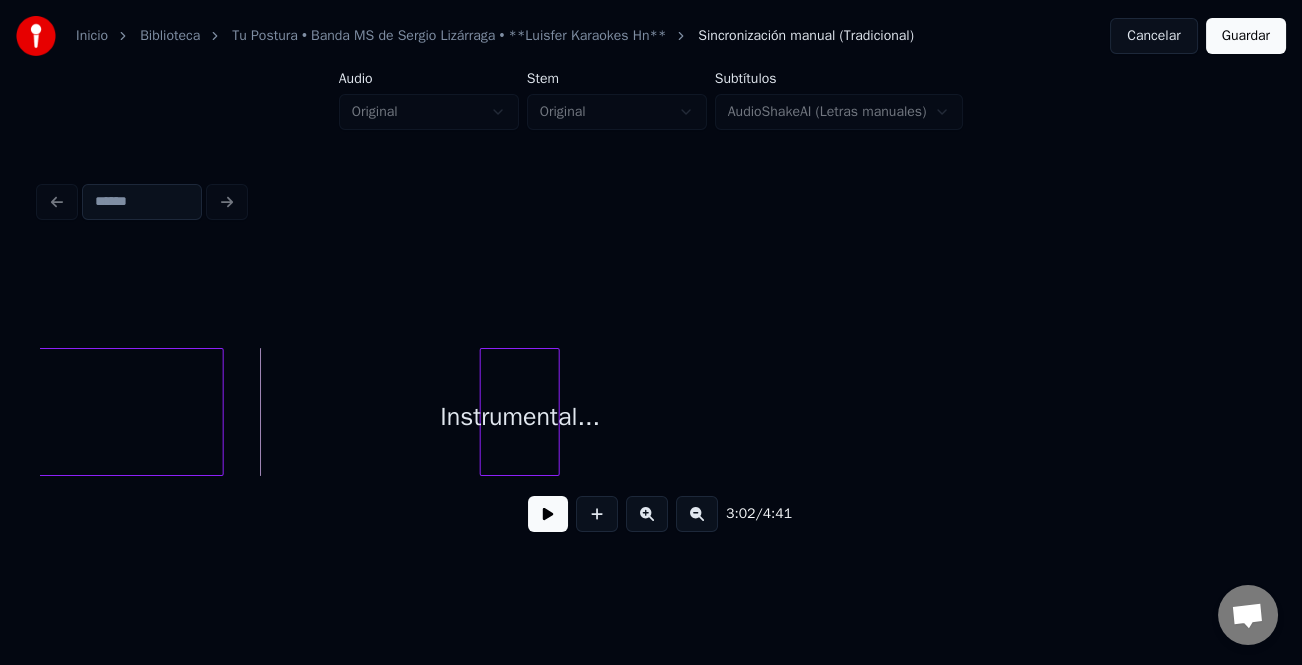 click at bounding box center [220, 412] 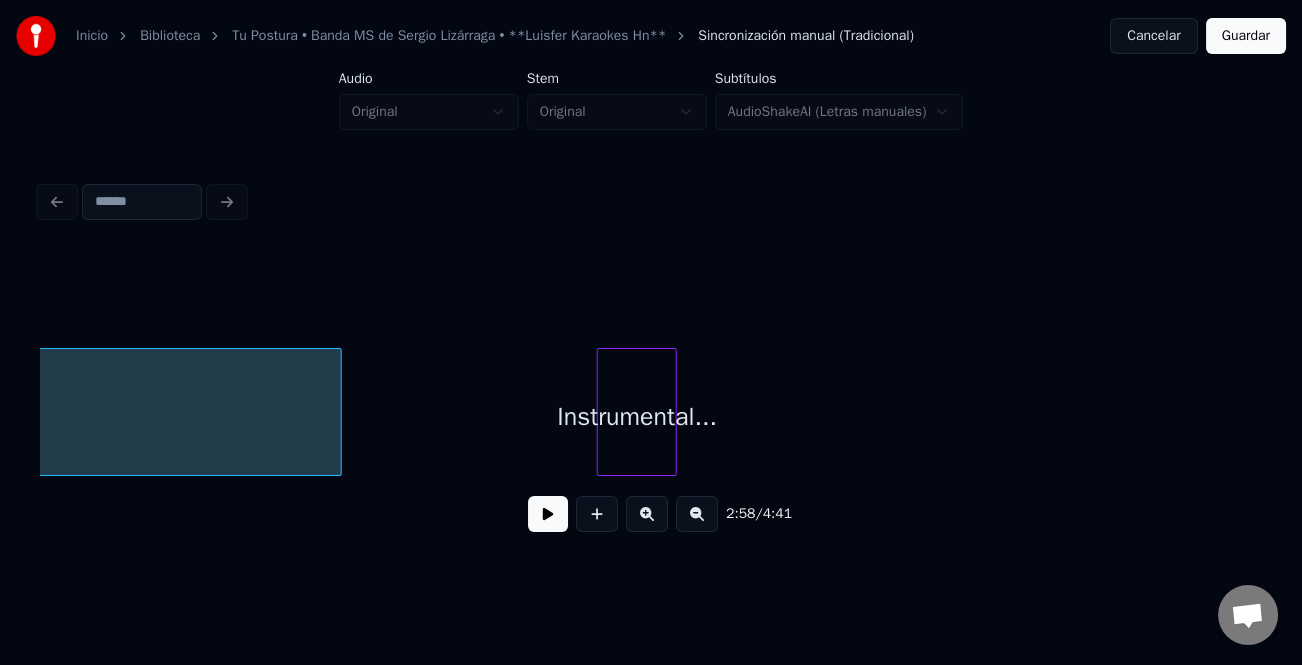 scroll, scrollTop: 0, scrollLeft: 36134, axis: horizontal 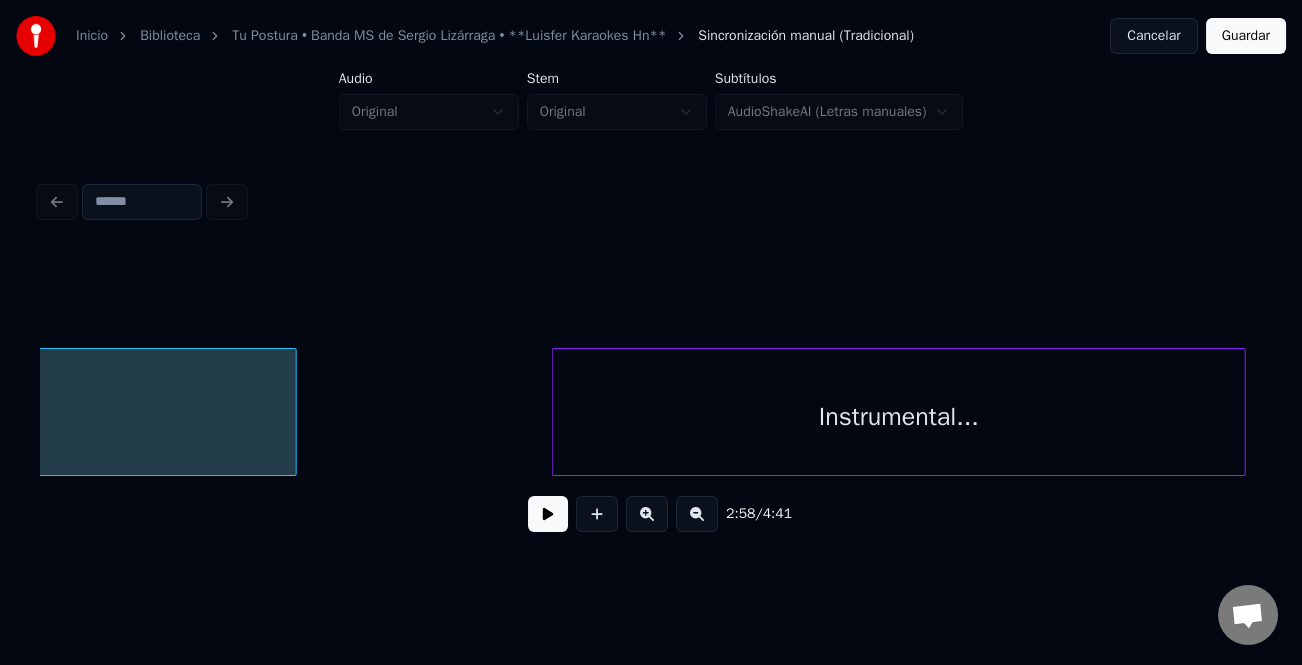 click on "Inicio Biblioteca Tu Postura • Banda MS de Sergio Lizárraga • **Luisfer Karaokes Hn** Sincronización manual (Tradicional) Cancelar Guardar Audio Original Stem Original Subtítulos AudioShakeAI (Letras manuales) 2:58  /  4:41" at bounding box center (651, 280) 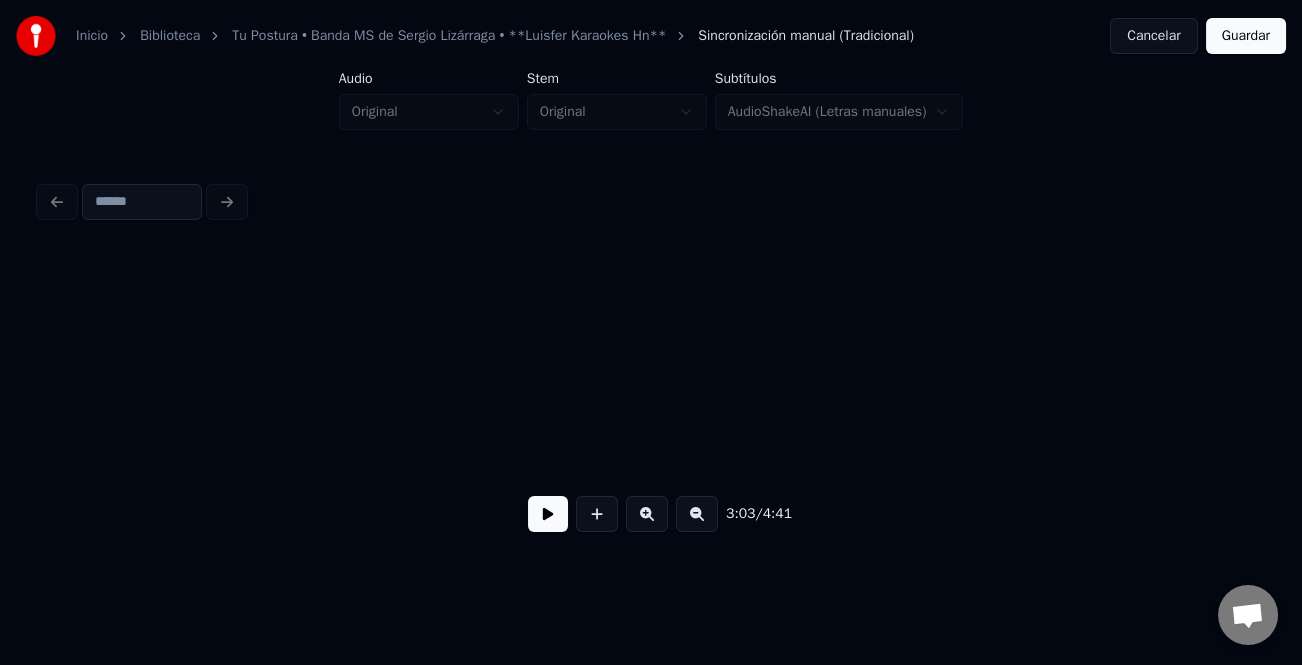 scroll, scrollTop: 0, scrollLeft: 37531, axis: horizontal 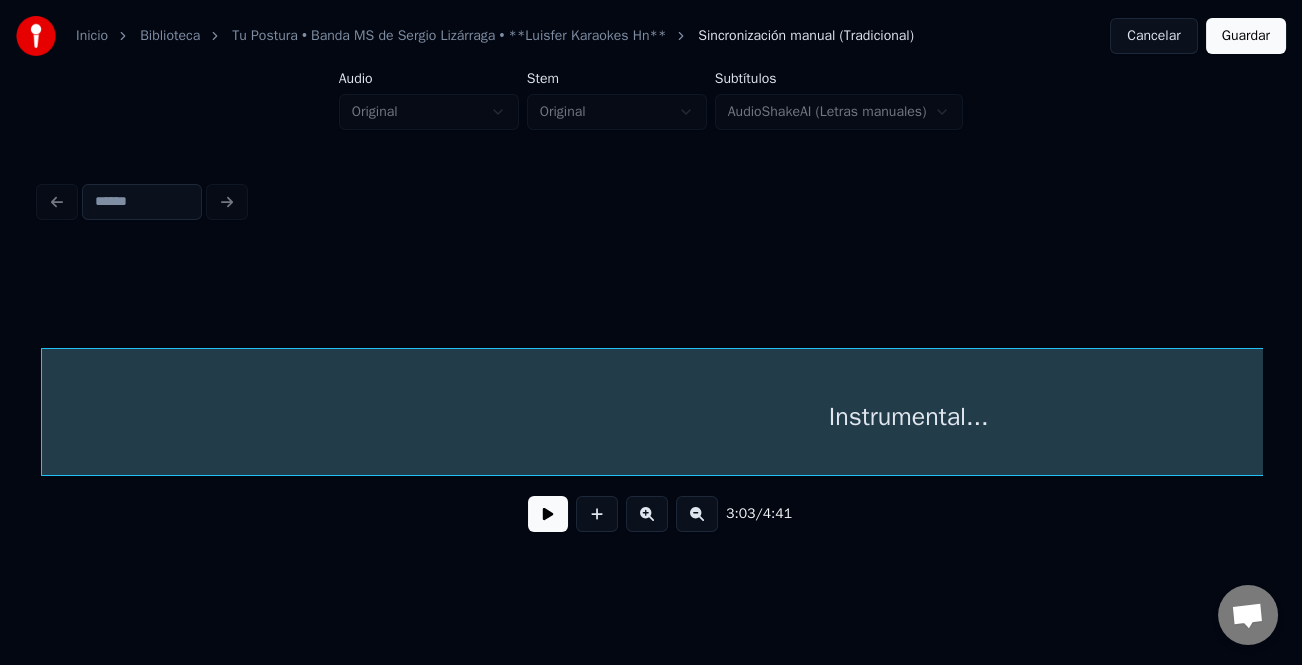 click on "Inicio Biblioteca Tu Postura • Banda MS de Sergio Lizárraga • **Luisfer Karaokes Hn** Sincronización manual (Tradicional) Cancelar Guardar Audio Original Stem Original Subtítulos AudioShakeAI (Letras manuales) 3:03  /  4:41" at bounding box center [651, 296] 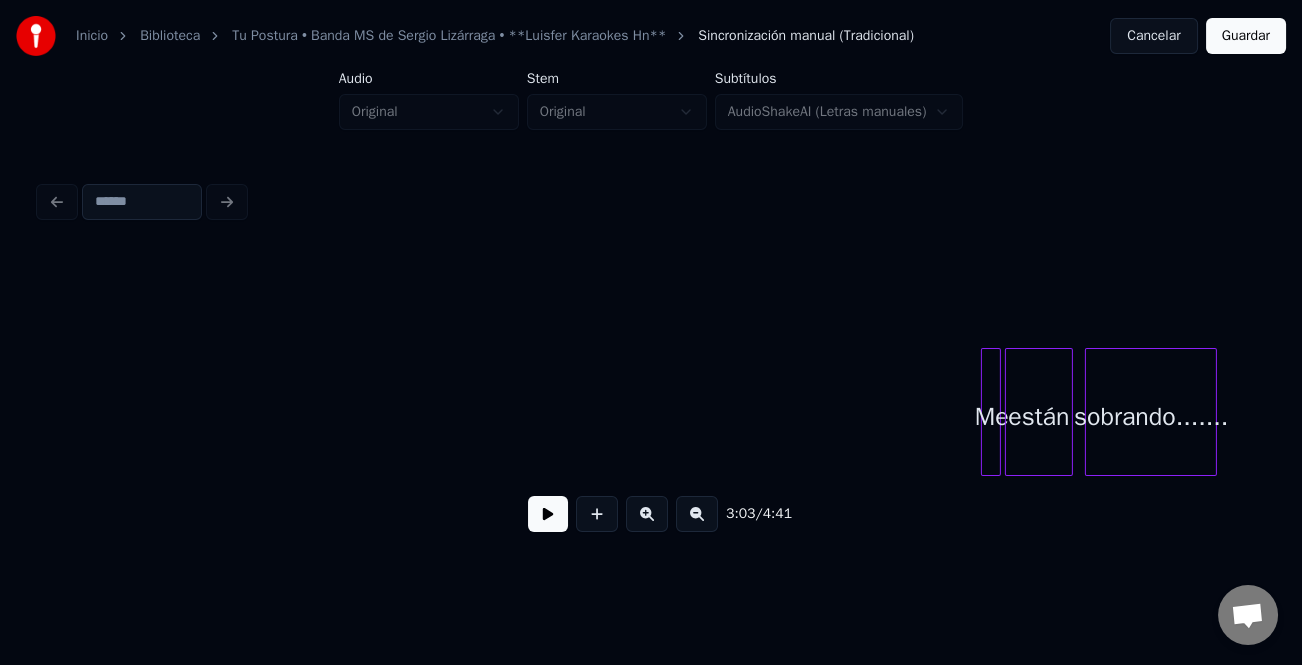 scroll, scrollTop: 0, scrollLeft: 38341, axis: horizontal 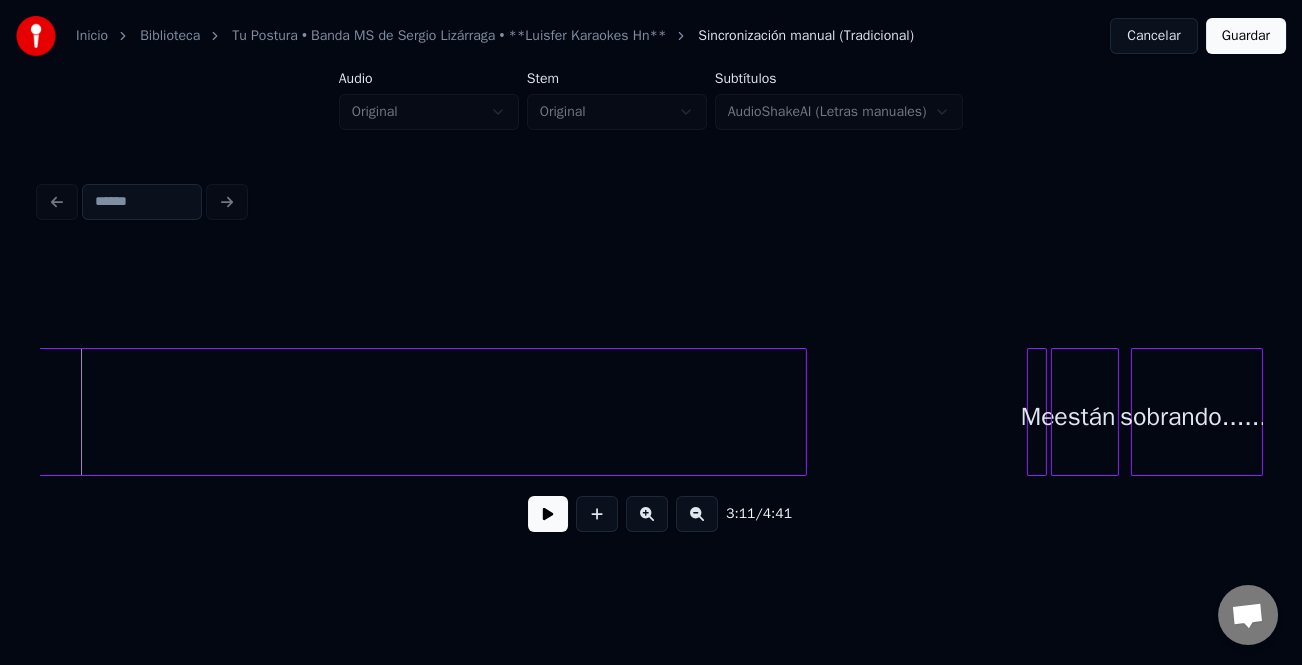 click at bounding box center [803, 412] 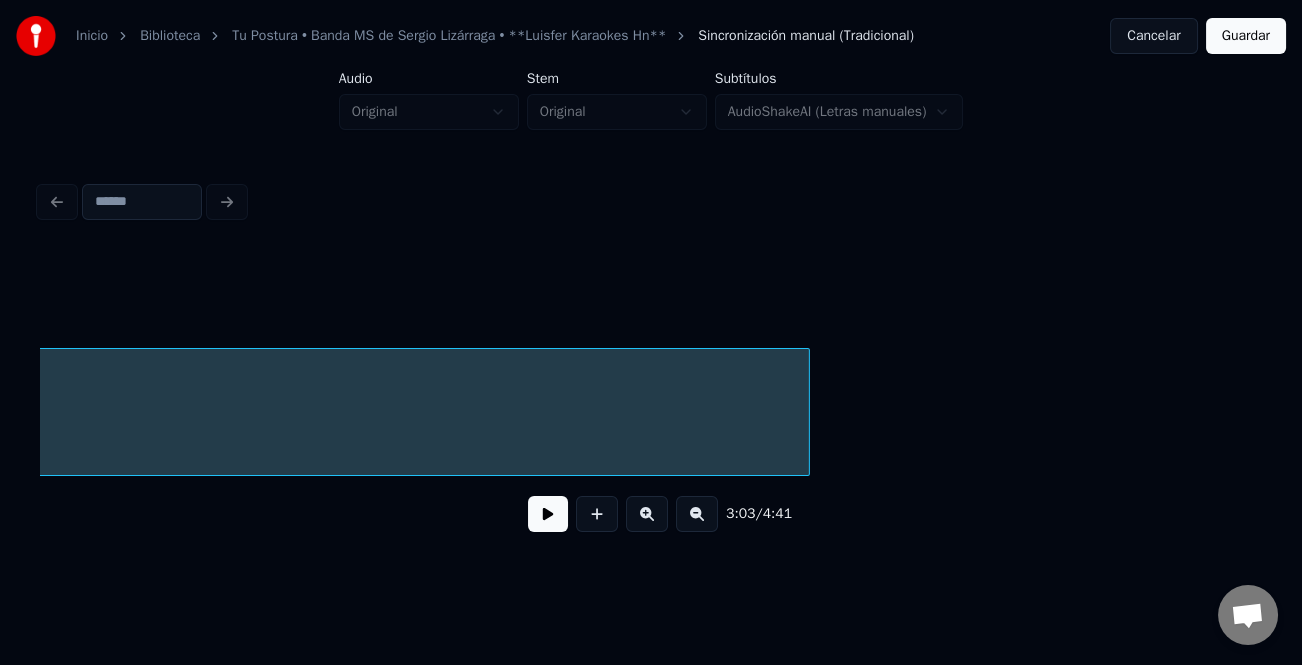 scroll, scrollTop: 0, scrollLeft: 36645, axis: horizontal 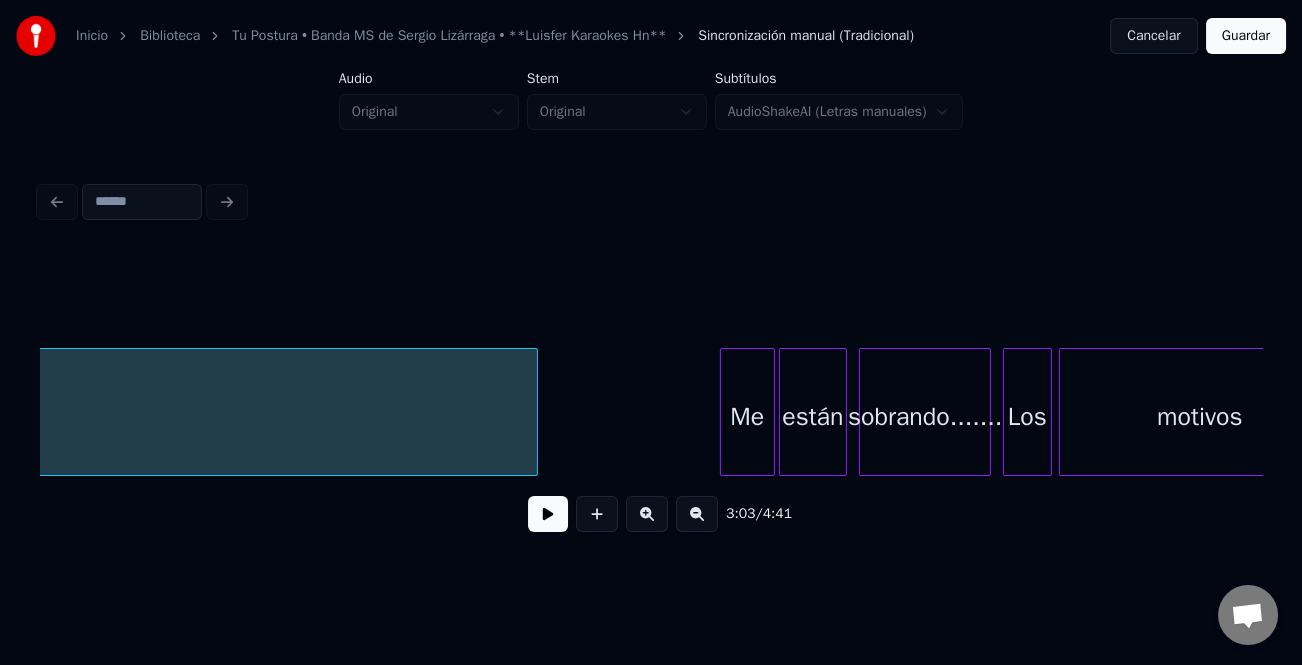 click at bounding box center [724, 412] 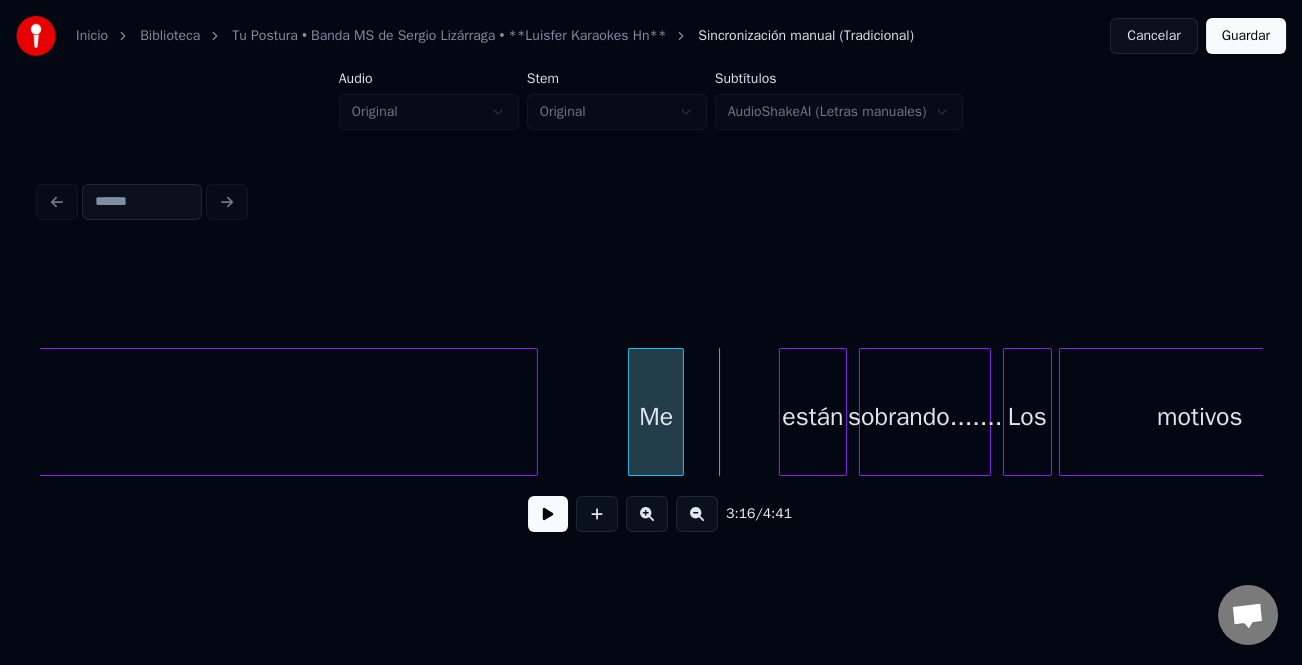 click on "Me" at bounding box center [656, 417] 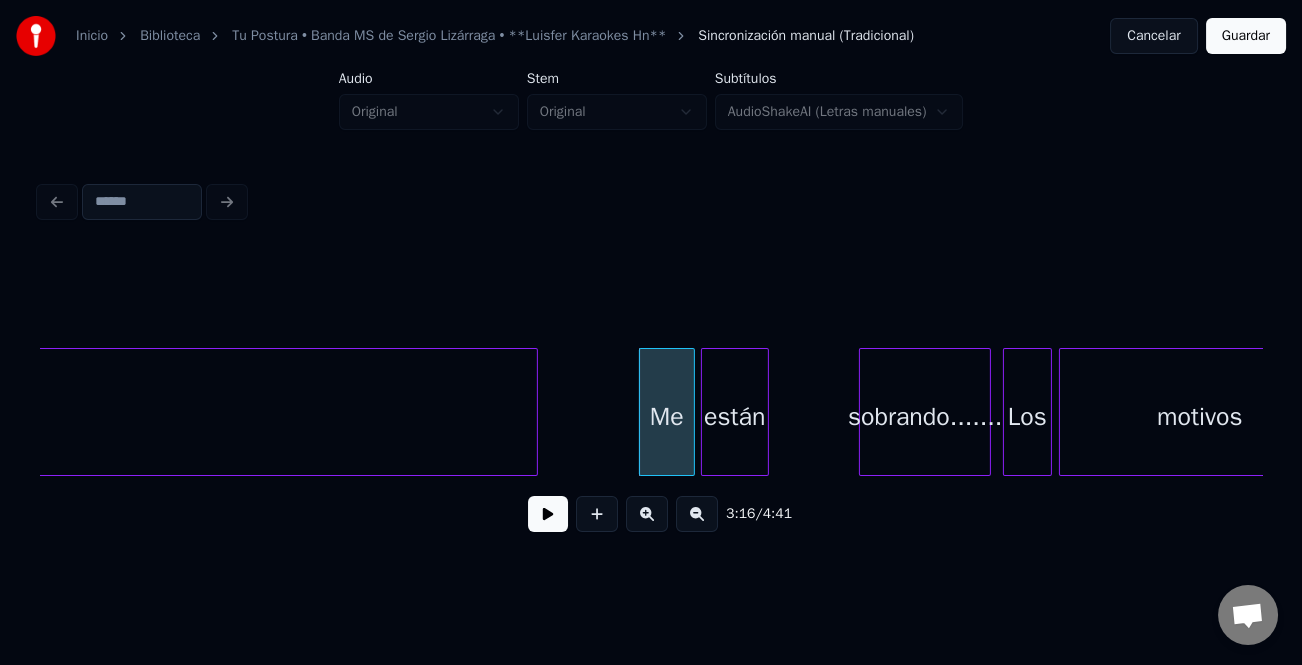 click on "están" at bounding box center (735, 417) 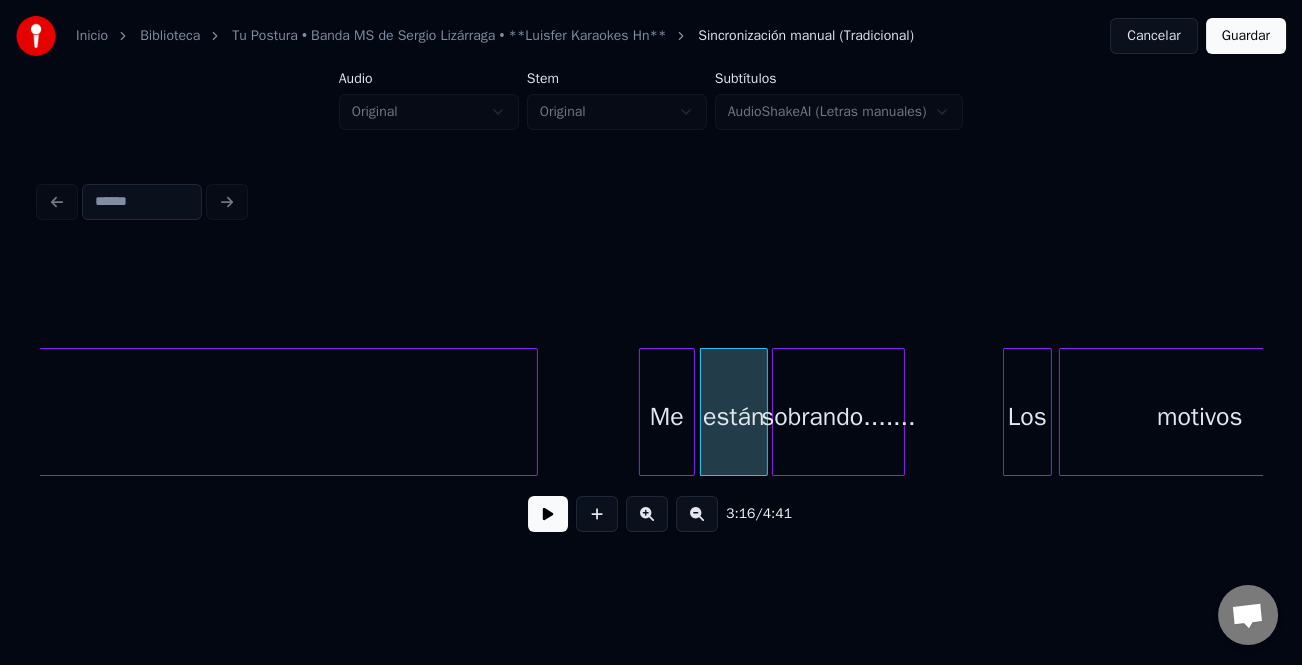 click on "sobrando......." at bounding box center (838, 417) 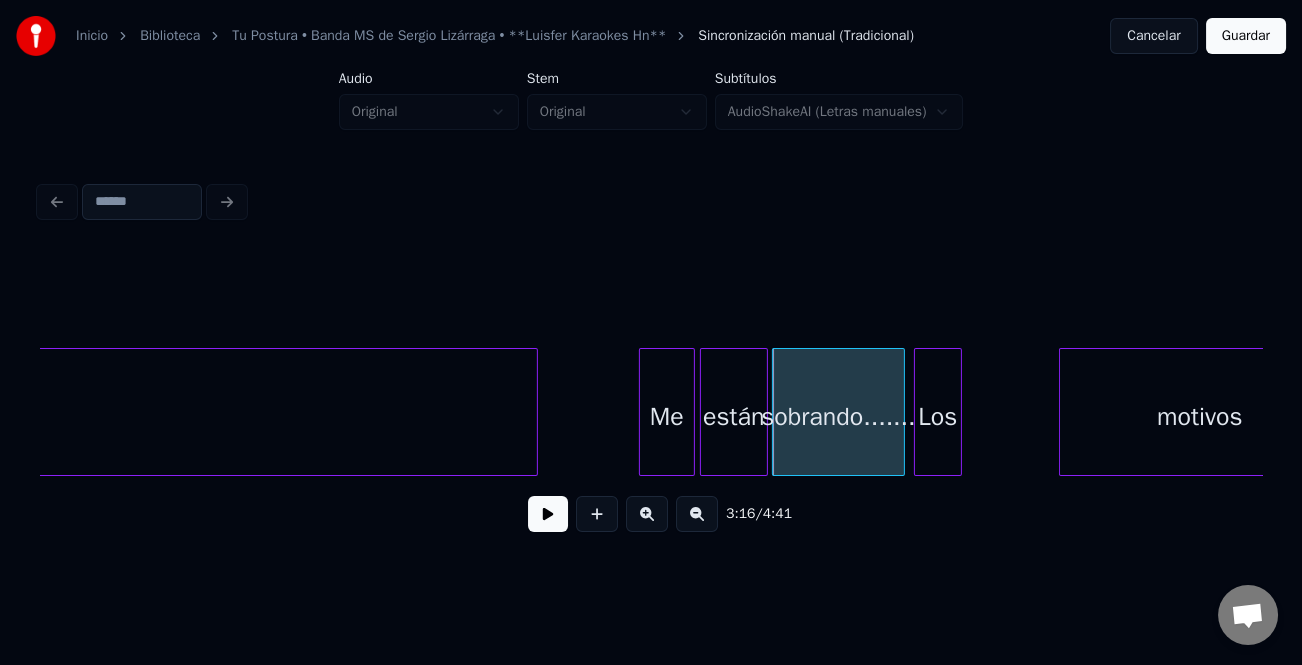 click on "Los" at bounding box center [938, 417] 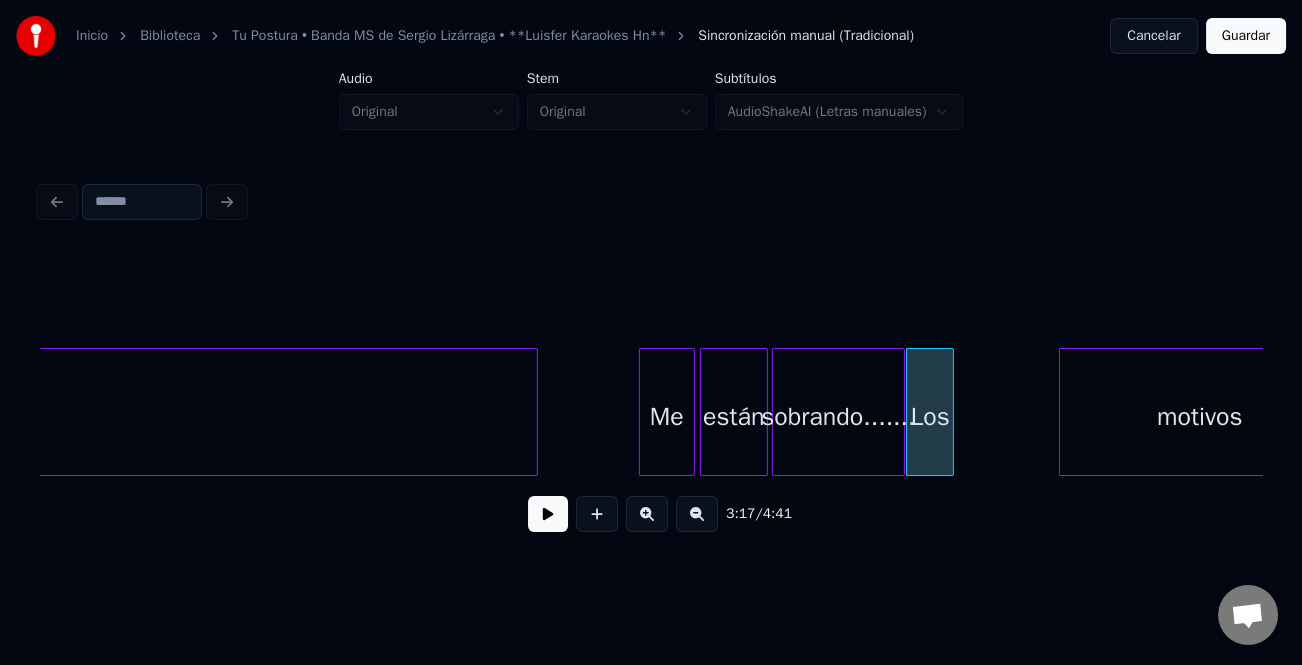 scroll, scrollTop: 0, scrollLeft: 38686, axis: horizontal 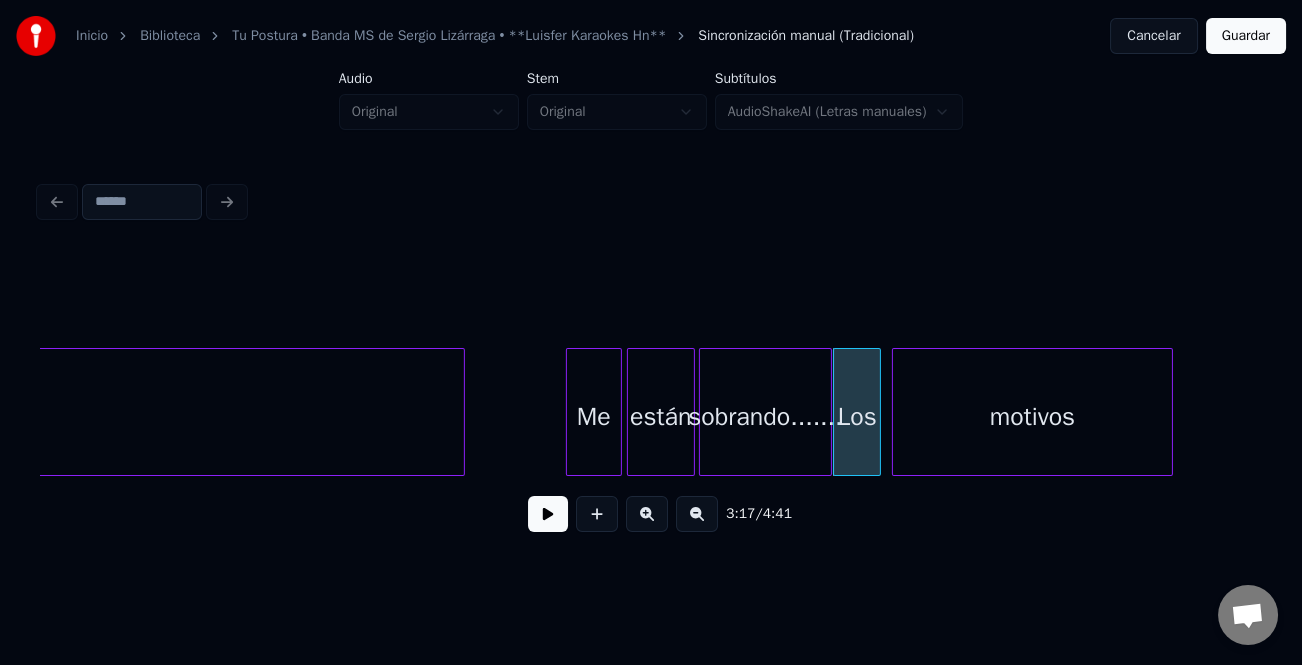 click on "motivos" at bounding box center (1032, 417) 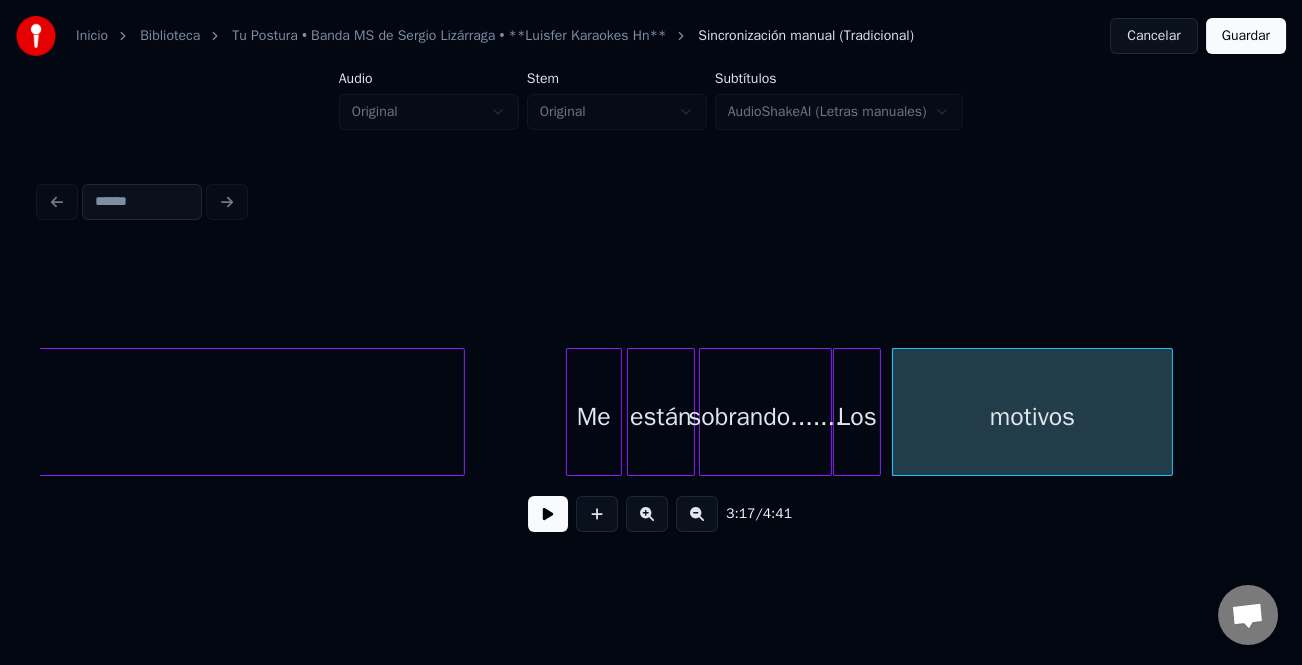 click on "Instrumental... Me están sobrando....... Los motivos" at bounding box center (-10506, 412) 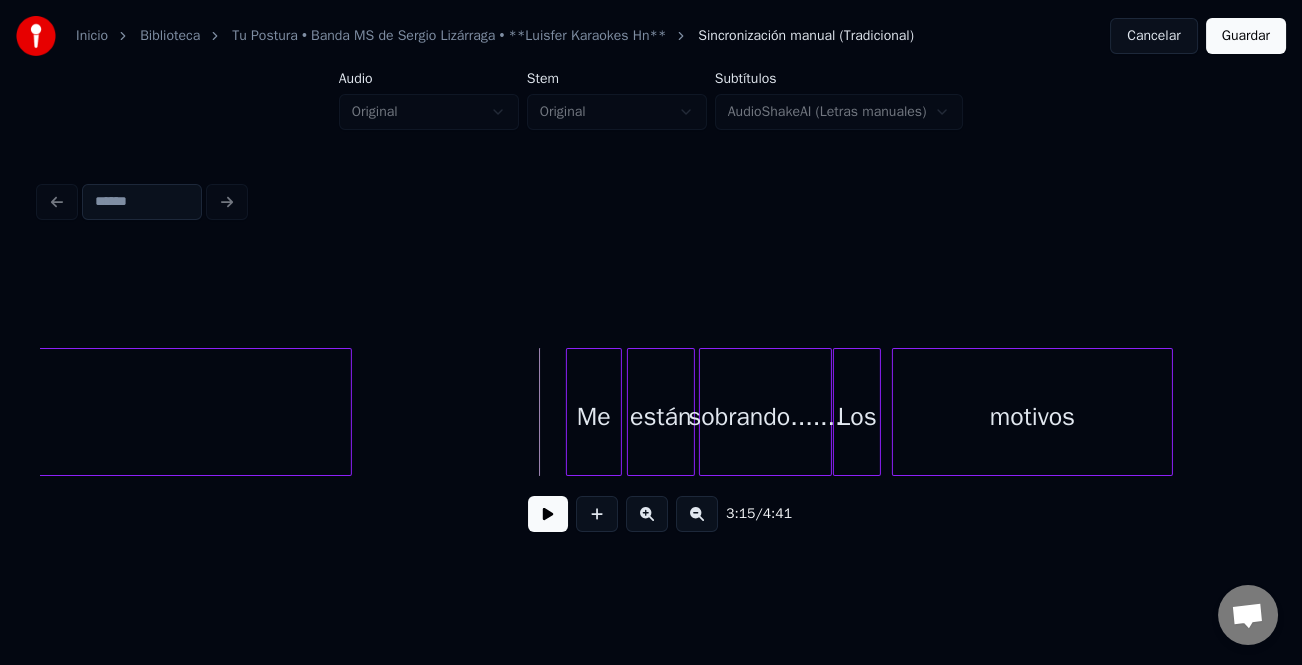 click at bounding box center [348, 412] 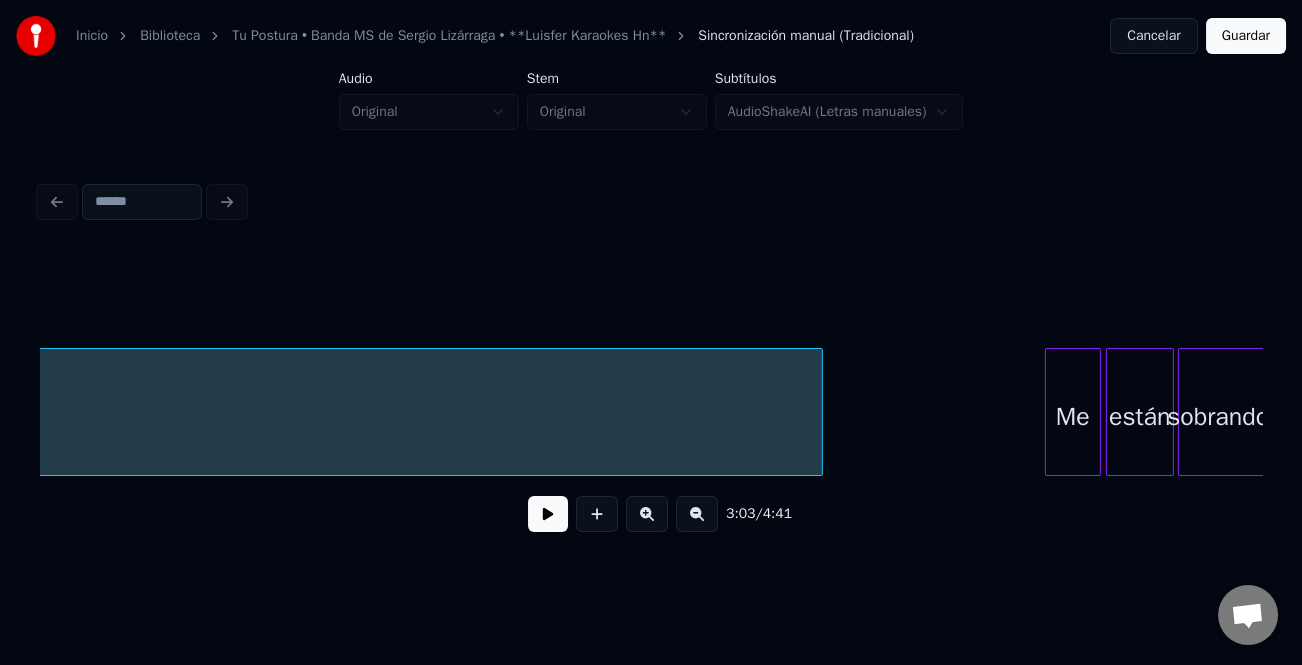scroll, scrollTop: 0, scrollLeft: 38297, axis: horizontal 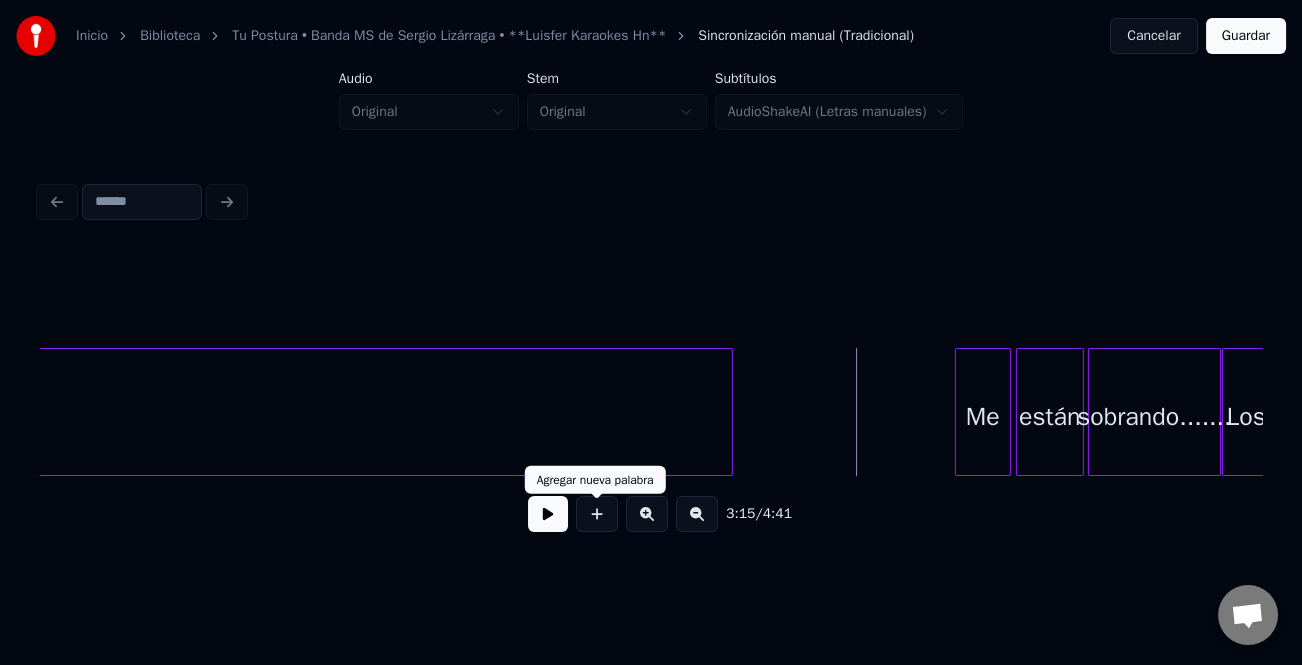 click at bounding box center [548, 514] 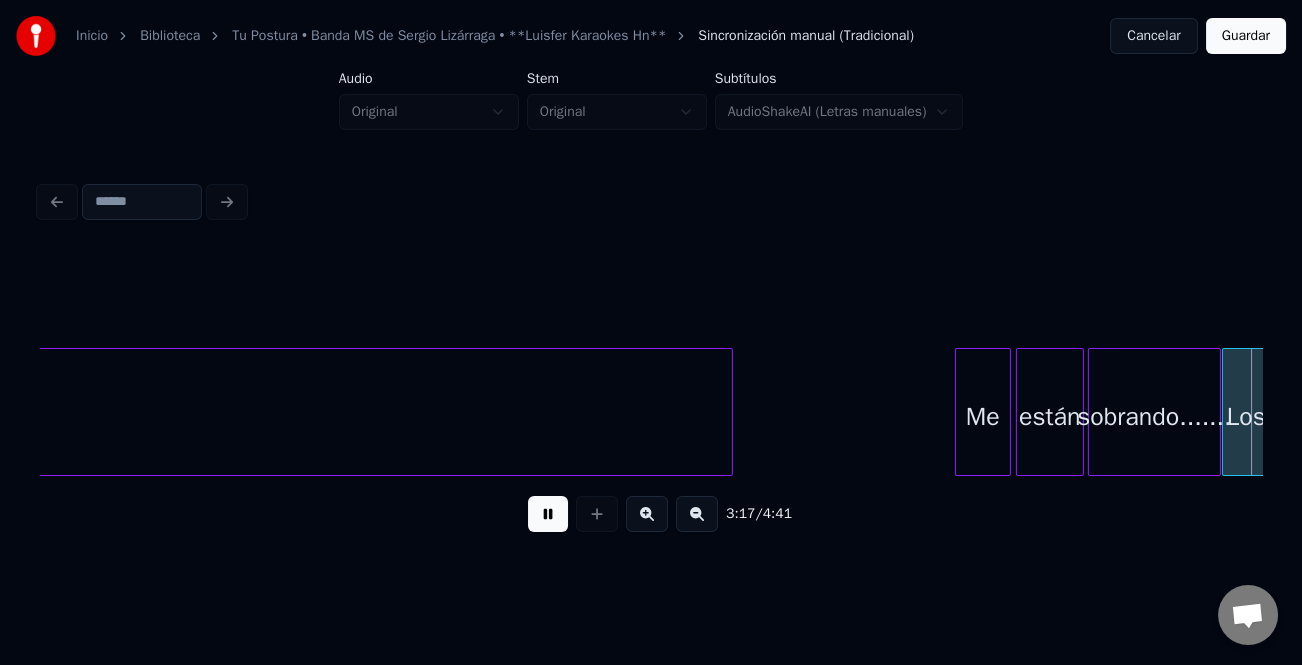 scroll, scrollTop: 0, scrollLeft: 39521, axis: horizontal 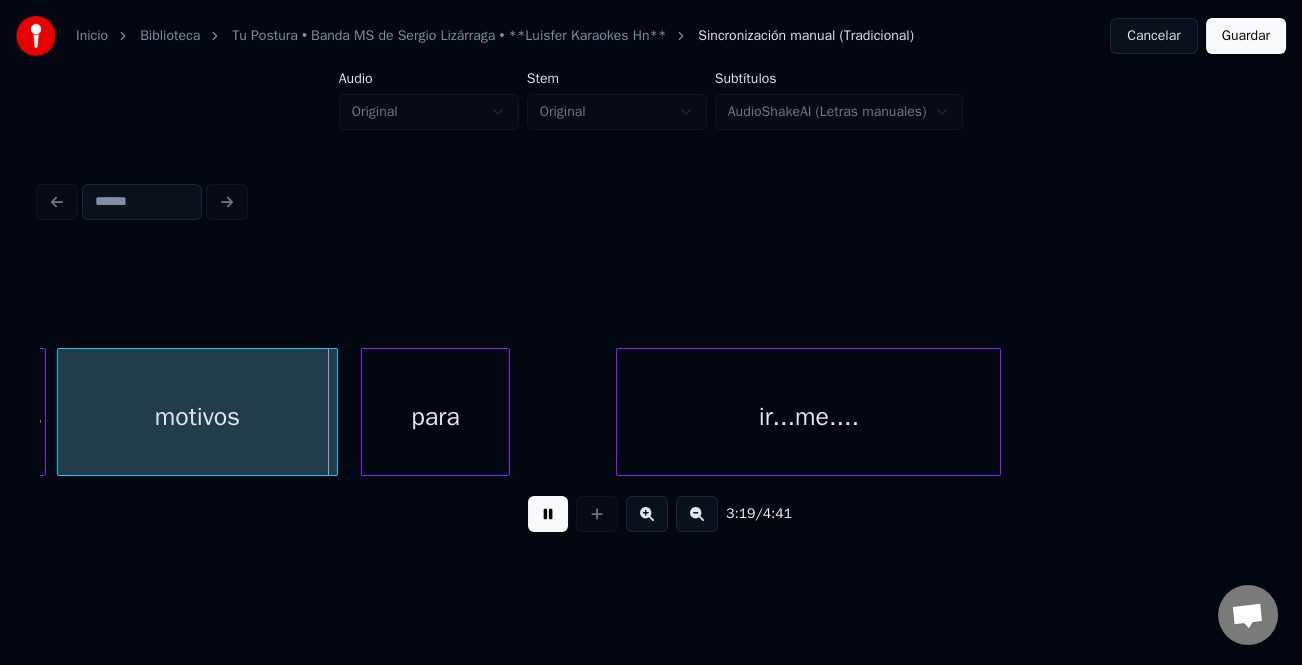 click on "para" at bounding box center (435, 417) 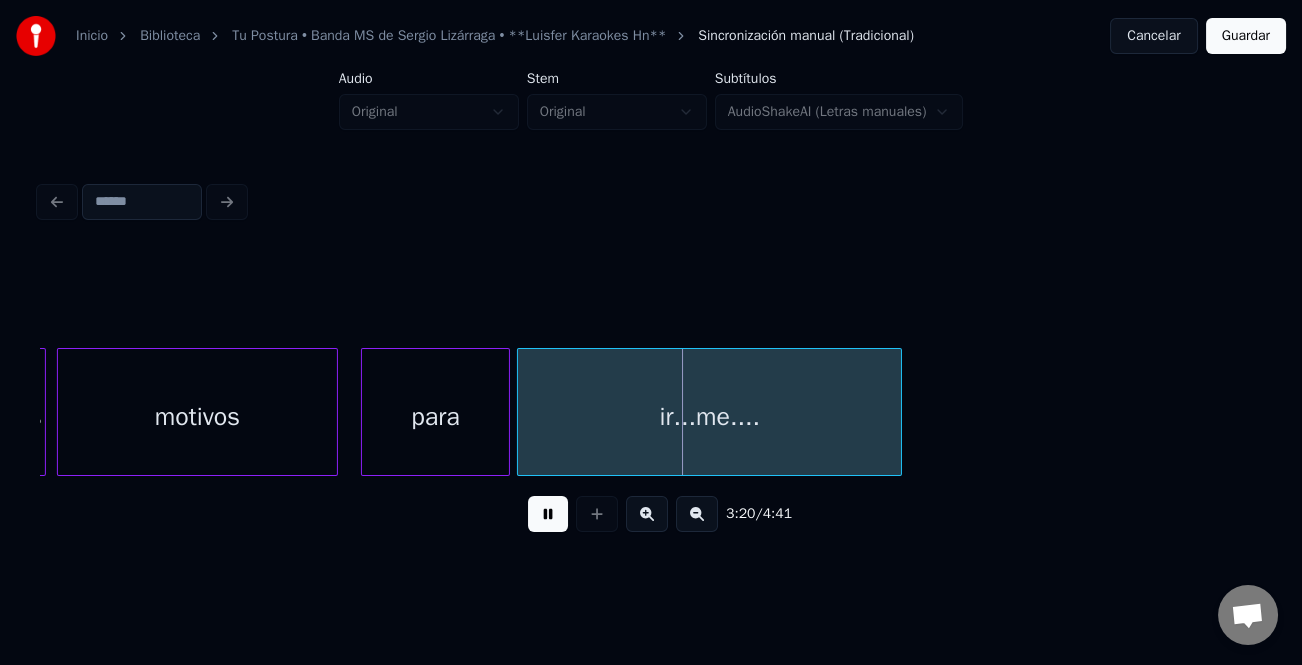 click on "ir...me...." at bounding box center [709, 417] 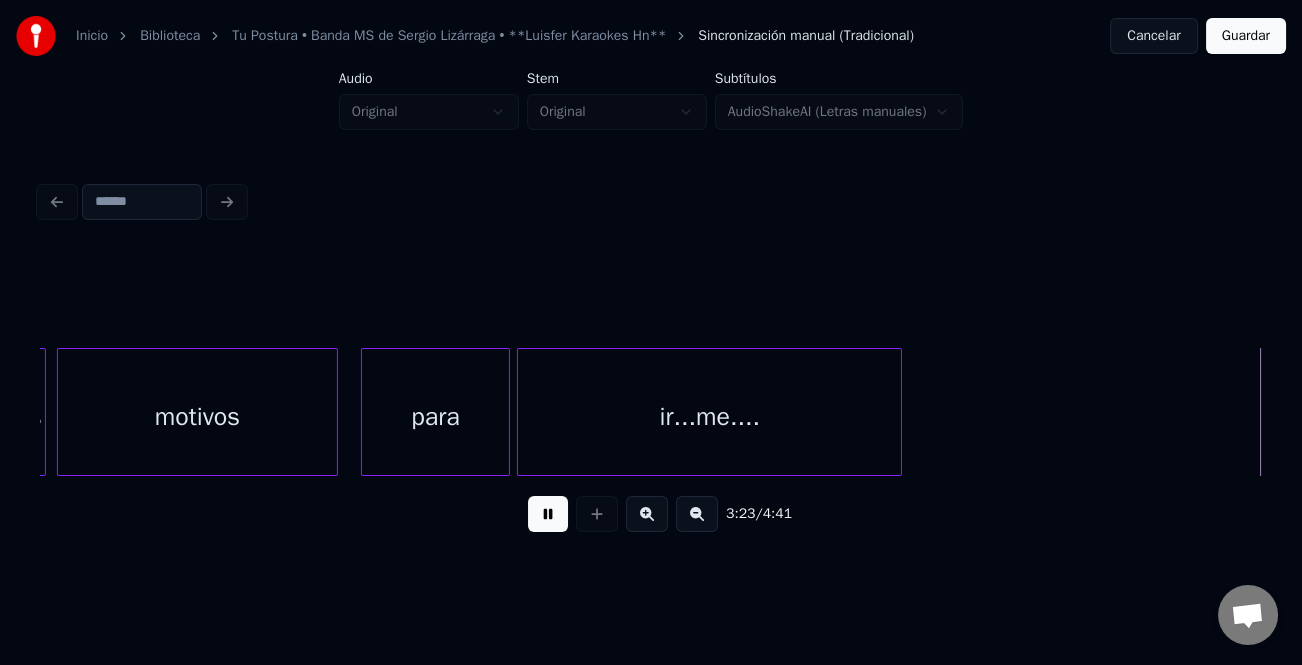 scroll, scrollTop: 0, scrollLeft: 40744, axis: horizontal 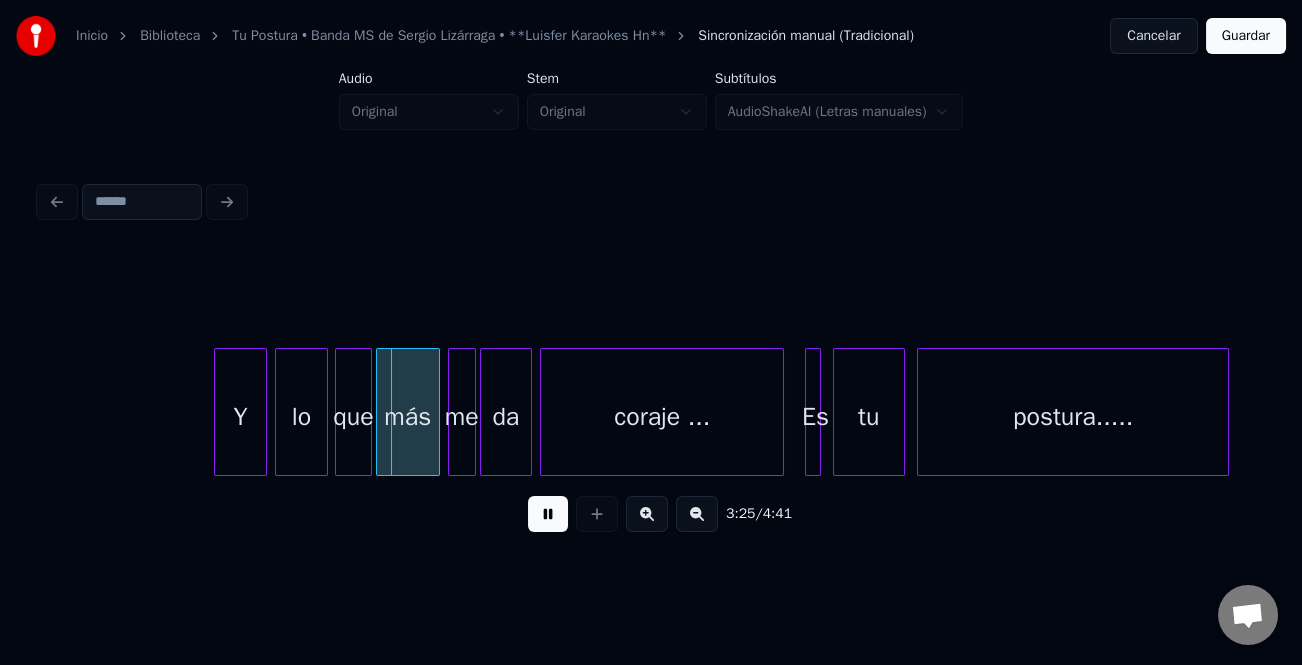 click at bounding box center [218, 412] 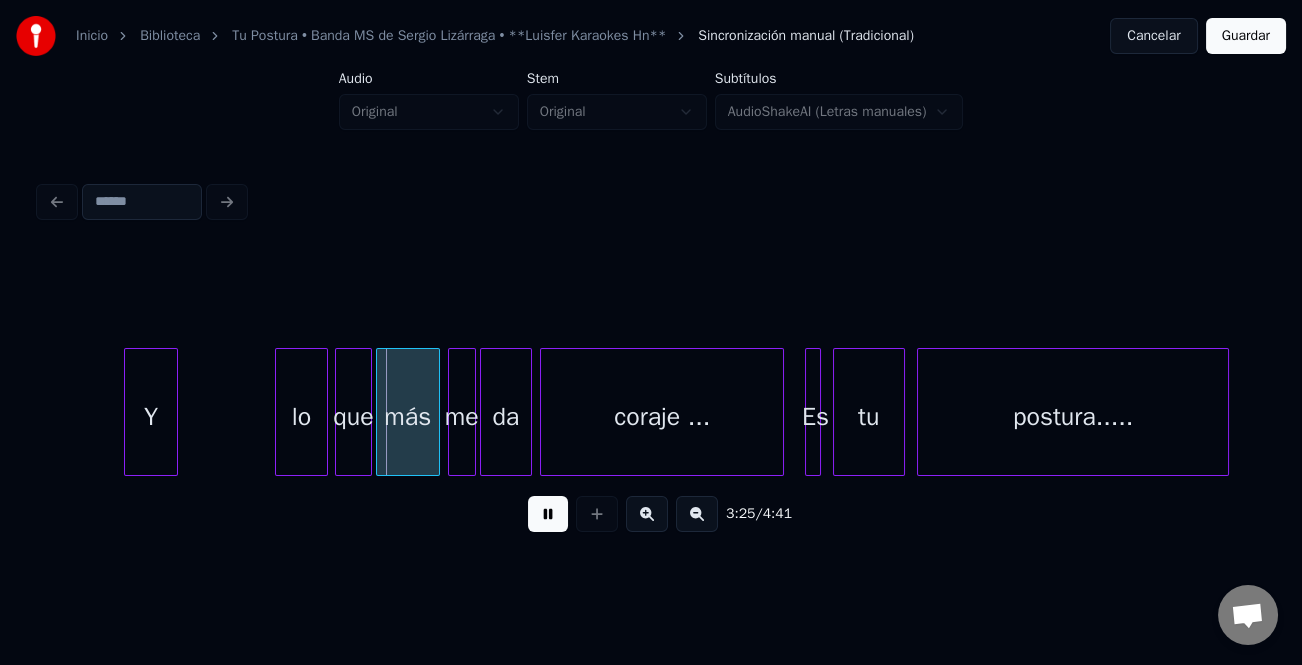 click on "Y" at bounding box center [151, 417] 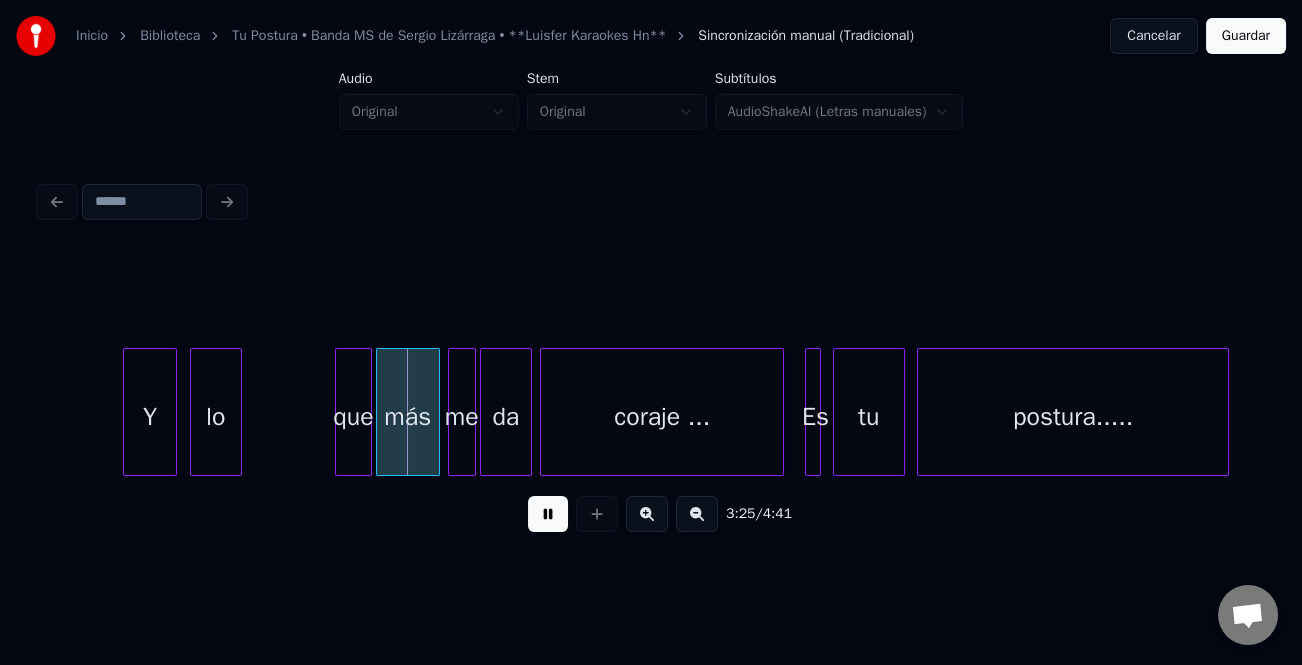 click on "lo" at bounding box center (216, 417) 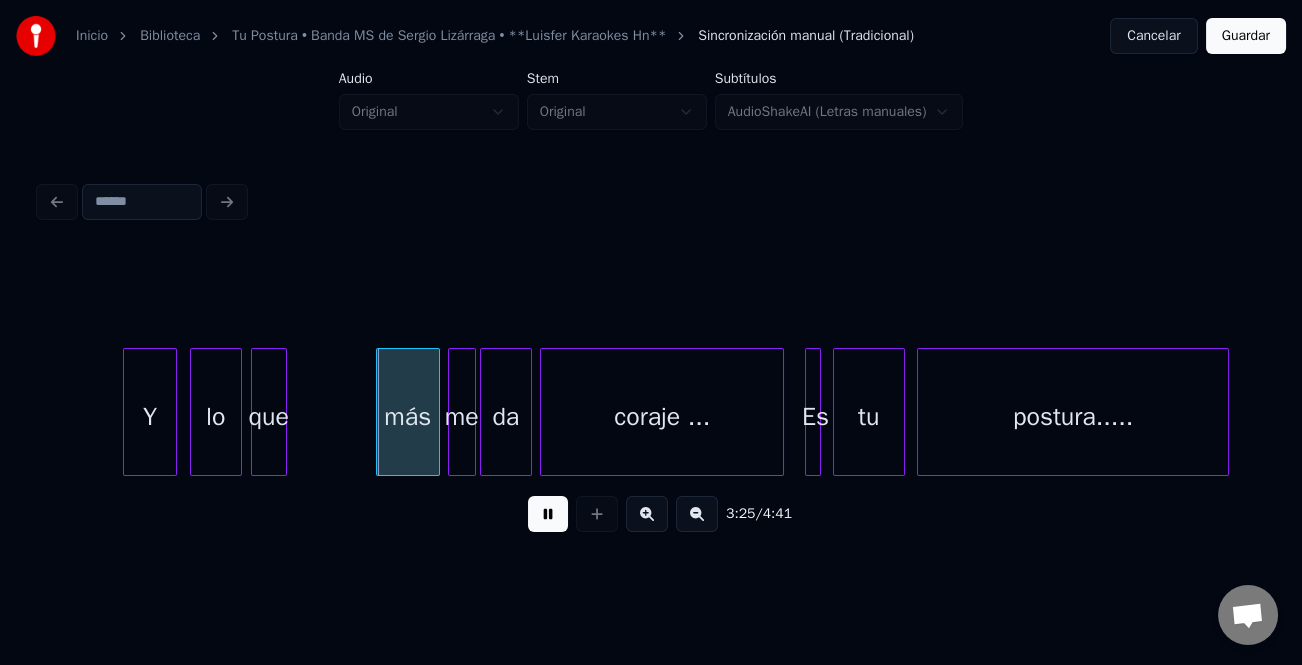 click on "que" at bounding box center (269, 417) 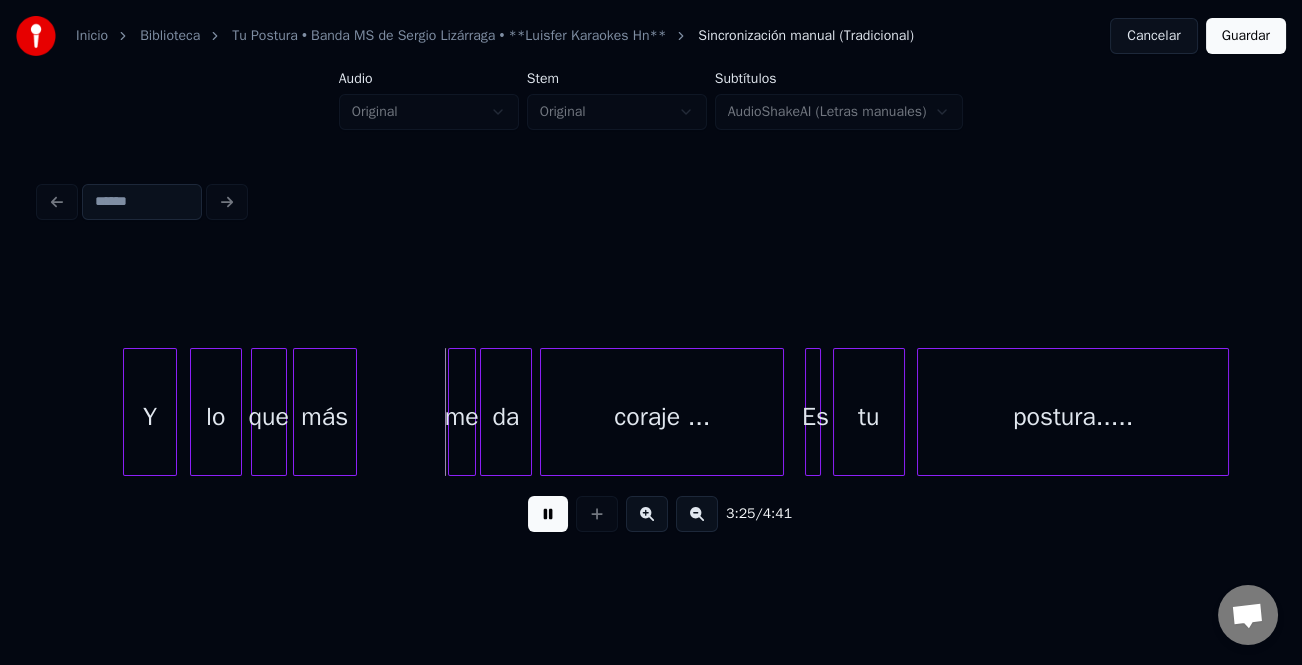 click on "más" at bounding box center (325, 417) 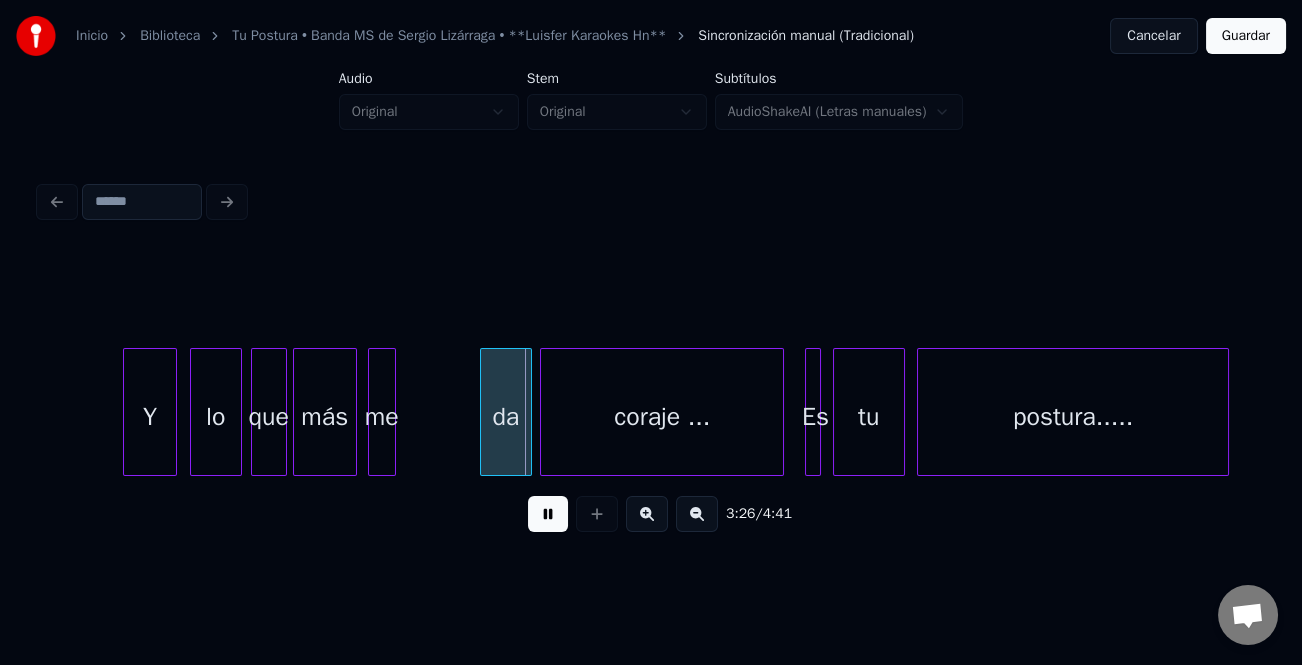 click on "me" at bounding box center (382, 417) 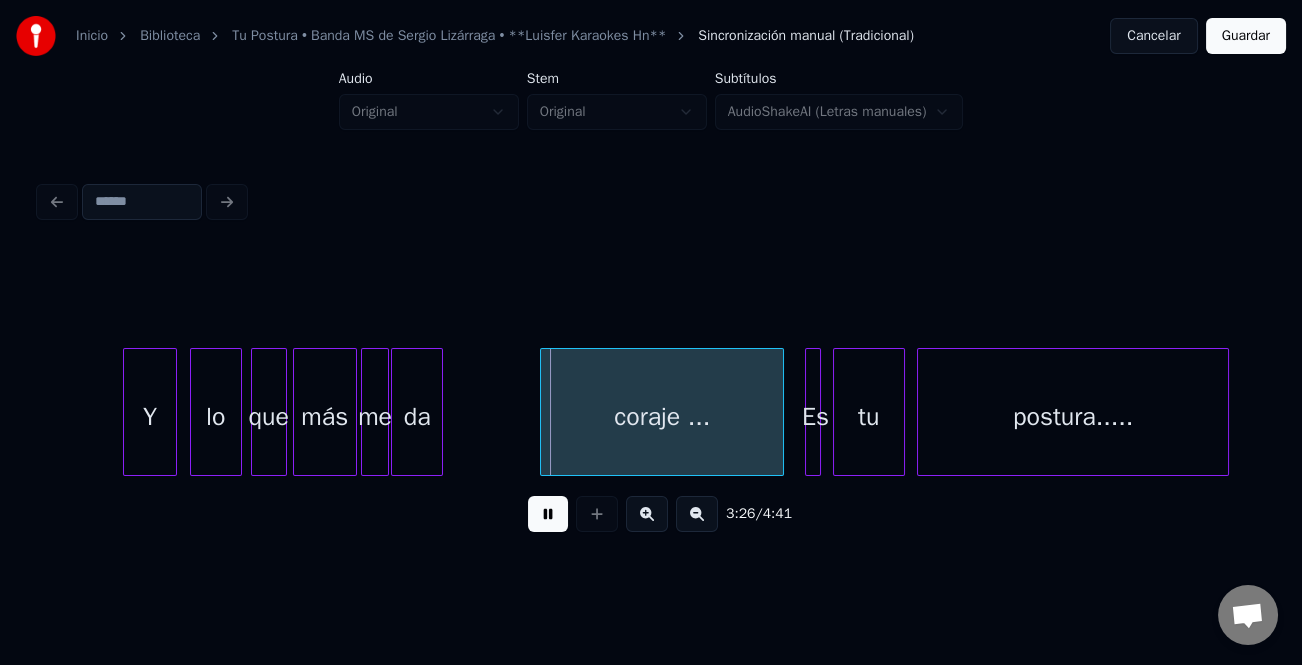 click on "da" at bounding box center (417, 417) 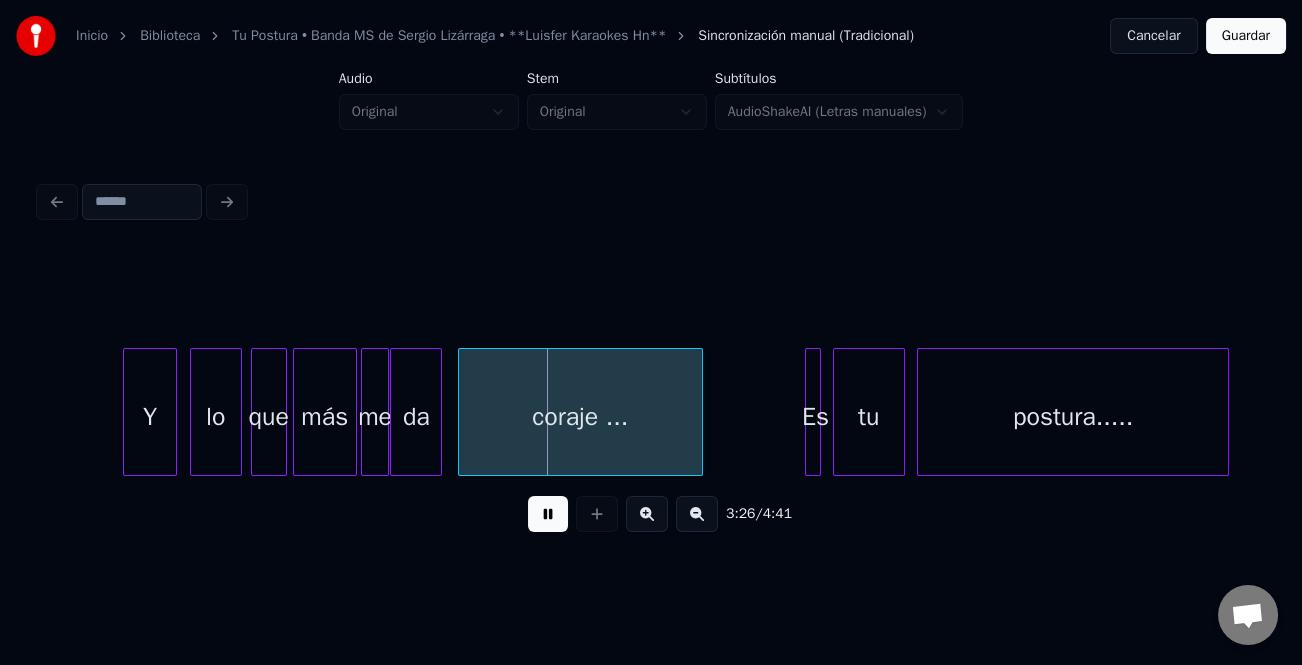 click on "coraje ..." at bounding box center [580, 417] 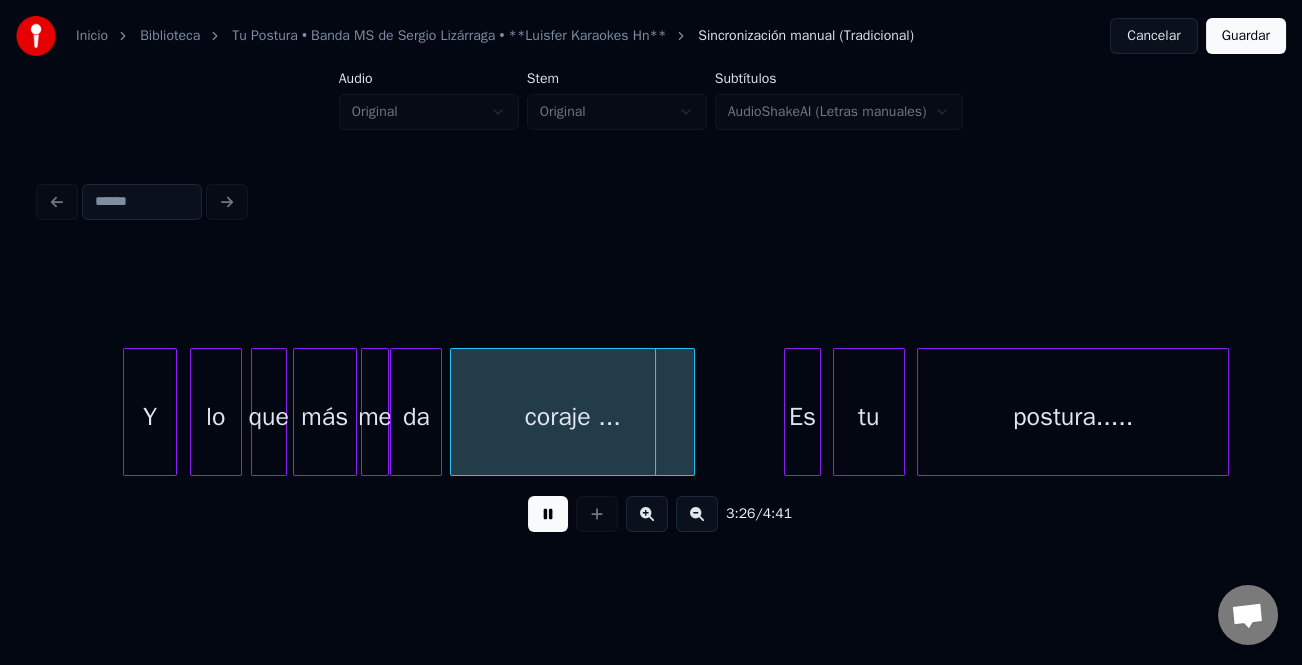 click at bounding box center [788, 412] 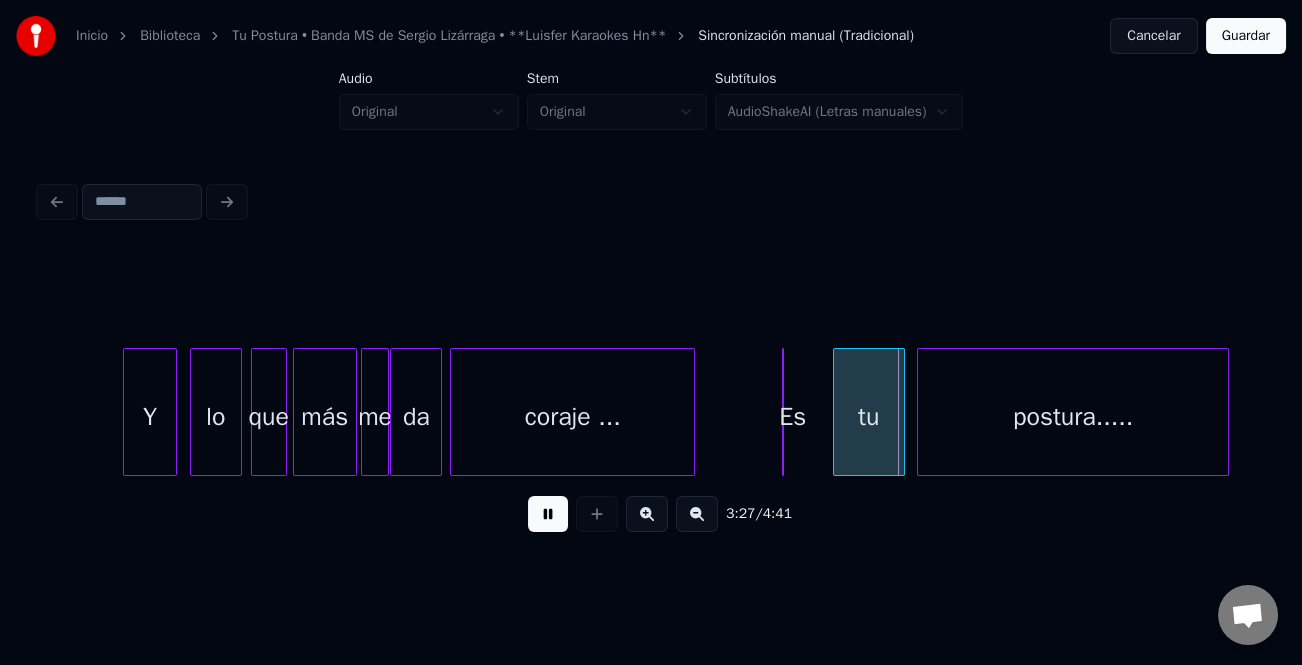 click on "Y lo que más me da coraje ... Es tu postura....." at bounding box center (-12564, 412) 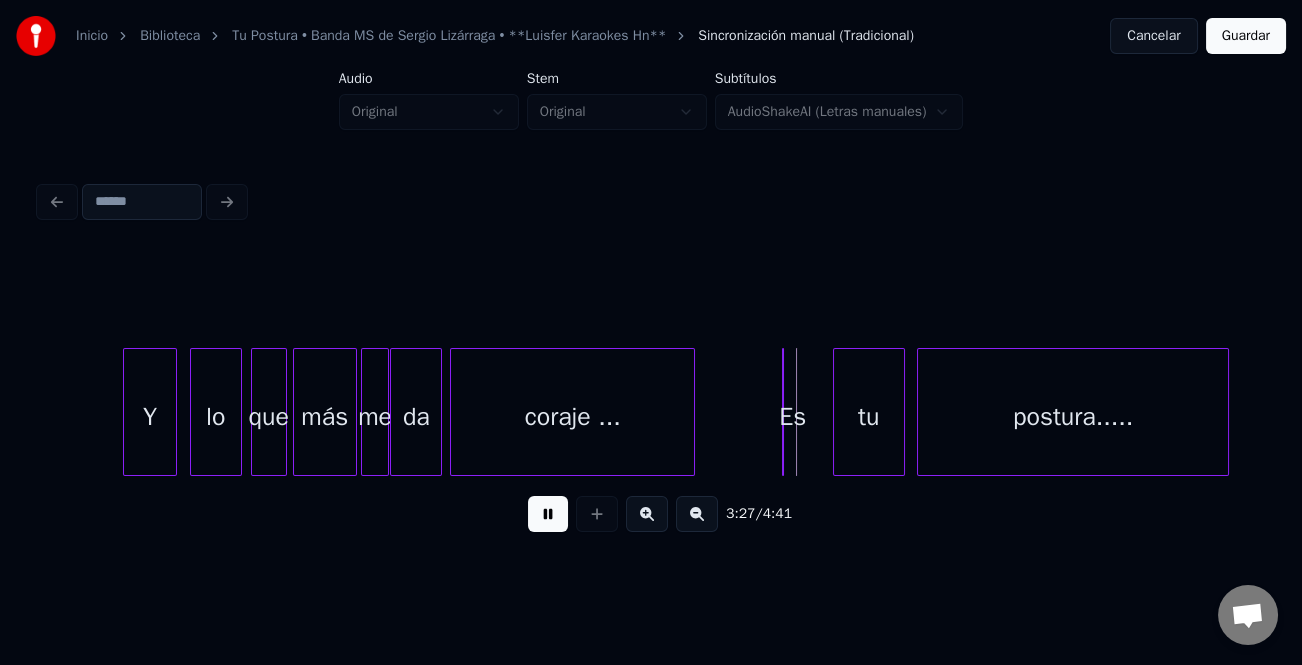 click on "Y lo que más me da coraje ... Es tu postura....." at bounding box center (-12564, 412) 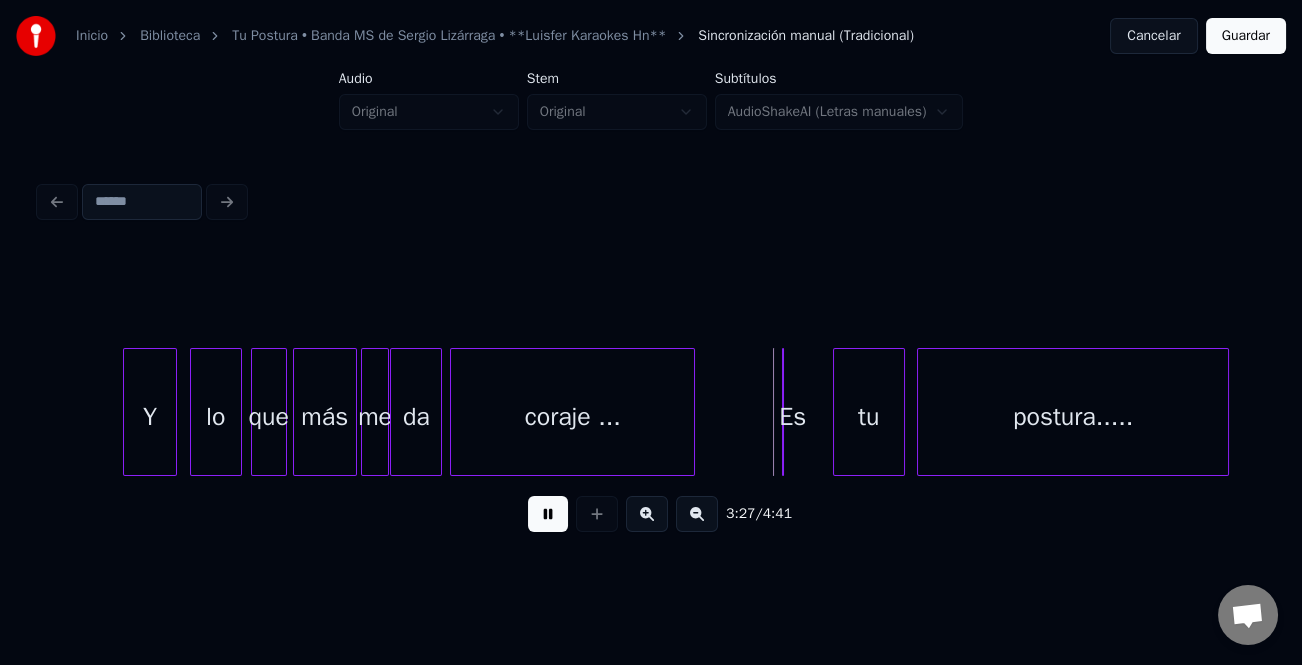 click on "coraje ..." at bounding box center (572, 417) 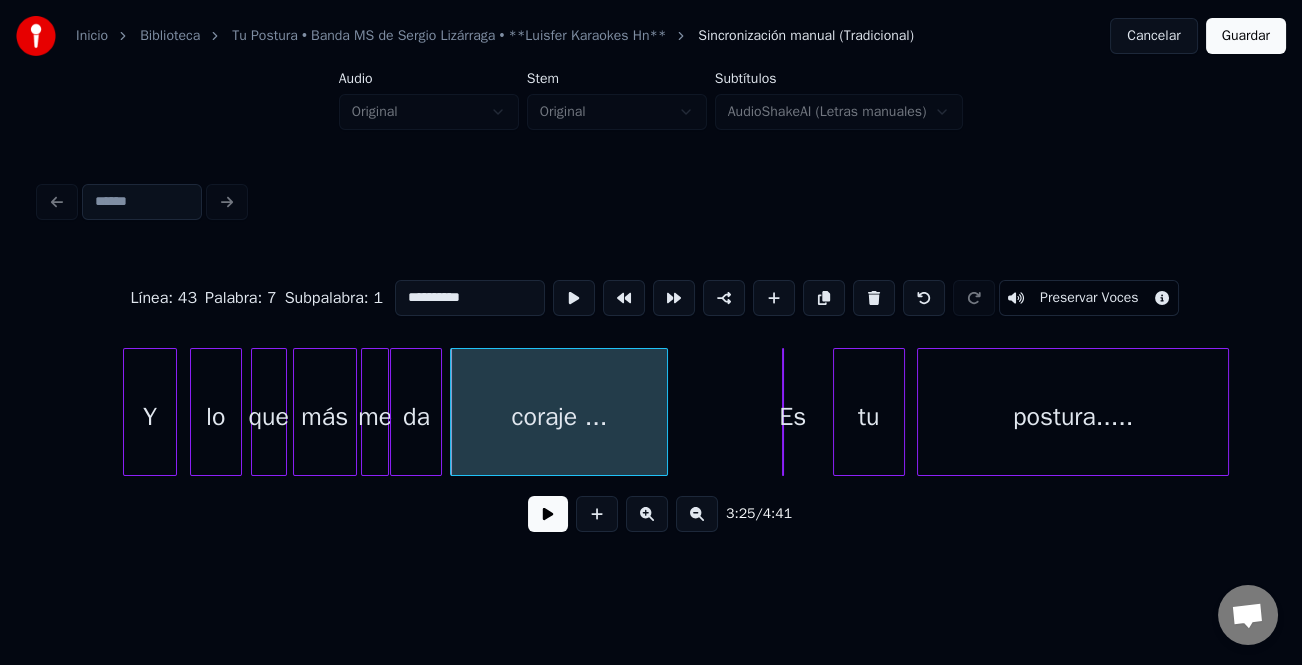 click at bounding box center [664, 412] 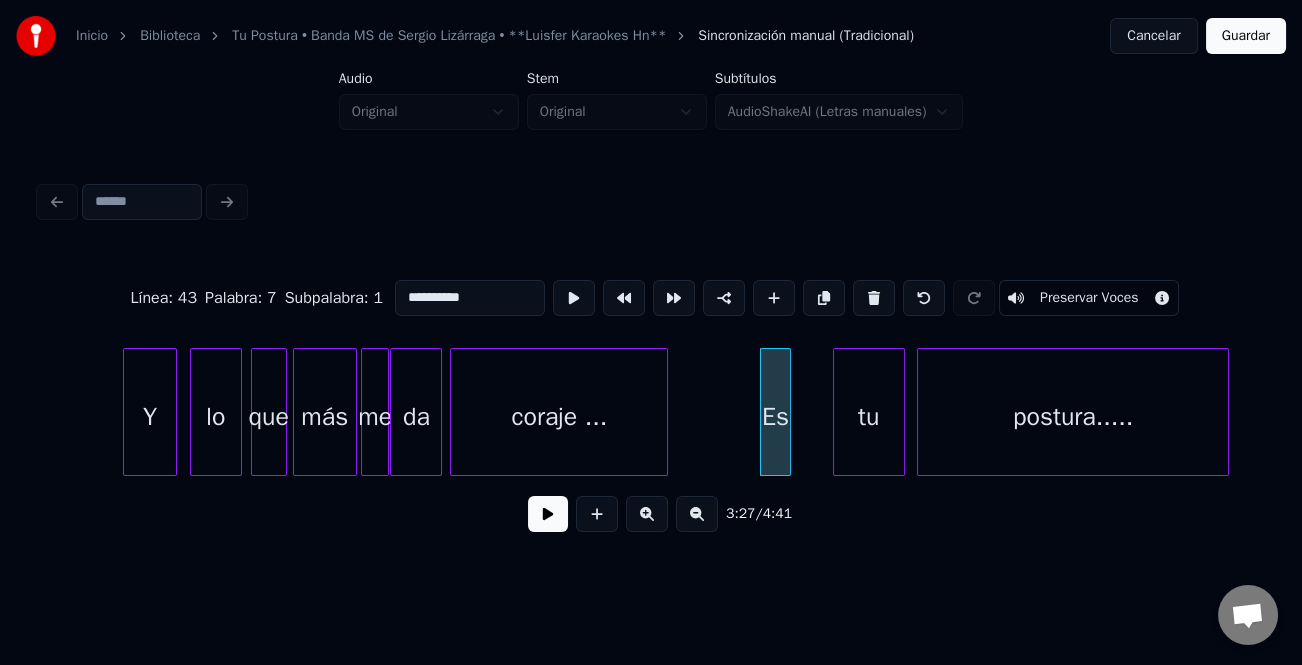 click at bounding box center (787, 412) 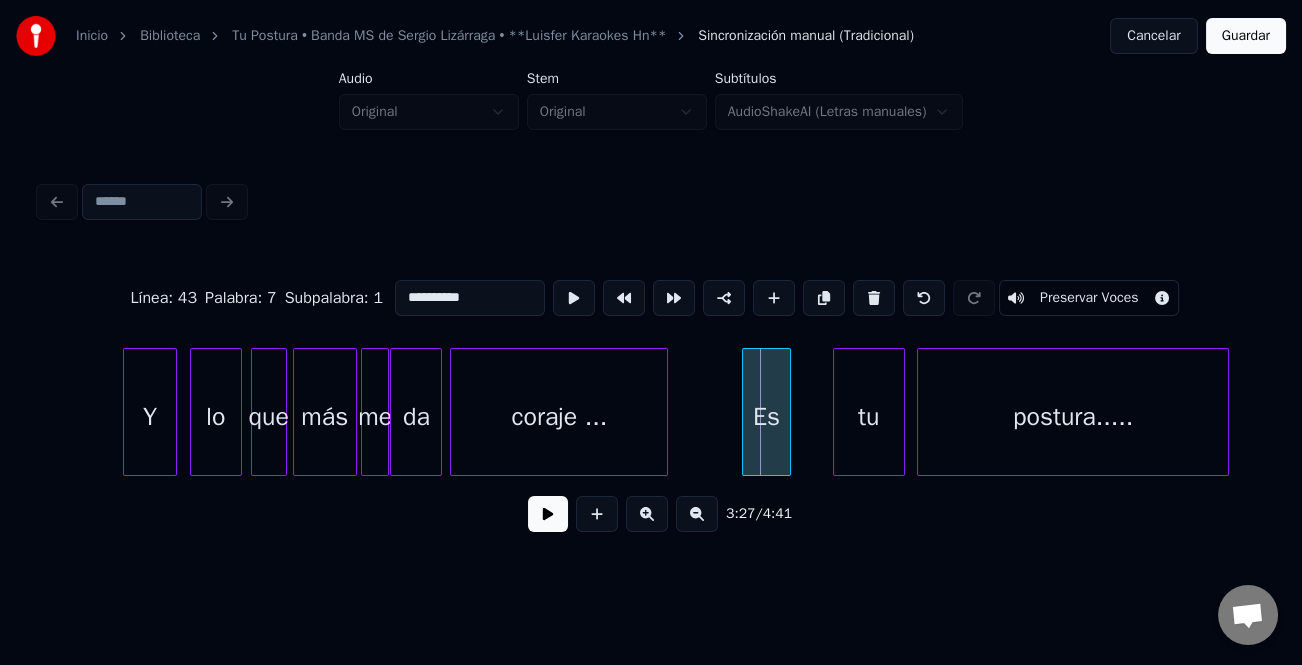 click at bounding box center (746, 412) 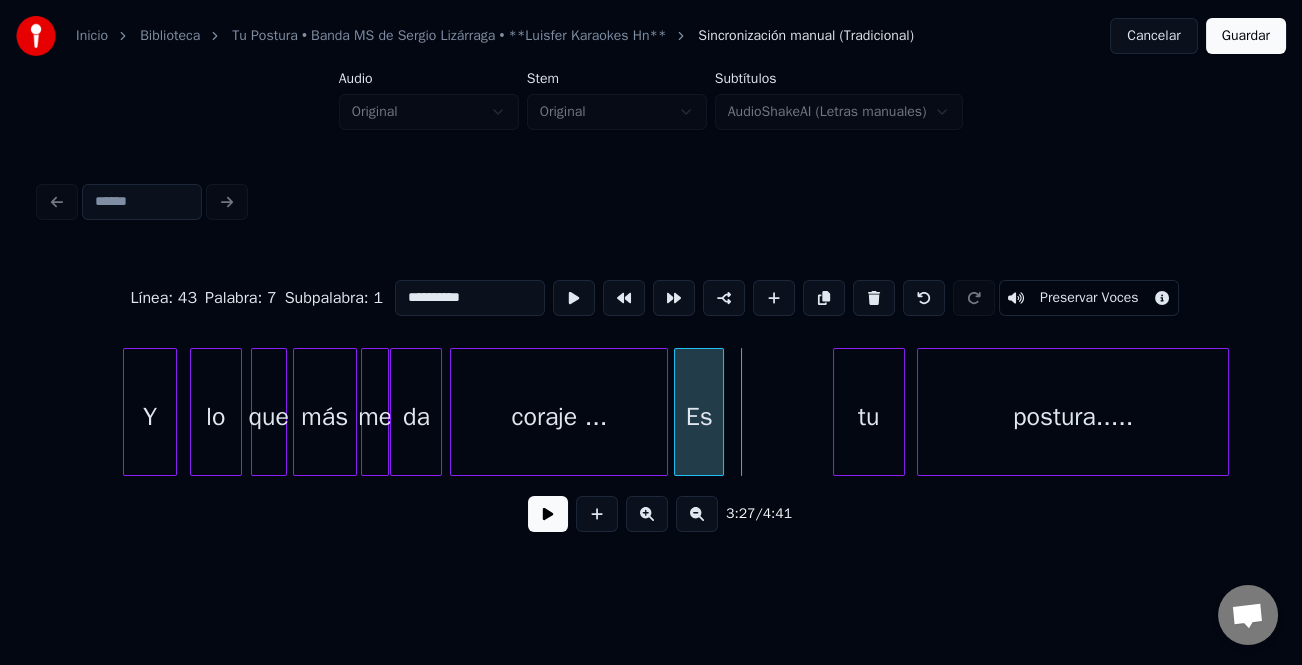 click on "Es" at bounding box center [699, 417] 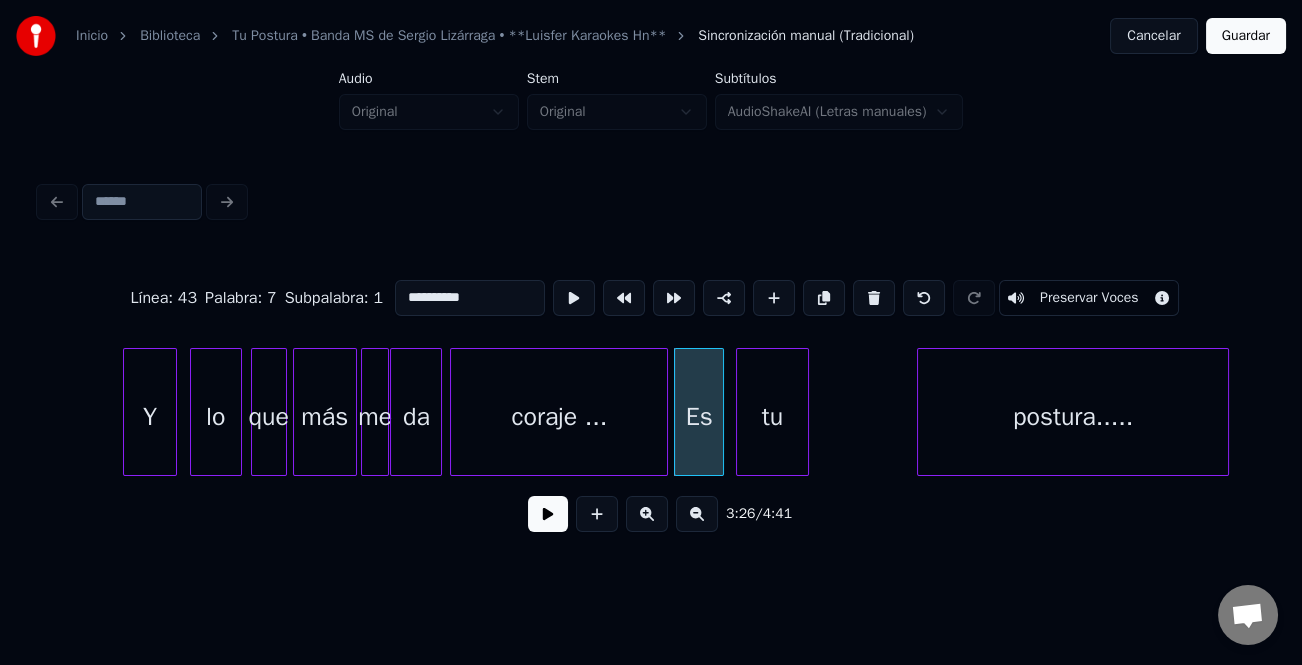 click on "tu" at bounding box center [772, 417] 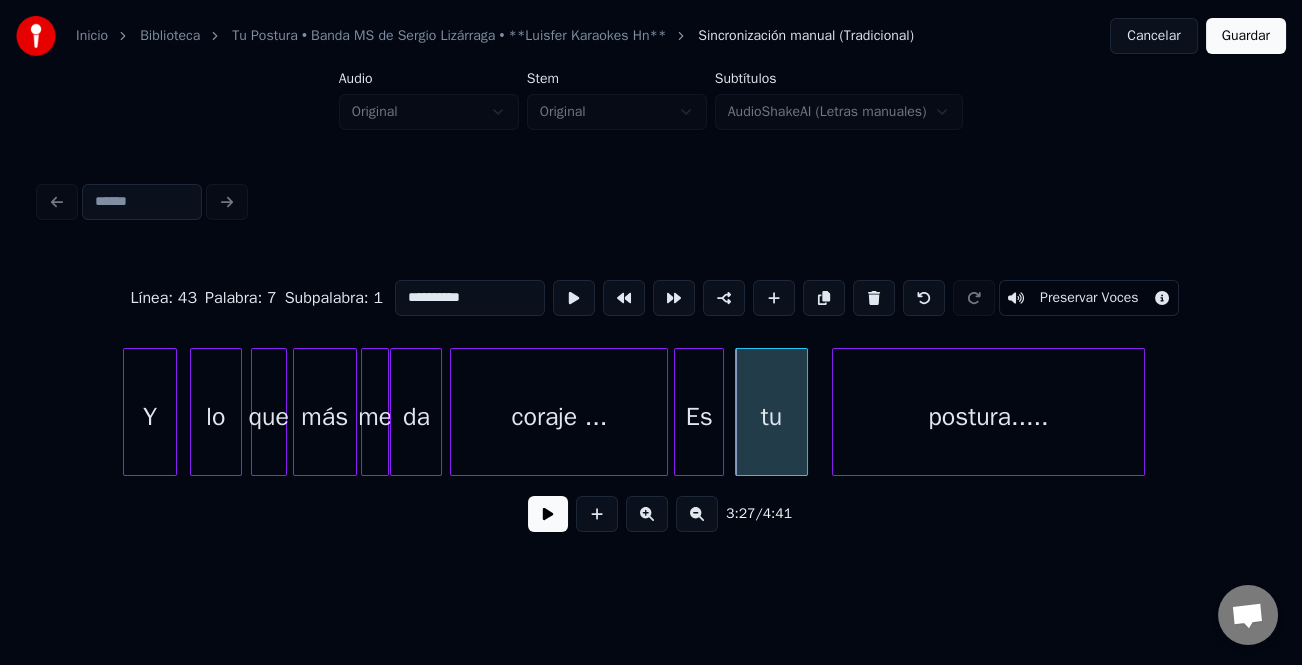 click on "postura....." at bounding box center (988, 417) 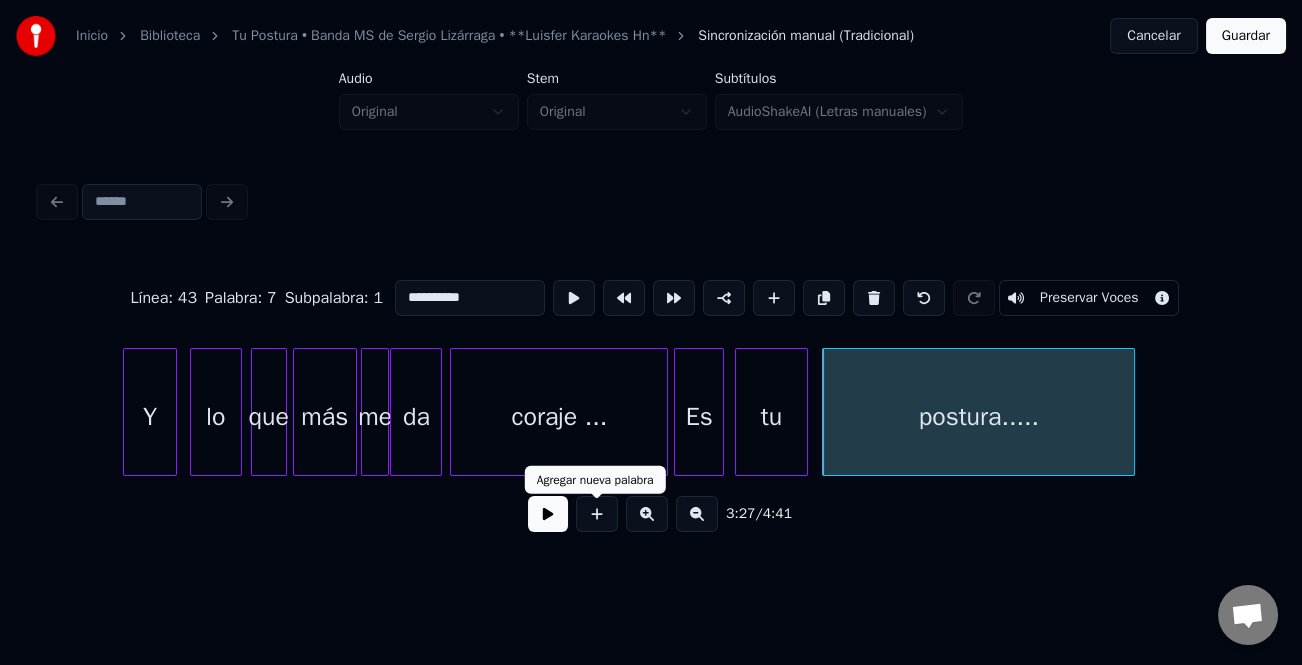 click at bounding box center [548, 514] 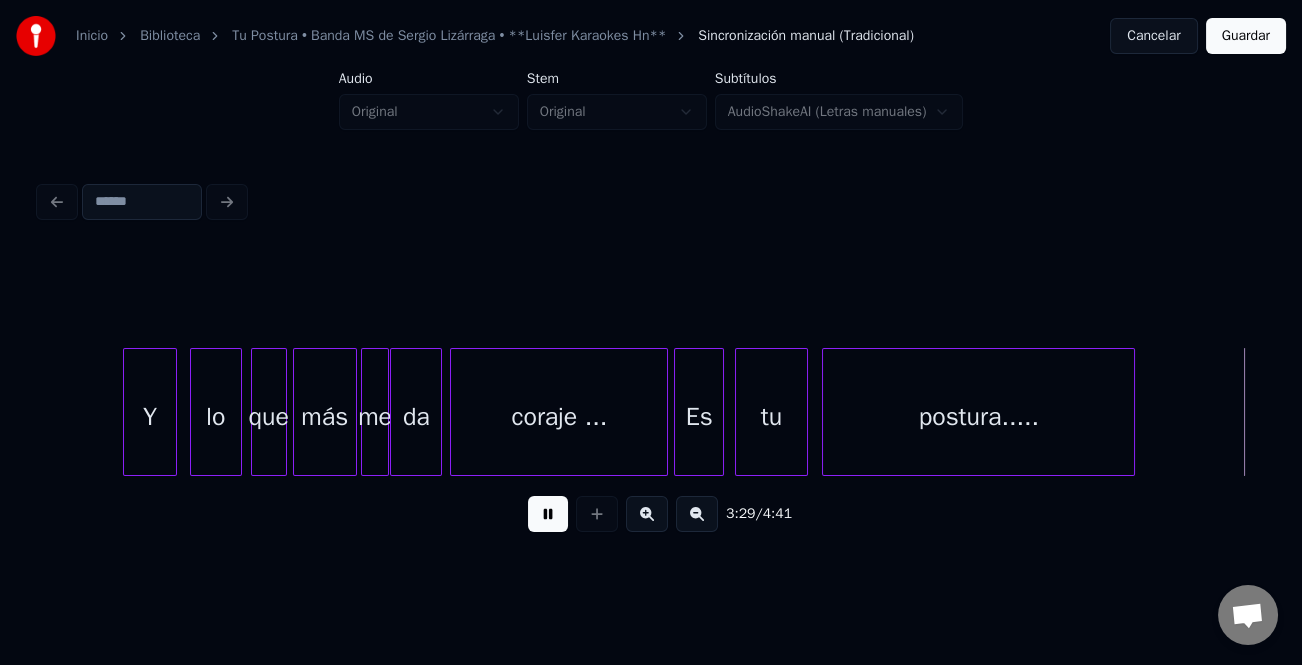 scroll, scrollTop: 0, scrollLeft: 41966, axis: horizontal 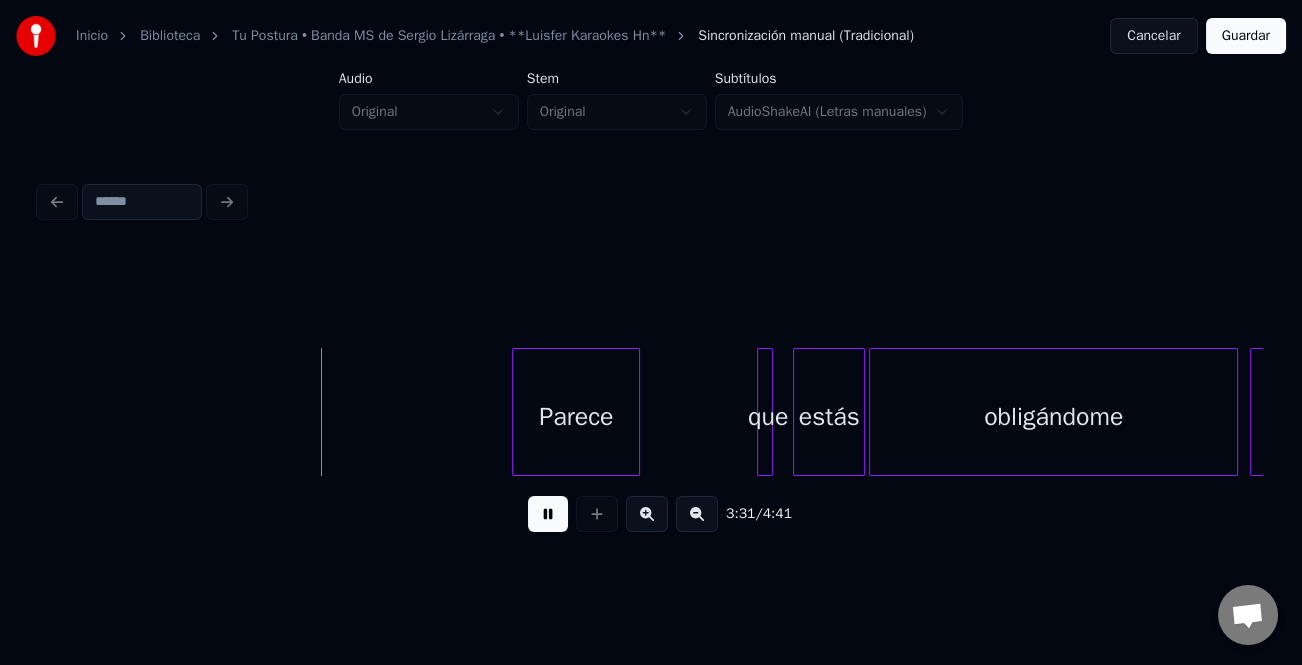 click 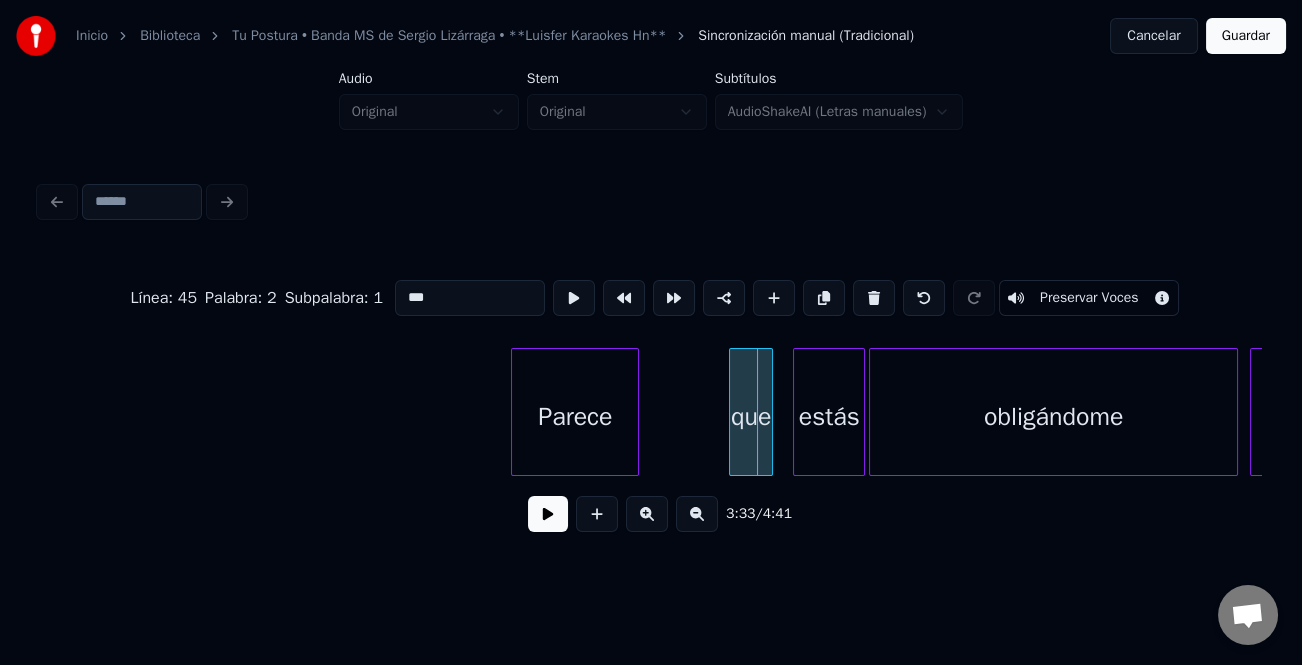 click at bounding box center (733, 412) 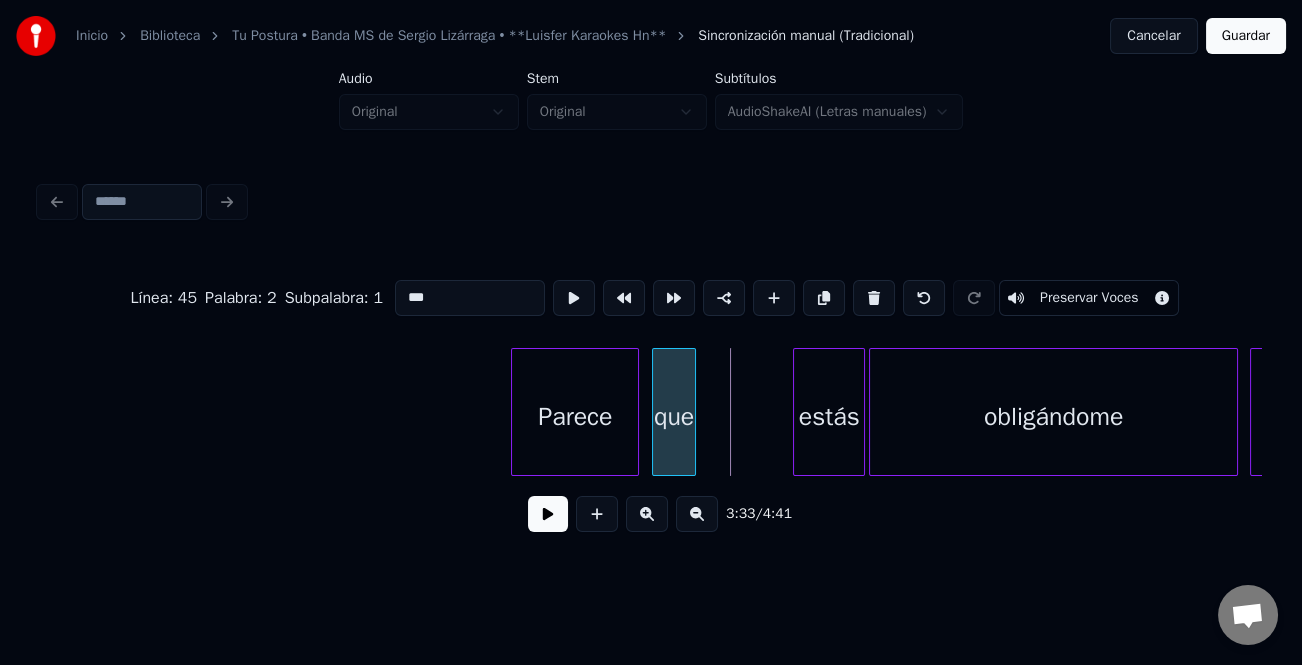 click on "que" at bounding box center [674, 417] 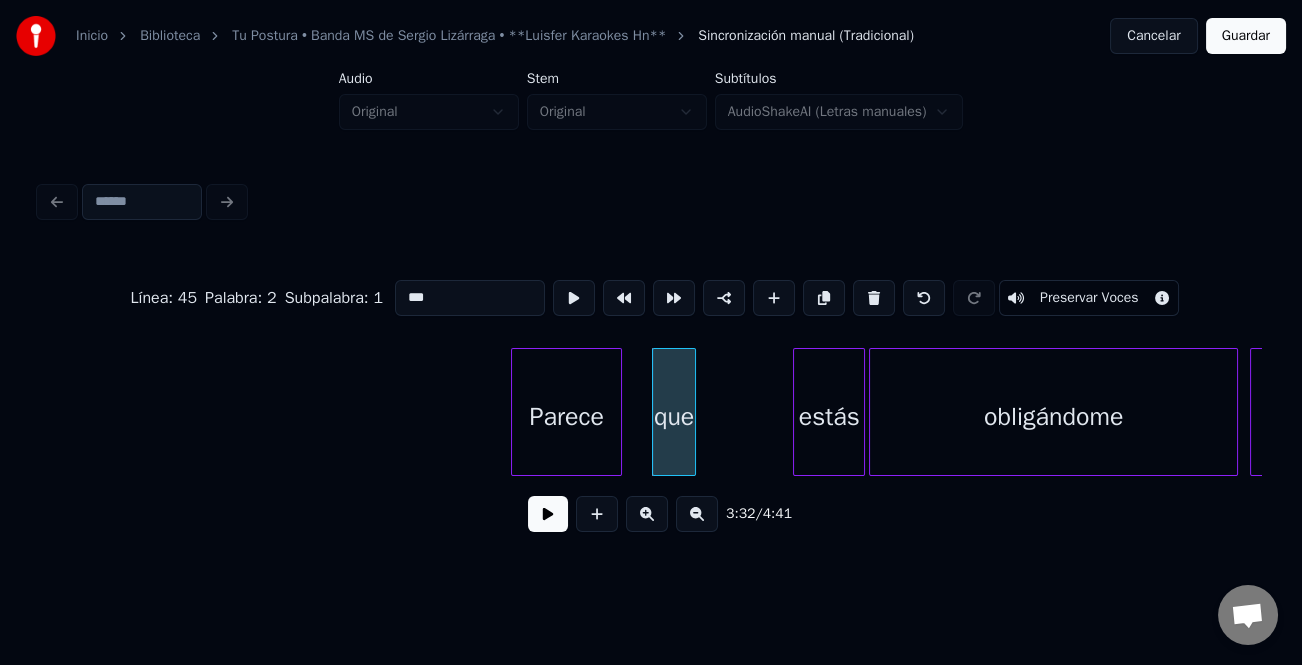 click at bounding box center (618, 412) 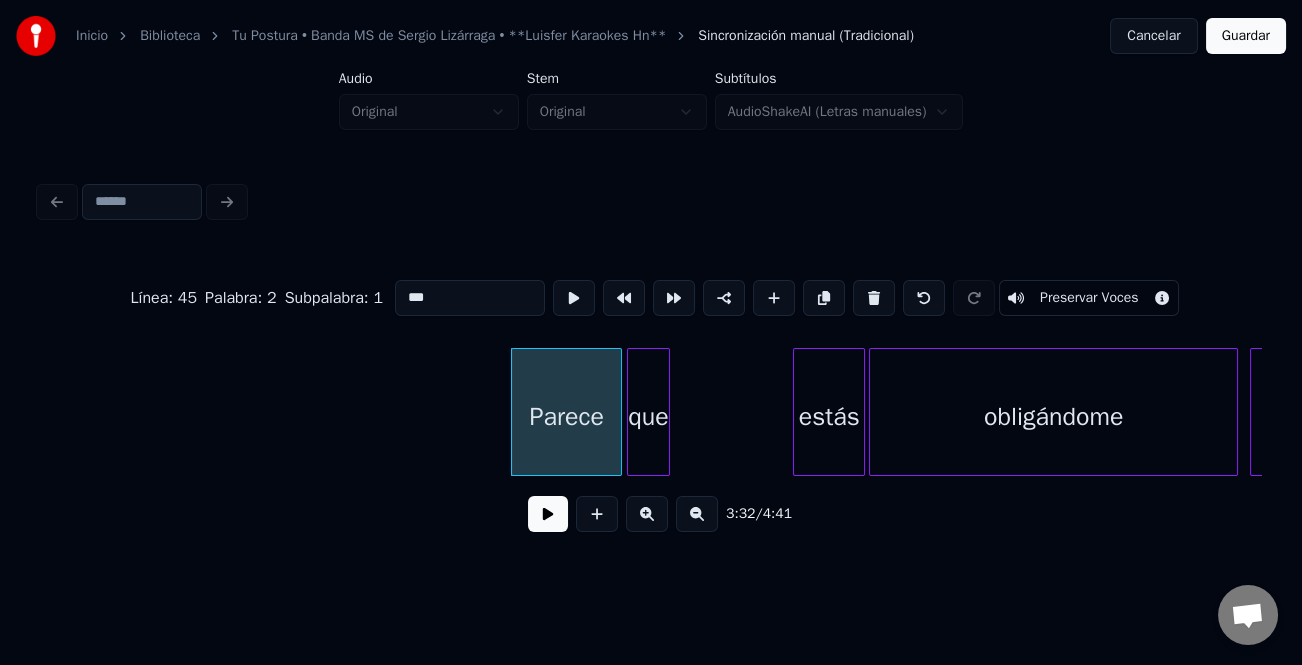 click on "que" at bounding box center (649, 417) 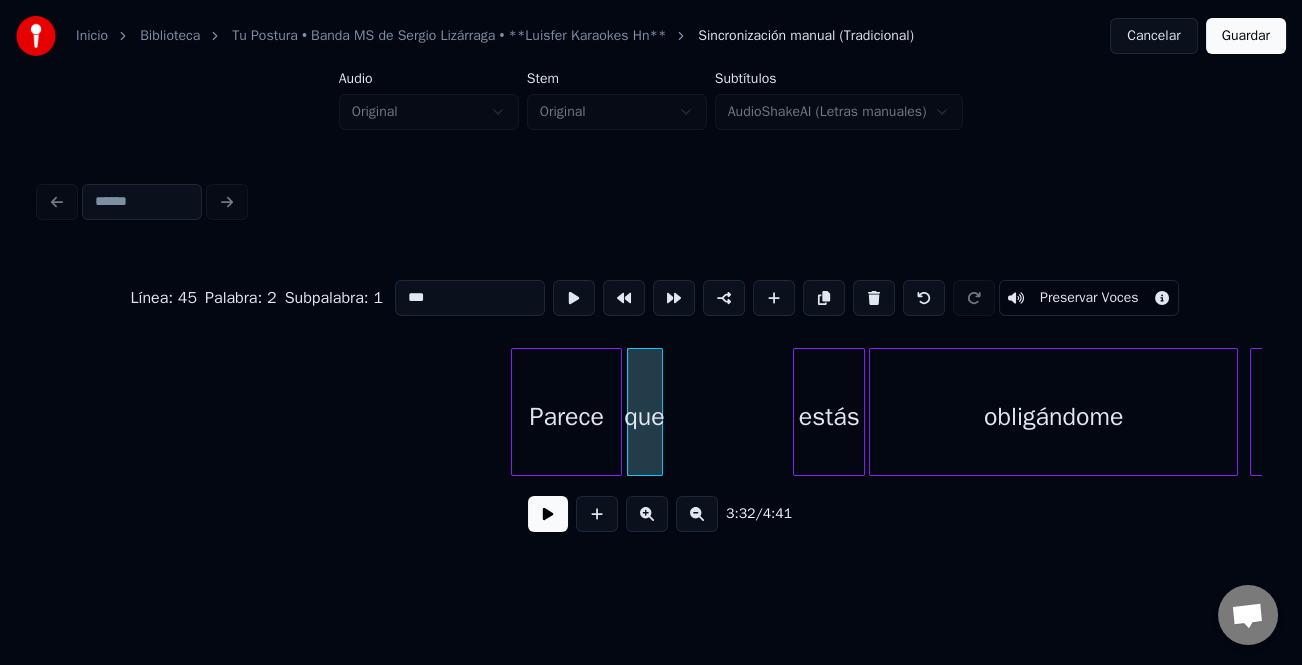 click at bounding box center [659, 412] 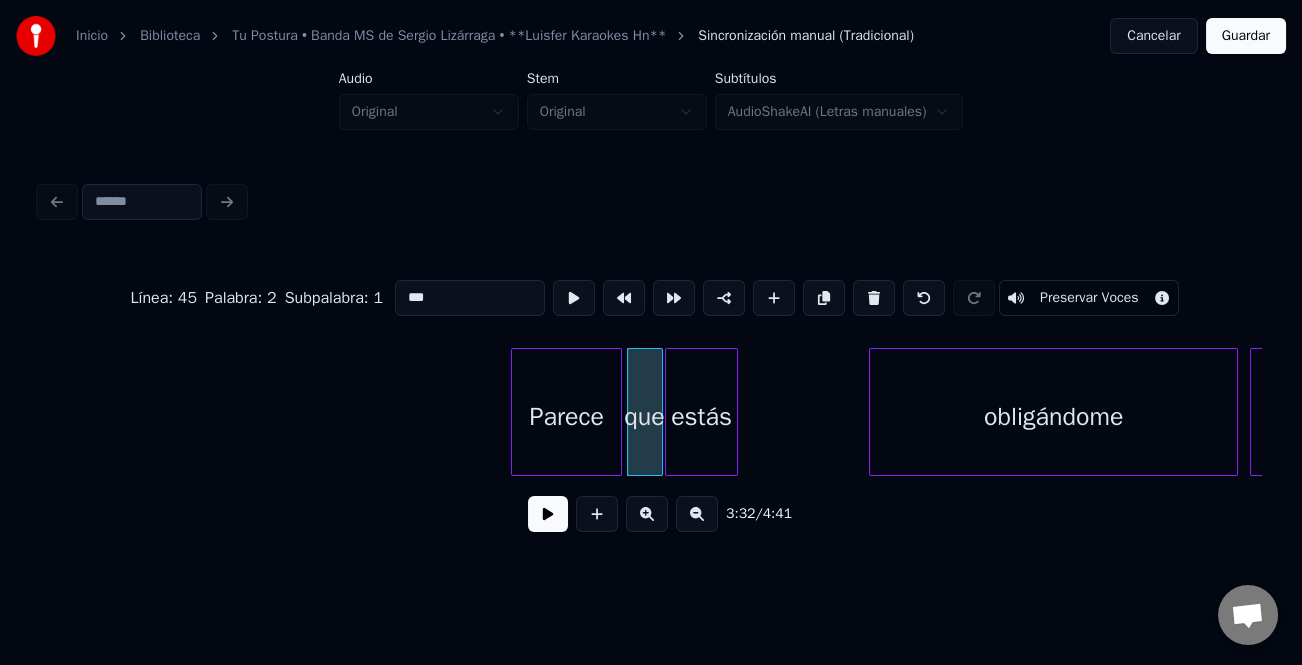 click on "estás" at bounding box center (701, 417) 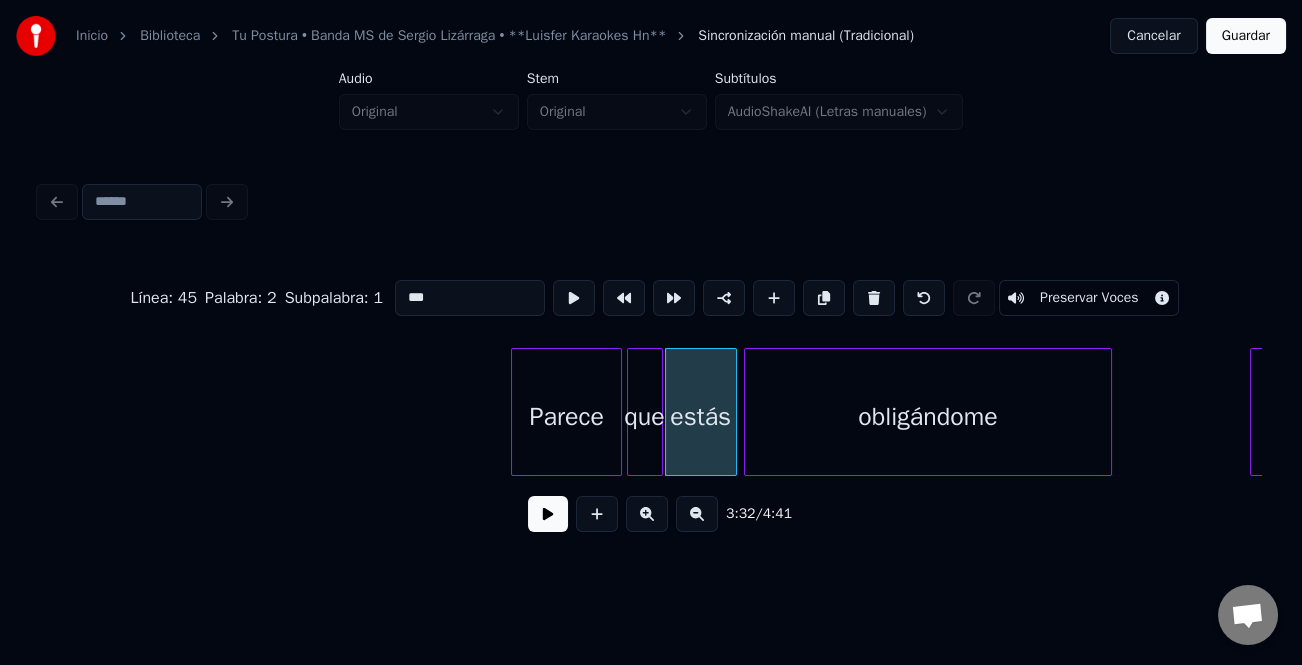 click on "obligándome" at bounding box center (928, 417) 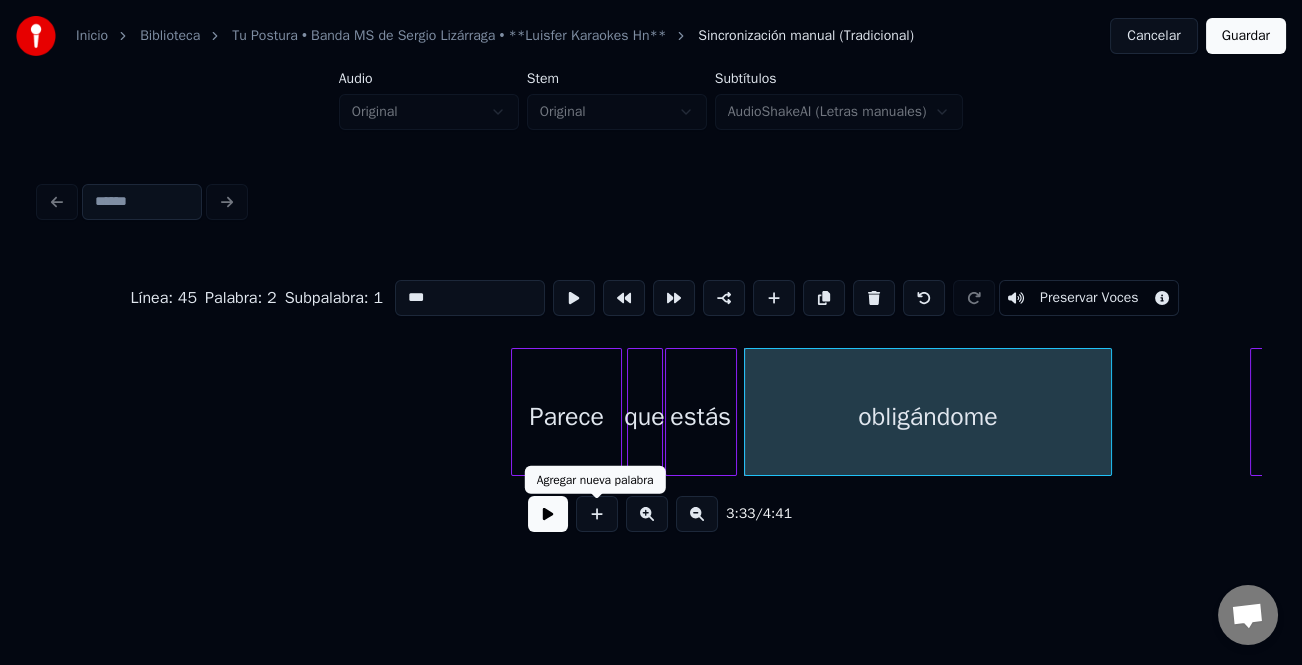 click at bounding box center [597, 514] 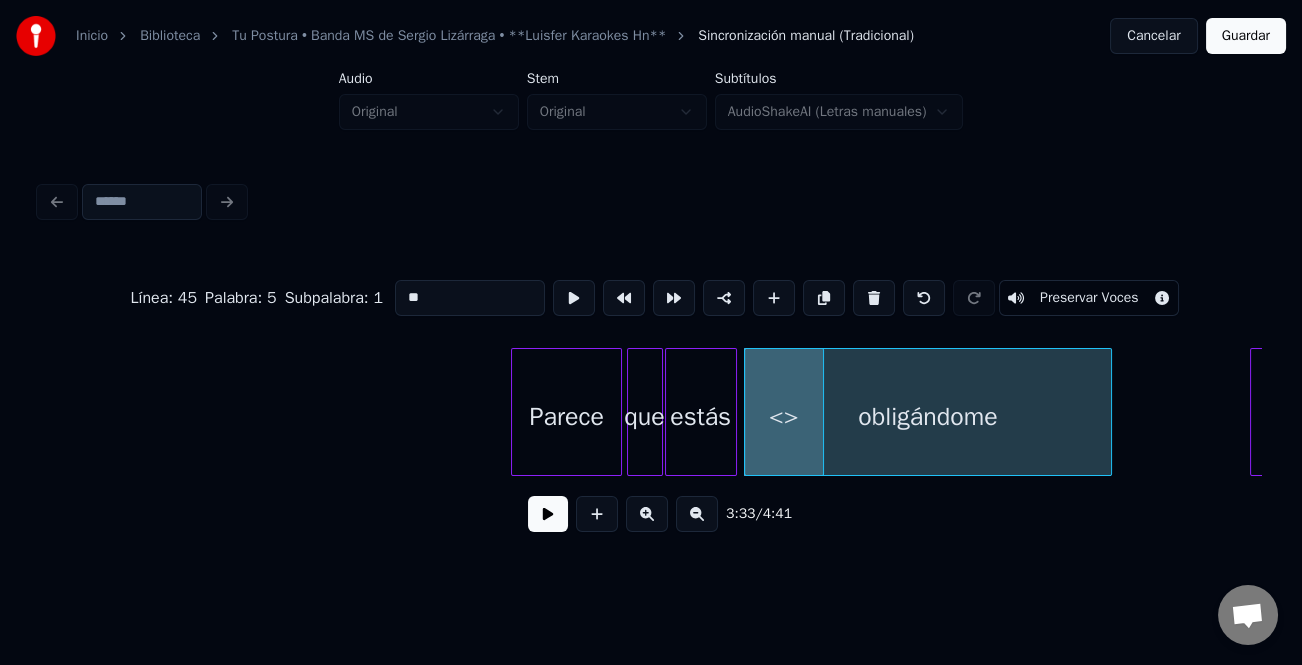 click on "<>" at bounding box center (784, 417) 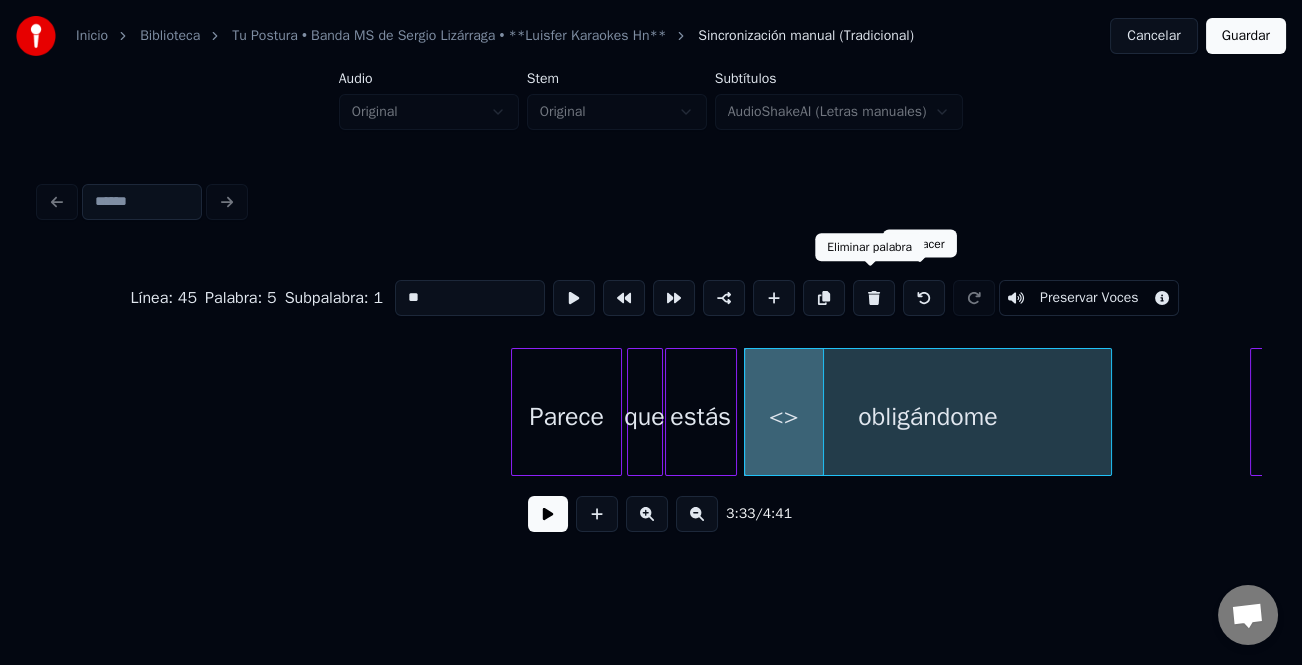 click at bounding box center [874, 298] 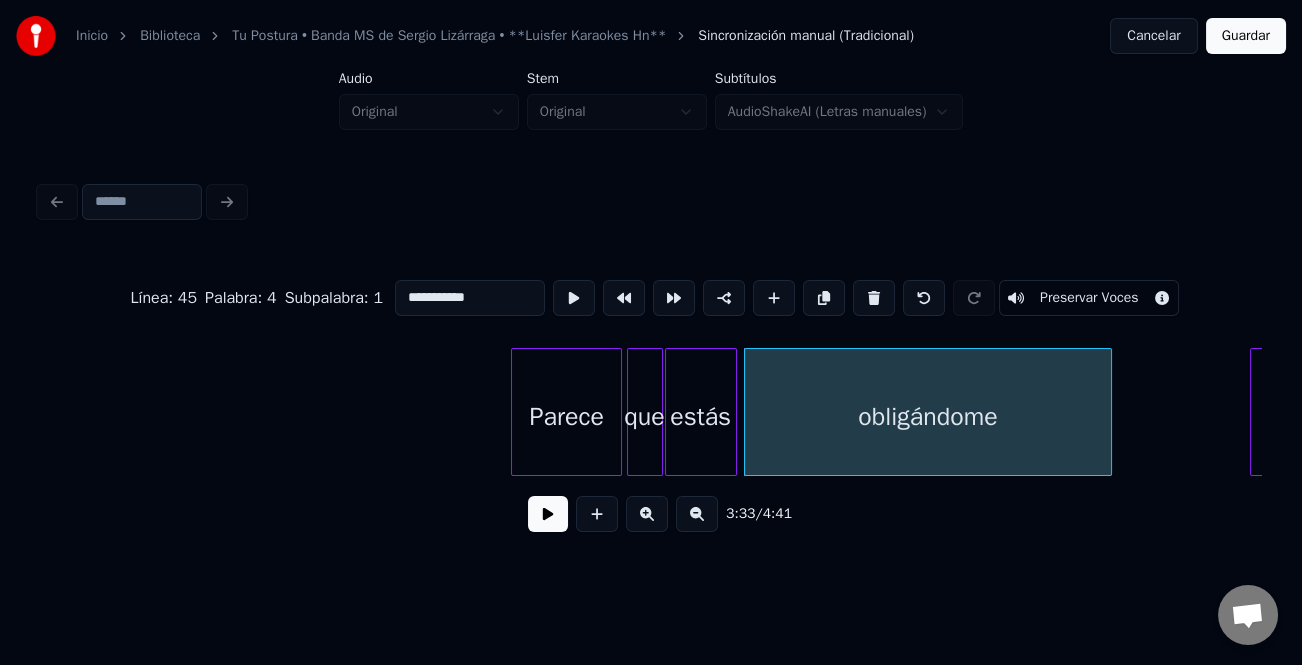 click at bounding box center [548, 514] 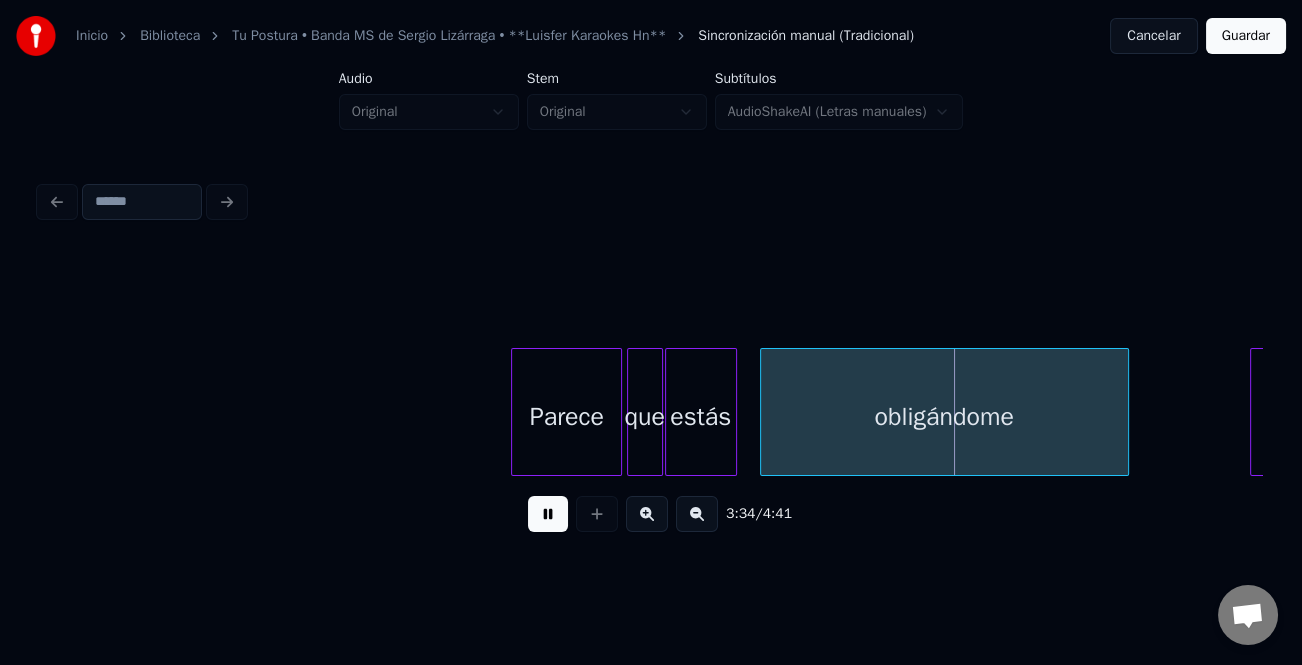 click on "obligándome" at bounding box center (944, 417) 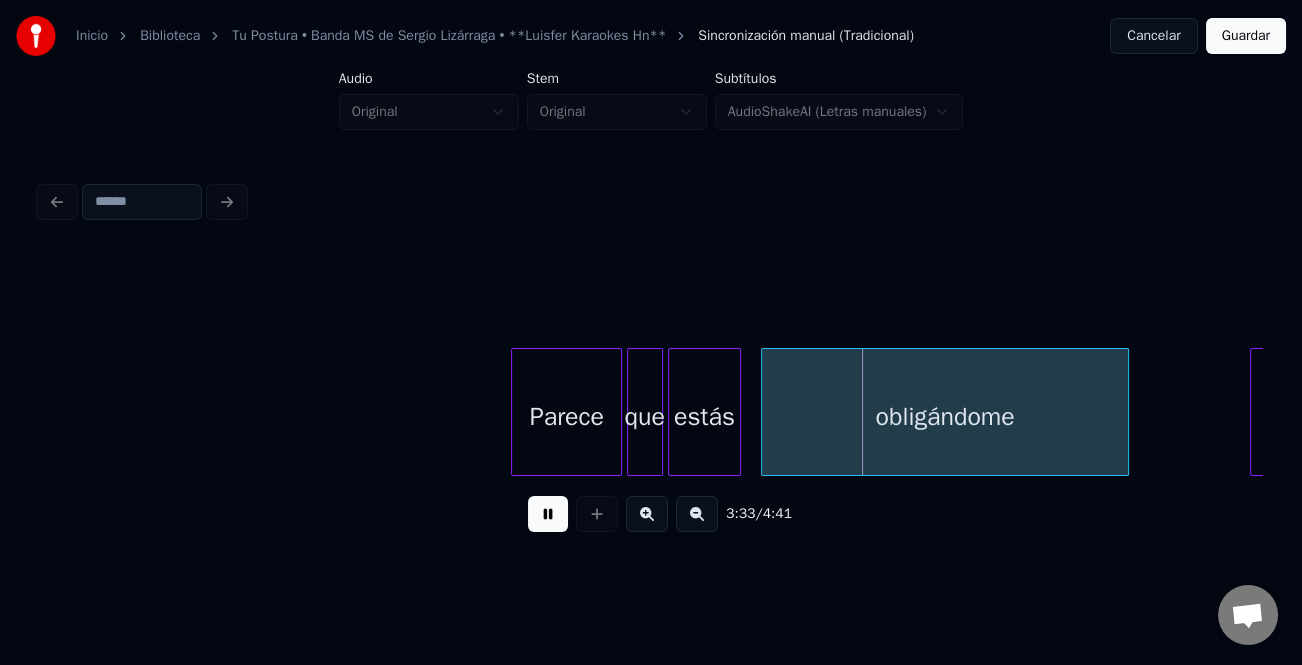 click on "estás" at bounding box center (704, 417) 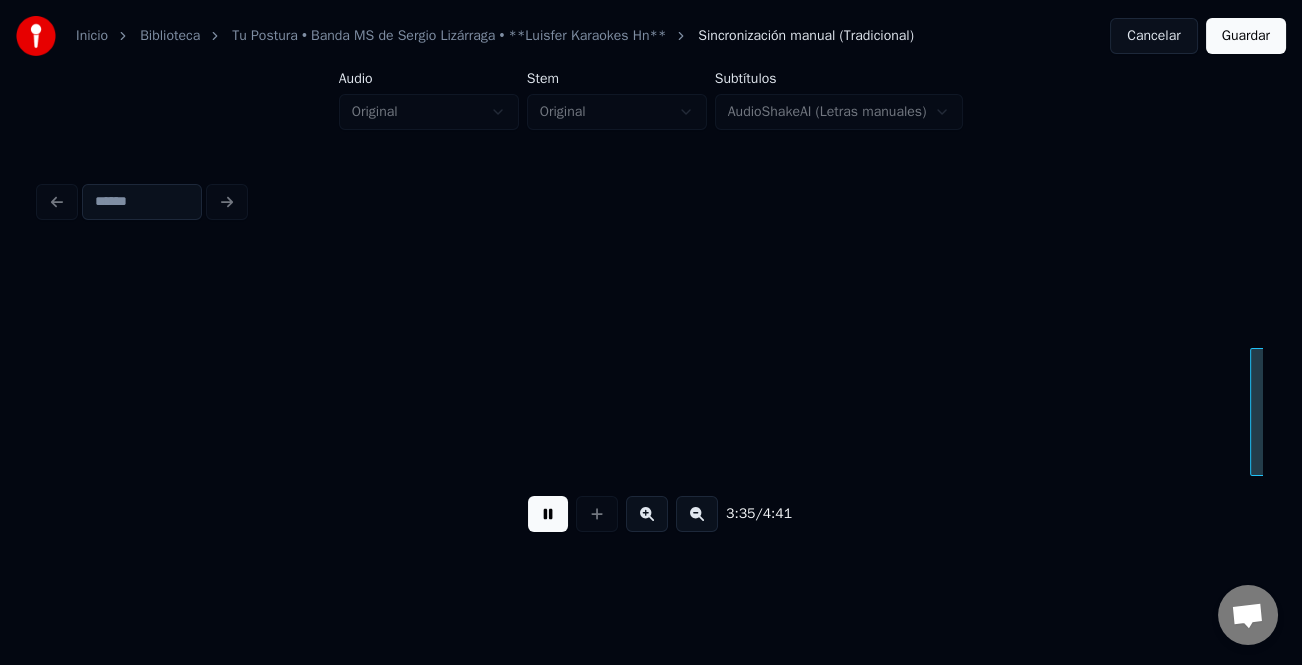 scroll, scrollTop: 0, scrollLeft: 43193, axis: horizontal 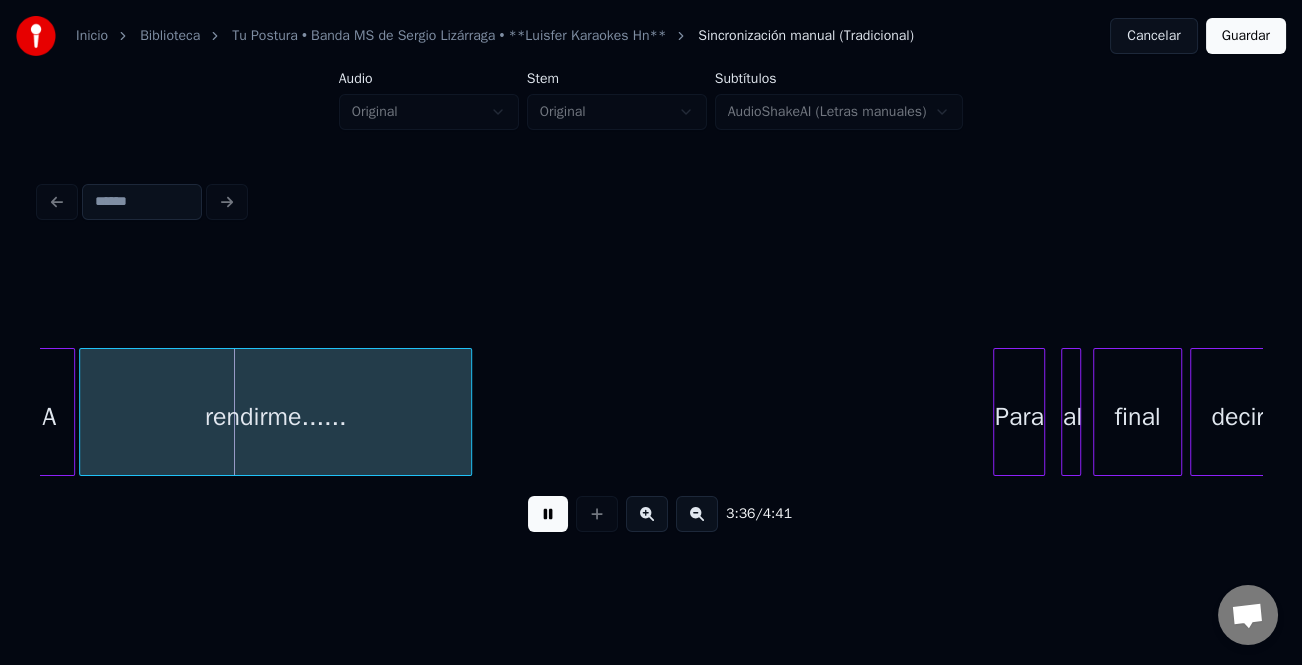 click at bounding box center [548, 514] 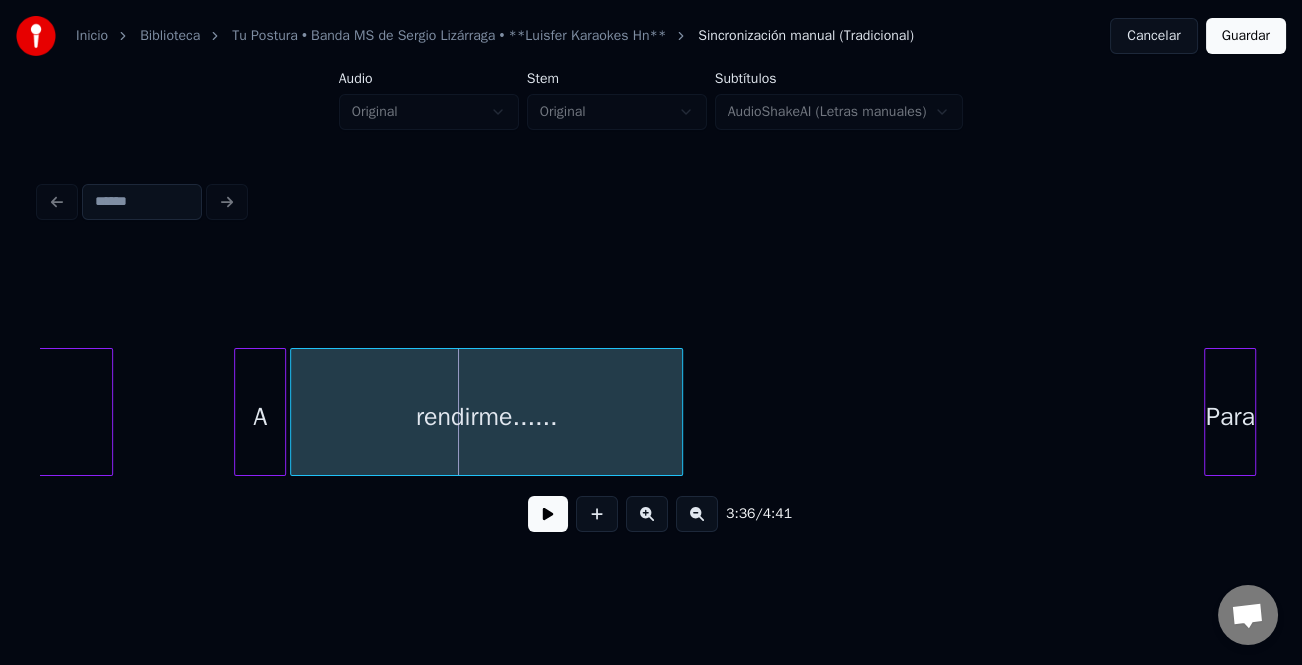 scroll, scrollTop: 0, scrollLeft: 42802, axis: horizontal 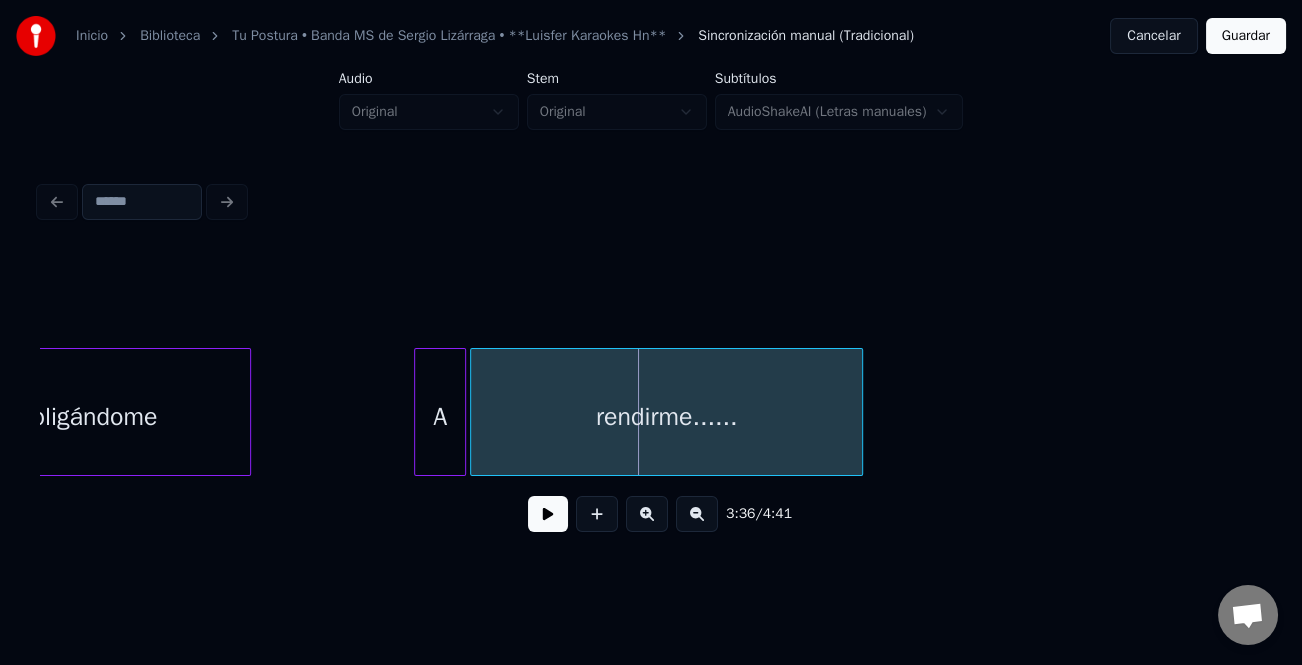 click at bounding box center (247, 412) 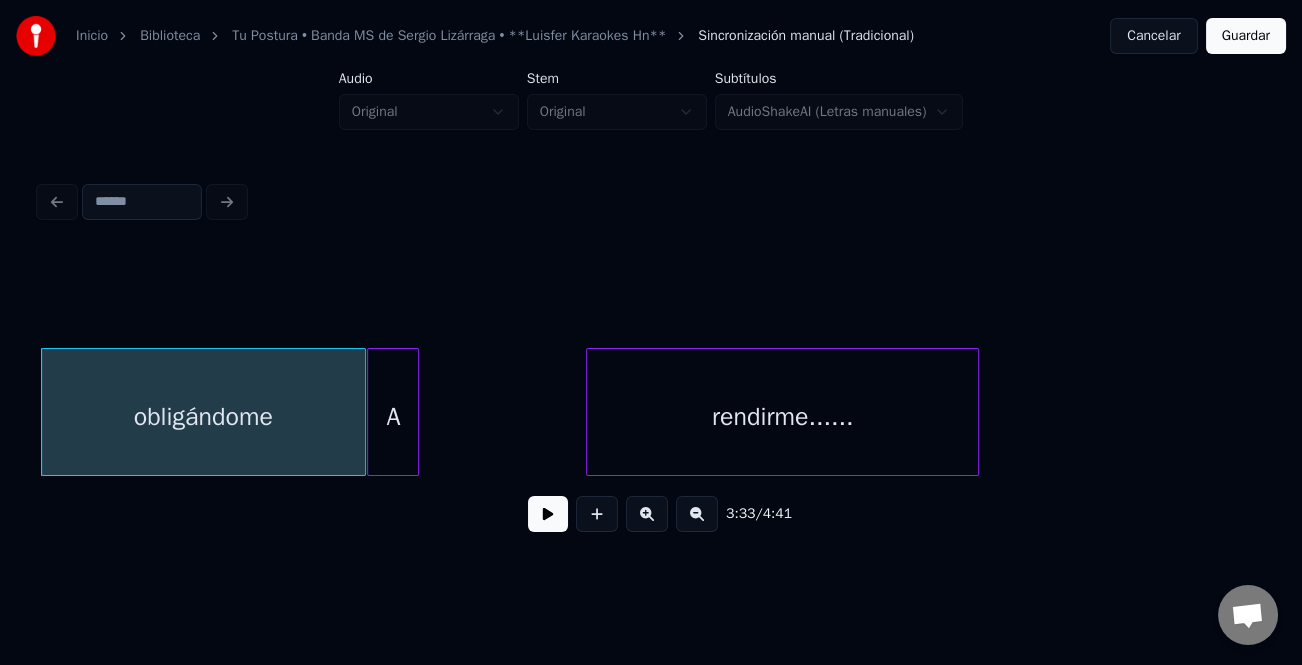 click on "A" at bounding box center [393, 417] 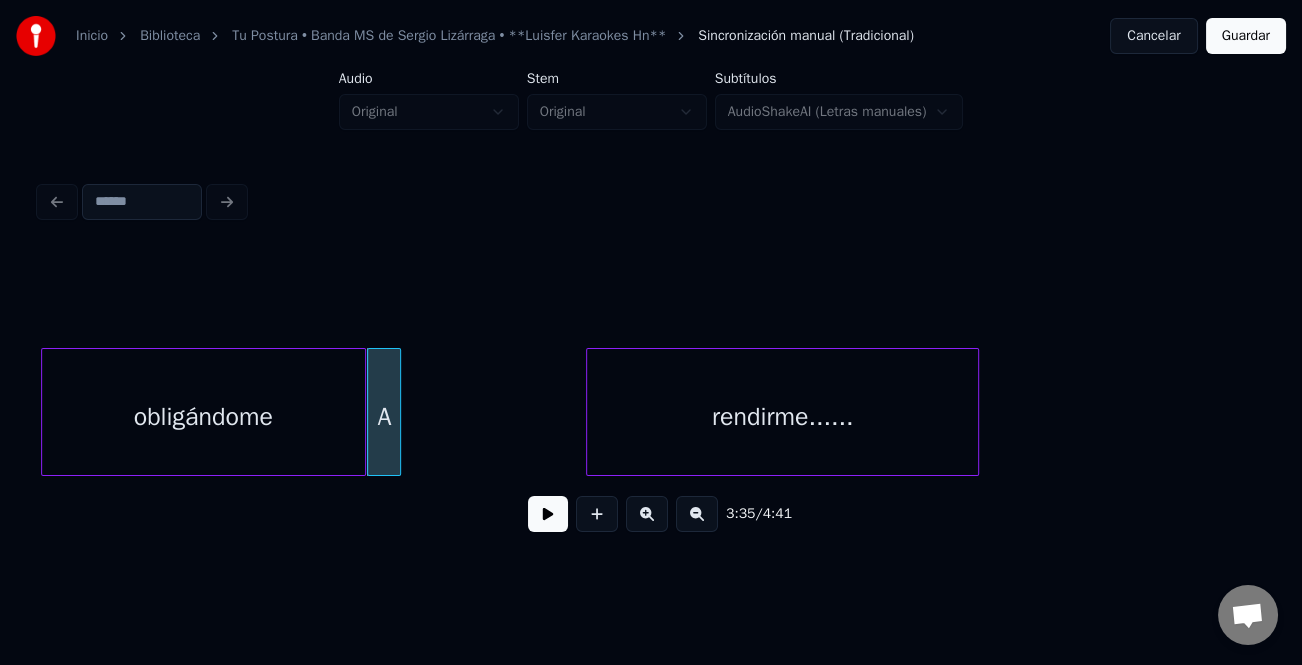 click at bounding box center (397, 412) 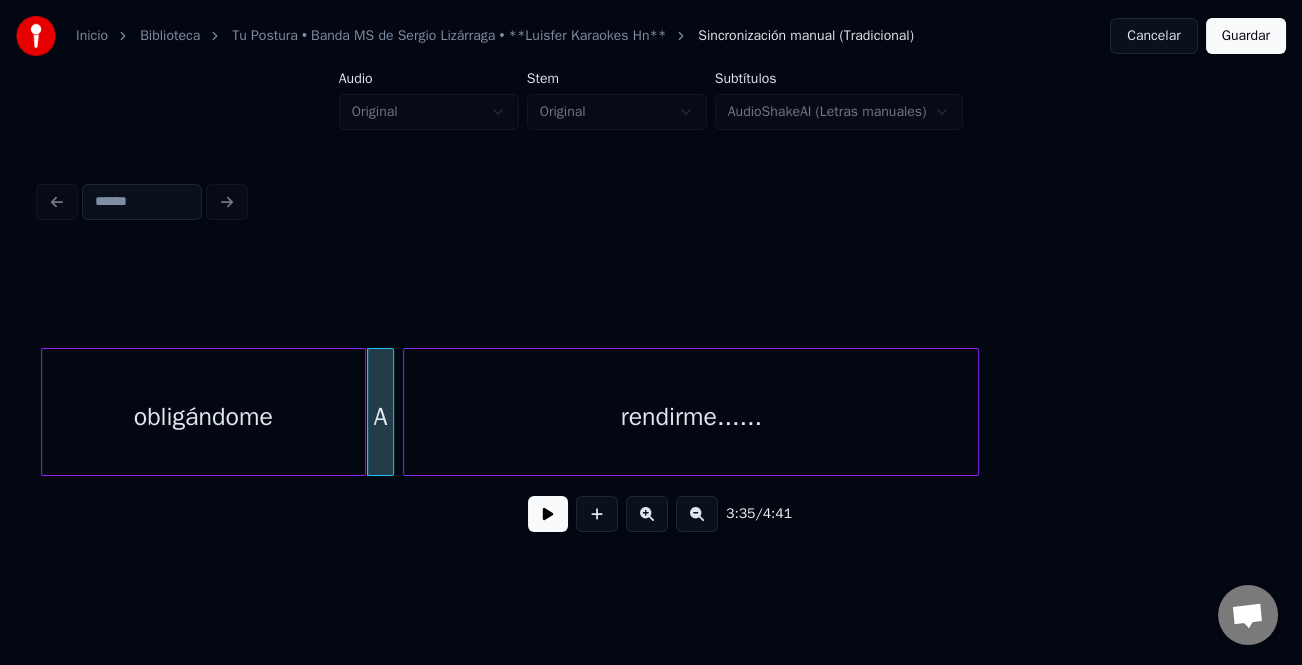 click at bounding box center (407, 412) 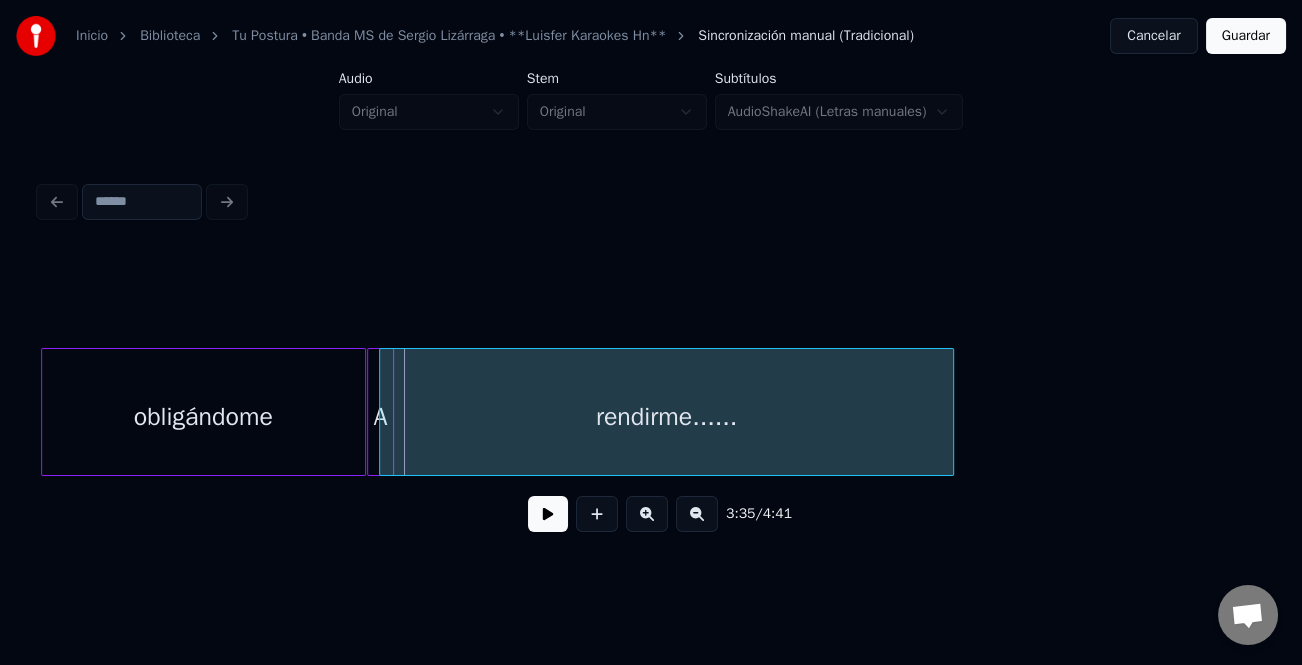 click on "rendirme......" at bounding box center (667, 412) 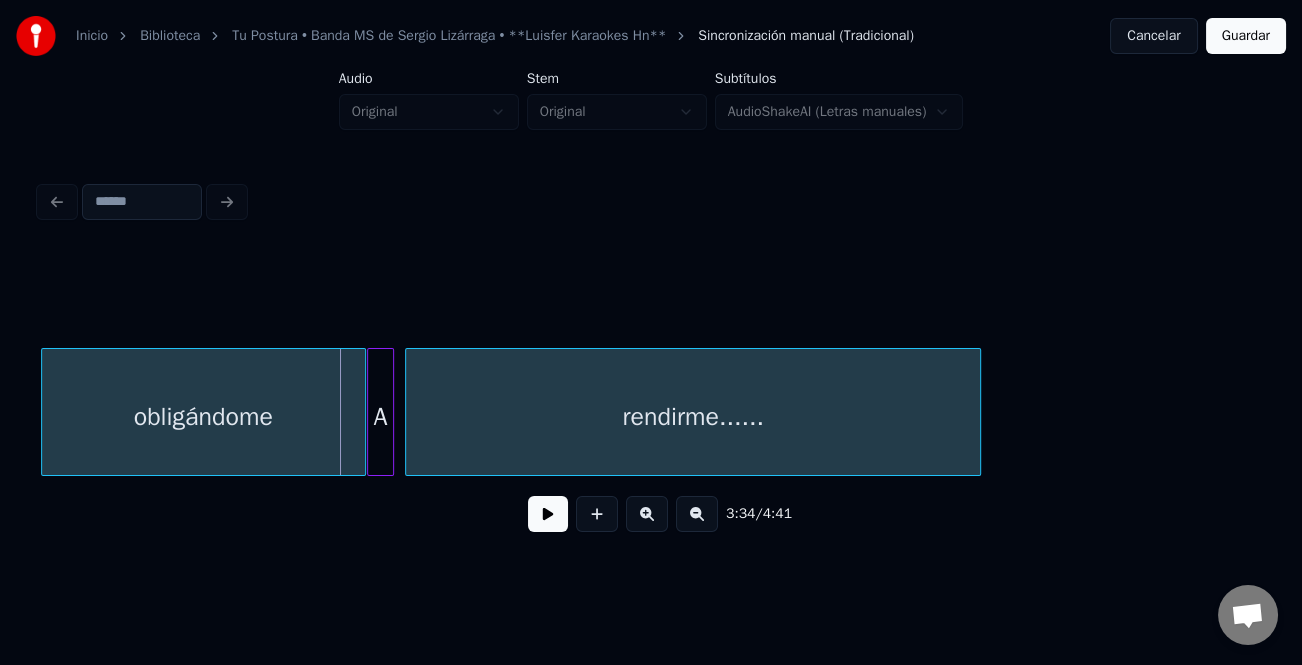 click on "rendirme......" at bounding box center (693, 417) 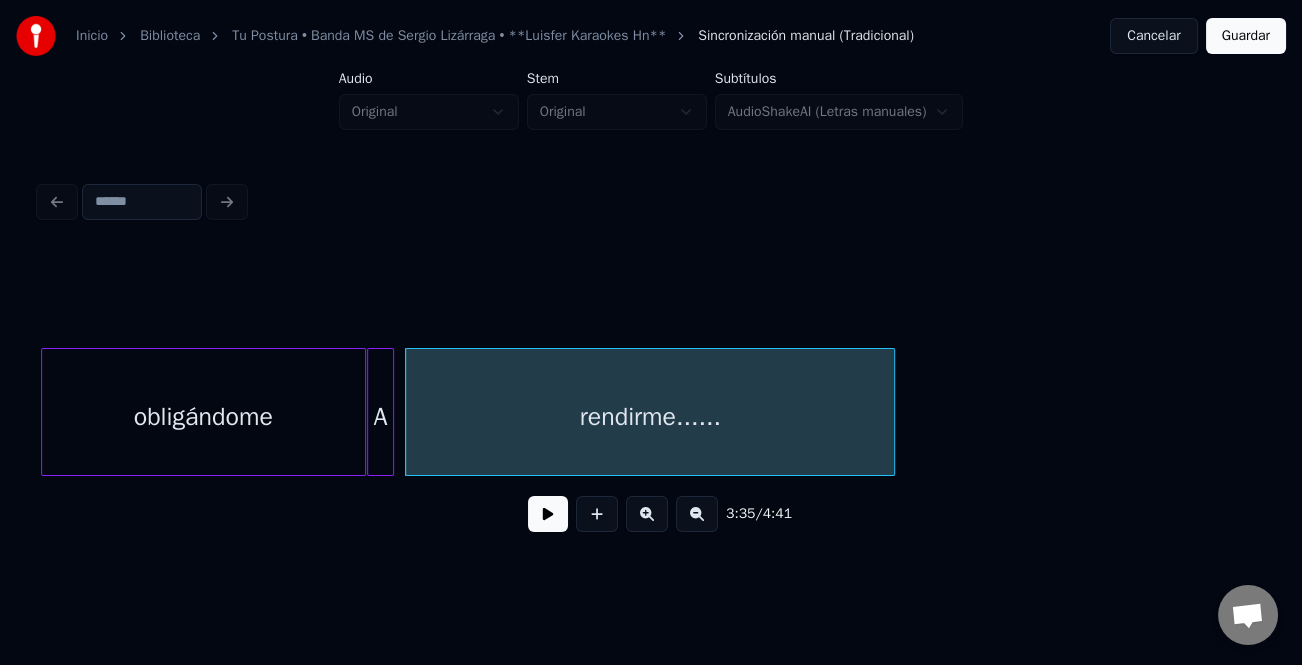 click at bounding box center (891, 412) 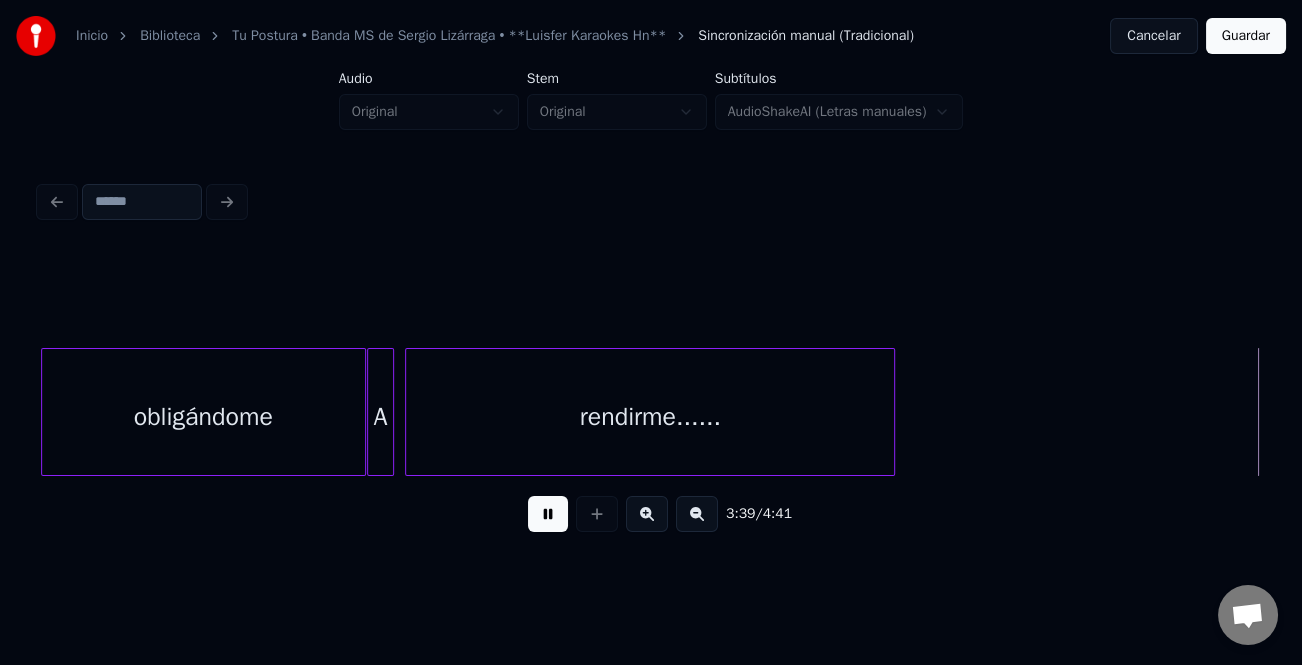 scroll, scrollTop: 0, scrollLeft: 43908, axis: horizontal 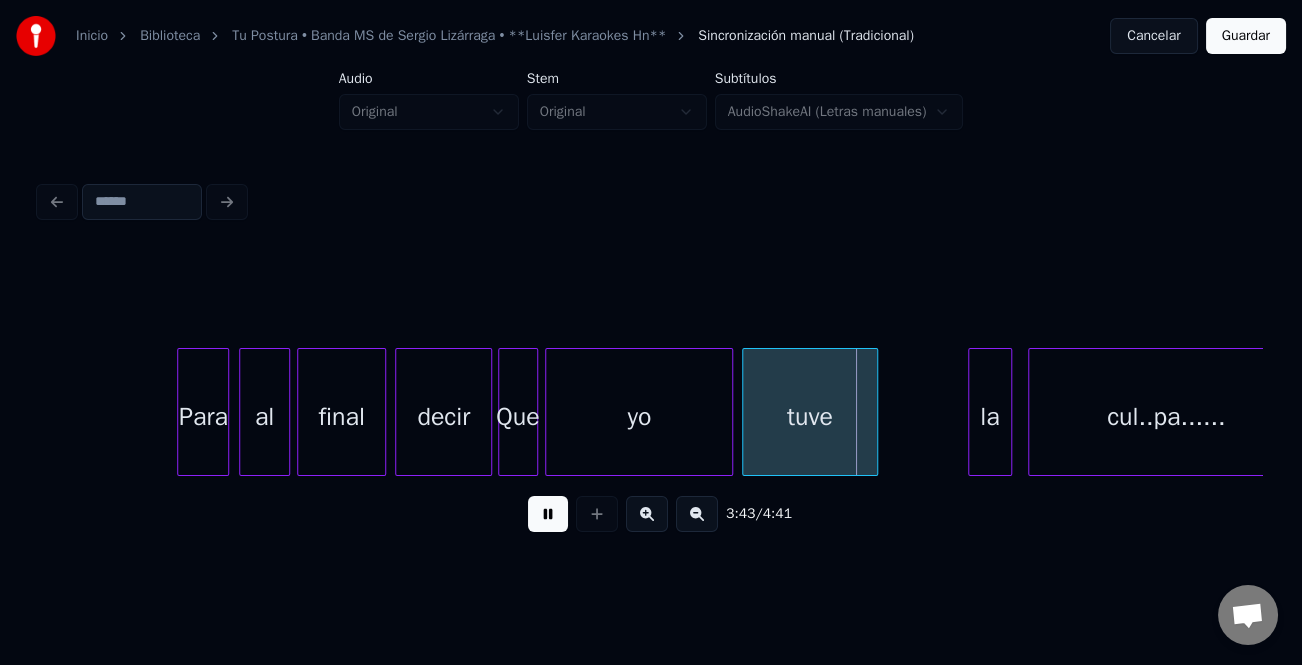 click on "tuve" at bounding box center [810, 417] 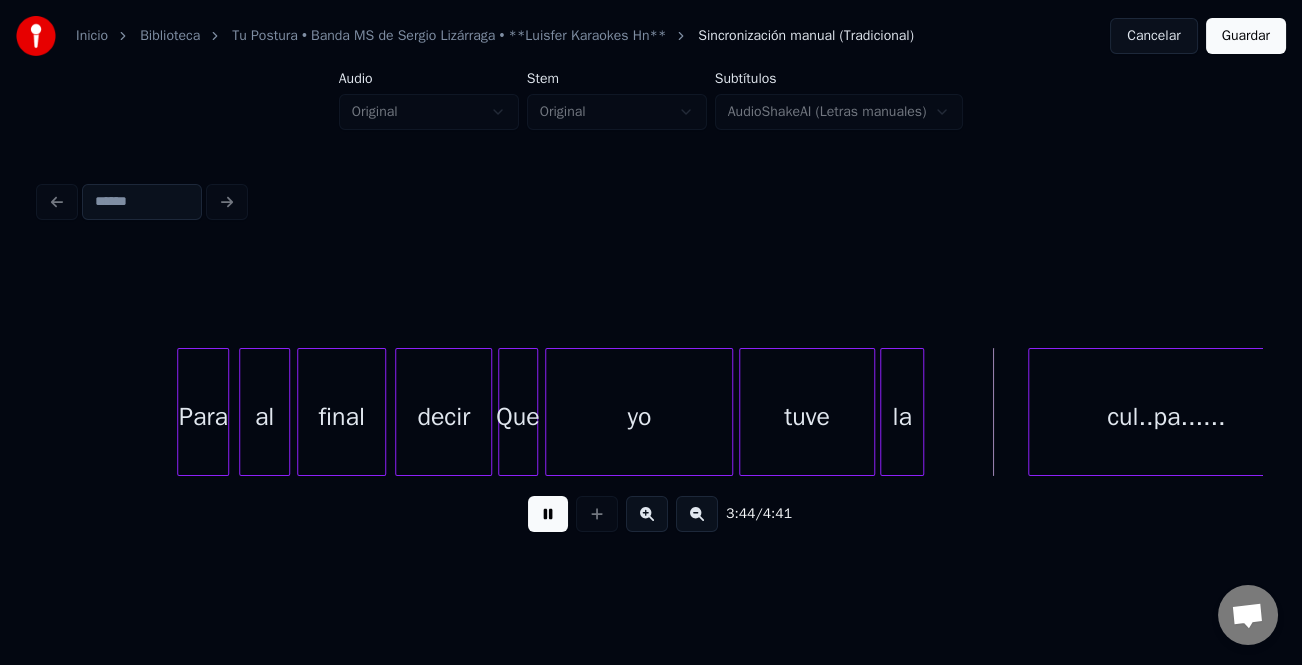 click on "la" at bounding box center (902, 417) 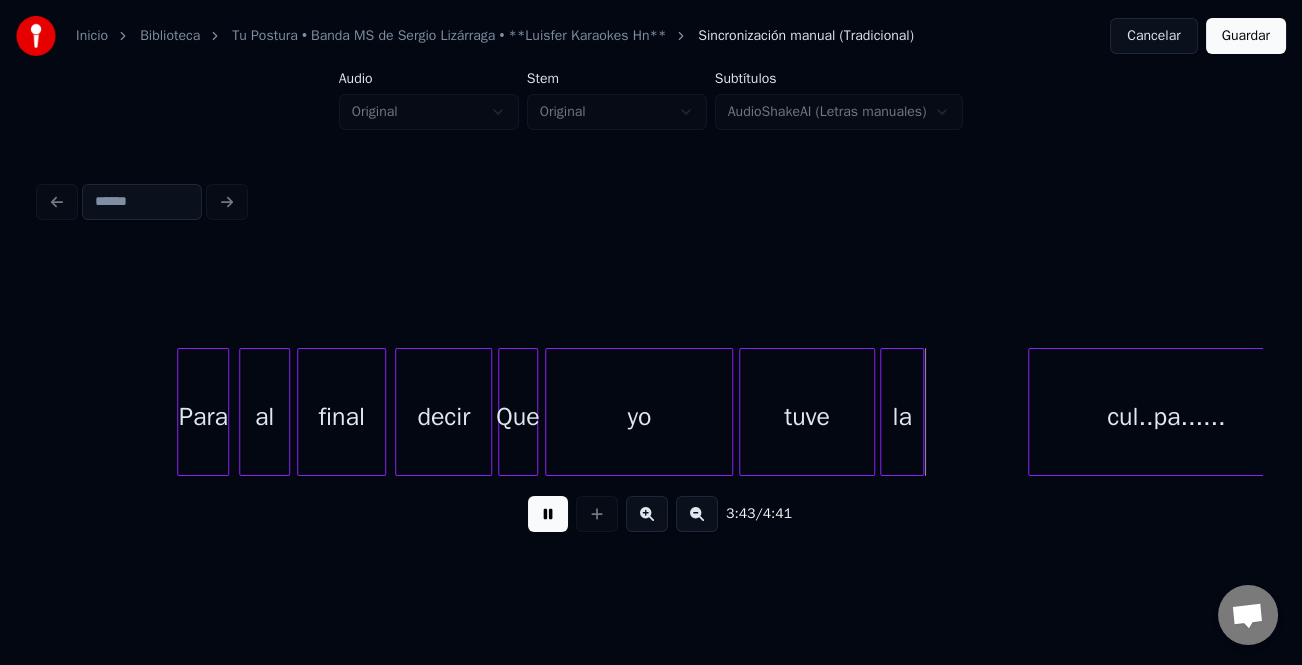 scroll, scrollTop: 0, scrollLeft: 43940, axis: horizontal 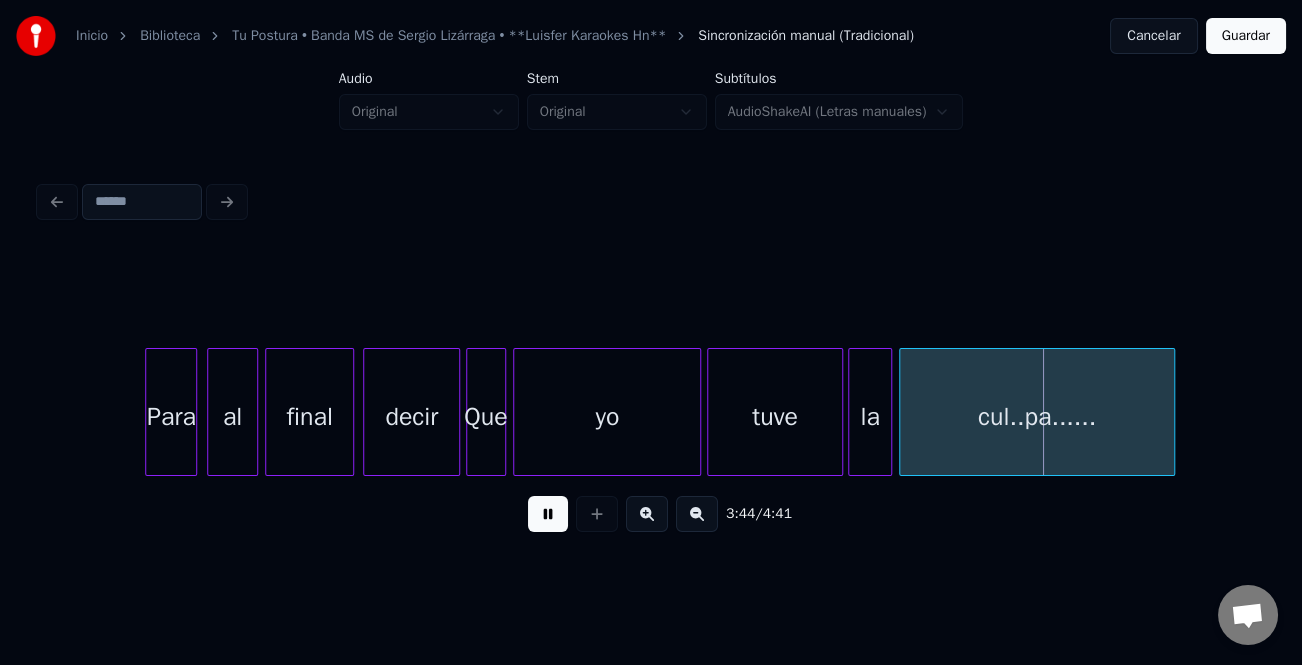 click on "cul..pa......" at bounding box center (1037, 417) 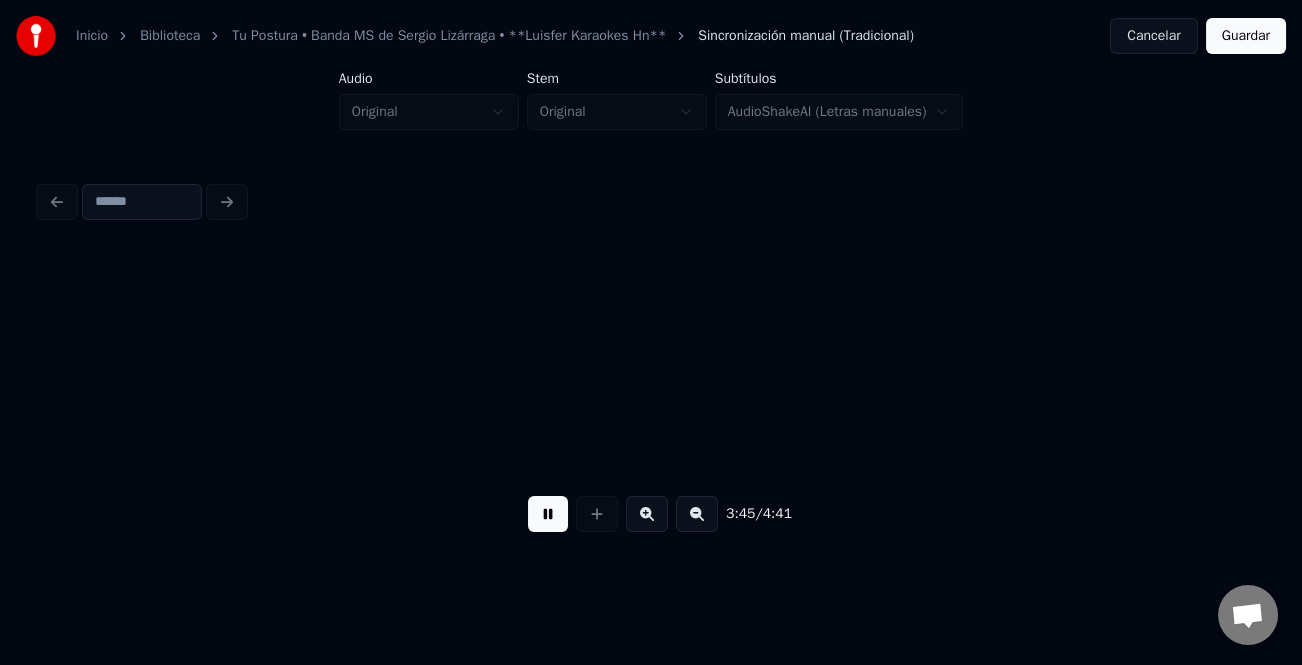 scroll, scrollTop: 0, scrollLeft: 45161, axis: horizontal 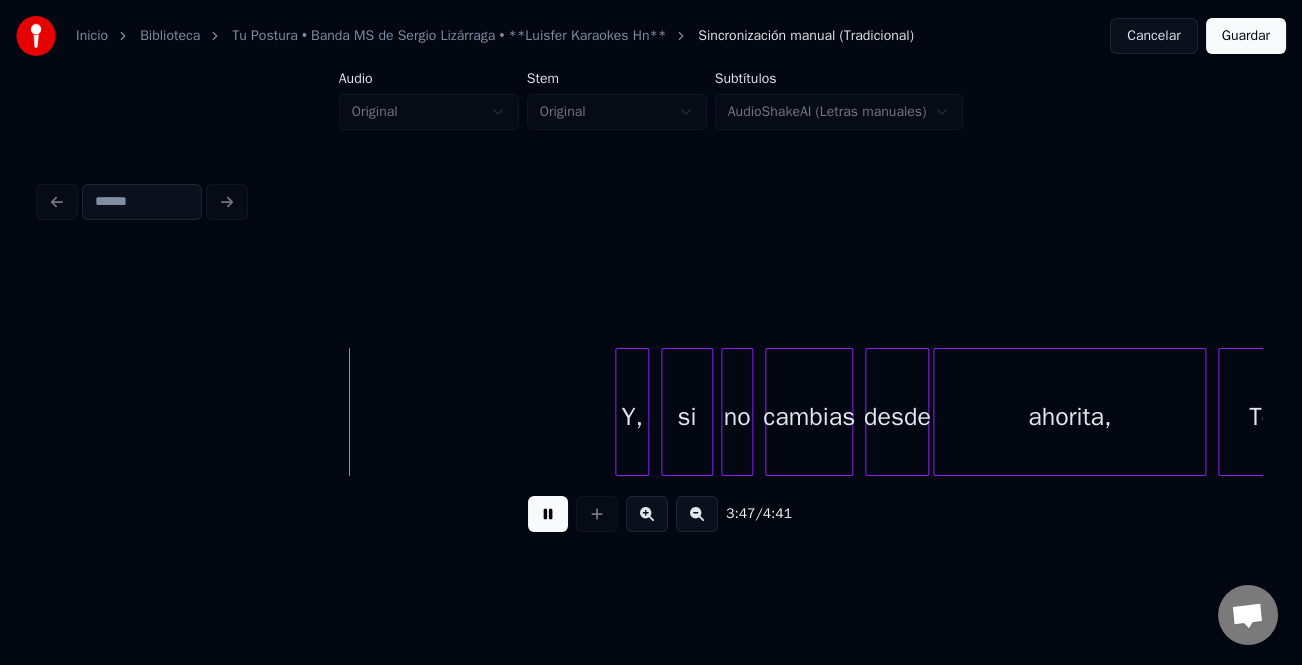 click at bounding box center [619, 412] 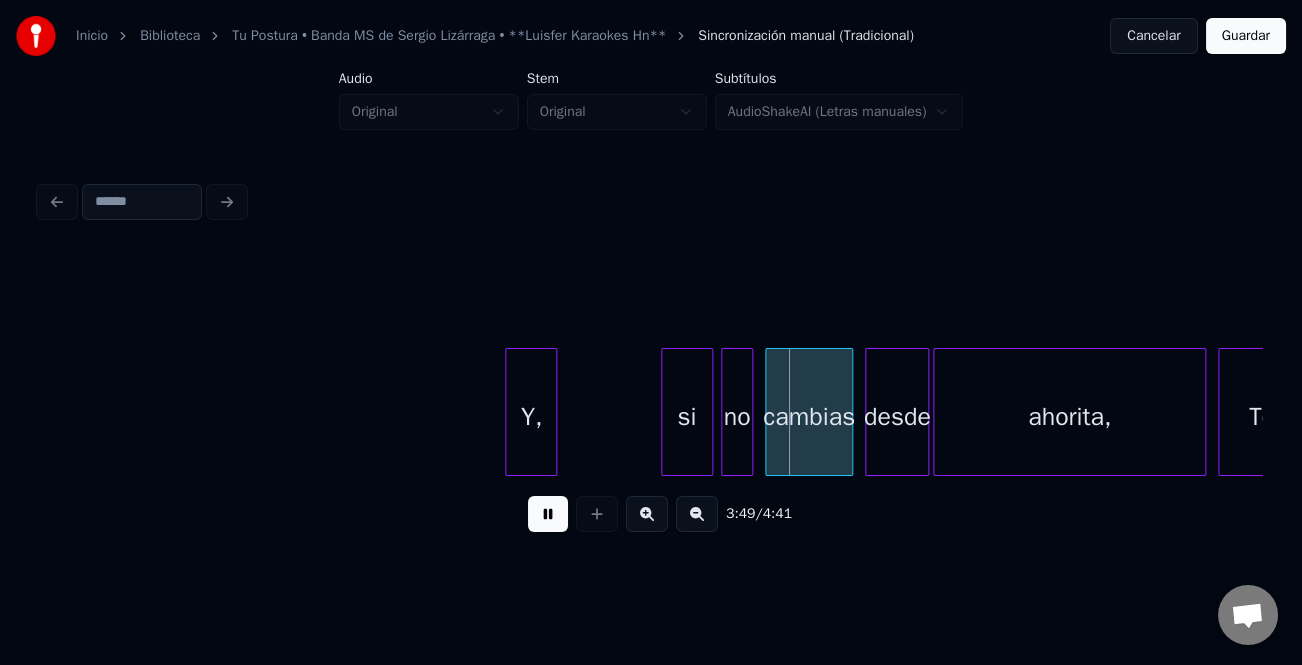 click on "Y," at bounding box center [531, 417] 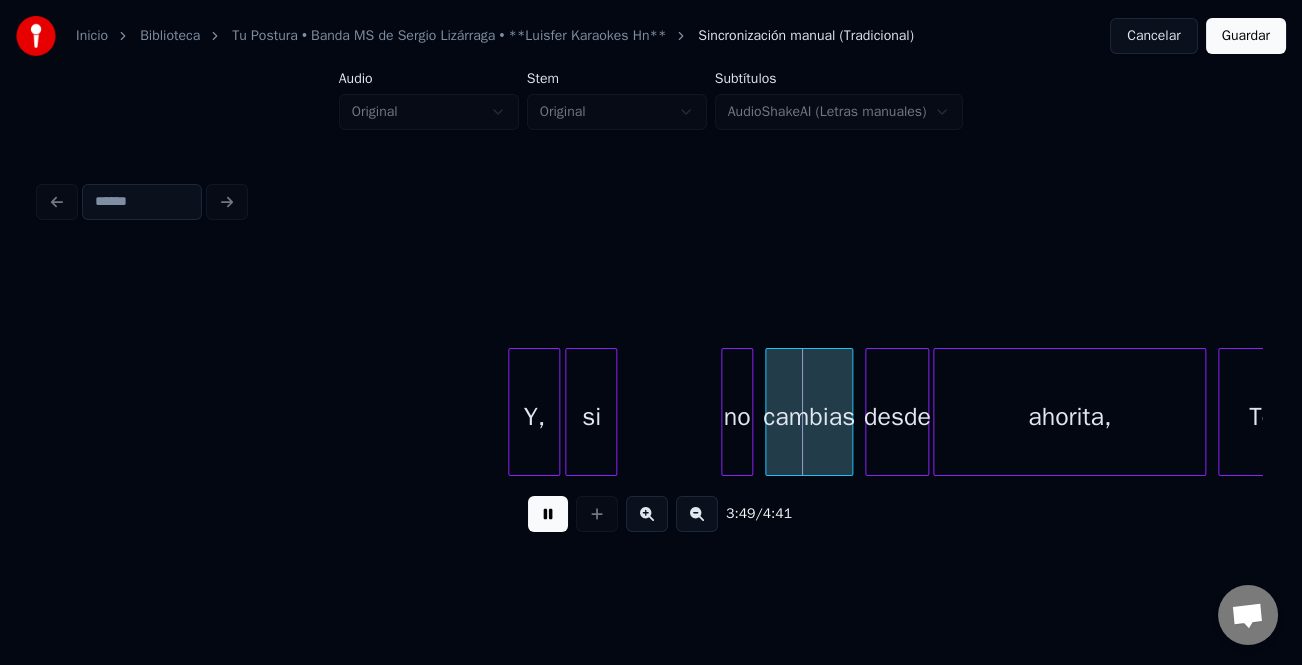 click on "si" at bounding box center (591, 417) 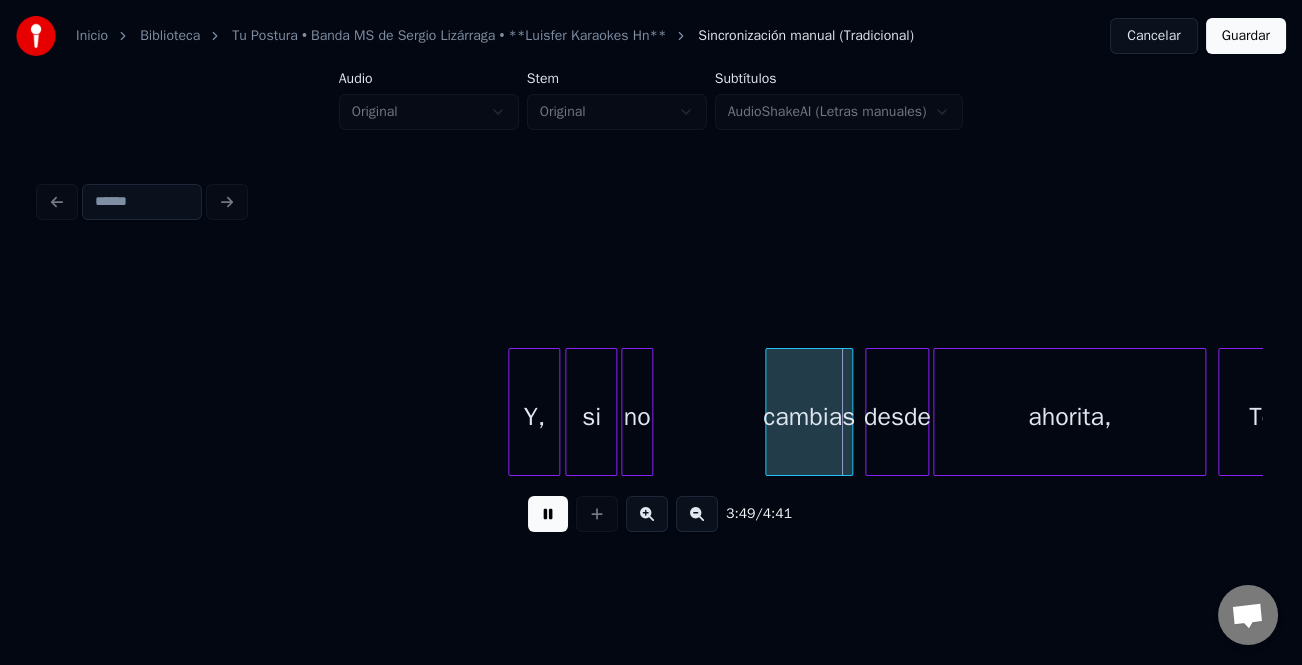 click on "no" at bounding box center (637, 417) 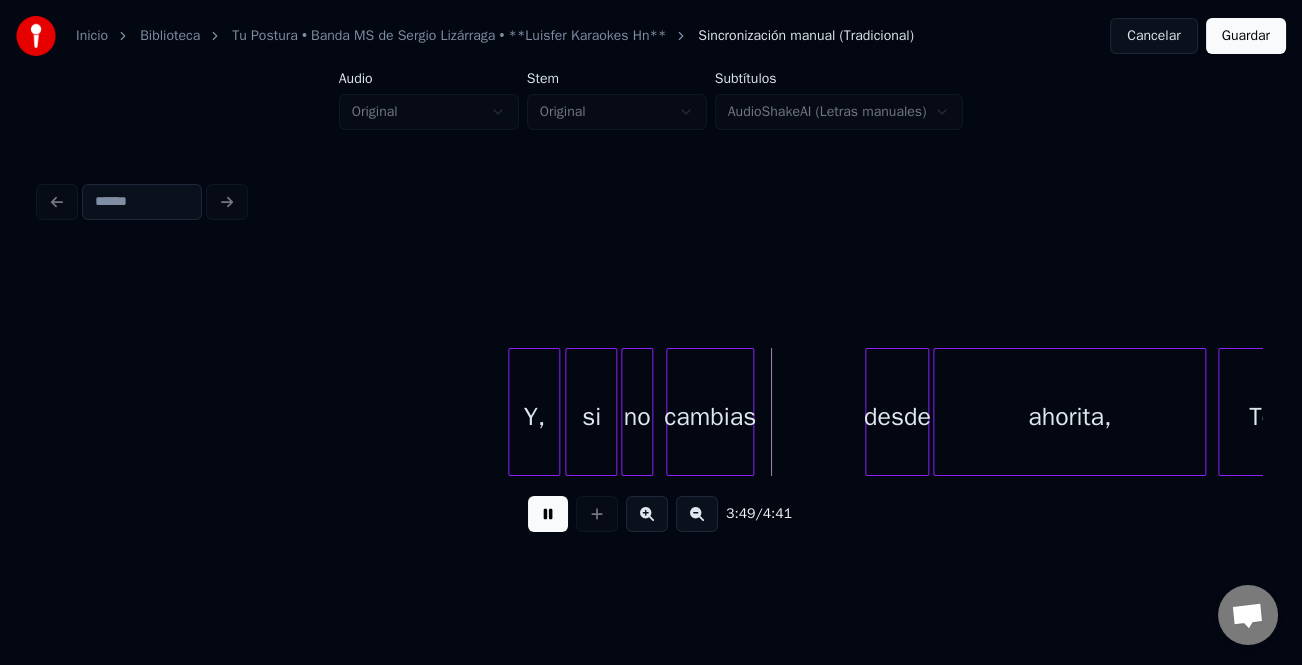 click on "cambias" at bounding box center (710, 417) 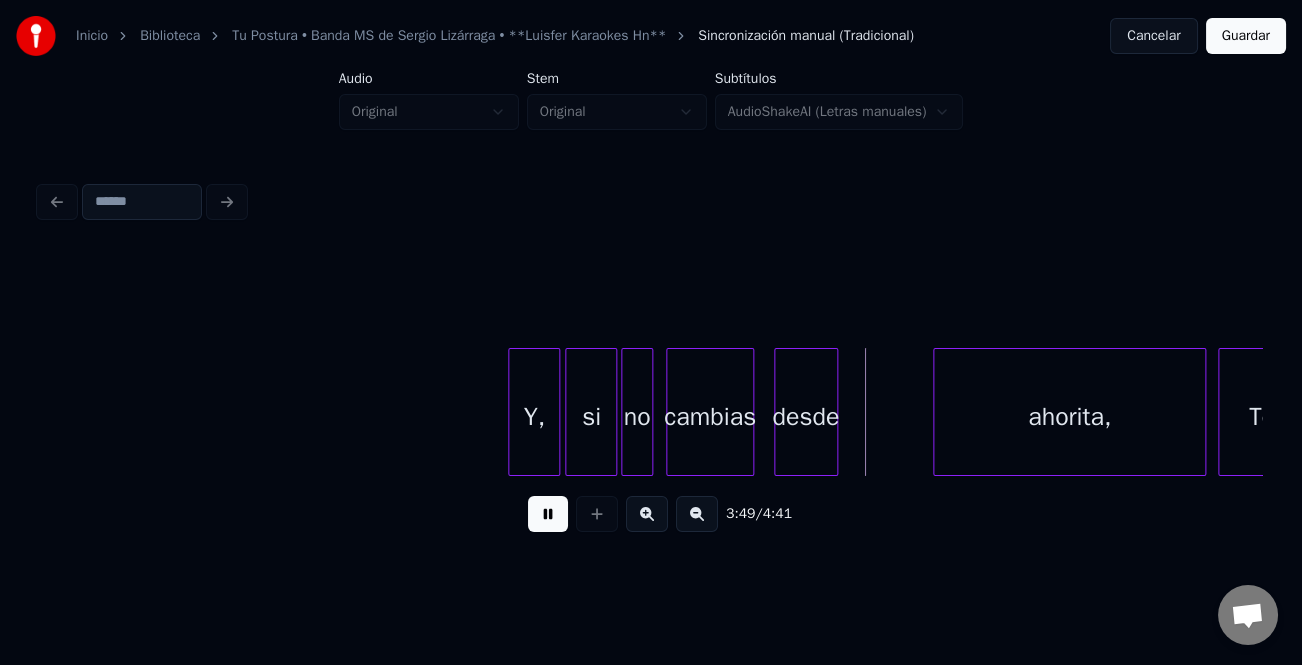 click on "desde" at bounding box center [806, 417] 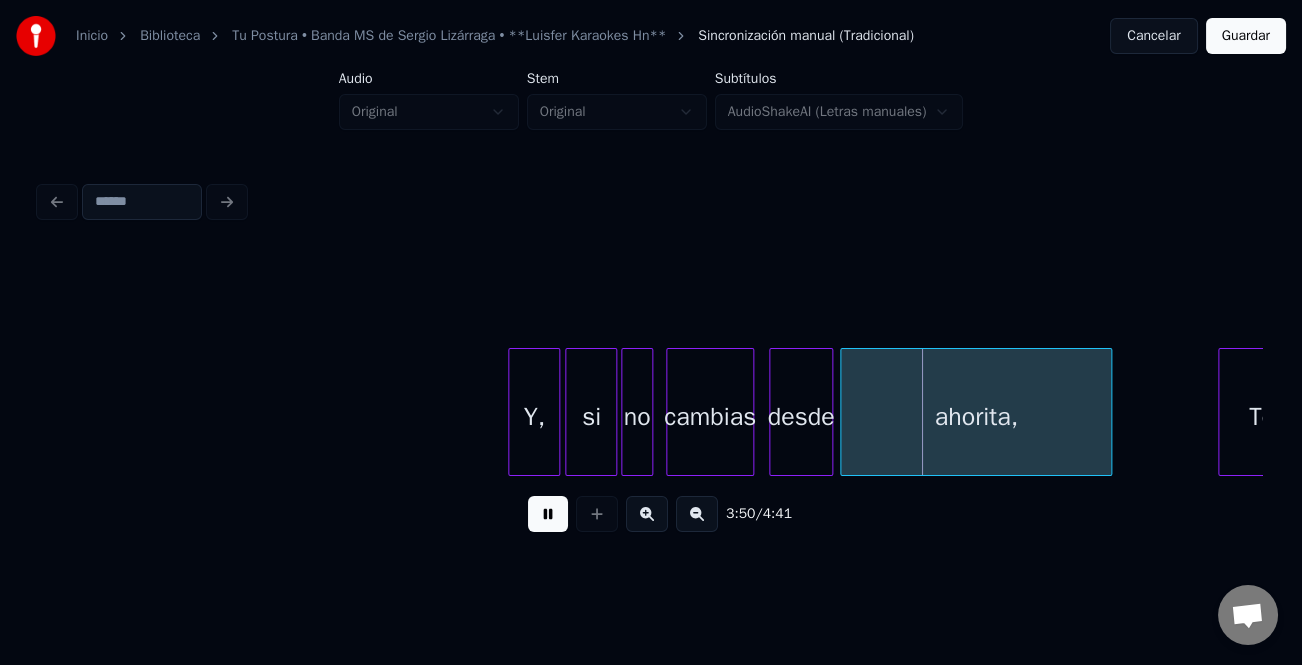 click on "ahorita," at bounding box center [976, 417] 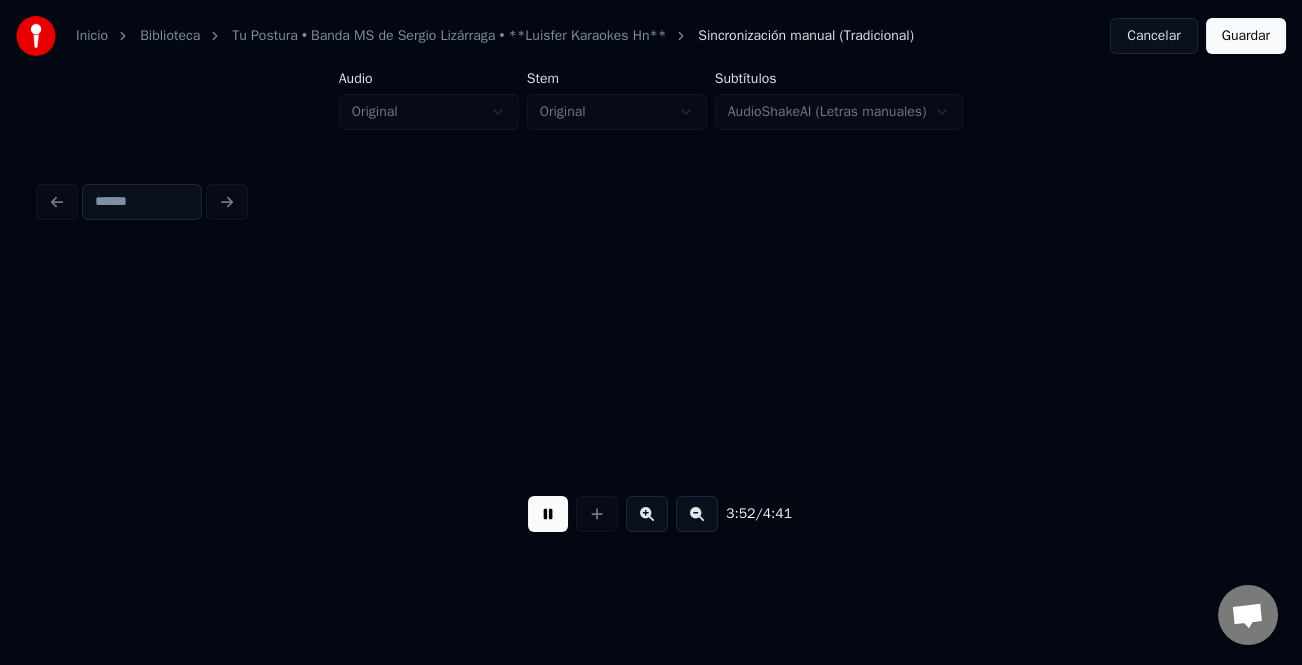 scroll, scrollTop: 0, scrollLeft: 46422, axis: horizontal 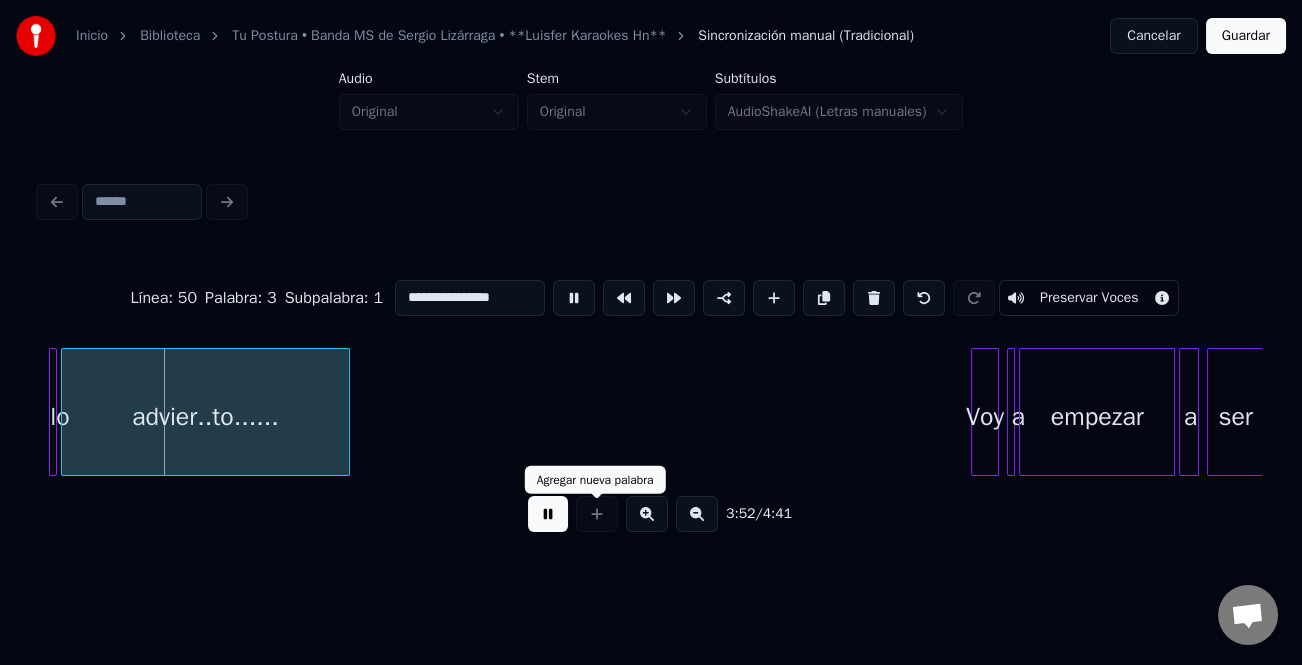 drag, startPoint x: 541, startPoint y: 522, endPoint x: 579, endPoint y: 526, distance: 38.209946 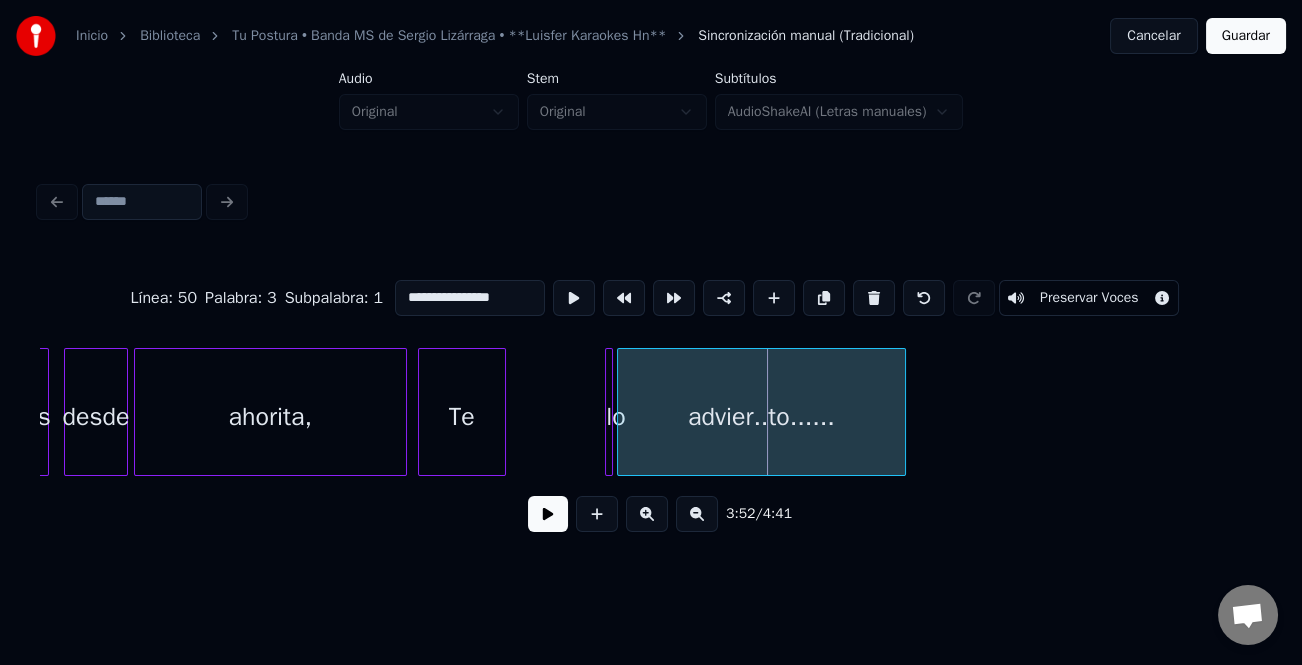 scroll, scrollTop: 0, scrollLeft: 45776, axis: horizontal 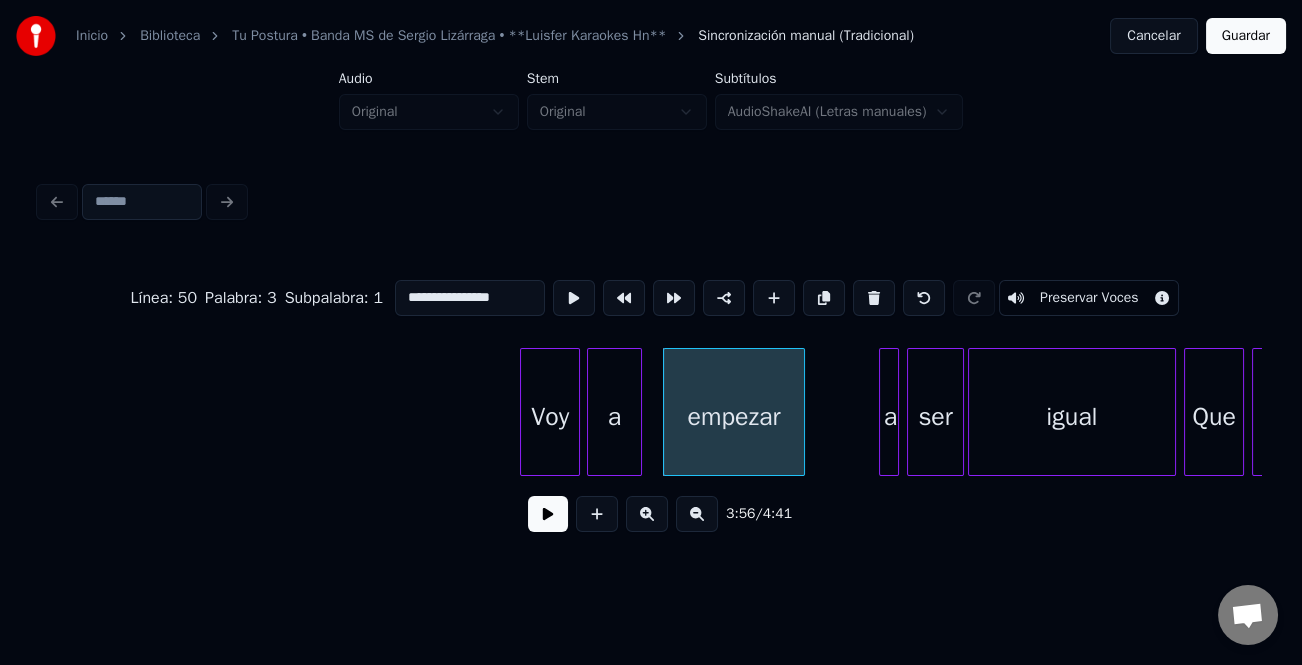 type on "***" 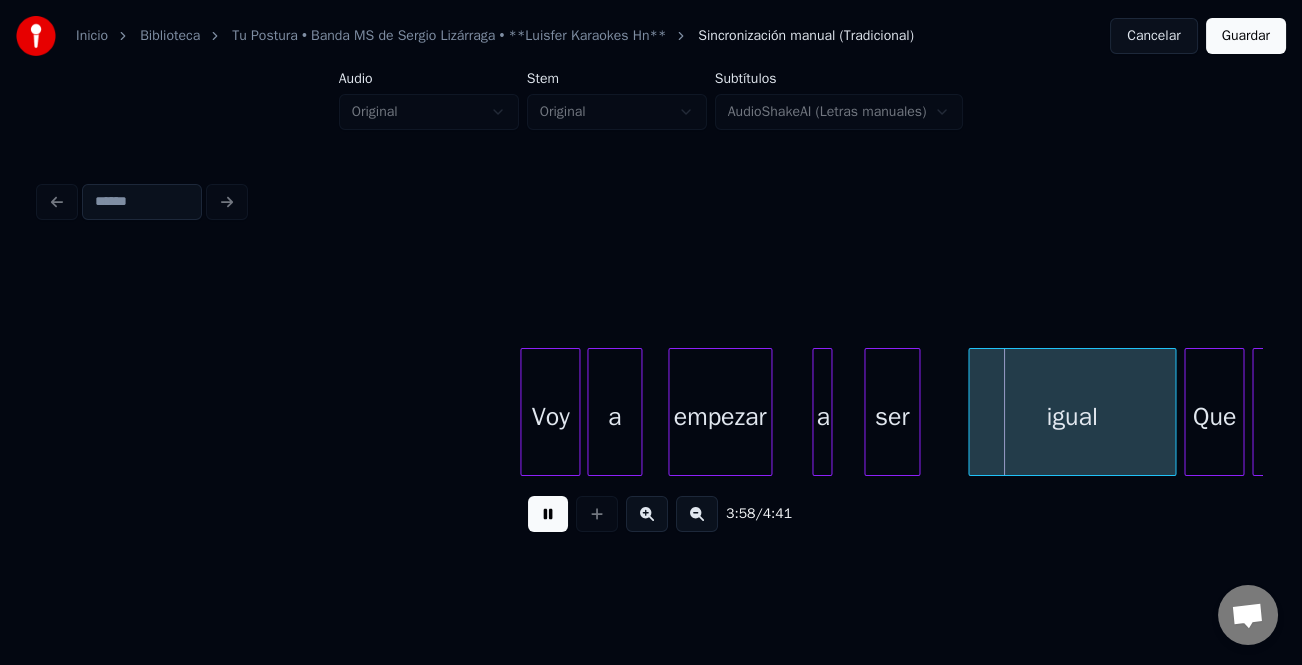 click at bounding box center [768, 412] 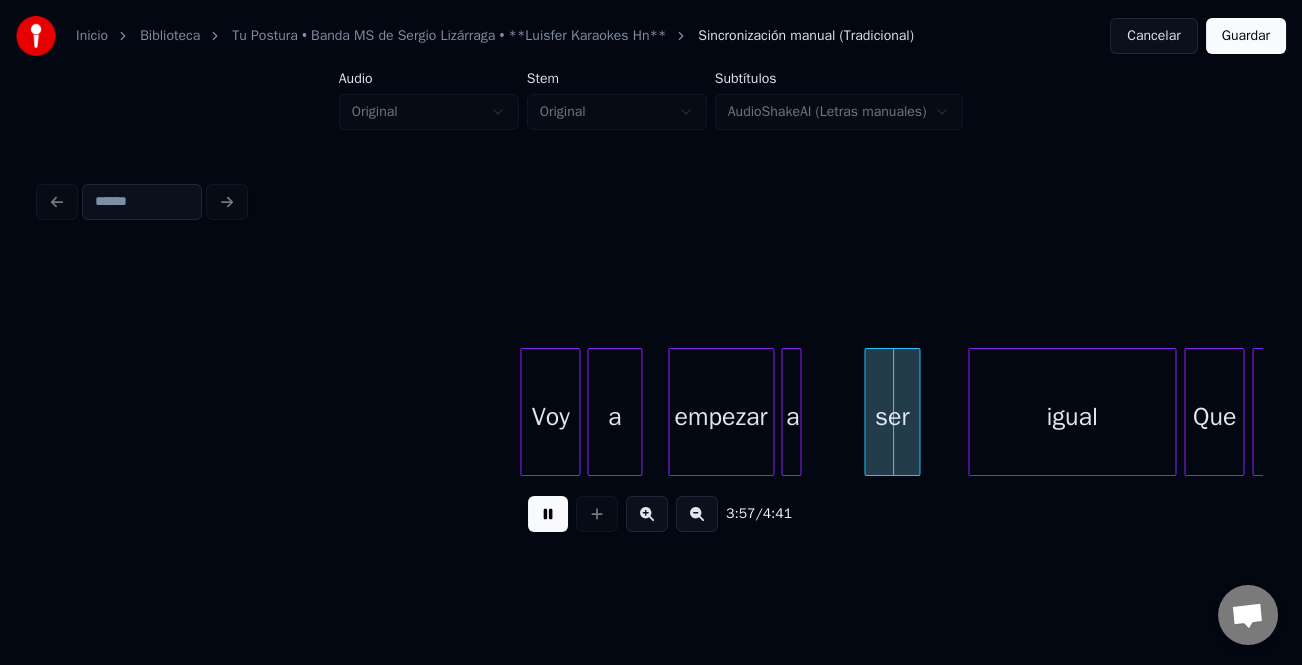 click on "a" at bounding box center [792, 417] 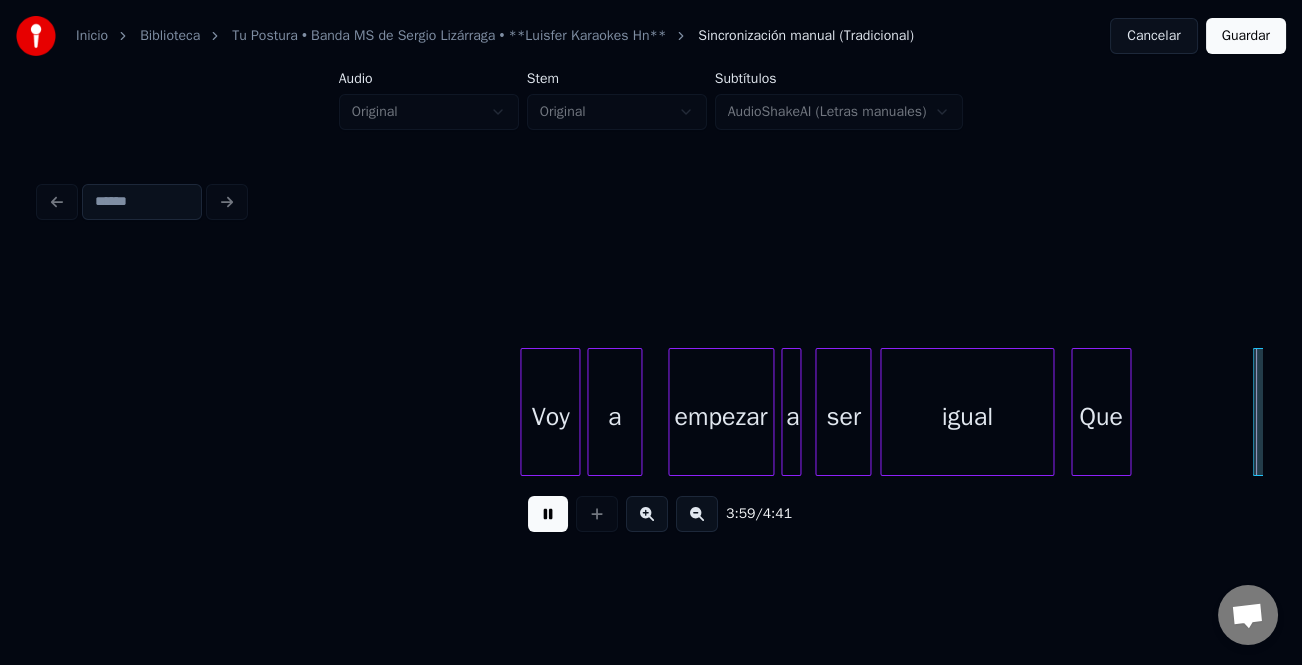 scroll, scrollTop: 0, scrollLeft: 47945, axis: horizontal 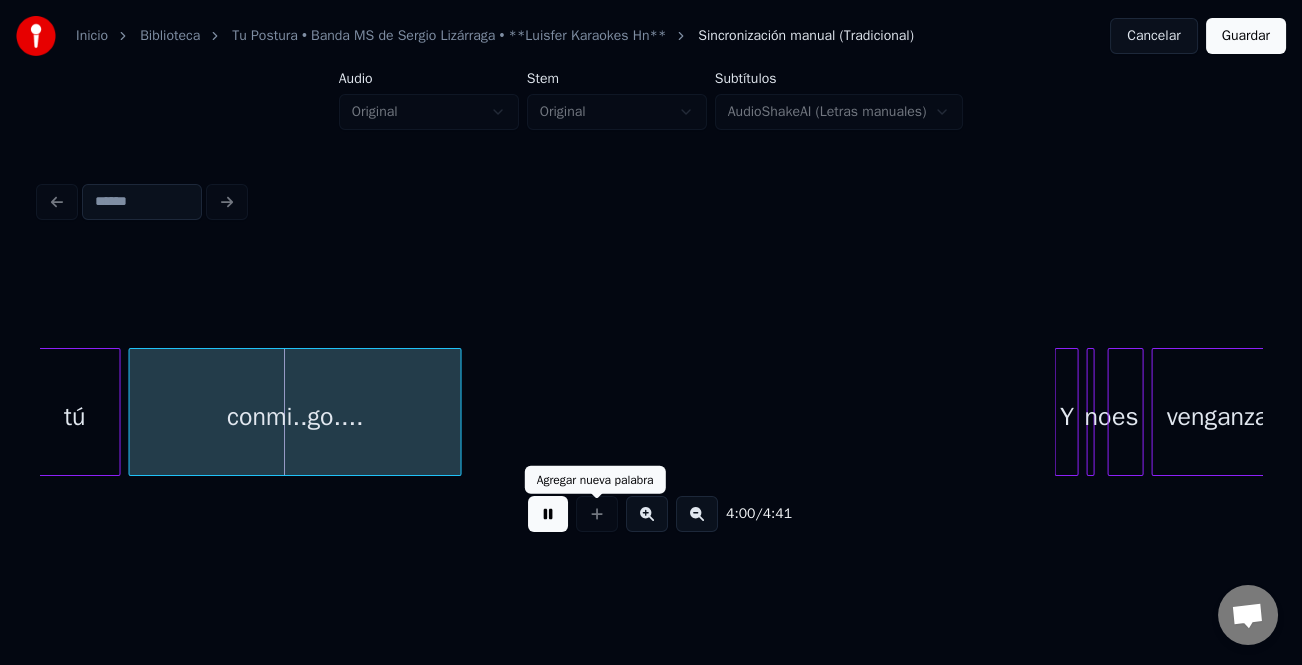 drag, startPoint x: 563, startPoint y: 519, endPoint x: 934, endPoint y: 528, distance: 371.10916 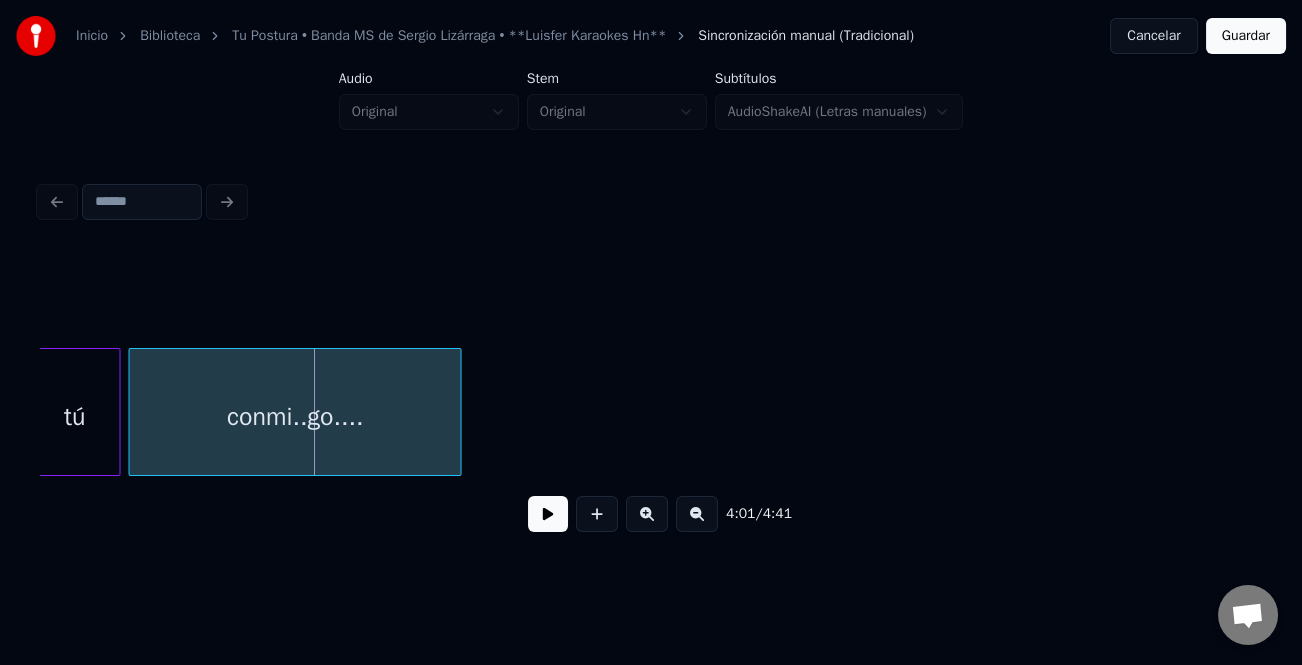 scroll, scrollTop: 0, scrollLeft: 47488, axis: horizontal 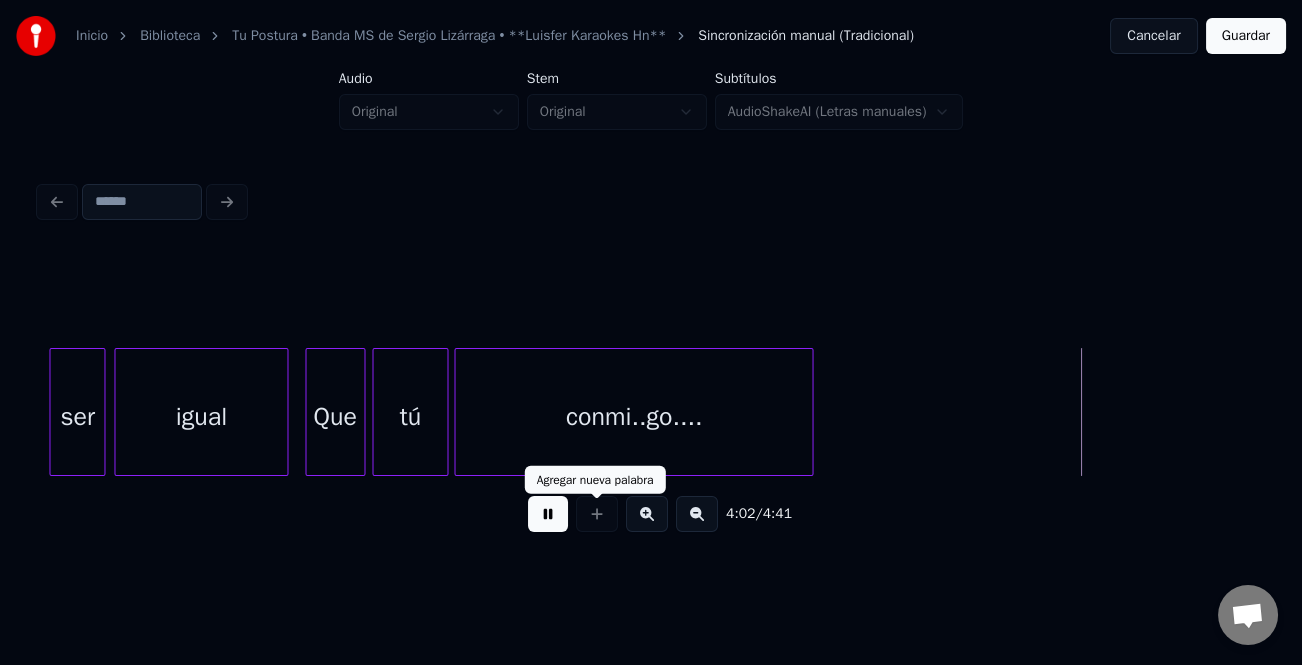 drag, startPoint x: 552, startPoint y: 521, endPoint x: 579, endPoint y: 526, distance: 27.45906 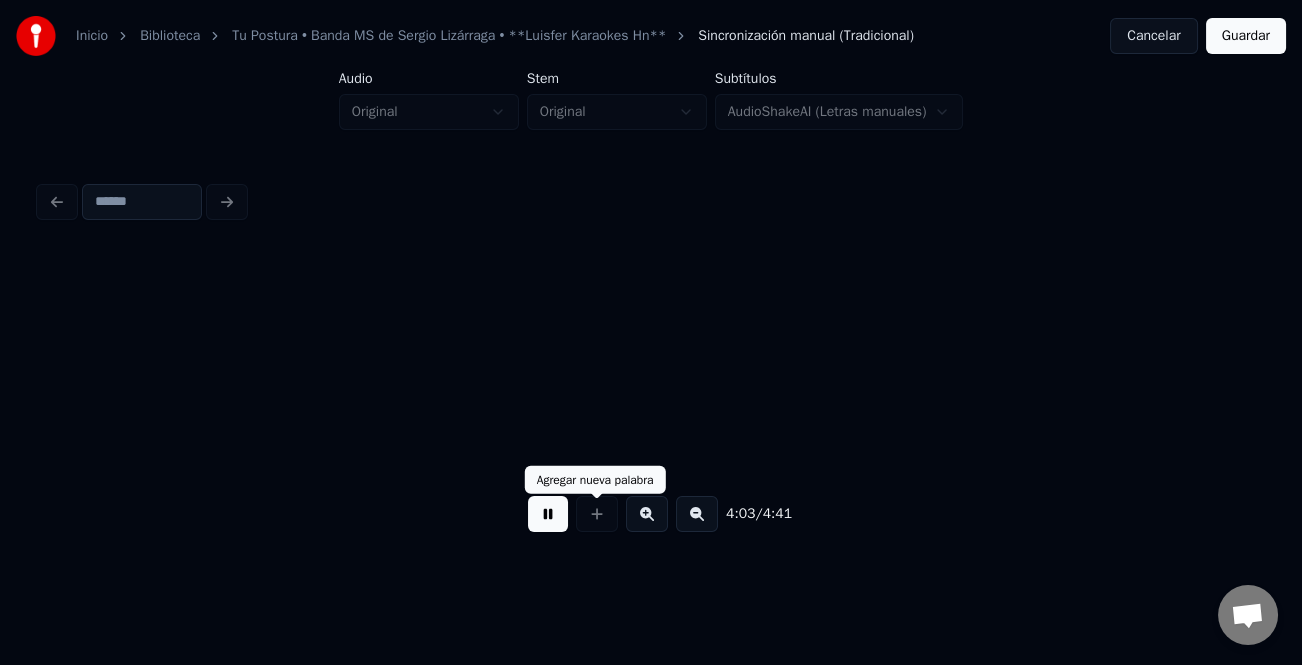 scroll, scrollTop: 0, scrollLeft: 48714, axis: horizontal 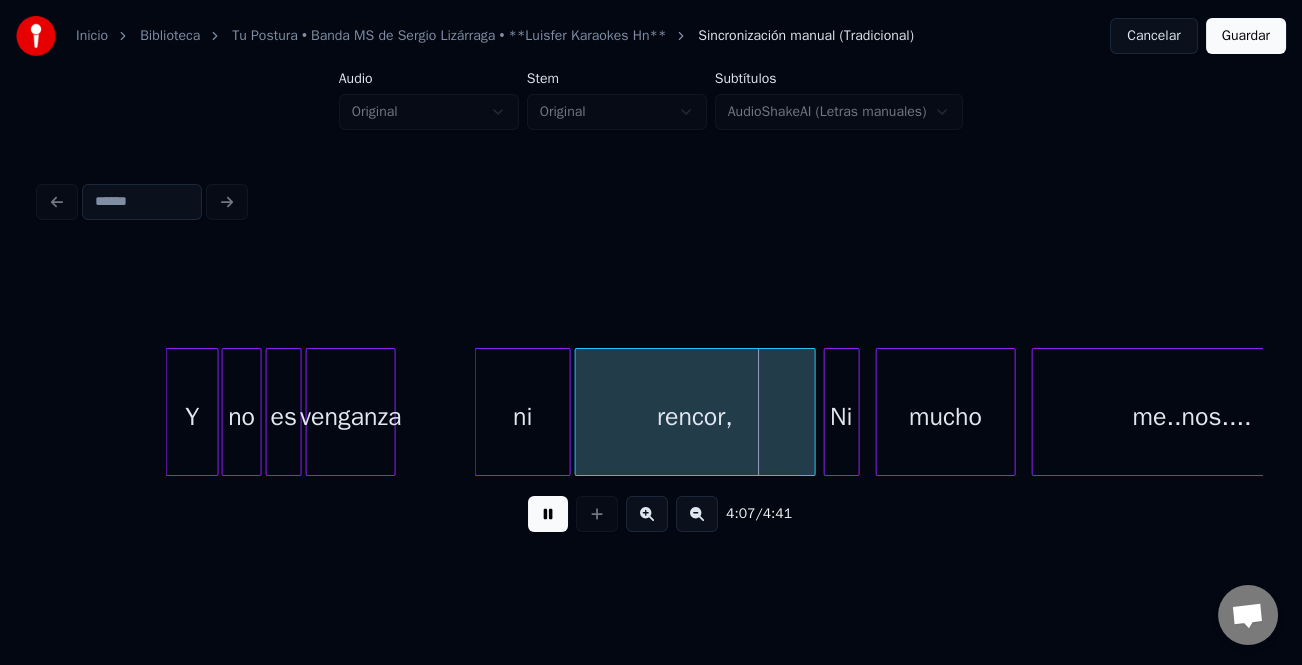 click at bounding box center [392, 412] 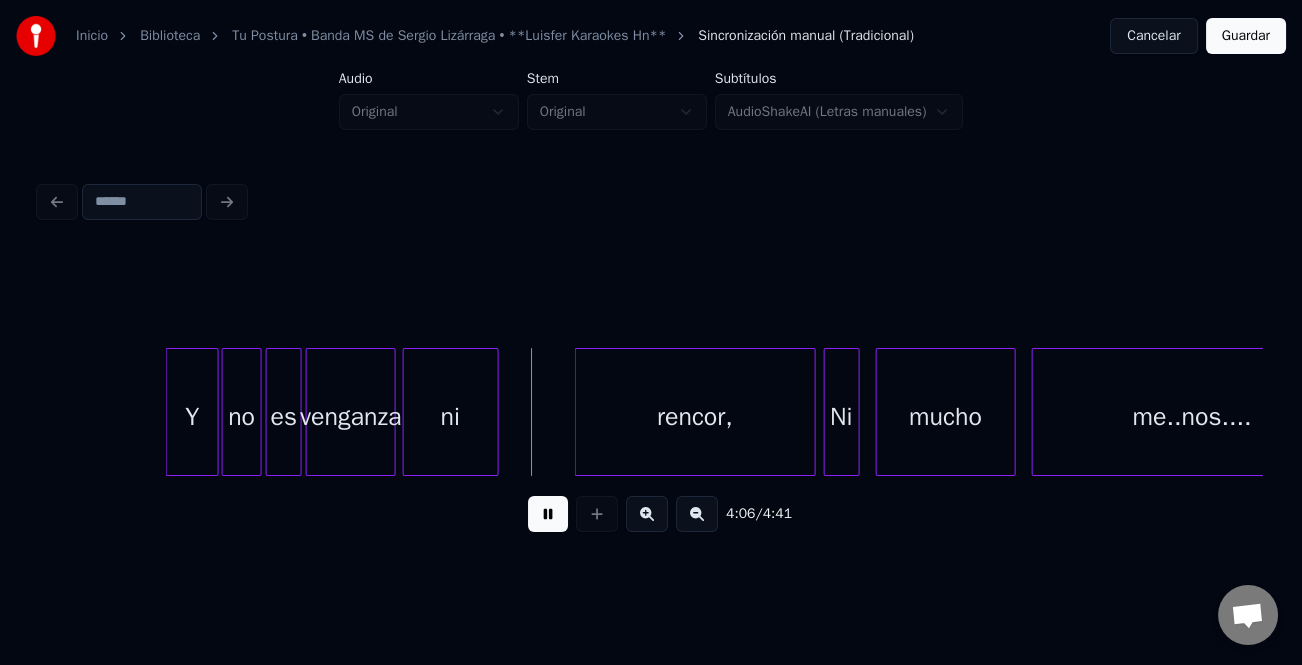click on "ni" at bounding box center [451, 417] 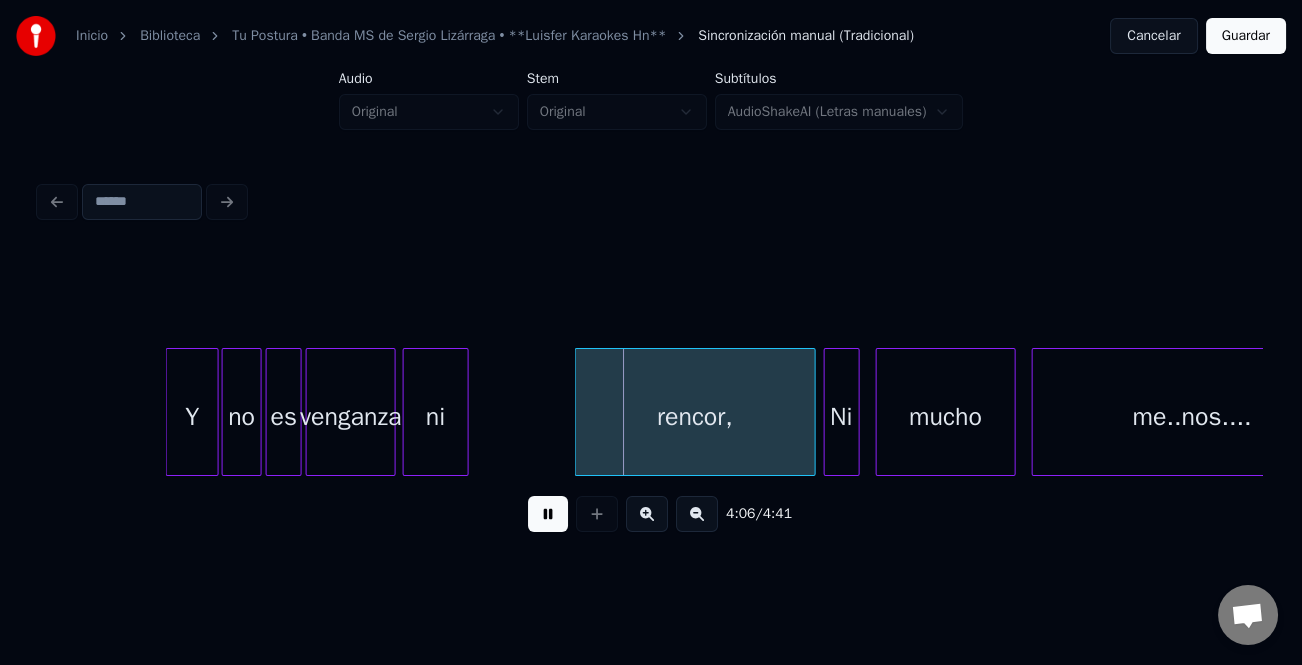 click at bounding box center [465, 412] 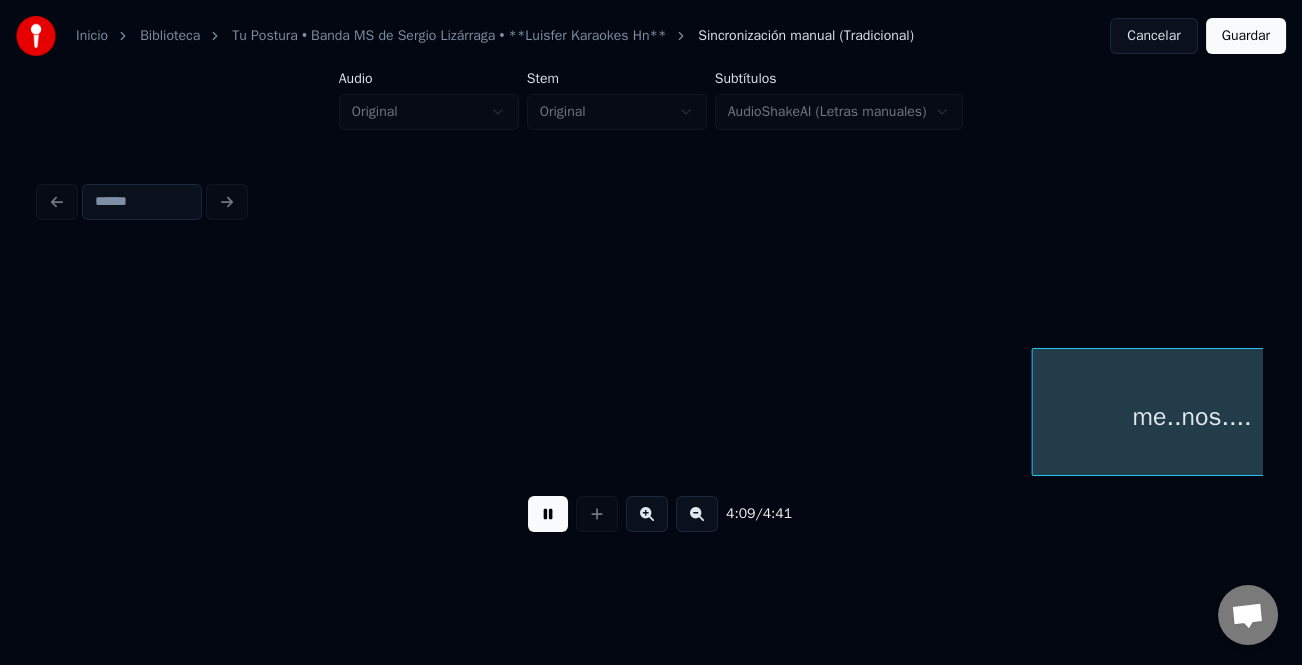 scroll, scrollTop: 0, scrollLeft: 49937, axis: horizontal 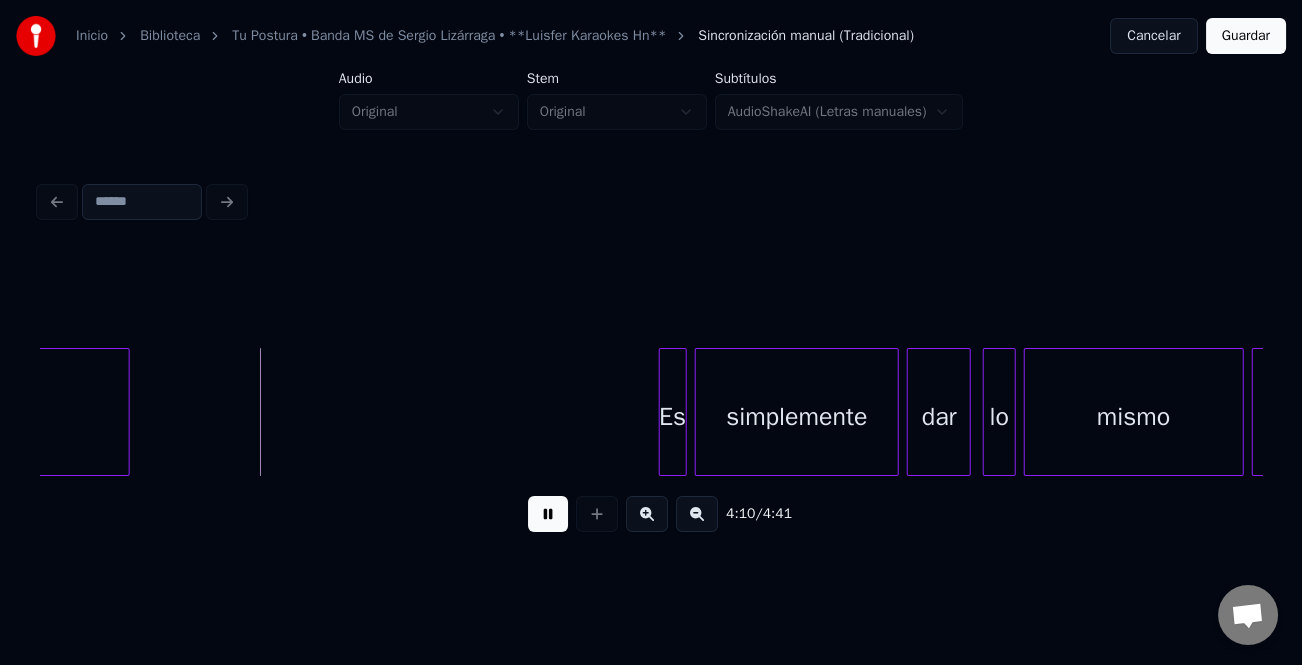 drag, startPoint x: 552, startPoint y: 520, endPoint x: 507, endPoint y: 506, distance: 47.127487 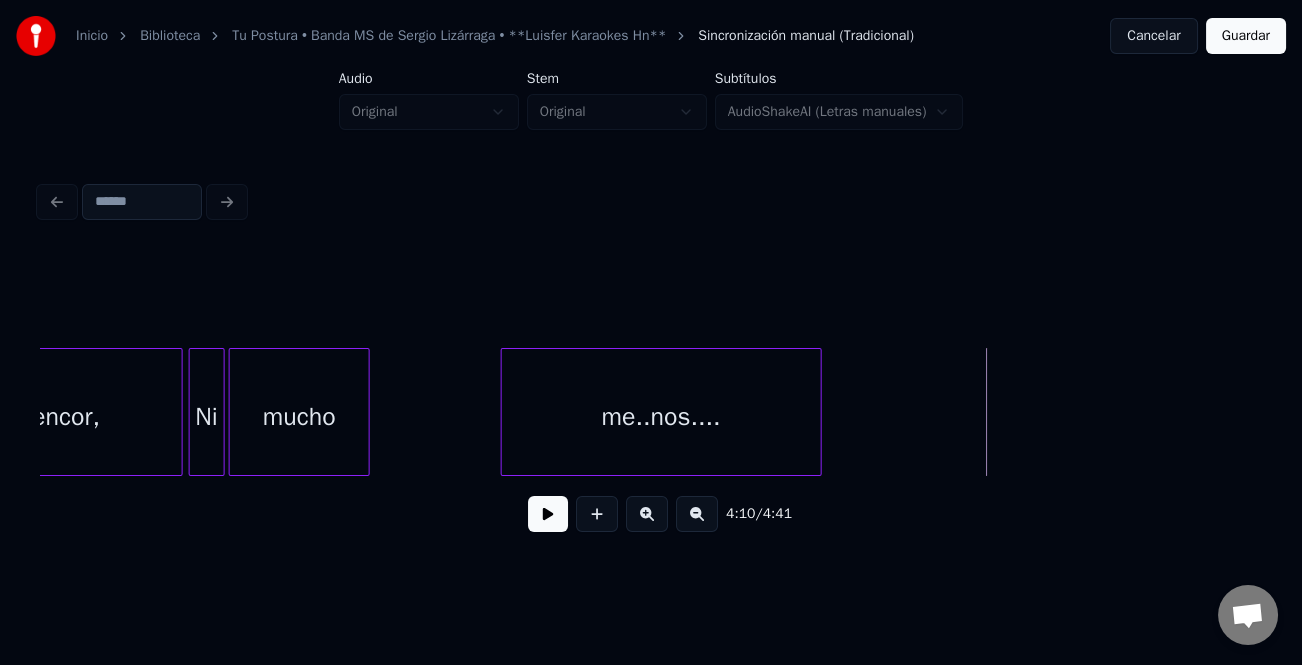 scroll, scrollTop: 0, scrollLeft: 49110, axis: horizontal 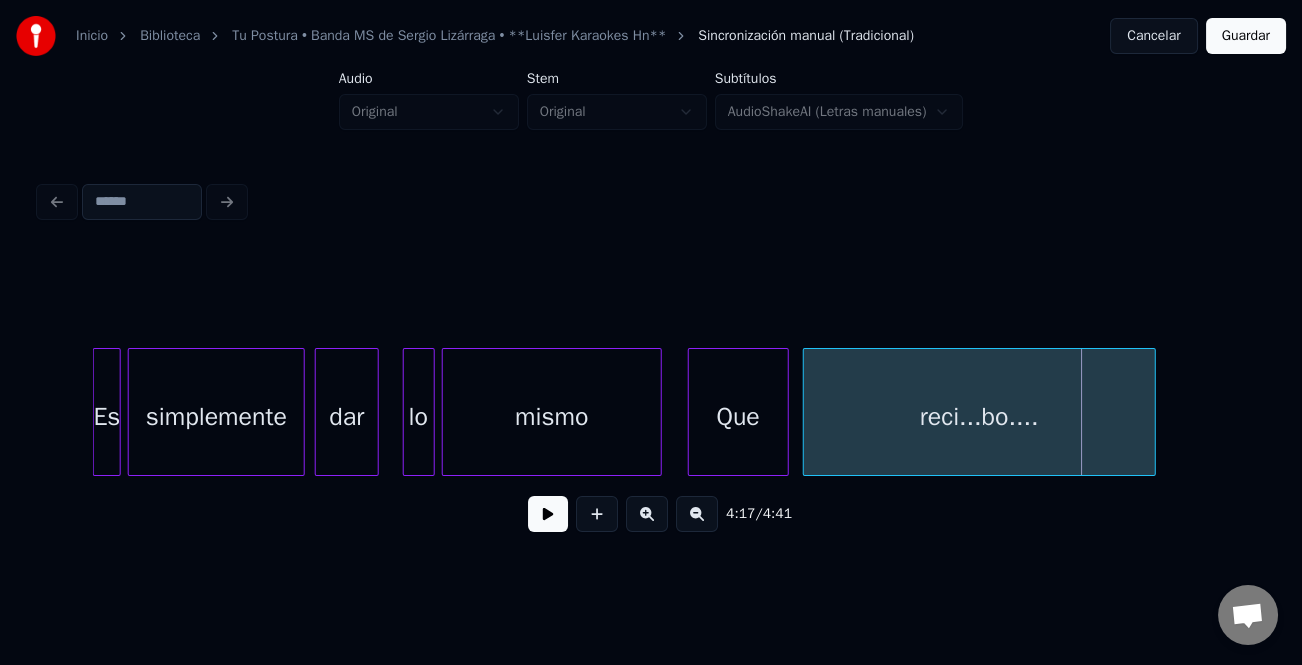 click at bounding box center (548, 514) 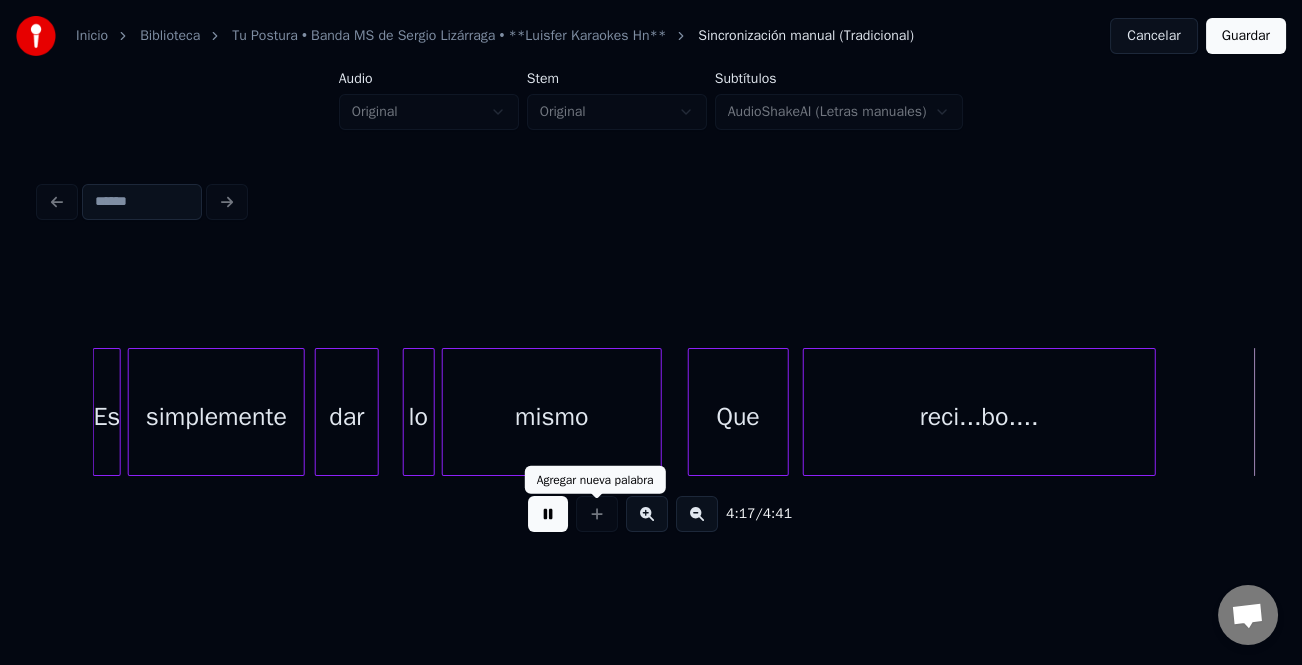 scroll, scrollTop: 0, scrollLeft: 51600, axis: horizontal 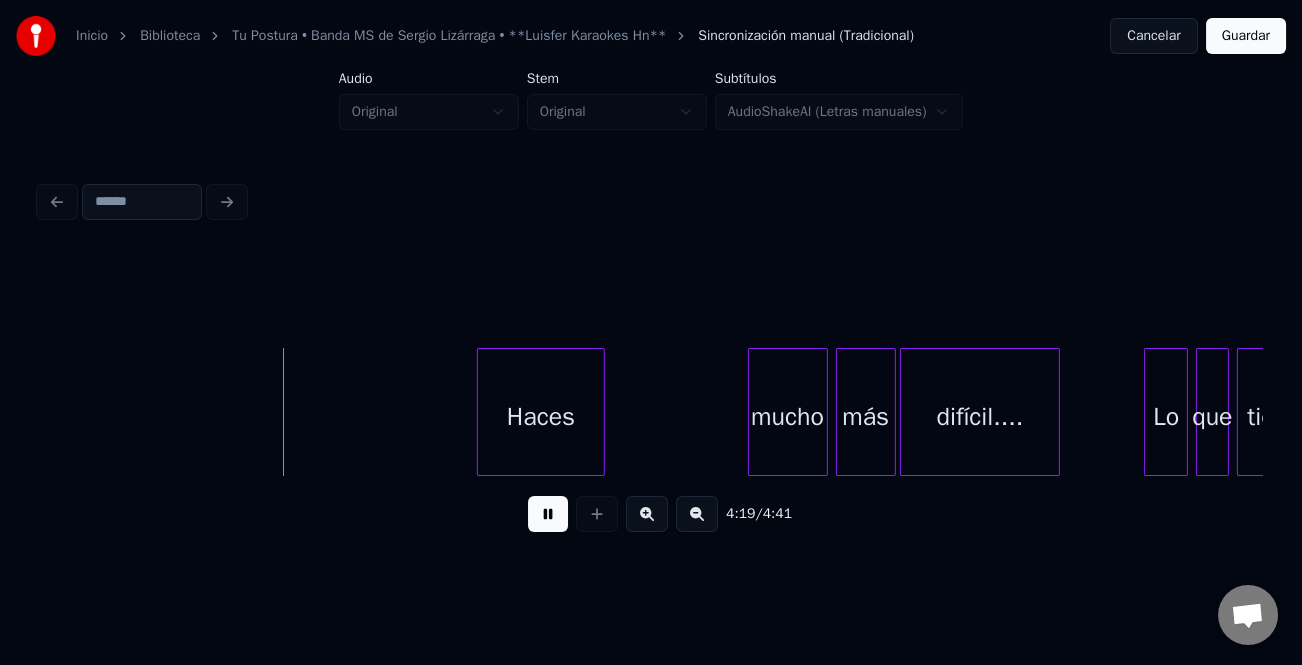 click on "Haces" at bounding box center [541, 417] 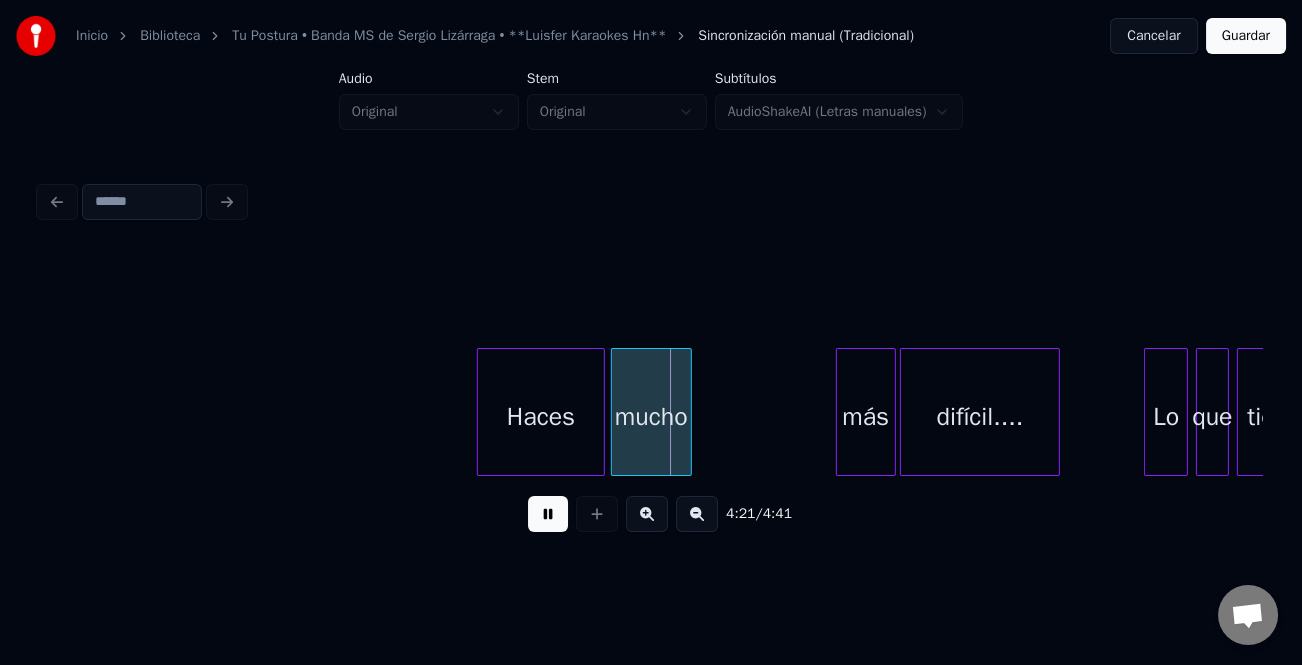 click on "mucho" at bounding box center (651, 417) 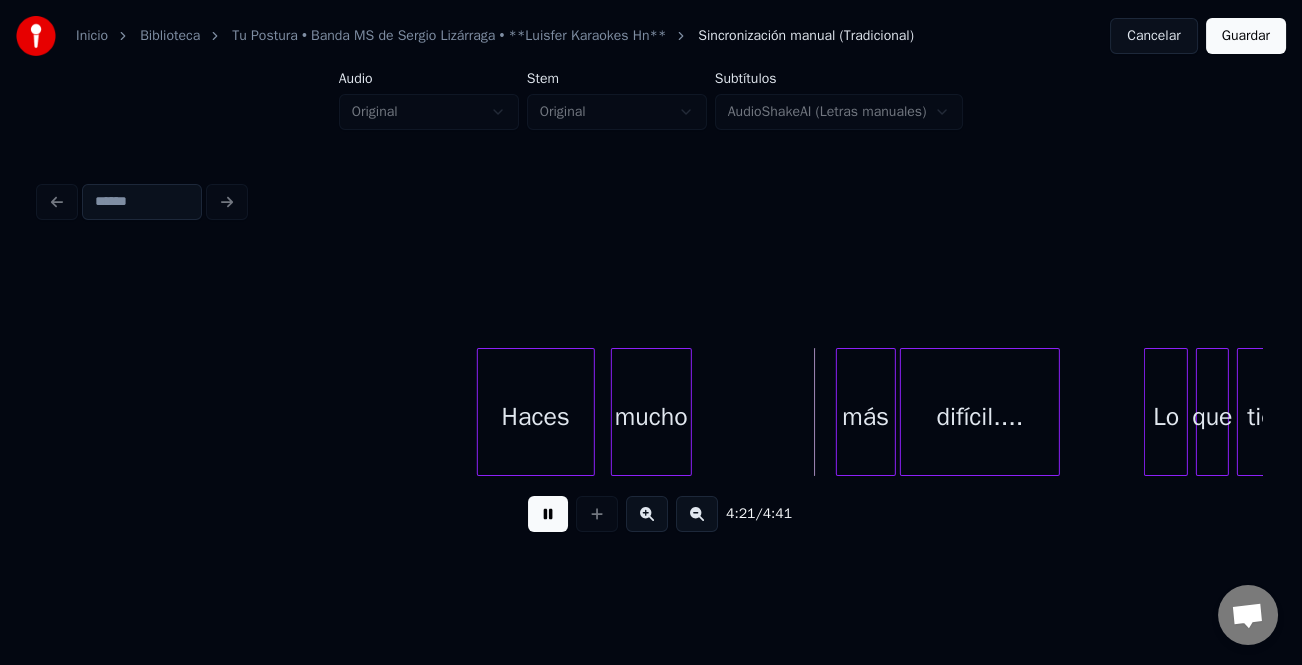 click at bounding box center [591, 412] 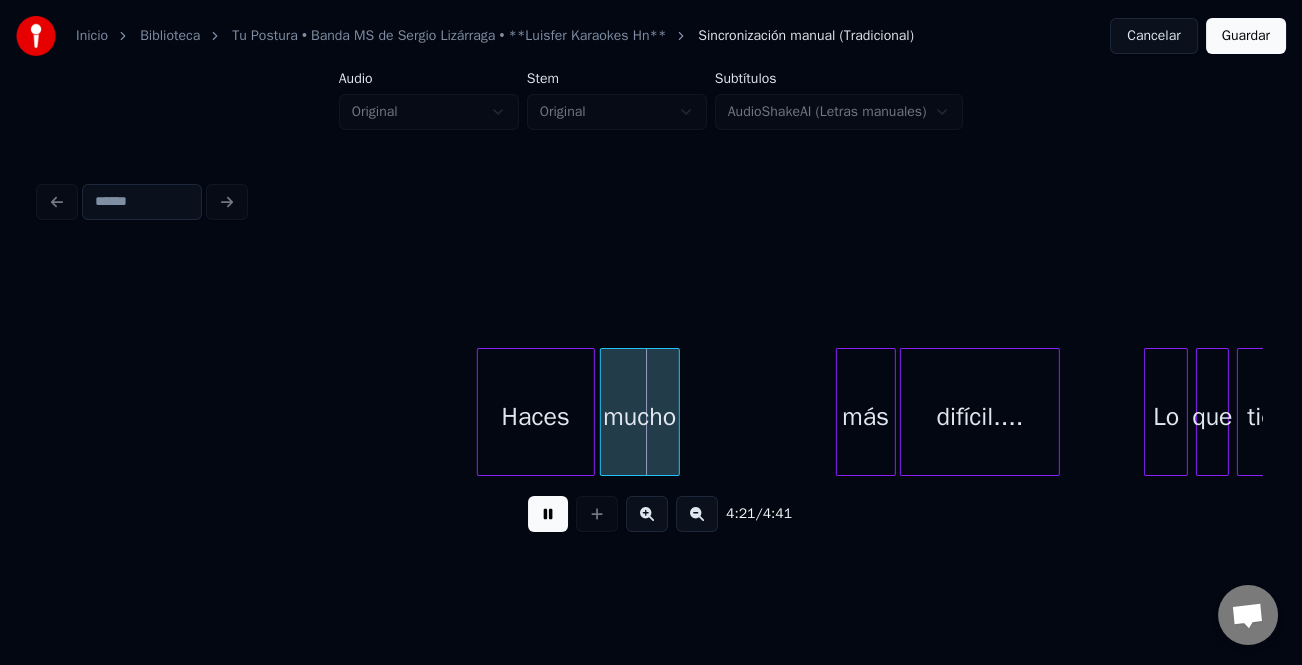 click on "mucho" at bounding box center [640, 417] 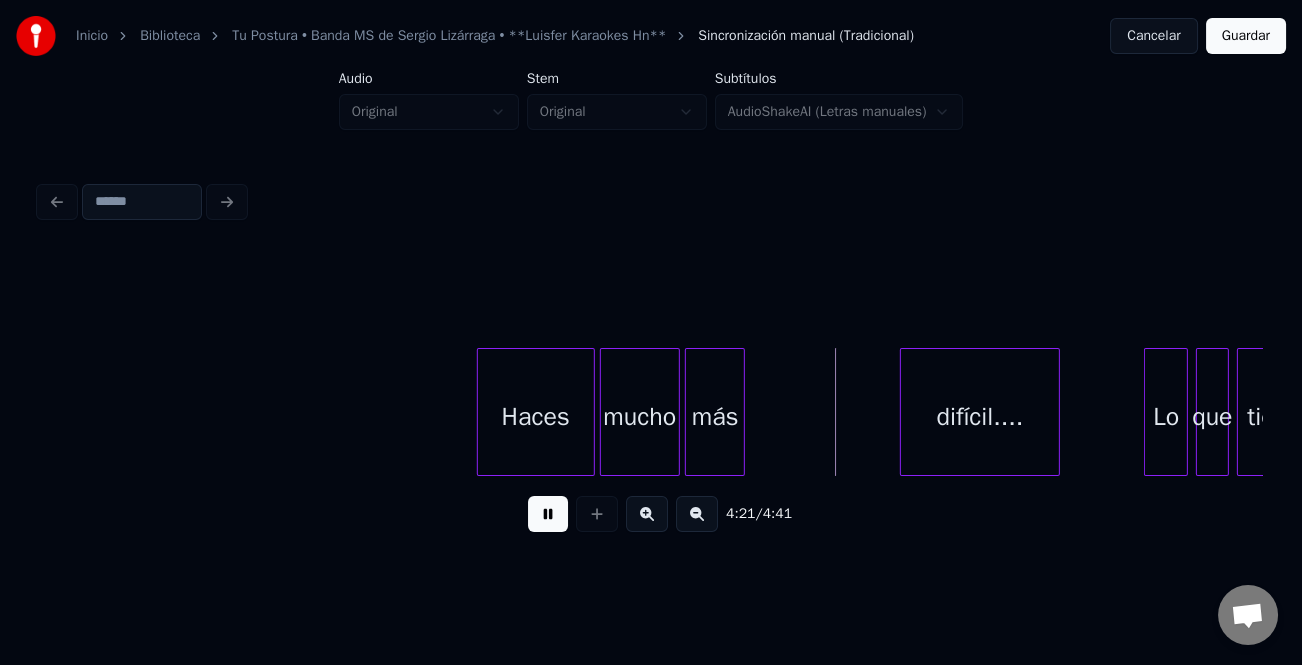 click on "más" at bounding box center (715, 417) 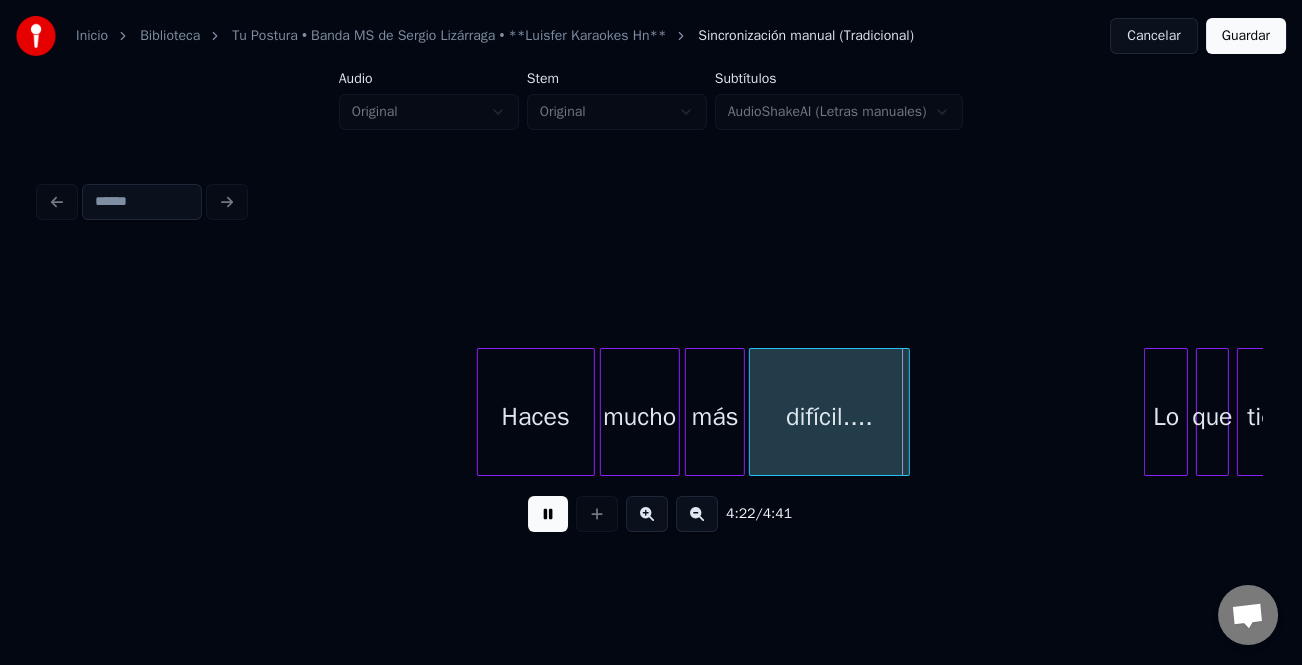 click on "difícil...." at bounding box center (829, 417) 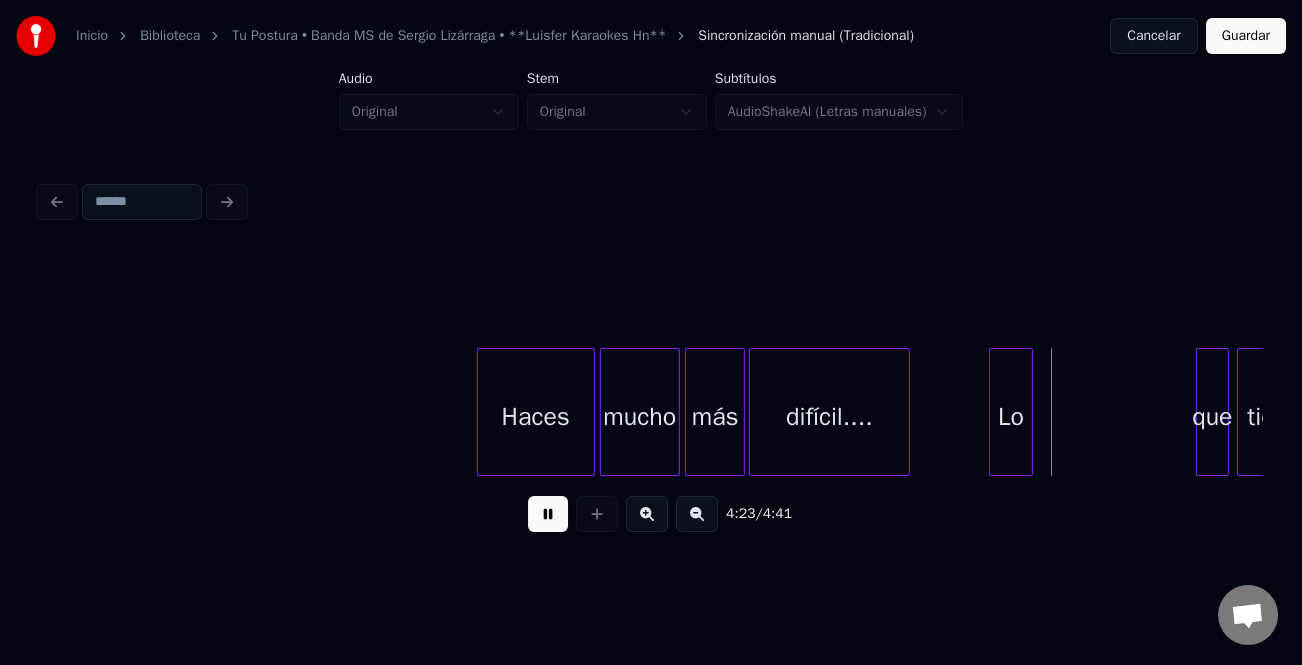 click on "Lo" at bounding box center (1011, 417) 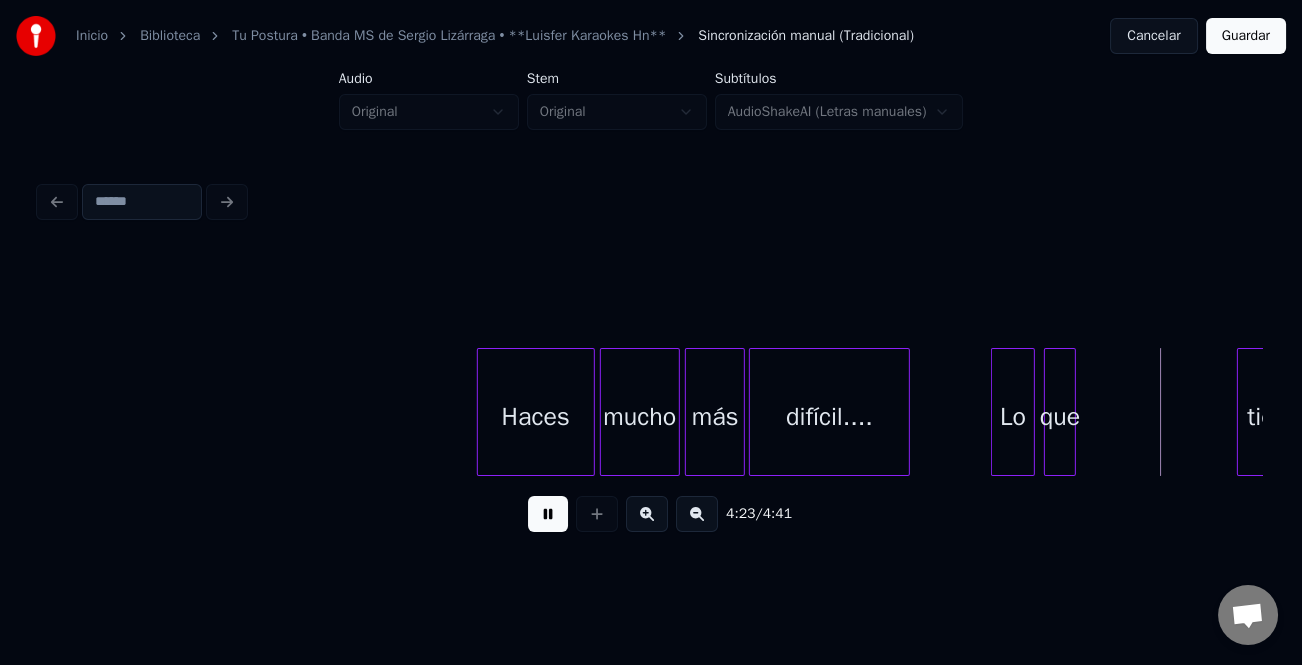 click on "que" at bounding box center [1060, 417] 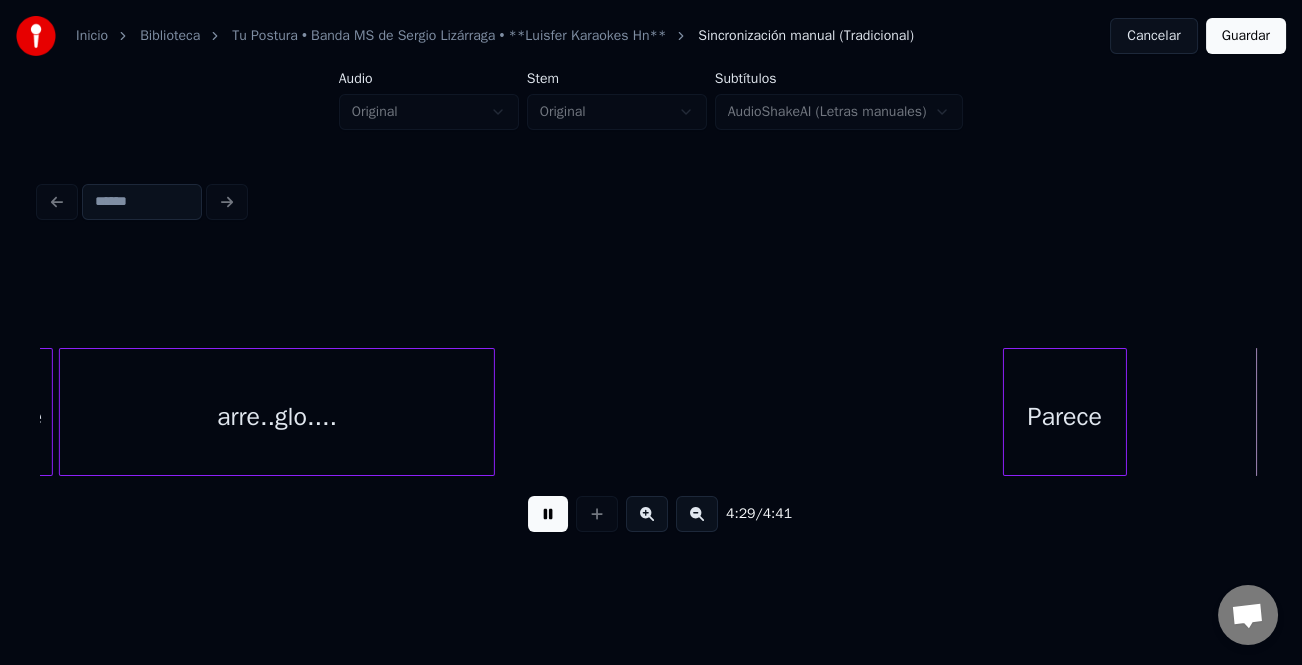 scroll, scrollTop: 0, scrollLeft: 53895, axis: horizontal 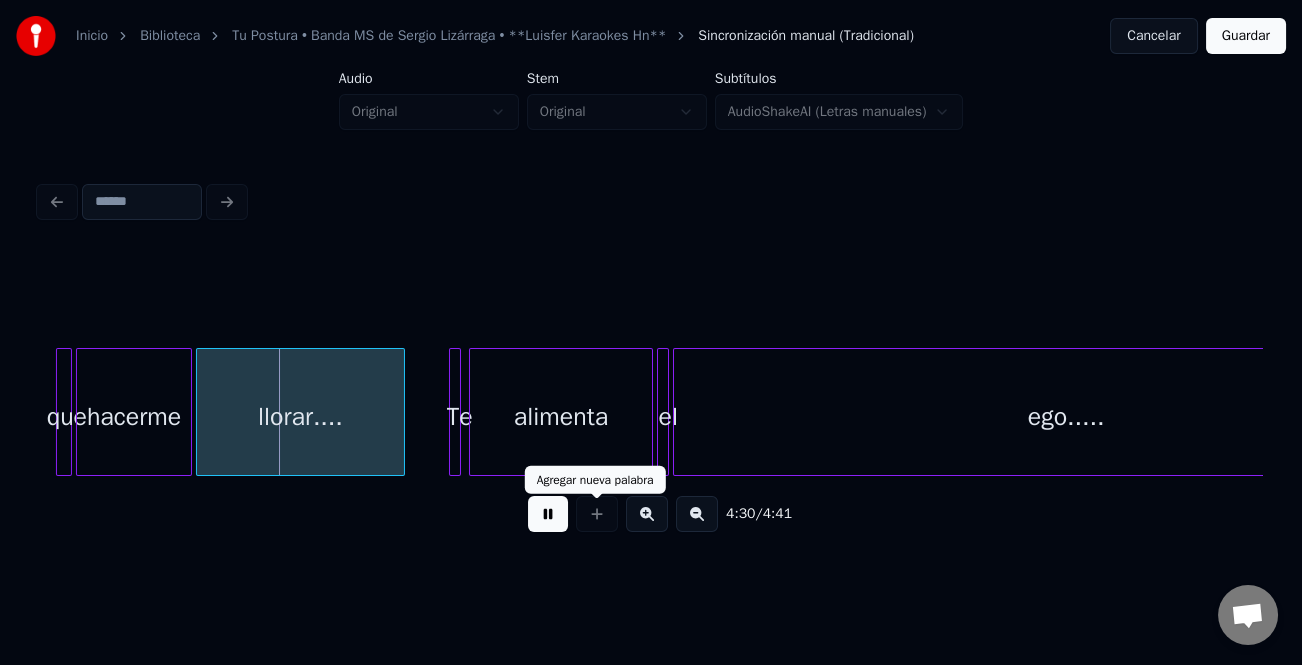 drag, startPoint x: 541, startPoint y: 519, endPoint x: 592, endPoint y: 504, distance: 53.160137 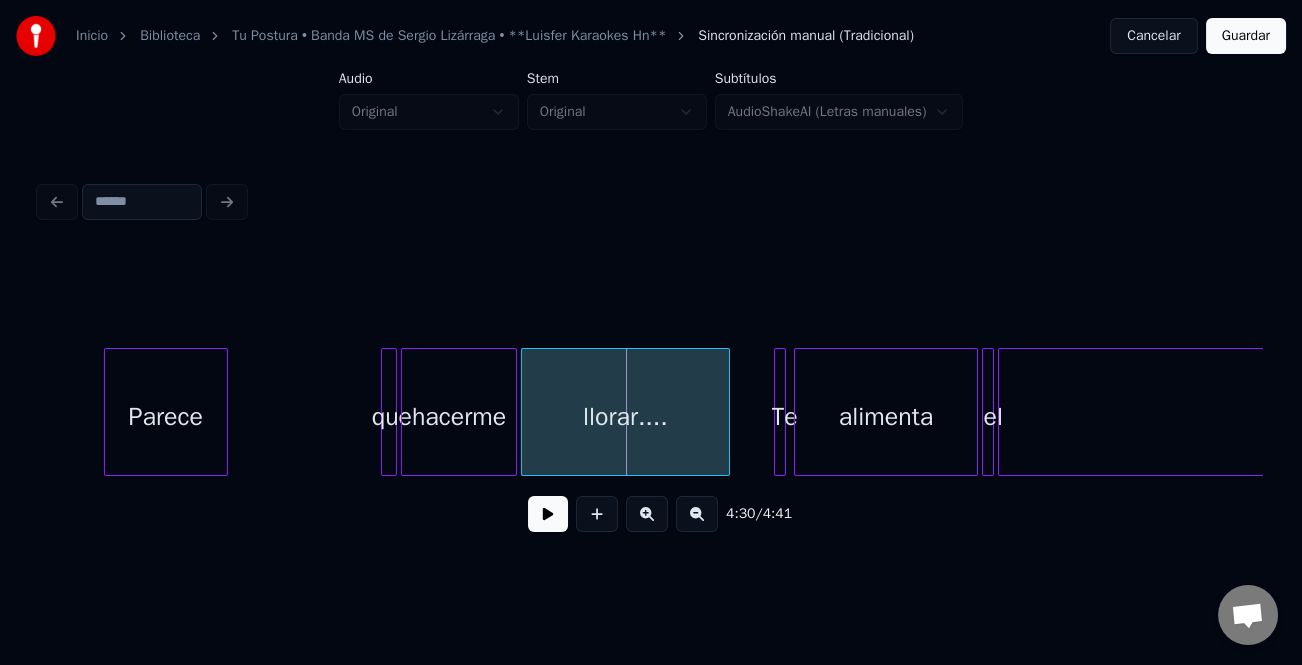 scroll, scrollTop: 0, scrollLeft: 53480, axis: horizontal 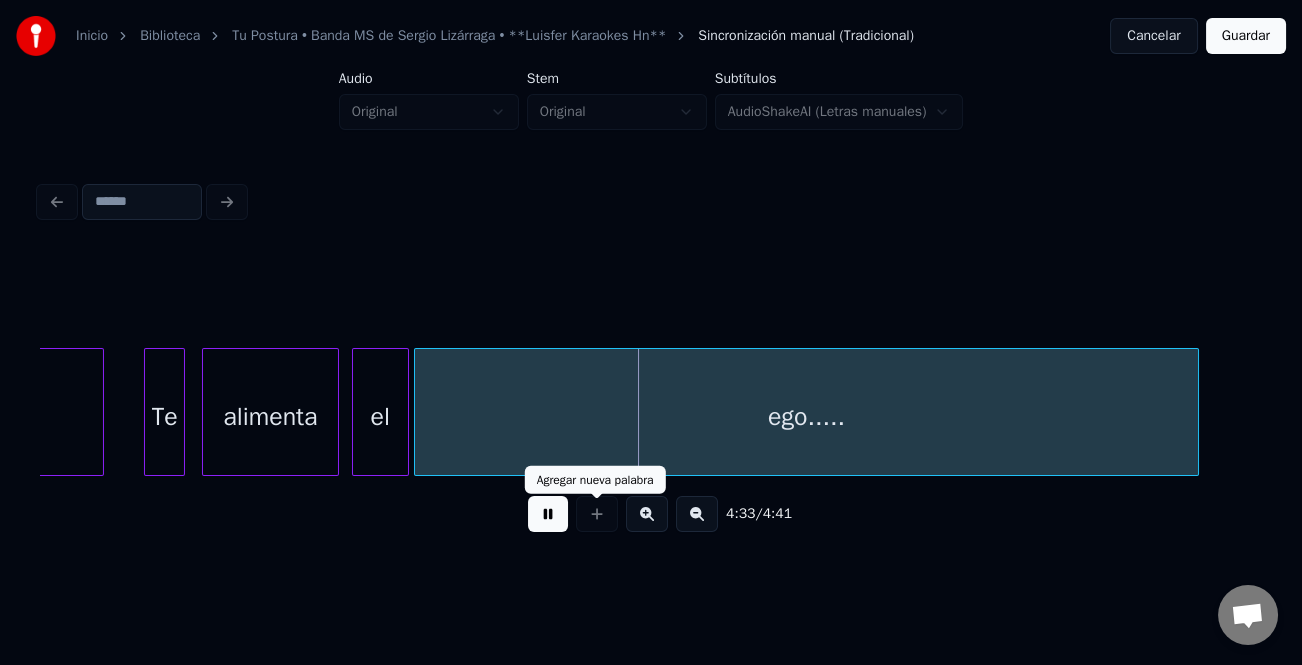 drag, startPoint x: 579, startPoint y: 505, endPoint x: 1295, endPoint y: 152, distance: 798.2888 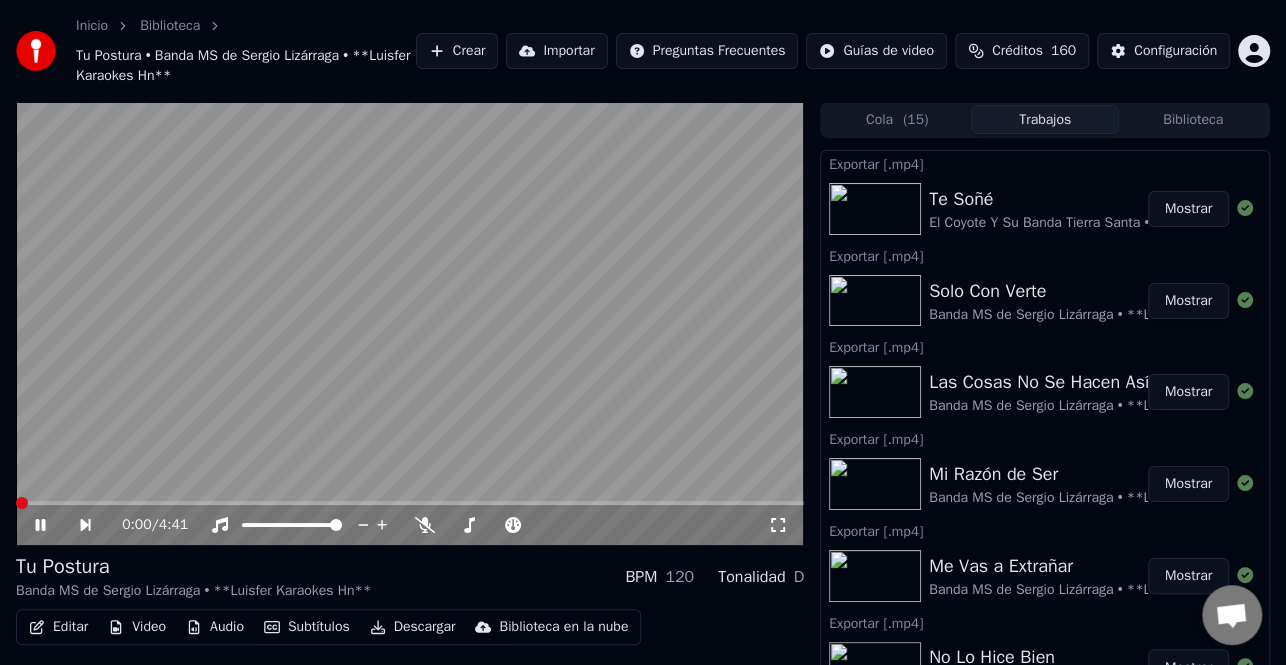 click on "Descargar" at bounding box center (413, 627) 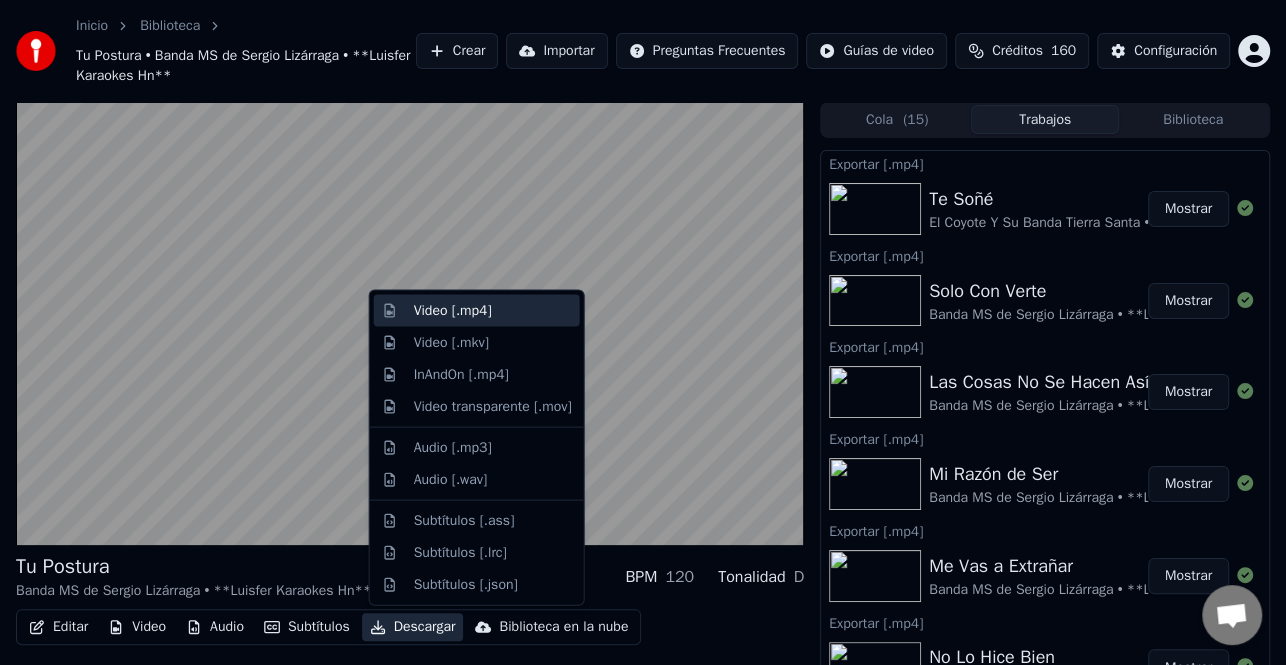 click on "Video [.mp4]" at bounding box center [493, 311] 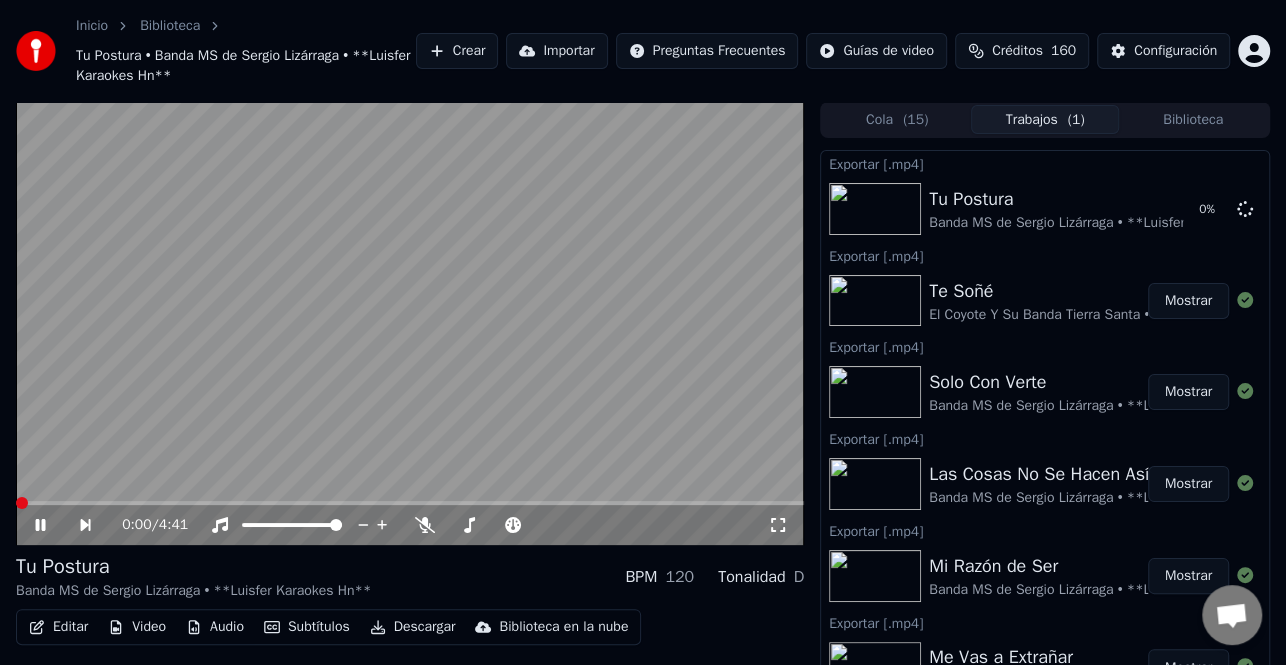 click 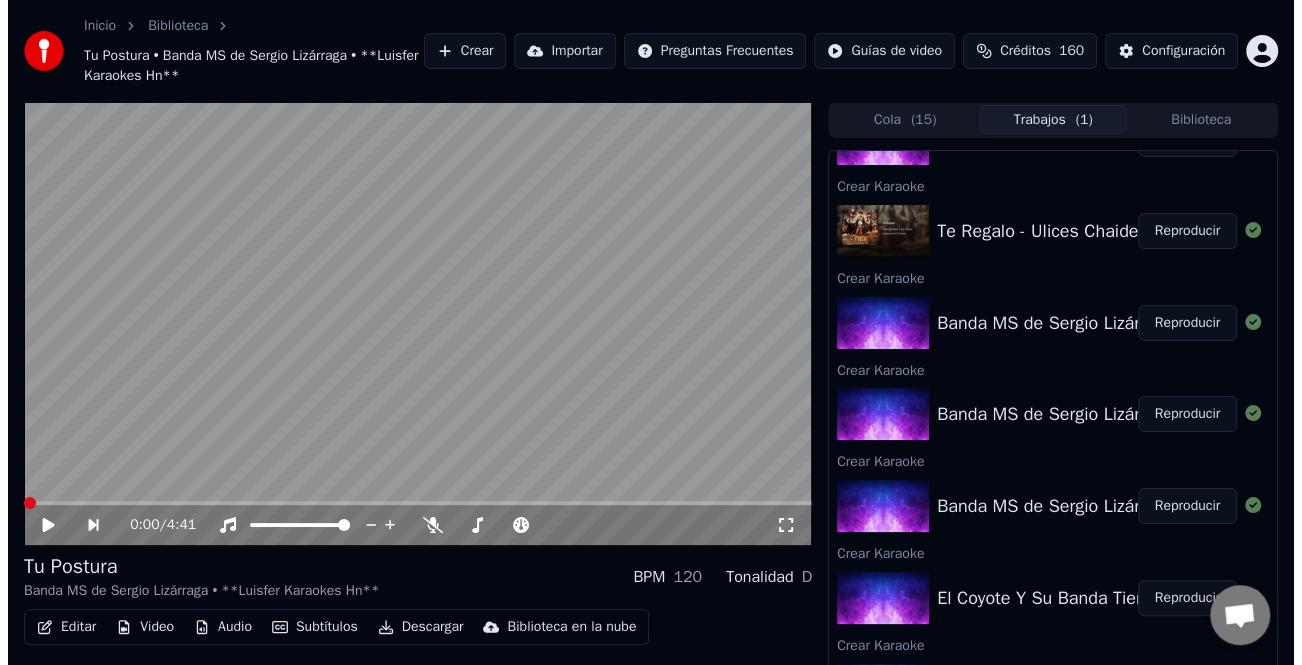scroll, scrollTop: 1000, scrollLeft: 0, axis: vertical 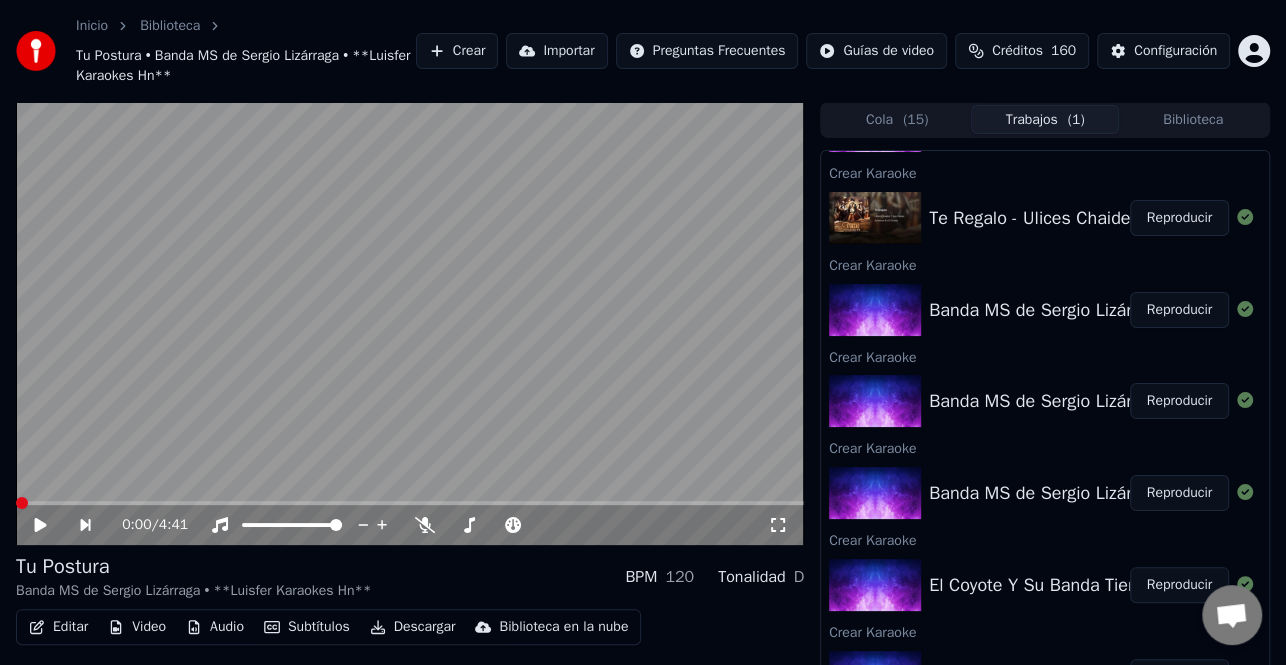 click on "Reproducir" at bounding box center (1179, 401) 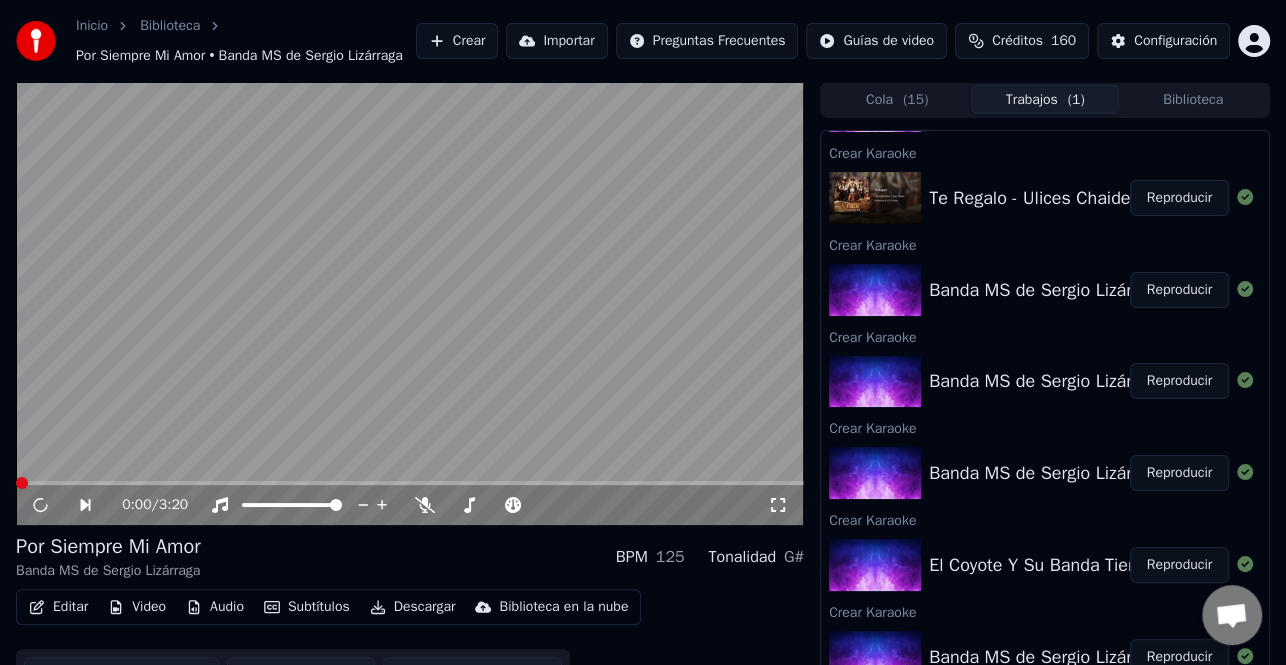 click on "Editar" at bounding box center (58, 607) 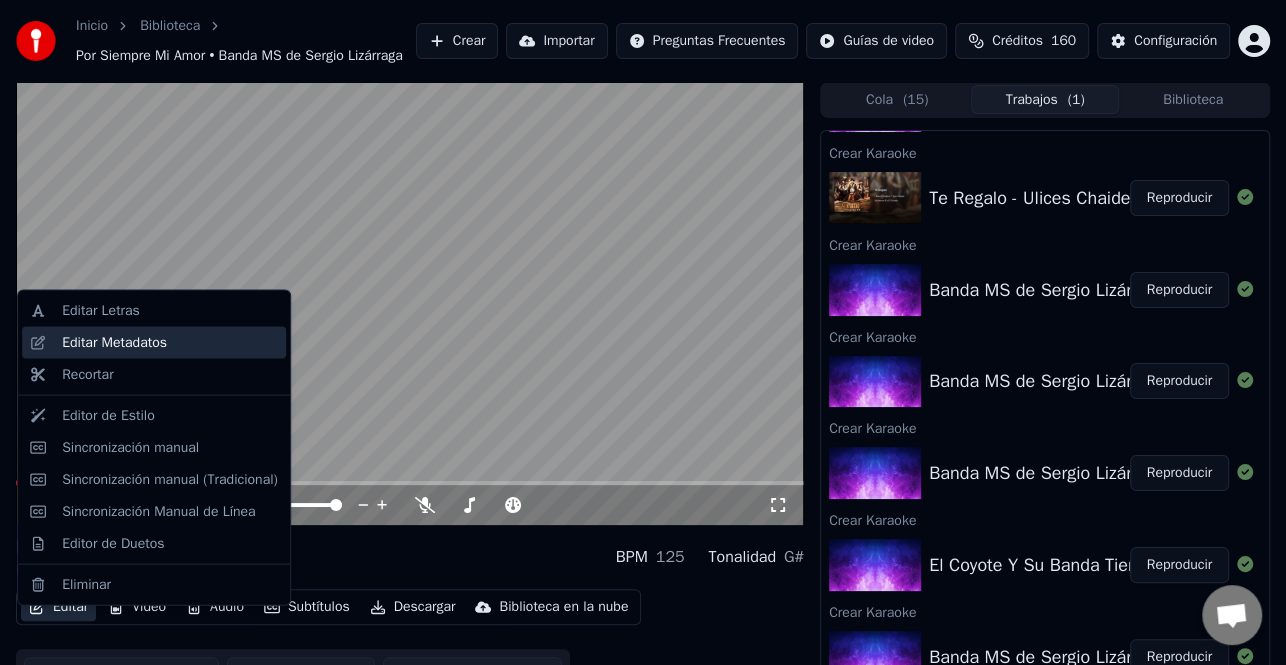 click on "Editar Metadatos" at bounding box center (154, 343) 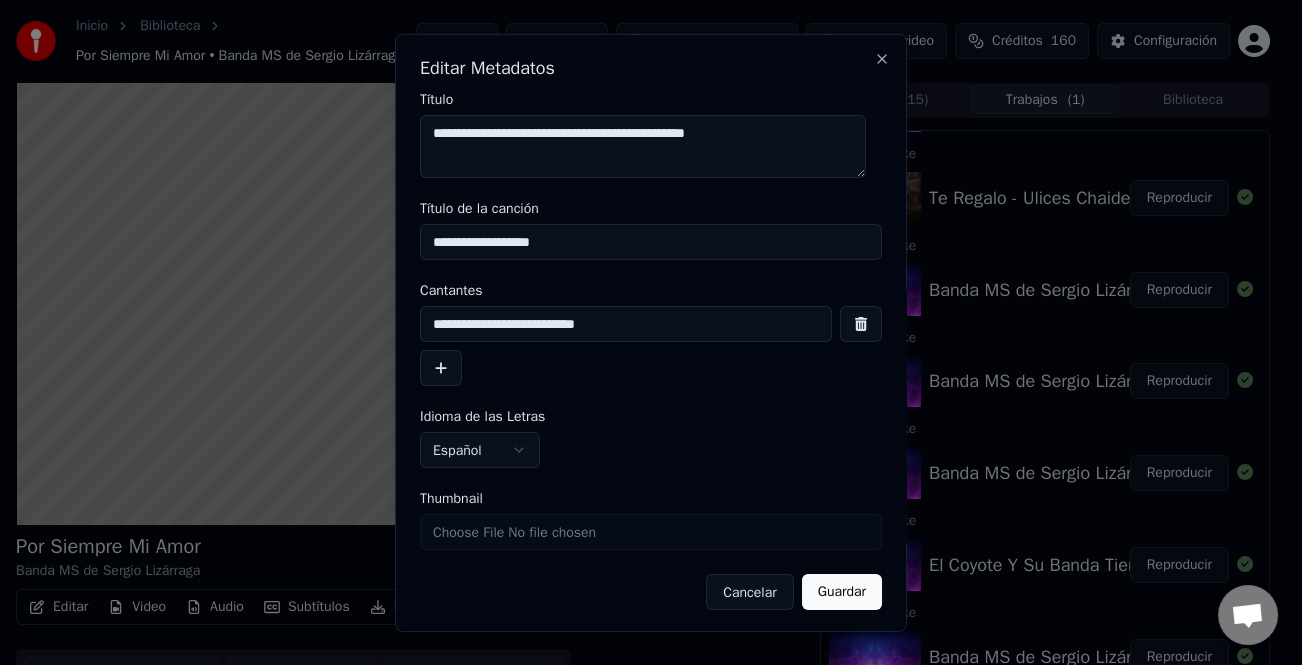 click at bounding box center [441, 368] 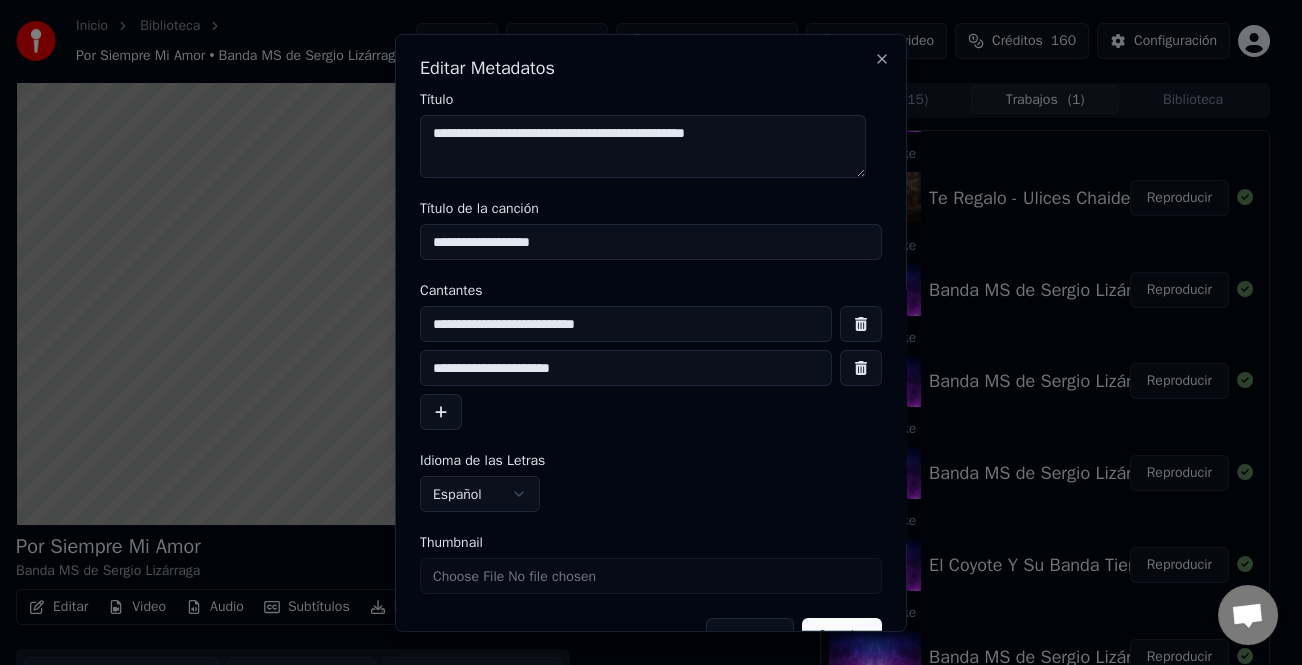 scroll, scrollTop: 47, scrollLeft: 0, axis: vertical 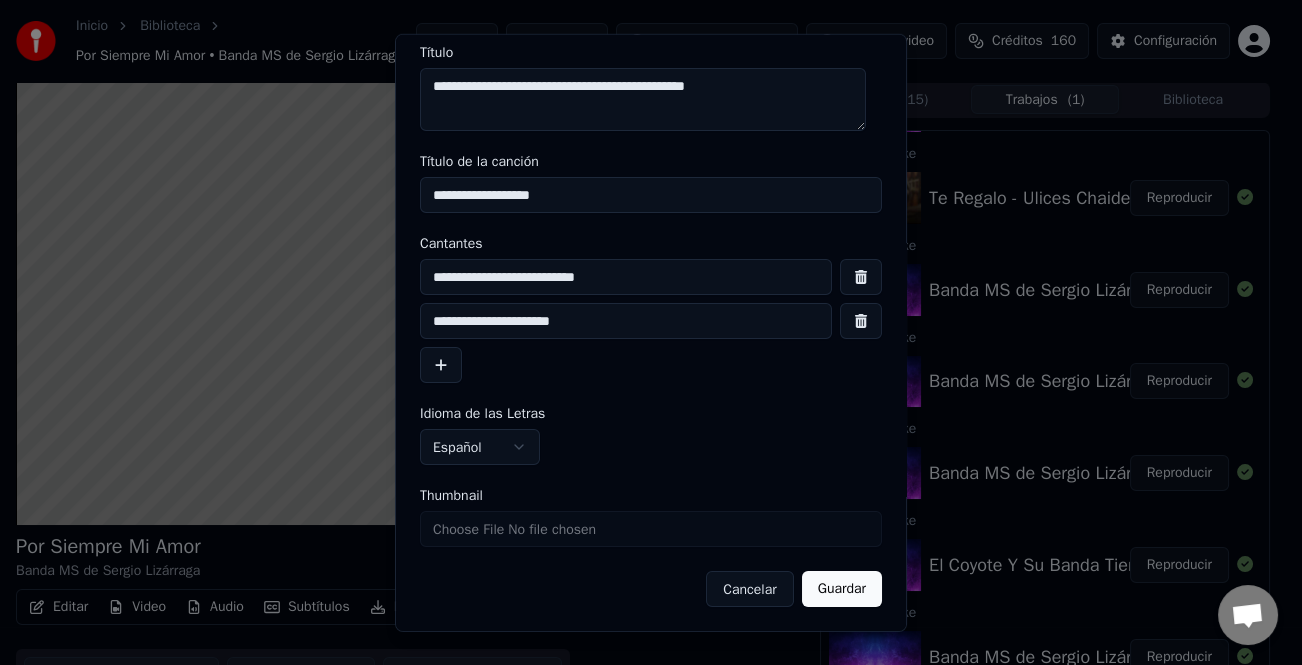 type on "**********" 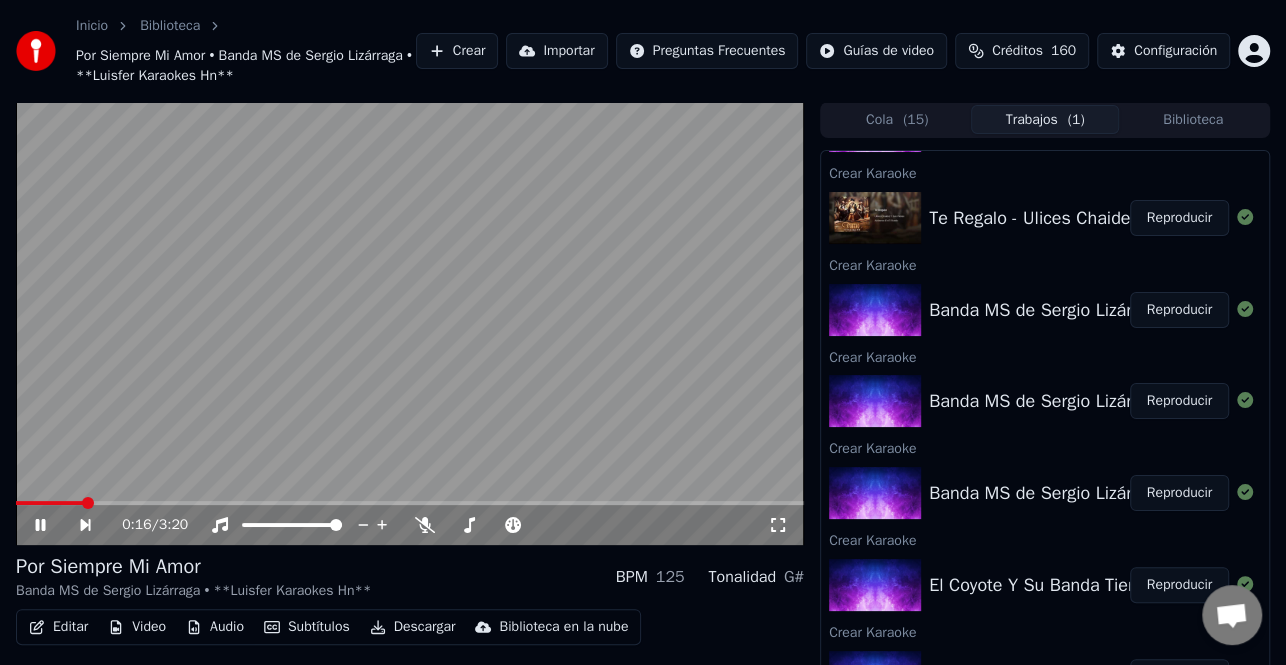 click 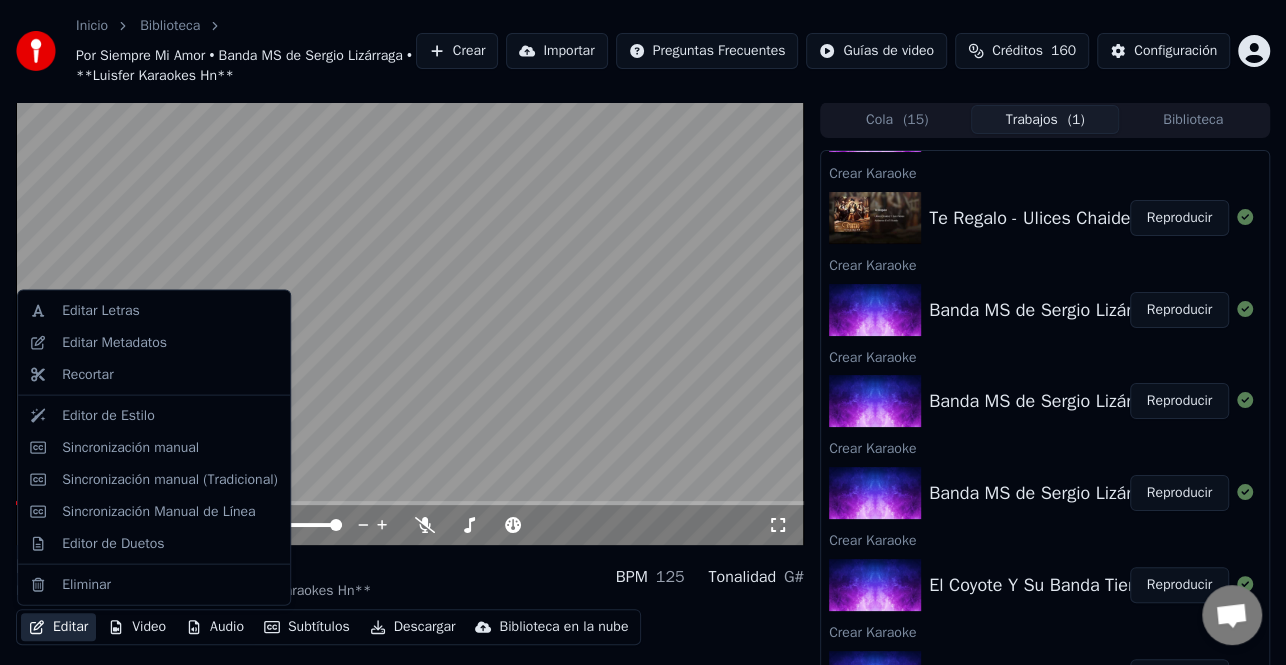 click on "Editar" at bounding box center (58, 627) 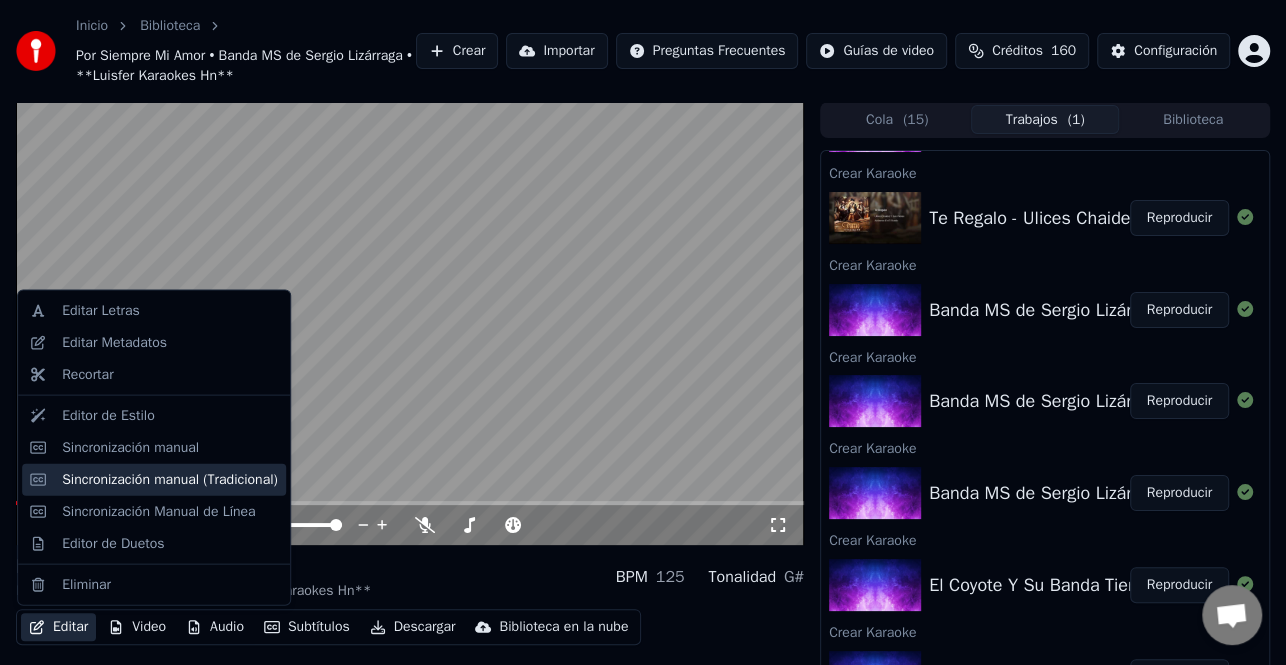 click on "Sincronización manual (Tradicional)" at bounding box center (170, 479) 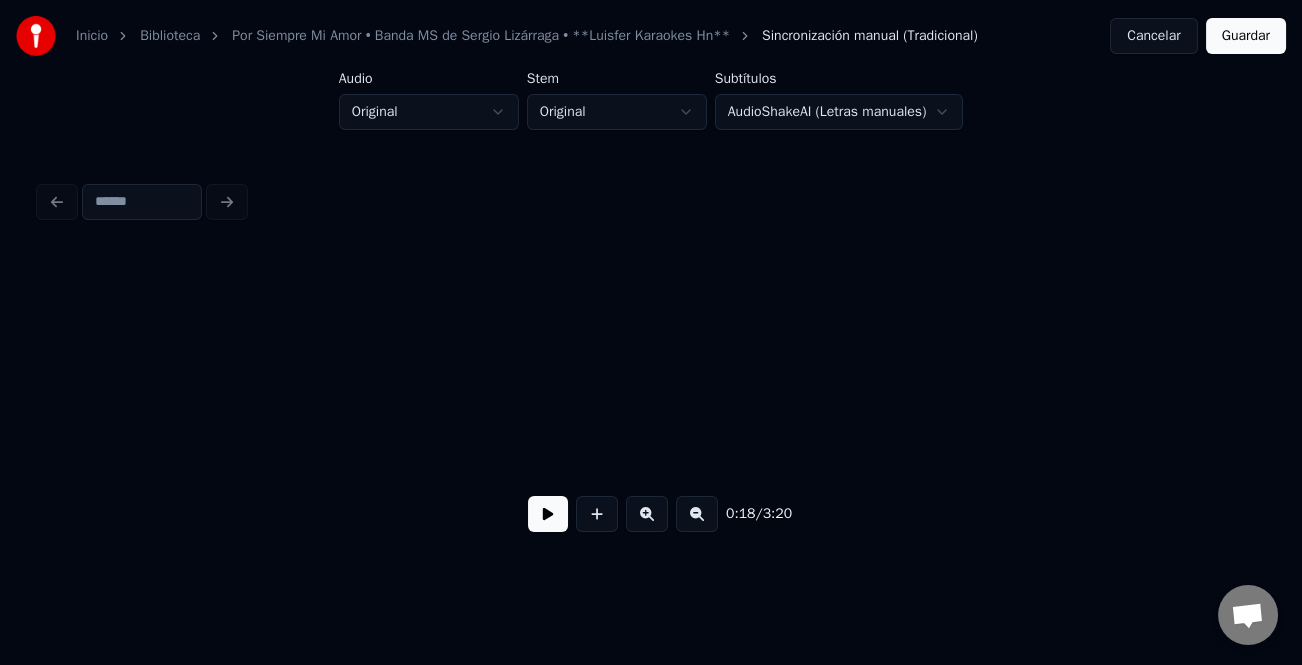 scroll, scrollTop: 0, scrollLeft: 3639, axis: horizontal 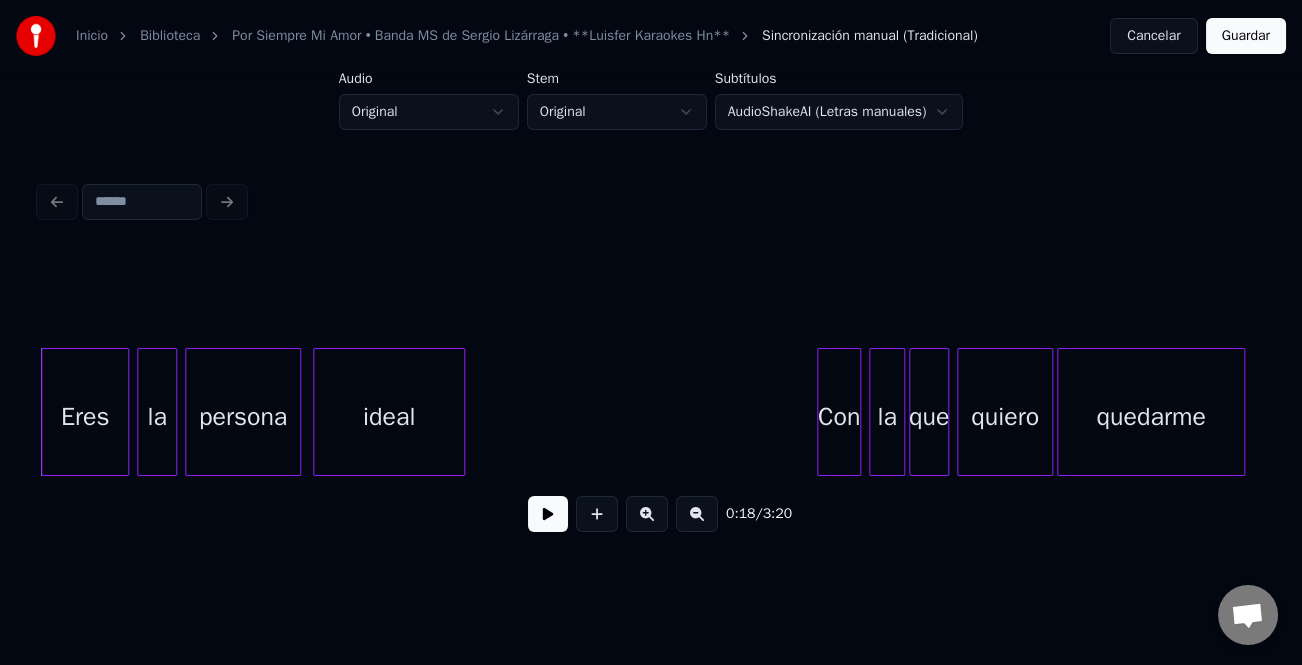 drag, startPoint x: 542, startPoint y: 520, endPoint x: 569, endPoint y: 537, distance: 31.906113 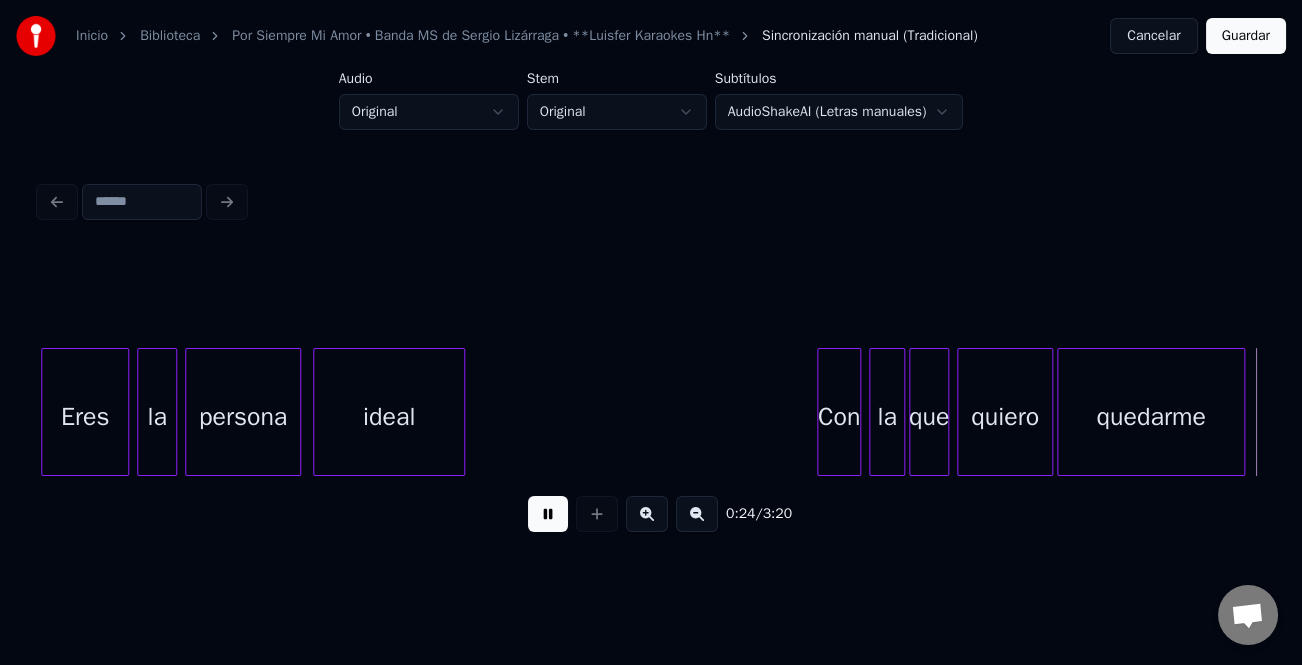 scroll, scrollTop: 0, scrollLeft: 4867, axis: horizontal 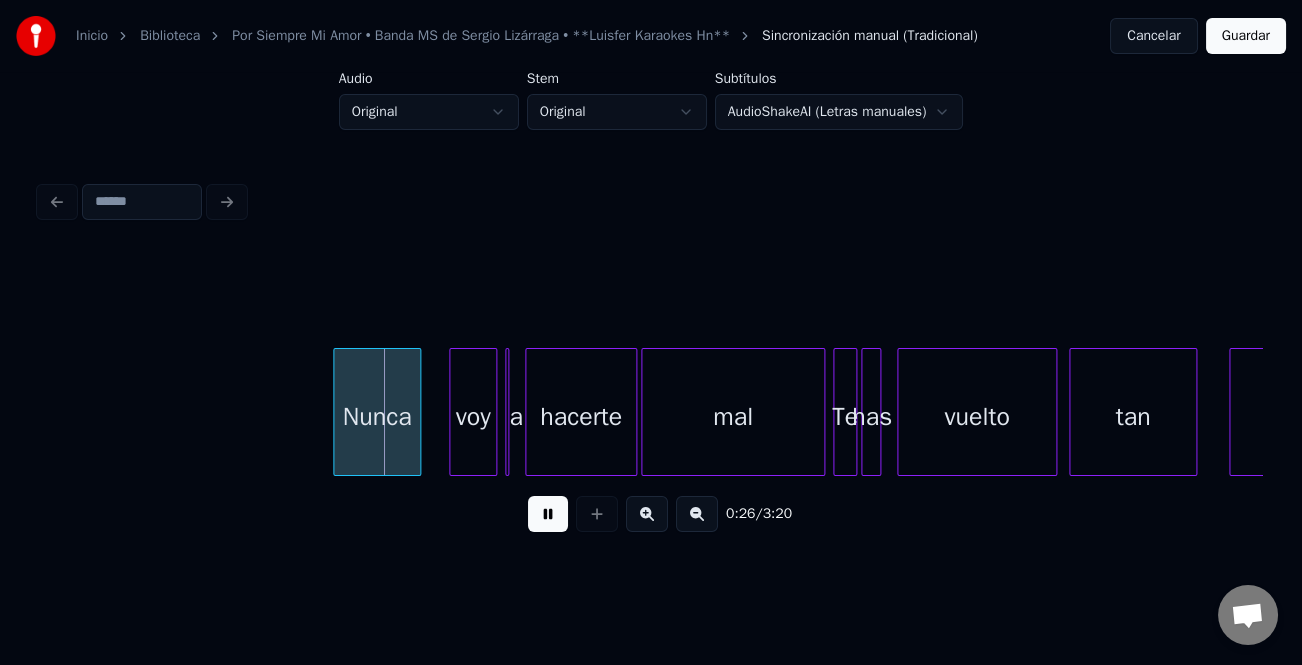 click on "Nunca" at bounding box center [377, 417] 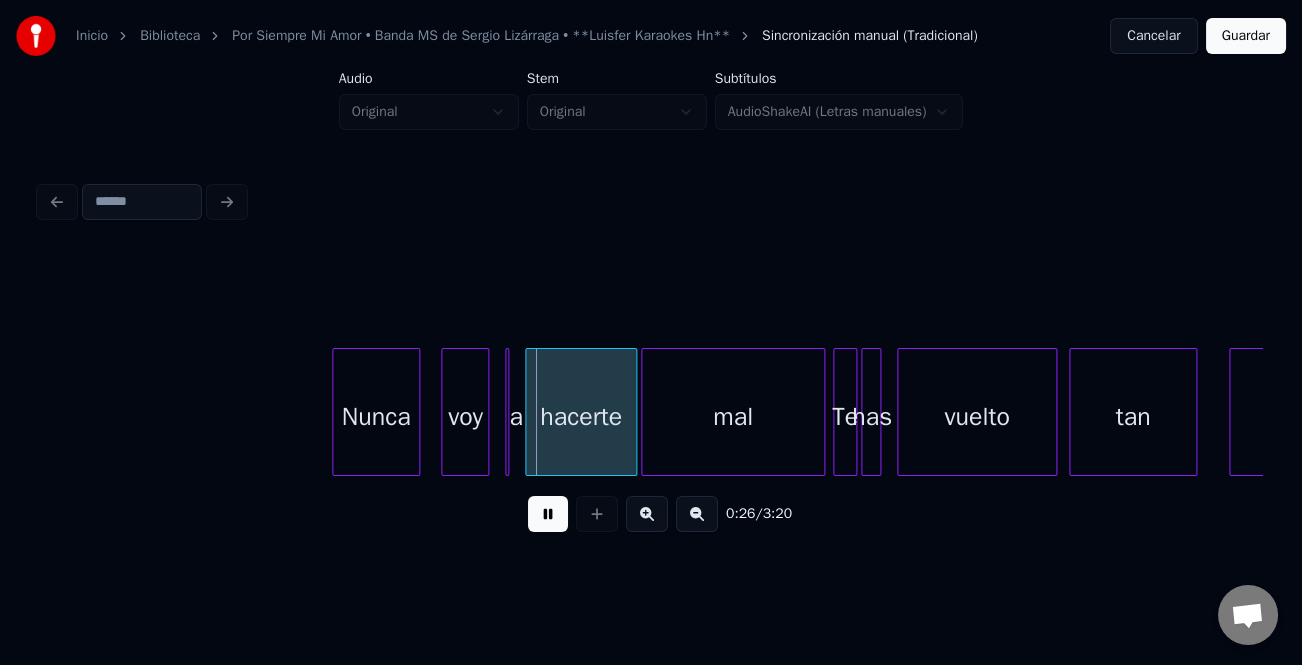 click on "voy" at bounding box center (465, 417) 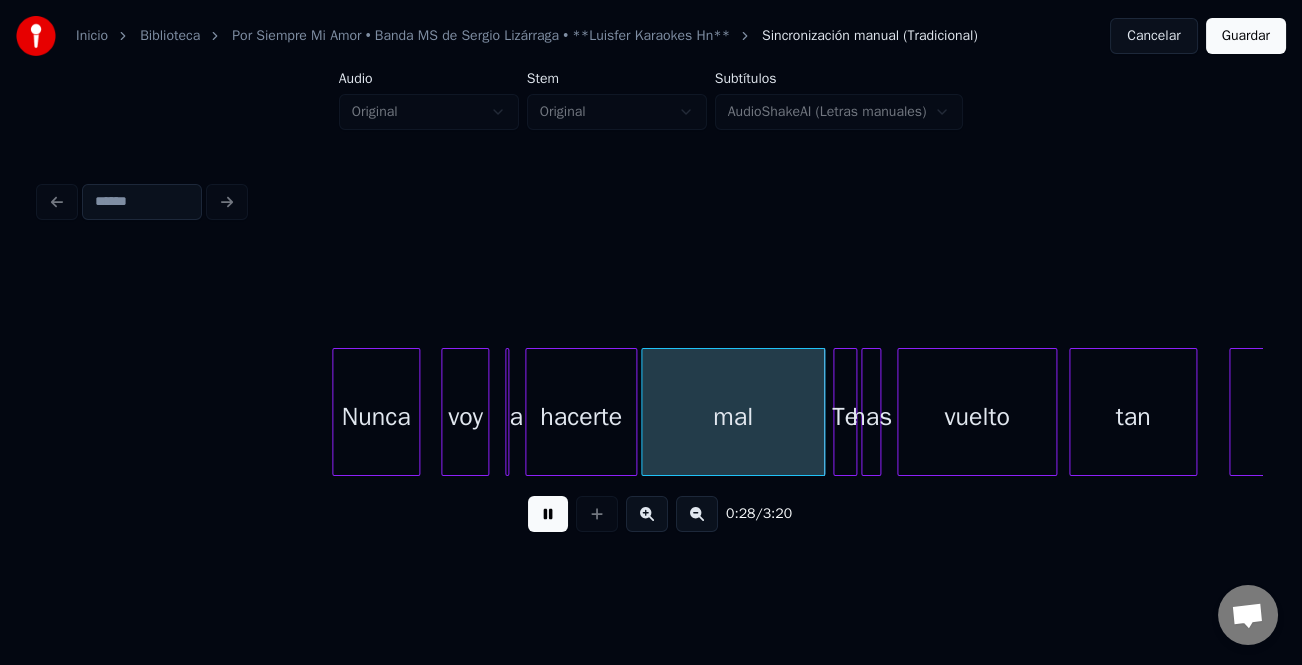 click at bounding box center (647, 514) 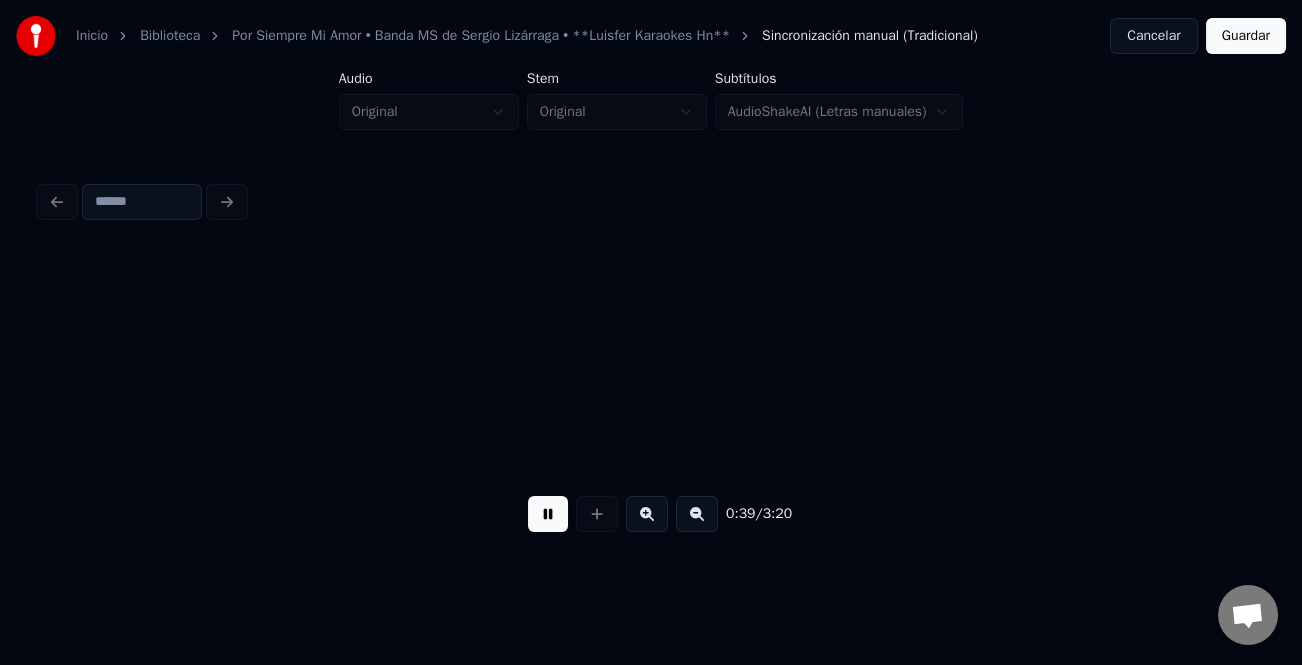 scroll, scrollTop: 0, scrollLeft: 9957, axis: horizontal 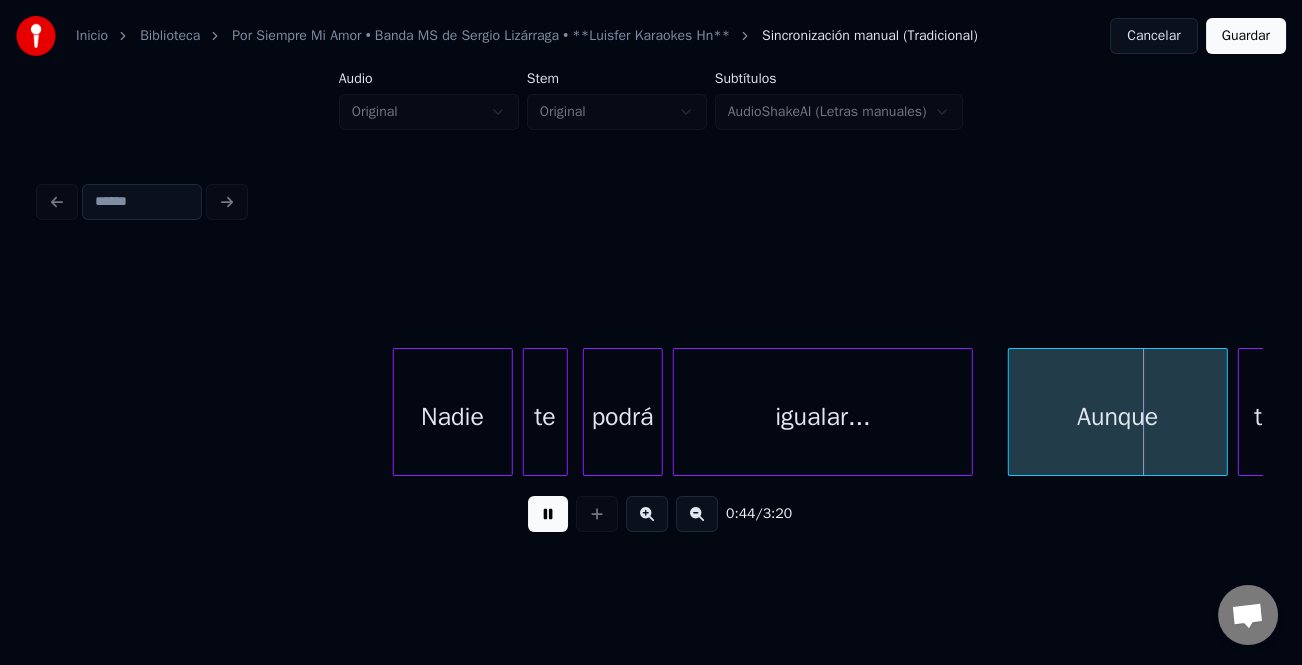 click at bounding box center [969, 412] 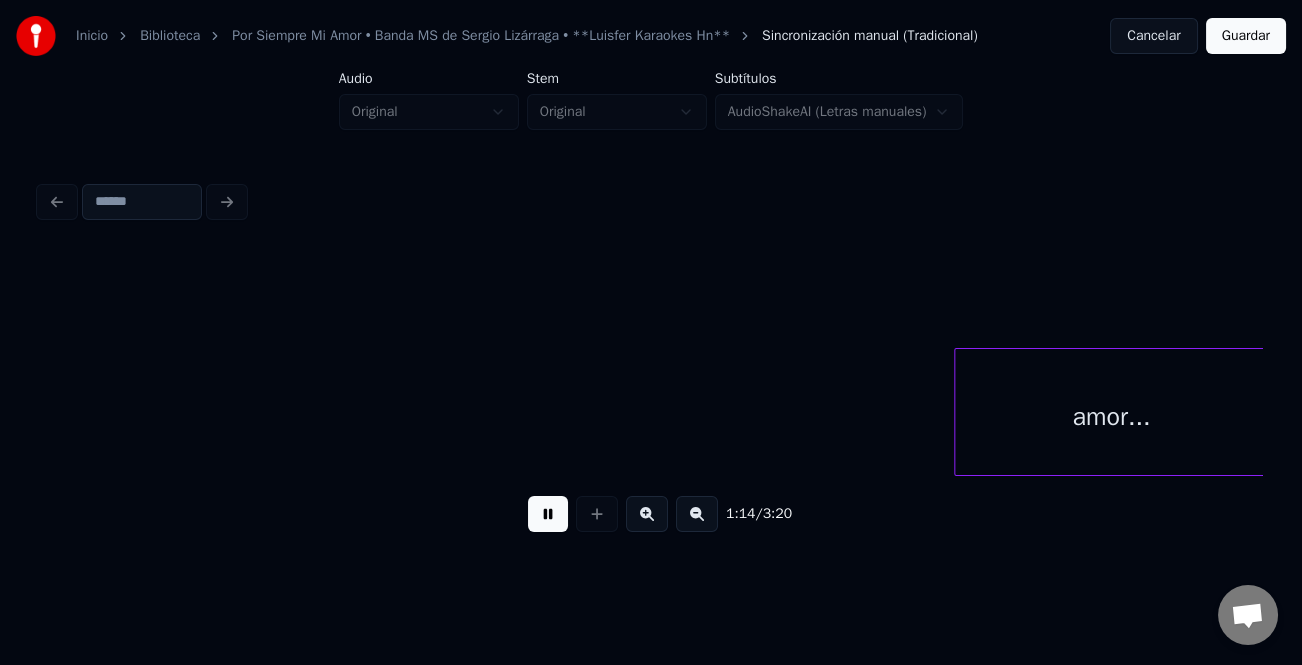 scroll, scrollTop: 0, scrollLeft: 18550, axis: horizontal 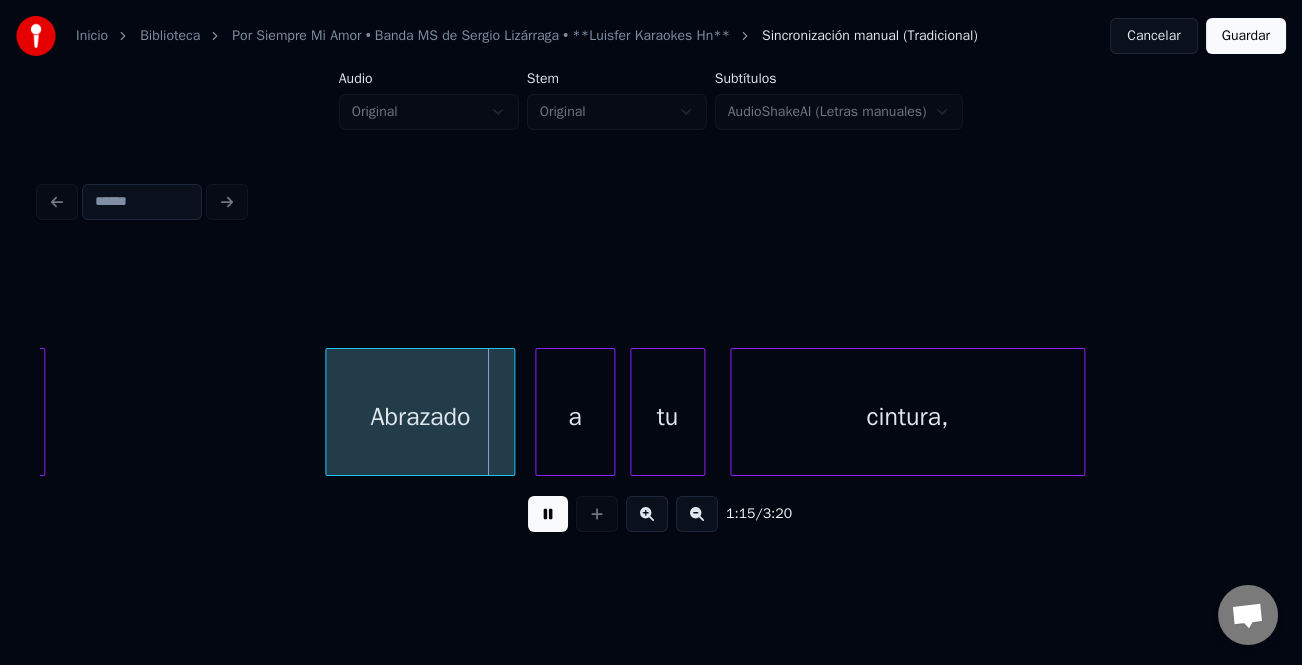 click on "Abrazado" at bounding box center [420, 417] 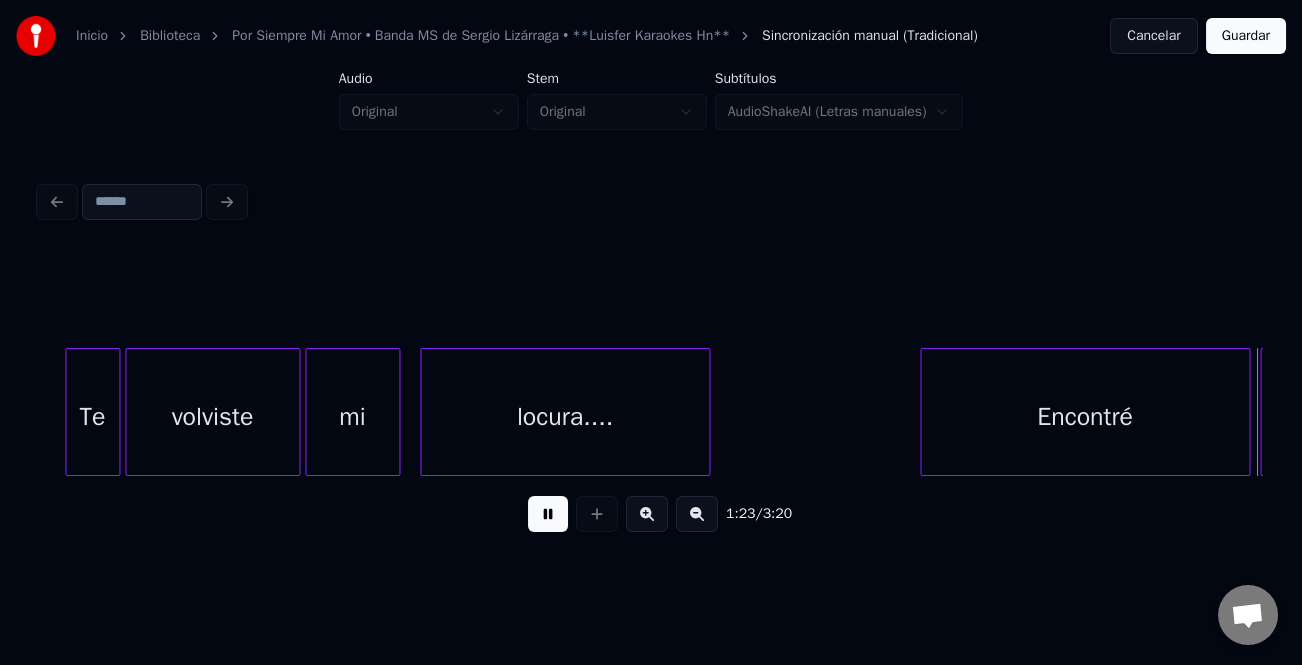 scroll, scrollTop: 0, scrollLeft: 21001, axis: horizontal 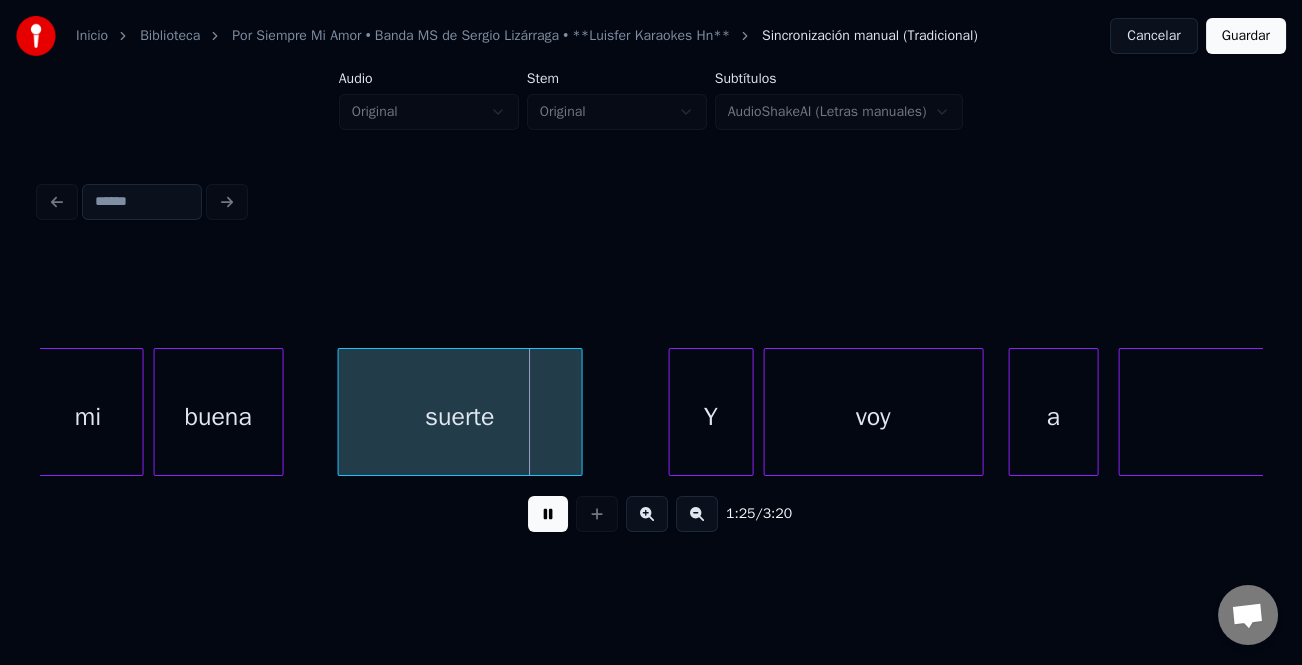 click on "suerte" at bounding box center [460, 417] 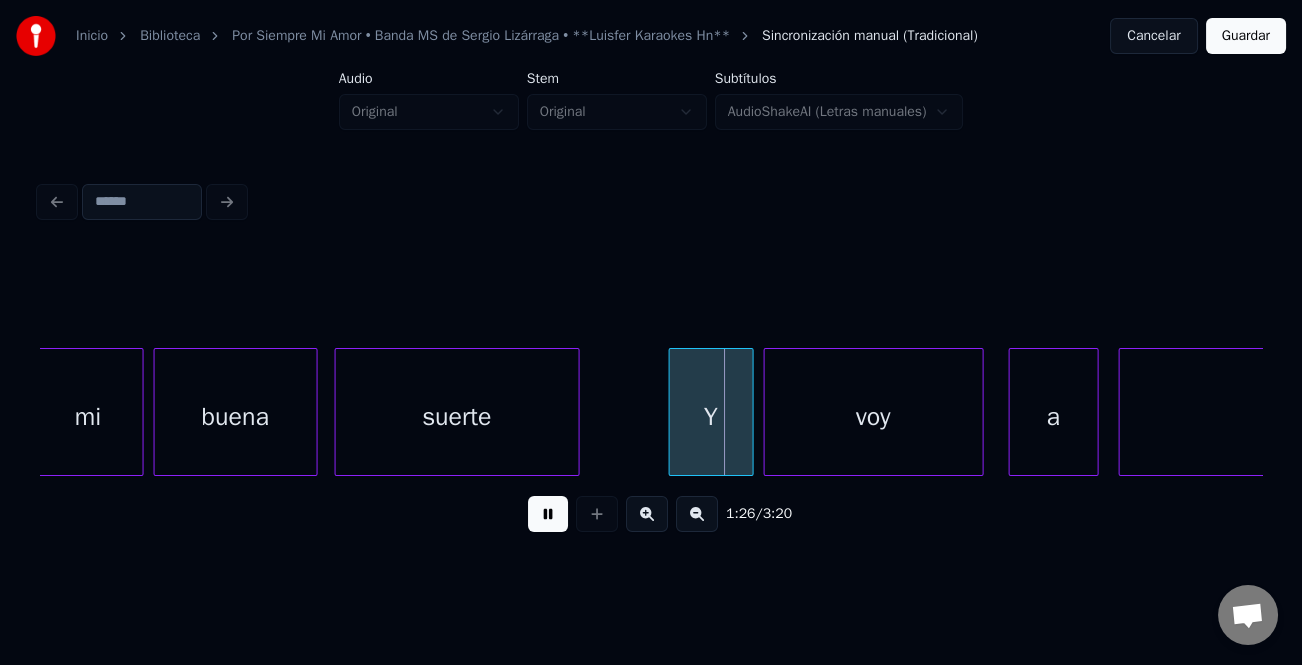 click at bounding box center (314, 412) 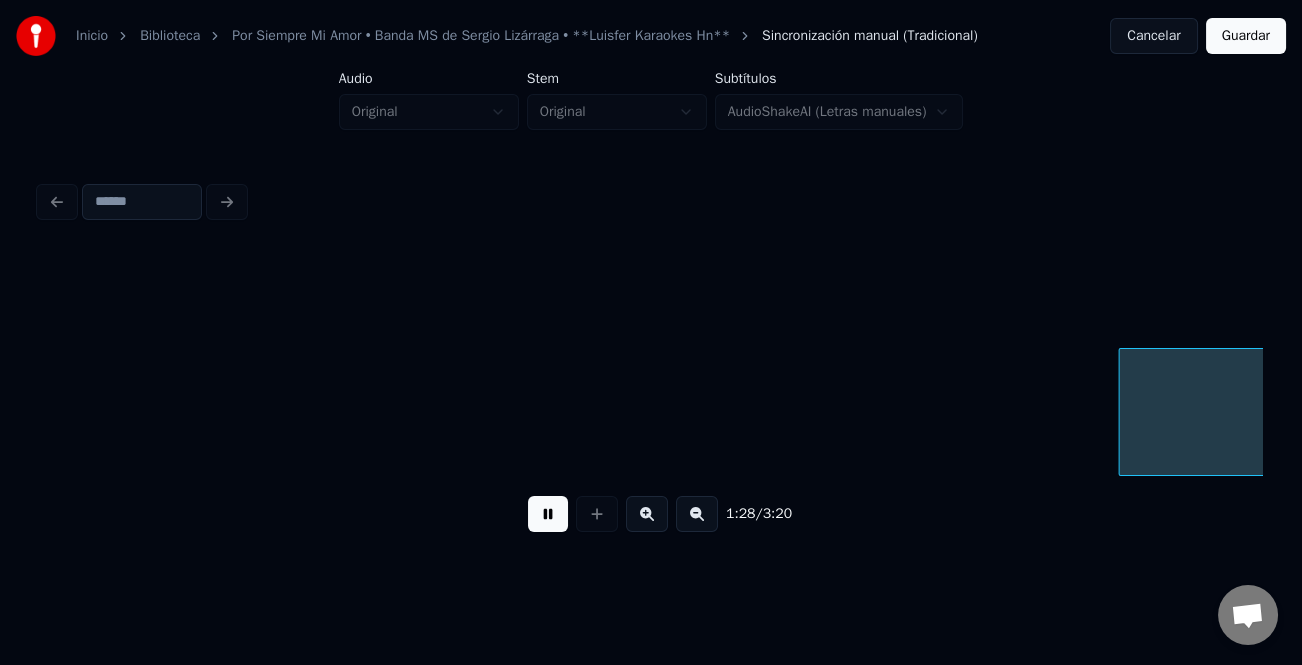 scroll, scrollTop: 0, scrollLeft: 22225, axis: horizontal 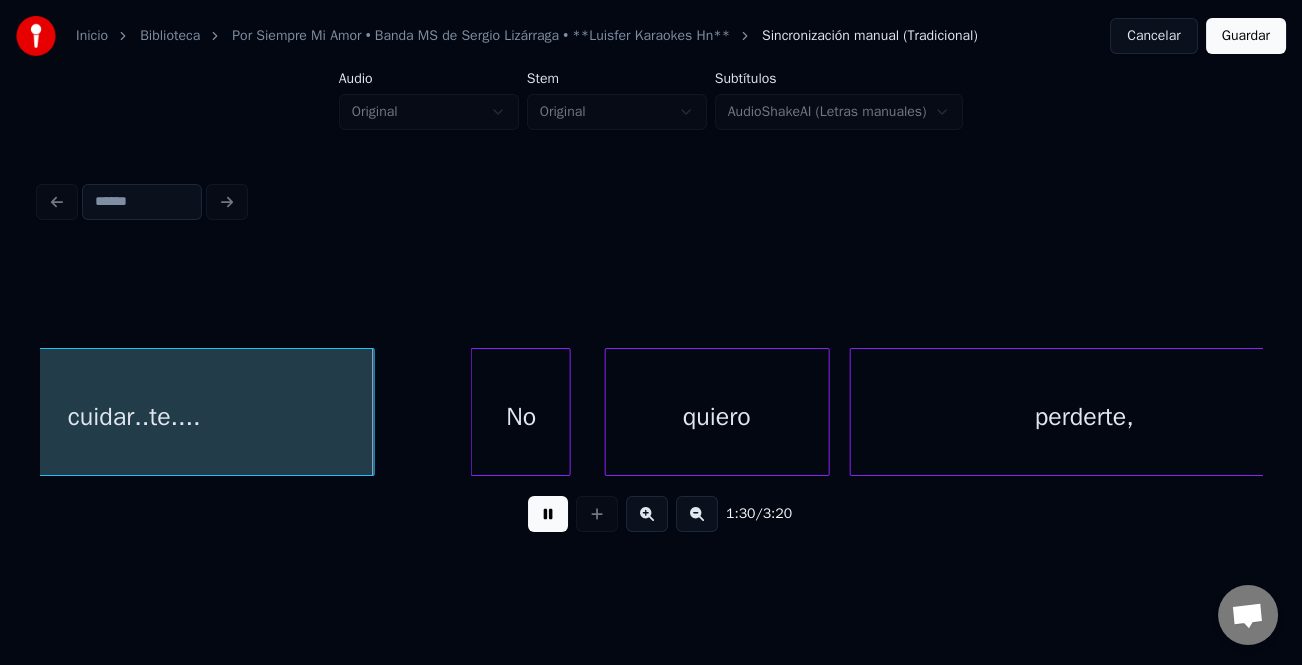 click on "No" at bounding box center (521, 417) 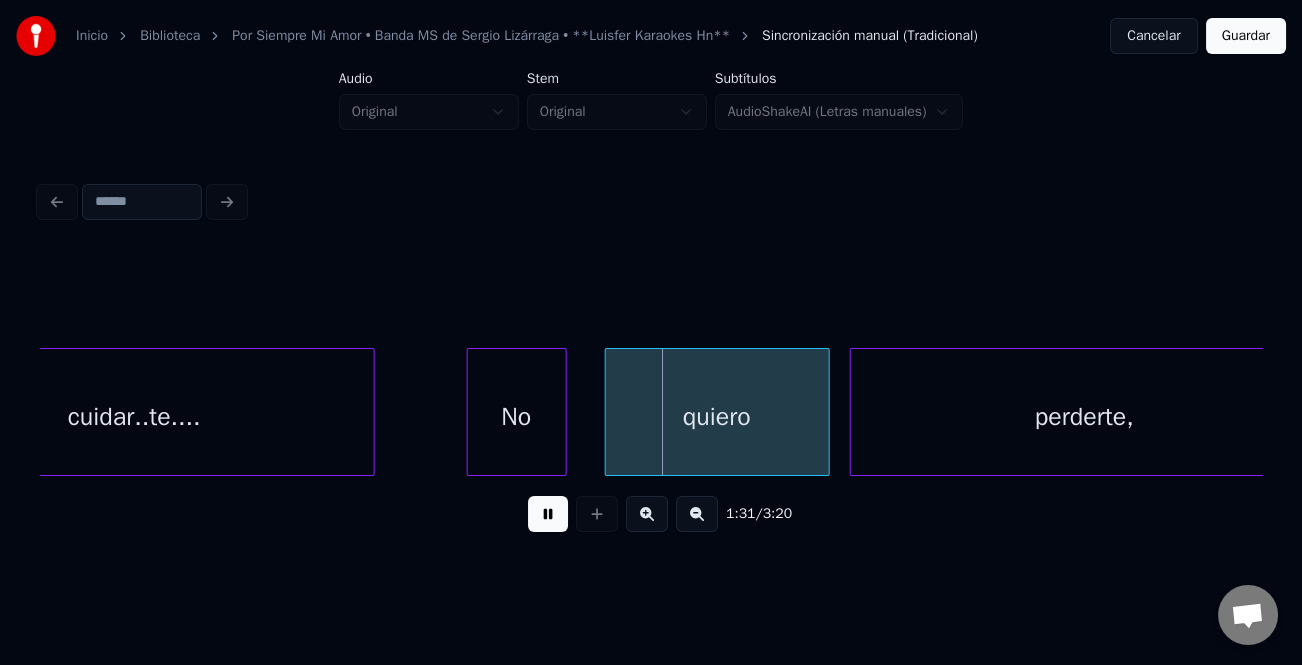 click on "quiero" at bounding box center (717, 417) 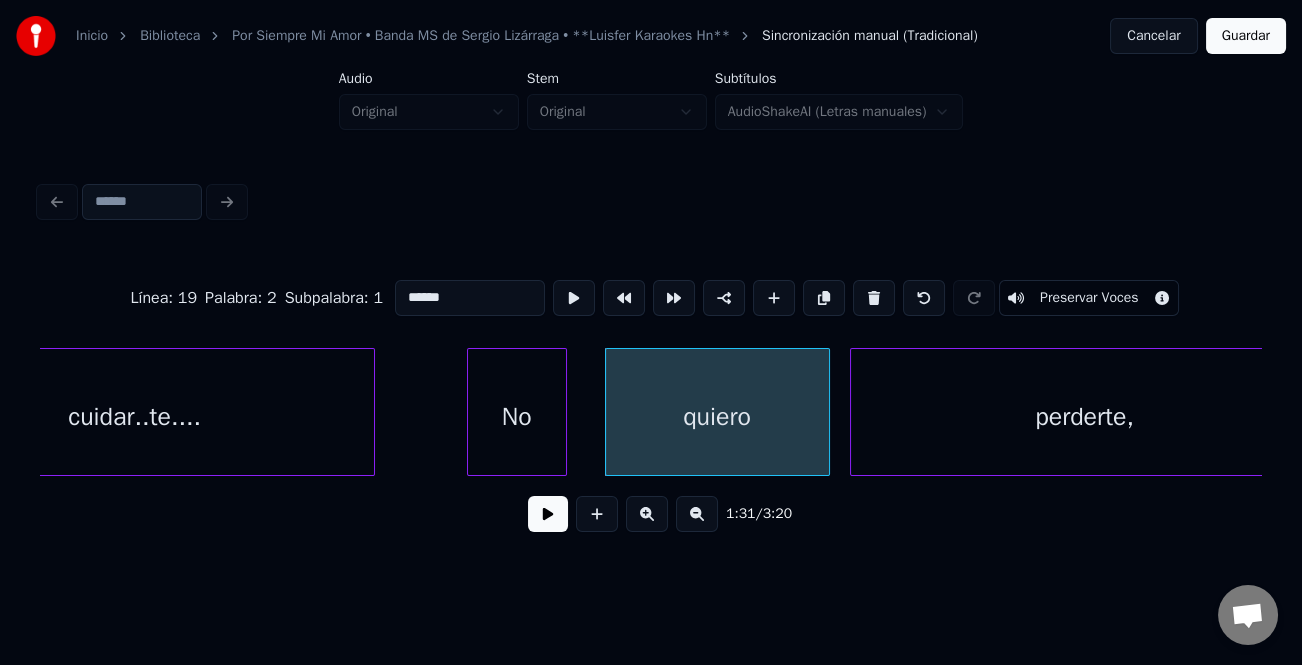 click at bounding box center [548, 514] 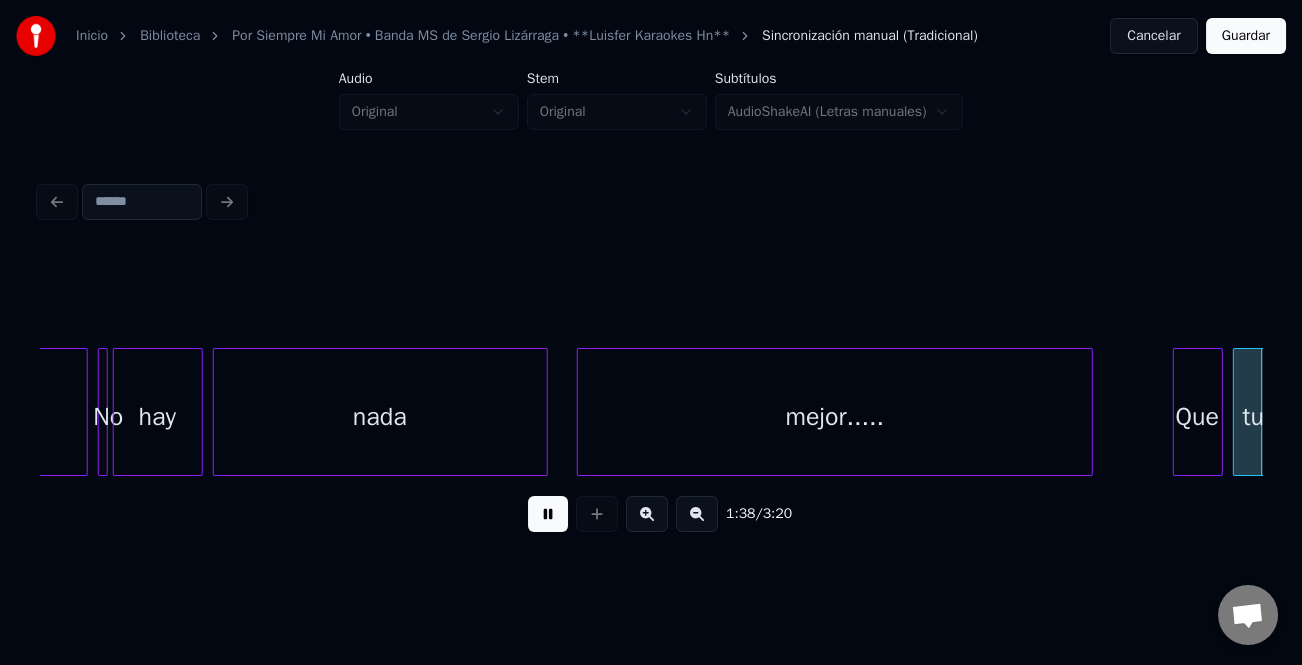 scroll, scrollTop: 0, scrollLeft: 24680, axis: horizontal 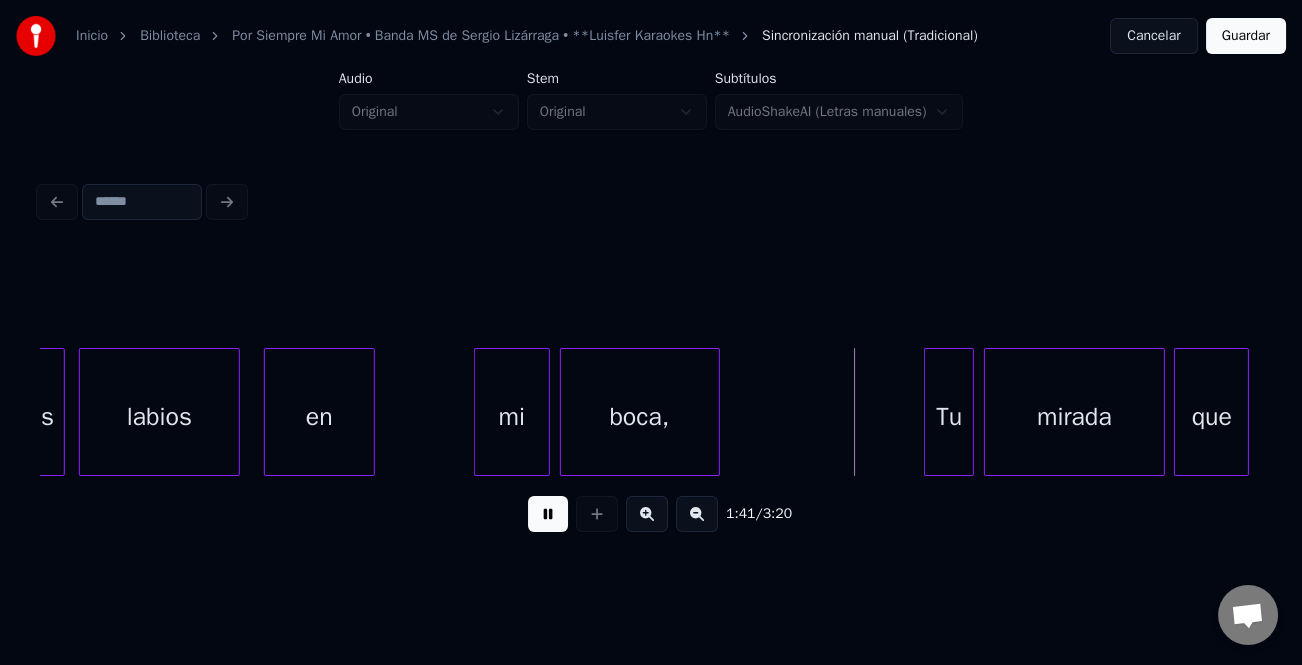 click at bounding box center (478, 412) 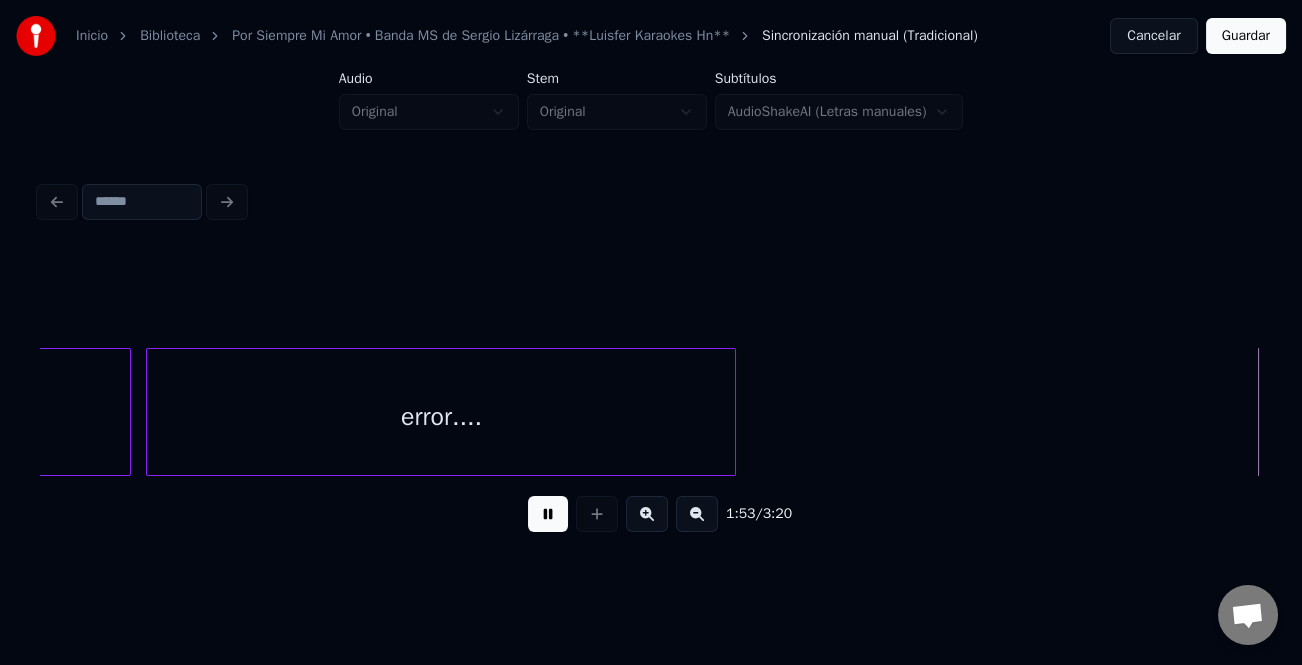 scroll, scrollTop: 0, scrollLeft: 28363, axis: horizontal 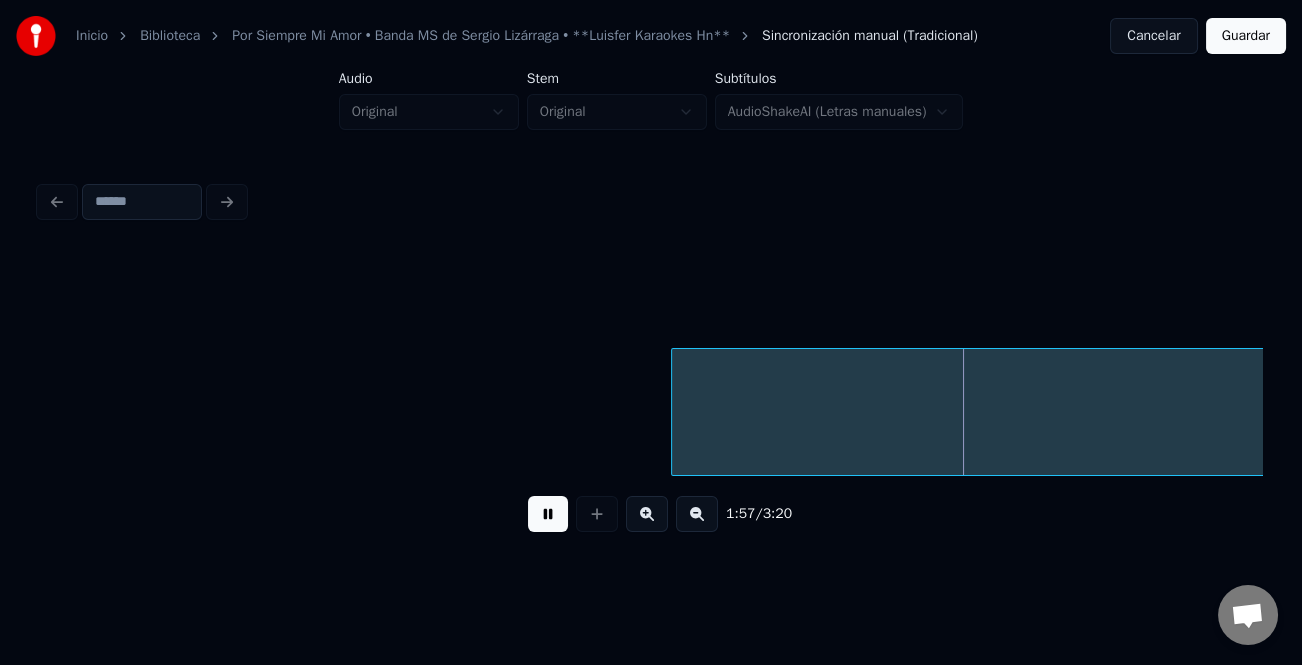 click at bounding box center [697, 514] 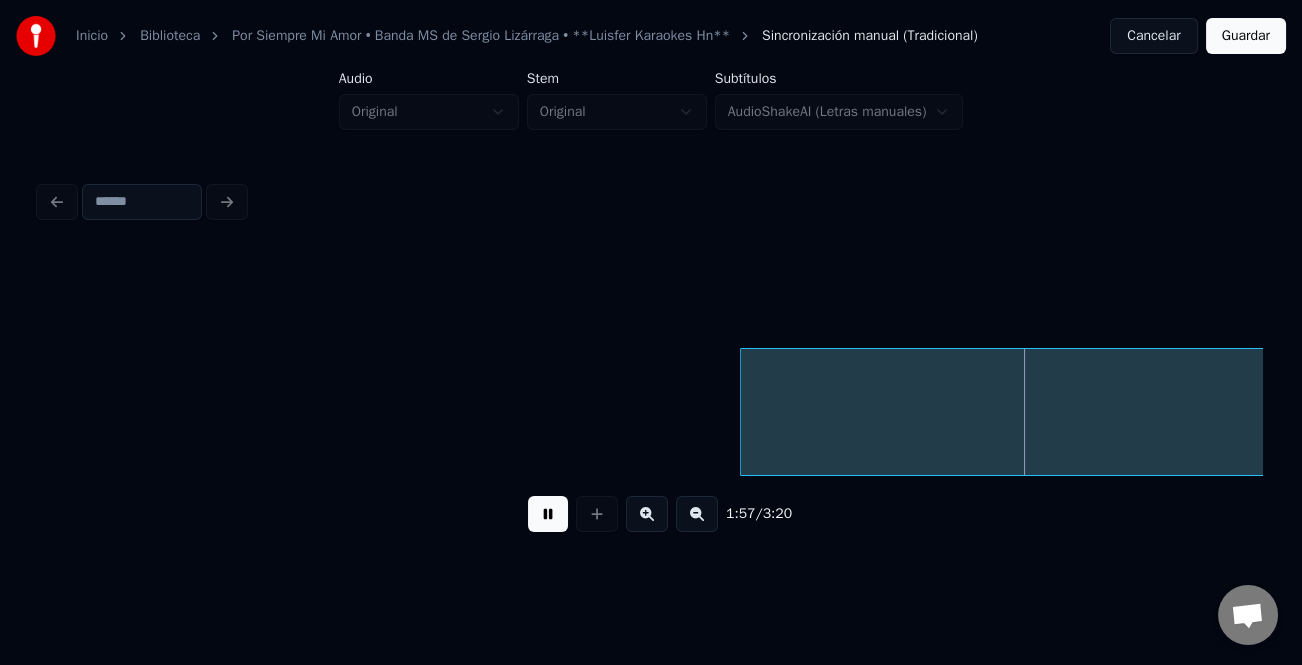 click at bounding box center [697, 514] 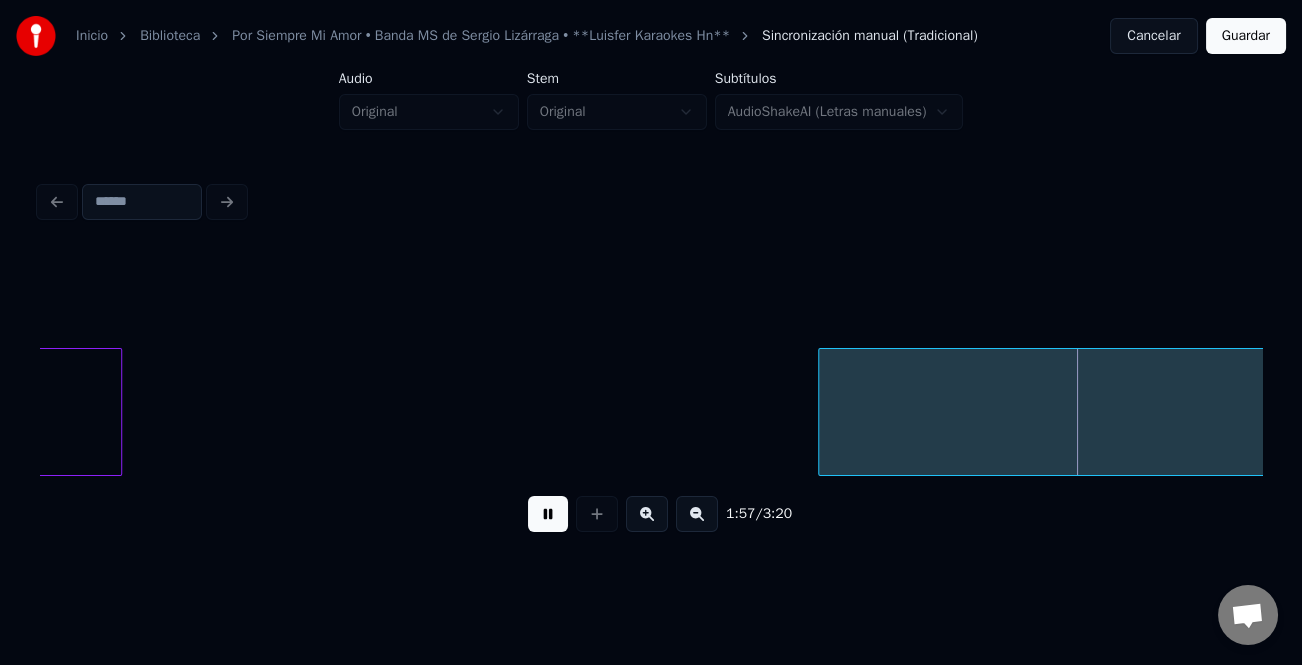 click at bounding box center [697, 514] 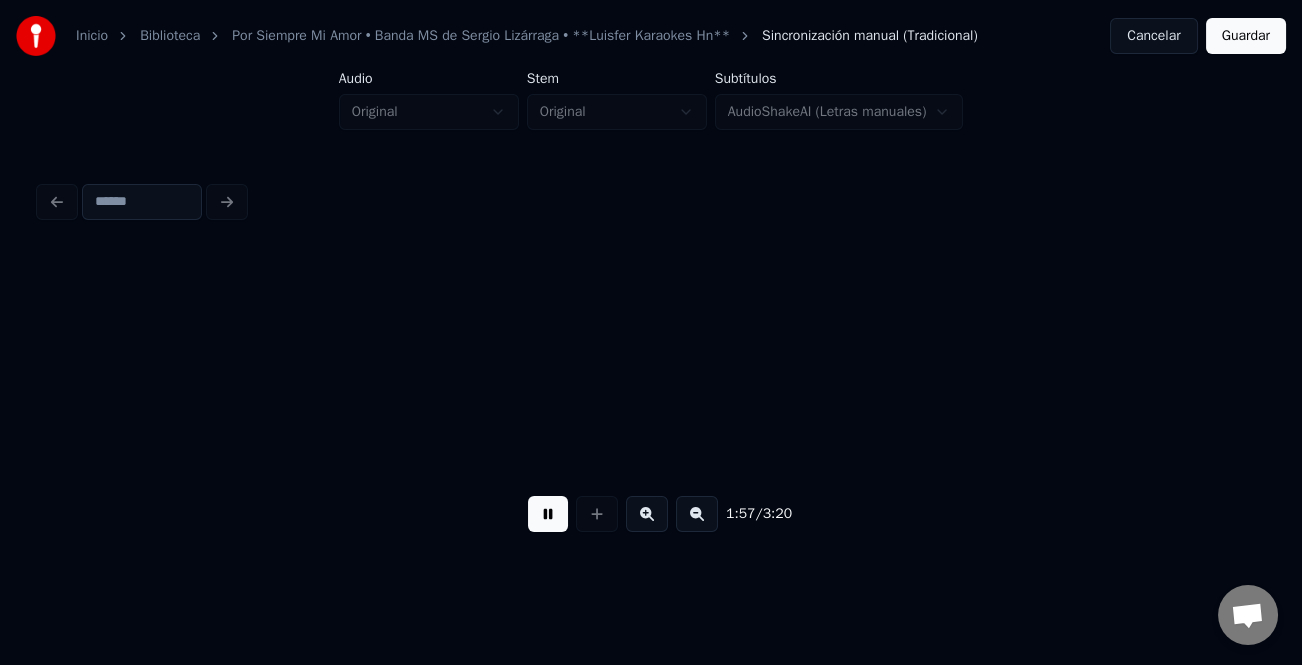 scroll, scrollTop: 0, scrollLeft: 10729, axis: horizontal 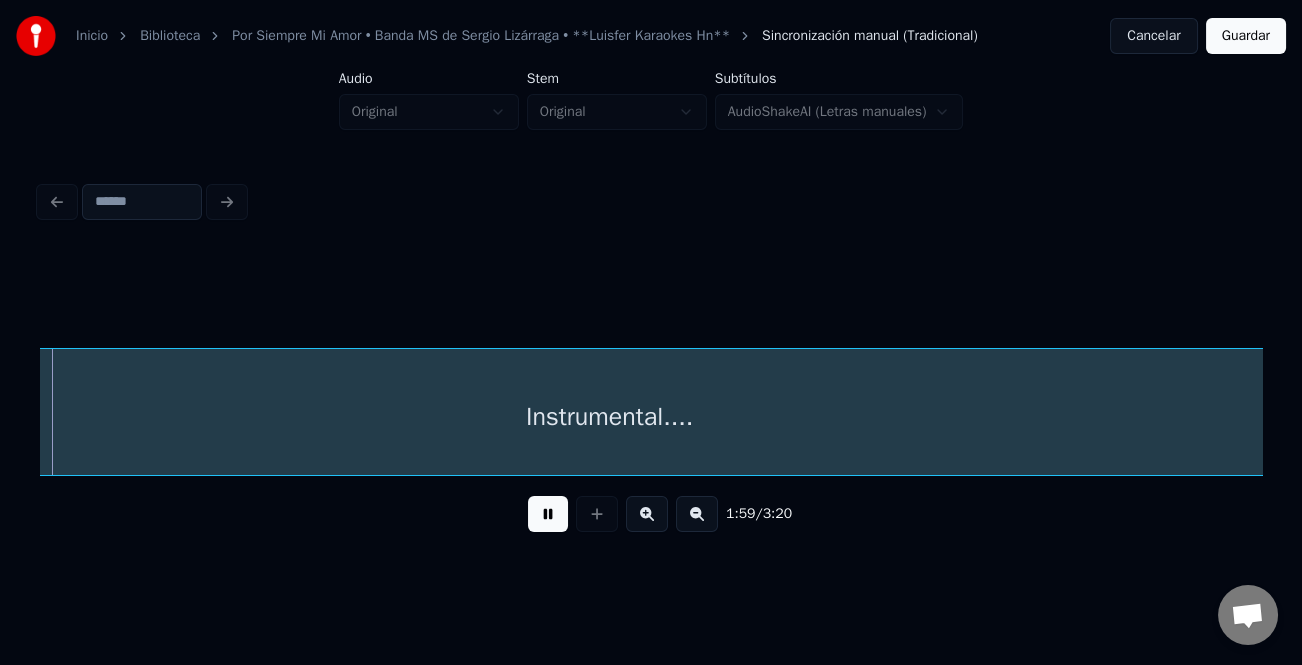 click on "Instrumental...." at bounding box center (651, 412) 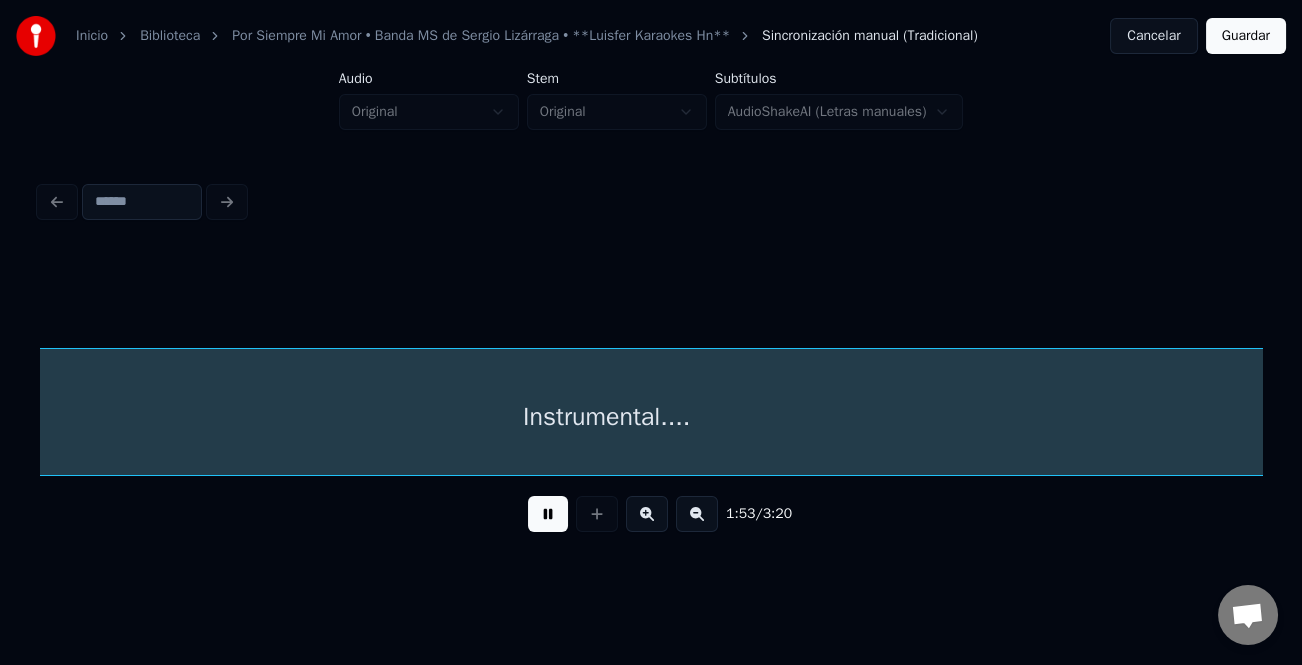 scroll, scrollTop: 0, scrollLeft: 11367, axis: horizontal 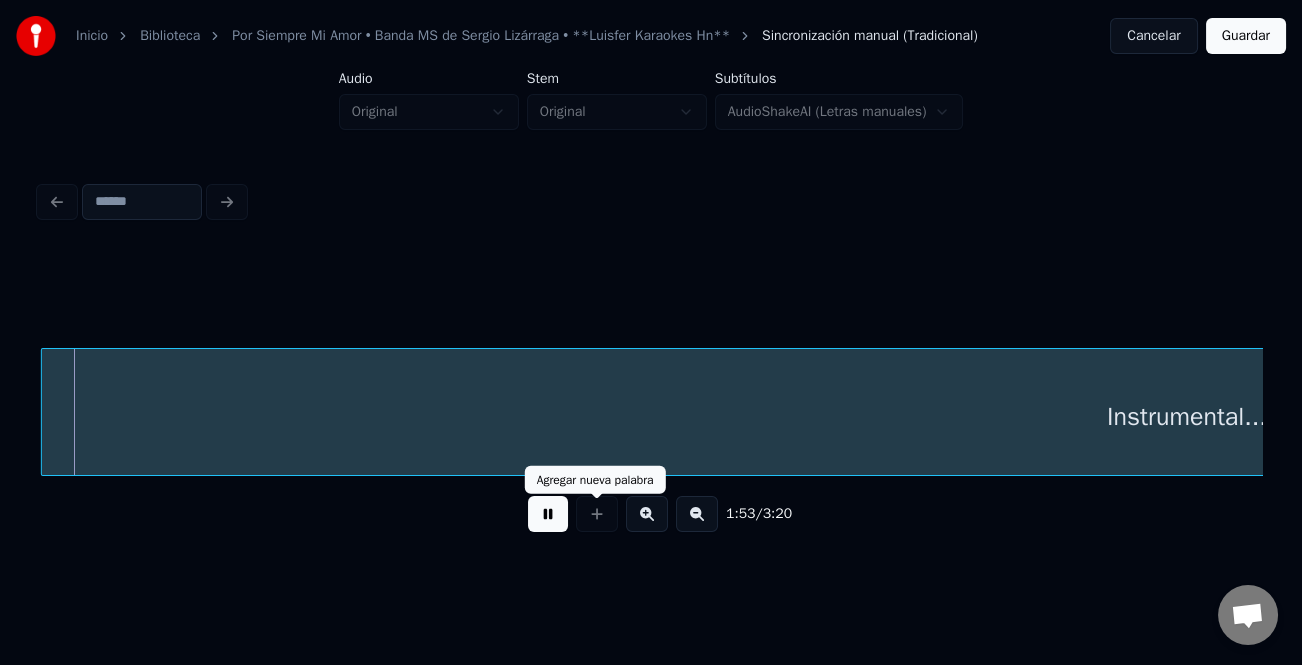 click on "1:53  /  3:20" at bounding box center [651, 514] 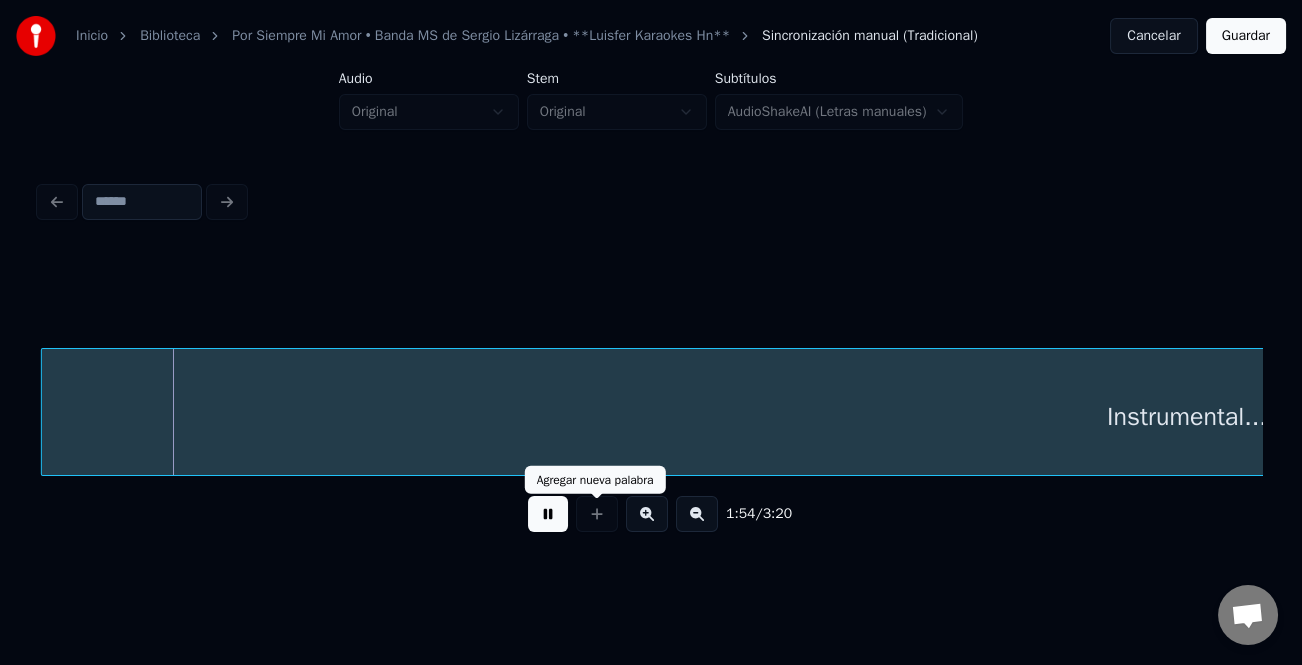 click at bounding box center (548, 514) 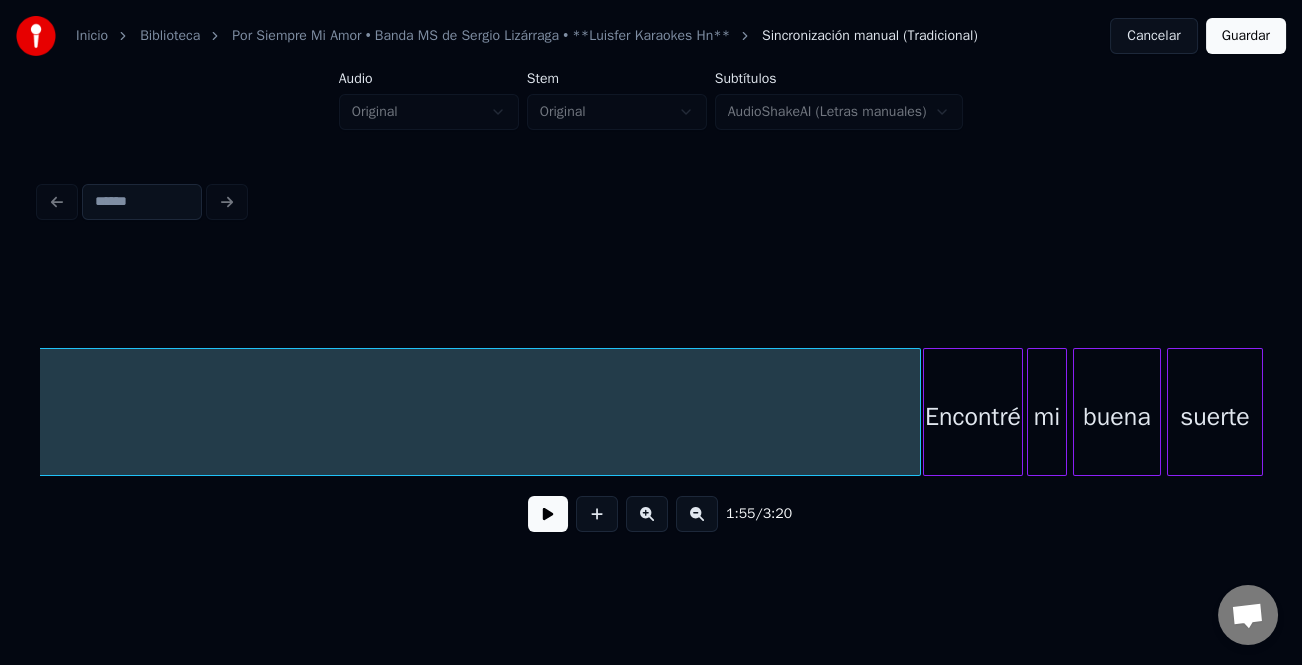 scroll, scrollTop: 0, scrollLeft: 12867, axis: horizontal 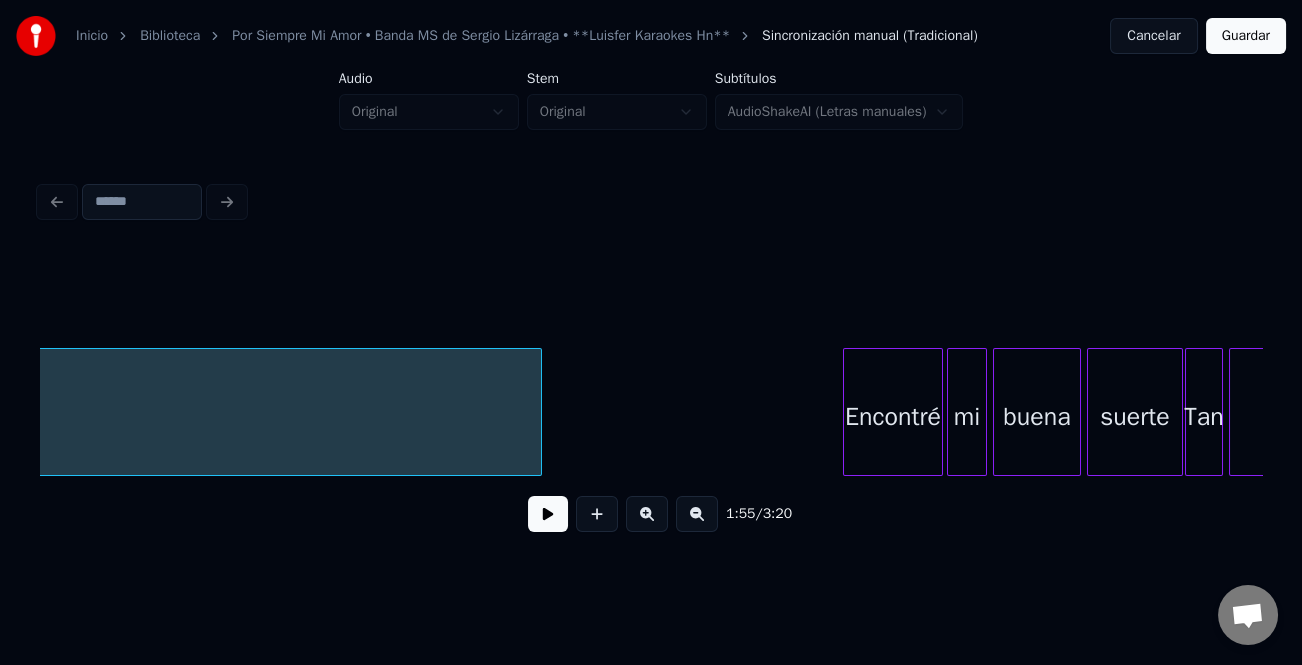 click at bounding box center [538, 412] 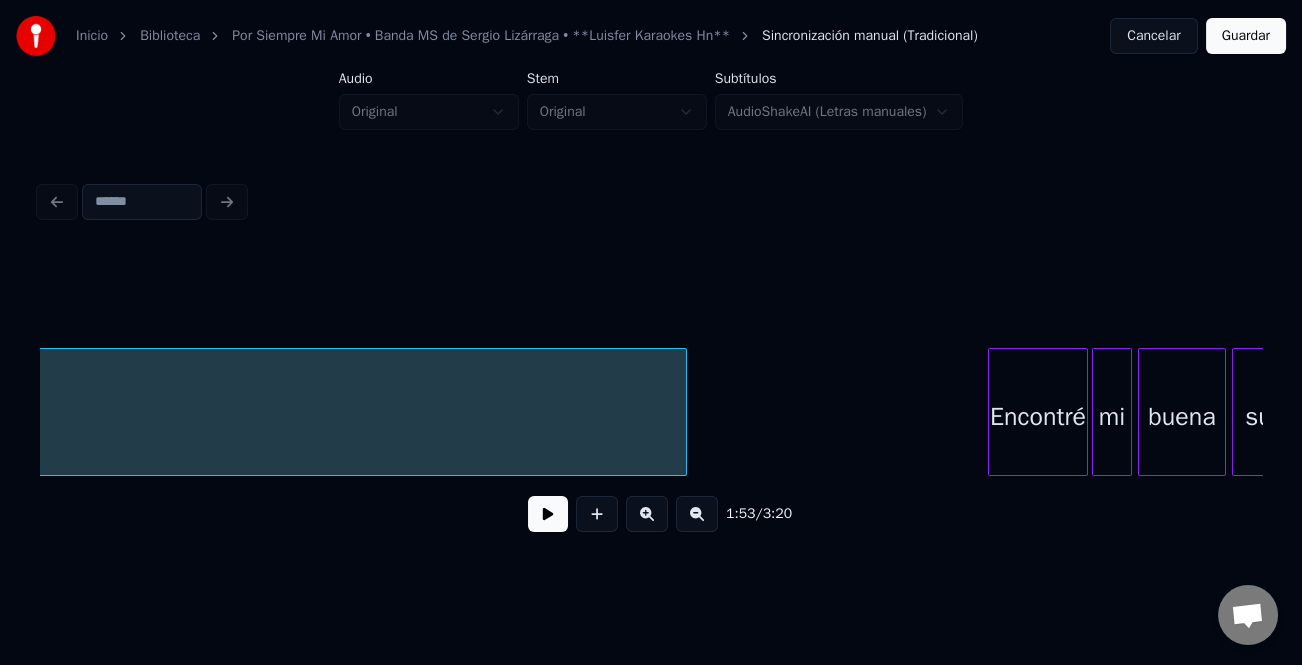 scroll, scrollTop: 0, scrollLeft: 12755, axis: horizontal 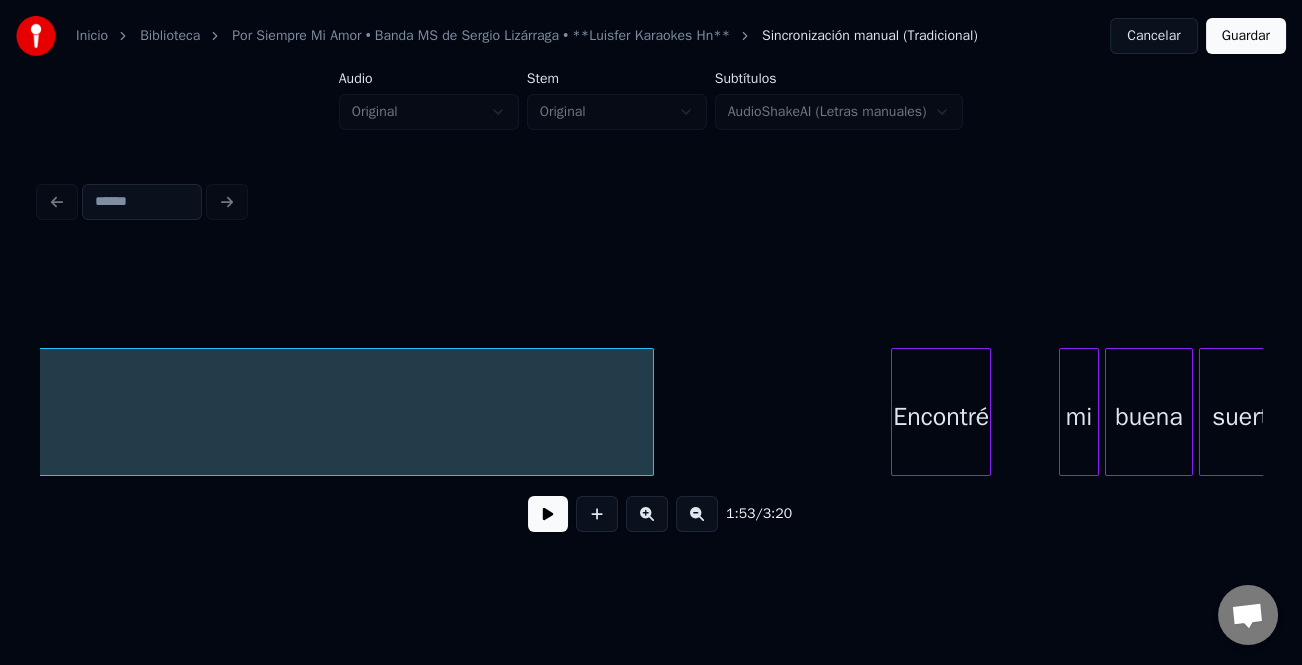 click on "Encontré" at bounding box center [941, 417] 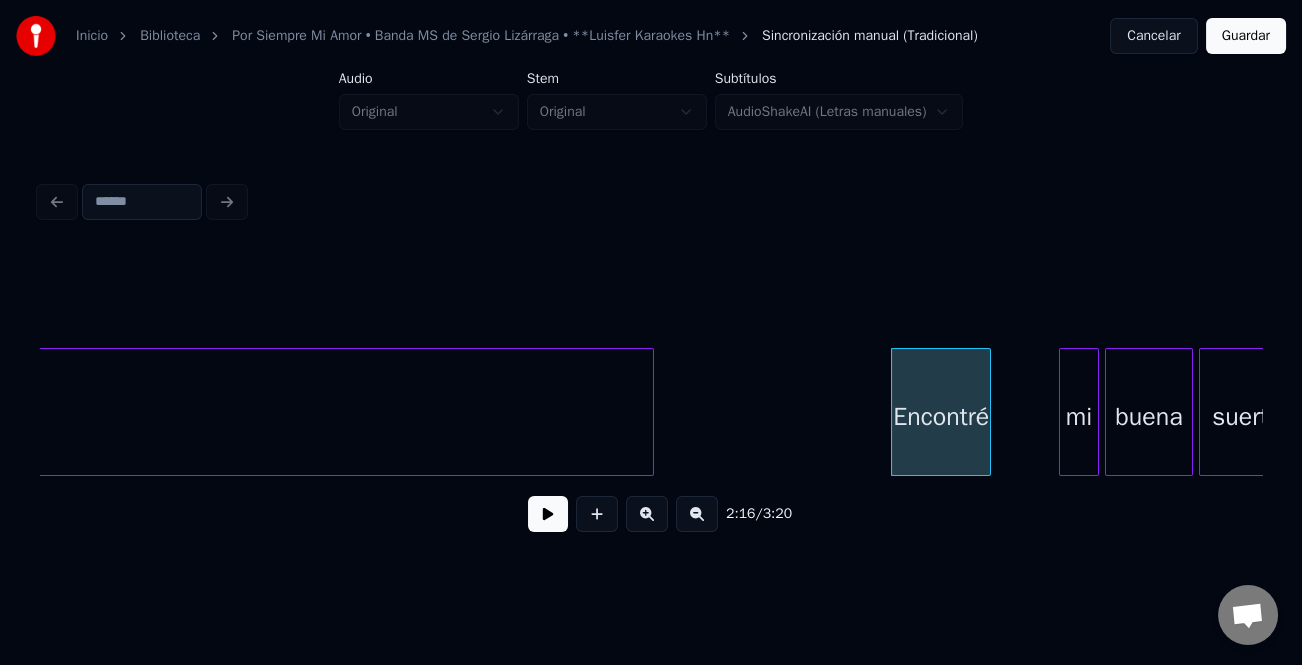 click at bounding box center (548, 514) 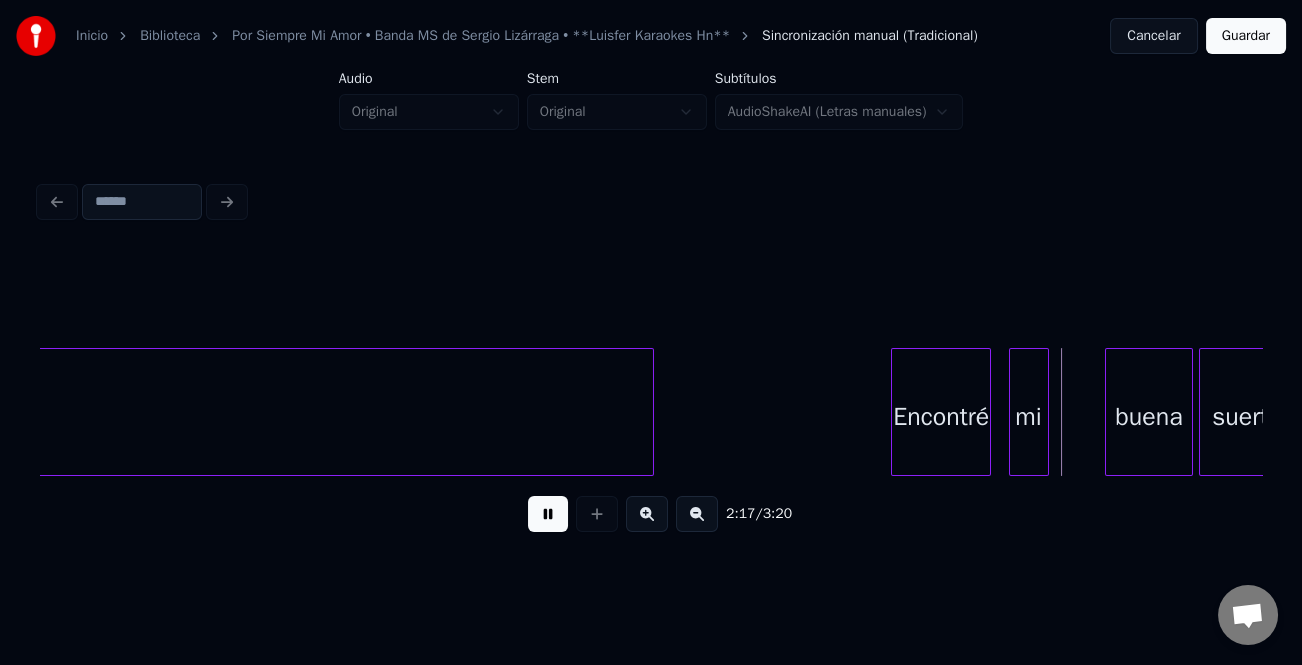 click on "mi" at bounding box center [1029, 417] 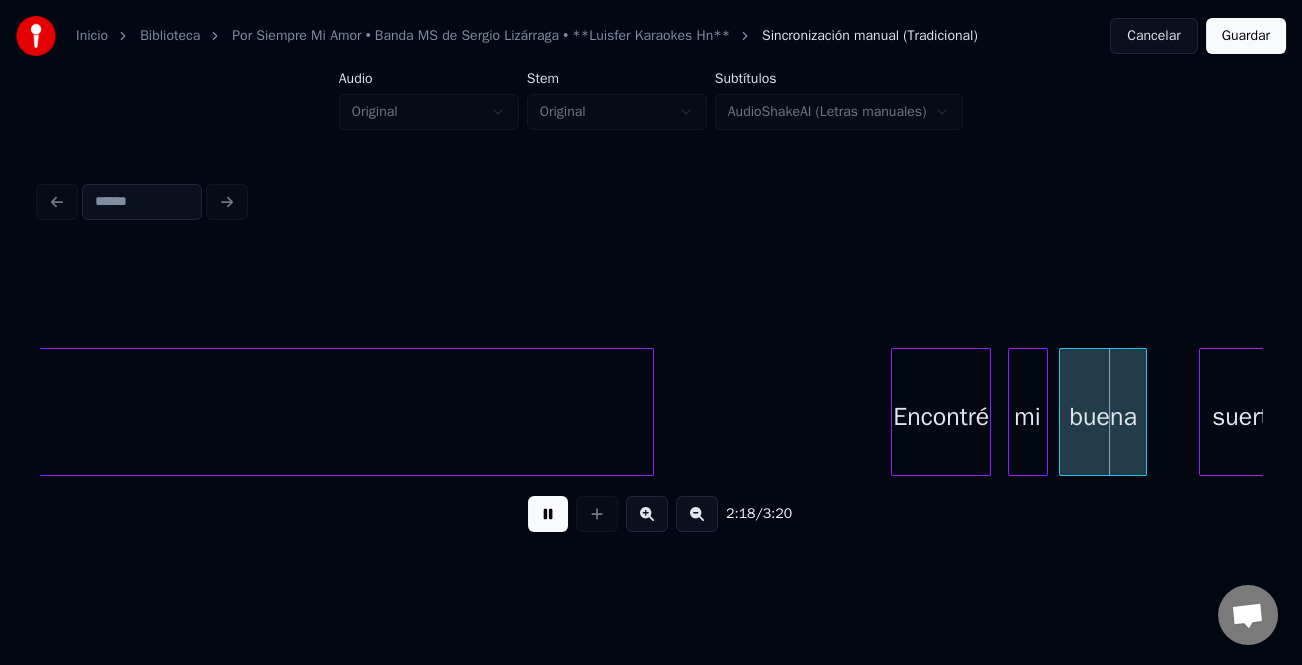 click on "Instrumental.... Encontré mi buena suerte" at bounding box center (651, 412) 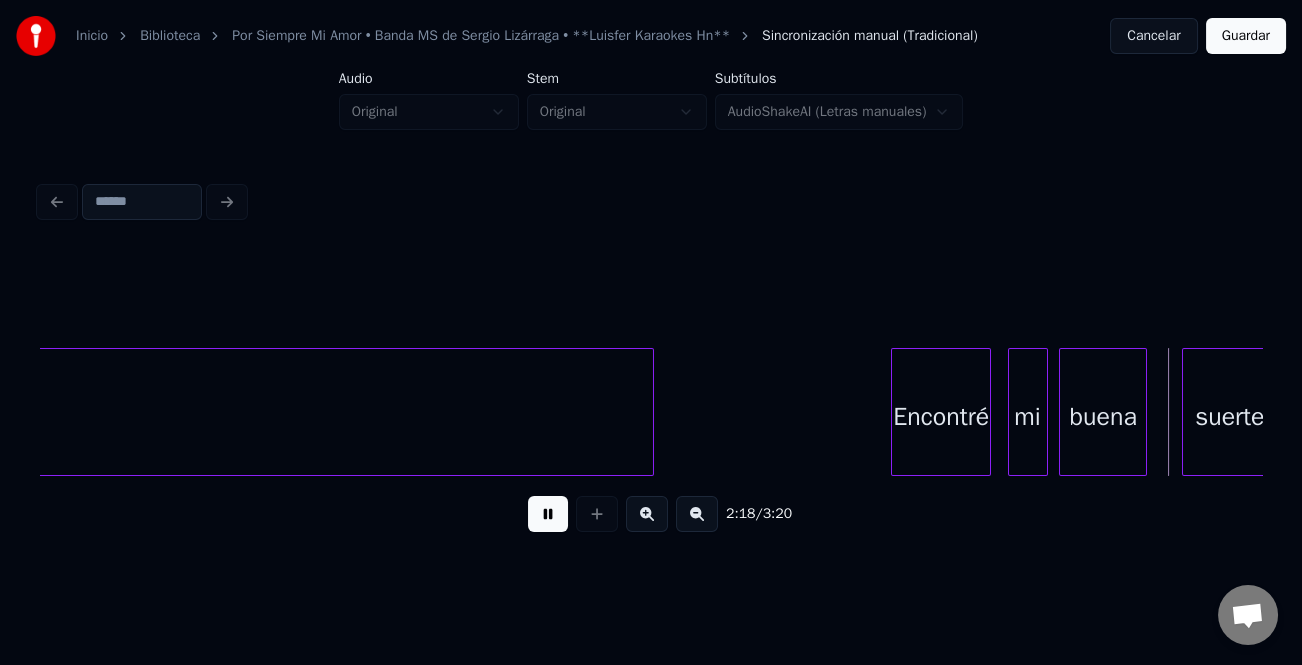 scroll, scrollTop: 0, scrollLeft: 12781, axis: horizontal 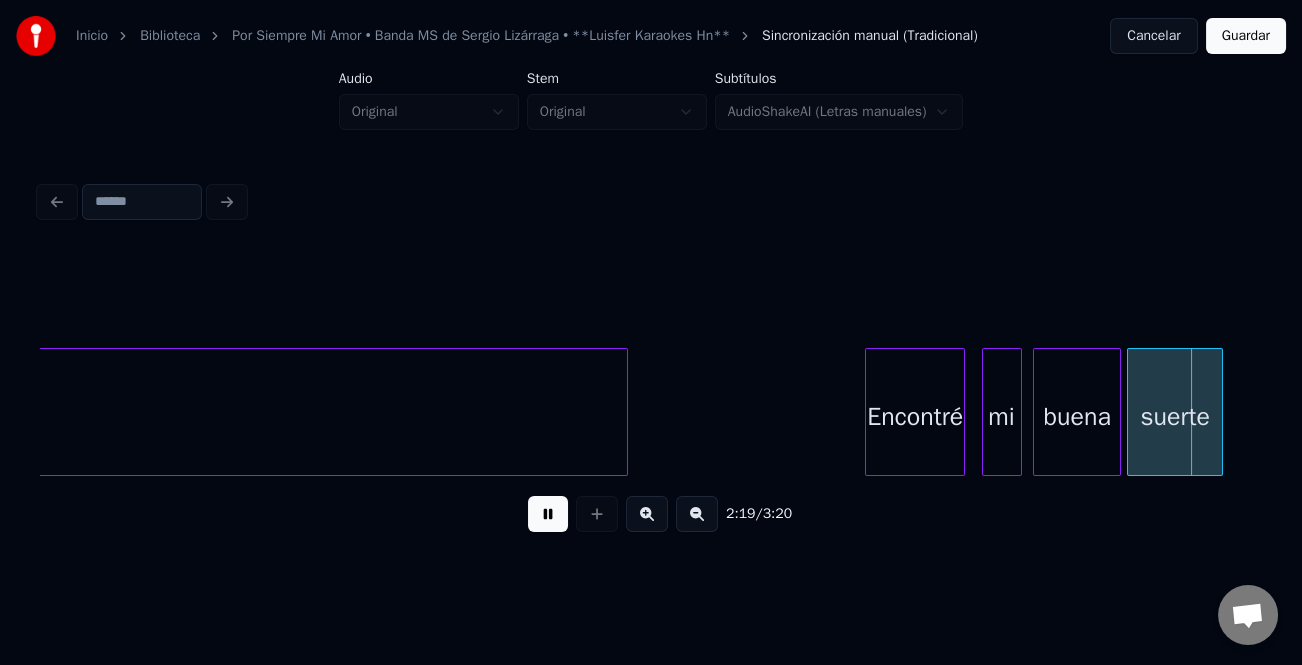 click on "suerte" at bounding box center [1175, 417] 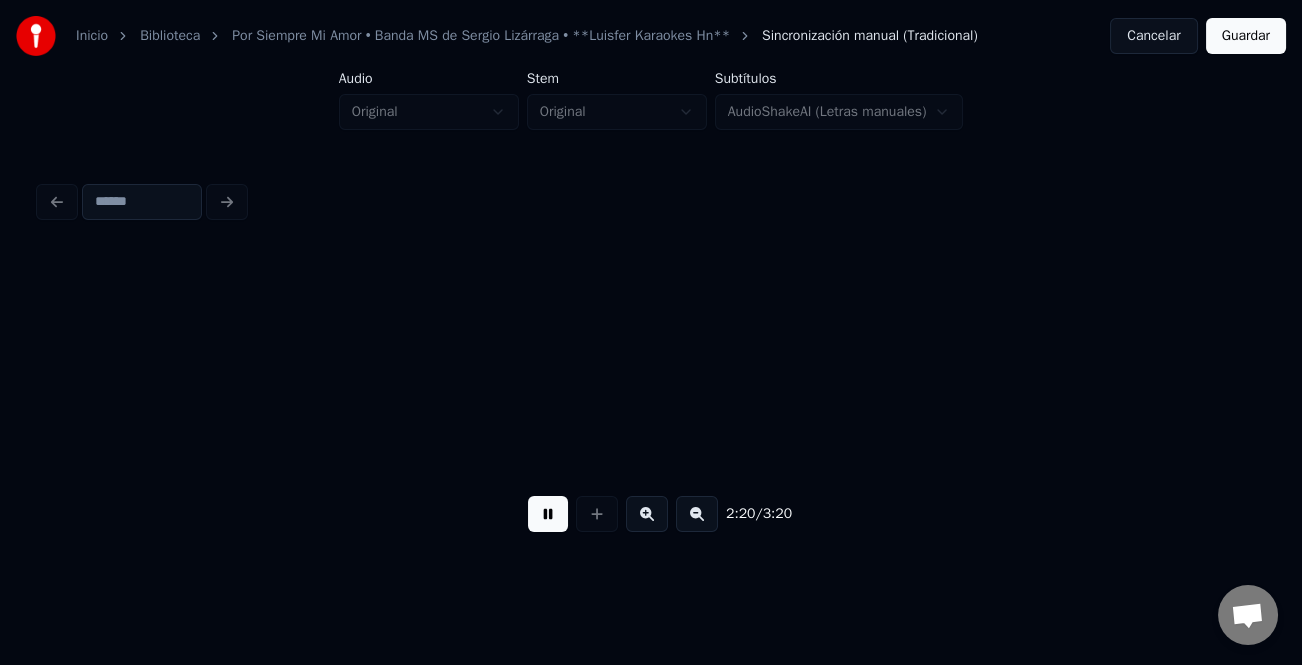 scroll, scrollTop: 0, scrollLeft: 14003, axis: horizontal 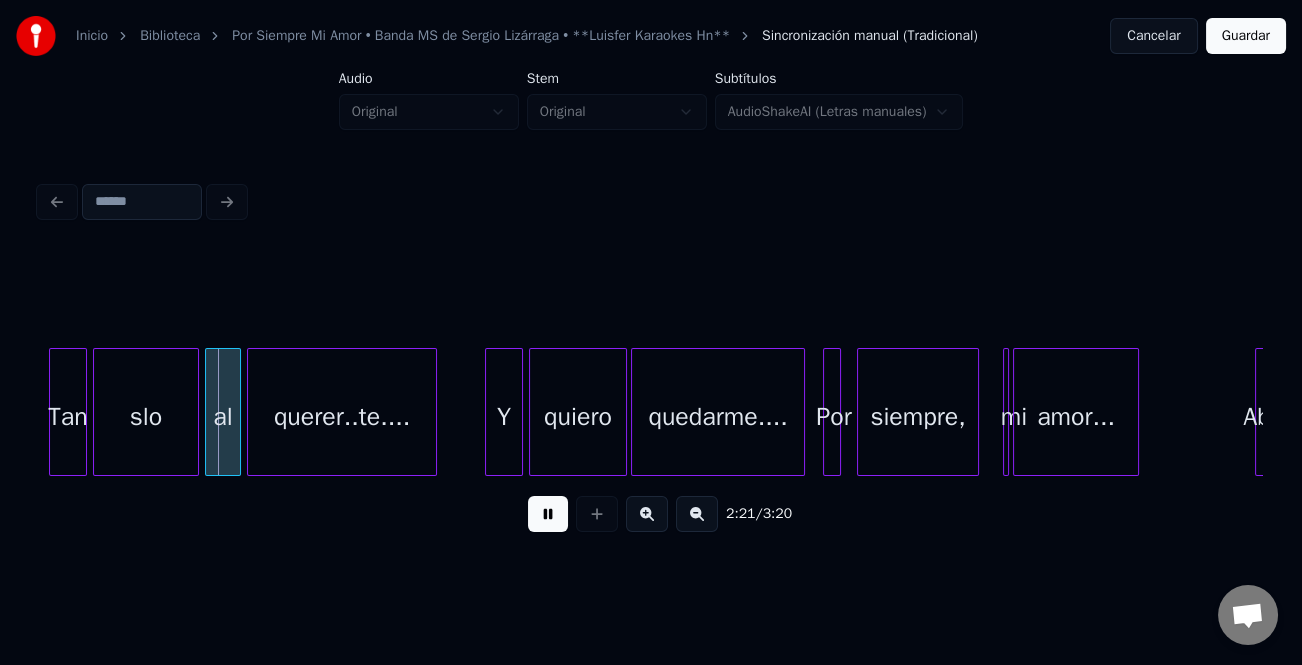 click at bounding box center [647, 514] 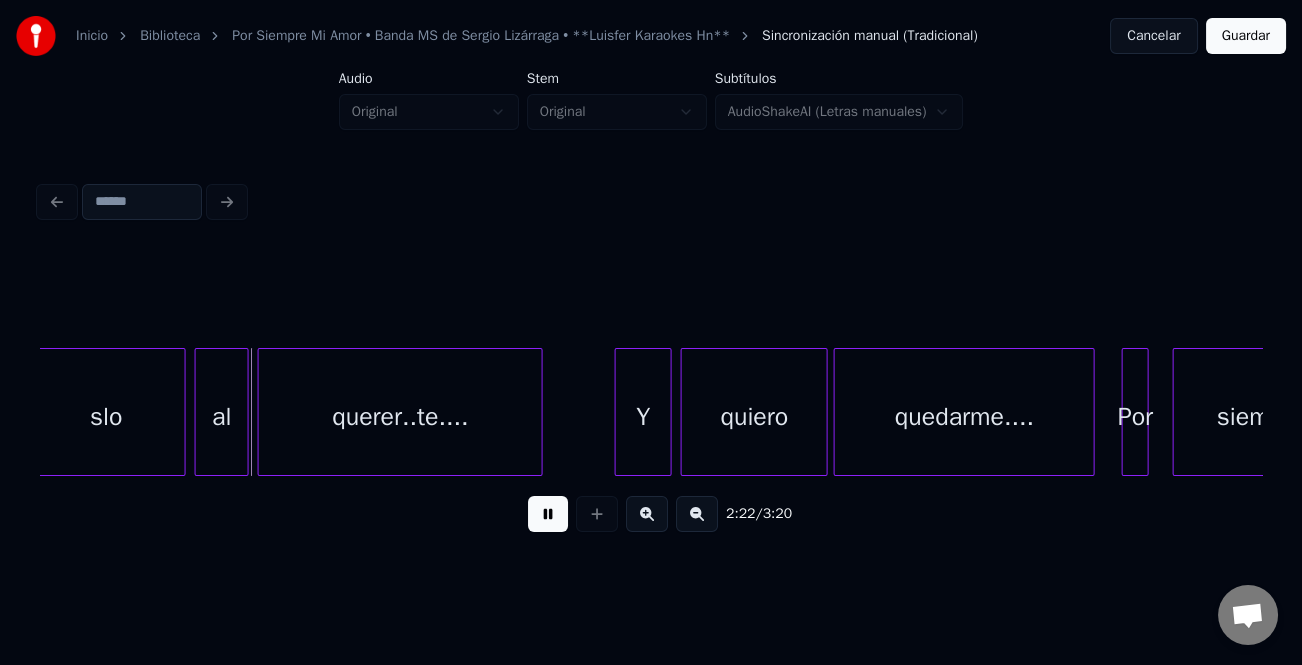 click at bounding box center (647, 514) 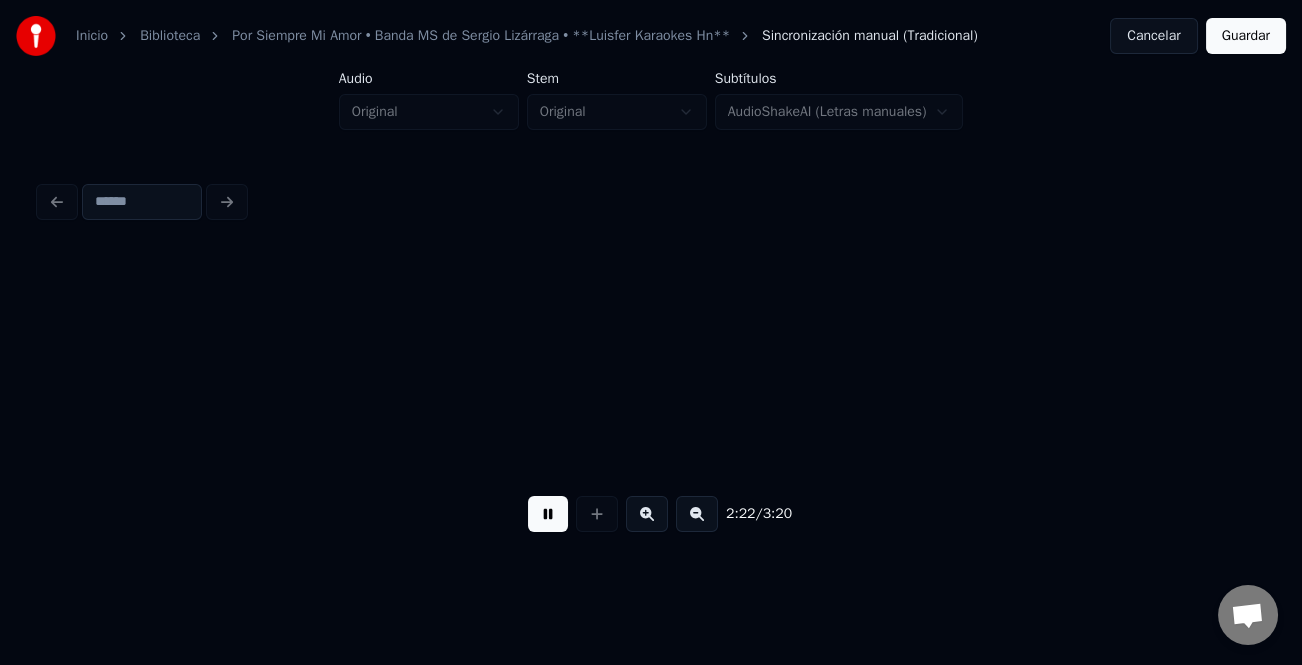 scroll, scrollTop: 0, scrollLeft: 28201, axis: horizontal 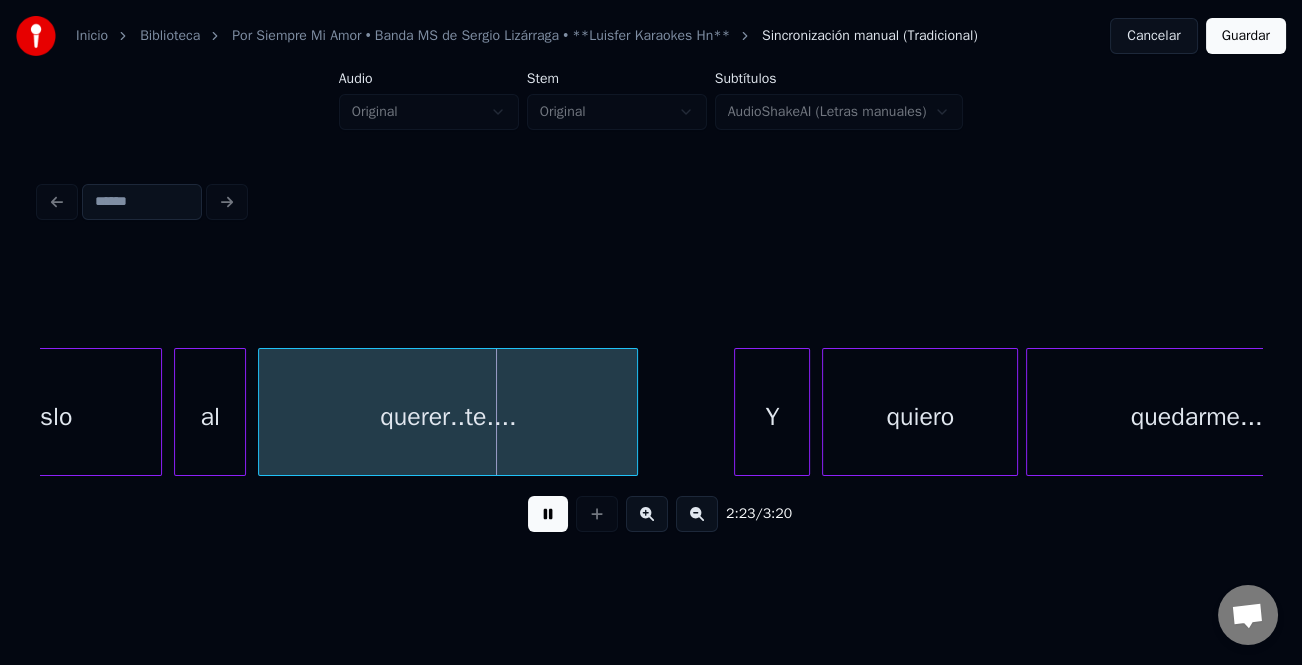 click on "Y" at bounding box center [772, 412] 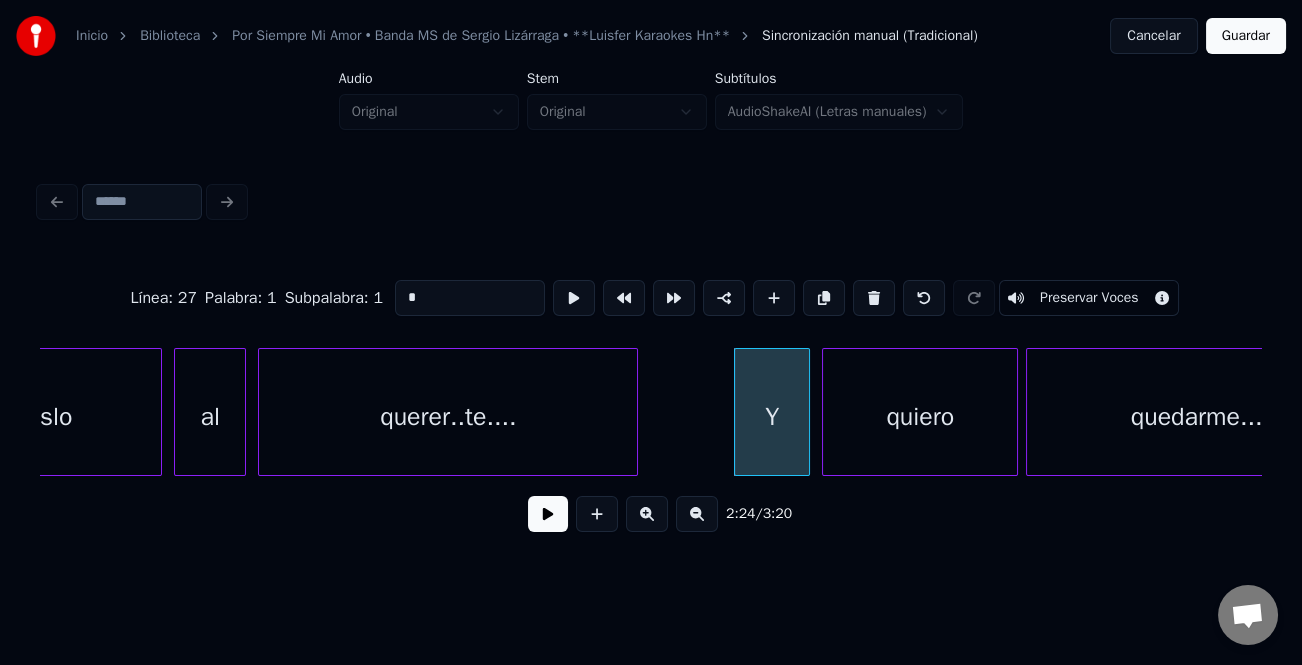 click on "Y" at bounding box center (772, 417) 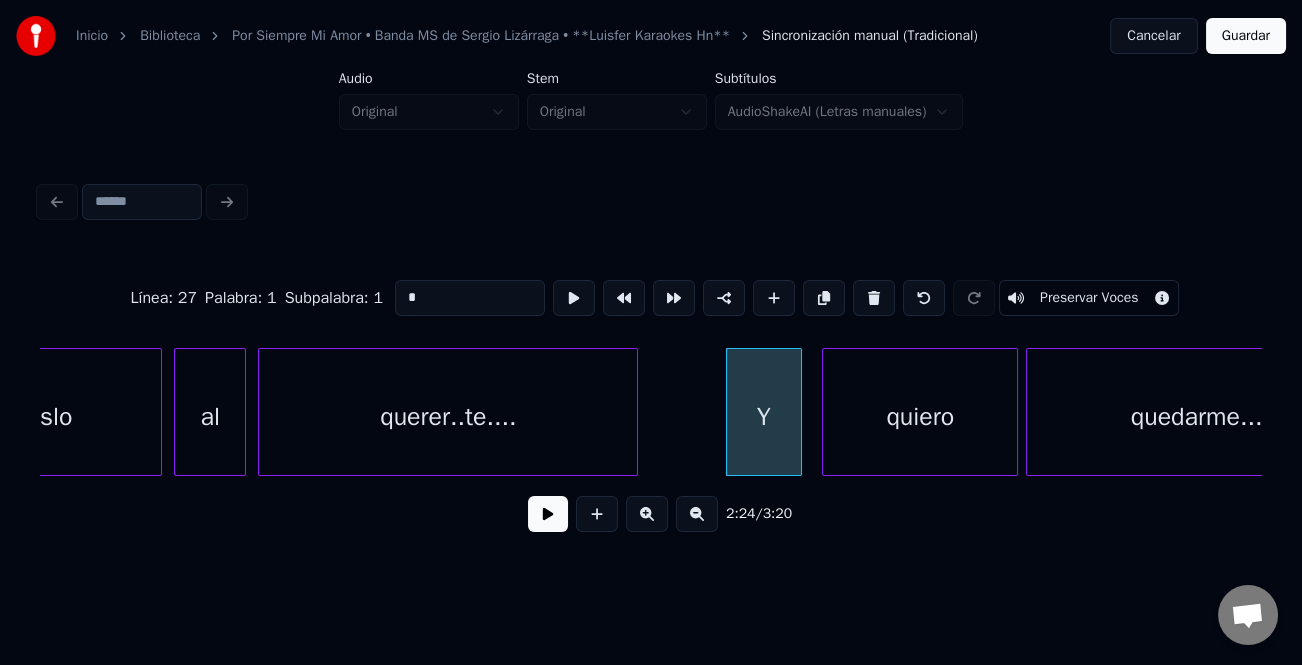 click at bounding box center (548, 514) 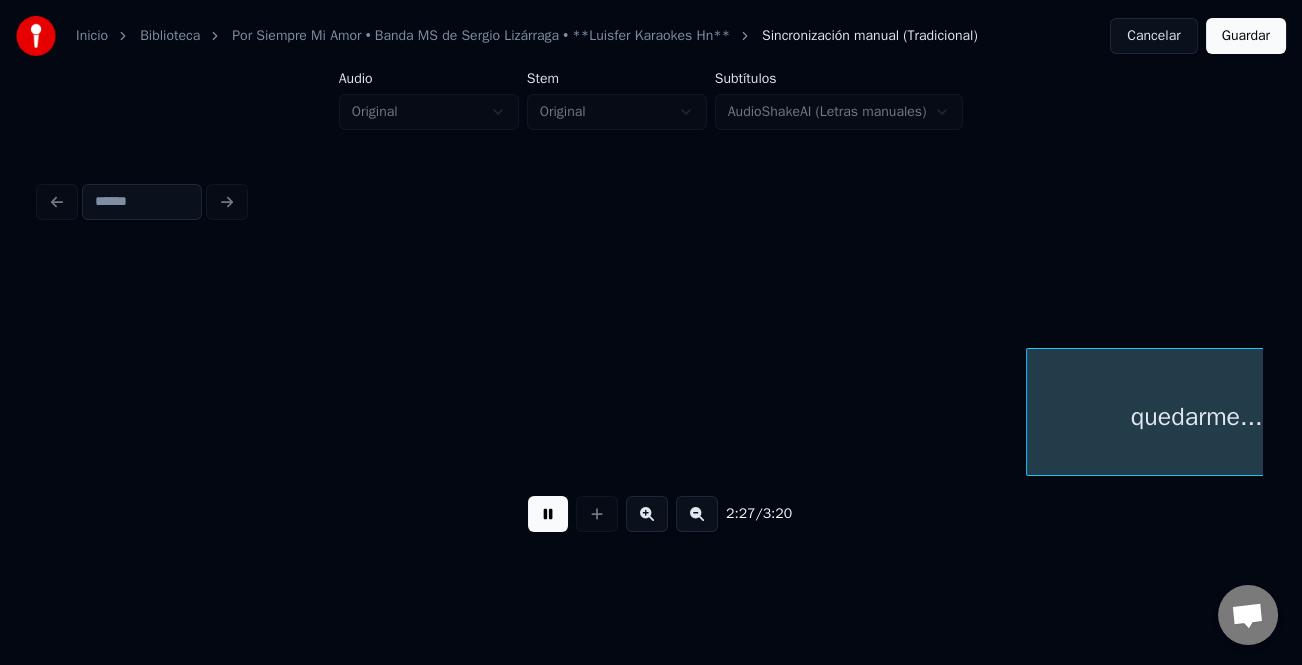 scroll, scrollTop: 0, scrollLeft: 29426, axis: horizontal 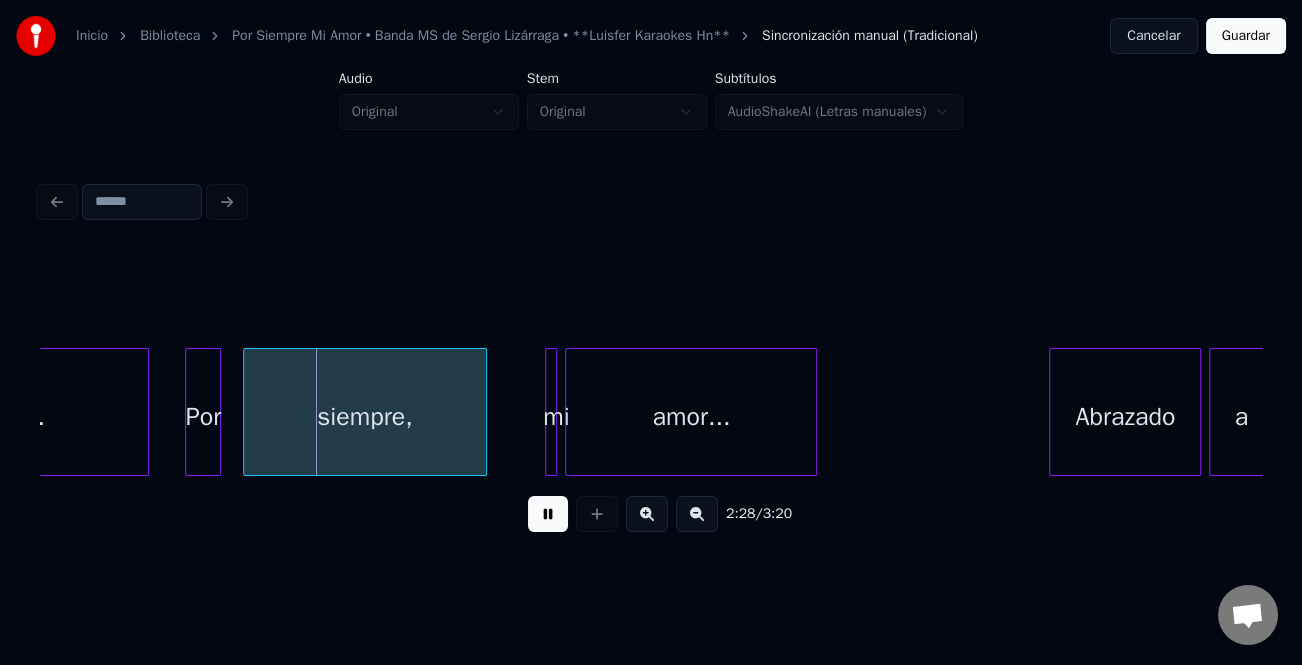 click on "siempre," at bounding box center (365, 417) 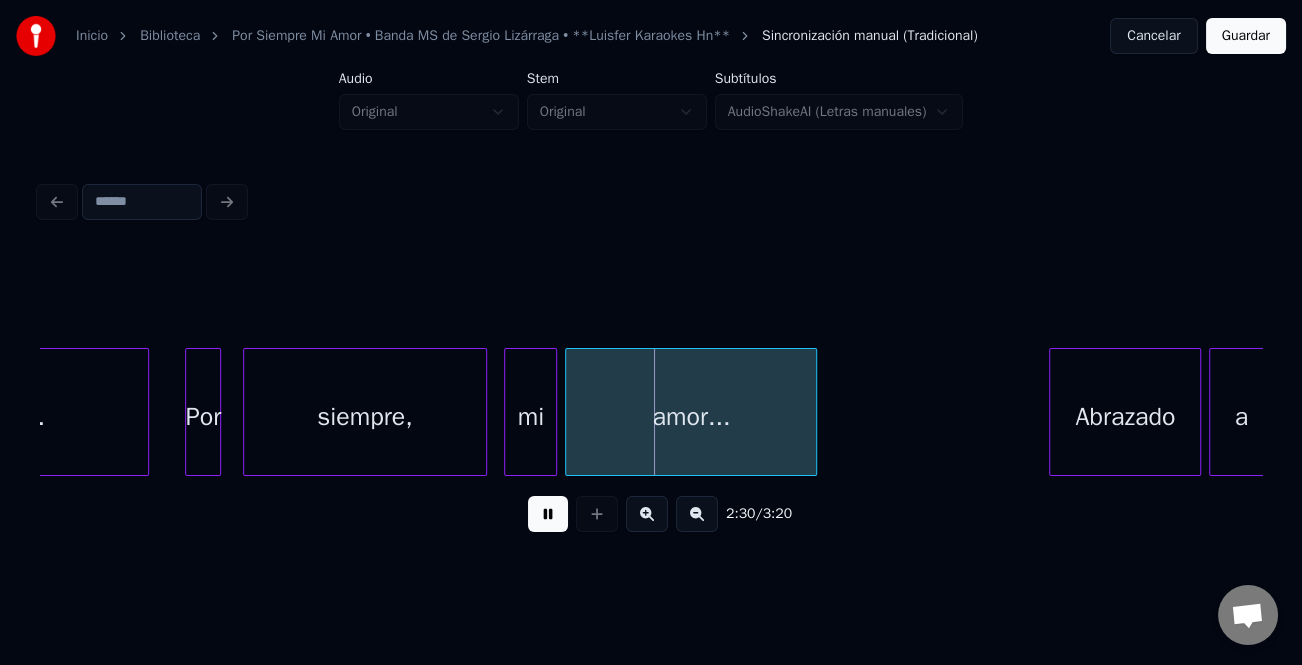 click at bounding box center [508, 412] 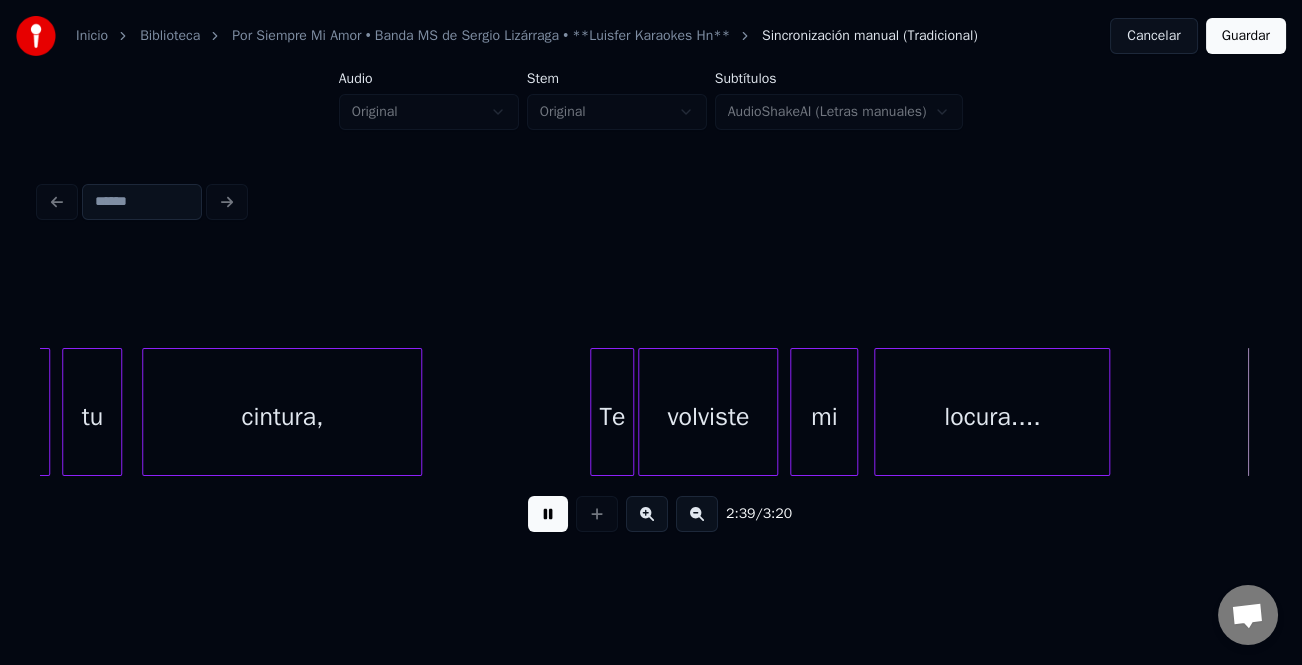 scroll, scrollTop: 0, scrollLeft: 31871, axis: horizontal 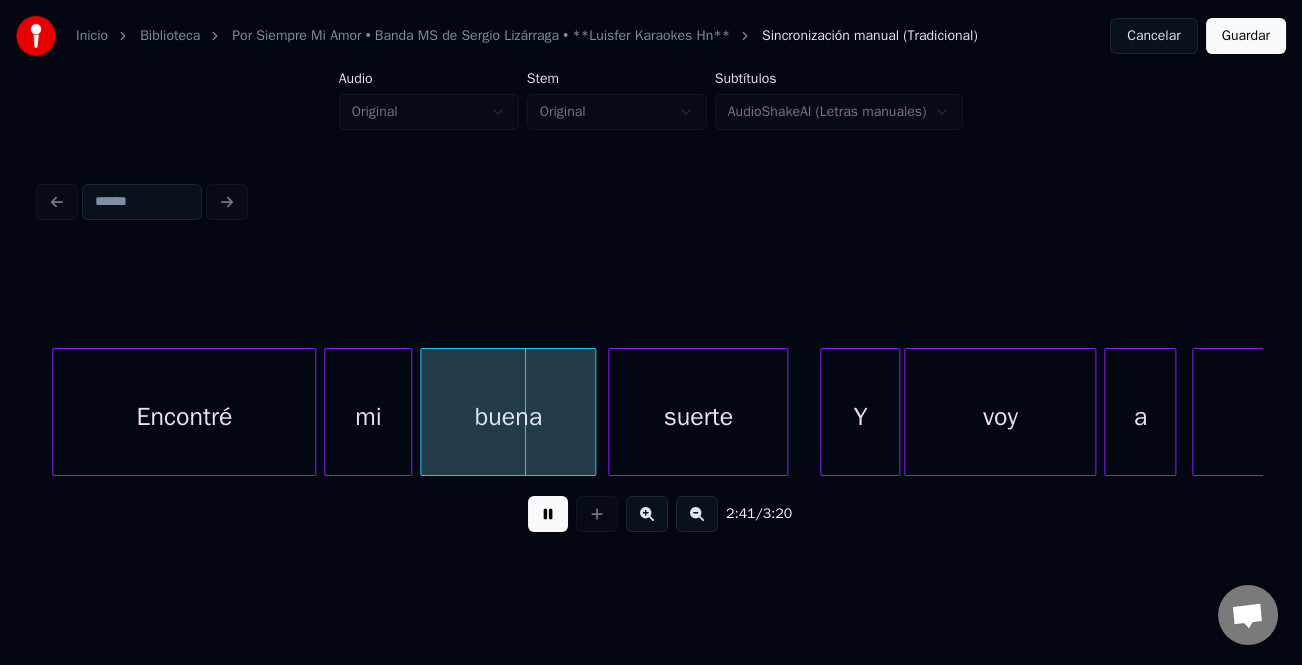 click at bounding box center (784, 412) 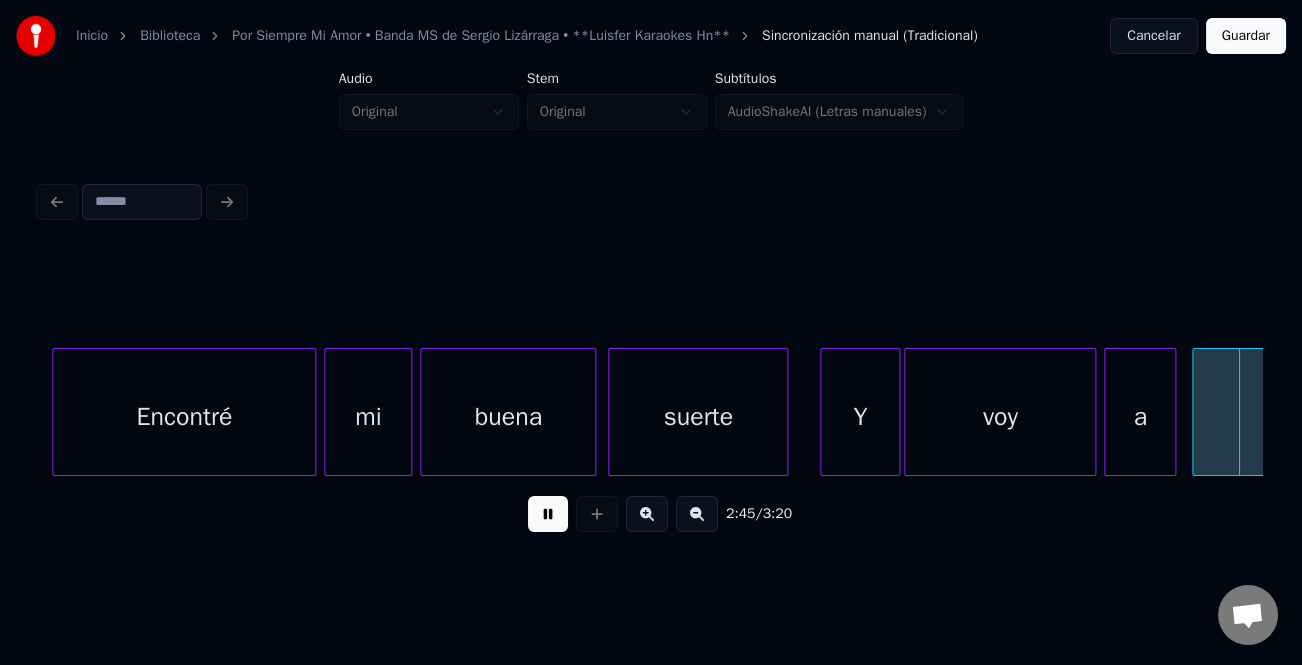 scroll, scrollTop: 0, scrollLeft: 33094, axis: horizontal 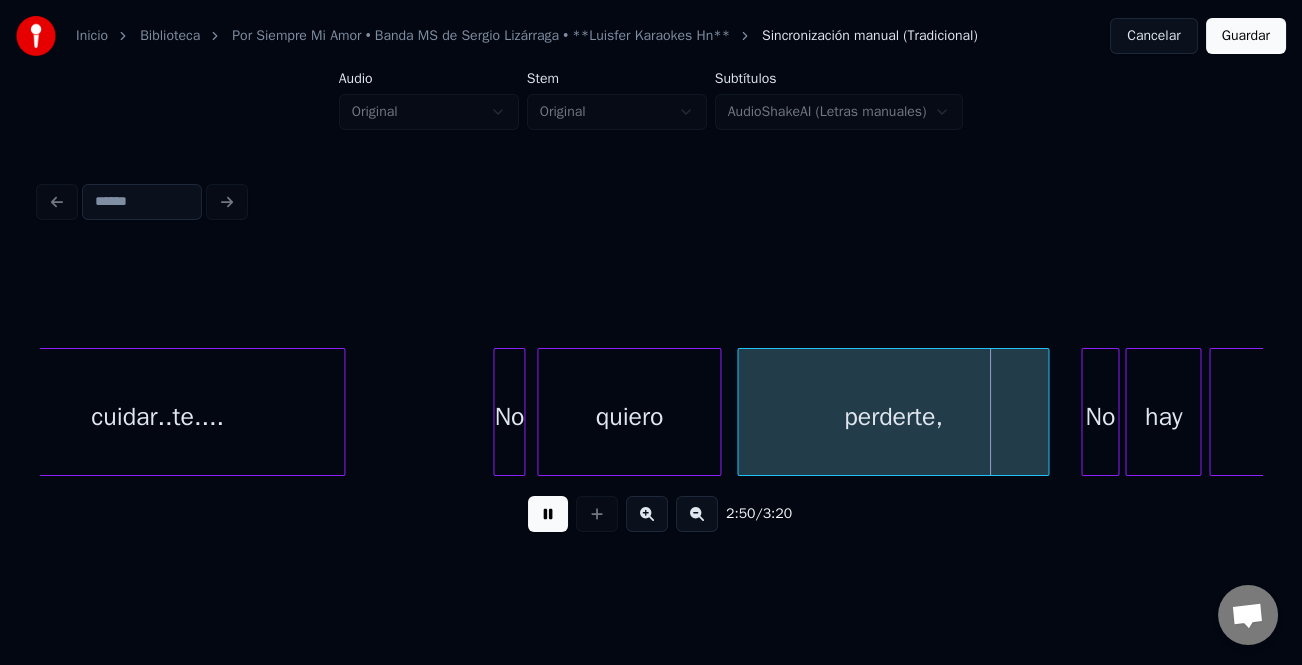 click at bounding box center [1115, 412] 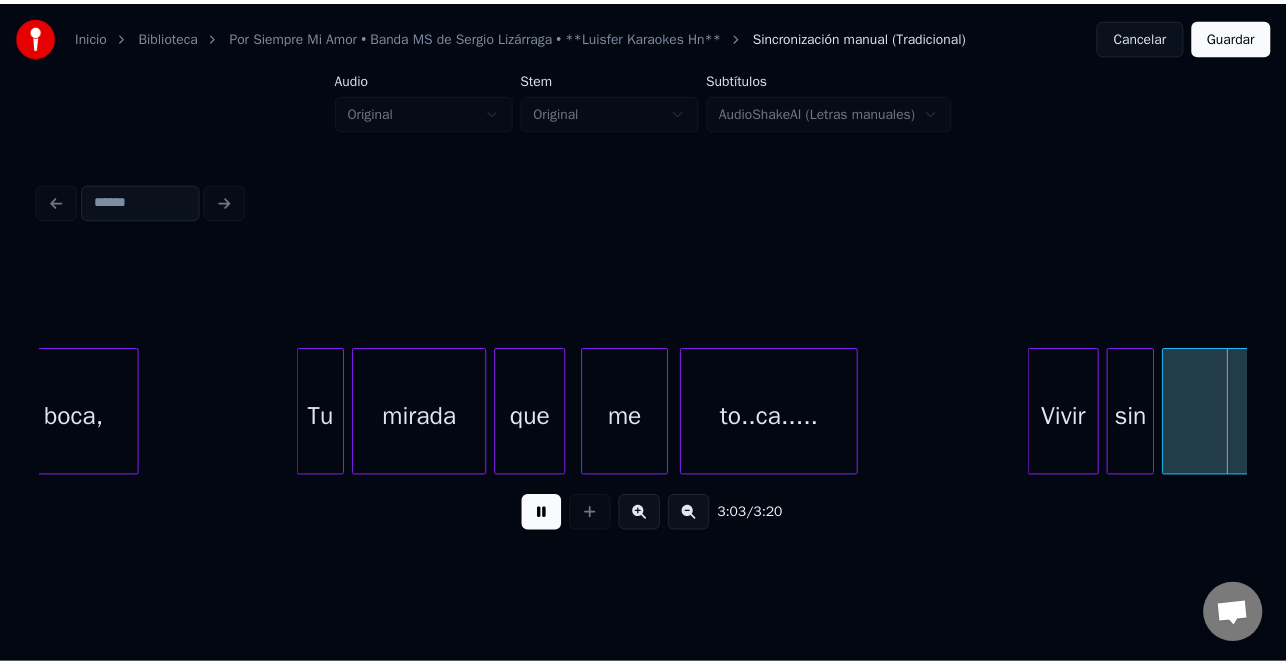 scroll, scrollTop: 0, scrollLeft: 36765, axis: horizontal 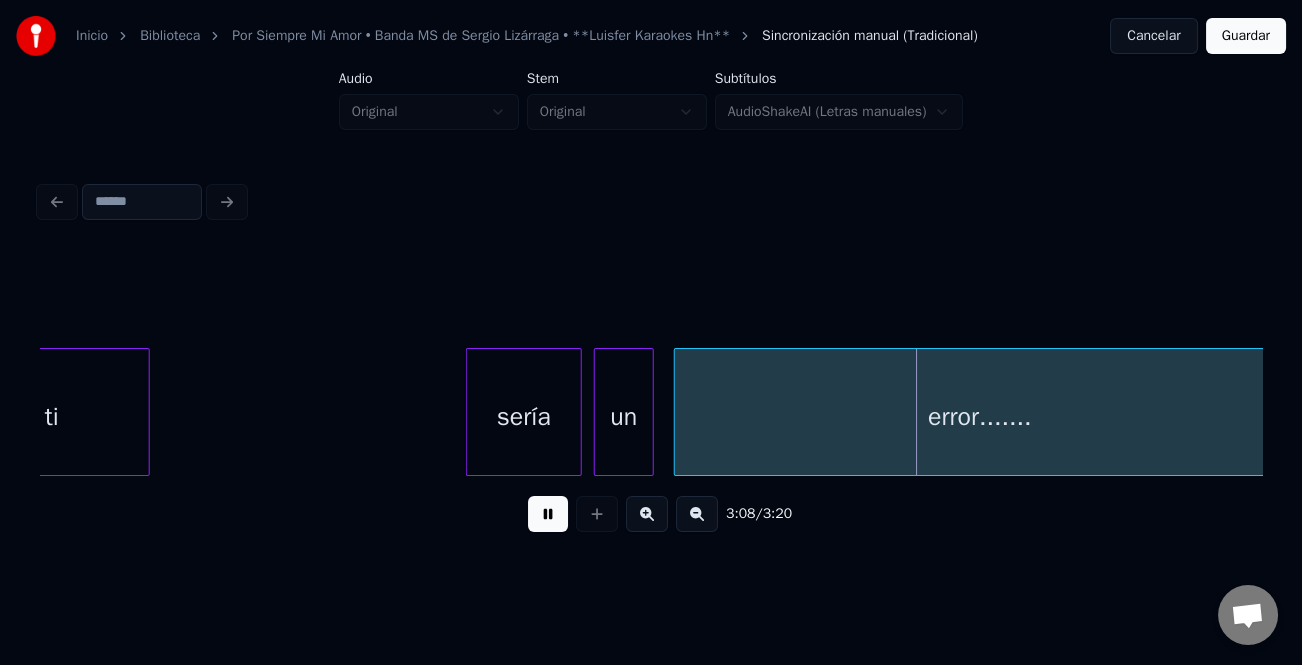 click on "Guardar" at bounding box center (1246, 36) 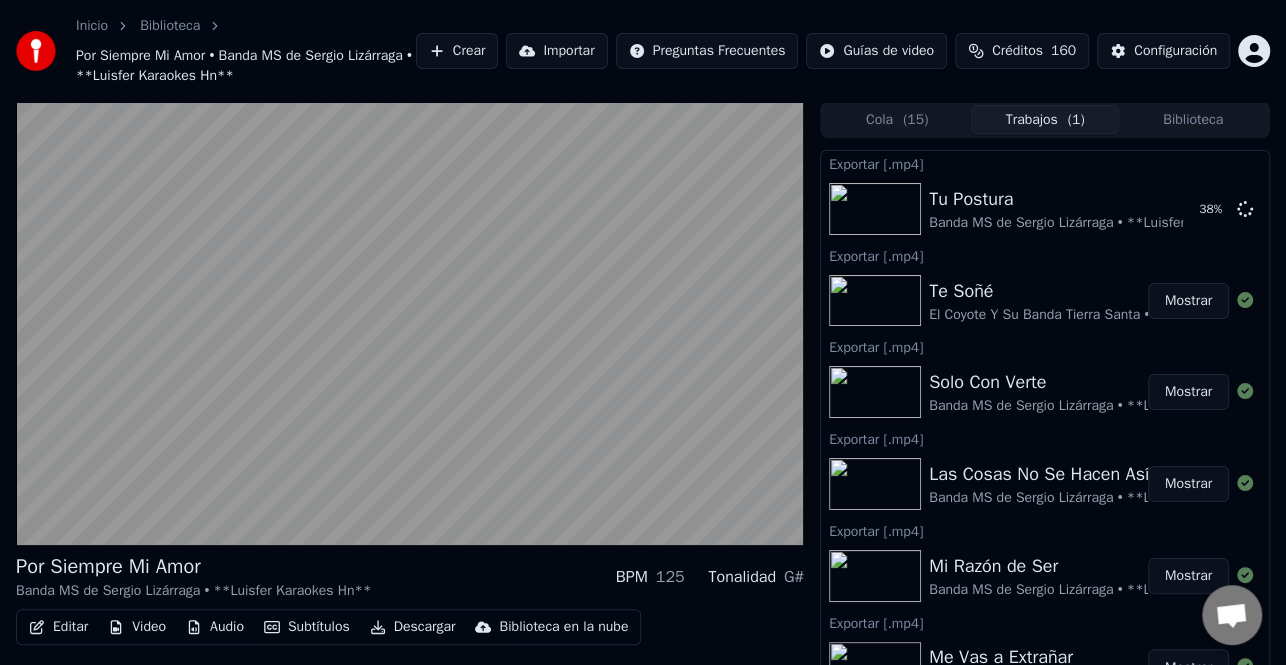 click on "Descargar" at bounding box center (413, 627) 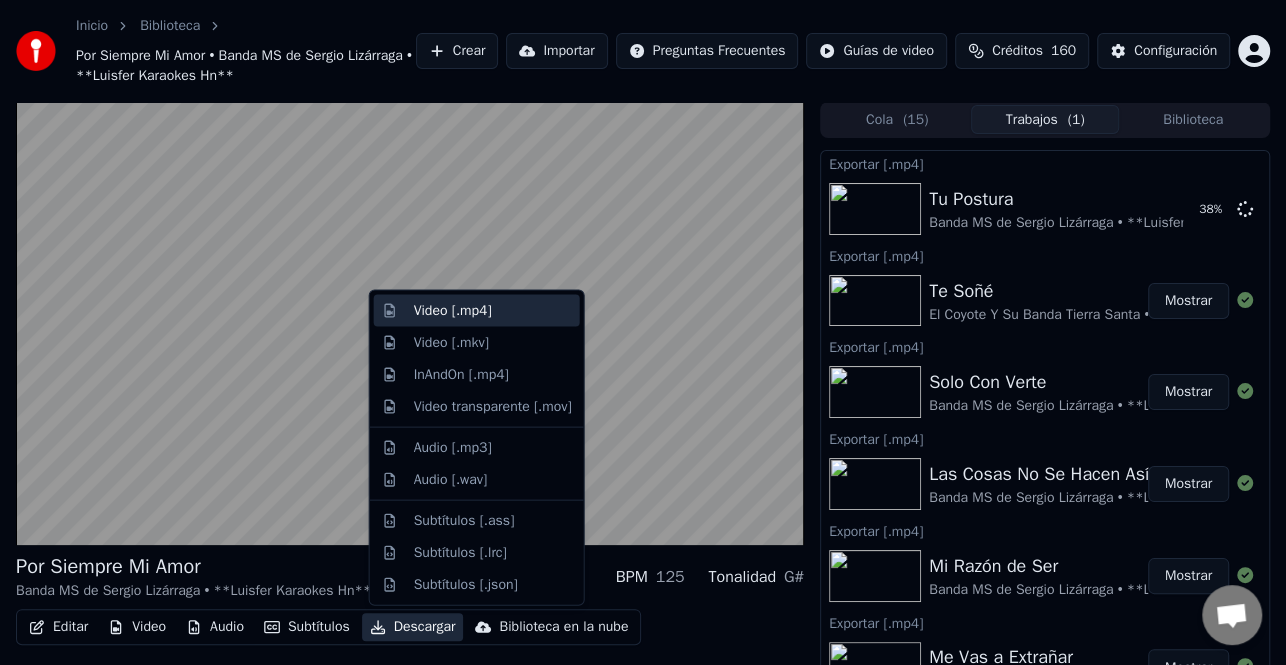 click on "Video [.mp4]" at bounding box center (493, 311) 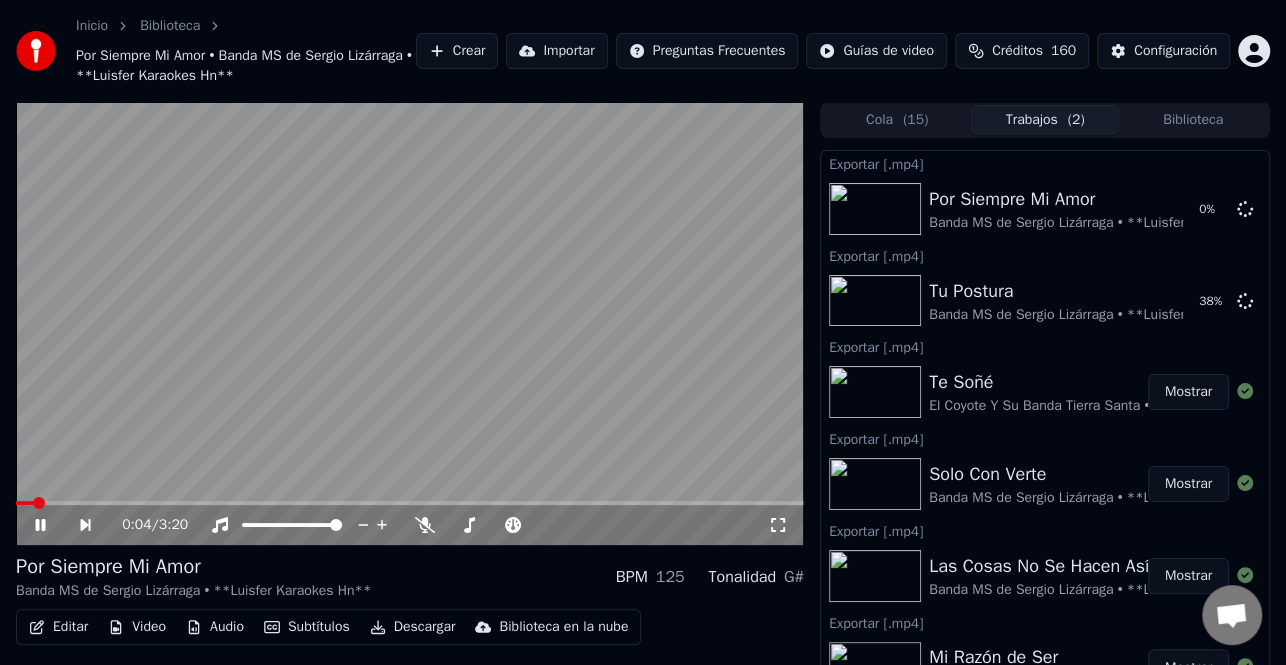 click 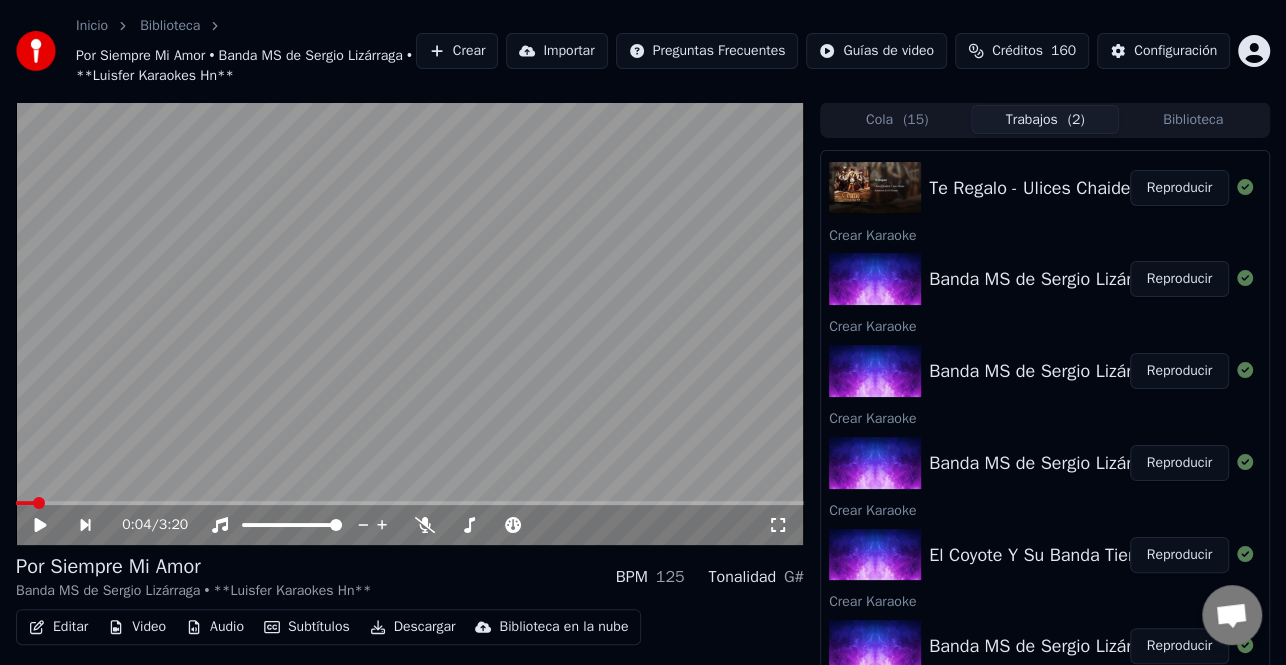 scroll, scrollTop: 1100, scrollLeft: 0, axis: vertical 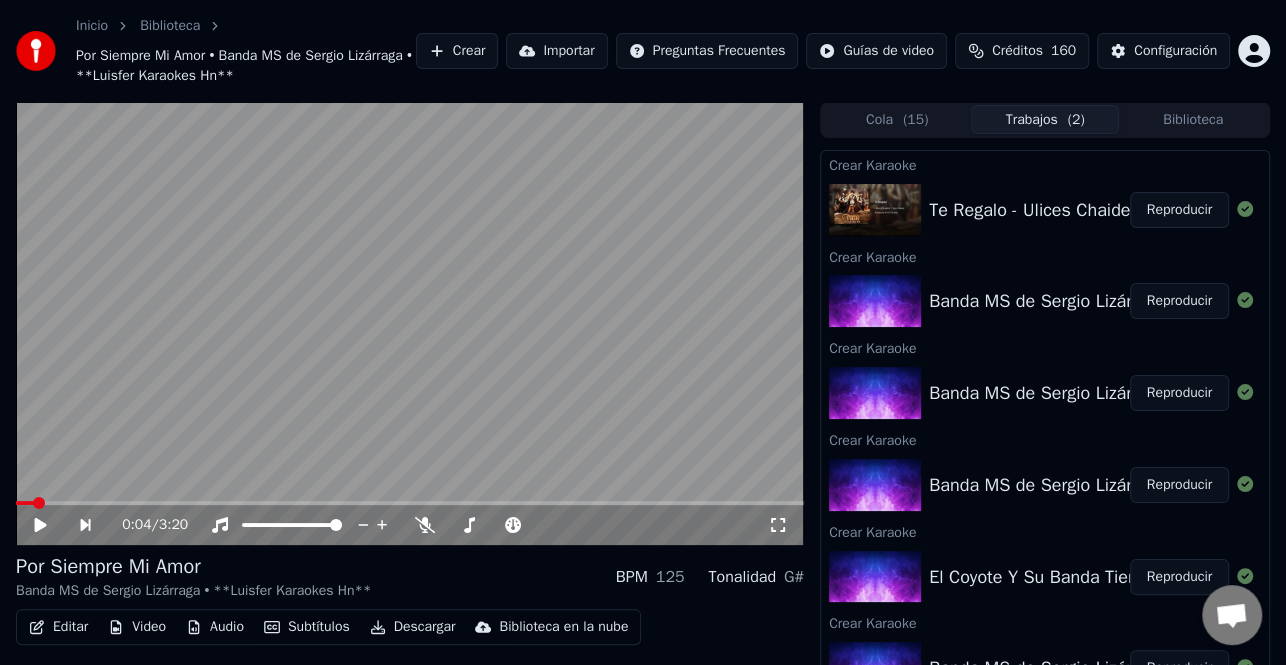 click on "Reproducir" at bounding box center [1179, 393] 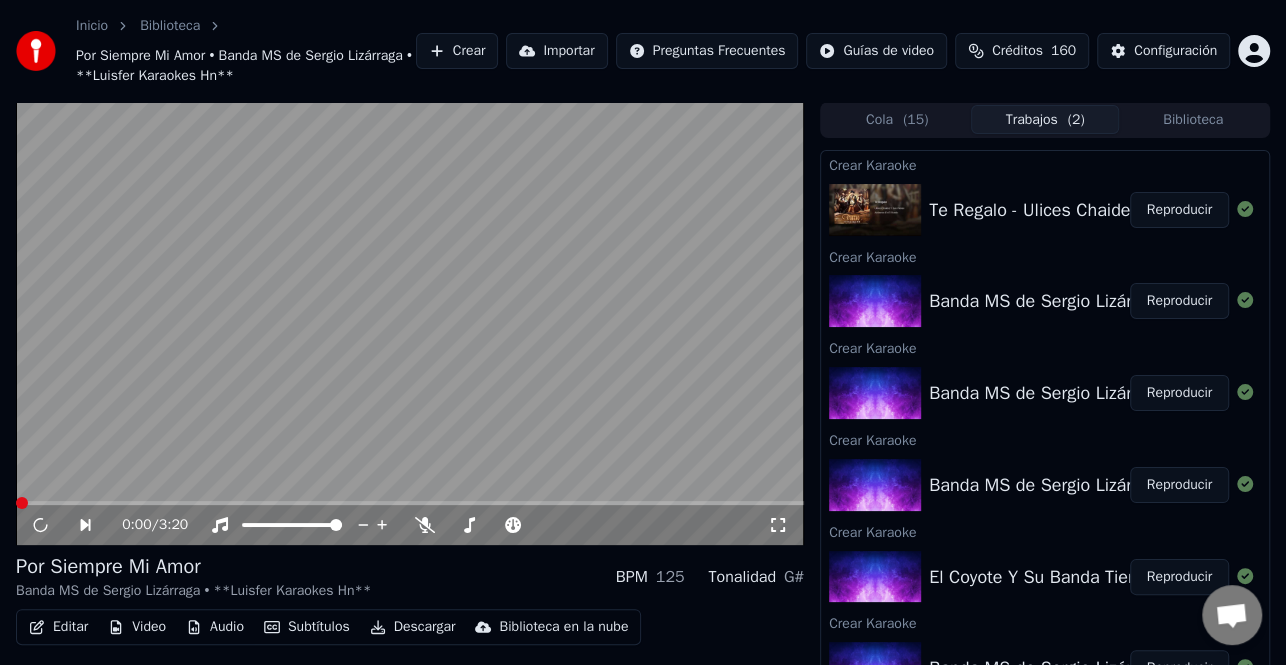 click on "Reproducir" at bounding box center (1179, 301) 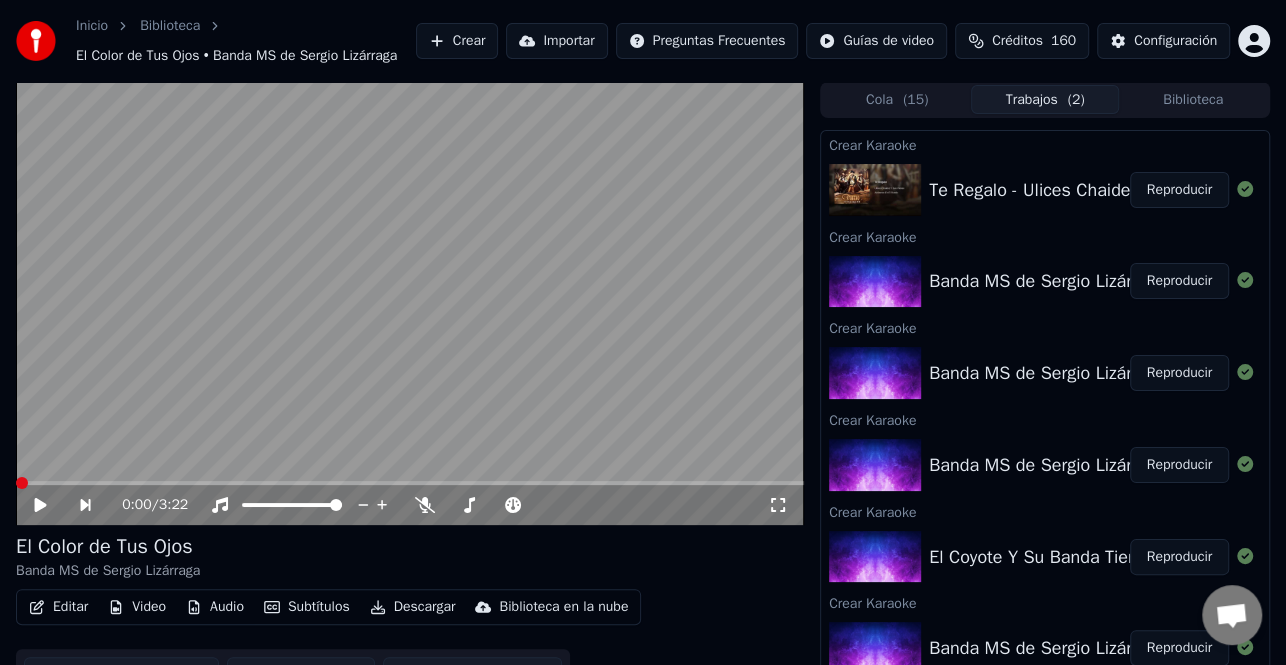 click on "Reproducir" at bounding box center (1179, 373) 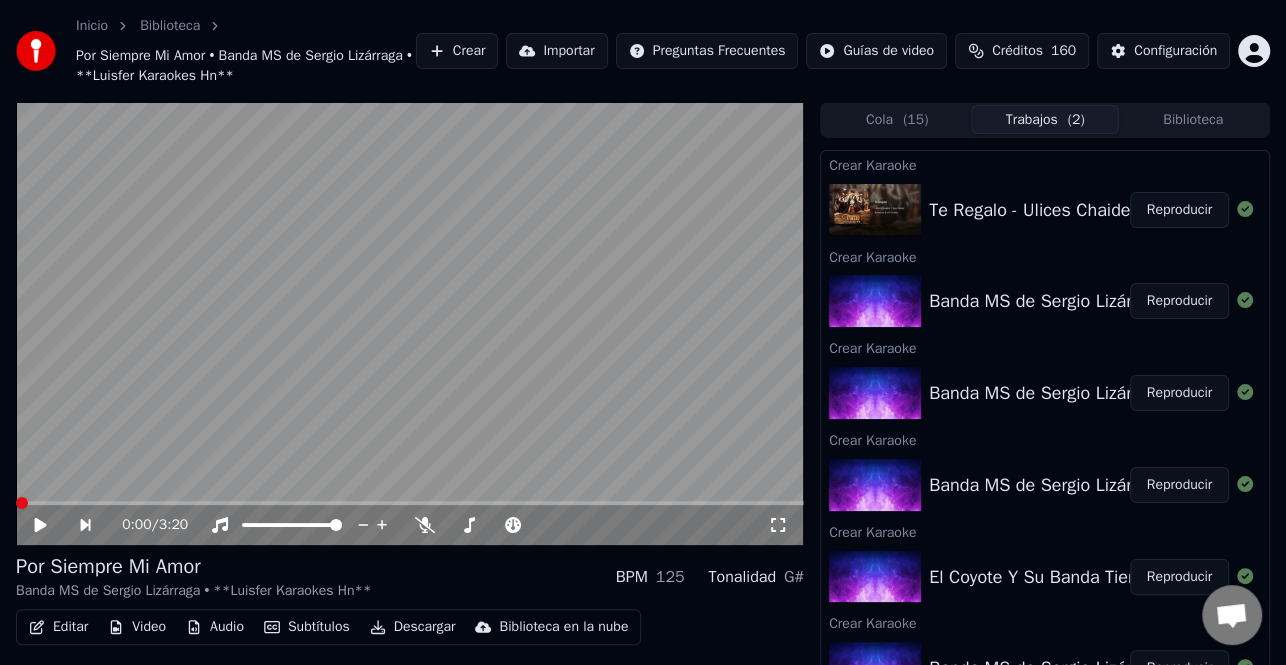 click 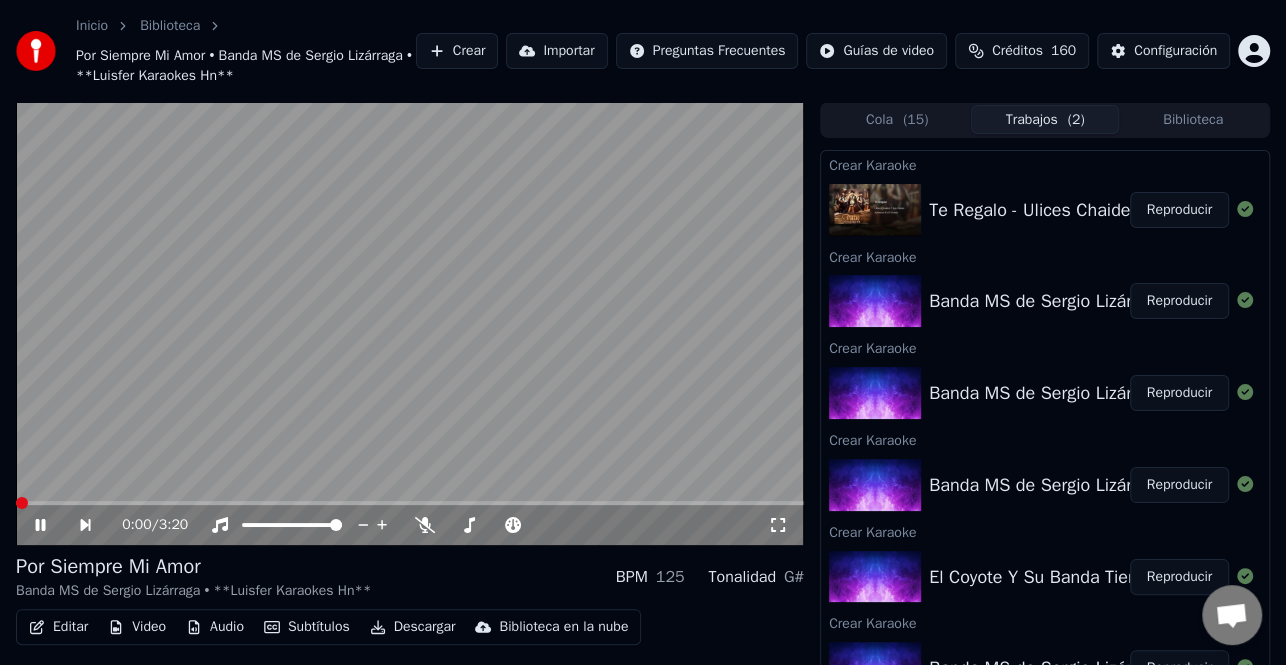 click on "Reproducir" at bounding box center [1179, 301] 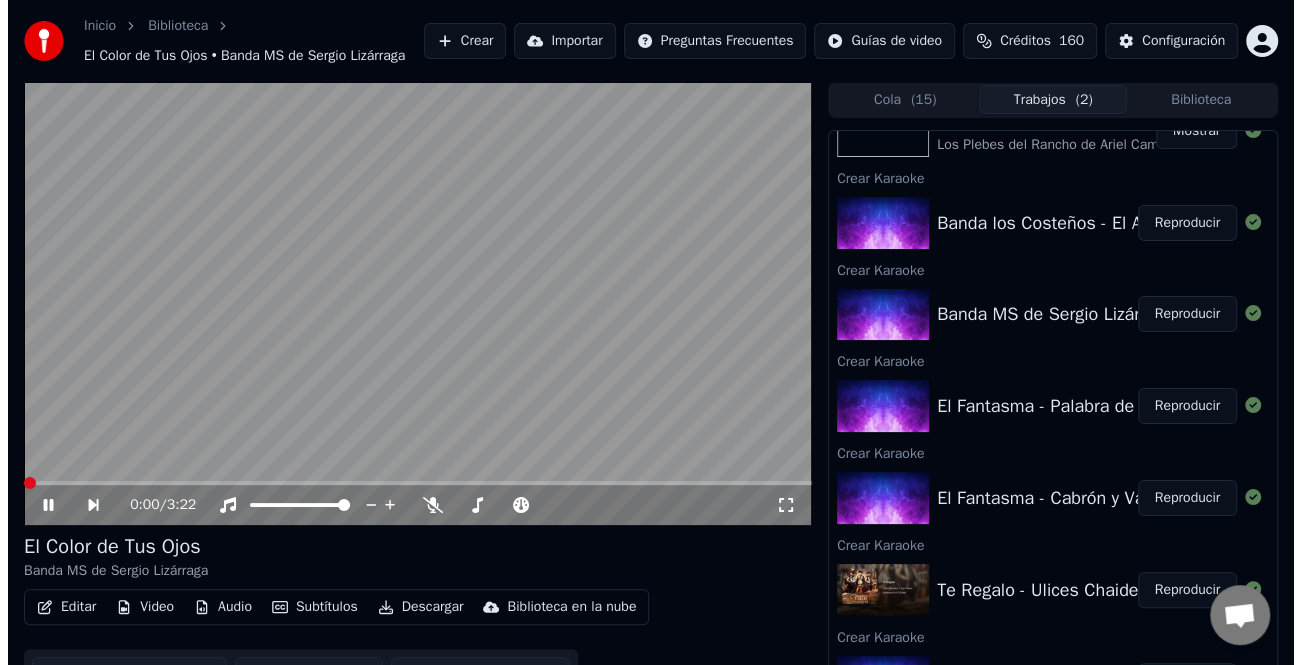 scroll, scrollTop: 900, scrollLeft: 0, axis: vertical 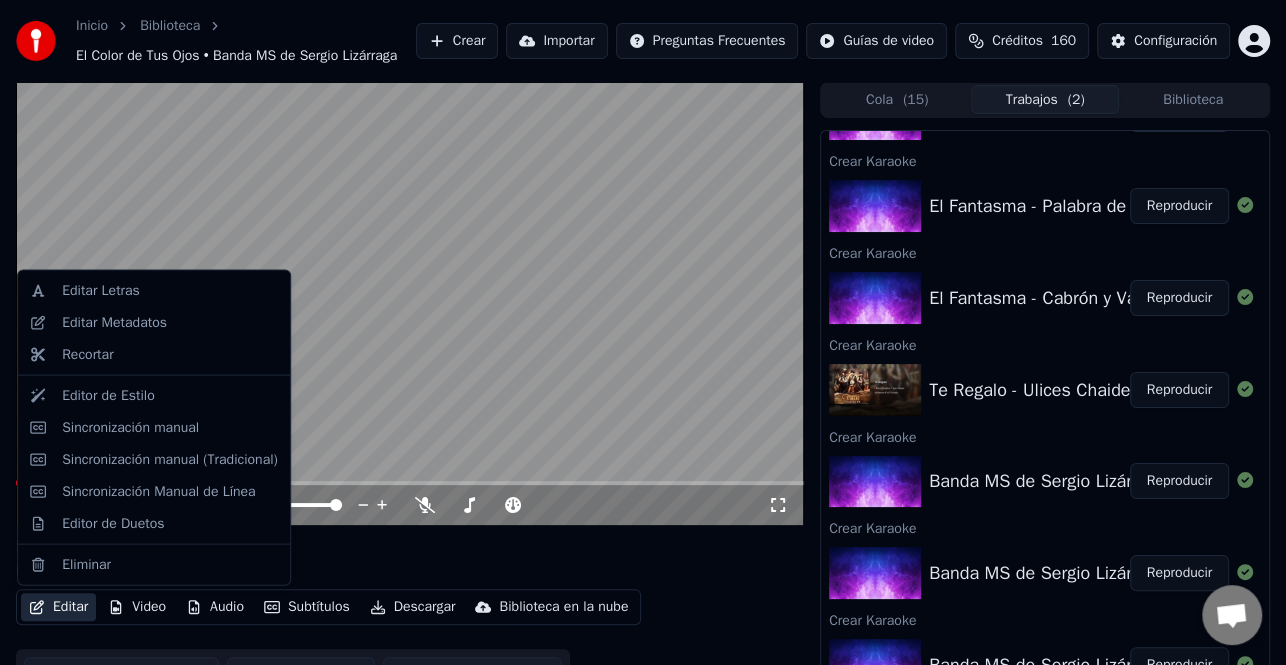click on "Editar" at bounding box center [58, 607] 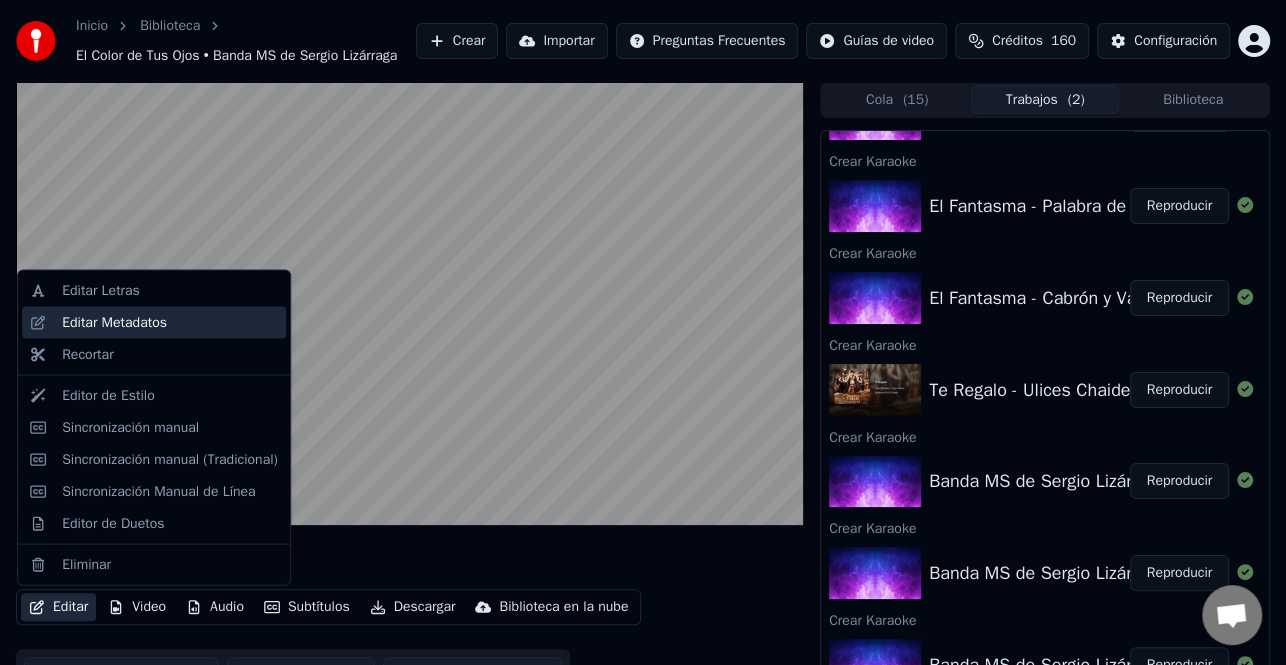 click on "Editar Metadatos" at bounding box center [114, 323] 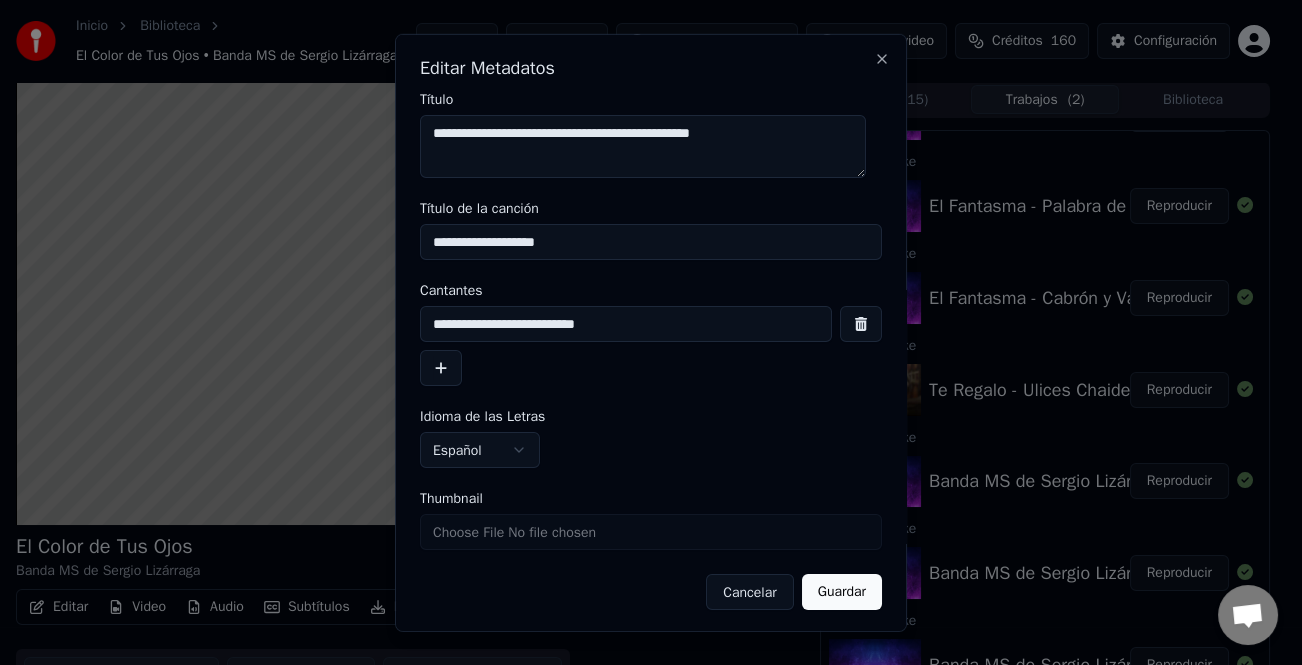 click at bounding box center [441, 368] 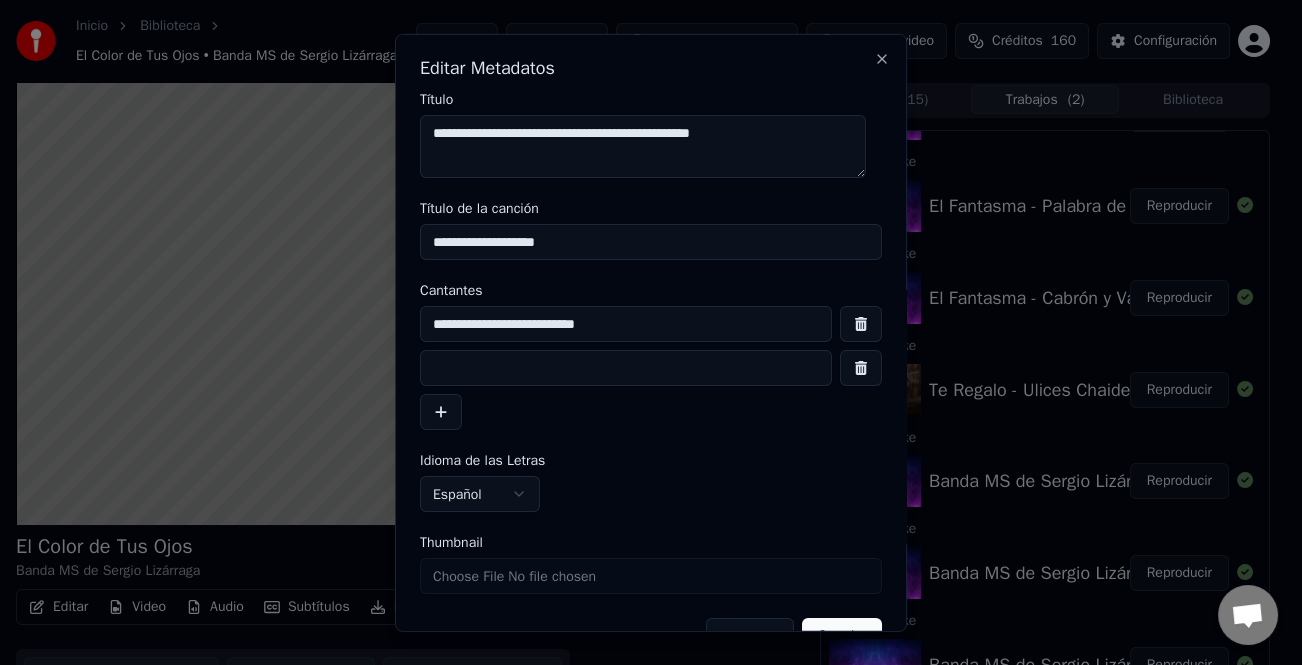 click at bounding box center (626, 368) 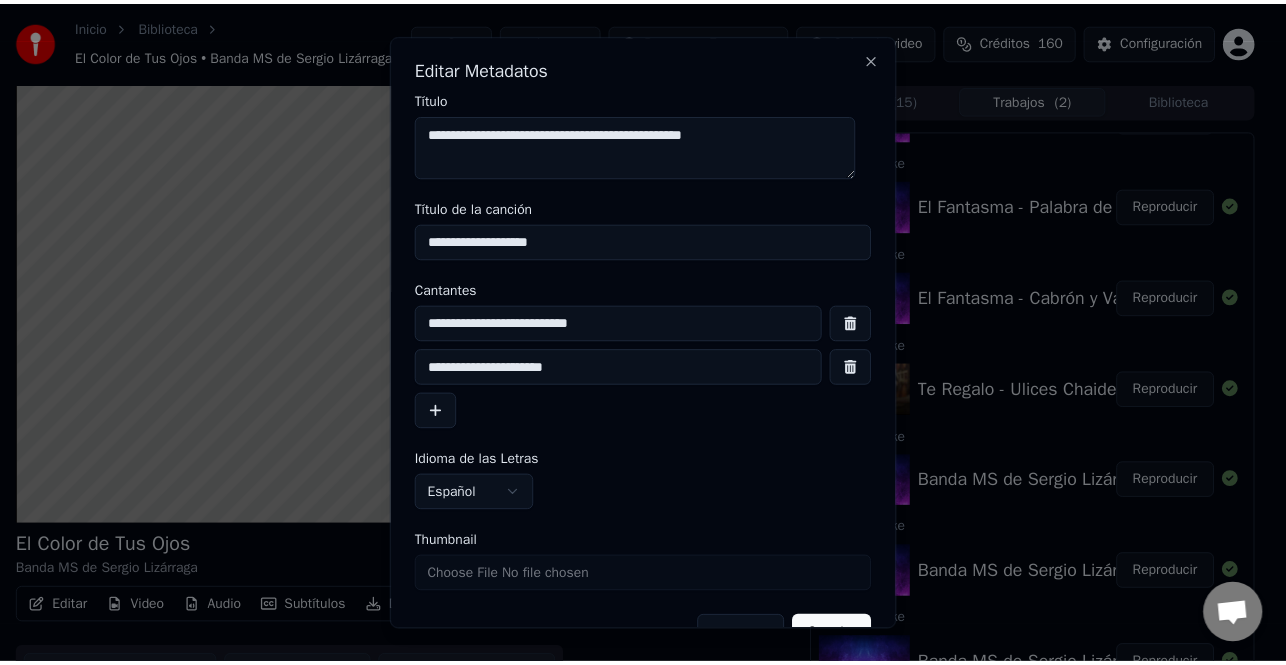 scroll, scrollTop: 47, scrollLeft: 0, axis: vertical 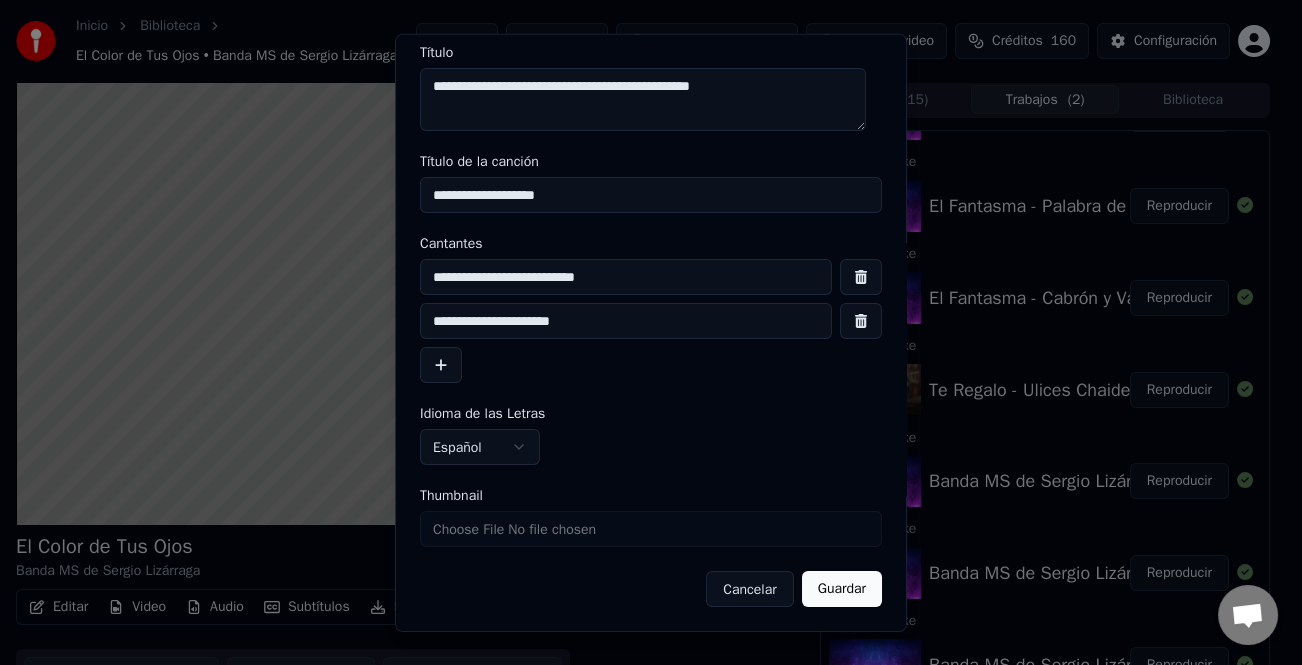 type on "**********" 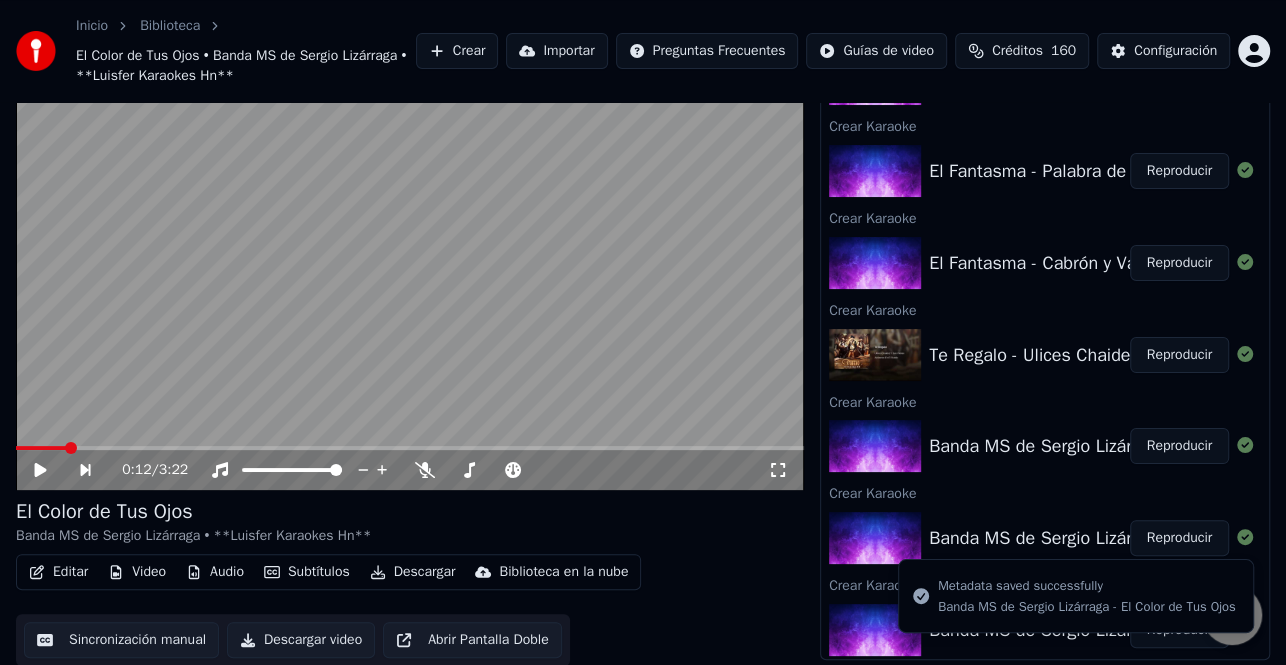 scroll, scrollTop: 56, scrollLeft: 0, axis: vertical 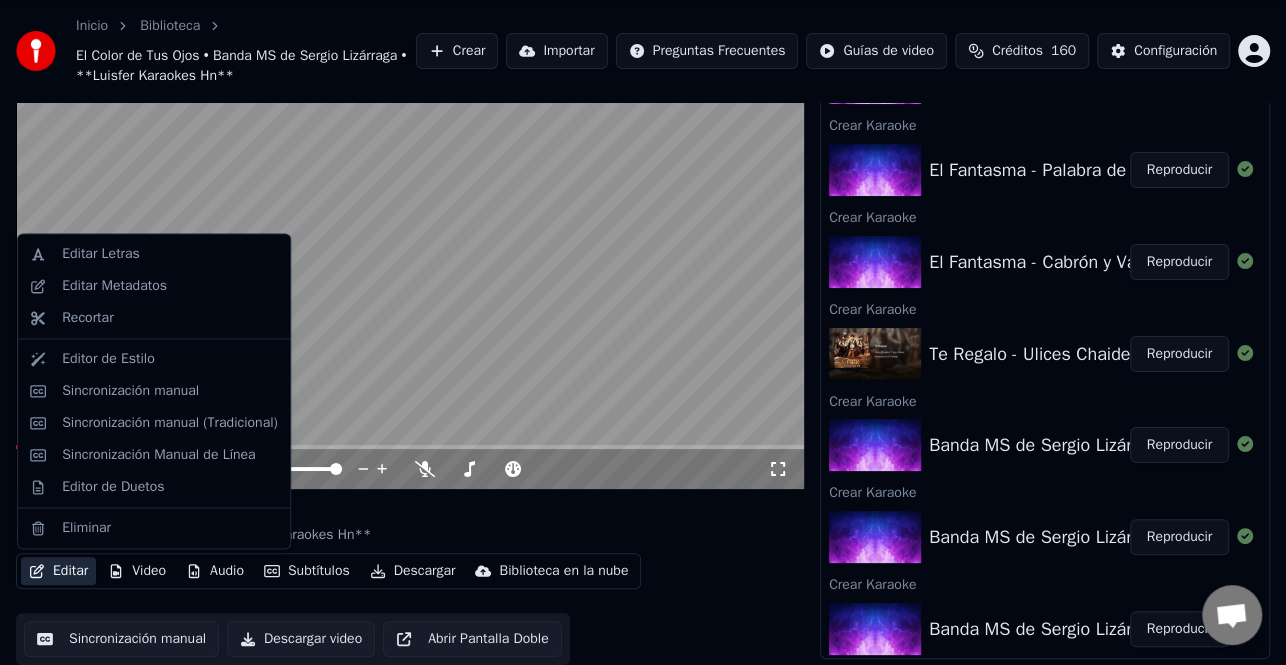 click on "Editar" at bounding box center (58, 571) 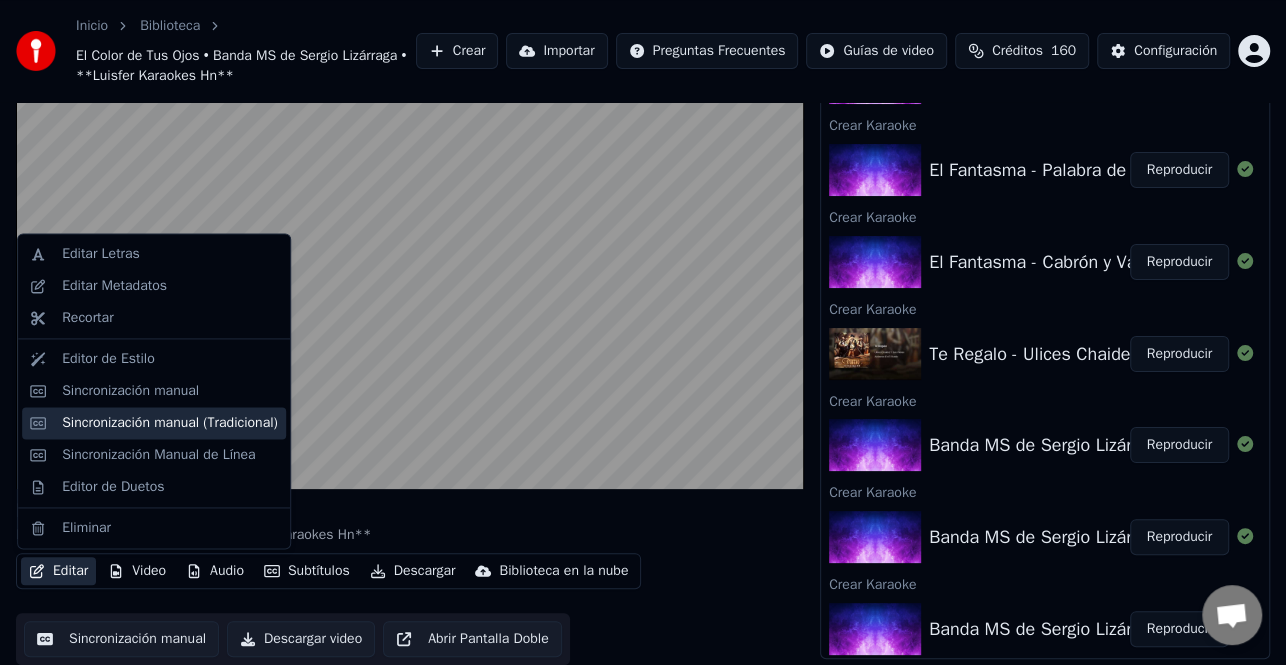 click on "Sincronización manual (Tradicional)" at bounding box center [170, 423] 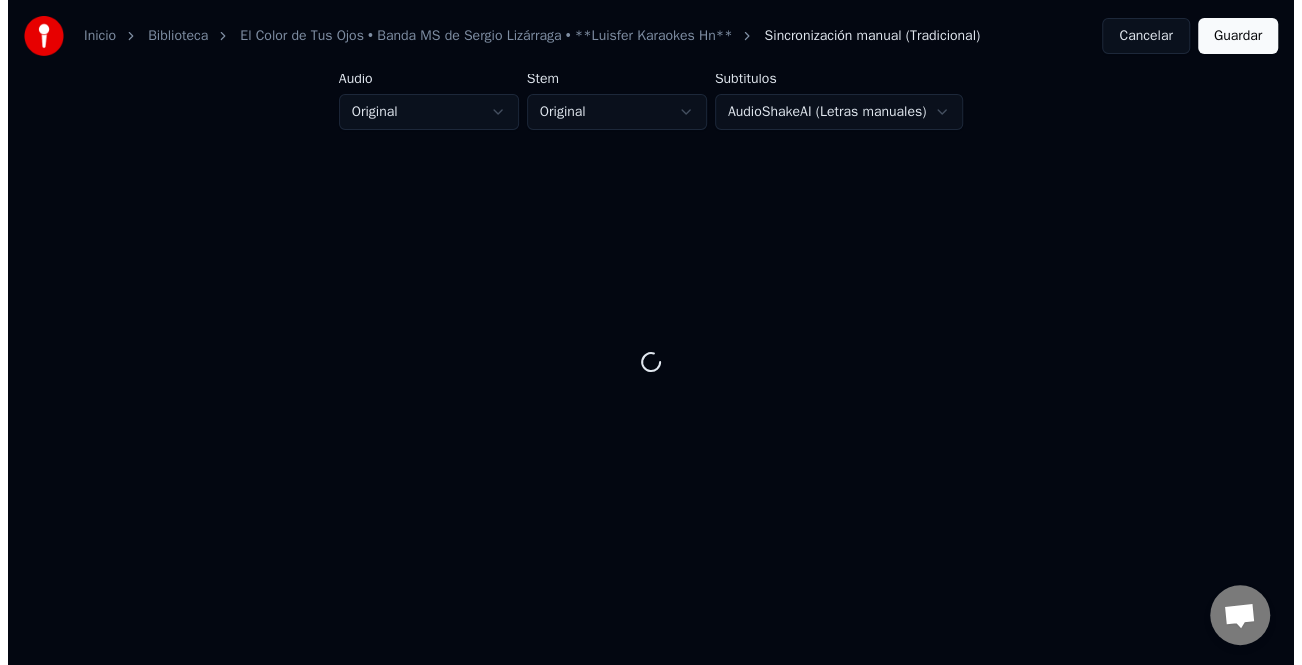 scroll, scrollTop: 0, scrollLeft: 0, axis: both 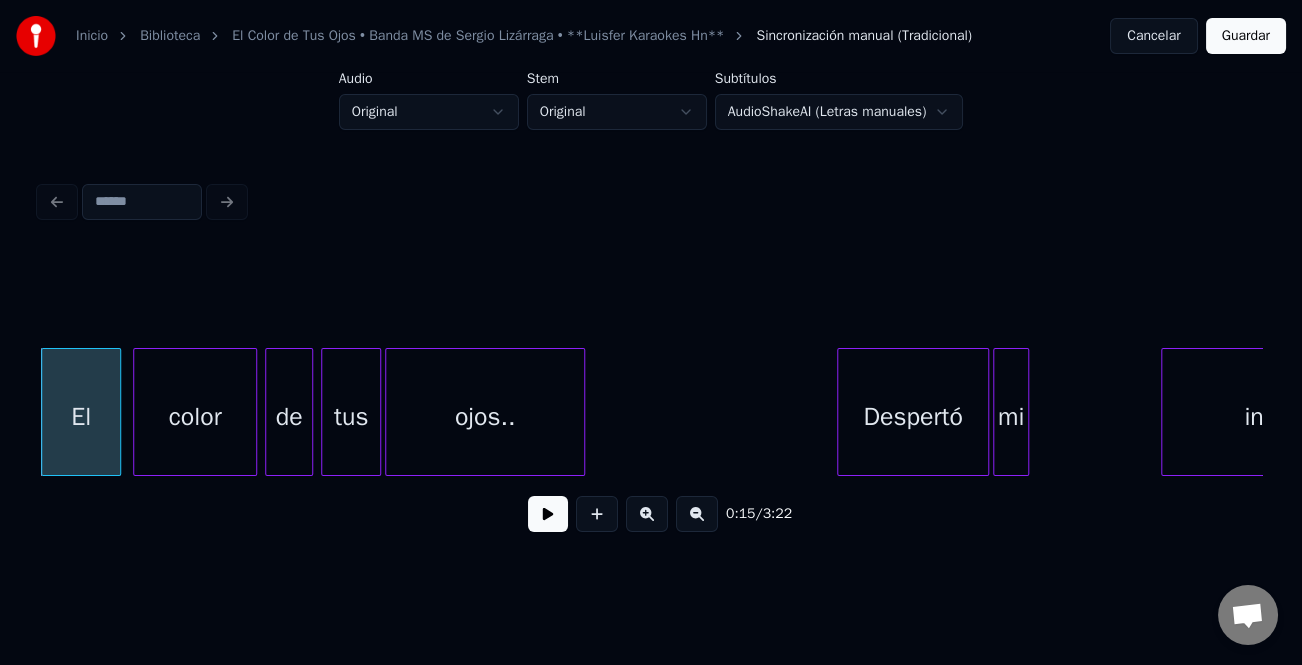 click at bounding box center (548, 514) 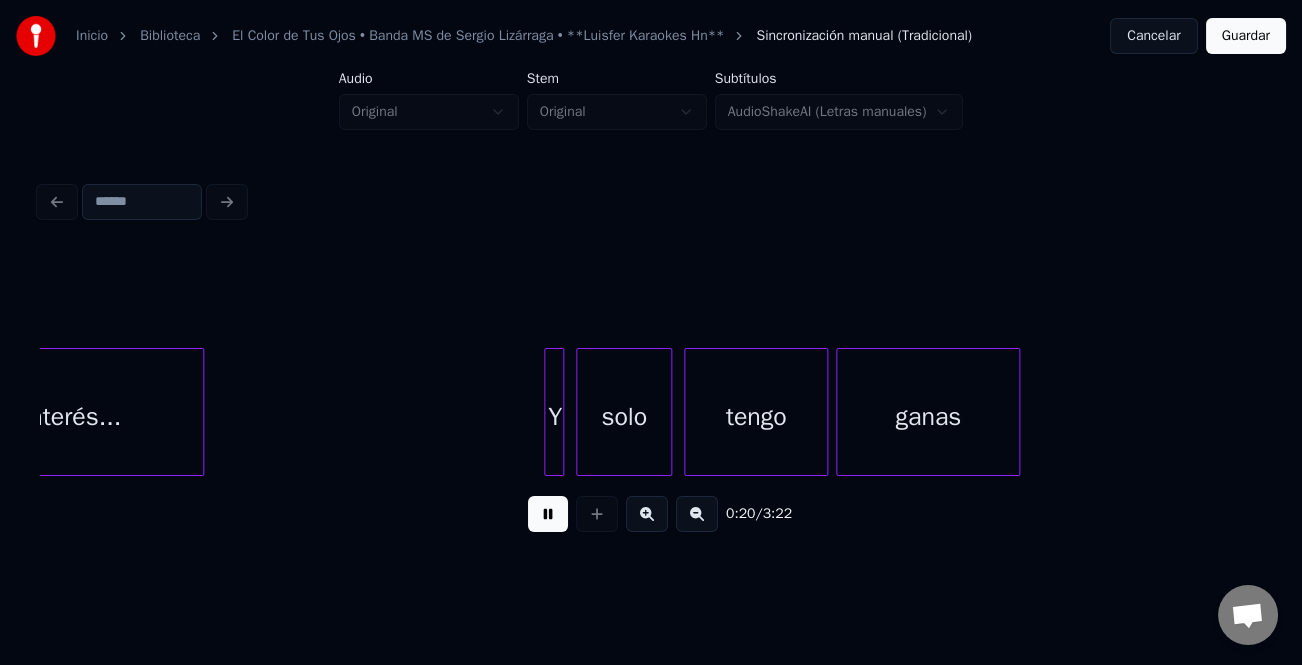 scroll, scrollTop: 0, scrollLeft: 4031, axis: horizontal 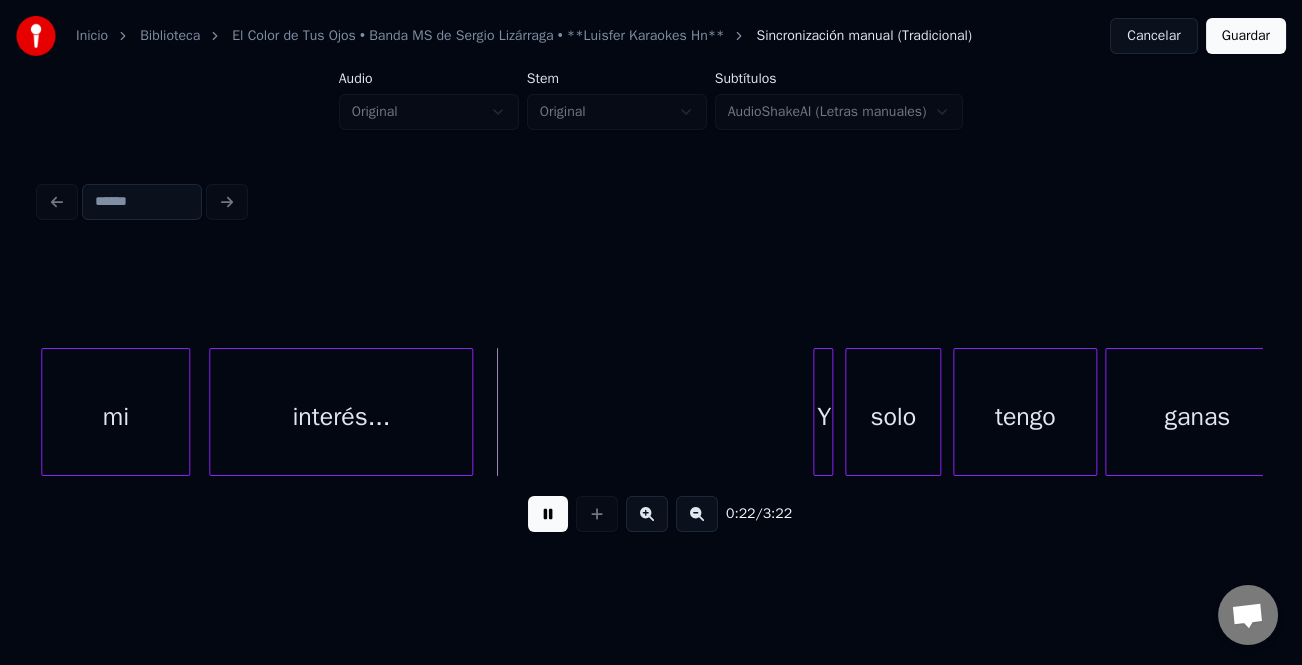 click at bounding box center (186, 412) 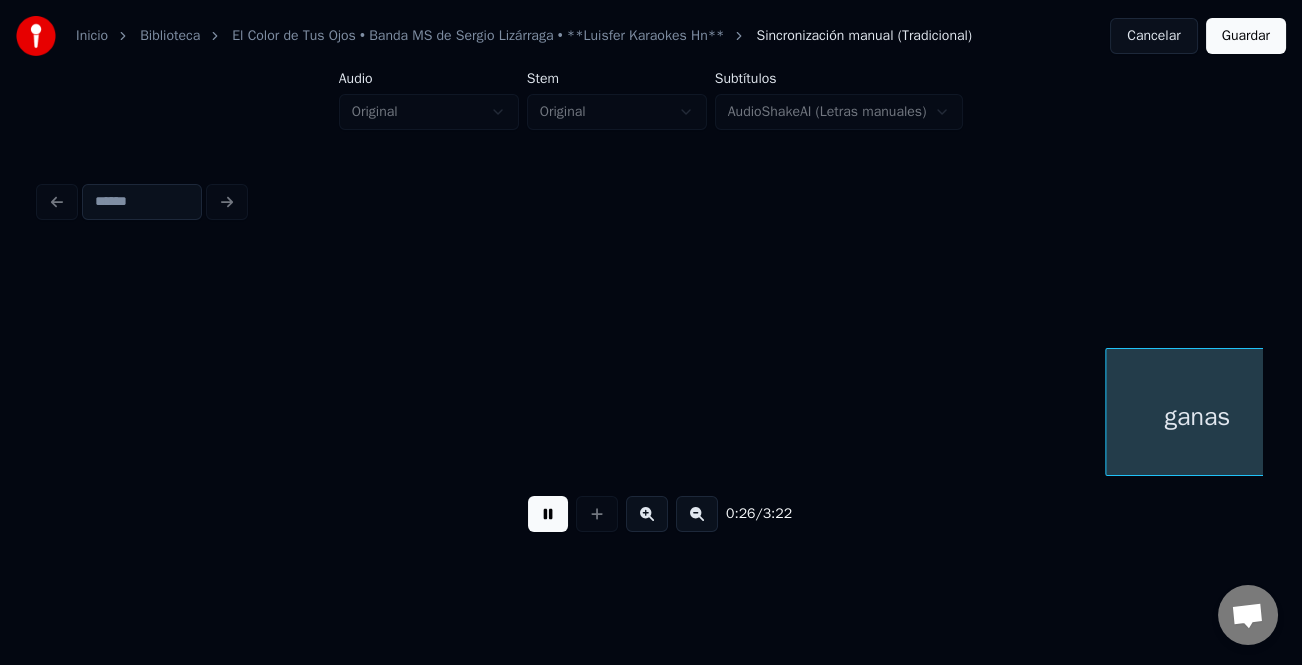 scroll, scrollTop: 0, scrollLeft: 5257, axis: horizontal 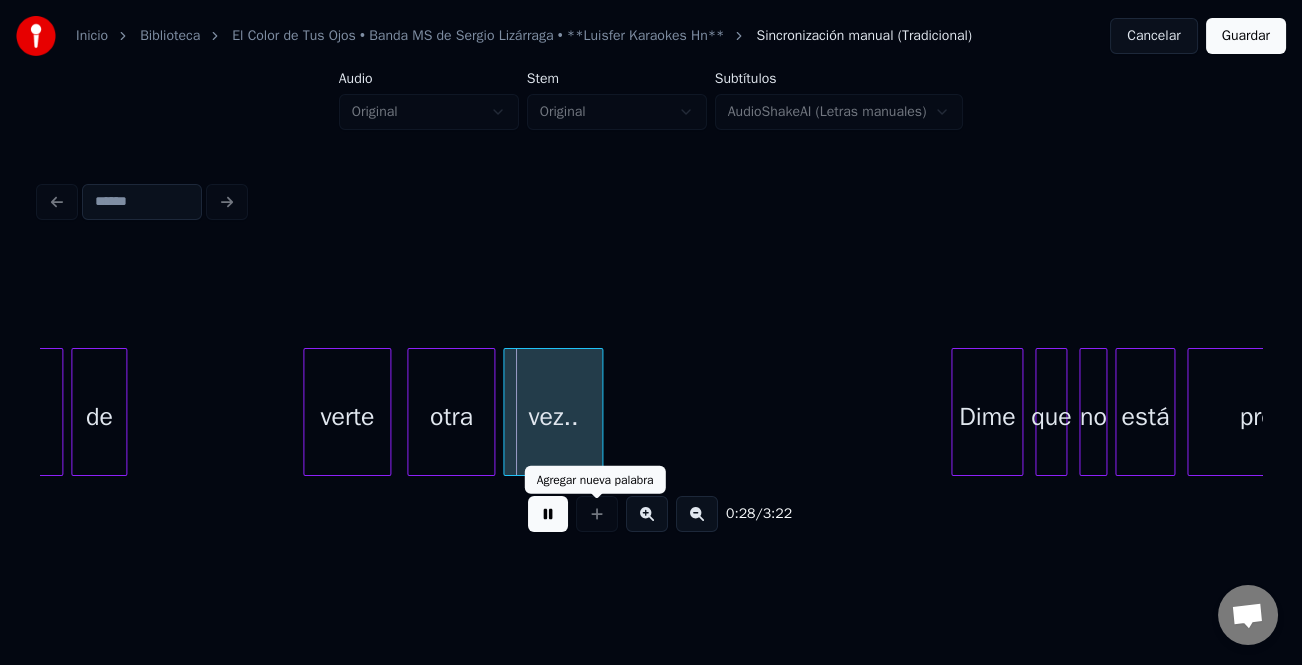 click at bounding box center (548, 514) 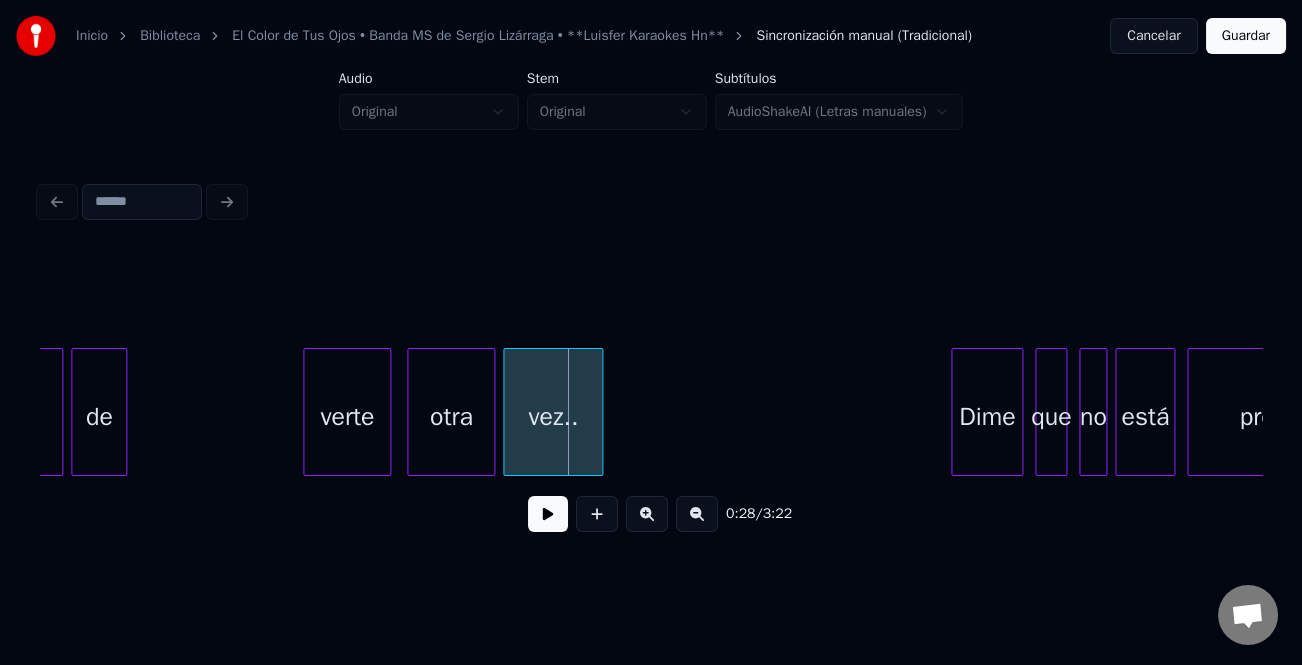 click on "verte" at bounding box center (347, 417) 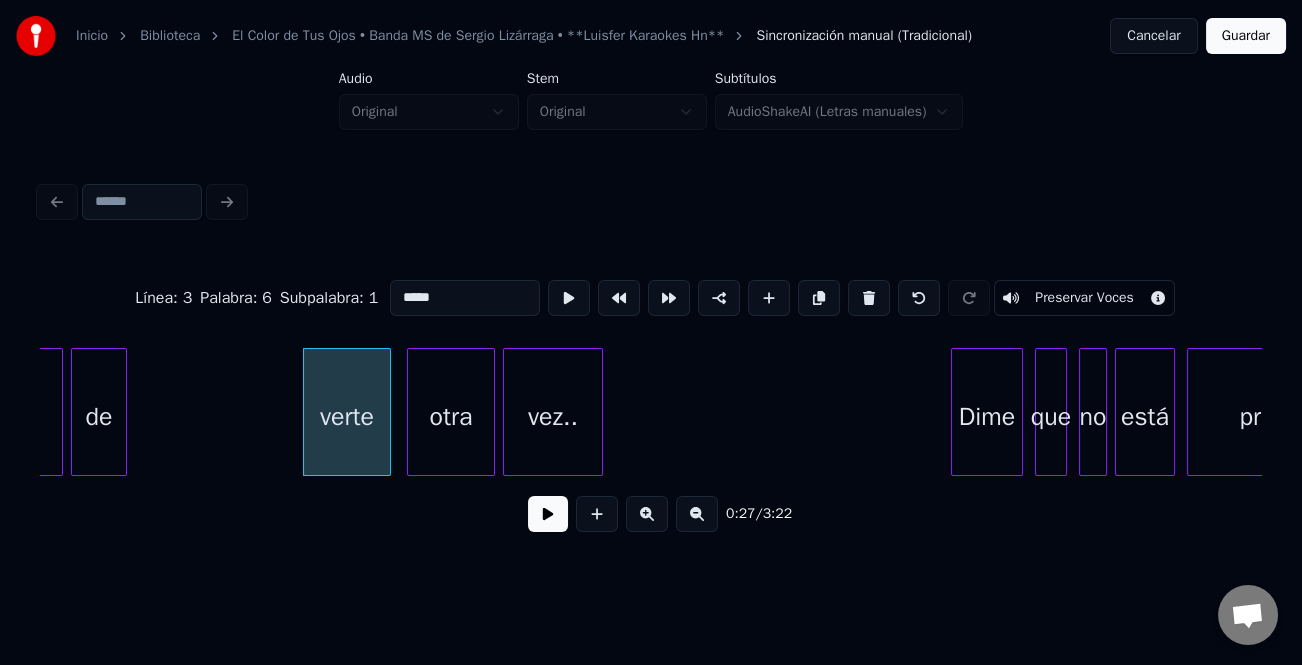 click on "*****" at bounding box center (465, 298) 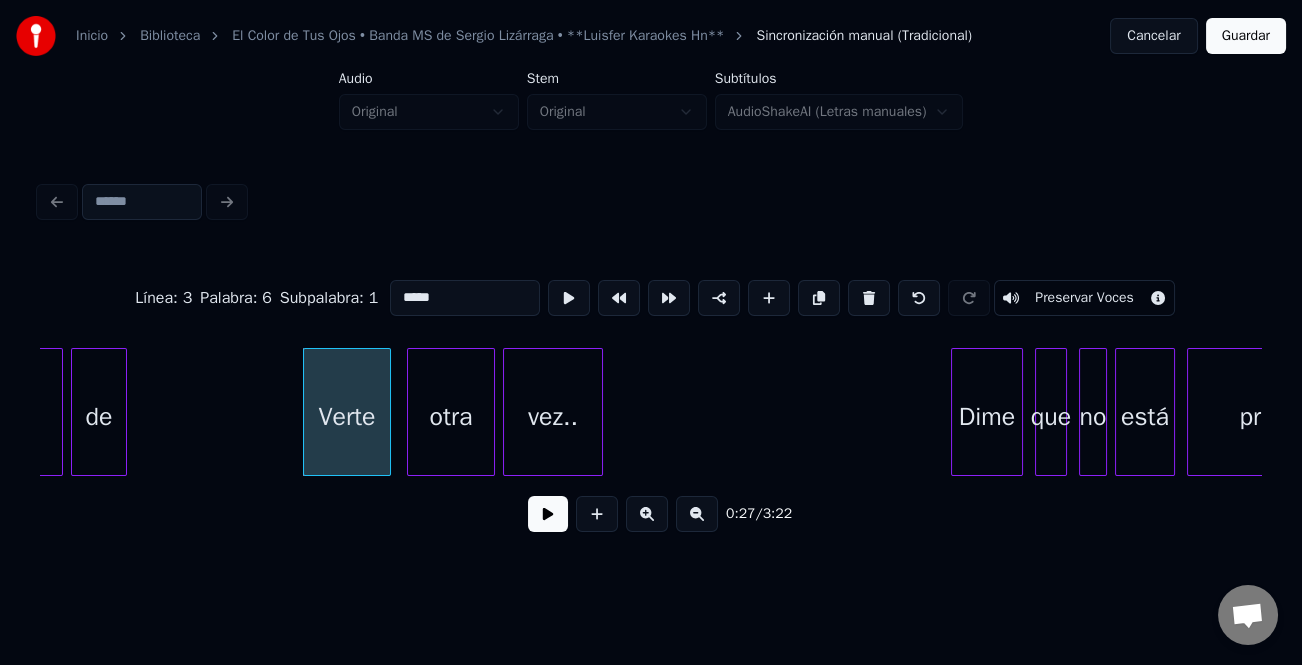 type on "*****" 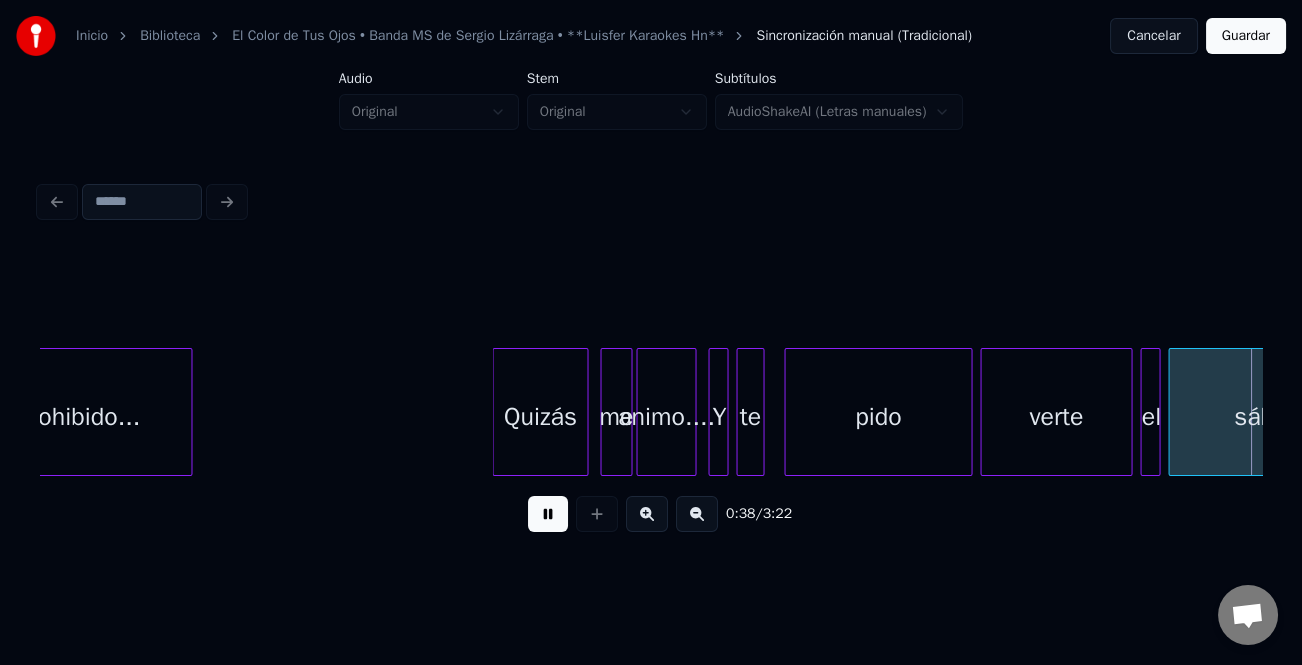 scroll, scrollTop: 0, scrollLeft: 7701, axis: horizontal 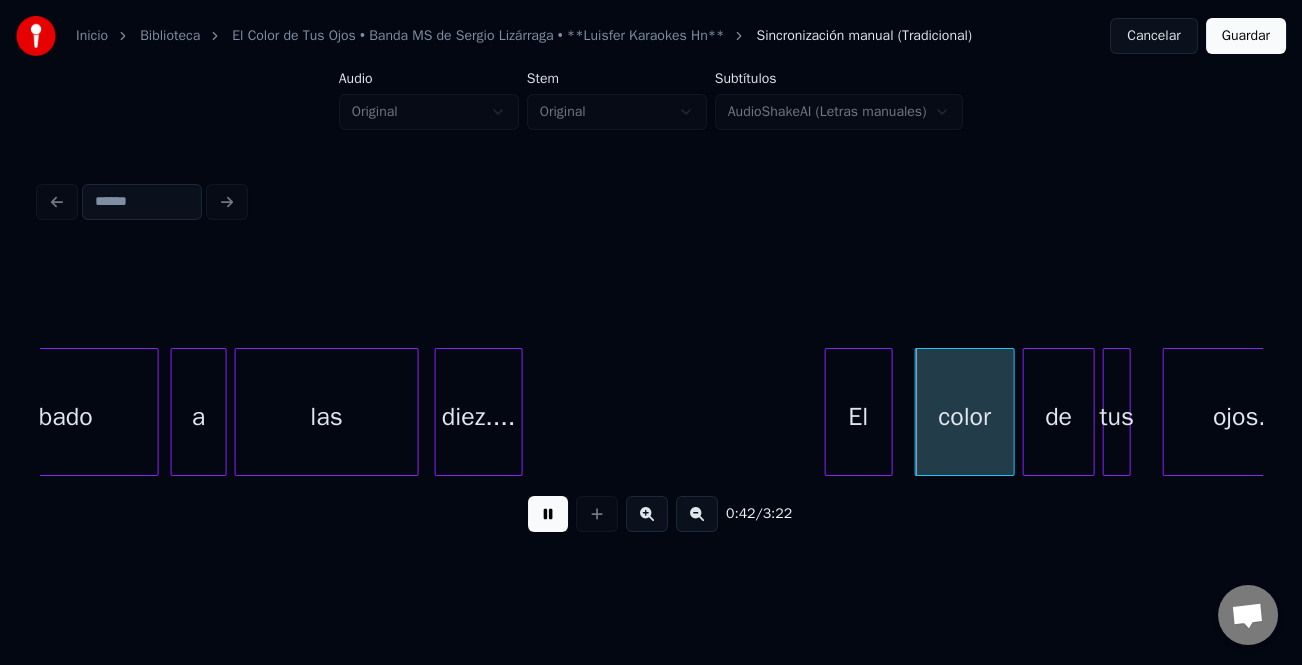click on "El" at bounding box center [859, 417] 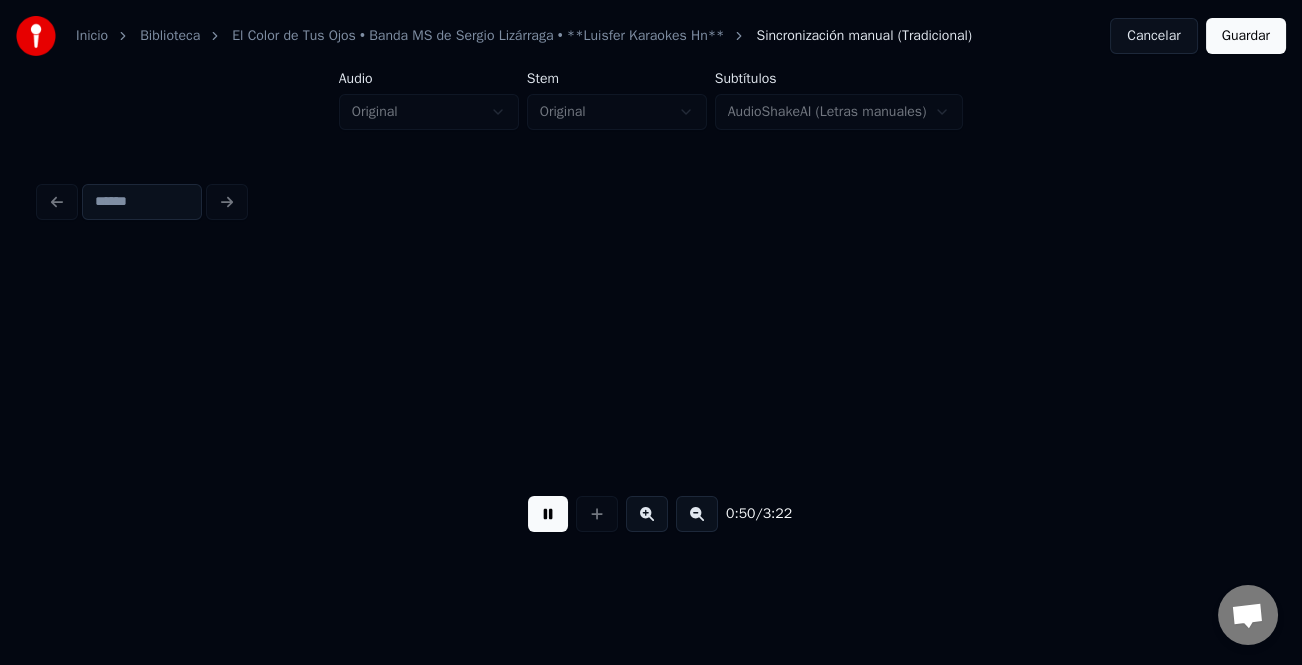 scroll, scrollTop: 0, scrollLeft: 10147, axis: horizontal 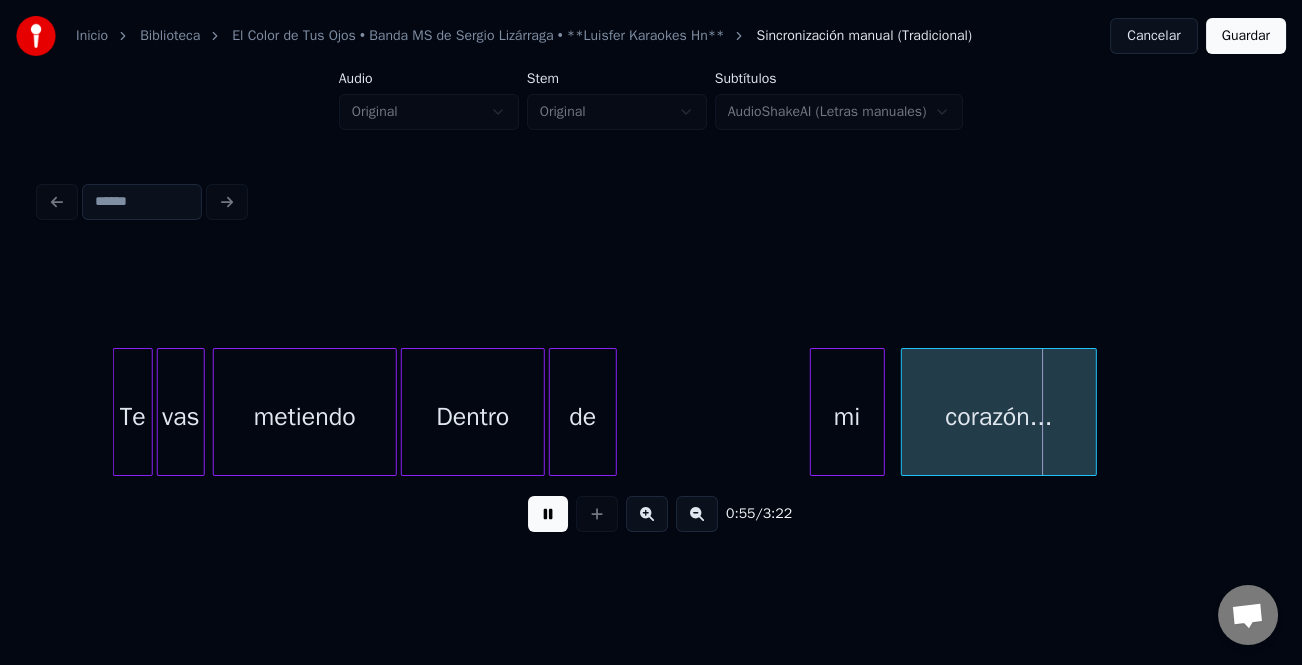 click at bounding box center (814, 412) 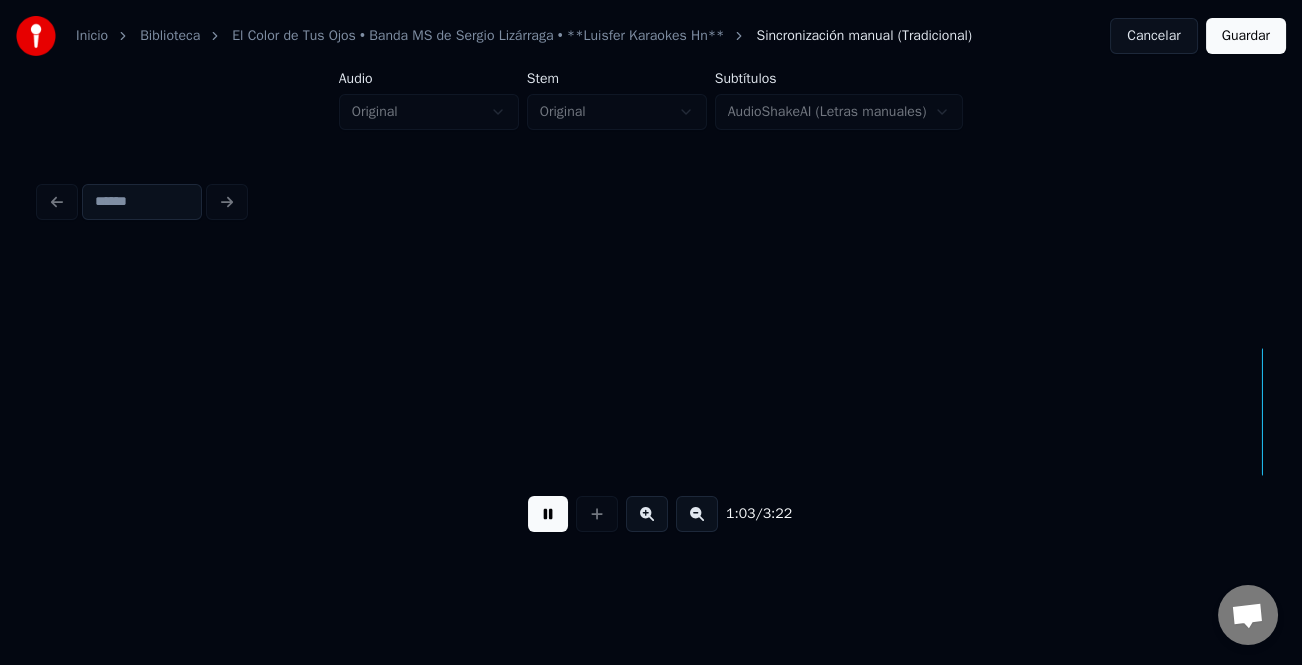 scroll, scrollTop: 0, scrollLeft: 12594, axis: horizontal 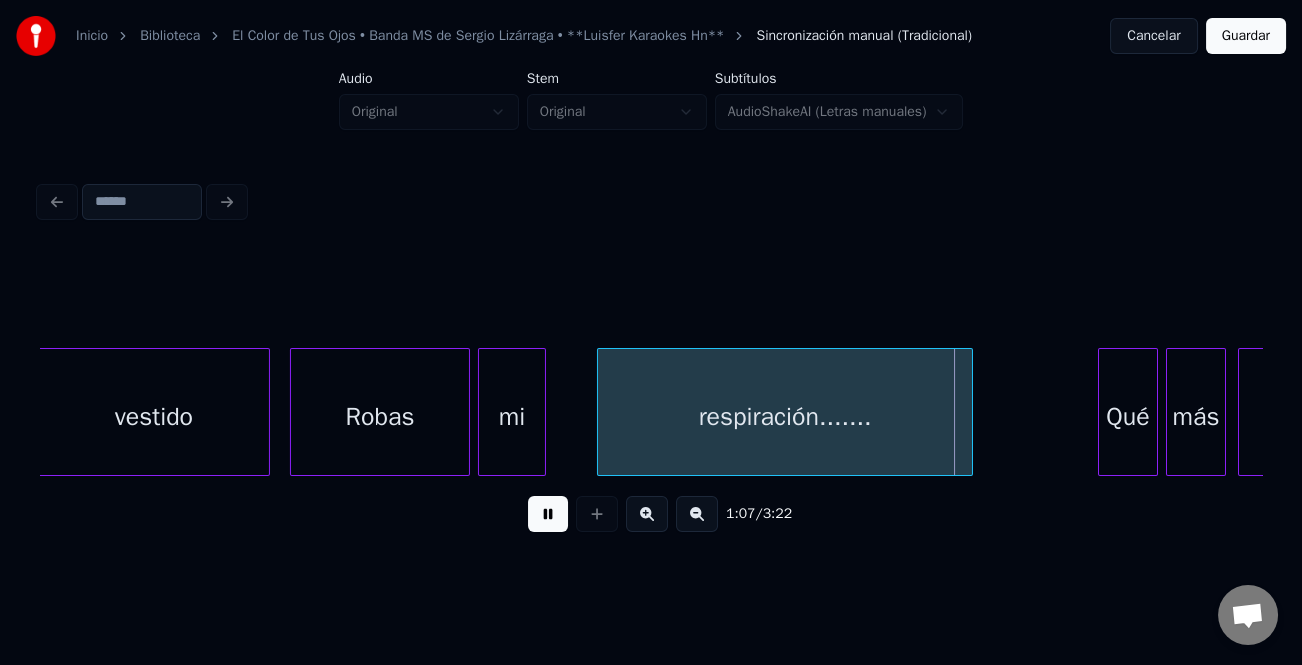 click on "respiración......." at bounding box center [785, 417] 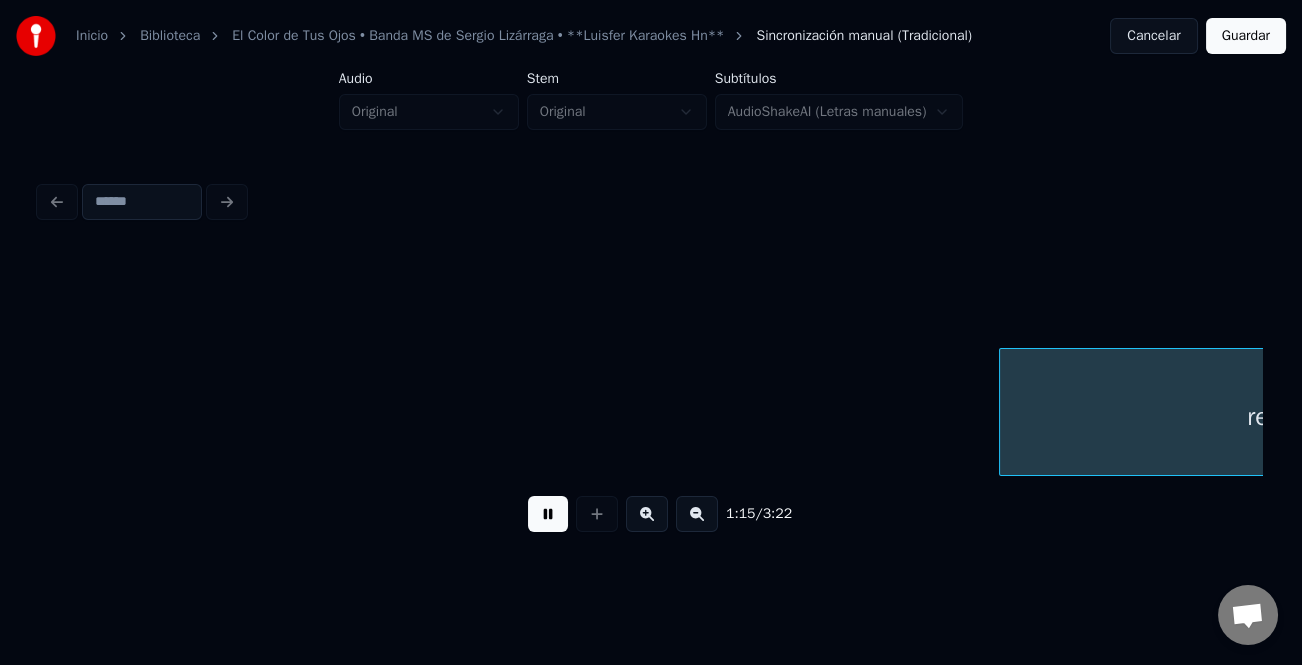 scroll, scrollTop: 0, scrollLeft: 15040, axis: horizontal 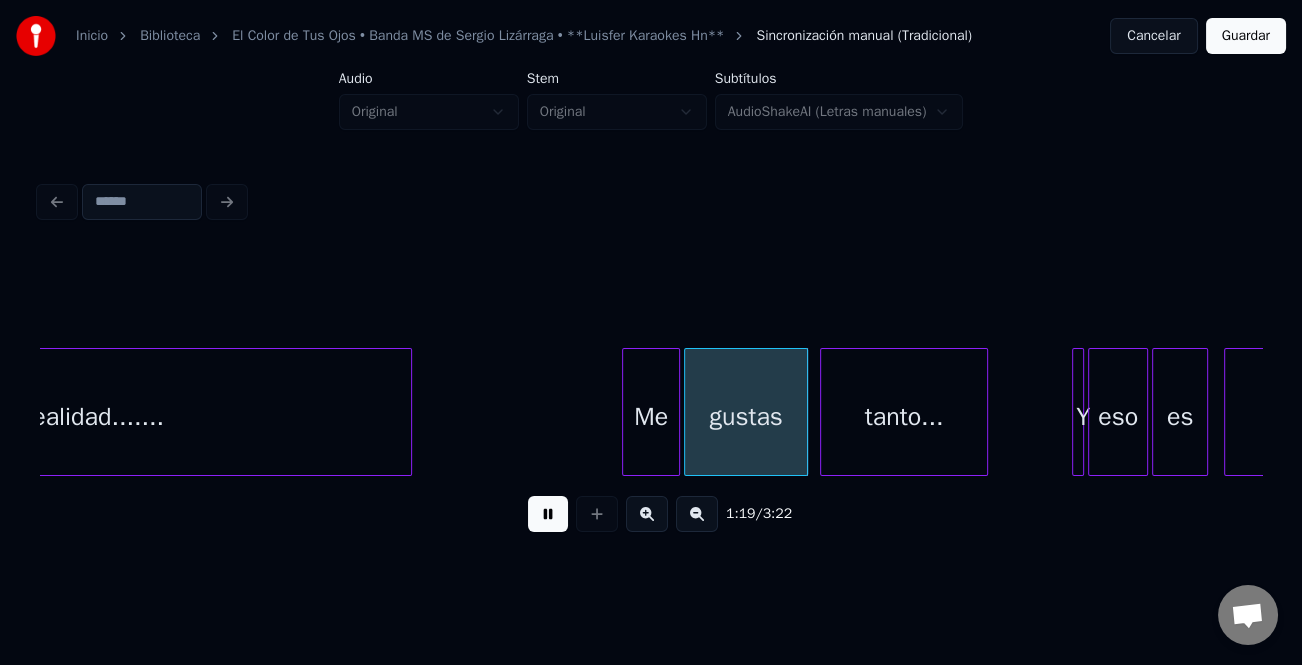click at bounding box center (626, 412) 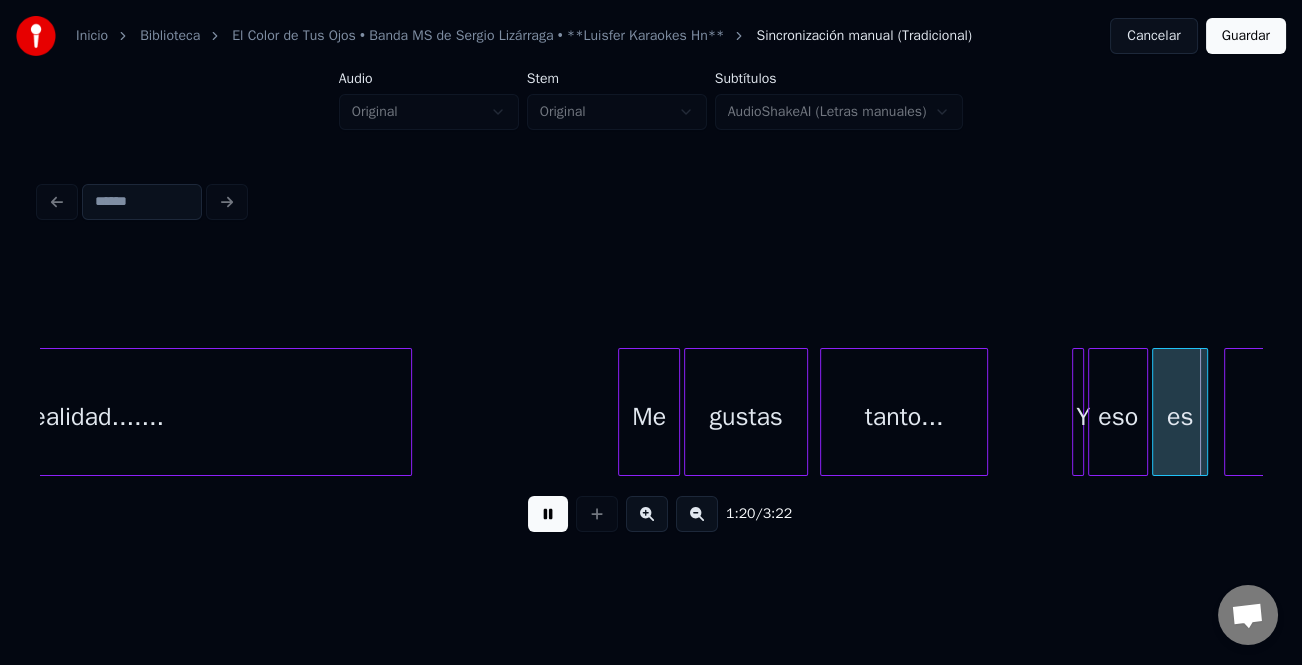 click on "Y" at bounding box center [1078, 412] 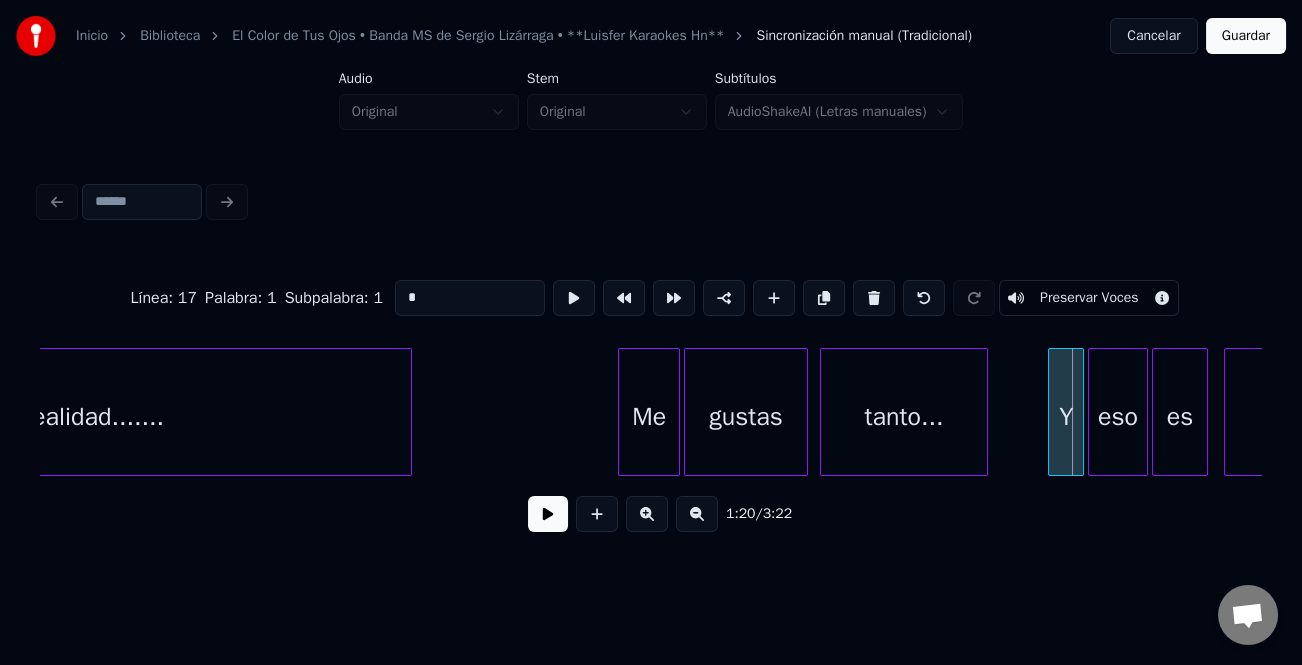 click at bounding box center (1052, 412) 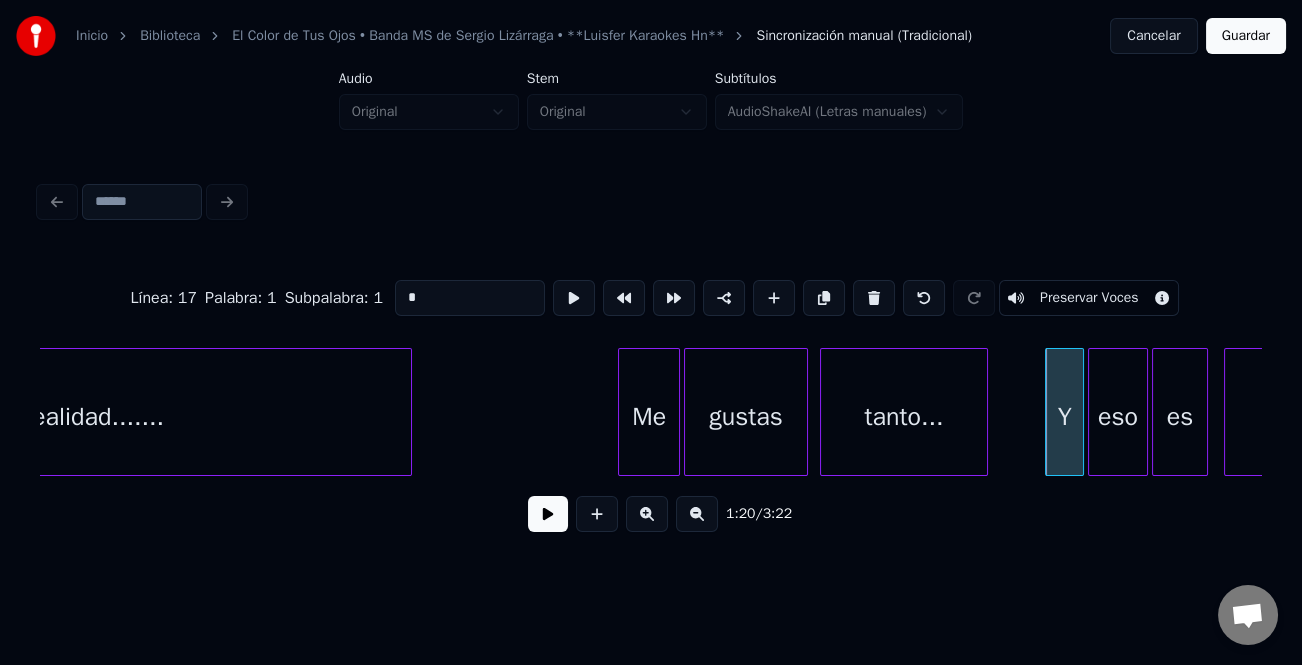click at bounding box center (548, 514) 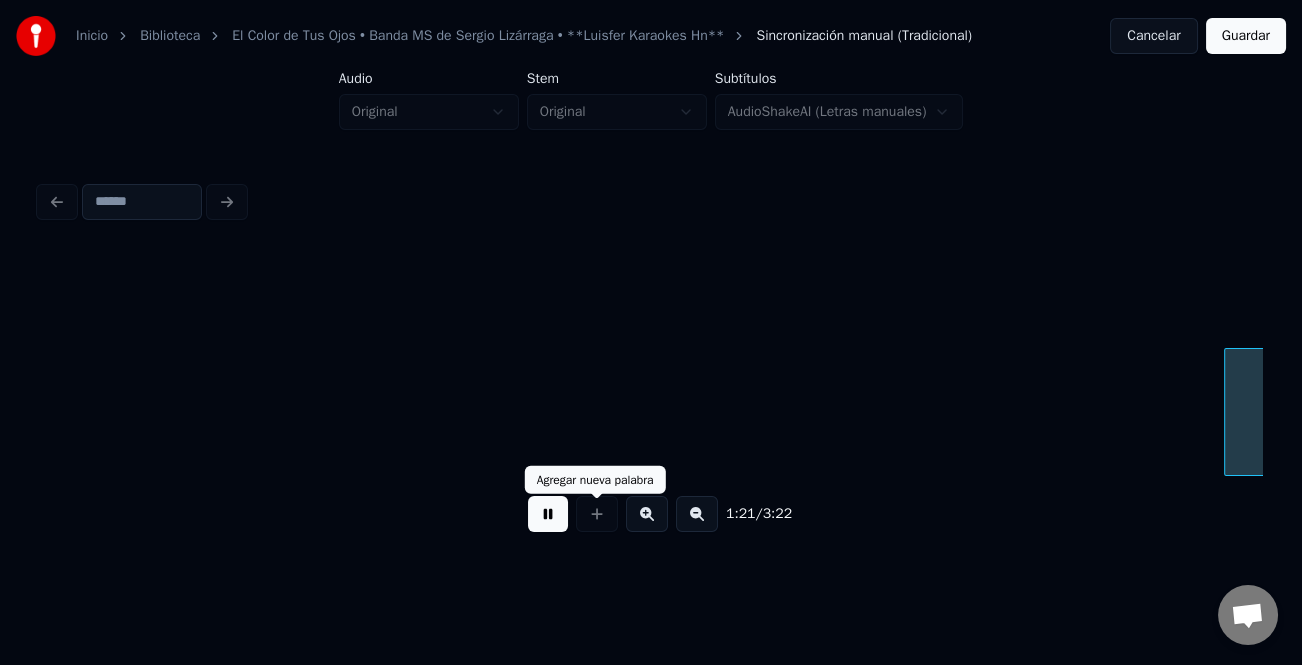 scroll, scrollTop: 0, scrollLeft: 16266, axis: horizontal 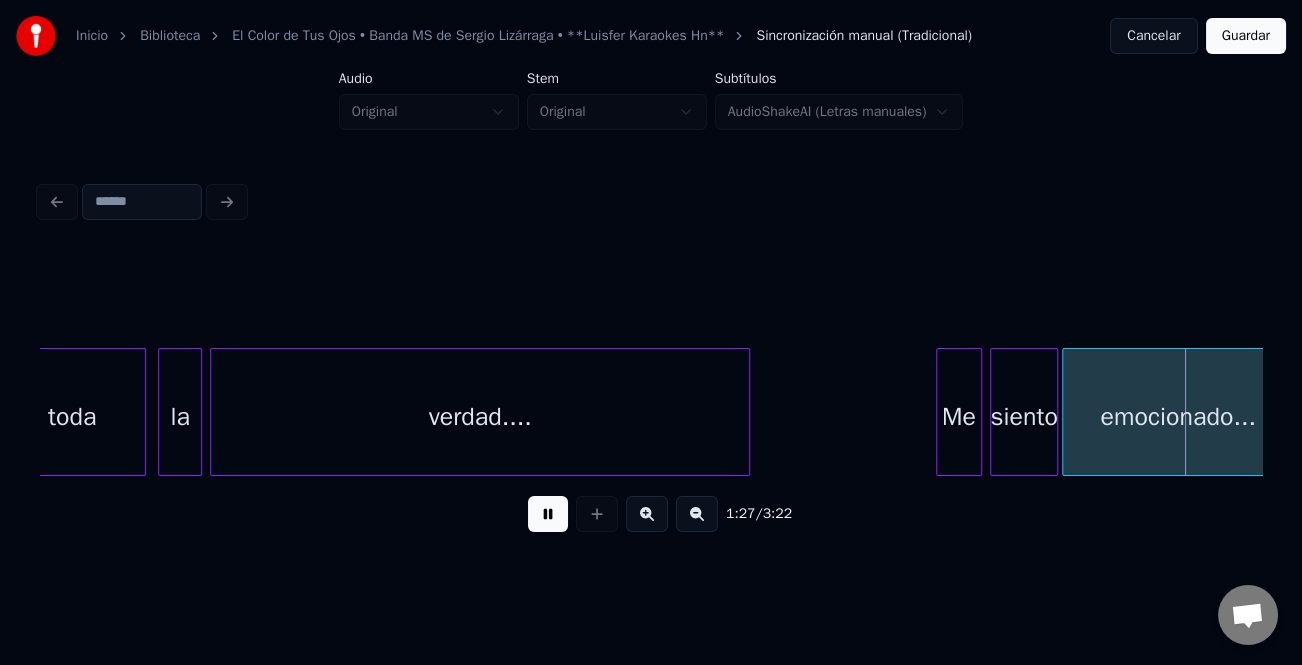 click at bounding box center [940, 412] 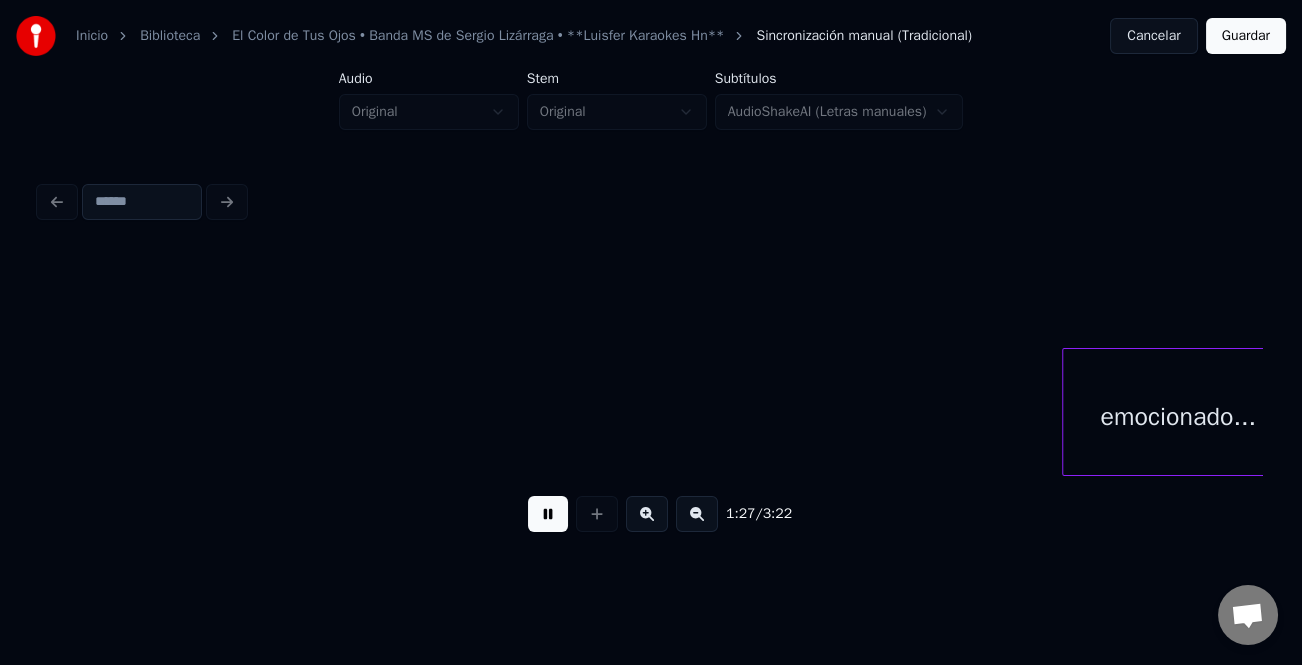 scroll, scrollTop: 0, scrollLeft: 17498, axis: horizontal 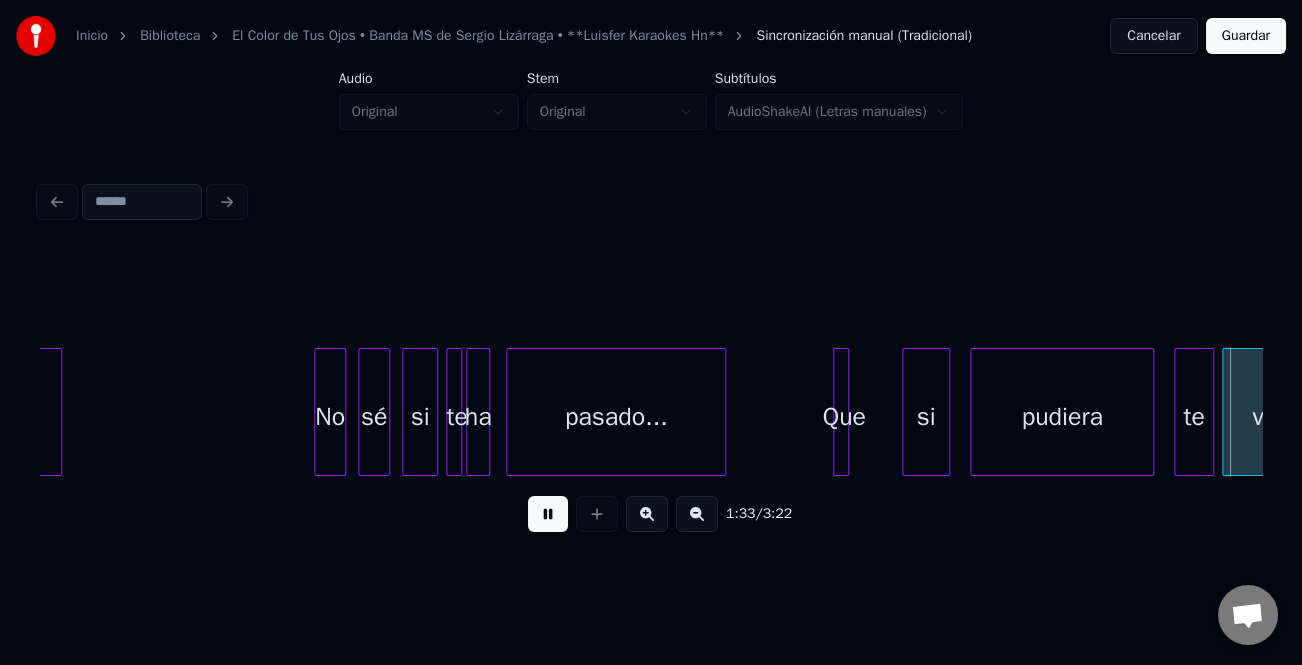 click on "Que" at bounding box center (844, 417) 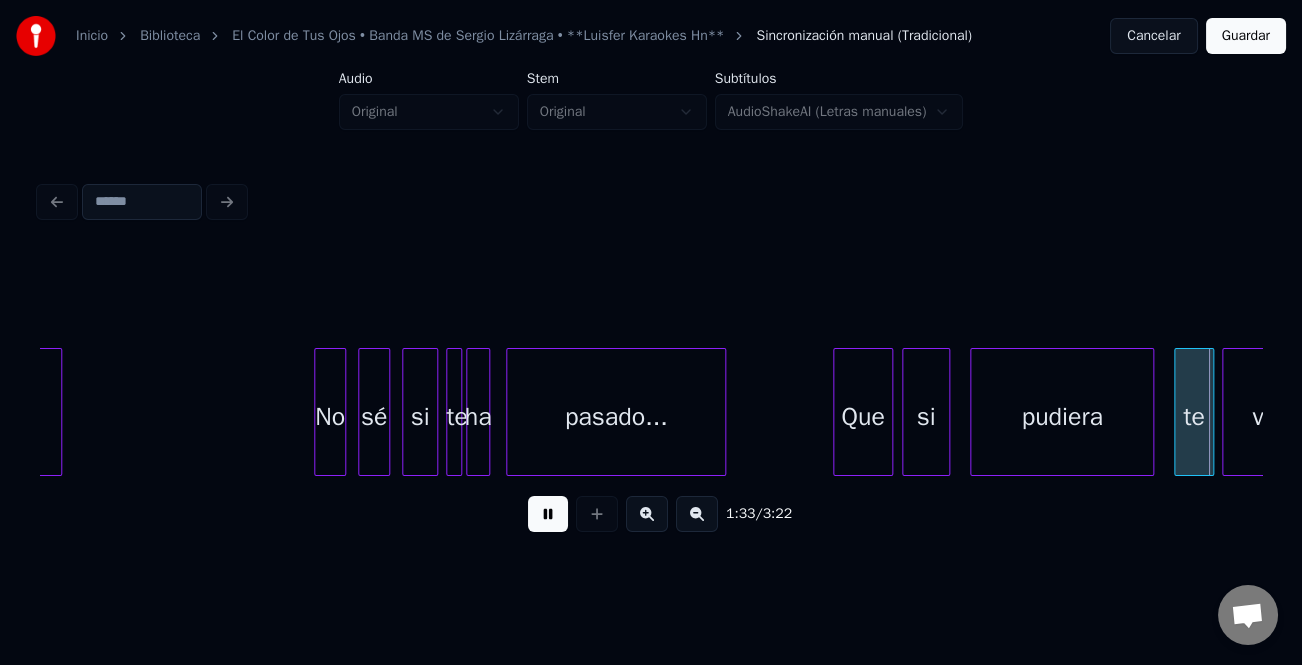 click at bounding box center [889, 412] 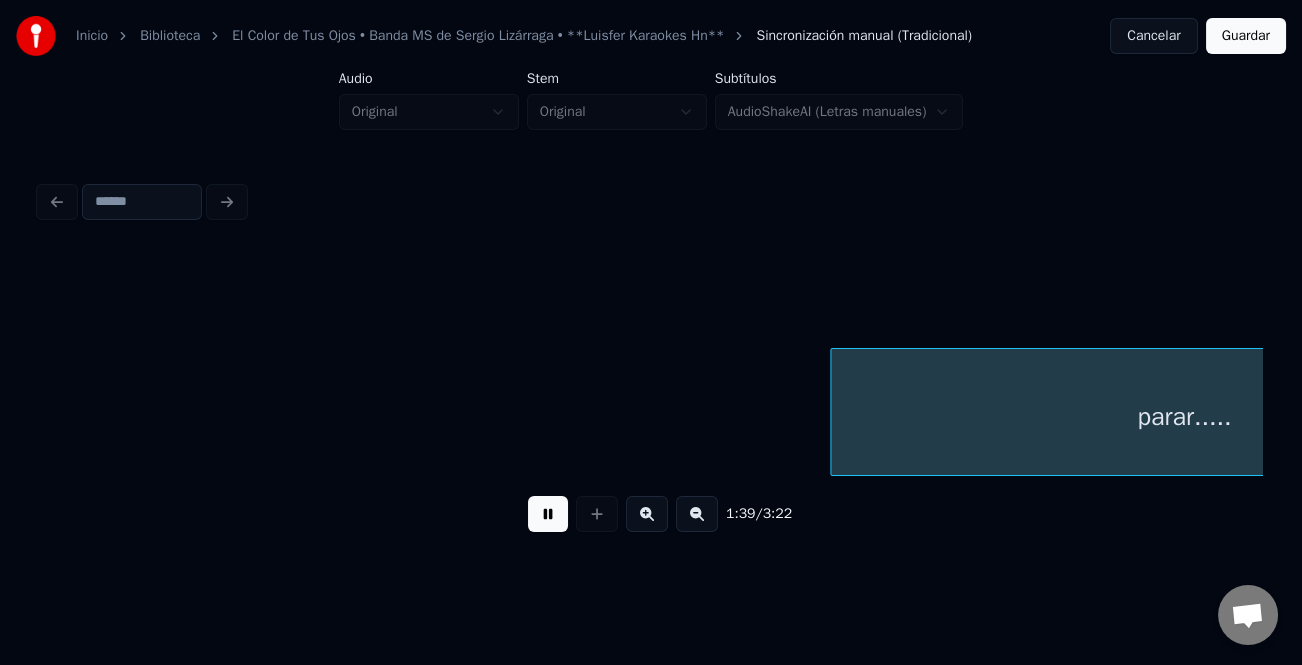 scroll, scrollTop: 0, scrollLeft: 19947, axis: horizontal 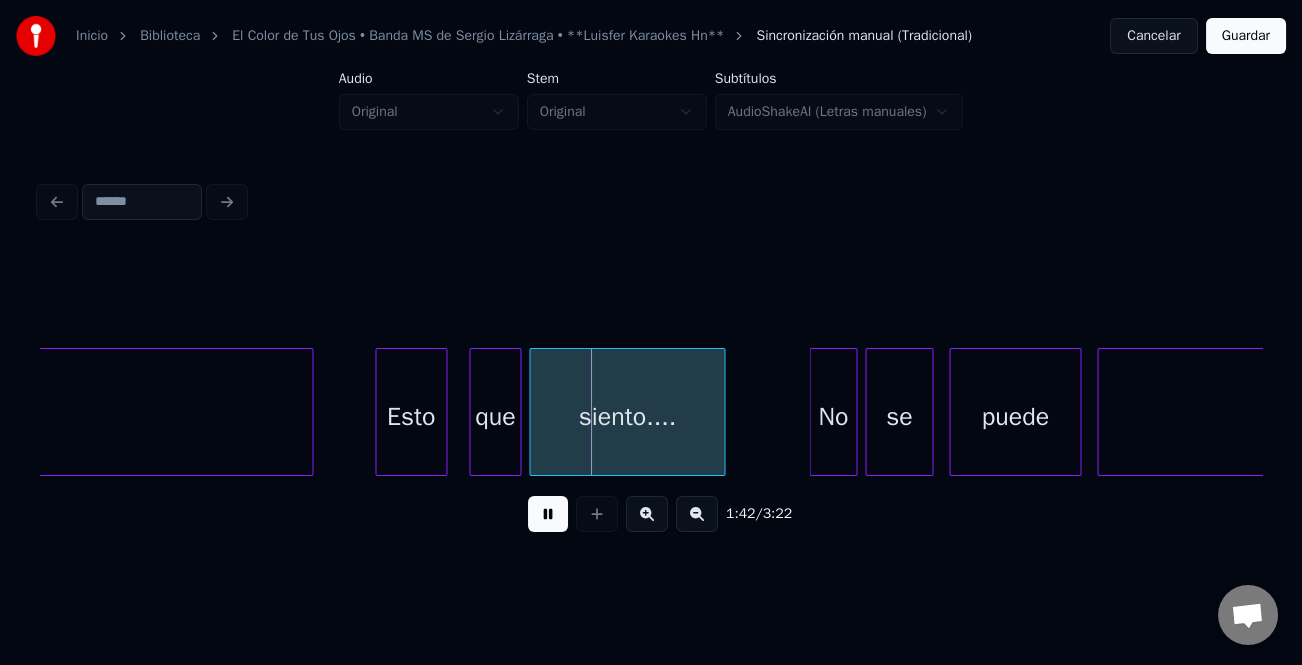 click on "Esto" at bounding box center [411, 417] 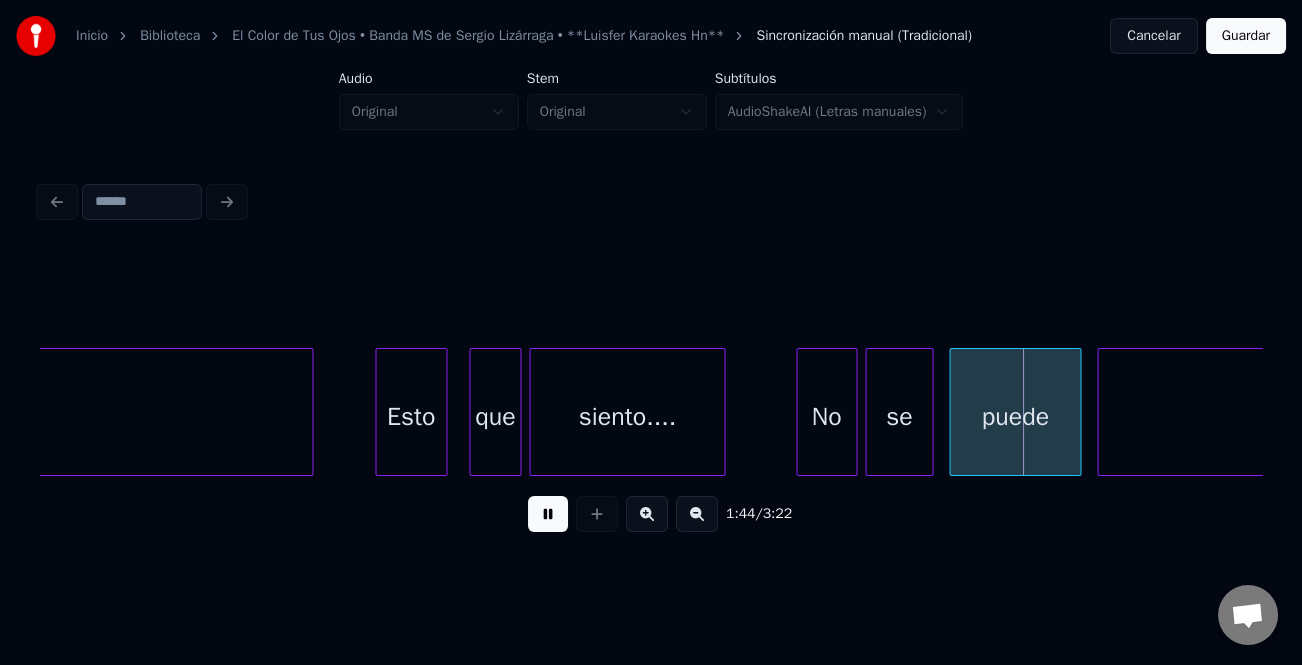 click at bounding box center [800, 412] 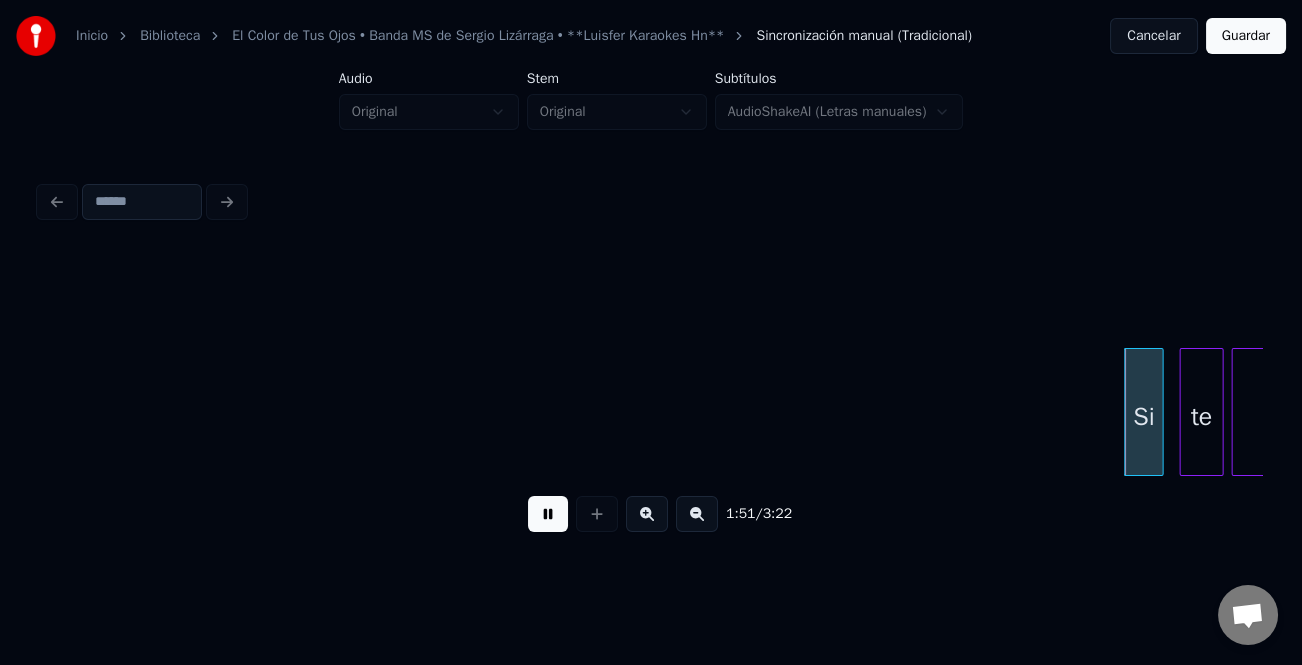 scroll, scrollTop: 0, scrollLeft: 22260, axis: horizontal 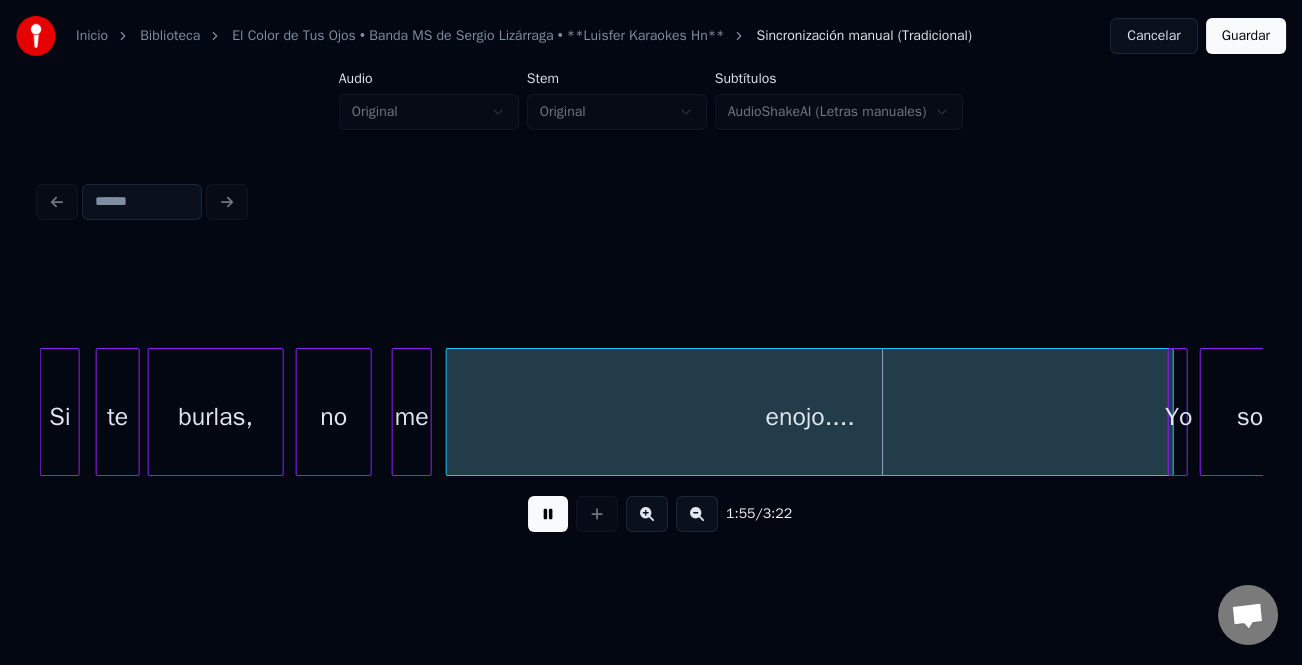 click on "burlas, no me enojo.... Yo solo Si te" at bounding box center (-1964, 412) 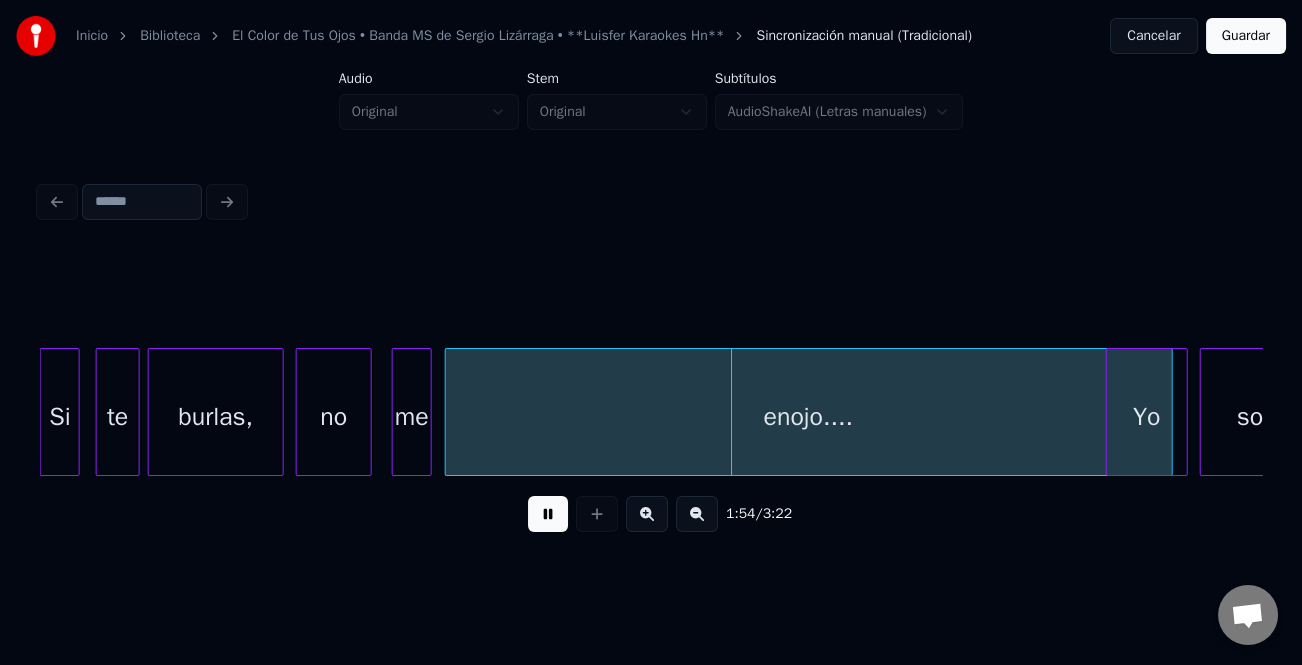 click on "burlas, no me enojo.... Yo solo Si te" at bounding box center [651, 412] 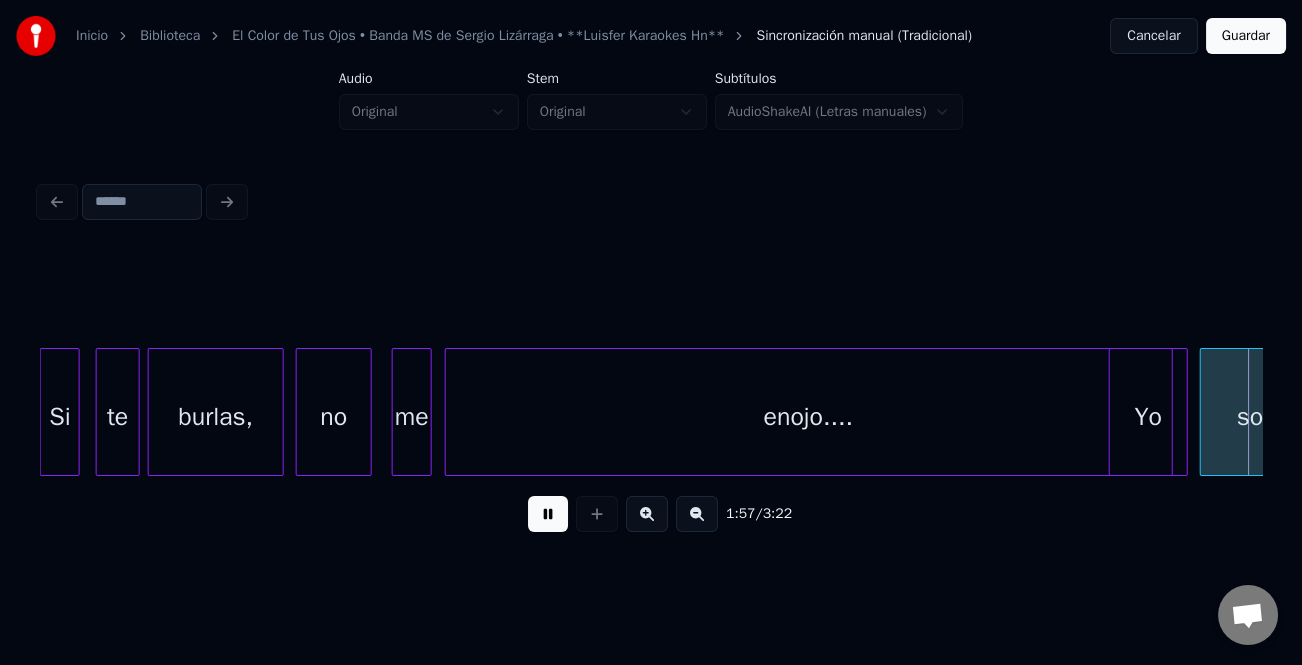 scroll, scrollTop: 0, scrollLeft: 23489, axis: horizontal 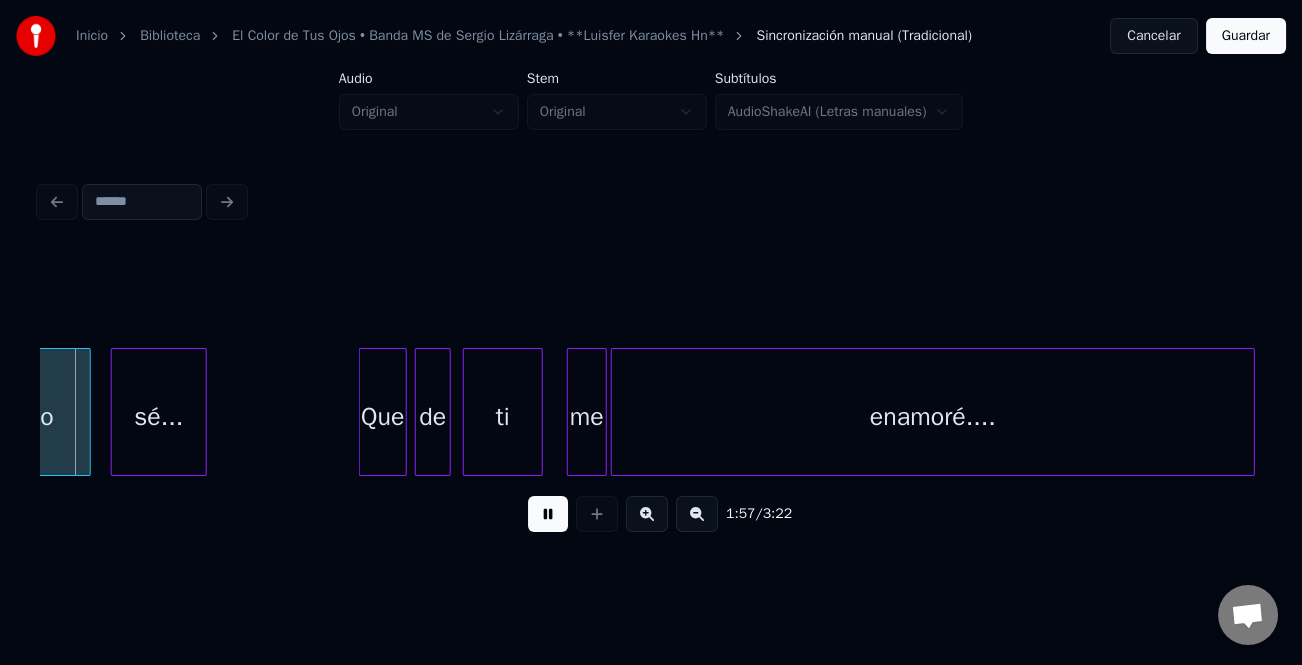 click on "enamoré...." at bounding box center [933, 417] 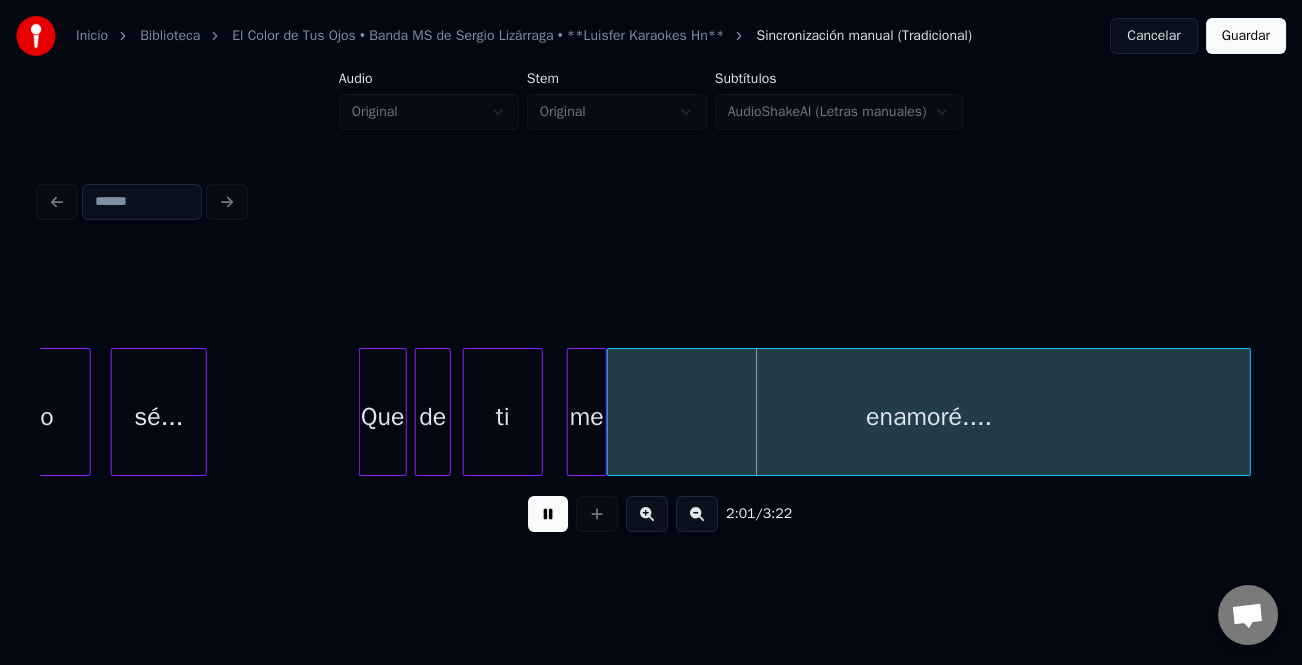 drag, startPoint x: 546, startPoint y: 515, endPoint x: 565, endPoint y: 519, distance: 19.416489 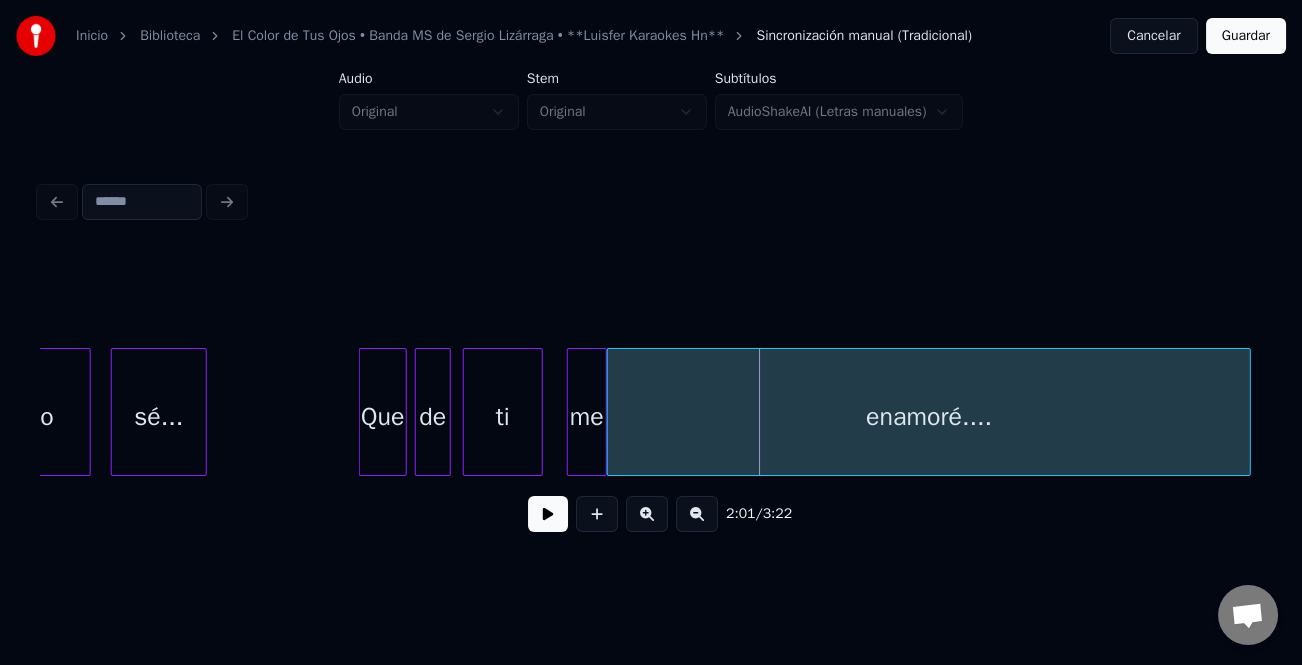 drag, startPoint x: 767, startPoint y: 482, endPoint x: 755, endPoint y: 487, distance: 13 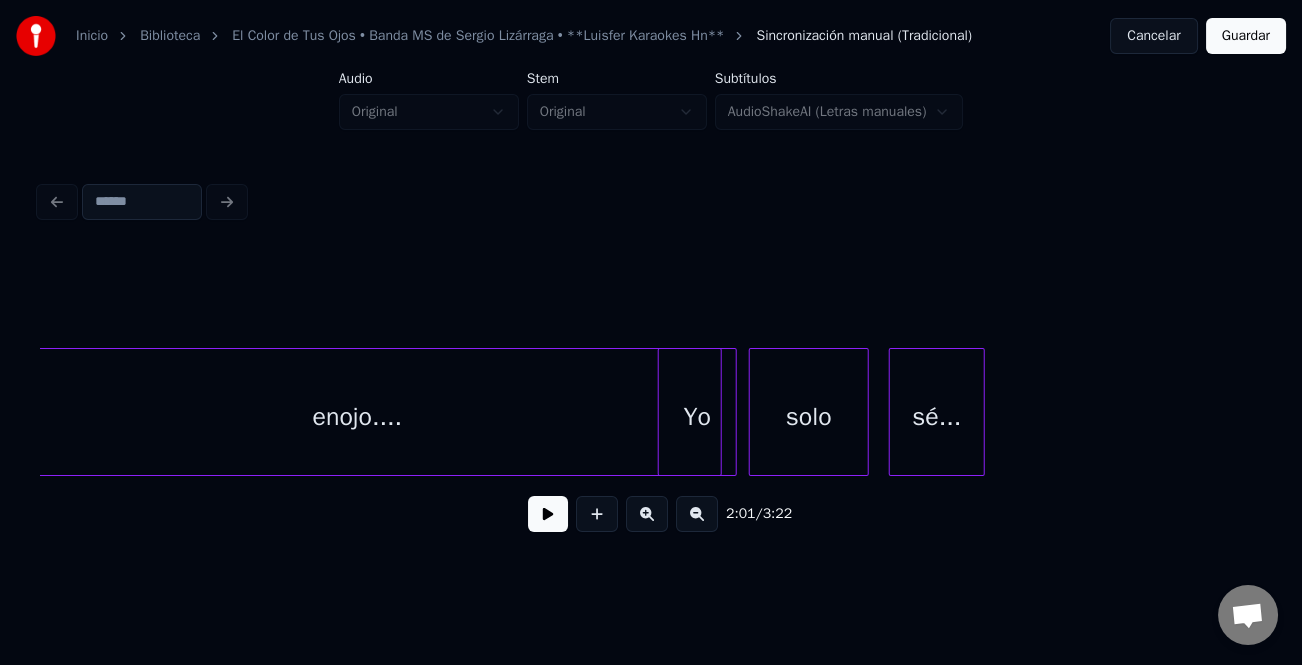scroll, scrollTop: 0, scrollLeft: 22354, axis: horizontal 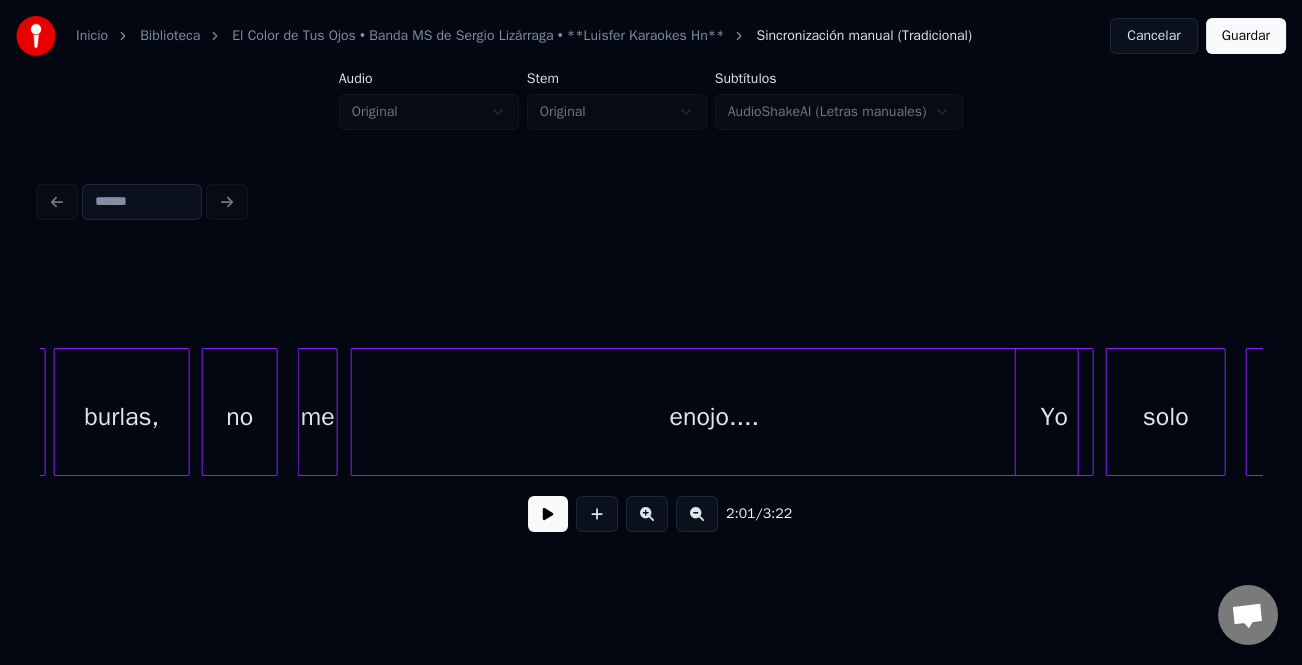 click on "enojo...." at bounding box center [715, 417] 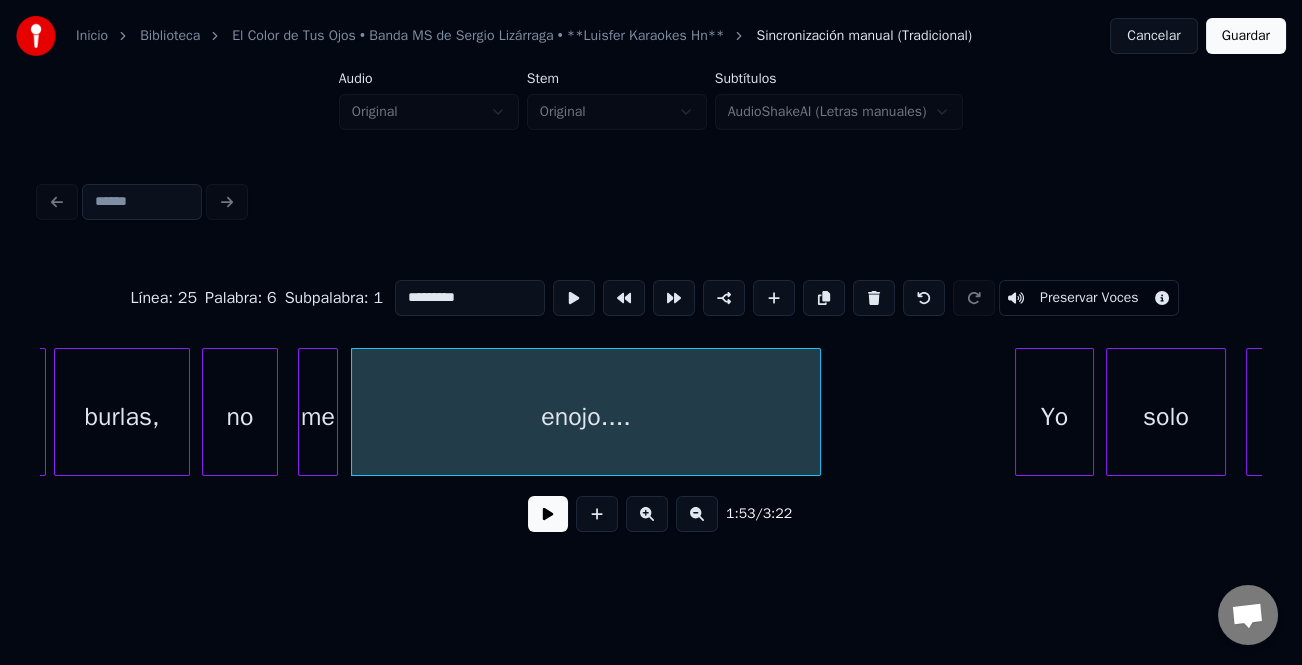 click on "solo sé... enojo.... Yo me te burlas, no" at bounding box center (651, 412) 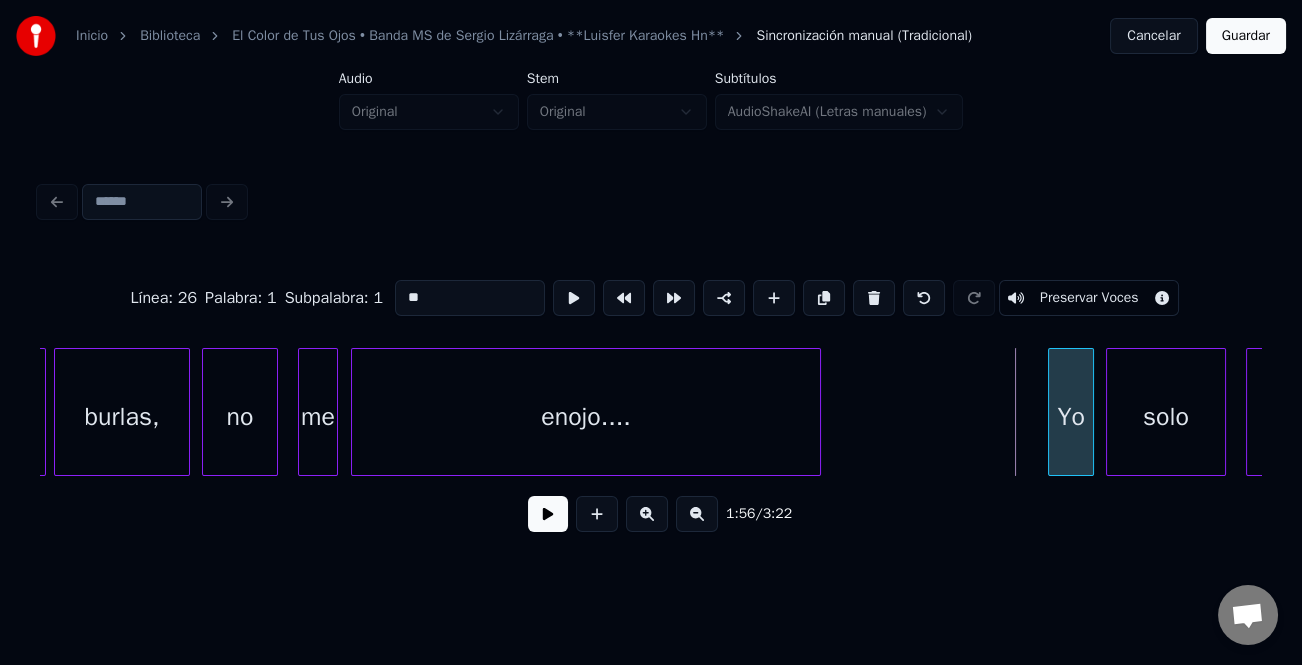 click at bounding box center (1052, 412) 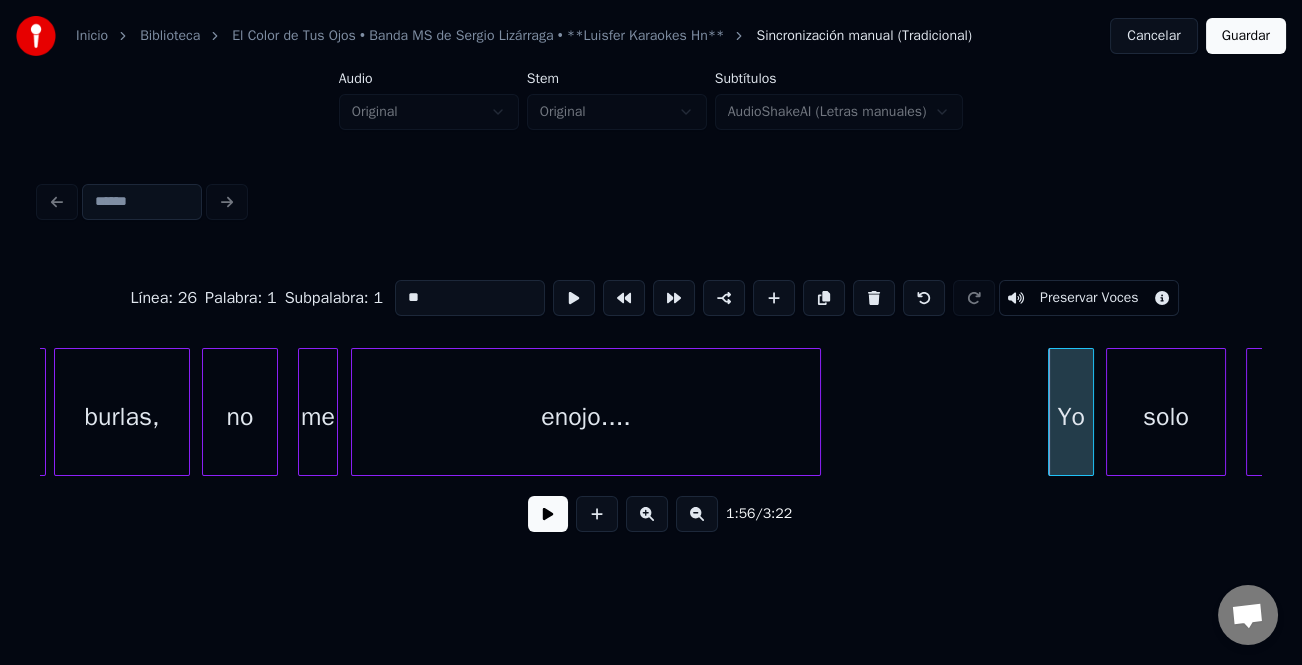 drag, startPoint x: 1004, startPoint y: 433, endPoint x: 778, endPoint y: 492, distance: 233.5744 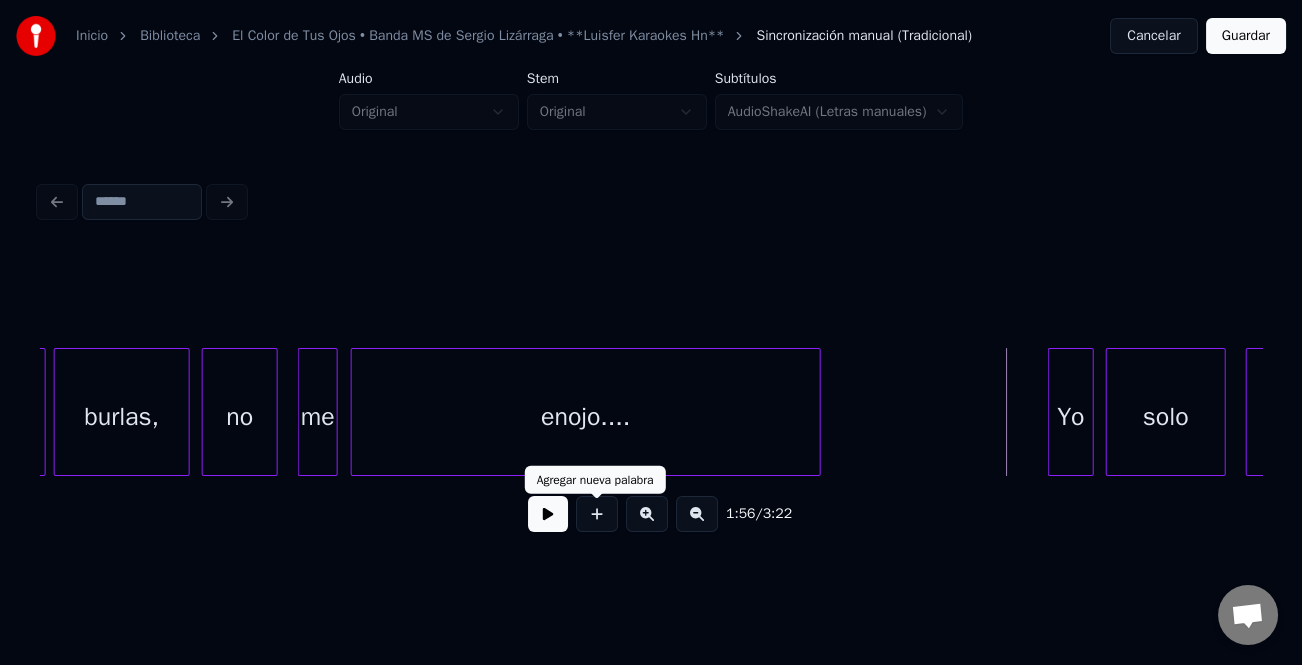 click at bounding box center (548, 514) 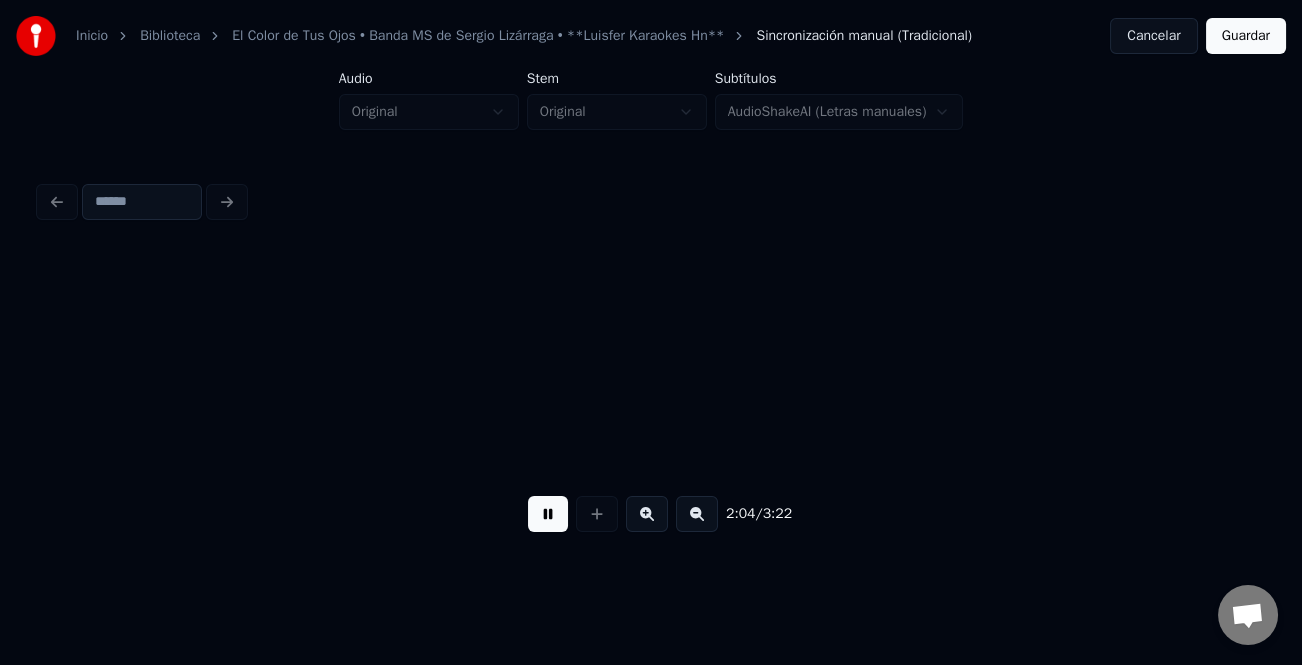 scroll, scrollTop: 0, scrollLeft: 24807, axis: horizontal 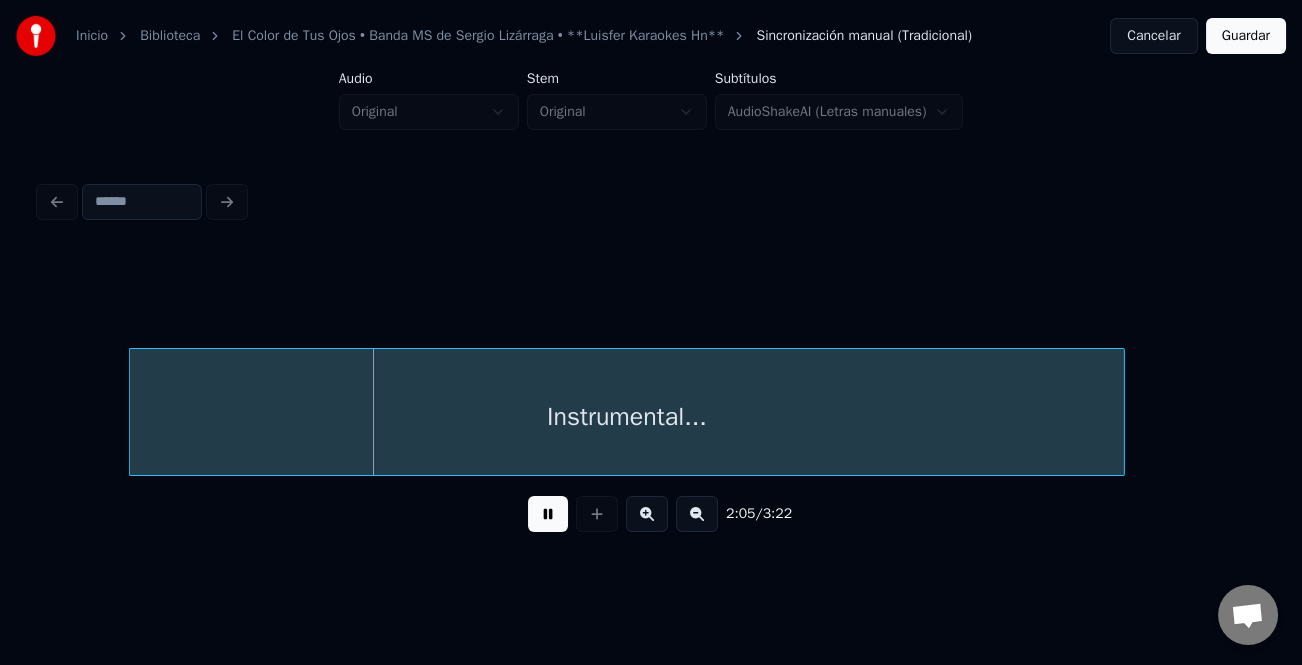 click at bounding box center [697, 514] 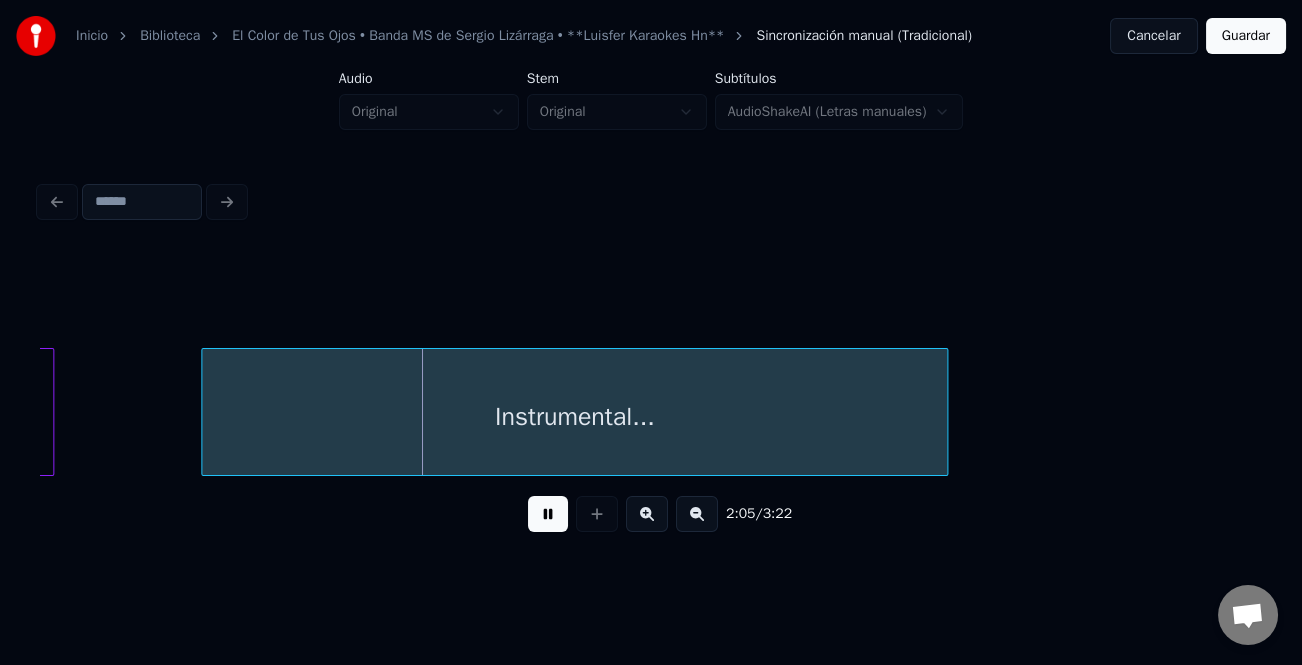 click at bounding box center [697, 514] 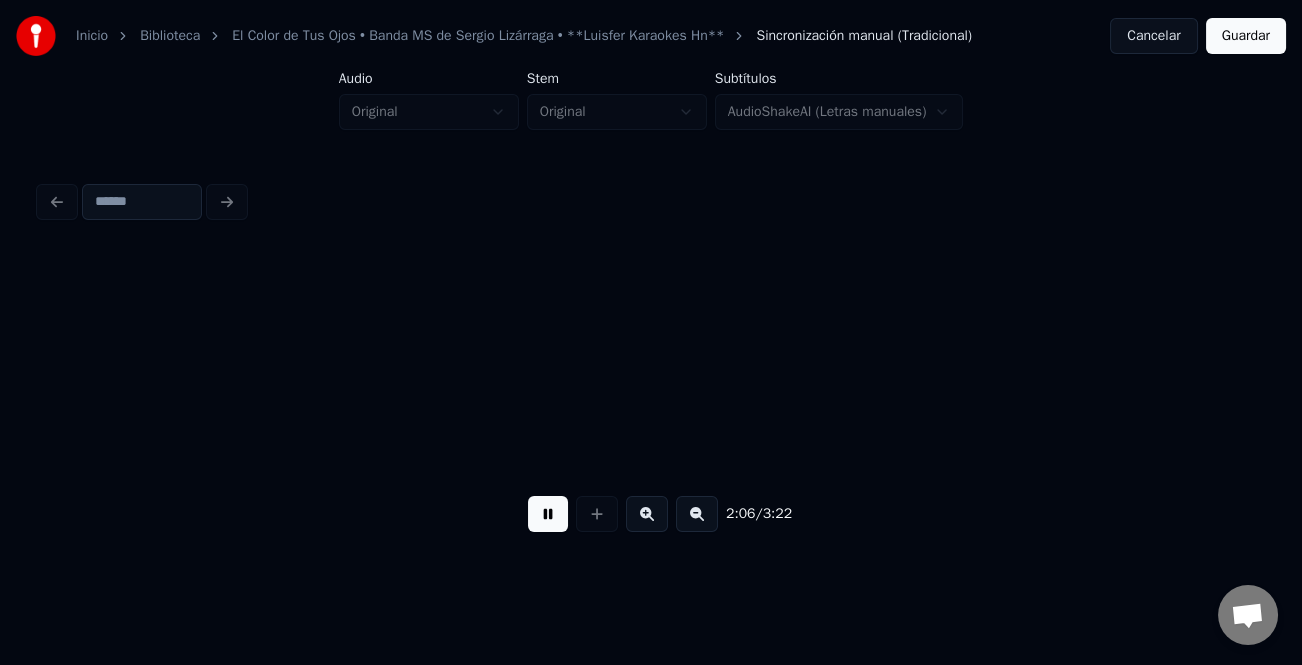 scroll, scrollTop: 0, scrollLeft: 12205, axis: horizontal 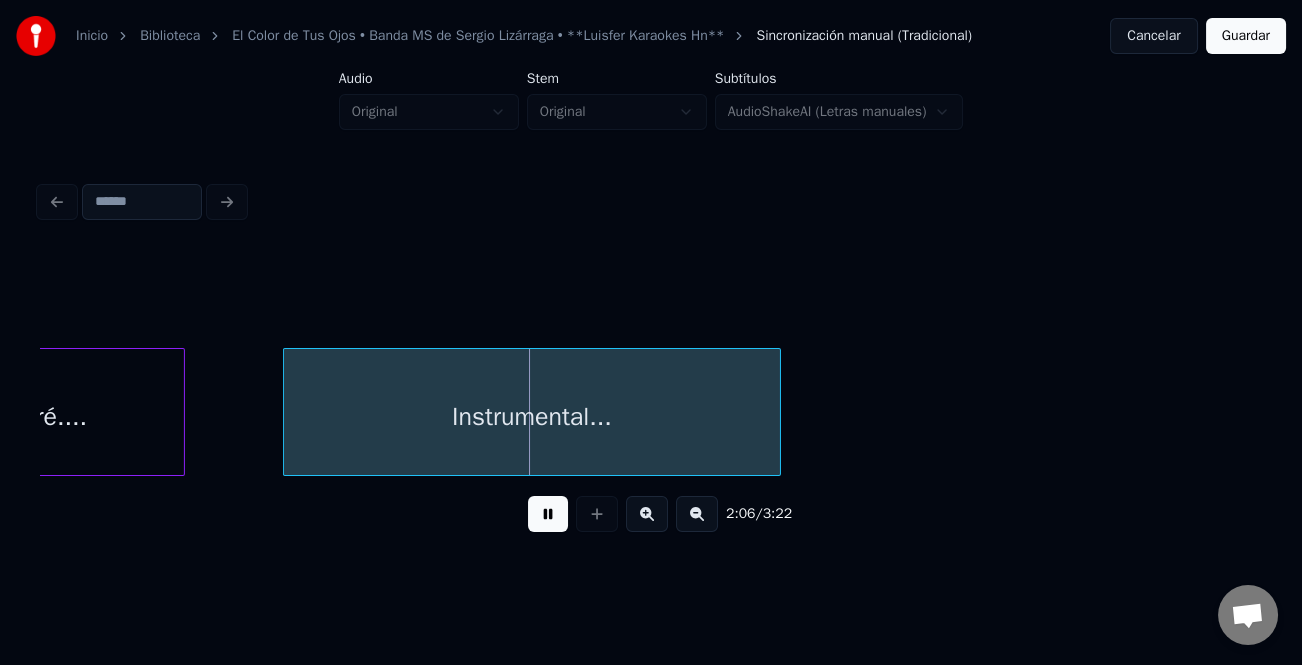 drag, startPoint x: 548, startPoint y: 522, endPoint x: 661, endPoint y: 520, distance: 113.0177 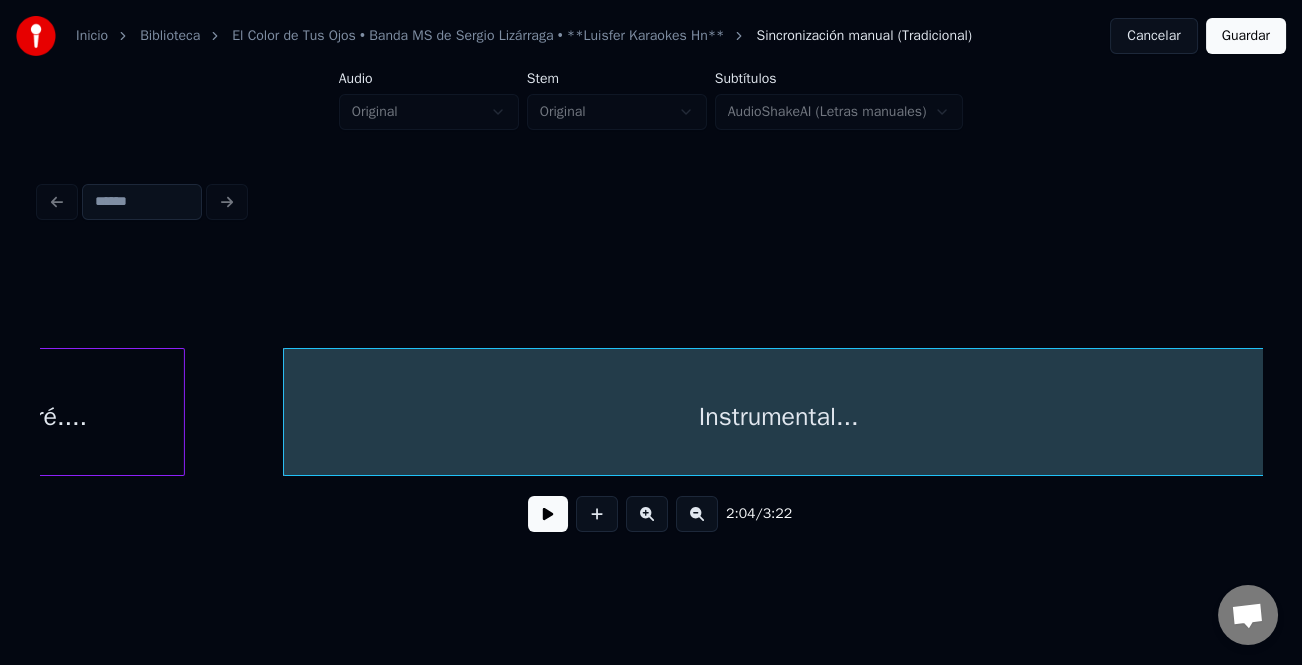 click on "Inicio Biblioteca El Color de Tus Ojos • Banda MS de Sergio Lizárraga • **[BRAND]** Sincronización manual (Tradicional) Cancelar Guardar Audio Original Stem Original Subtítulos AudioShakeAI (Letras manuales) 2:04  /  3:22" at bounding box center [651, 296] 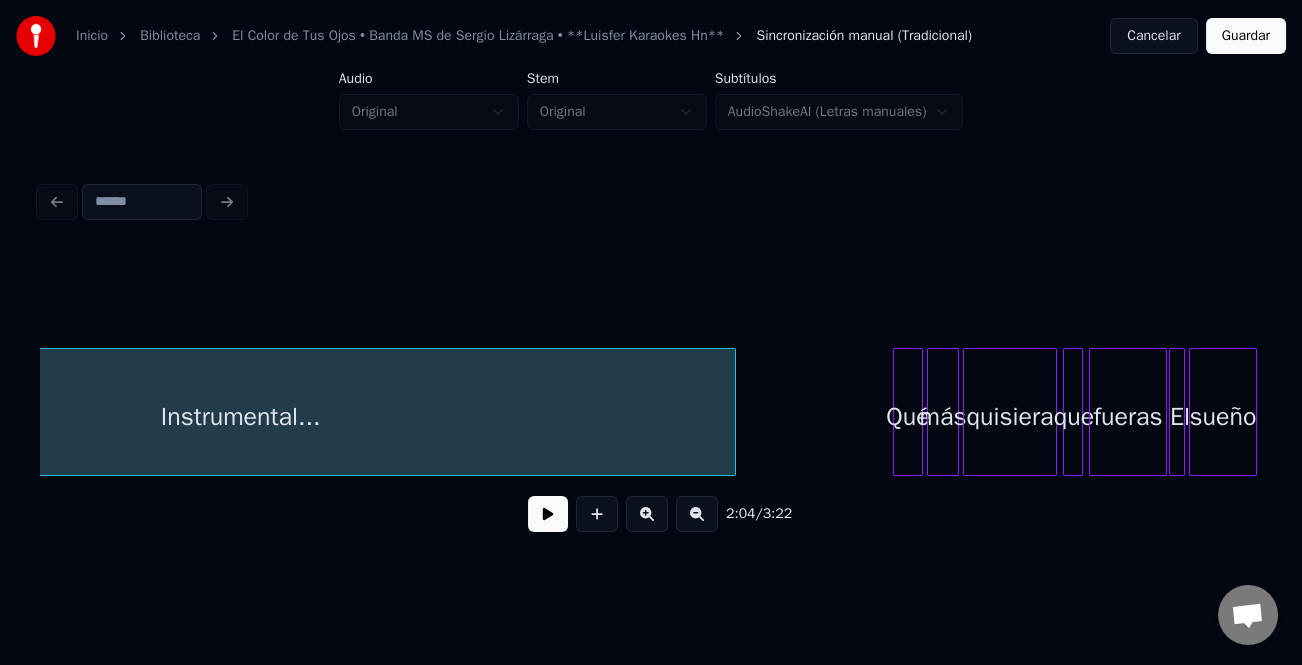 scroll, scrollTop: 0, scrollLeft: 12760, axis: horizontal 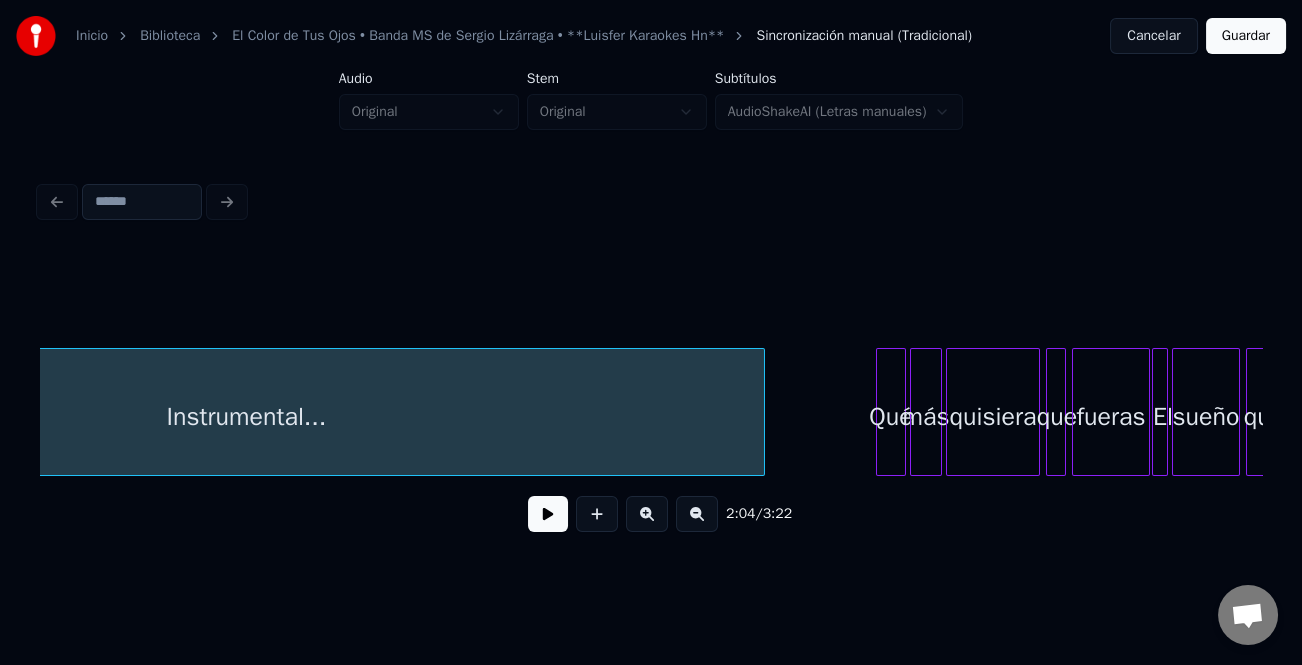 click at bounding box center [761, 412] 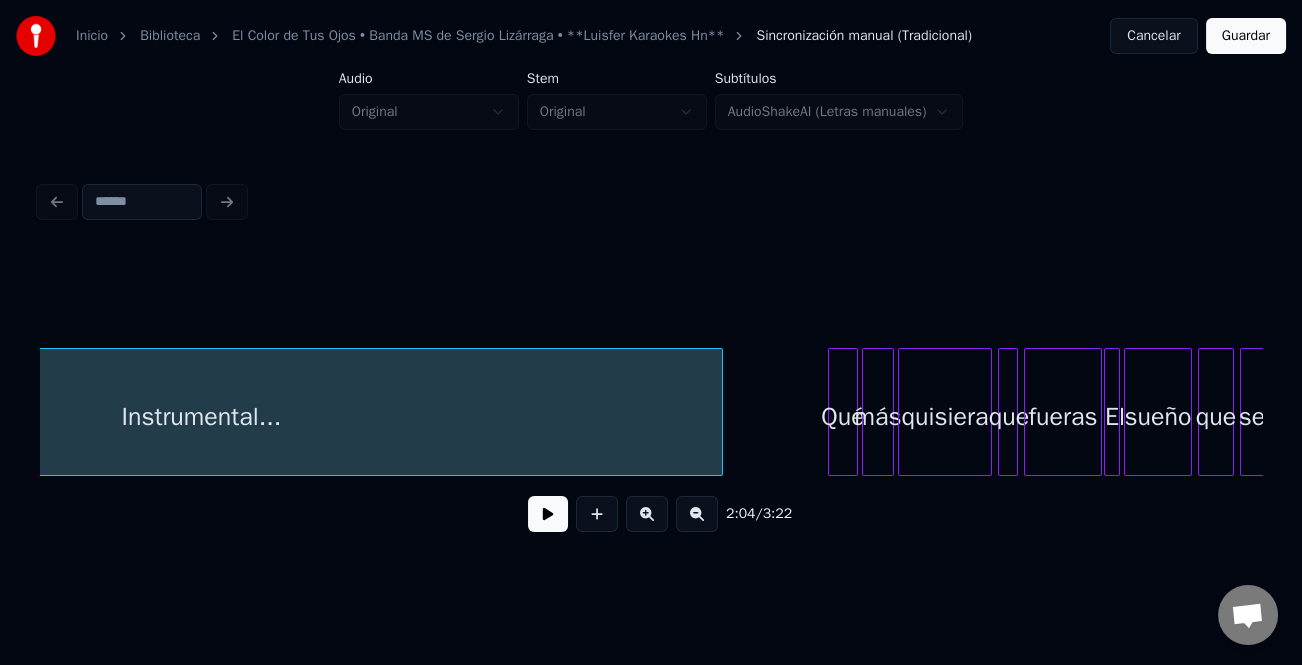 scroll, scrollTop: 0, scrollLeft: 12970, axis: horizontal 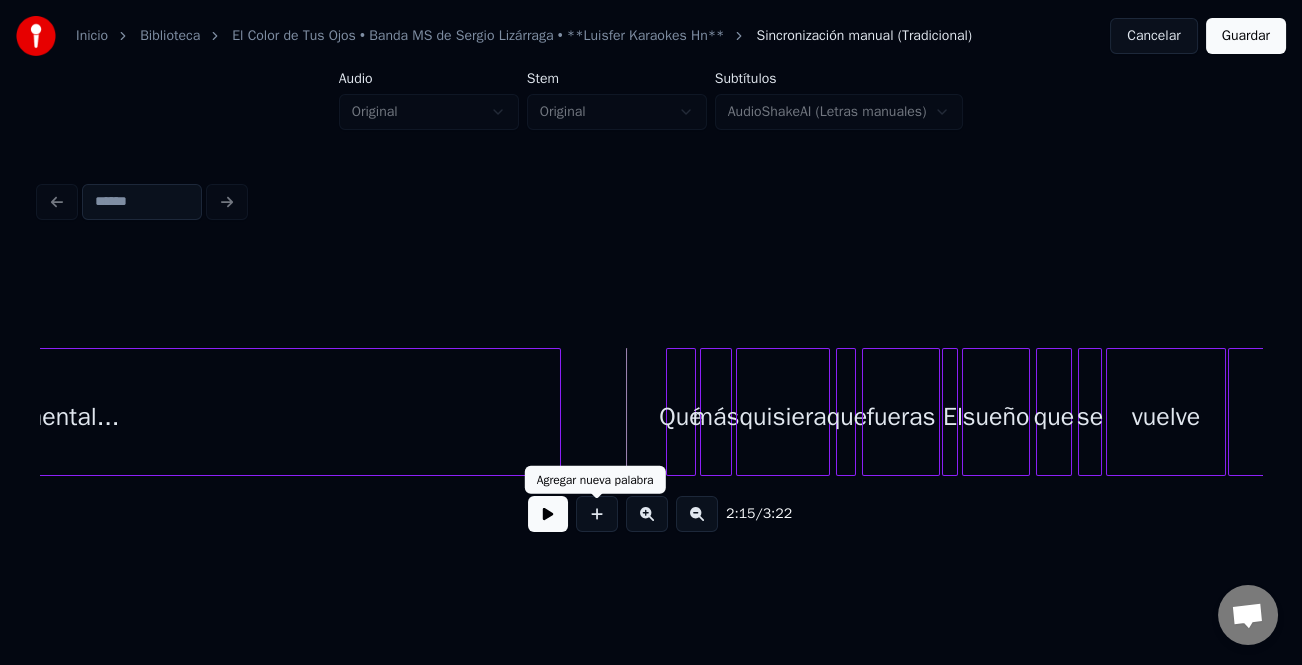 click at bounding box center [548, 514] 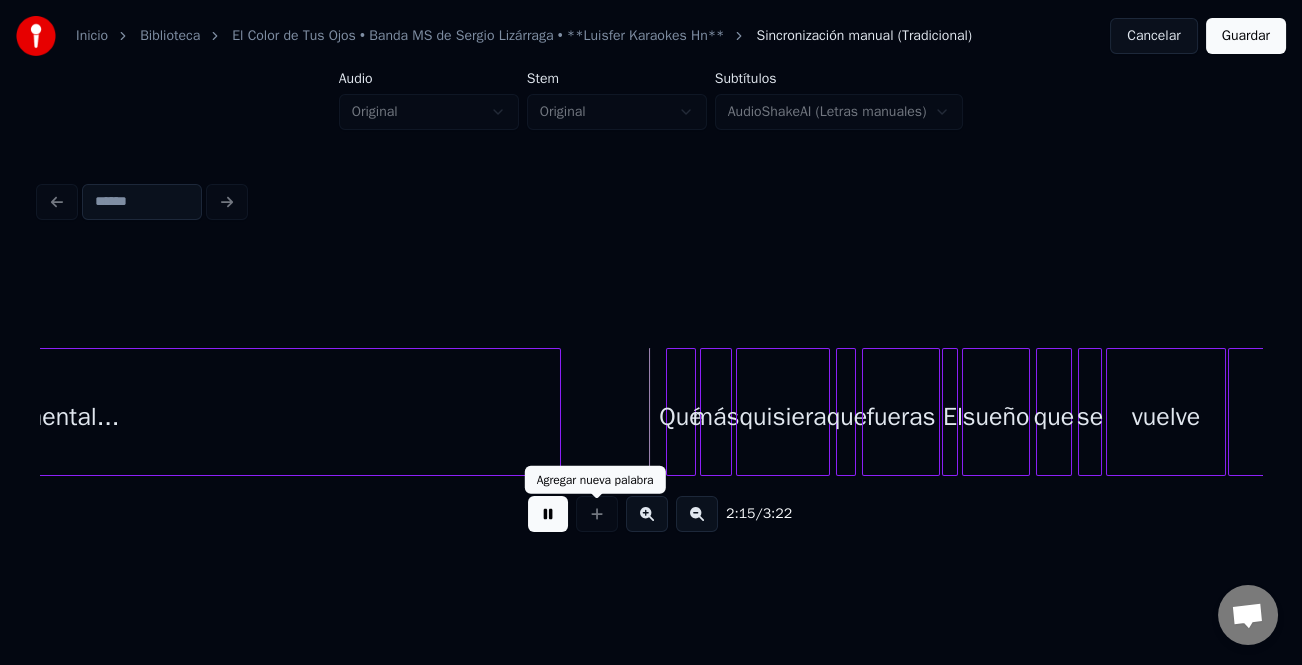 click at bounding box center (647, 514) 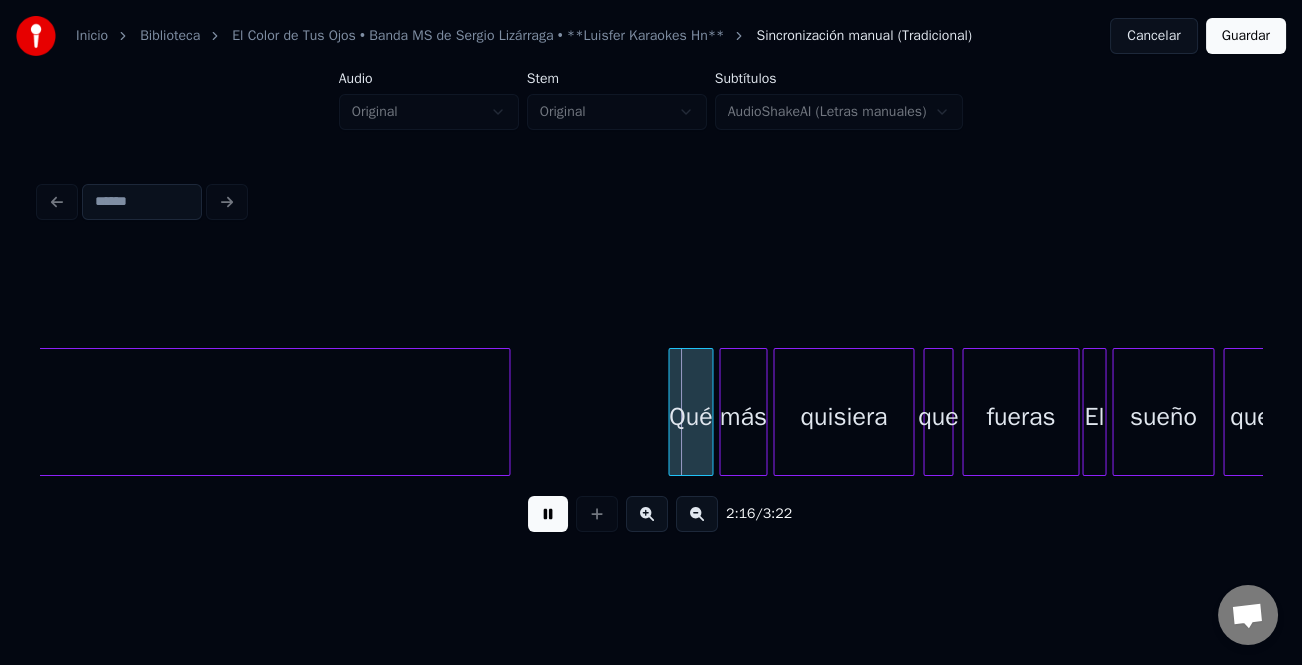 click at bounding box center (647, 514) 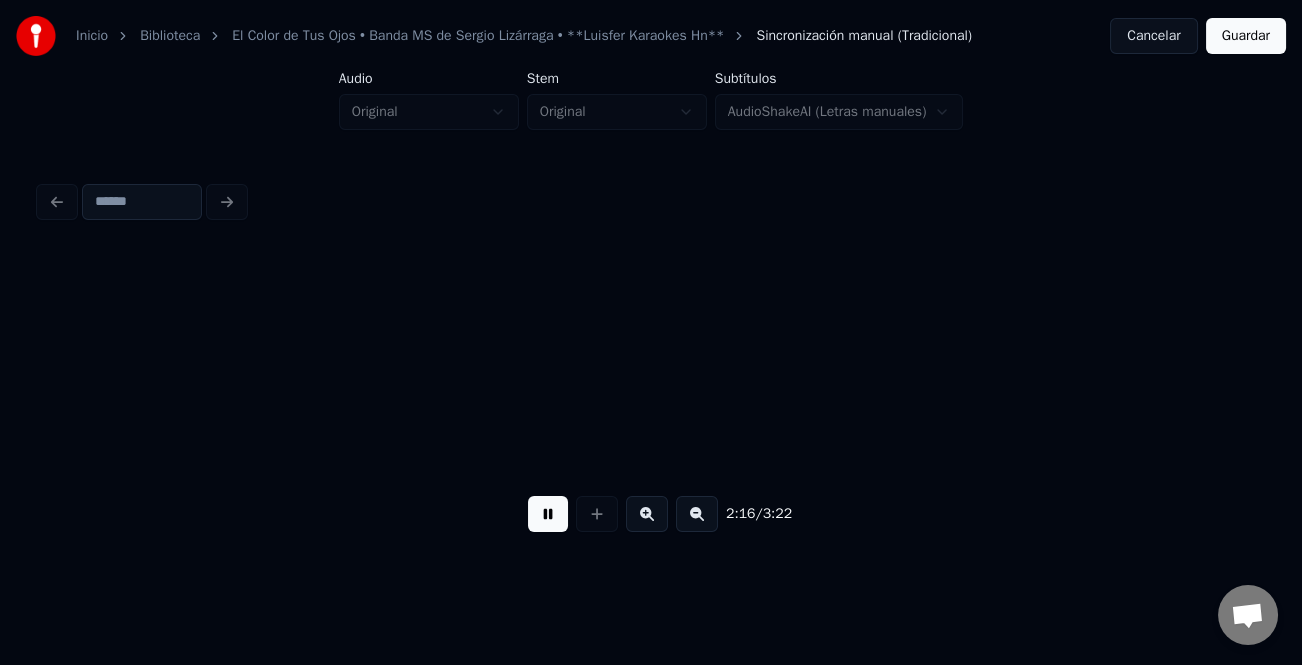 click at bounding box center (647, 514) 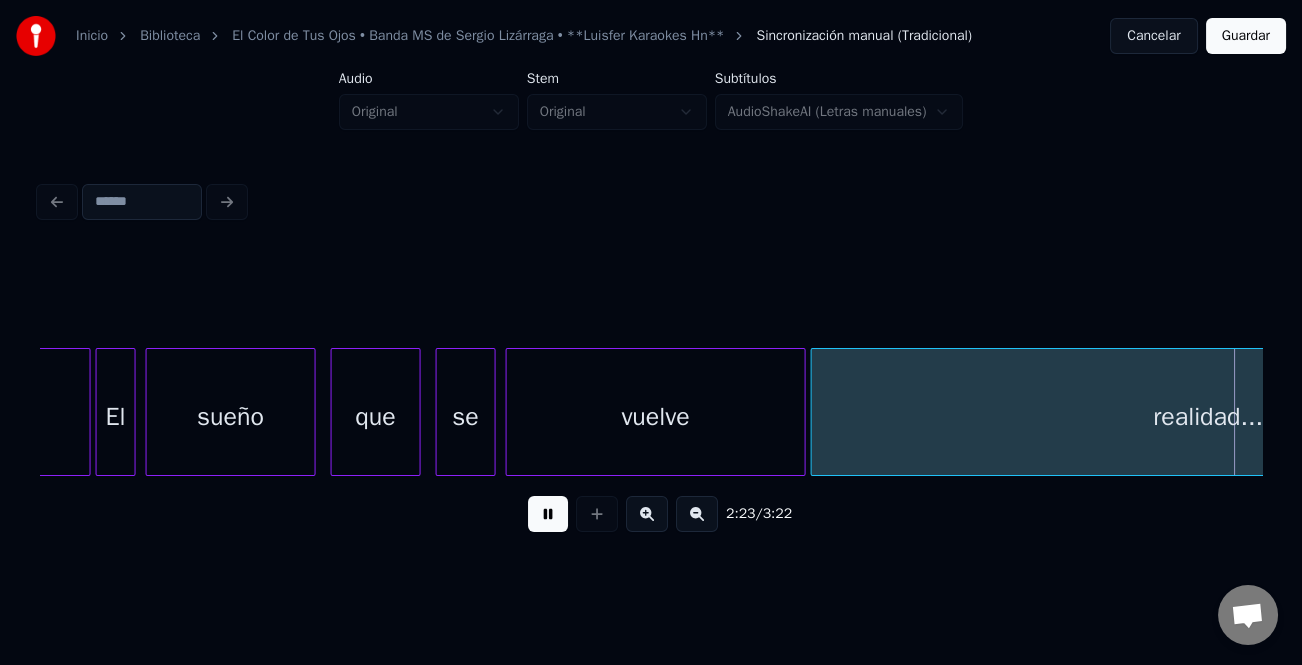 scroll, scrollTop: 0, scrollLeft: 35848, axis: horizontal 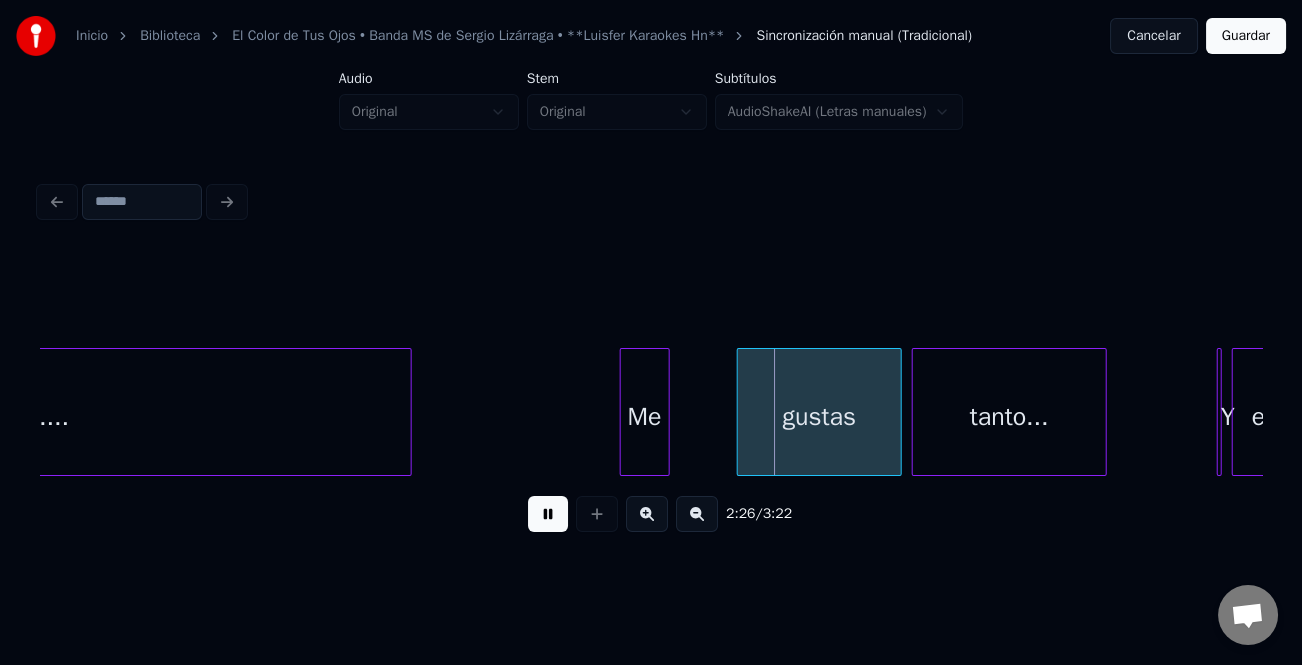 click on "Me" at bounding box center (645, 417) 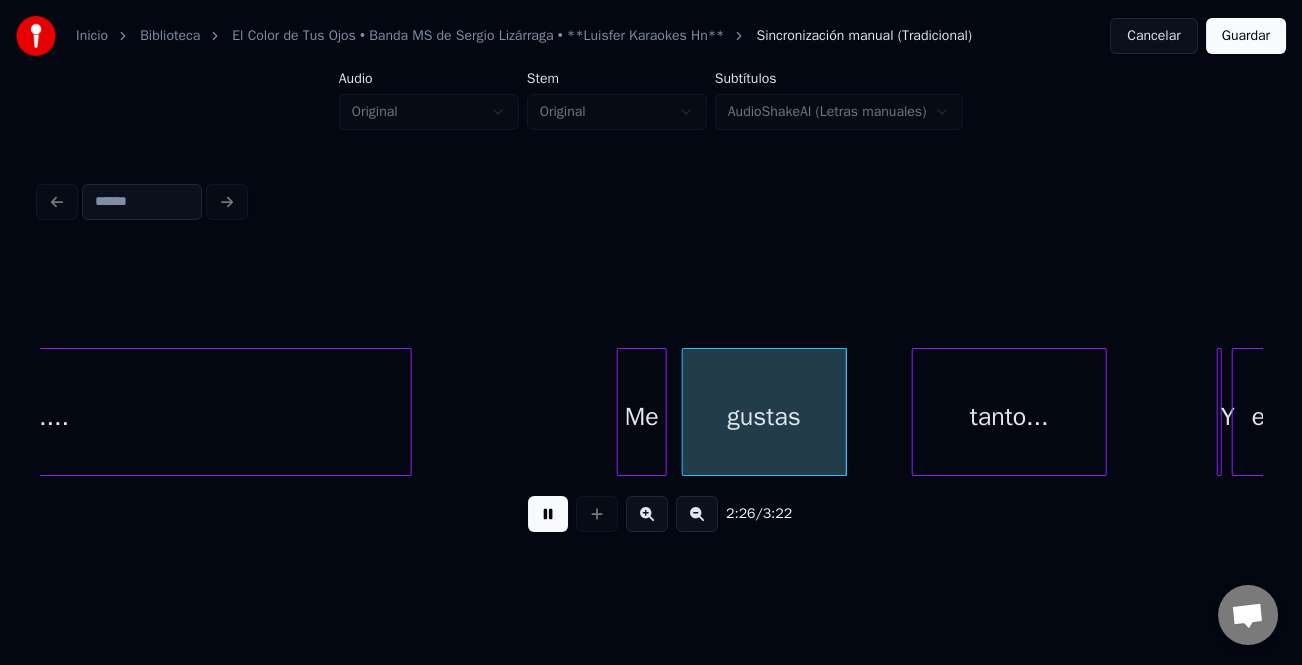 click on "gustas" at bounding box center [764, 417] 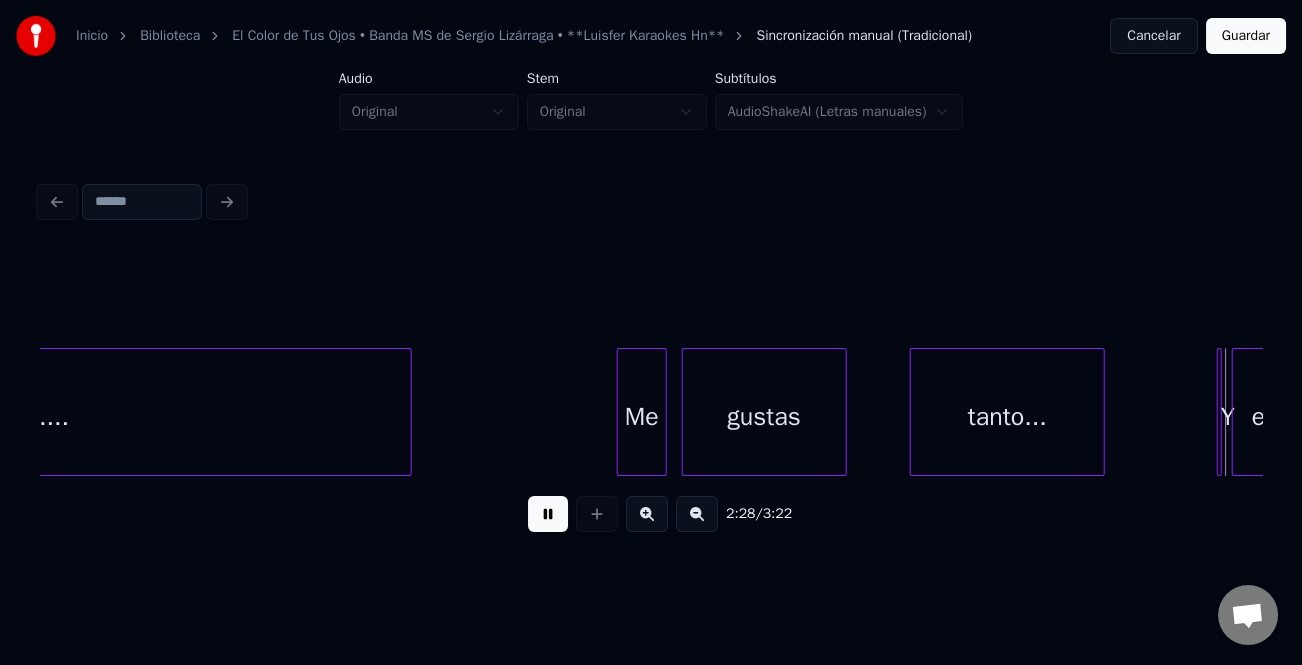 click on "tanto..." at bounding box center (1007, 417) 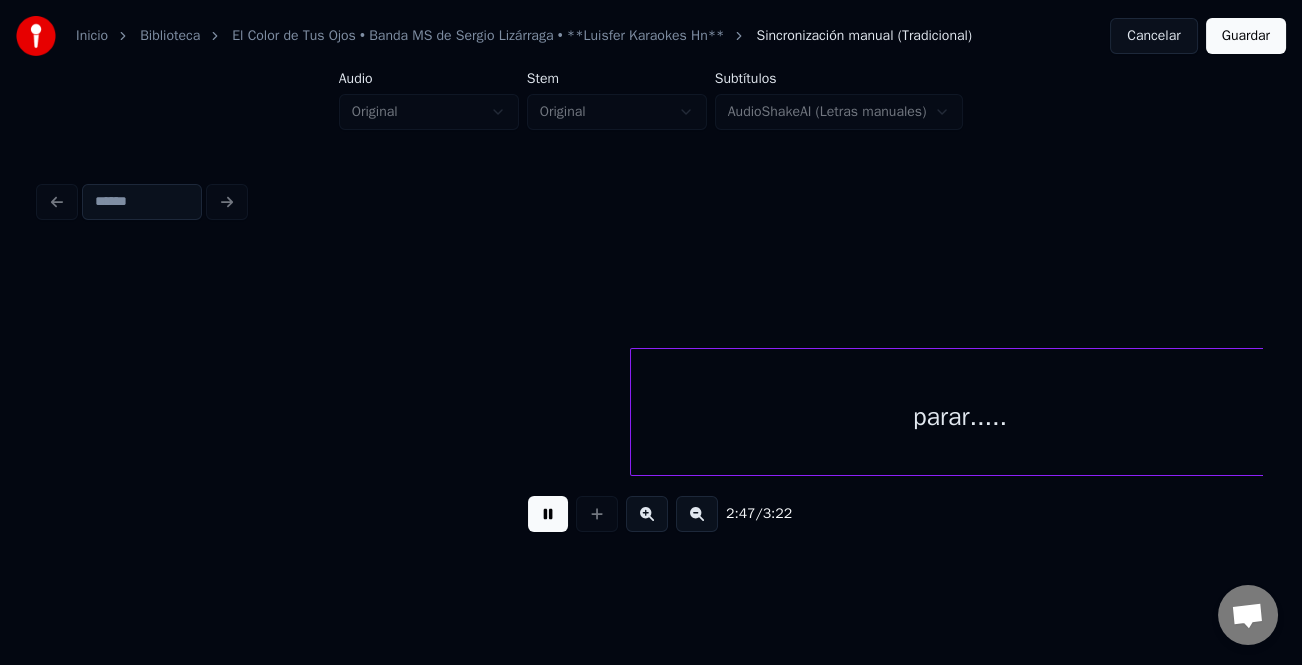 scroll, scrollTop: 0, scrollLeft: 41962, axis: horizontal 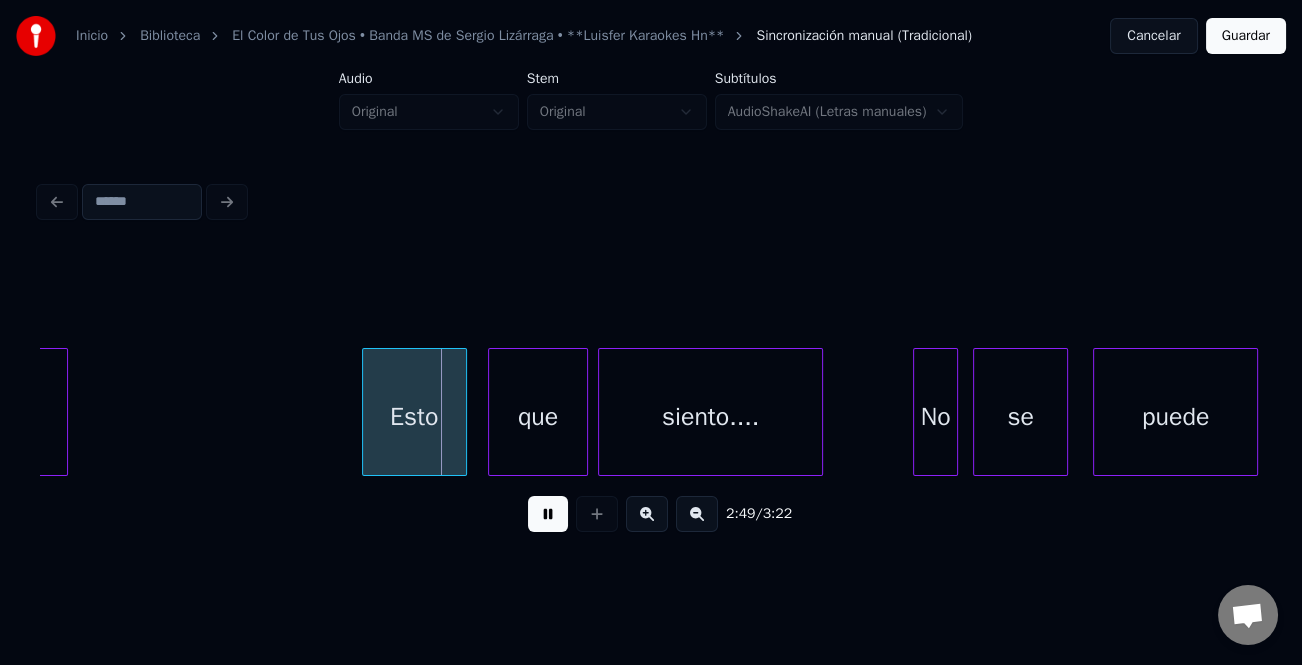 click on "Esto" at bounding box center [414, 417] 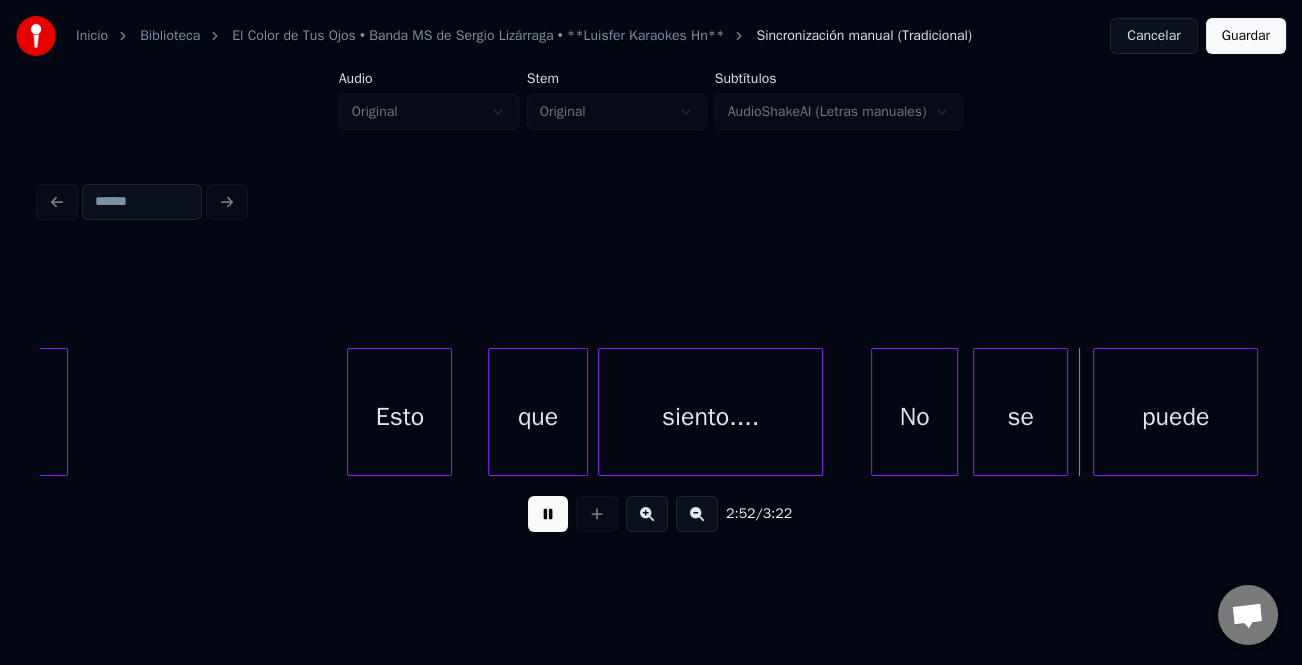 click at bounding box center (875, 412) 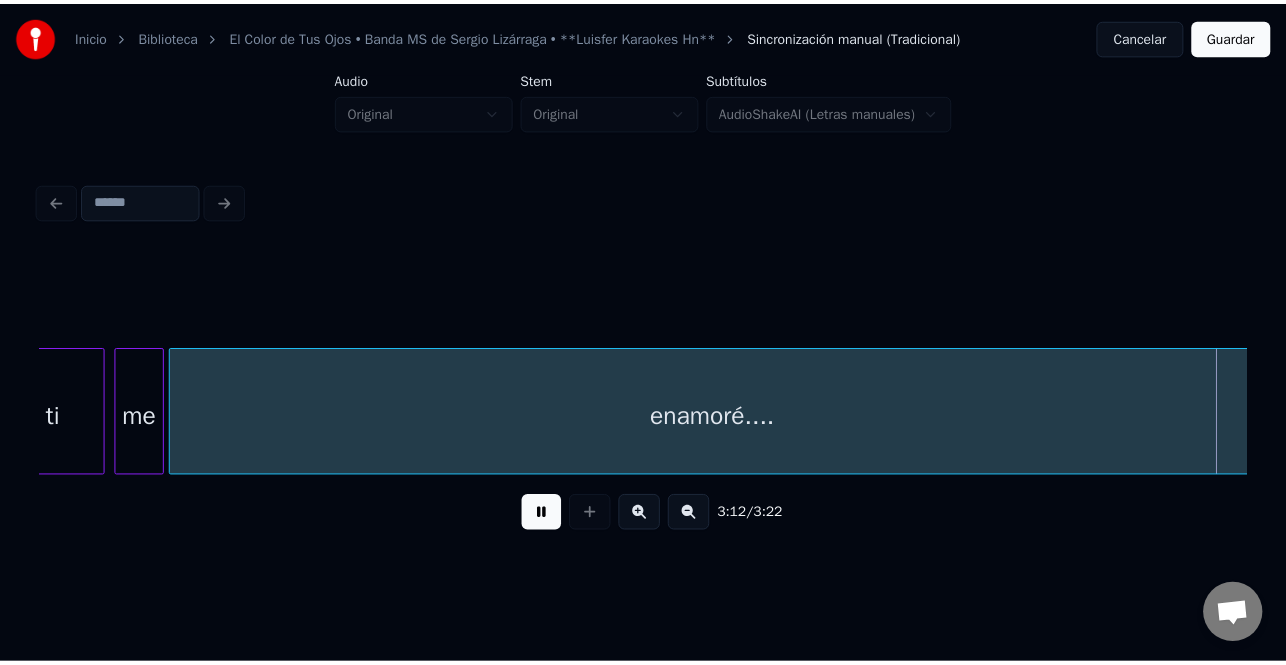 scroll, scrollTop: 0, scrollLeft: 48096, axis: horizontal 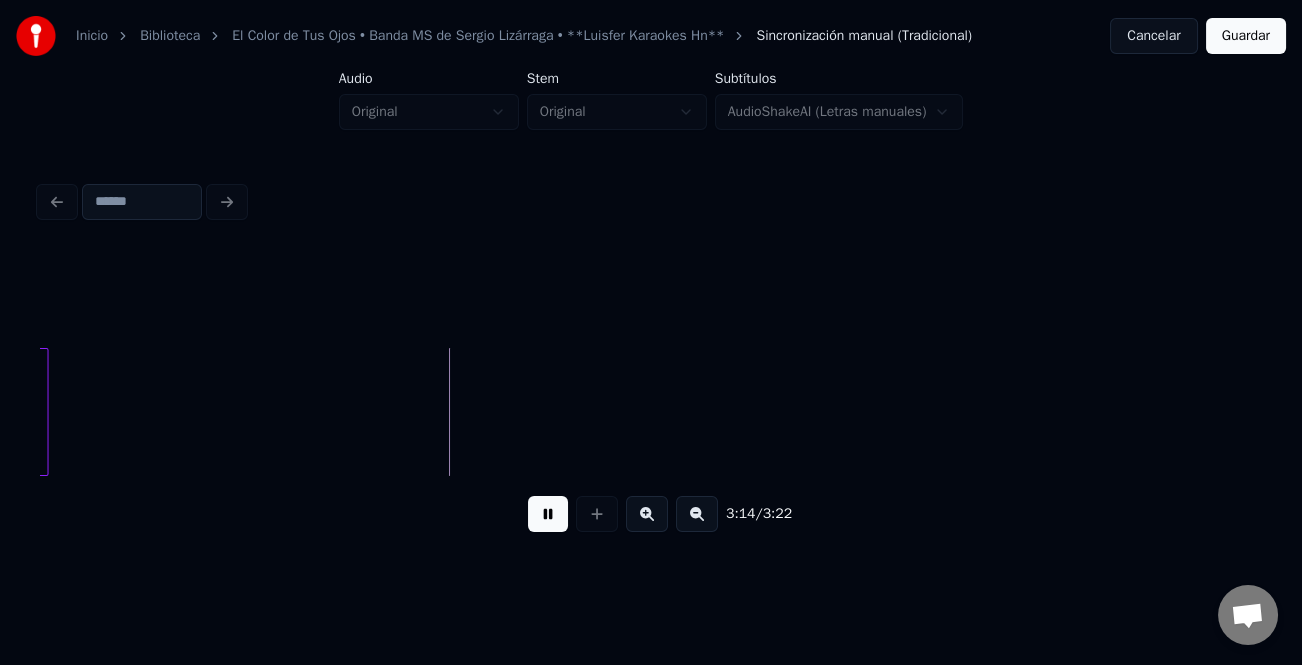 click on "Guardar" at bounding box center [1246, 36] 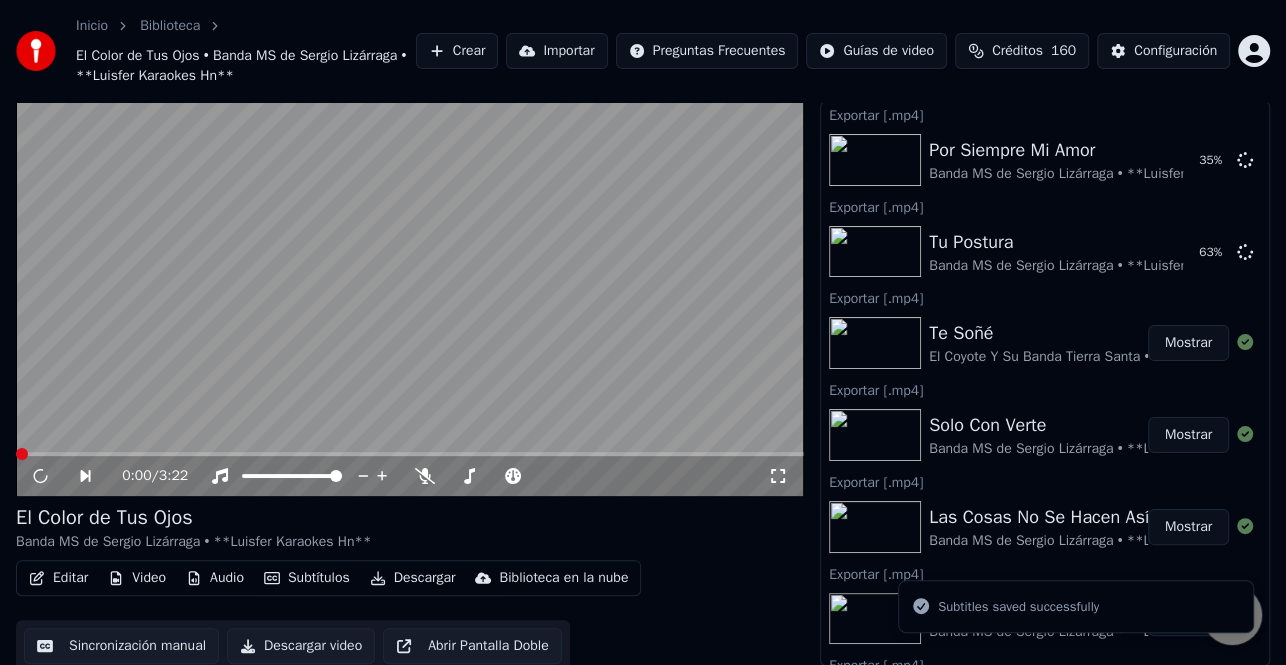 scroll, scrollTop: 56, scrollLeft: 0, axis: vertical 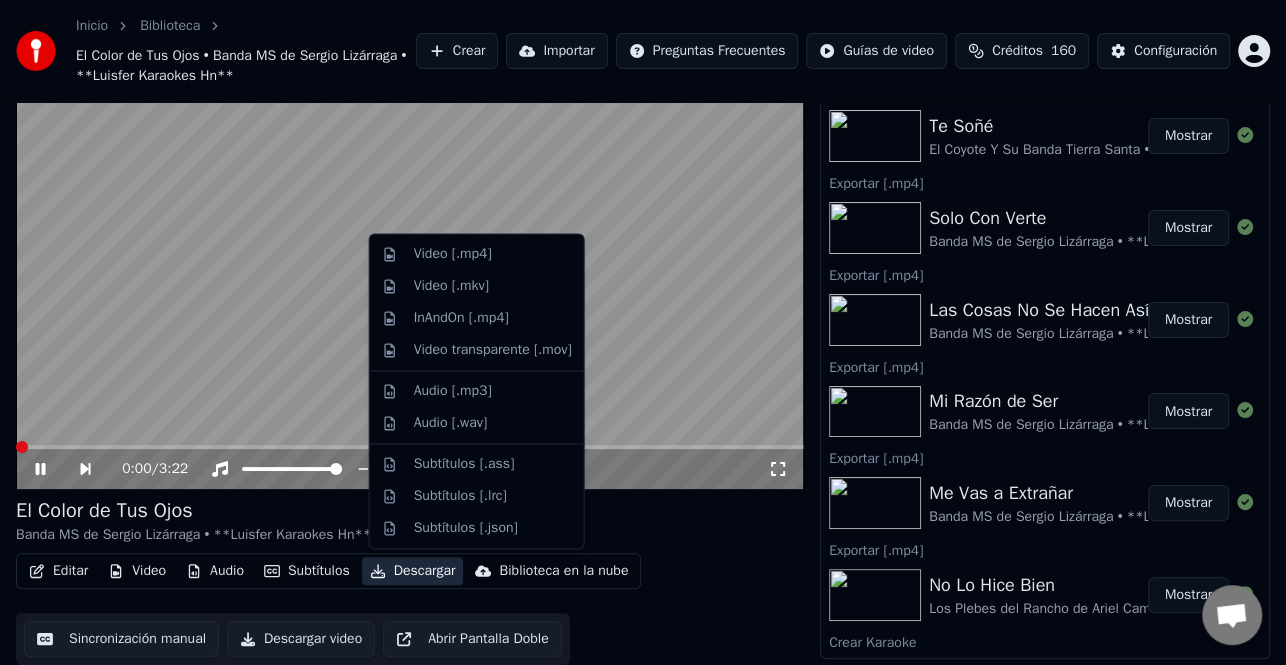 click on "Descargar" at bounding box center [413, 571] 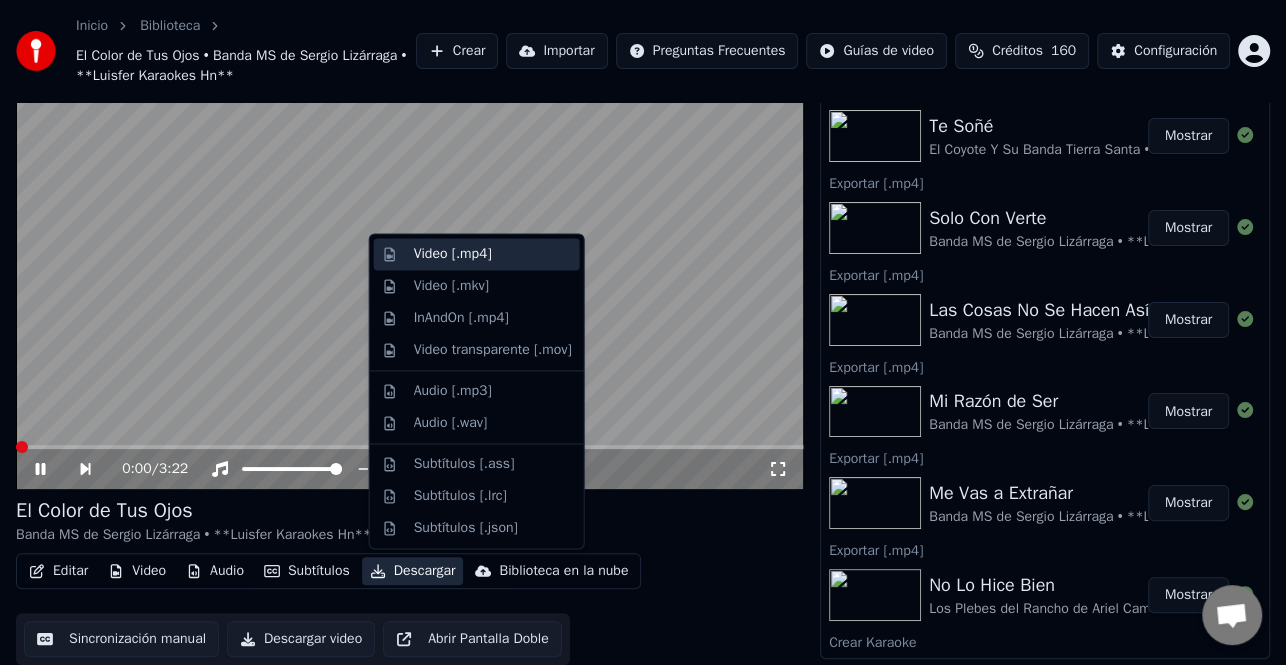 click on "Video [.mp4]" at bounding box center [493, 254] 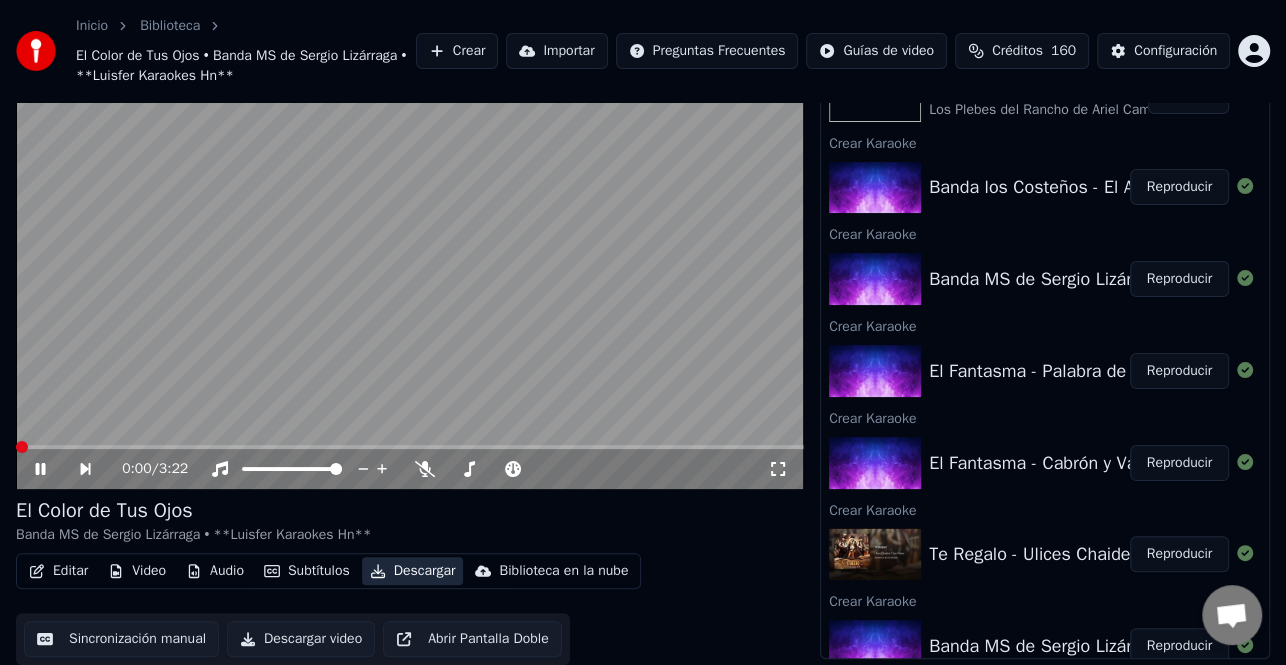 scroll, scrollTop: 891, scrollLeft: 0, axis: vertical 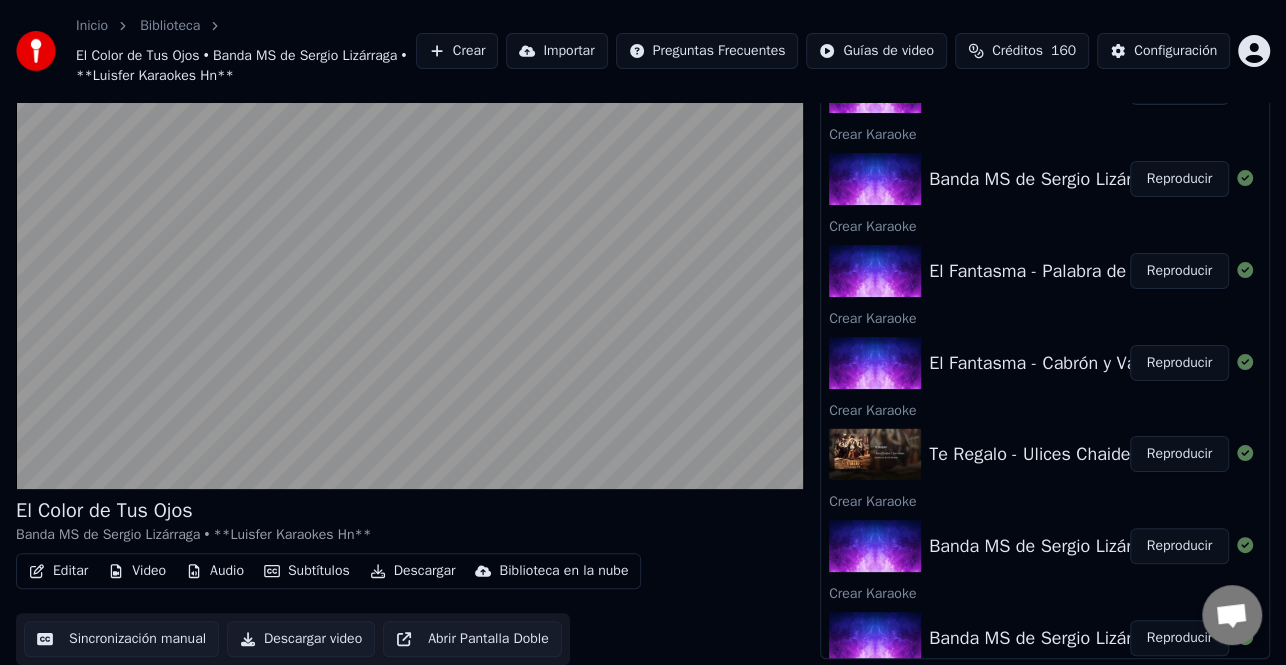 click on "Reproducir" at bounding box center [1179, 454] 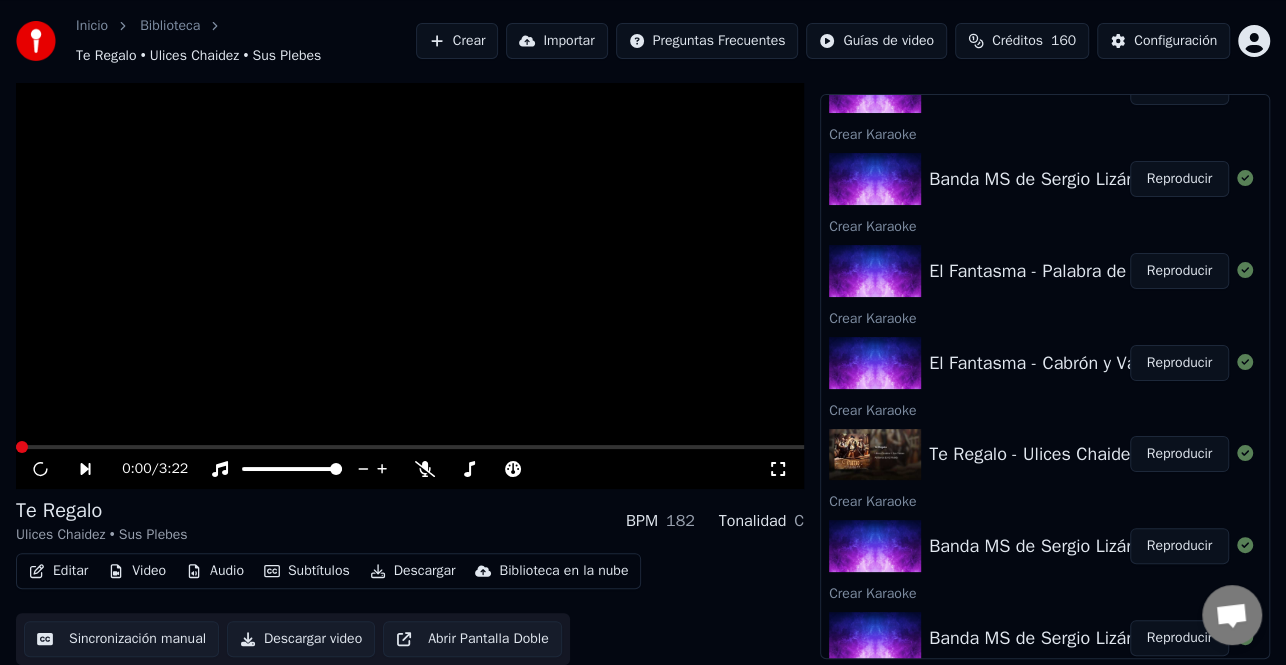 scroll, scrollTop: 36, scrollLeft: 0, axis: vertical 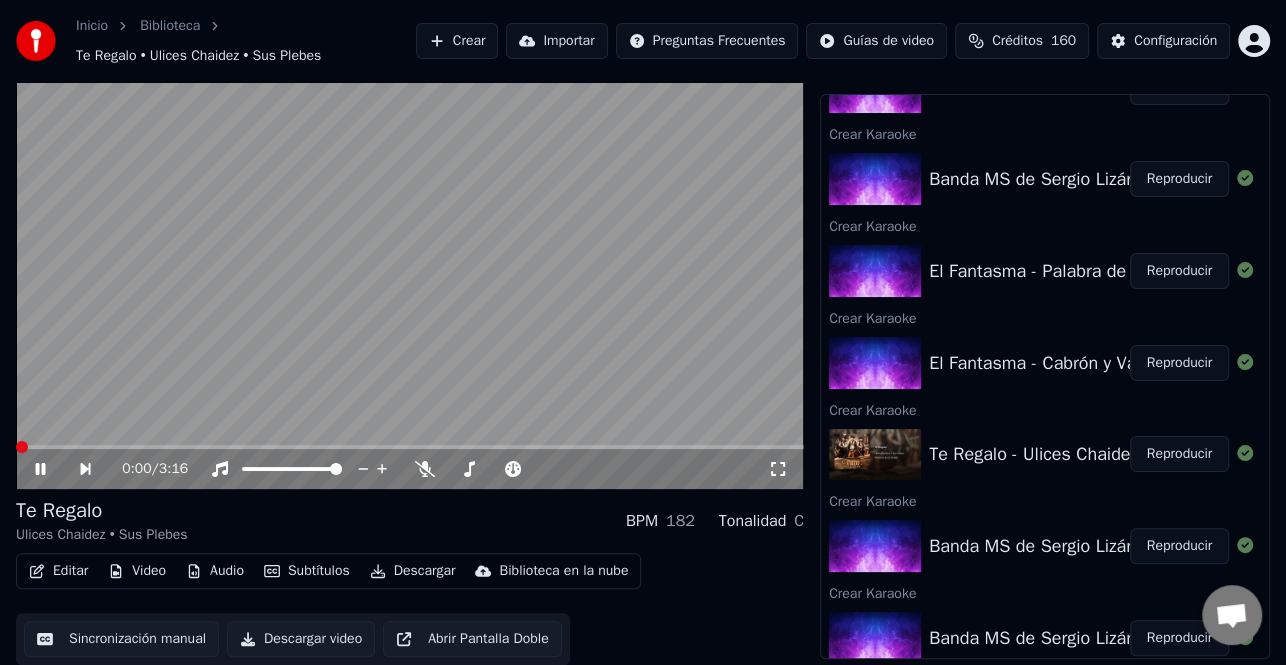 click on "Editar" at bounding box center (58, 571) 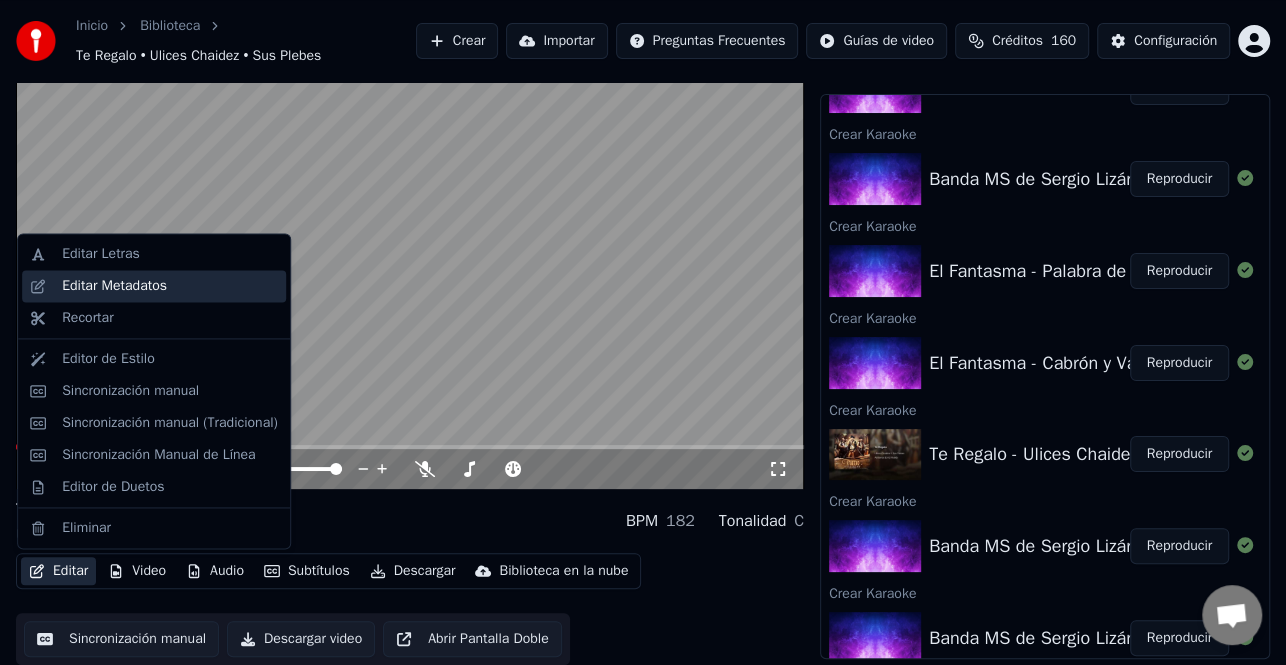 click on "Editar Metadatos" at bounding box center [114, 286] 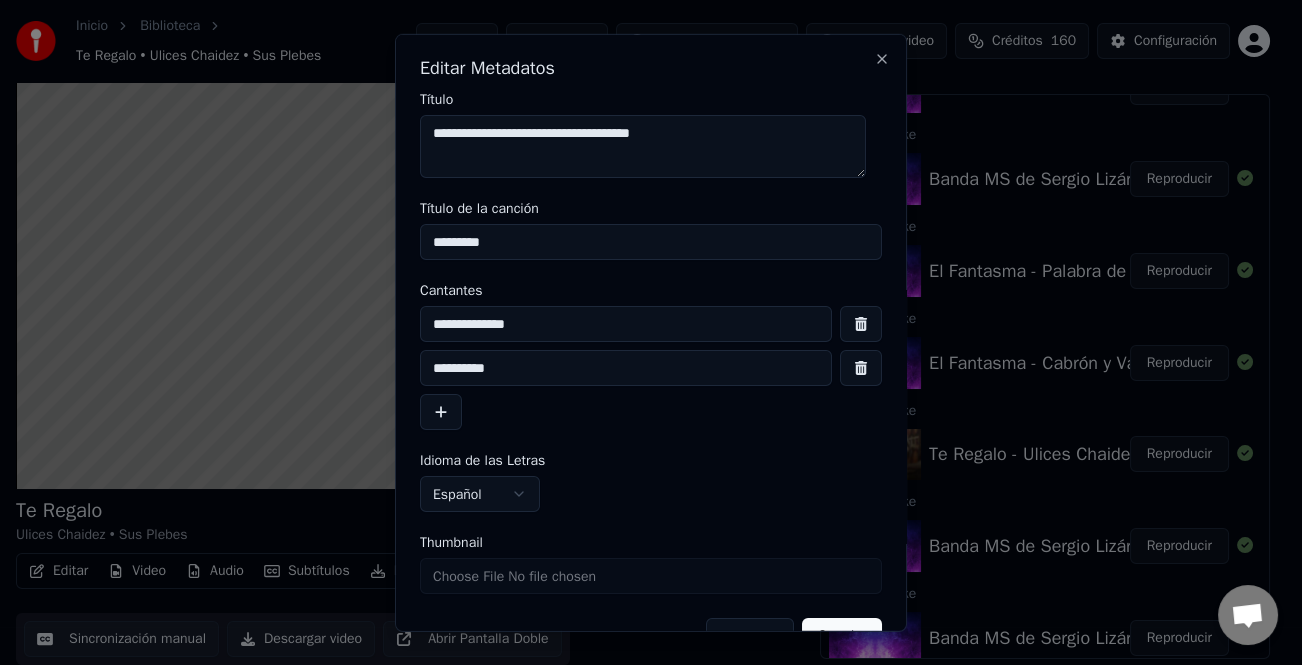 click on "**********" at bounding box center [651, 368] 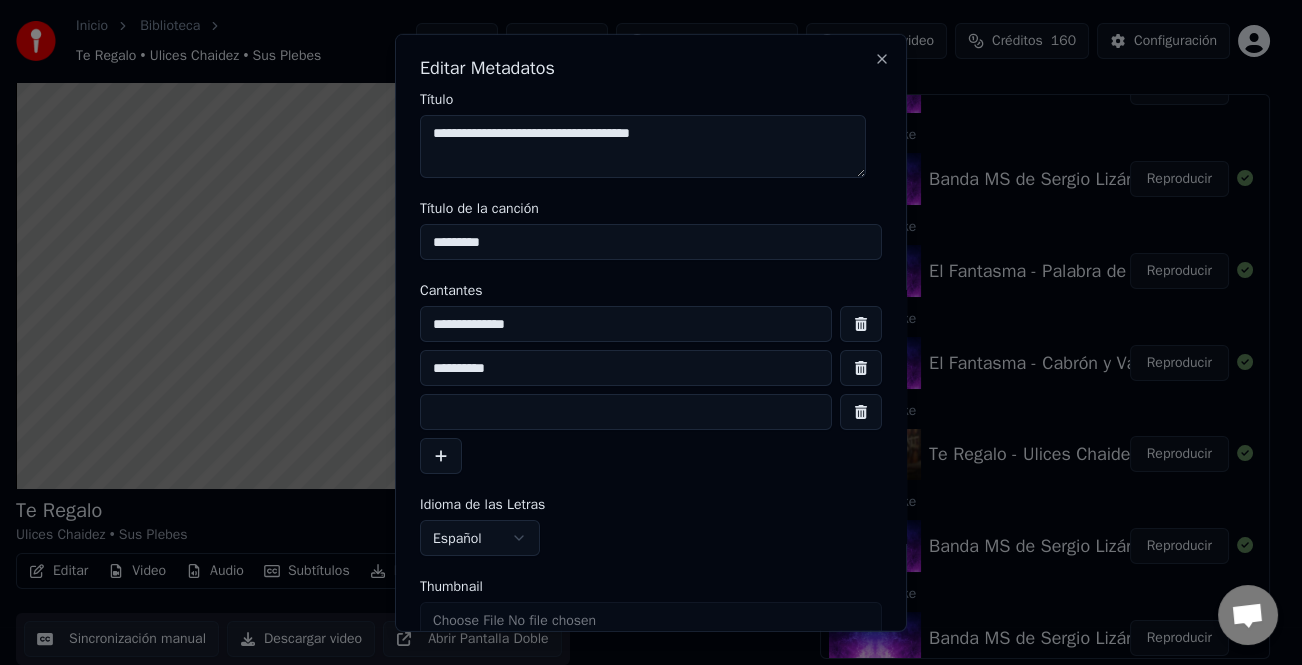 click at bounding box center [626, 412] 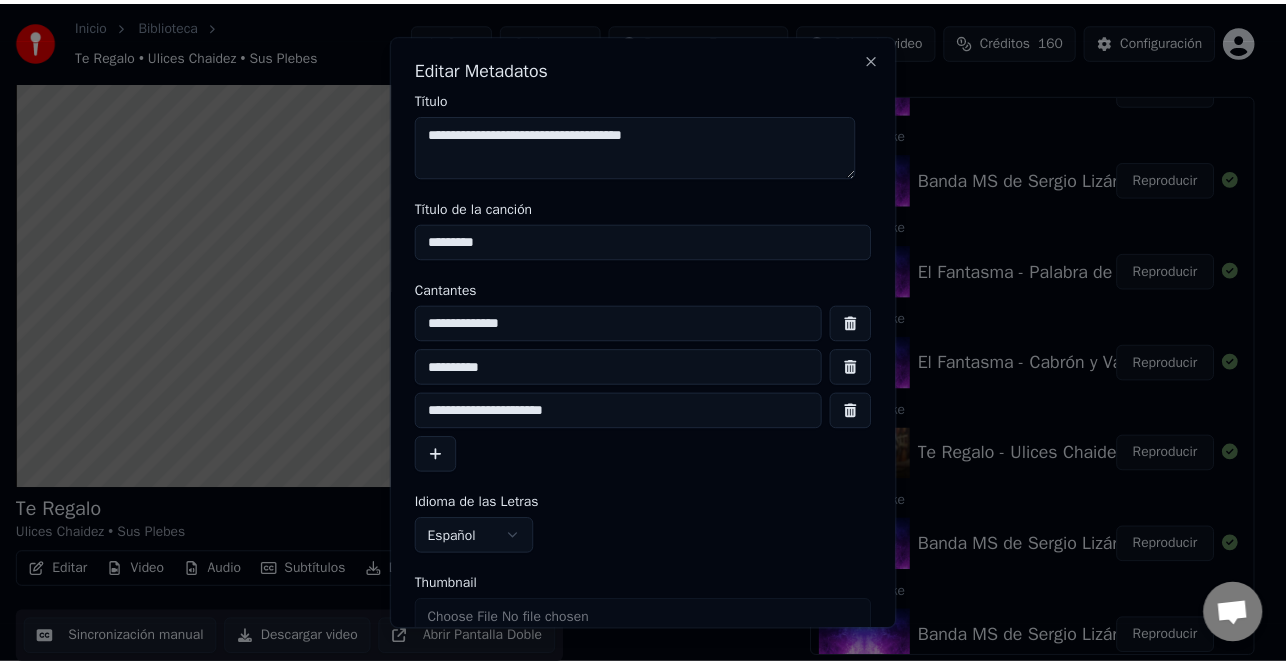scroll, scrollTop: 91, scrollLeft: 0, axis: vertical 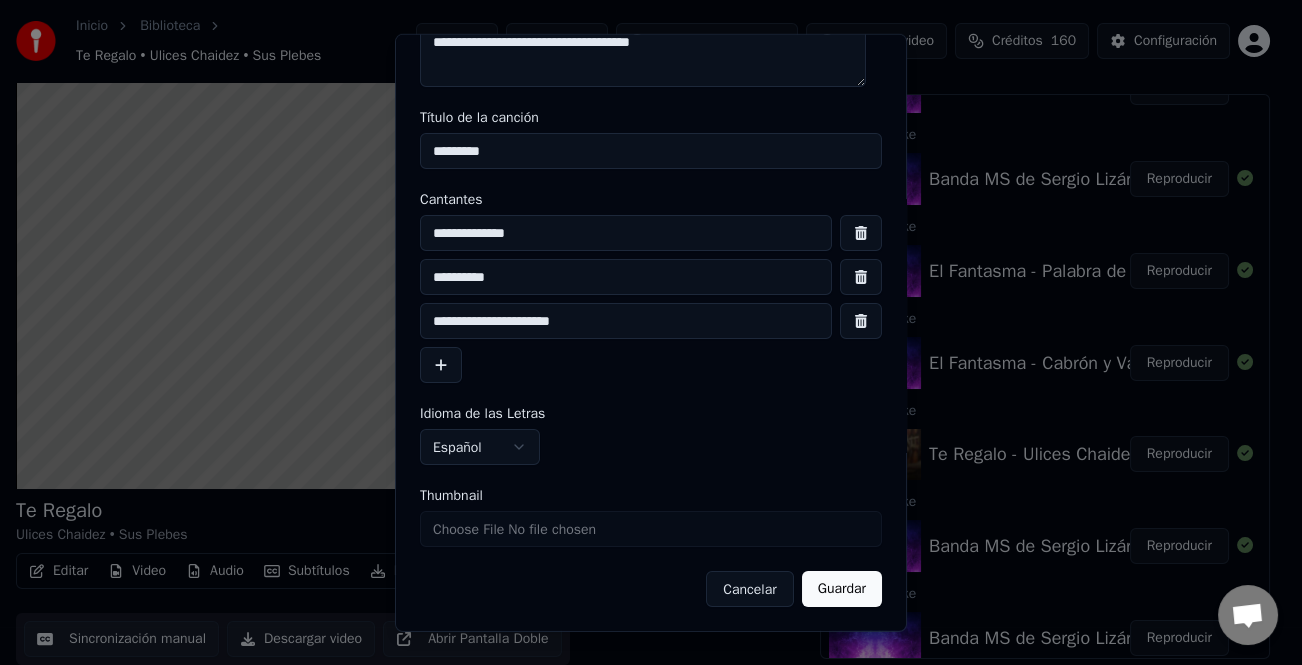 type on "**********" 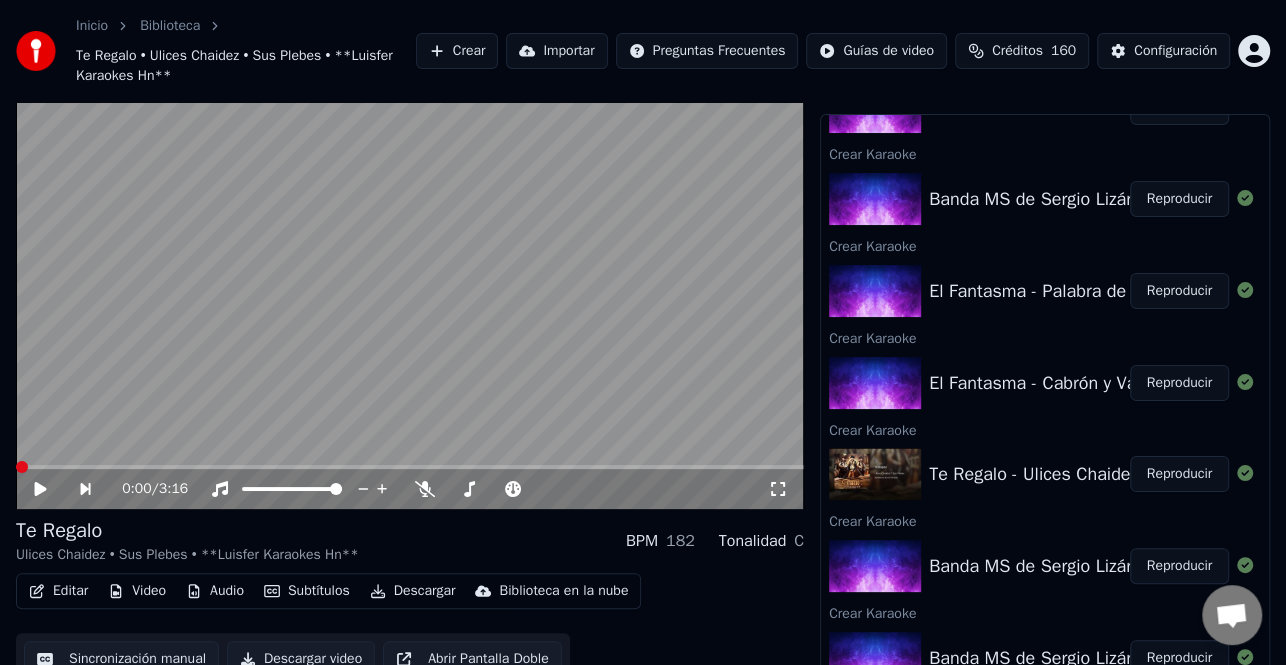 click 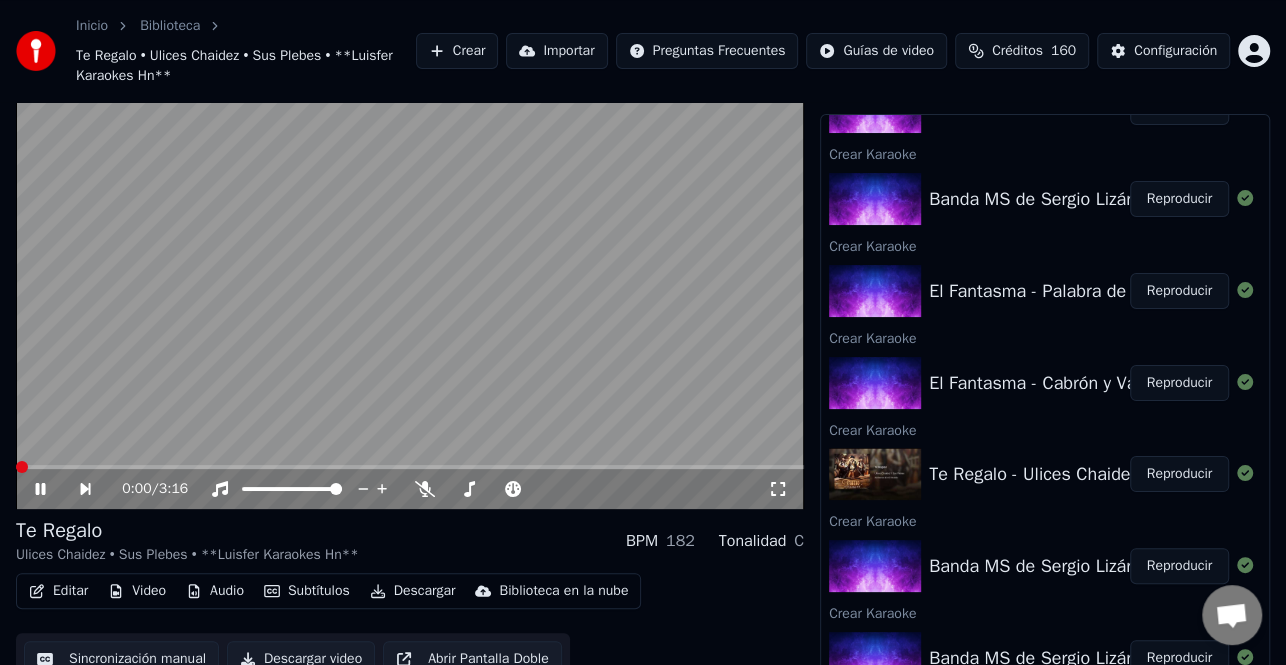 click at bounding box center (22, 467) 